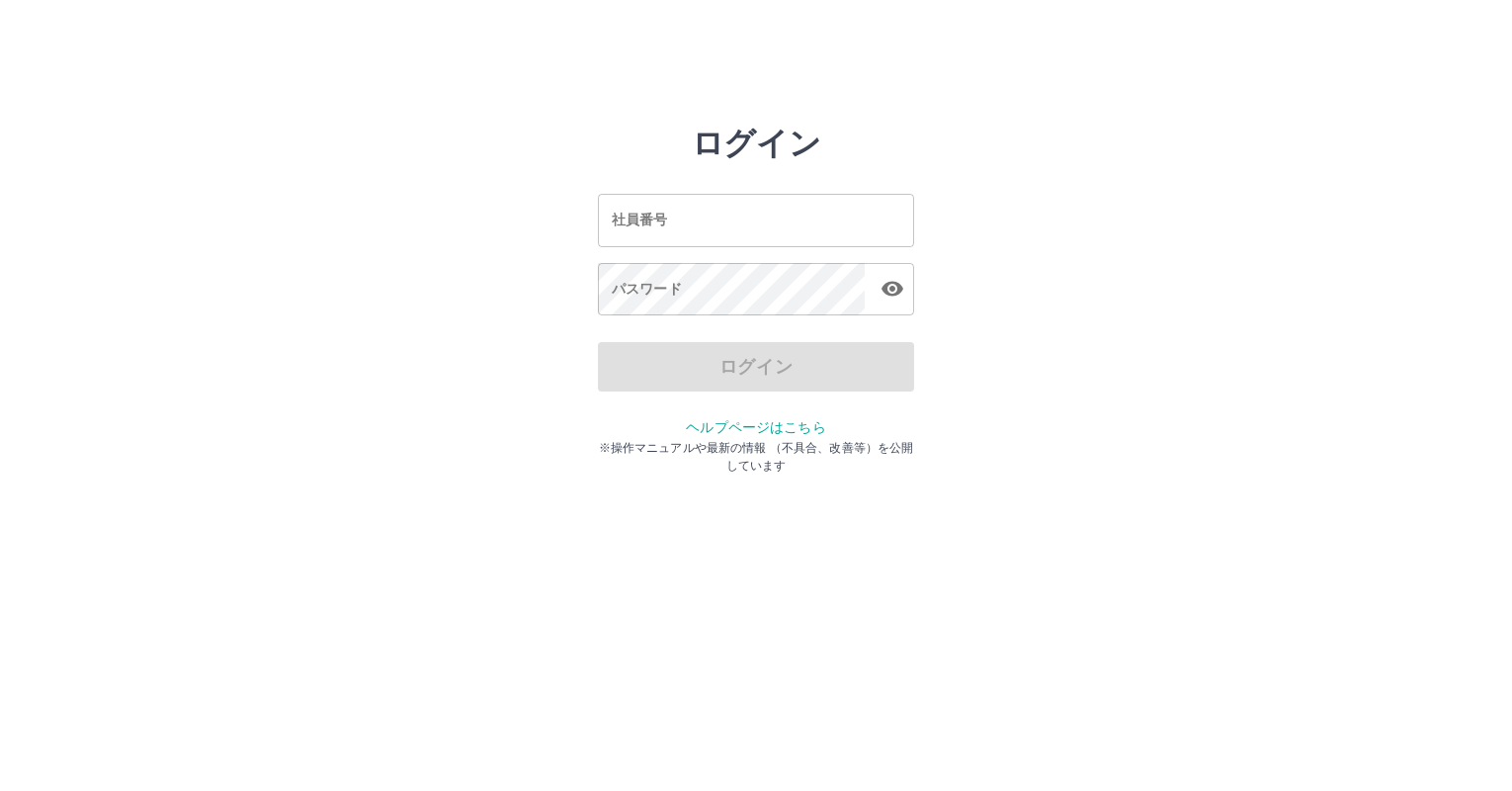 scroll, scrollTop: 0, scrollLeft: 0, axis: both 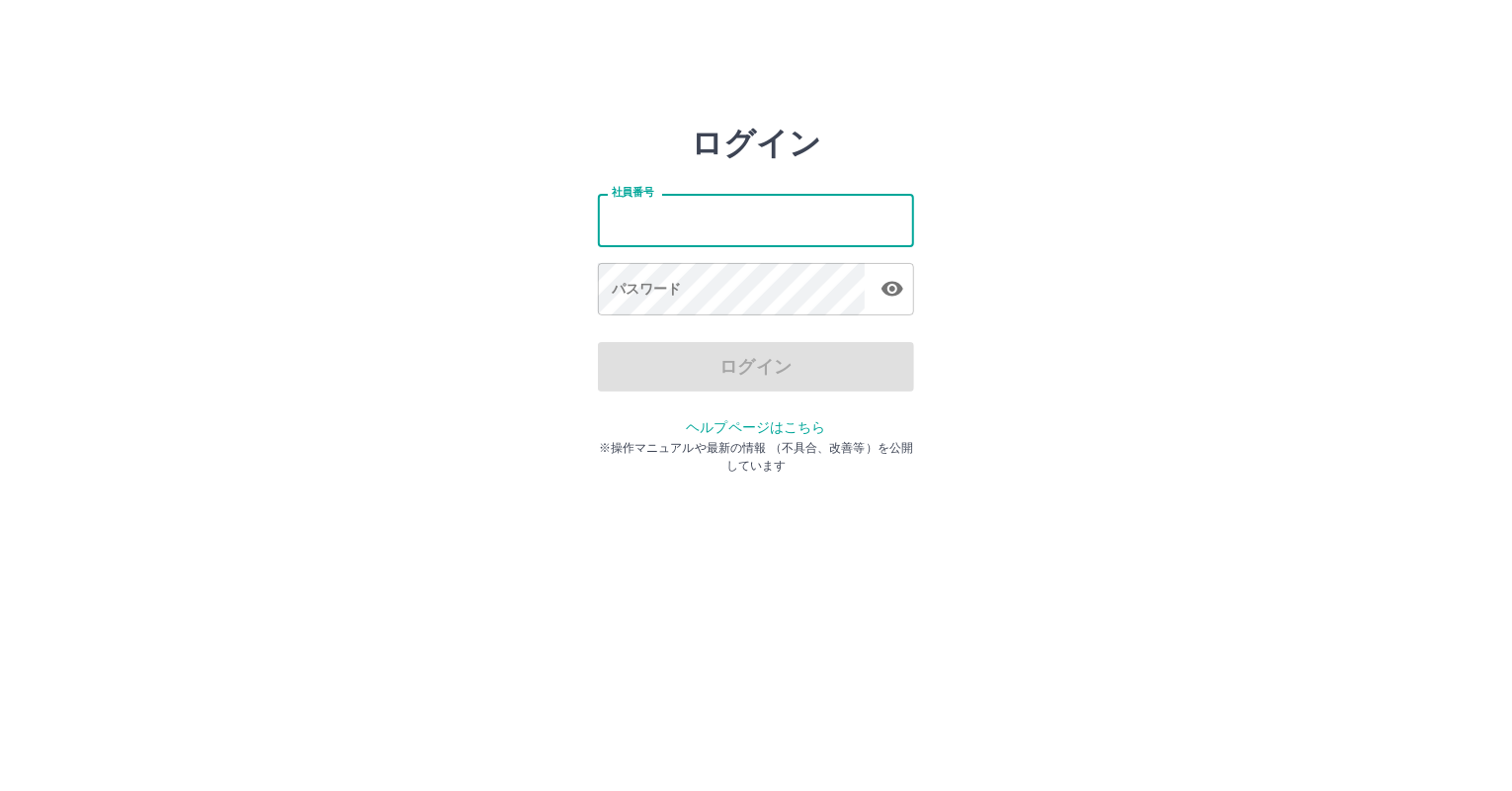 click on "社員番号" at bounding box center [756, 220] 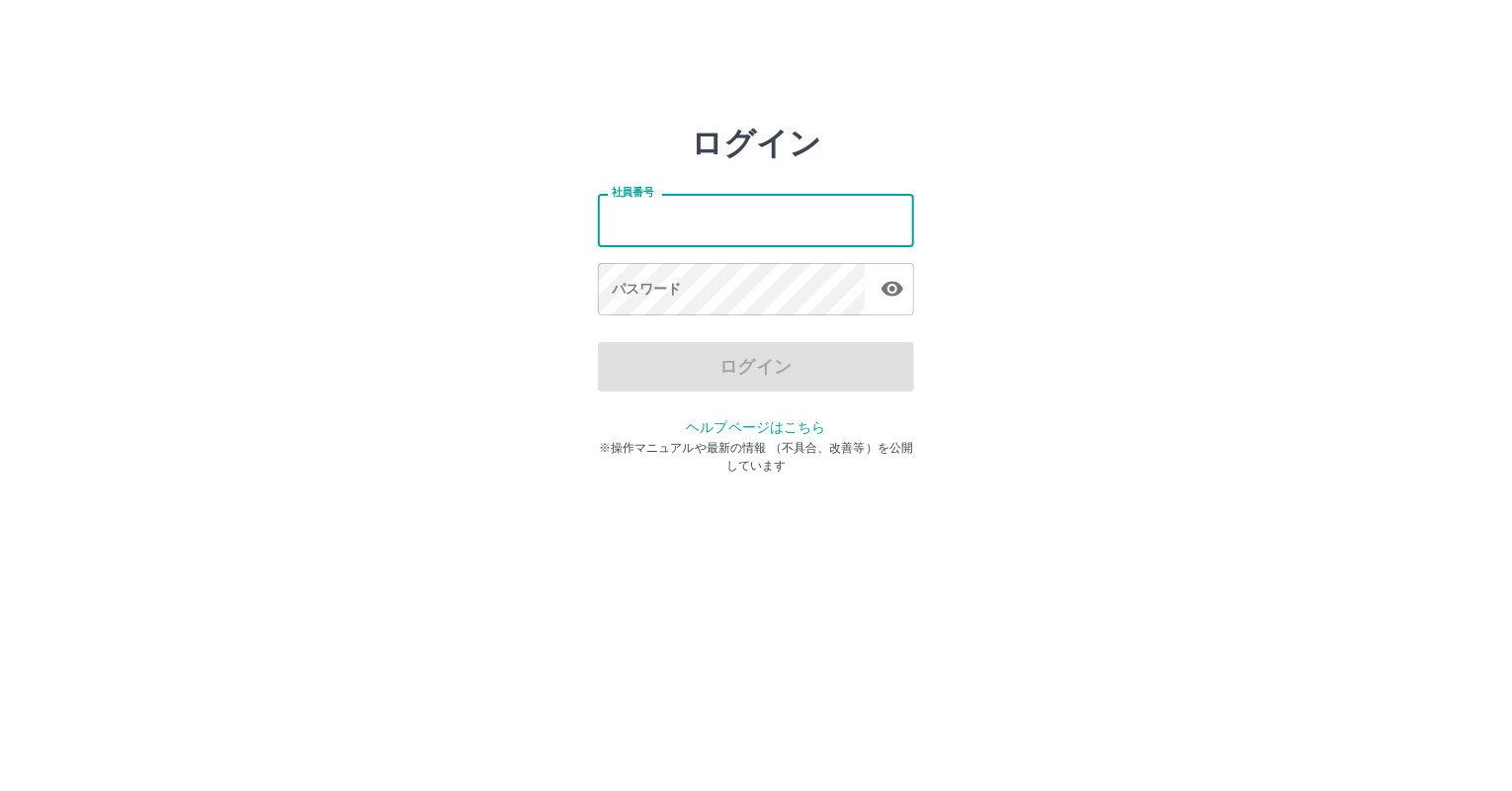 type on "*******" 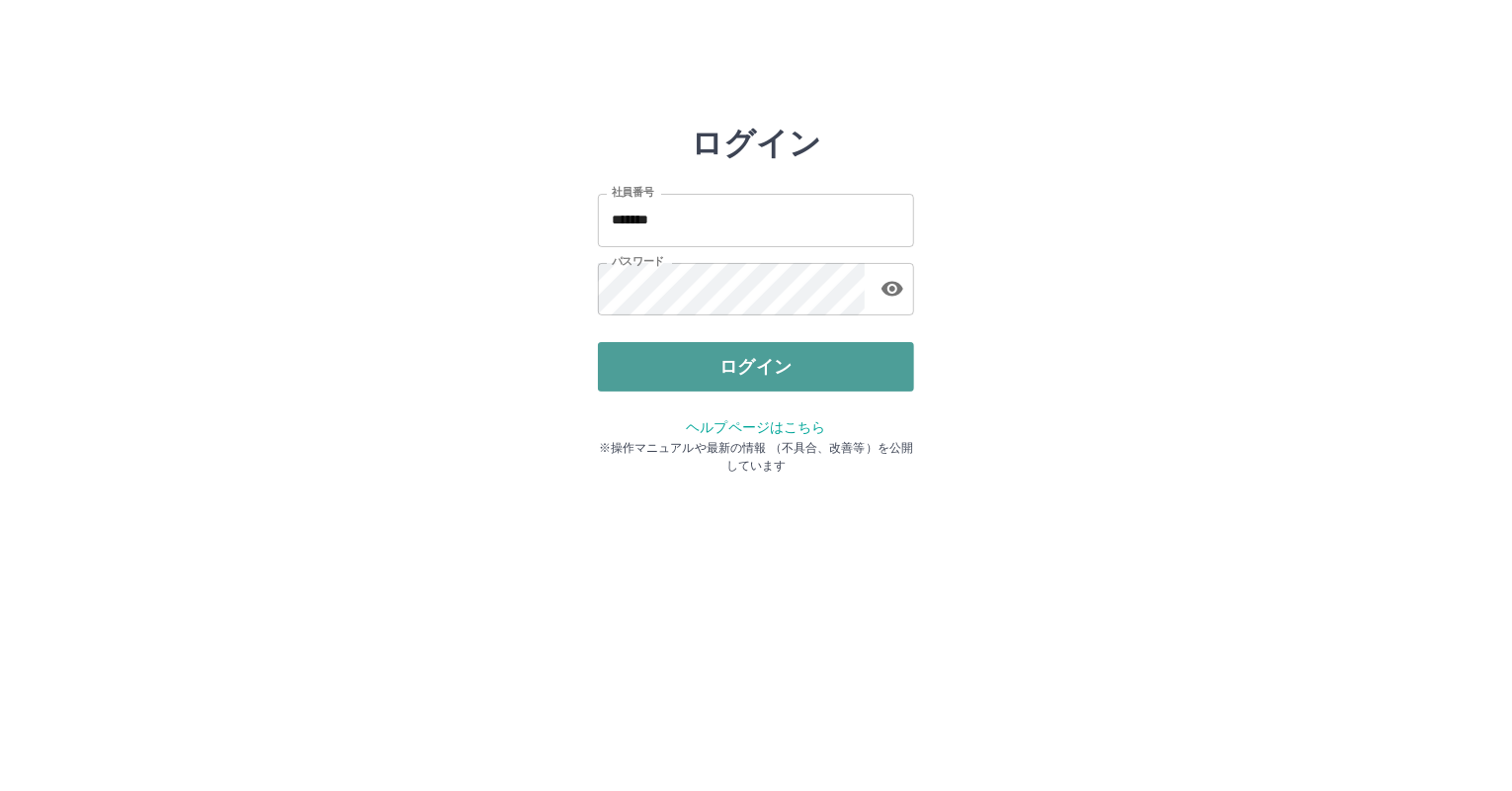 click on "ログイン" at bounding box center [756, 367] 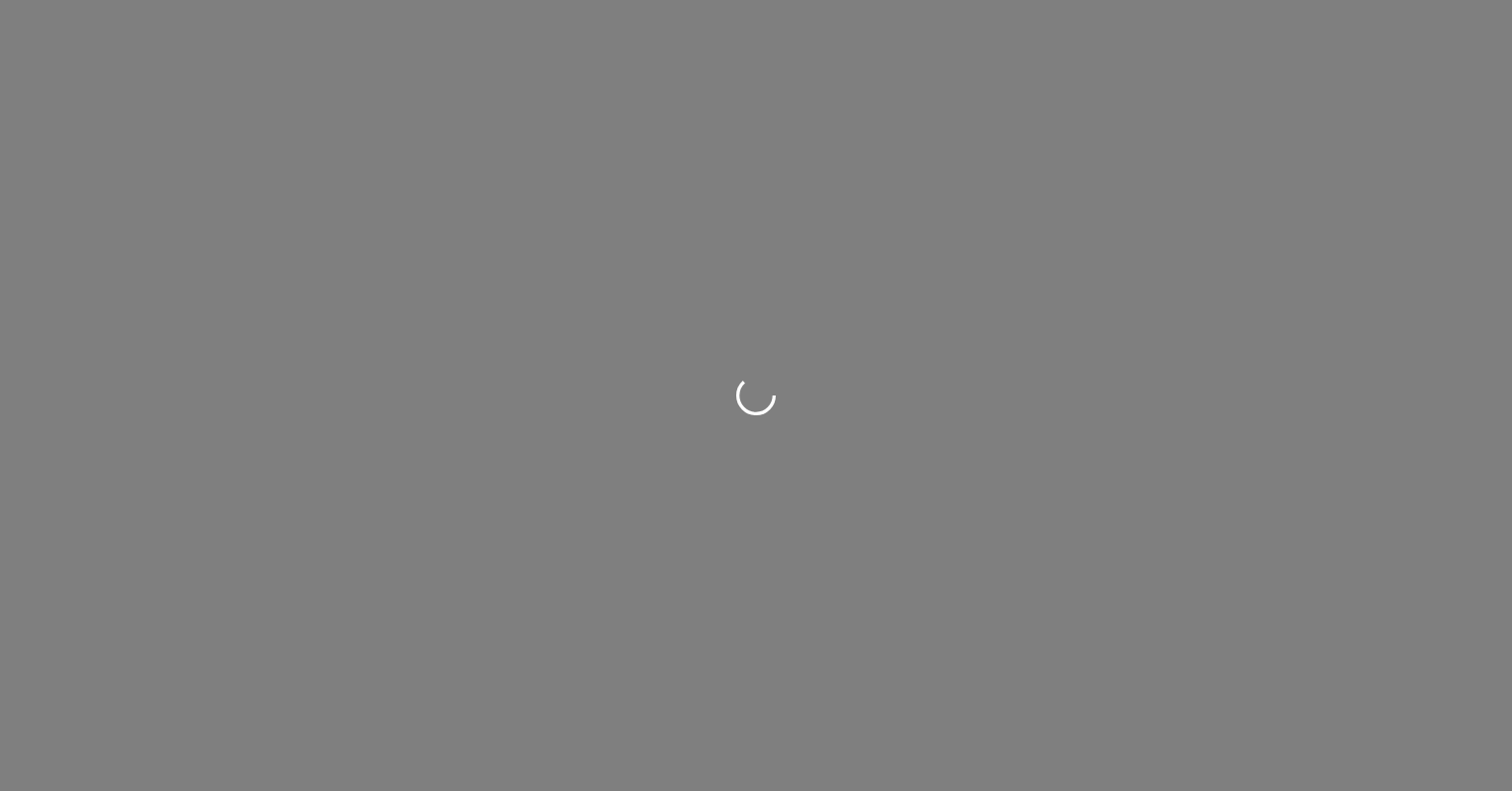 scroll, scrollTop: 0, scrollLeft: 0, axis: both 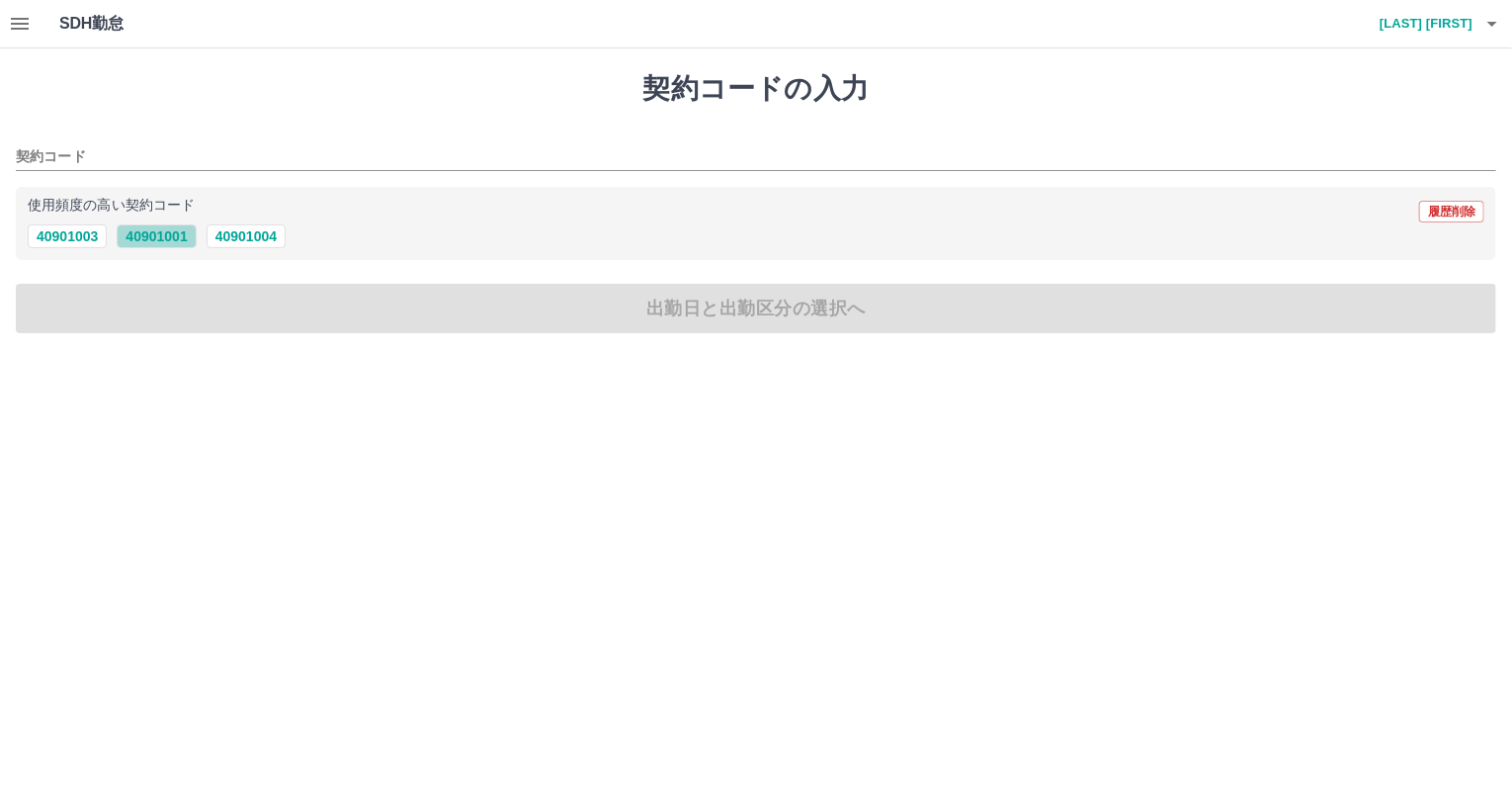 click on "40901001" at bounding box center (156, 236) 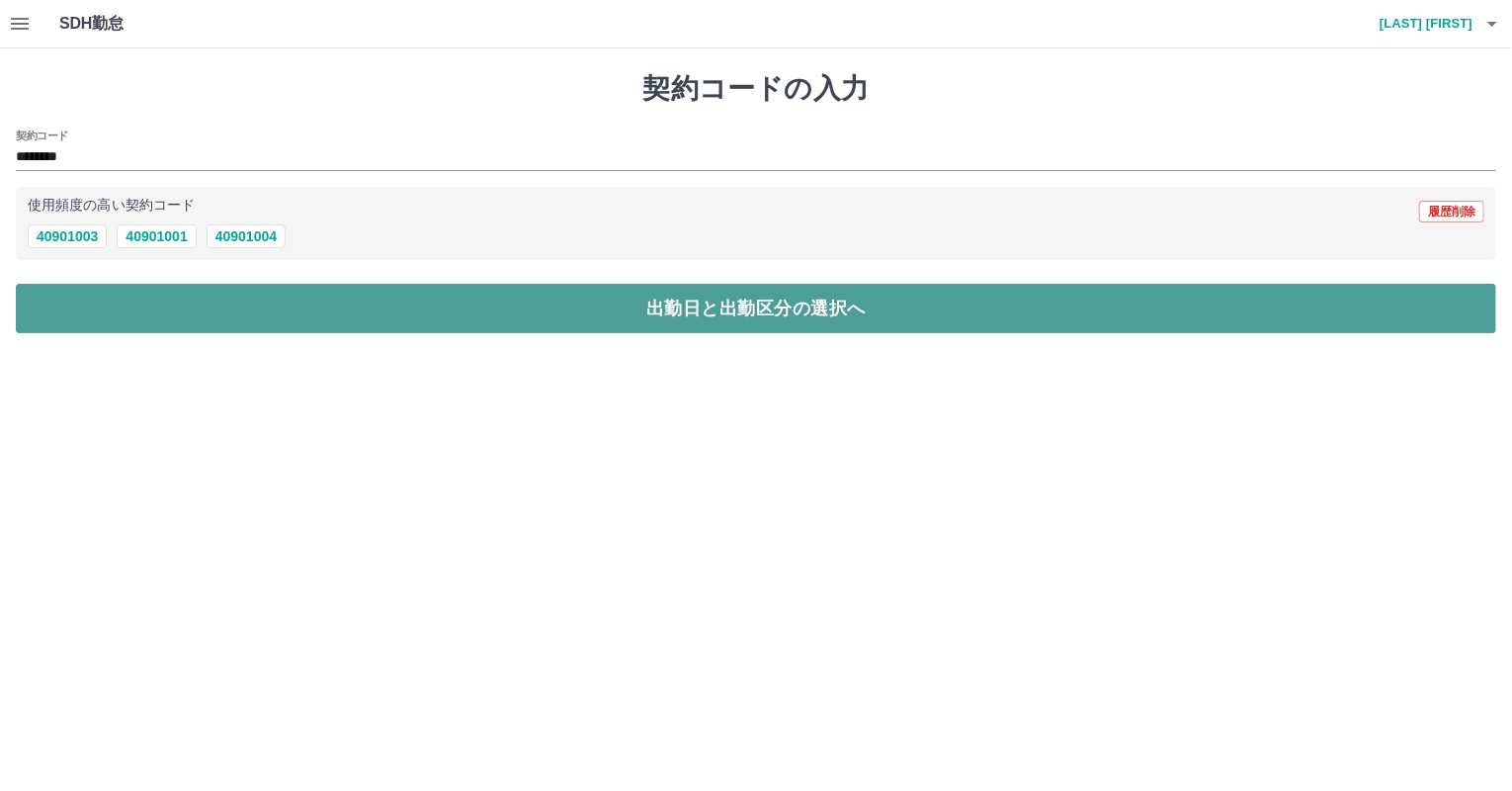 click on "出勤日と出勤区分の選択へ" at bounding box center [756, 308] 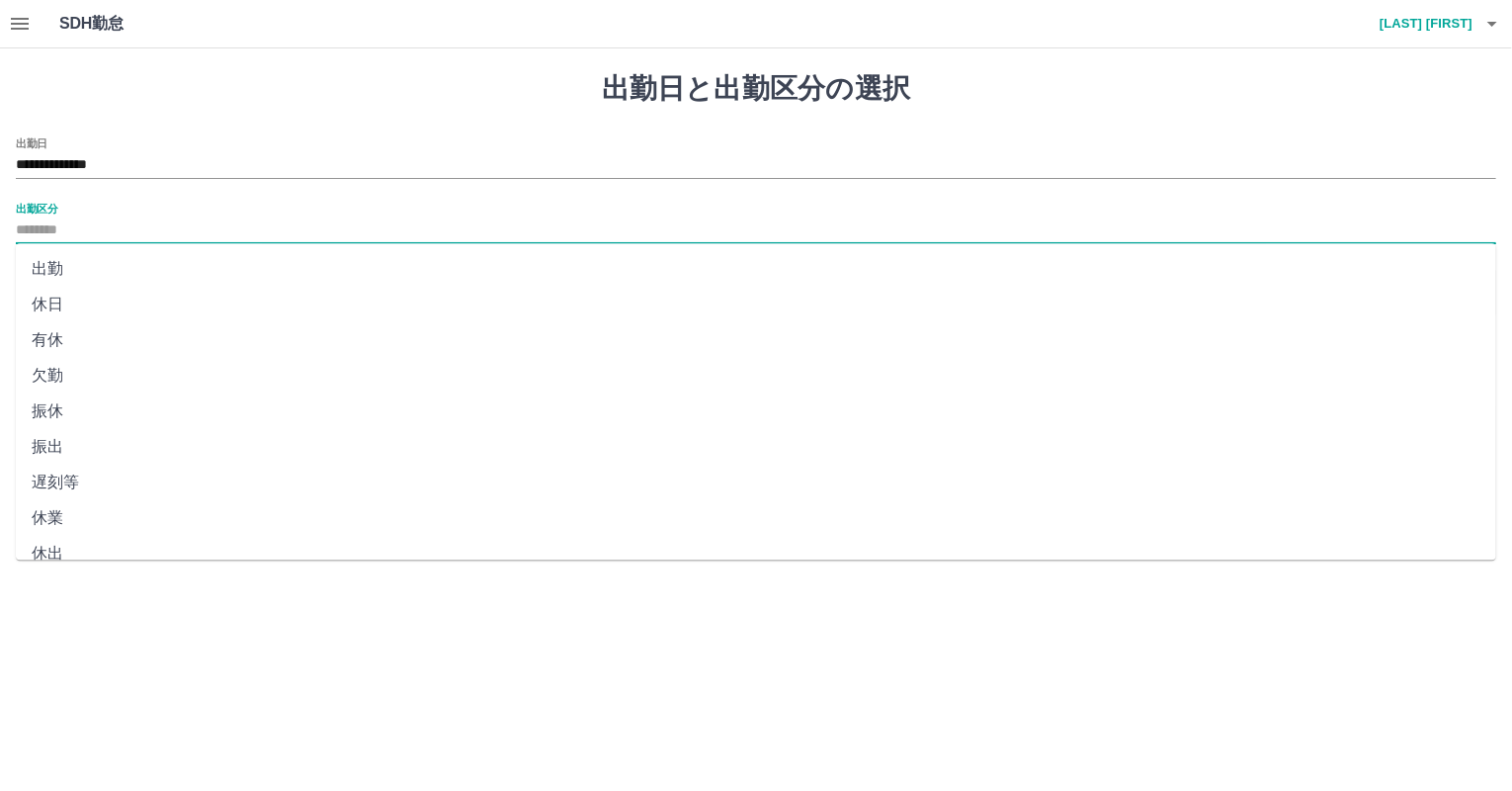 click on "出勤区分" at bounding box center (756, 230) 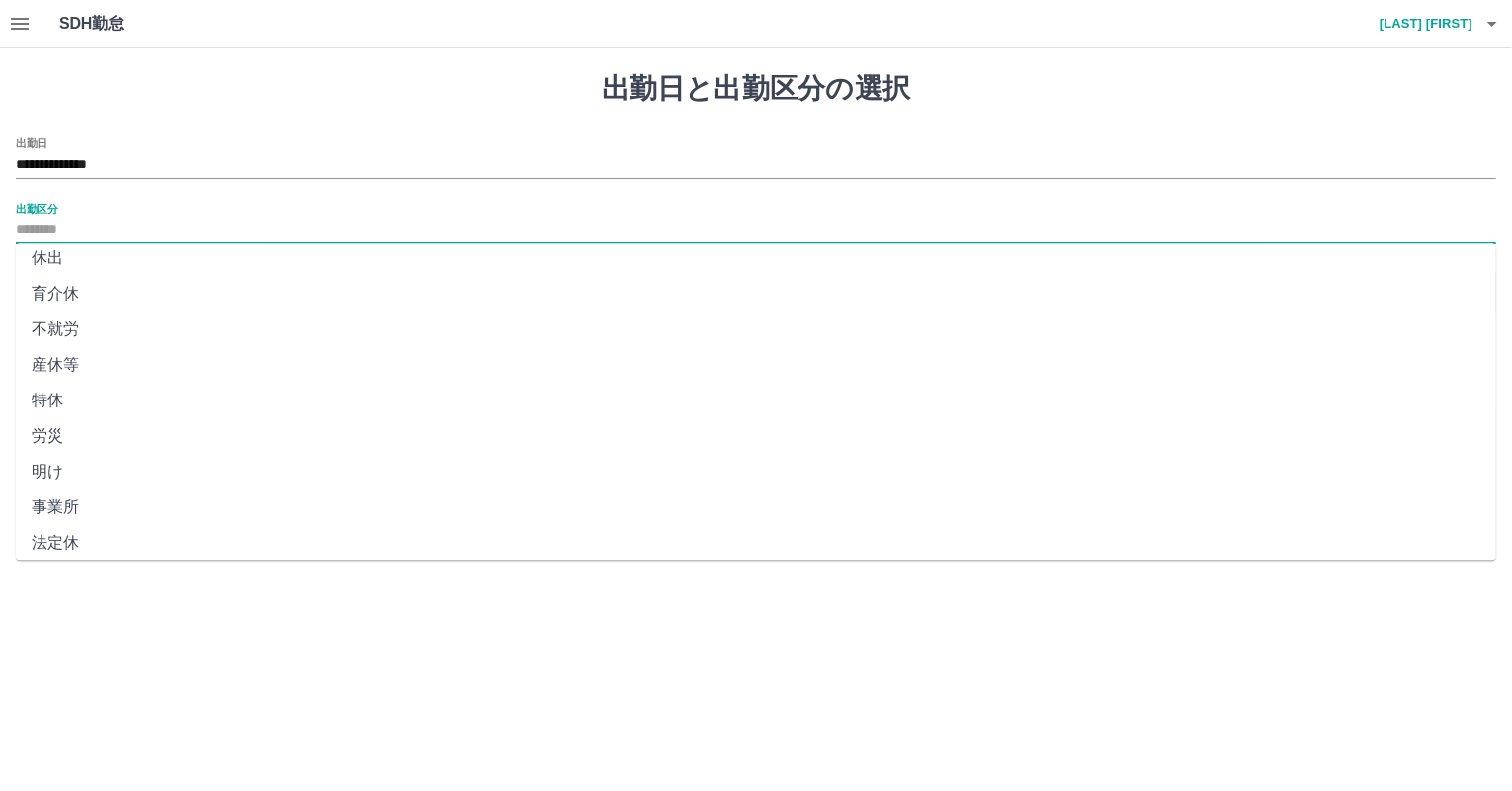 scroll, scrollTop: 340, scrollLeft: 0, axis: vertical 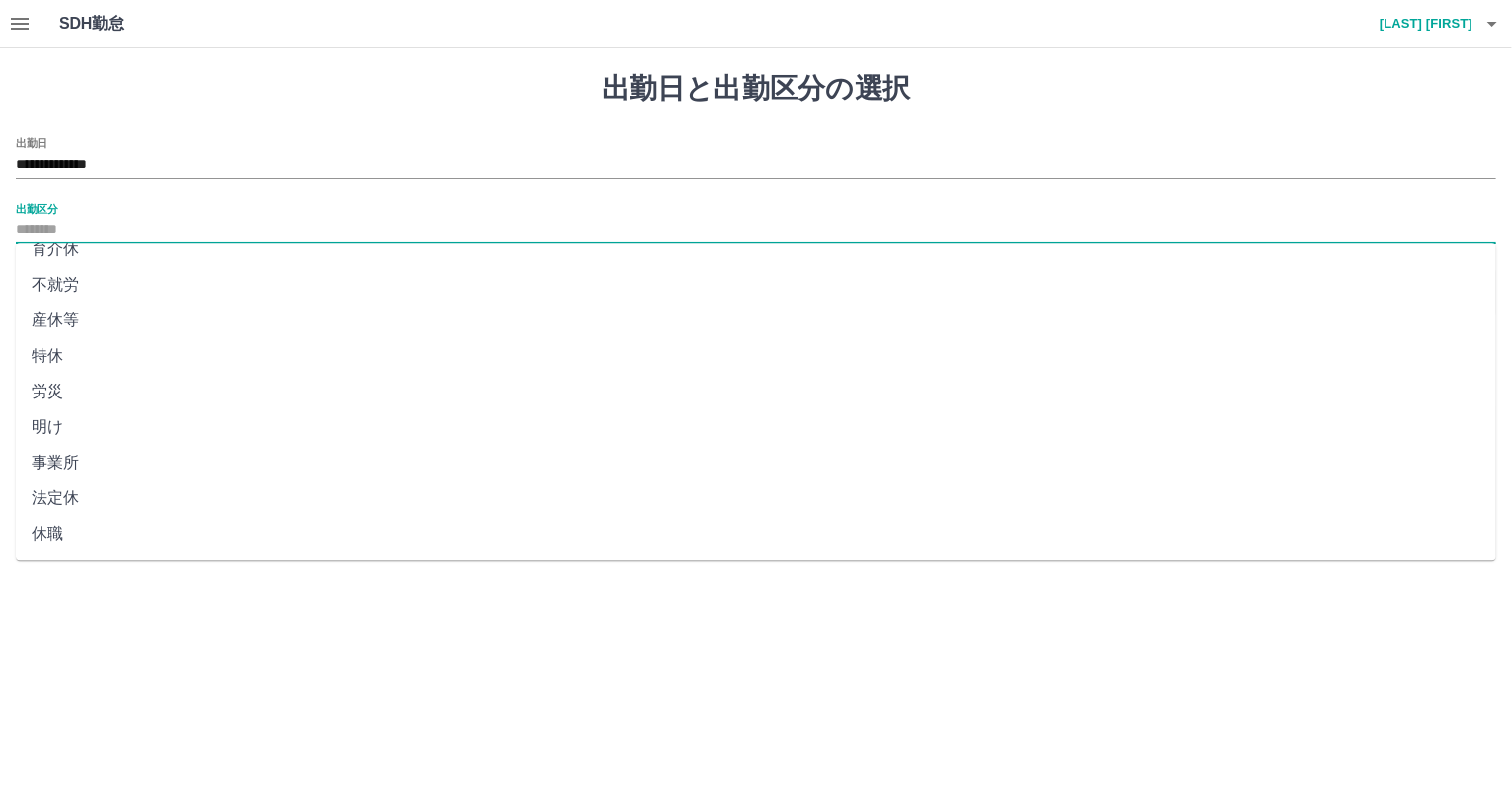 click on "法定休" at bounding box center (756, 498) 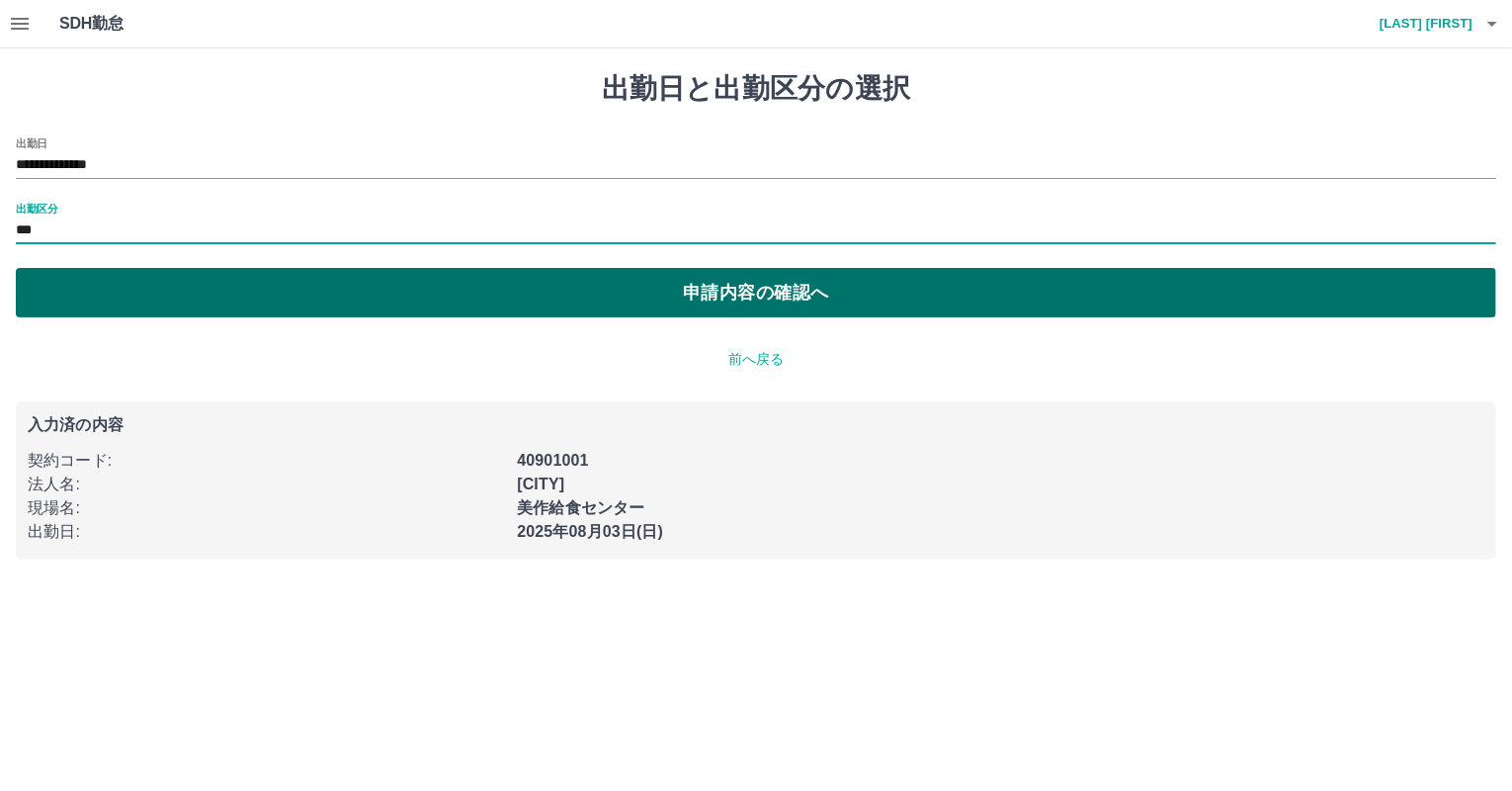 click on "申請内容の確認へ" at bounding box center [756, 293] 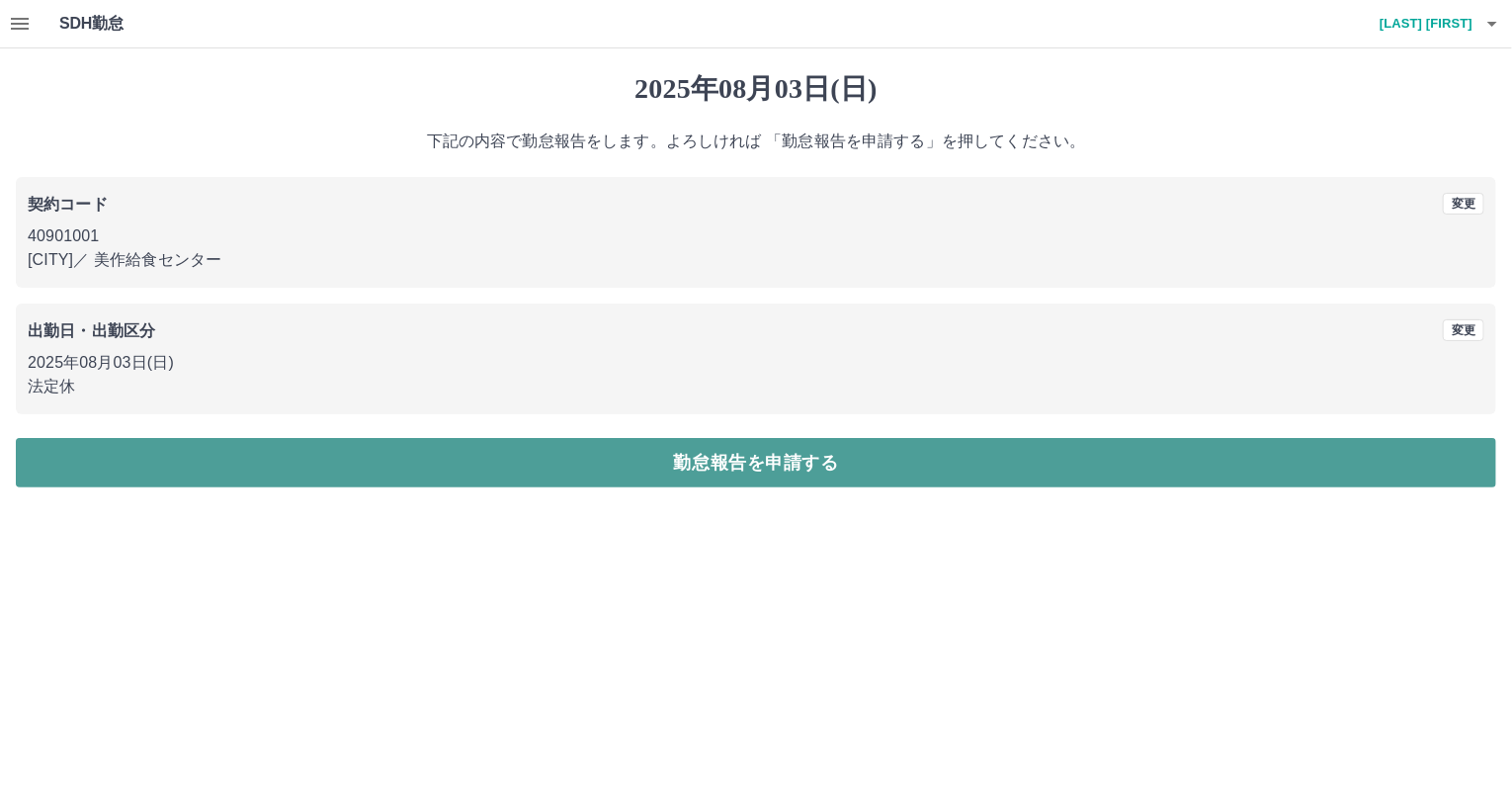 click on "勤怠報告を申請する" at bounding box center (756, 463) 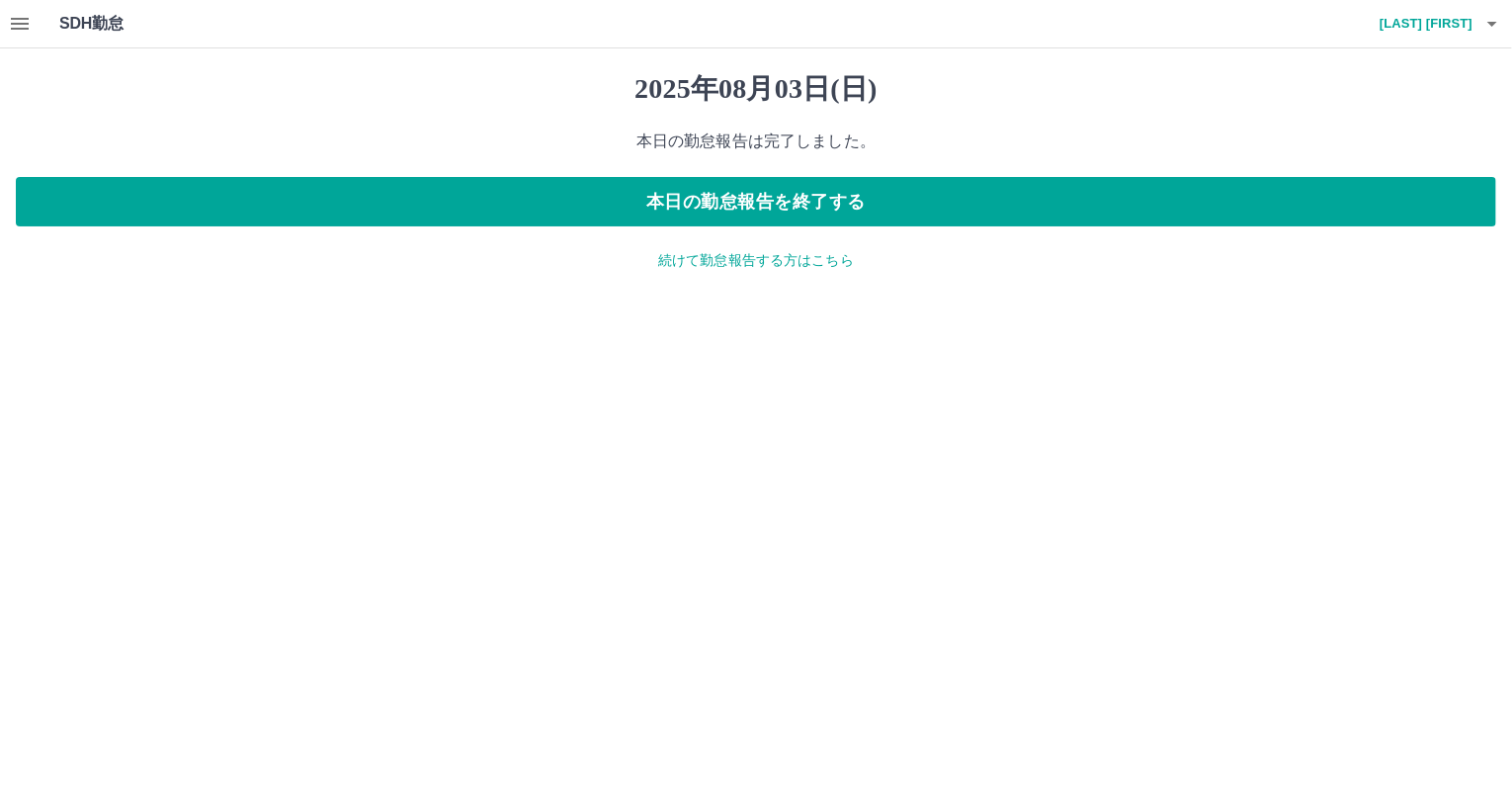 click on "続けて勤怠報告する方はこちら" at bounding box center (756, 260) 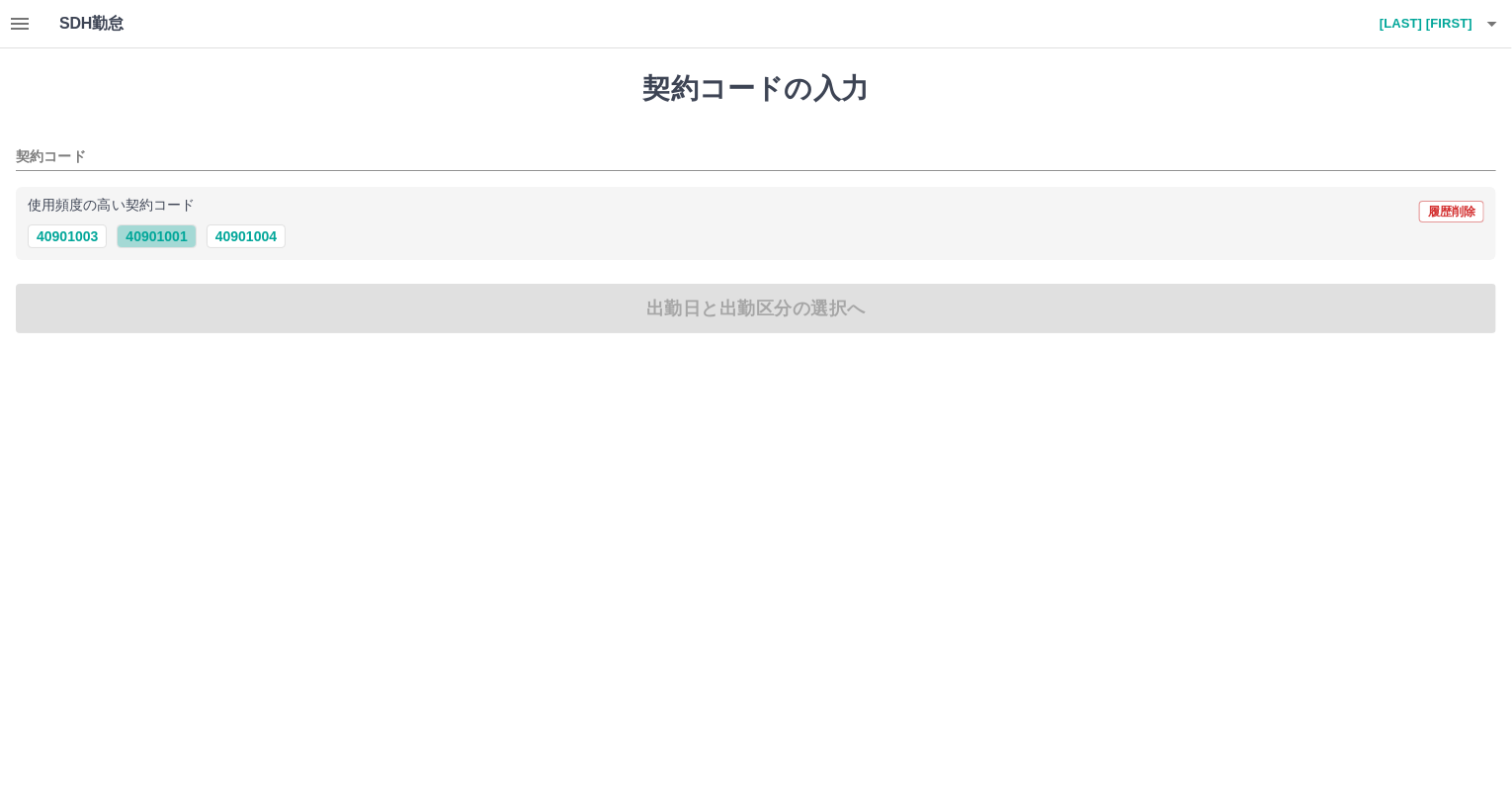 click on "40901001" at bounding box center [156, 236] 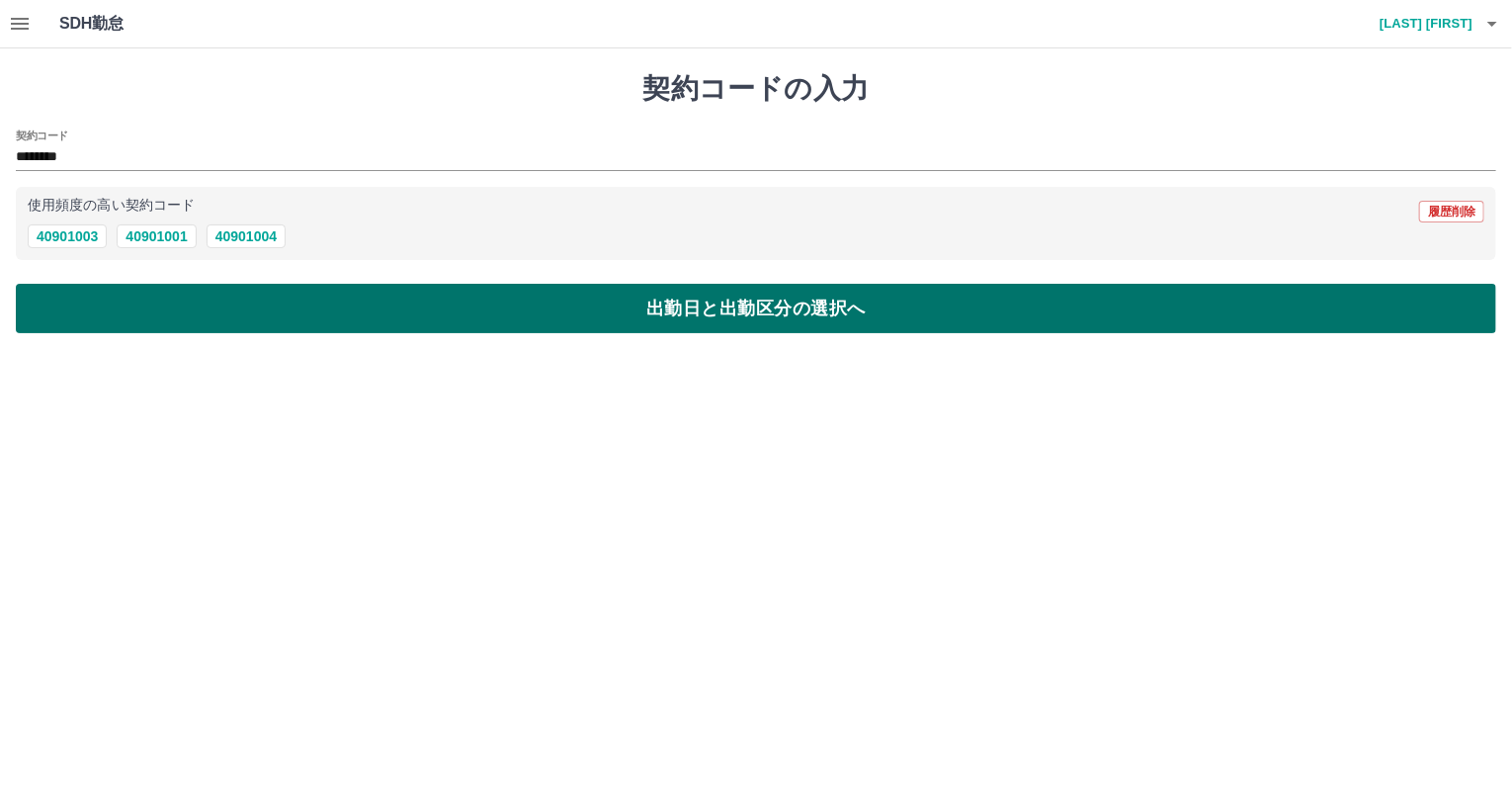 click on "出勤日と出勤区分の選択へ" at bounding box center [756, 308] 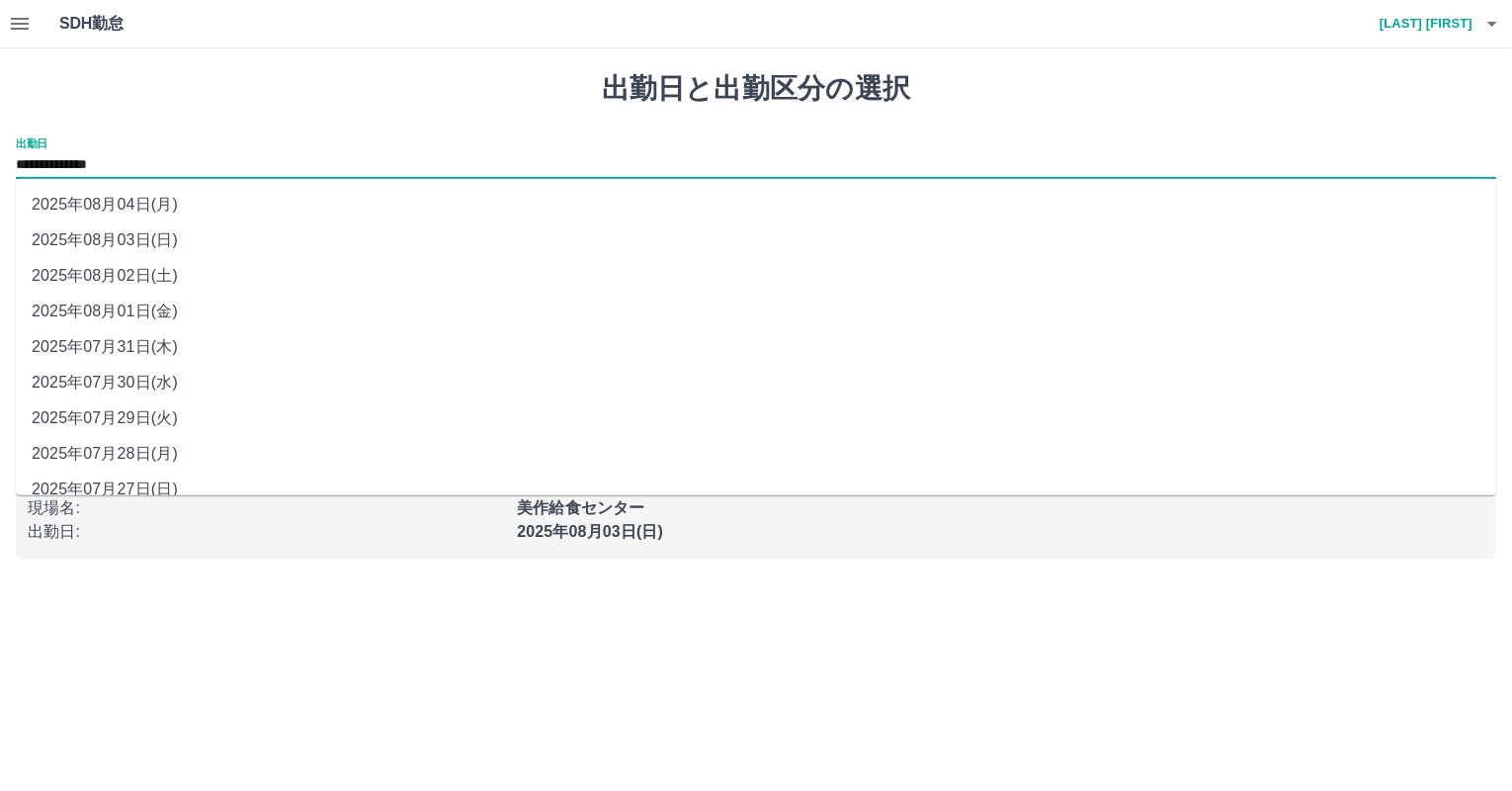 click on "**********" at bounding box center (756, 165) 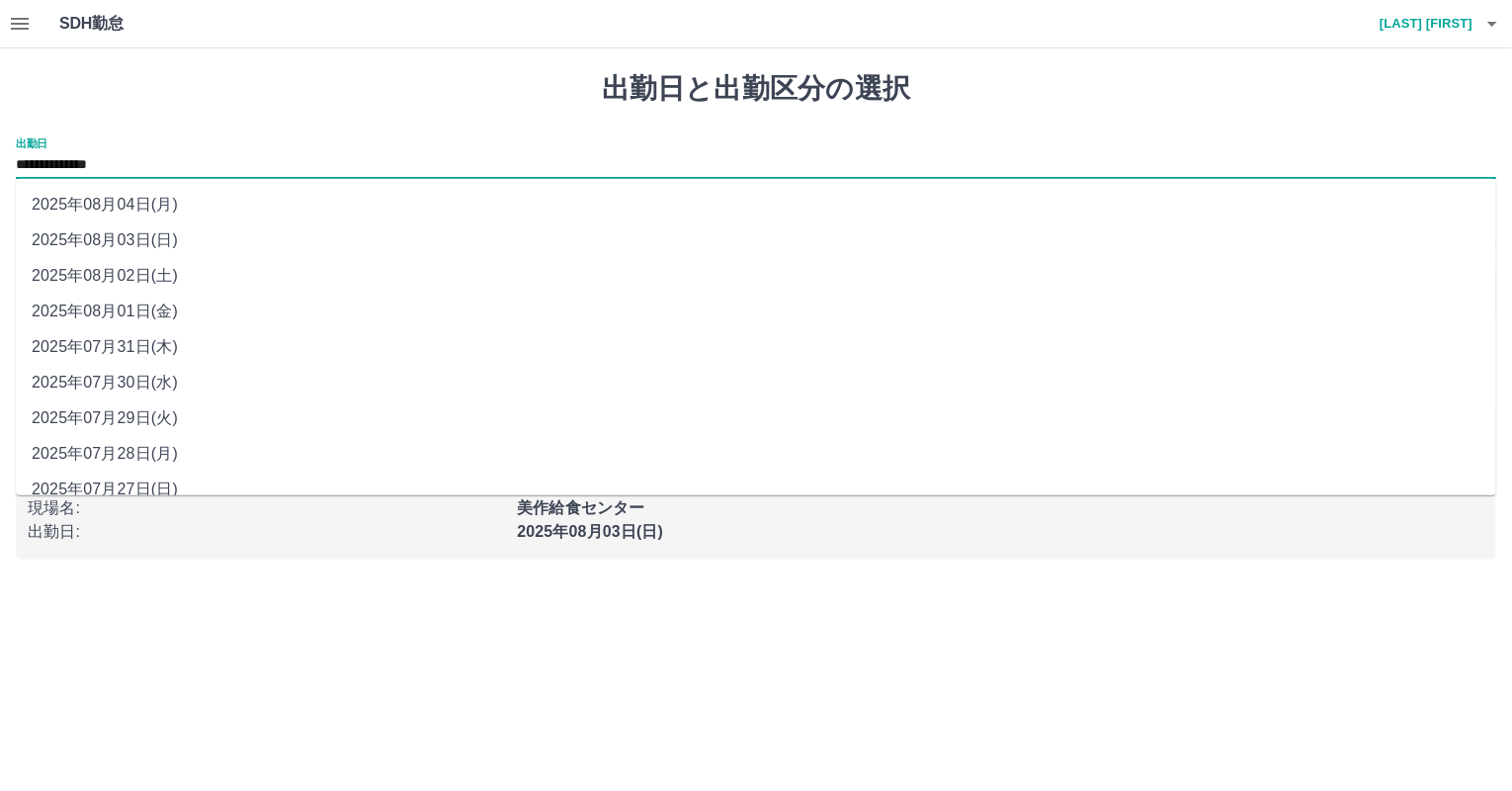 click on "2025年08月04日(月)" at bounding box center (756, 205) 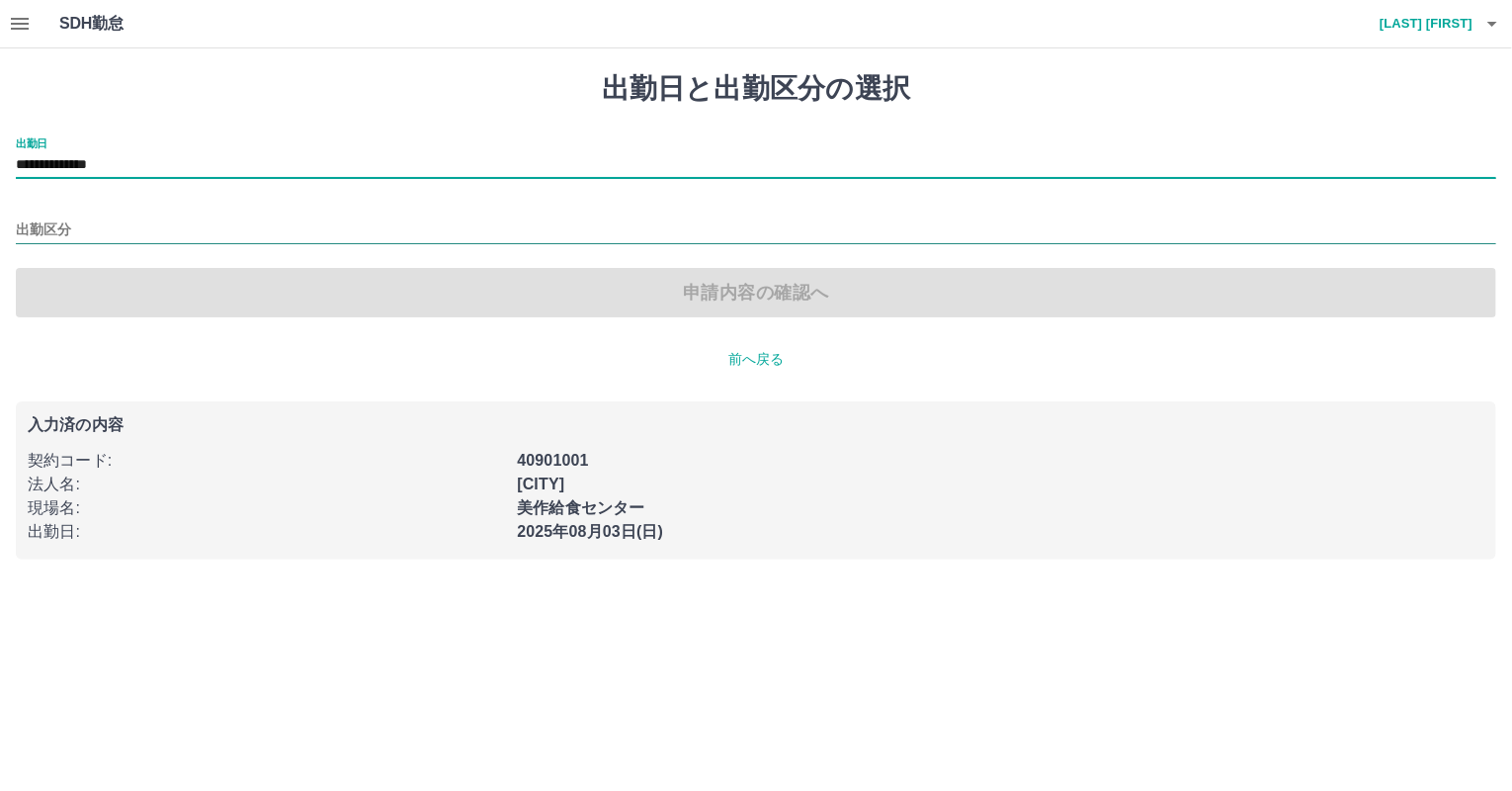 click on "出勤区分" at bounding box center [756, 230] 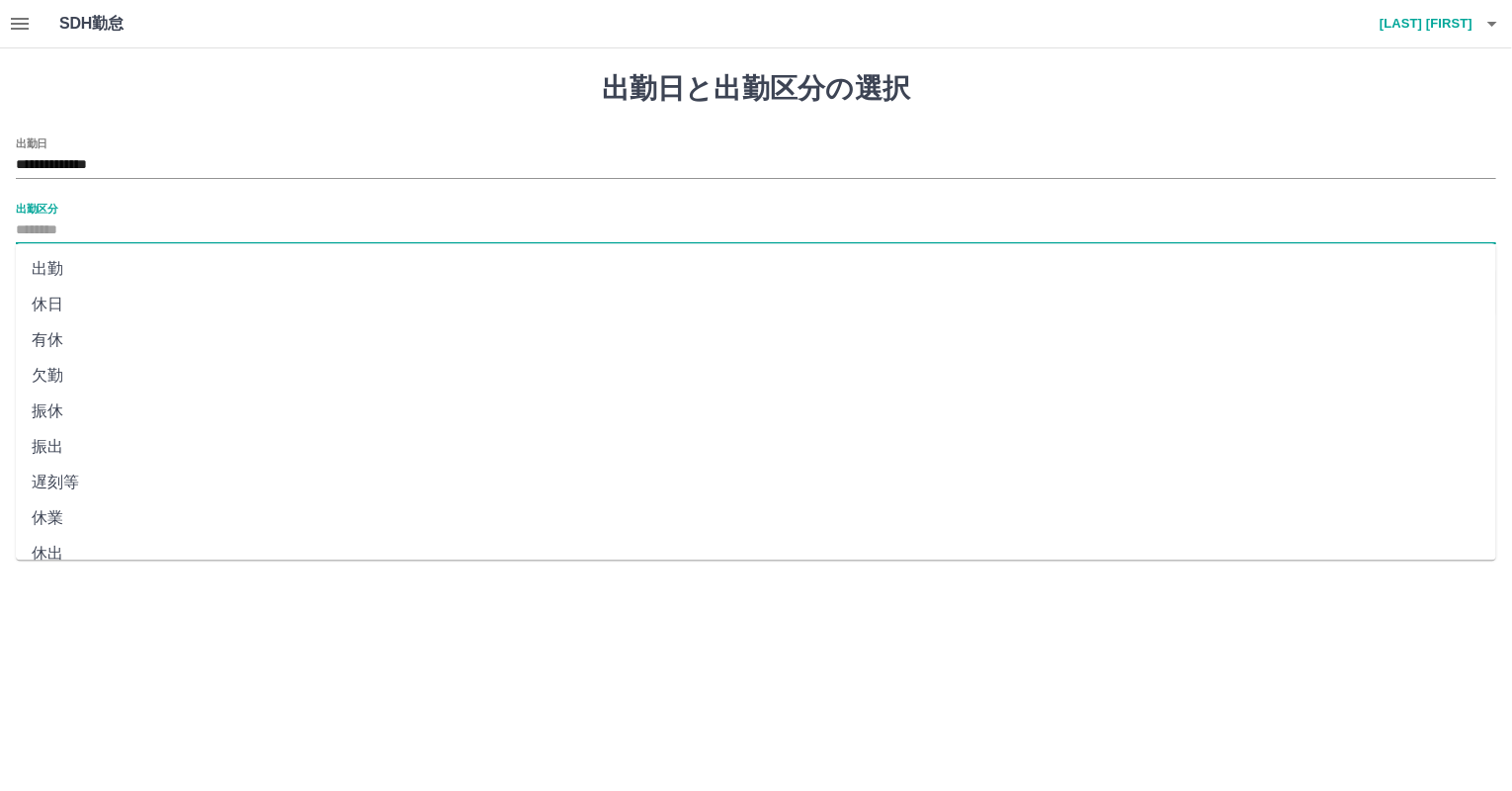 click on "出勤" at bounding box center (756, 269) 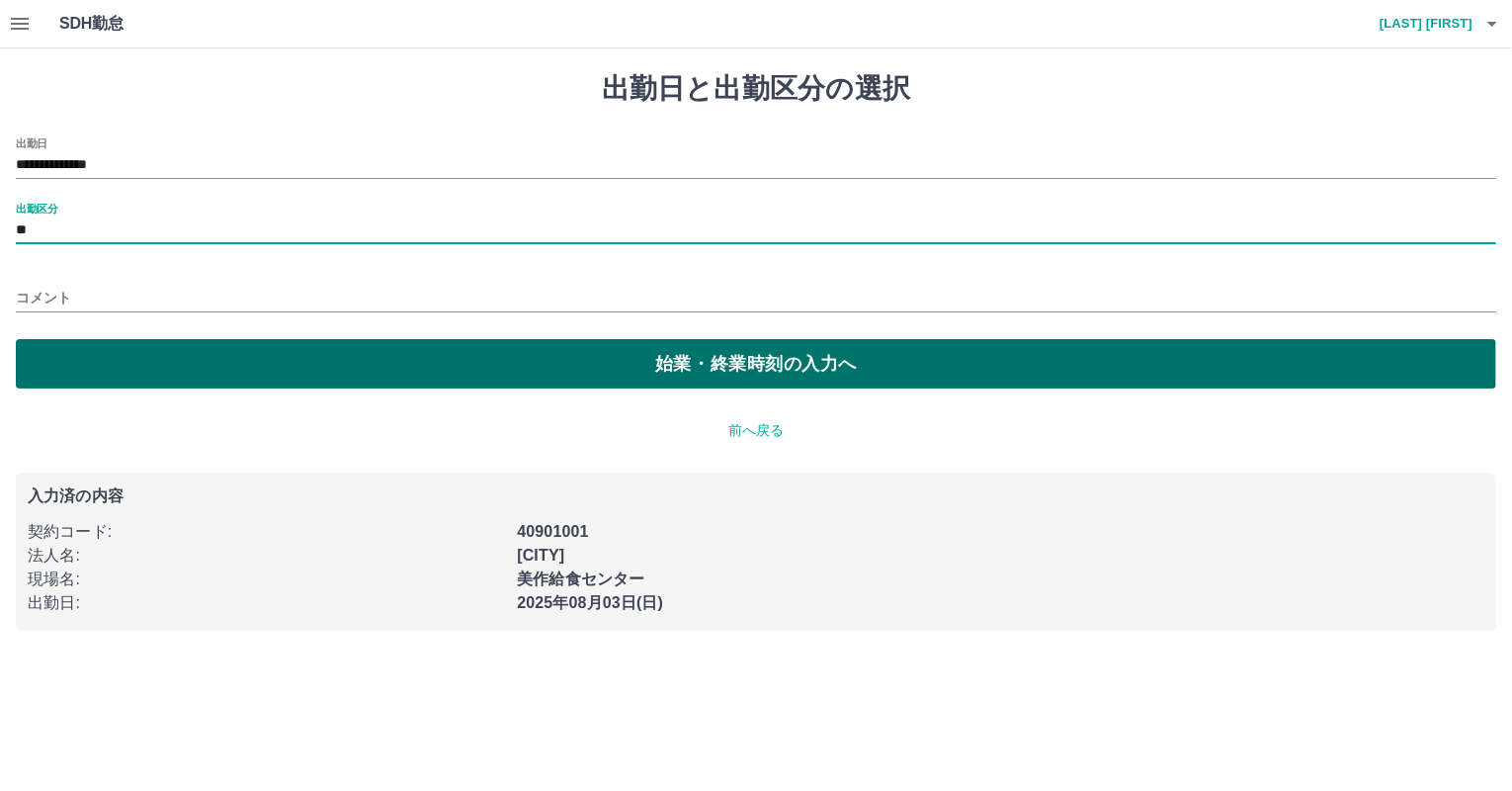 click on "始業・終業時刻の入力へ" at bounding box center [756, 364] 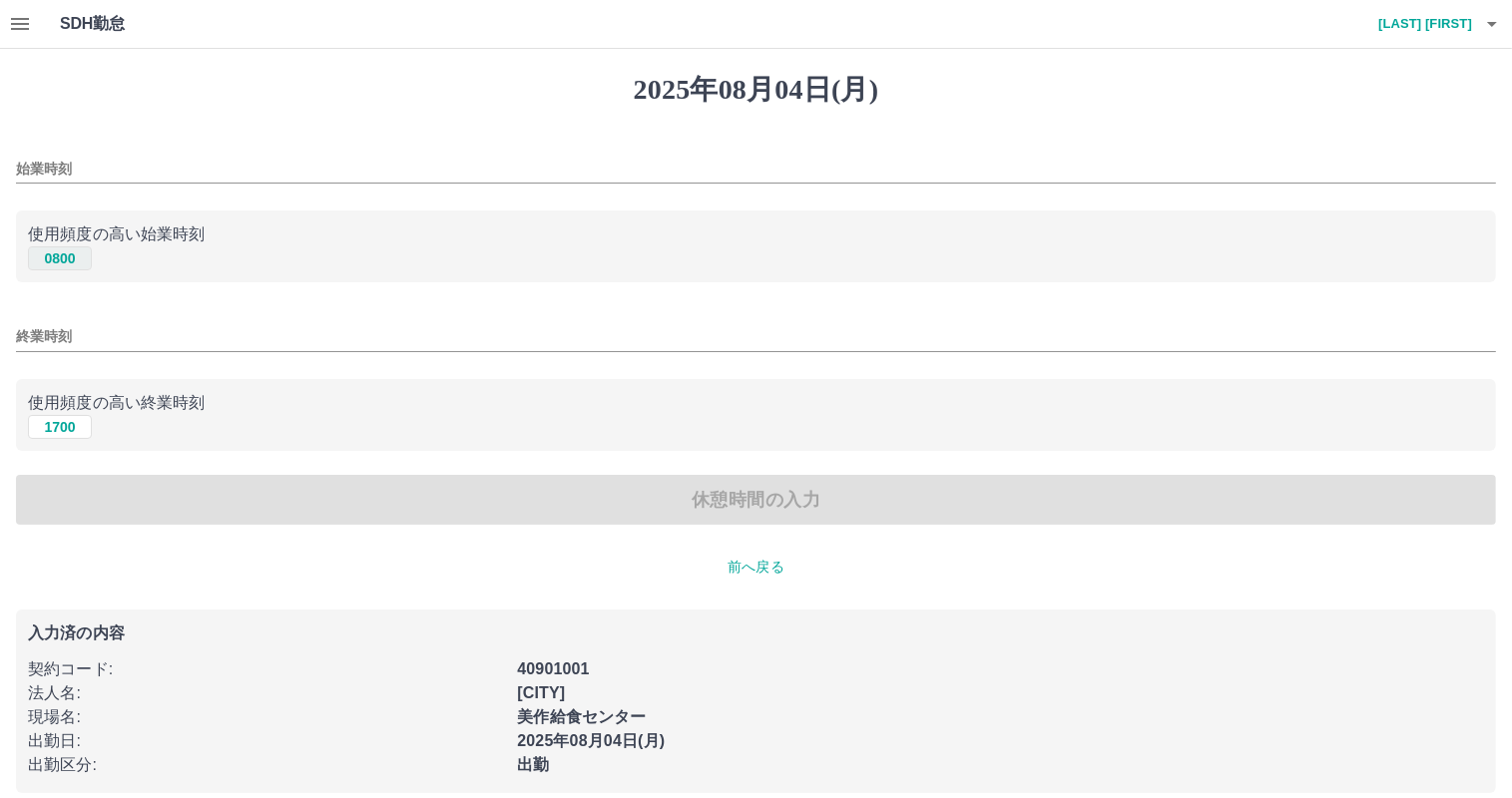 click on "0800" at bounding box center [60, 258] 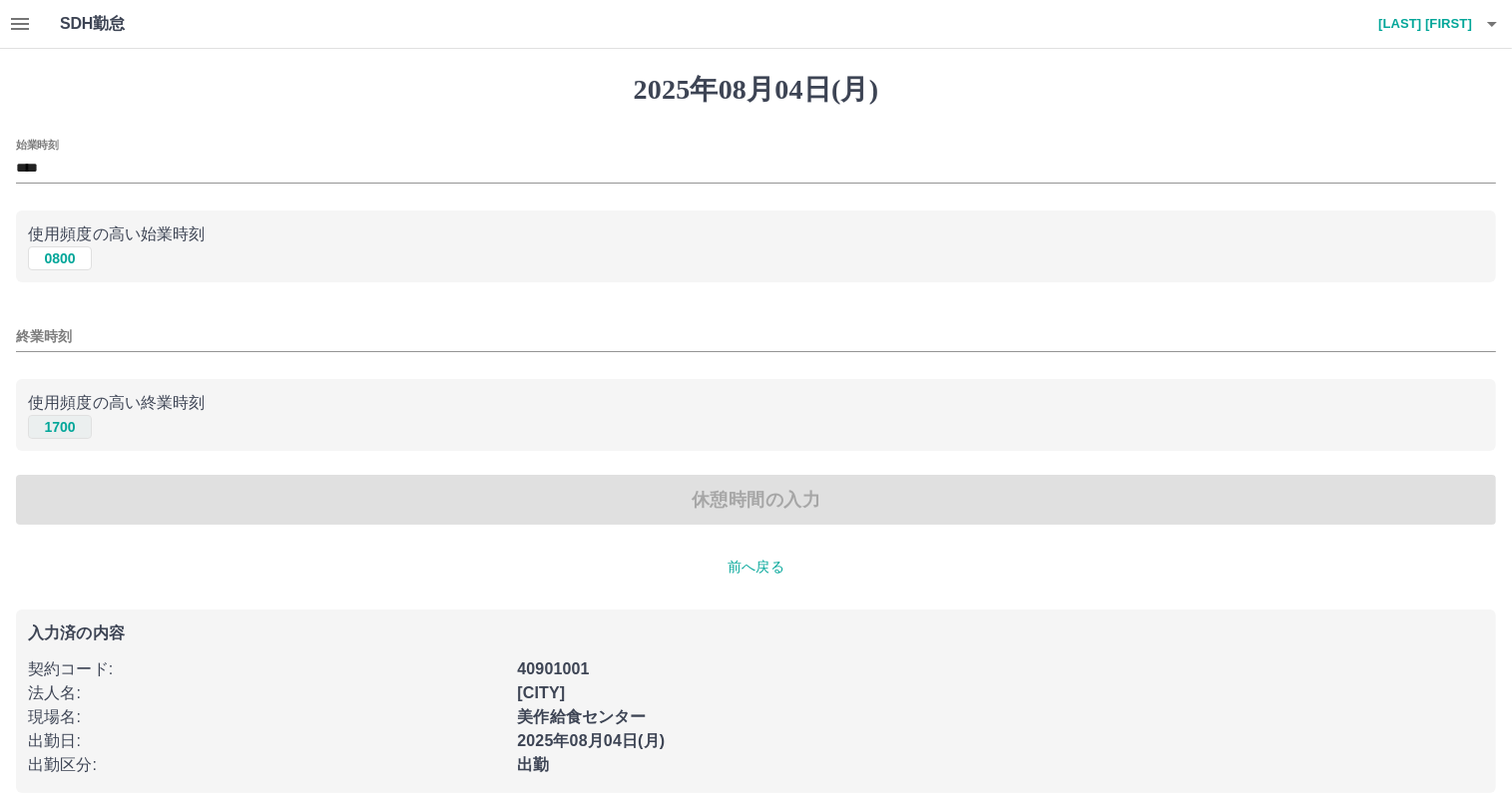 click on "1700" at bounding box center (60, 427) 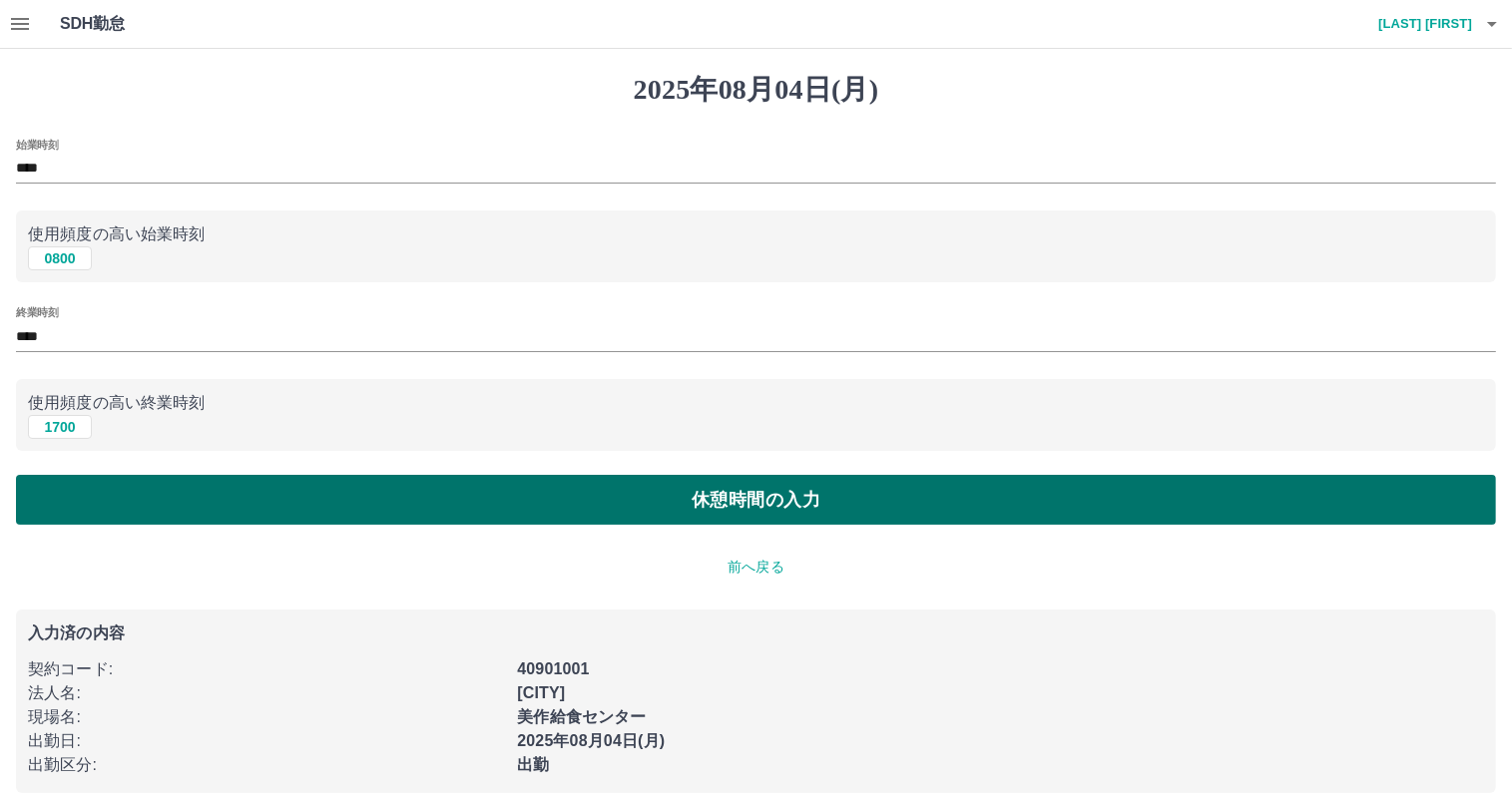 click on "休憩時間の入力" at bounding box center [756, 500] 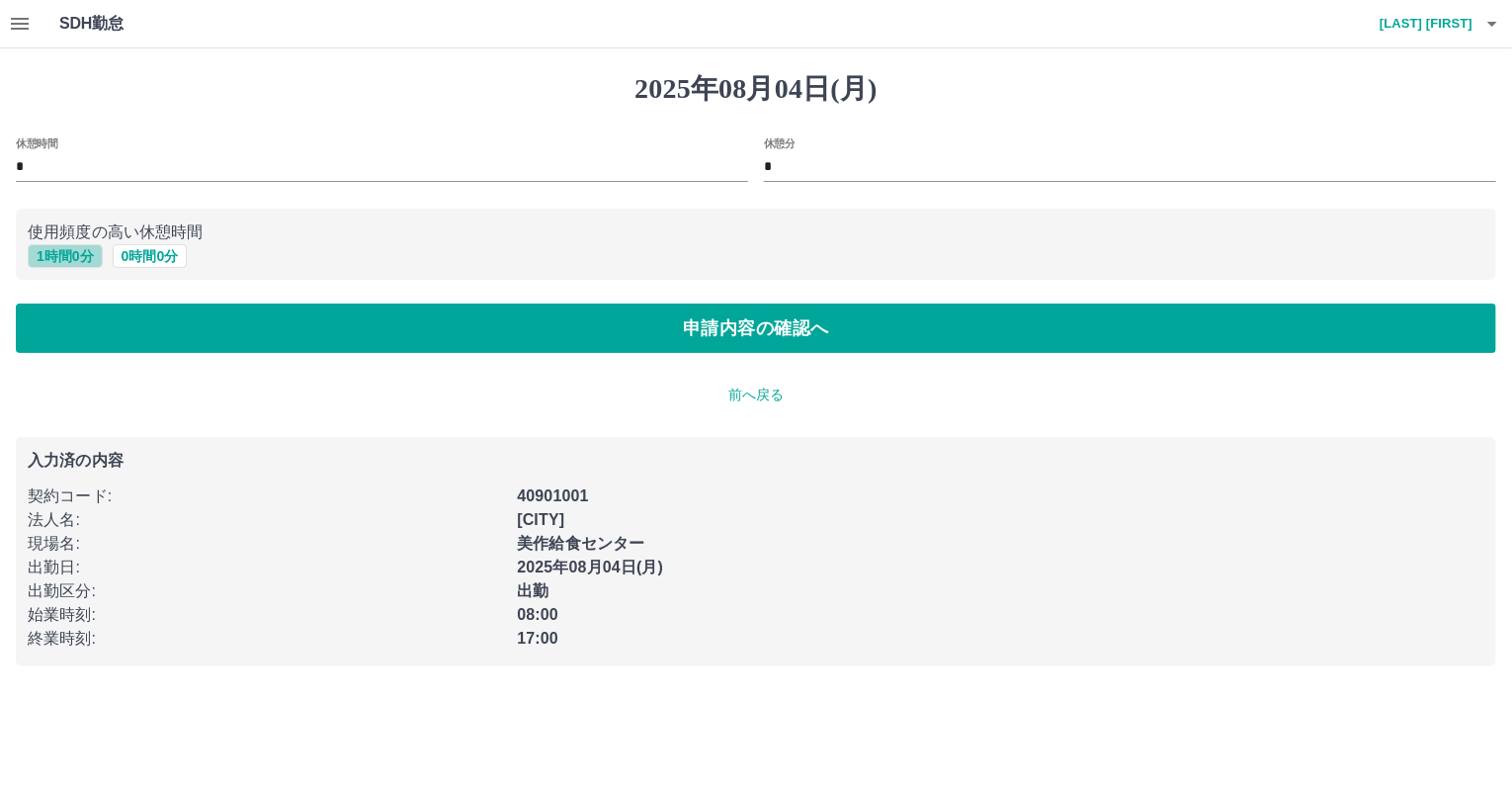 click on "1 時間 0 分" at bounding box center (65, 256) 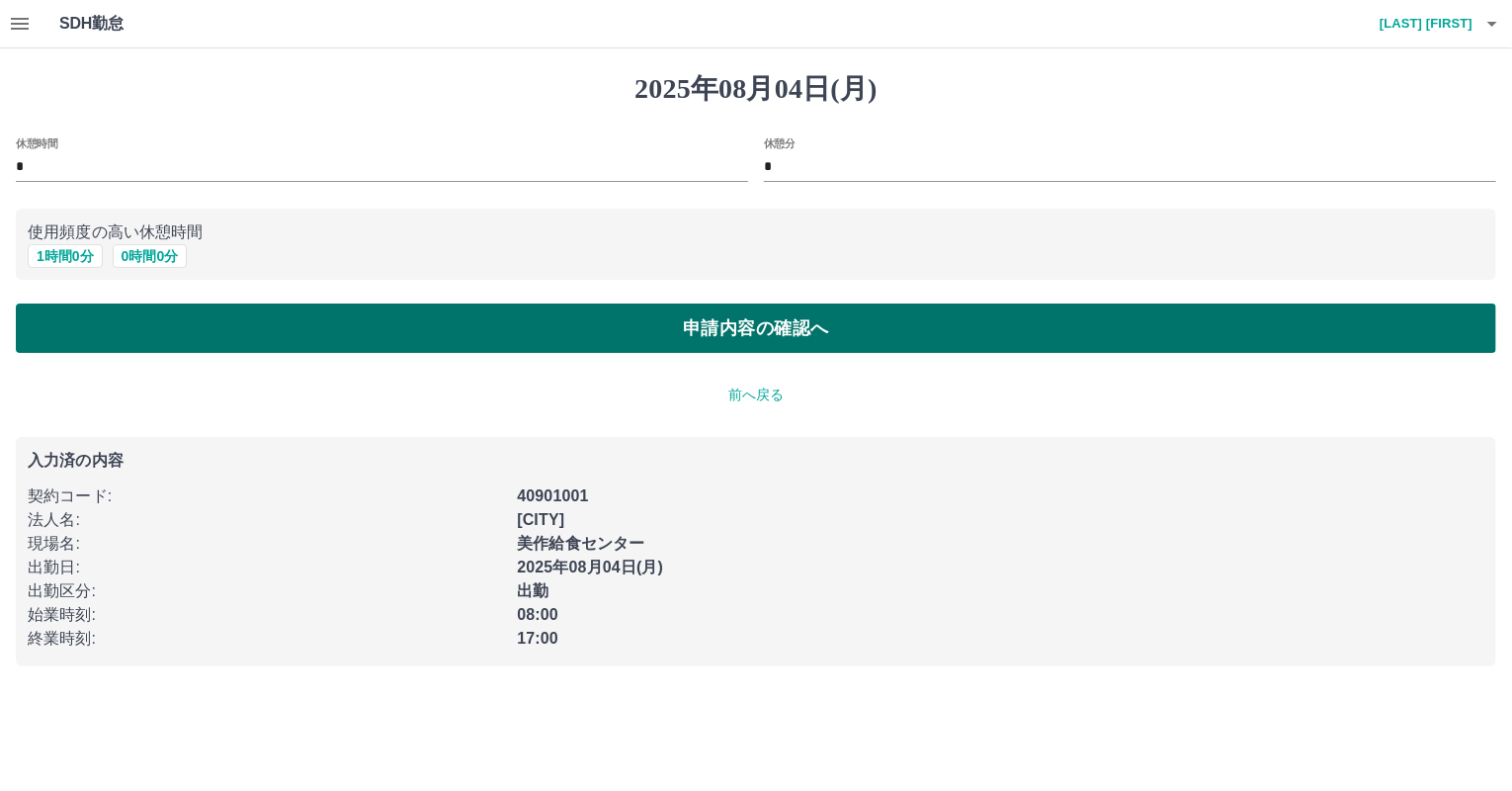 click on "申請内容の確認へ" at bounding box center [756, 328] 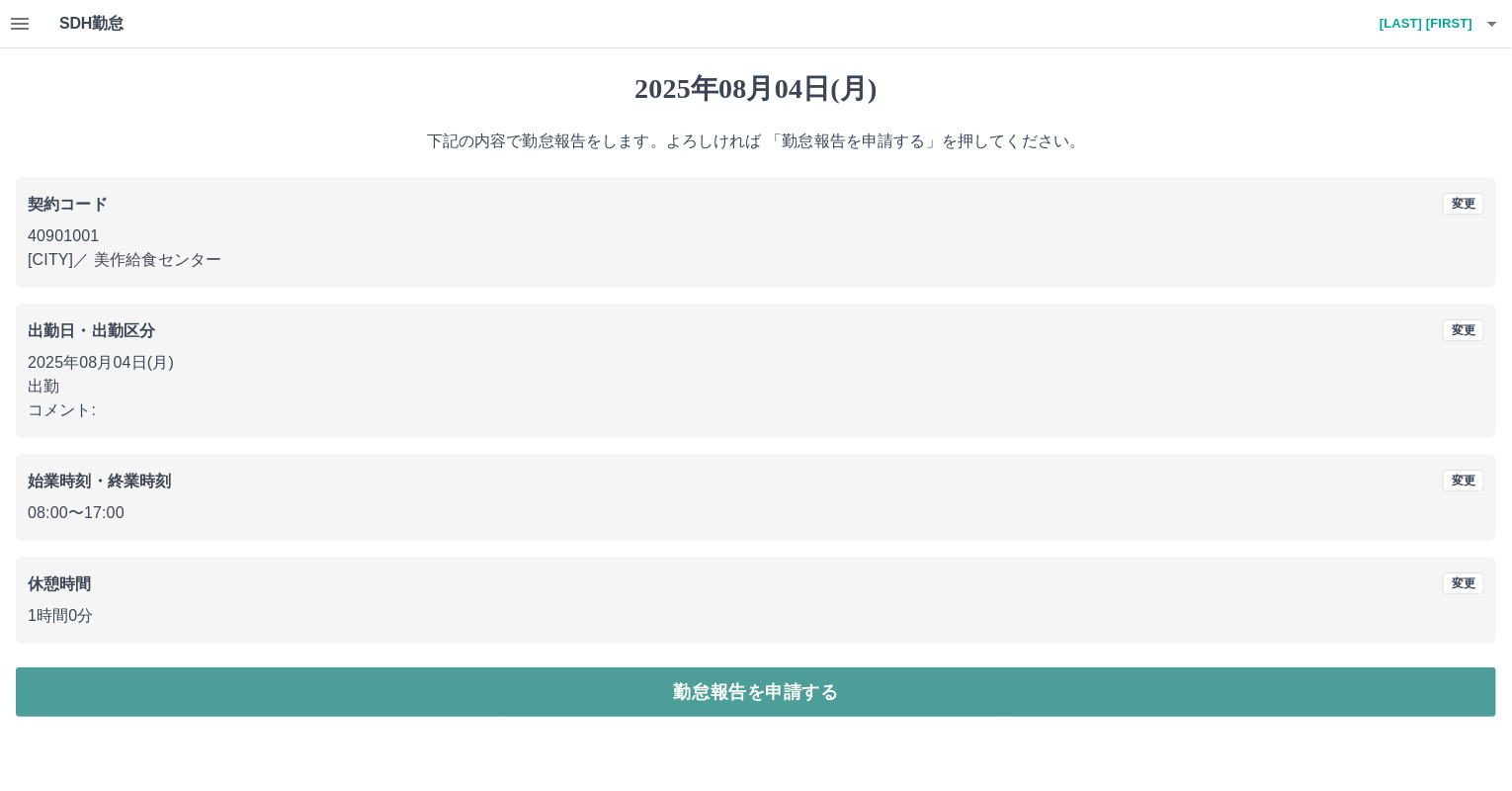click on "勤怠報告を申請する" at bounding box center (756, 692) 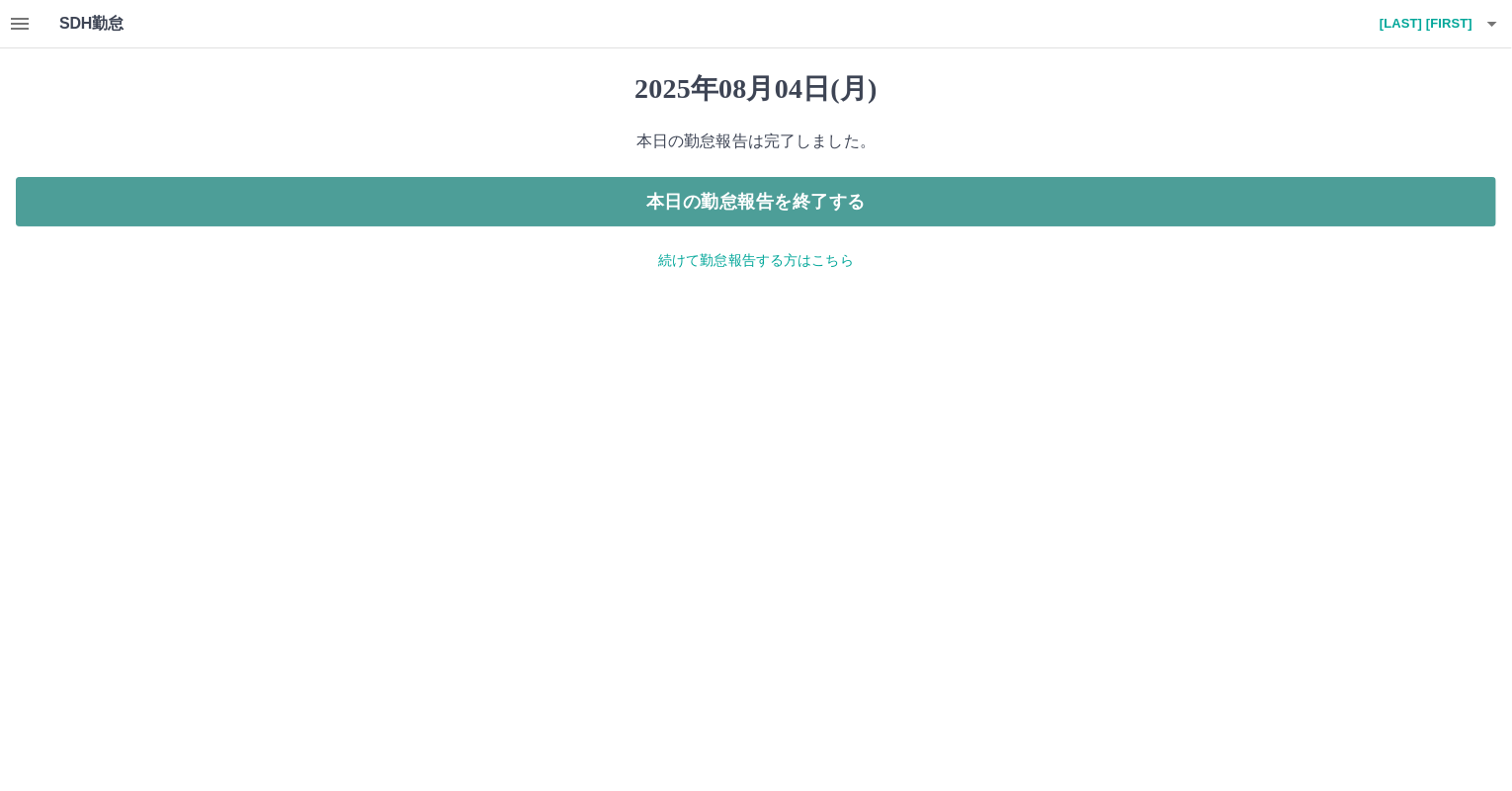 click on "本日の勤怠報告を終了する" at bounding box center (756, 202) 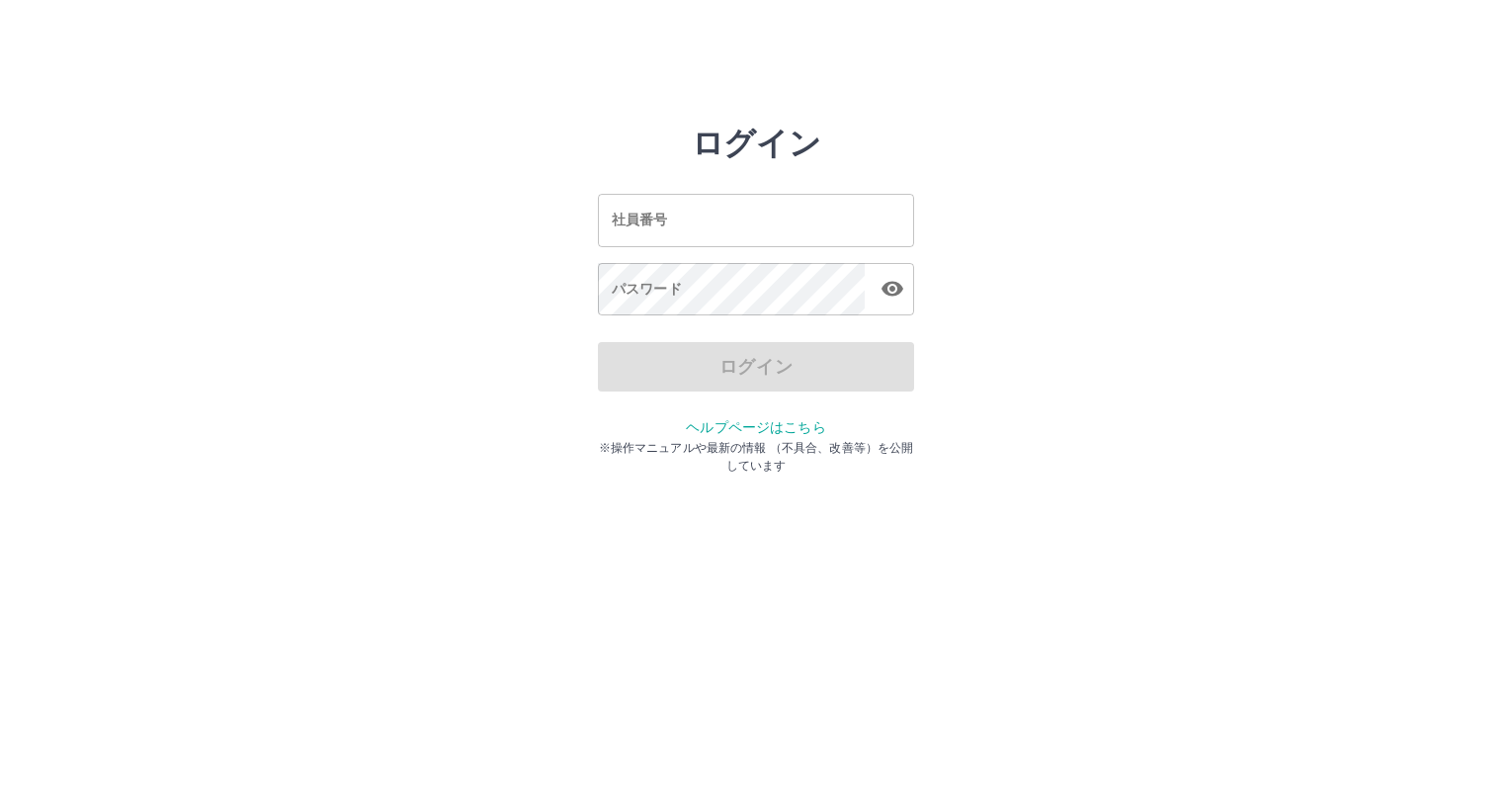 scroll, scrollTop: 0, scrollLeft: 0, axis: both 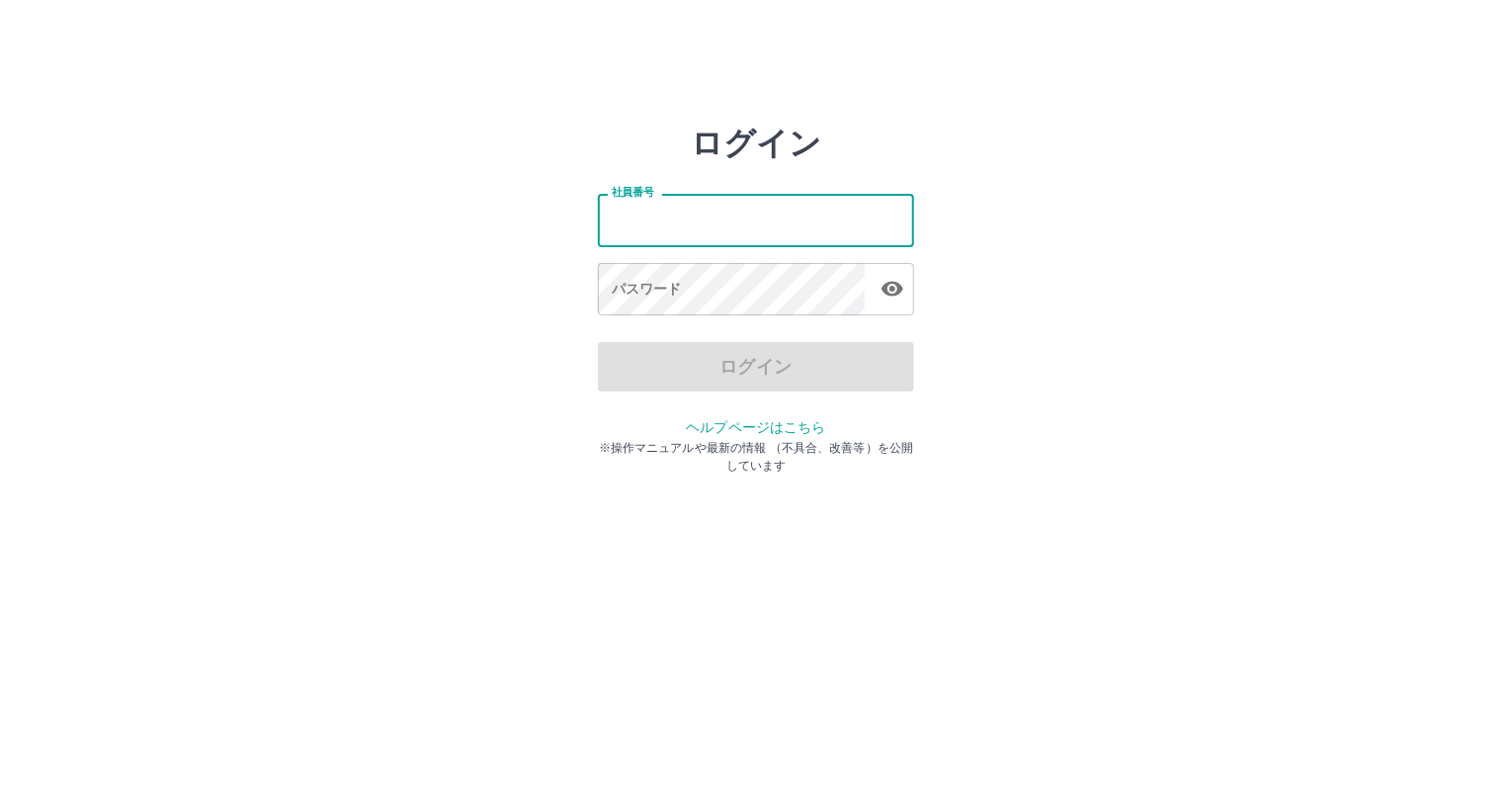 click on "社員番号" at bounding box center (756, 220) 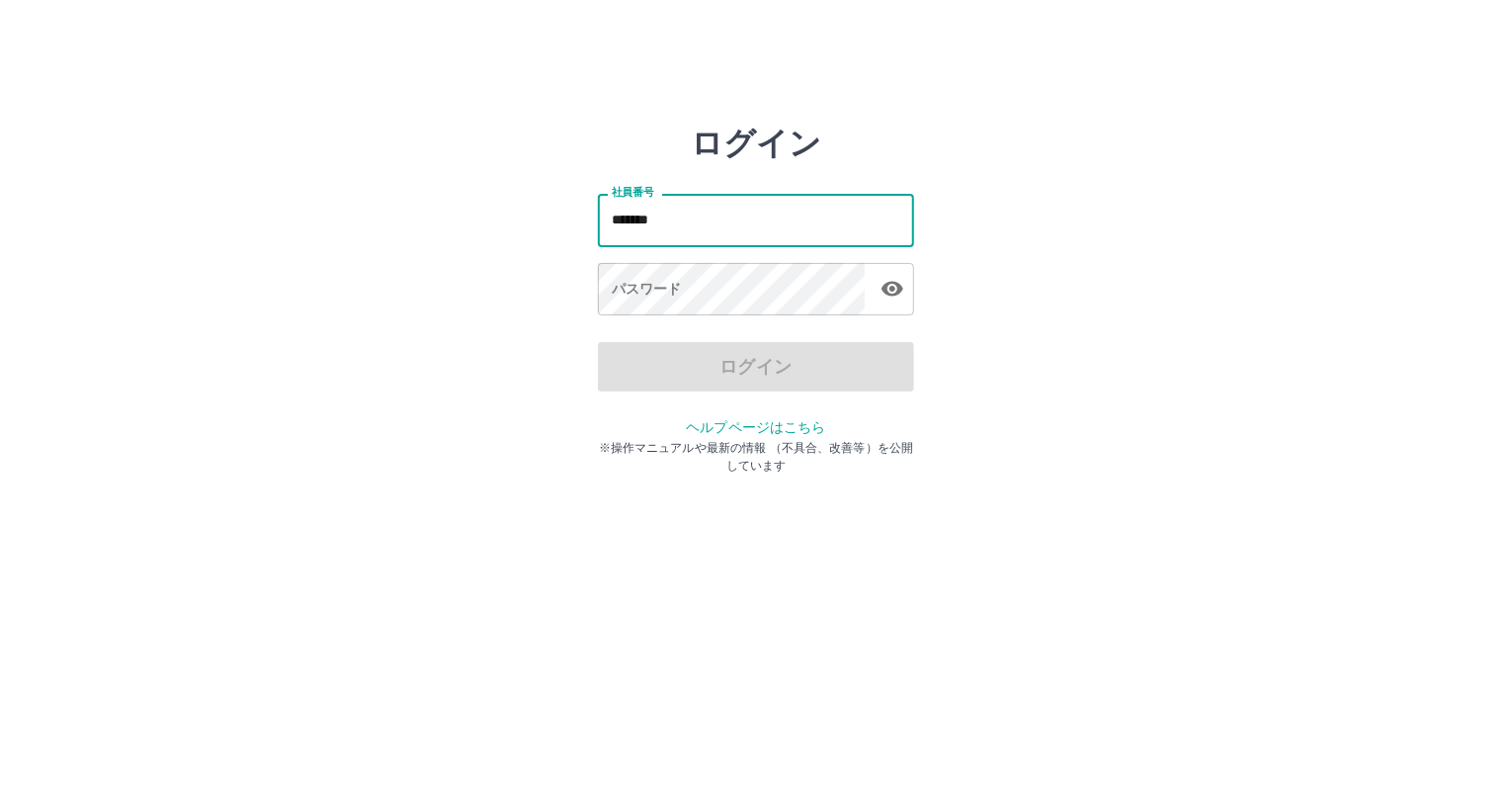 type on "*******" 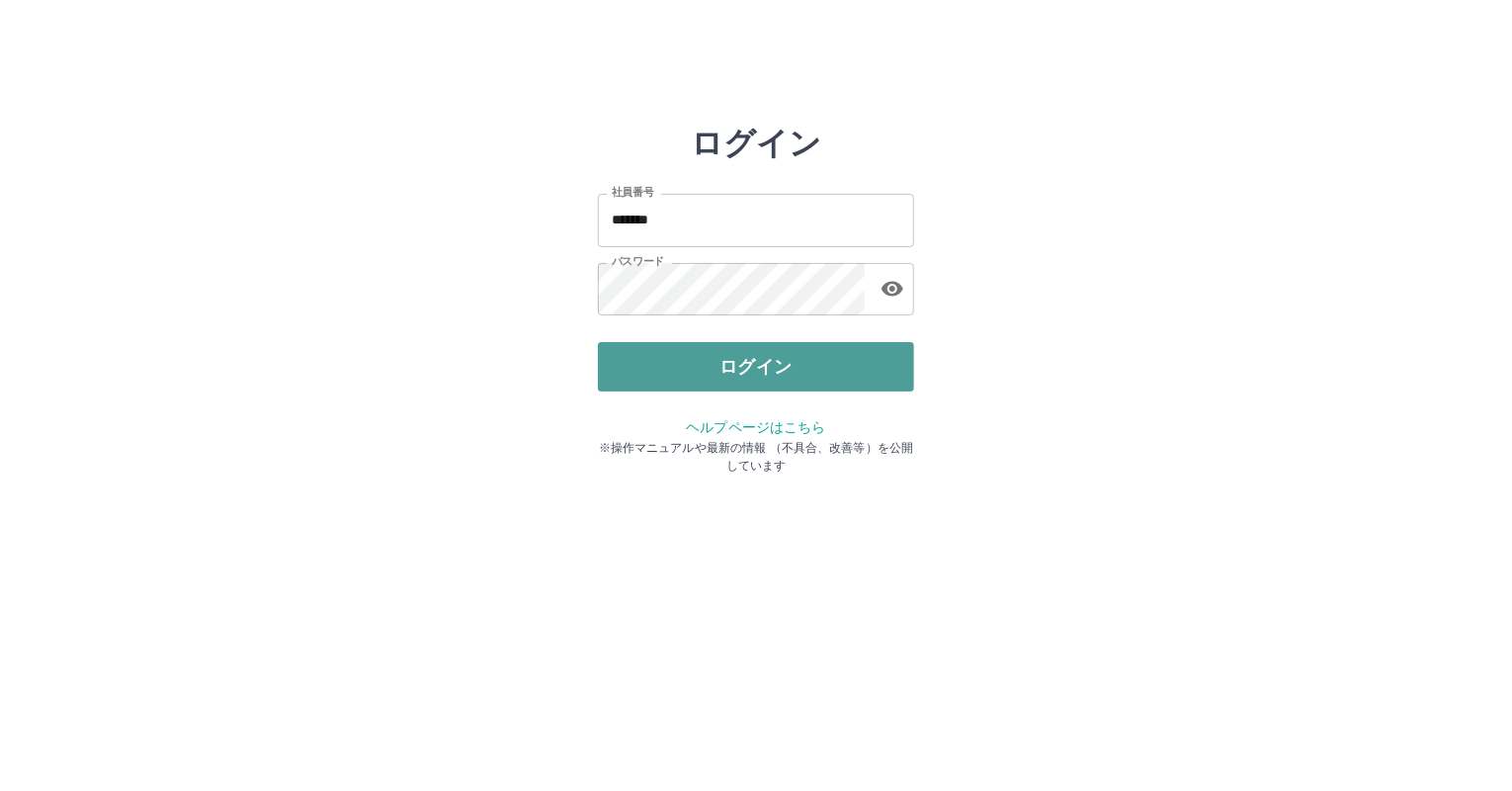click on "ログイン" at bounding box center (756, 367) 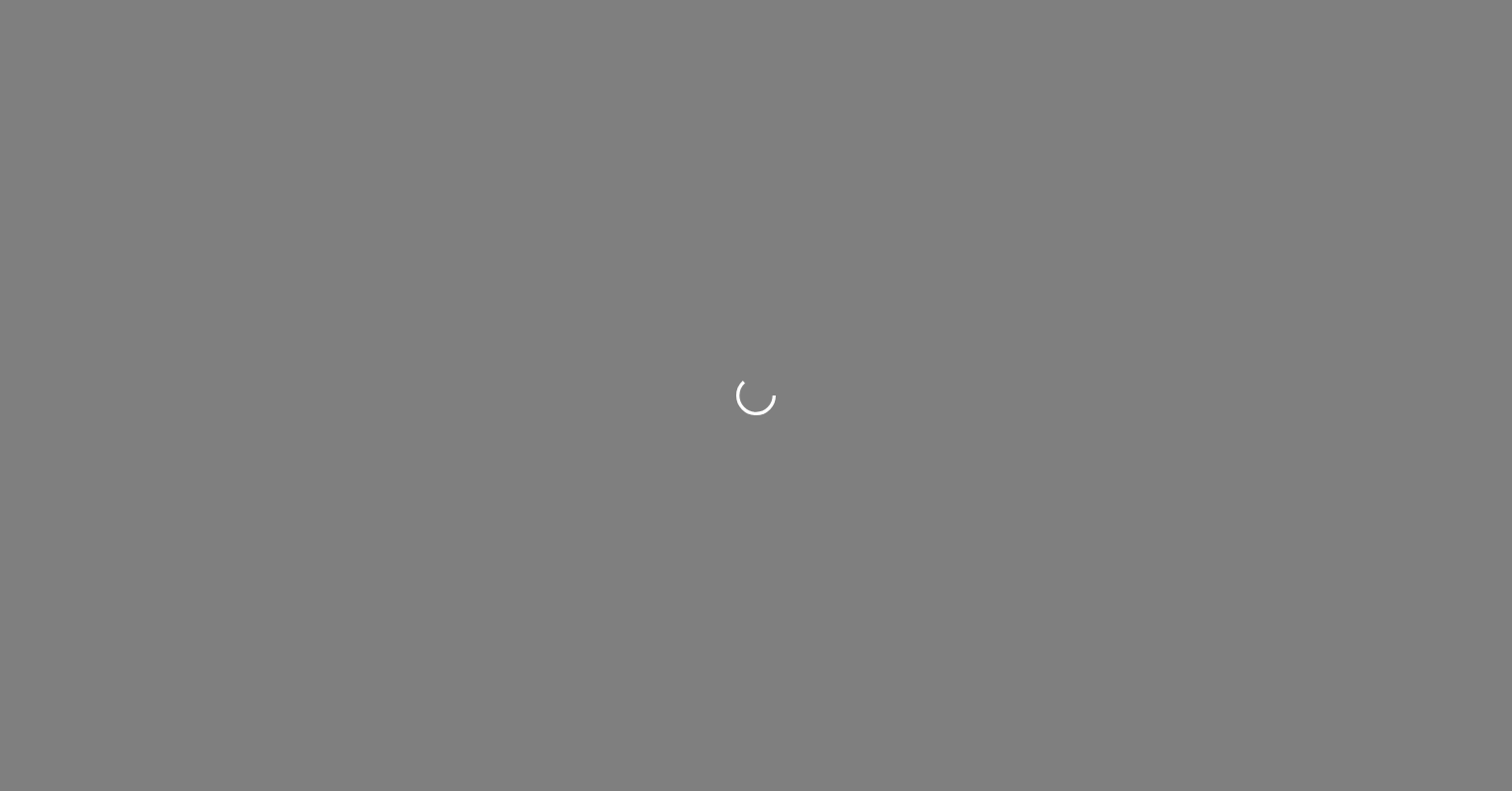 scroll, scrollTop: 0, scrollLeft: 0, axis: both 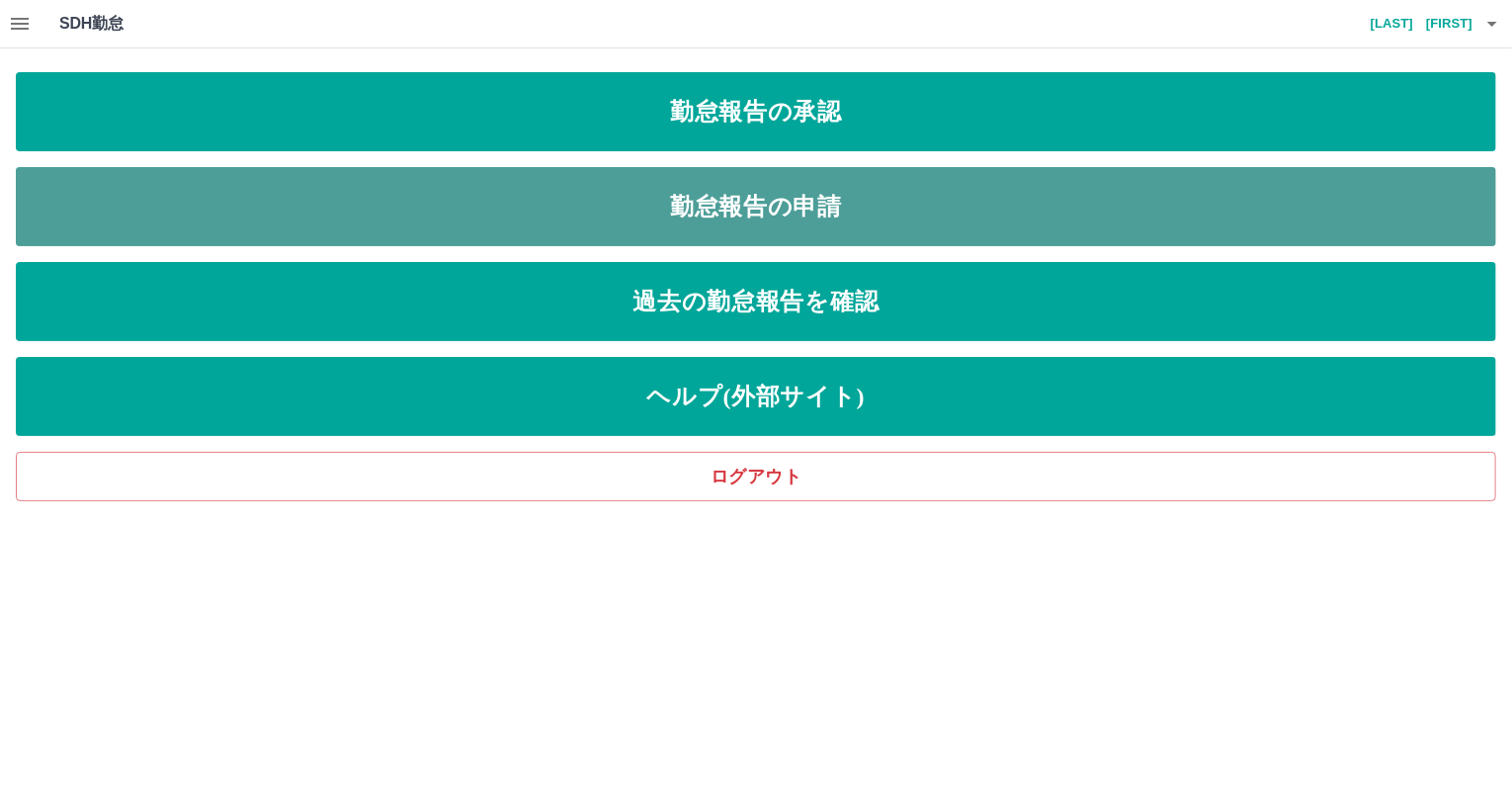 click on "勤怠報告の申請" at bounding box center (756, 207) 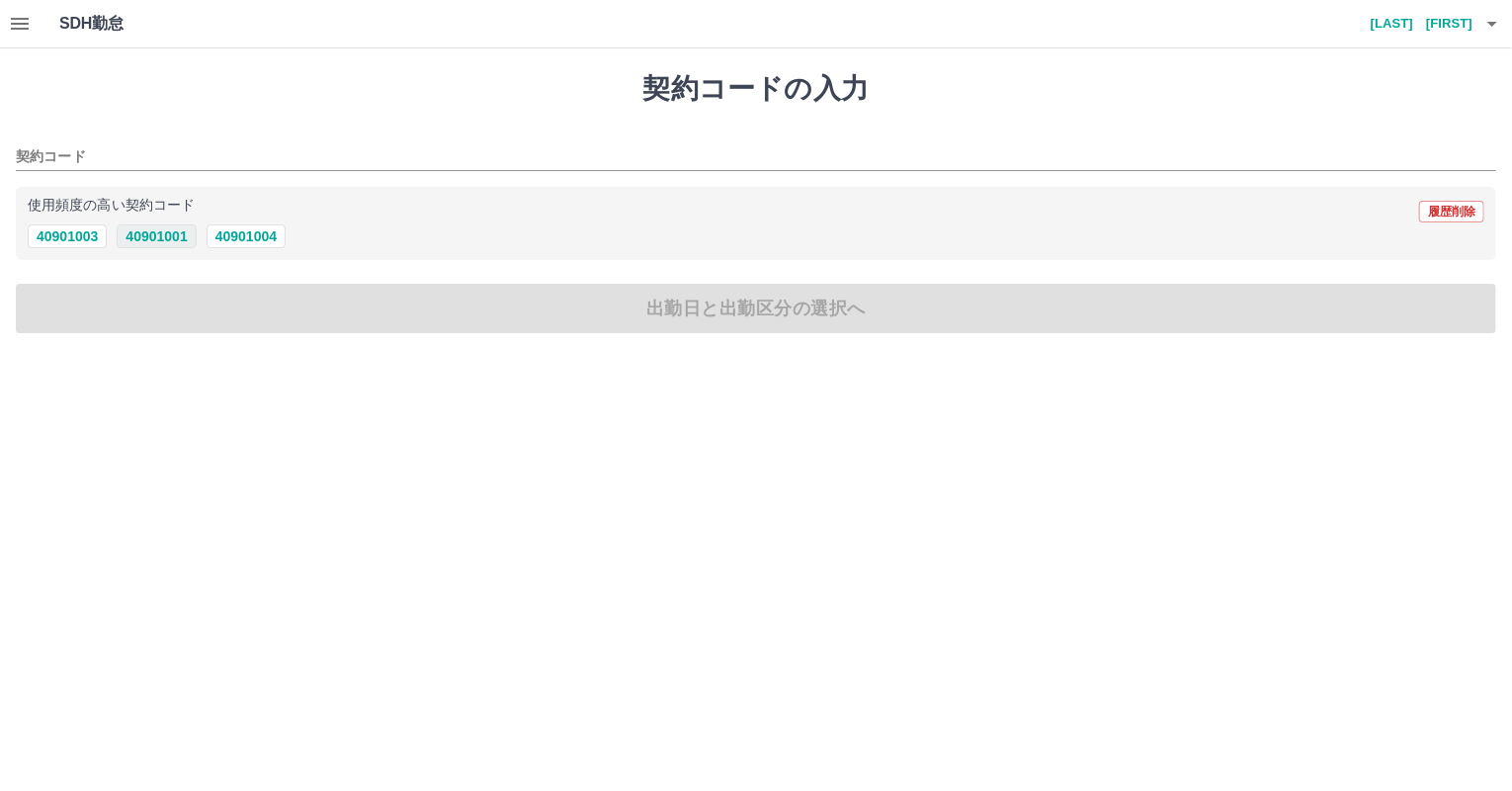 click on "40901001" at bounding box center [156, 236] 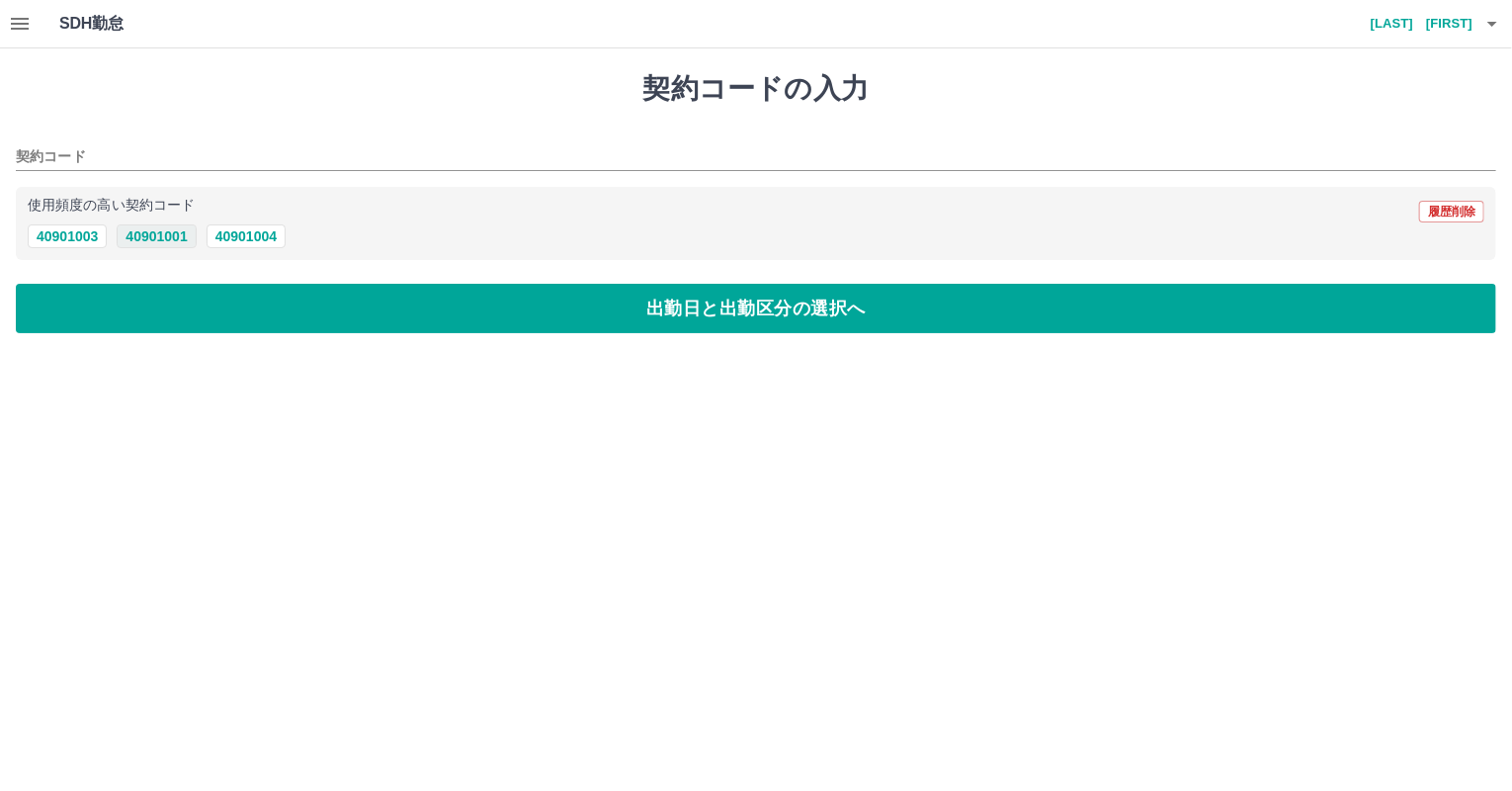 type on "********" 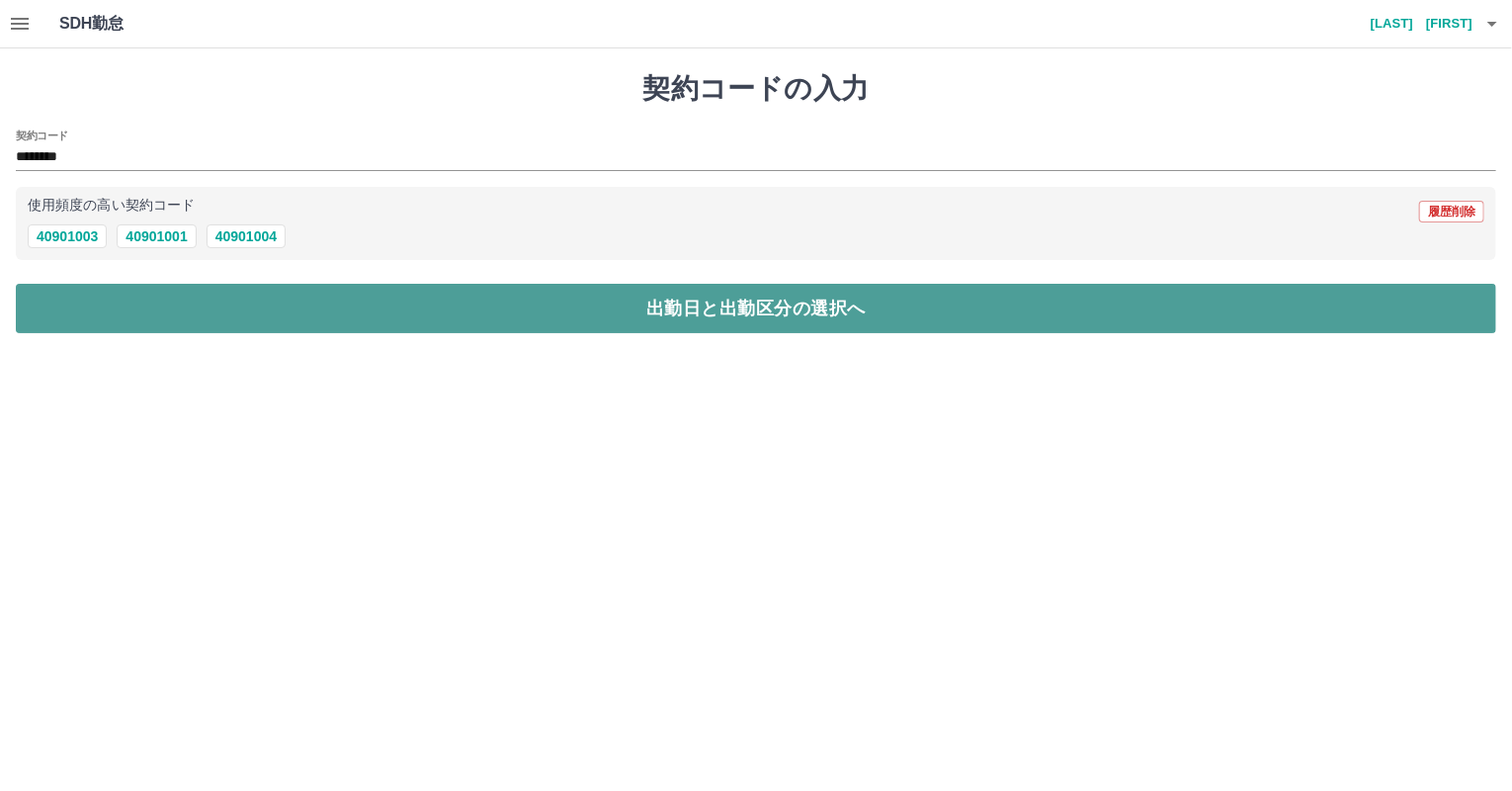 click on "出勤日と出勤区分の選択へ" at bounding box center (756, 308) 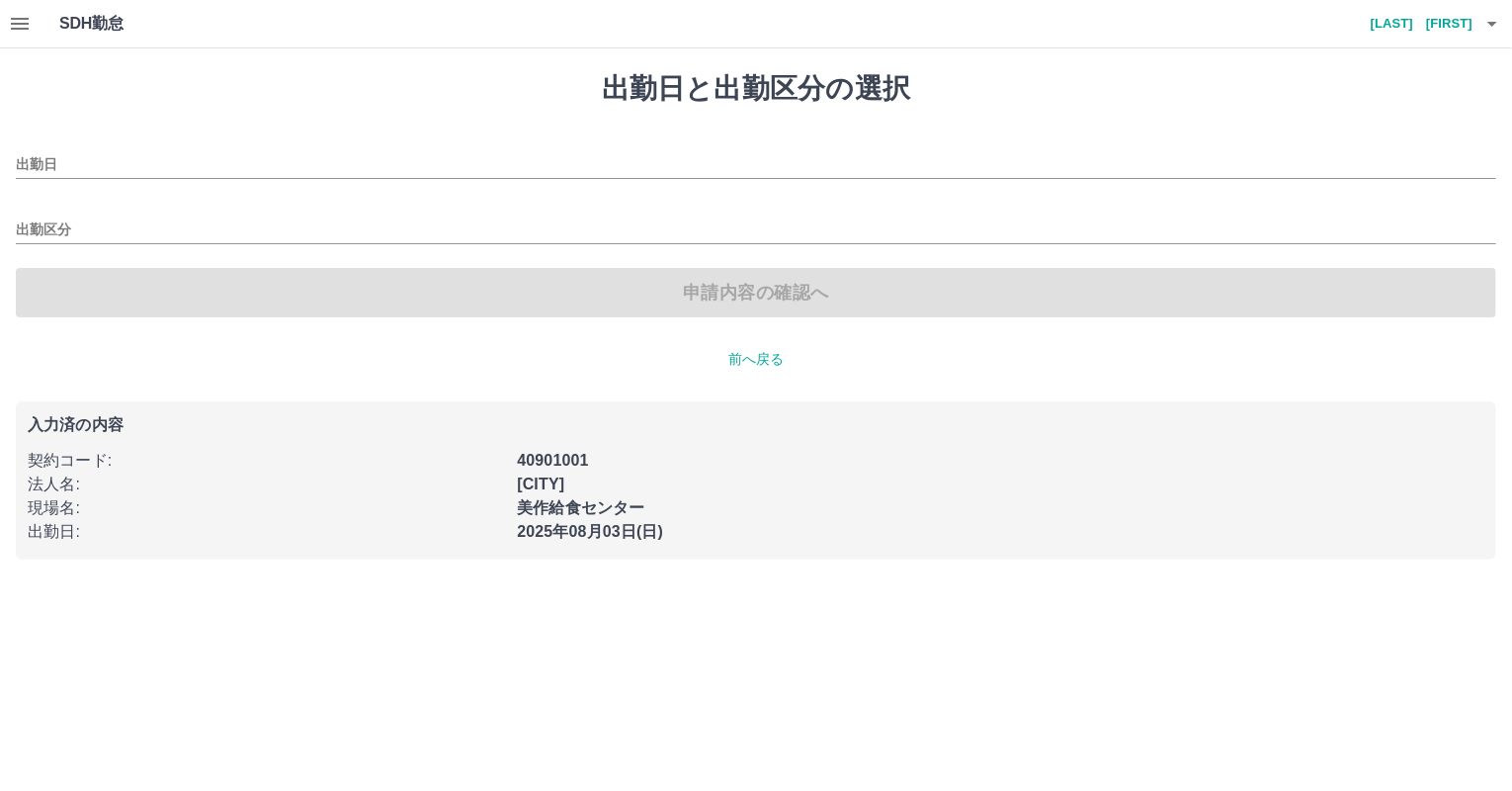 type on "**********" 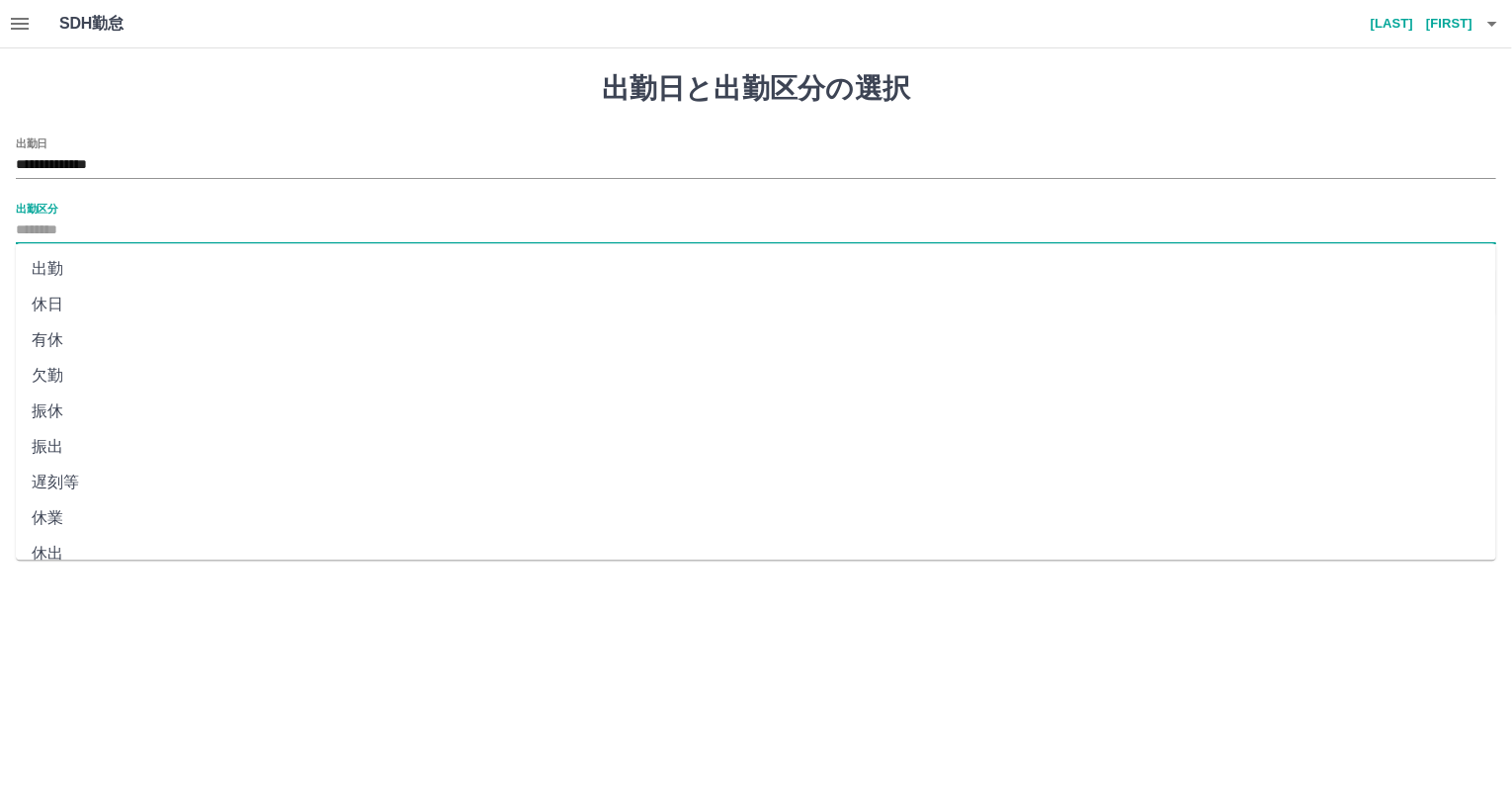 click on "出勤区分" at bounding box center [756, 230] 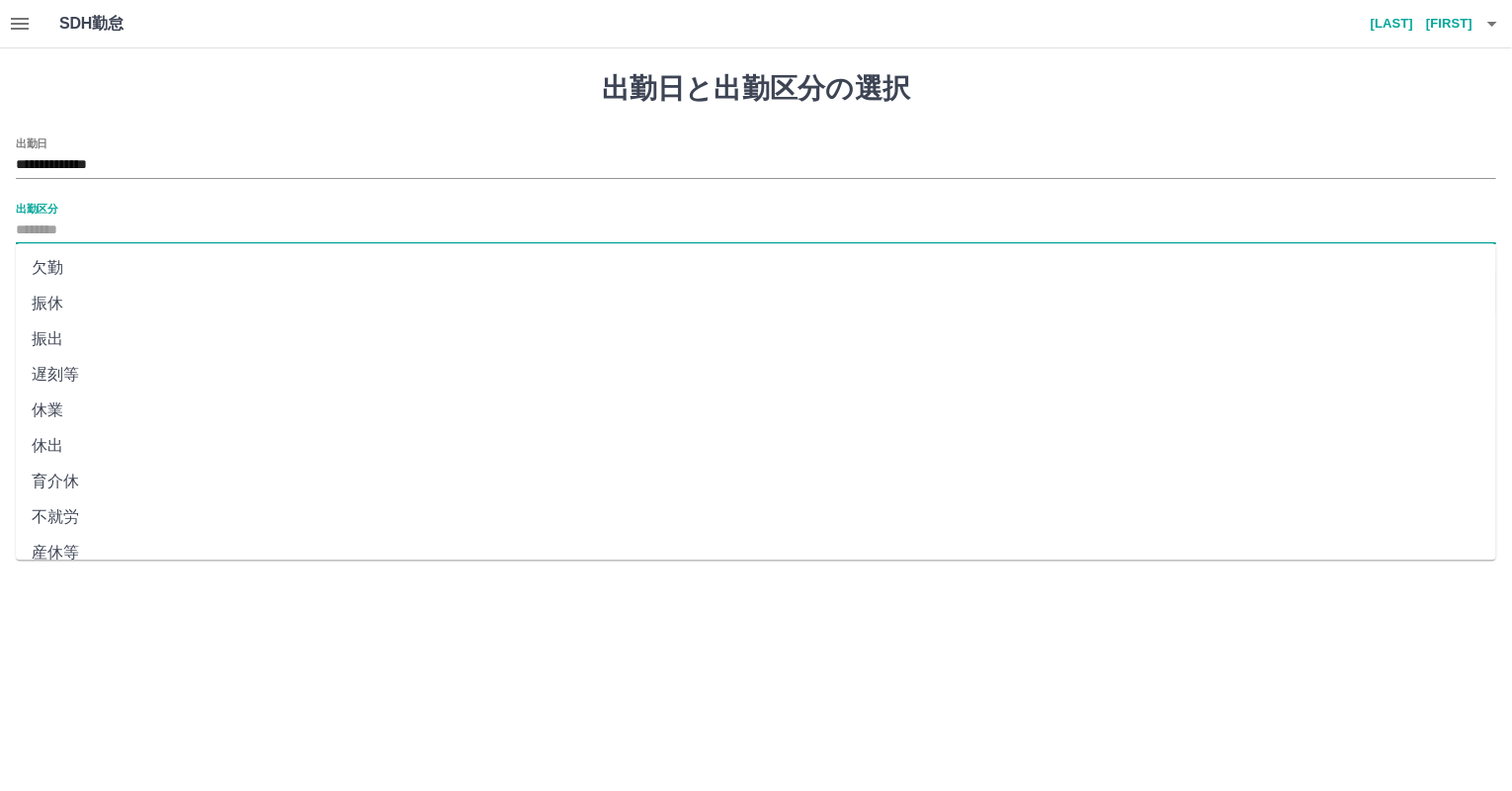 scroll, scrollTop: 340, scrollLeft: 0, axis: vertical 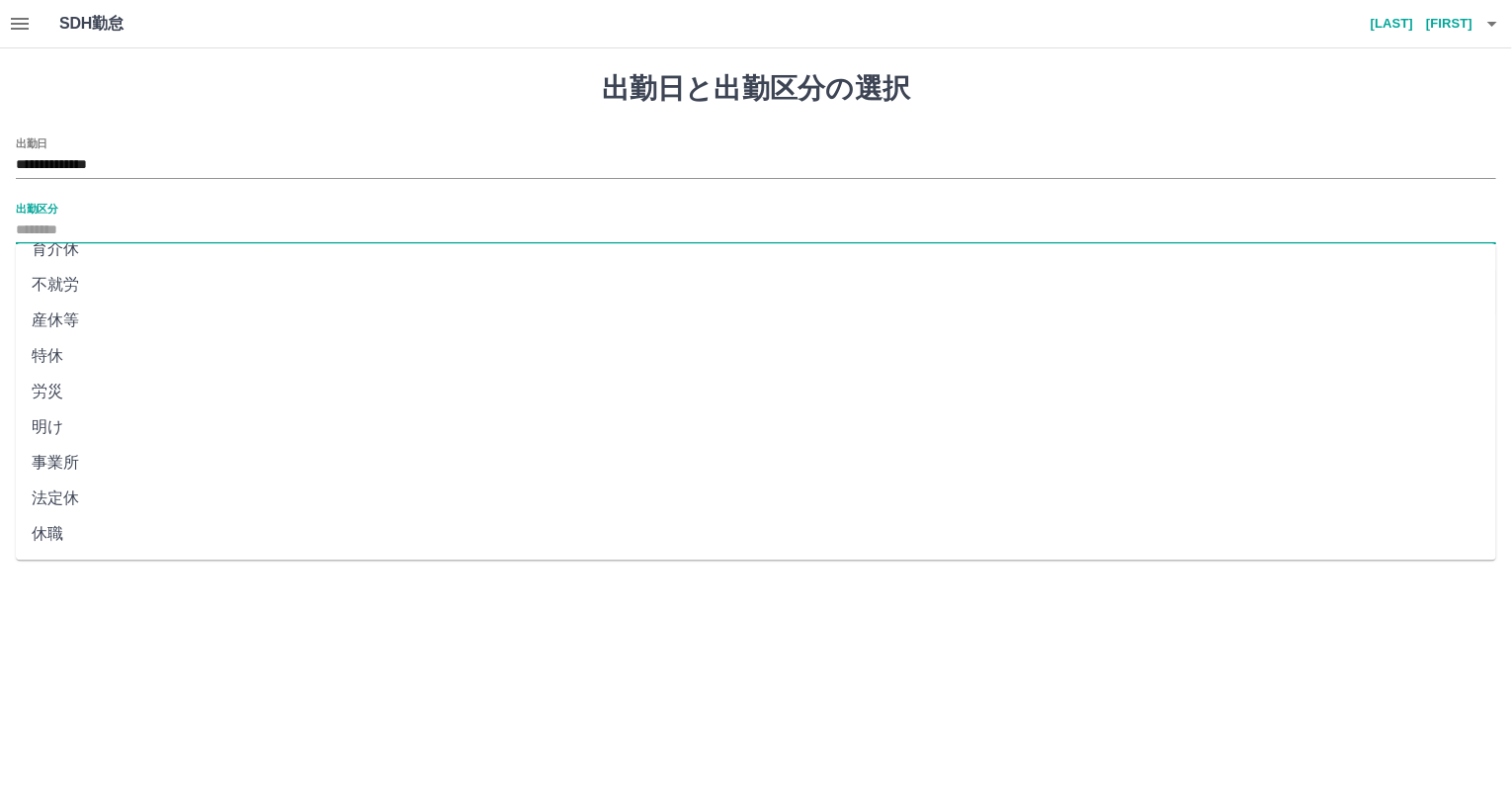 click on "法定休" at bounding box center (756, 498) 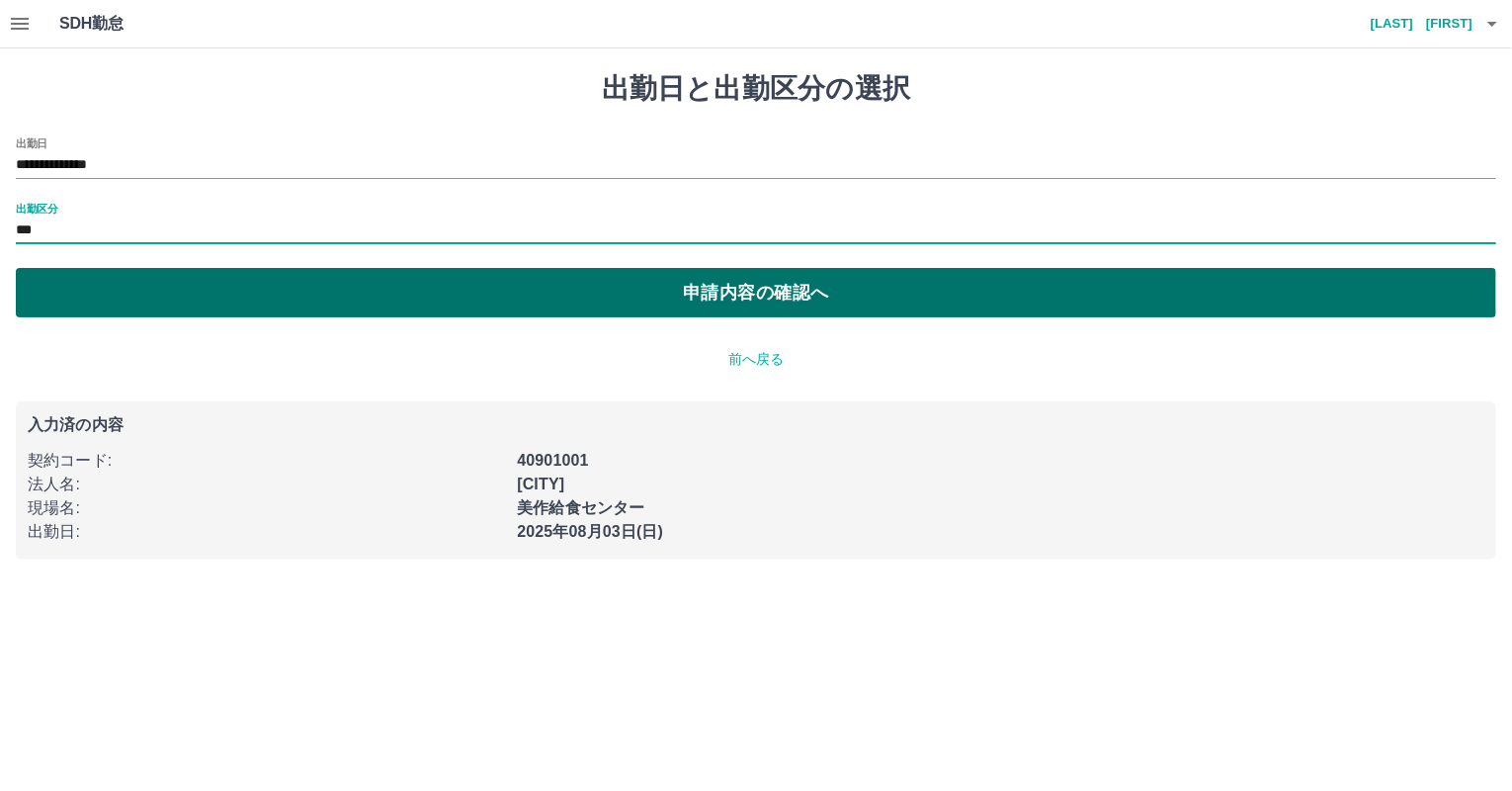 click on "申請内容の確認へ" at bounding box center (756, 293) 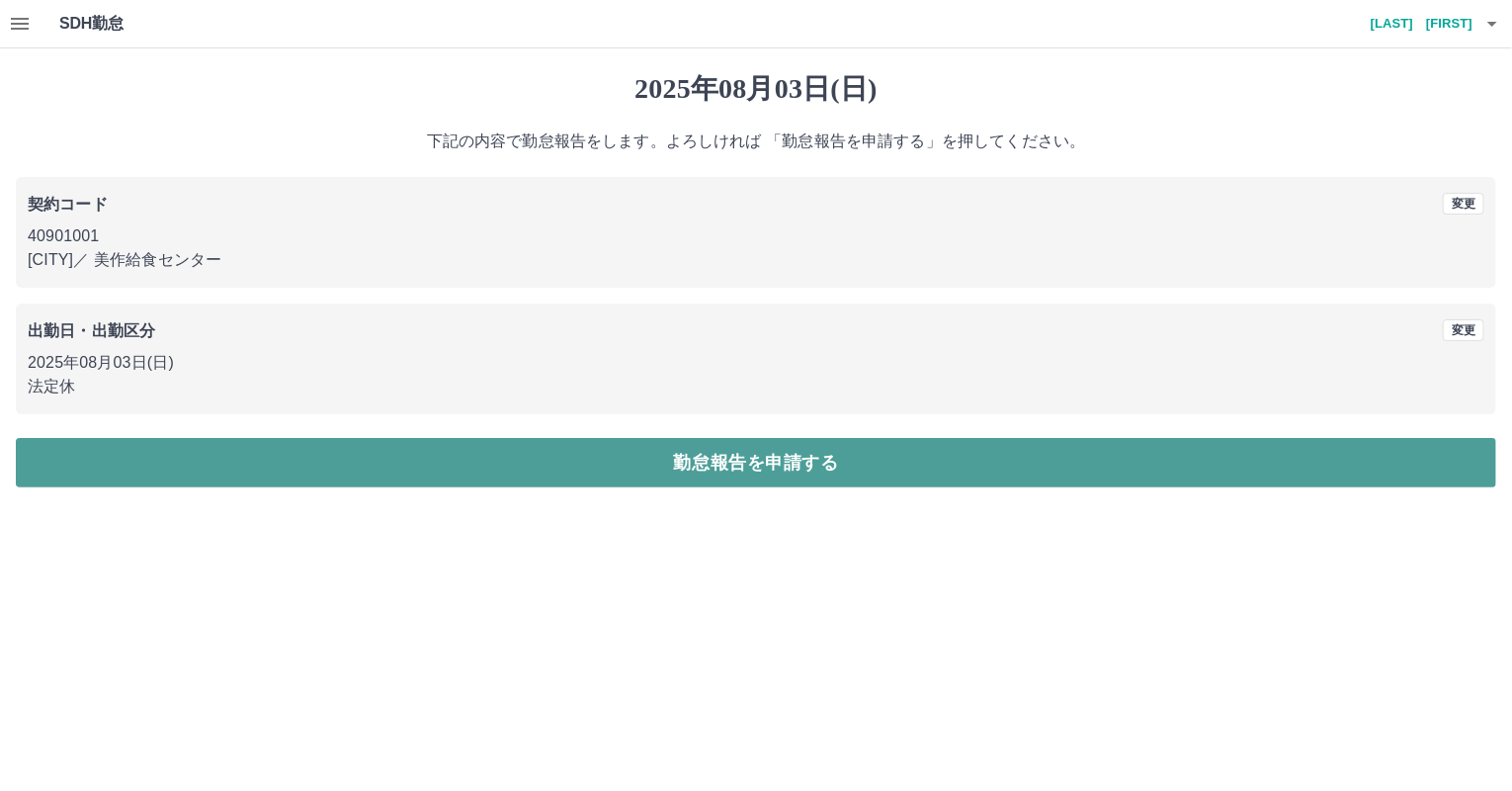 click on "勤怠報告を申請する" at bounding box center (756, 463) 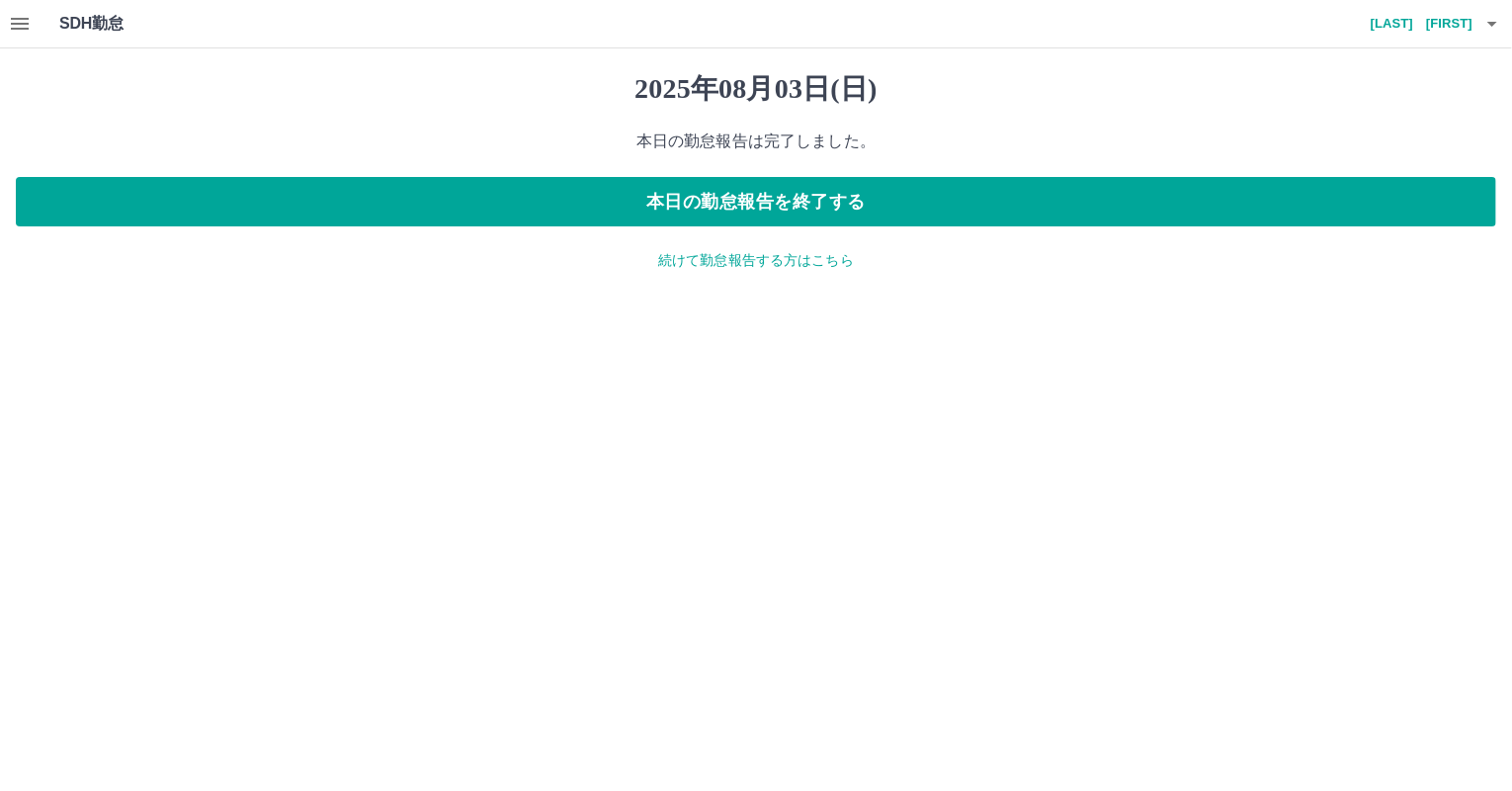 click on "続けて勤怠報告する方はこちら" at bounding box center (756, 260) 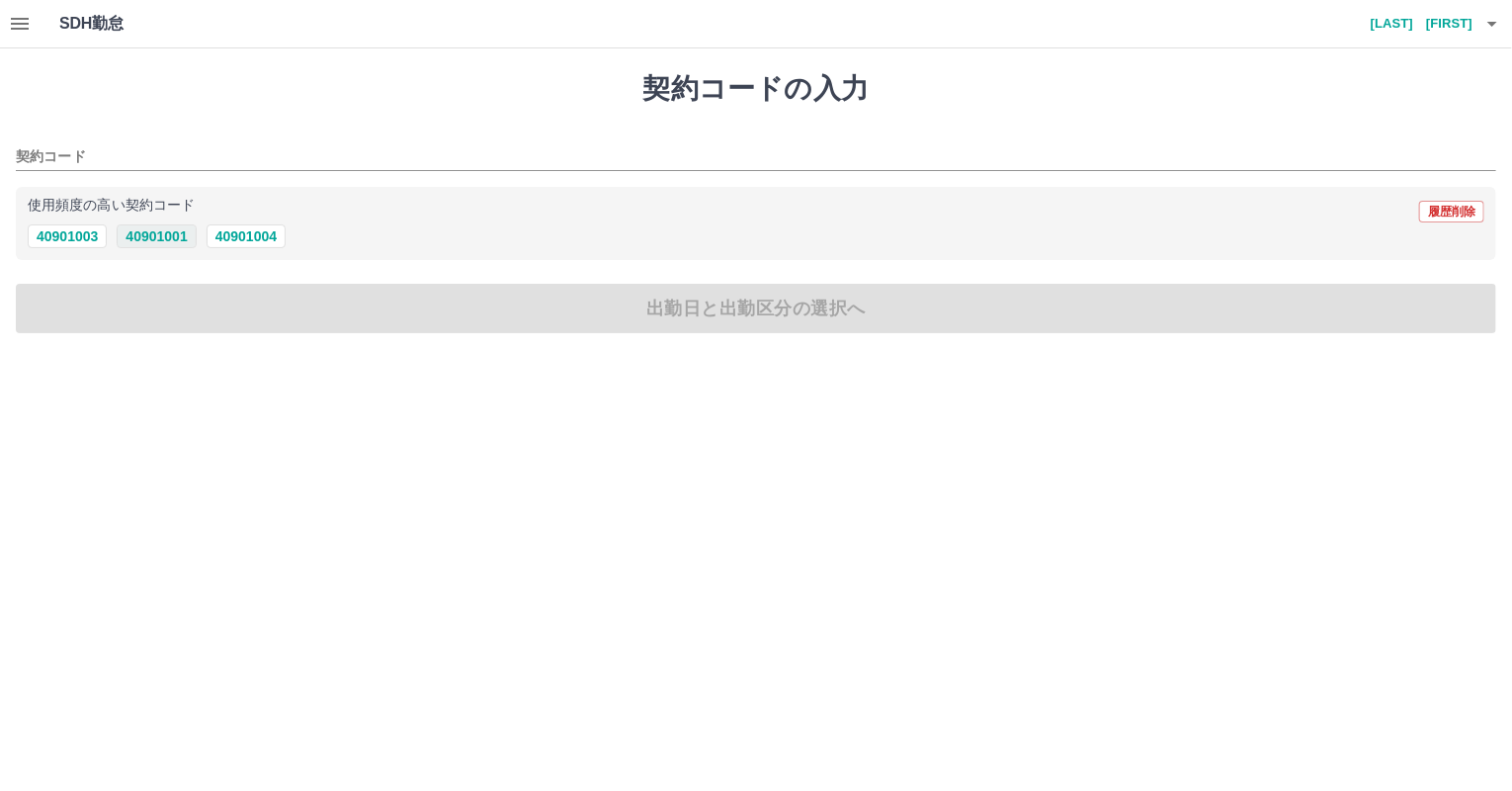 click on "40901001" at bounding box center [156, 236] 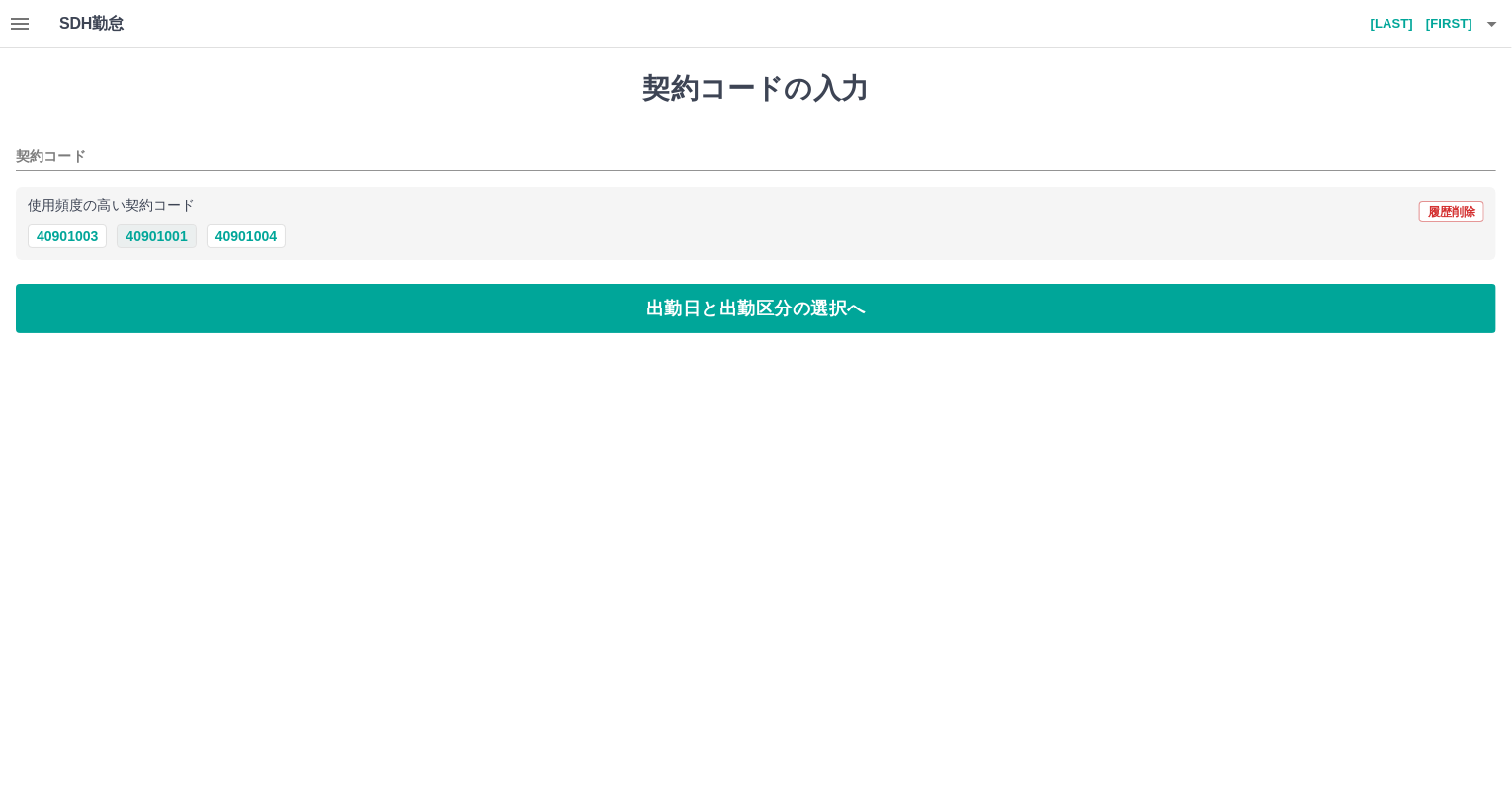 type on "********" 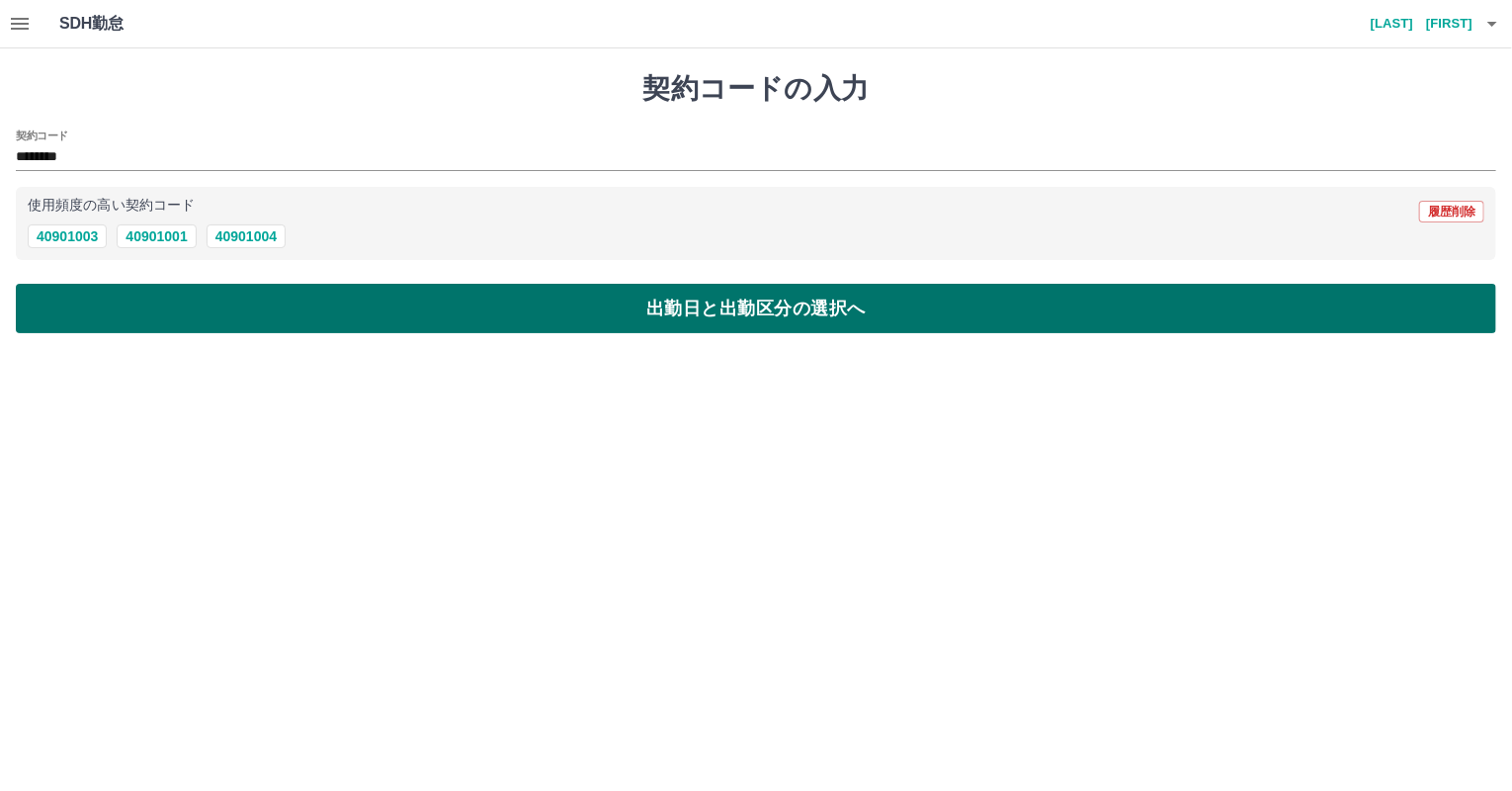 click on "出勤日と出勤区分の選択へ" at bounding box center [756, 308] 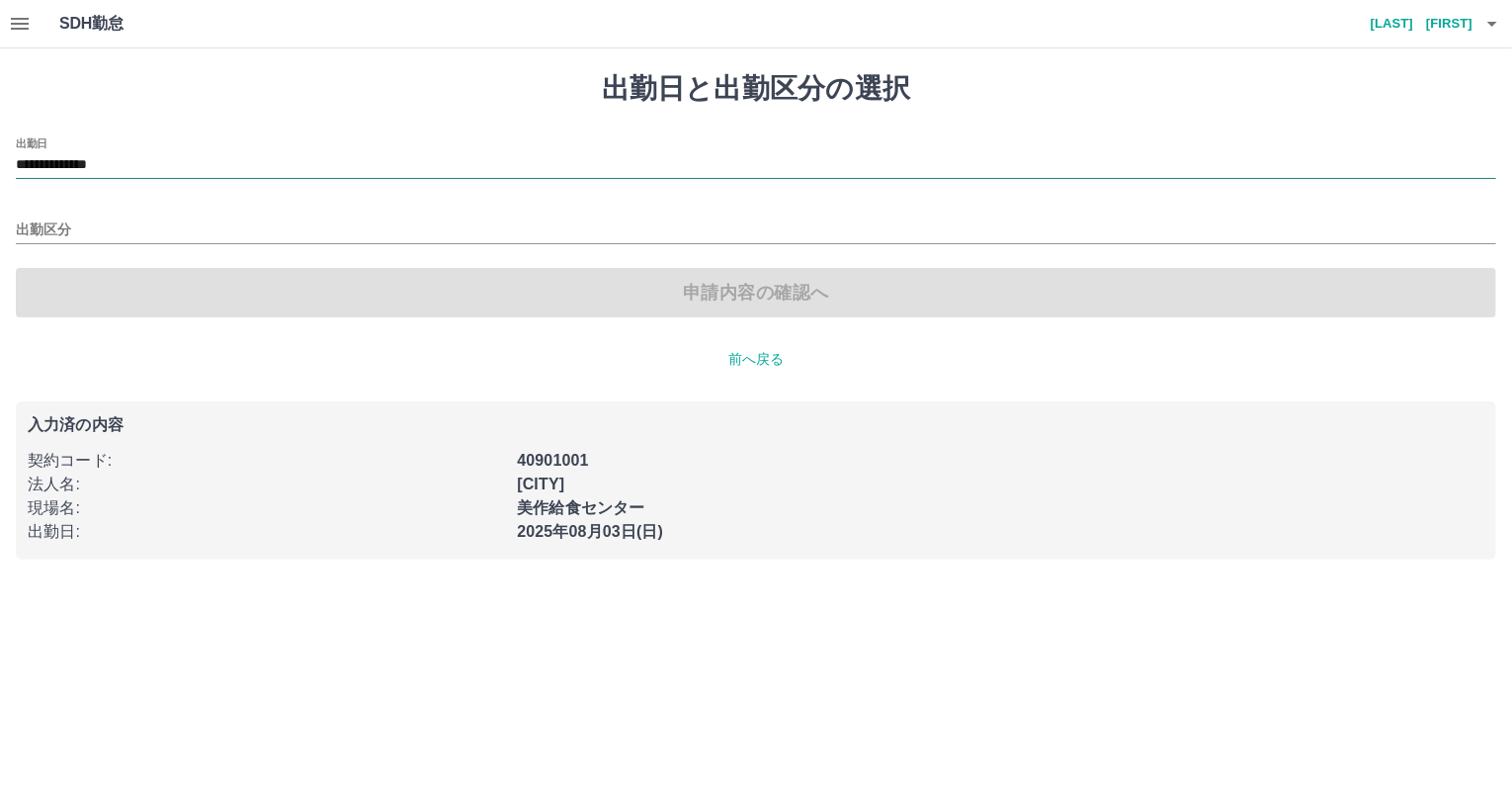 click on "**********" at bounding box center [756, 165] 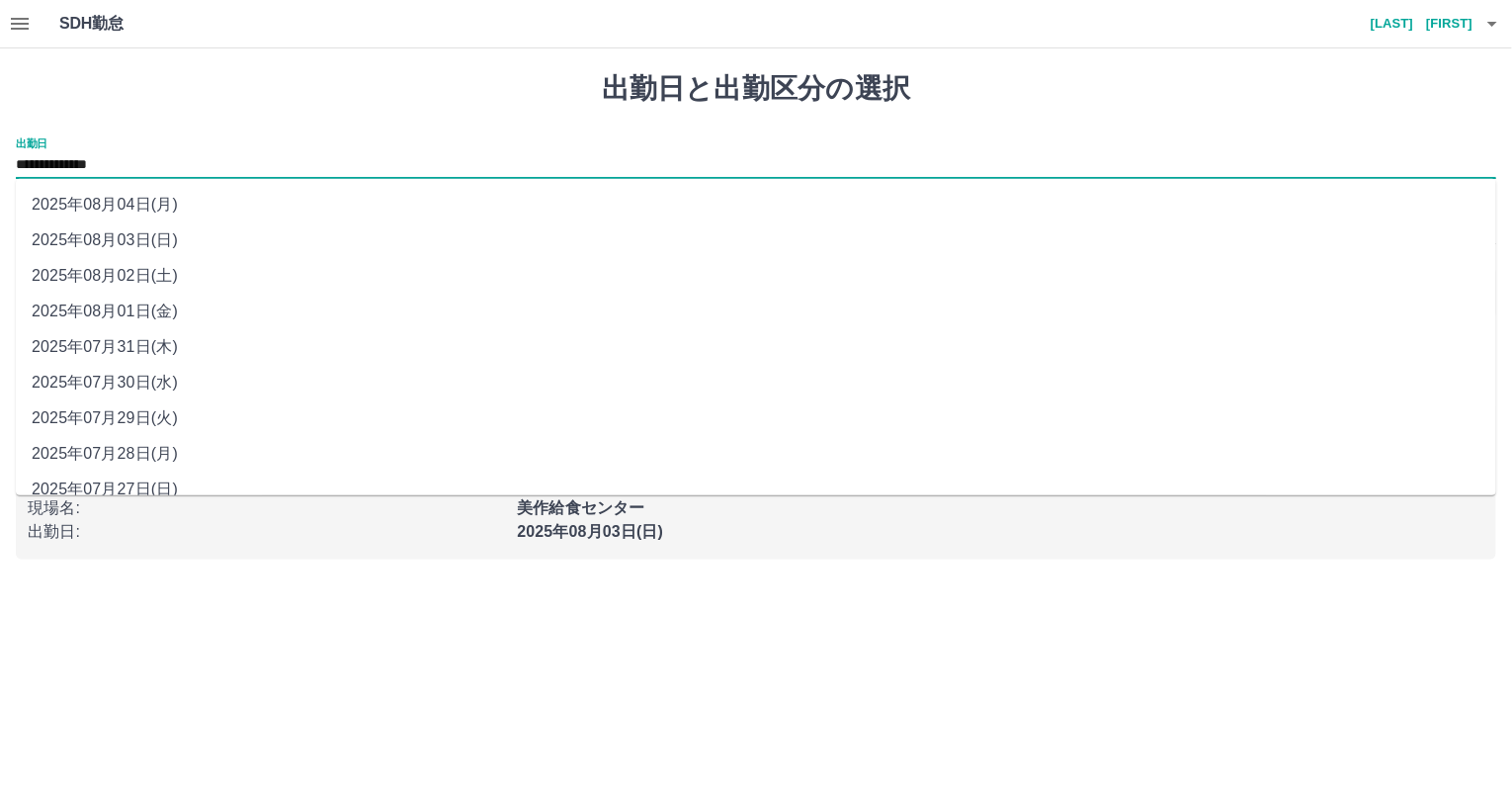 click on "2025年08月04日(月)" at bounding box center (756, 205) 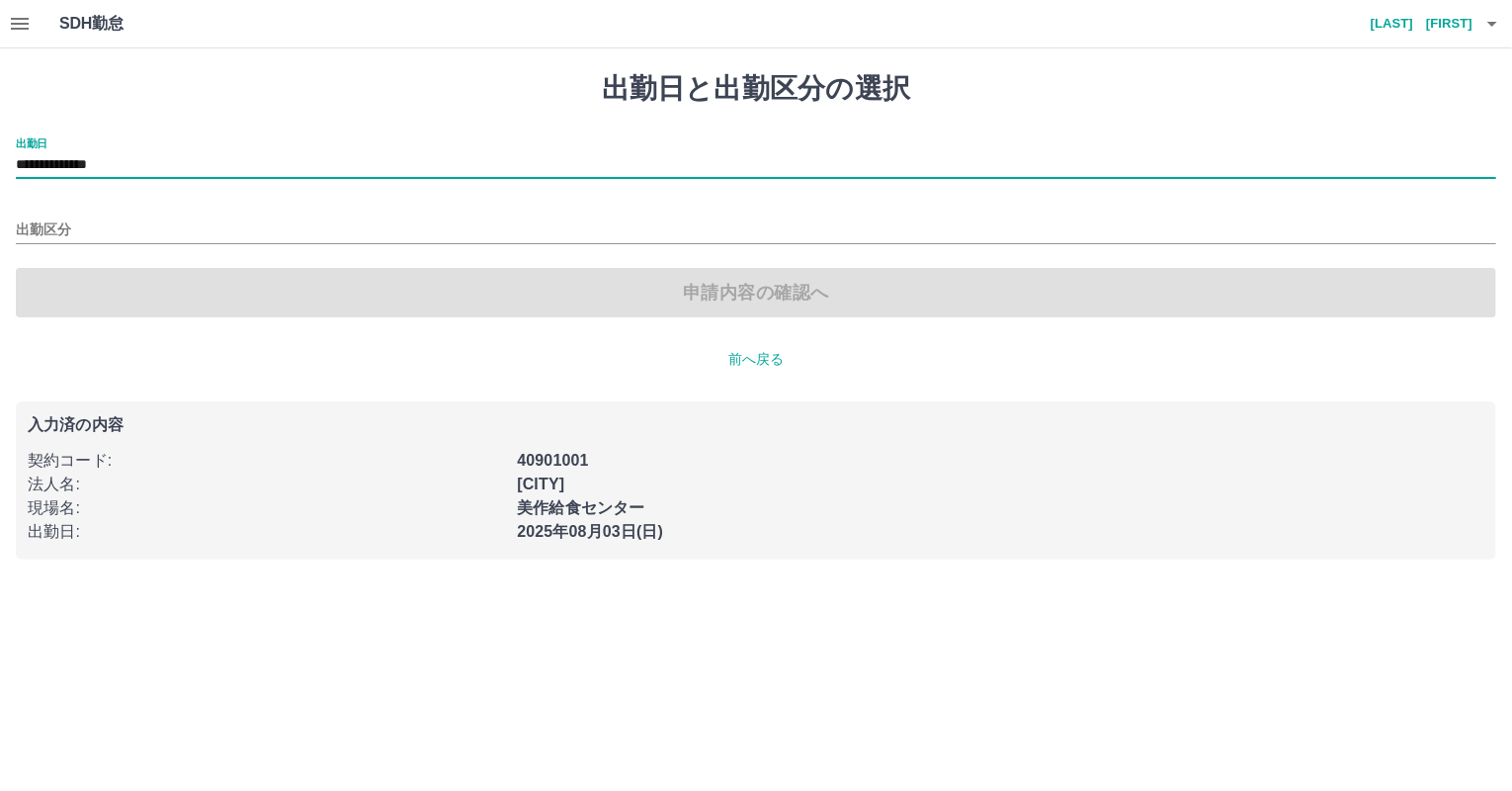 type on "**********" 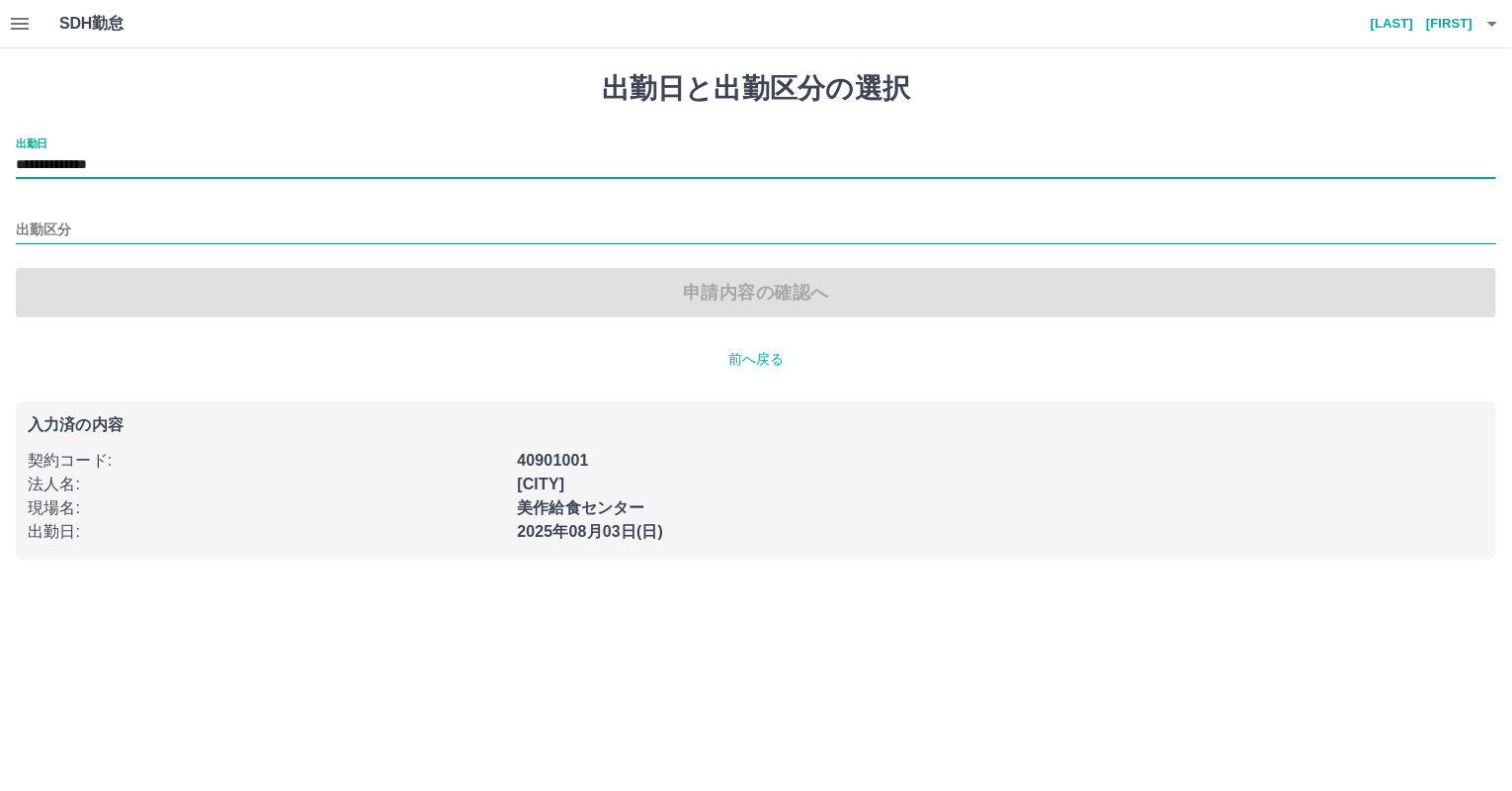click on "出勤区分" at bounding box center [756, 230] 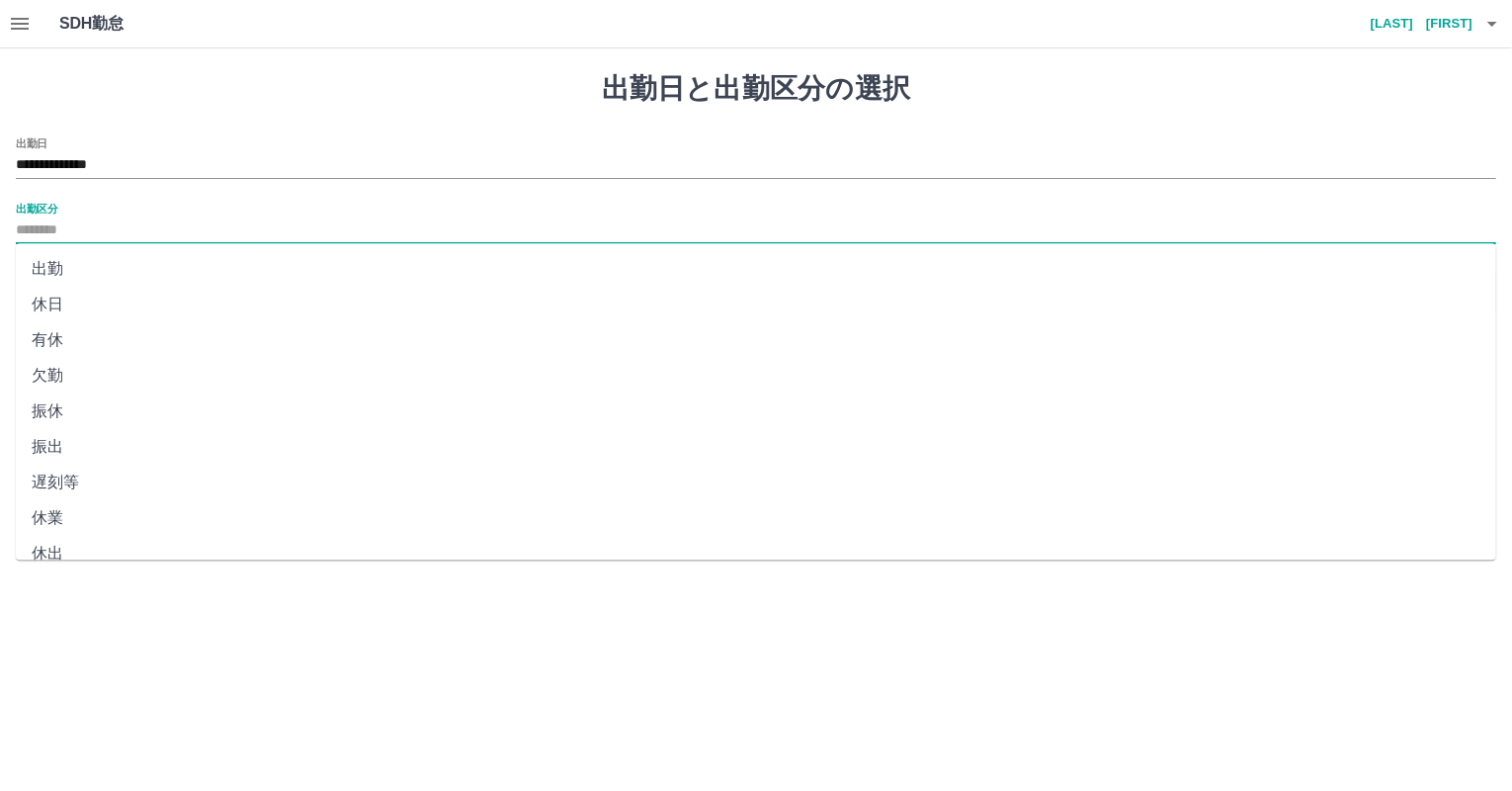 click on "休業" at bounding box center (756, 518) 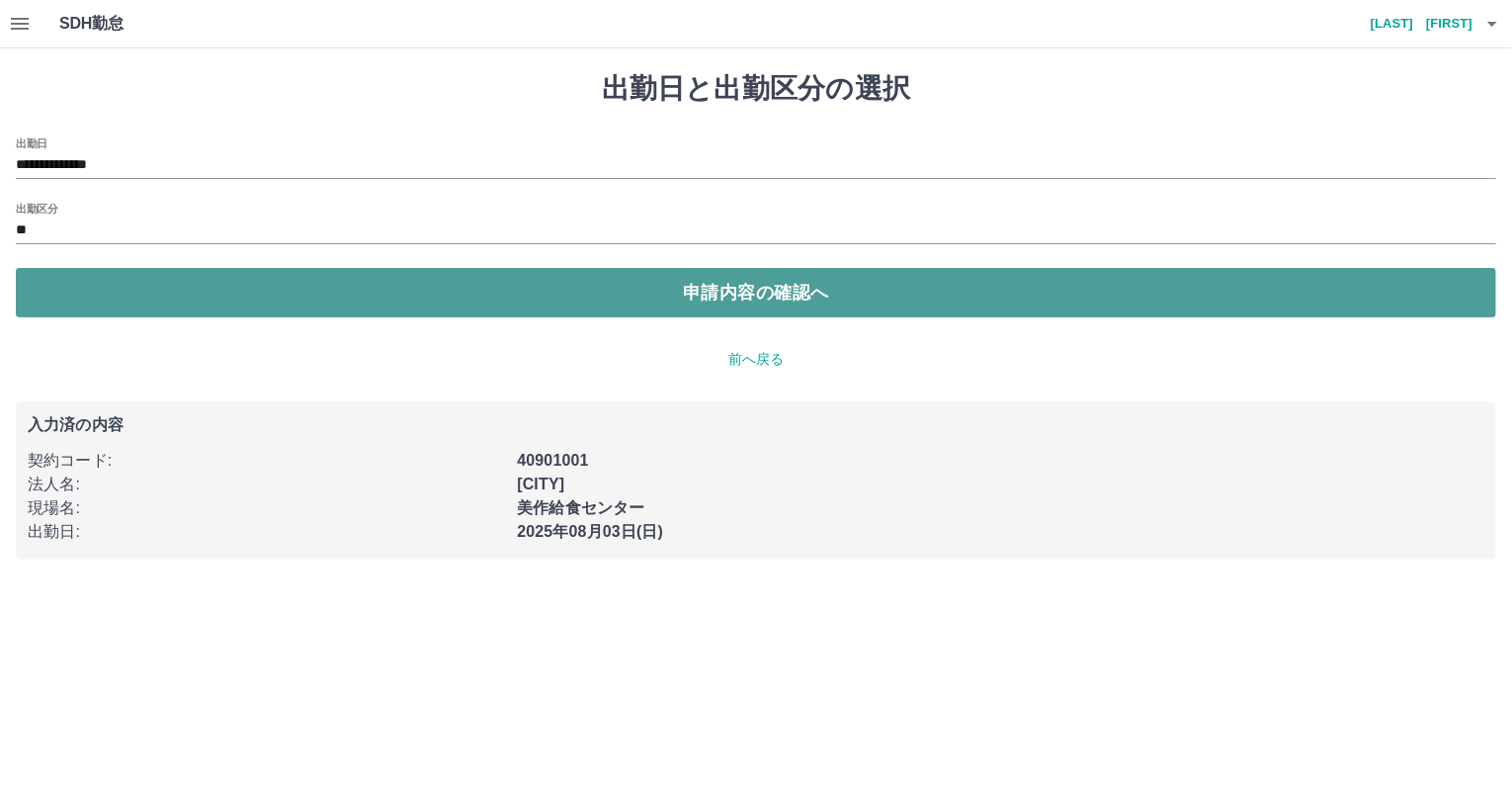 click on "申請内容の確認へ" at bounding box center (756, 293) 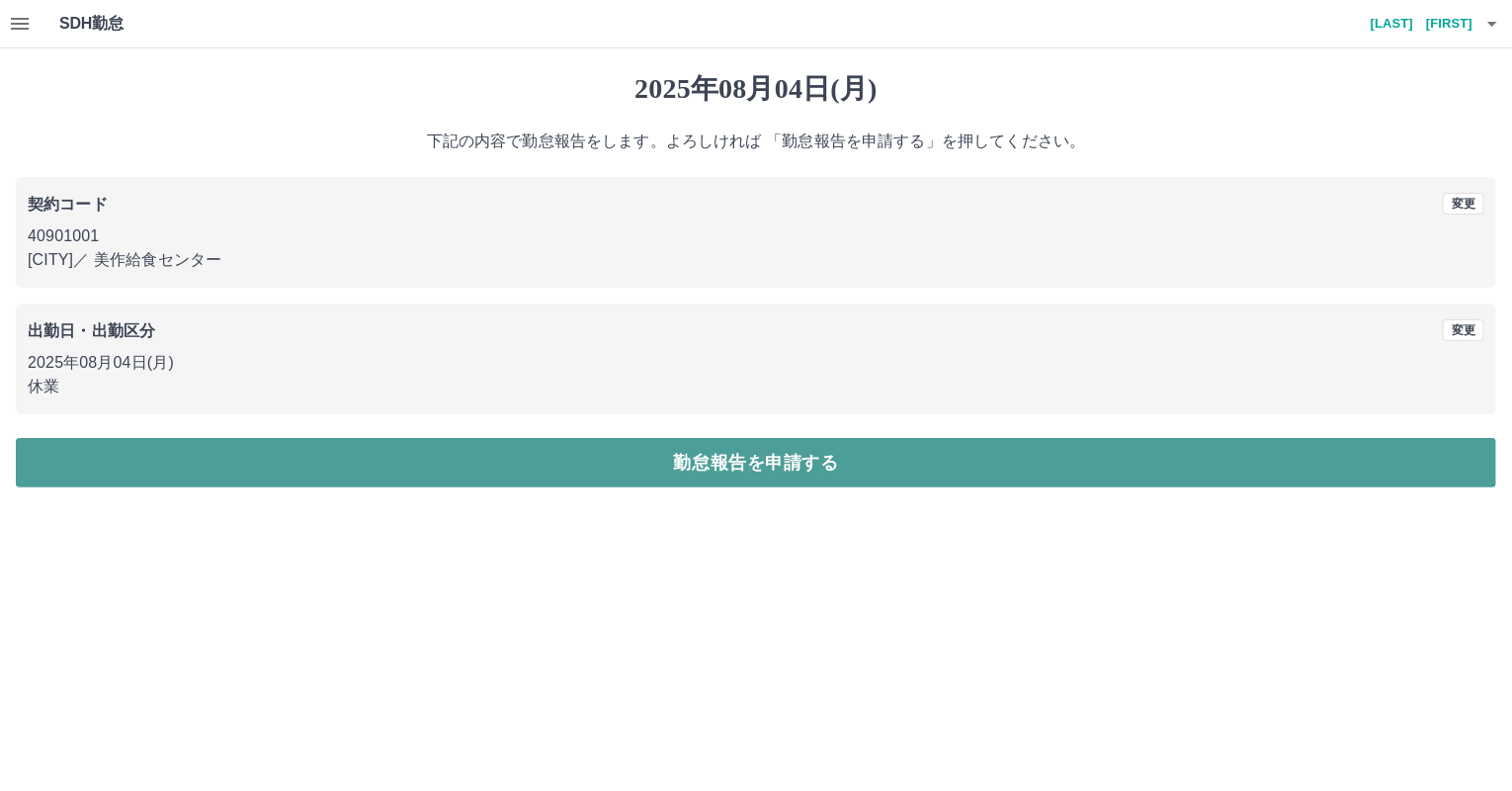 click on "勤怠報告を申請する" at bounding box center (756, 463) 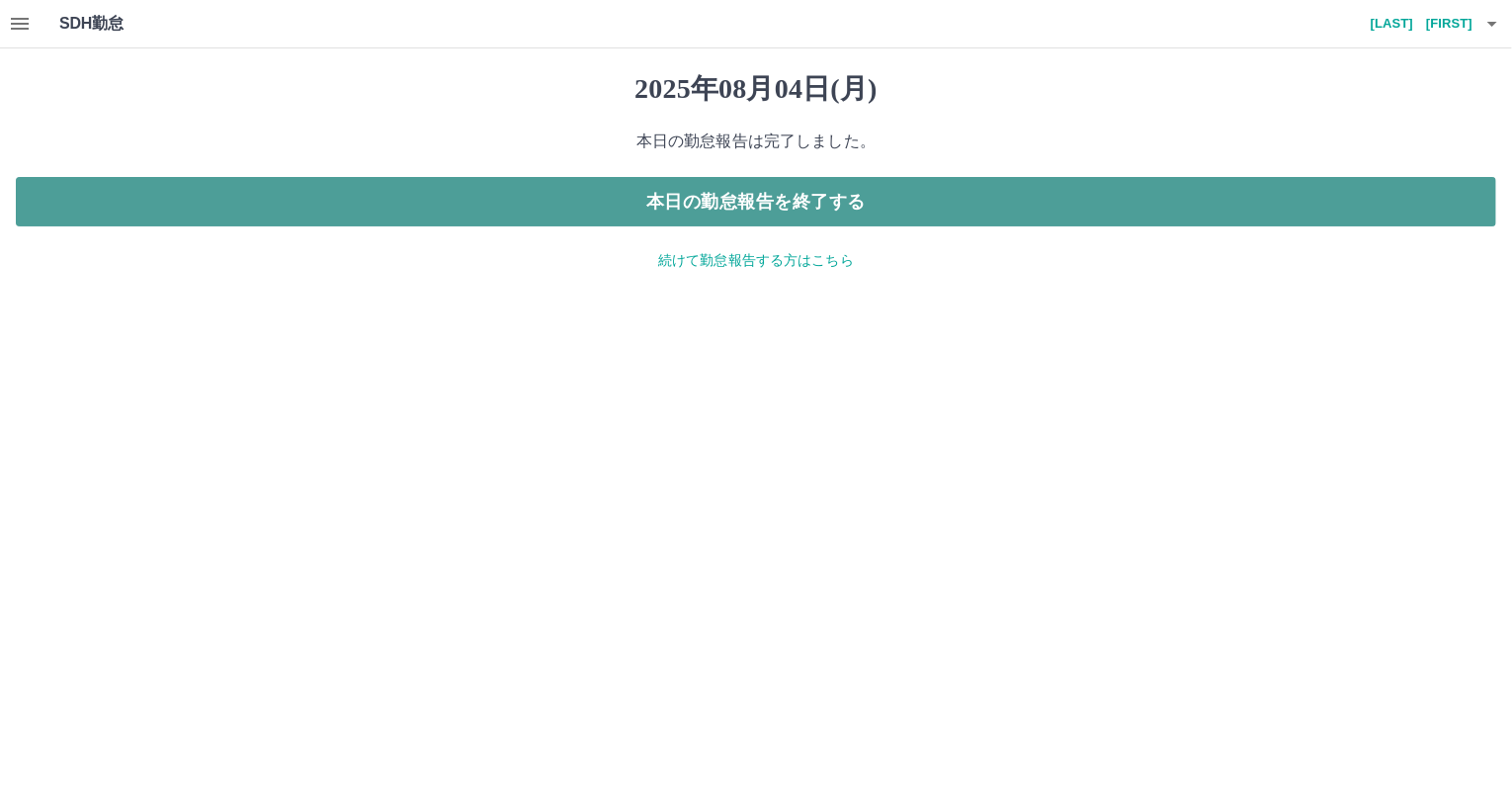 click on "本日の勤怠報告を終了する" at bounding box center [756, 202] 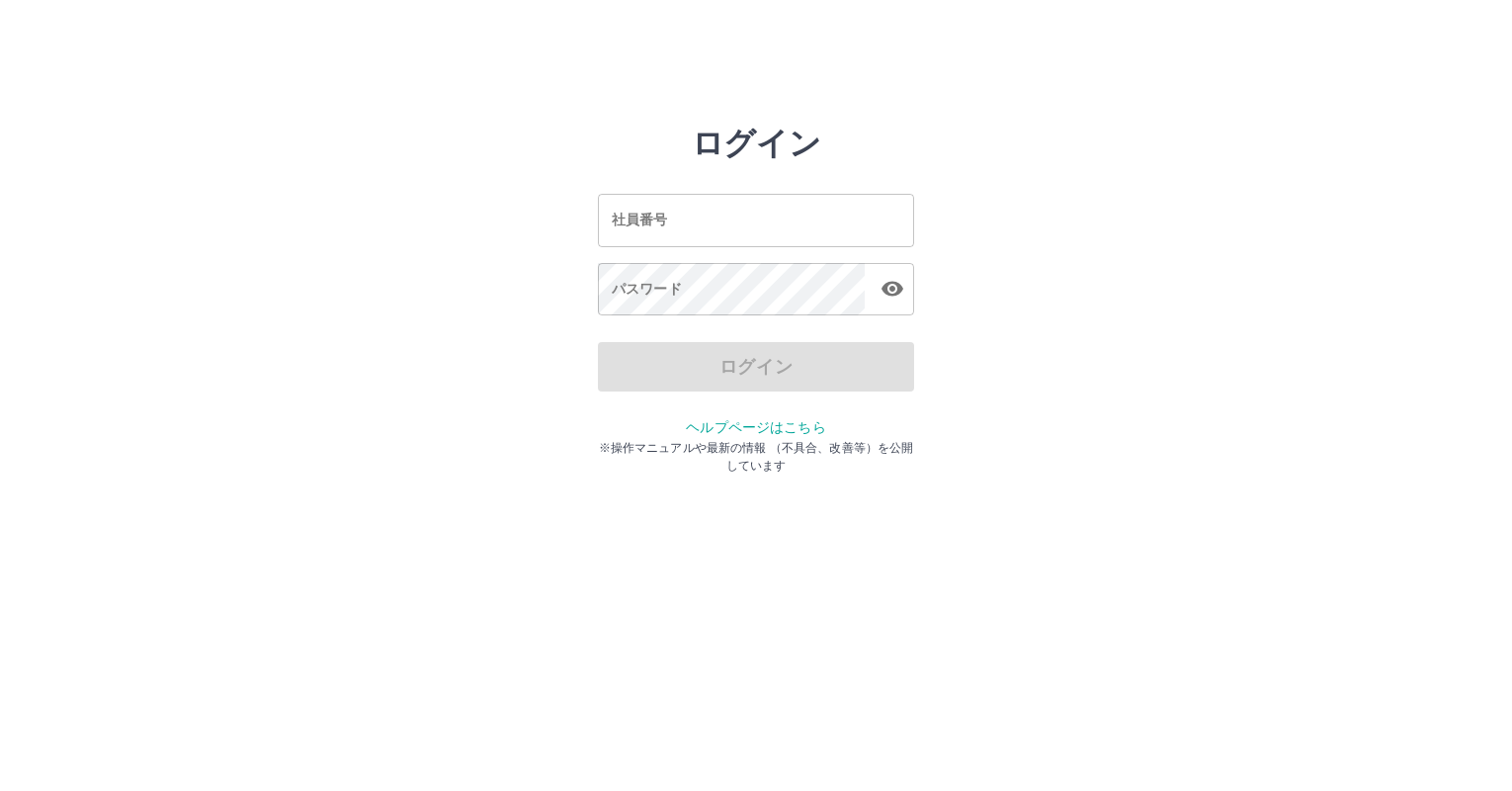 scroll, scrollTop: 0, scrollLeft: 0, axis: both 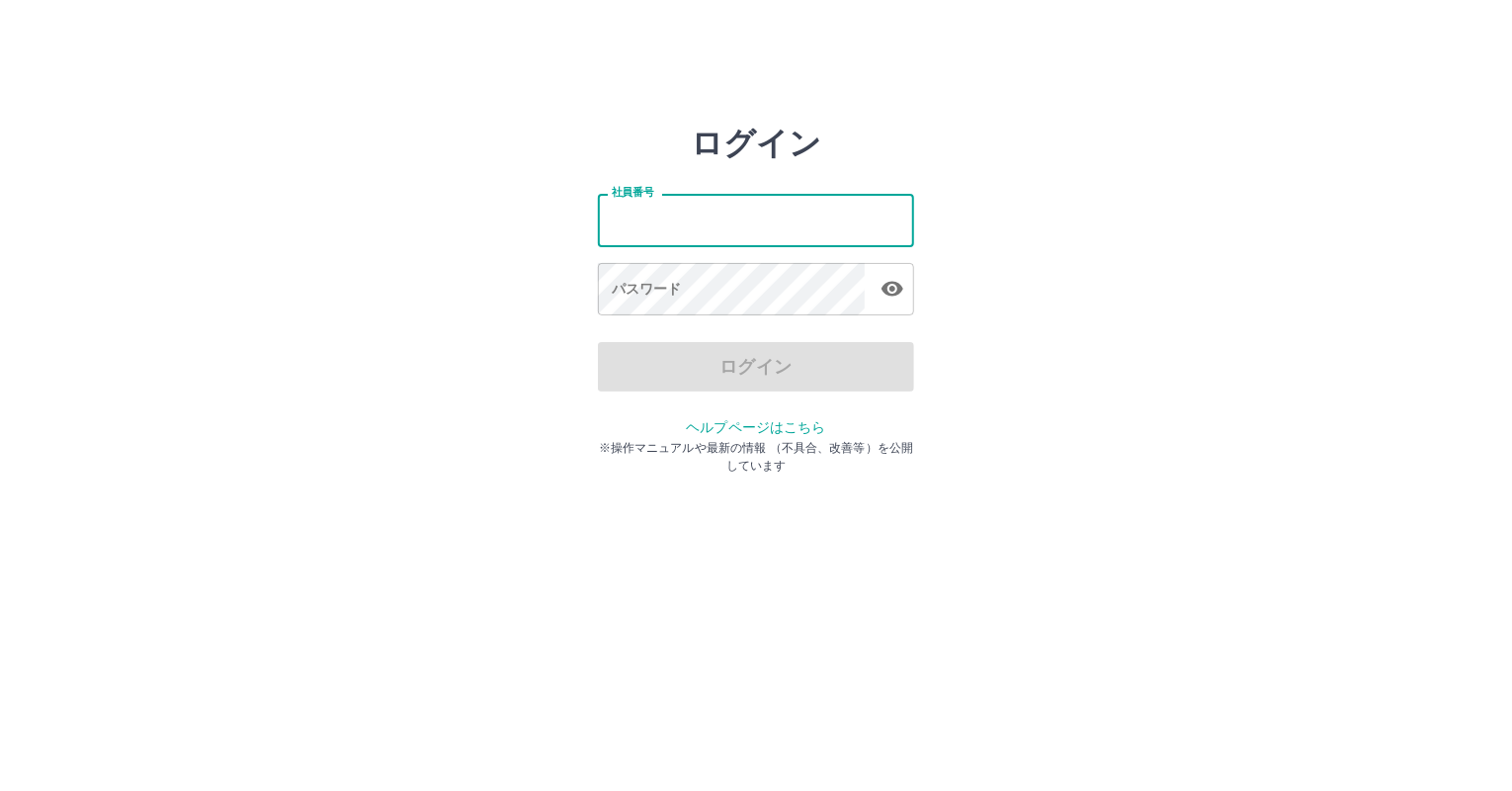 click on "社員番号" at bounding box center (756, 220) 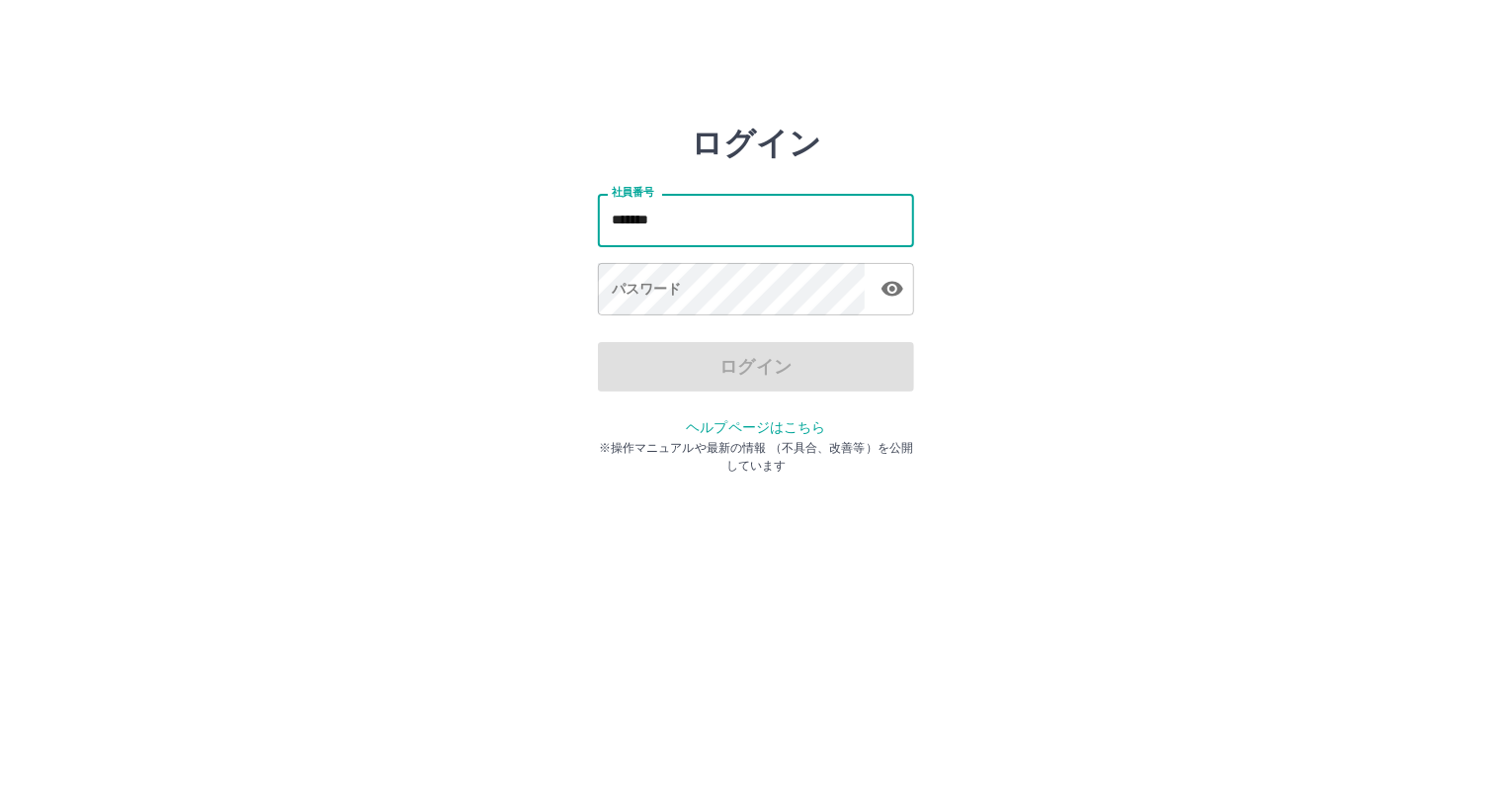 type on "*******" 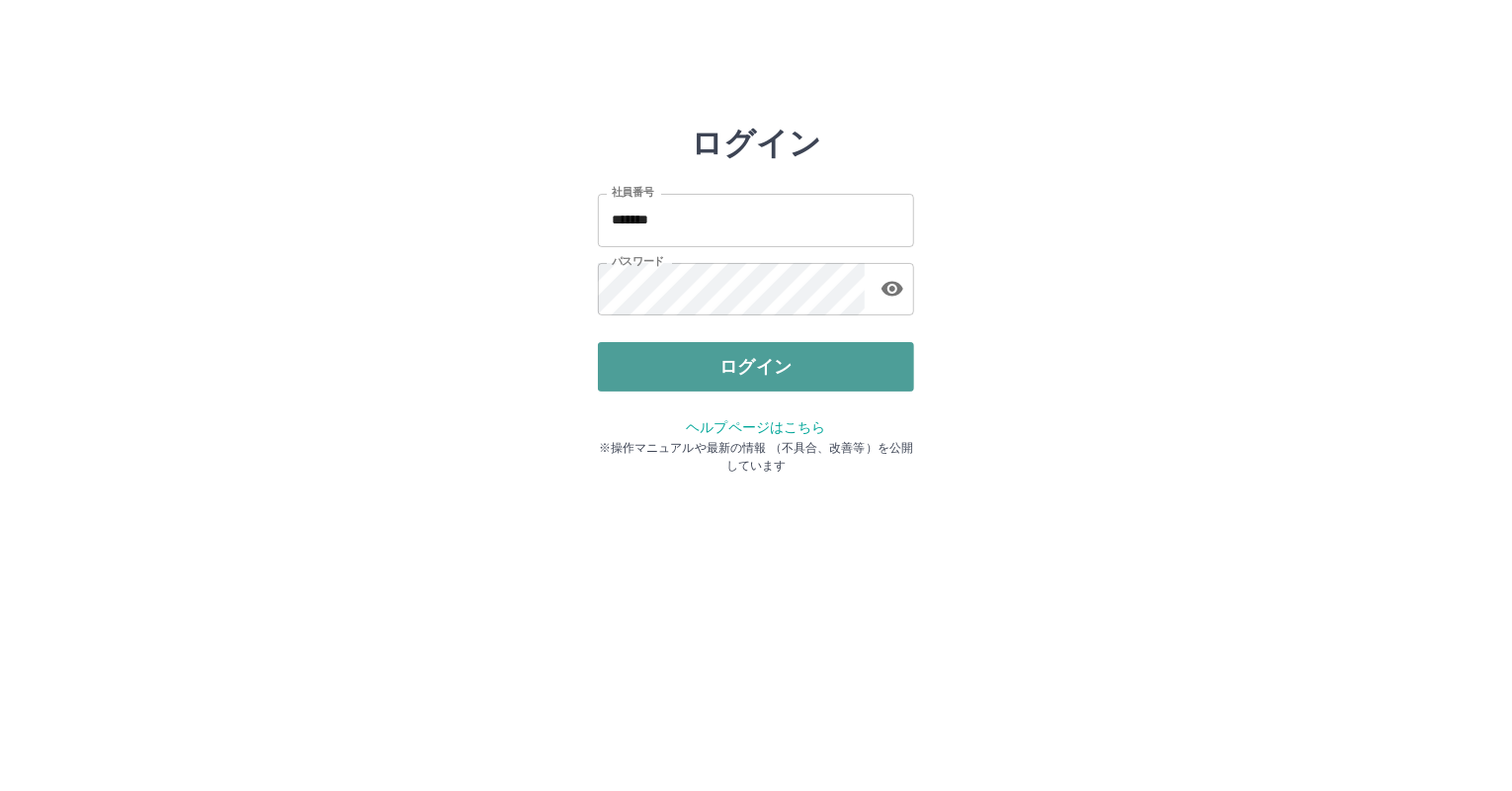 click on "ログイン" at bounding box center [756, 367] 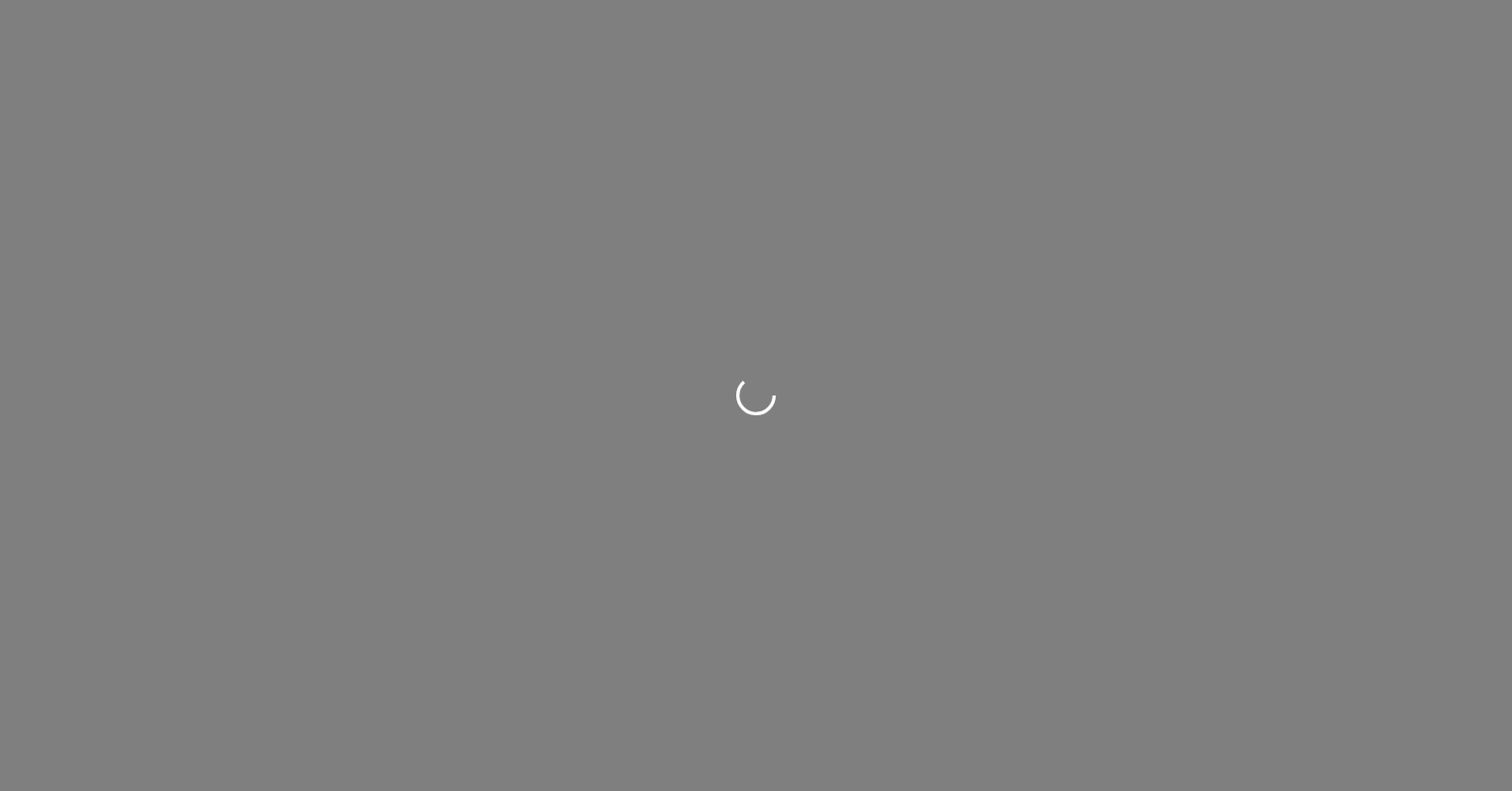 scroll, scrollTop: 0, scrollLeft: 0, axis: both 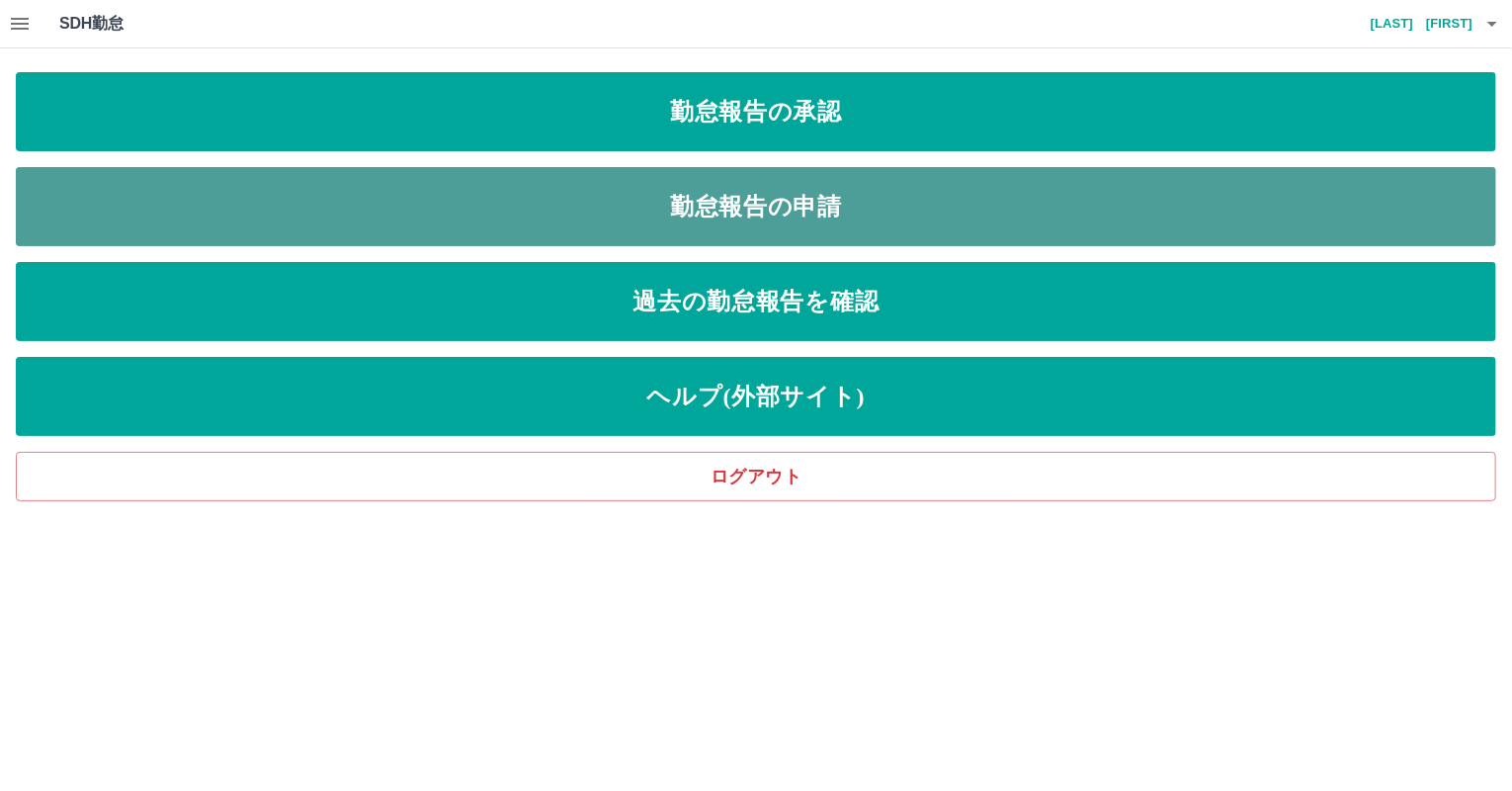 click on "勤怠報告の申請" at bounding box center [756, 207] 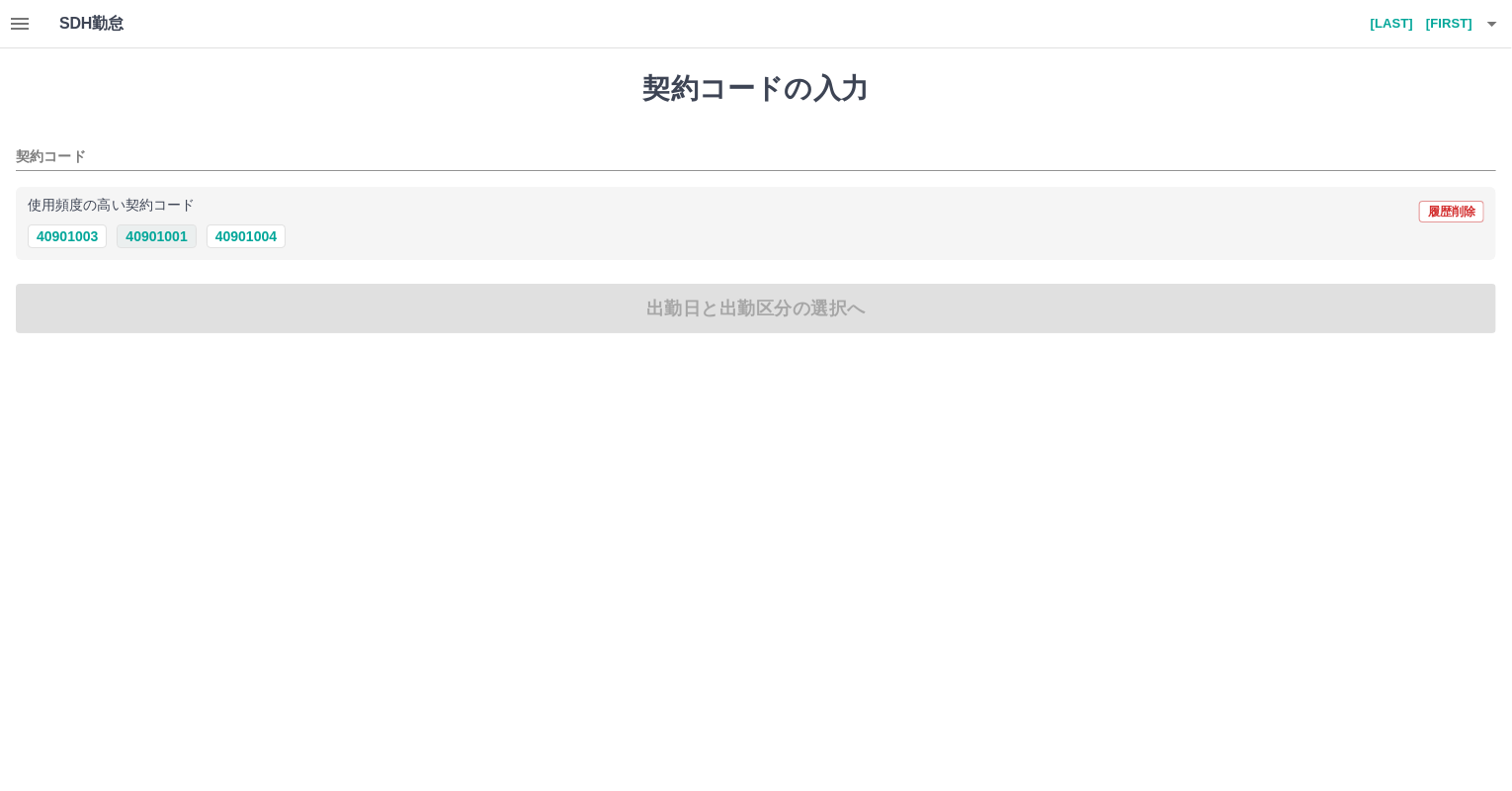 click on "40901001" at bounding box center (156, 236) 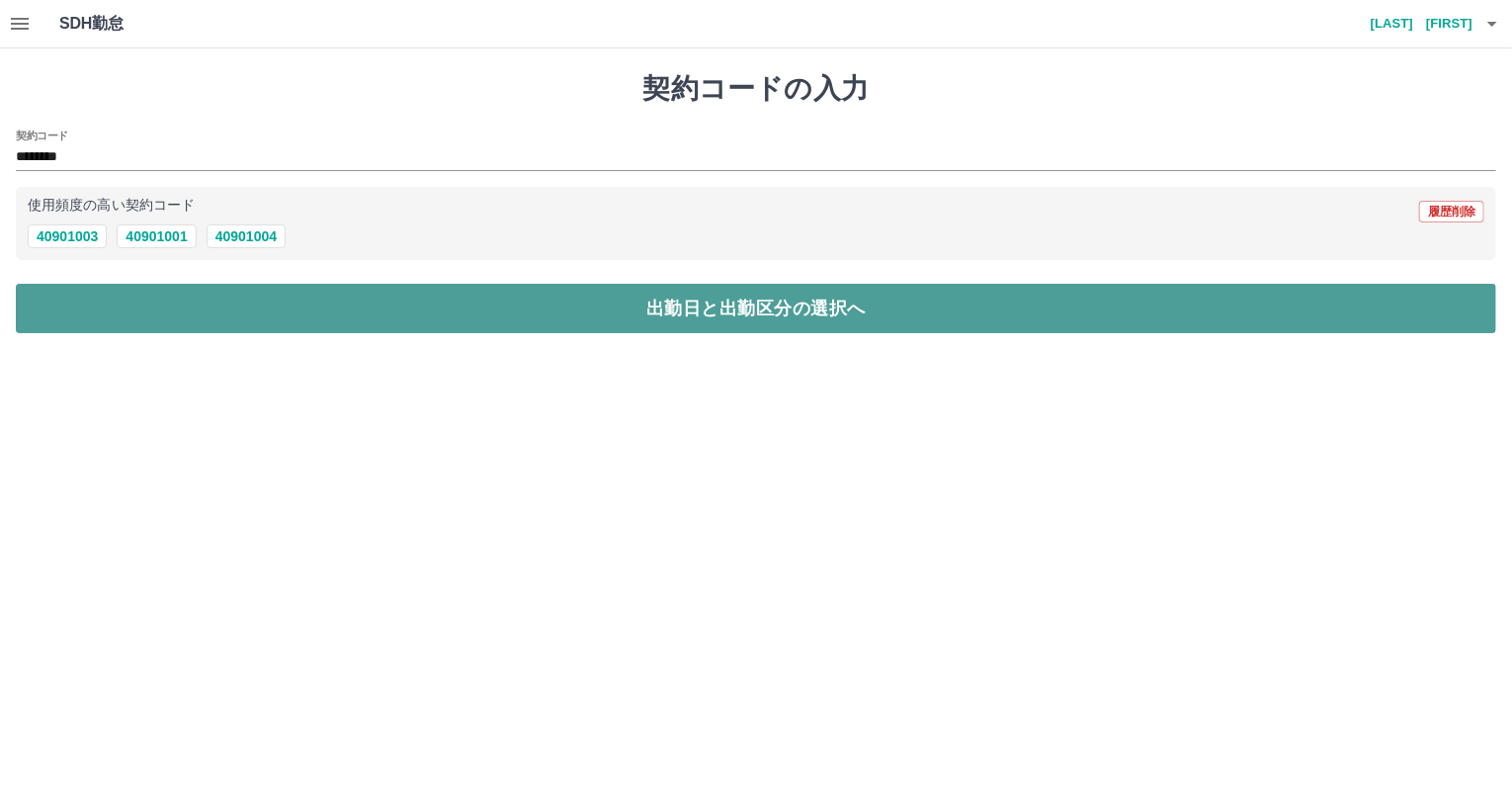 click on "出勤日と出勤区分の選択へ" at bounding box center (756, 308) 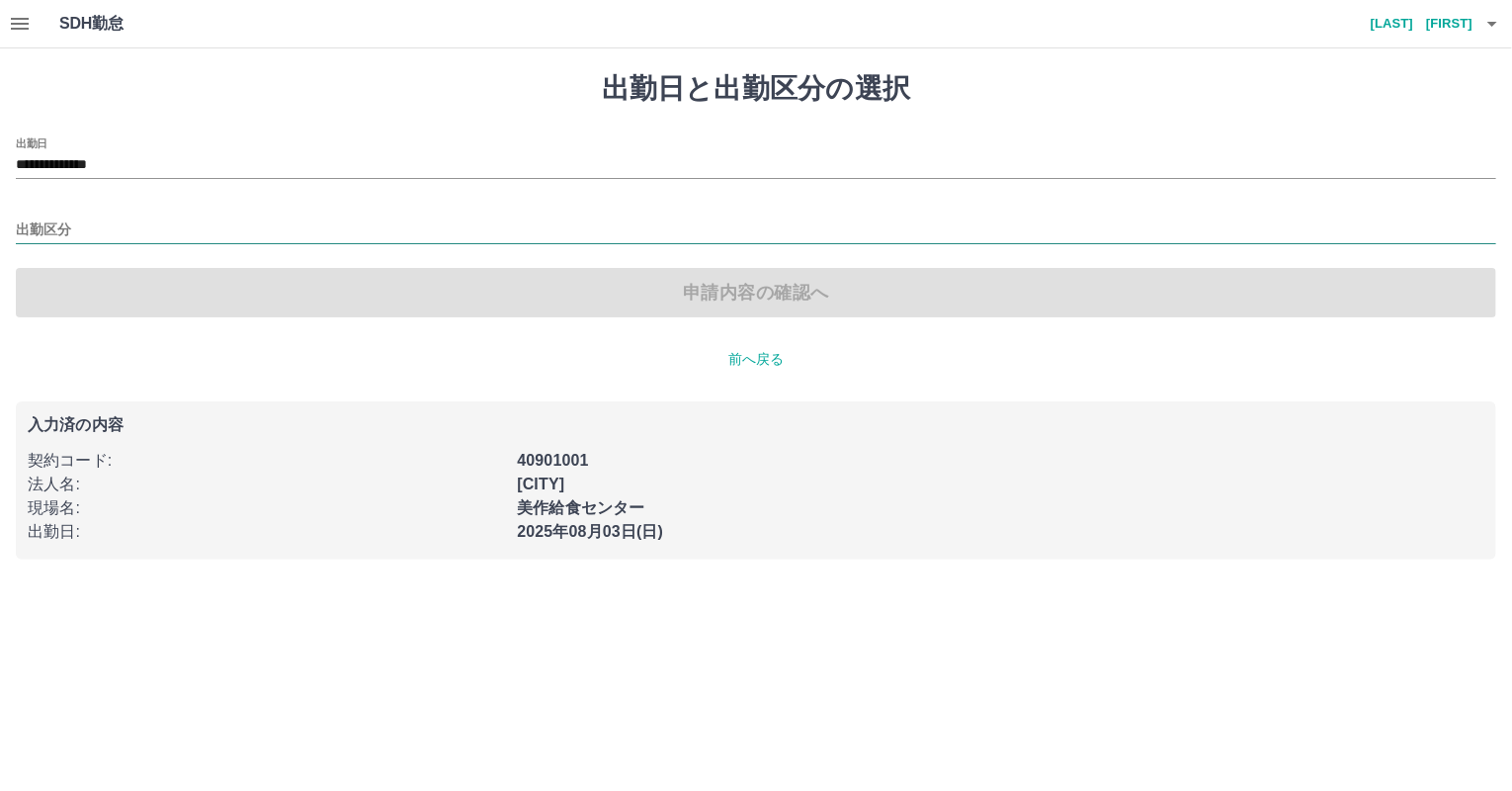 click on "出勤区分" at bounding box center [756, 230] 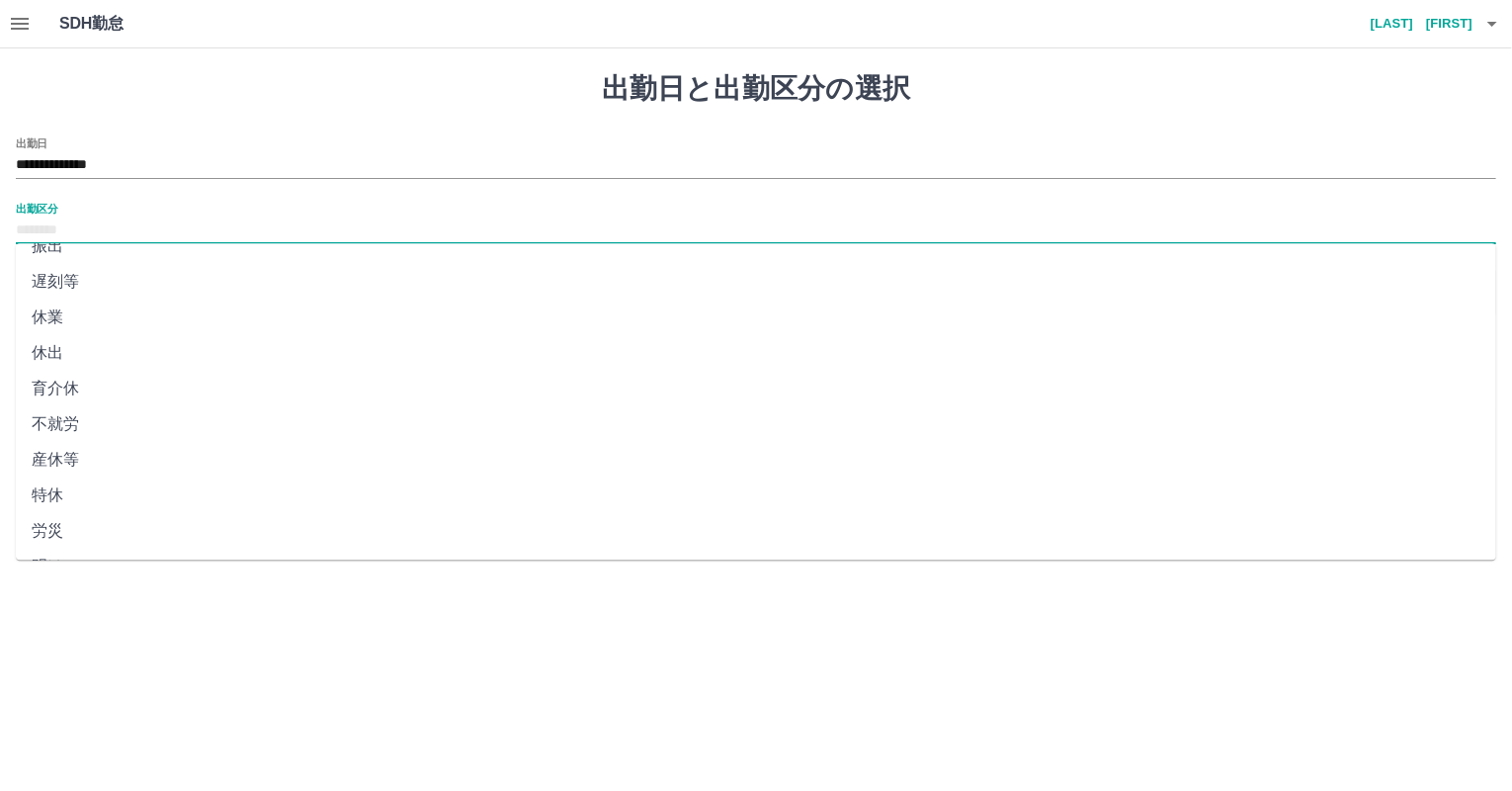 scroll, scrollTop: 340, scrollLeft: 0, axis: vertical 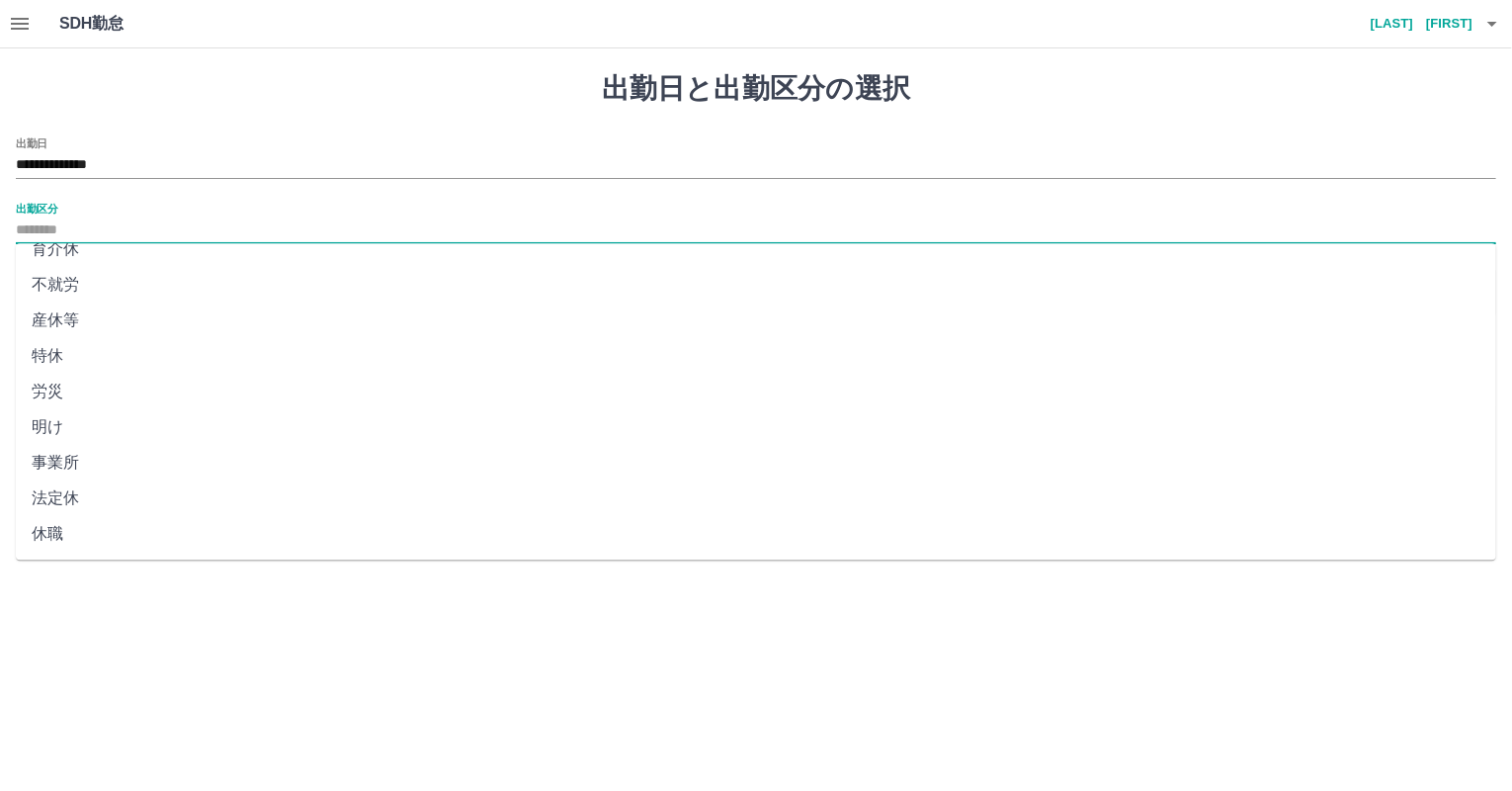 click on "法定休" at bounding box center (756, 498) 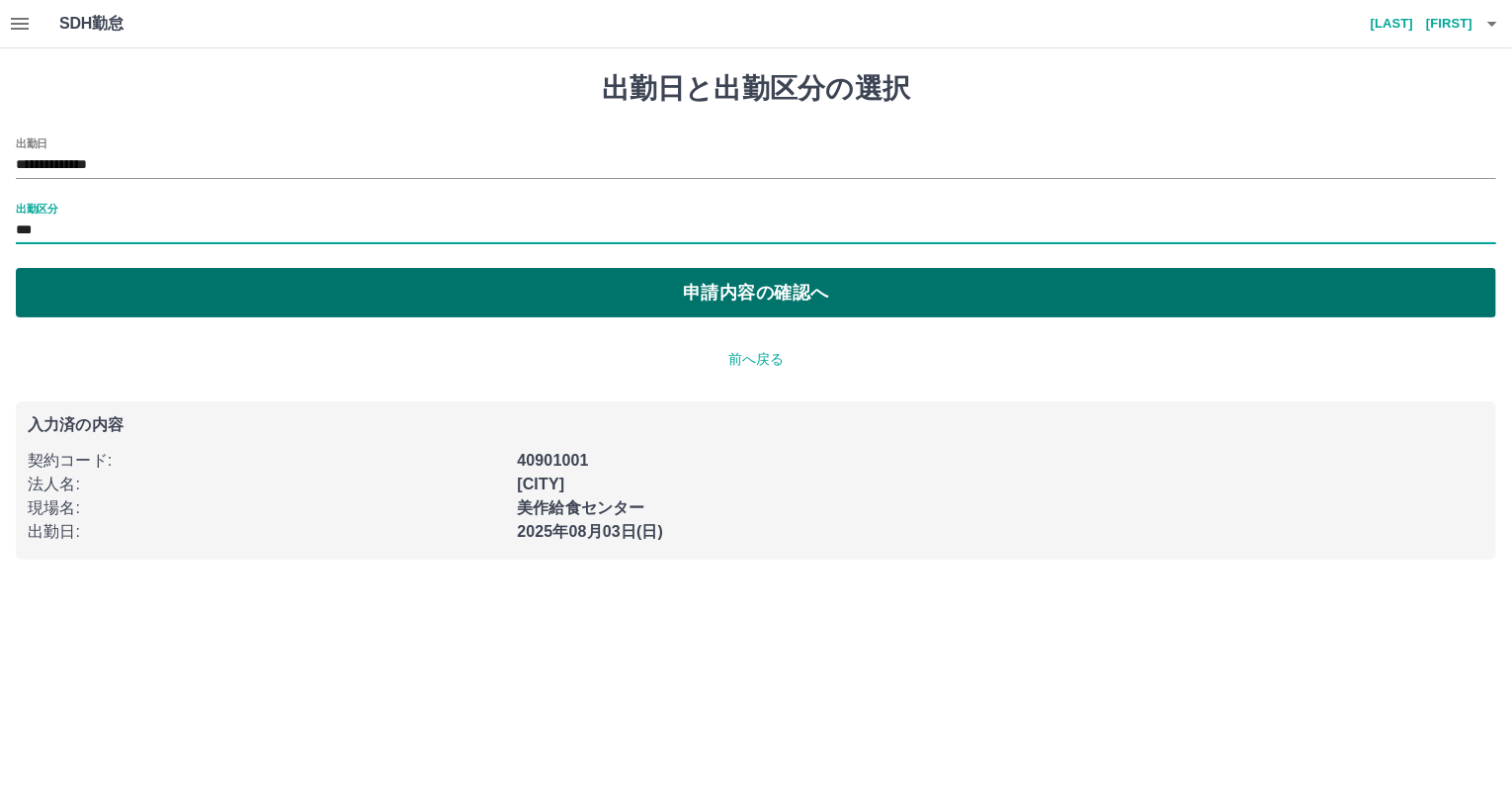 click on "申請内容の確認へ" at bounding box center [756, 293] 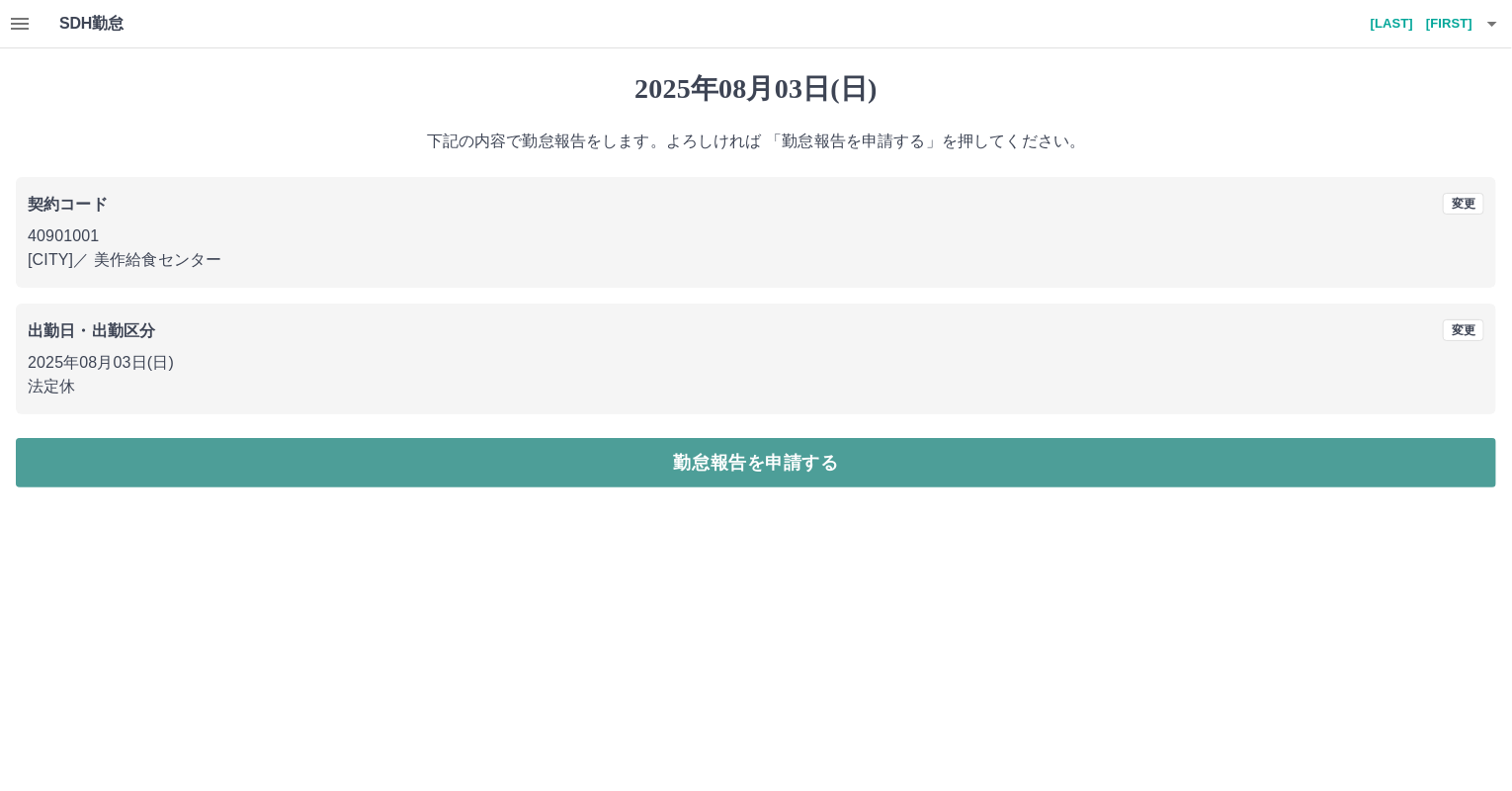 click on "勤怠報告を申請する" at bounding box center (756, 463) 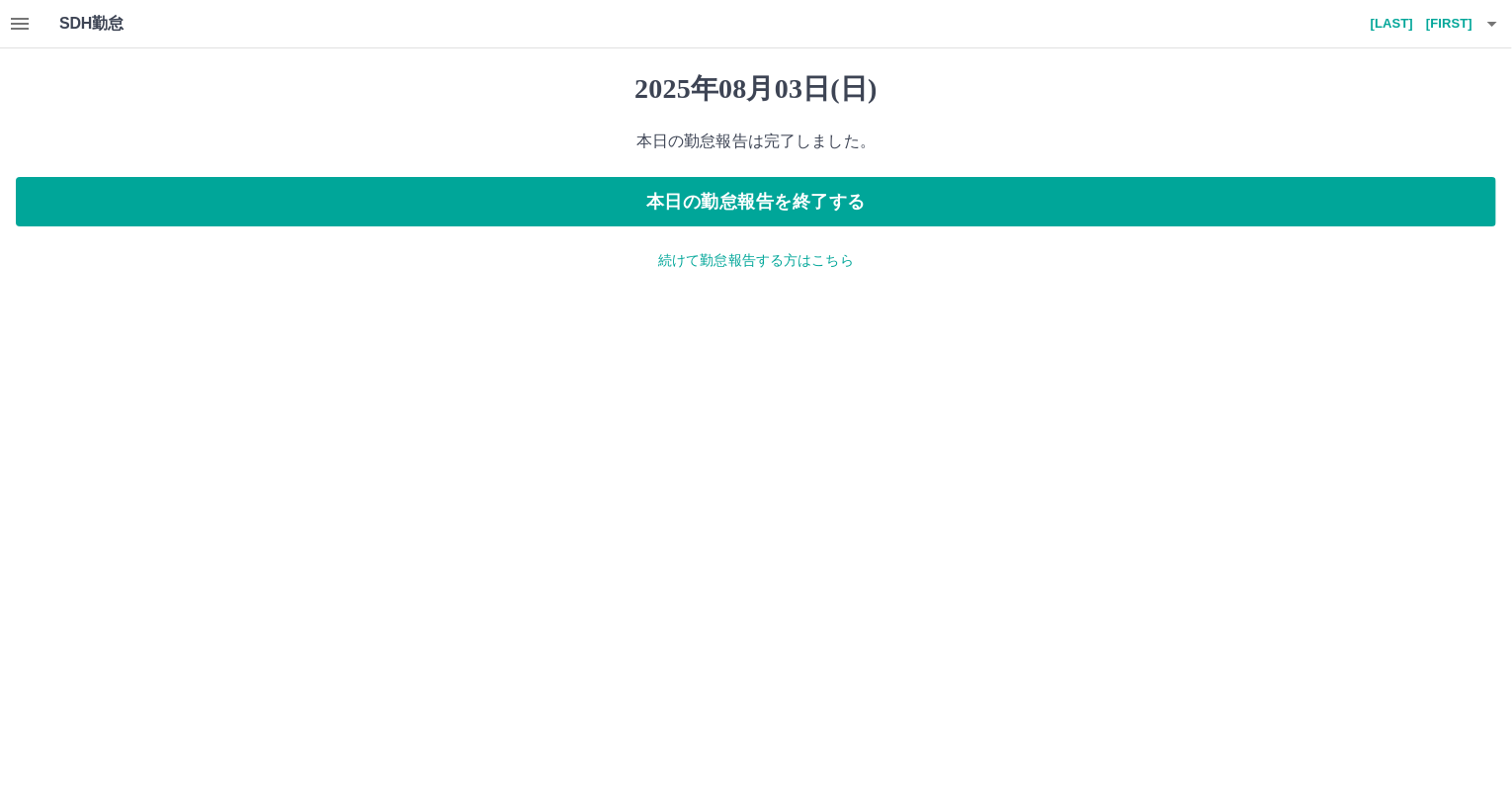 click on "続けて勤怠報告する方はこちら" at bounding box center (756, 260) 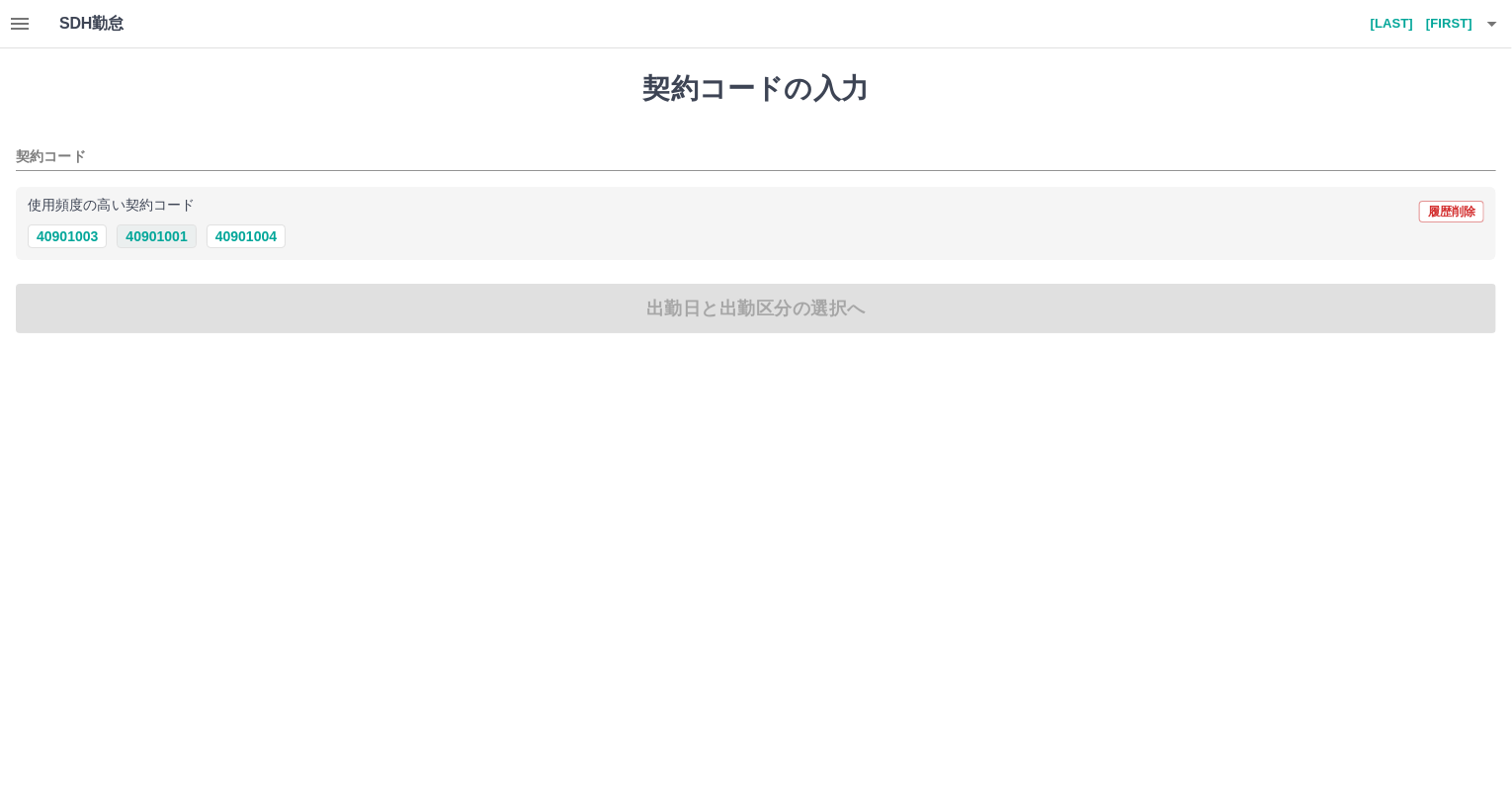 click on "40901001" at bounding box center [156, 236] 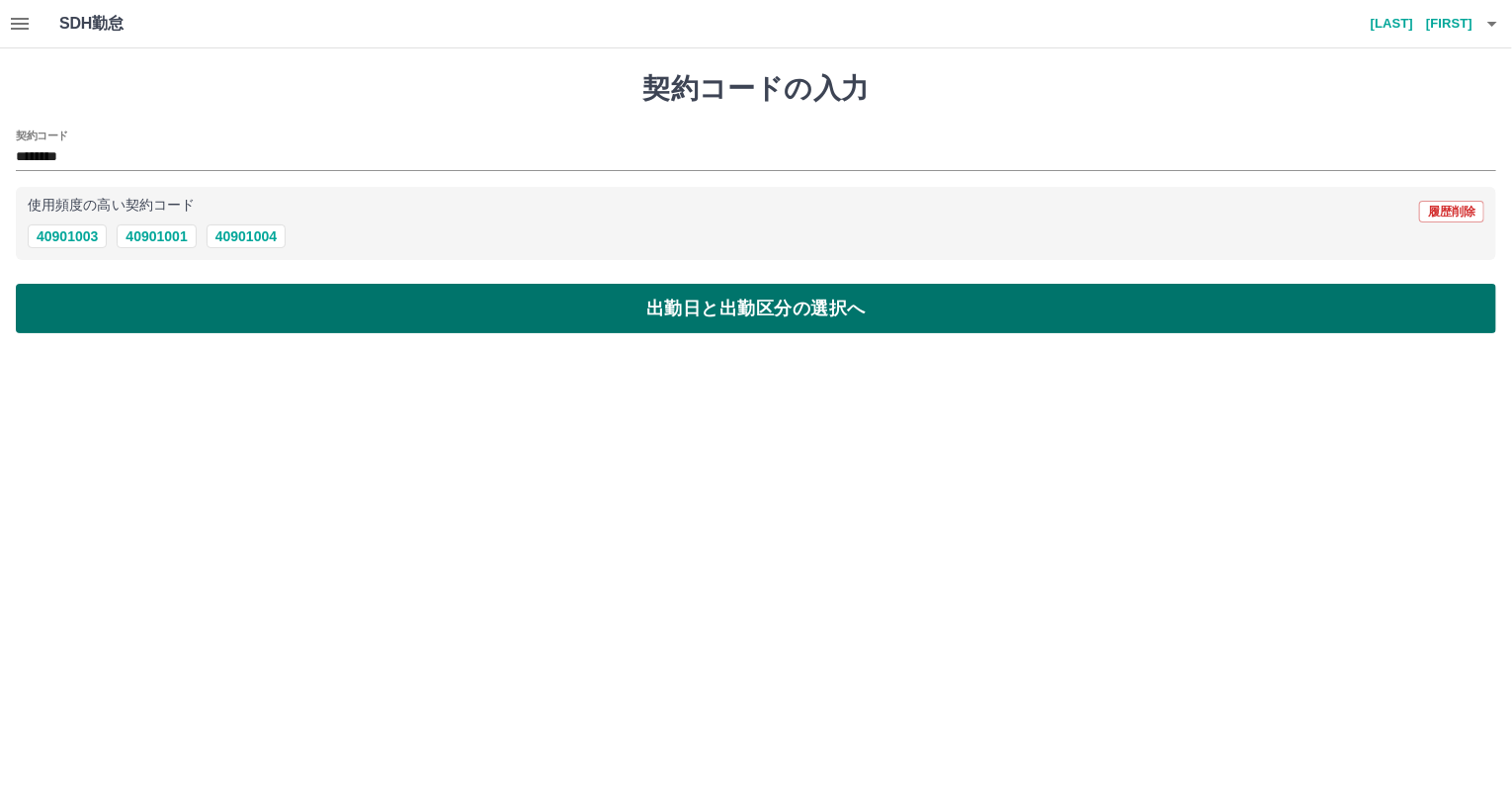 click on "出勤日と出勤区分の選択へ" at bounding box center [756, 308] 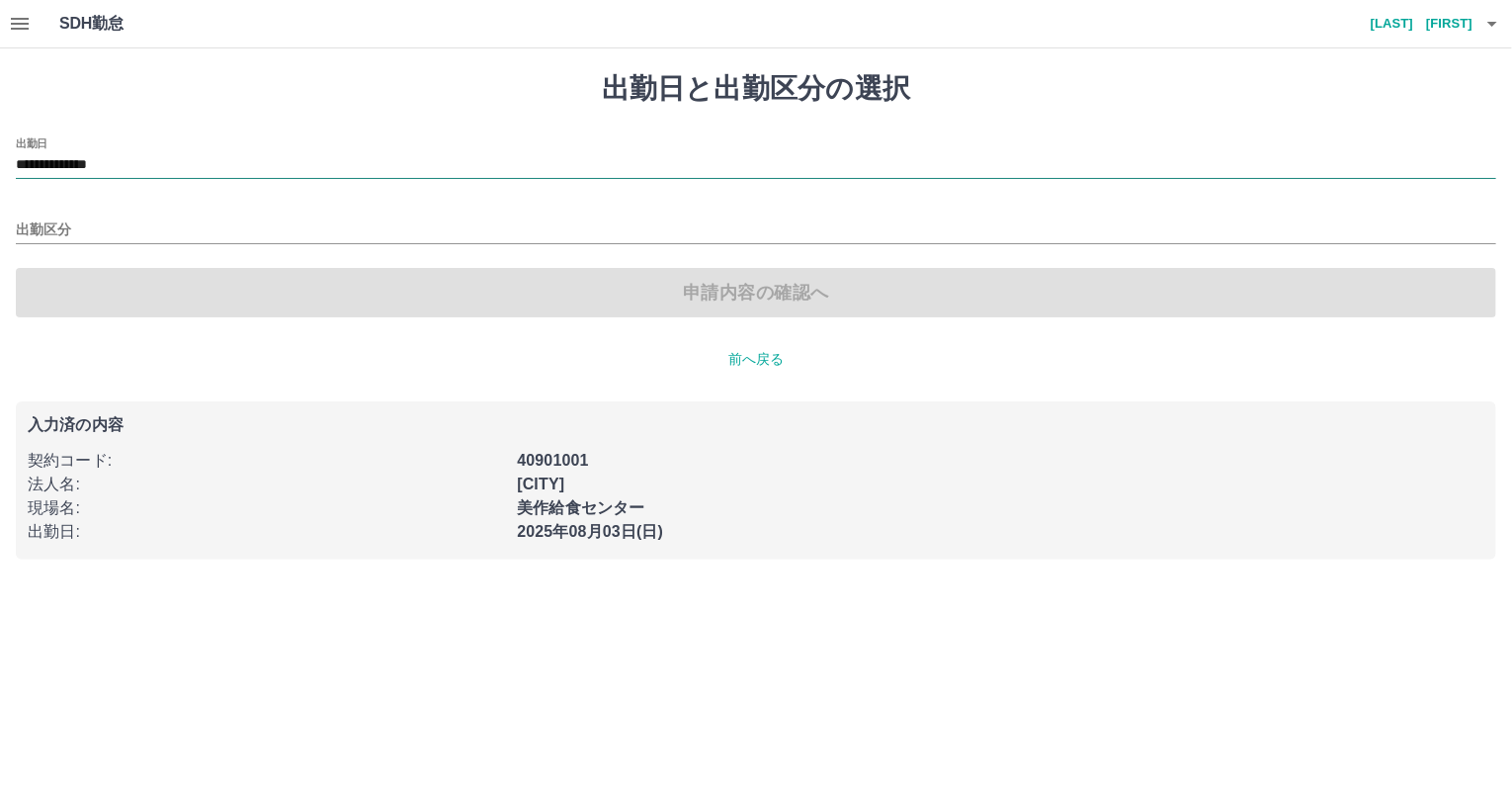 click on "**********" at bounding box center (756, 165) 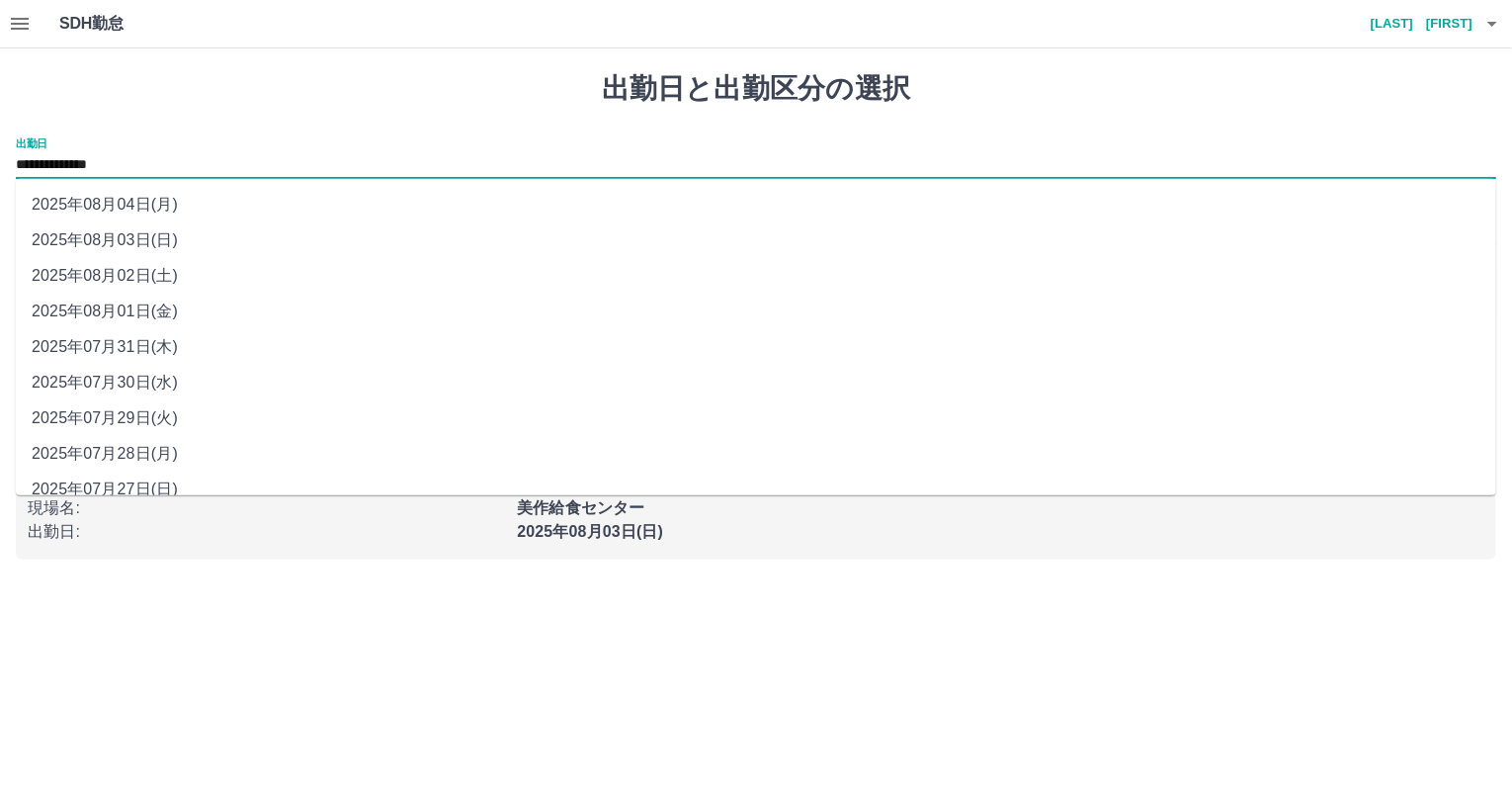 click on "2025年08月04日(月)" at bounding box center [756, 205] 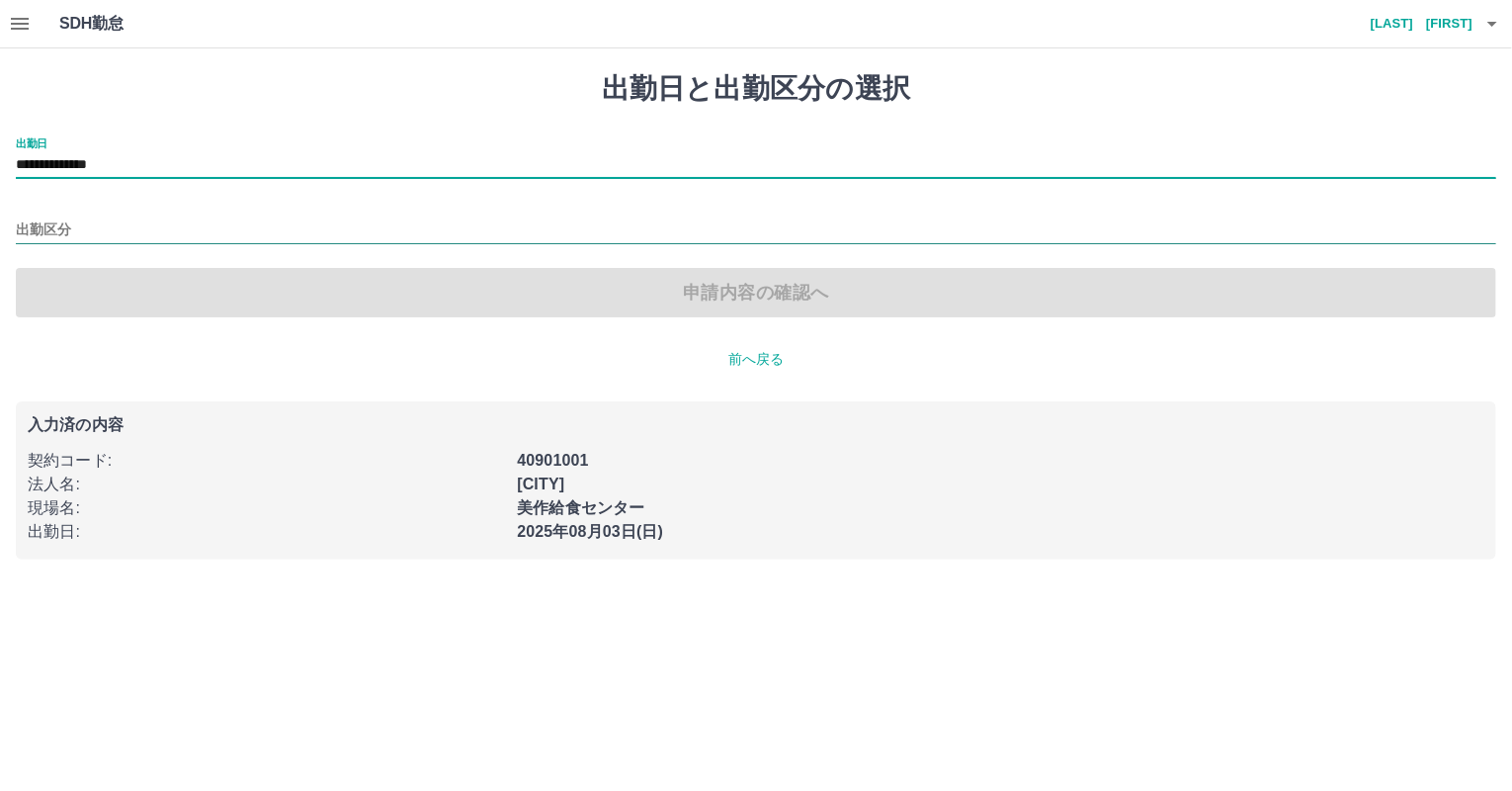 click on "出勤区分" at bounding box center (756, 230) 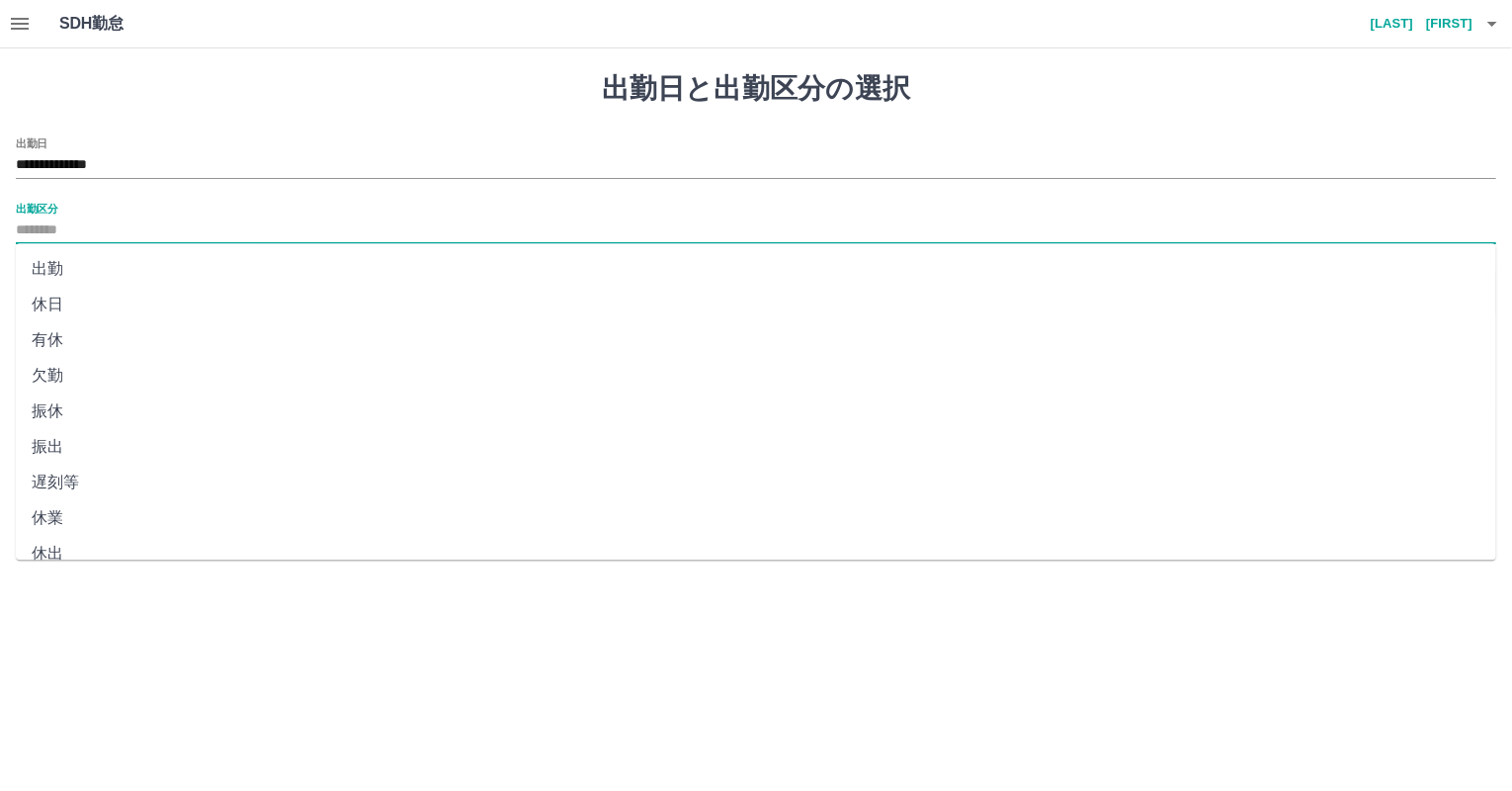 click on "休業" at bounding box center [756, 518] 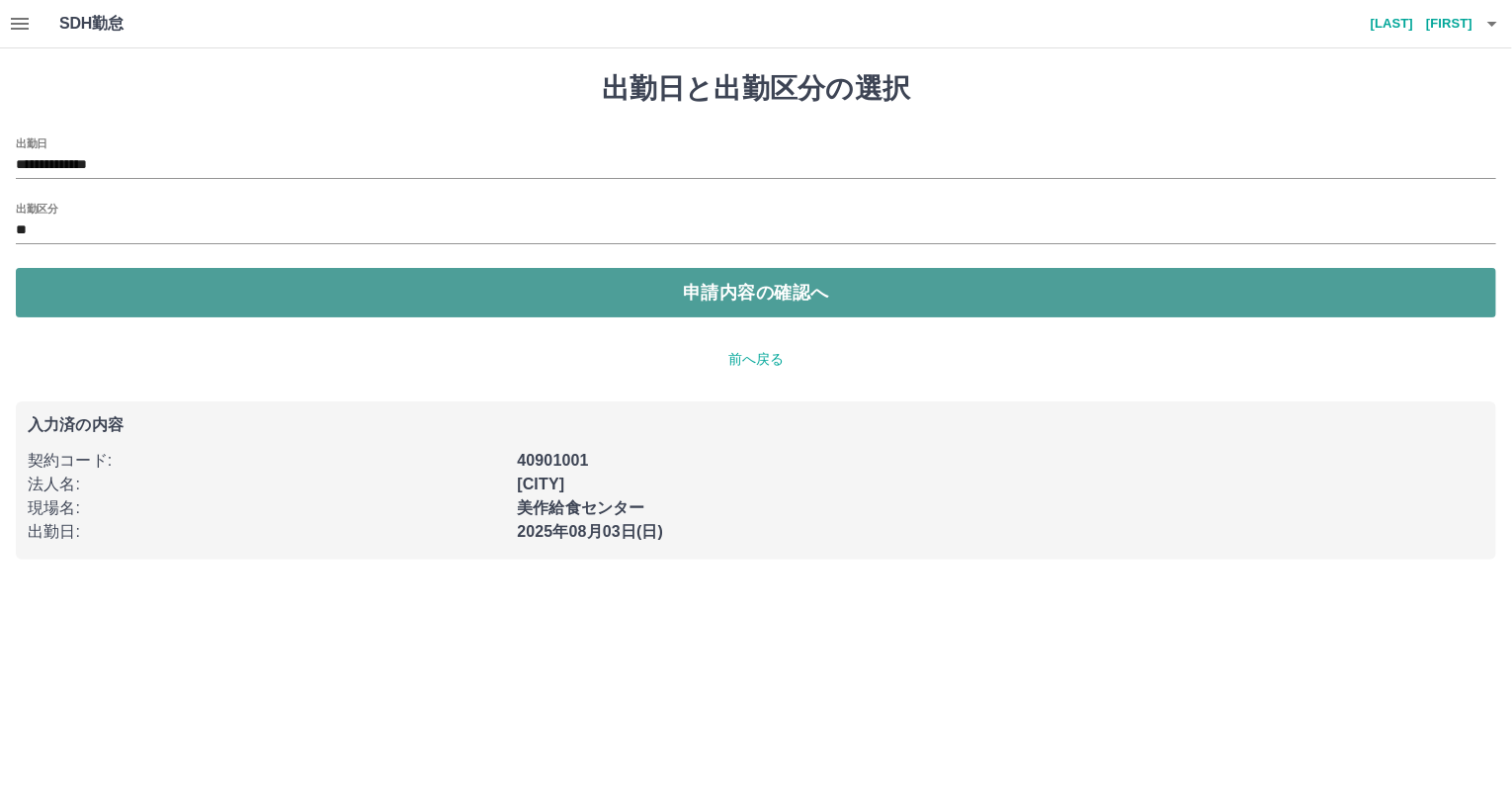 click on "申請内容の確認へ" at bounding box center (756, 293) 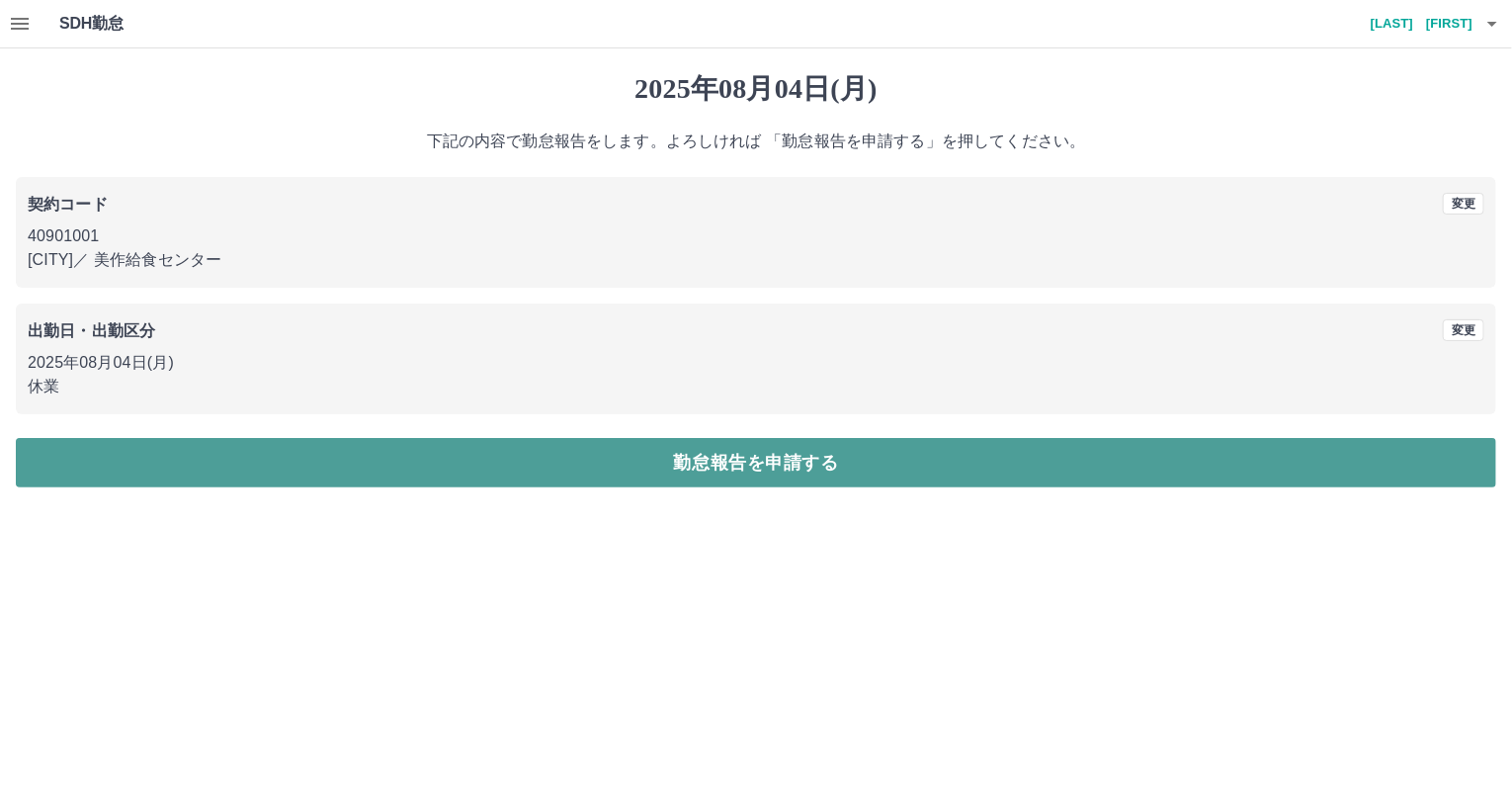 click on "勤怠報告を申請する" at bounding box center (756, 463) 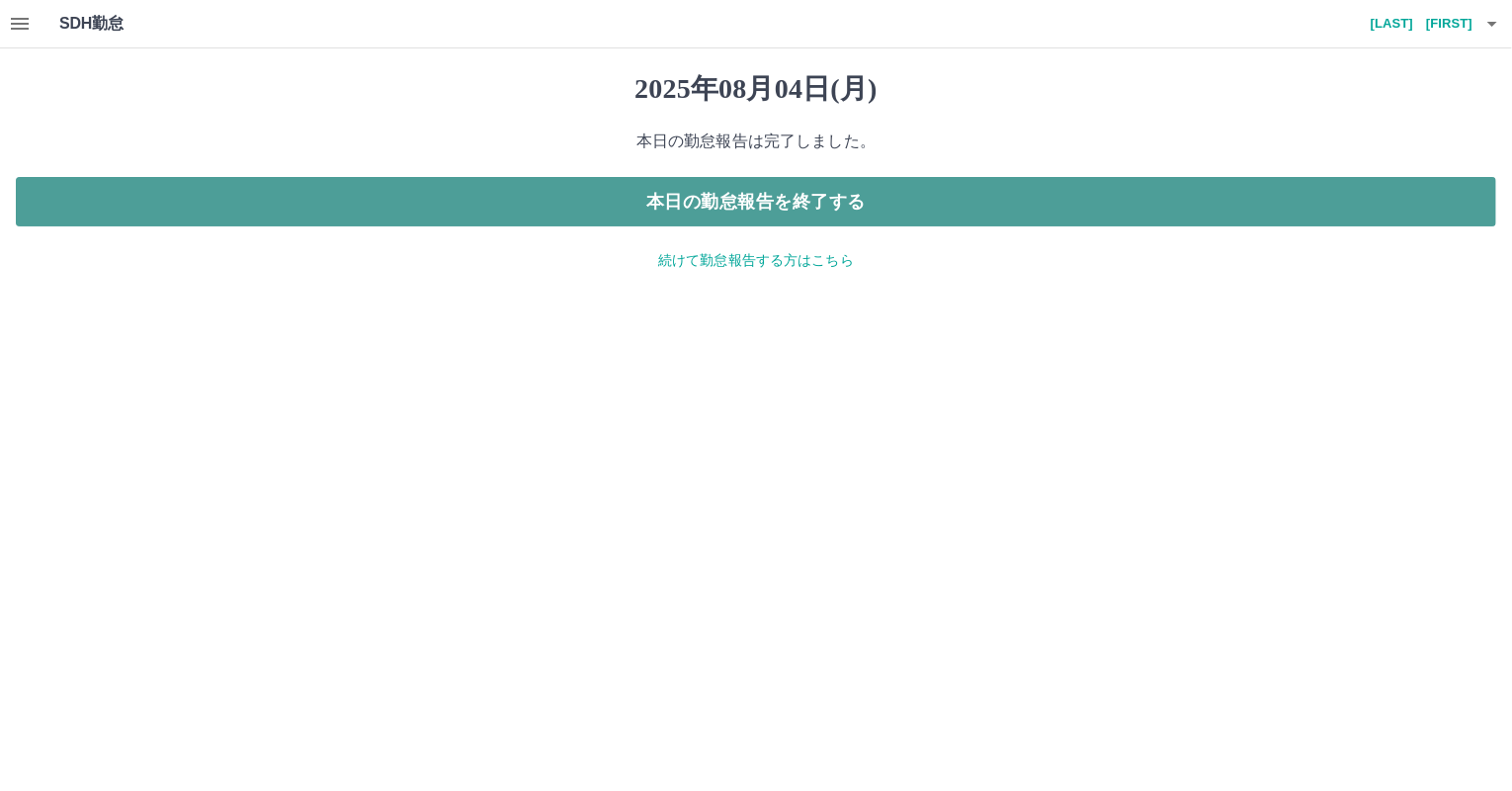click on "本日の勤怠報告を終了する" at bounding box center [756, 202] 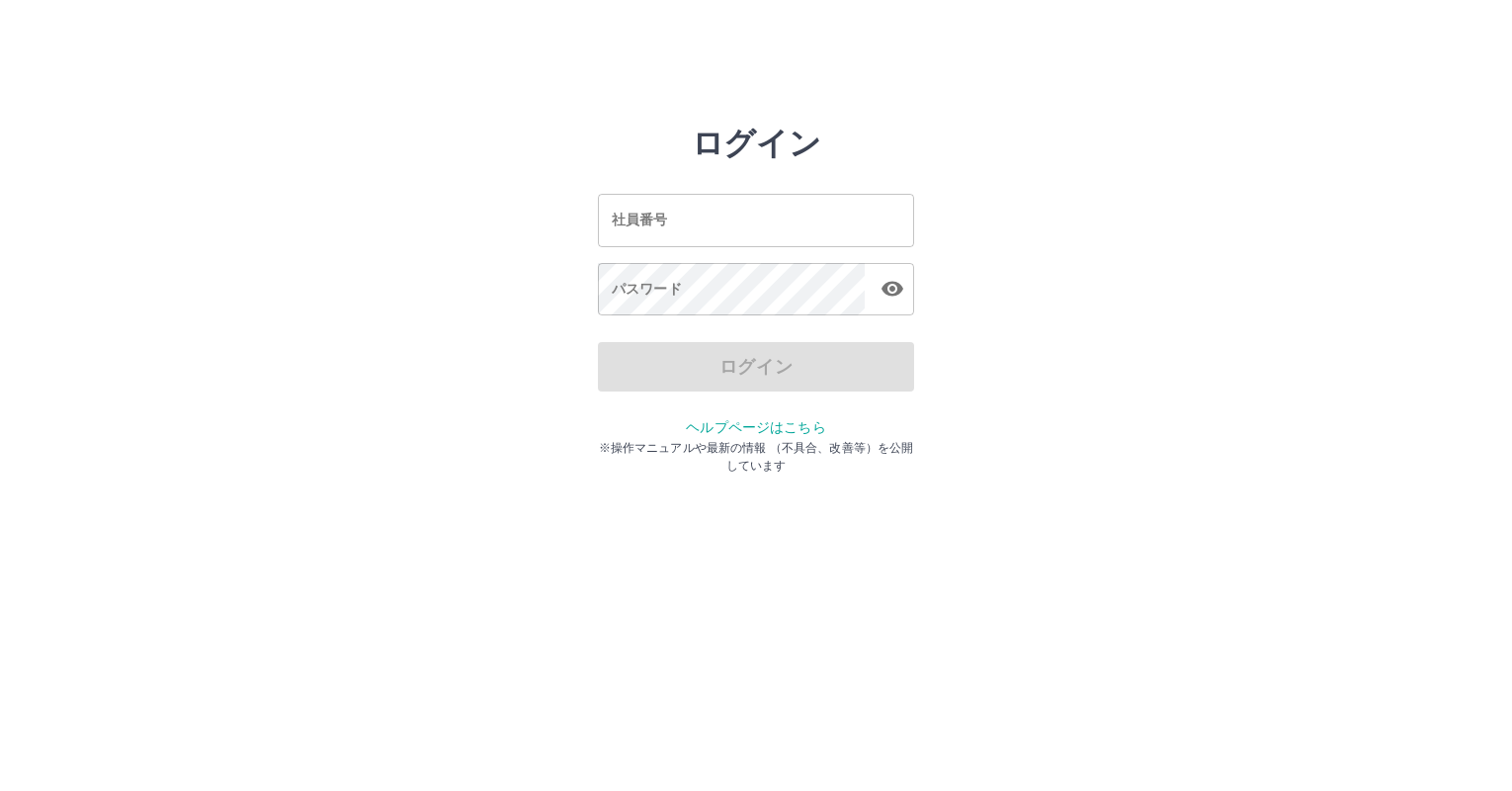 scroll, scrollTop: 0, scrollLeft: 0, axis: both 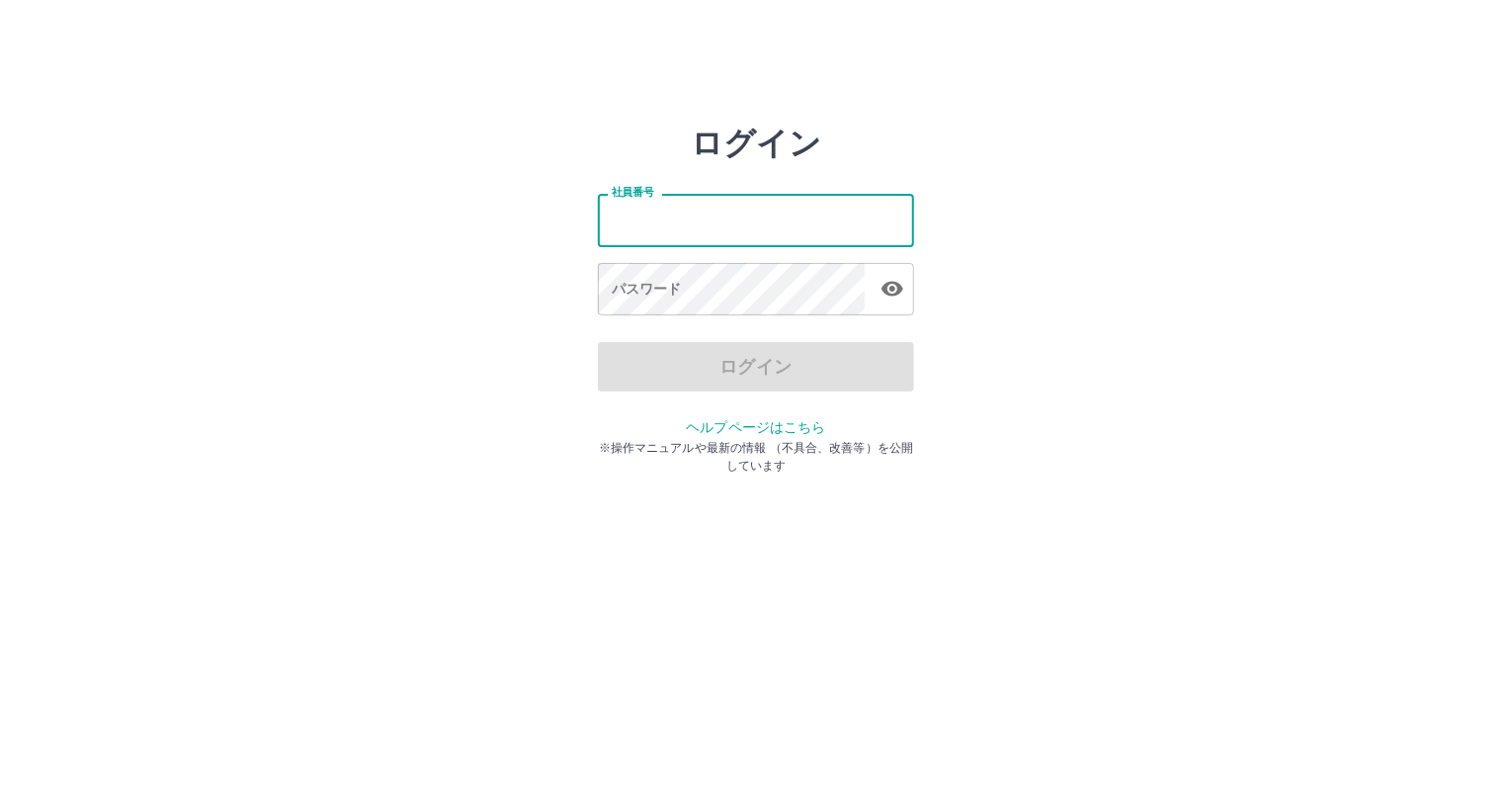 click on "社員番号" at bounding box center [756, 220] 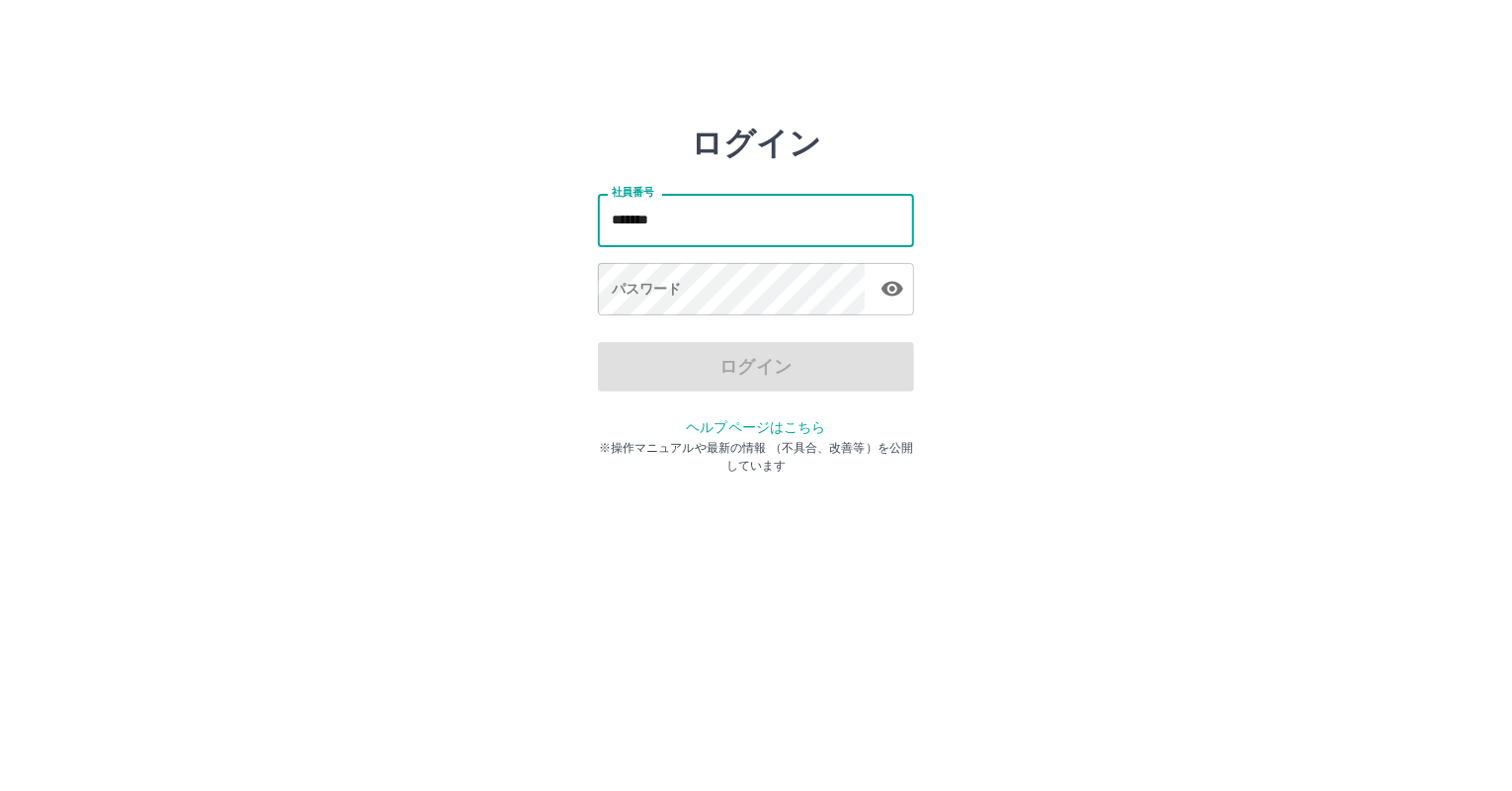 type on "*******" 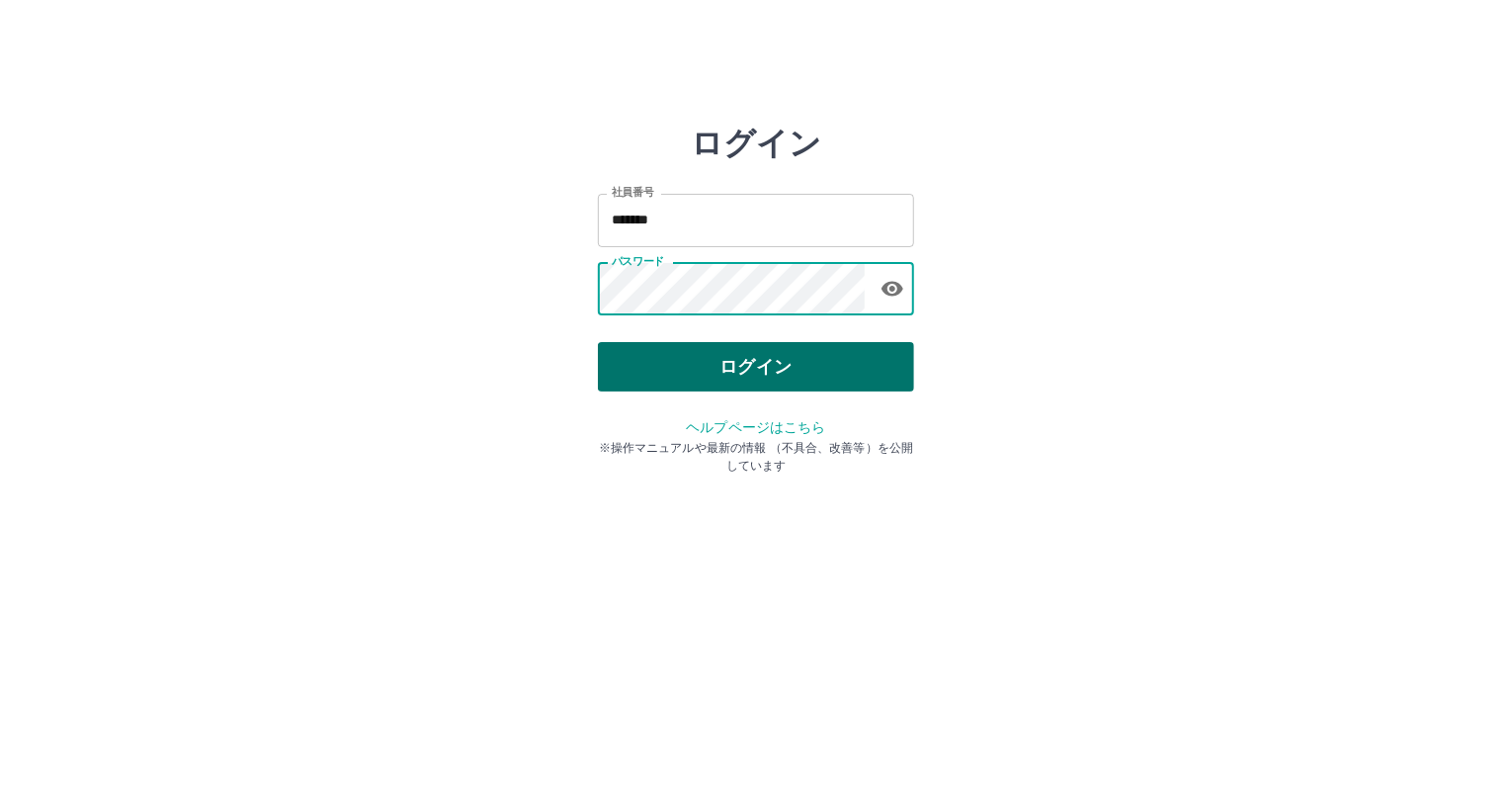 click on "ログイン" at bounding box center [756, 367] 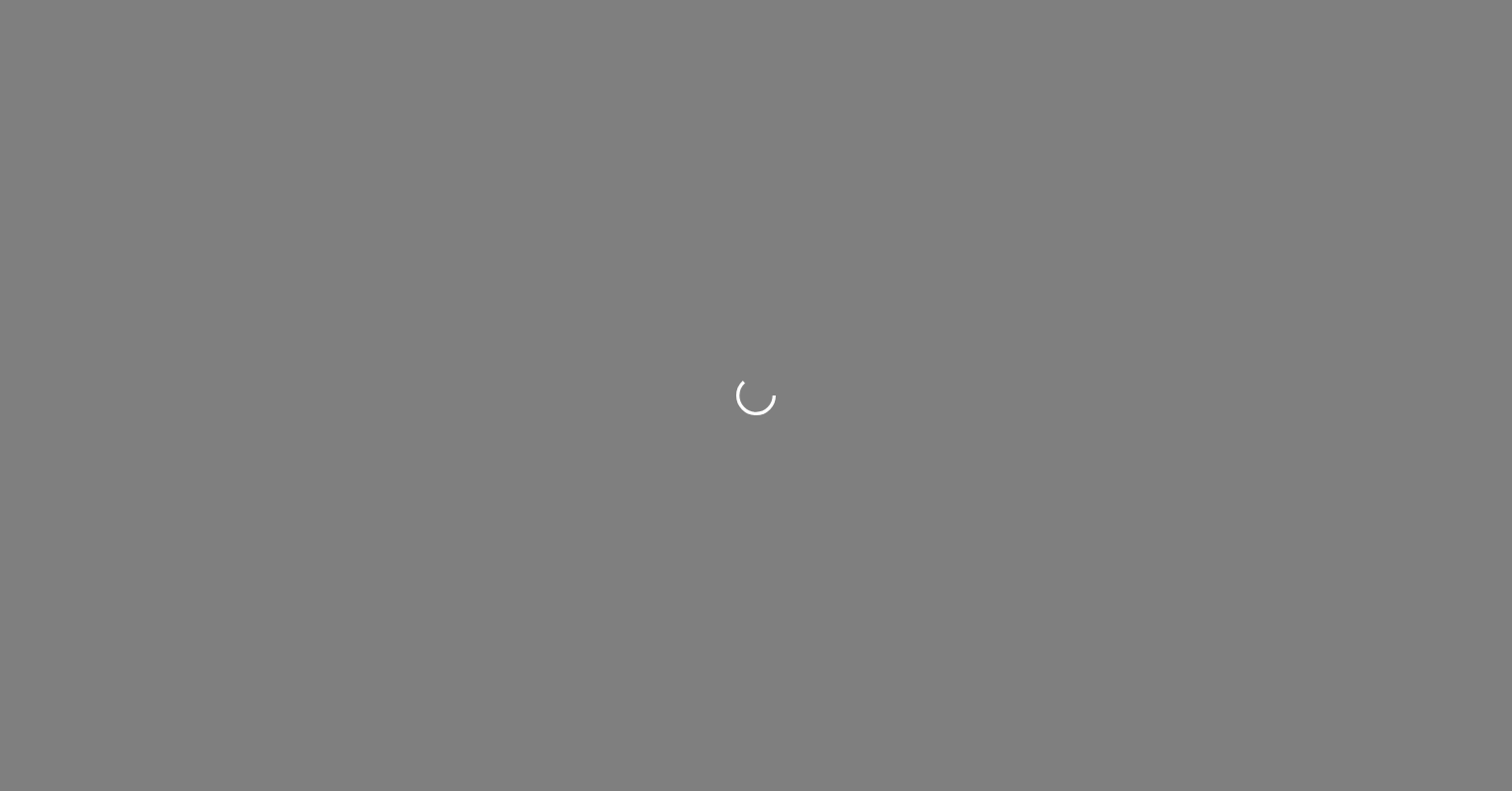 scroll, scrollTop: 0, scrollLeft: 0, axis: both 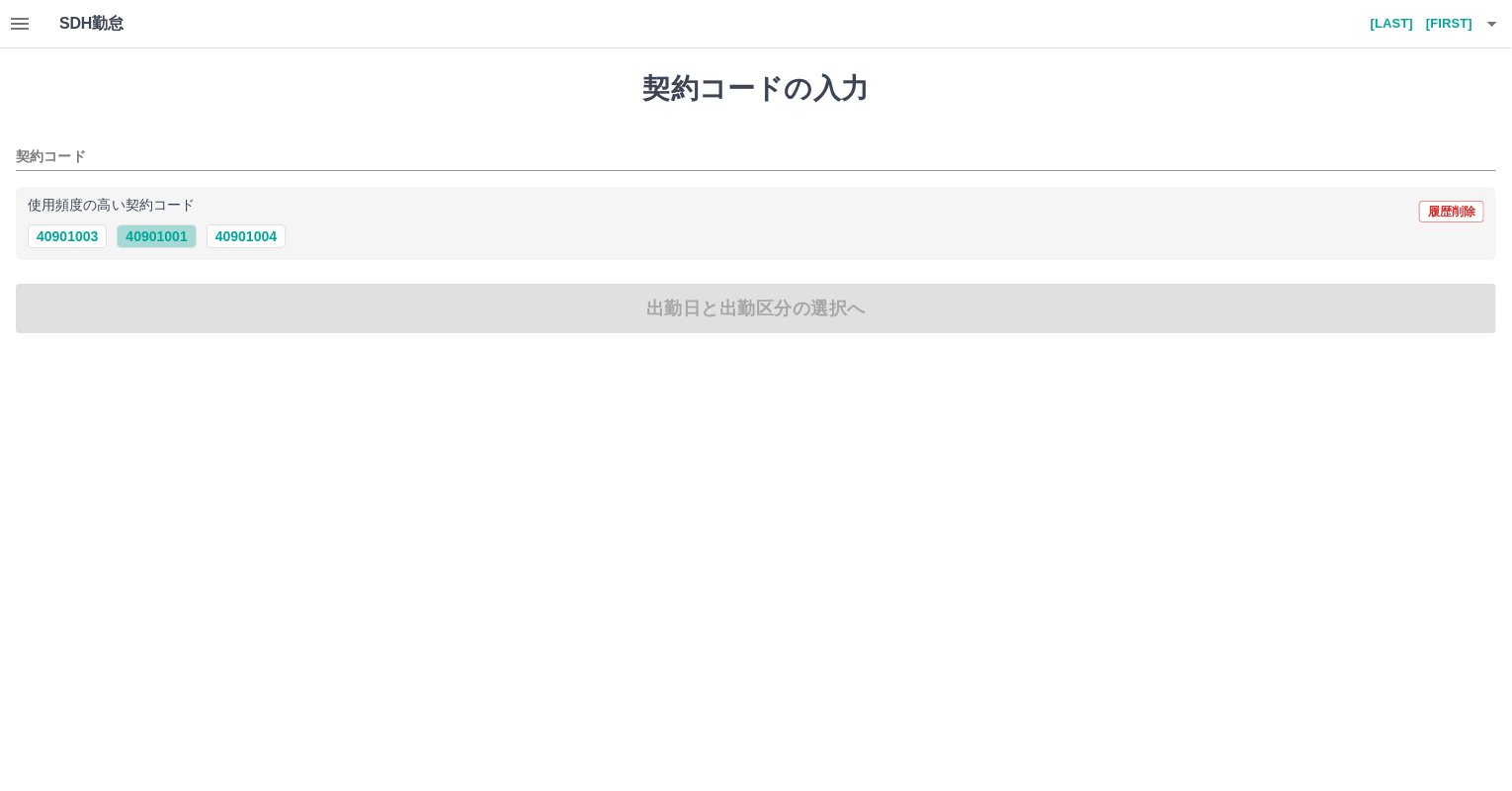 click on "40901001" at bounding box center [156, 236] 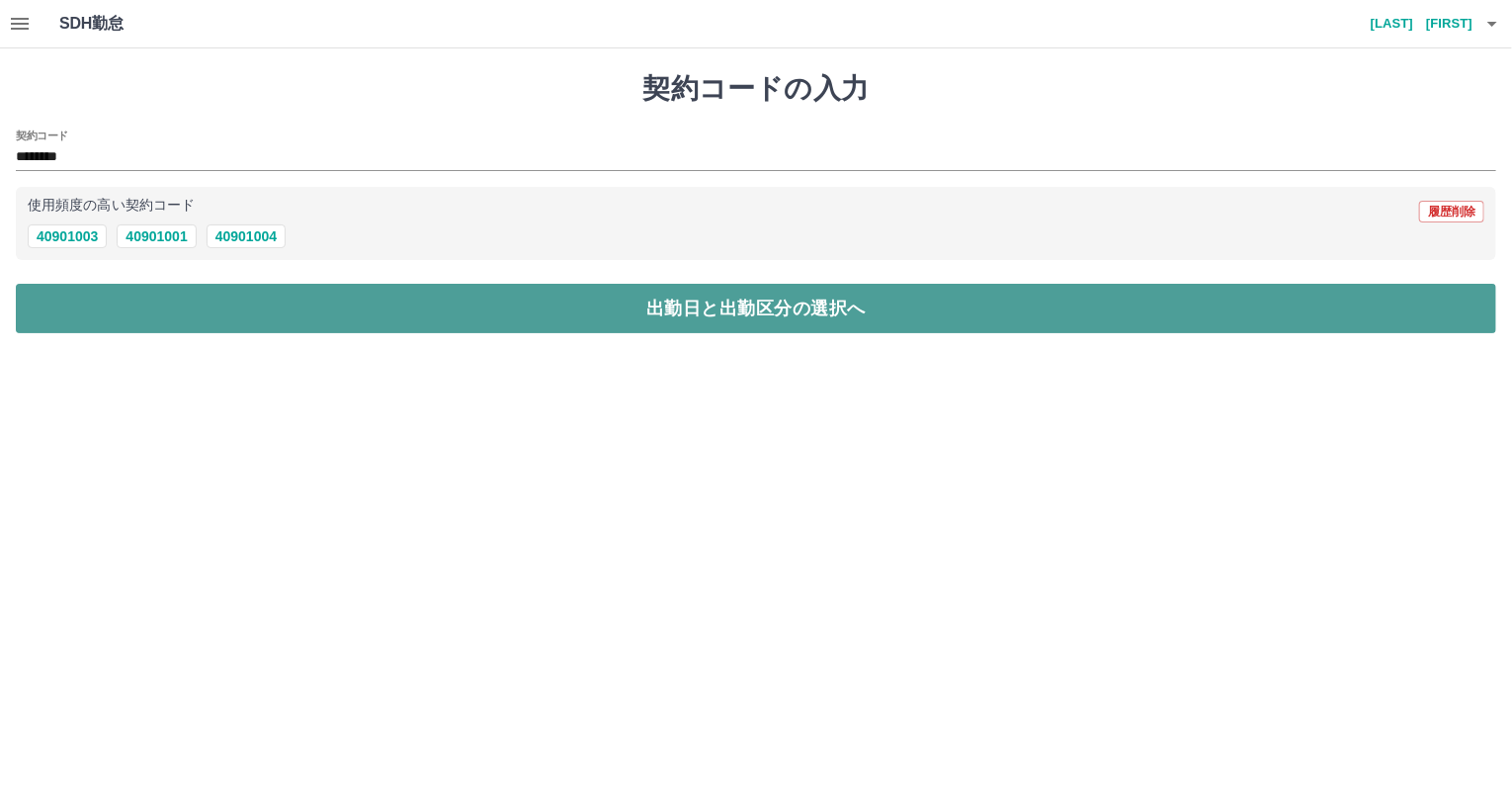 click on "出勤日と出勤区分の選択へ" at bounding box center (756, 308) 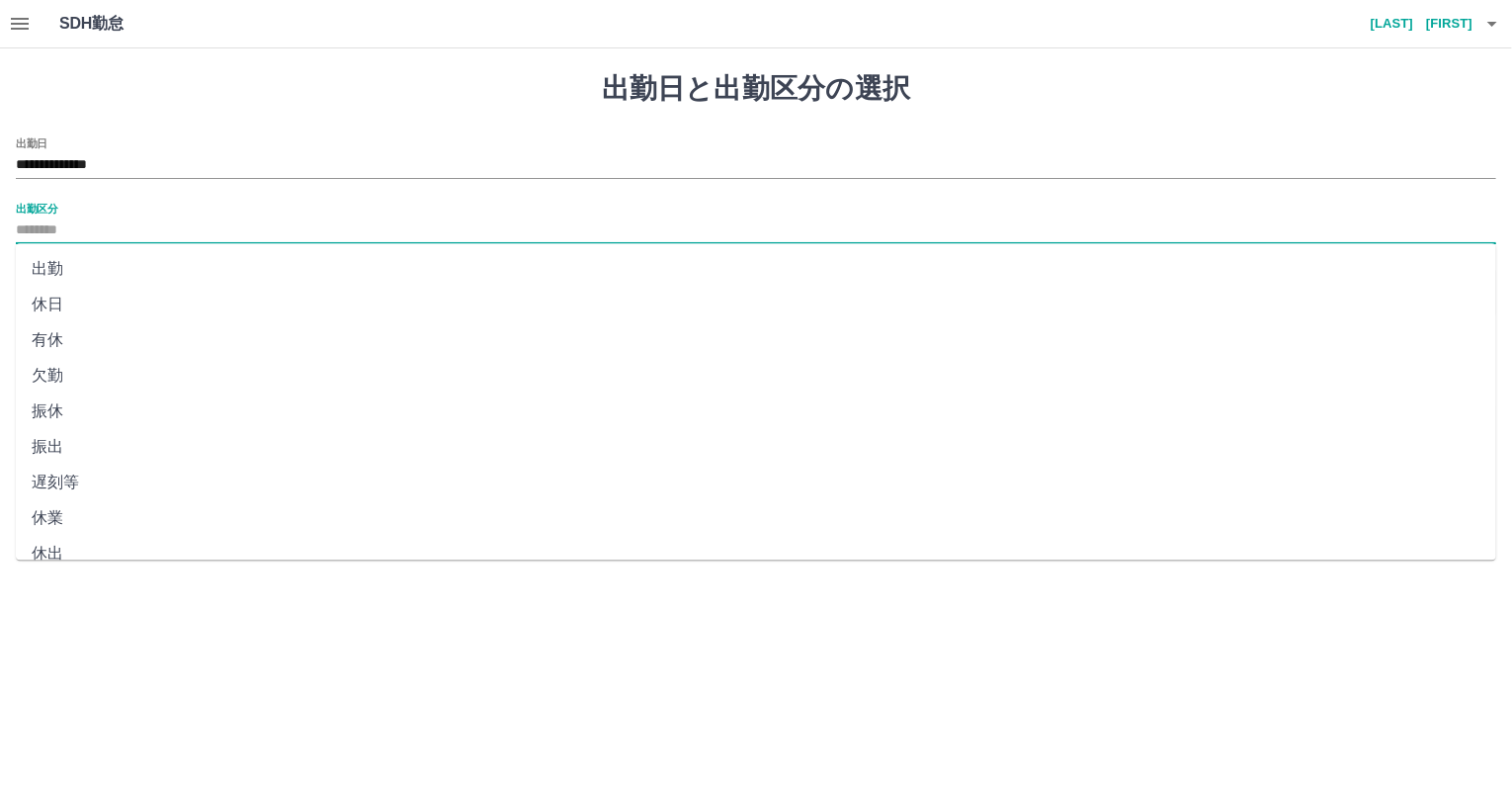 click on "出勤区分" at bounding box center [756, 230] 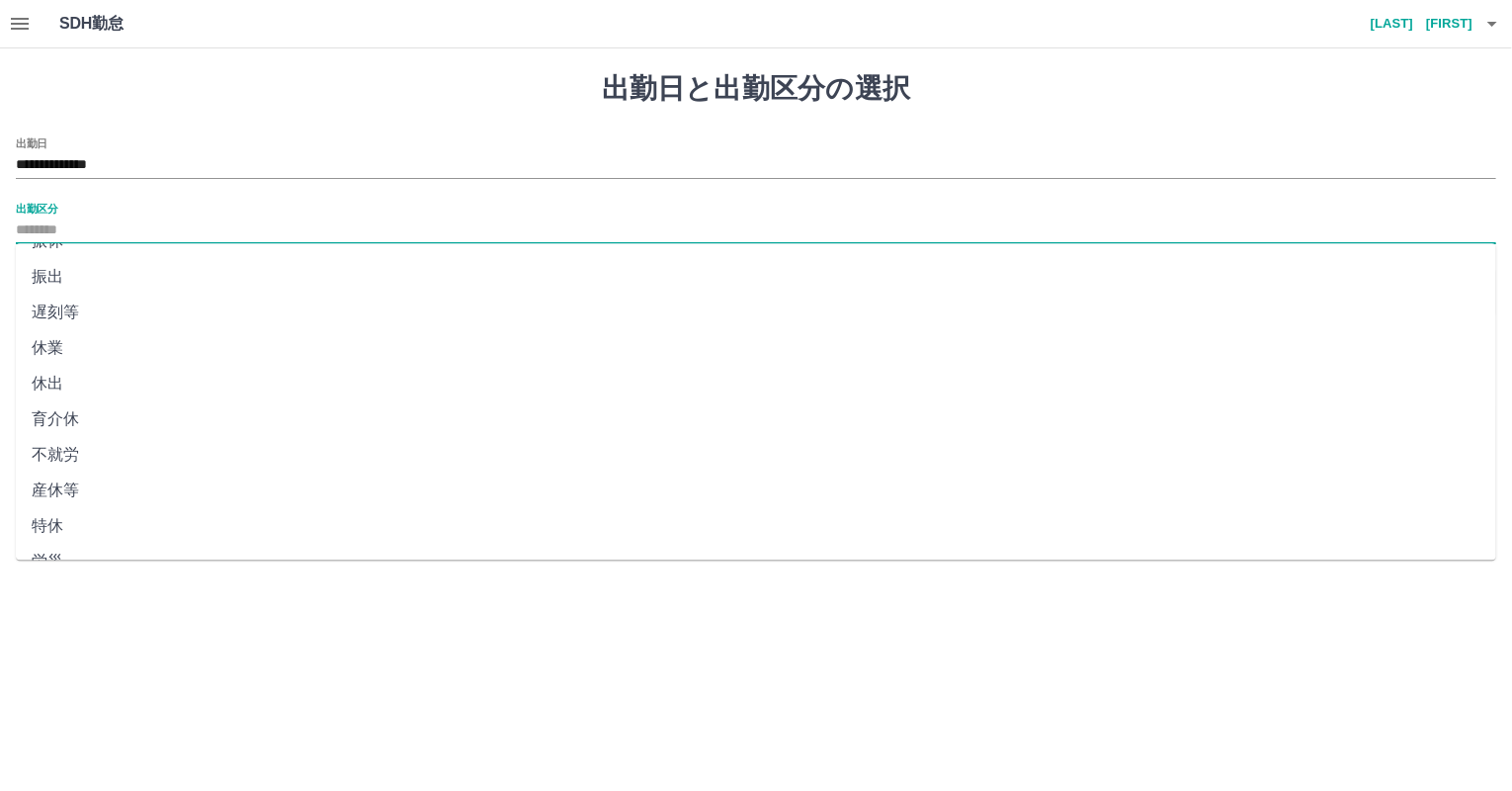 scroll, scrollTop: 340, scrollLeft: 0, axis: vertical 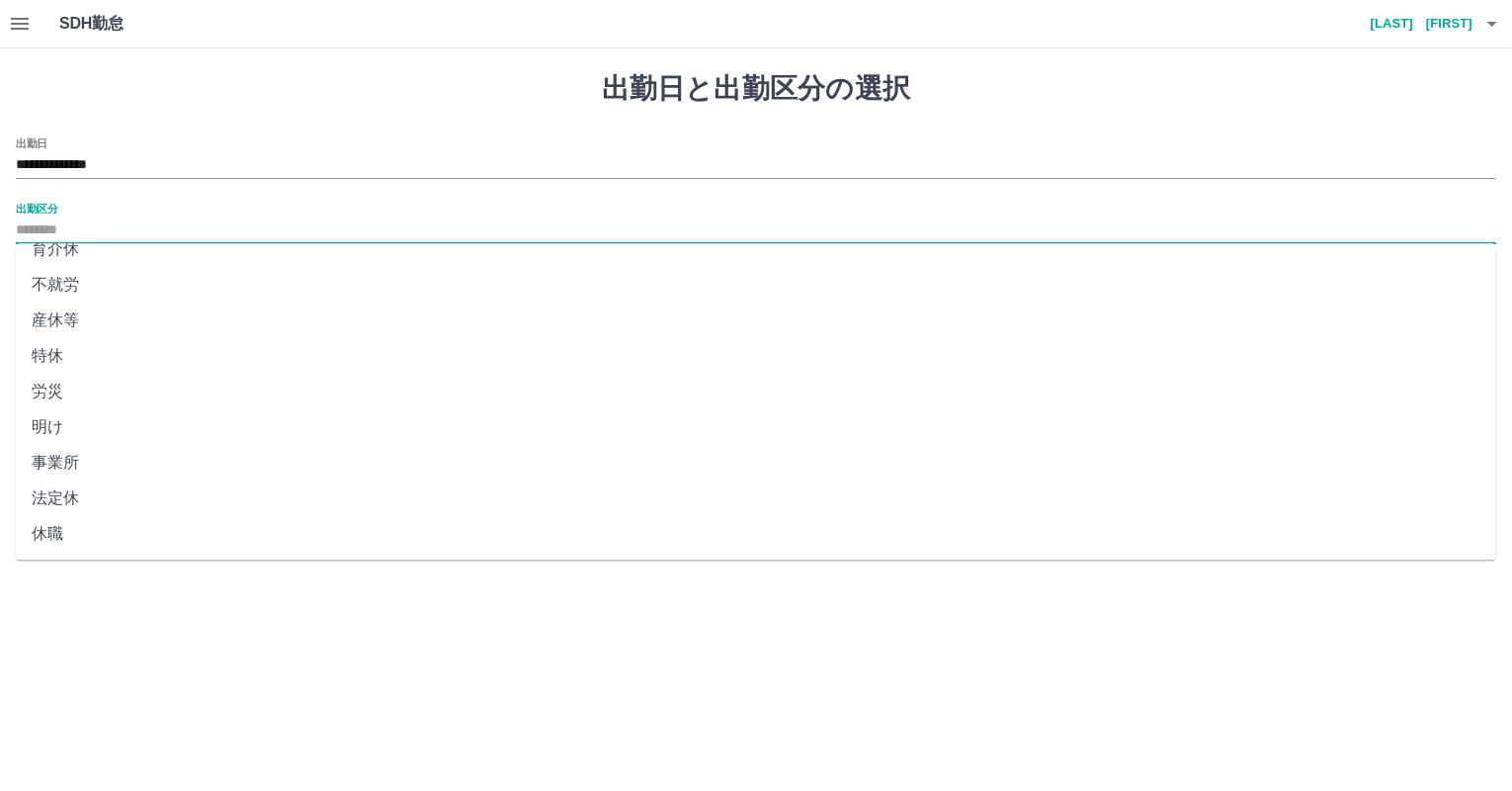 click on "法定休" at bounding box center [756, 498] 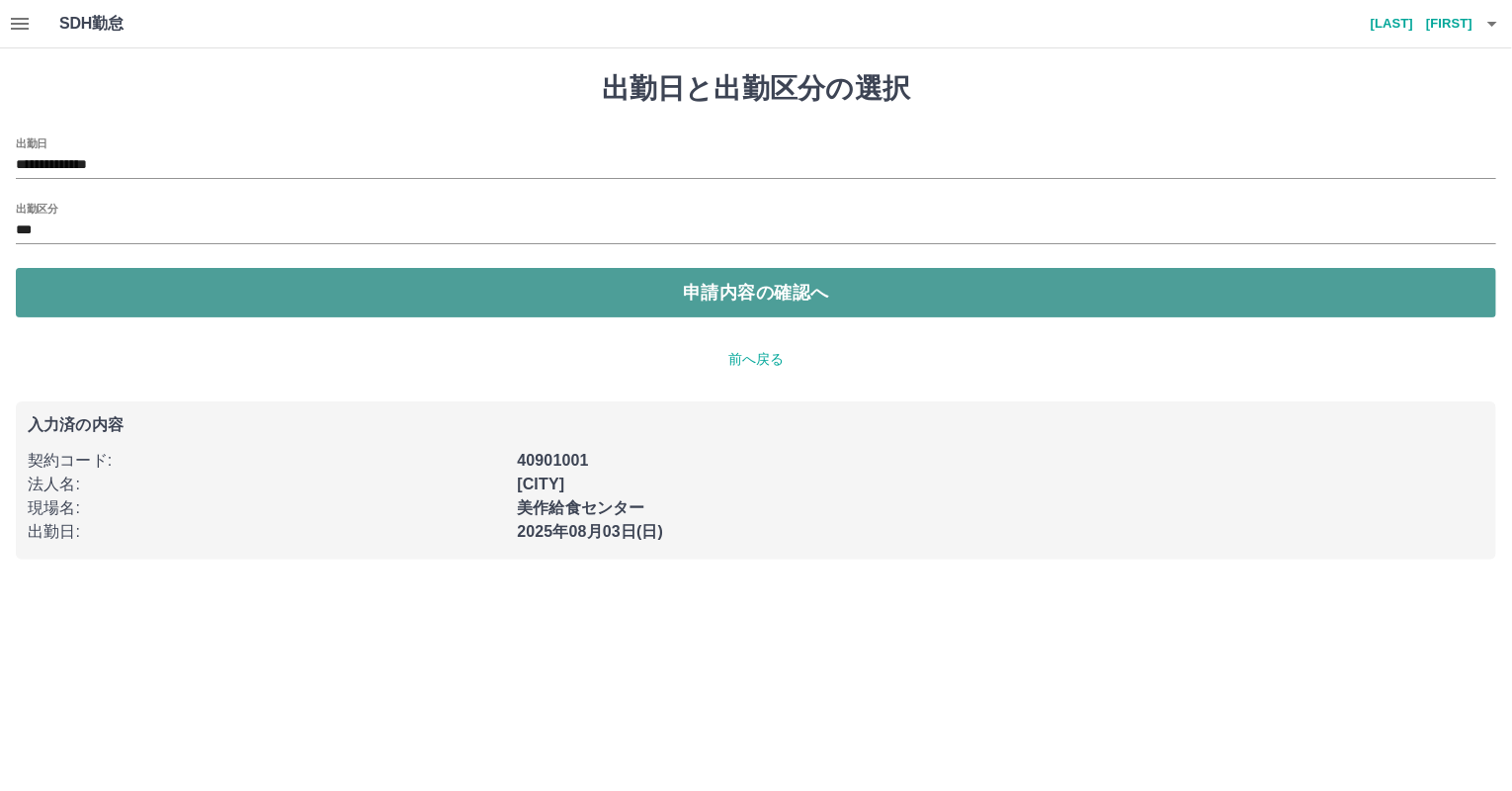click on "申請内容の確認へ" at bounding box center [756, 293] 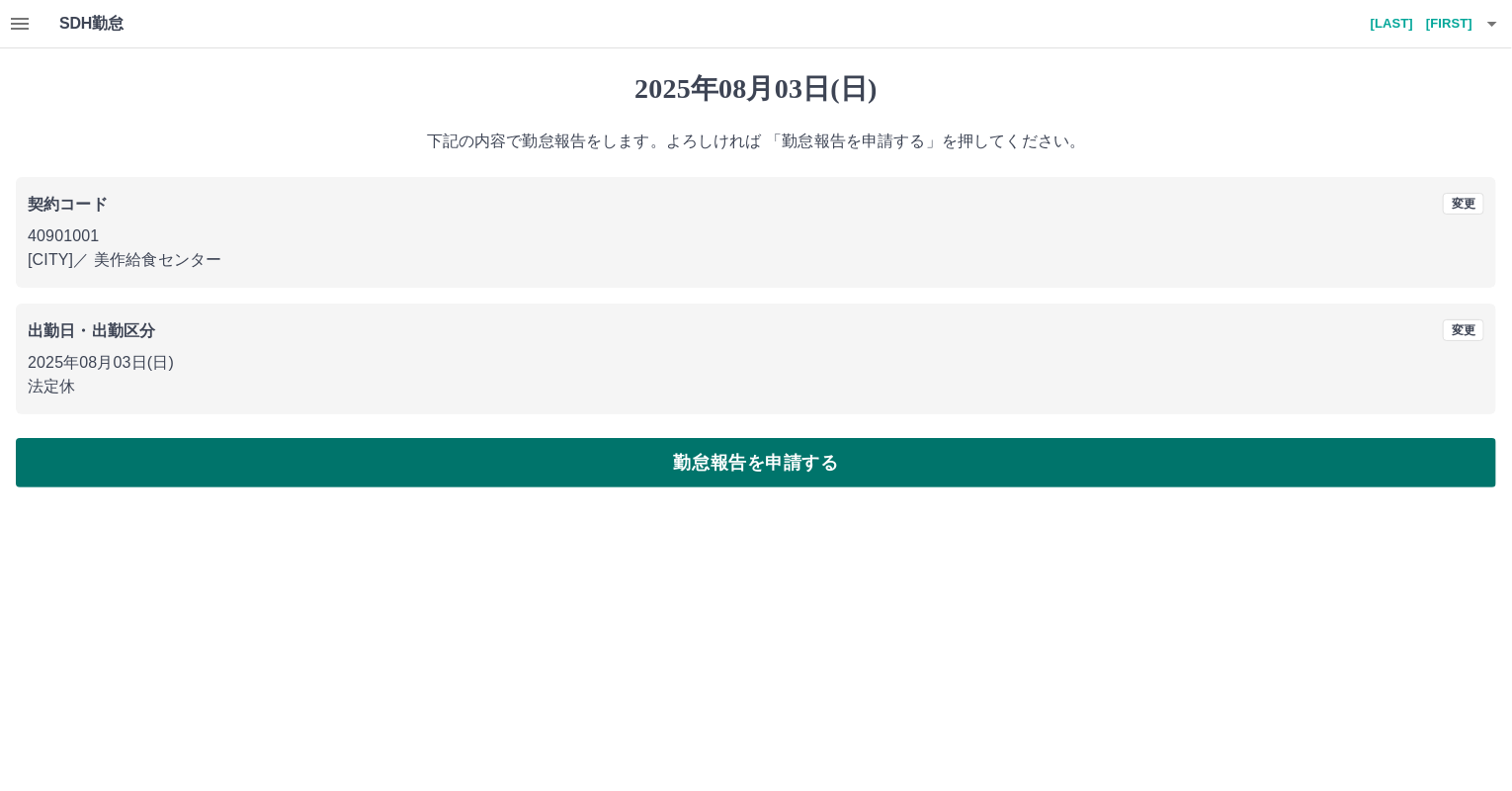 click on "勤怠報告を申請する" at bounding box center [756, 463] 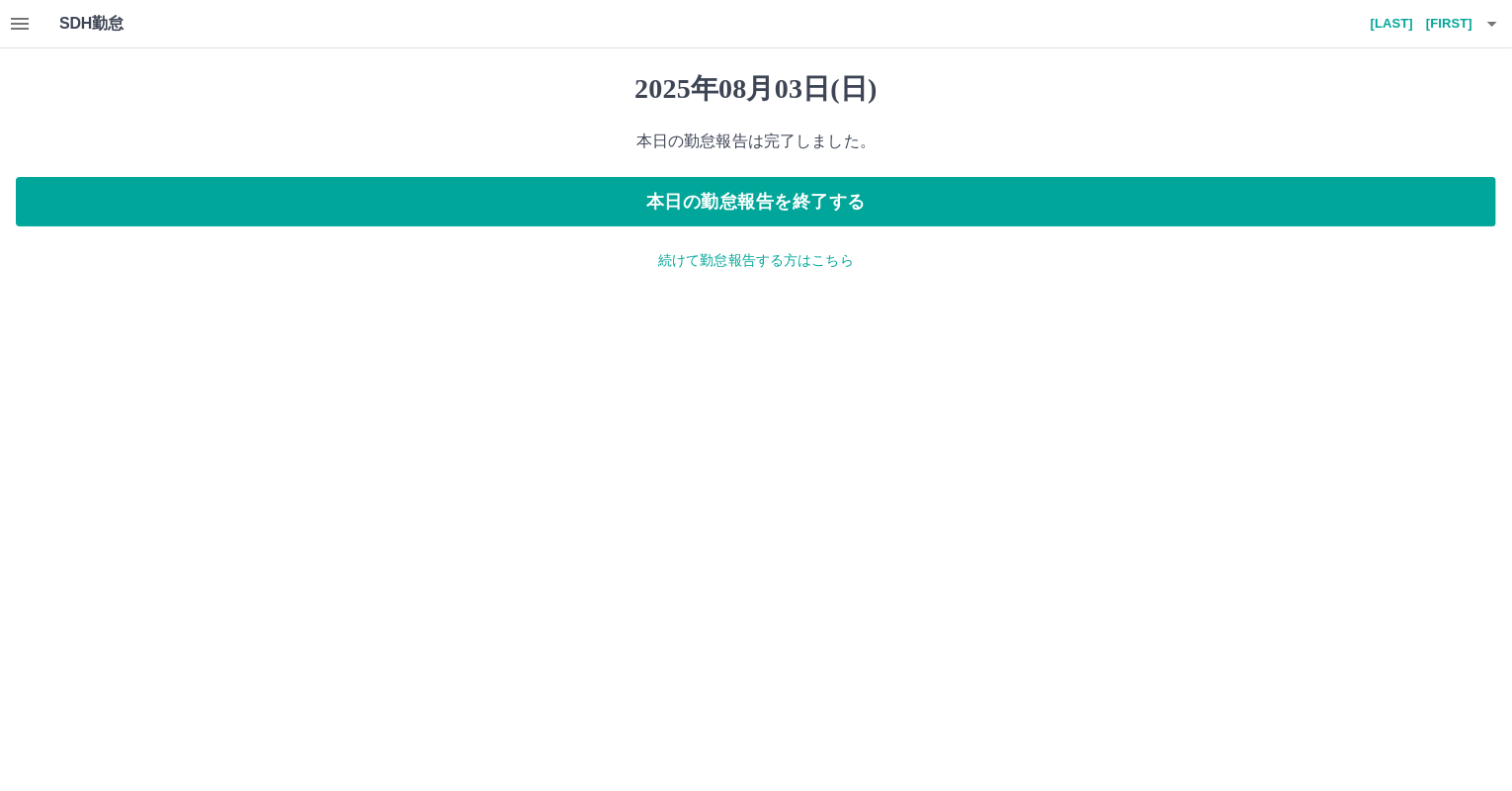 click on "続けて勤怠報告する方はこちら" at bounding box center (756, 260) 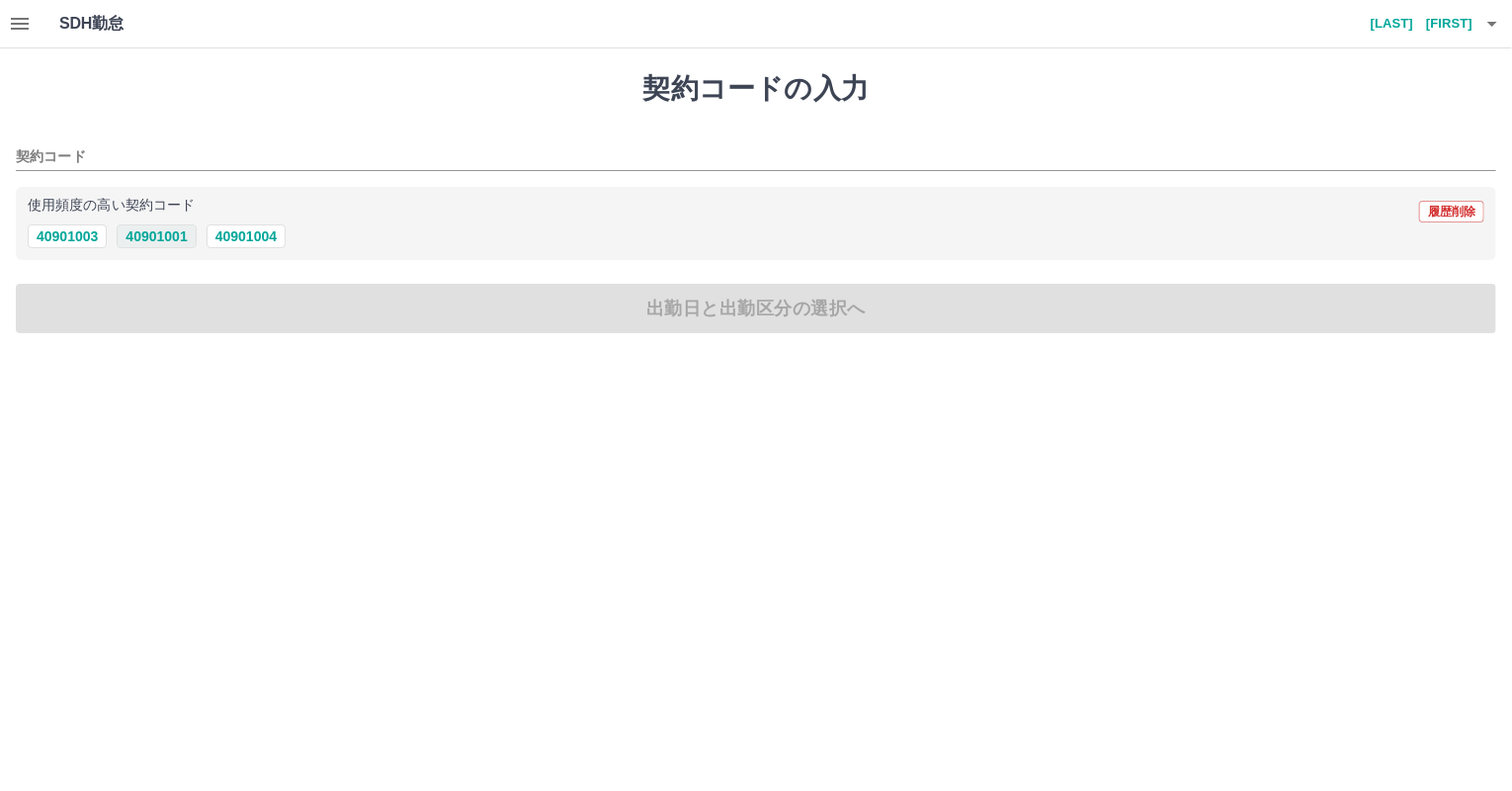 click on "40901001" at bounding box center [156, 236] 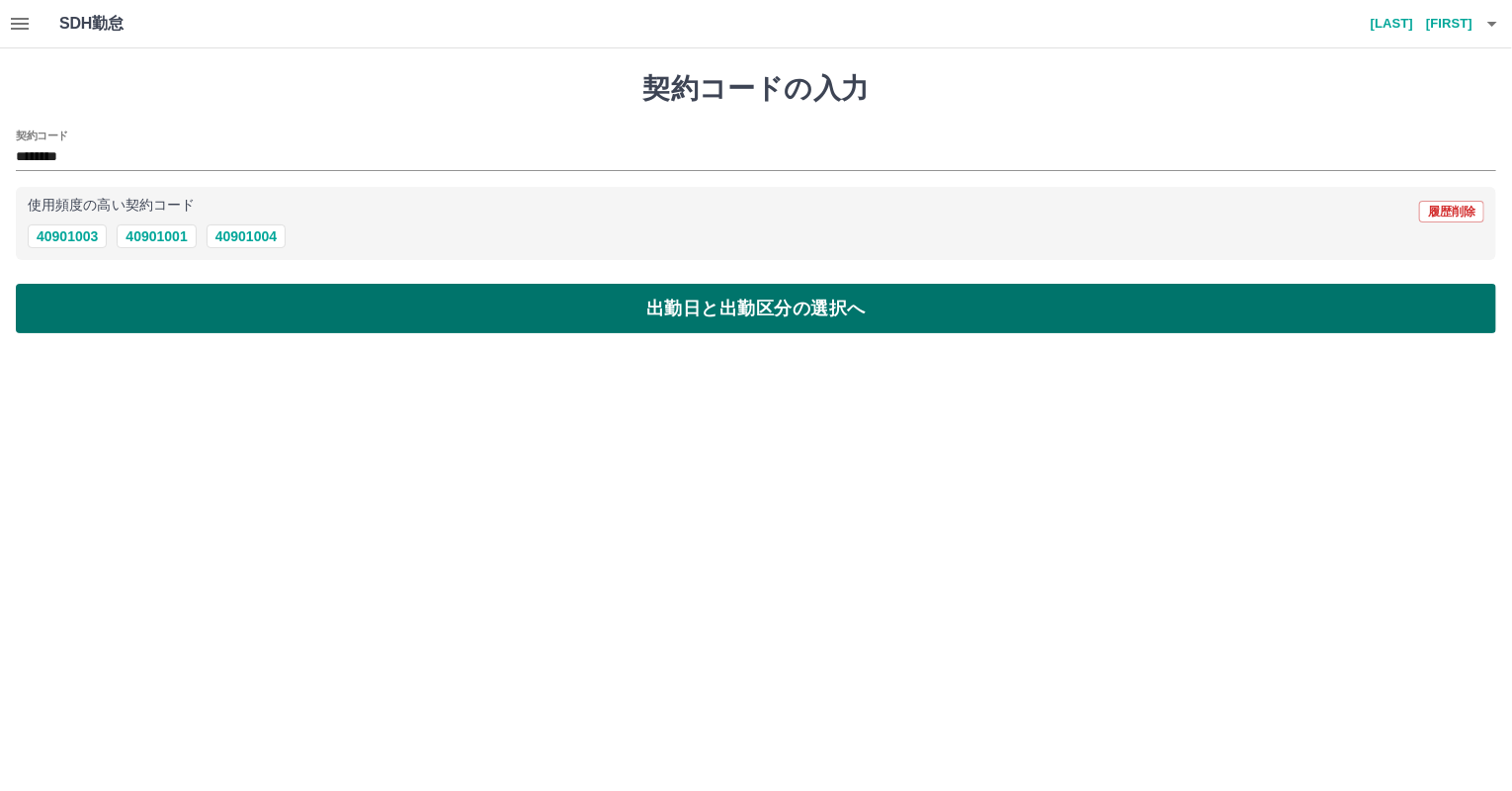 click on "出勤日と出勤区分の選択へ" at bounding box center (756, 308) 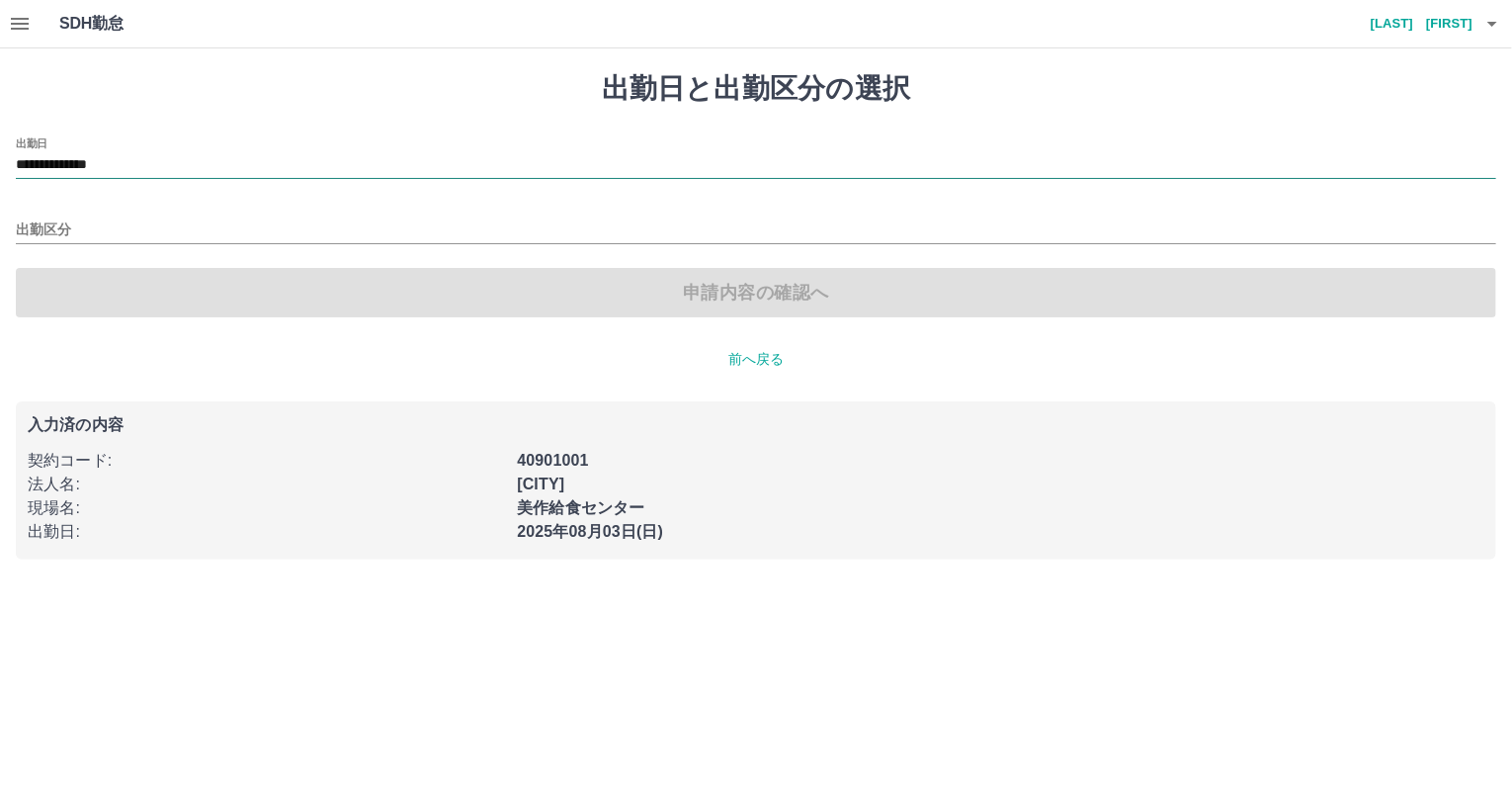 click on "**********" at bounding box center (756, 165) 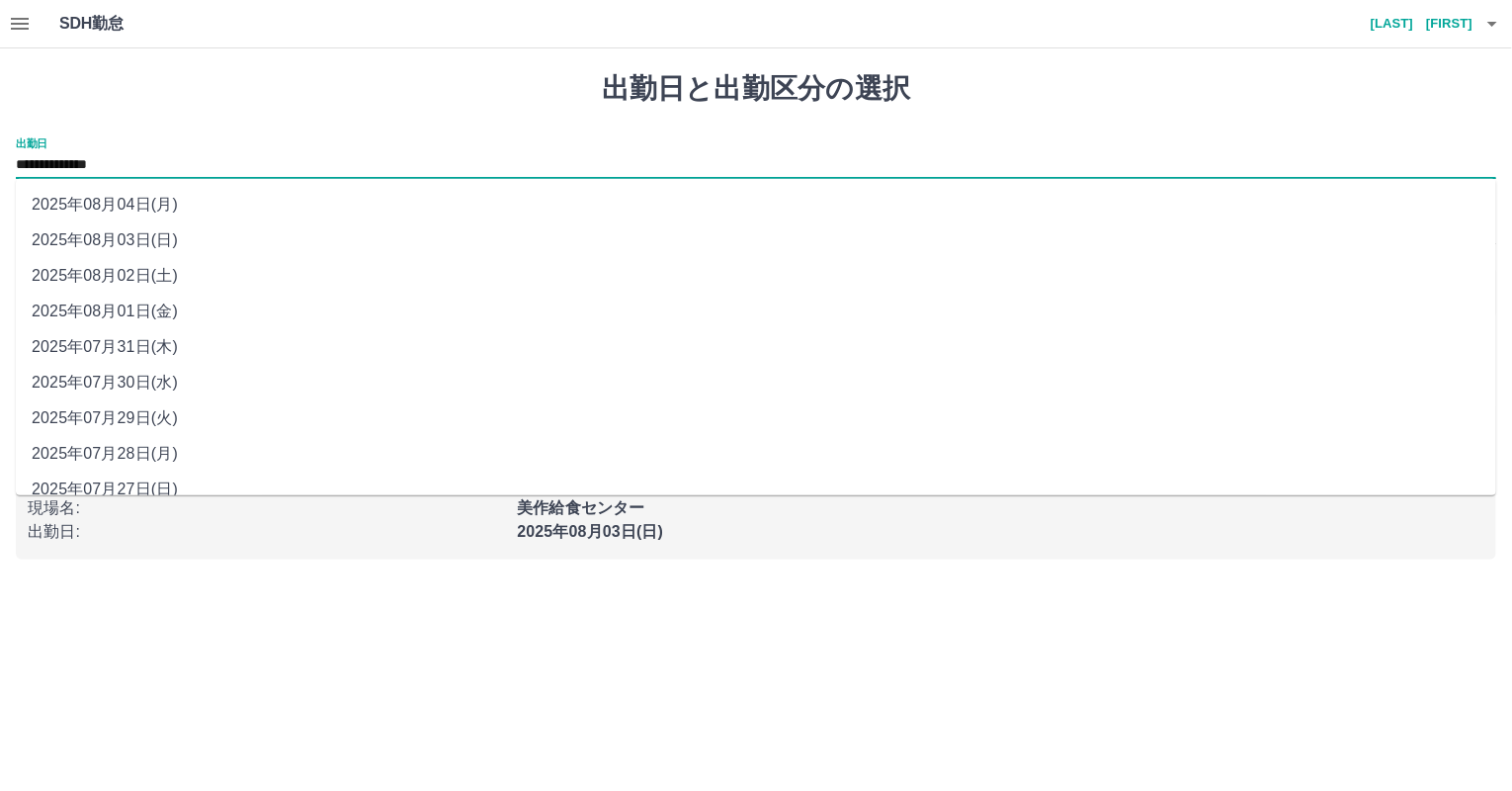 click on "2025年08月04日(月)" at bounding box center [756, 205] 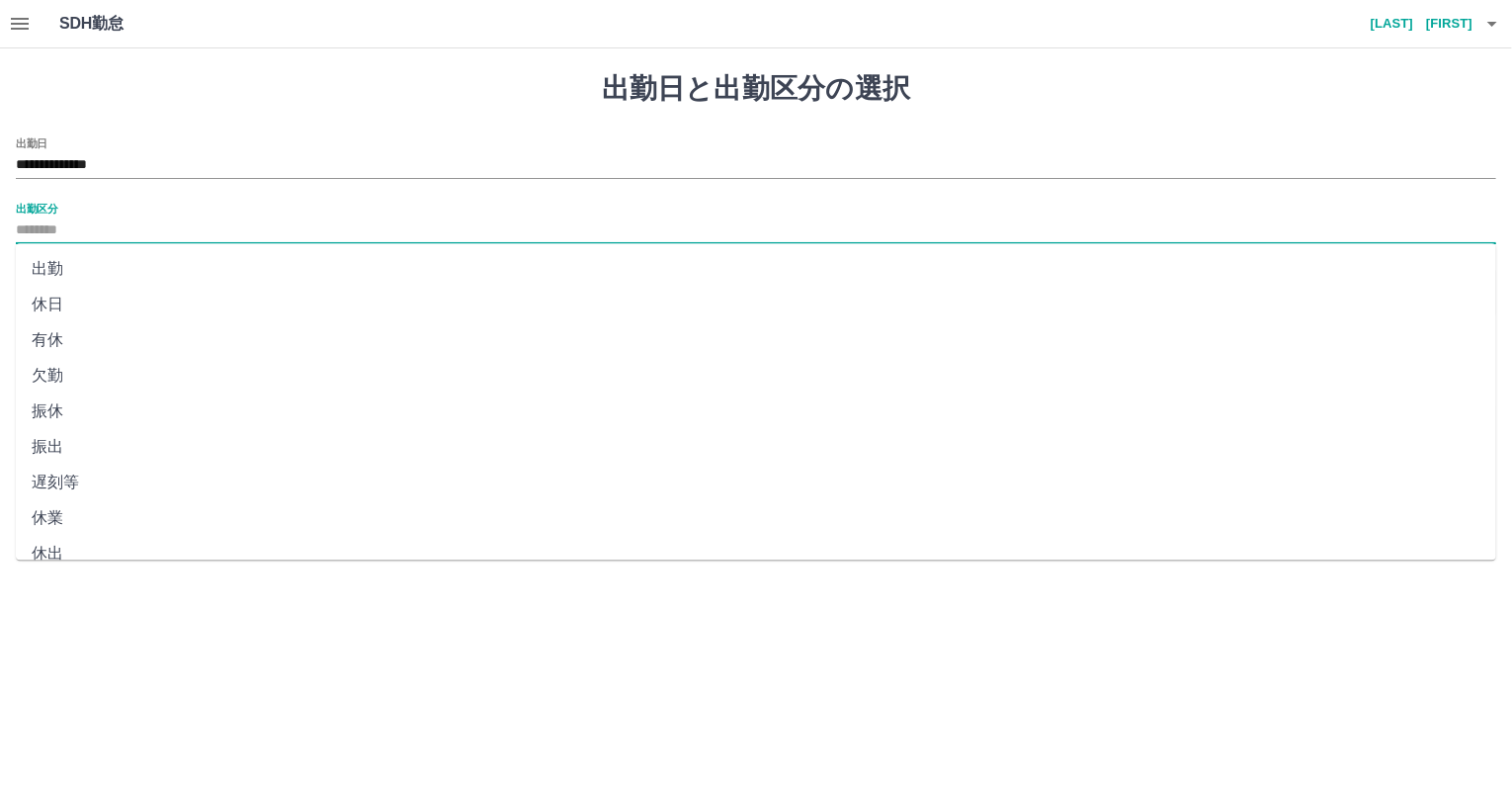 click on "出勤区分" at bounding box center [756, 230] 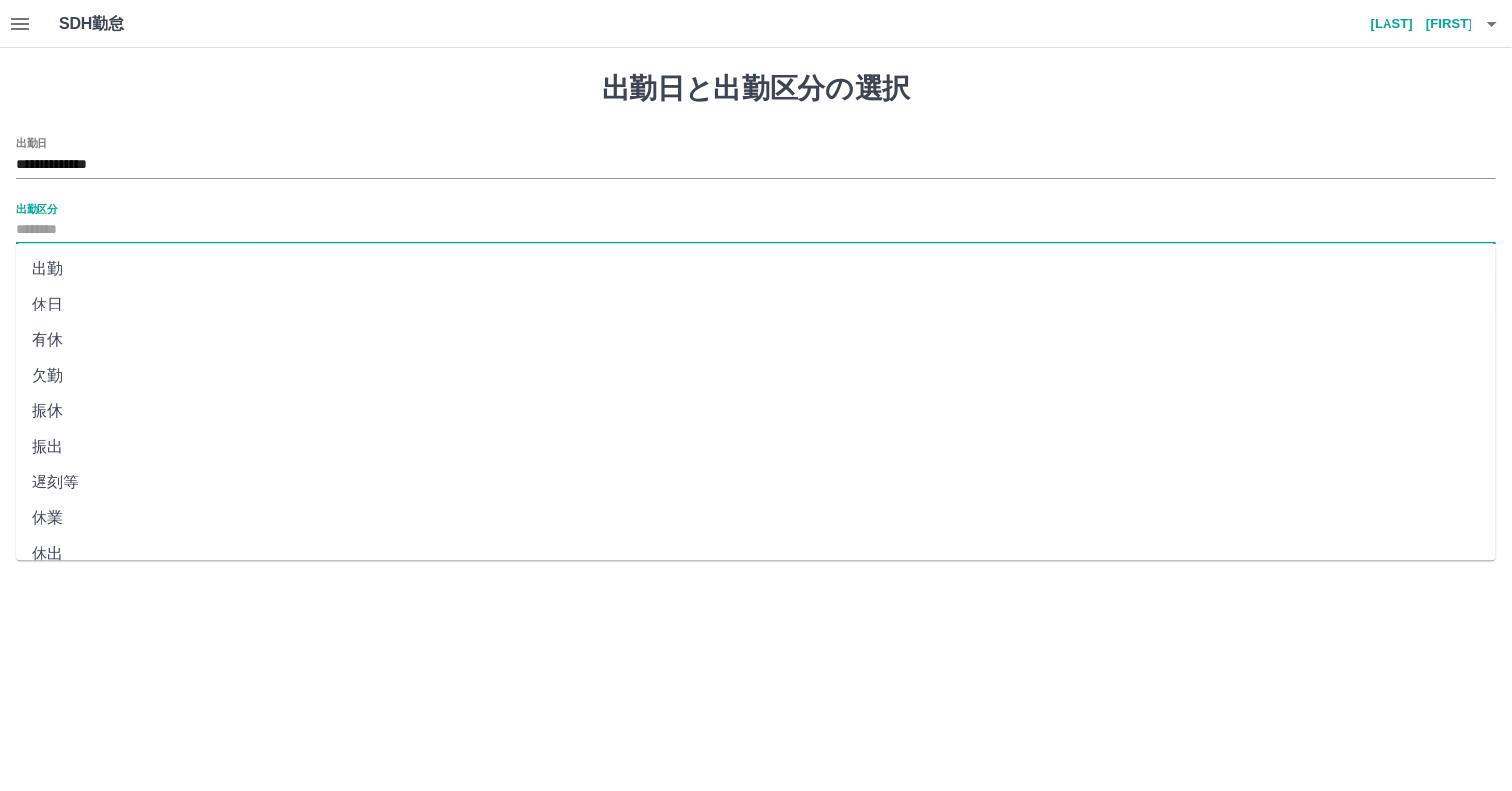 click on "休業" at bounding box center (756, 518) 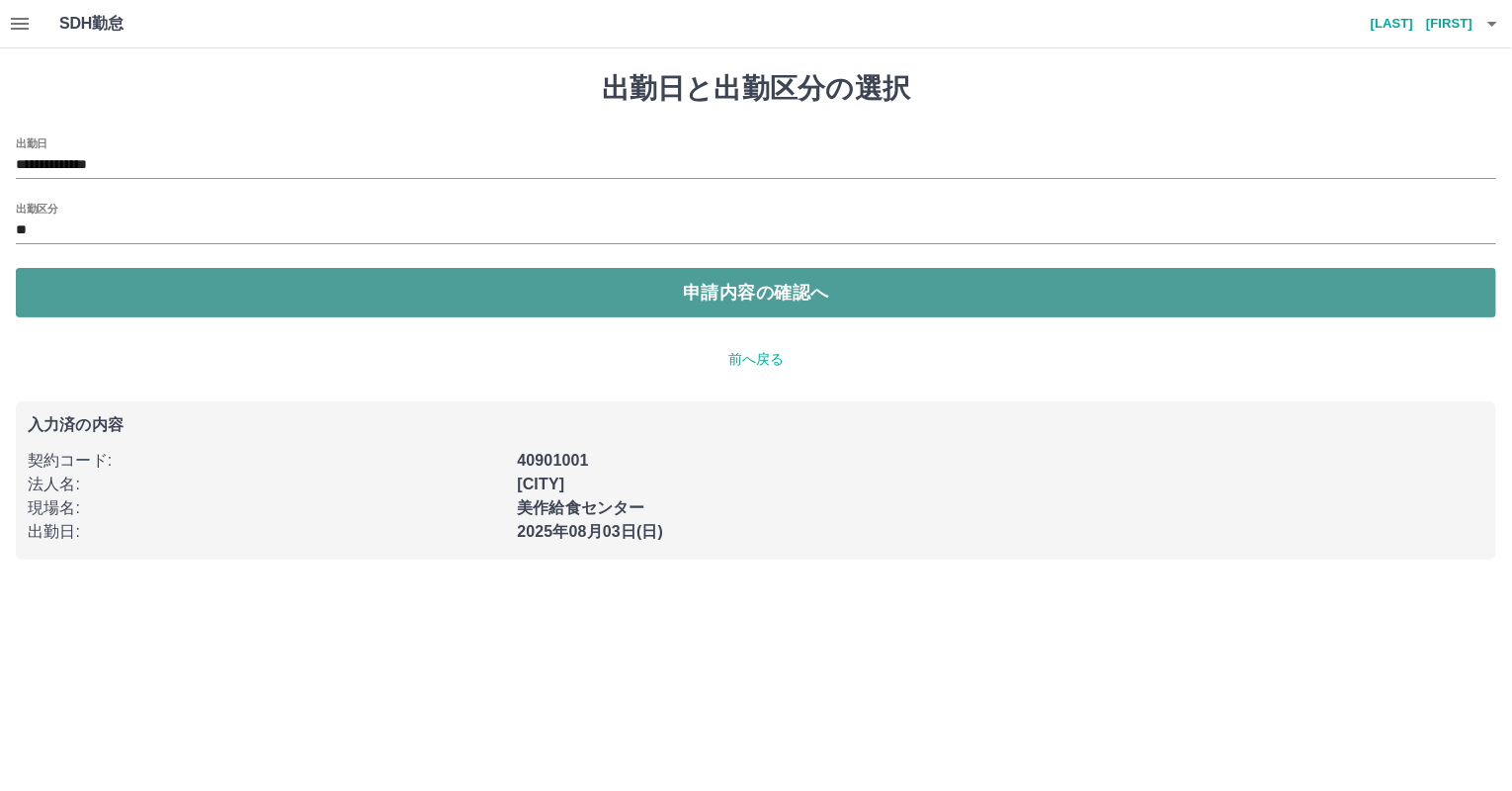 click on "申請内容の確認へ" at bounding box center [756, 293] 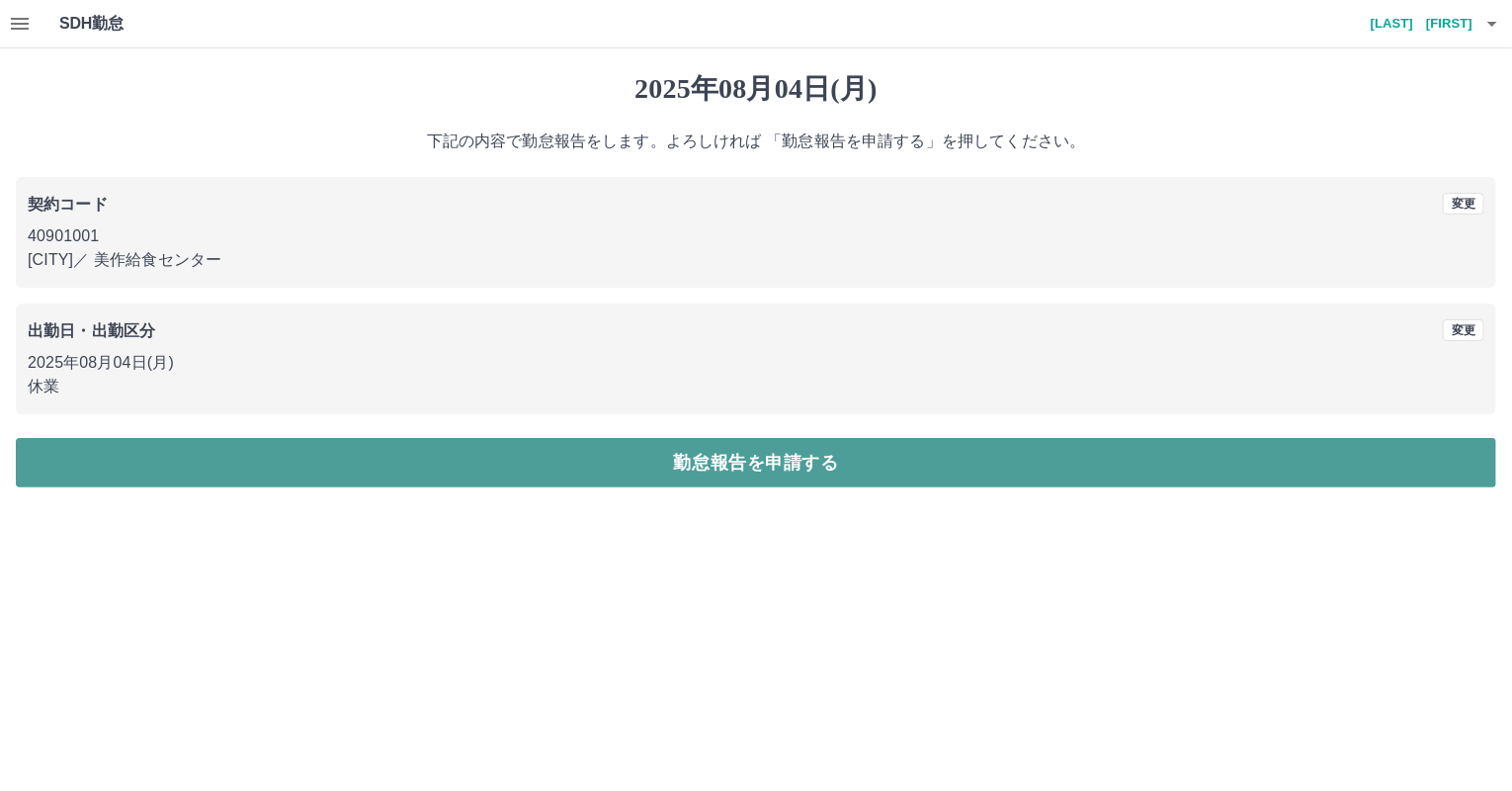 click on "勤怠報告を申請する" at bounding box center (756, 463) 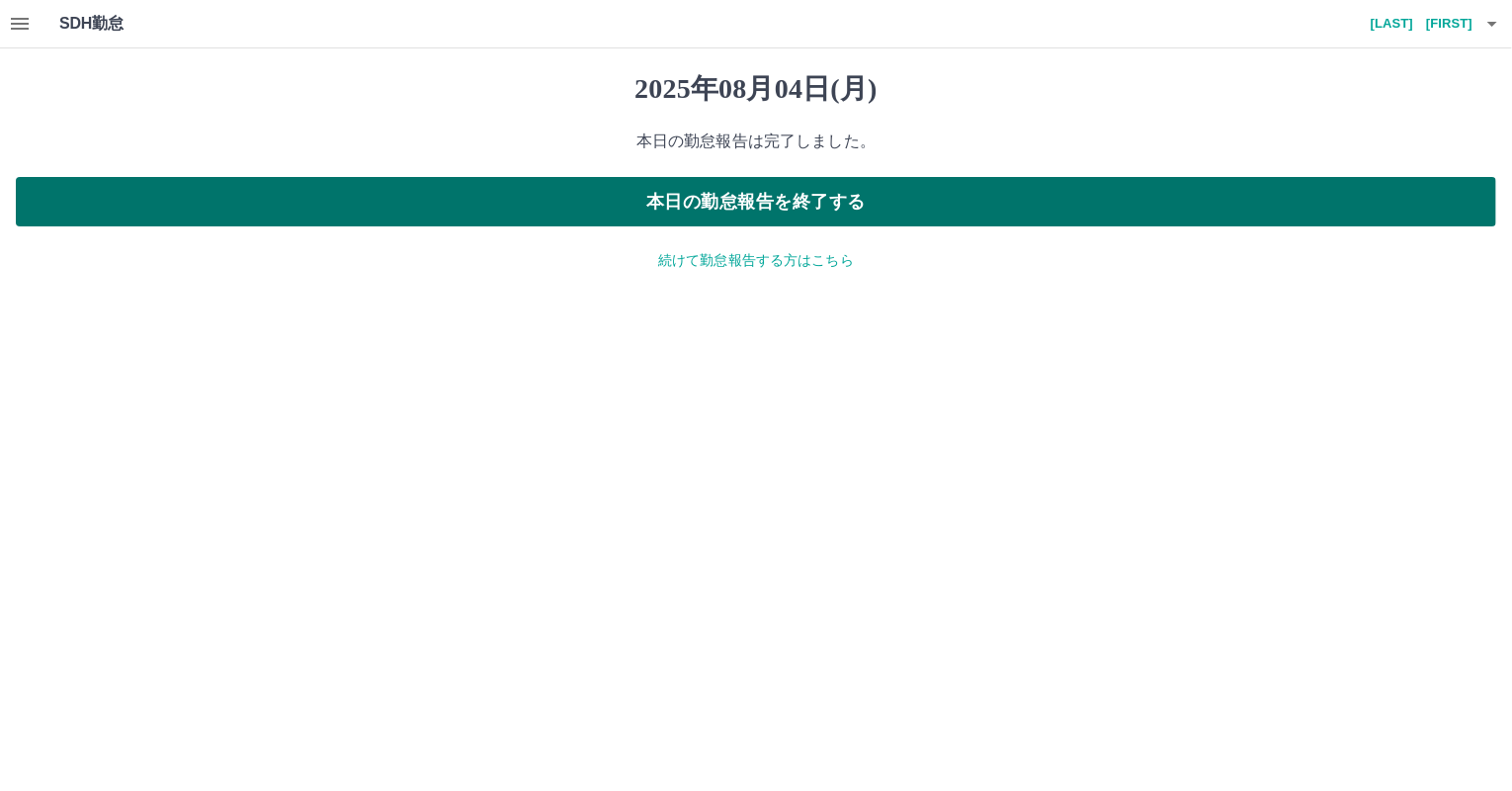click on "本日の勤怠報告を終了する" at bounding box center [756, 202] 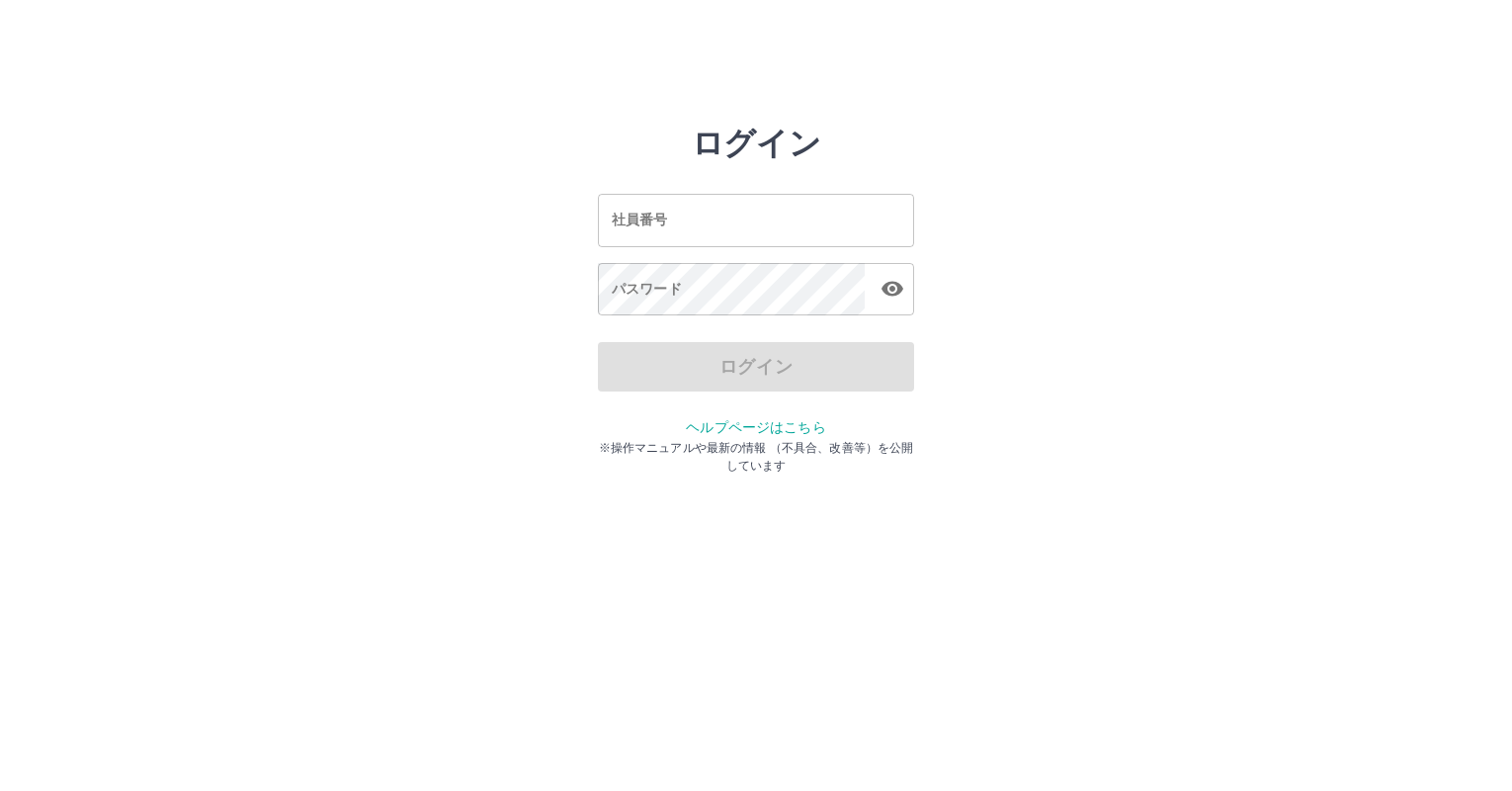 scroll, scrollTop: 0, scrollLeft: 0, axis: both 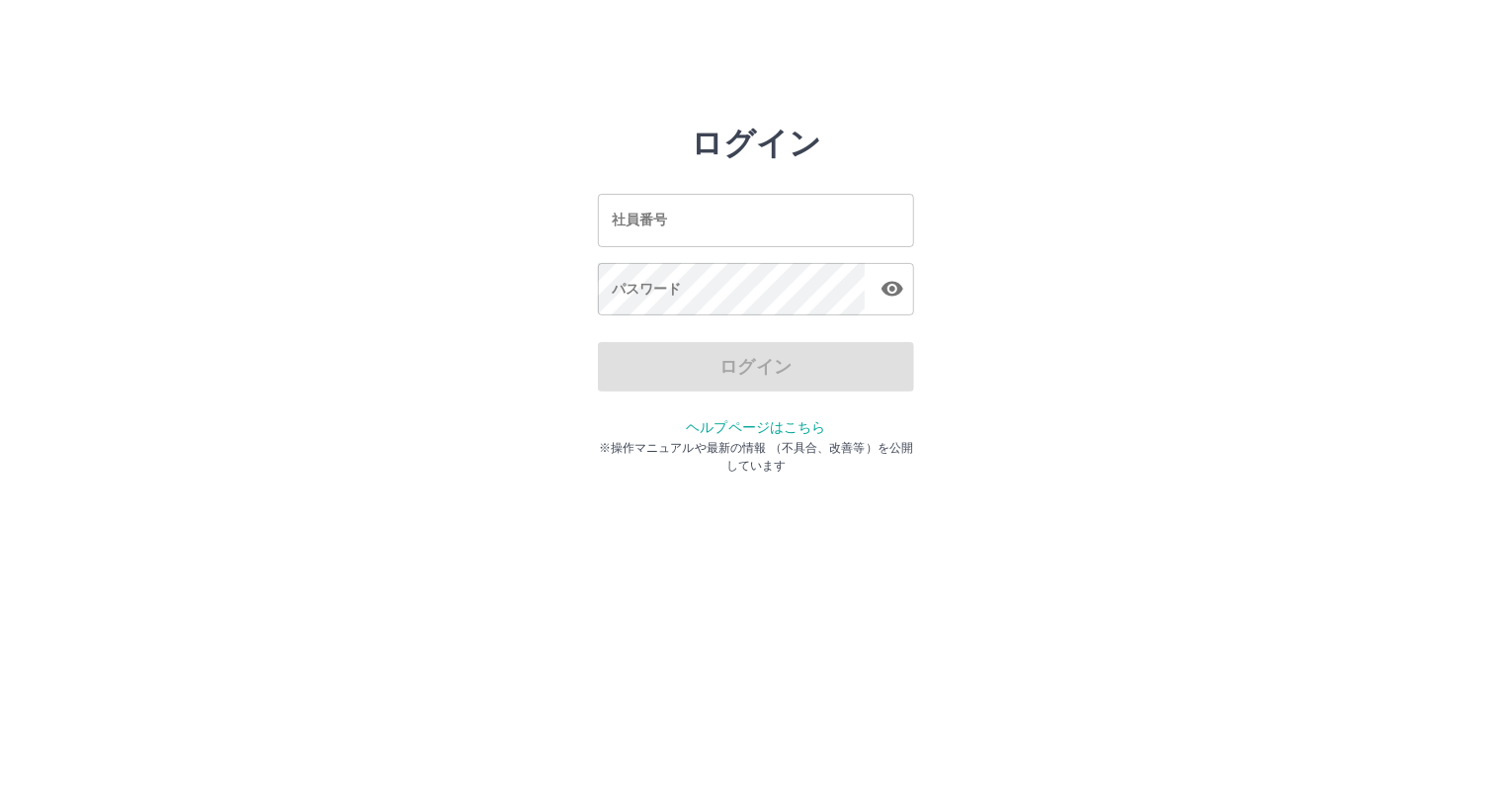 click on "社員番号" at bounding box center (756, 220) 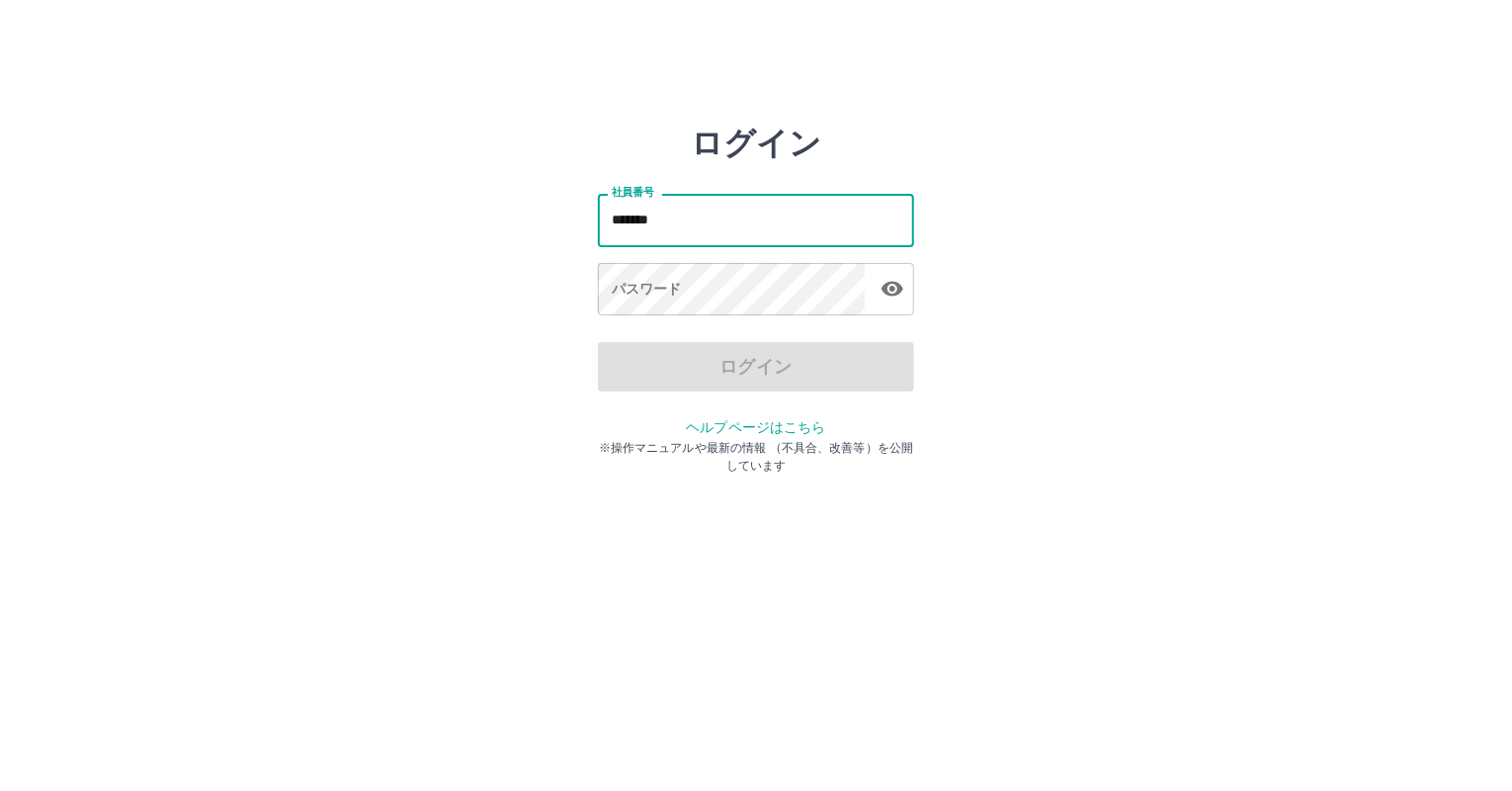 type on "*******" 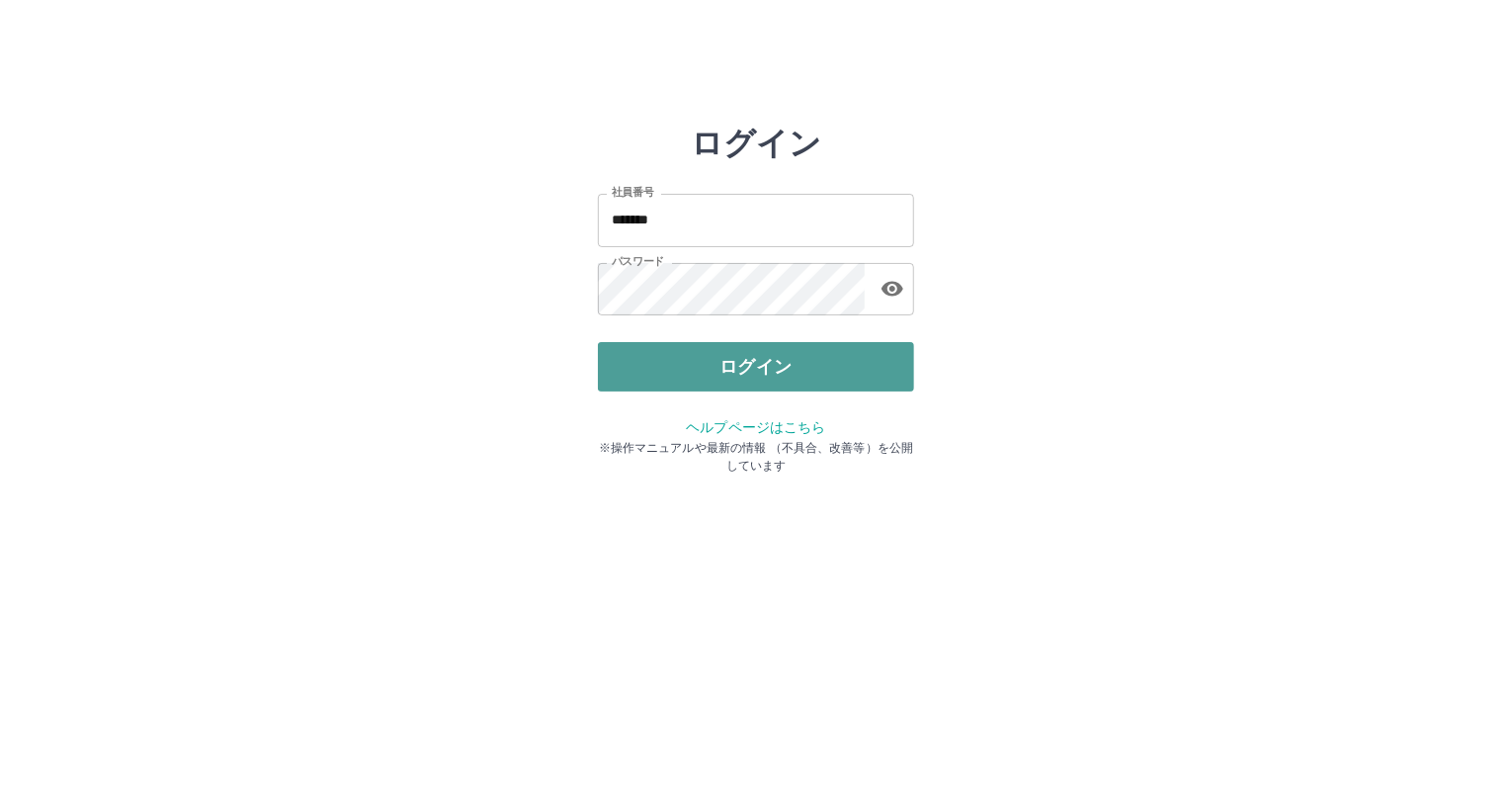 click on "ログイン" at bounding box center [756, 367] 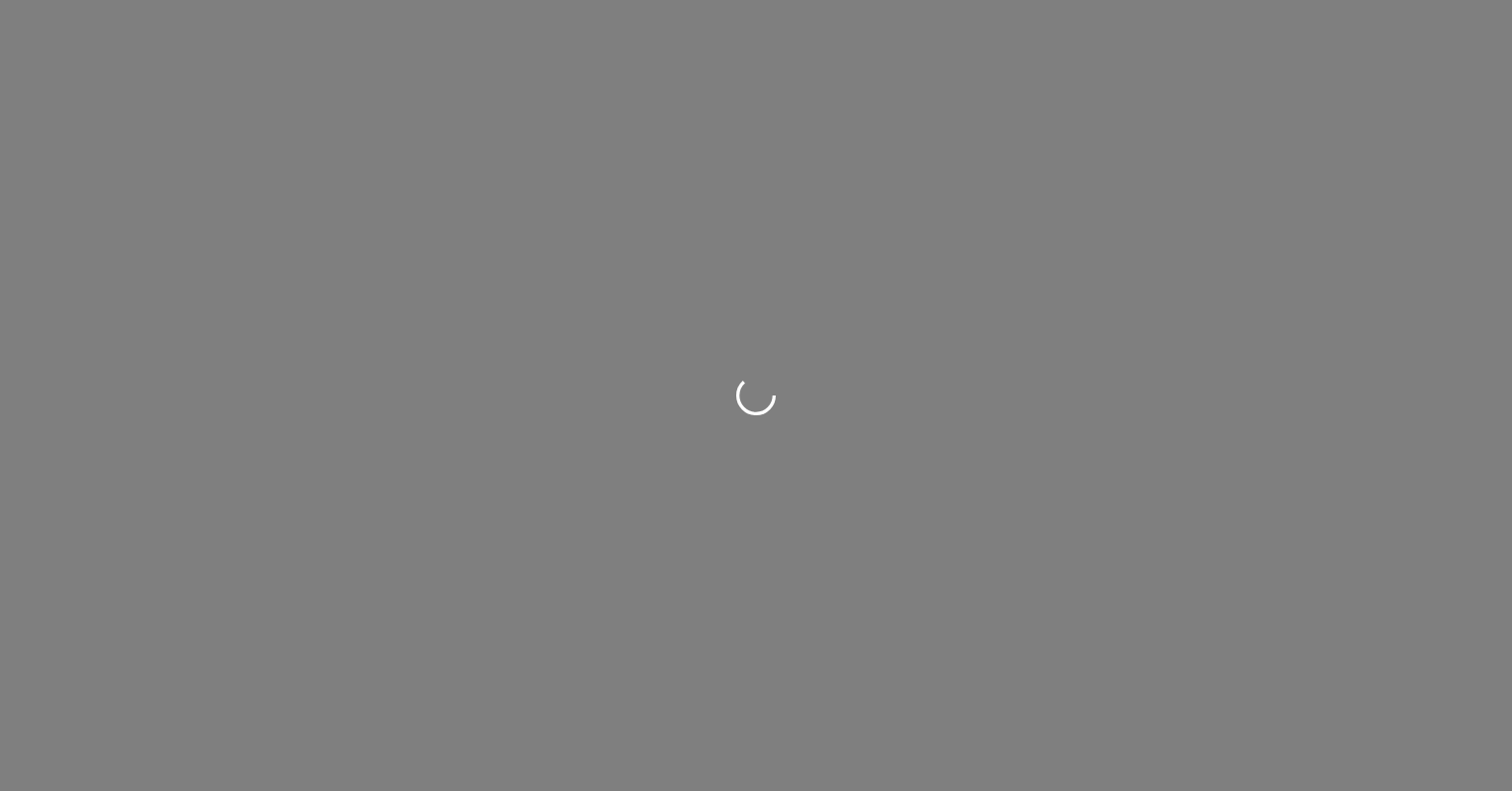 scroll, scrollTop: 0, scrollLeft: 0, axis: both 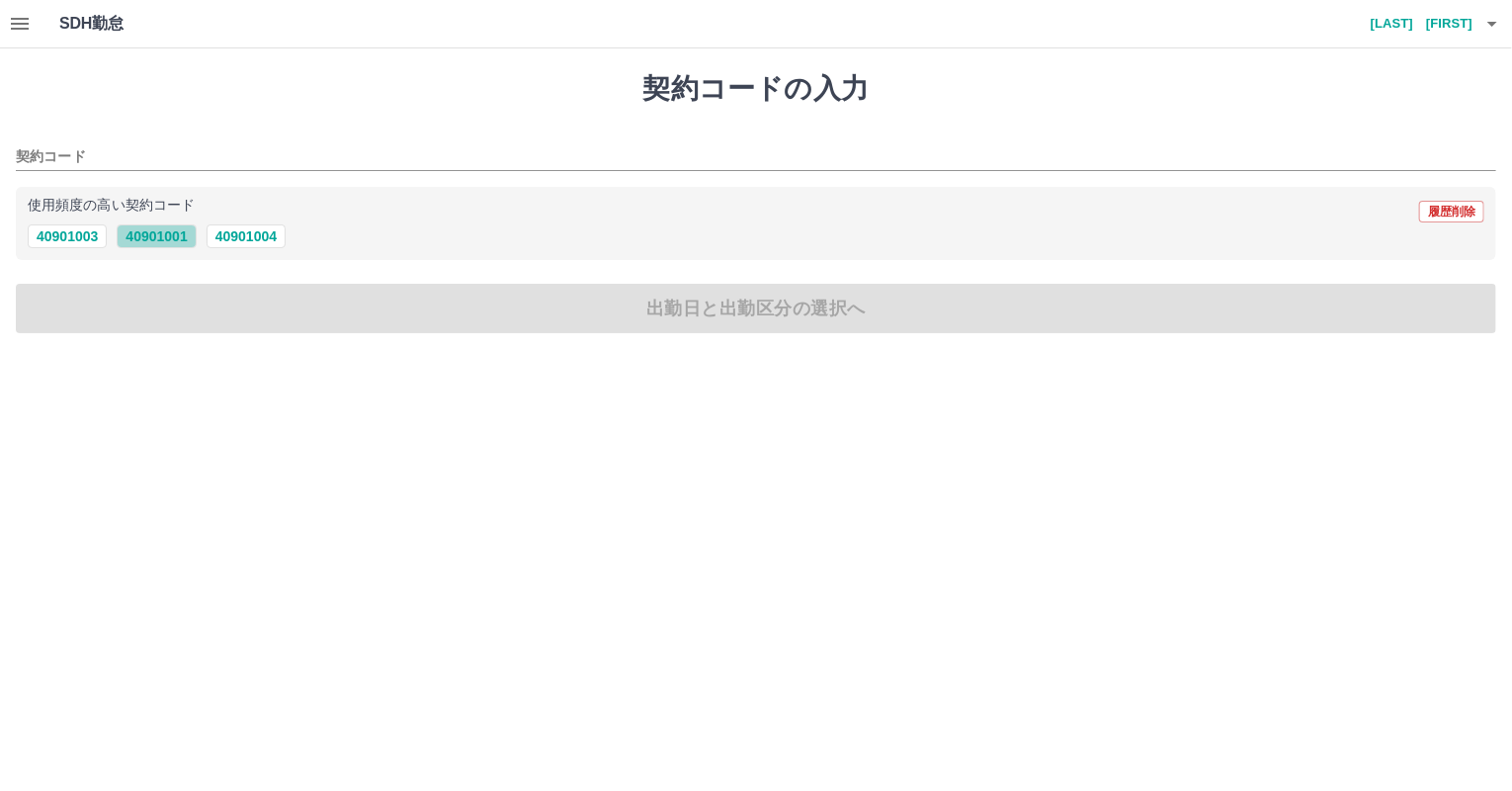 click on "40901001" at bounding box center [156, 236] 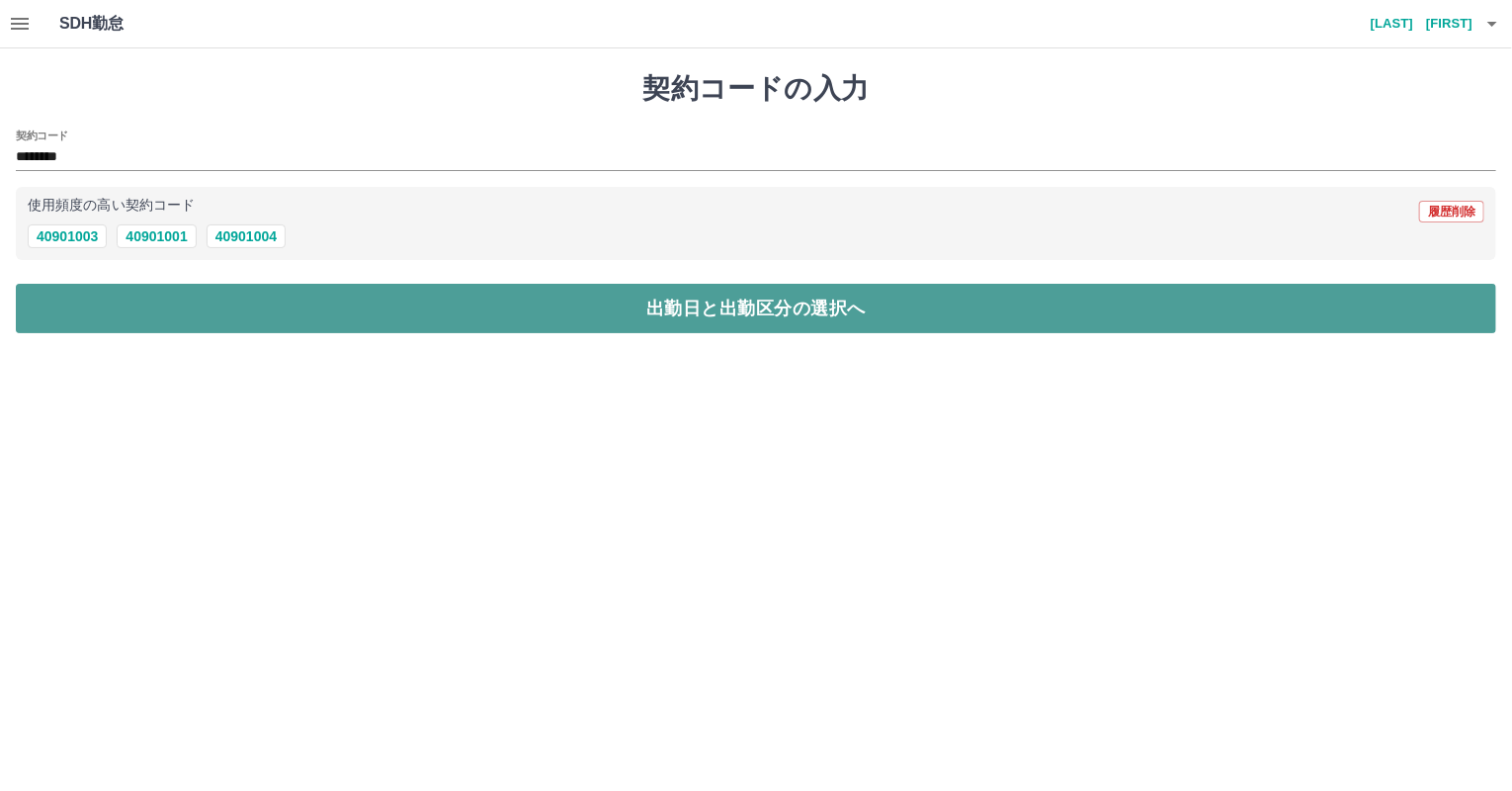 click on "出勤日と出勤区分の選択へ" at bounding box center [756, 308] 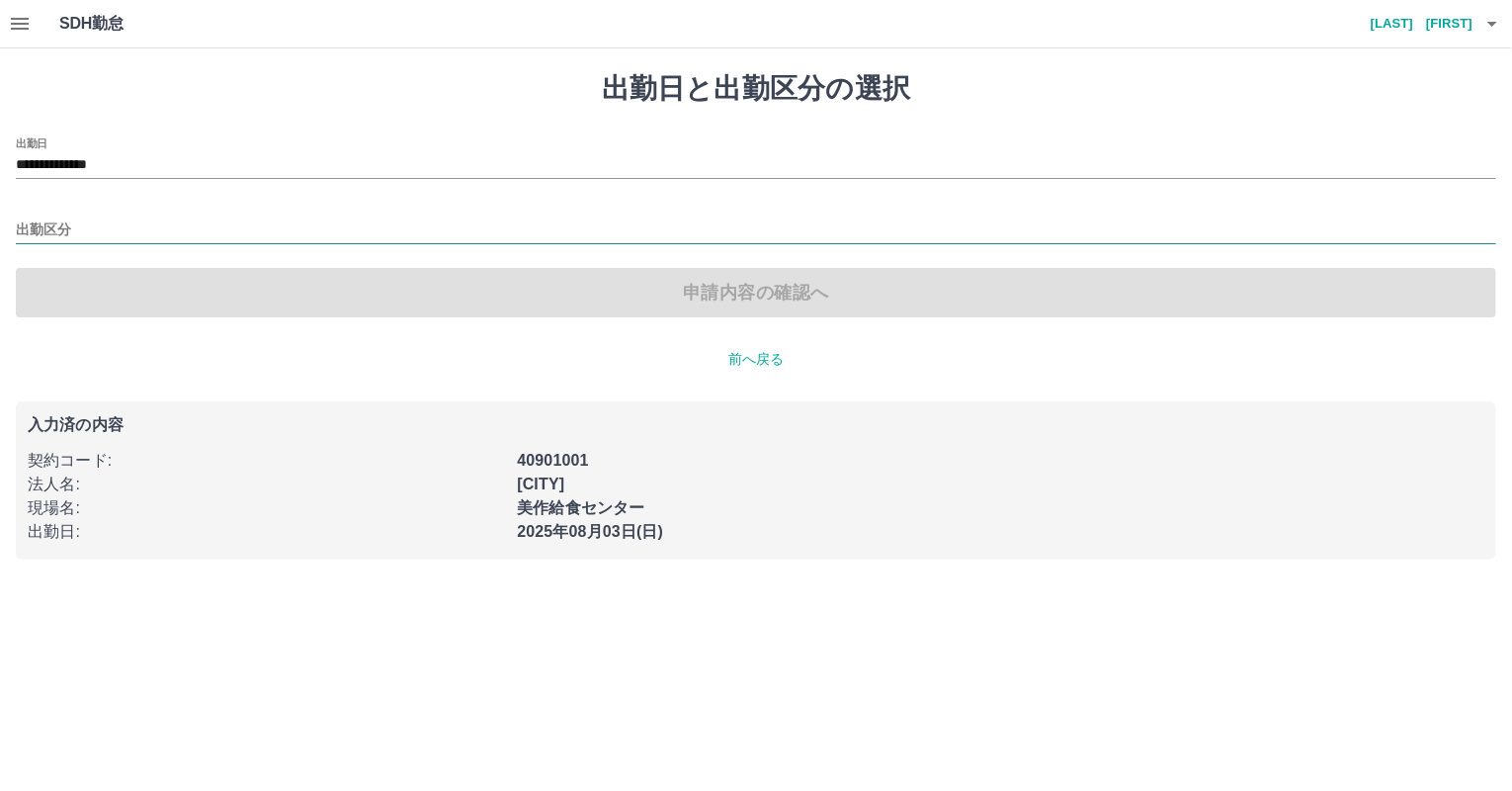 click on "出勤区分" at bounding box center [756, 230] 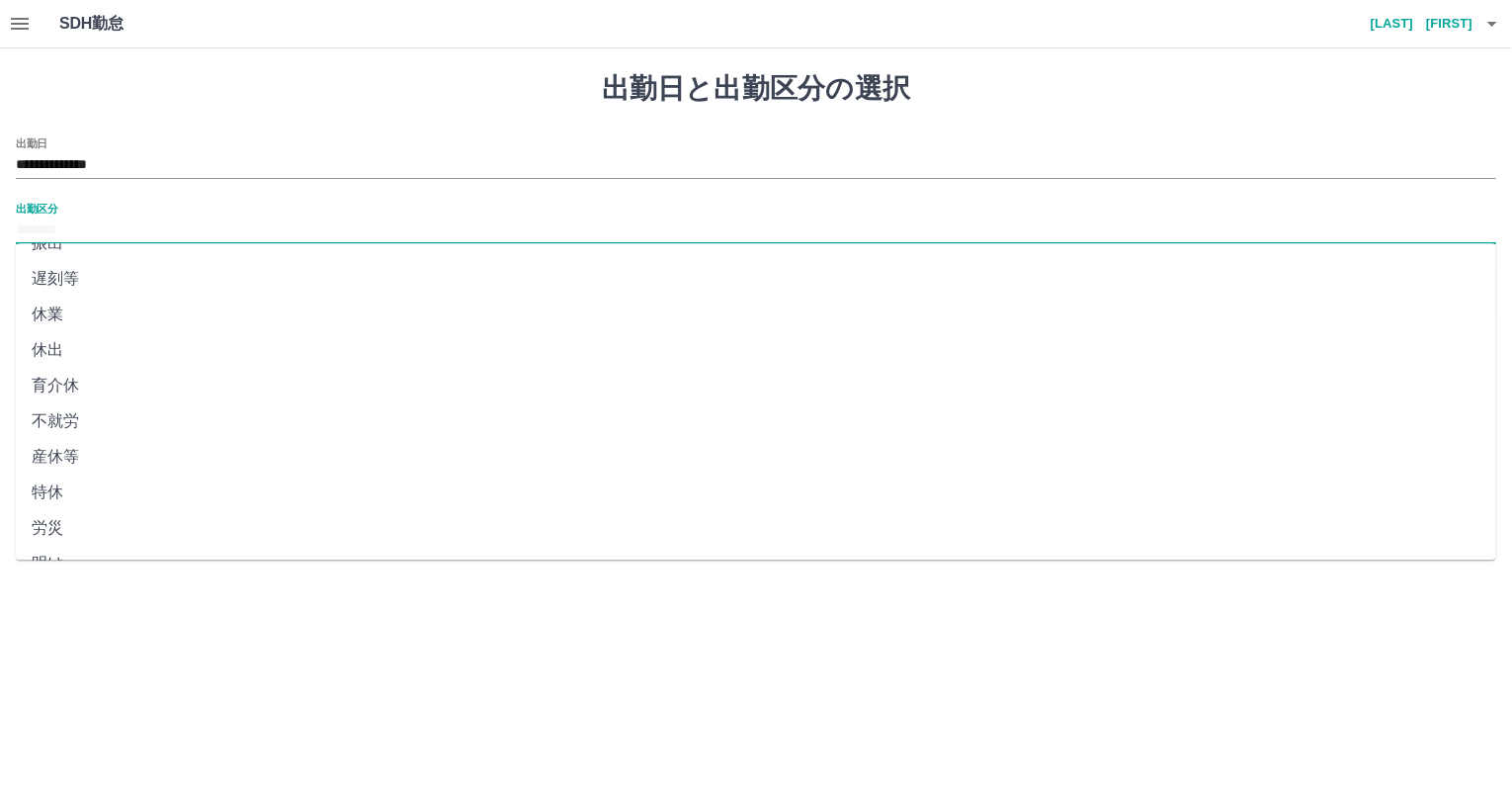 scroll, scrollTop: 340, scrollLeft: 0, axis: vertical 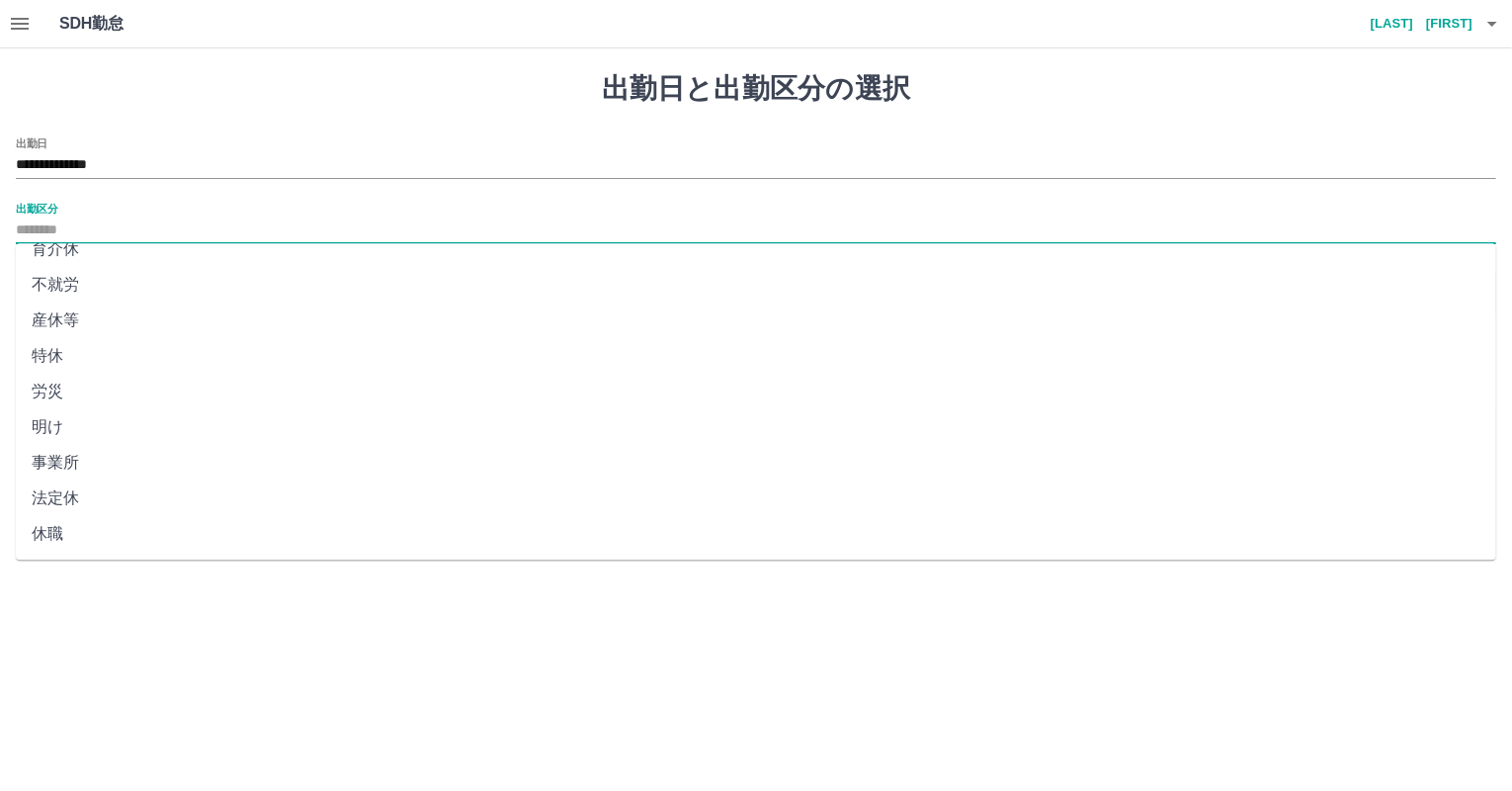 click on "法定休" at bounding box center (756, 498) 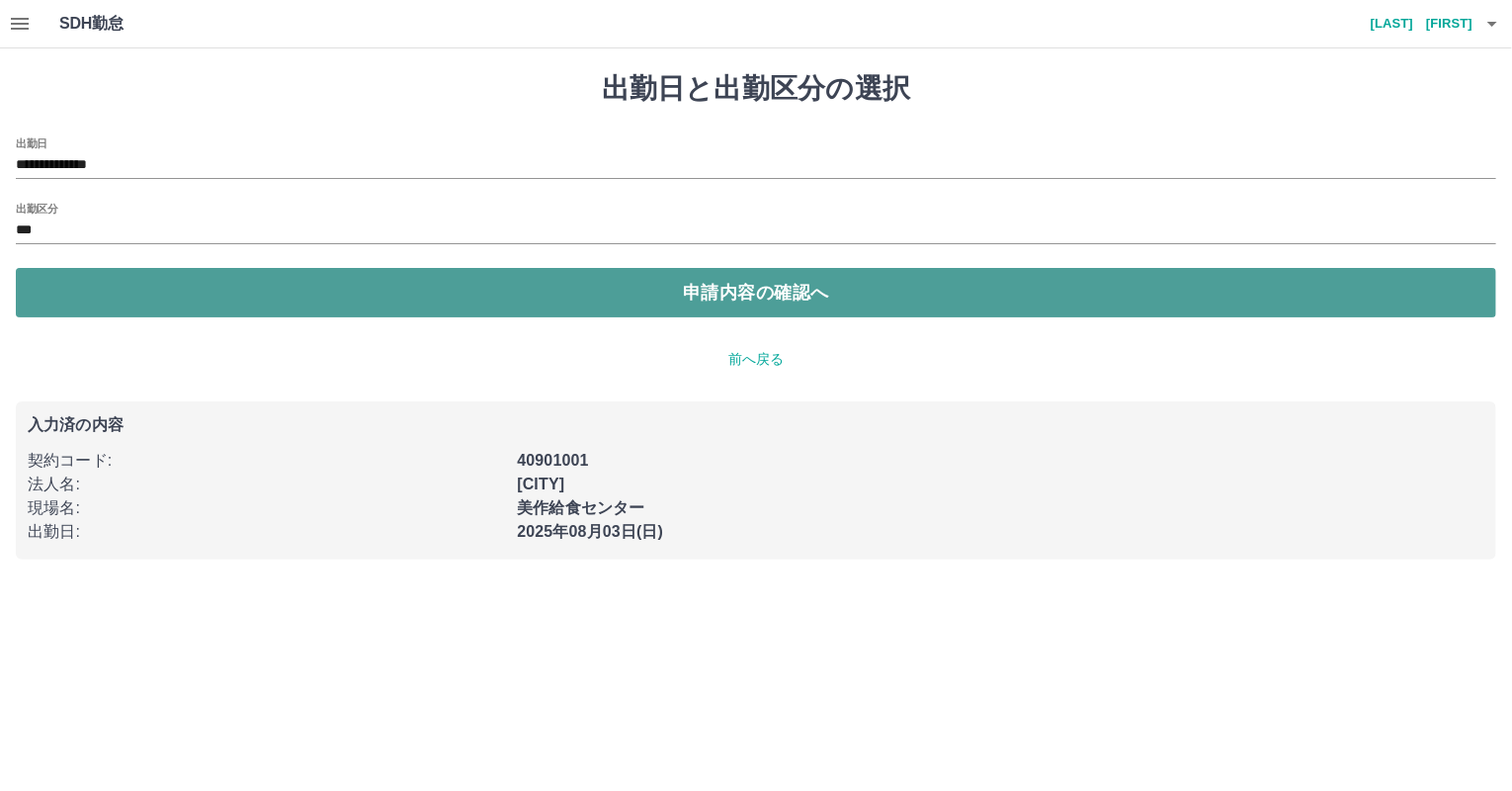 click on "申請内容の確認へ" at bounding box center [756, 293] 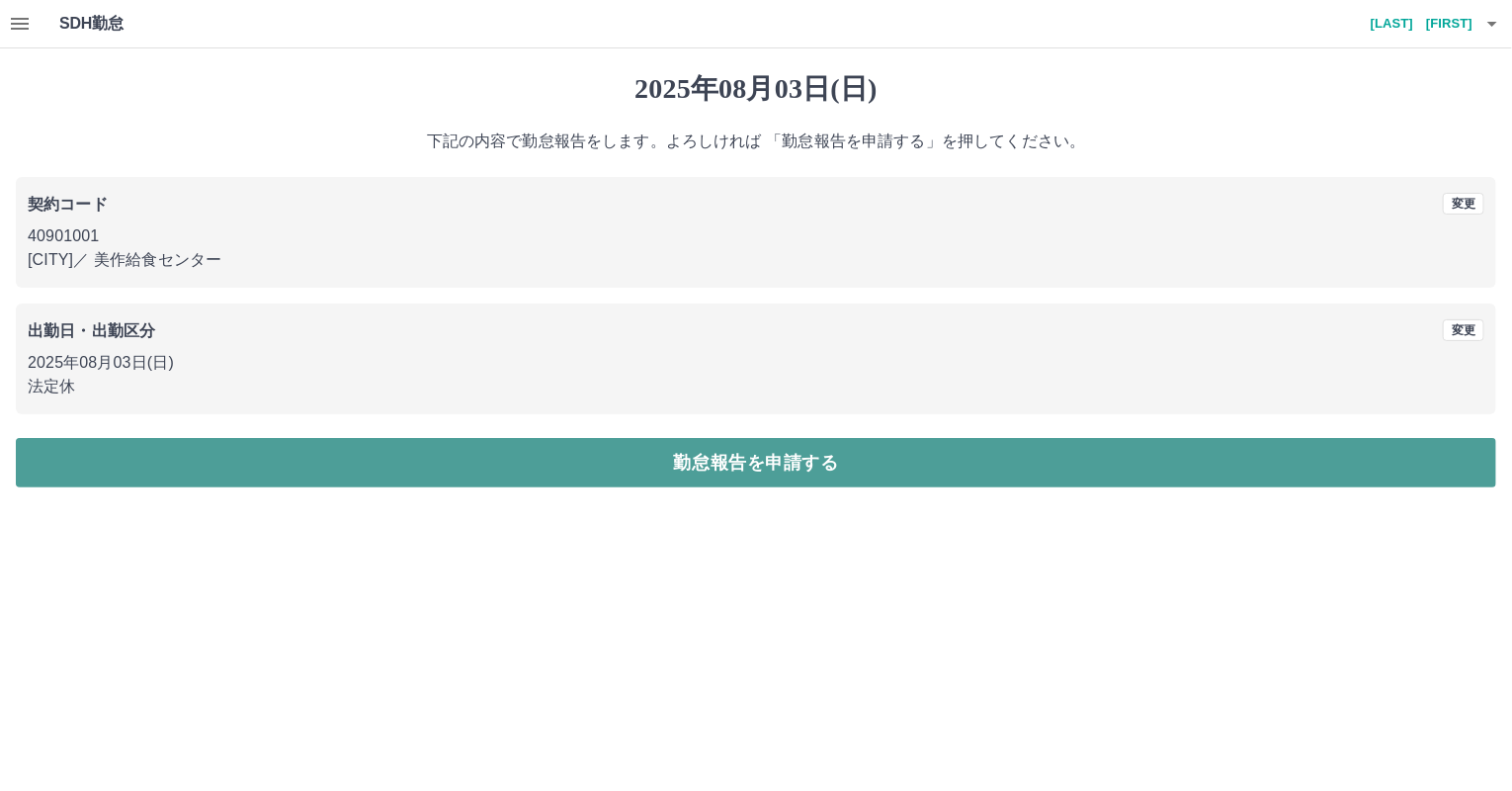 click on "勤怠報告を申請する" at bounding box center [756, 463] 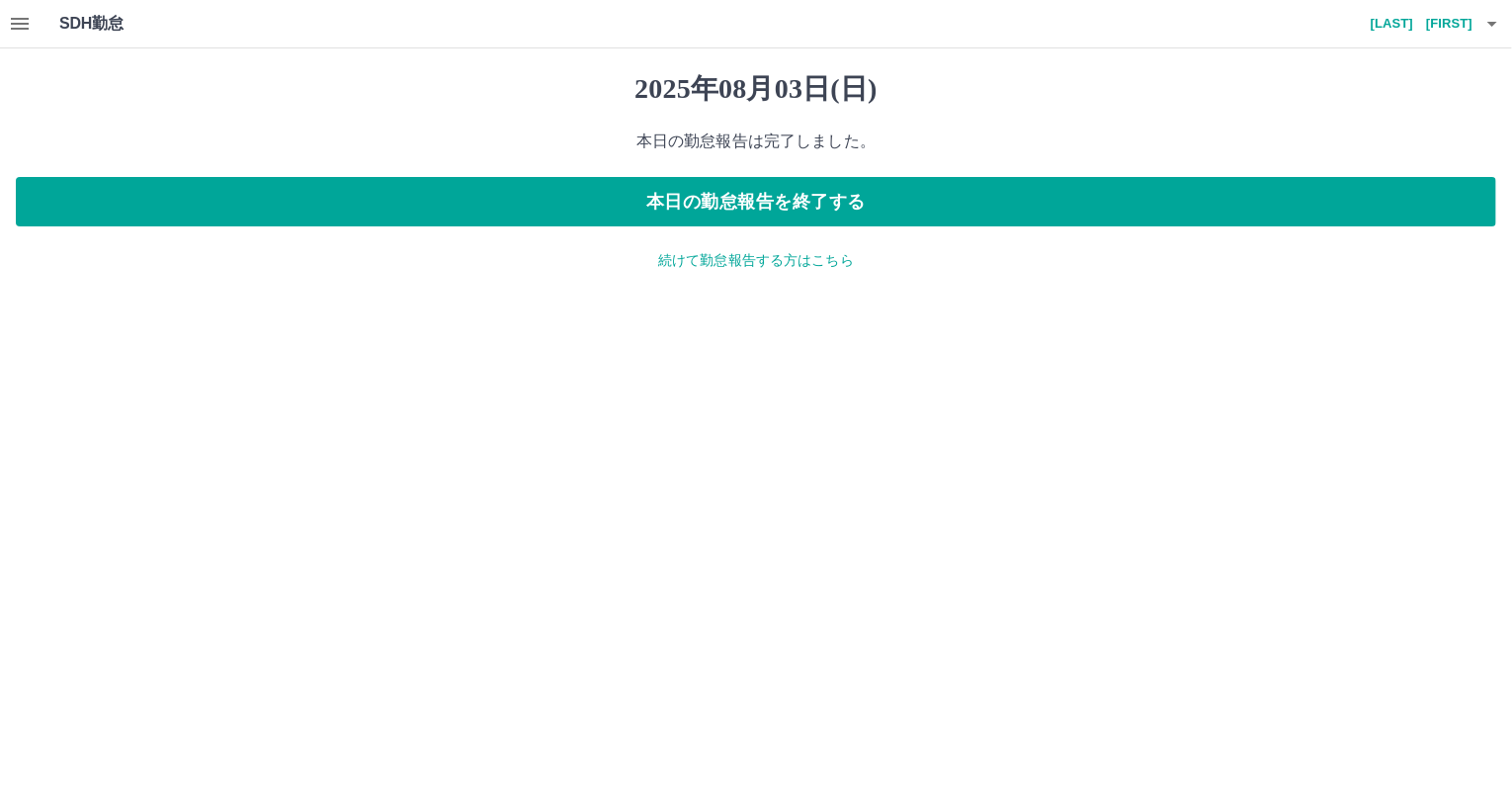 click on "続けて勤怠報告する方はこちら" at bounding box center [756, 260] 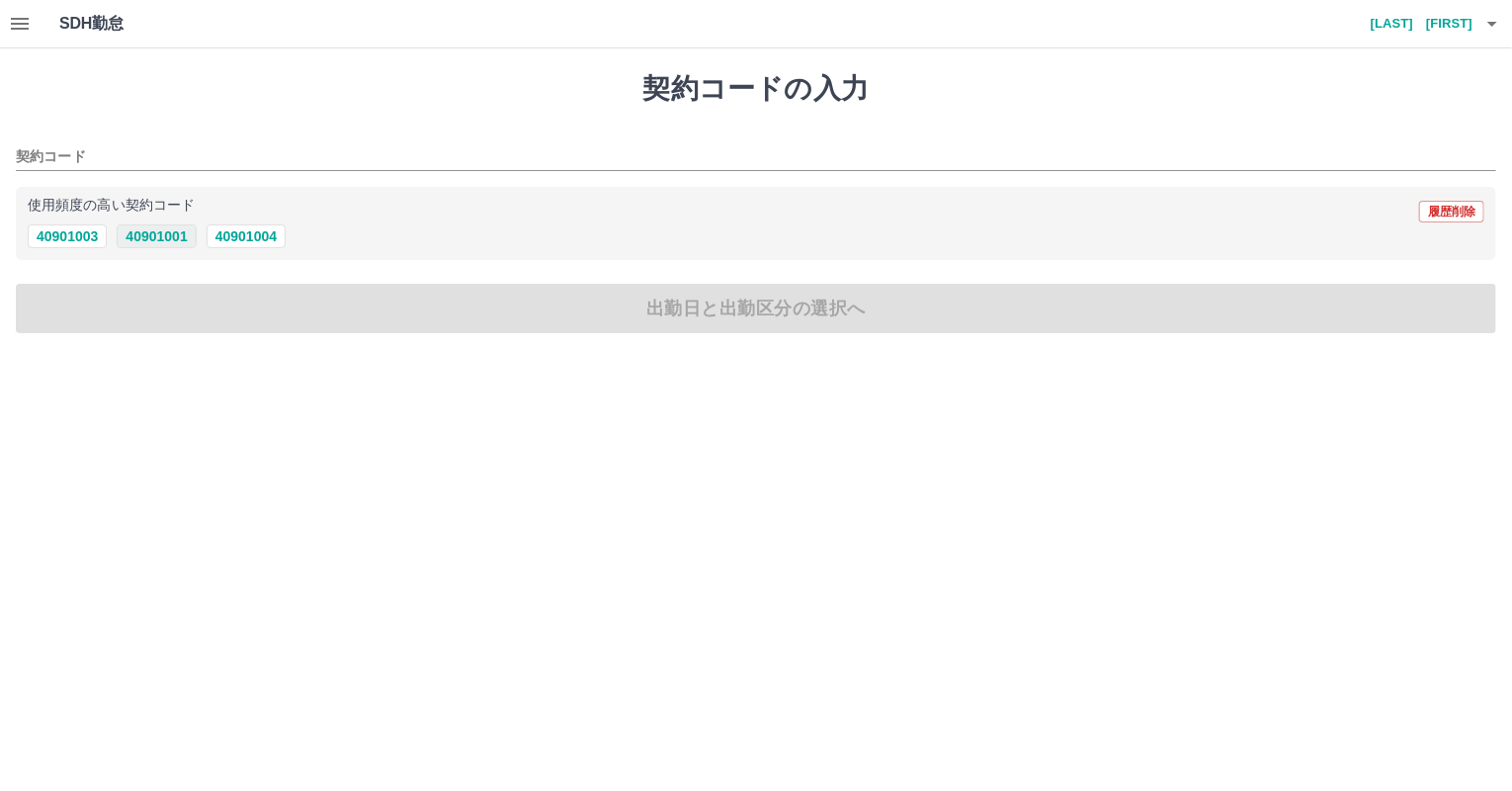 click on "40901001" at bounding box center [156, 236] 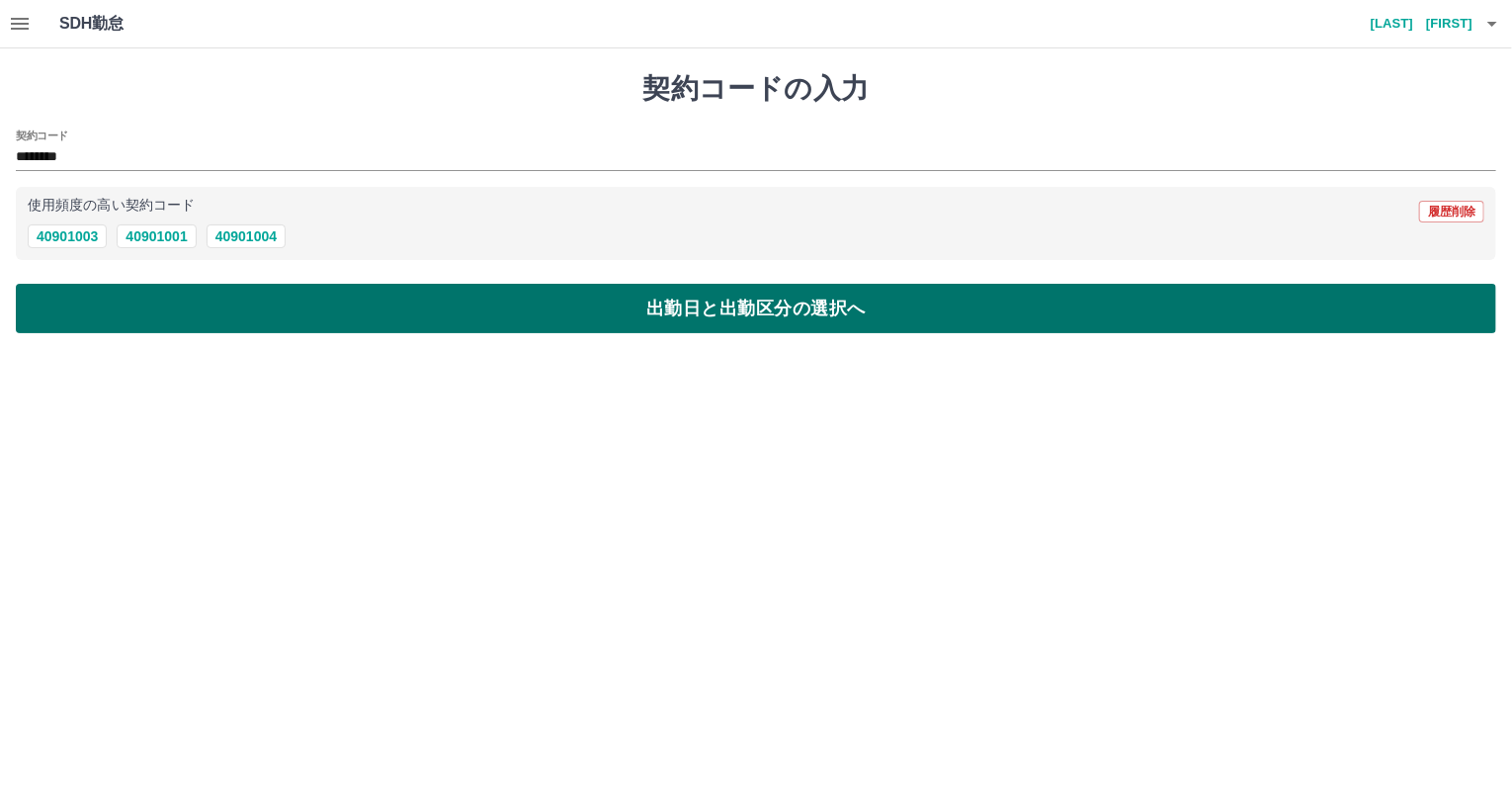 click on "出勤日と出勤区分の選択へ" at bounding box center [756, 308] 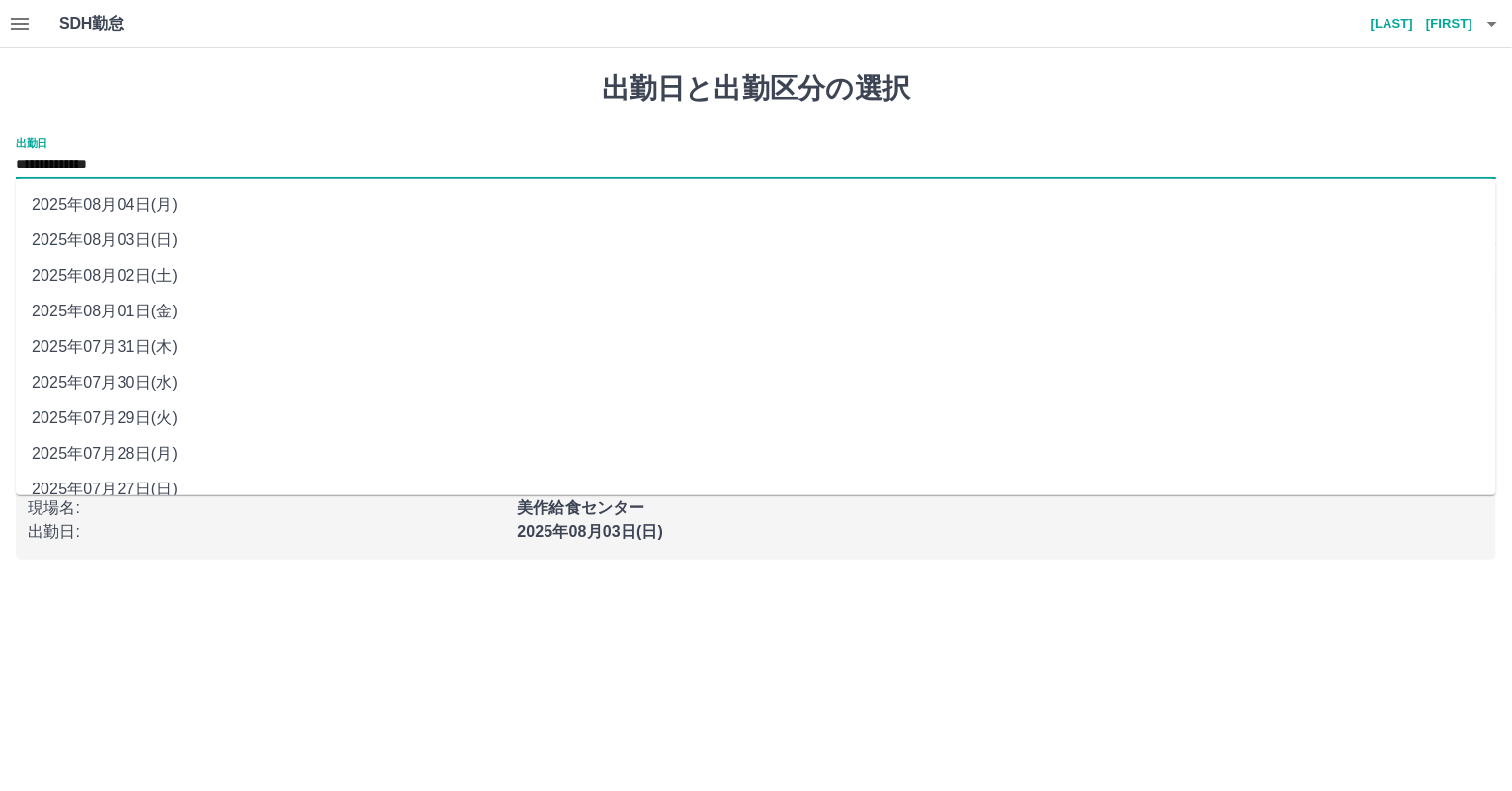 click on "**********" at bounding box center [756, 165] 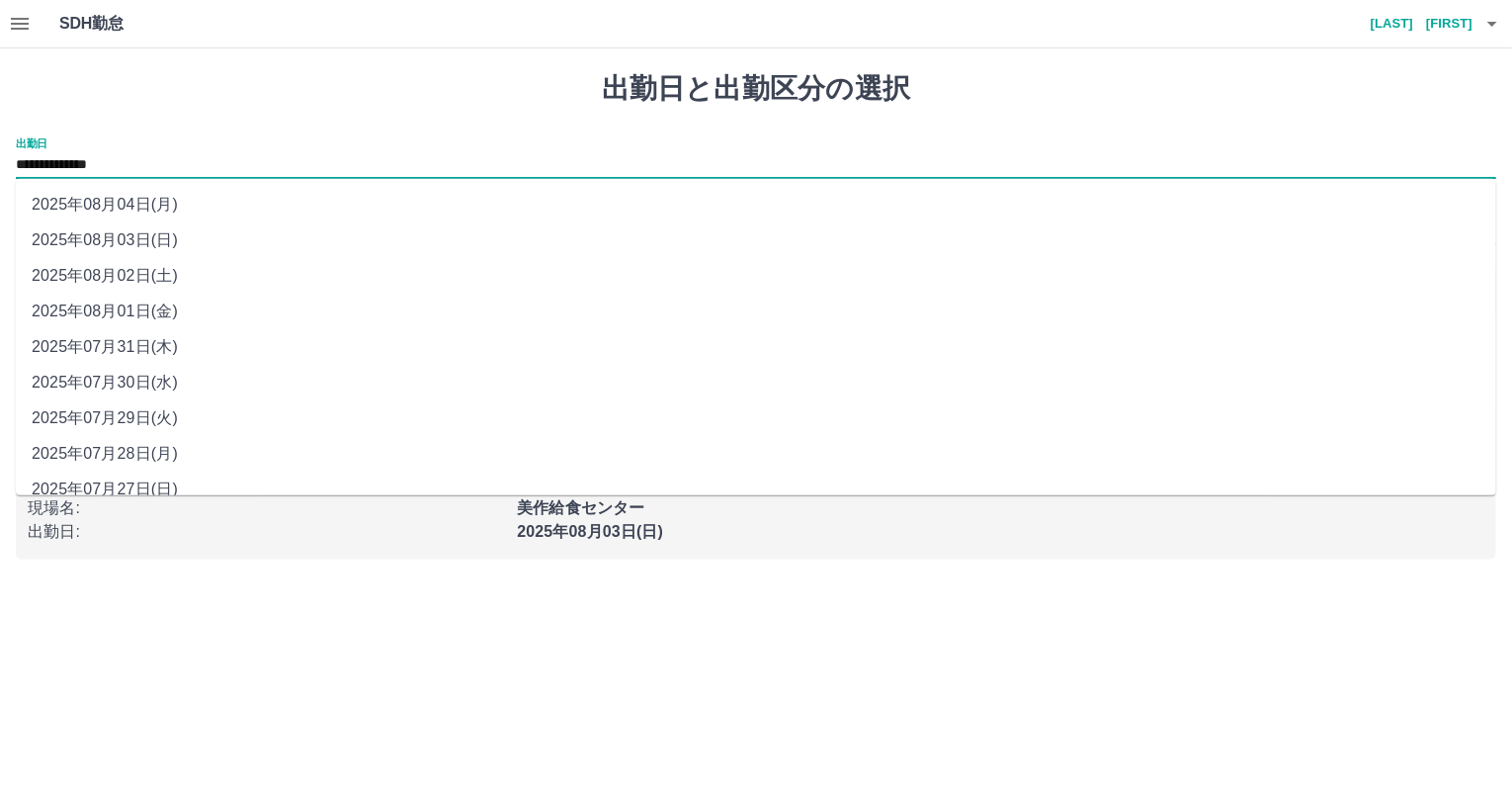 click on "2025年08月04日(月)" at bounding box center (756, 205) 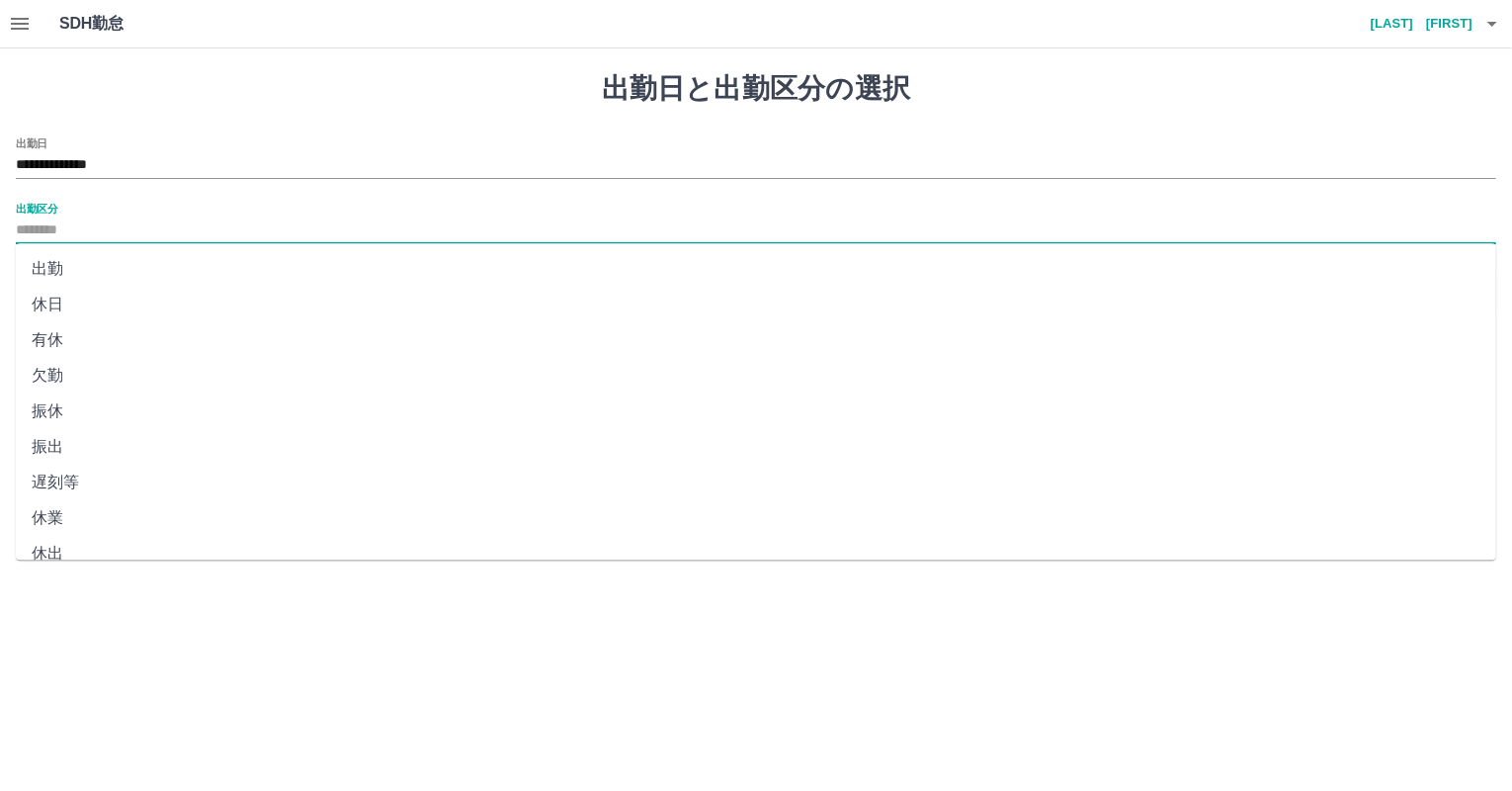 click on "出勤区分" at bounding box center (756, 230) 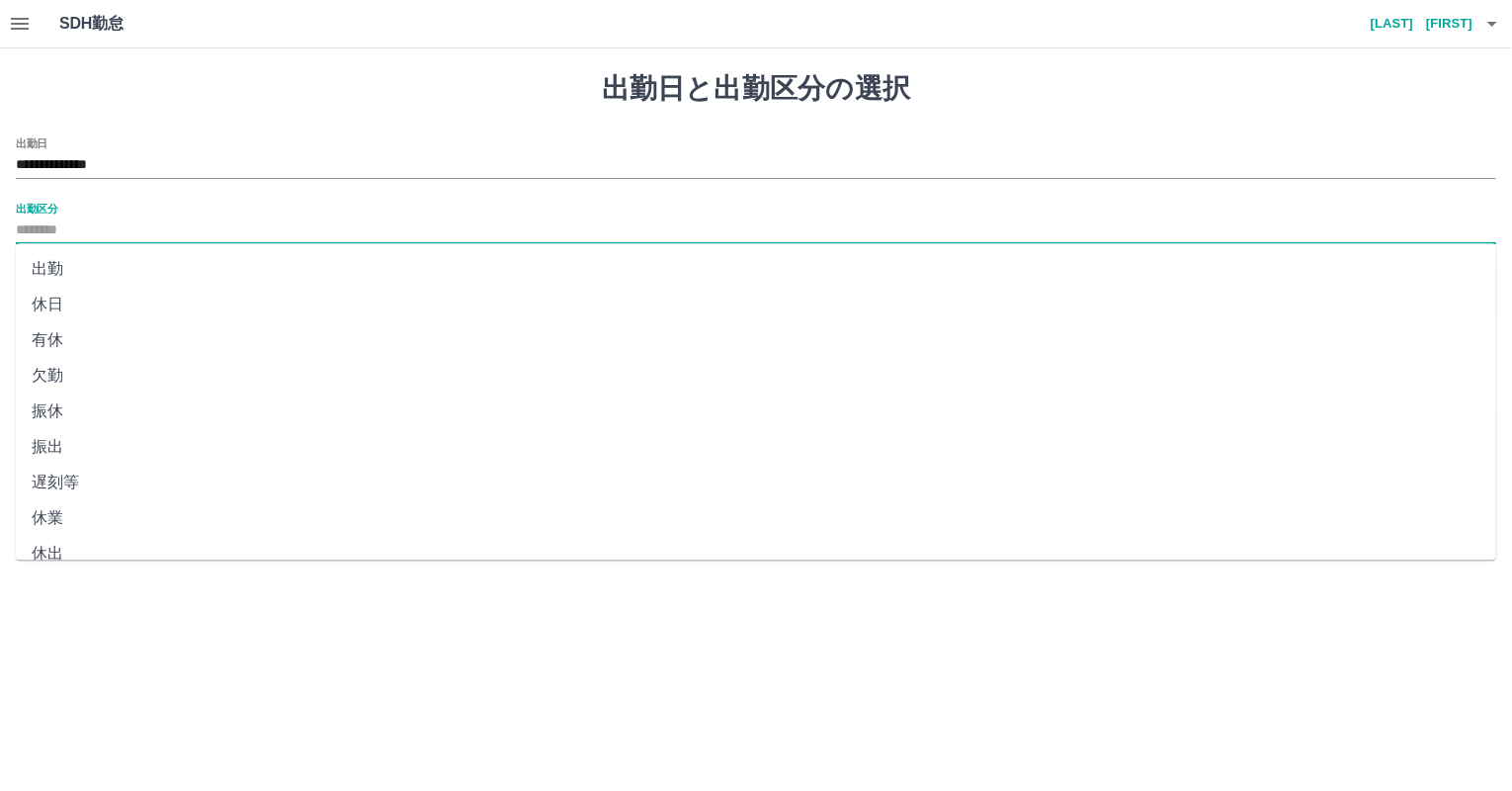 click on "休業" at bounding box center (756, 518) 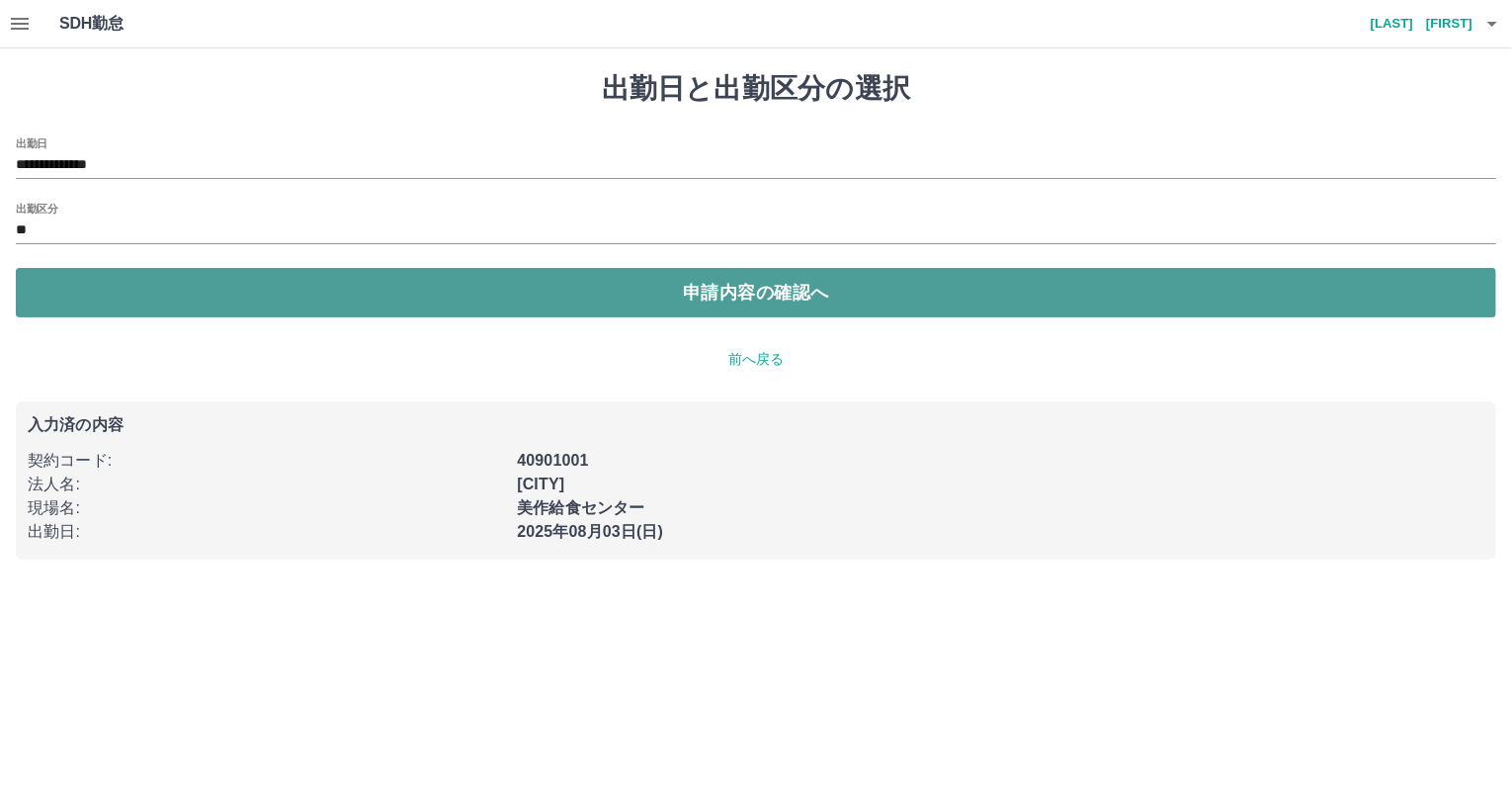 click on "申請内容の確認へ" at bounding box center (756, 293) 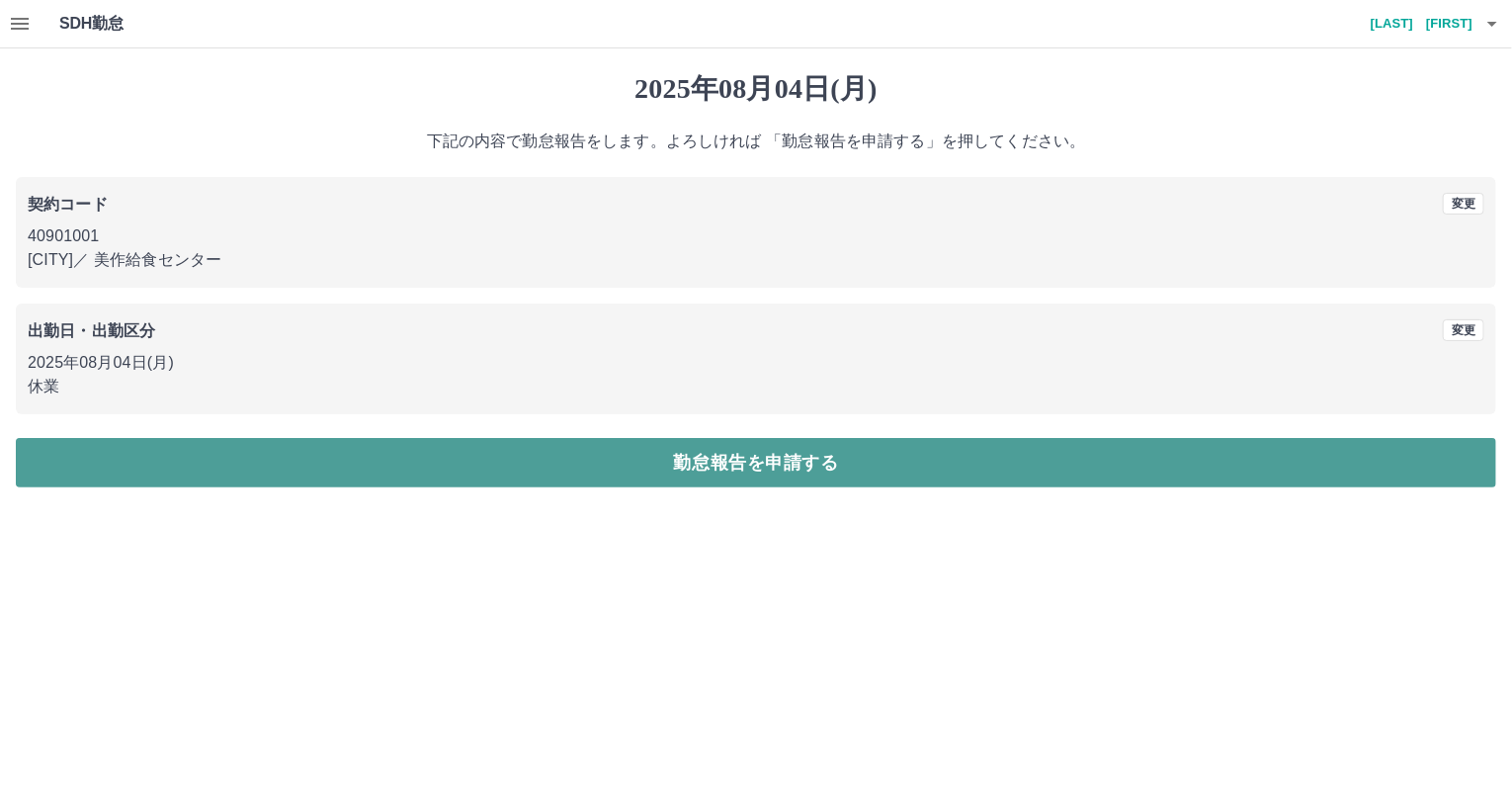 click on "勤怠報告を申請する" at bounding box center [756, 463] 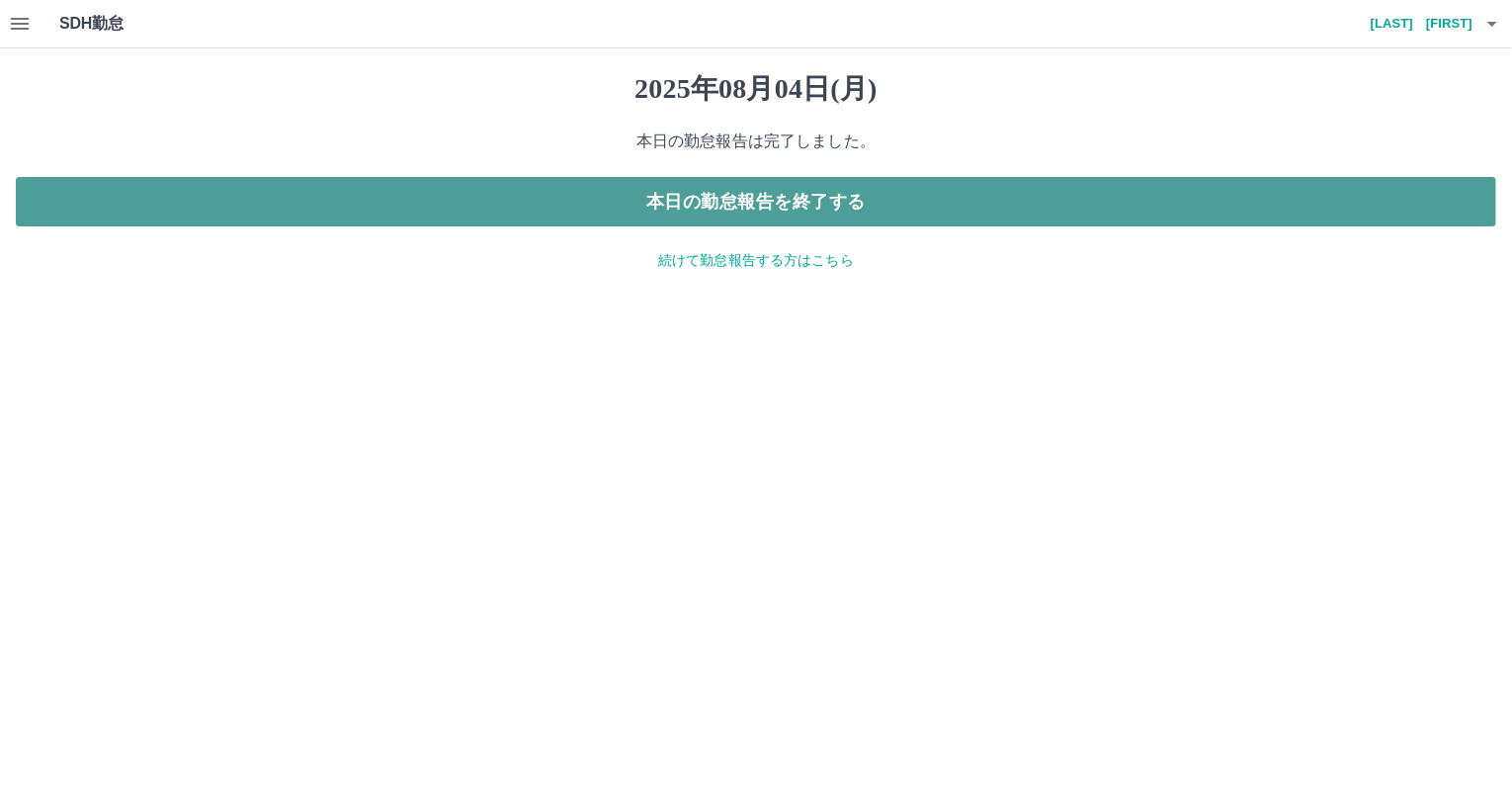 click on "本日の勤怠報告を終了する" at bounding box center [756, 202] 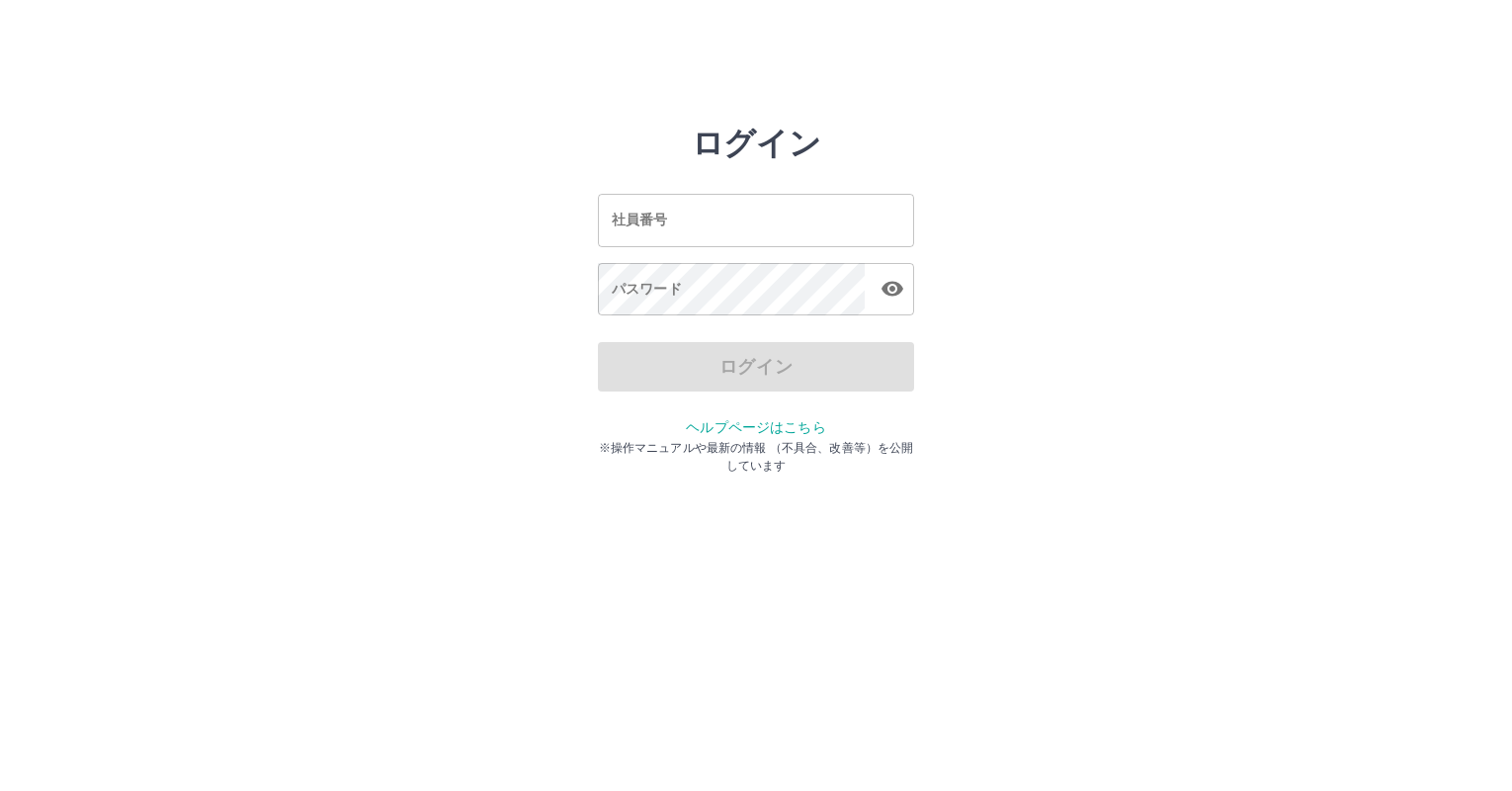 scroll, scrollTop: 0, scrollLeft: 0, axis: both 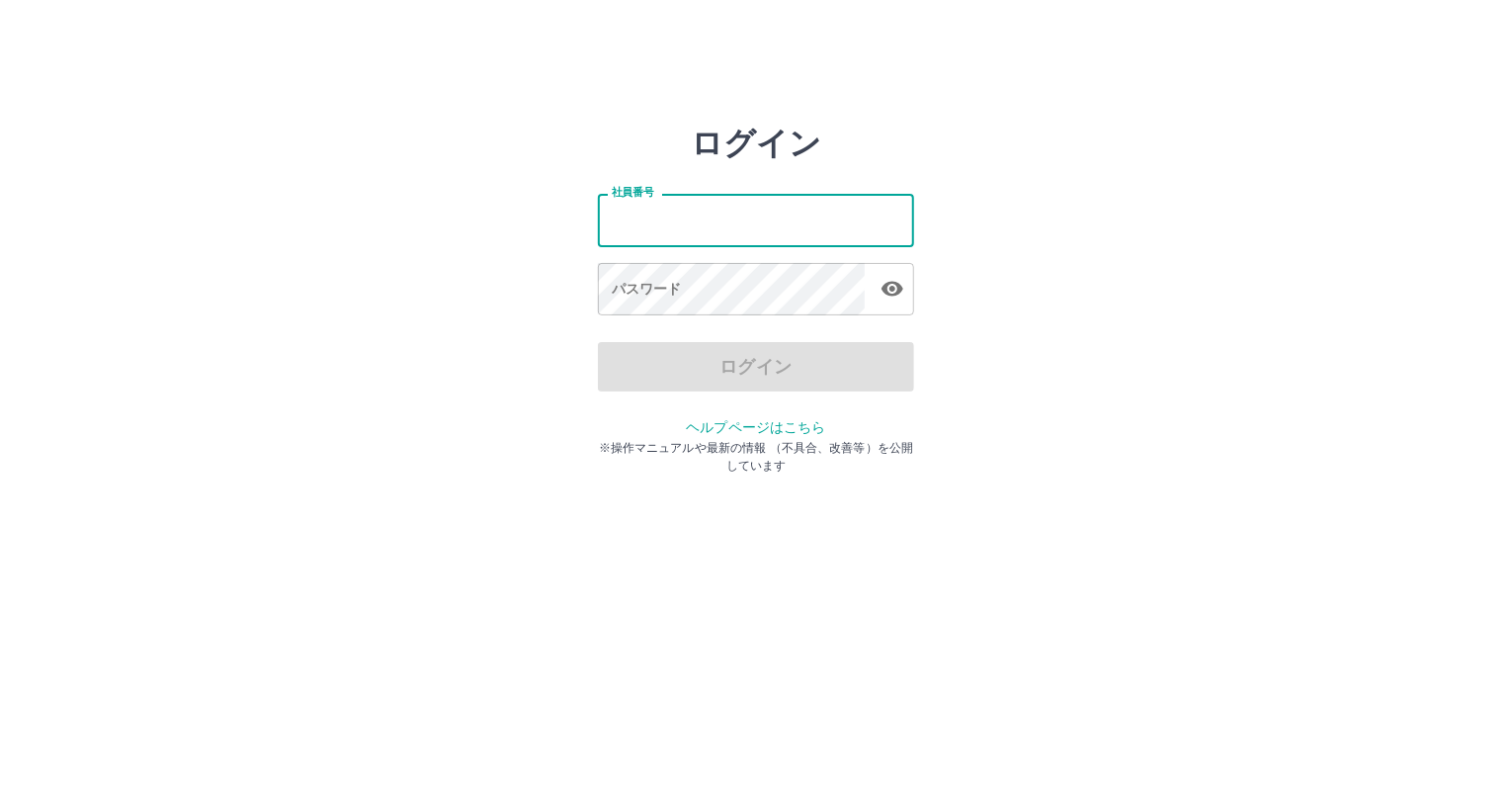 click on "社員番号" at bounding box center (756, 220) 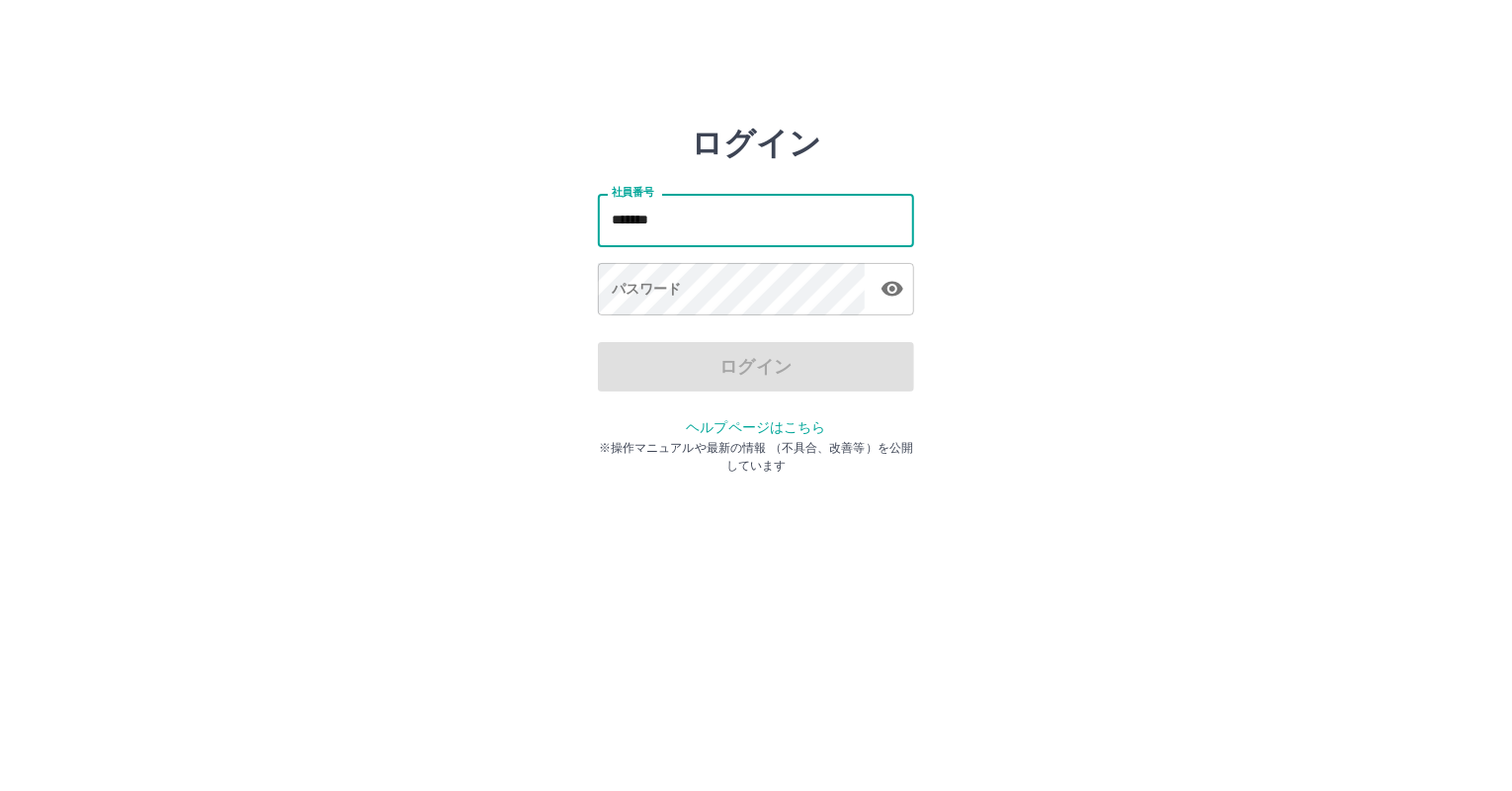 type on "*******" 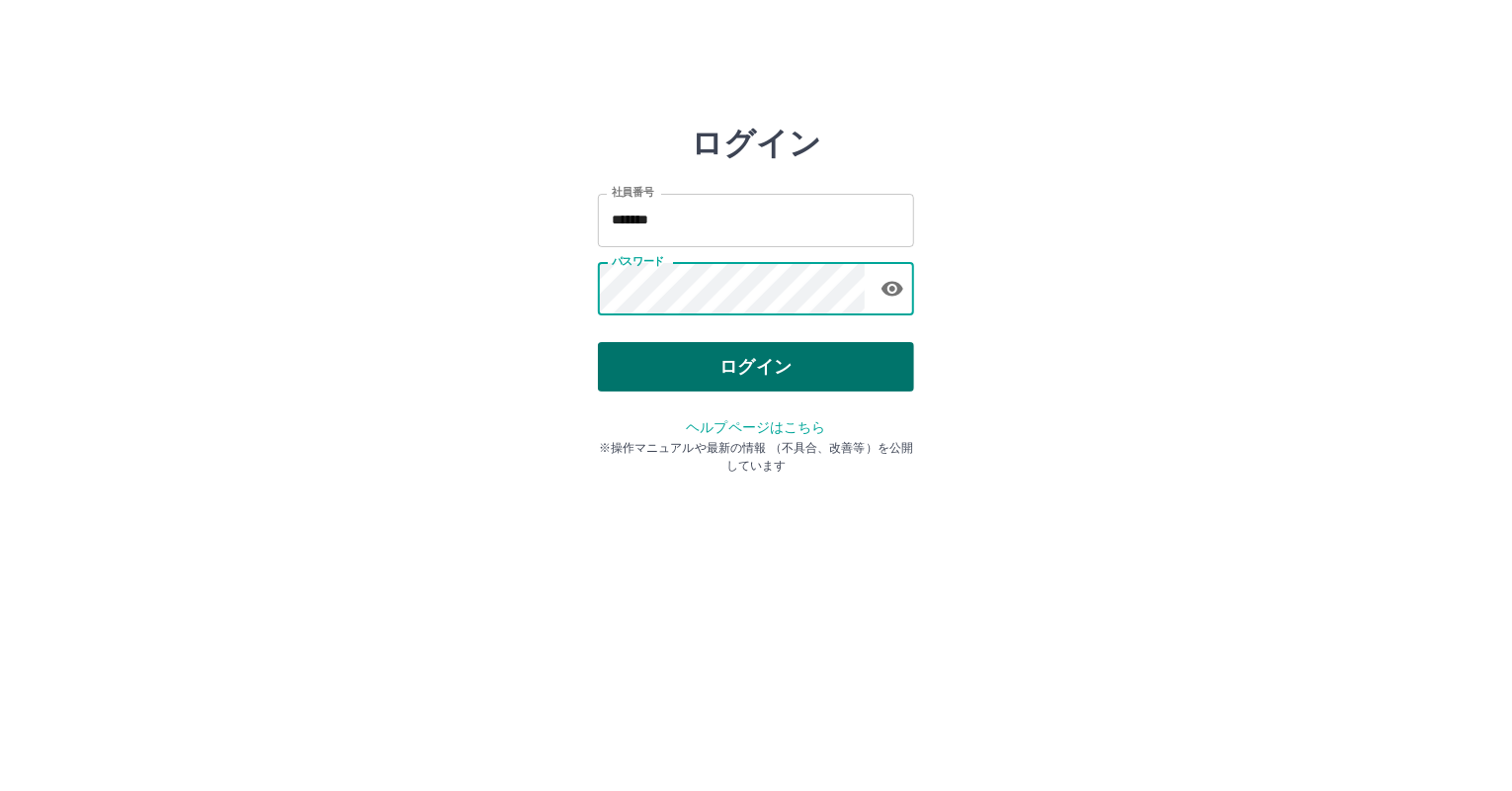 click on "ログイン" at bounding box center (756, 367) 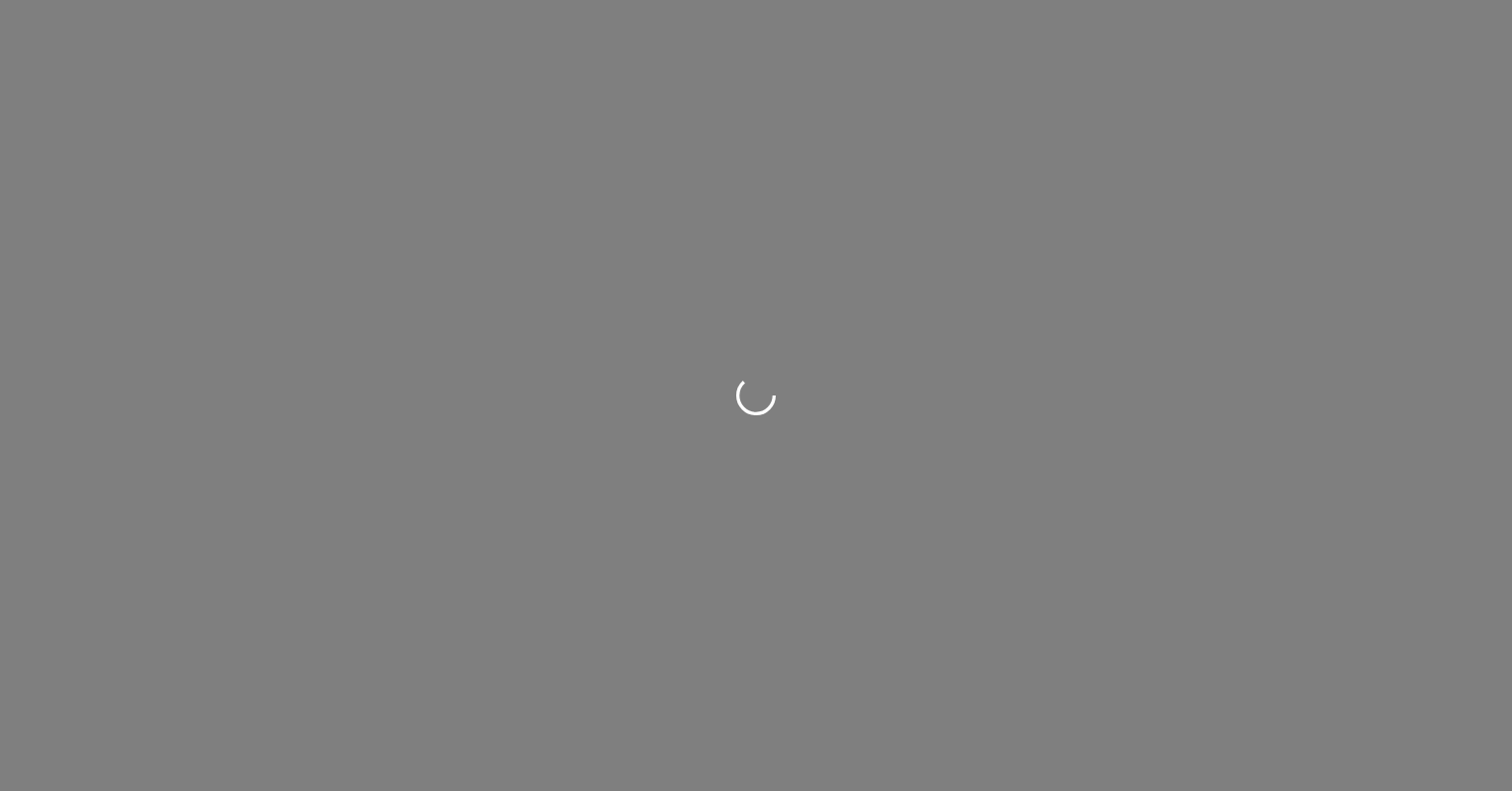 scroll, scrollTop: 0, scrollLeft: 0, axis: both 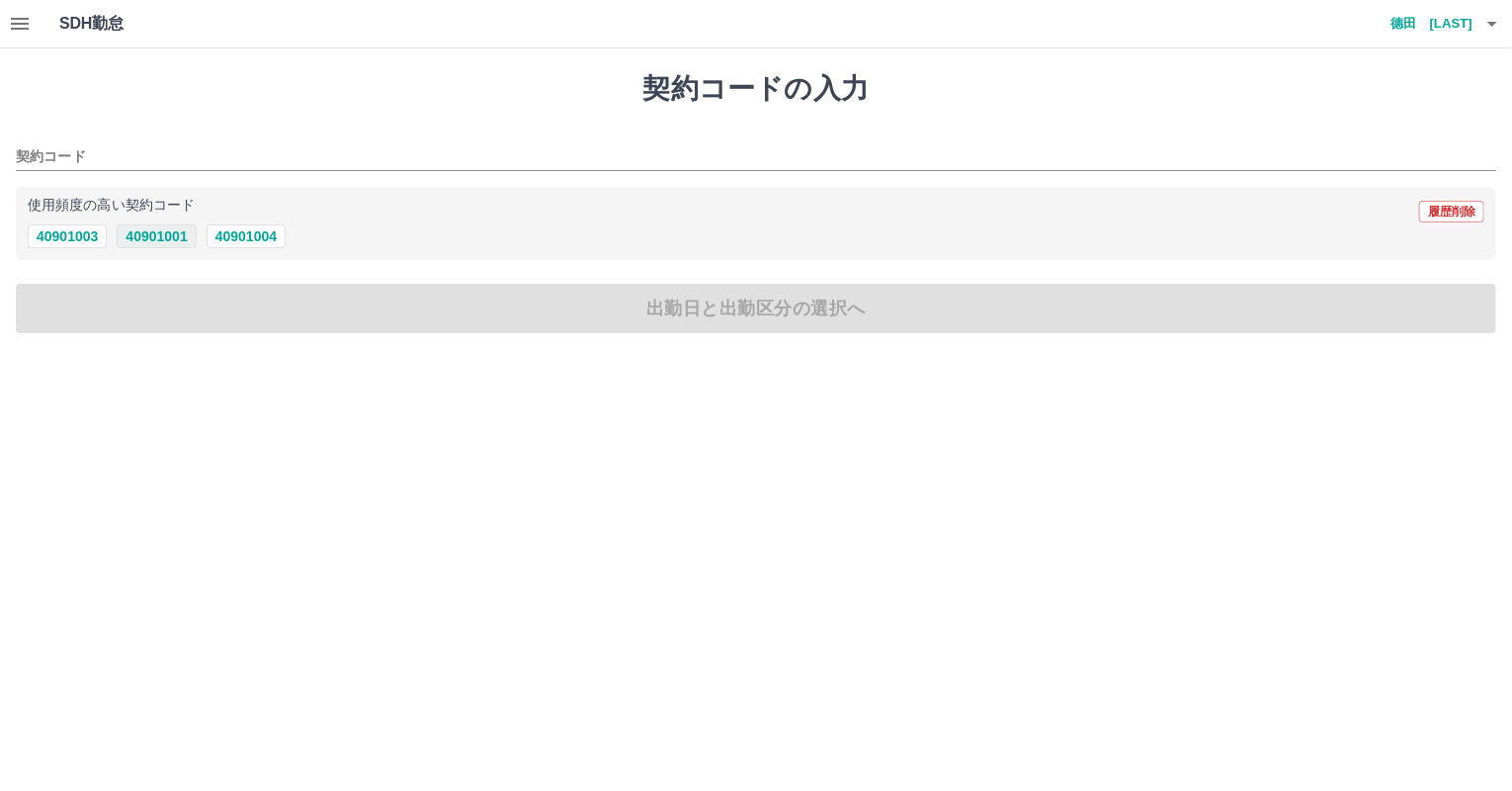 click on "40901001" at bounding box center [156, 236] 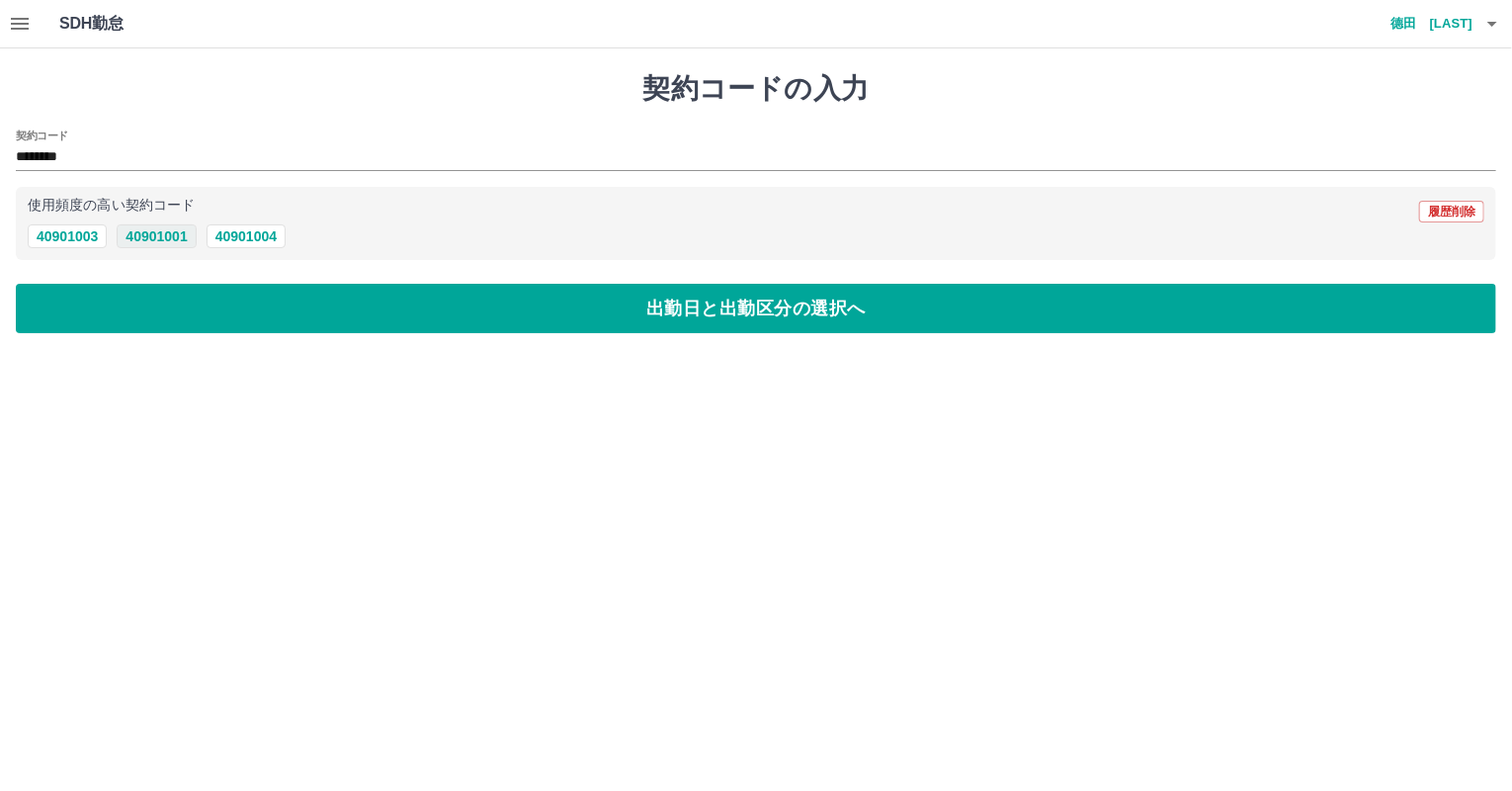 type on "********" 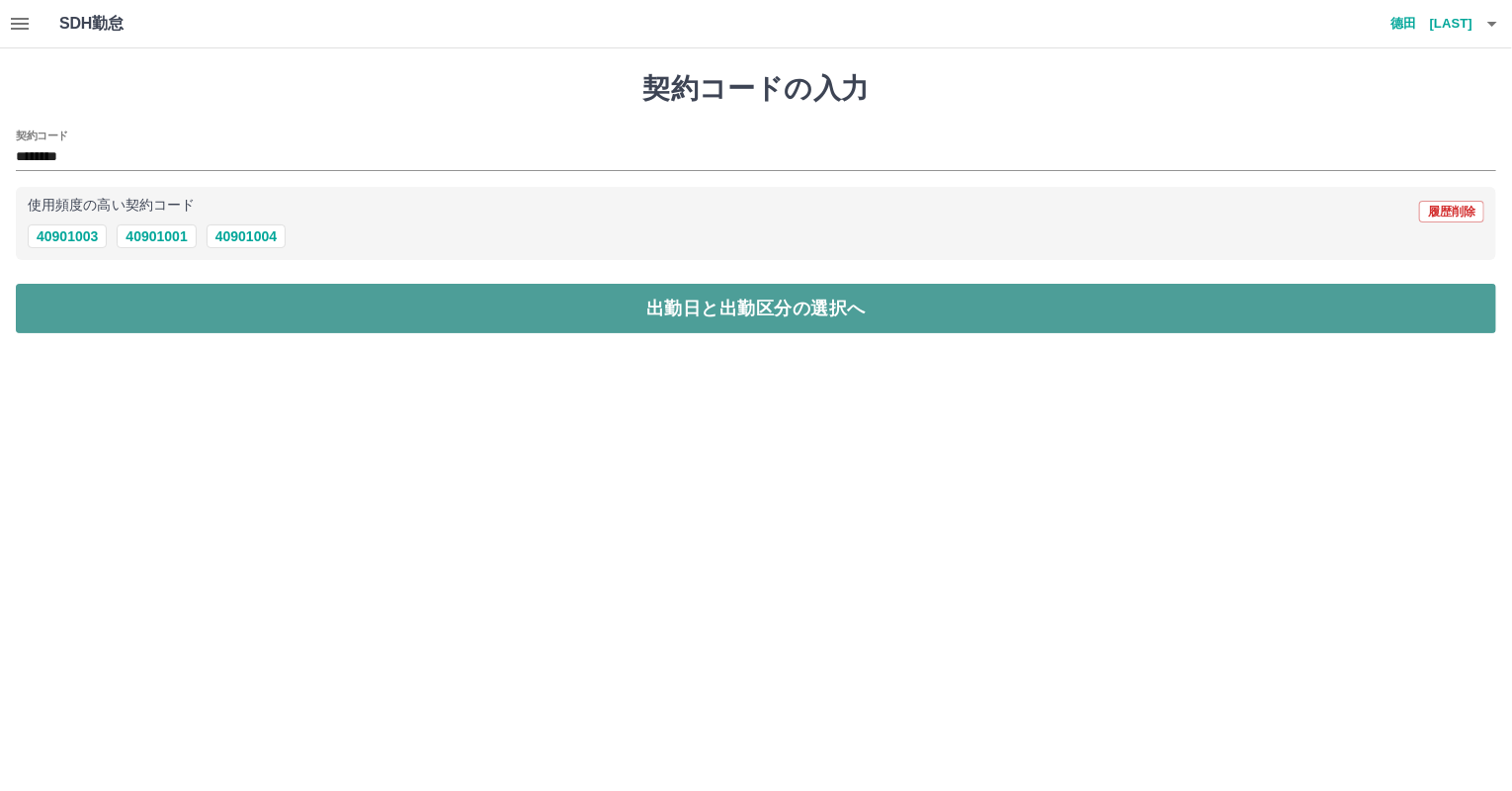 click on "出勤日と出勤区分の選択へ" at bounding box center [756, 308] 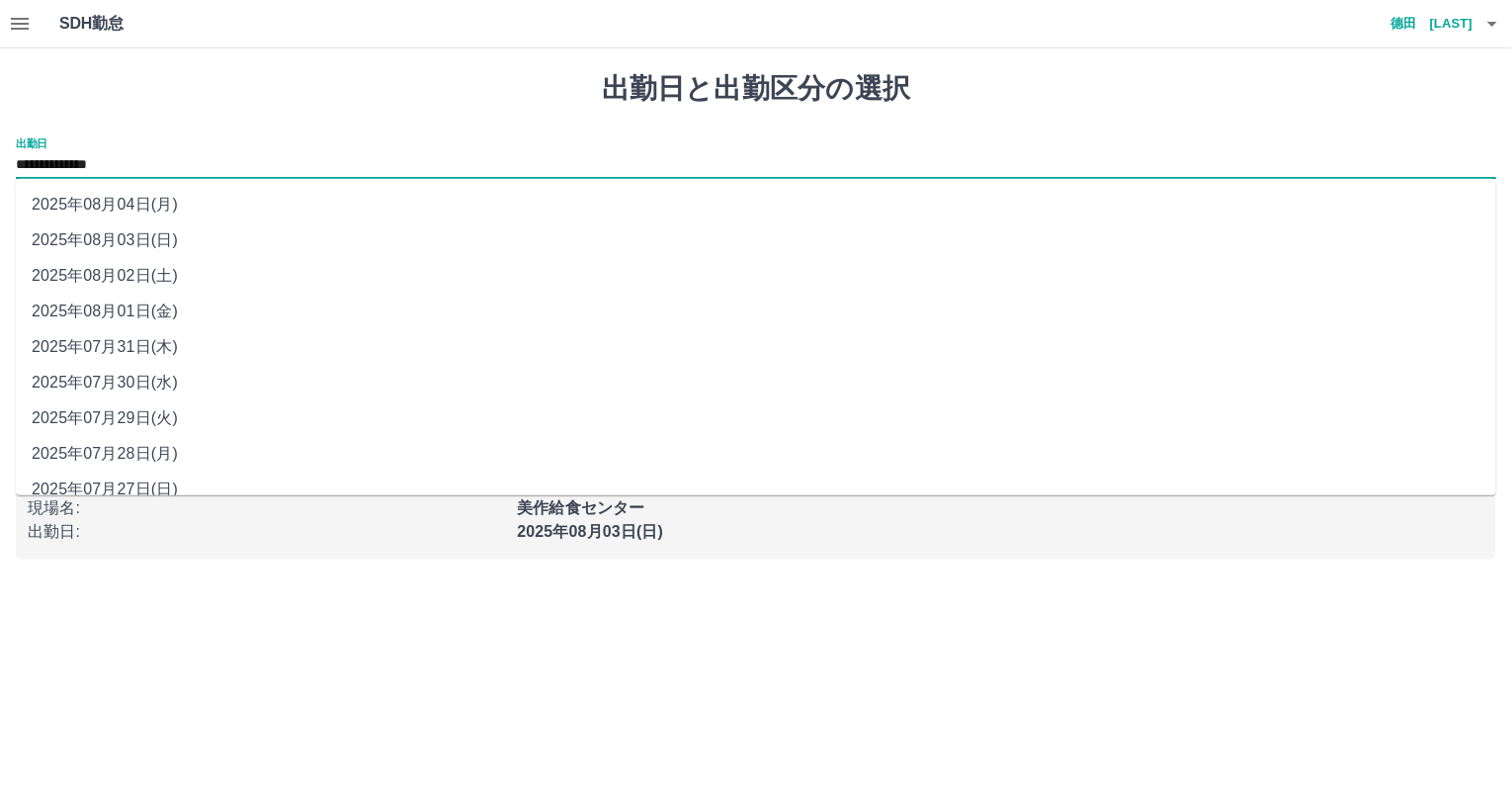 click on "**********" at bounding box center (756, 165) 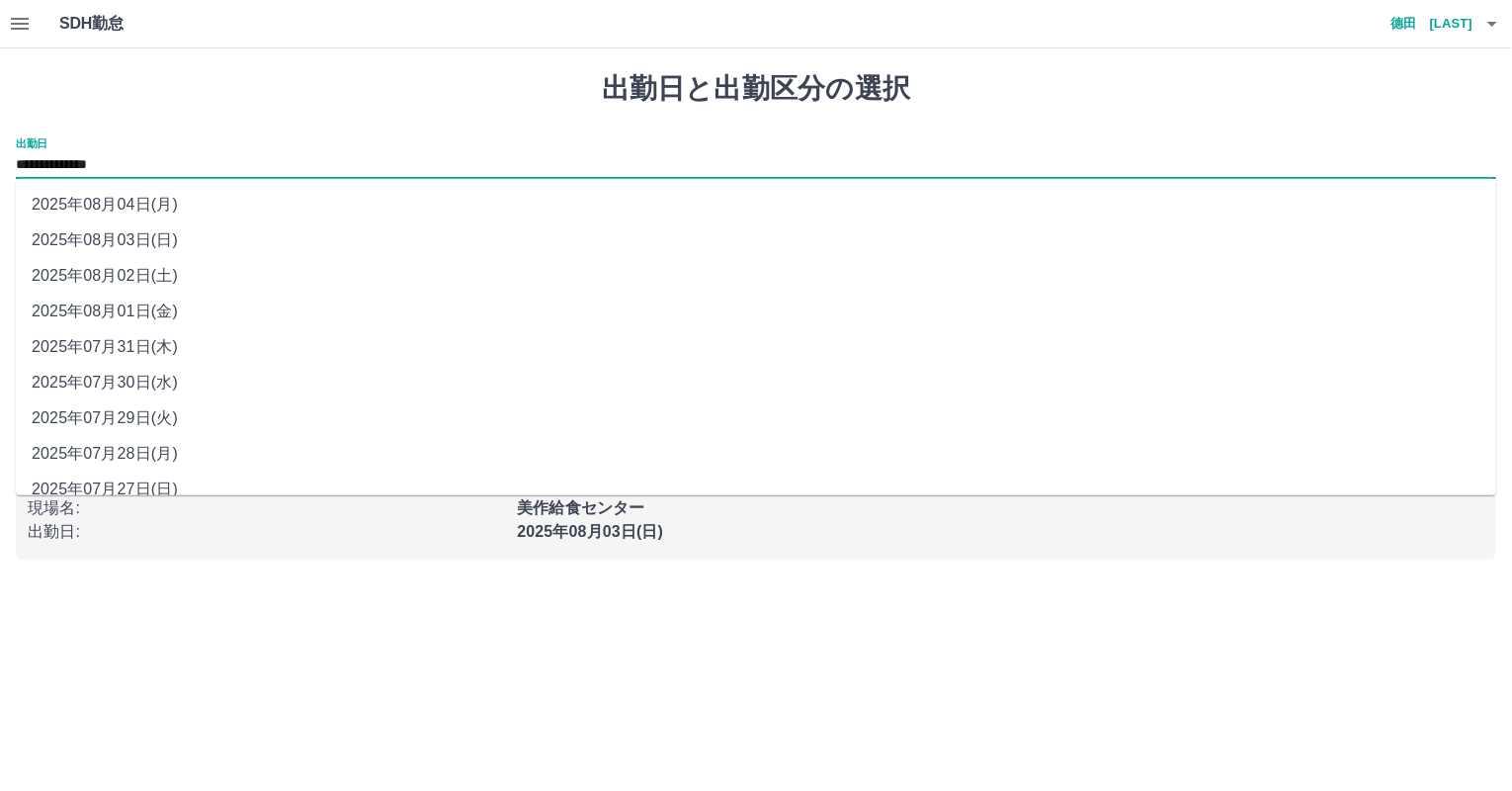 click on "2025年08月03日(日)" at bounding box center (756, 240) 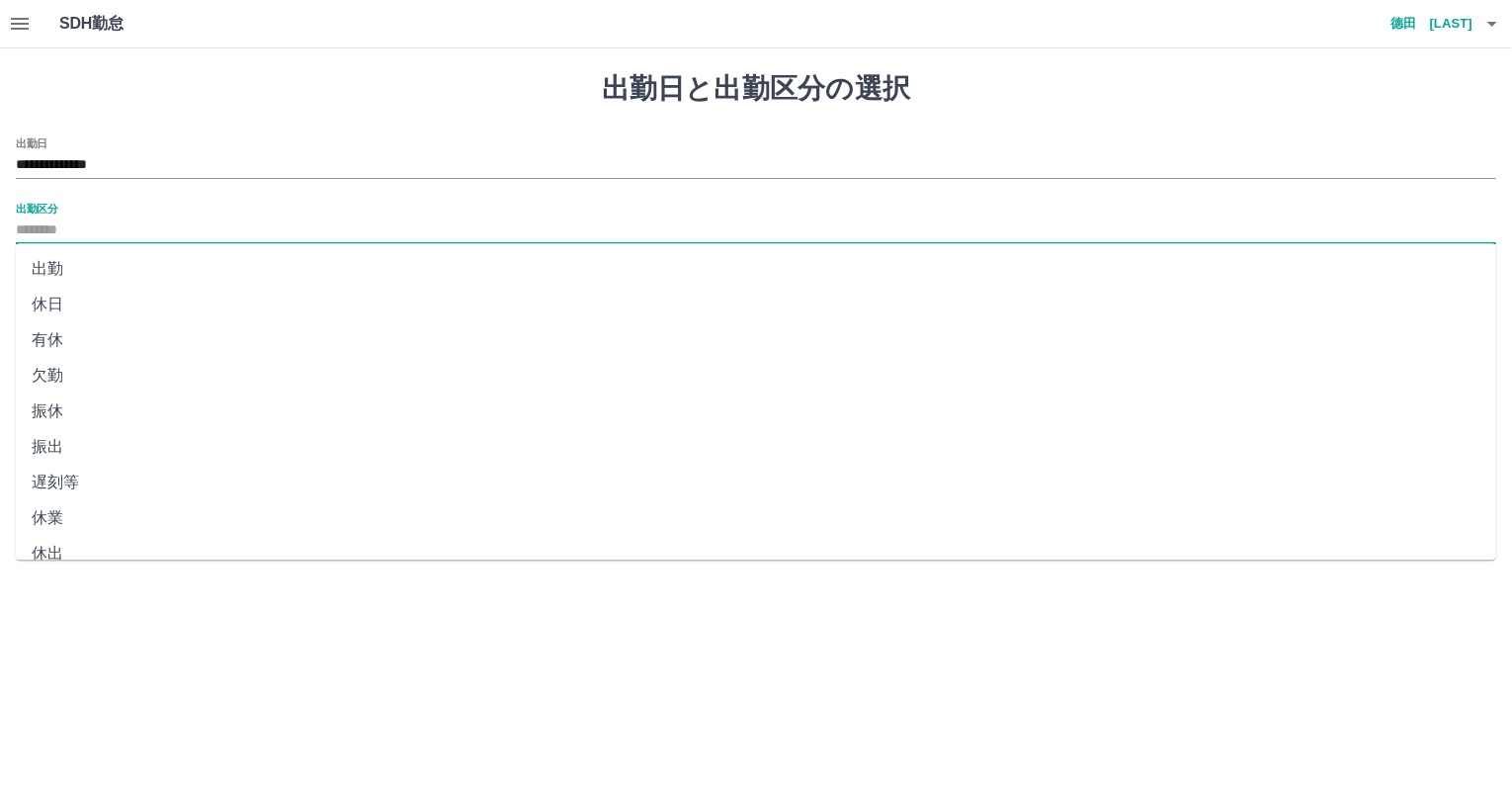 click on "出勤区分" at bounding box center (756, 230) 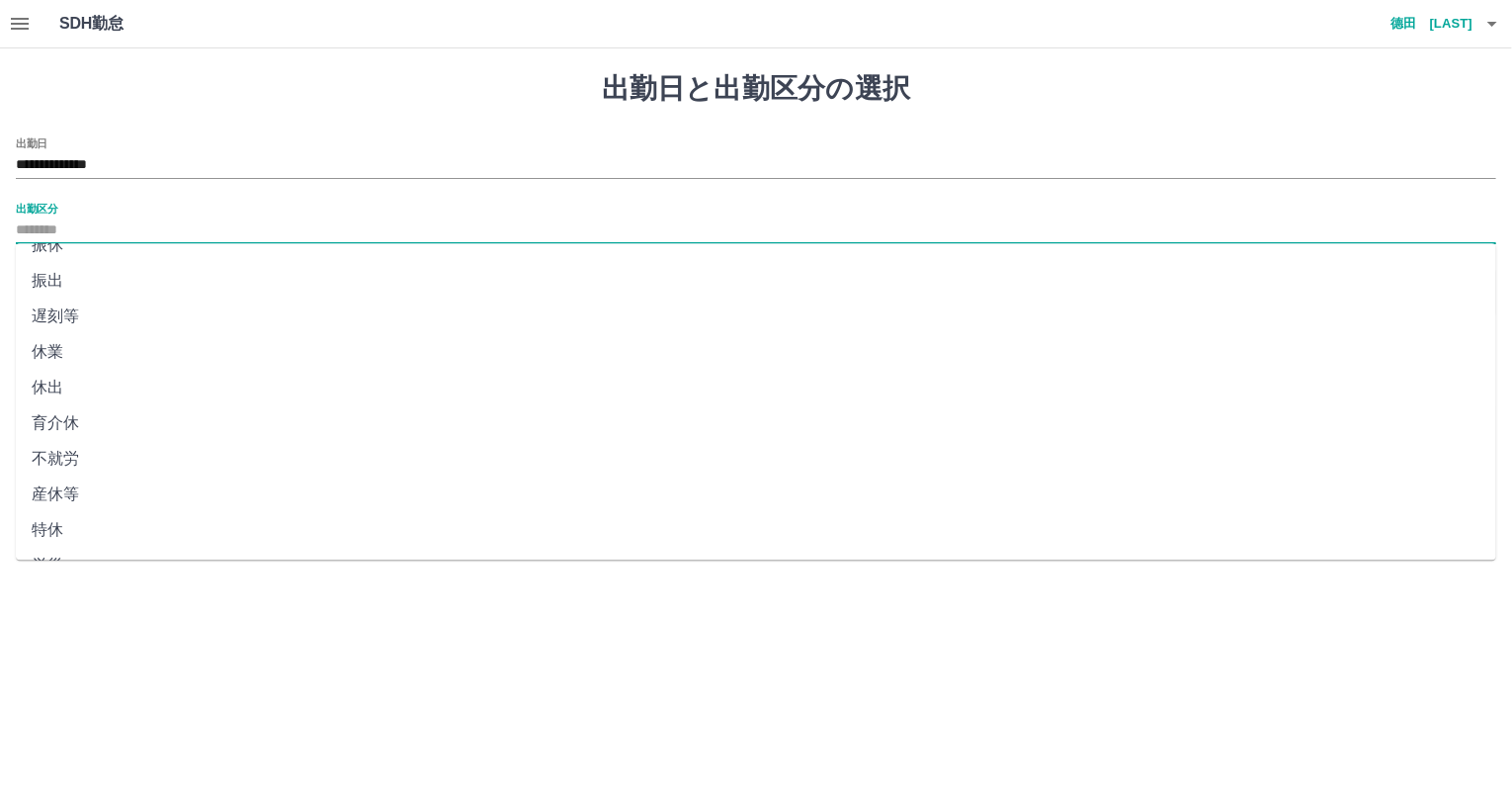 scroll, scrollTop: 340, scrollLeft: 0, axis: vertical 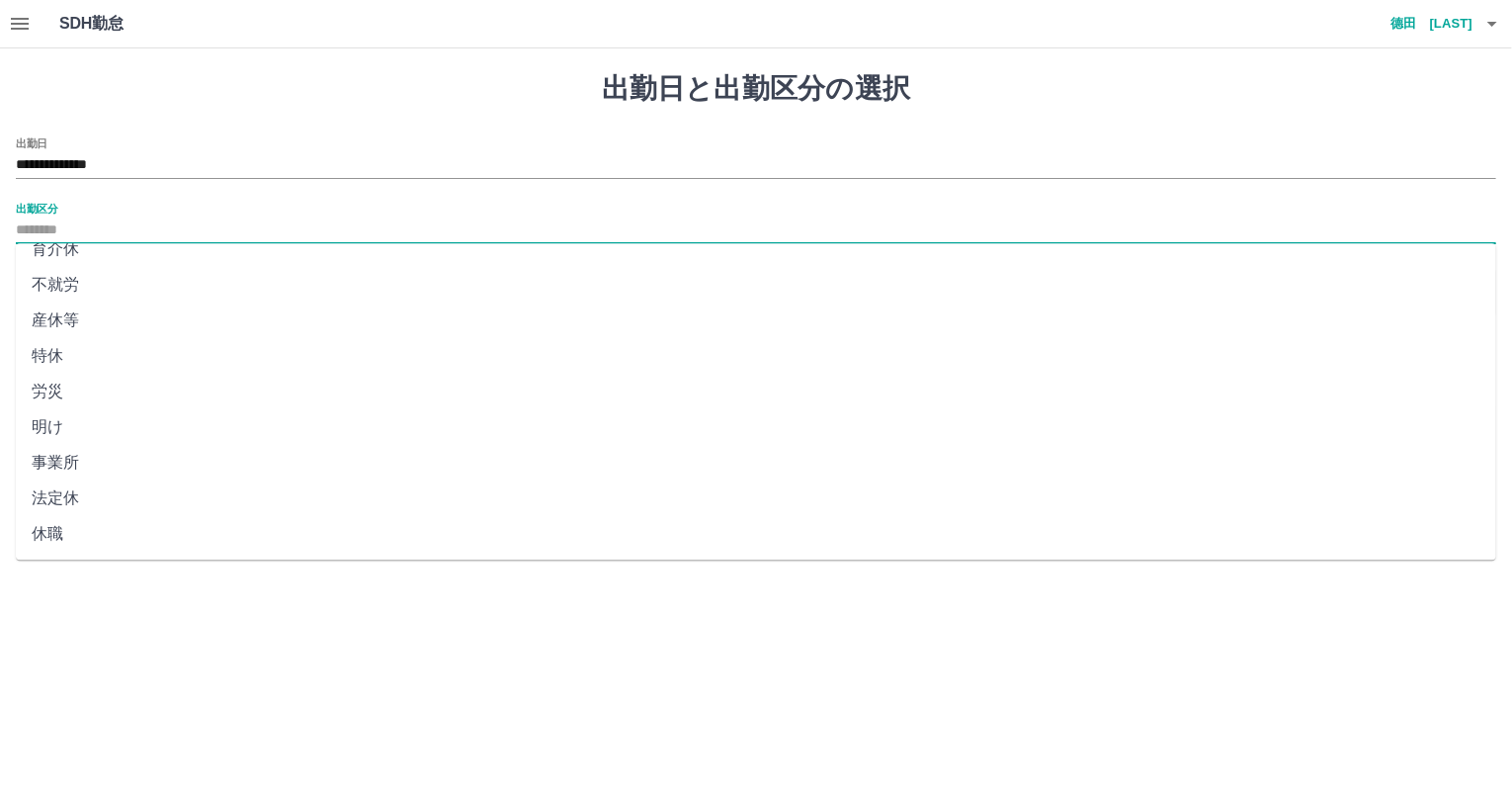 click on "法定休" at bounding box center (756, 498) 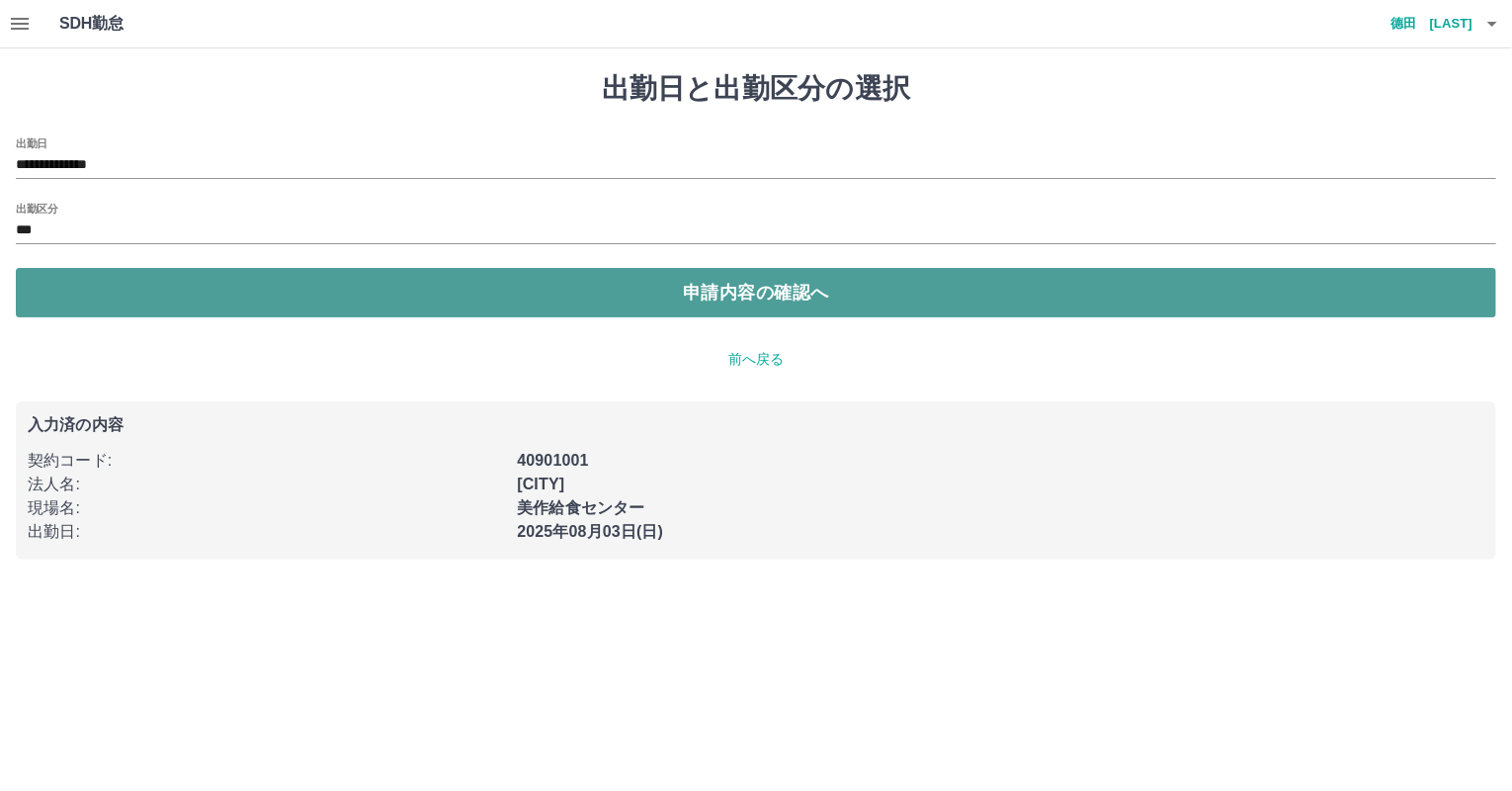 click on "申請内容の確認へ" at bounding box center [756, 293] 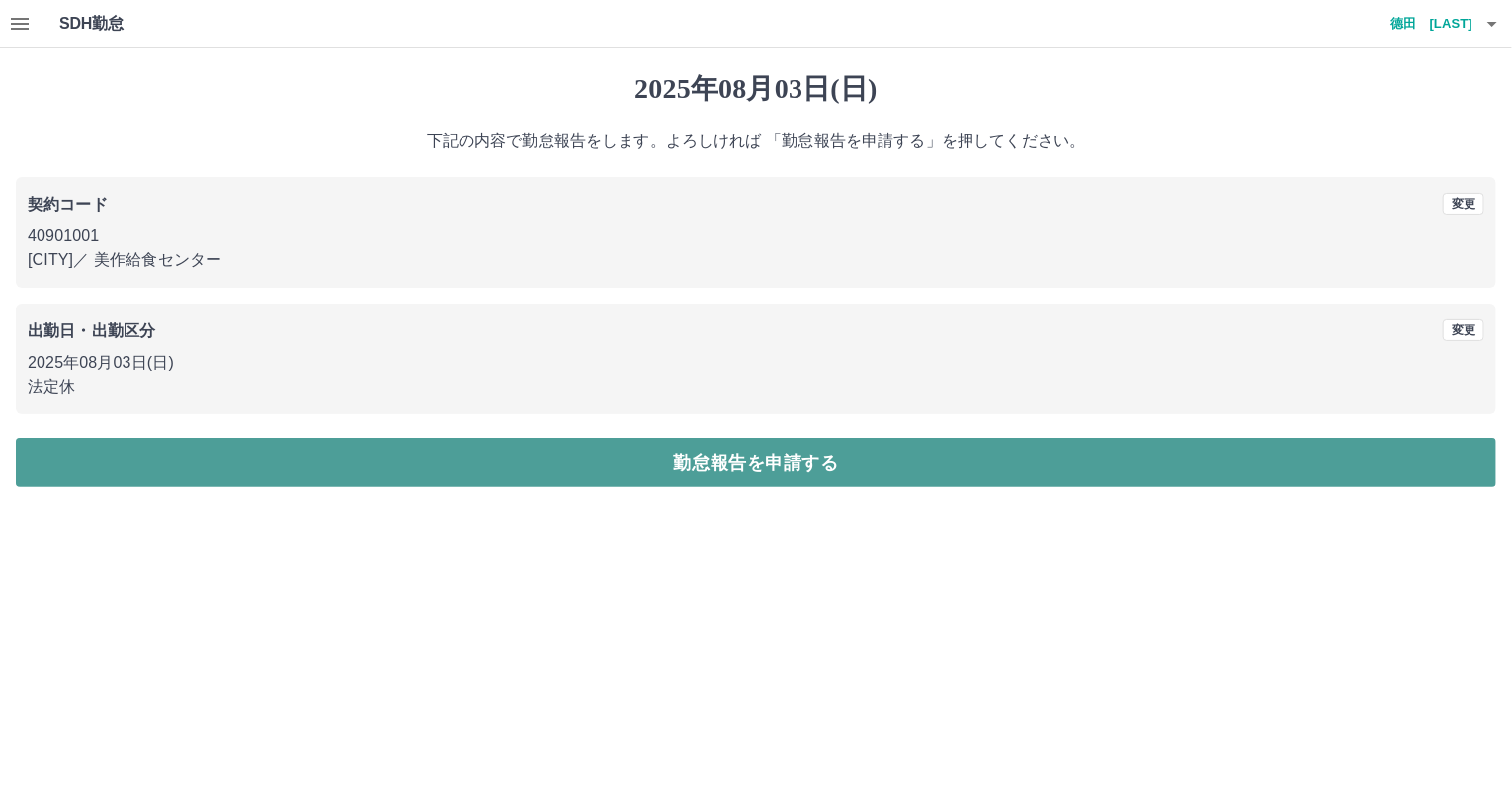 click on "勤怠報告を申請する" at bounding box center (756, 463) 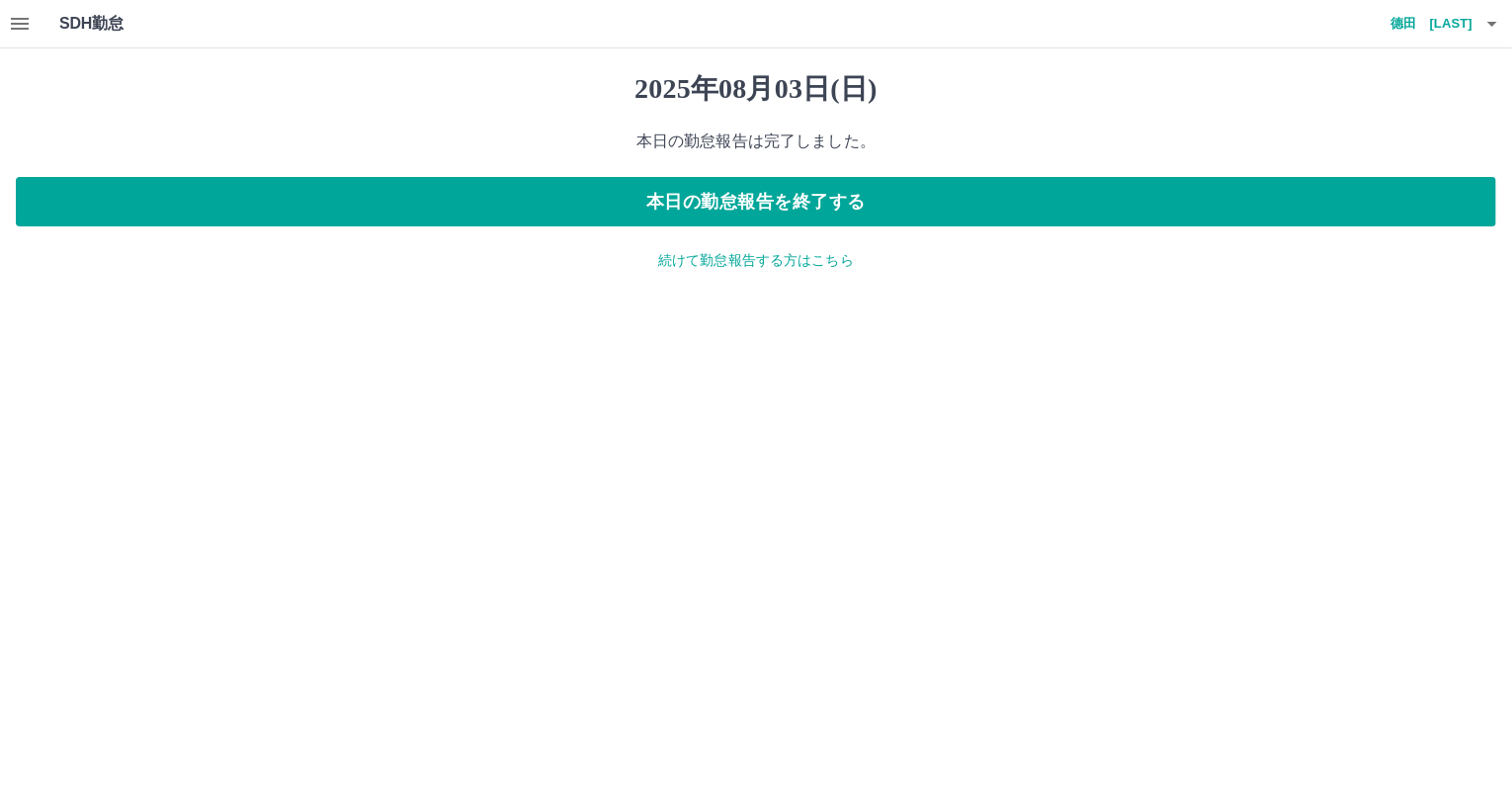 click on "続けて勤怠報告する方はこちら" at bounding box center [756, 260] 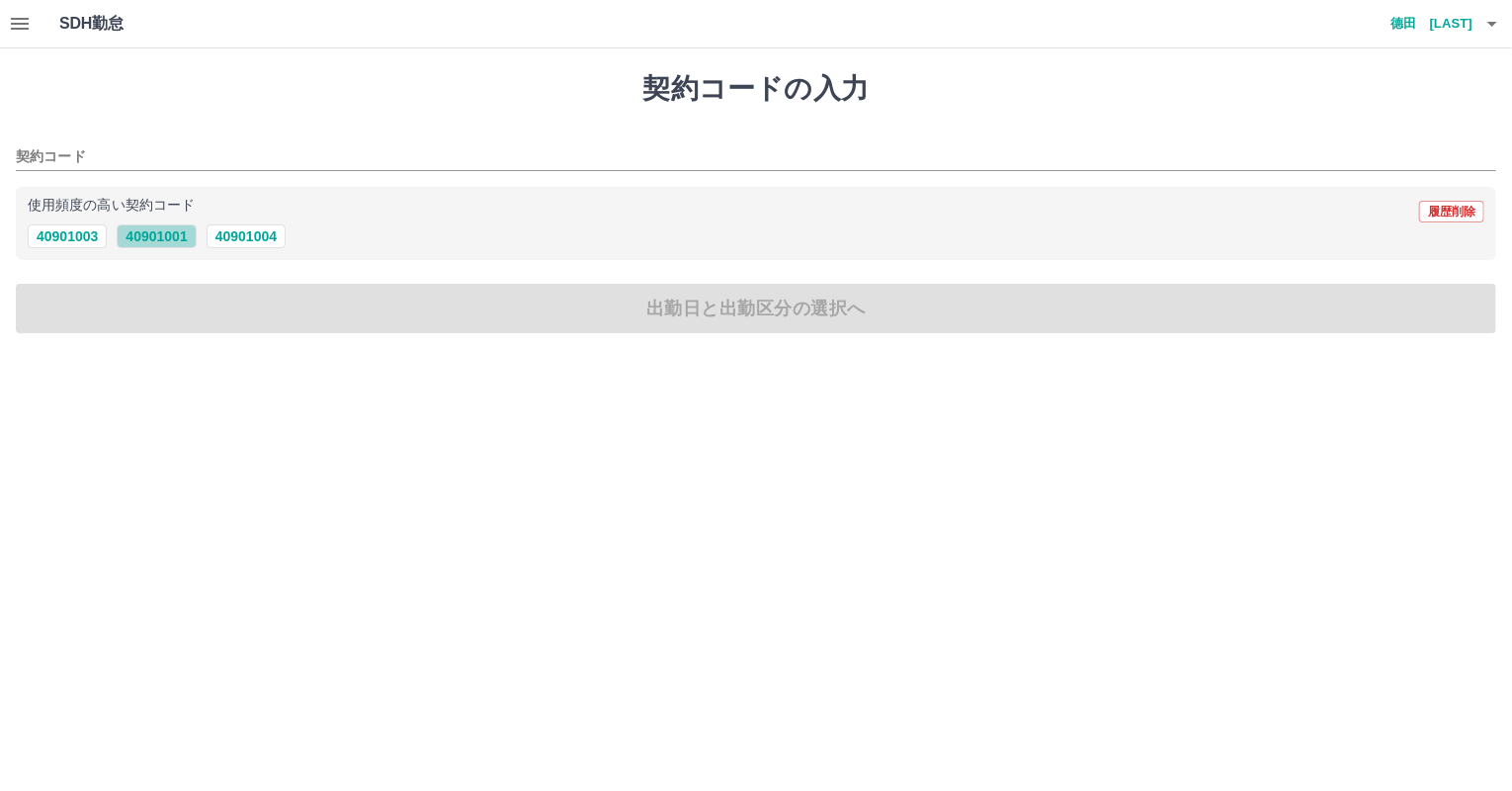 click on "40901001" at bounding box center (156, 236) 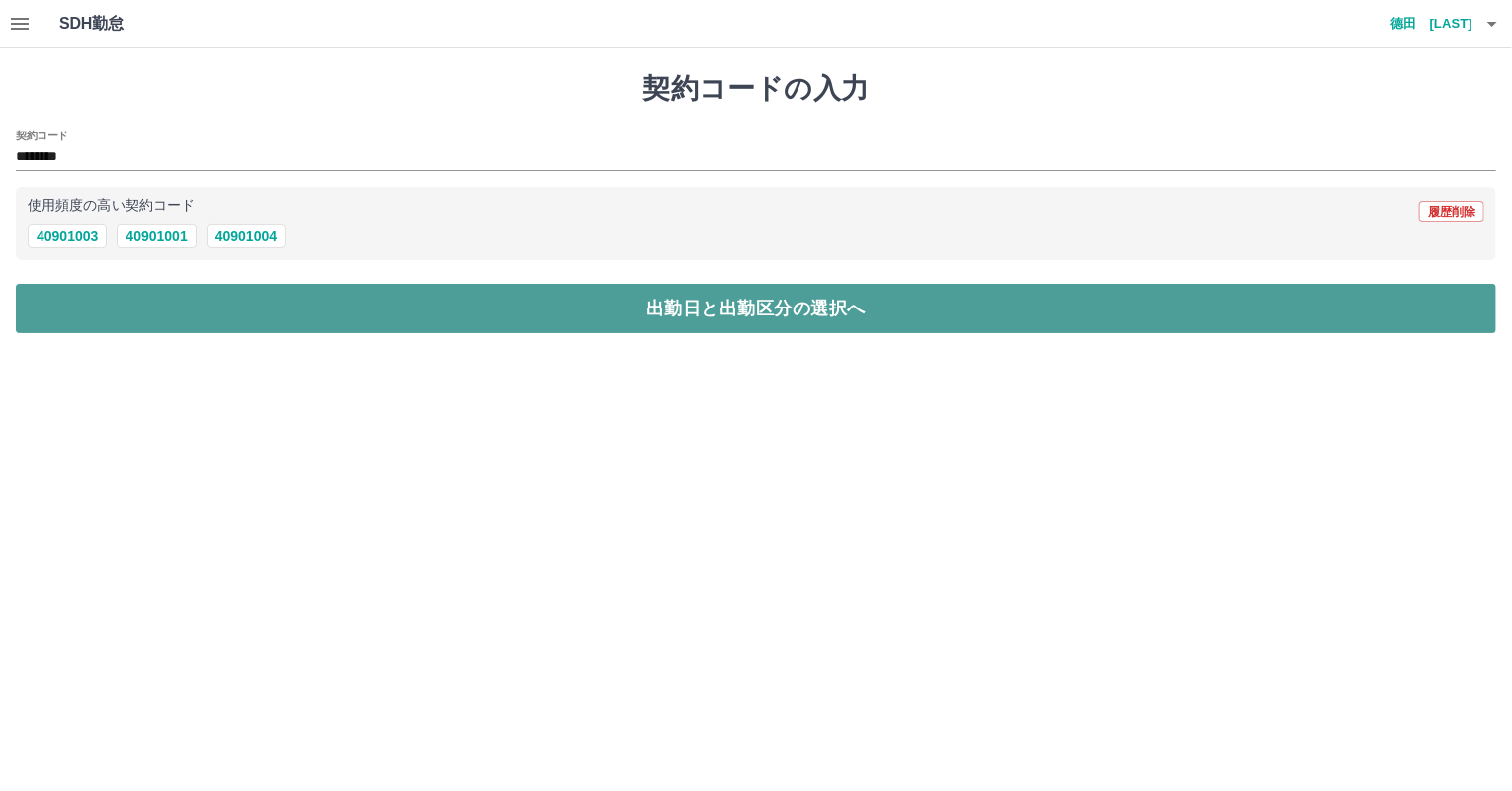 click on "出勤日と出勤区分の選択へ" at bounding box center [756, 308] 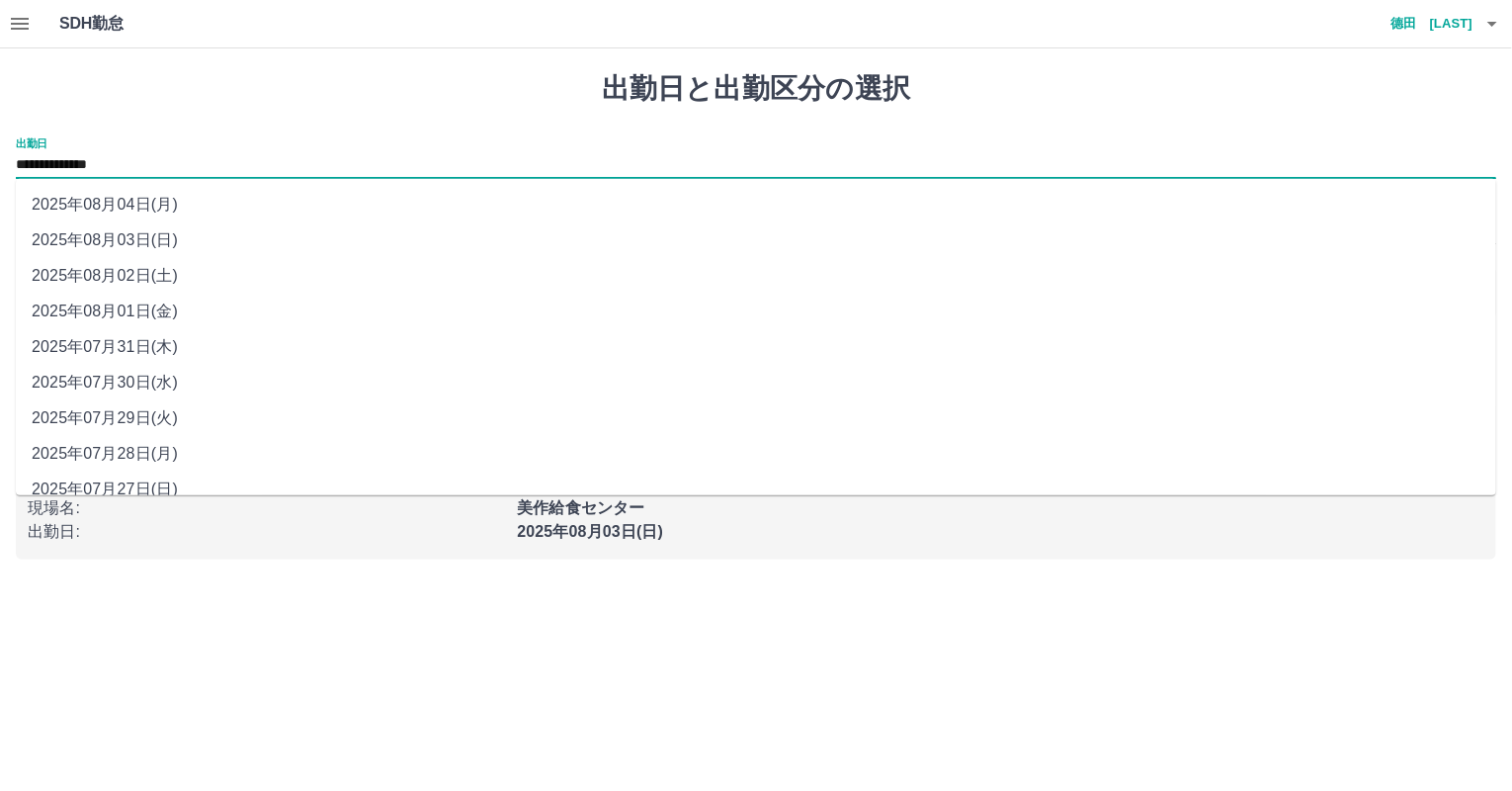 click on "**********" at bounding box center [756, 165] 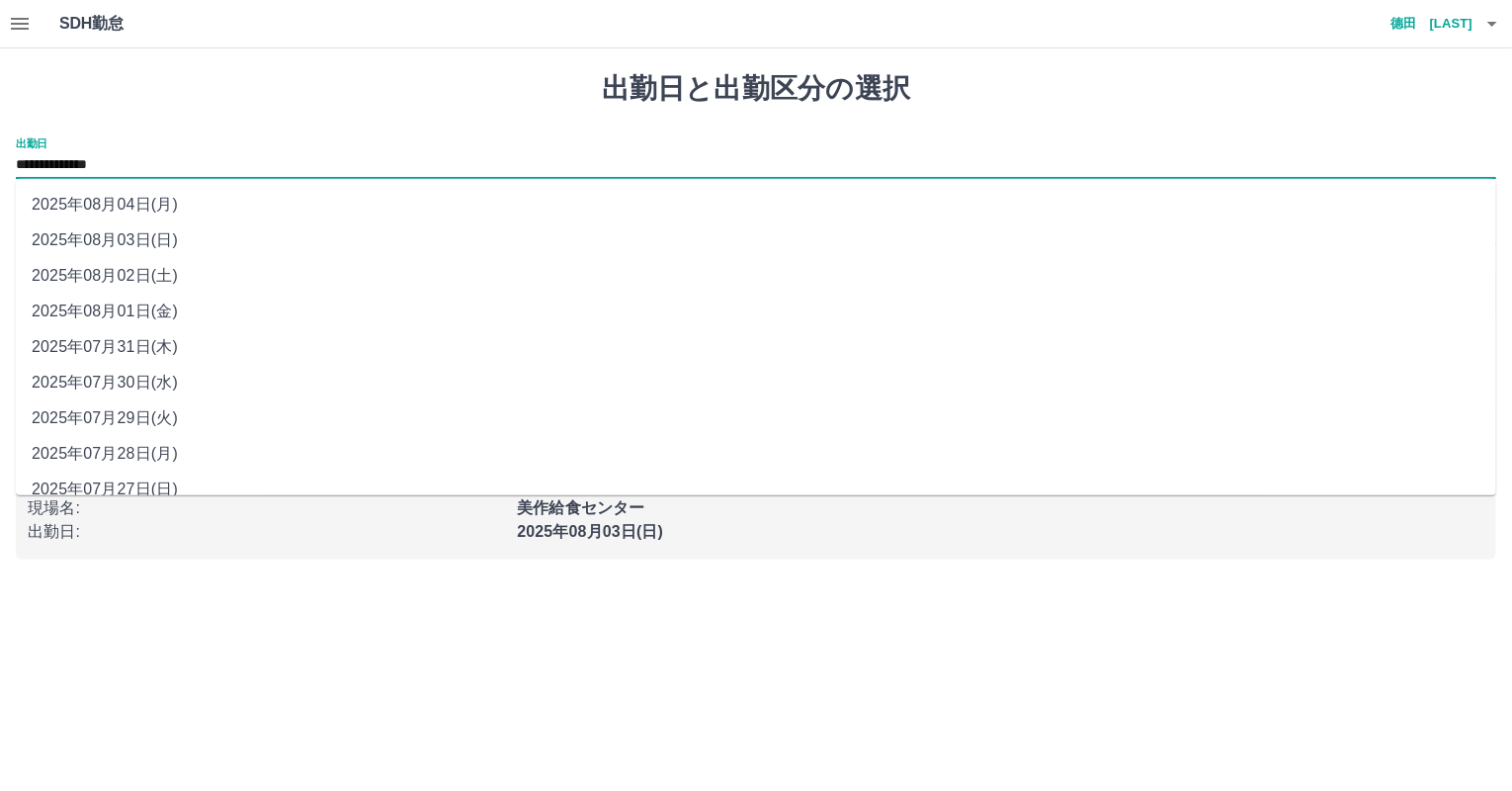 click on "2025年08月04日(月)" at bounding box center (756, 205) 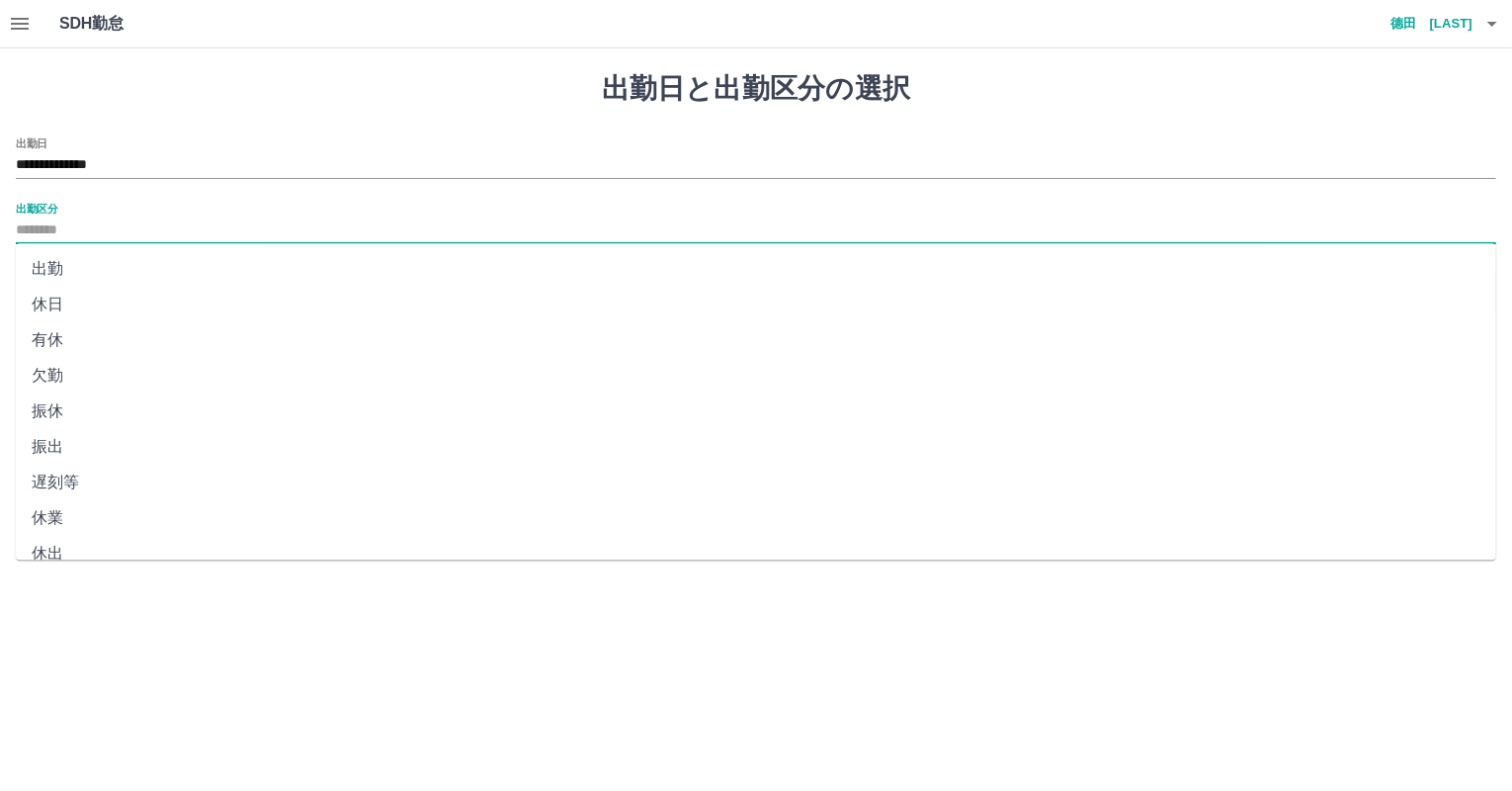 click on "出勤区分" at bounding box center [756, 230] 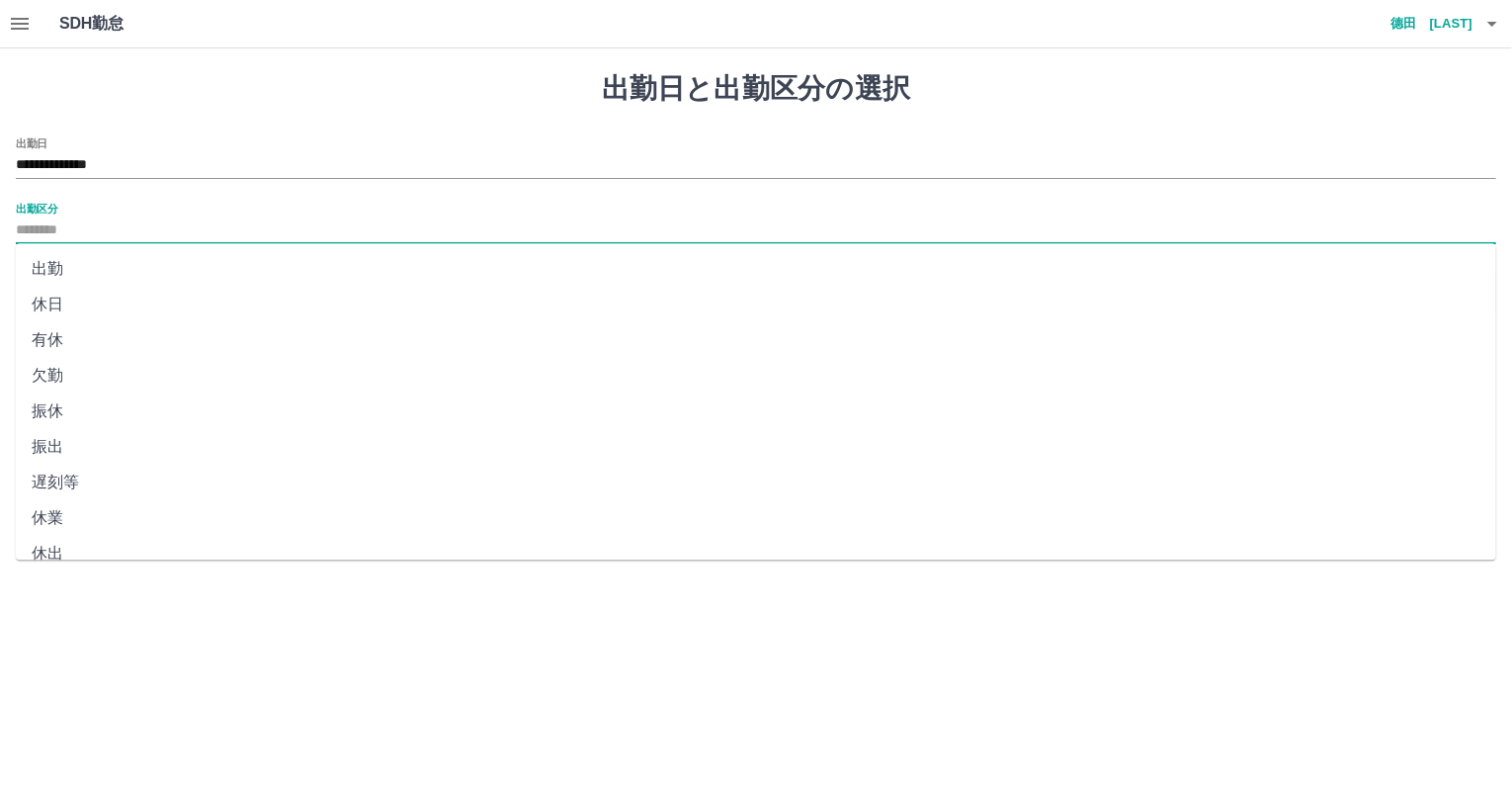 click on "休業" at bounding box center [756, 518] 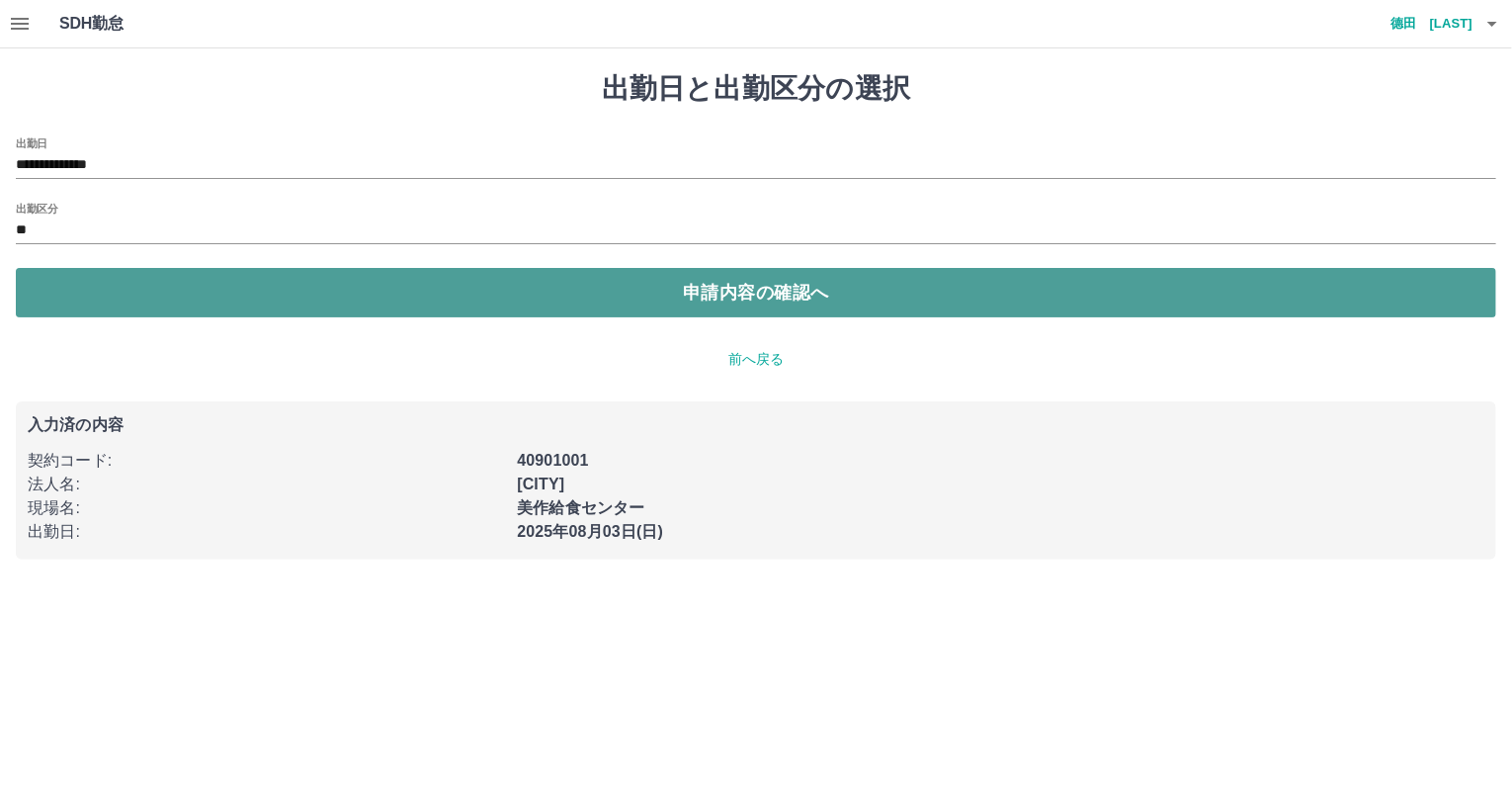 click on "申請内容の確認へ" at bounding box center [756, 293] 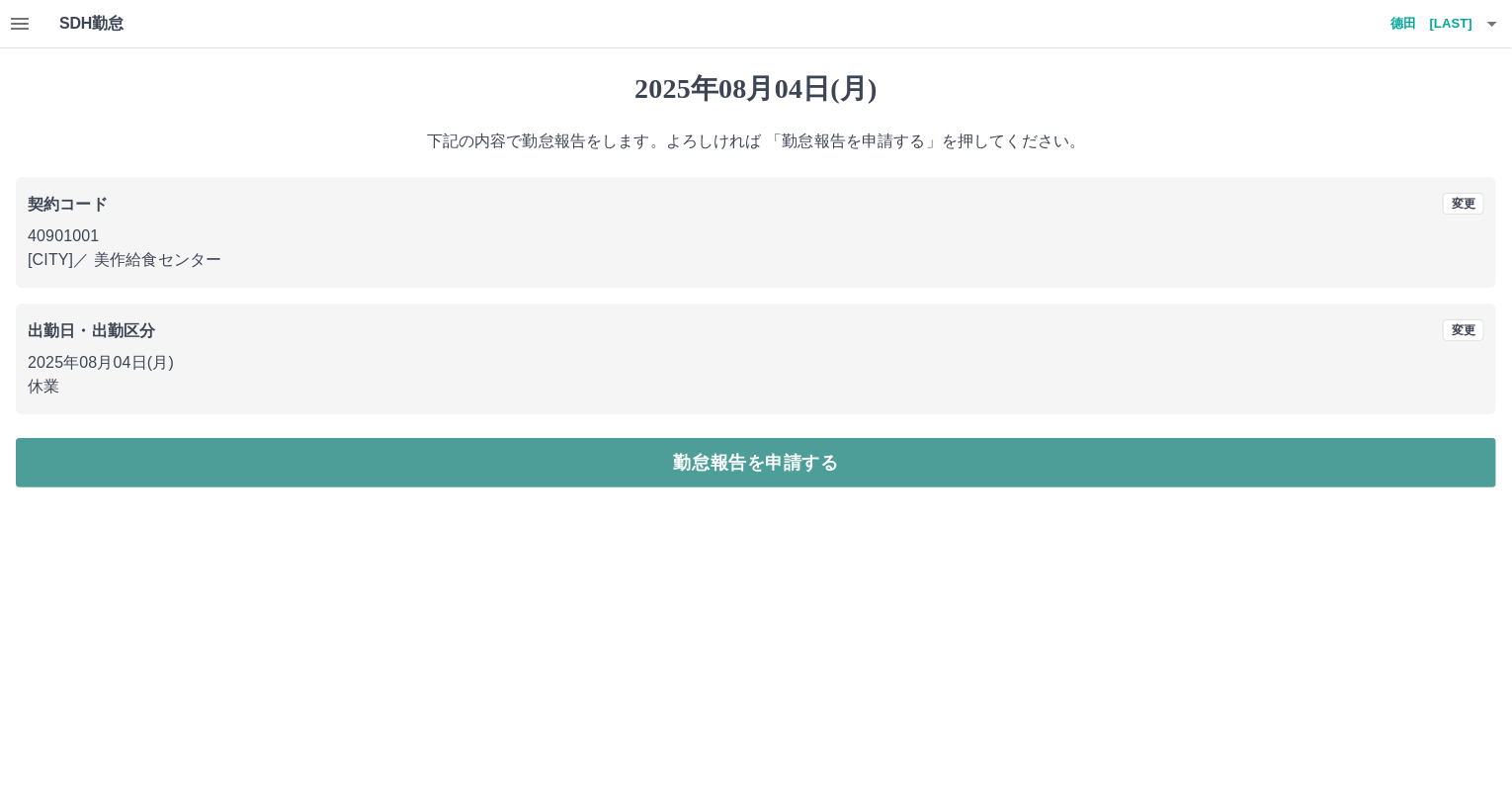 click on "勤怠報告を申請する" at bounding box center (756, 463) 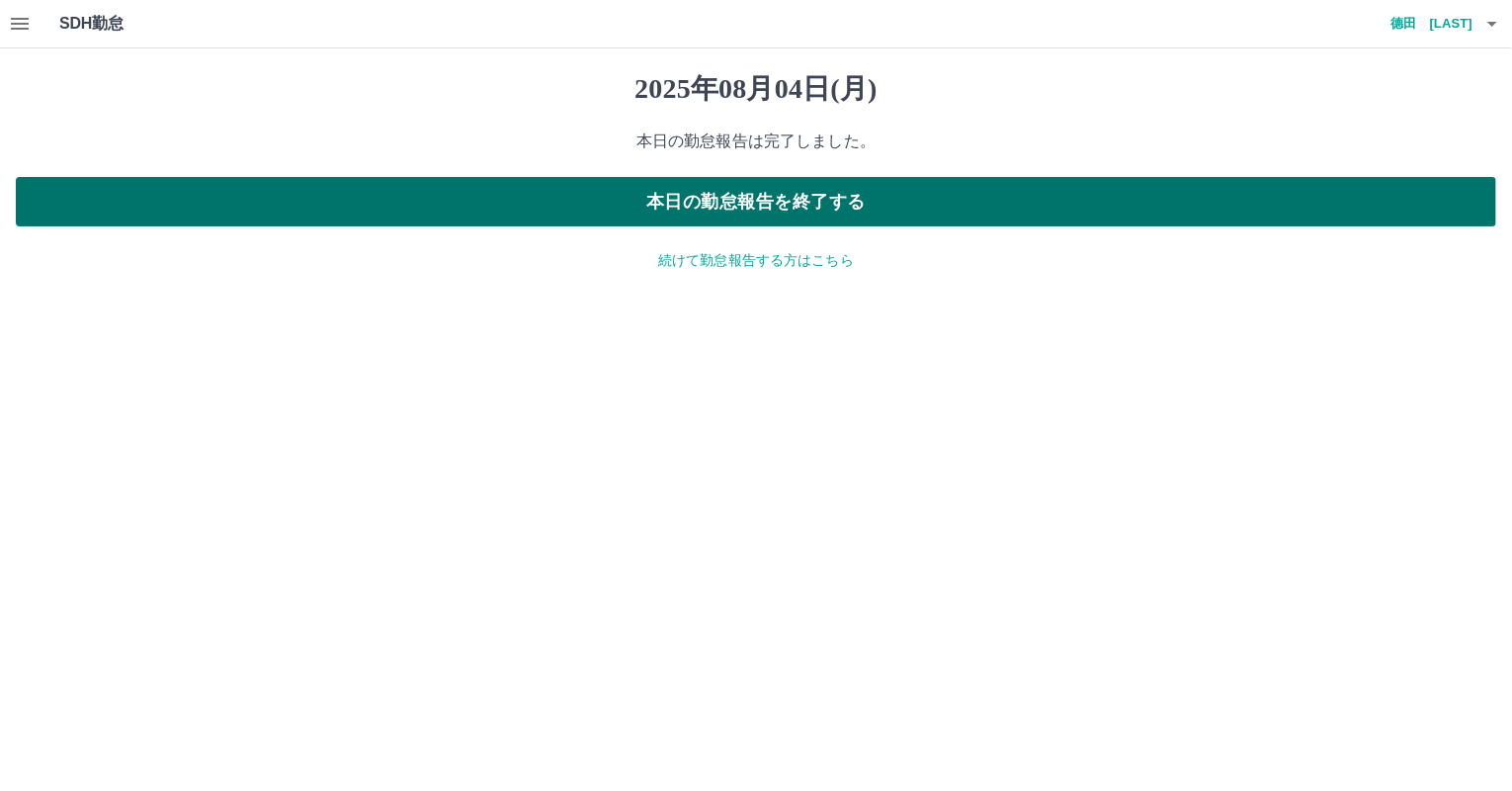 click on "本日の勤怠報告を終了する" at bounding box center [756, 202] 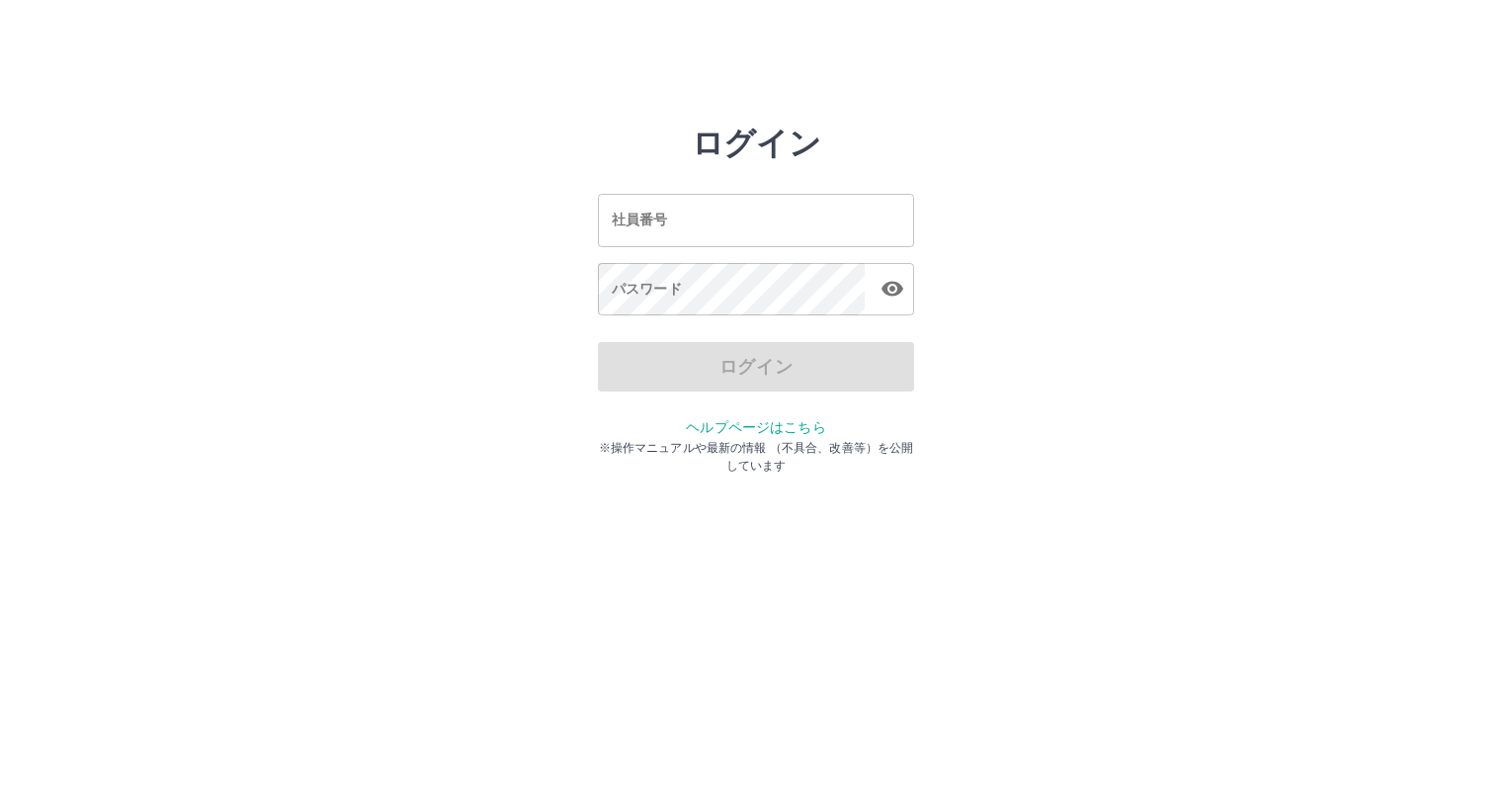 scroll, scrollTop: 0, scrollLeft: 0, axis: both 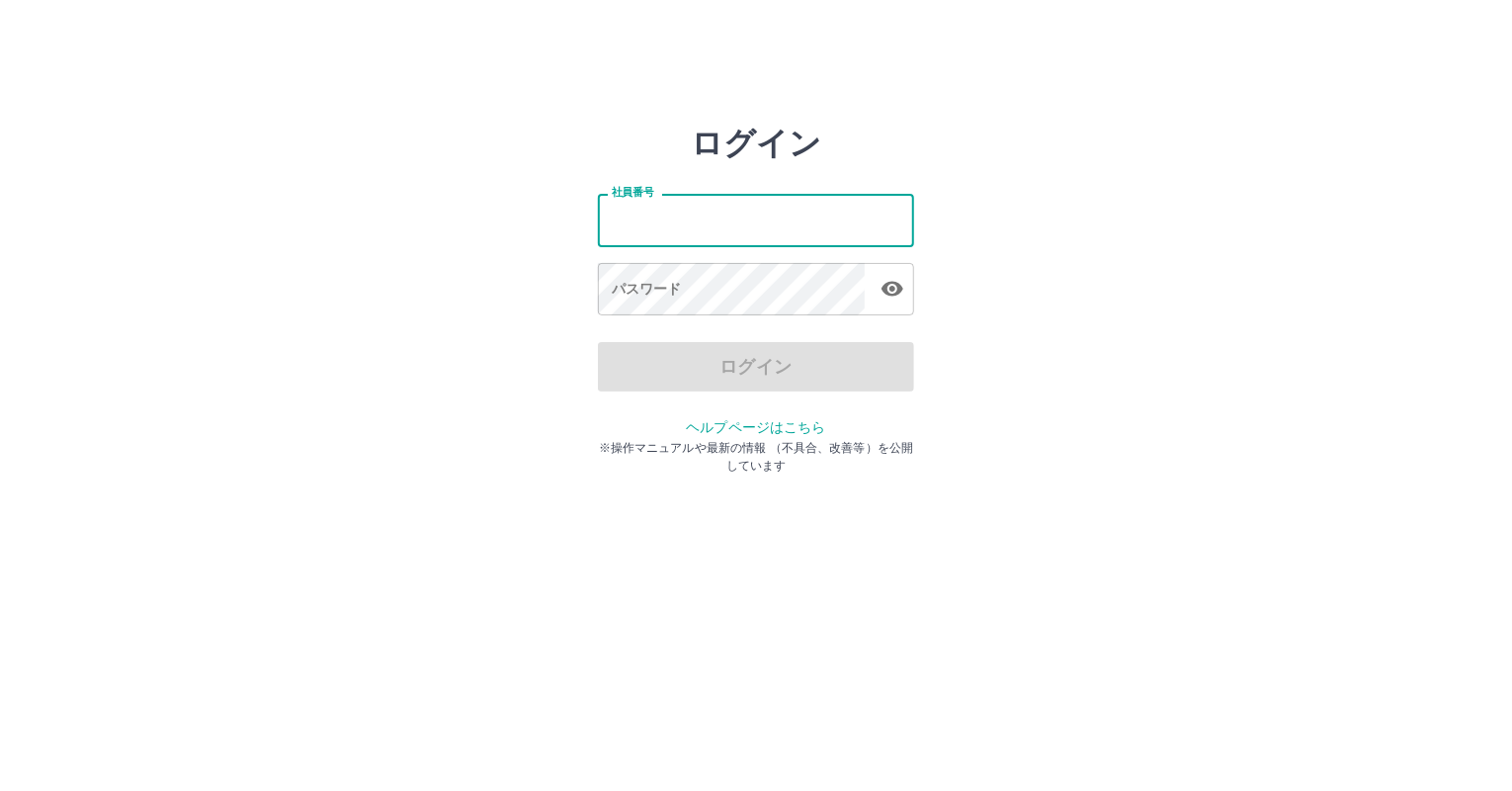 click on "社員番号" at bounding box center (756, 220) 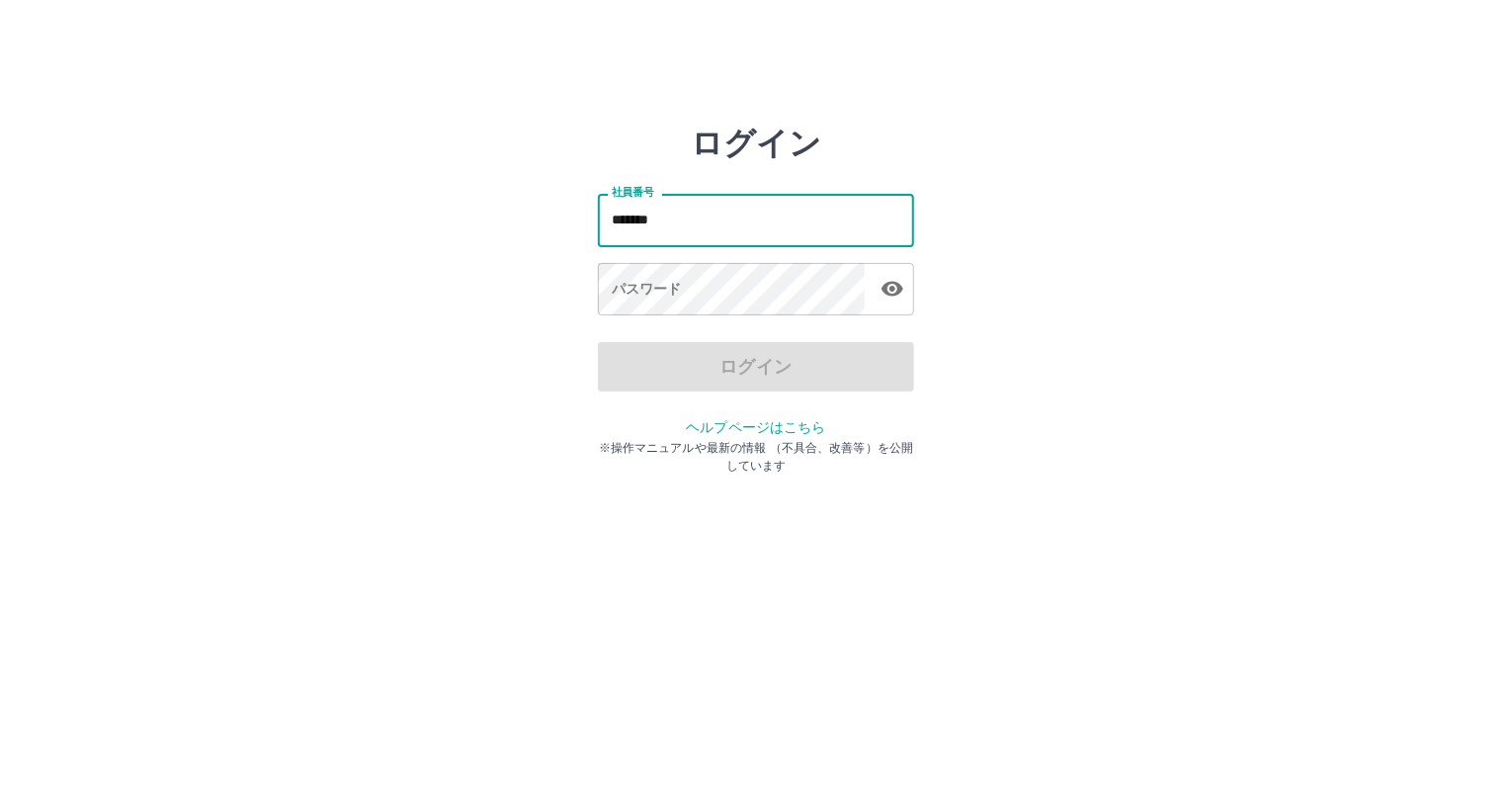 type on "*******" 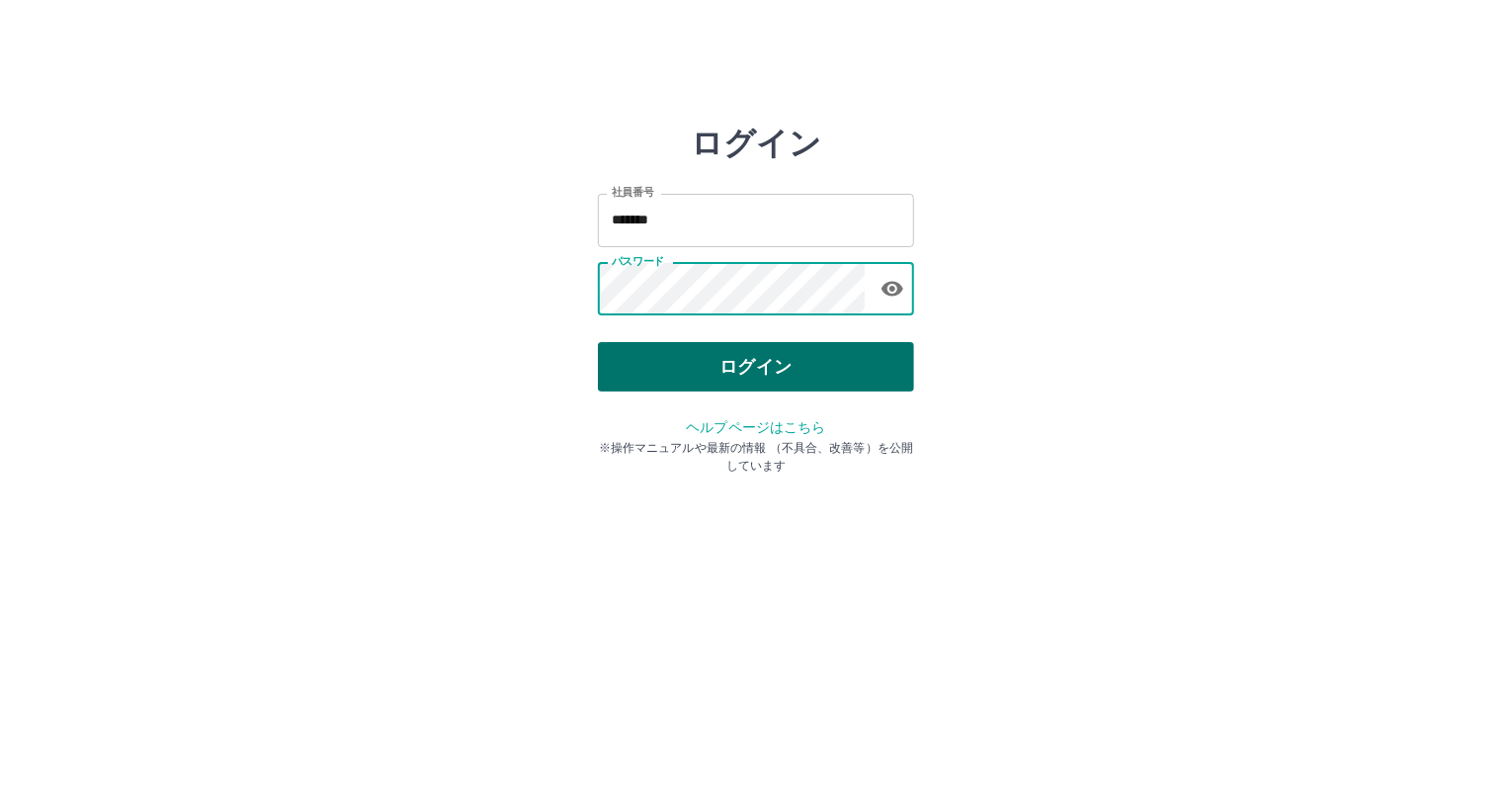 click on "ログイン" at bounding box center [756, 367] 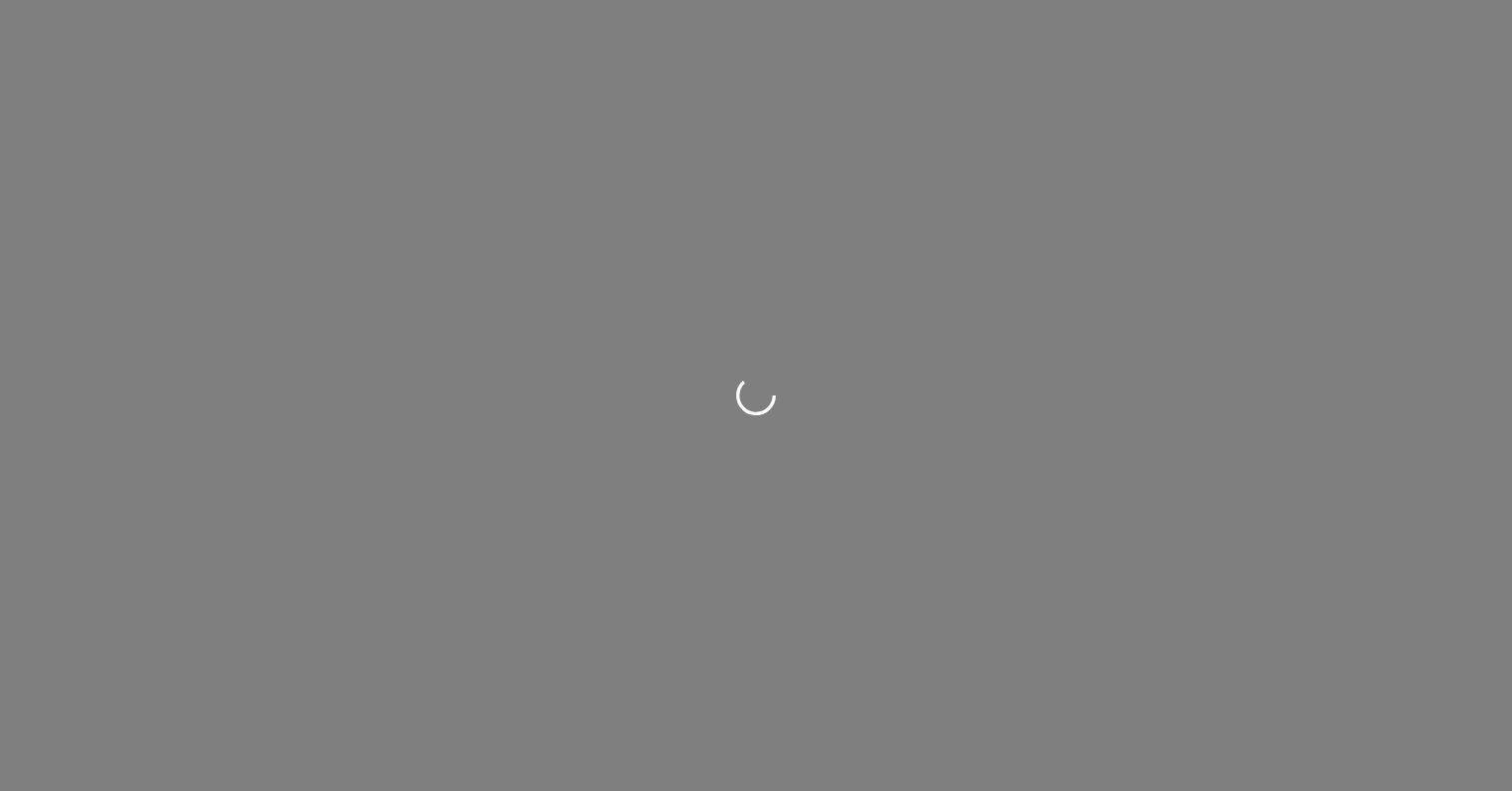 scroll, scrollTop: 0, scrollLeft: 0, axis: both 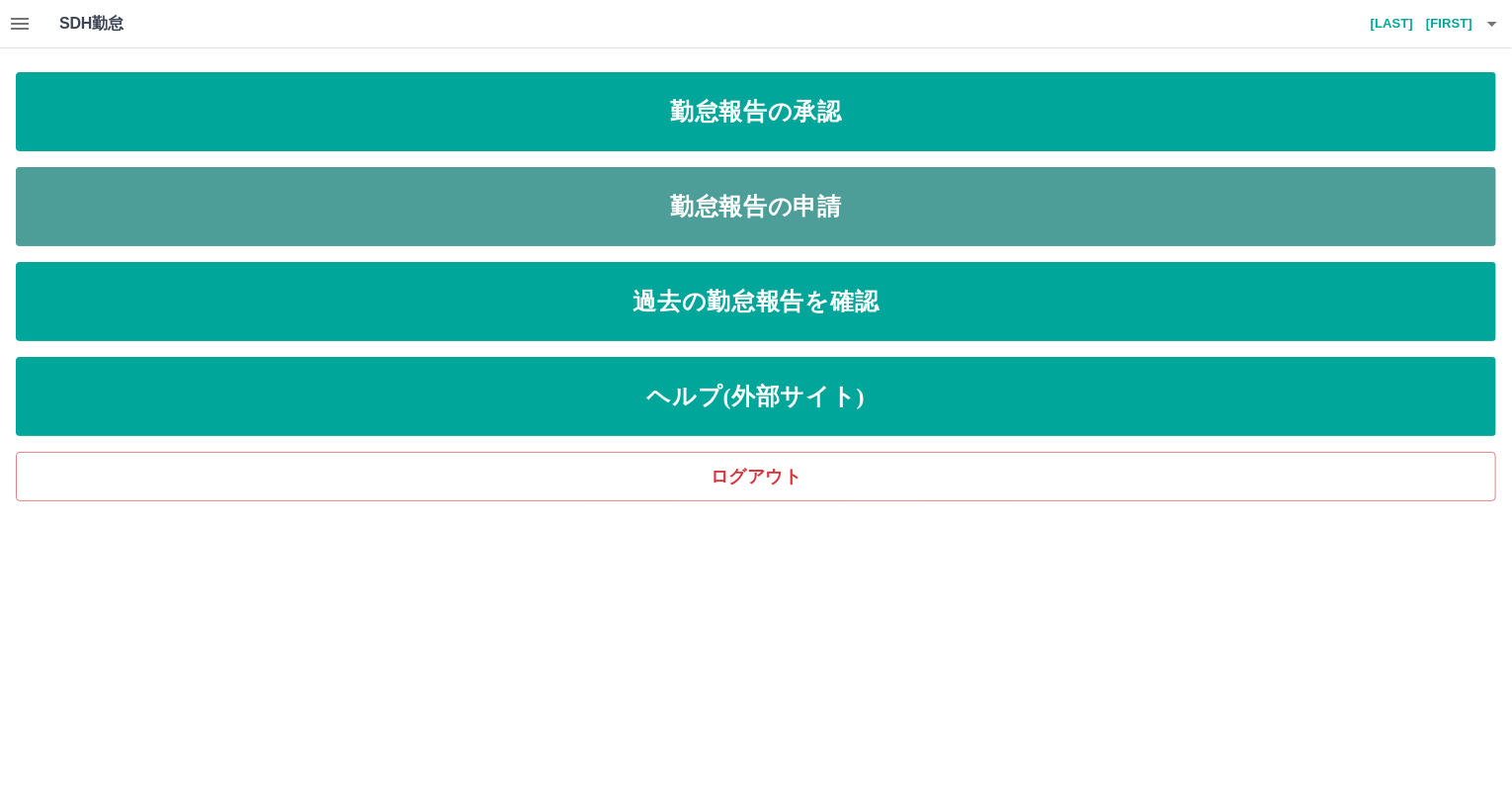 click on "勤怠報告の申請" at bounding box center (756, 207) 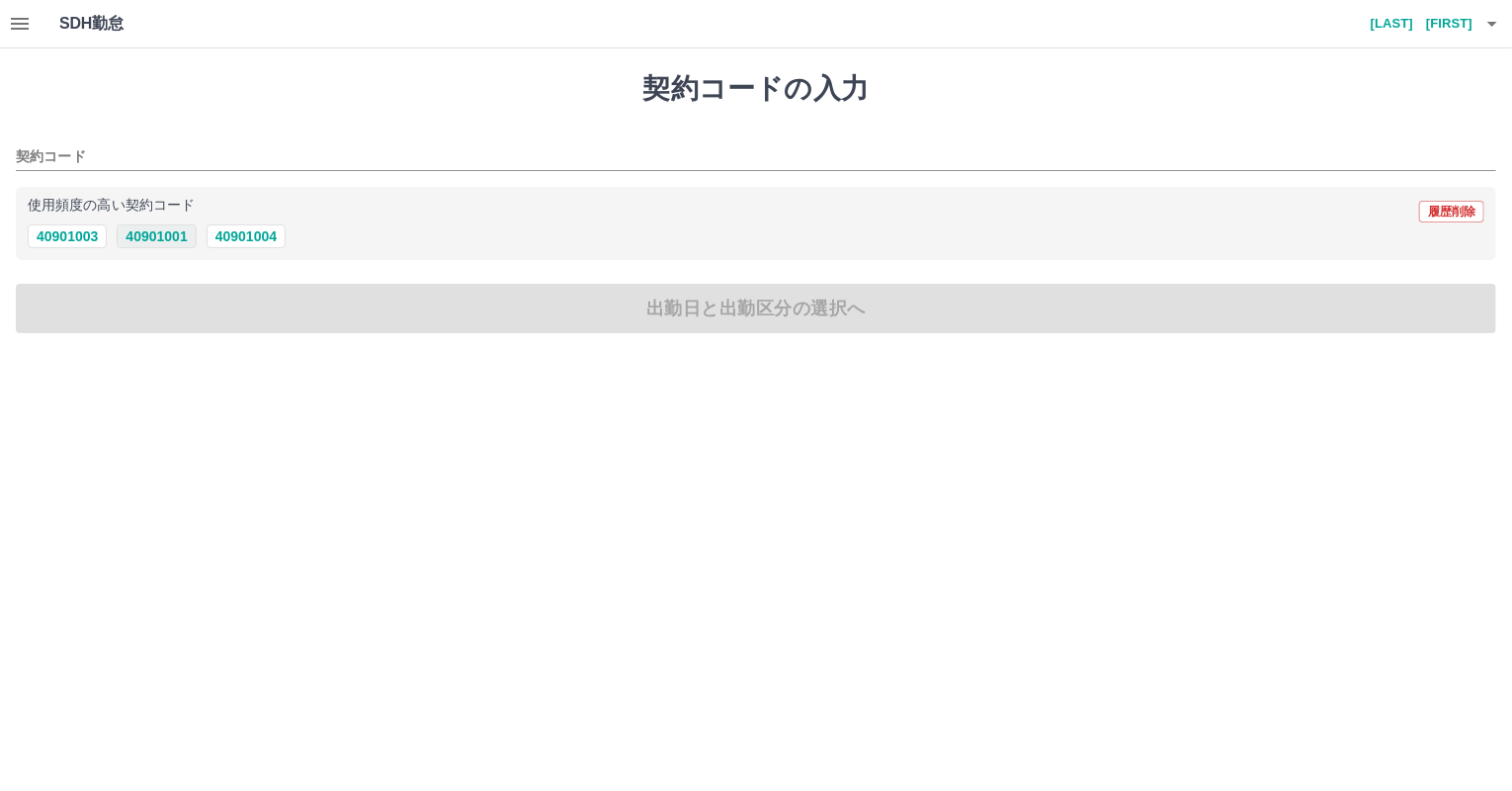 click on "40901001" at bounding box center (156, 236) 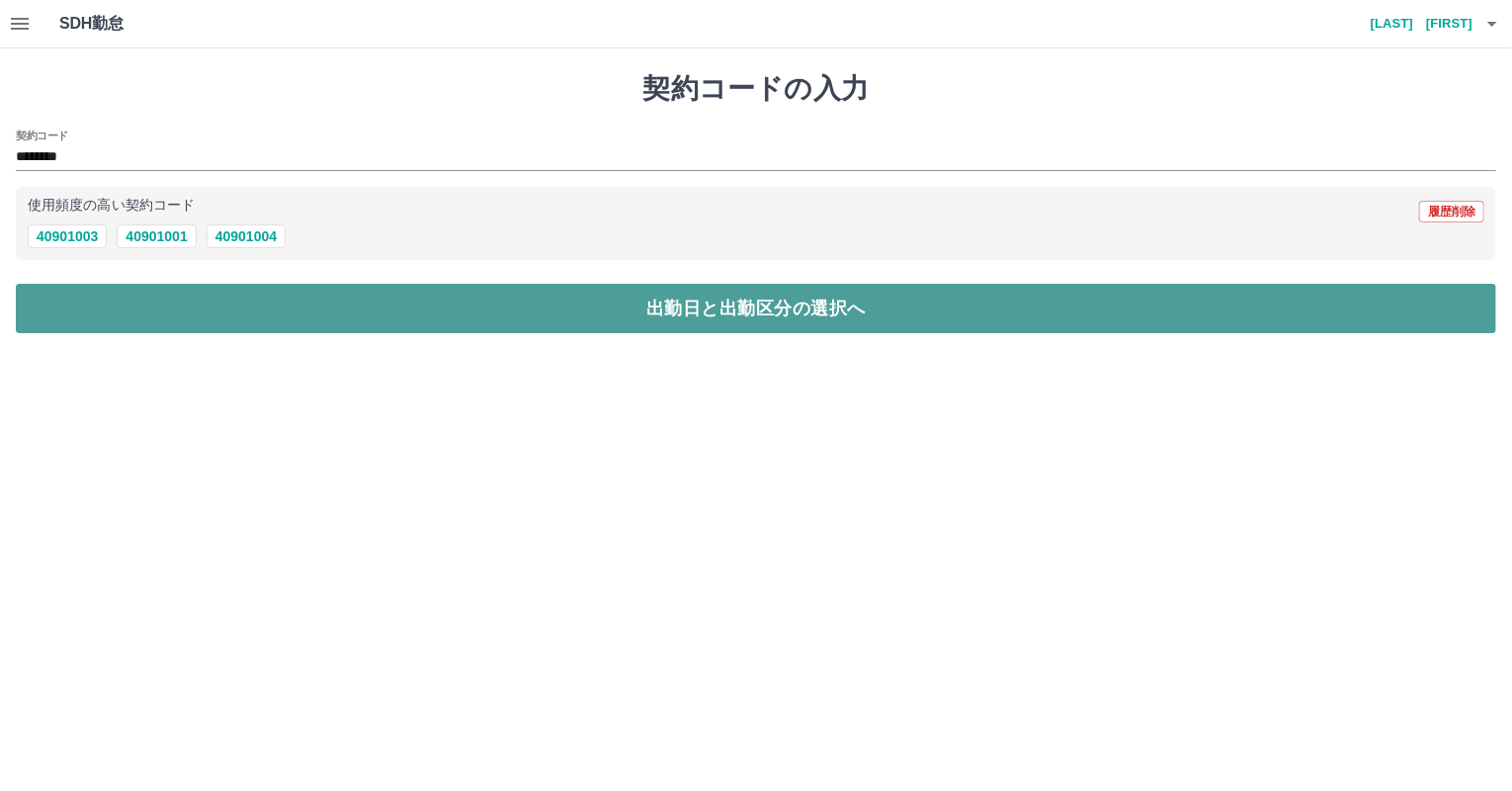 click on "出勤日と出勤区分の選択へ" at bounding box center (756, 308) 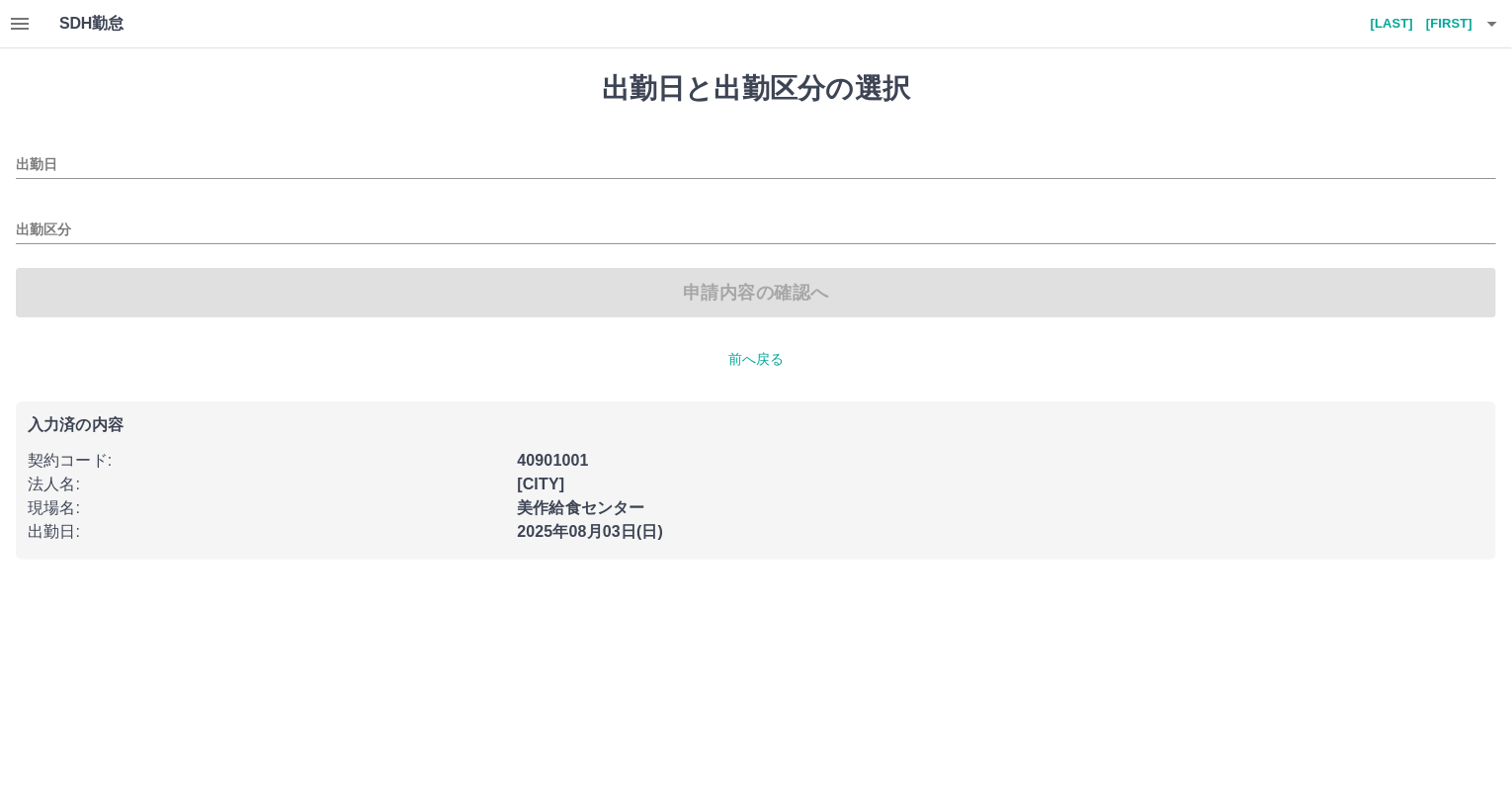 type on "**********" 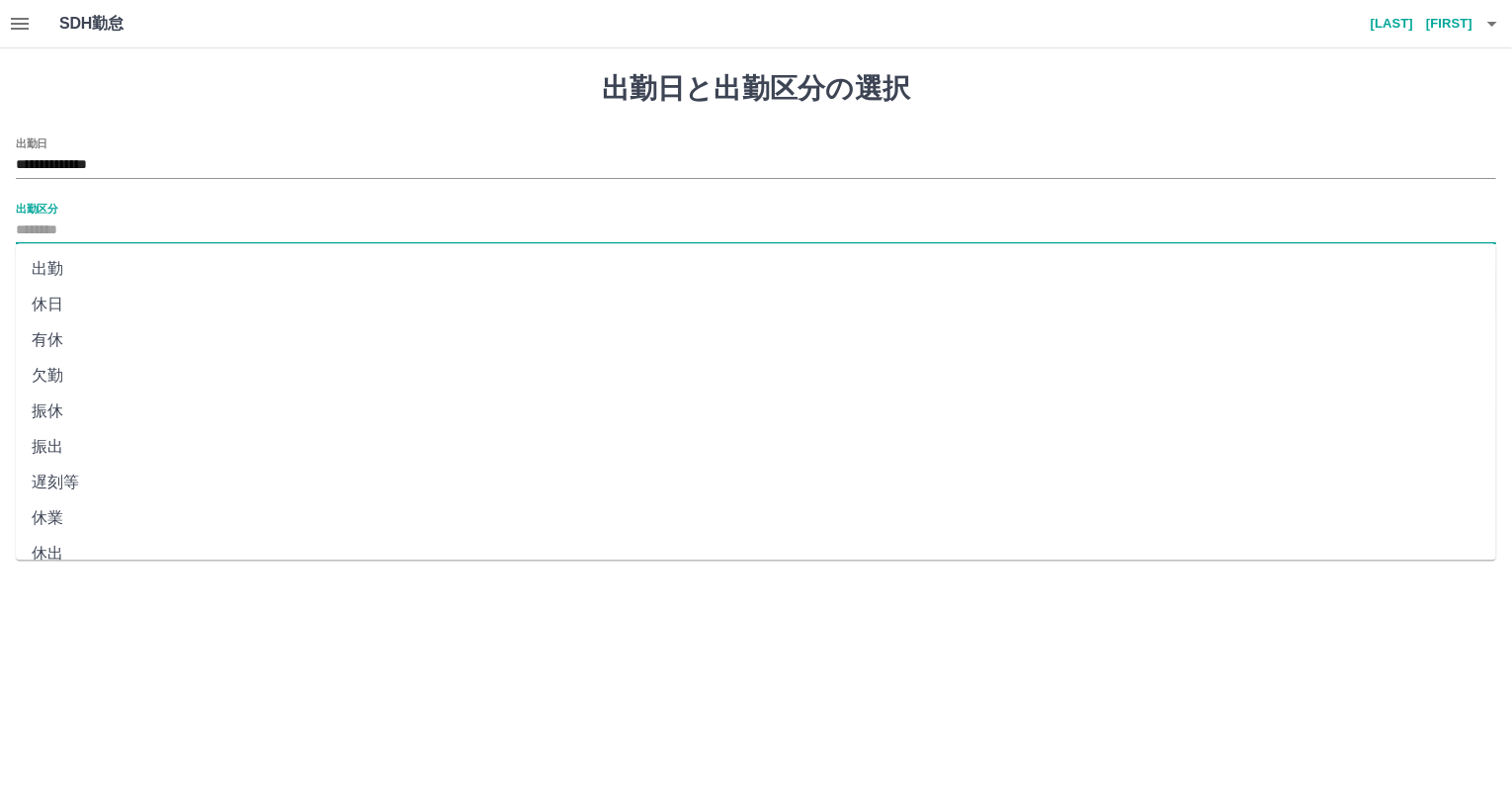 click on "出勤区分" at bounding box center (756, 230) 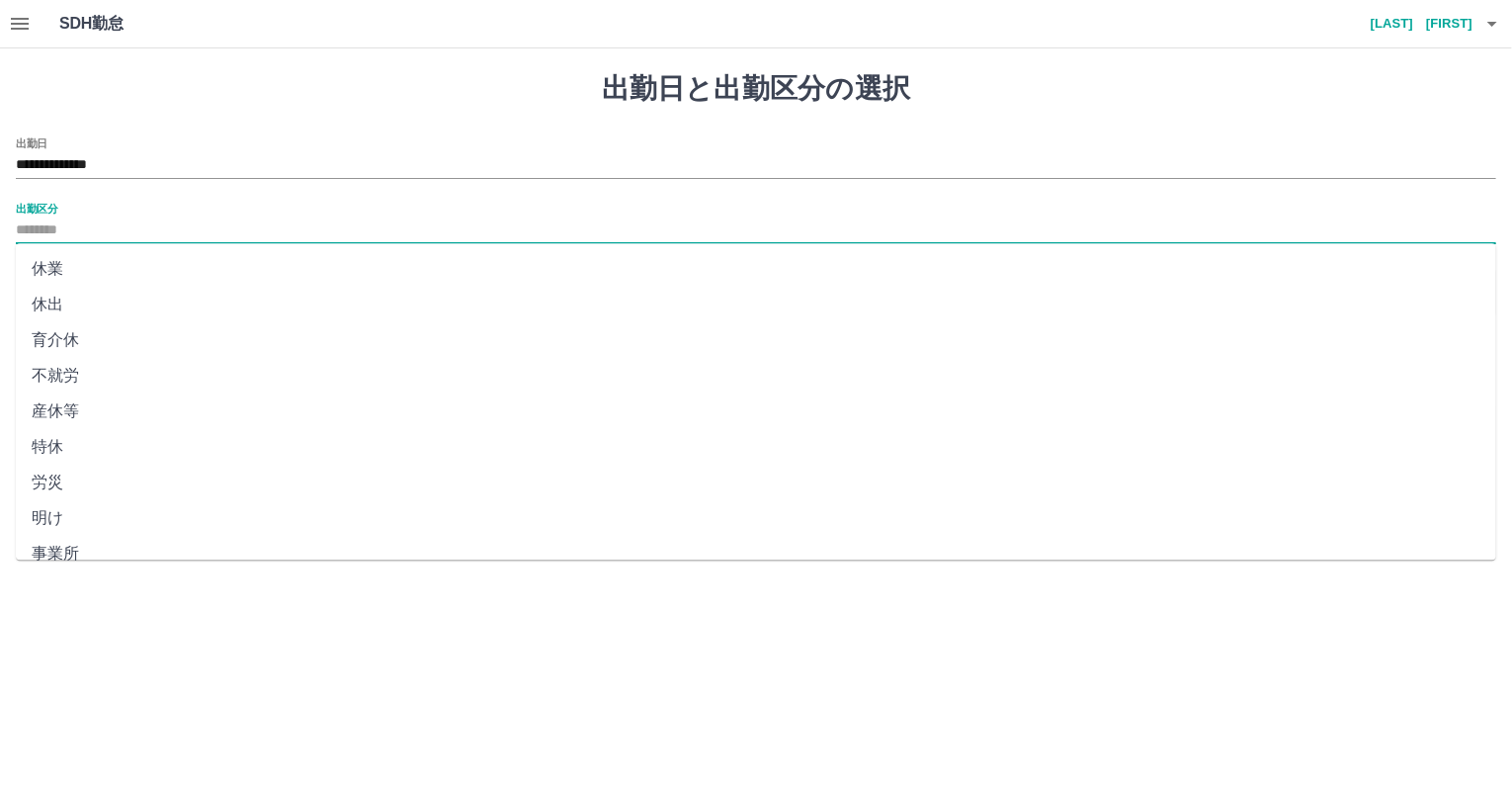 scroll, scrollTop: 340, scrollLeft: 0, axis: vertical 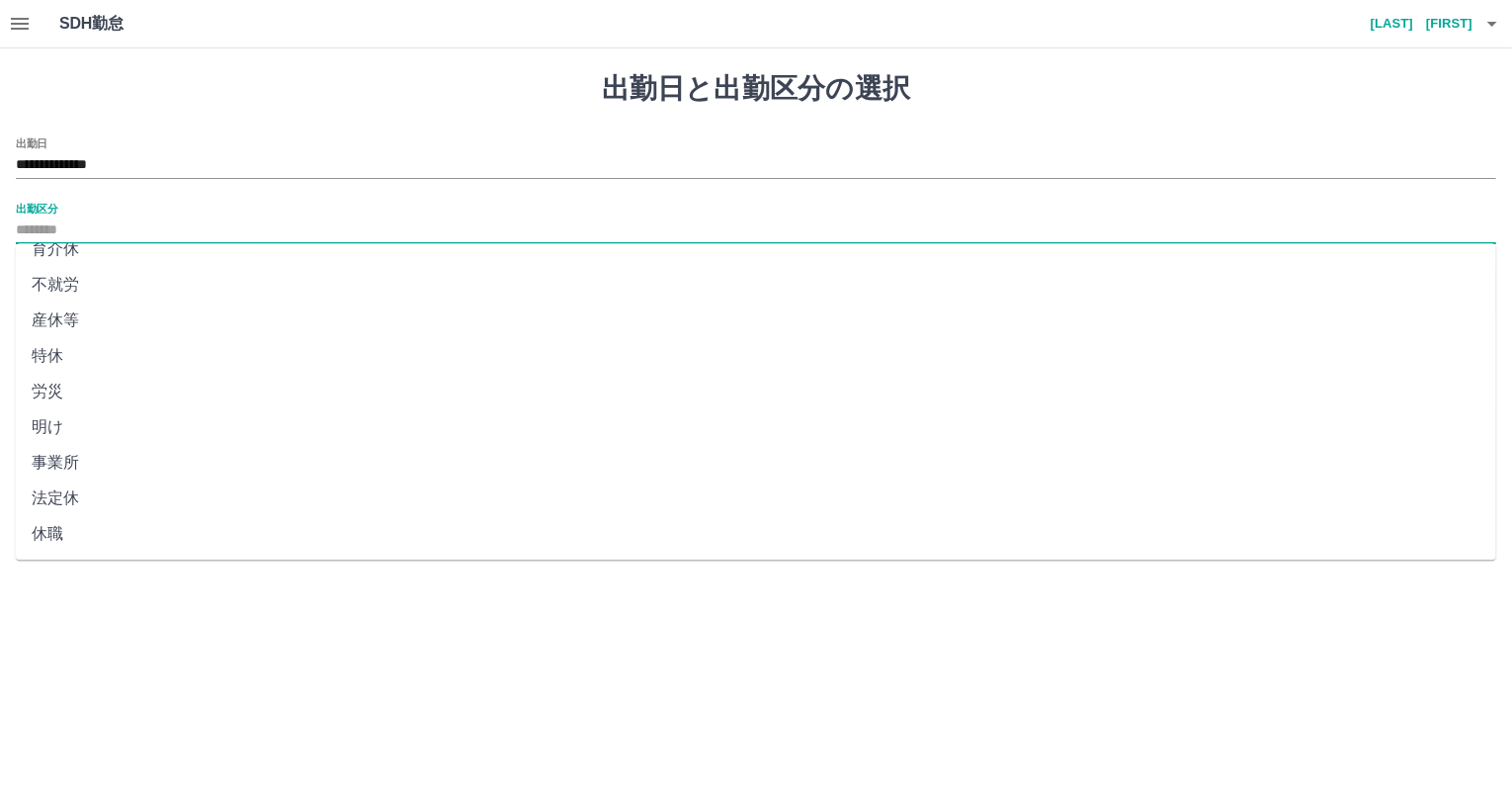 click on "法定休" at bounding box center (756, 498) 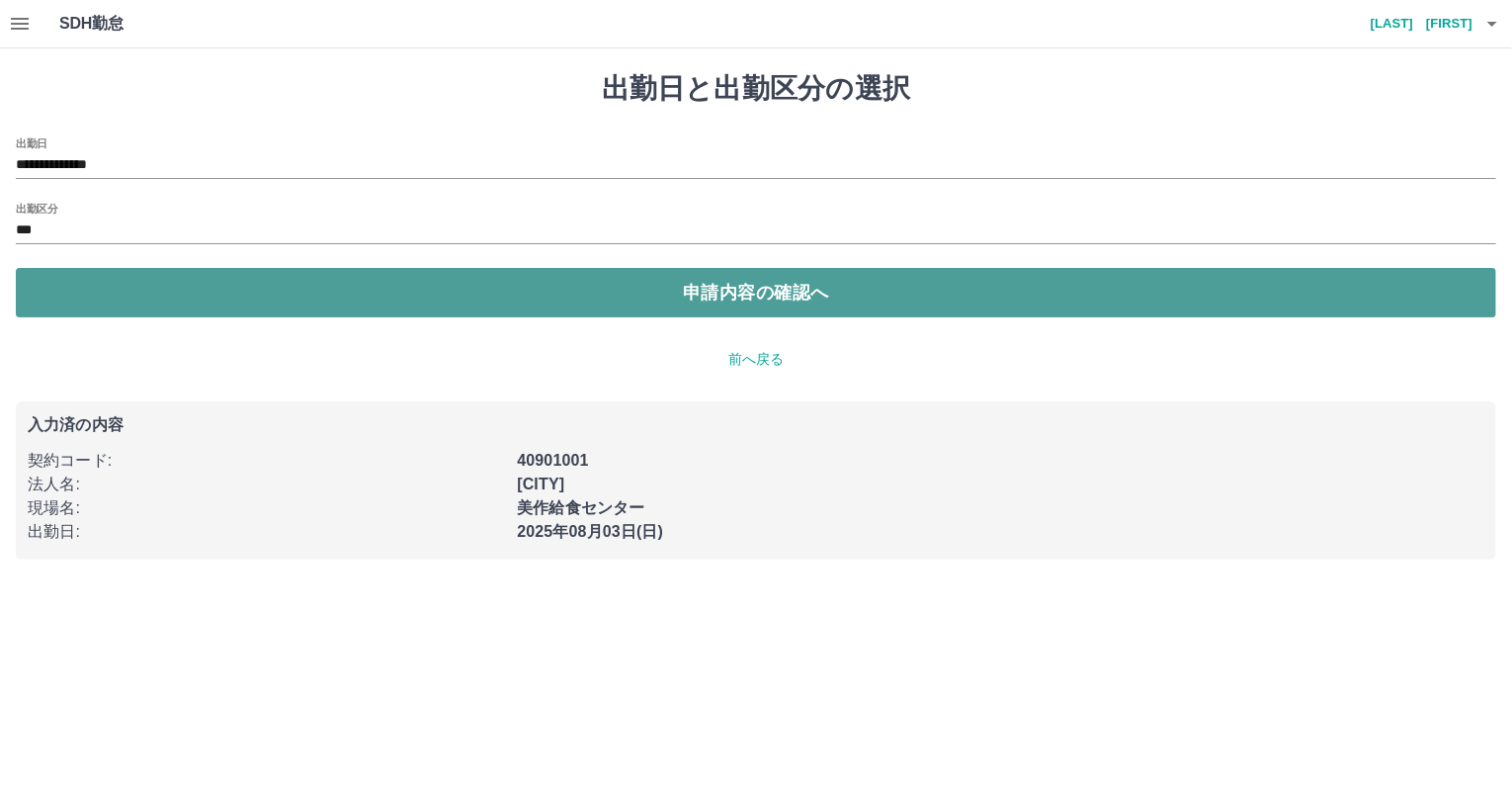 click on "申請内容の確認へ" at bounding box center [756, 293] 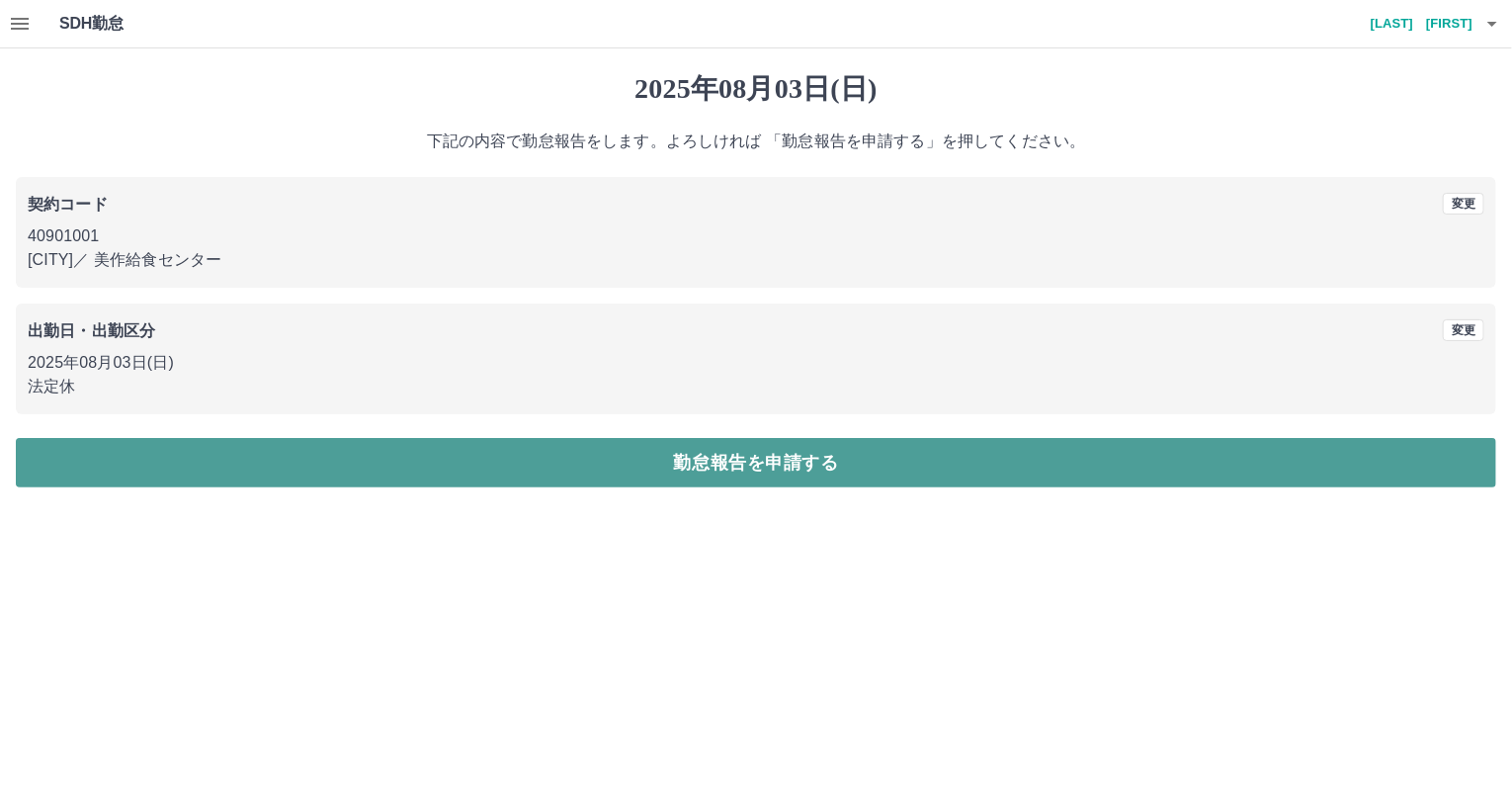 click on "勤怠報告を申請する" at bounding box center [756, 463] 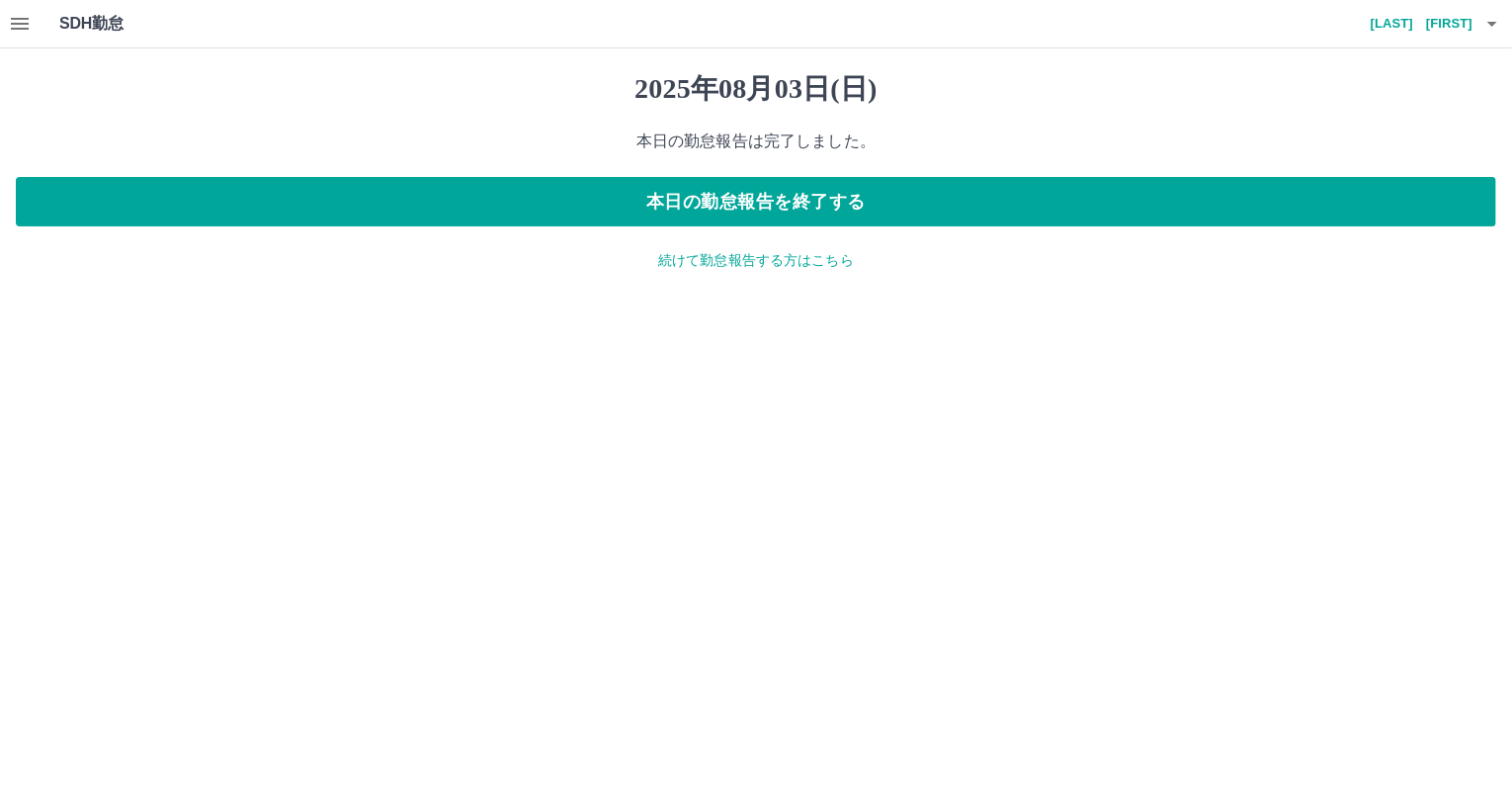 click on "続けて勤怠報告する方はこちら" at bounding box center (756, 260) 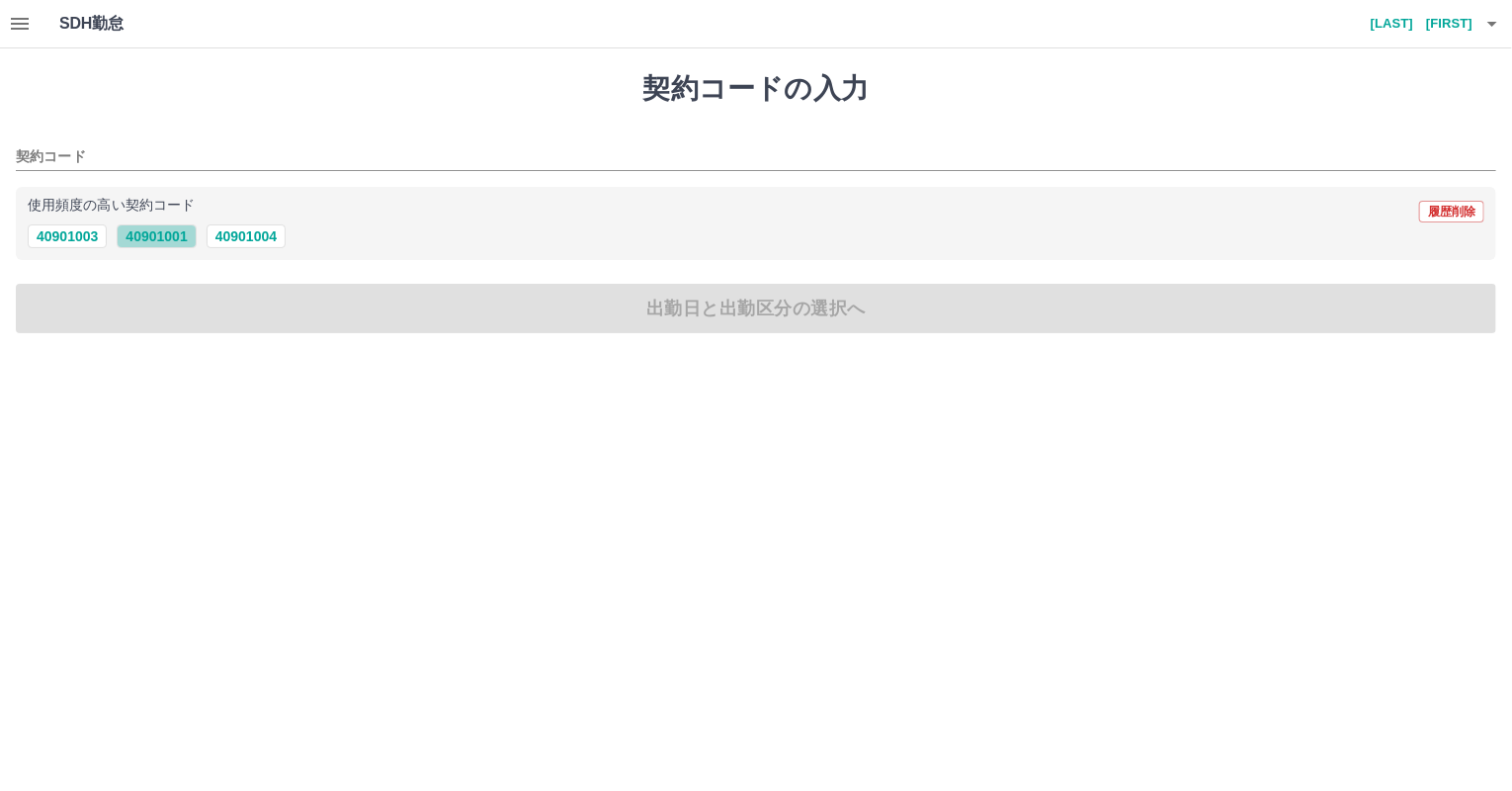 click on "40901001" at bounding box center [156, 236] 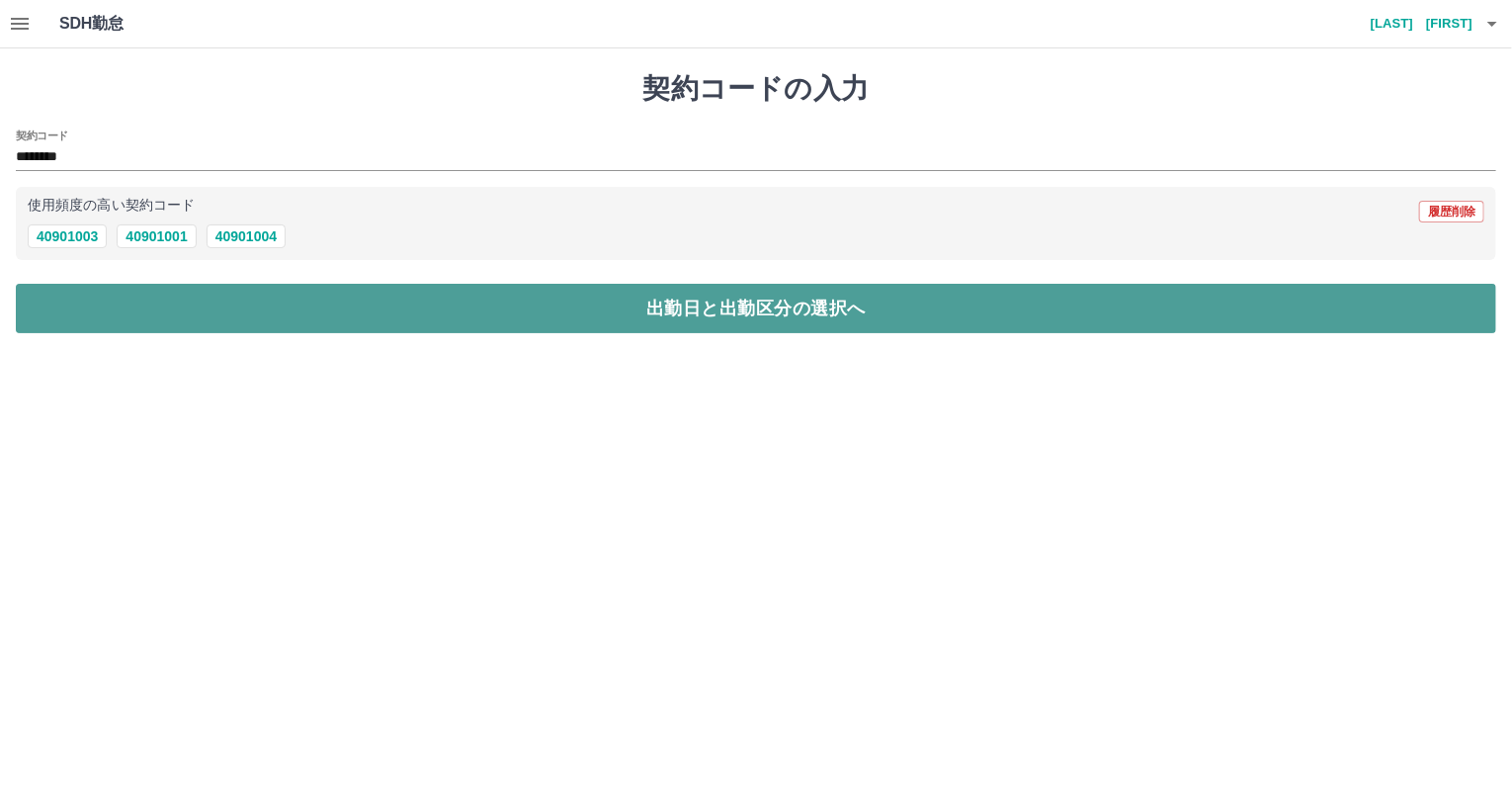 click on "出勤日と出勤区分の選択へ" at bounding box center [756, 308] 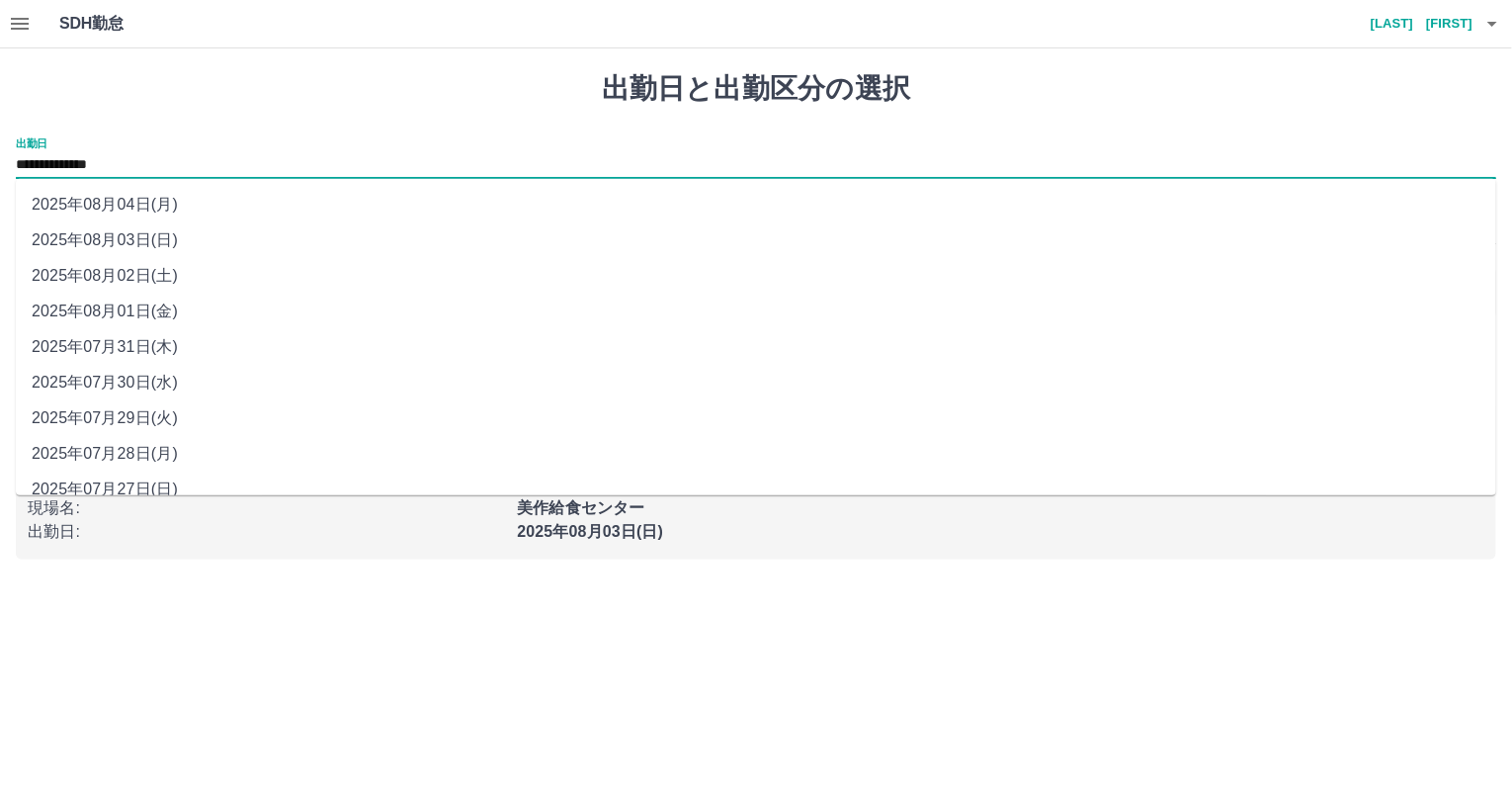 click on "**********" at bounding box center (756, 165) 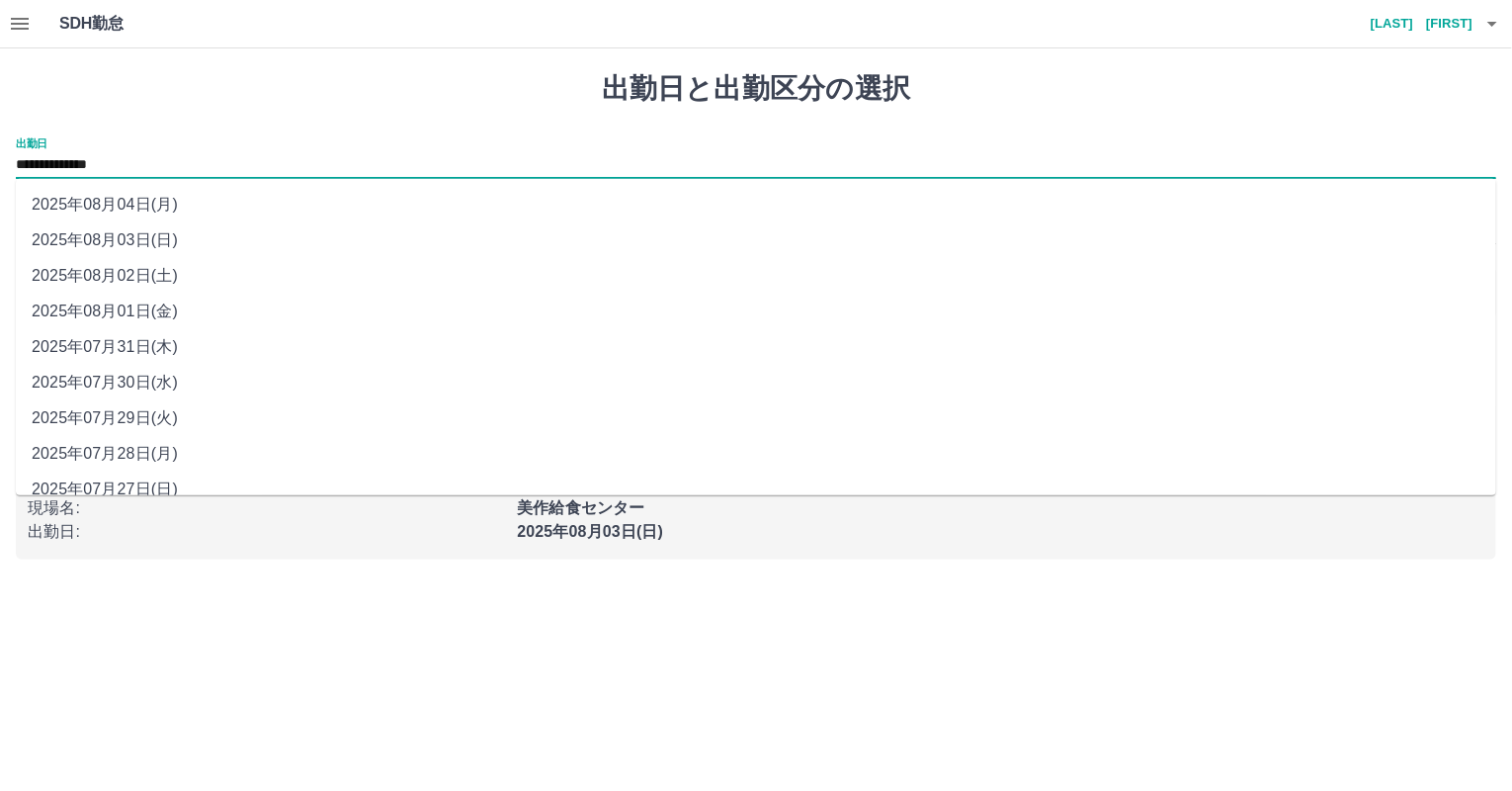 click on "2025年08月04日(月)" at bounding box center (756, 205) 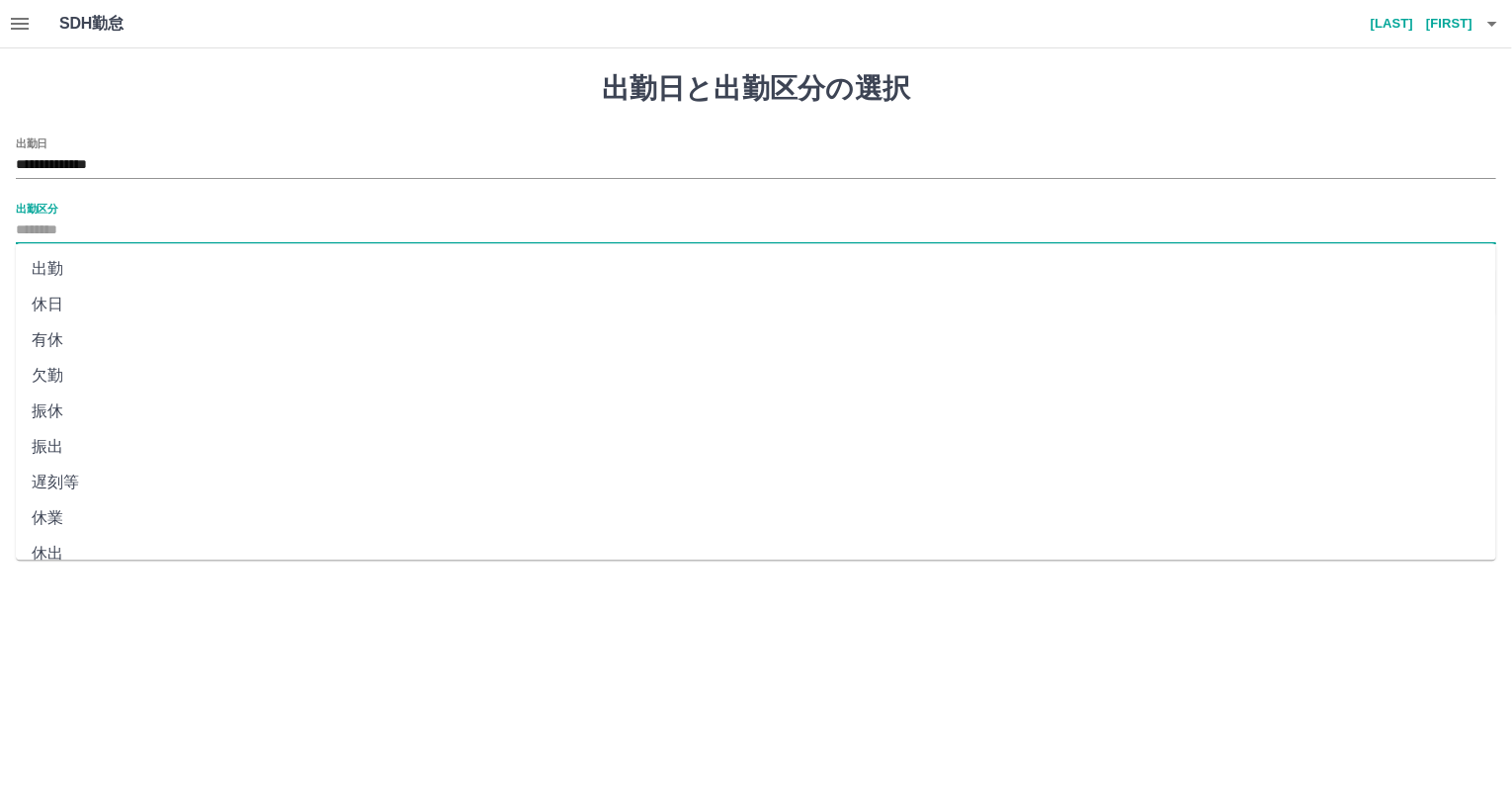 click on "出勤区分" at bounding box center [756, 230] 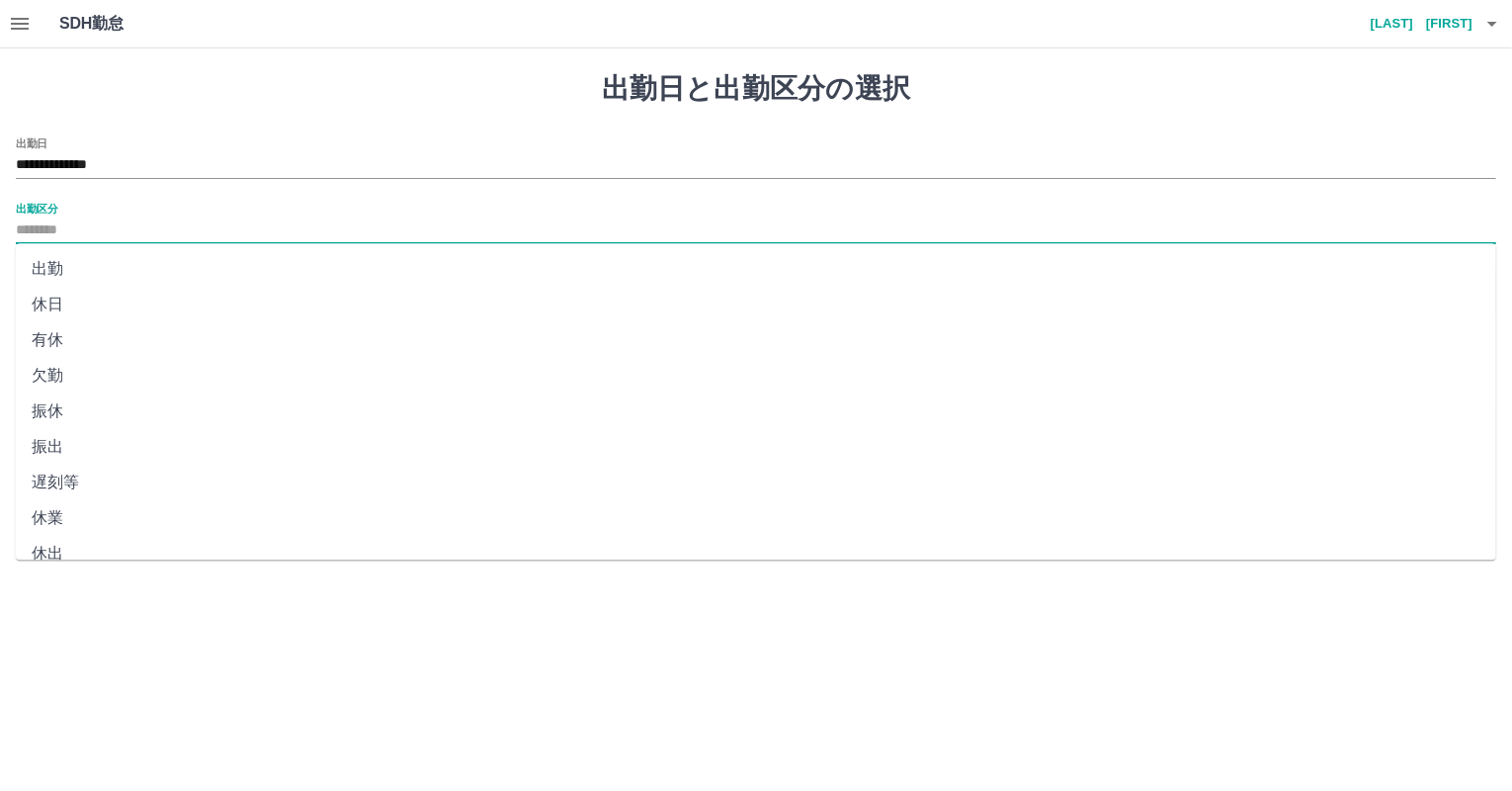 click on "休業" at bounding box center [756, 518] 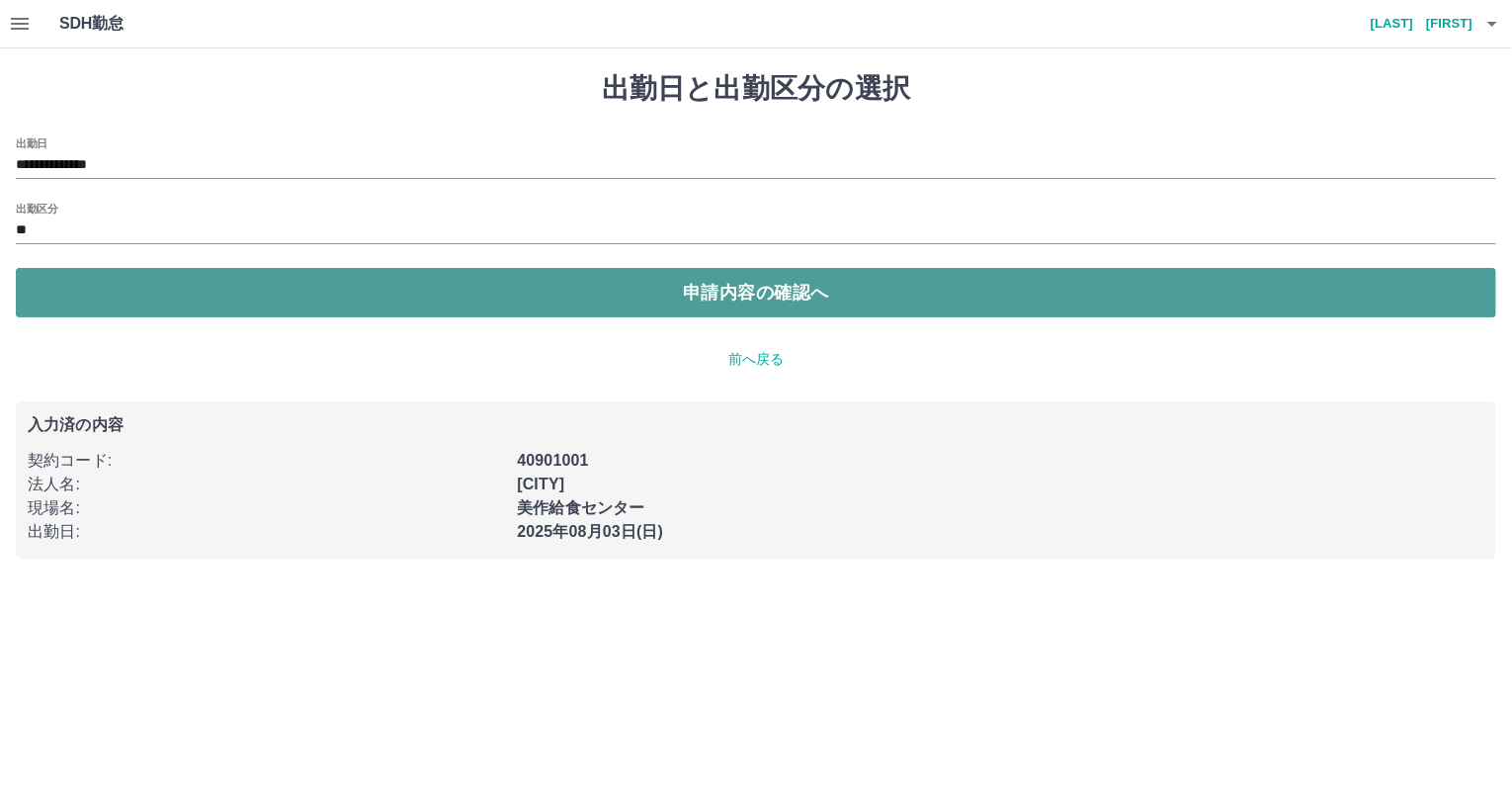 click on "申請内容の確認へ" at bounding box center [756, 293] 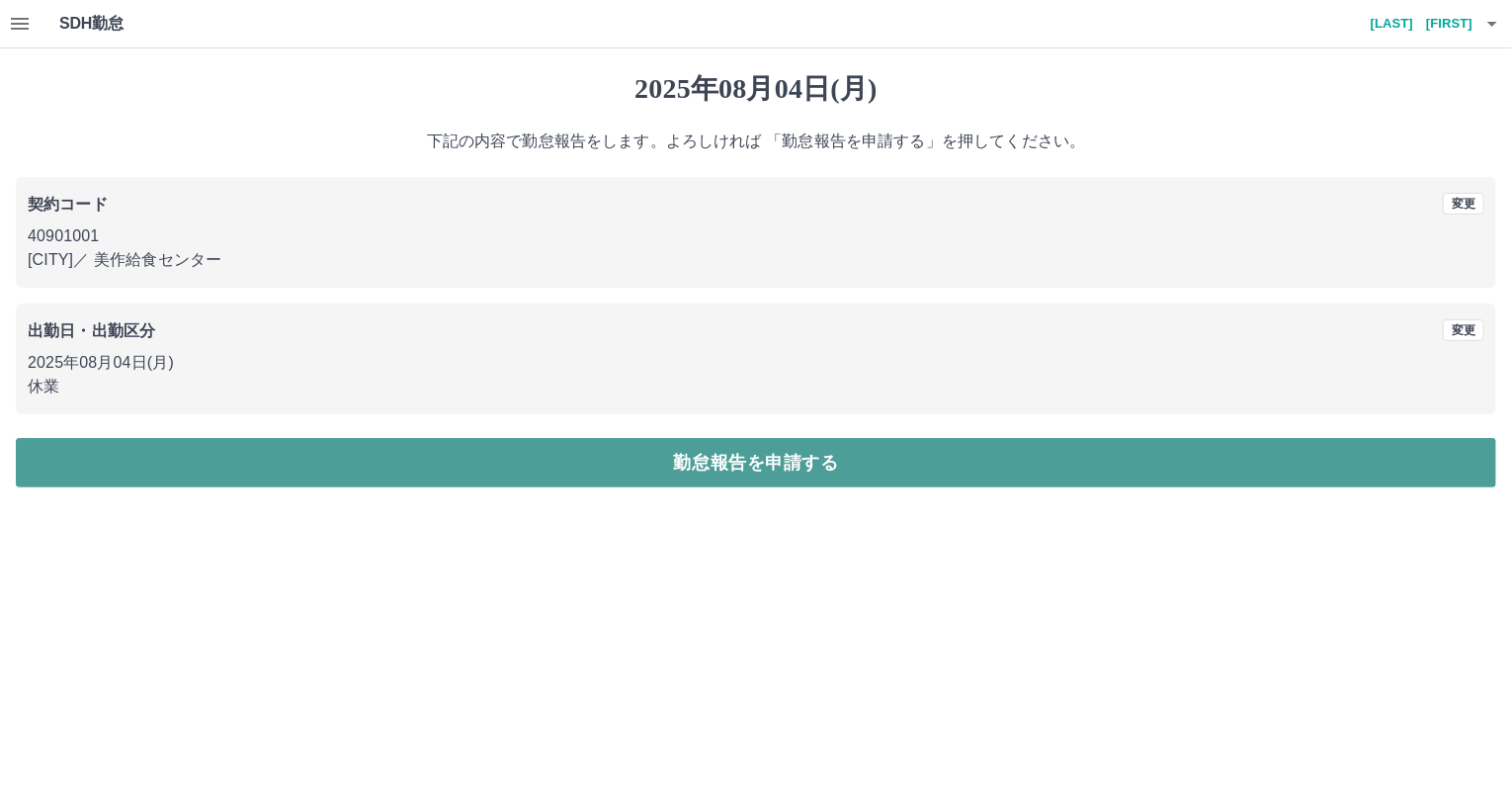 click on "勤怠報告を申請する" at bounding box center (756, 463) 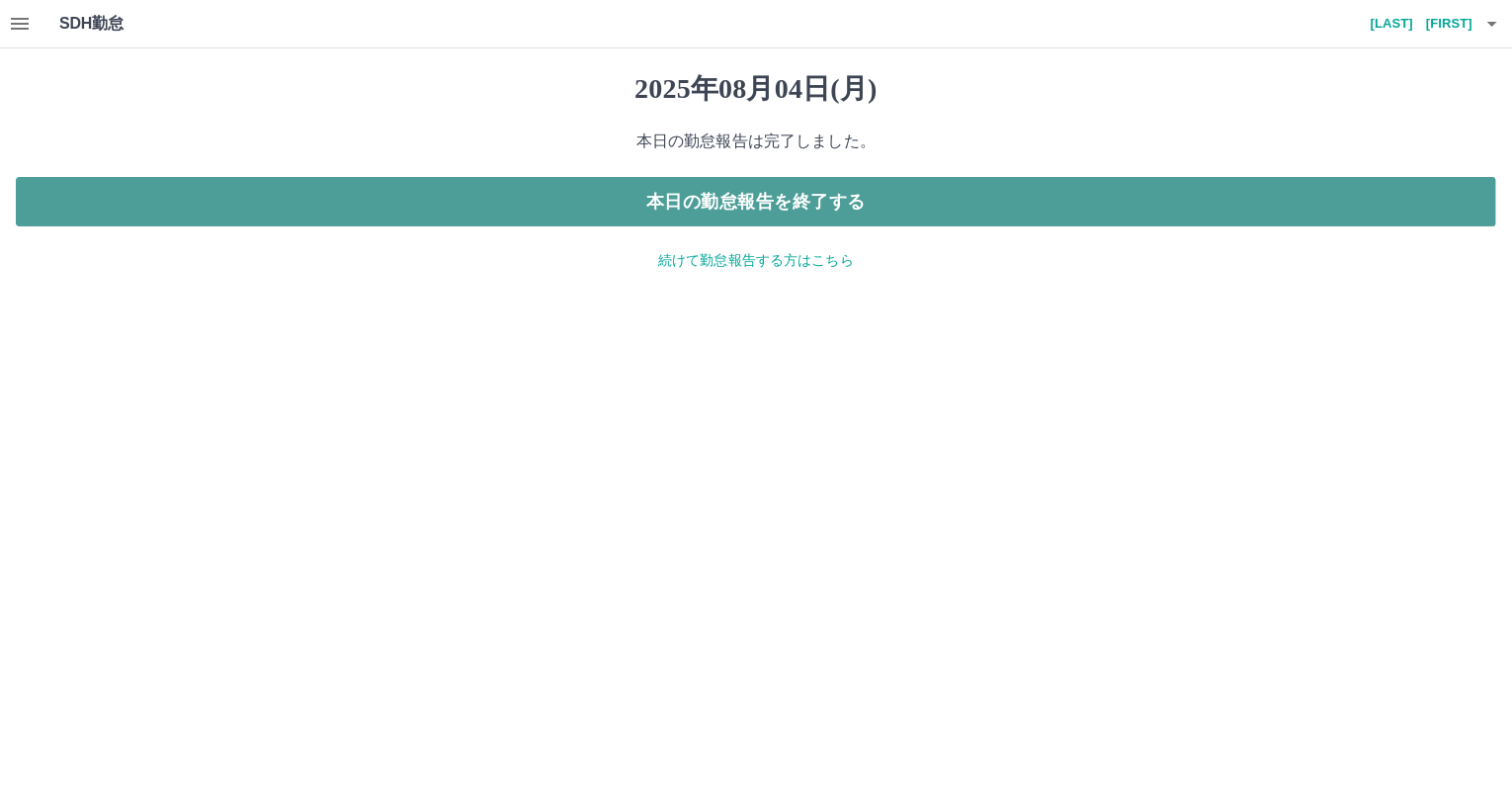 click on "本日の勤怠報告を終了する" at bounding box center (756, 202) 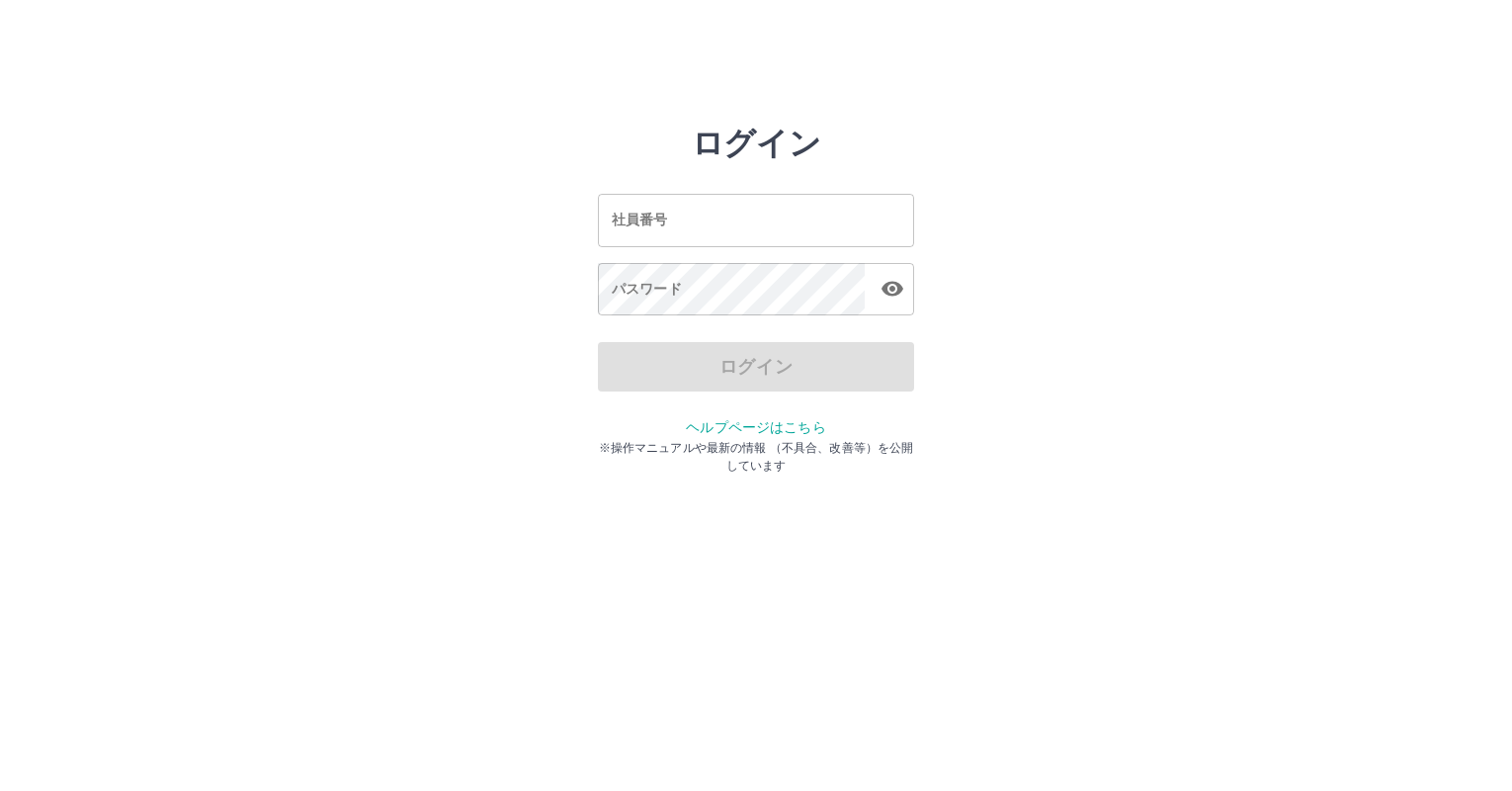 scroll, scrollTop: 0, scrollLeft: 0, axis: both 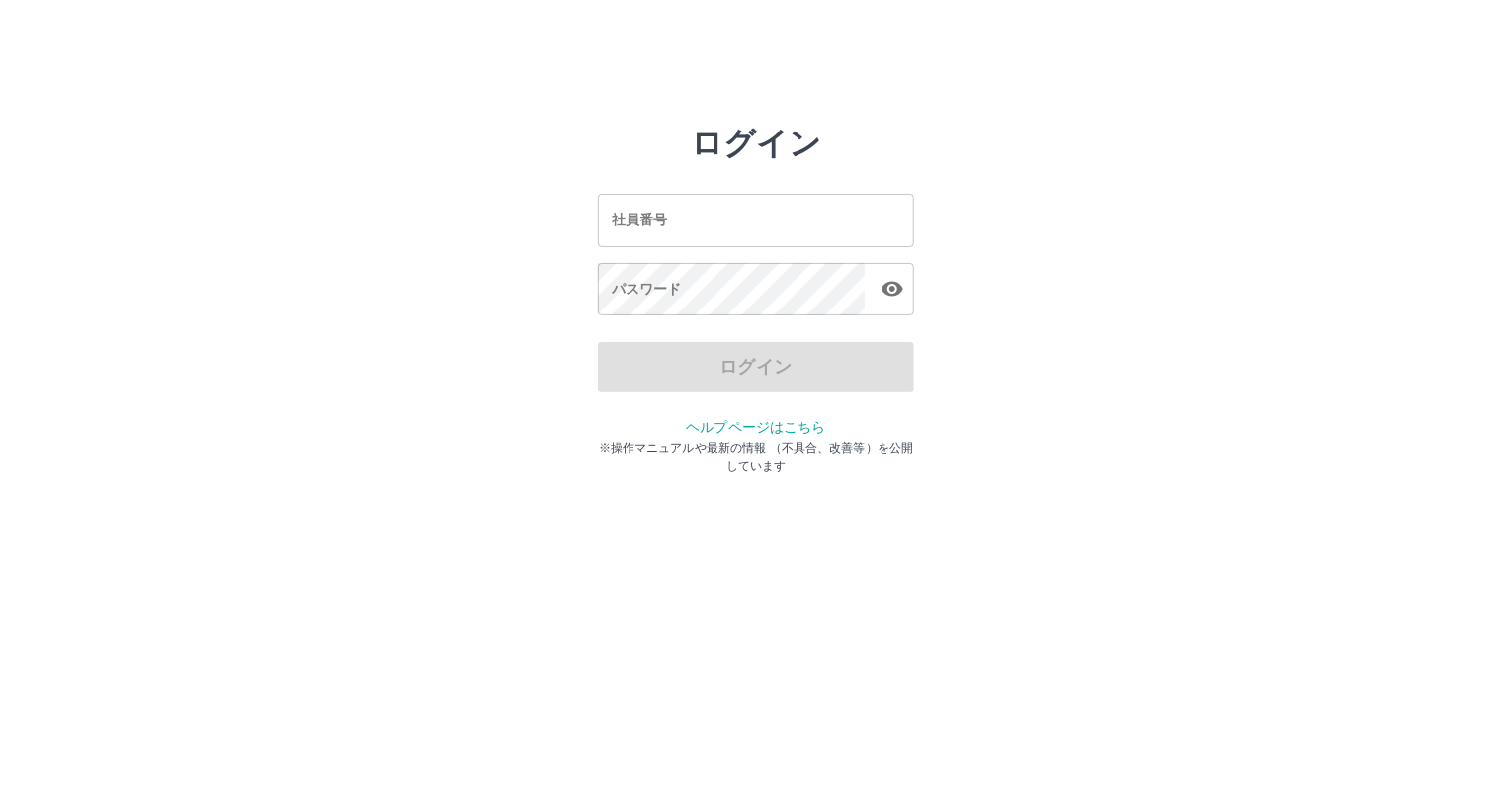 click on "社員番号" at bounding box center [756, 220] 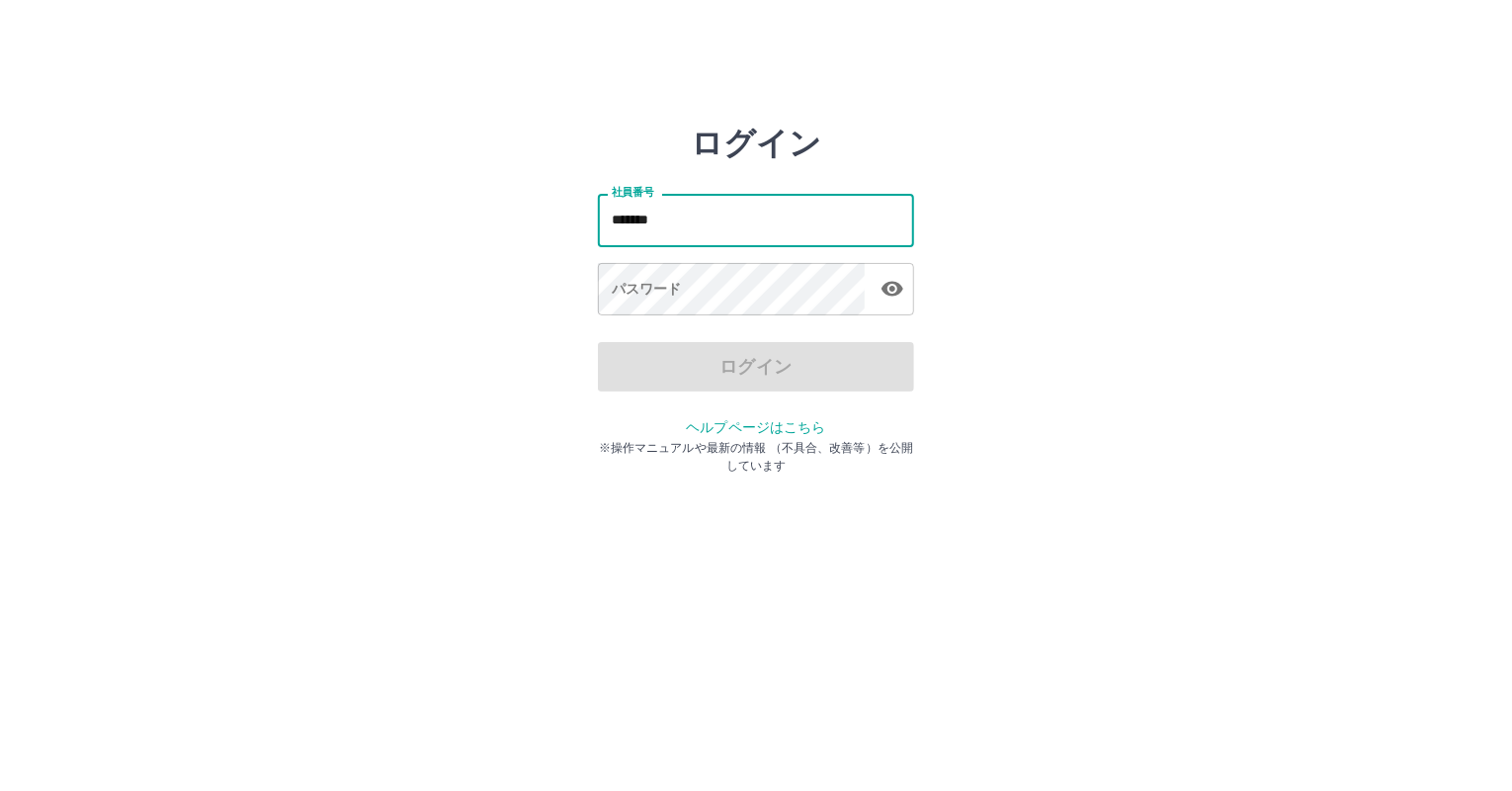 type on "*******" 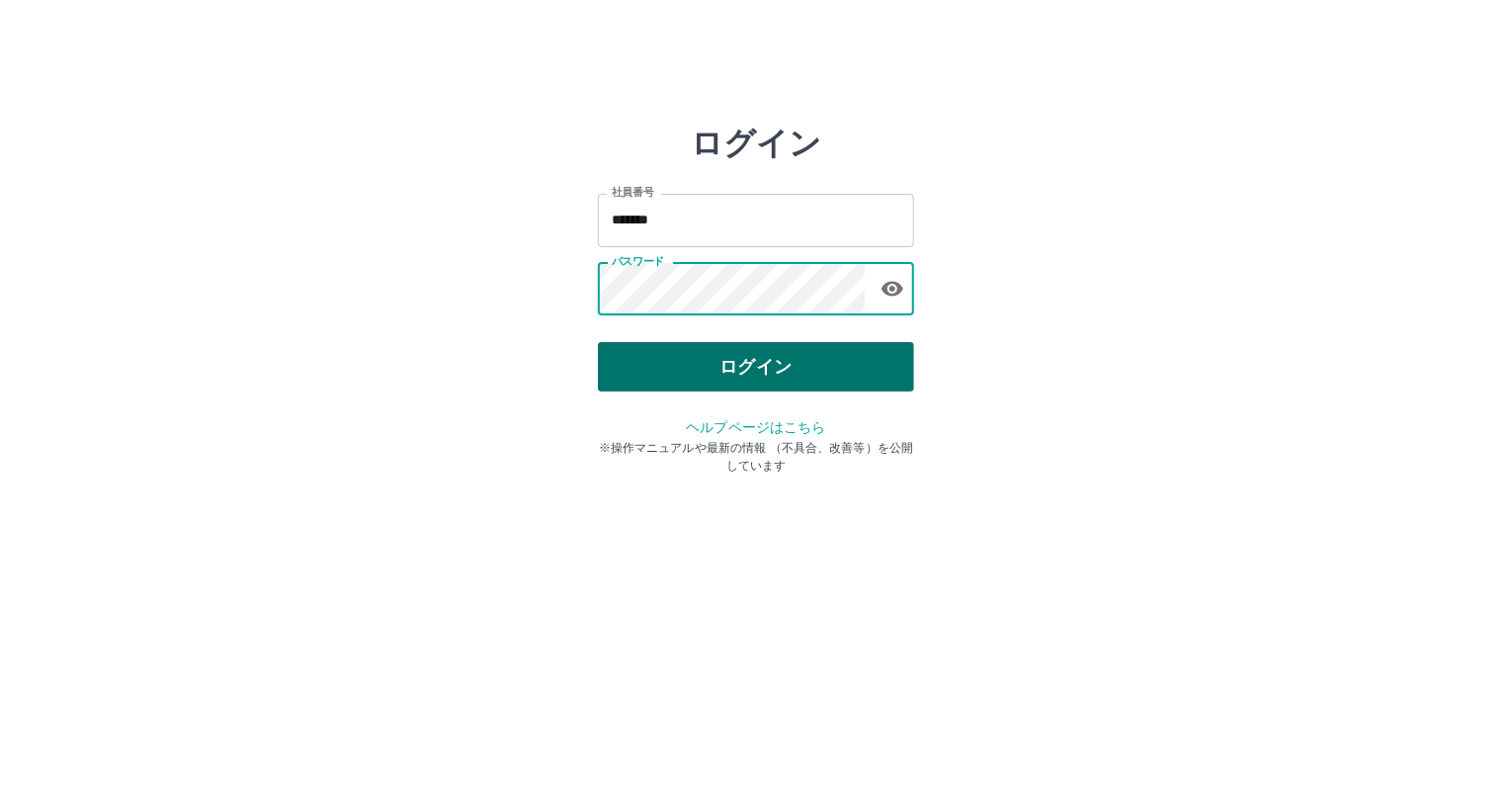 click on "ログイン" at bounding box center (756, 367) 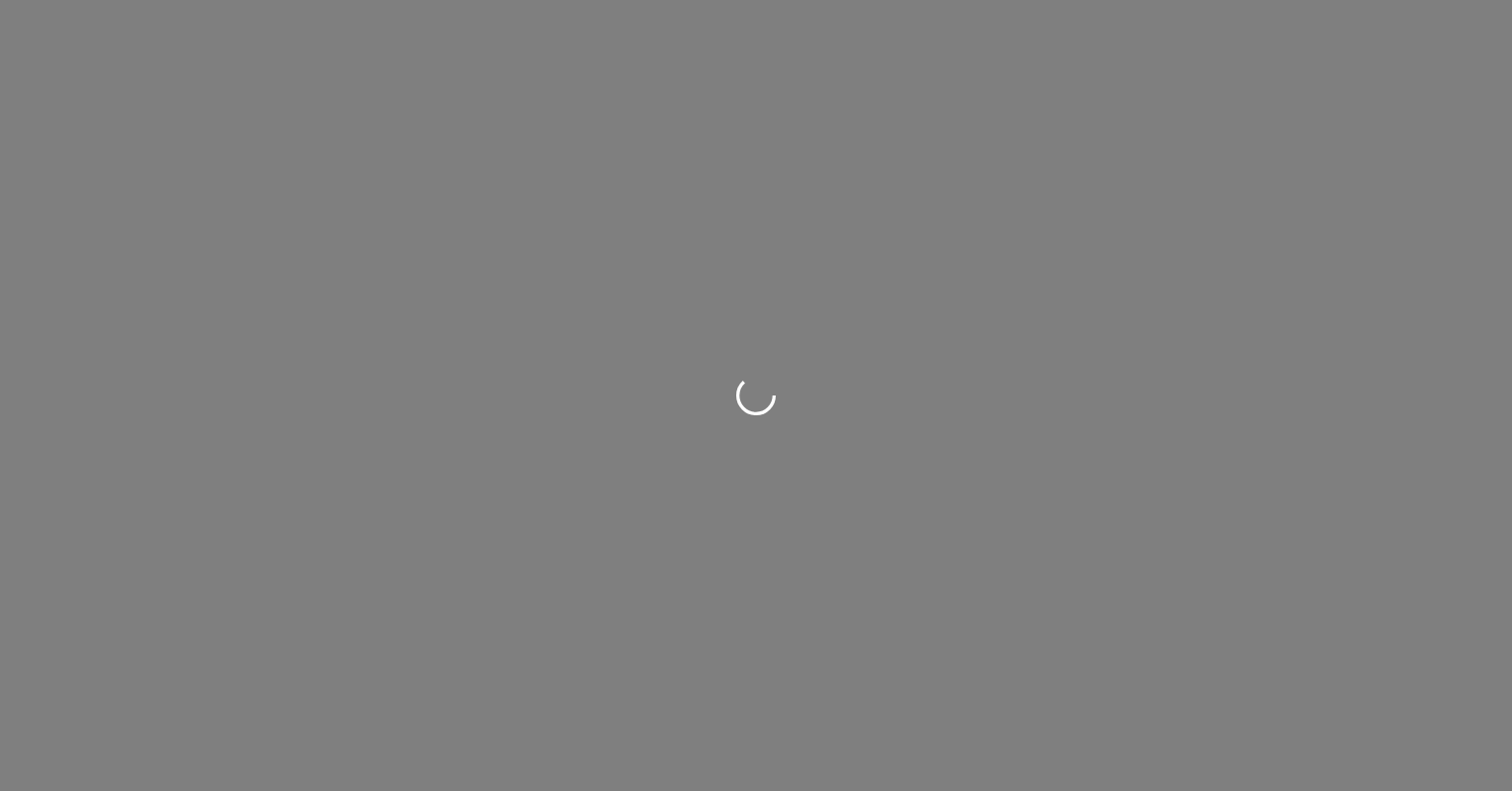 scroll, scrollTop: 0, scrollLeft: 0, axis: both 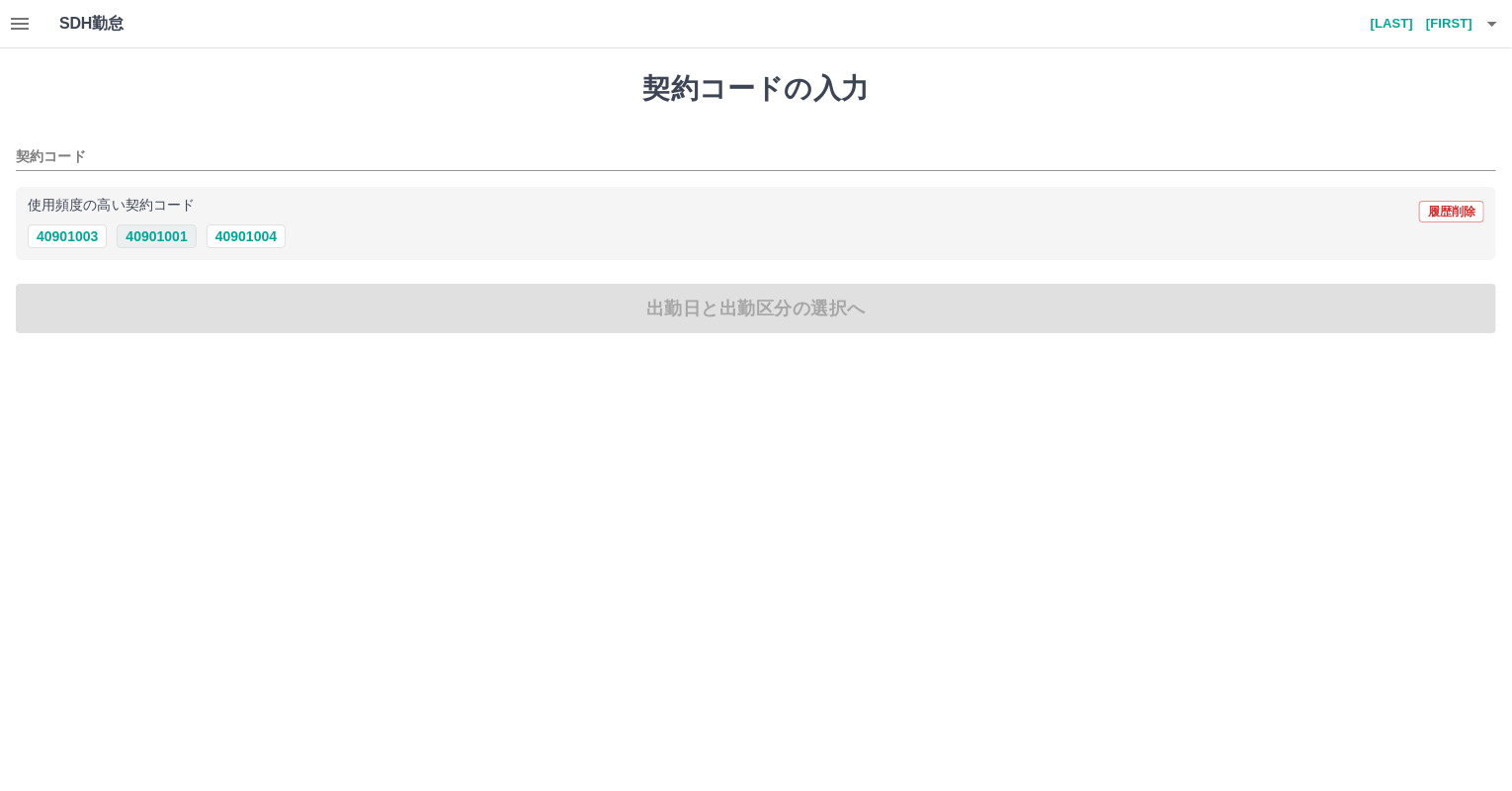 click on "40901001" at bounding box center (156, 236) 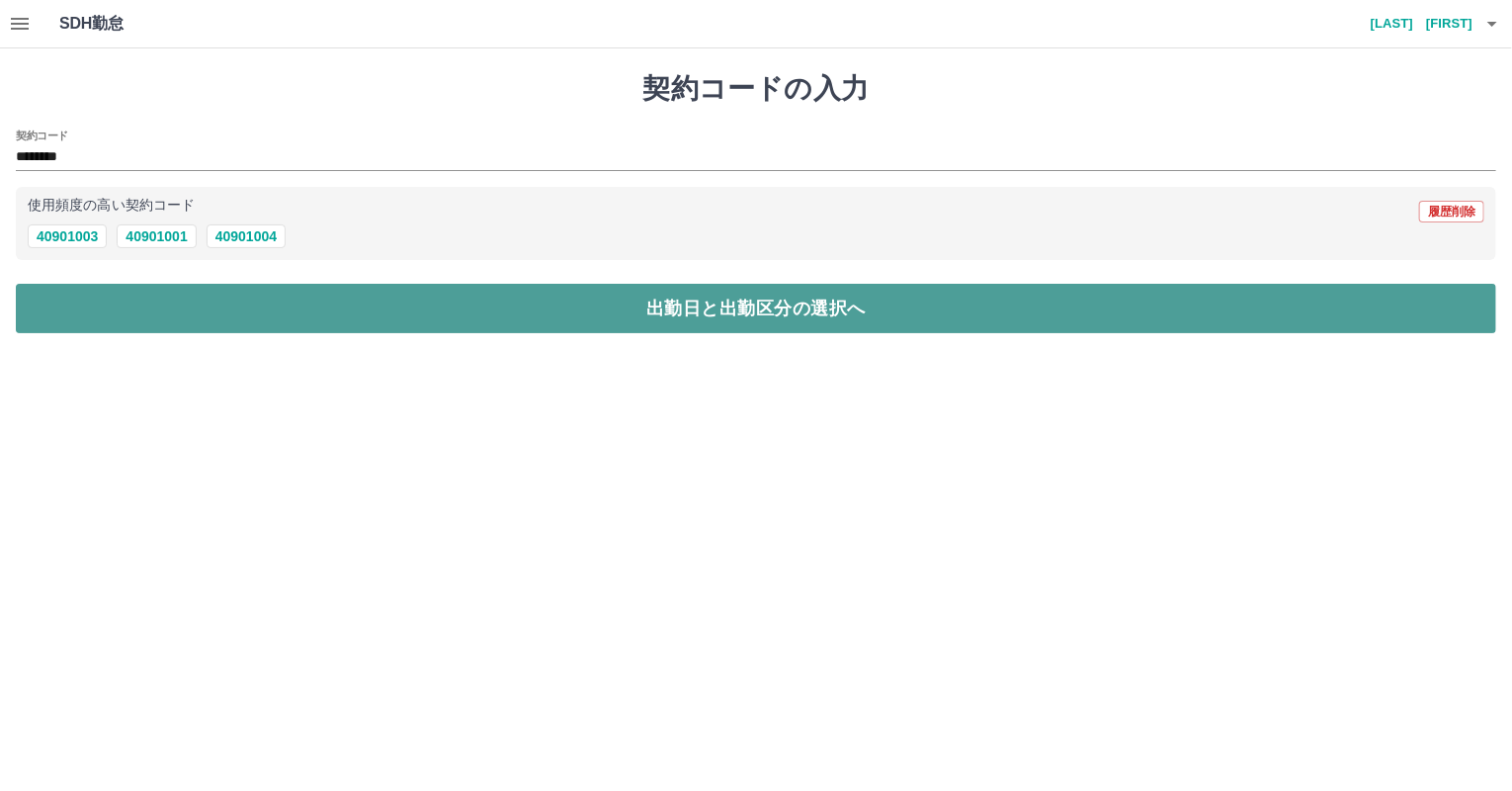 click on "出勤日と出勤区分の選択へ" at bounding box center [756, 308] 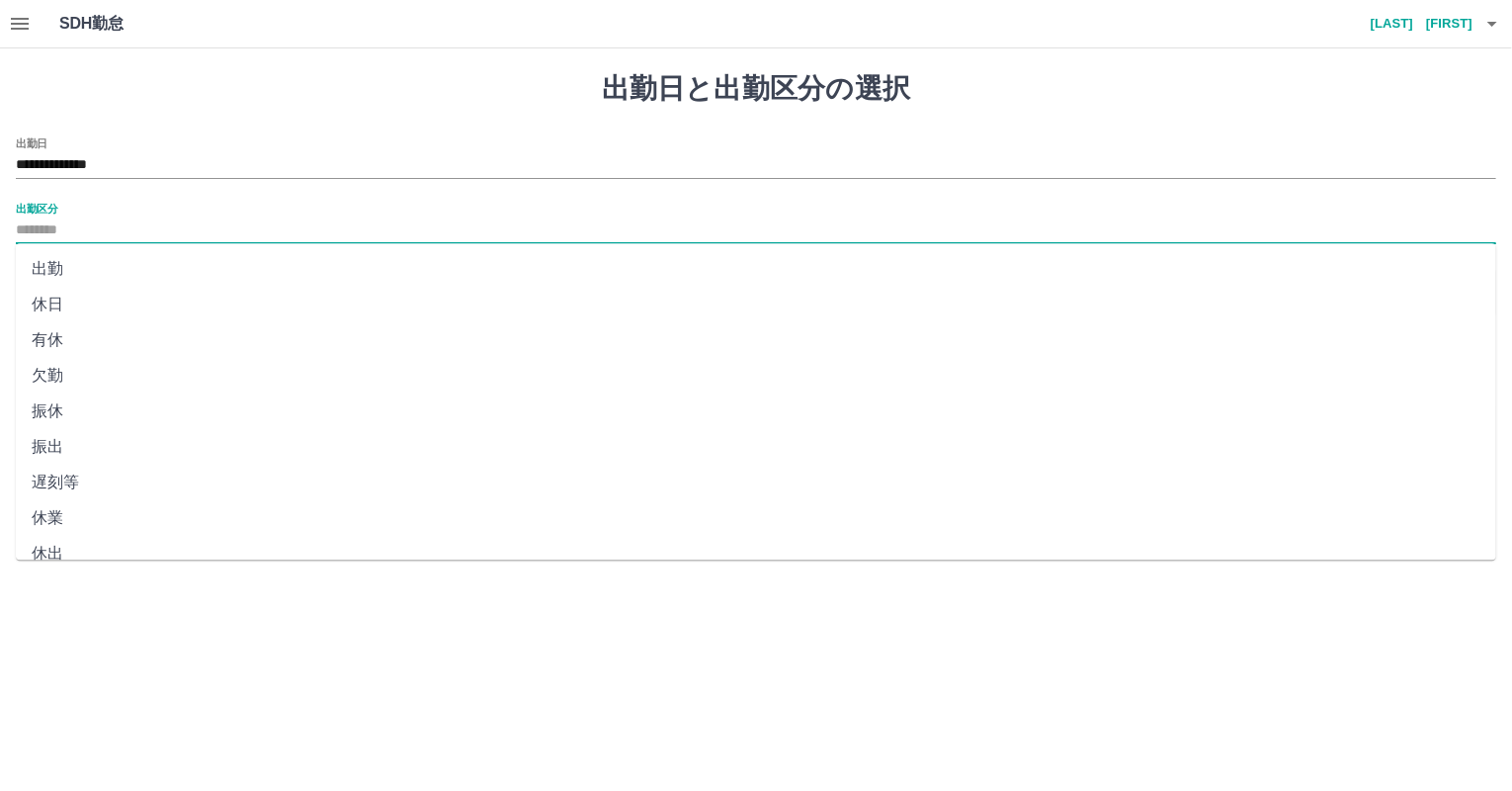 click on "出勤区分" at bounding box center (756, 230) 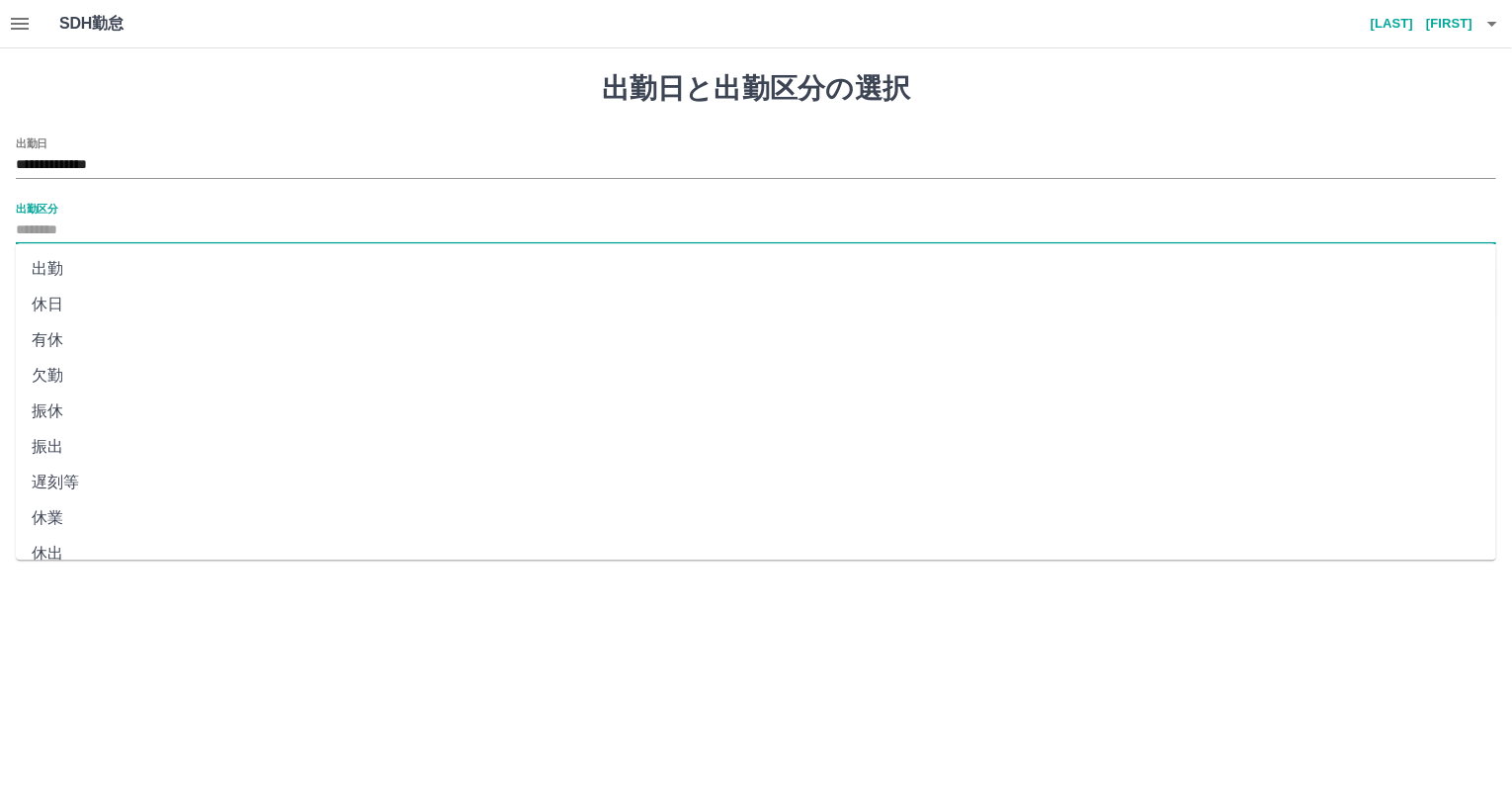 scroll, scrollTop: 340, scrollLeft: 0, axis: vertical 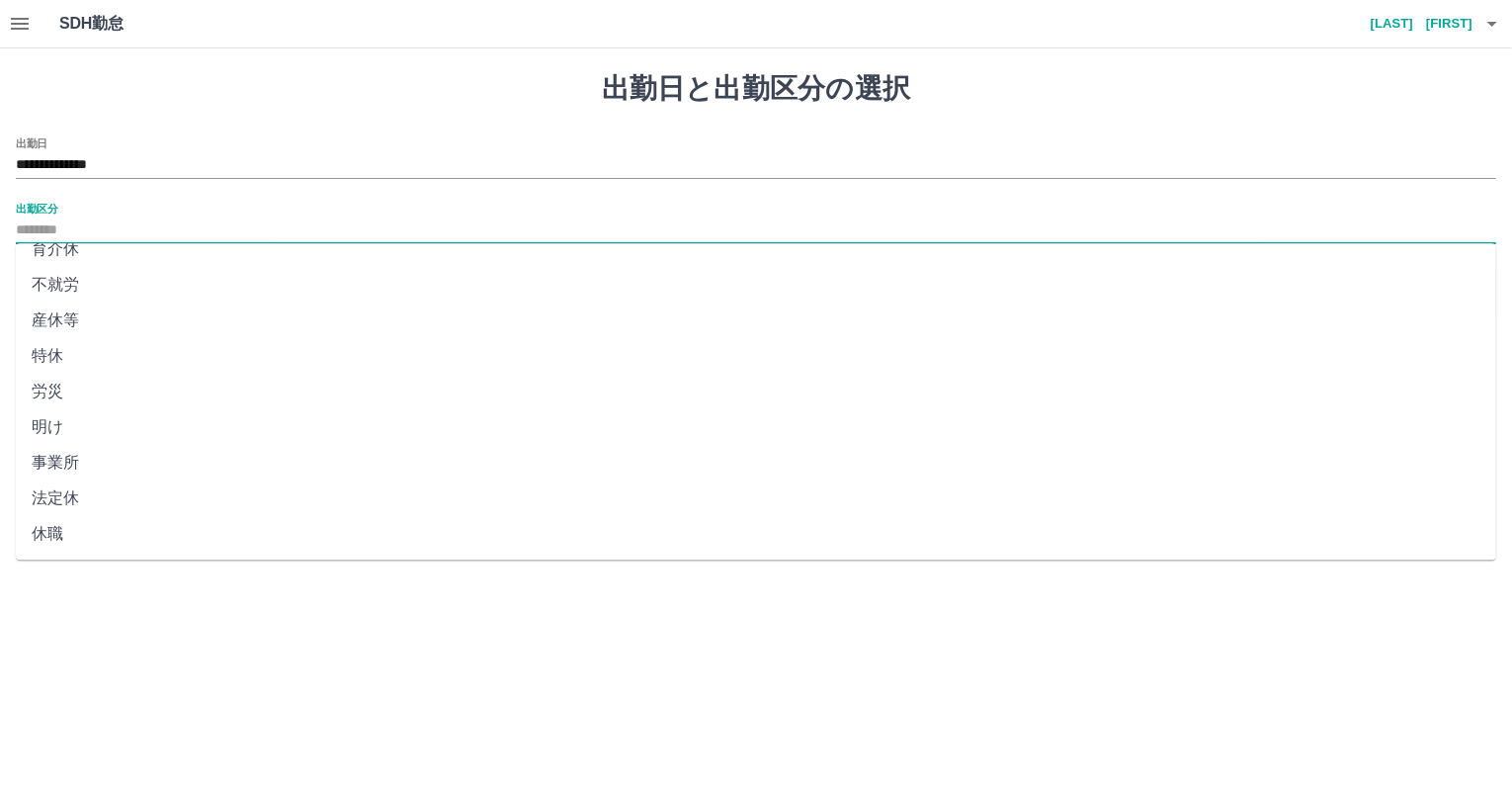 click on "法定休" at bounding box center (756, 498) 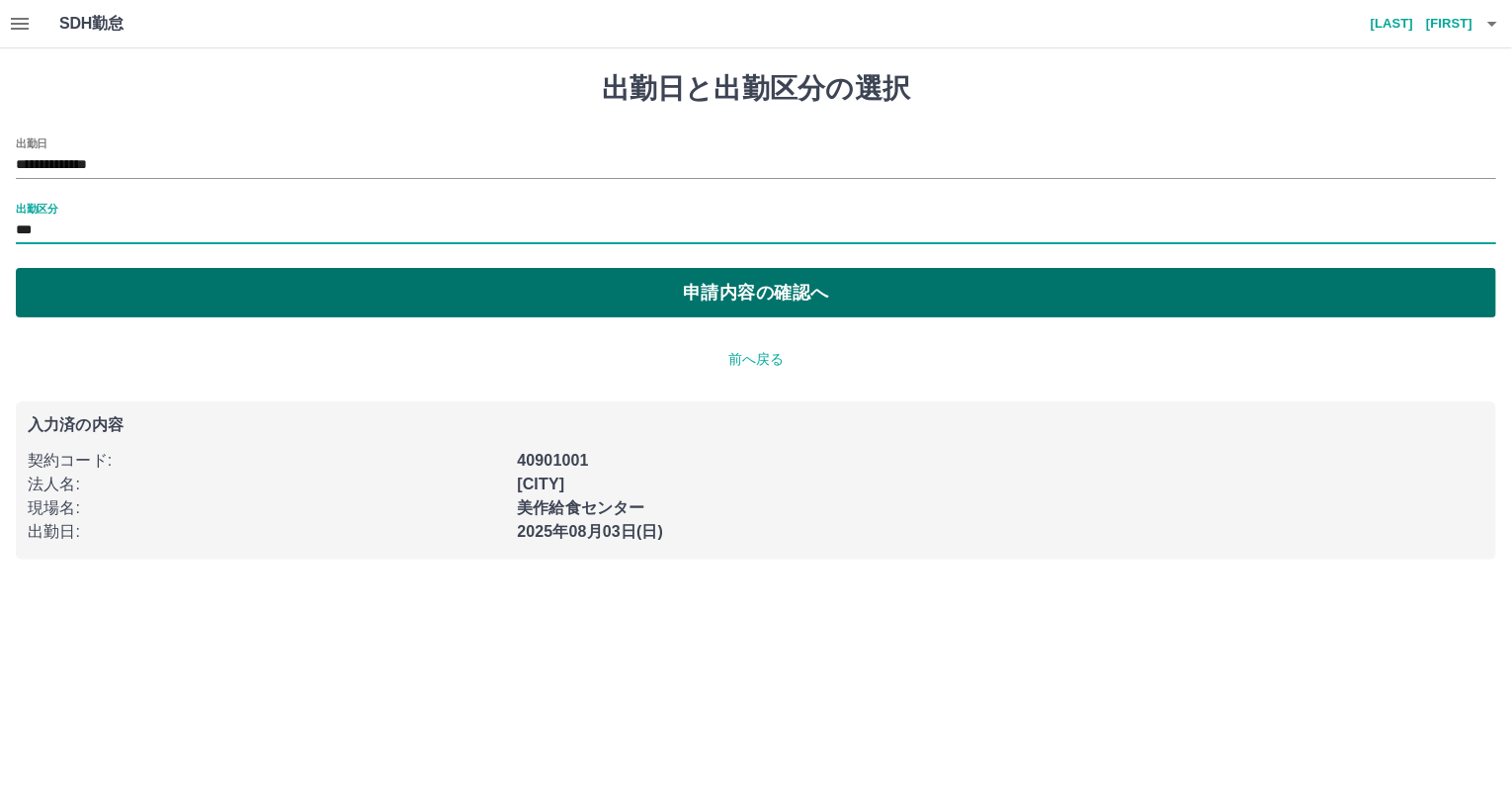 click on "申請内容の確認へ" at bounding box center [756, 293] 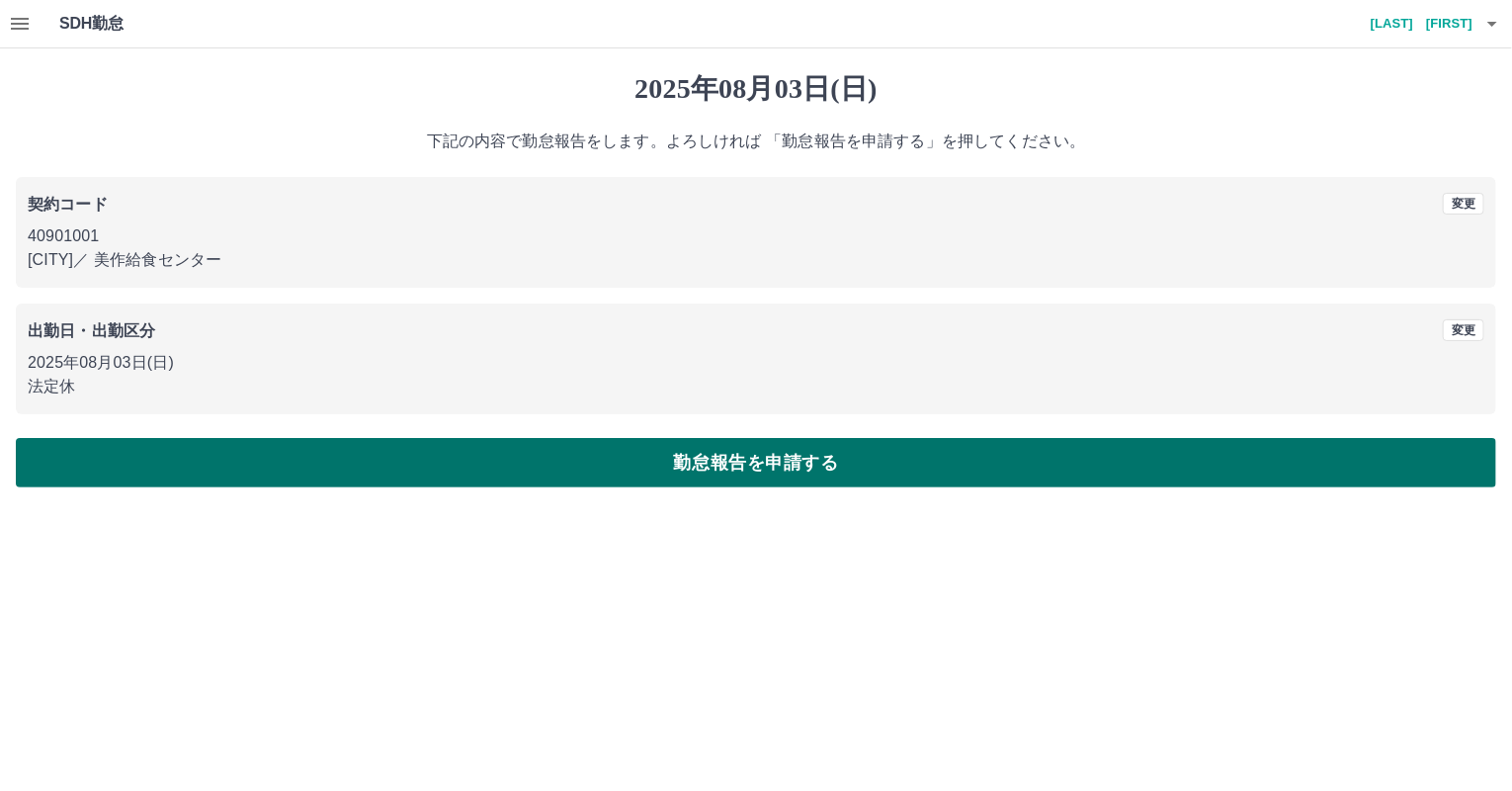 click on "勤怠報告を申請する" at bounding box center (756, 463) 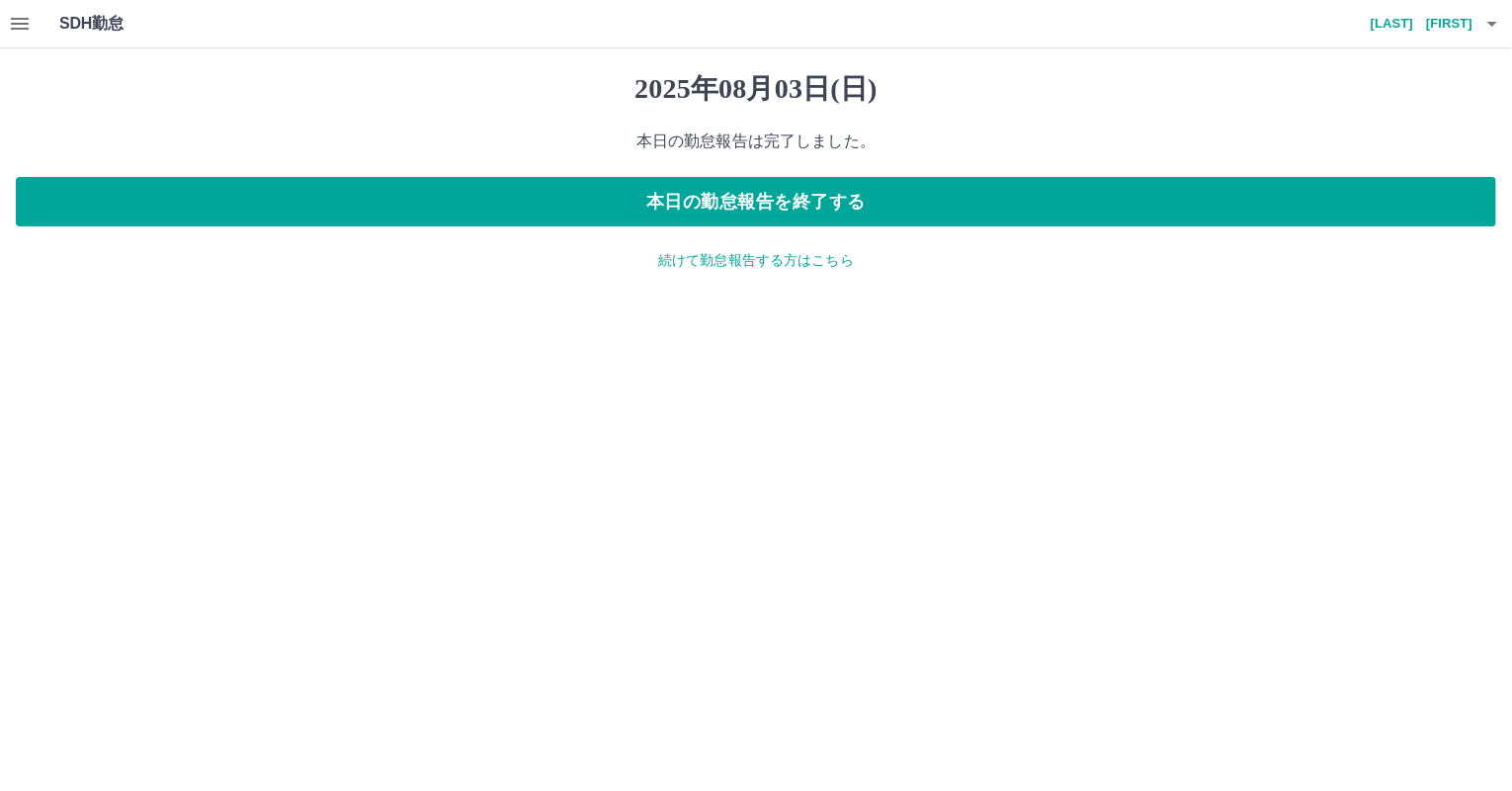 click on "続けて勤怠報告する方はこちら" at bounding box center [756, 260] 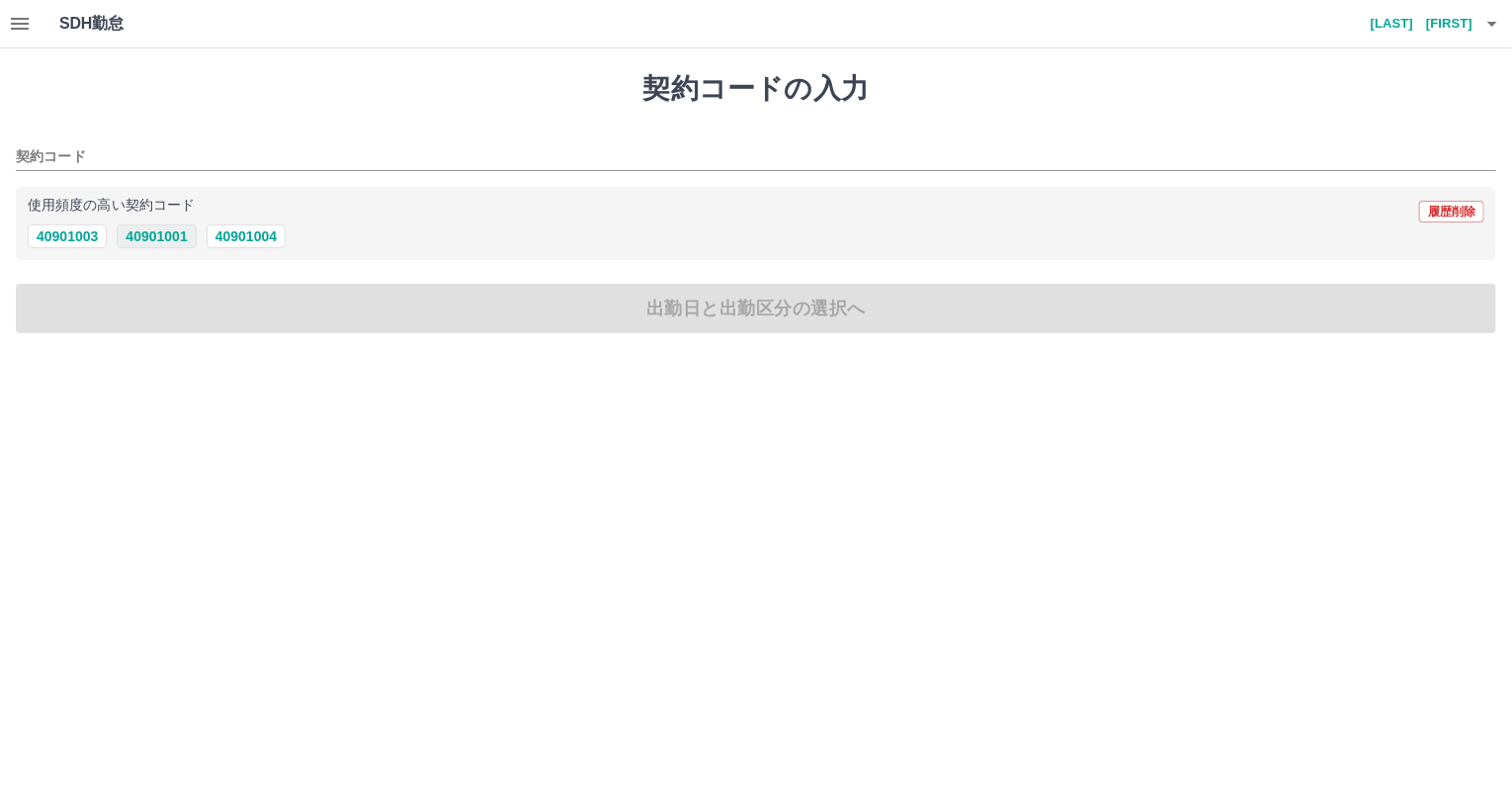 click on "40901001" at bounding box center [156, 236] 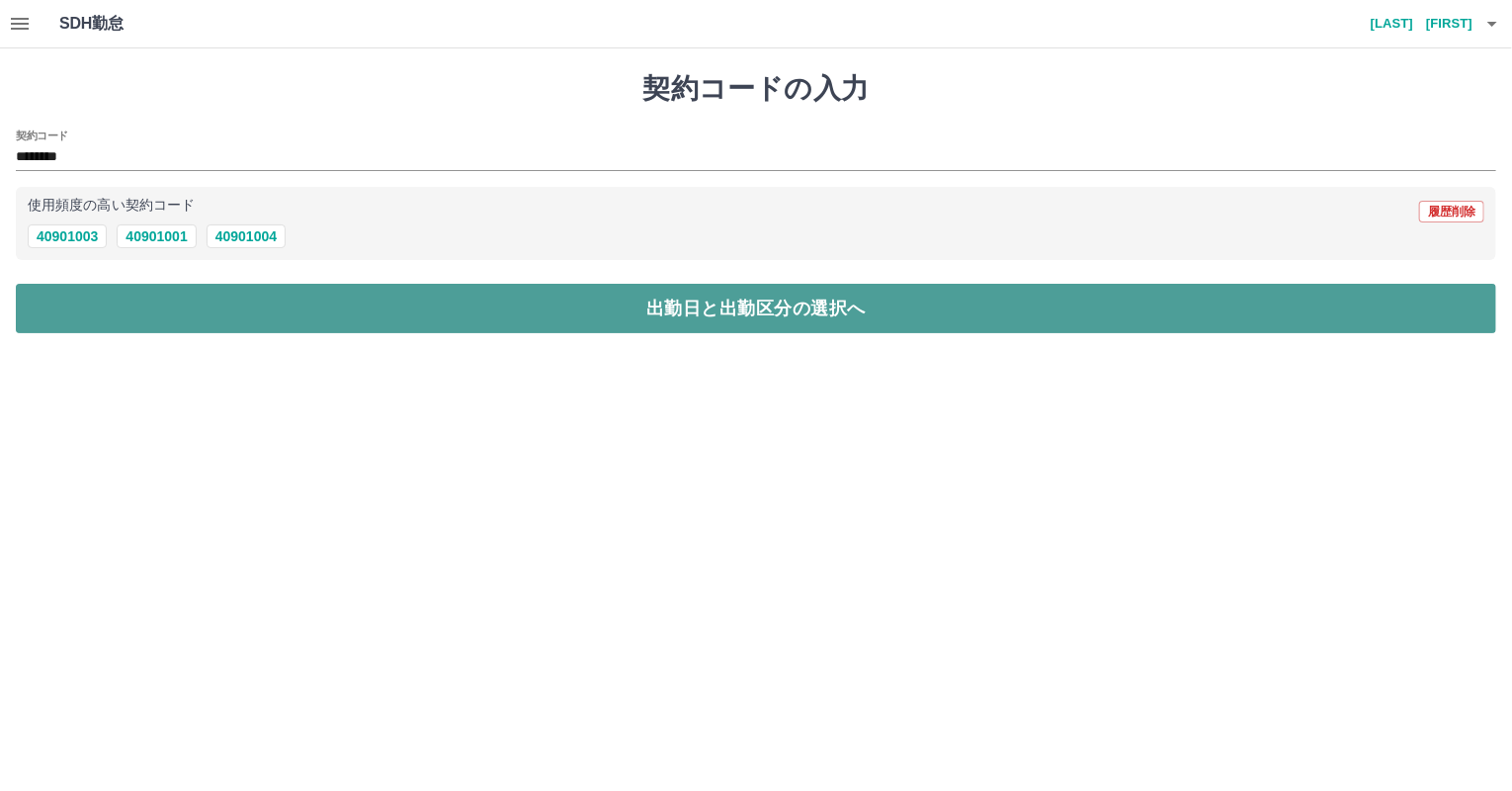 click on "出勤日と出勤区分の選択へ" at bounding box center [756, 308] 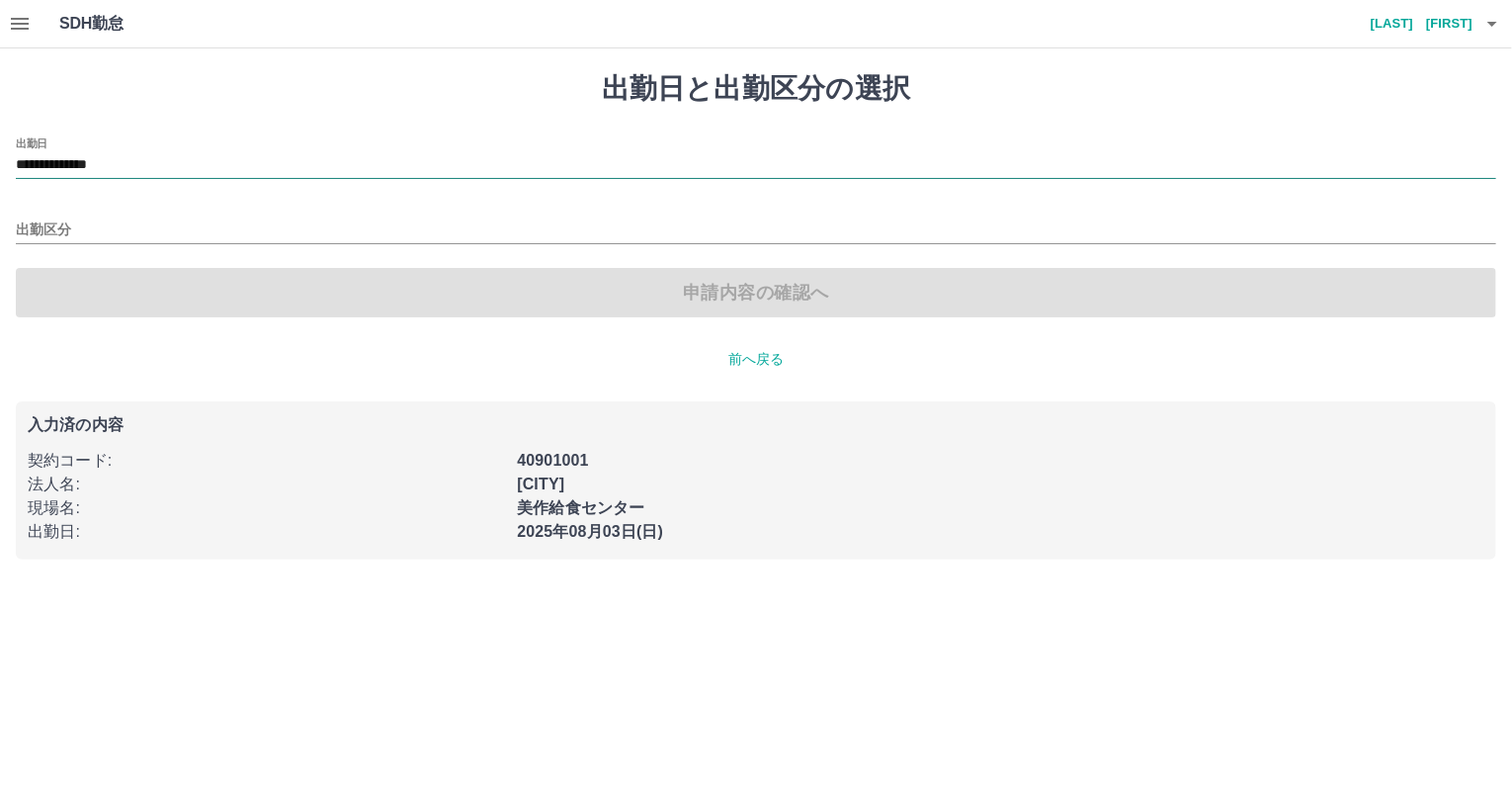 click on "**********" at bounding box center [756, 165] 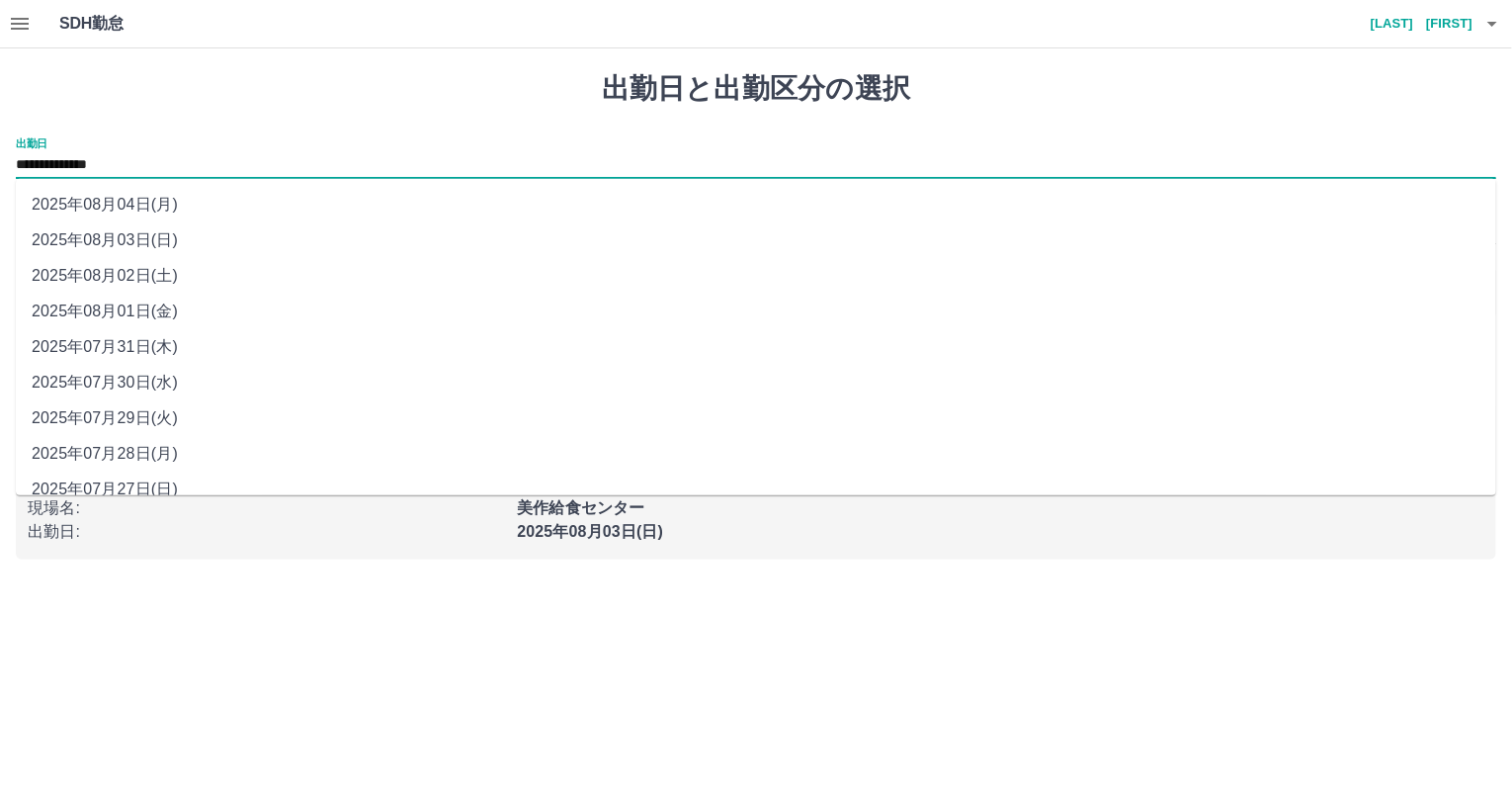 click on "2025年08月04日(月)" at bounding box center [756, 205] 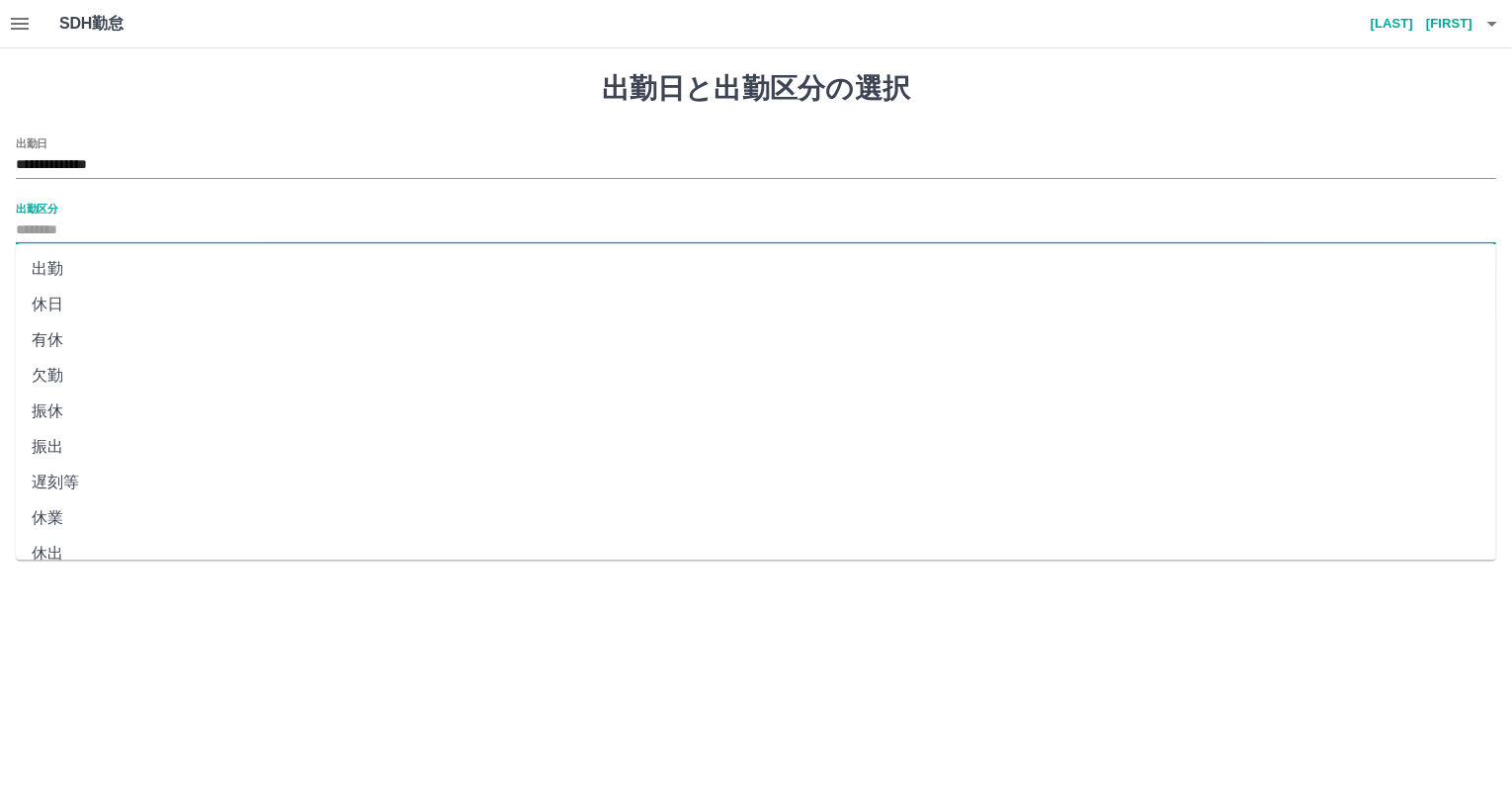 click on "出勤区分" at bounding box center (756, 230) 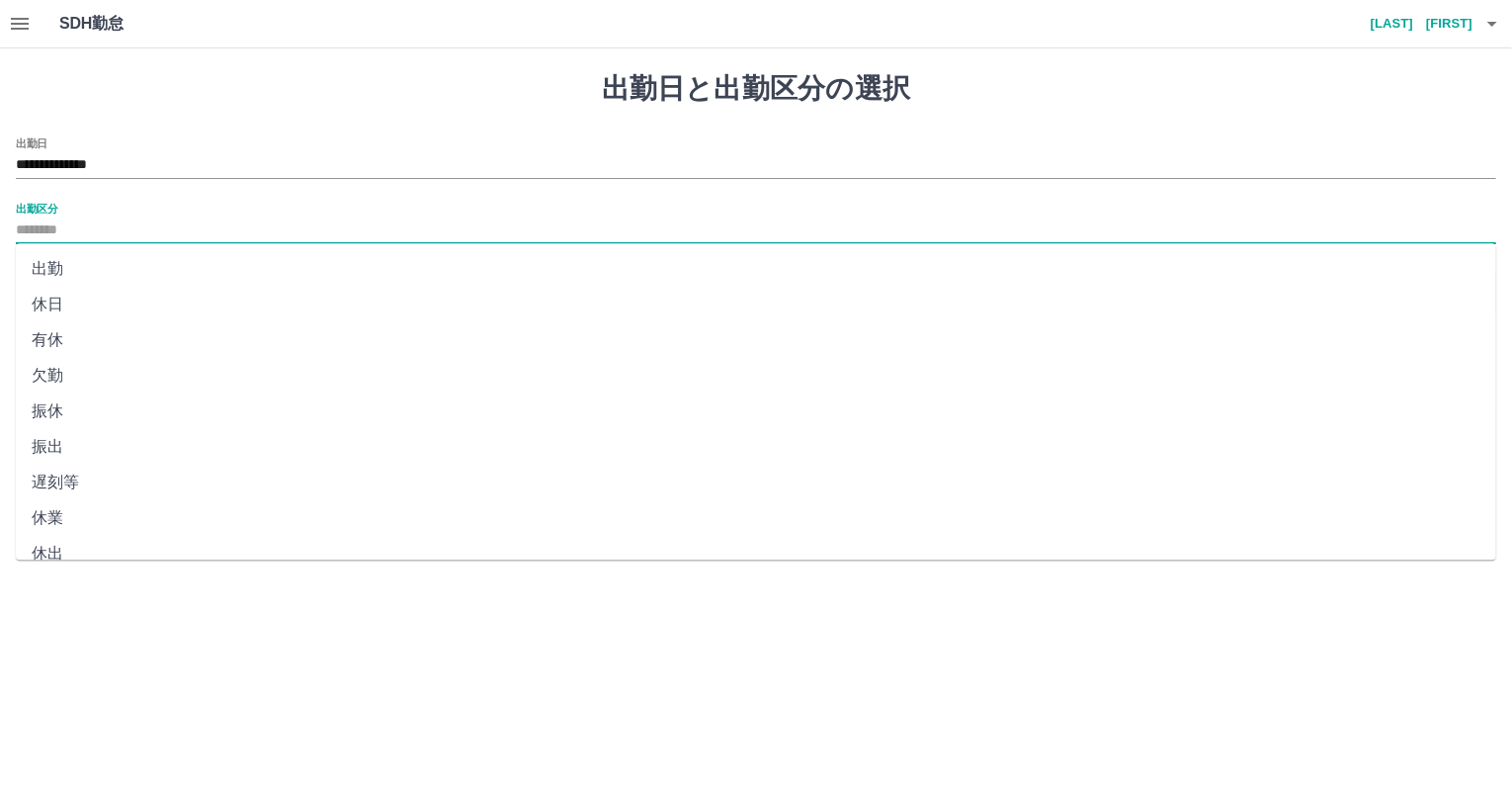 click on "休業" at bounding box center [756, 518] 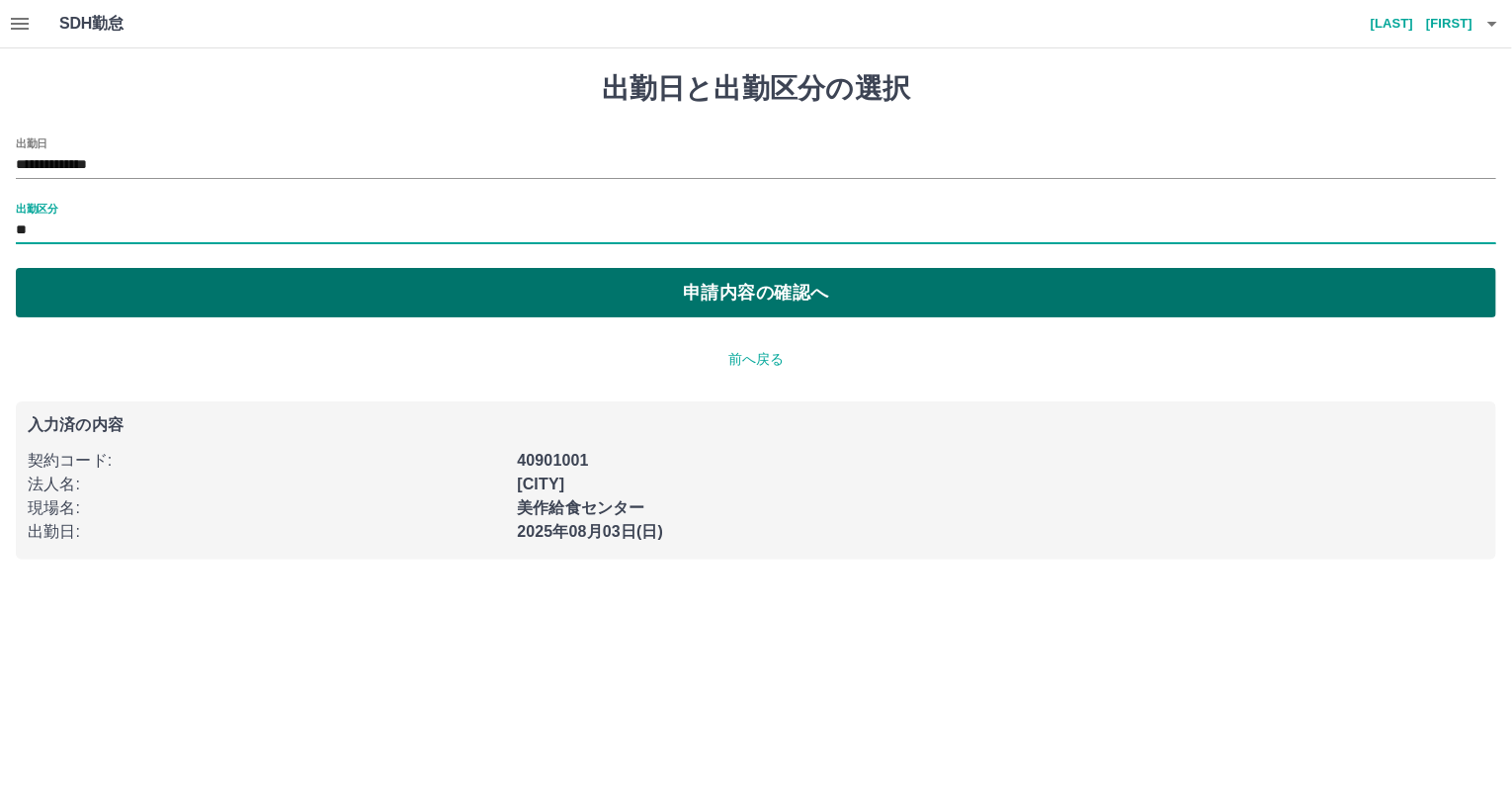 click on "申請内容の確認へ" at bounding box center (756, 293) 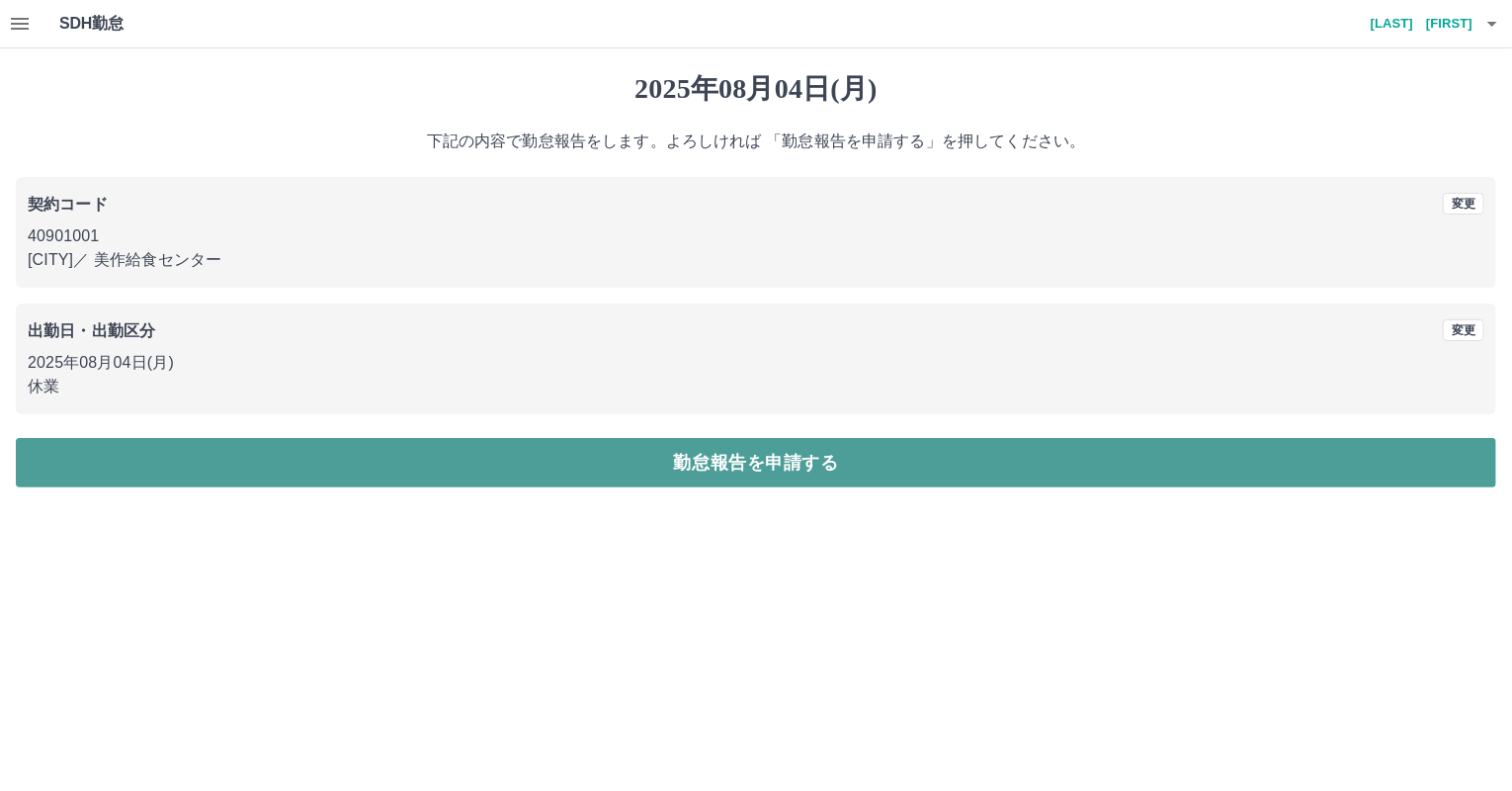 click on "勤怠報告を申請する" at bounding box center (756, 463) 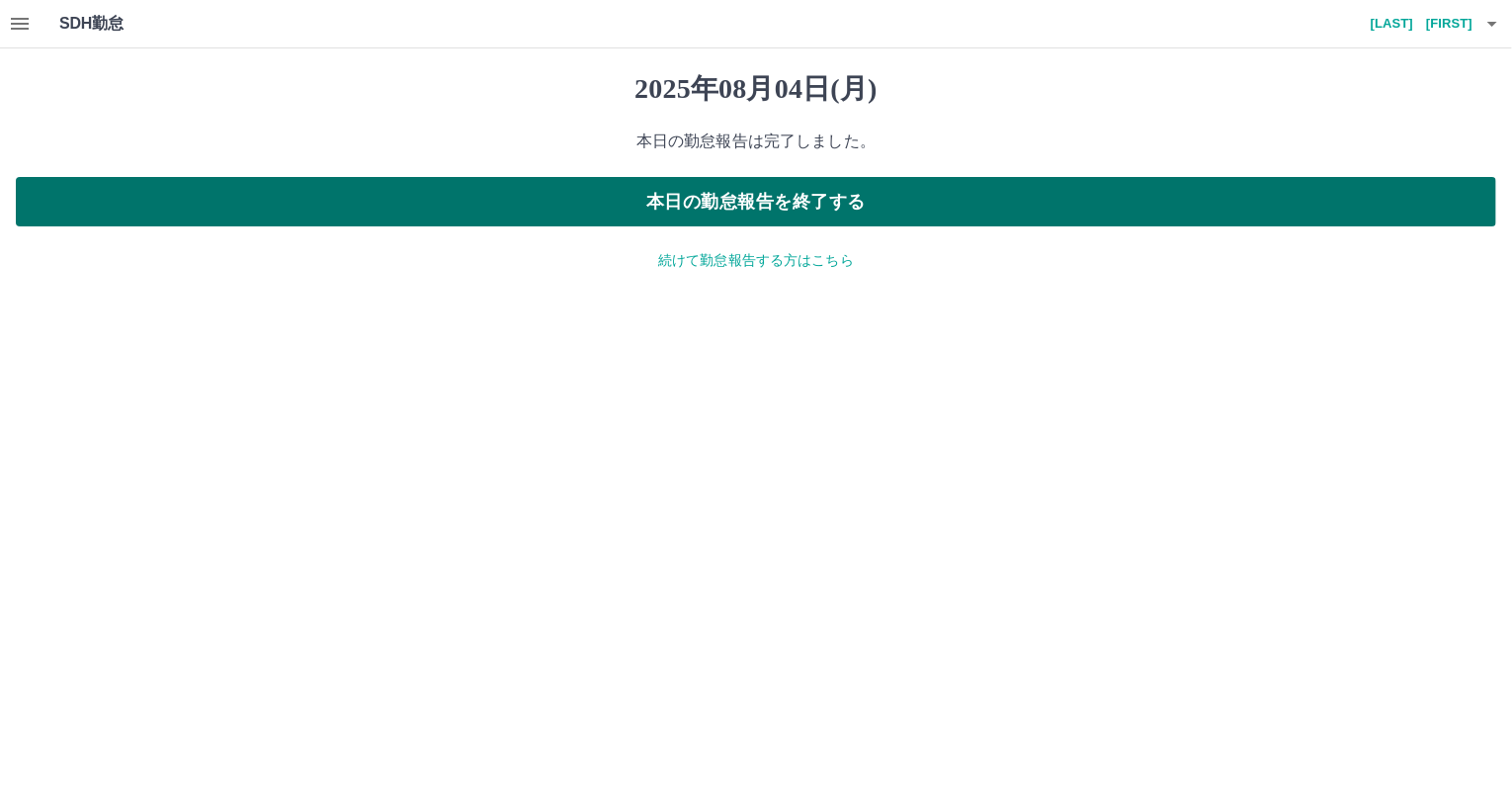 click on "本日の勤怠報告を終了する" at bounding box center [756, 202] 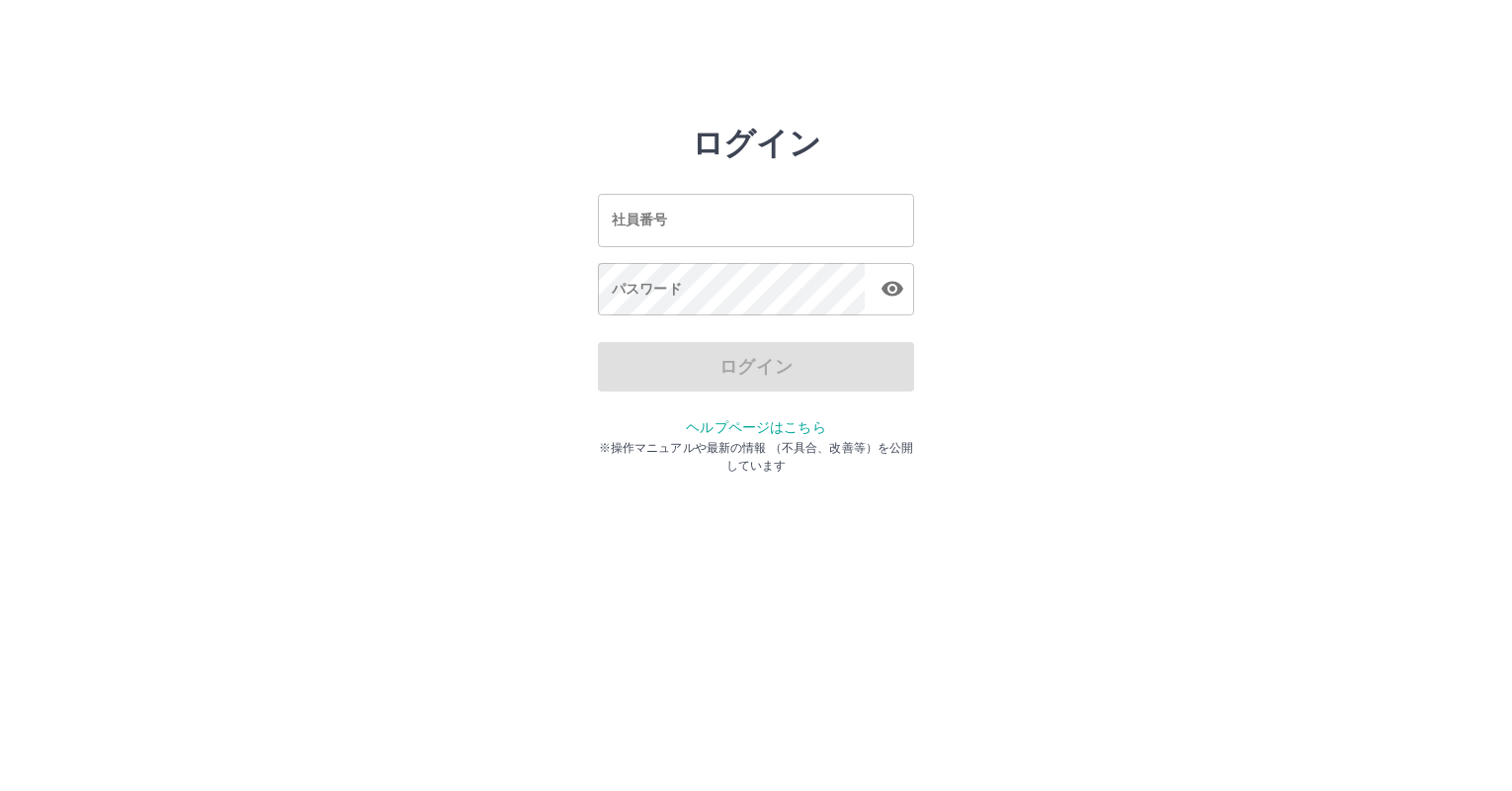 scroll, scrollTop: 0, scrollLeft: 0, axis: both 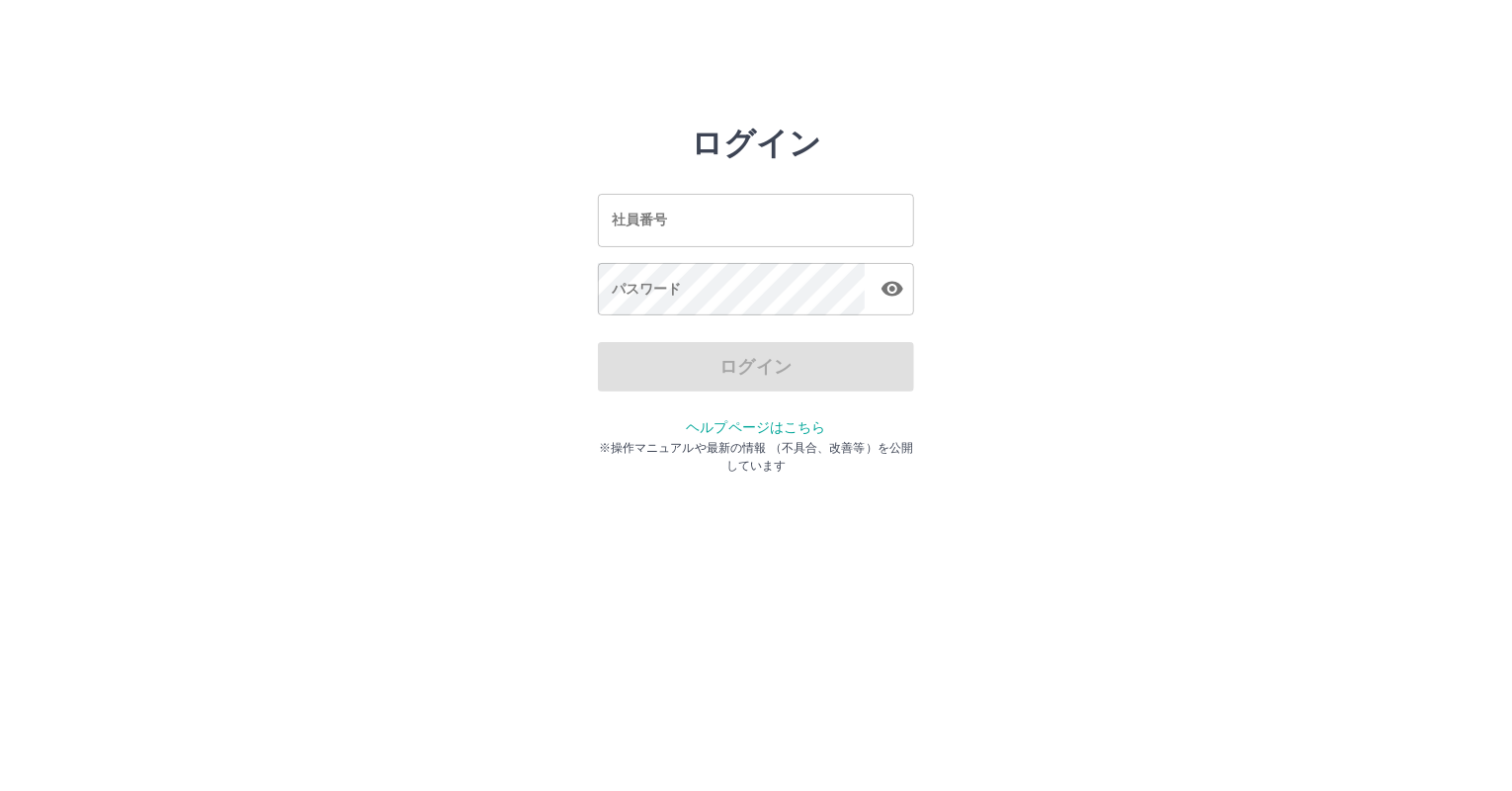 click on "社員番号" at bounding box center [756, 220] 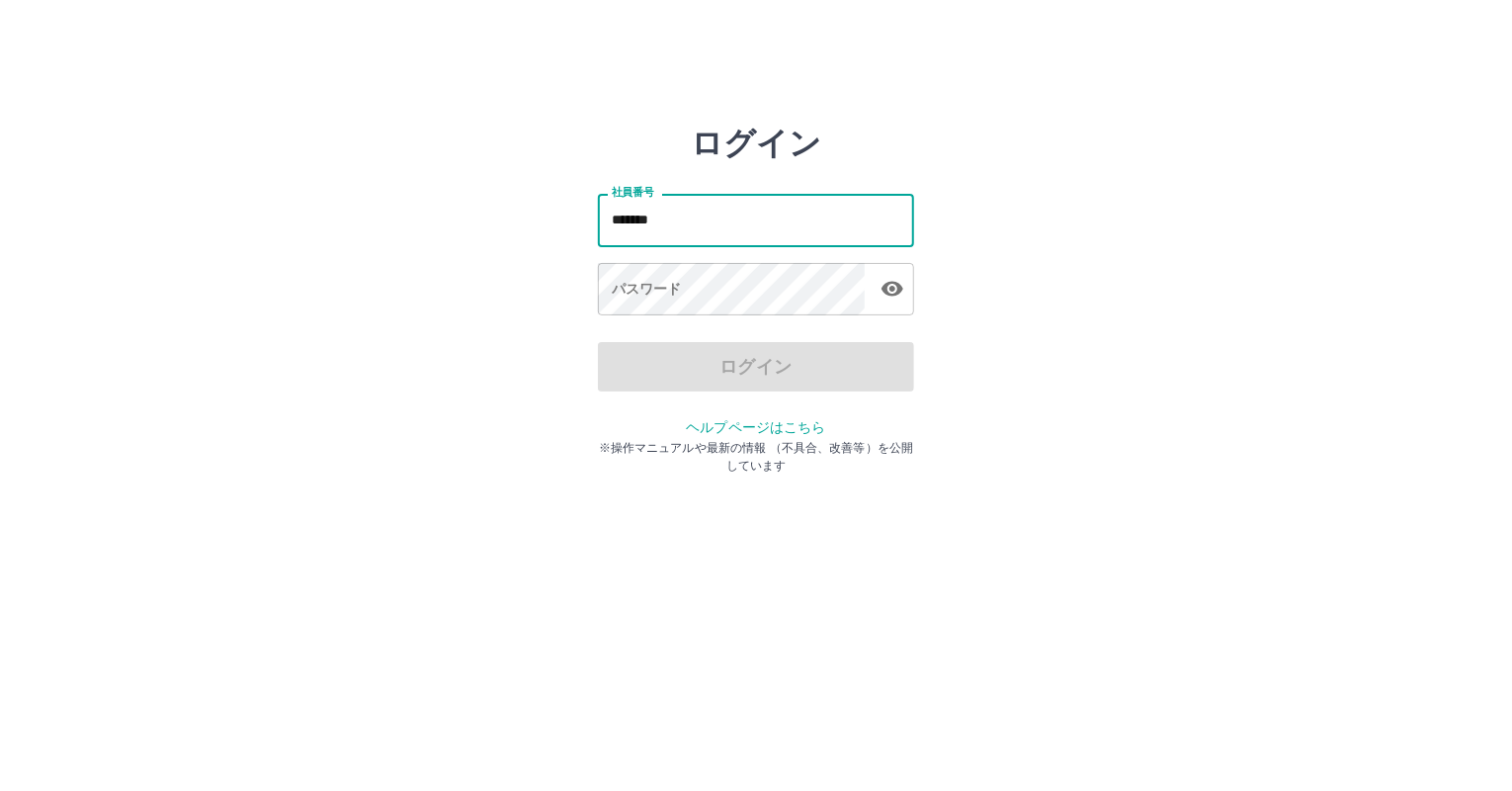 type on "*******" 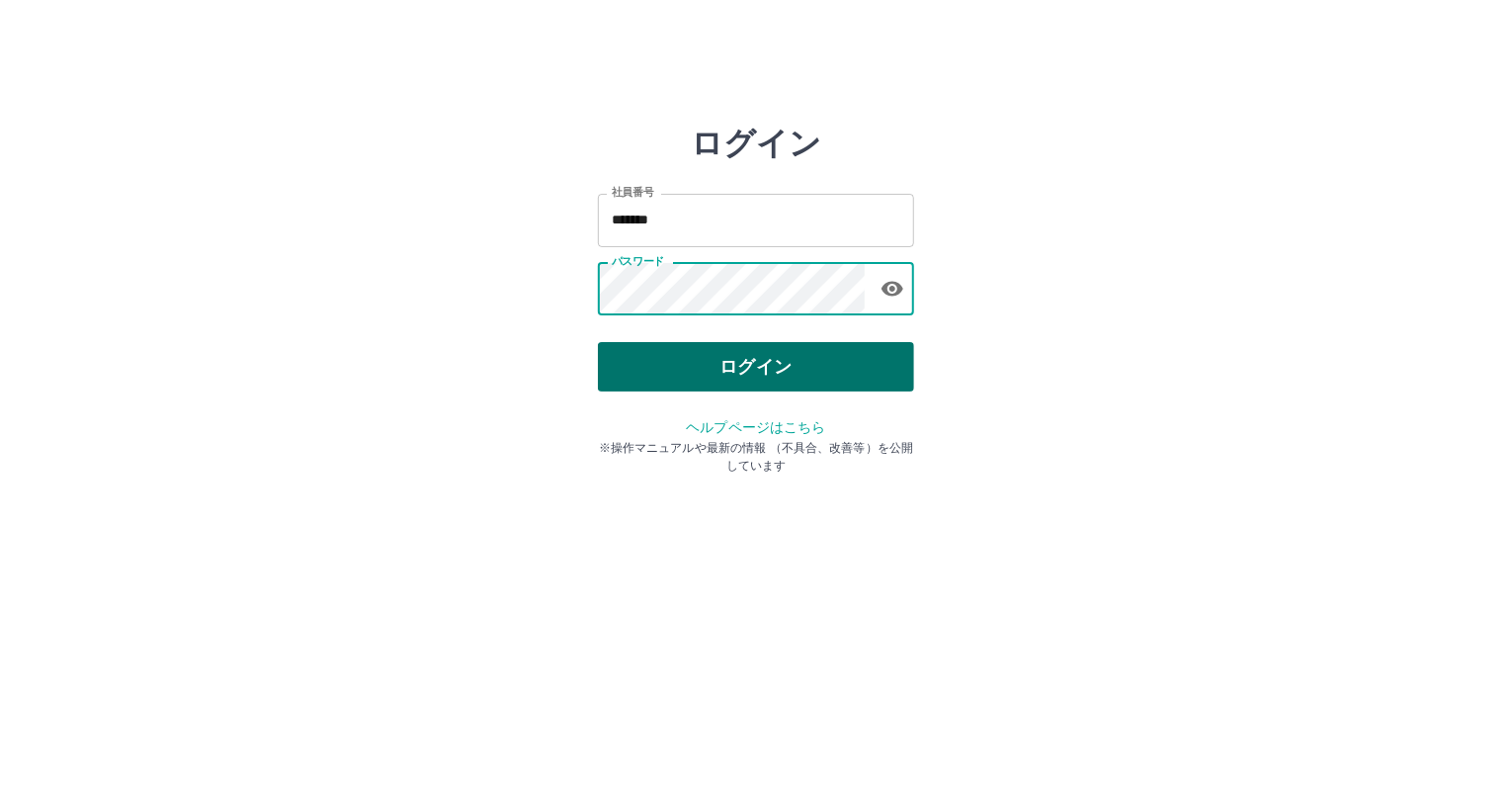 click on "ログイン" at bounding box center (756, 367) 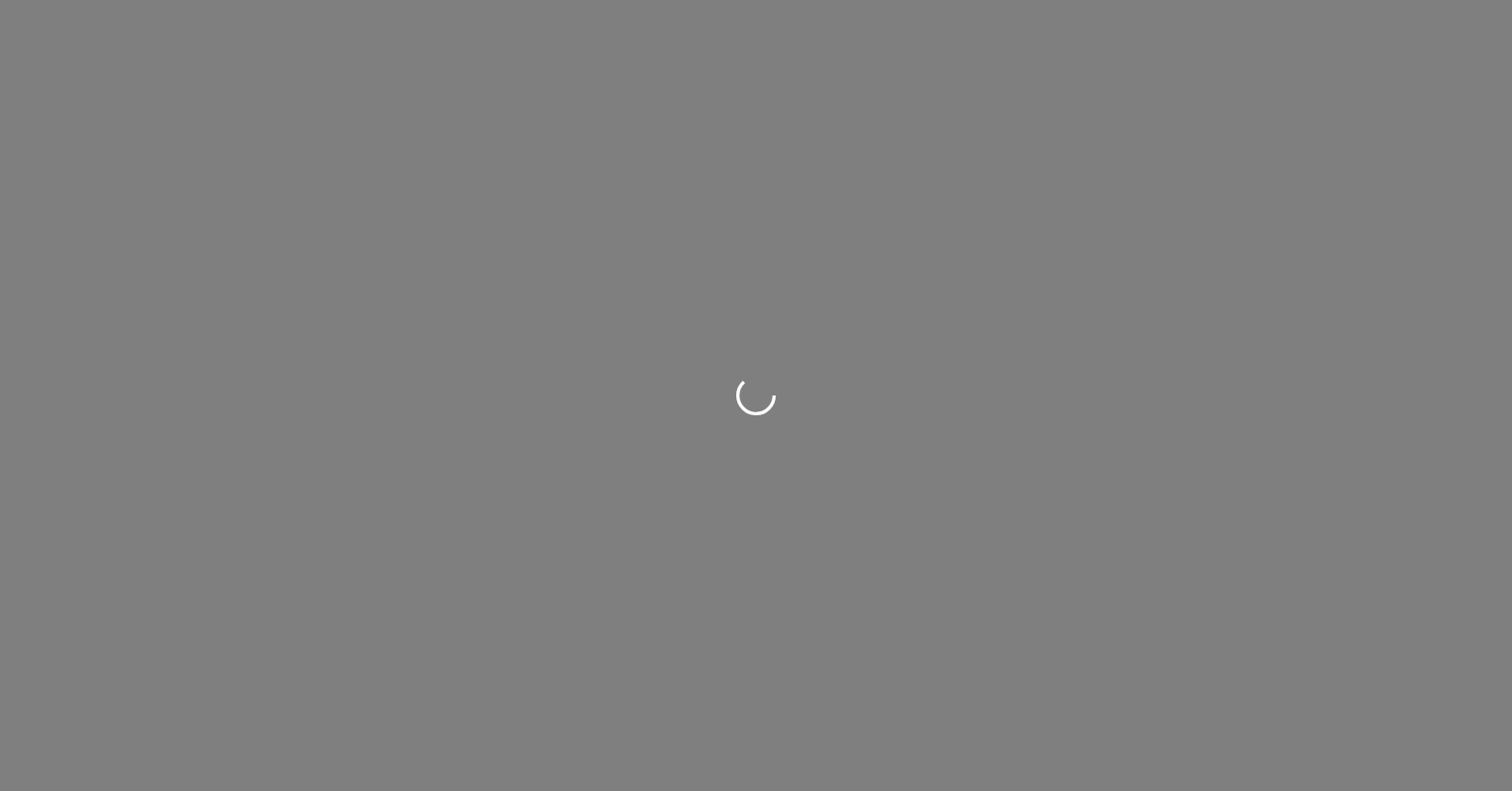 scroll, scrollTop: 0, scrollLeft: 0, axis: both 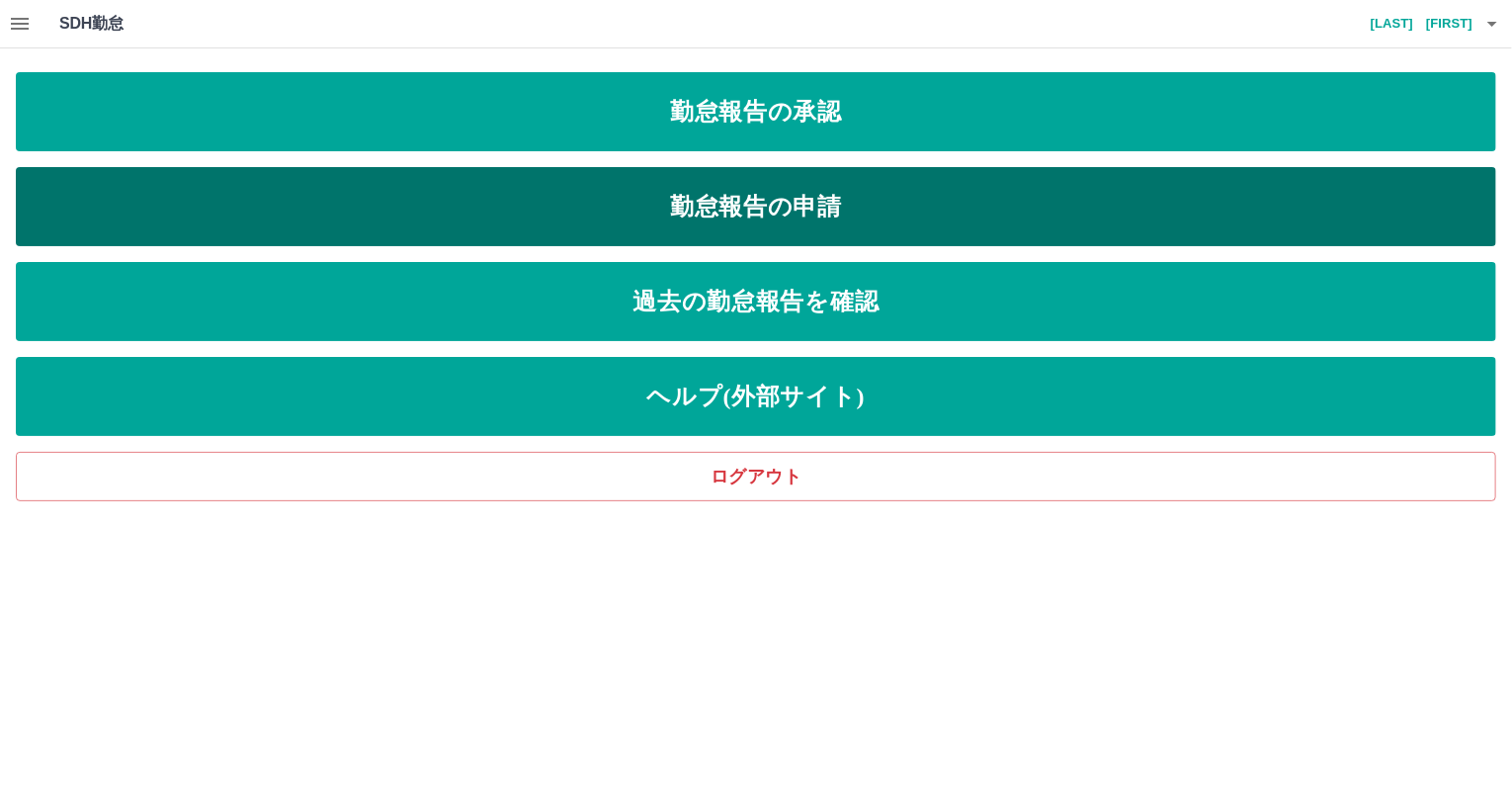 click on "勤怠報告の申請" at bounding box center [756, 207] 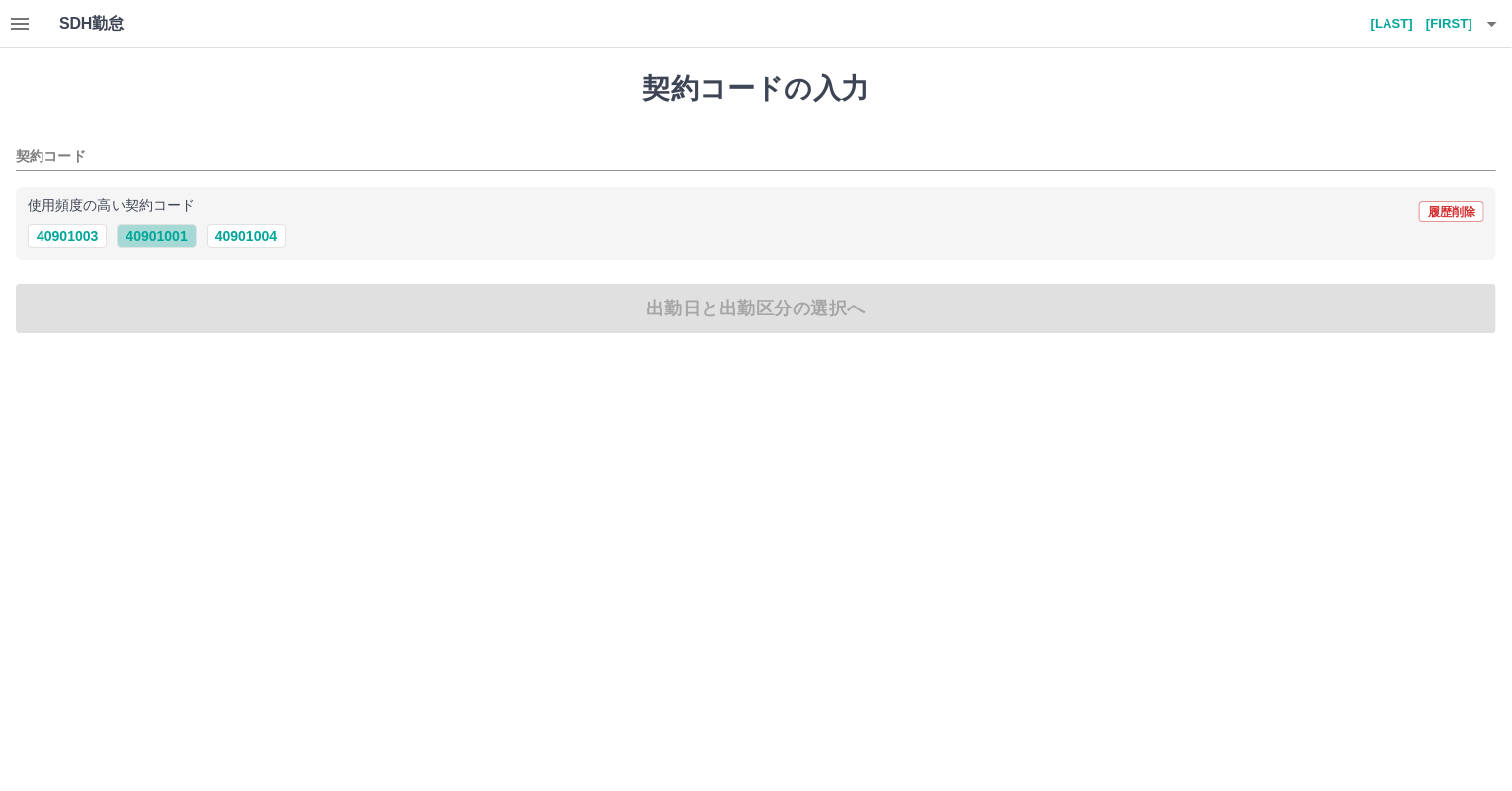 click on "40901001" at bounding box center [156, 236] 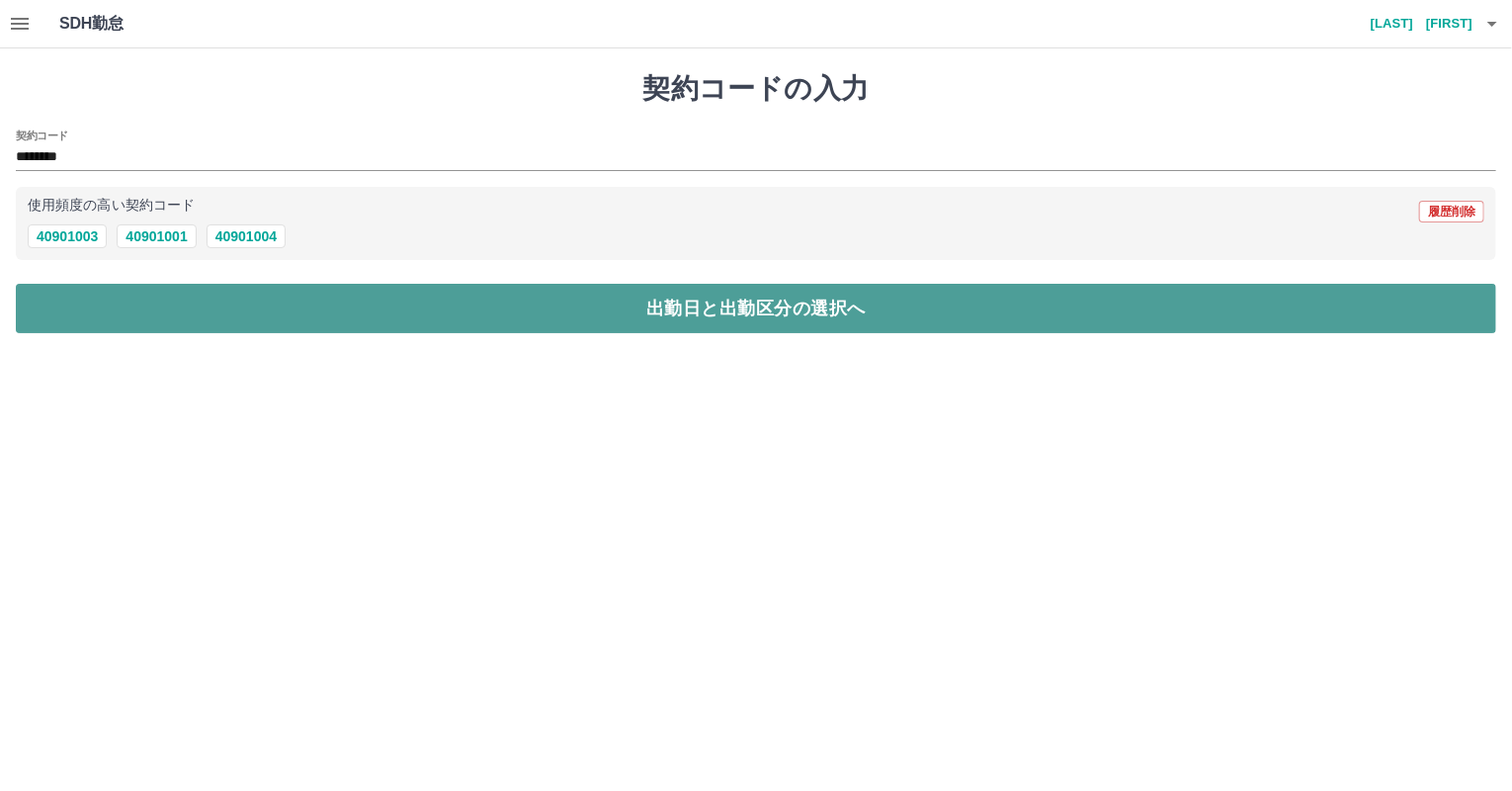 click on "出勤日と出勤区分の選択へ" at bounding box center [756, 308] 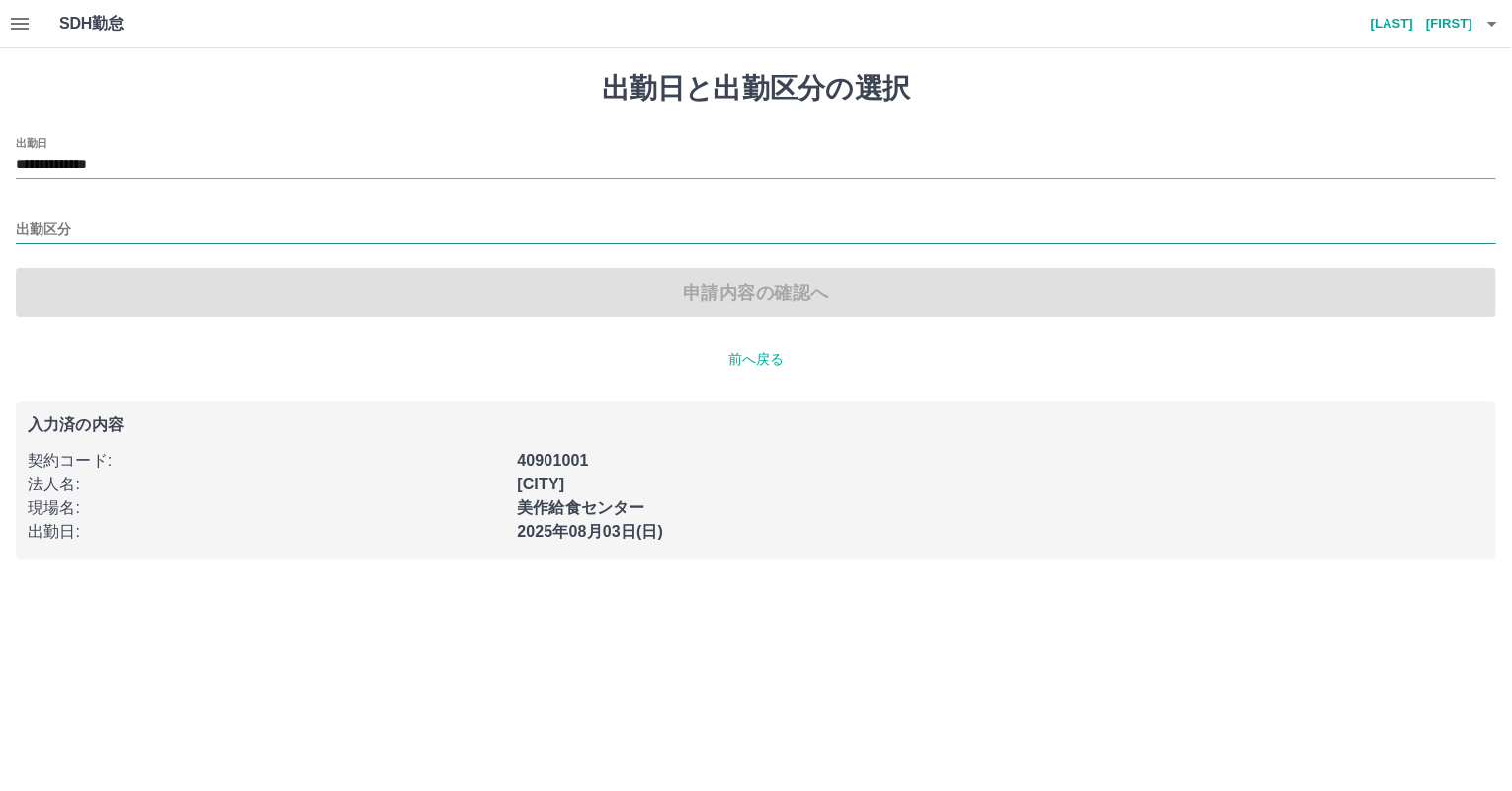 click on "出勤区分" at bounding box center (756, 230) 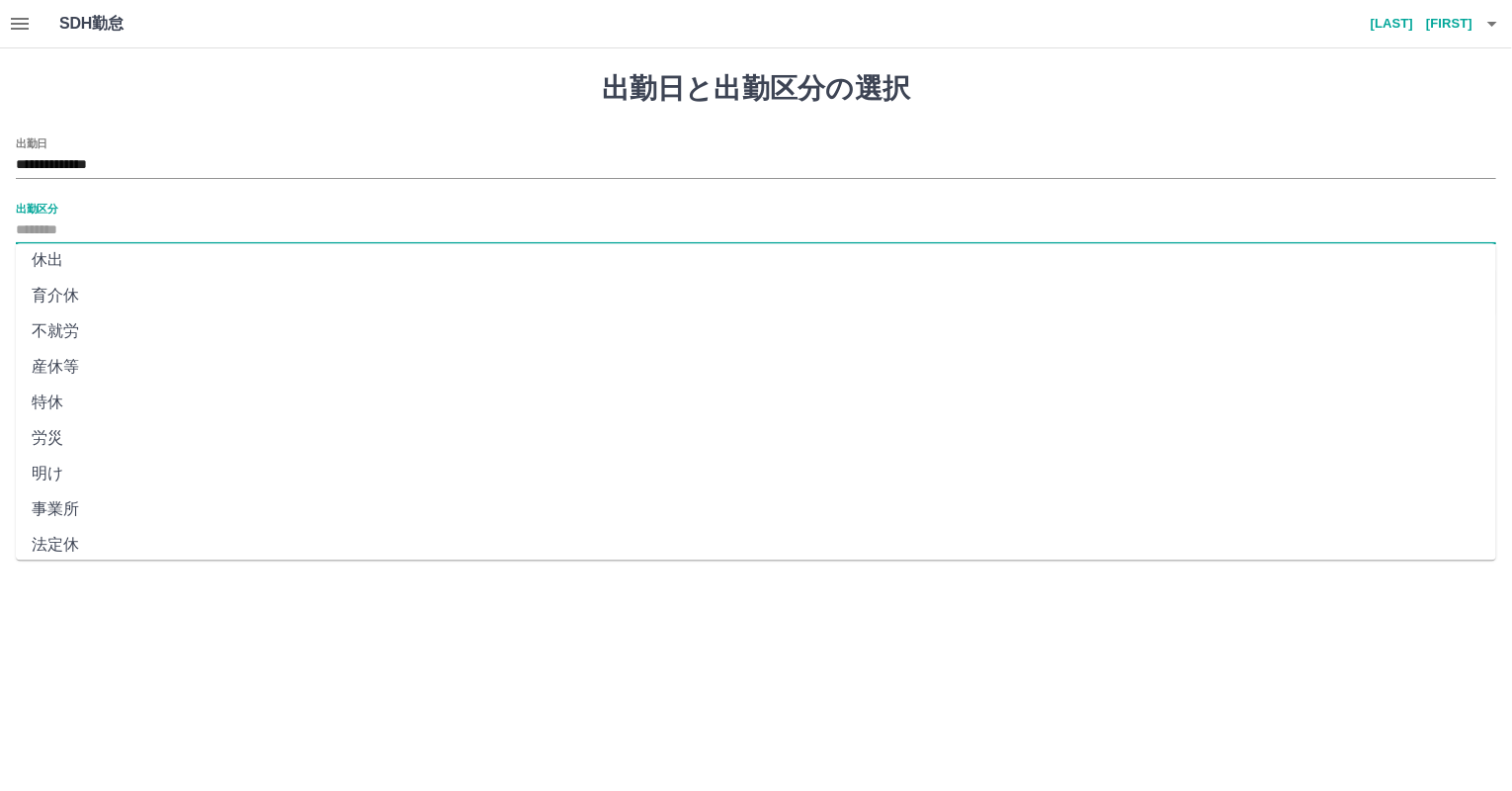 scroll, scrollTop: 340, scrollLeft: 0, axis: vertical 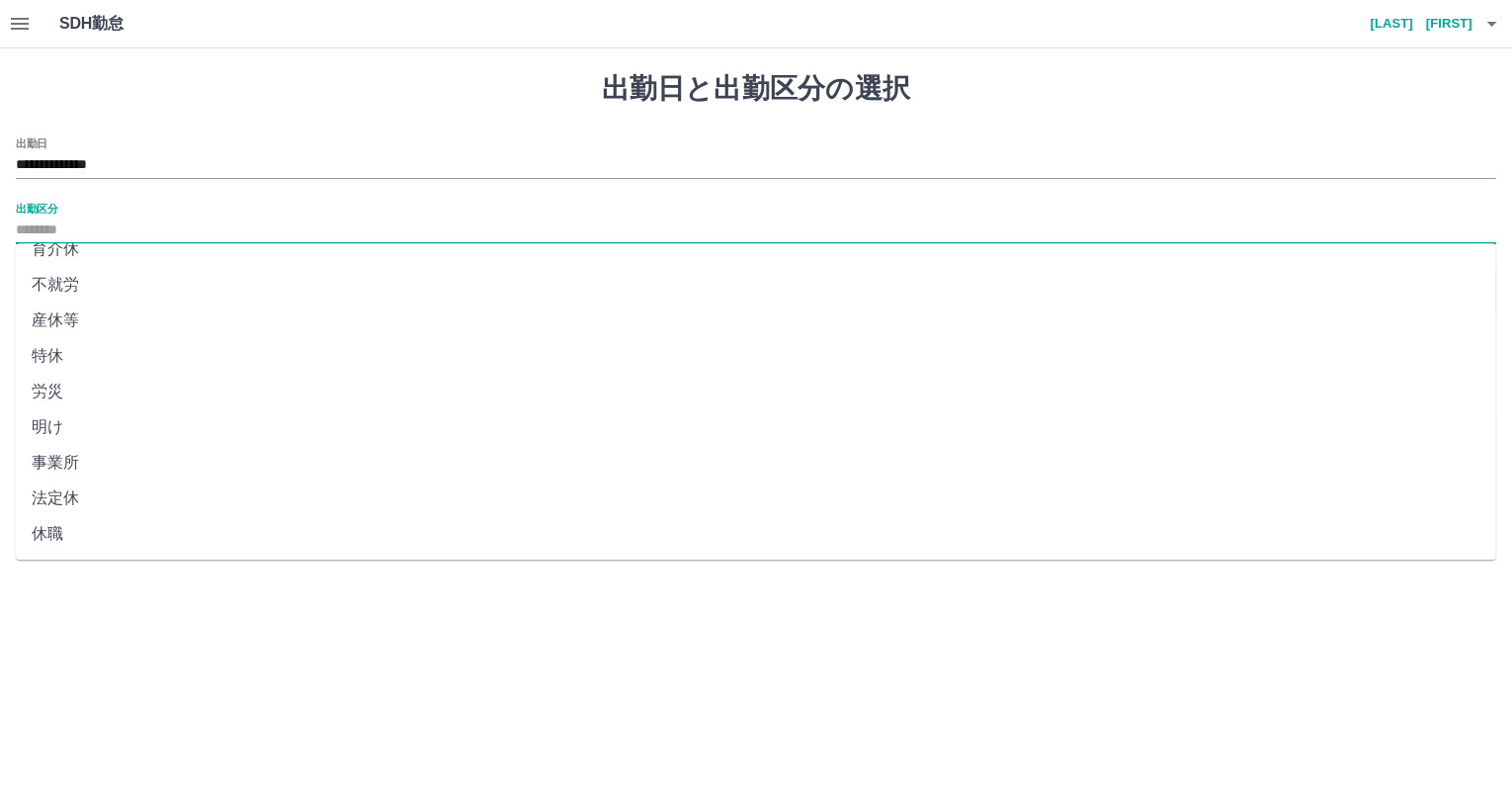 click on "法定休" at bounding box center (756, 498) 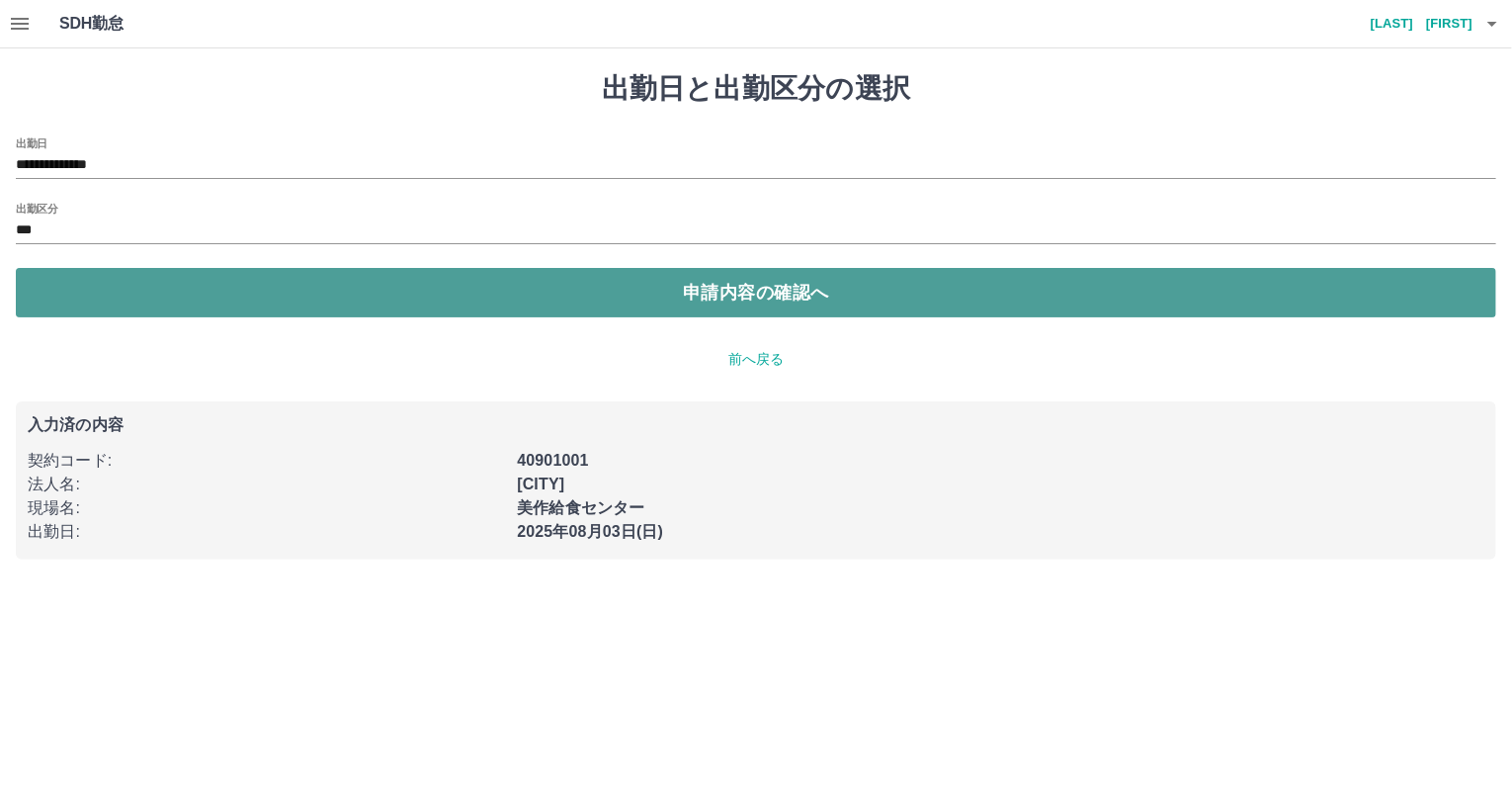 click on "申請内容の確認へ" at bounding box center (756, 293) 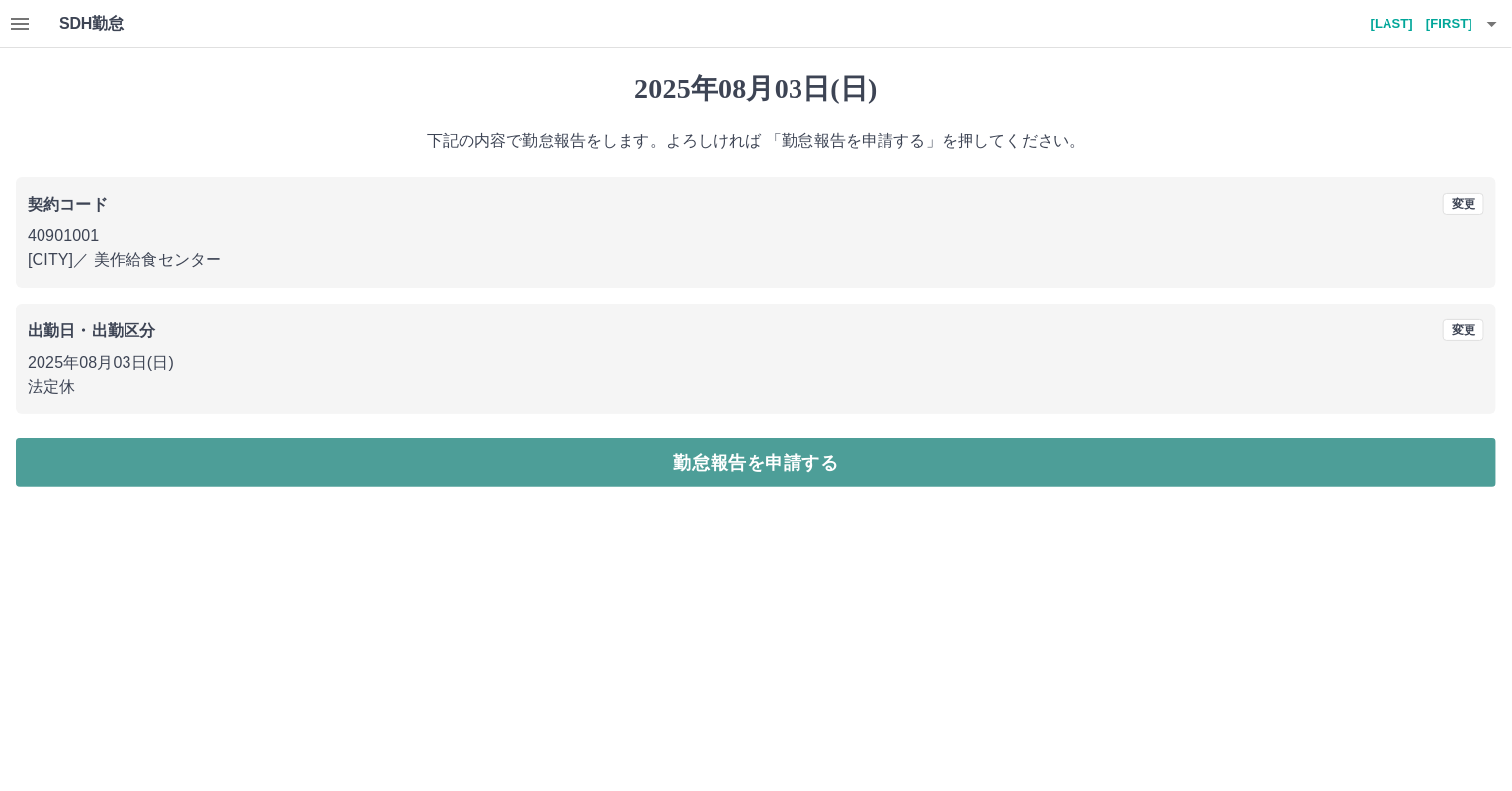 click on "勤怠報告を申請する" at bounding box center [756, 463] 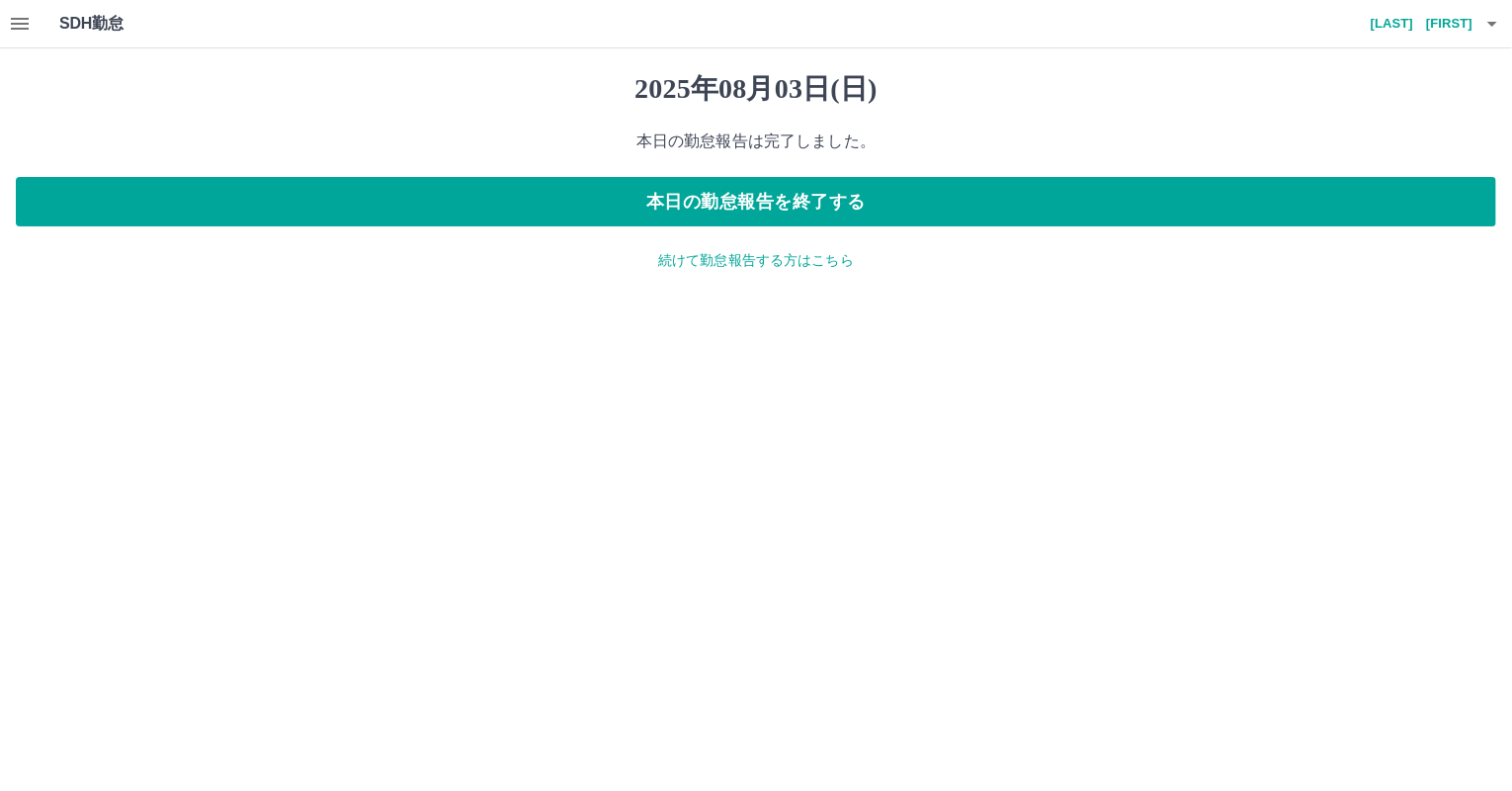click on "続けて勤怠報告する方はこちら" at bounding box center [756, 260] 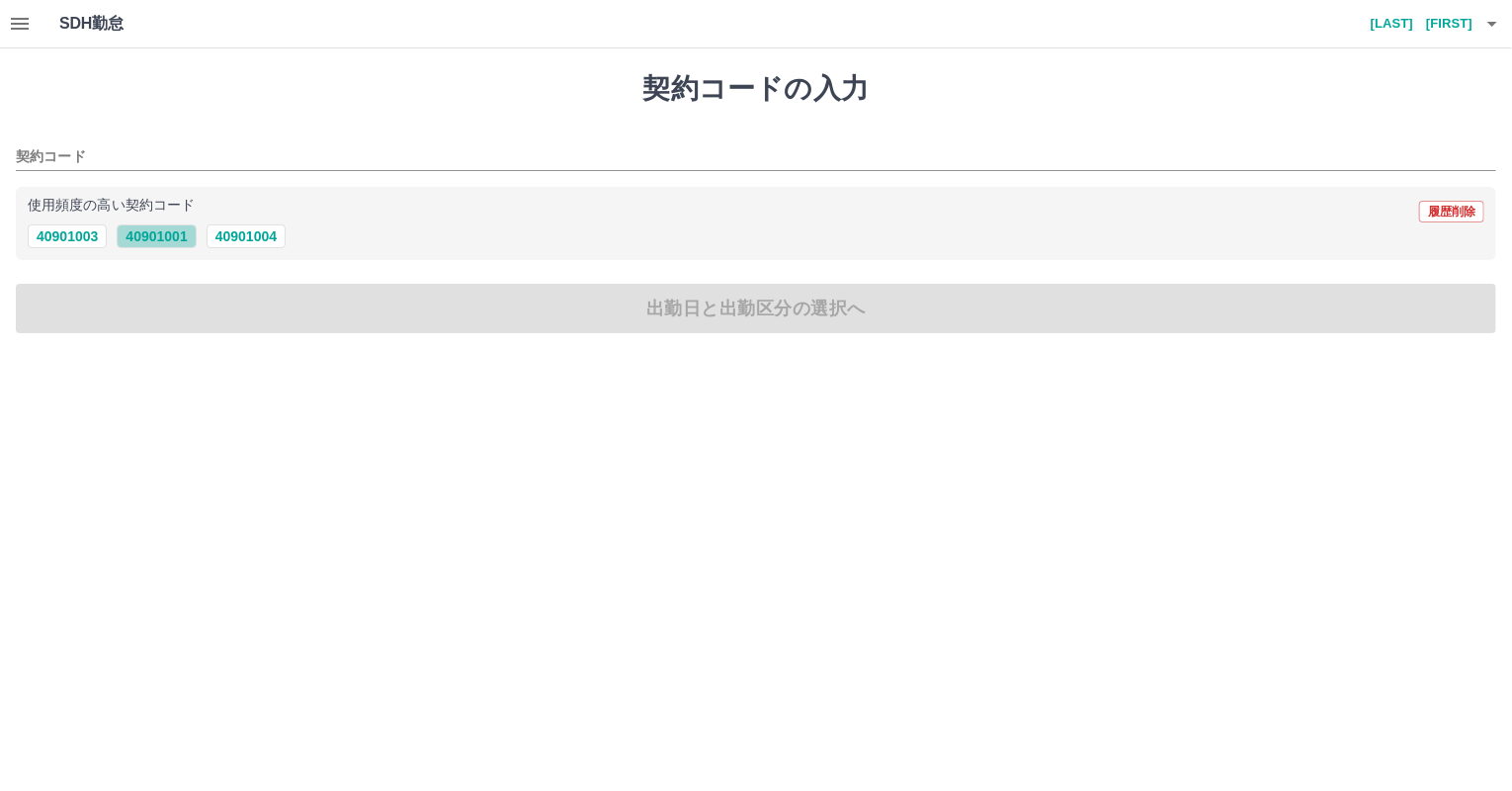 click on "40901001" at bounding box center (156, 236) 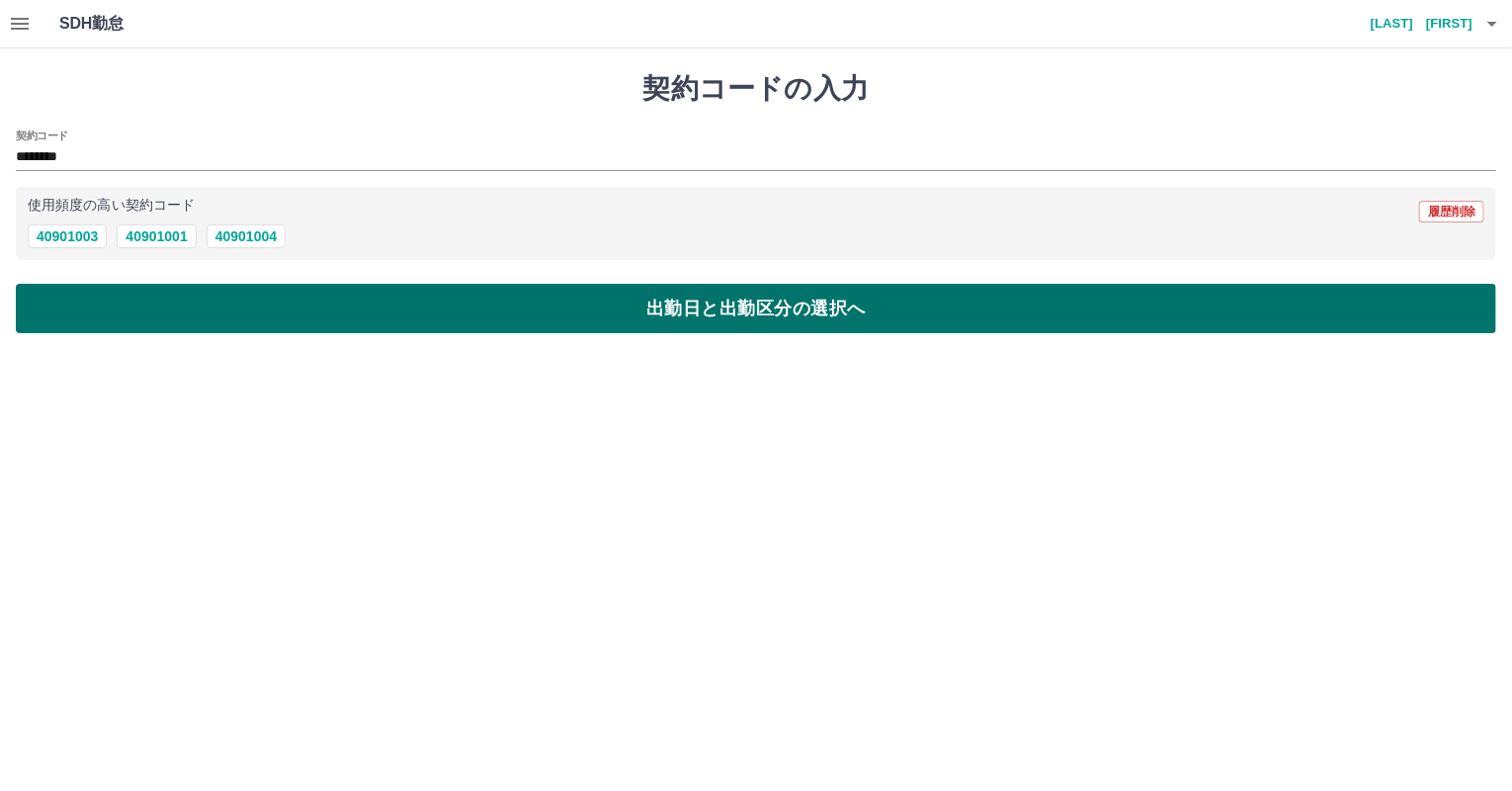 click on "出勤日と出勤区分の選択へ" at bounding box center (756, 308) 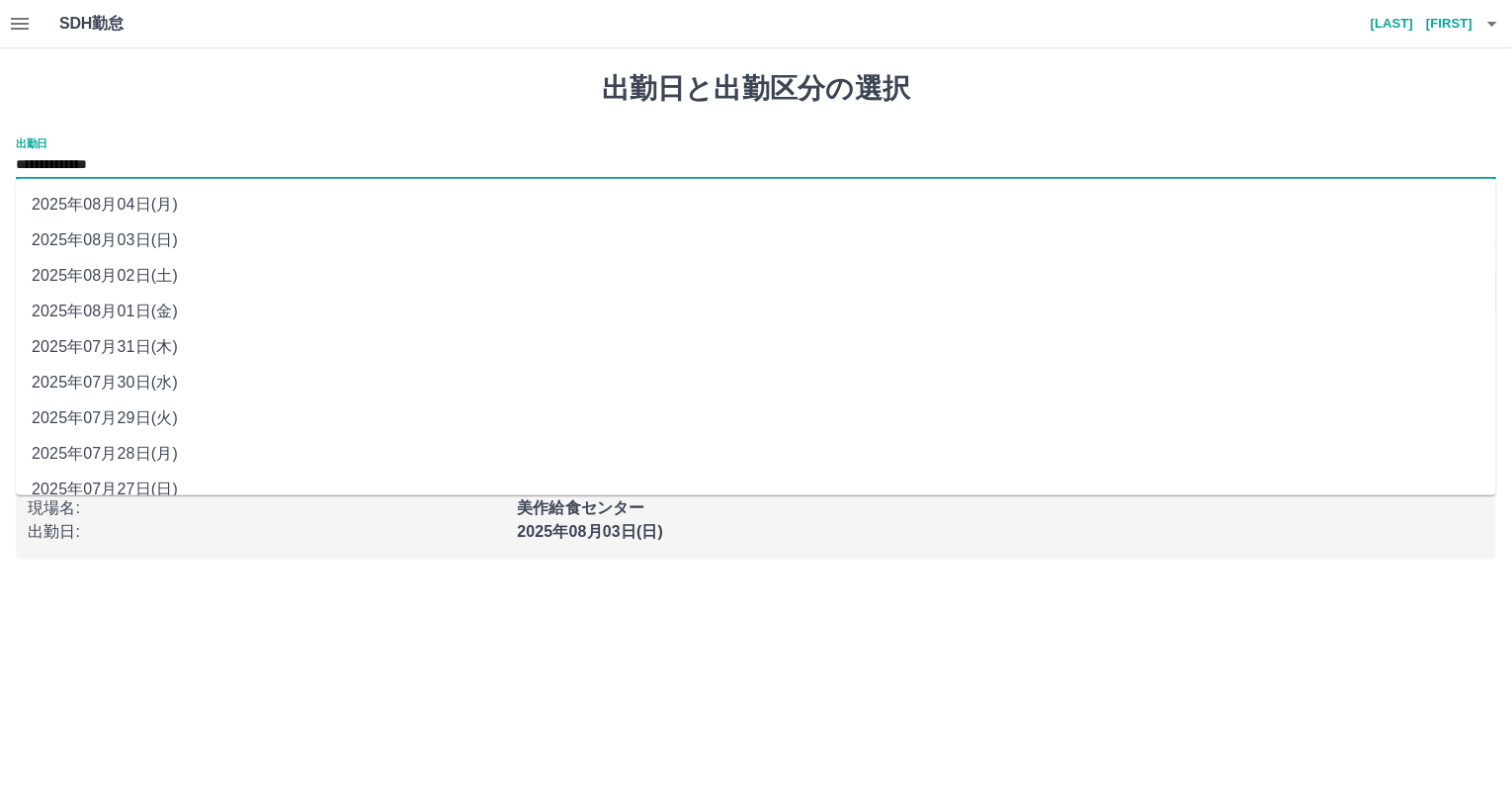 click on "**********" at bounding box center [756, 165] 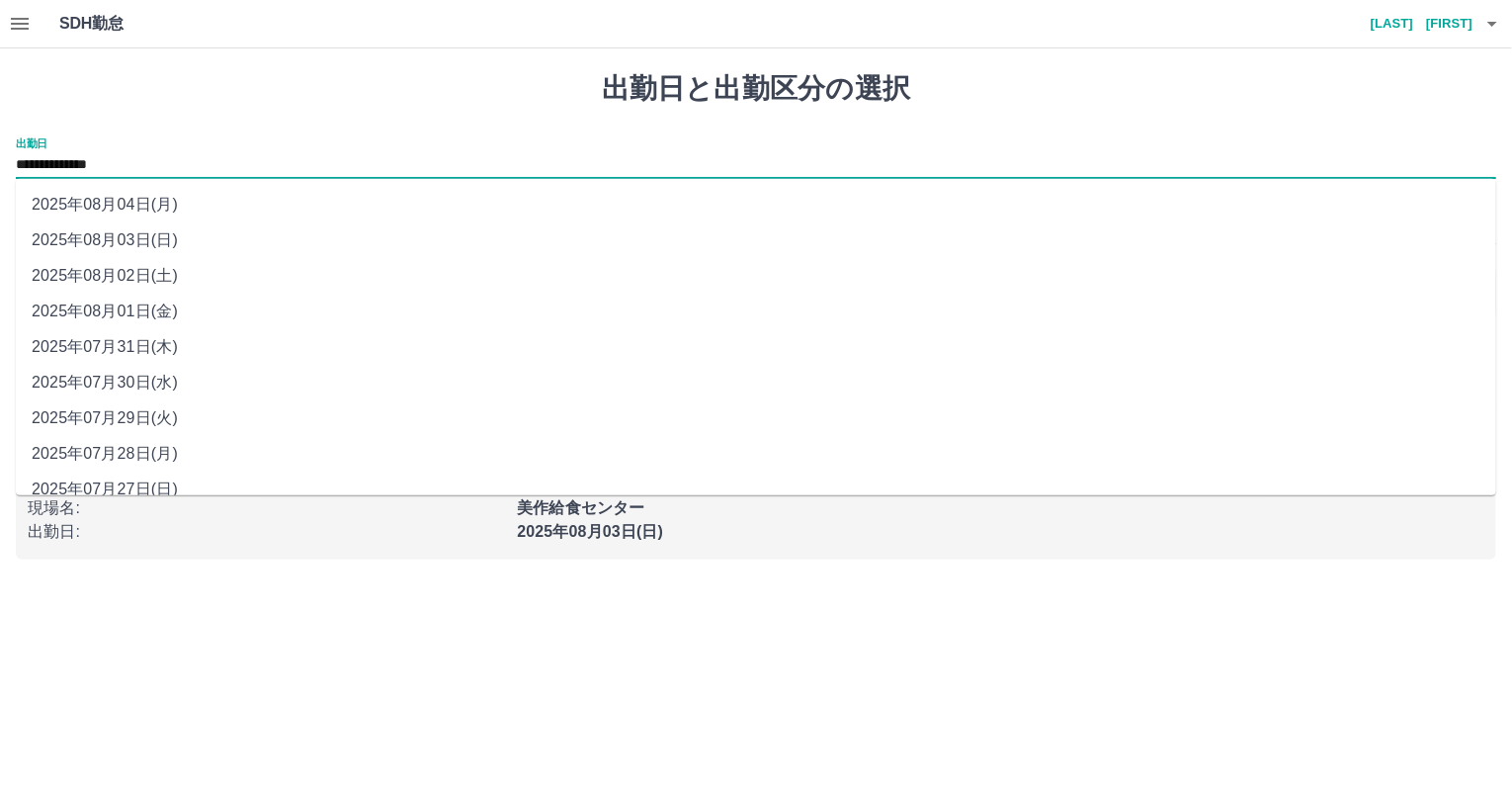 click on "2025年08月04日(月)" at bounding box center [756, 205] 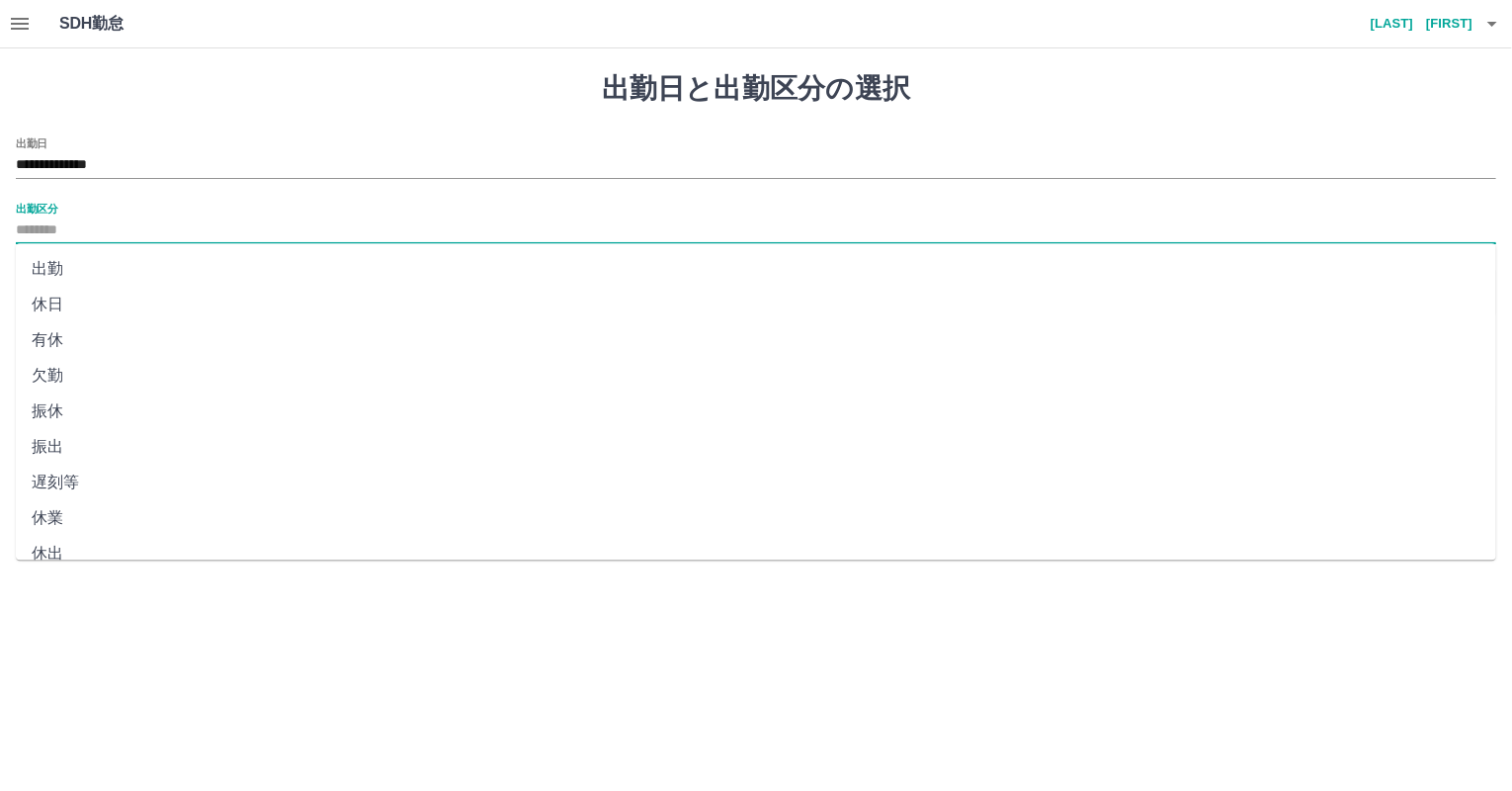 click on "出勤区分" at bounding box center (756, 230) 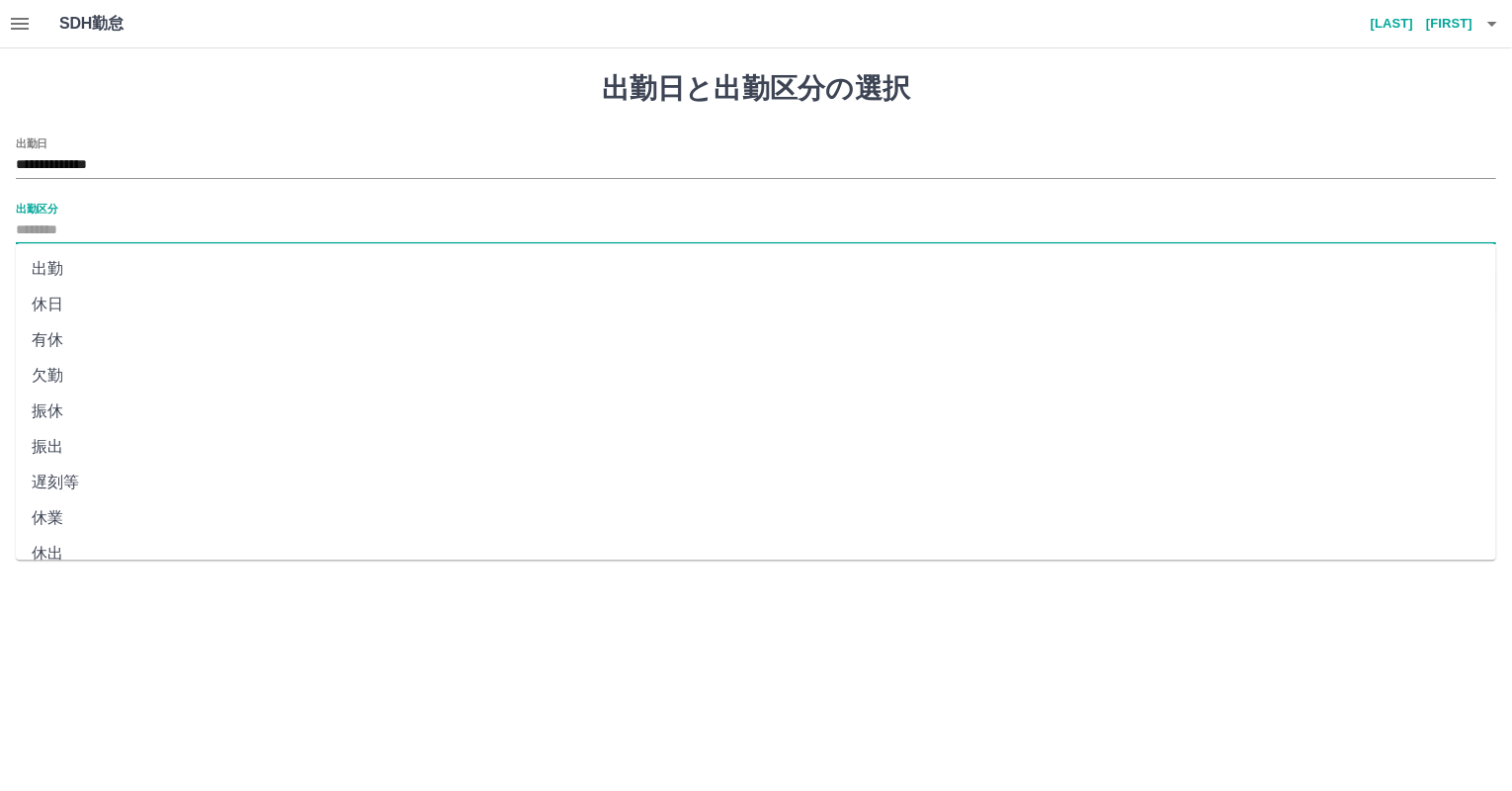 click on "休業" at bounding box center [756, 518] 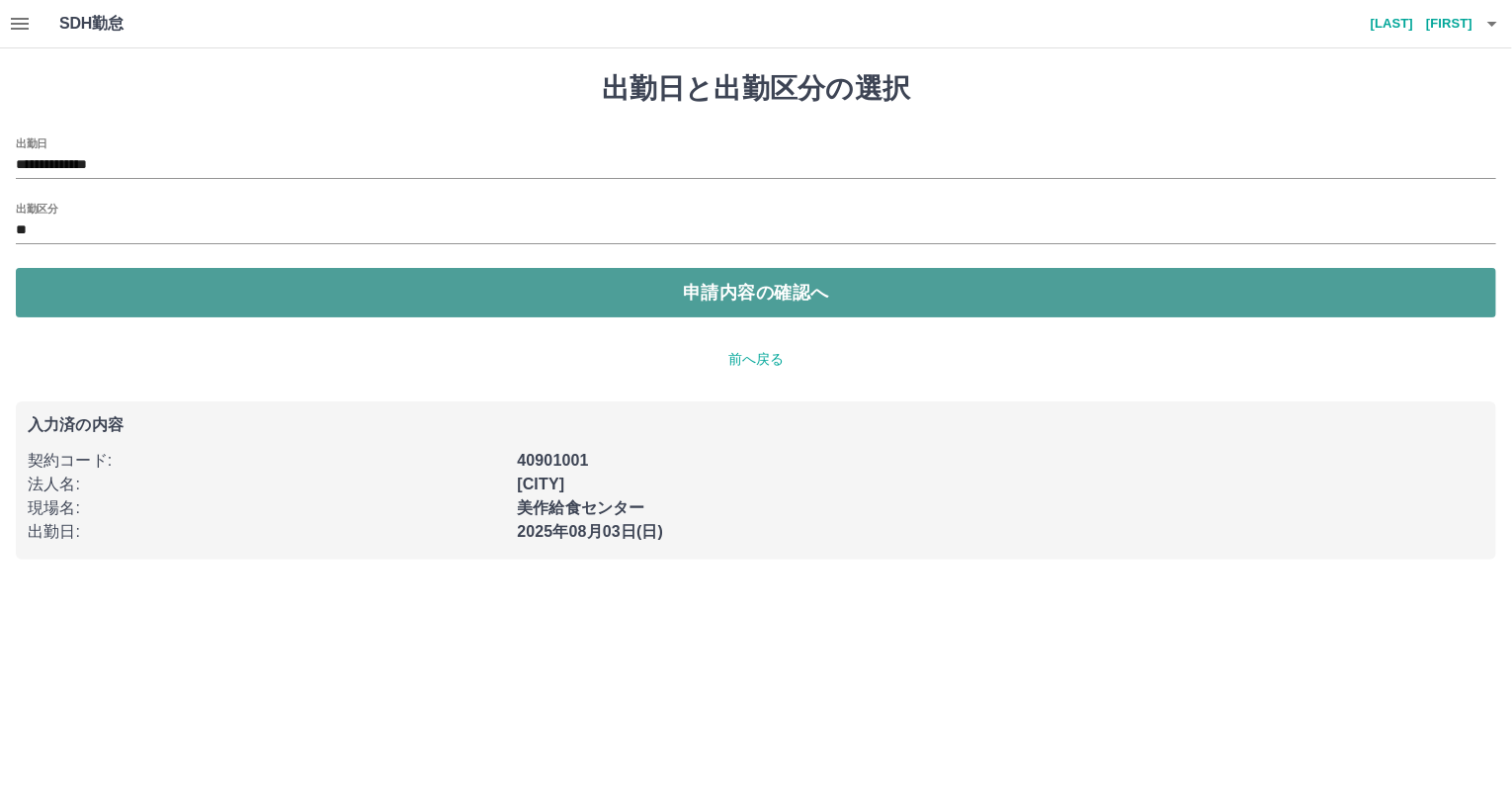 click on "申請内容の確認へ" at bounding box center (756, 293) 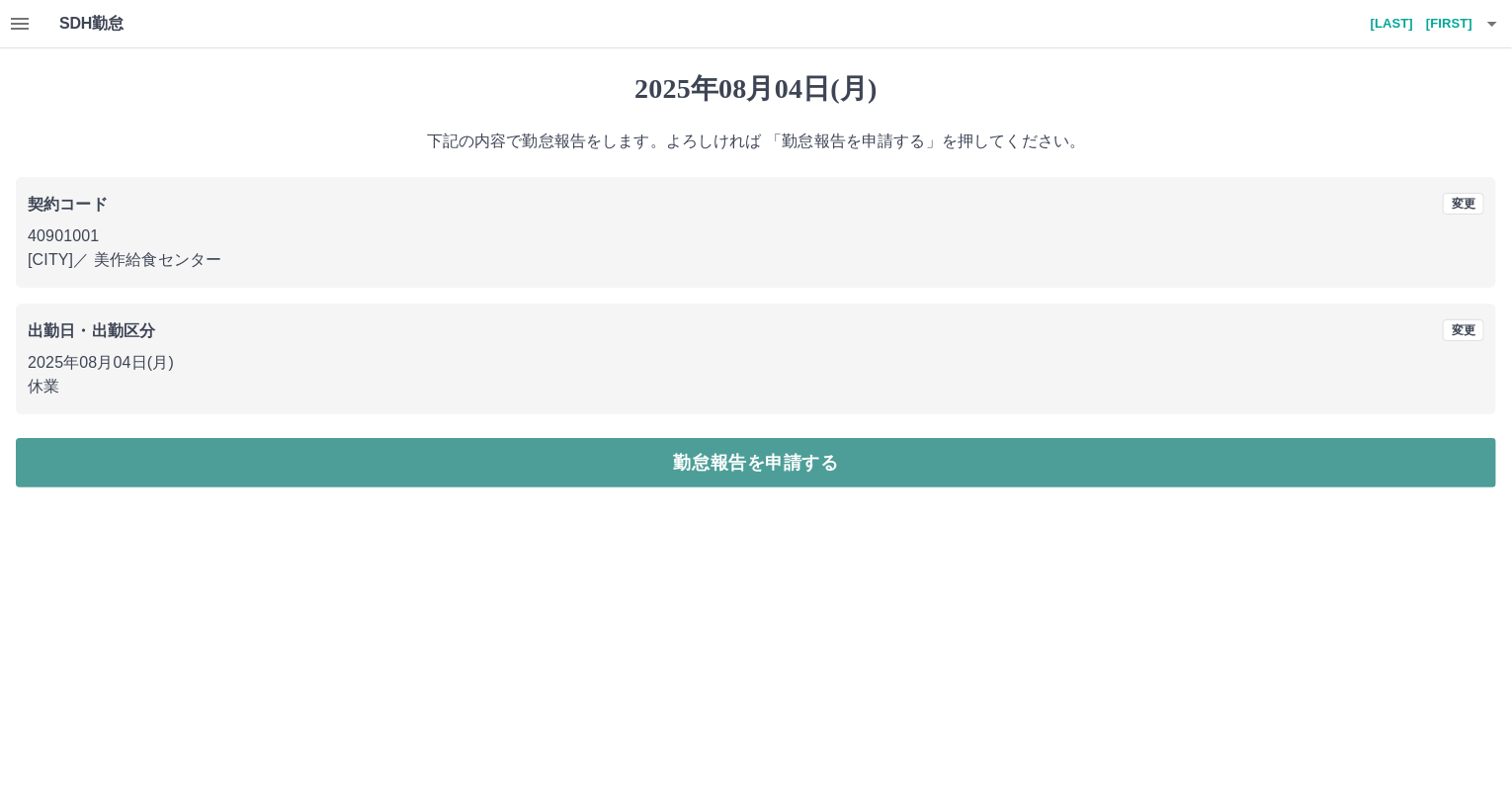 click on "勤怠報告を申請する" at bounding box center [756, 463] 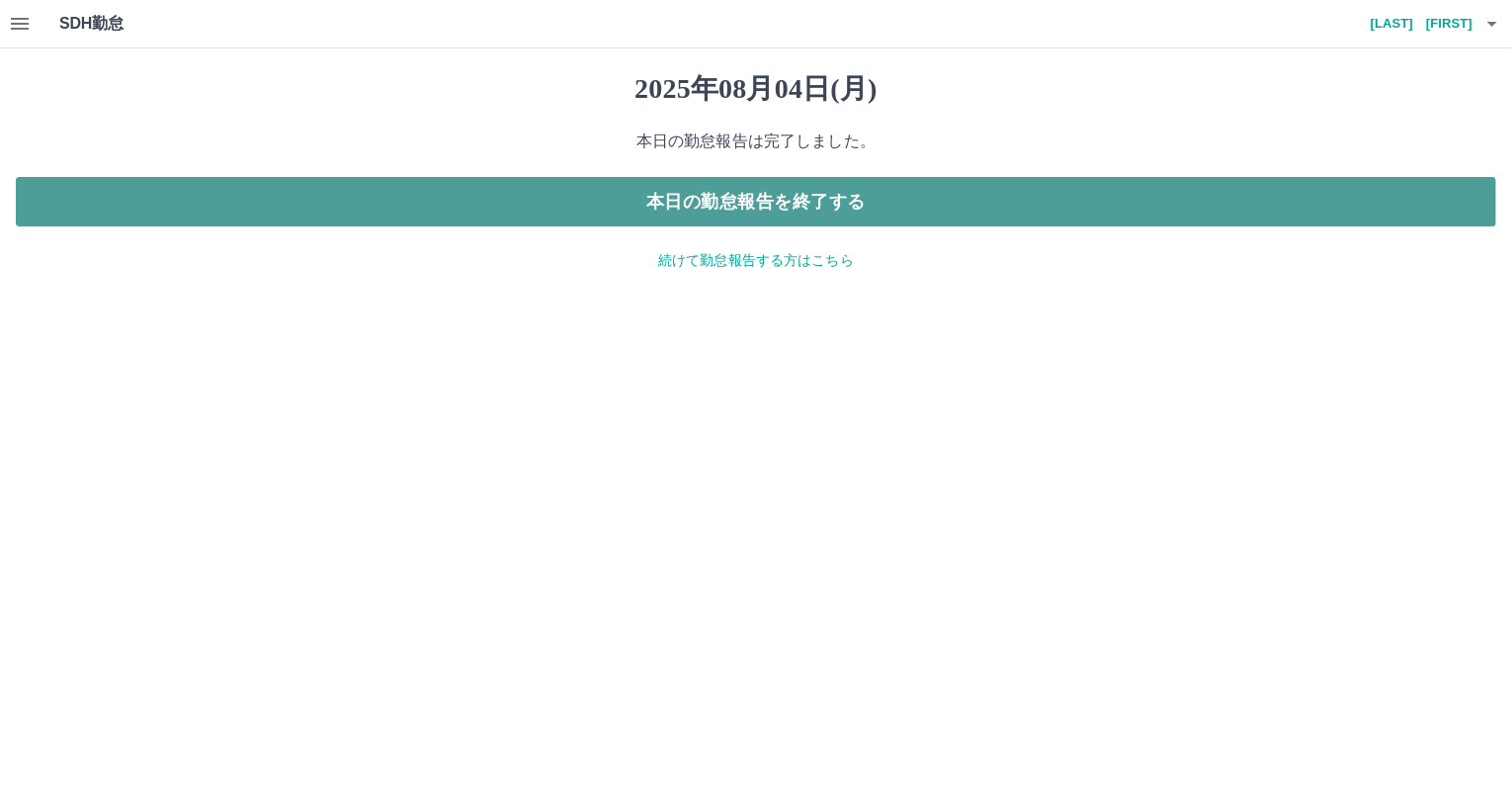 click on "本日の勤怠報告を終了する" at bounding box center [756, 202] 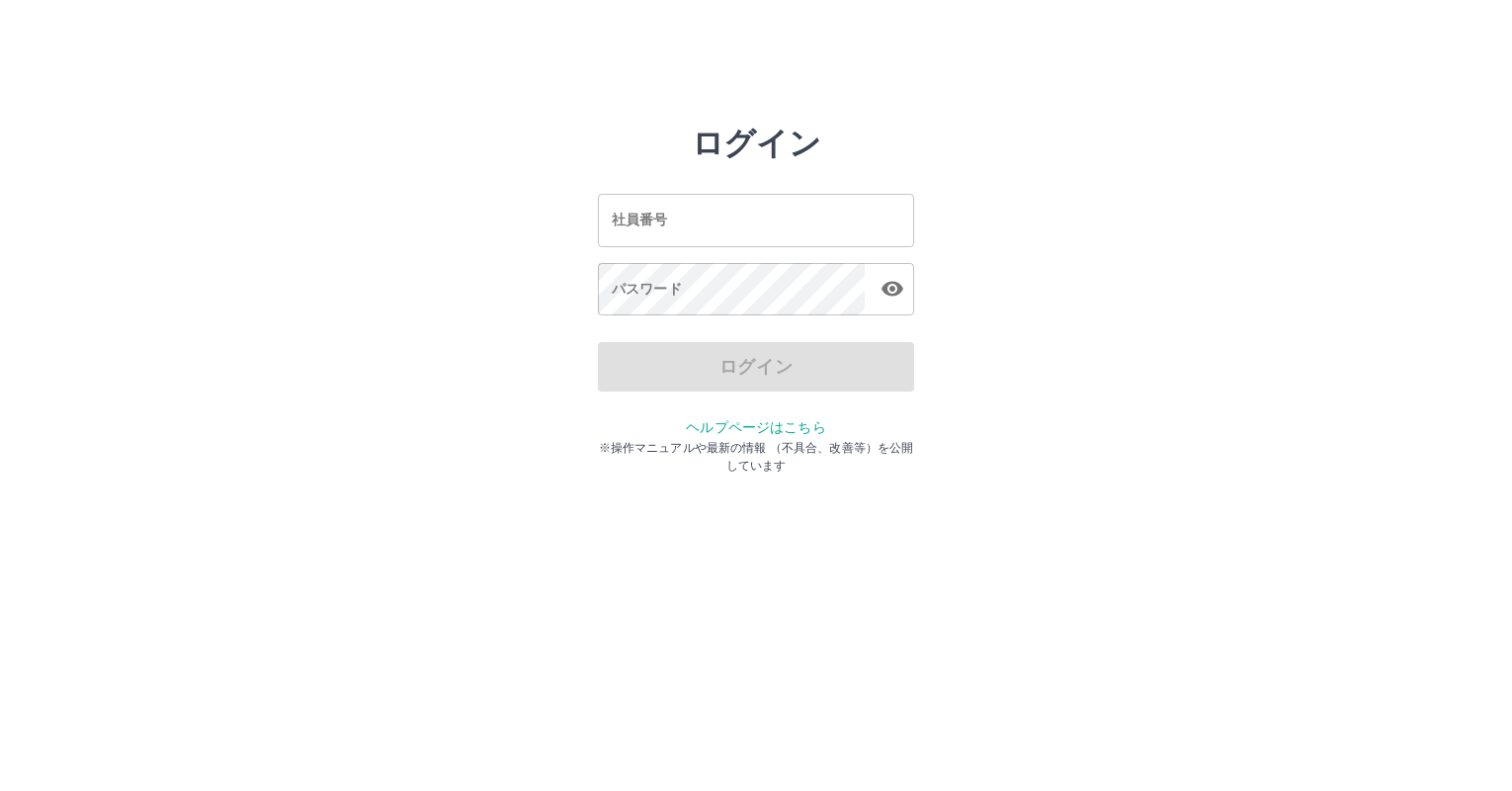 scroll, scrollTop: 0, scrollLeft: 0, axis: both 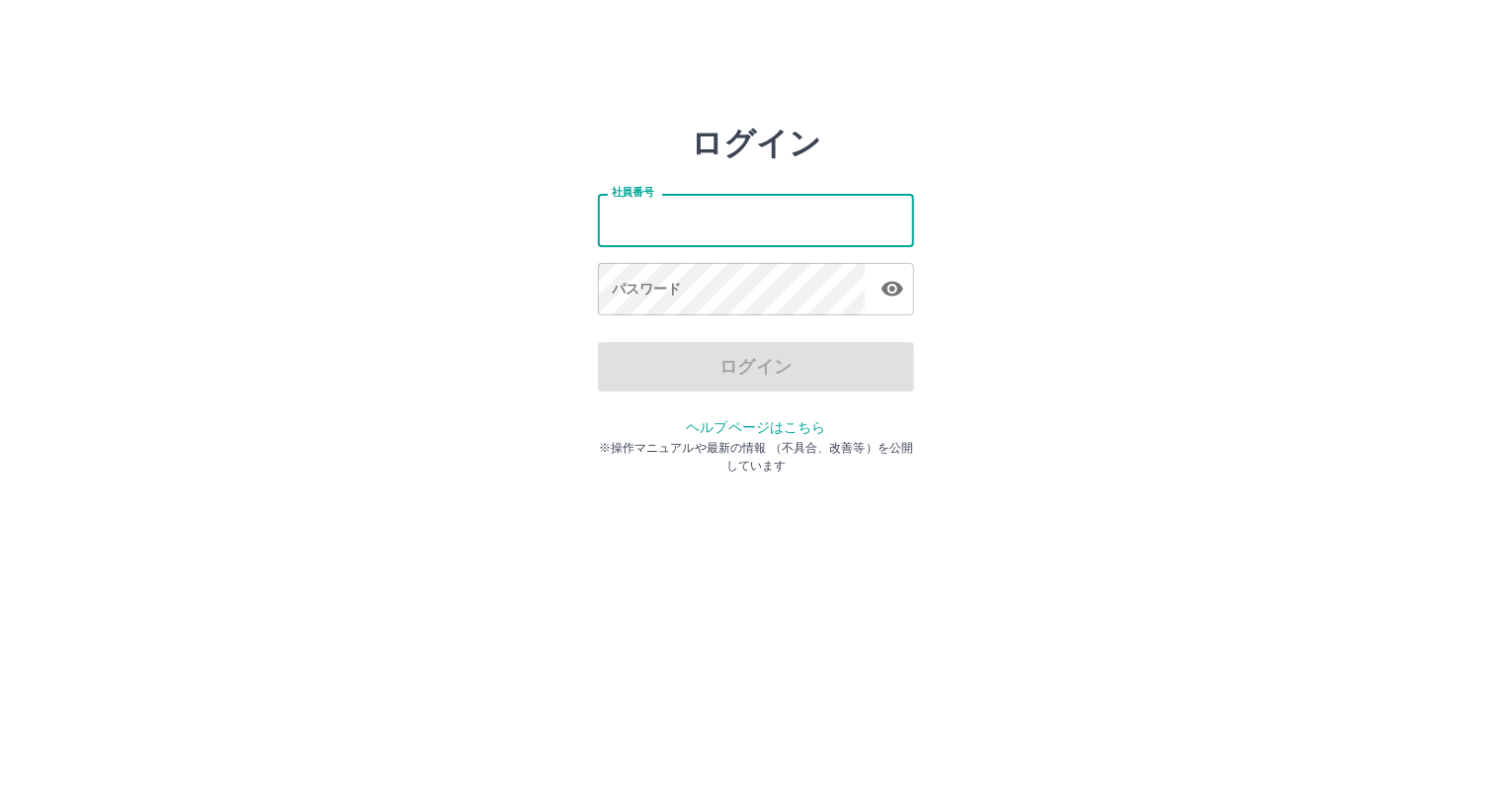 click on "社員番号" at bounding box center (756, 220) 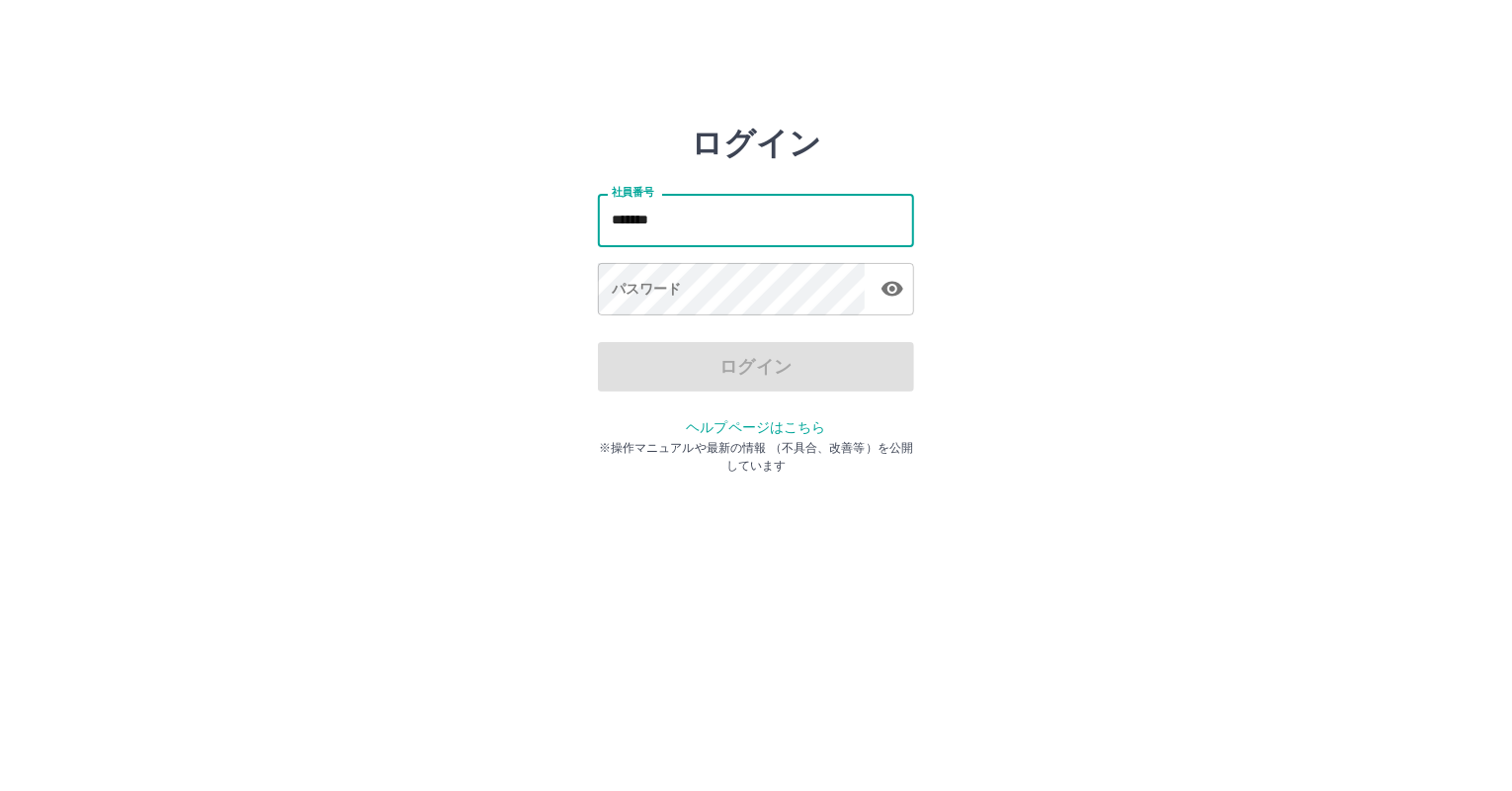 type on "*******" 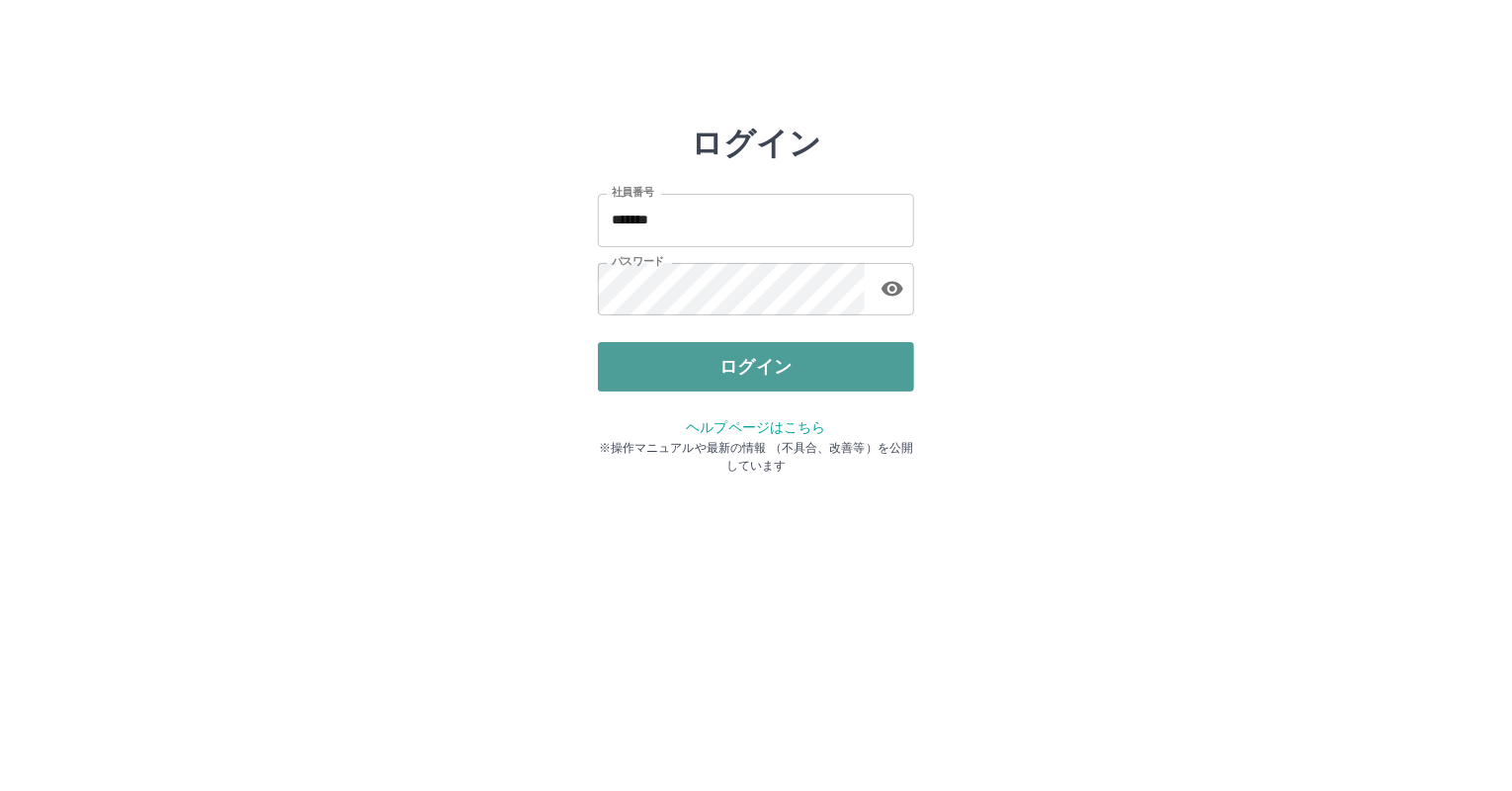 click on "ログイン" at bounding box center (756, 367) 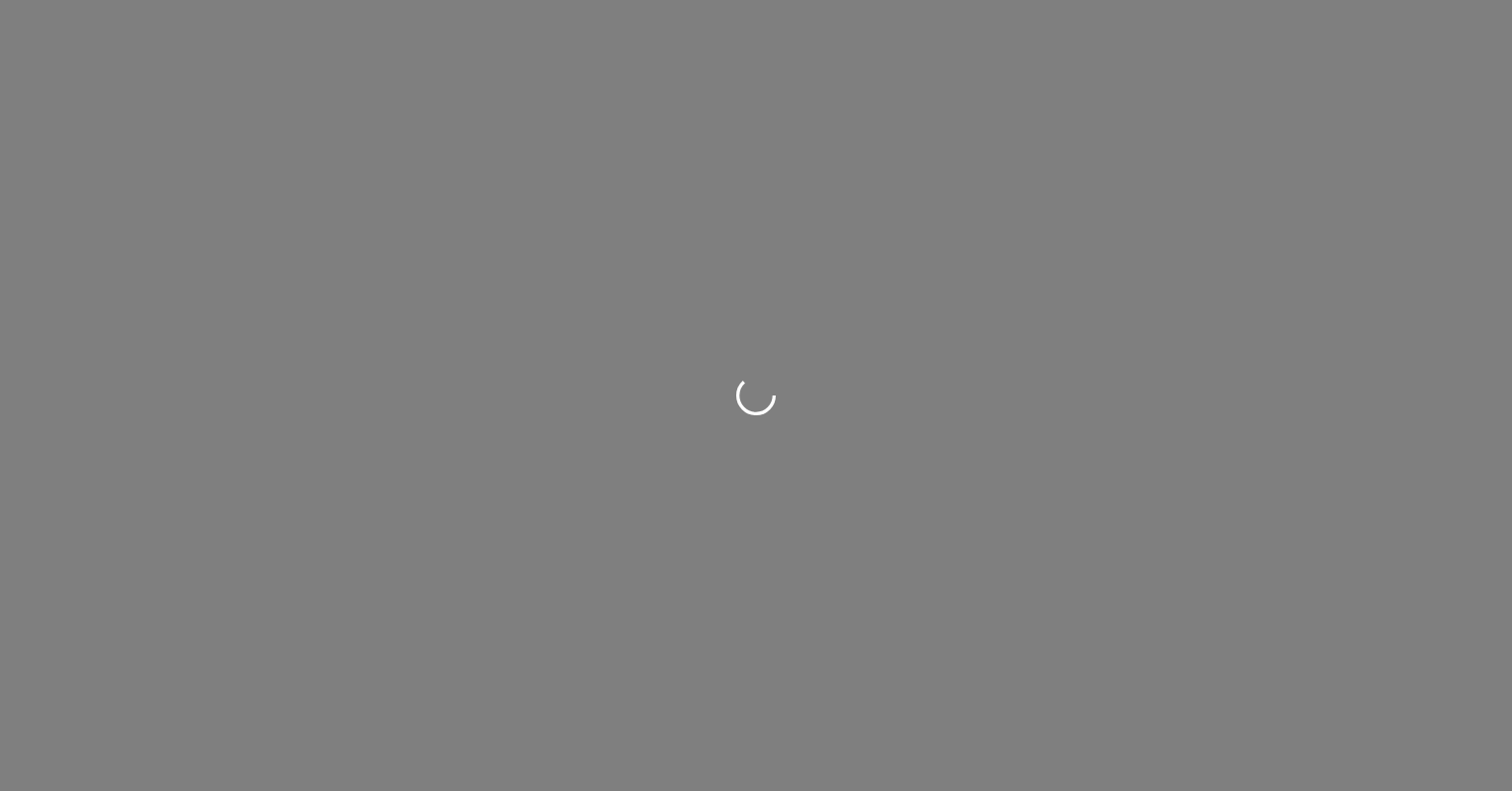 scroll, scrollTop: 0, scrollLeft: 0, axis: both 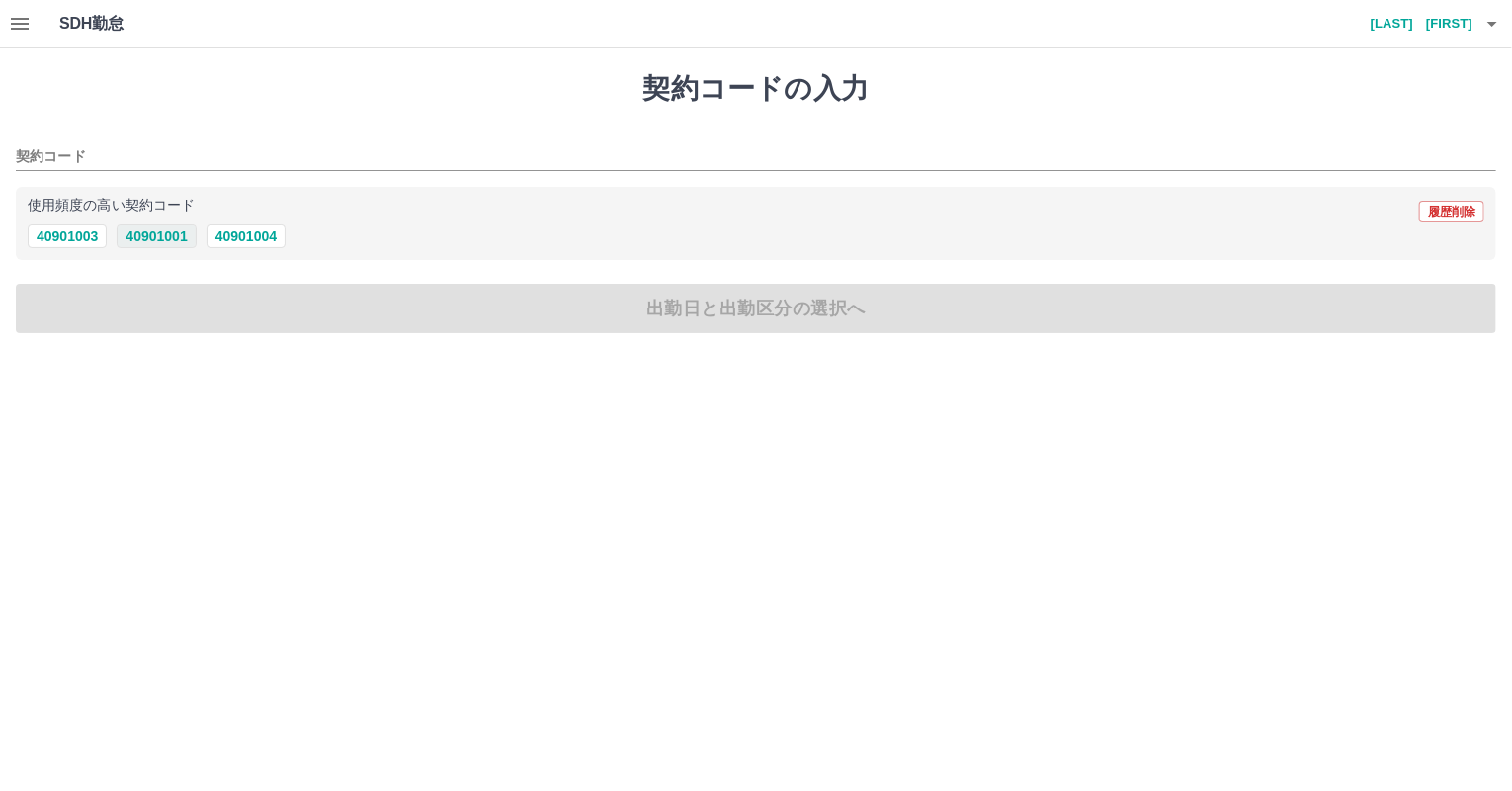 click on "40901001" at bounding box center [156, 236] 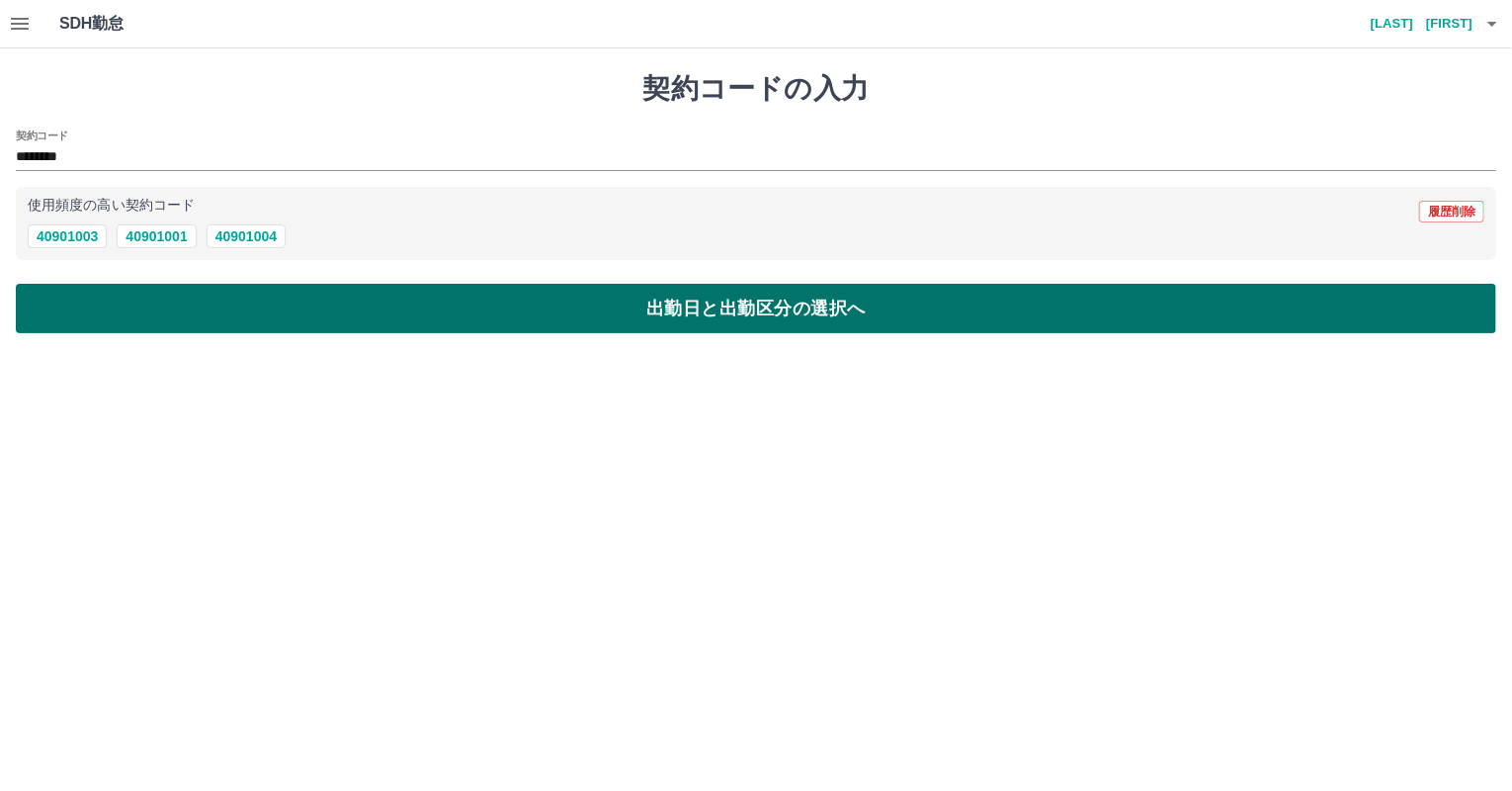 click on "出勤日と出勤区分の選択へ" at bounding box center (756, 308) 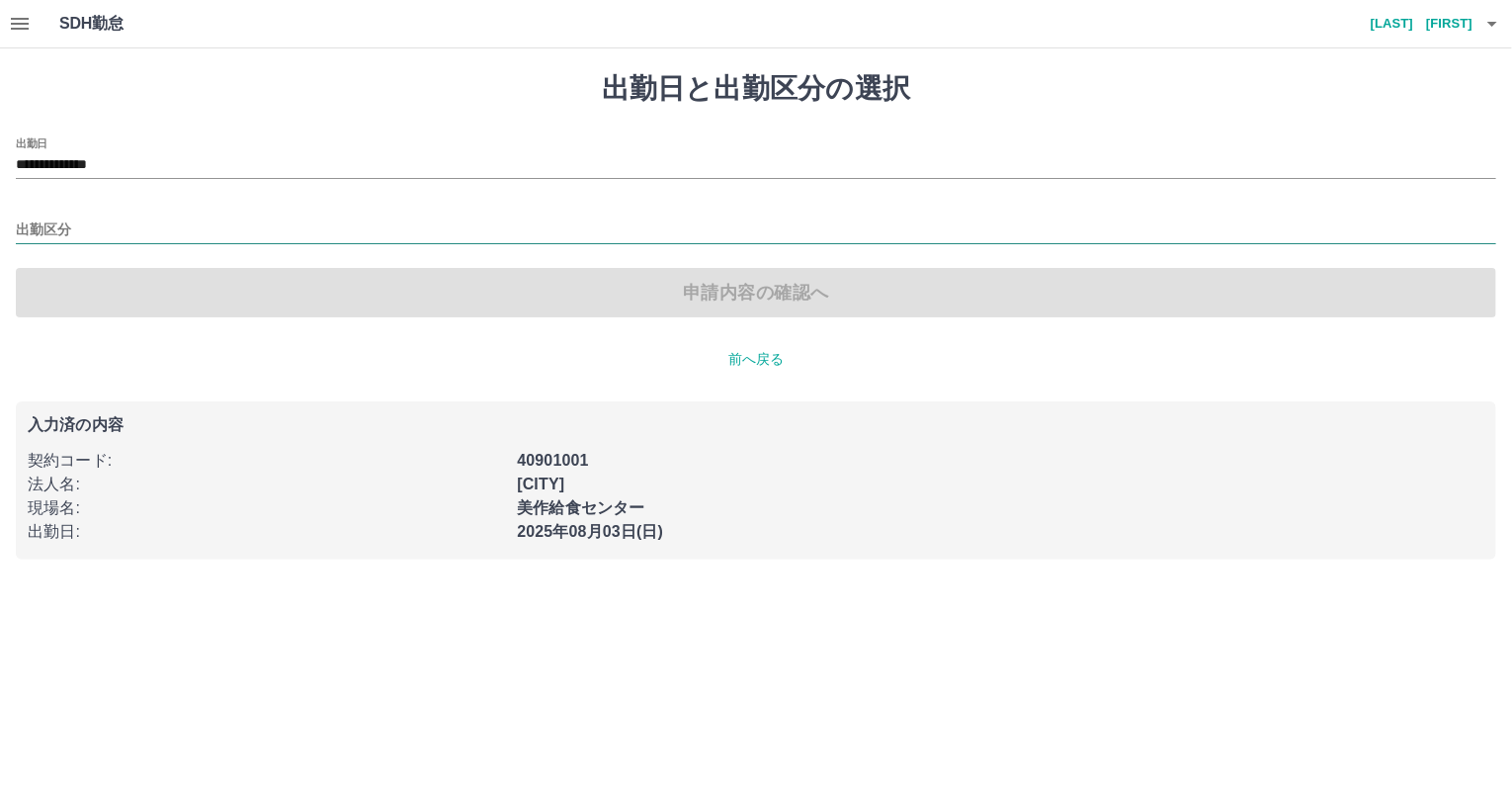 click on "出勤区分" at bounding box center [756, 230] 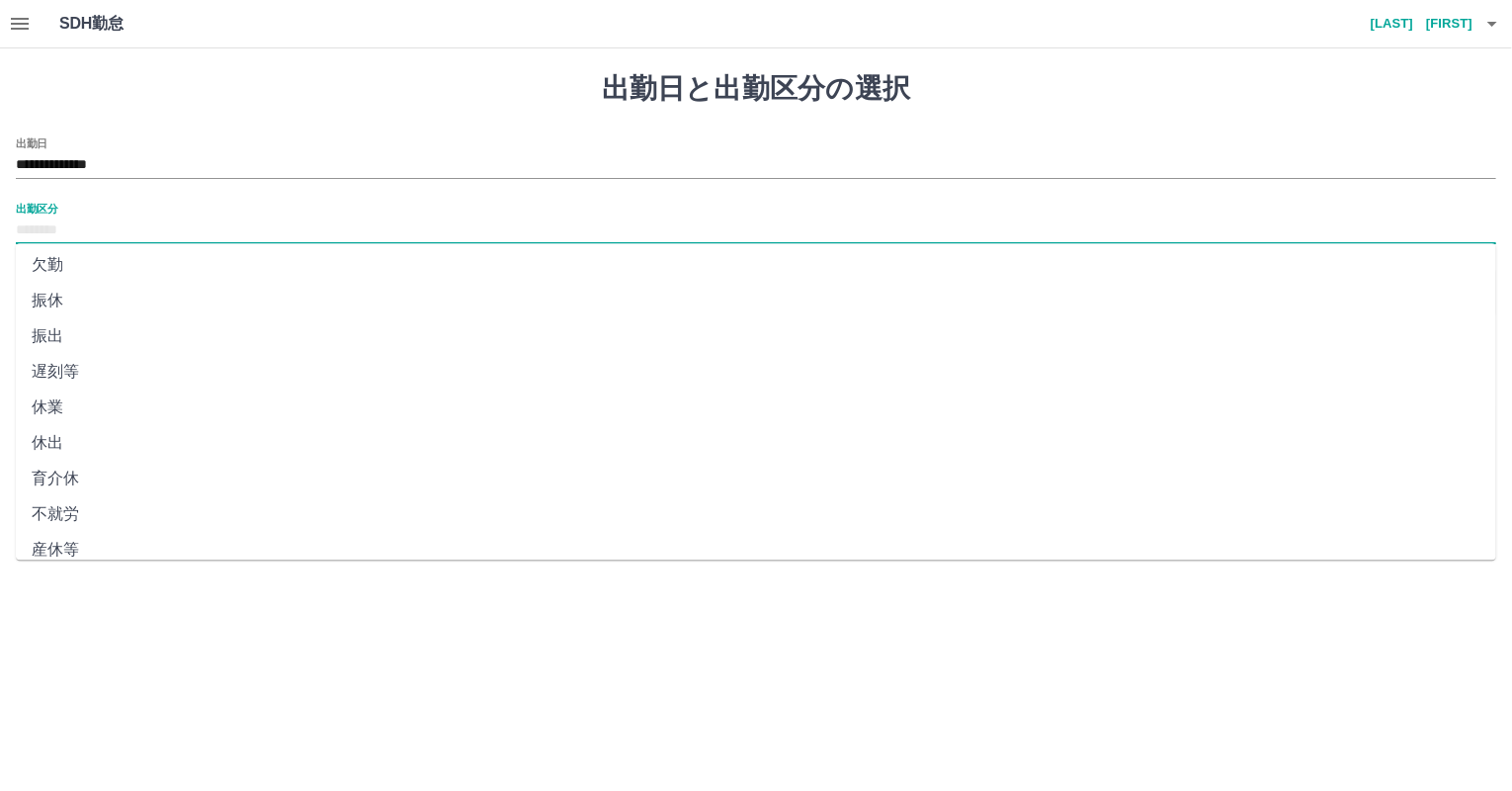 scroll, scrollTop: 340, scrollLeft: 0, axis: vertical 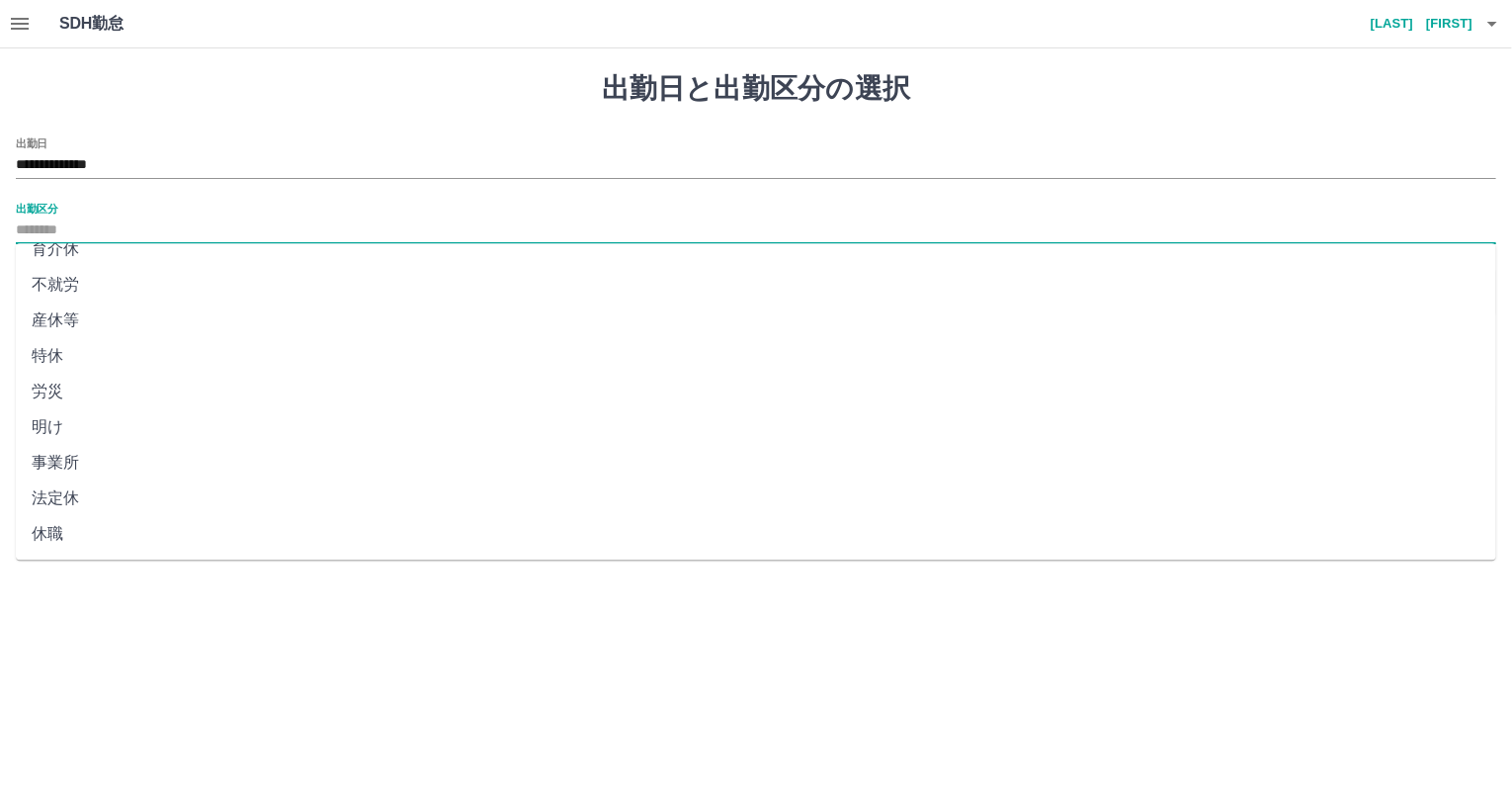 click on "法定休" at bounding box center [756, 498] 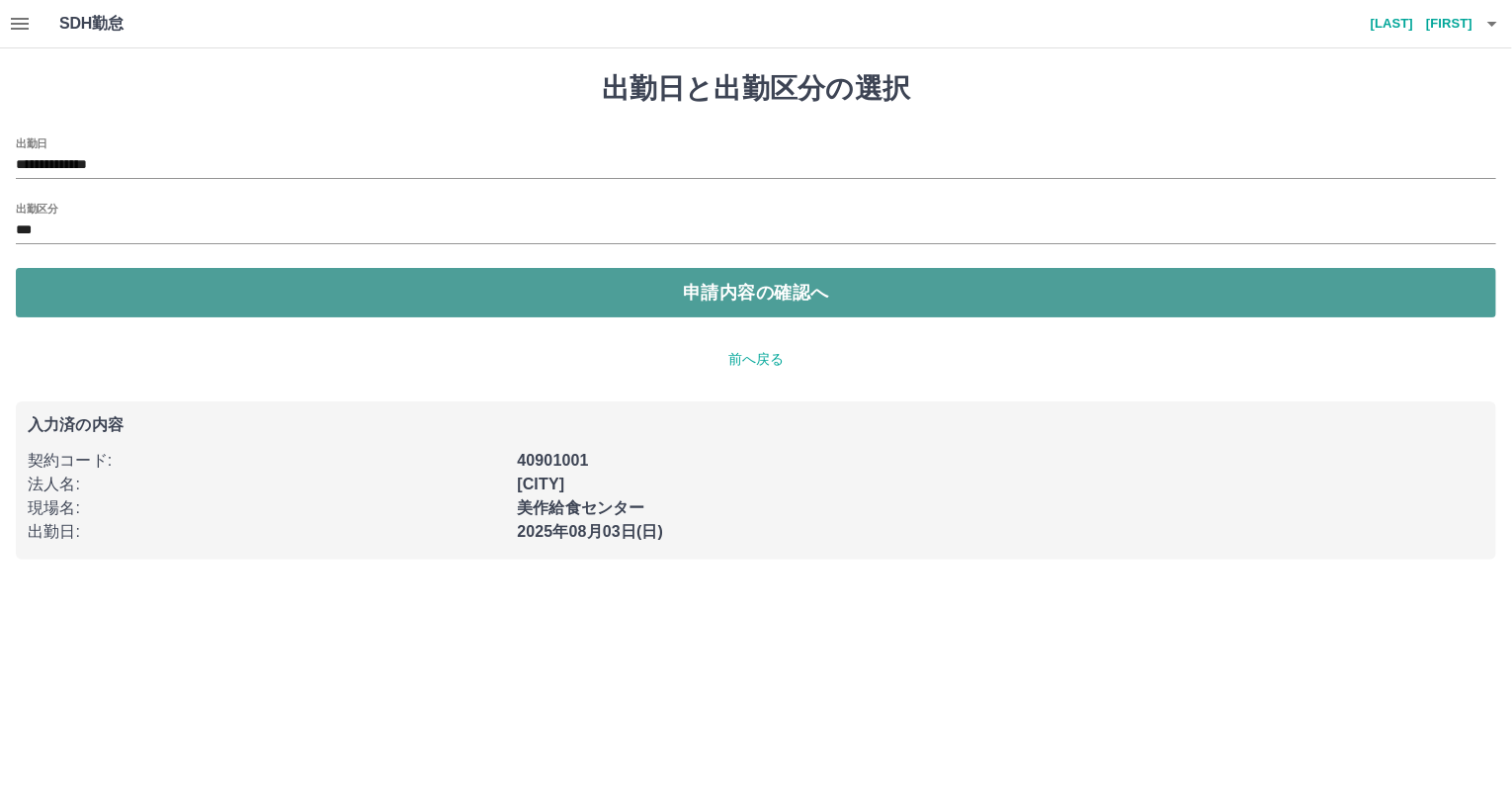 click on "申請内容の確認へ" at bounding box center (756, 293) 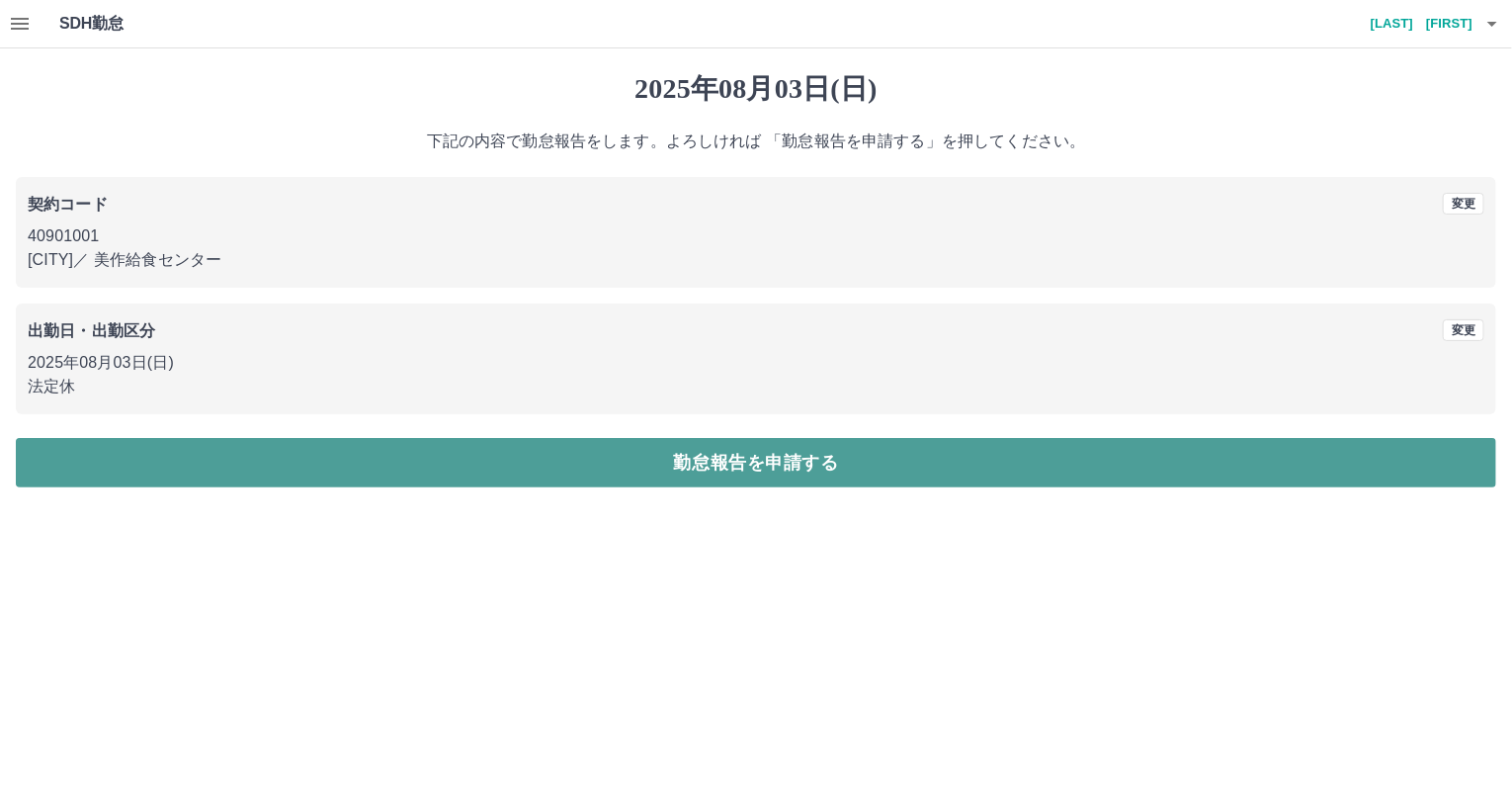 click on "勤怠報告を申請する" at bounding box center (756, 463) 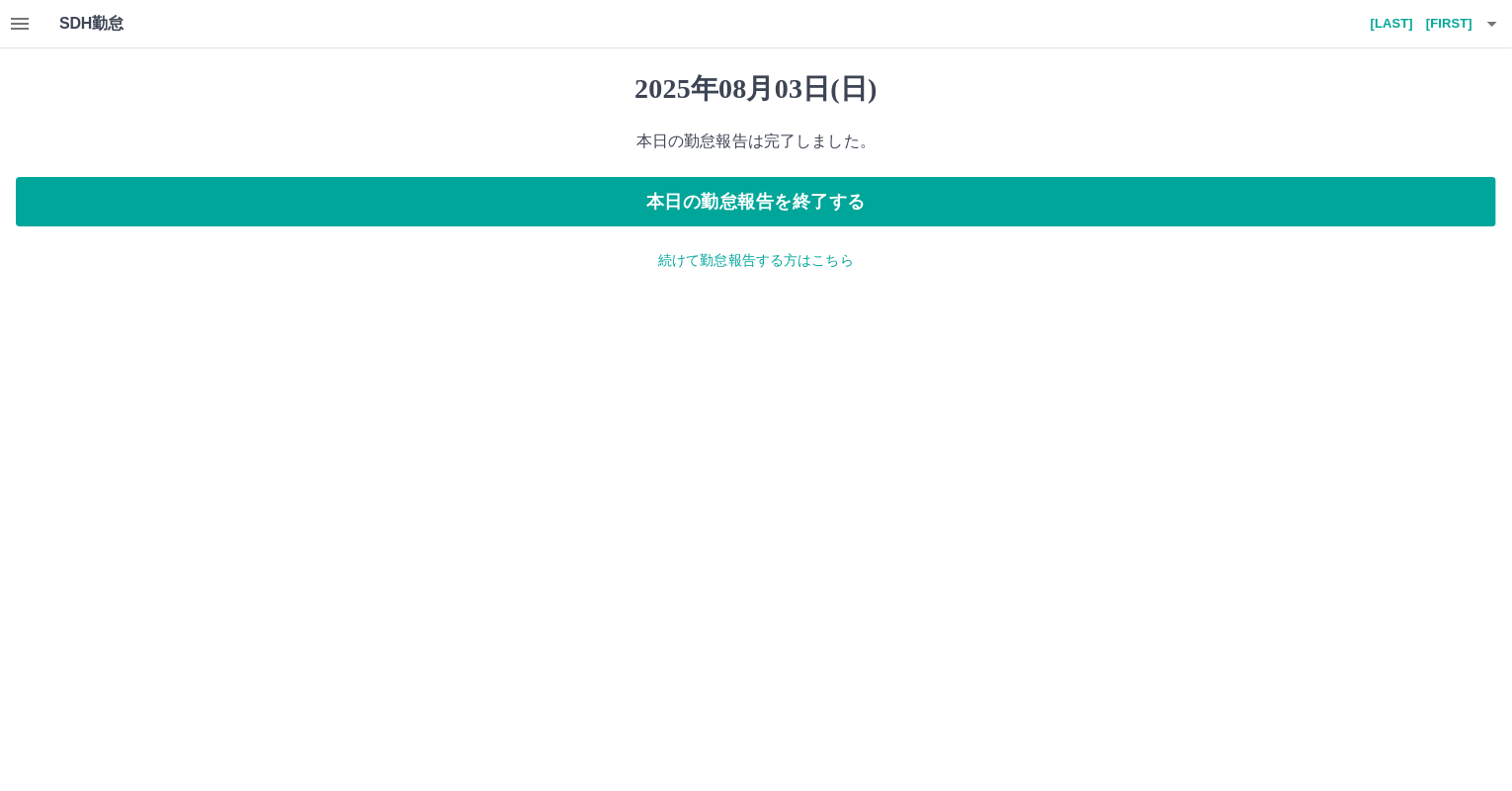 click on "続けて勤怠報告する方はこちら" at bounding box center [756, 260] 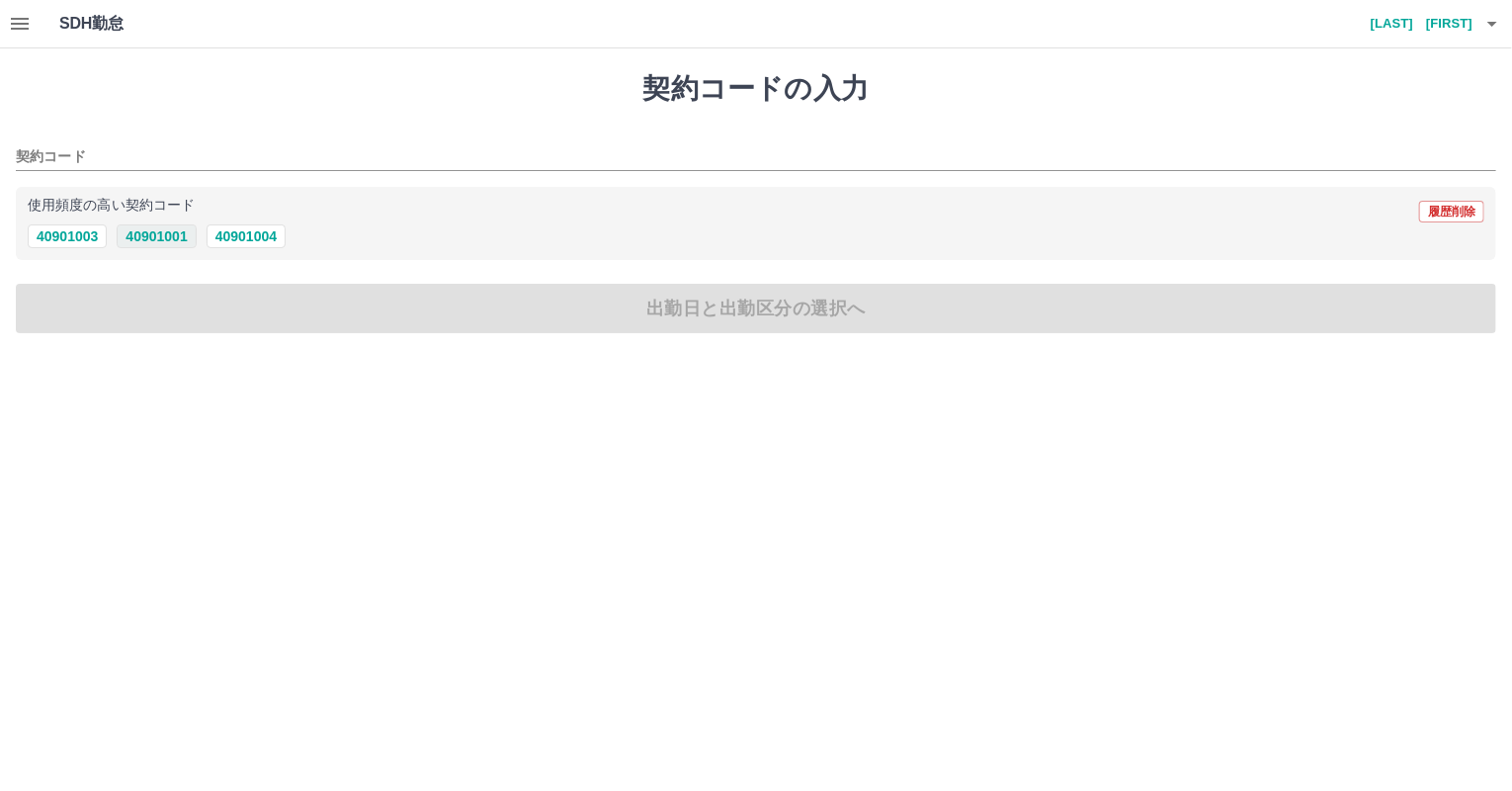 click on "40901001" at bounding box center [156, 236] 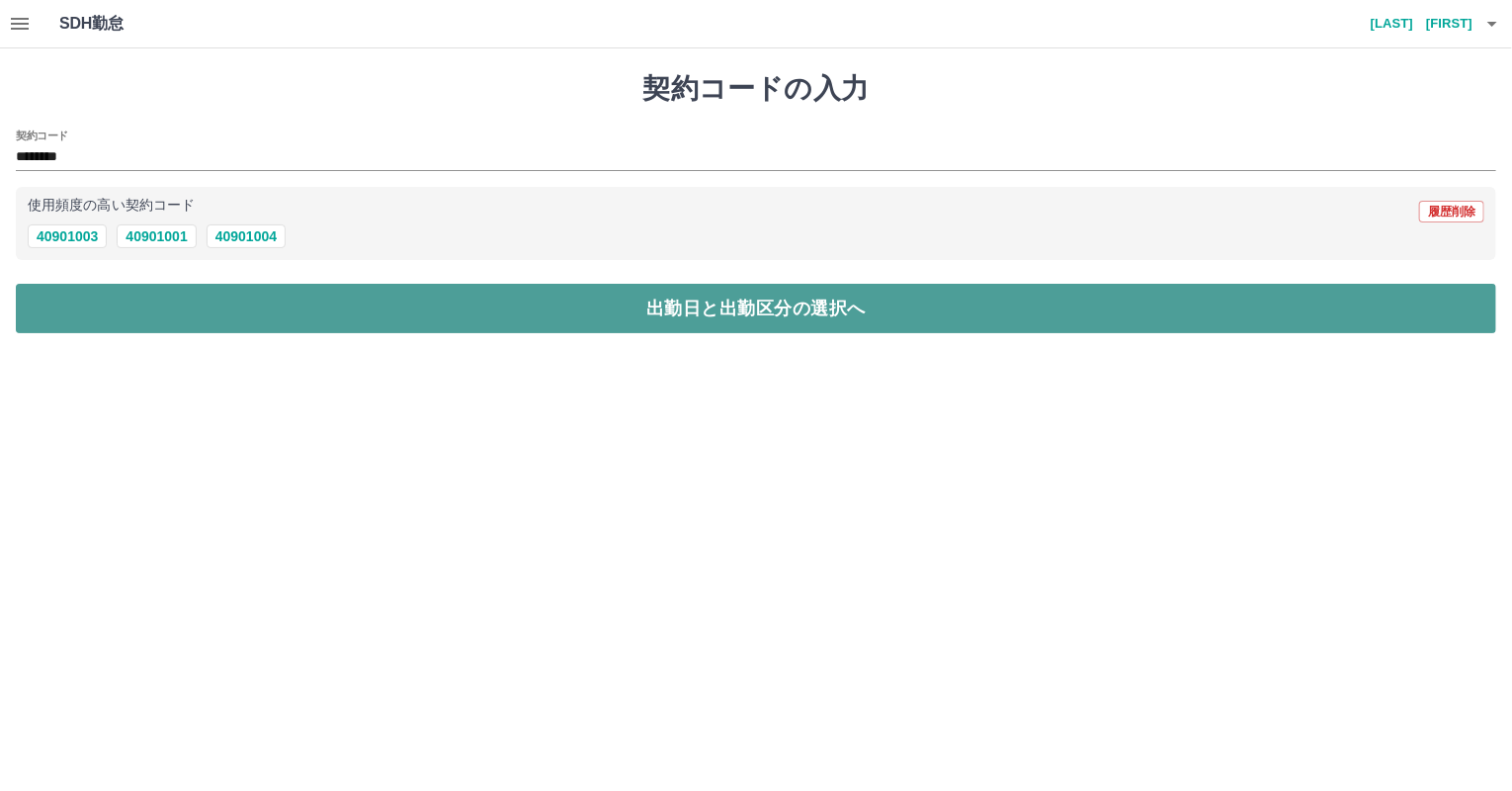 click on "出勤日と出勤区分の選択へ" at bounding box center (756, 308) 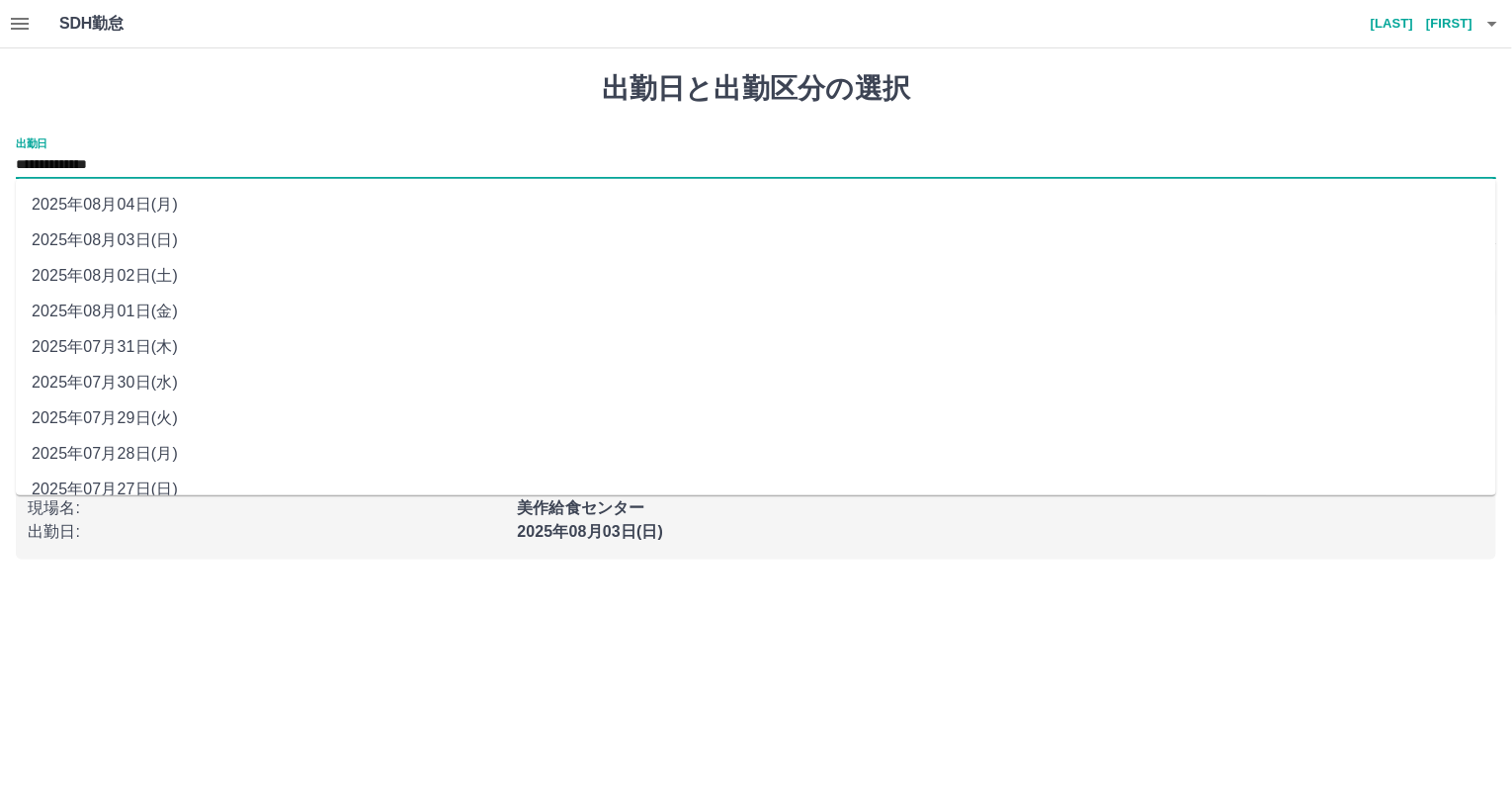 click on "**********" at bounding box center (756, 165) 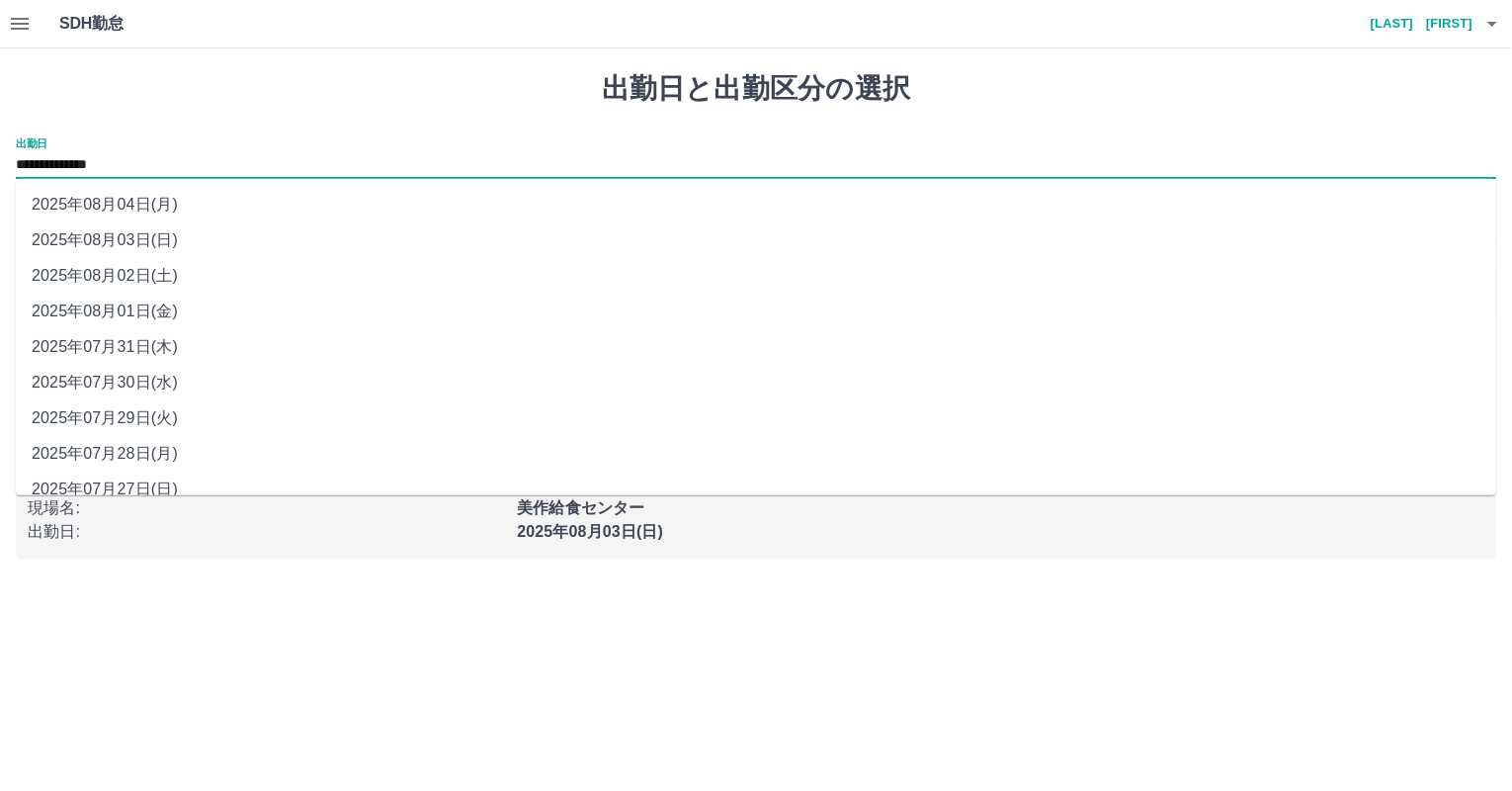 click on "2025年08月04日(月)" at bounding box center [756, 205] 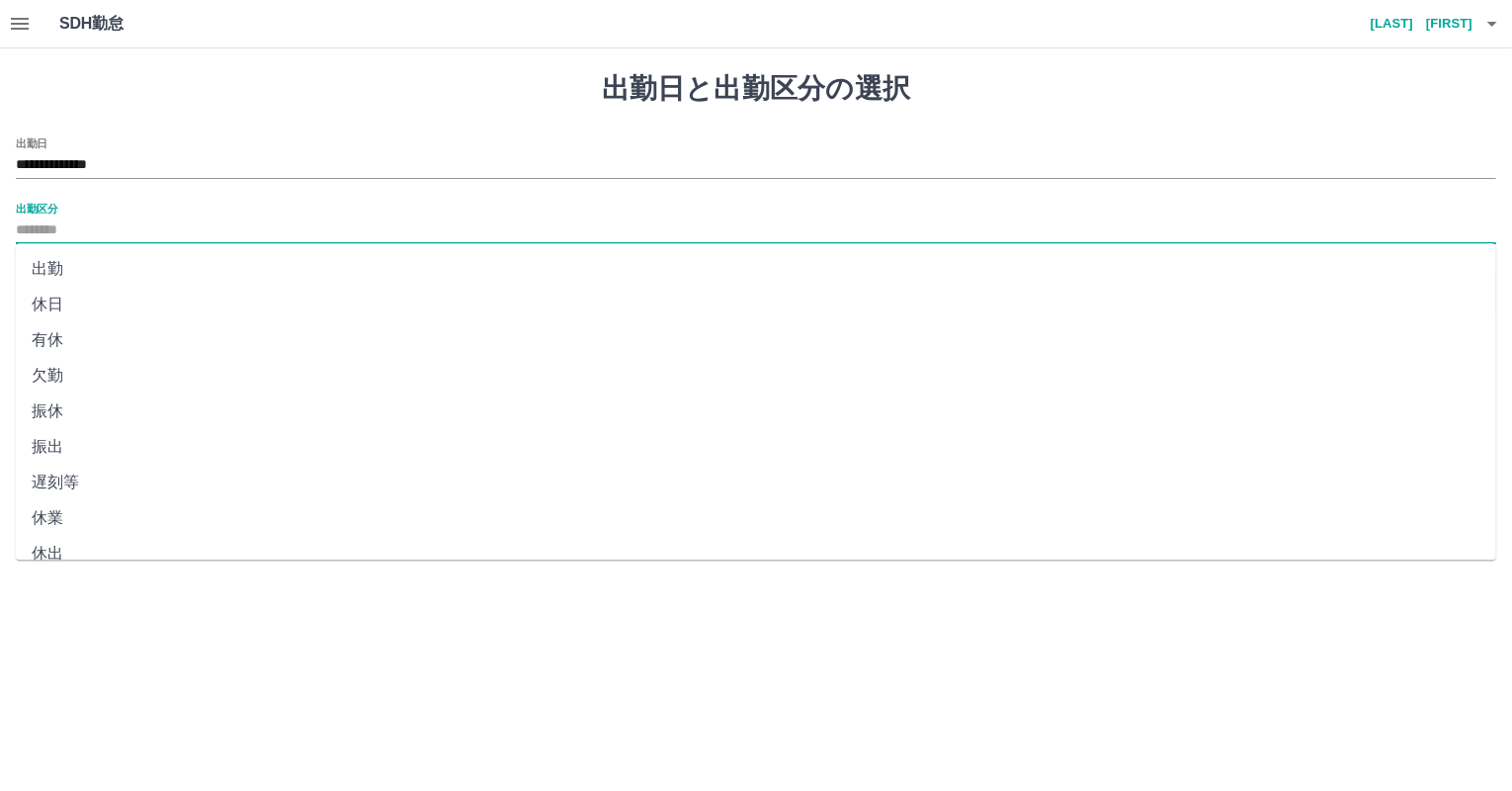 click on "出勤区分" at bounding box center (756, 230) 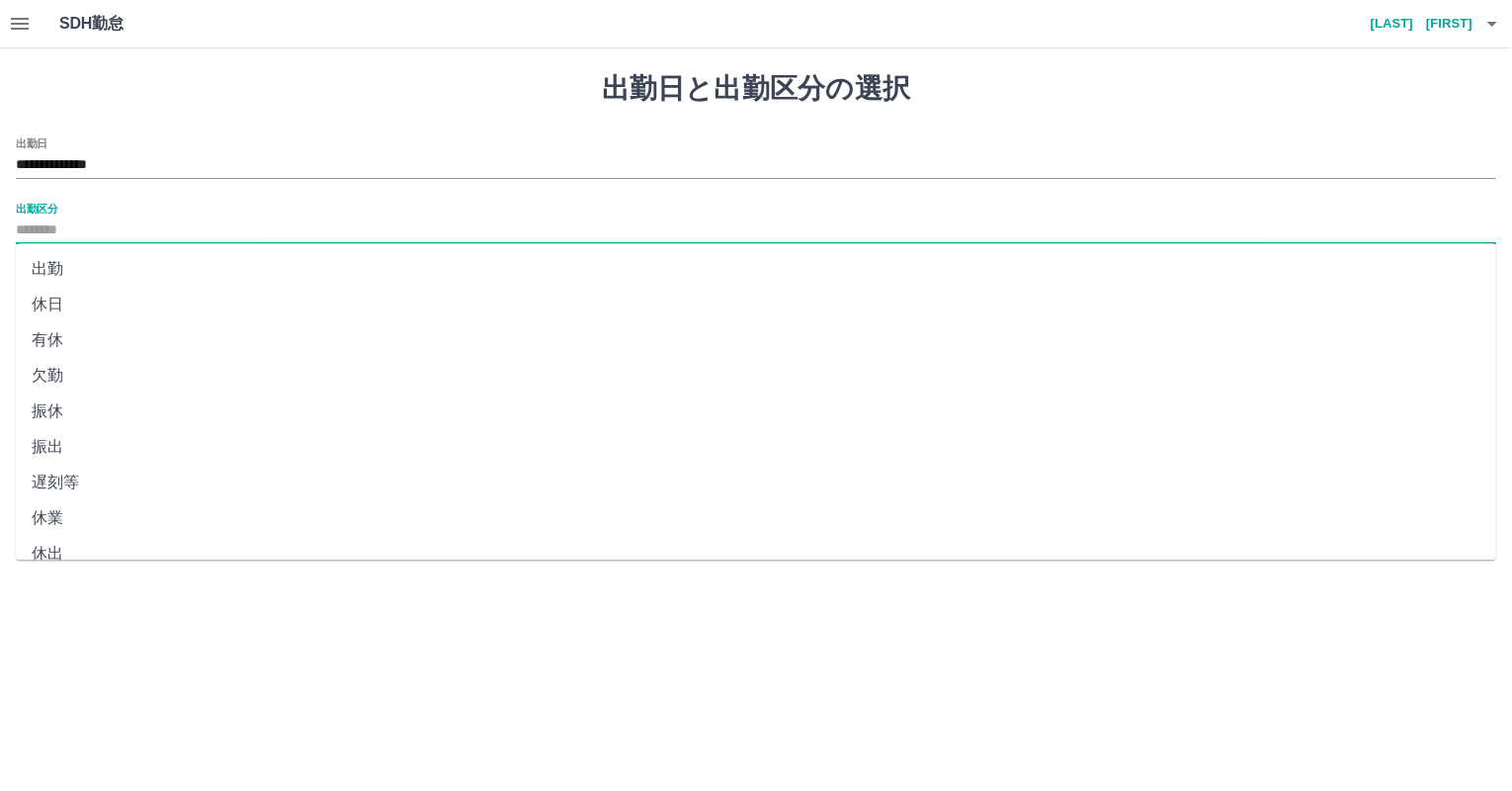 click on "有休" at bounding box center [756, 340] 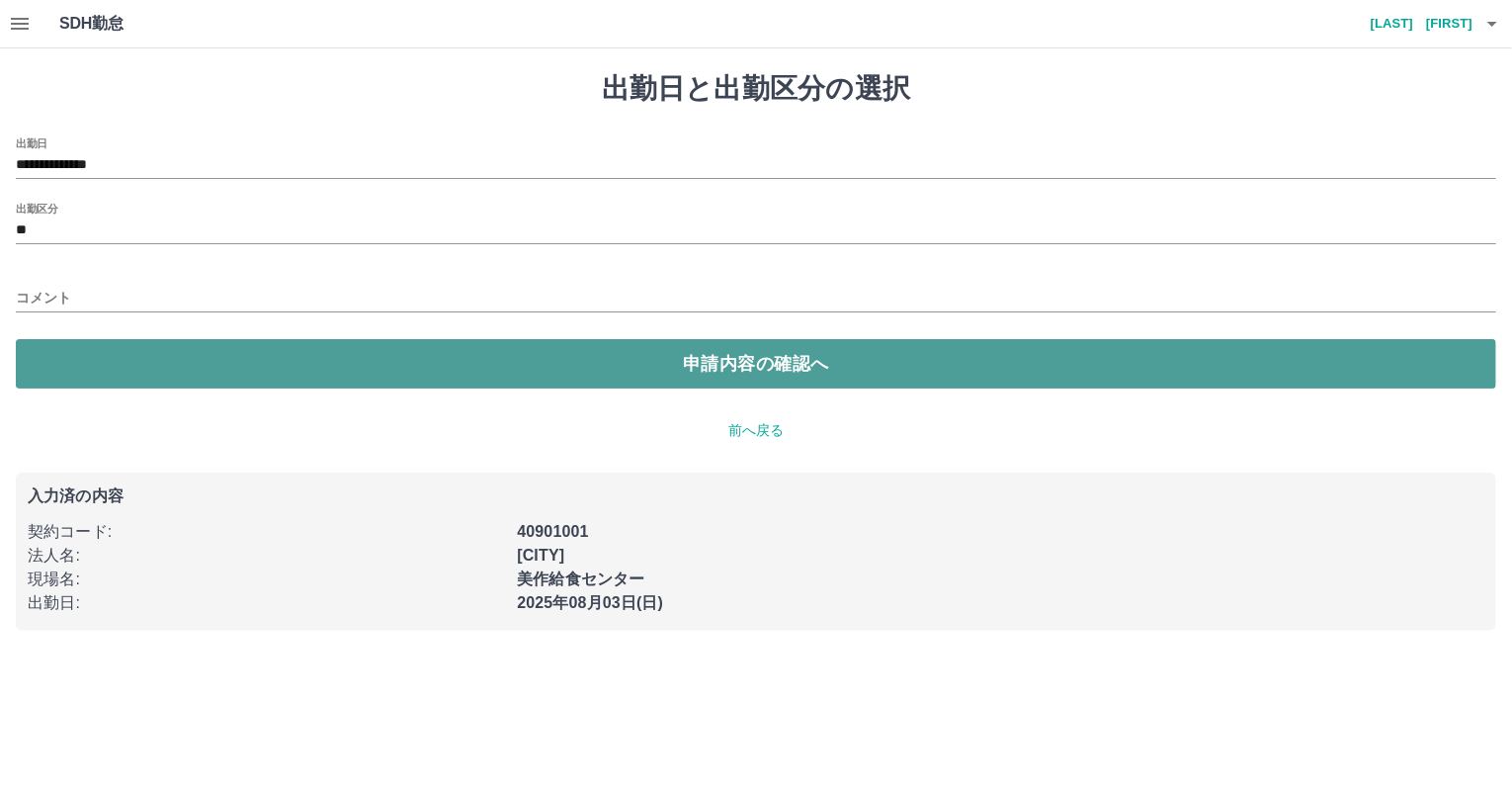 click on "申請内容の確認へ" at bounding box center [756, 364] 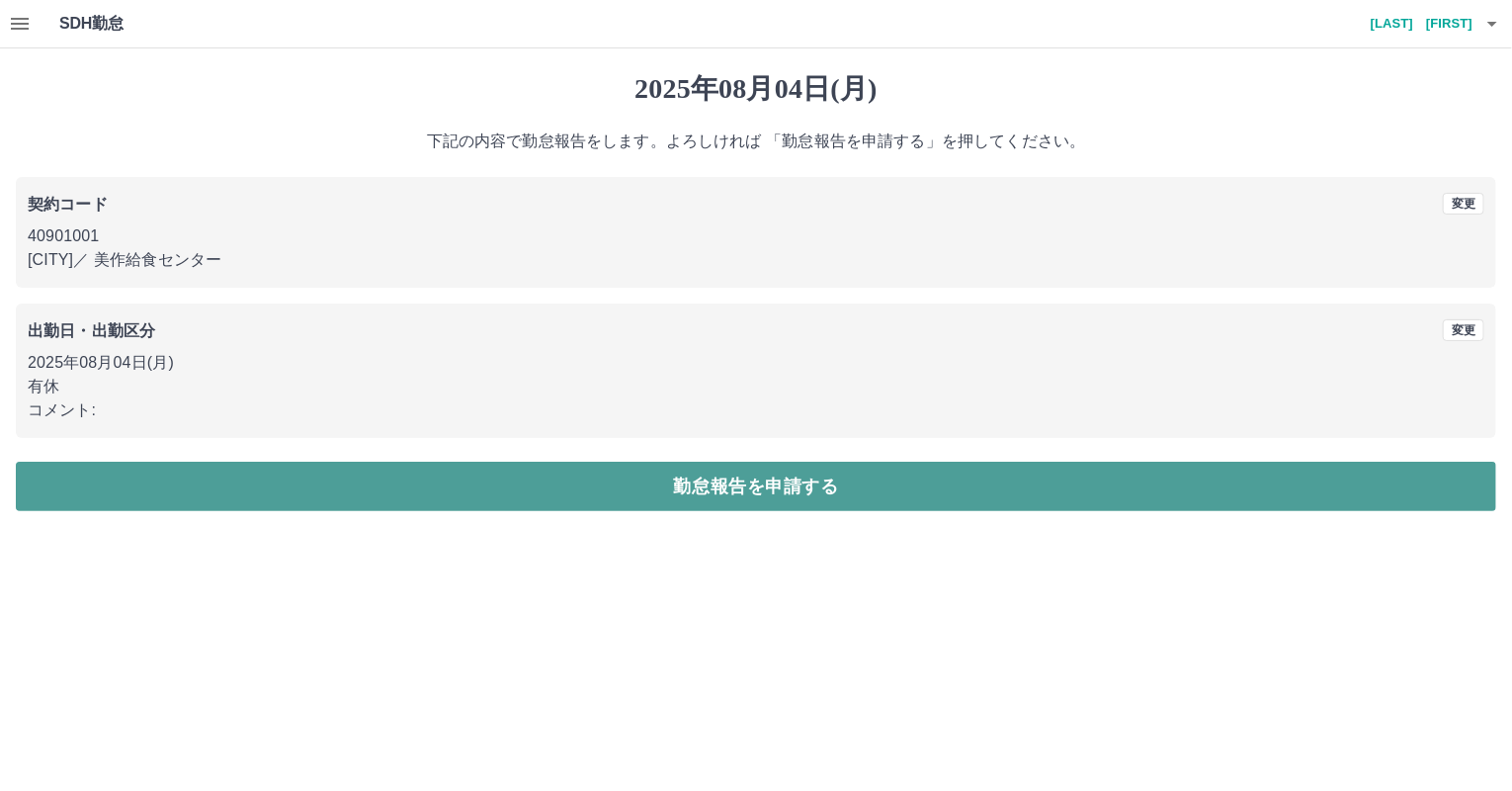 click on "勤怠報告を申請する" at bounding box center (756, 486) 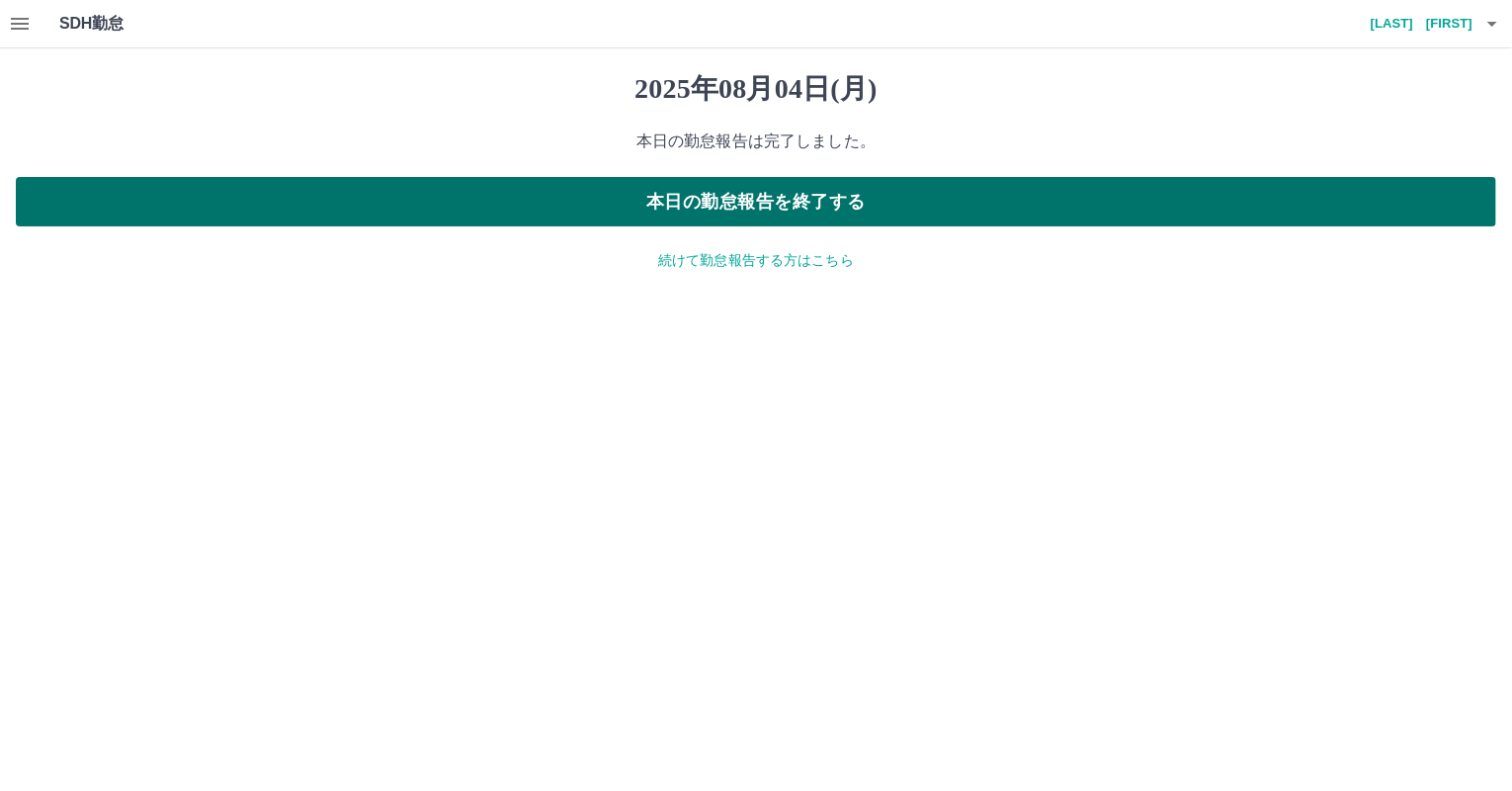 click on "本日の勤怠報告を終了する" at bounding box center [756, 202] 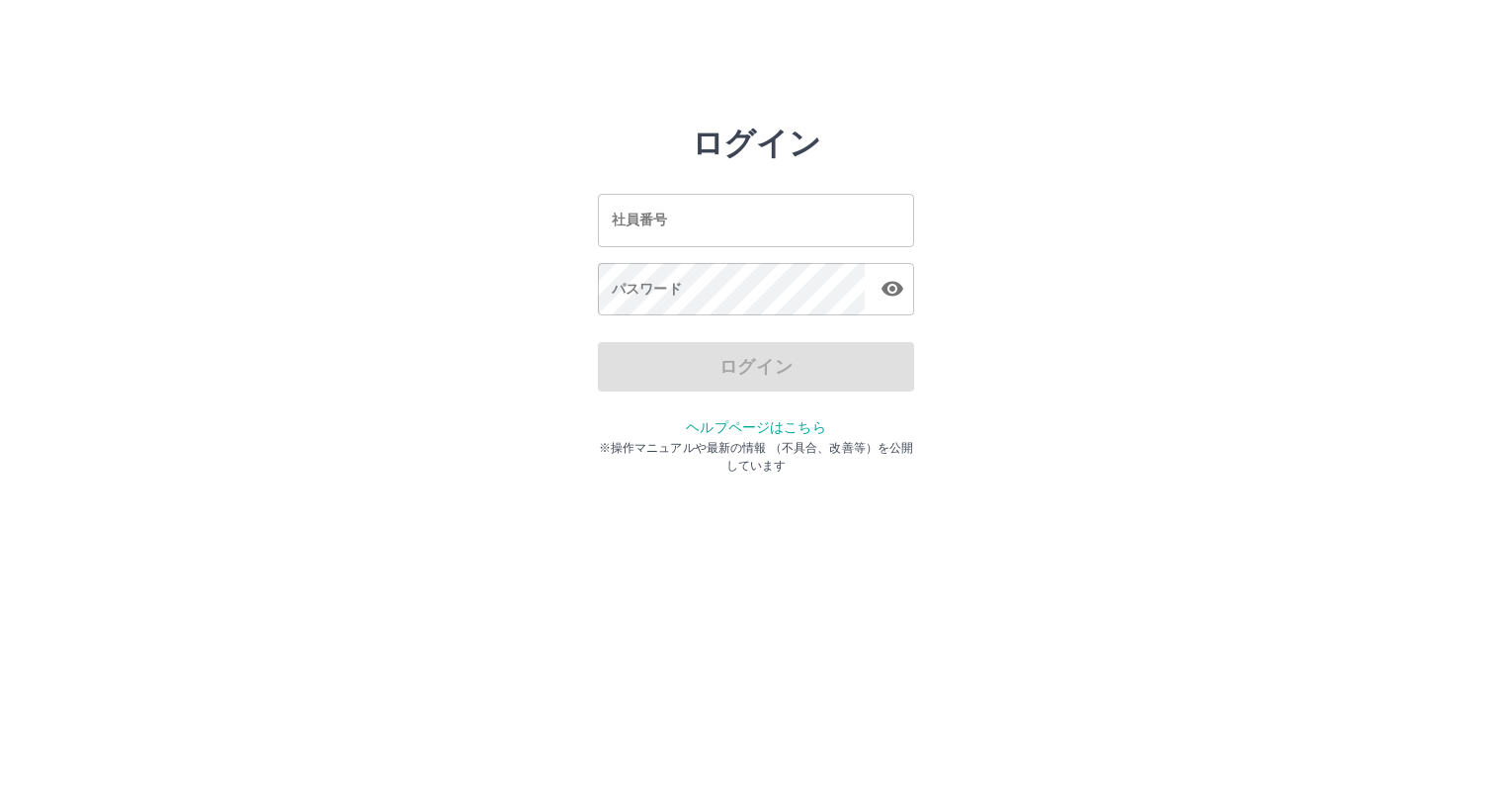 scroll, scrollTop: 0, scrollLeft: 0, axis: both 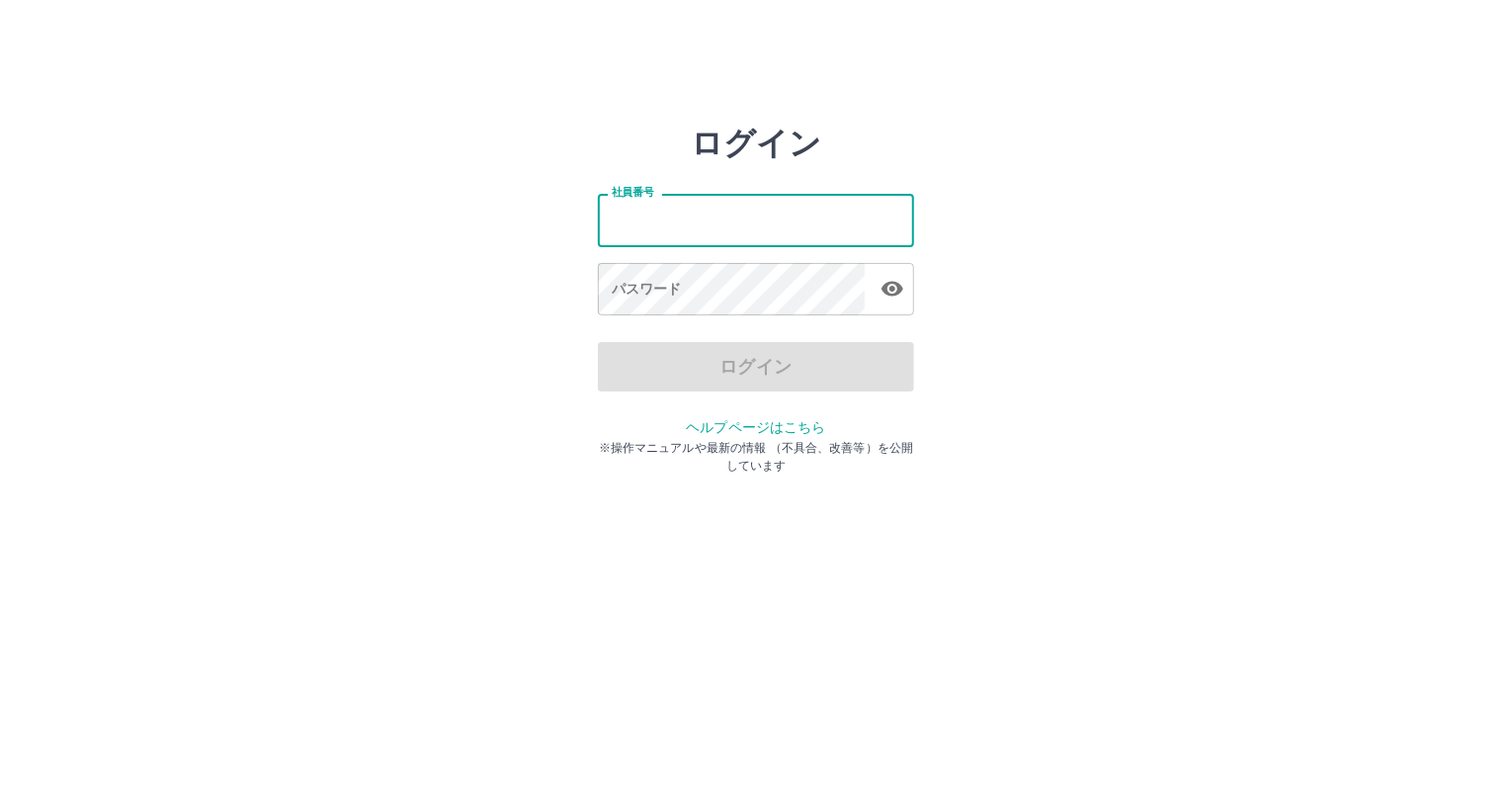 click on "社員番号" at bounding box center [756, 220] 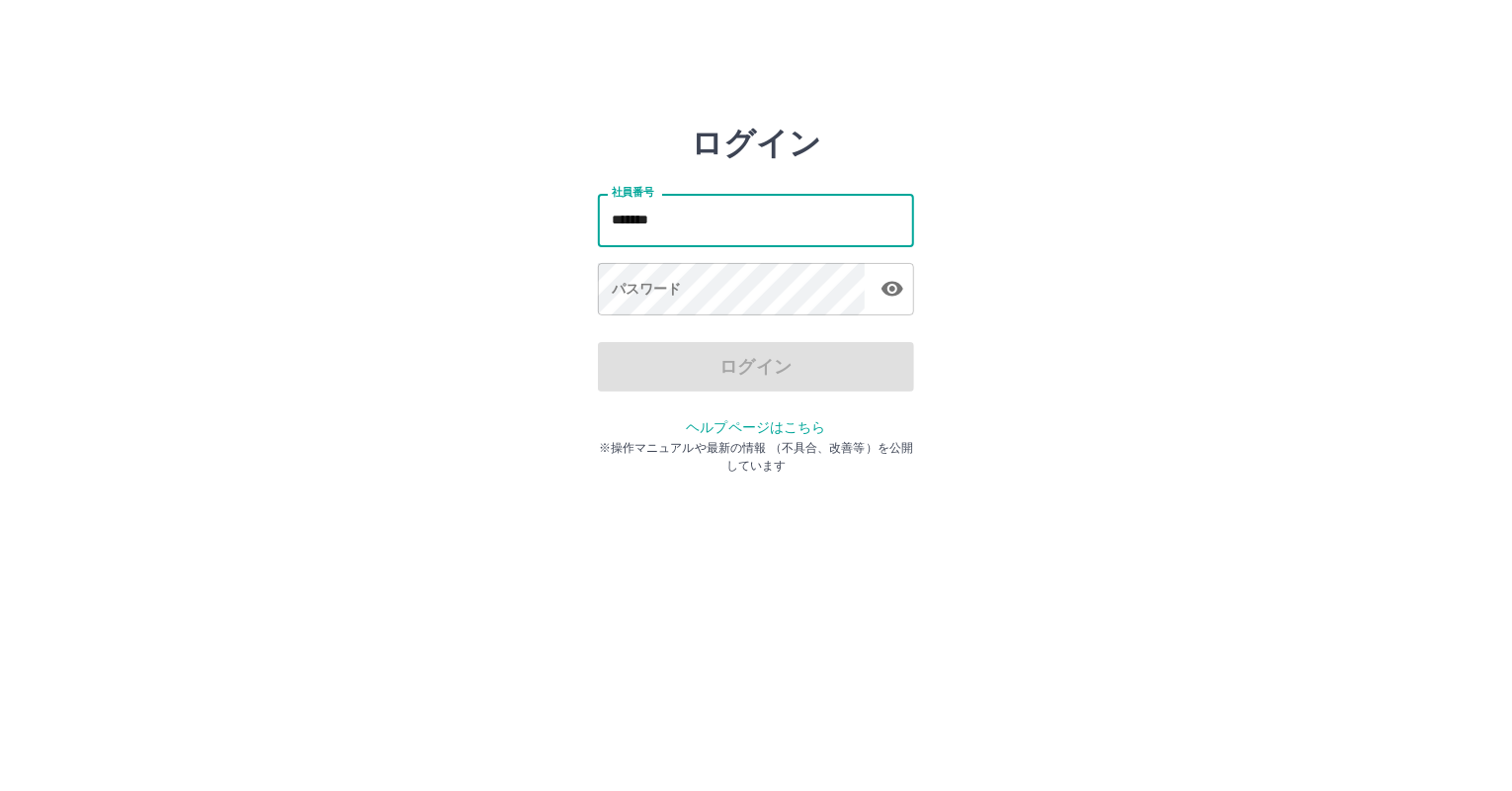 type on "*******" 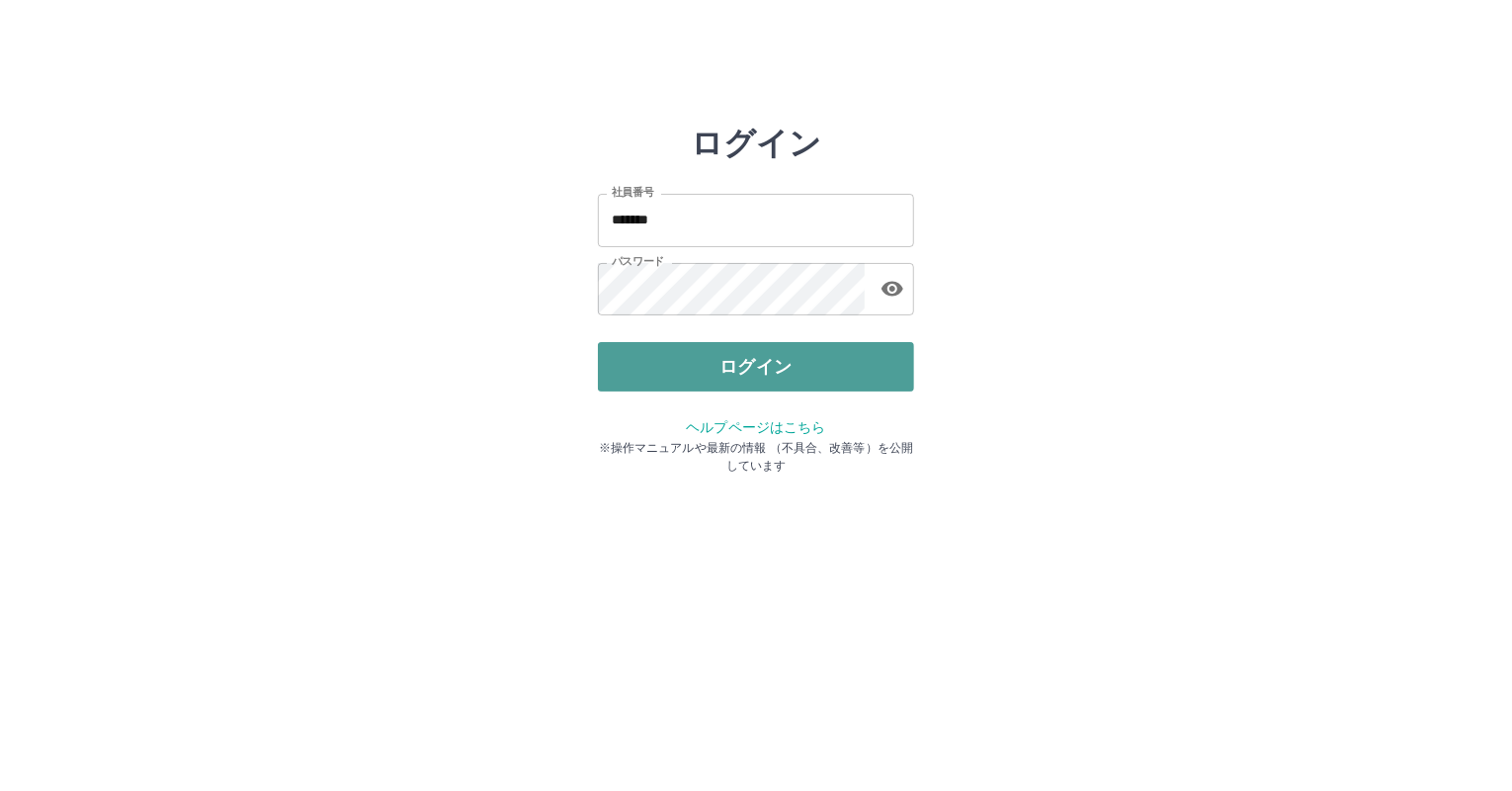 click on "ログイン" at bounding box center (756, 367) 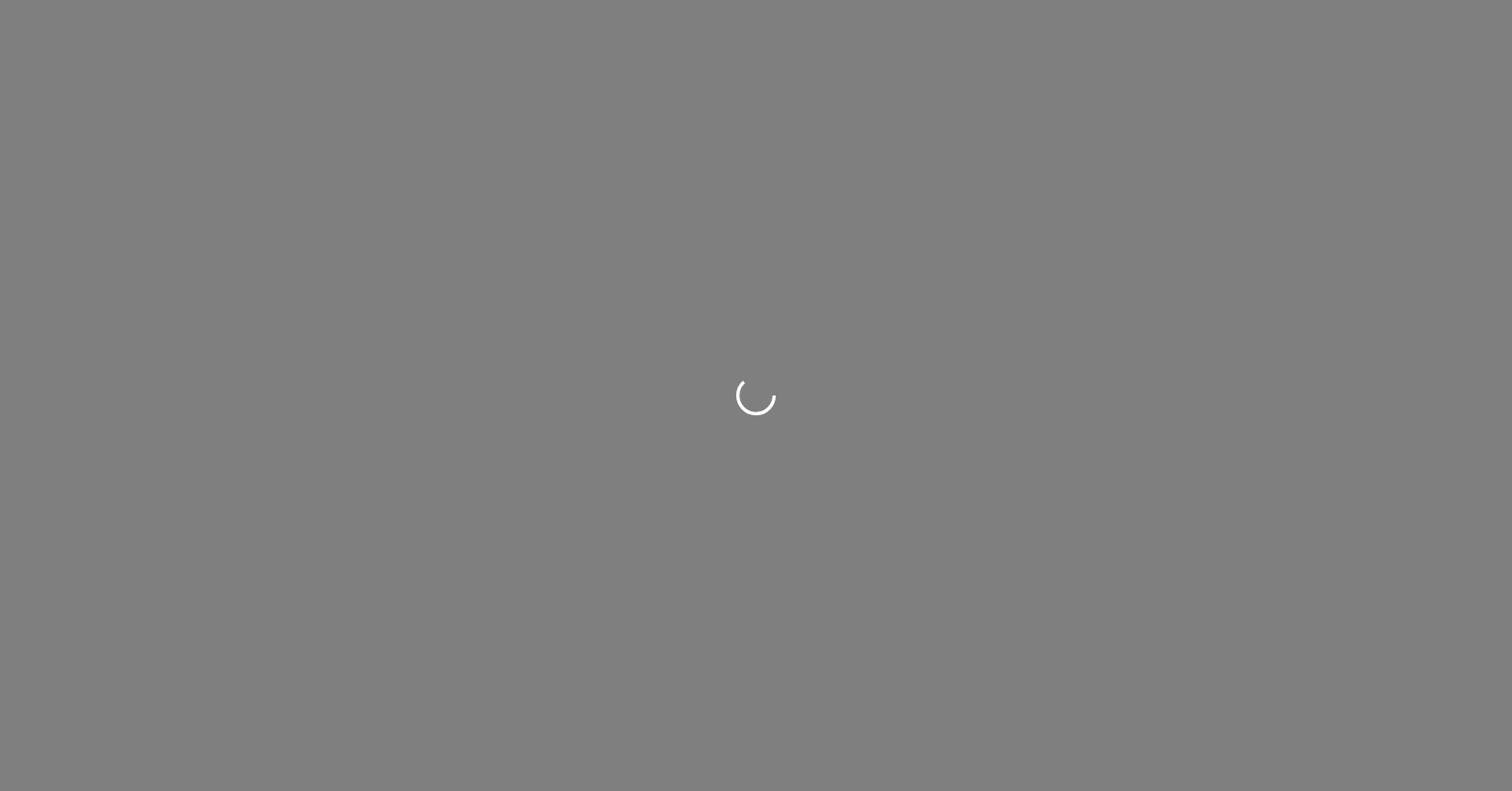 scroll, scrollTop: 0, scrollLeft: 0, axis: both 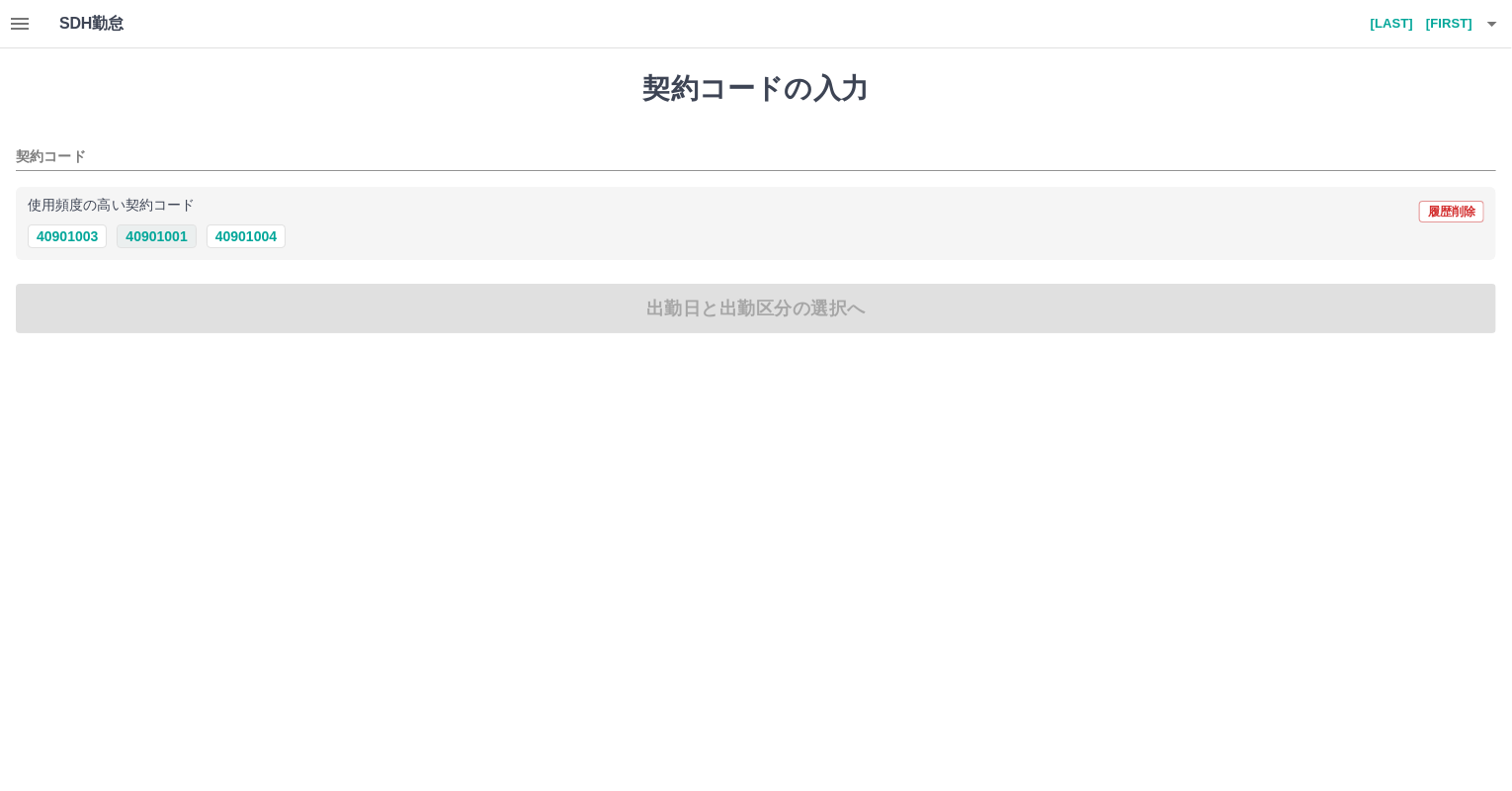 click on "40901001" at bounding box center (156, 236) 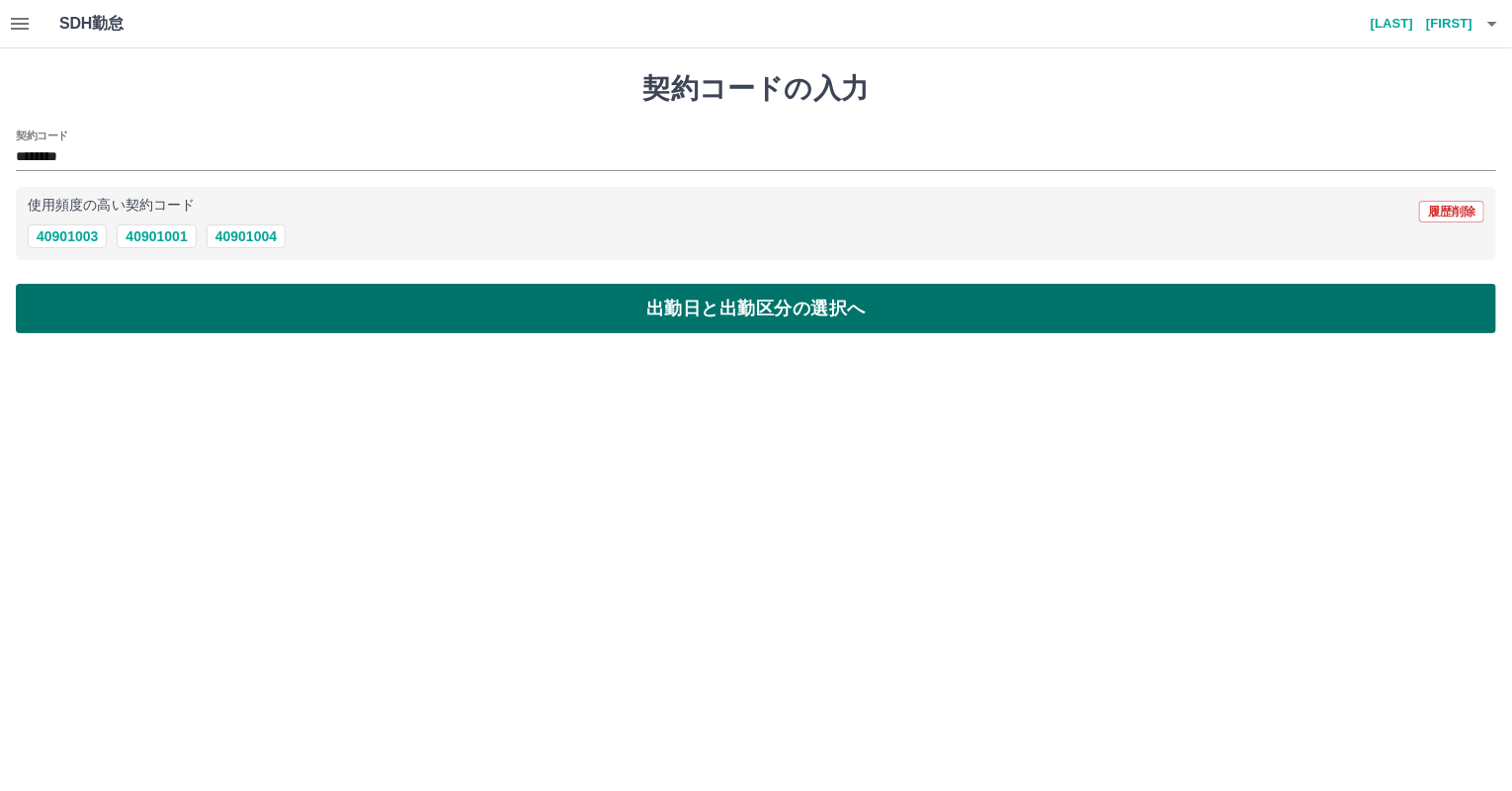 click on "出勤日と出勤区分の選択へ" at bounding box center (756, 308) 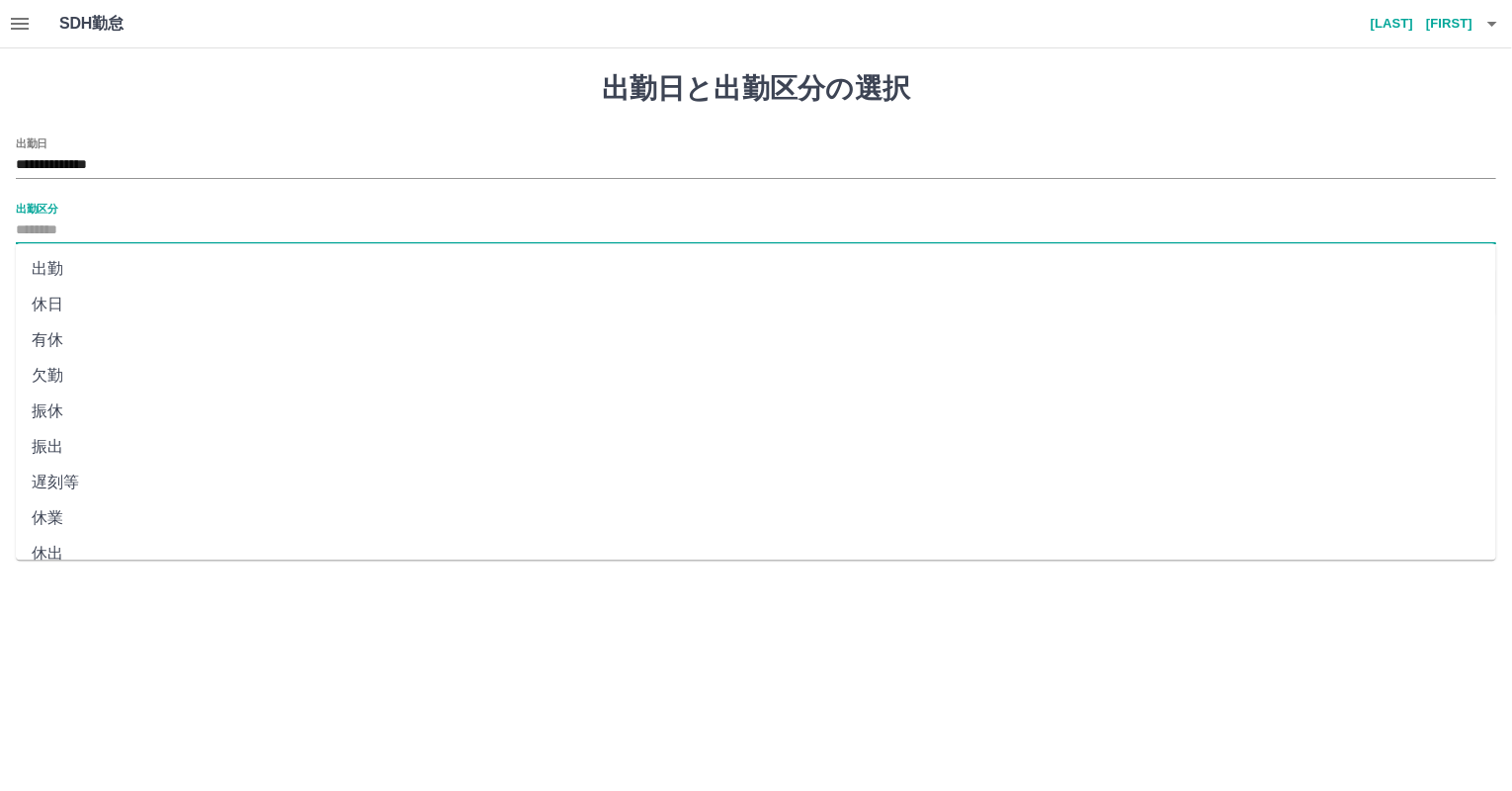 click on "出勤区分" at bounding box center [756, 230] 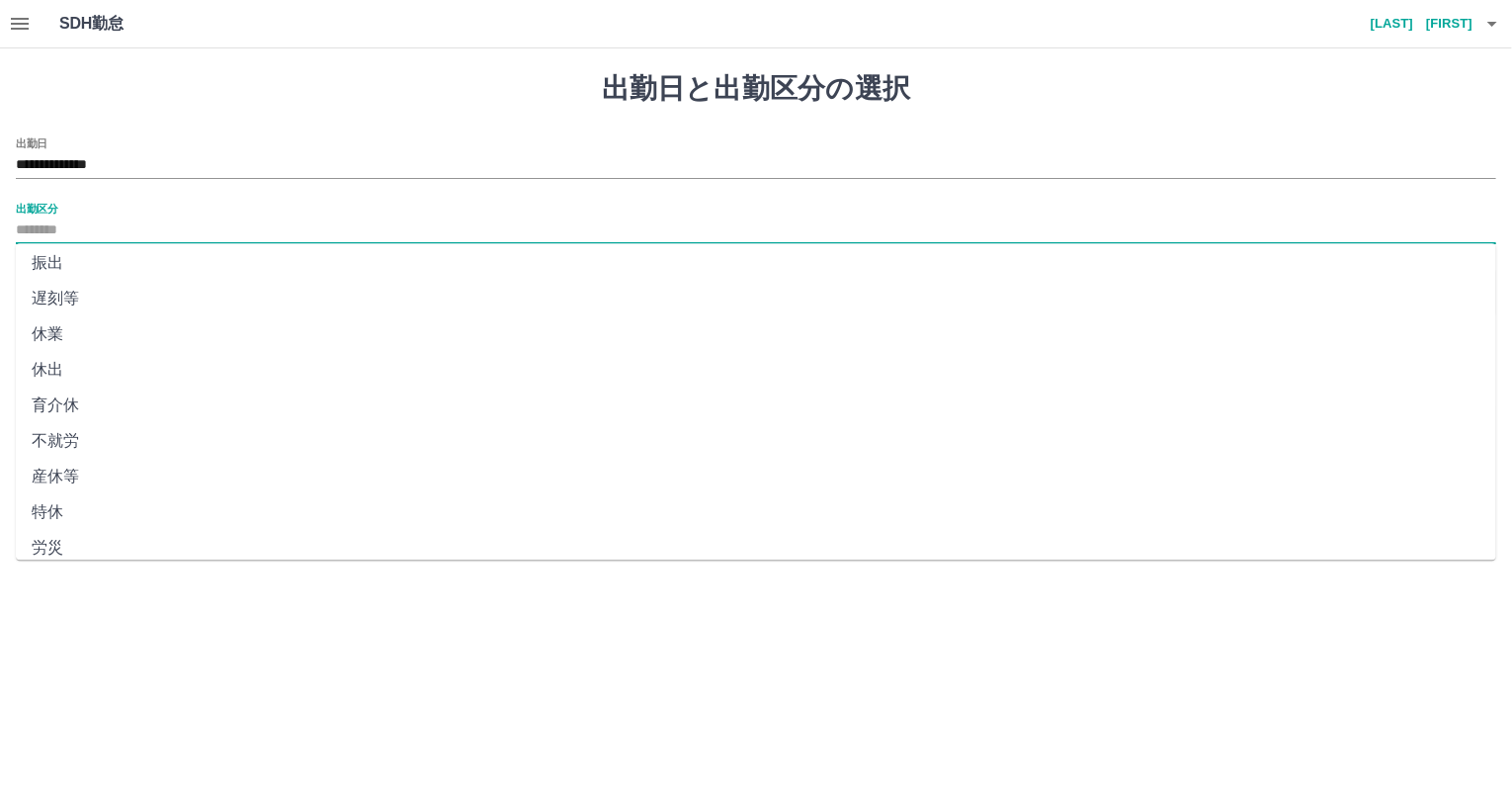 scroll, scrollTop: 340, scrollLeft: 0, axis: vertical 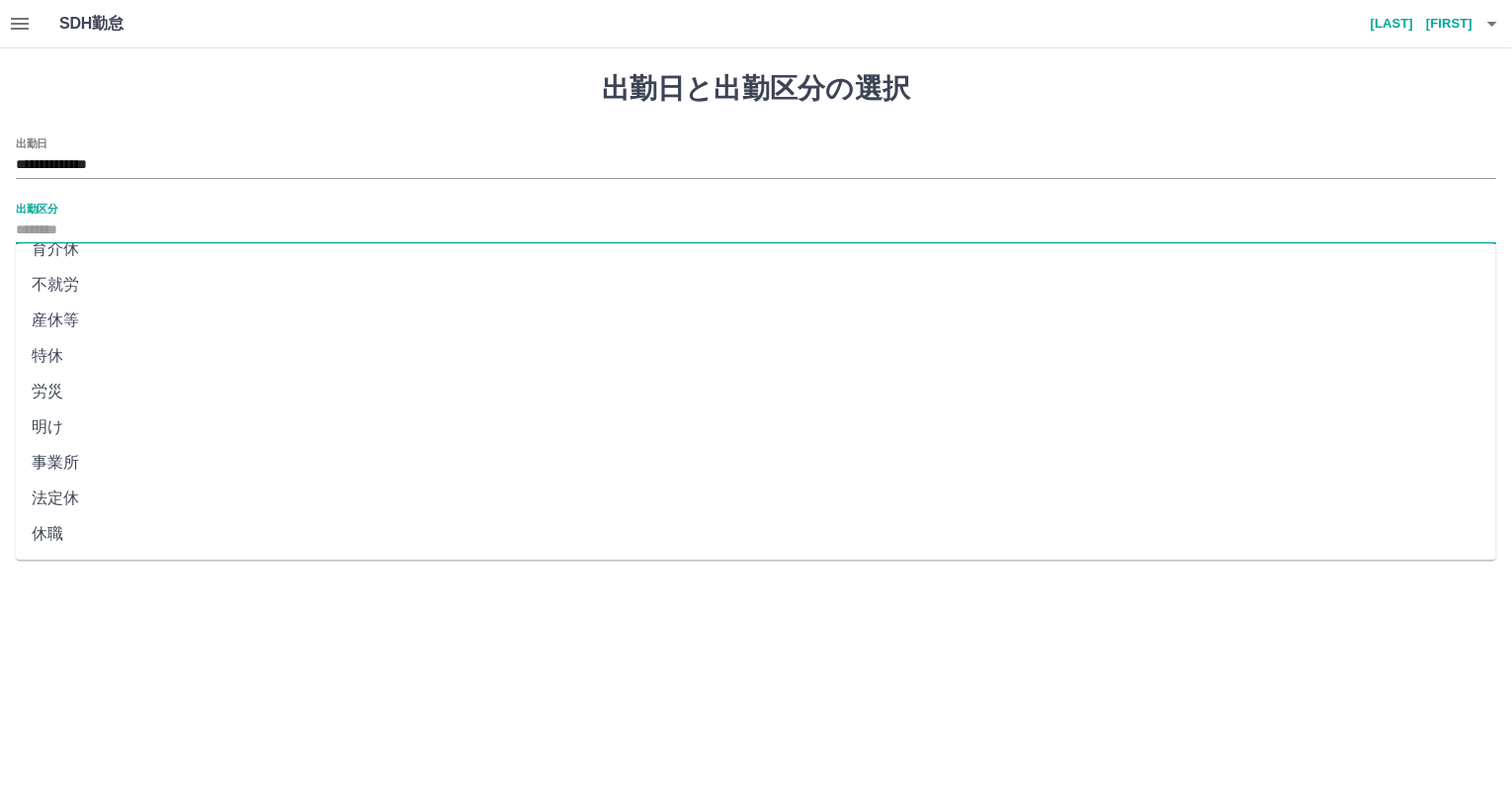 click on "法定休" at bounding box center (756, 498) 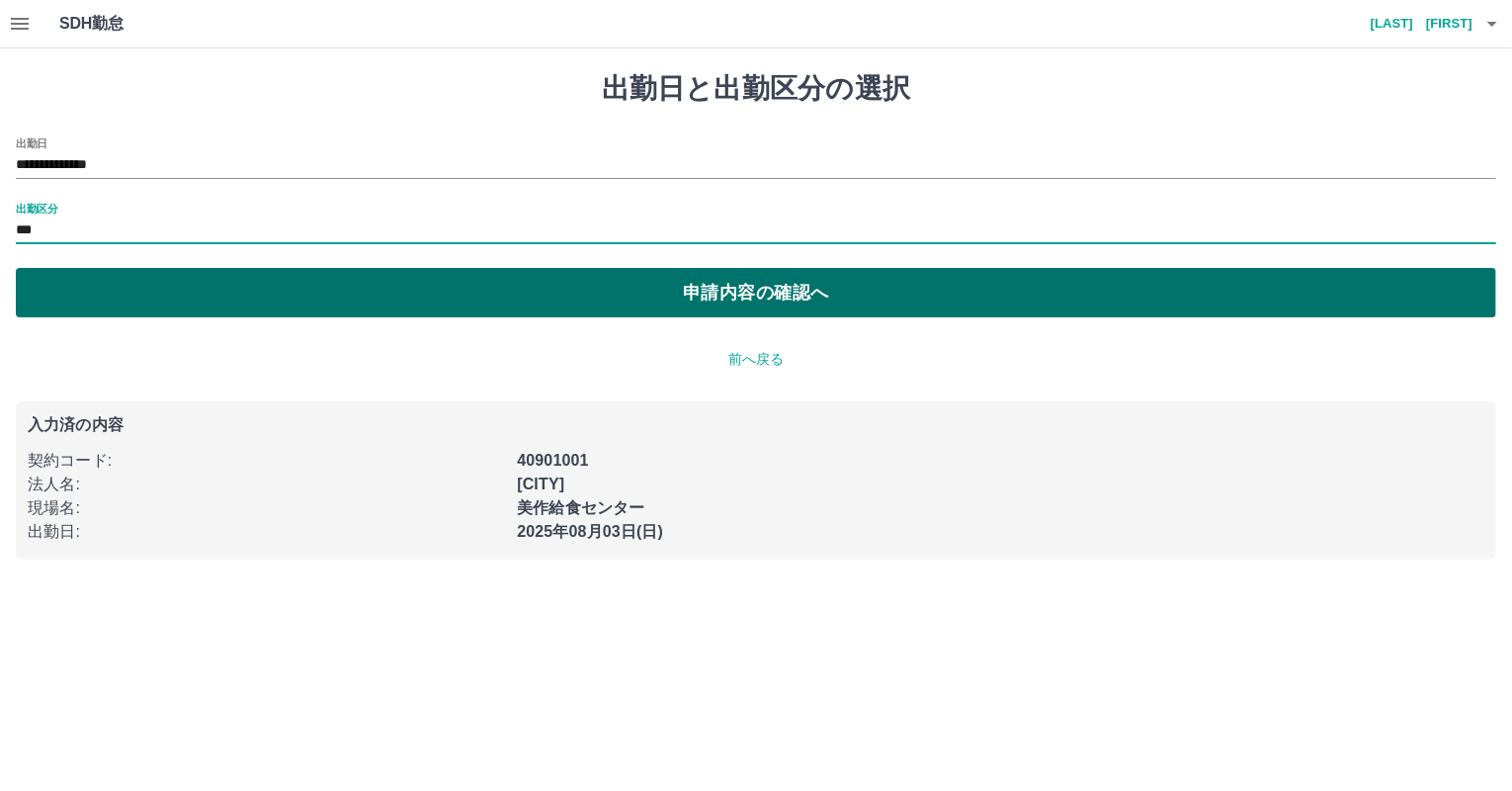 click on "申請内容の確認へ" at bounding box center (756, 293) 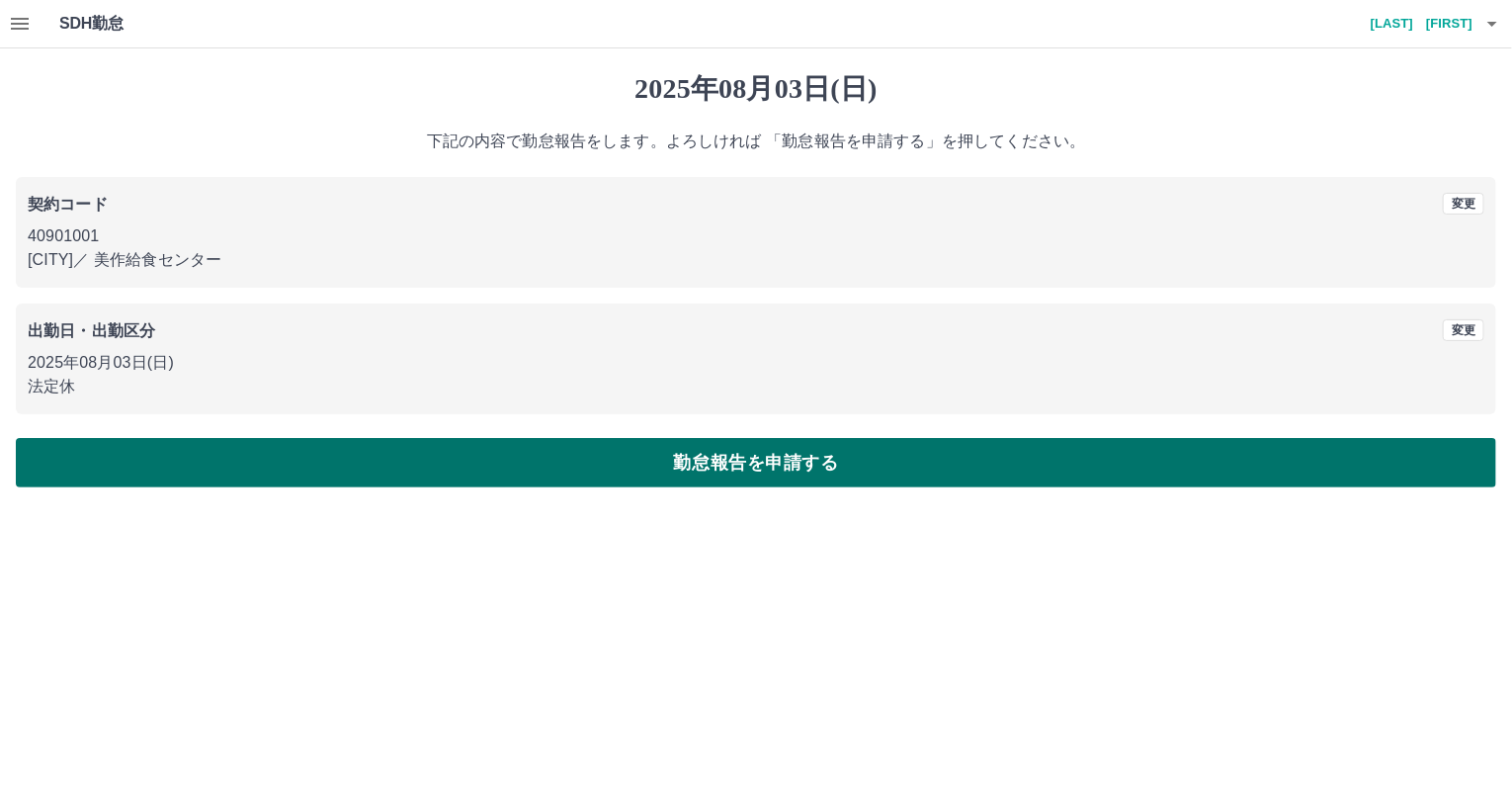 click on "勤怠報告を申請する" at bounding box center [756, 463] 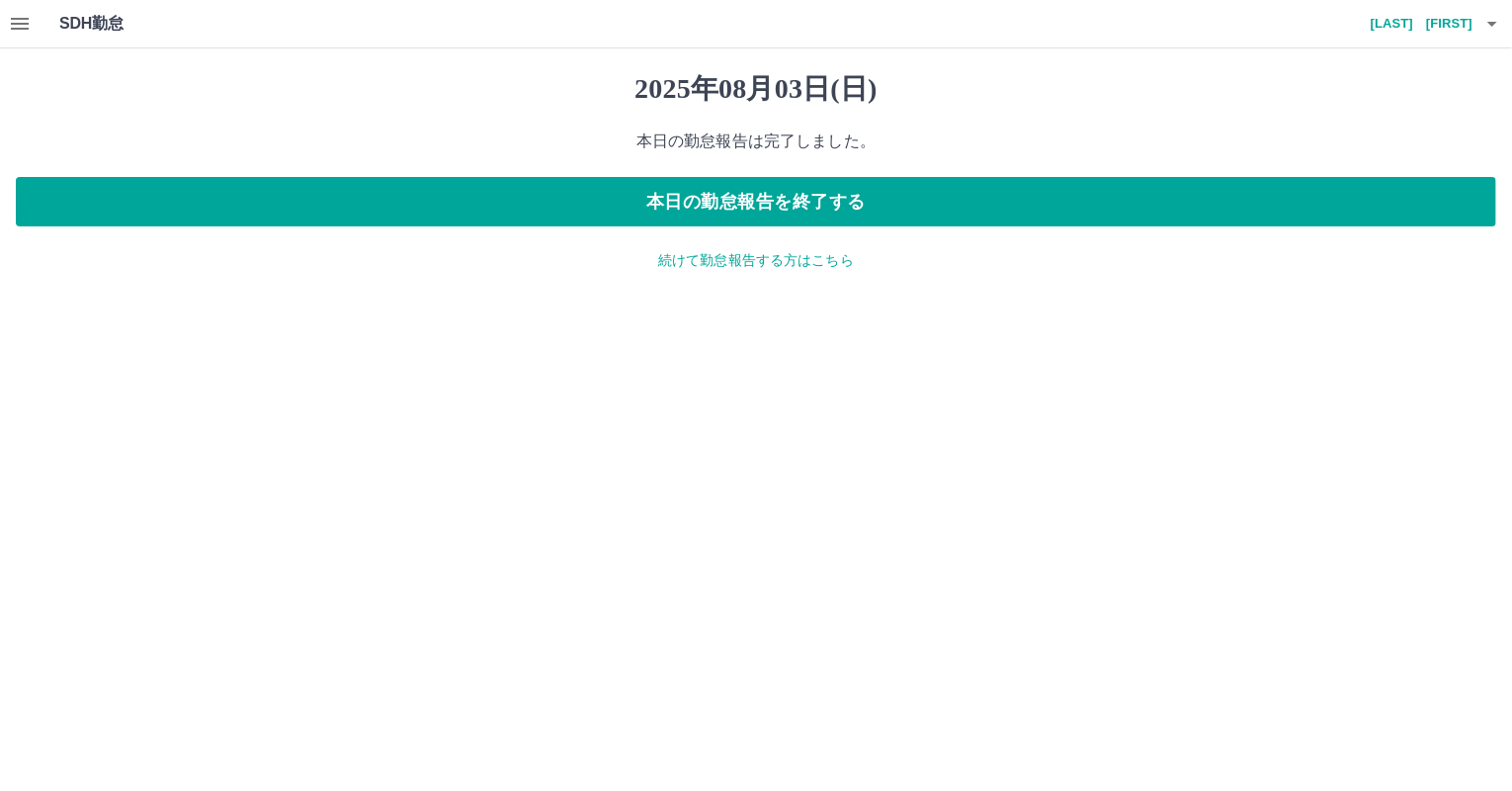 click on "続けて勤怠報告する方はこちら" at bounding box center (756, 260) 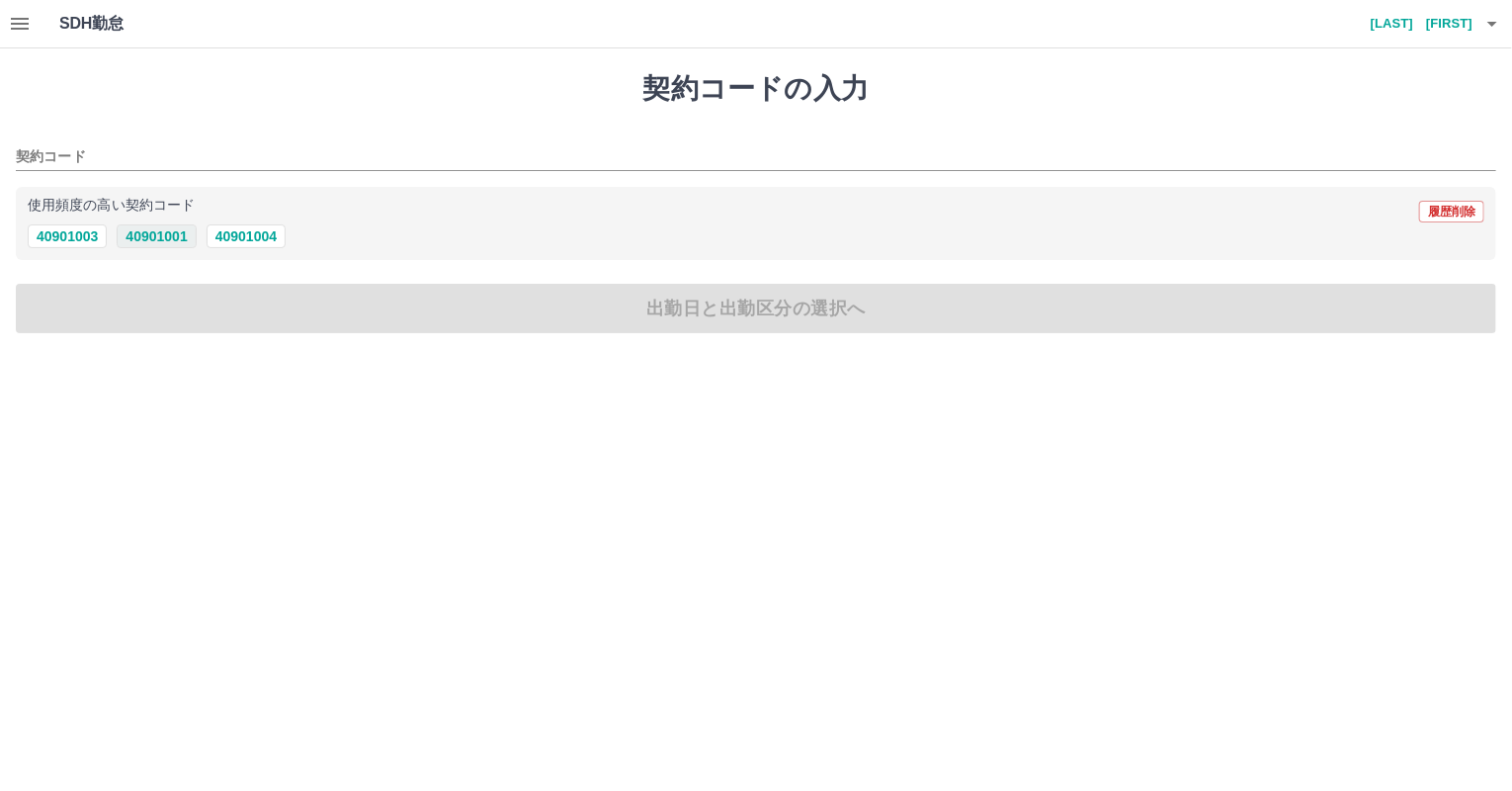 click on "40901001" at bounding box center (156, 236) 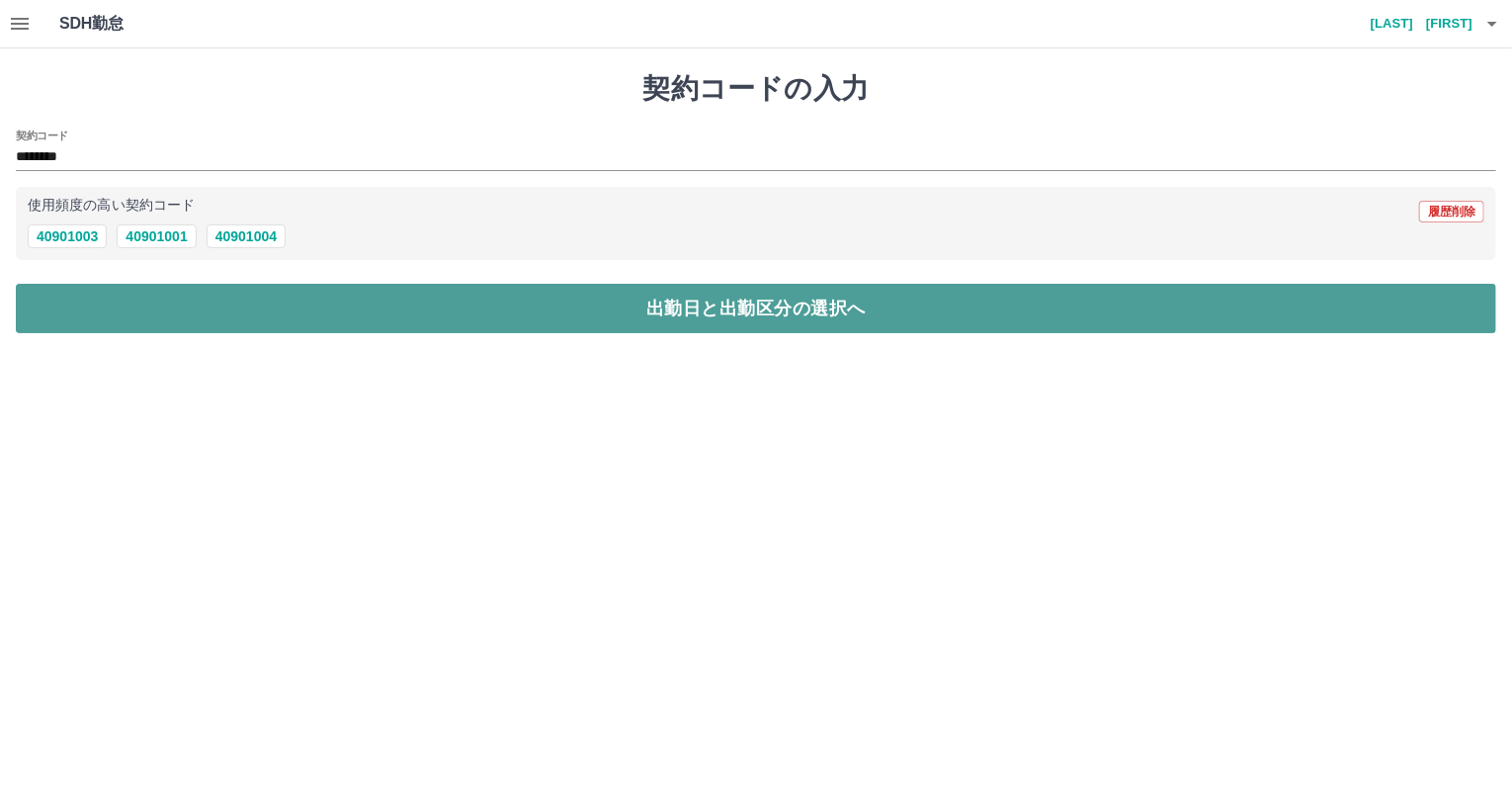 click on "出勤日と出勤区分の選択へ" at bounding box center [756, 308] 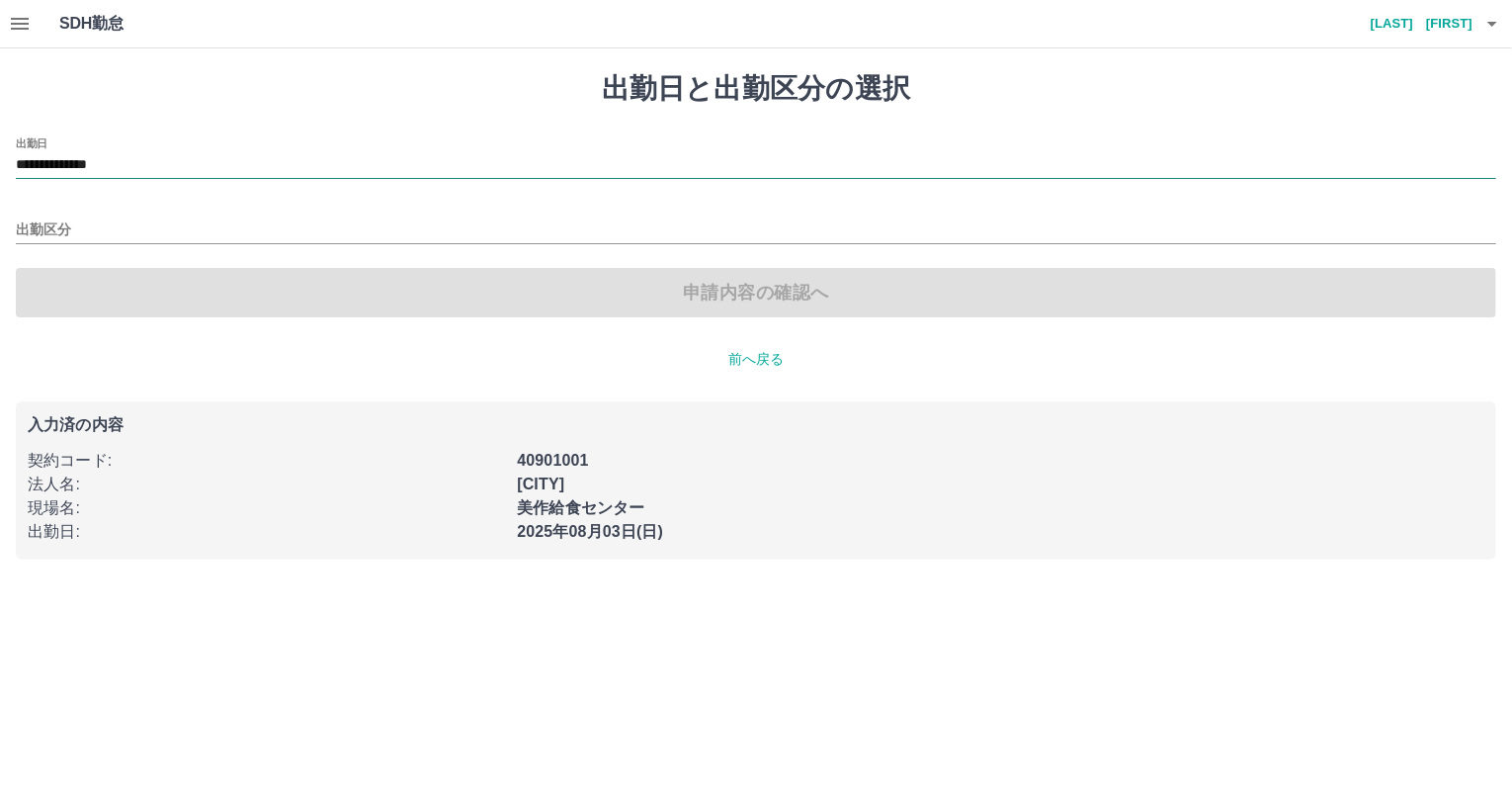 click on "**********" at bounding box center [756, 165] 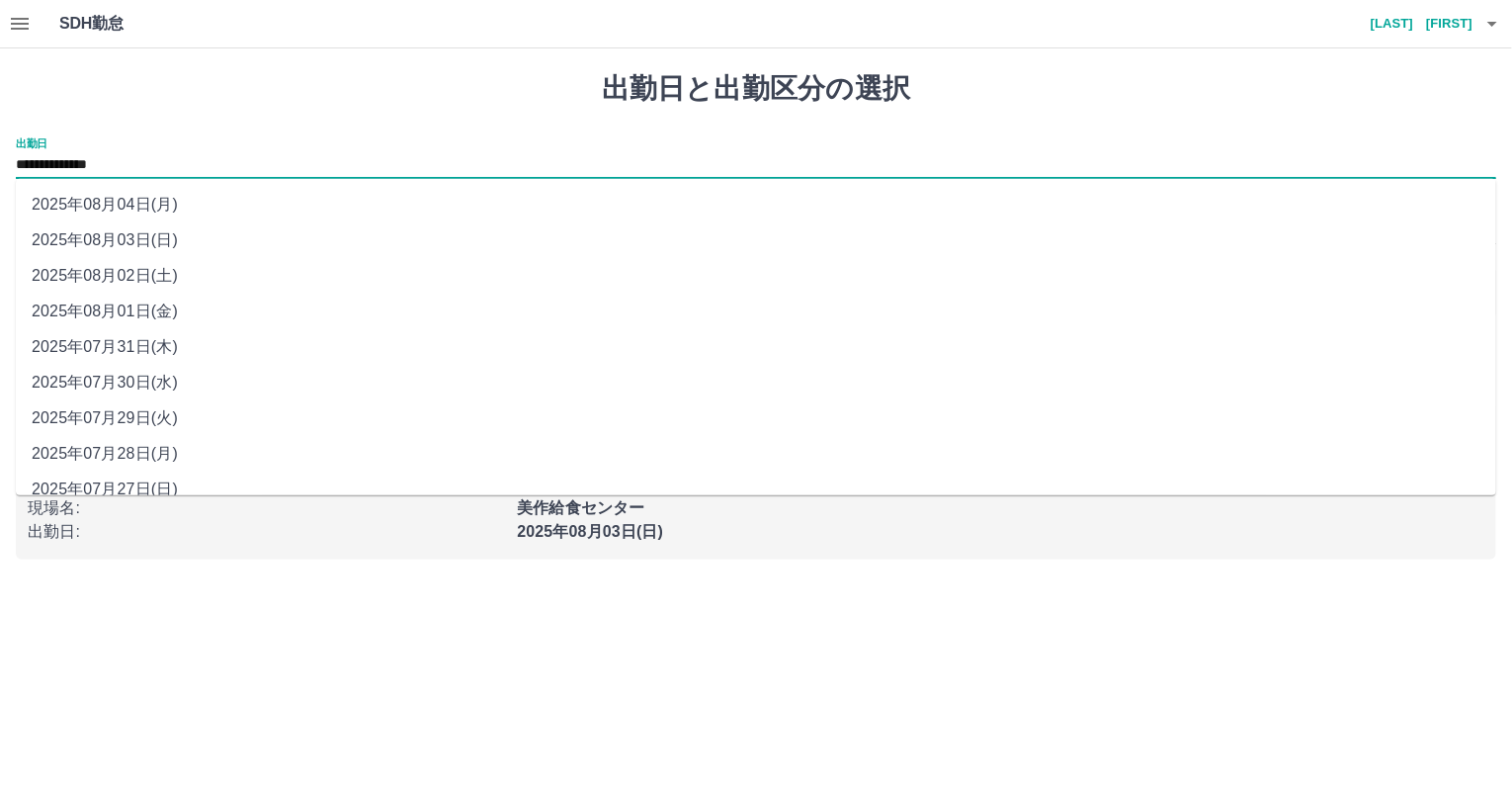 click on "2025年08月04日(月)" at bounding box center (756, 205) 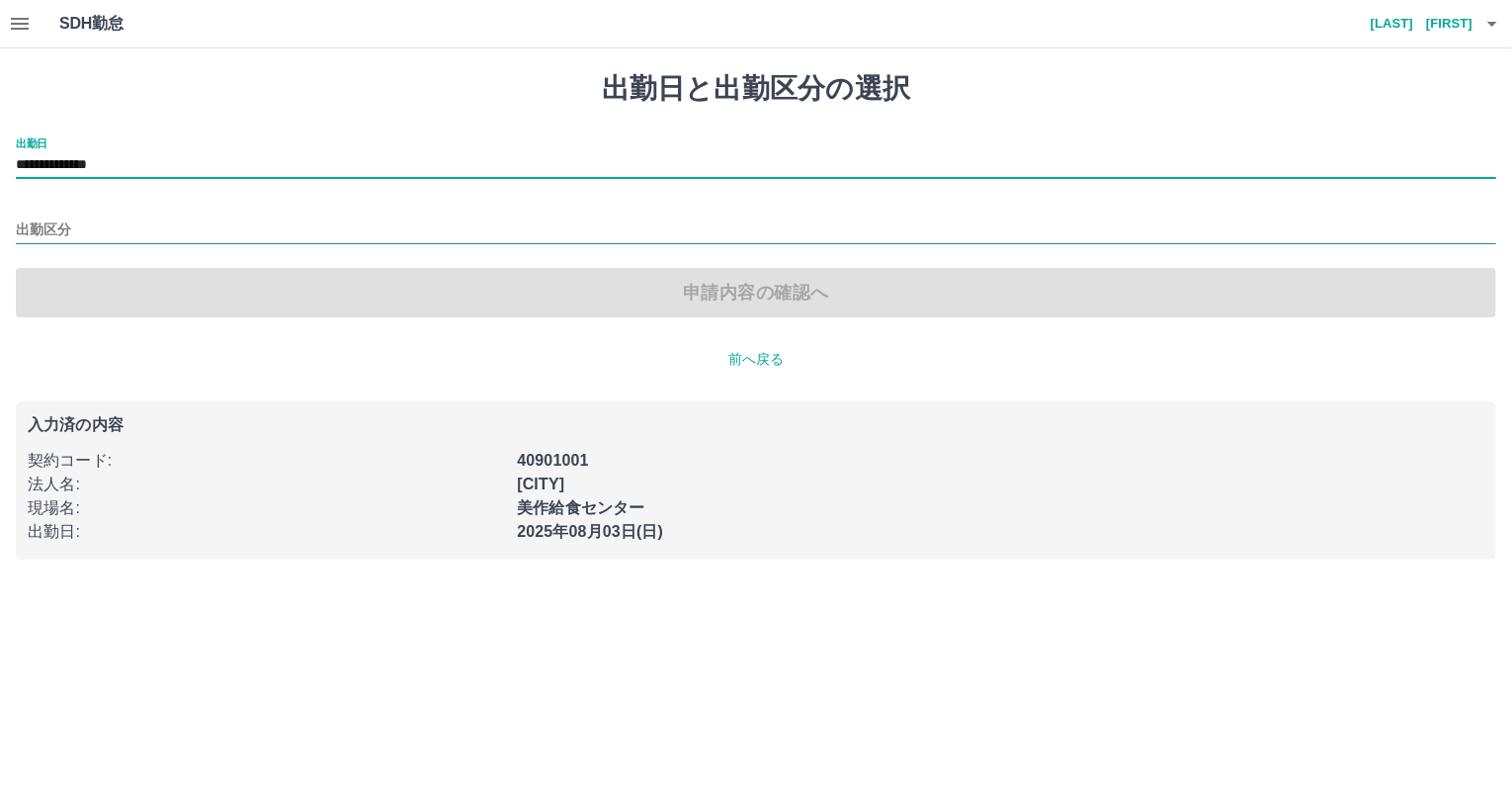 click on "出勤区分" at bounding box center [756, 230] 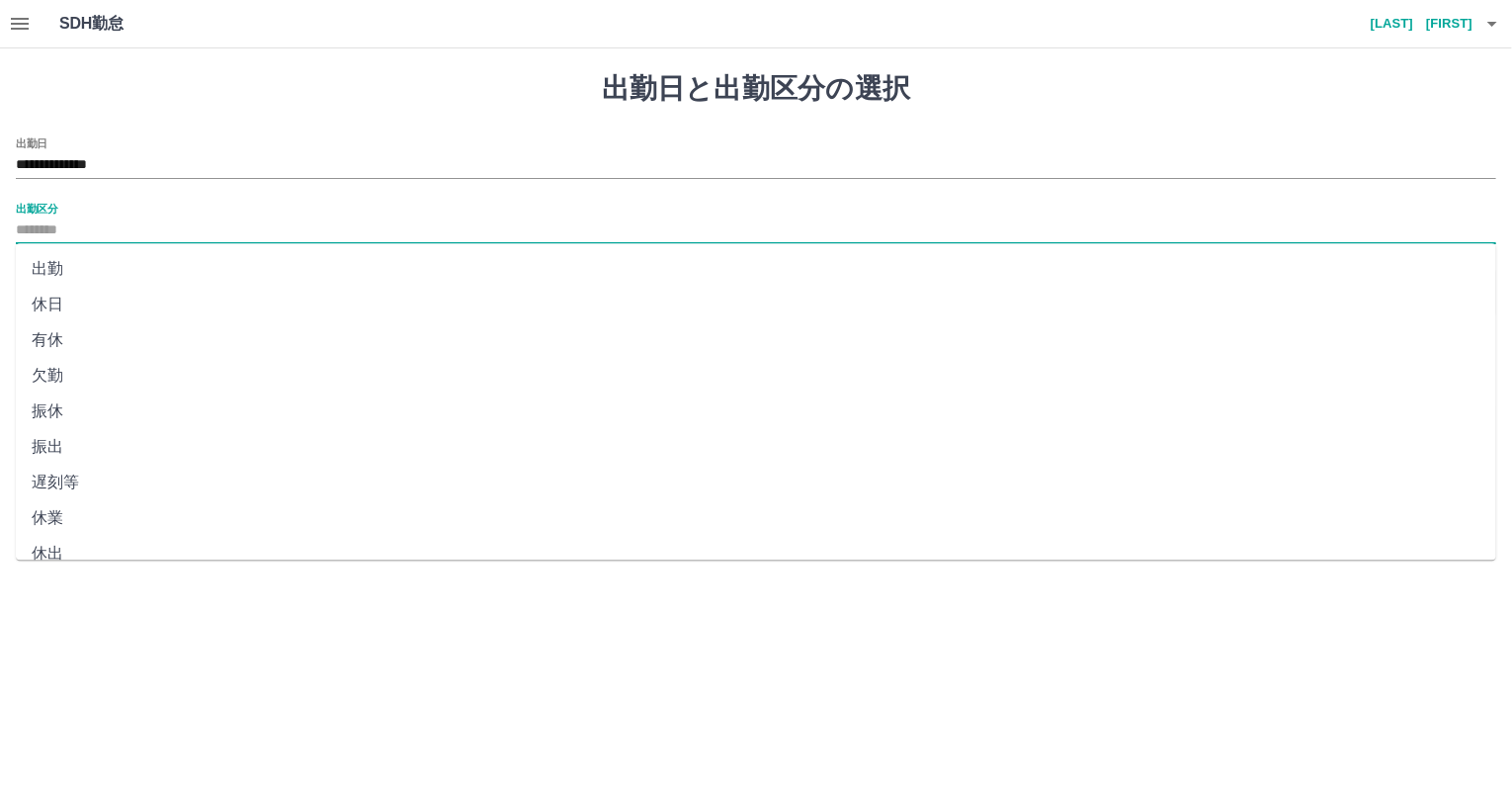 click on "有休" at bounding box center (756, 340) 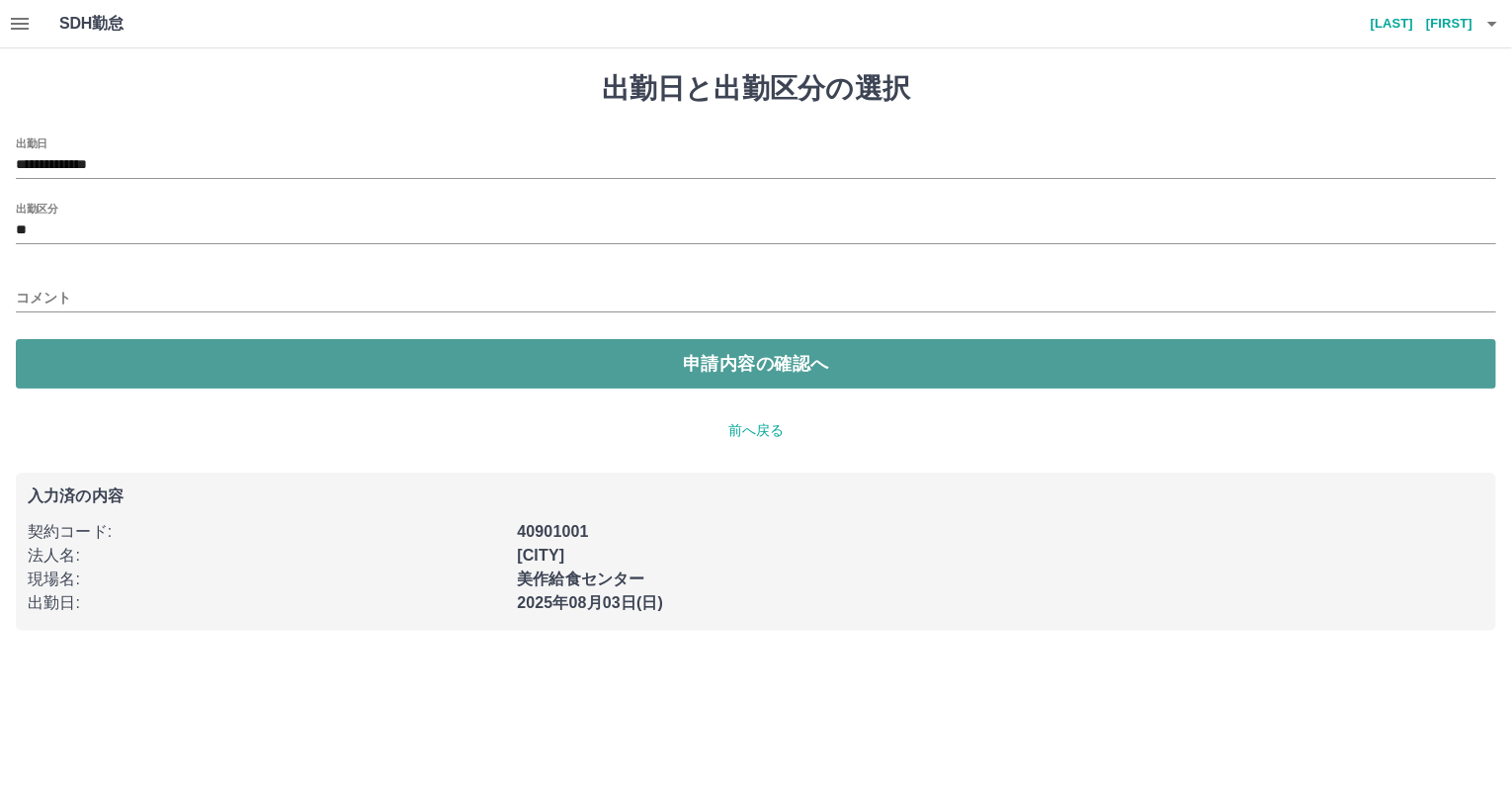 click on "申請内容の確認へ" at bounding box center (756, 364) 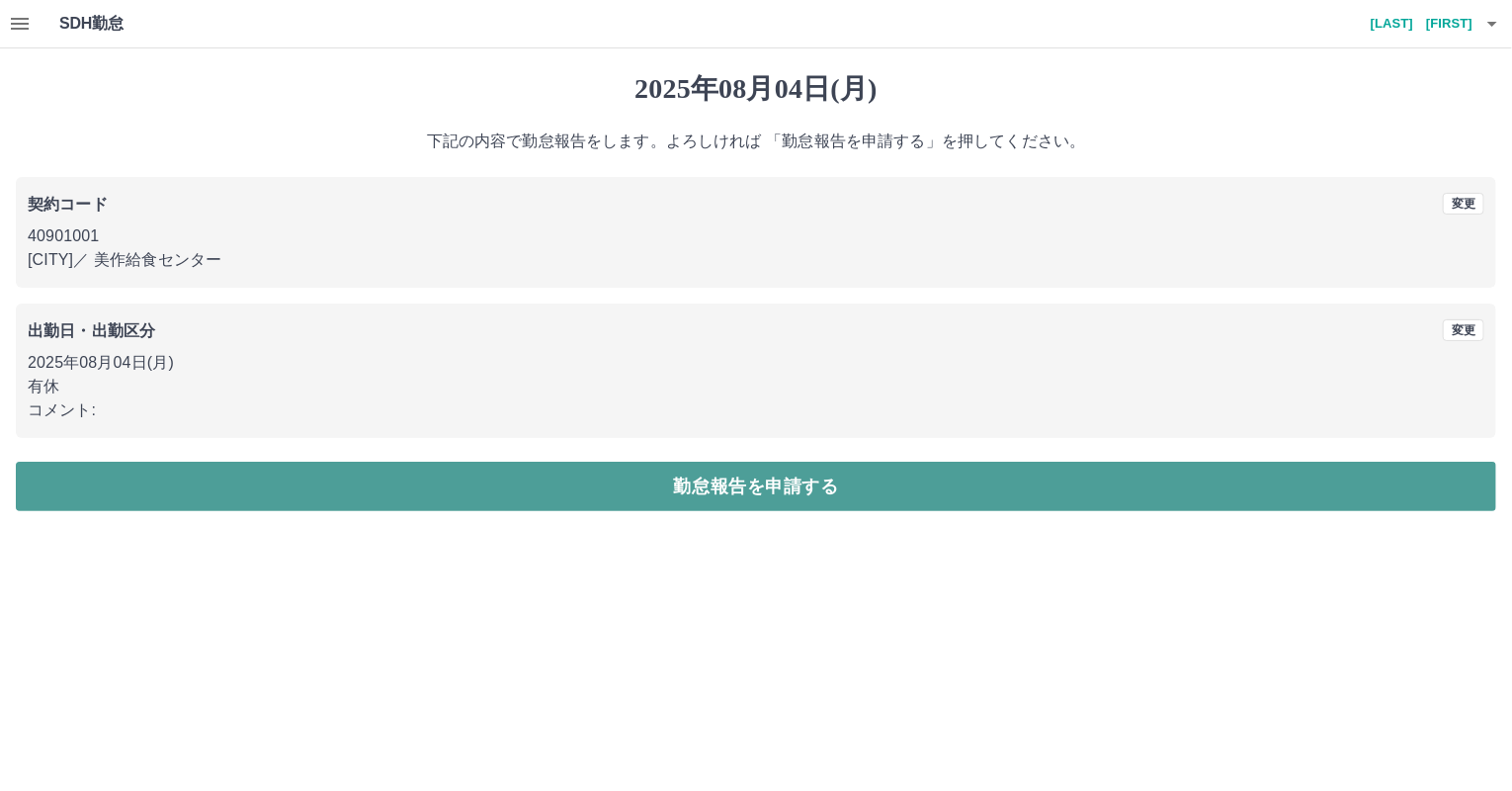 click on "勤怠報告を申請する" at bounding box center [756, 486] 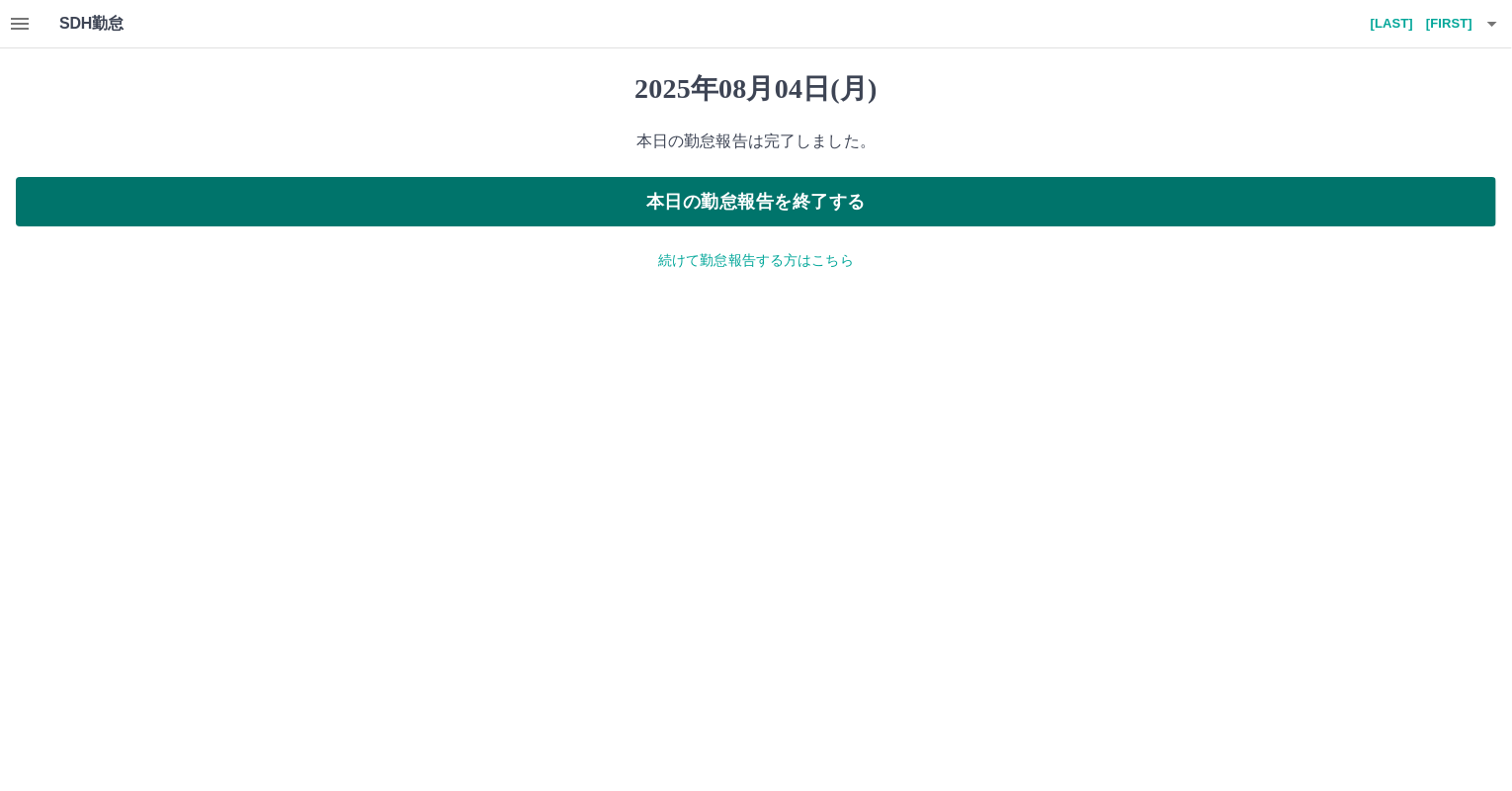 click on "本日の勤怠報告を終了する" at bounding box center (756, 202) 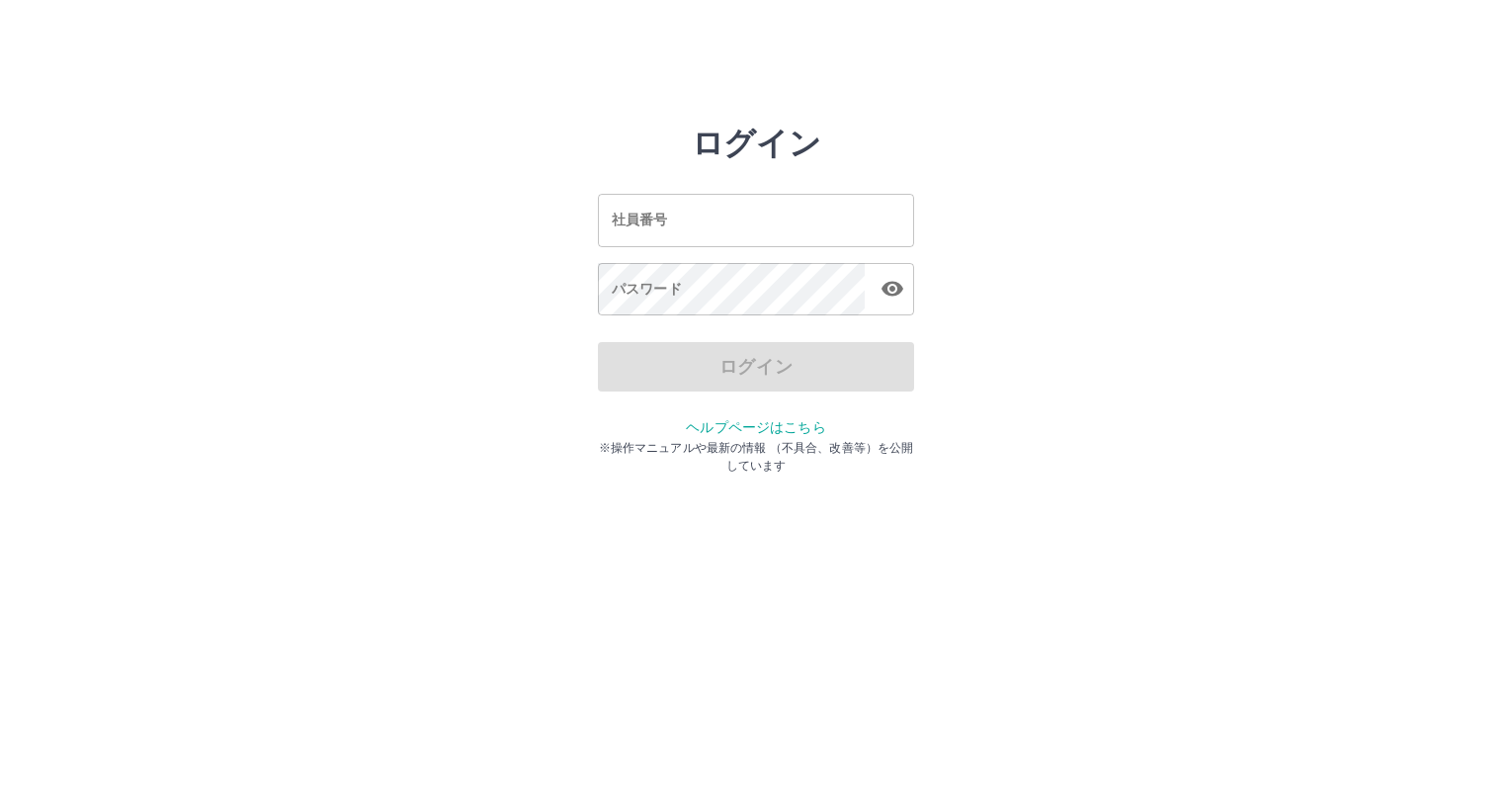 scroll, scrollTop: 0, scrollLeft: 0, axis: both 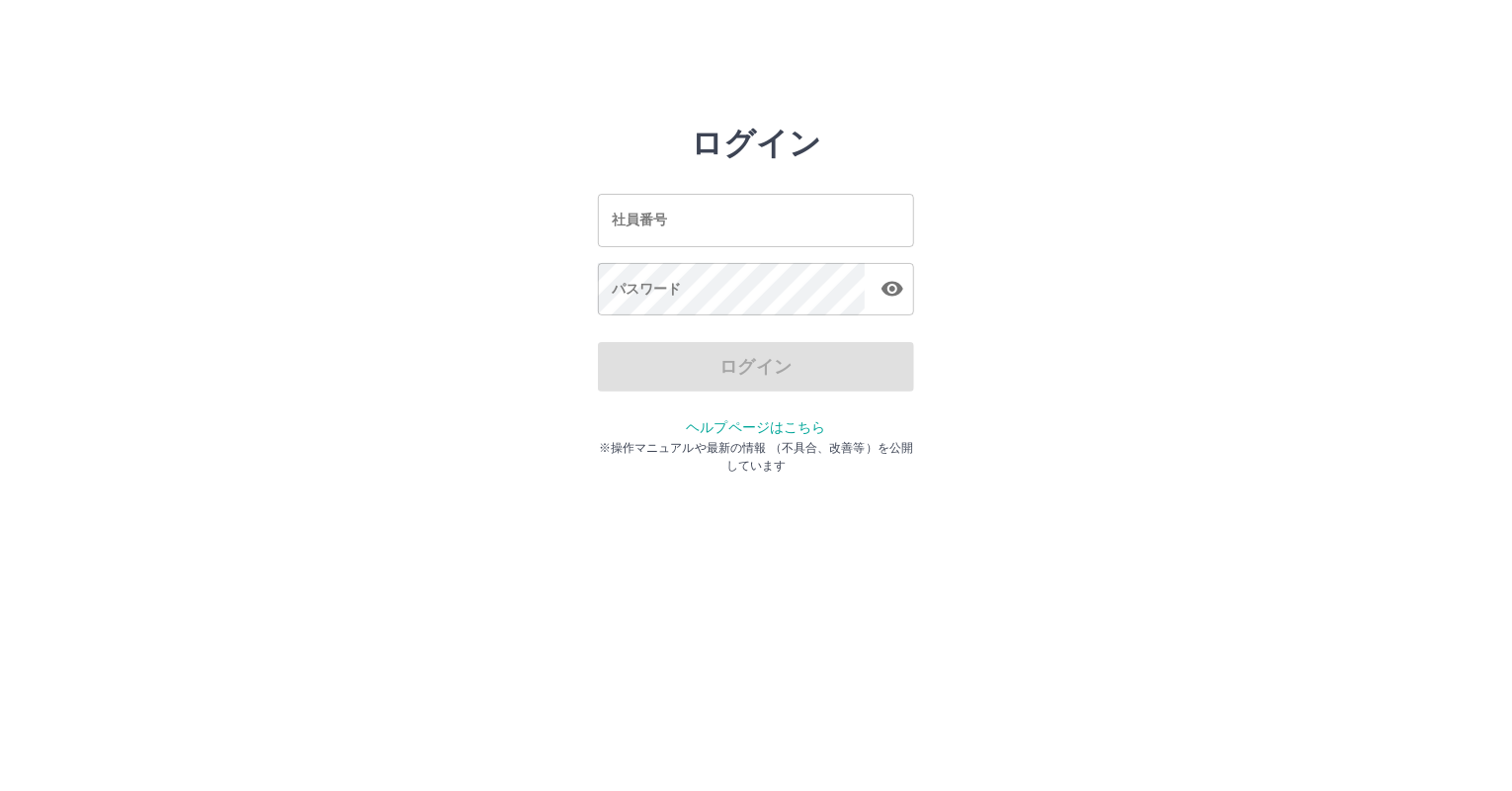 click on "社員番号" at bounding box center [756, 220] 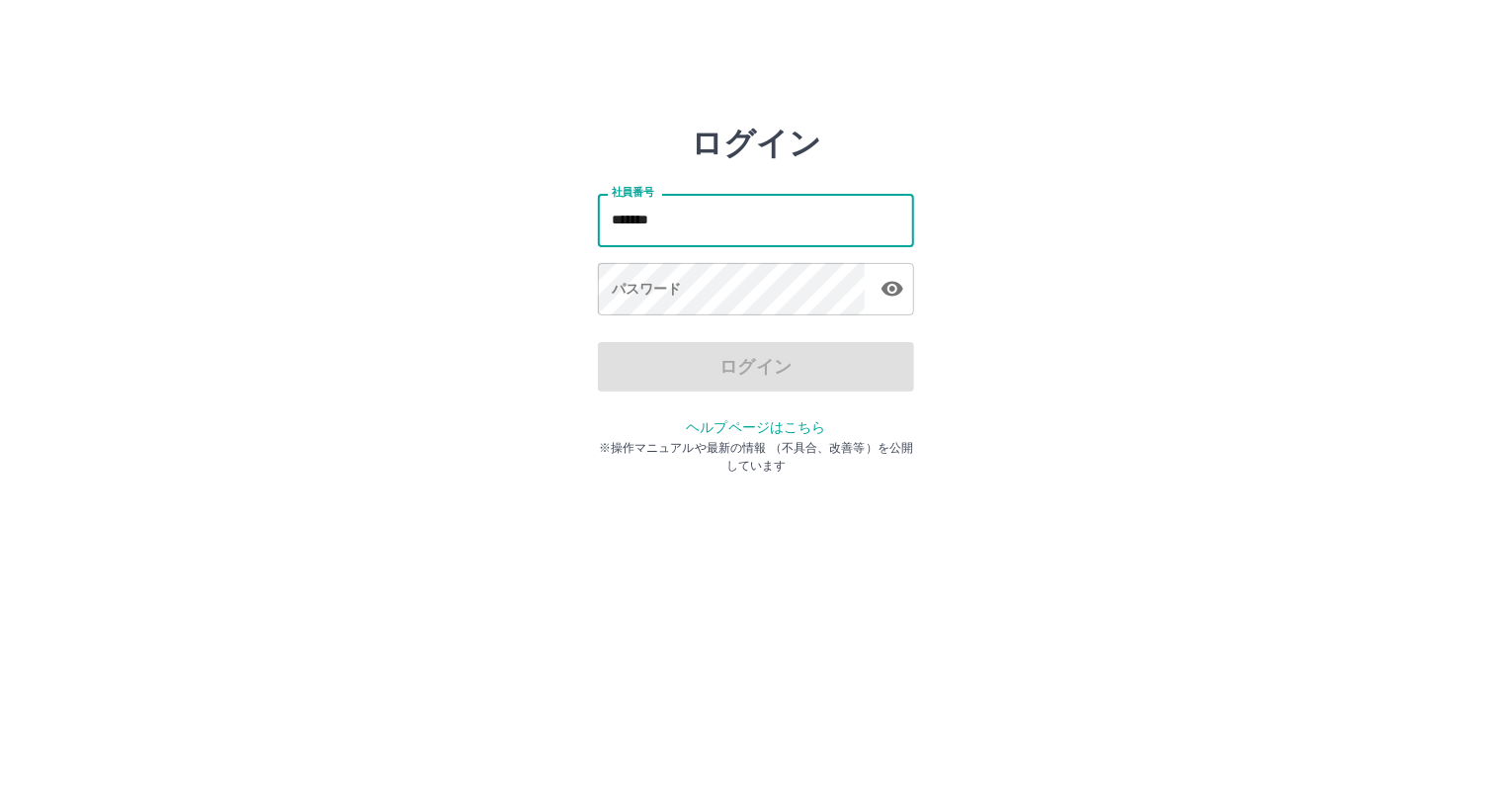 type on "*******" 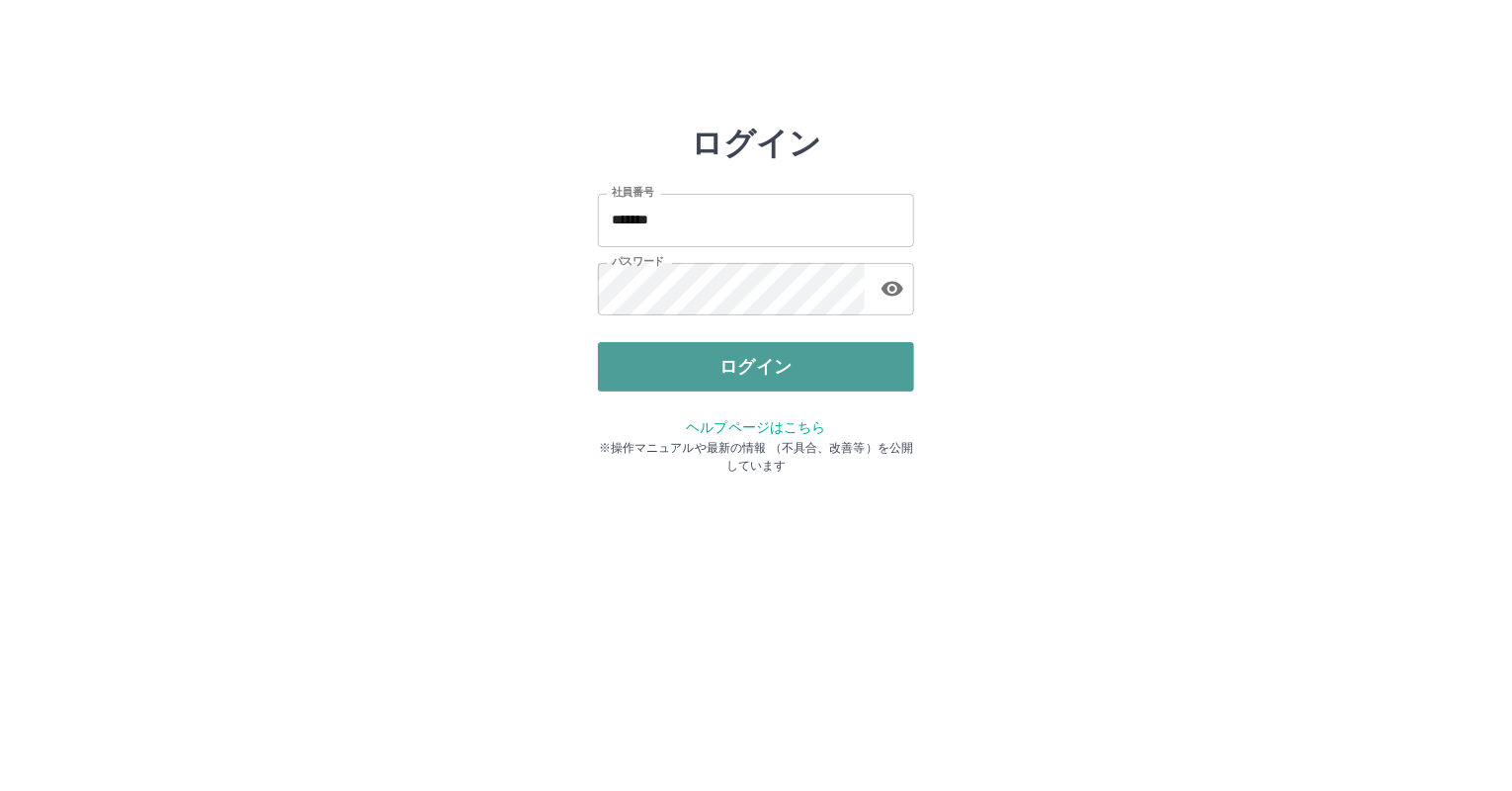 click on "ログイン" at bounding box center (756, 367) 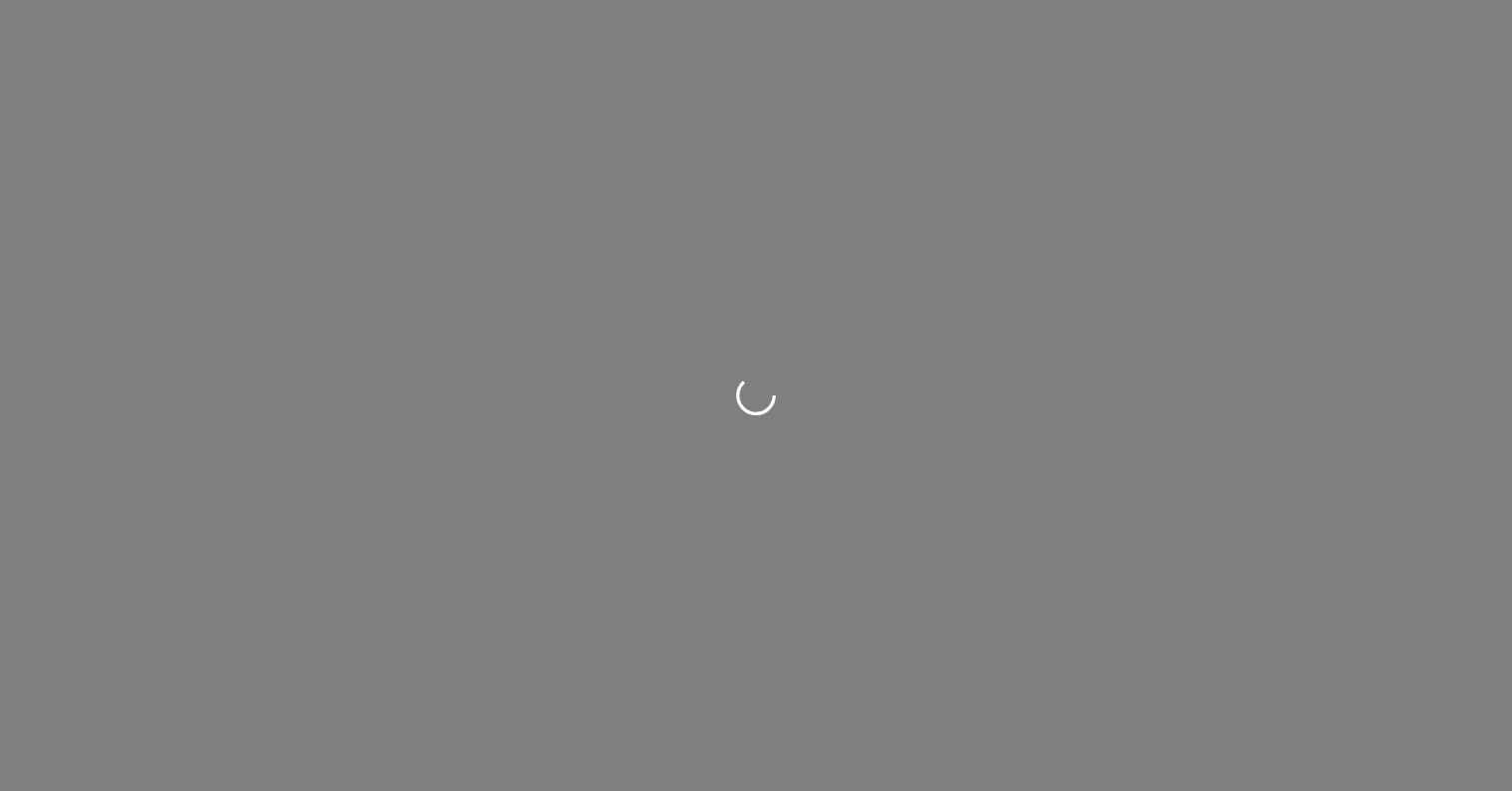 scroll, scrollTop: 0, scrollLeft: 0, axis: both 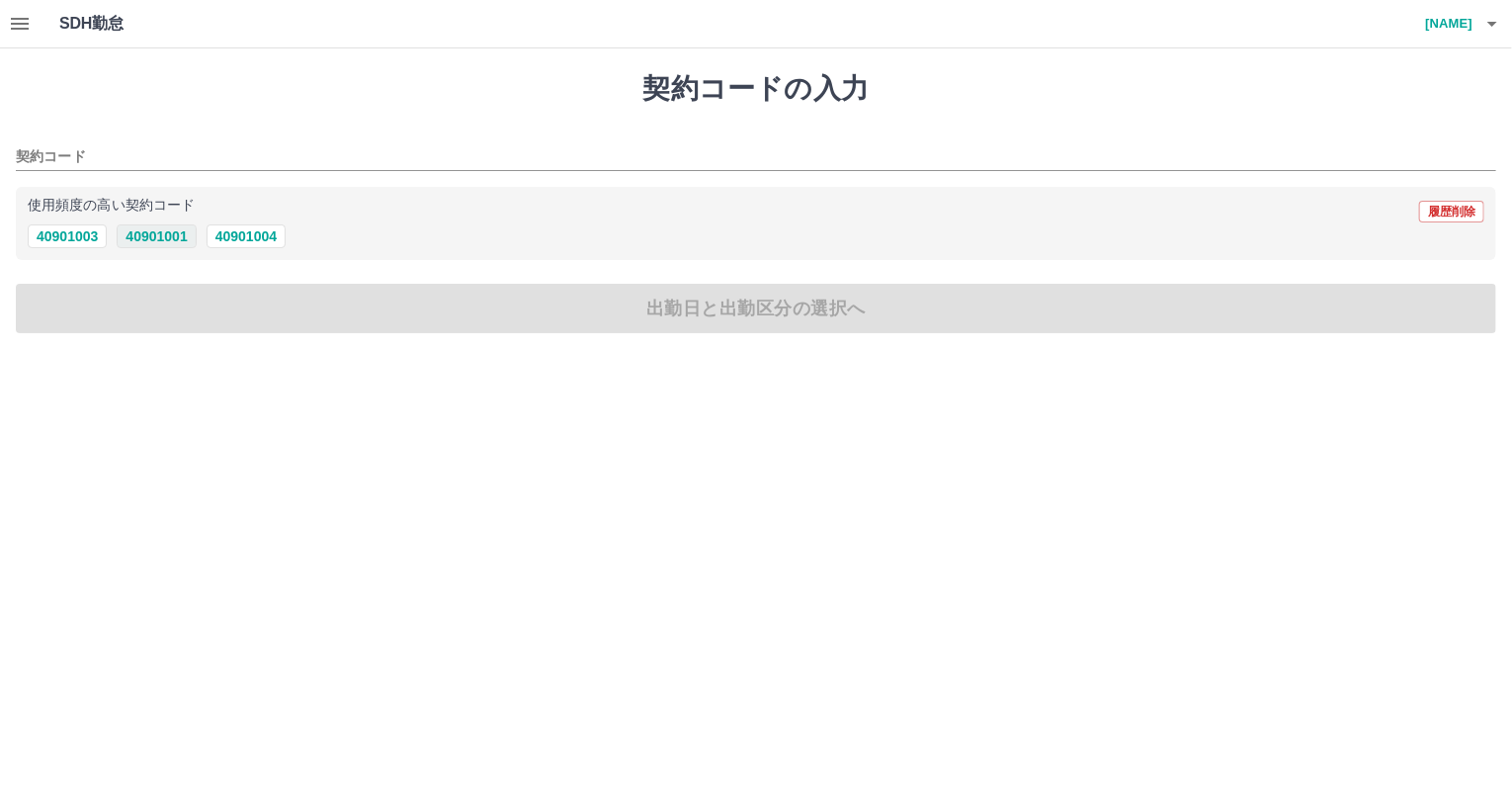 click on "40901001" at bounding box center (156, 236) 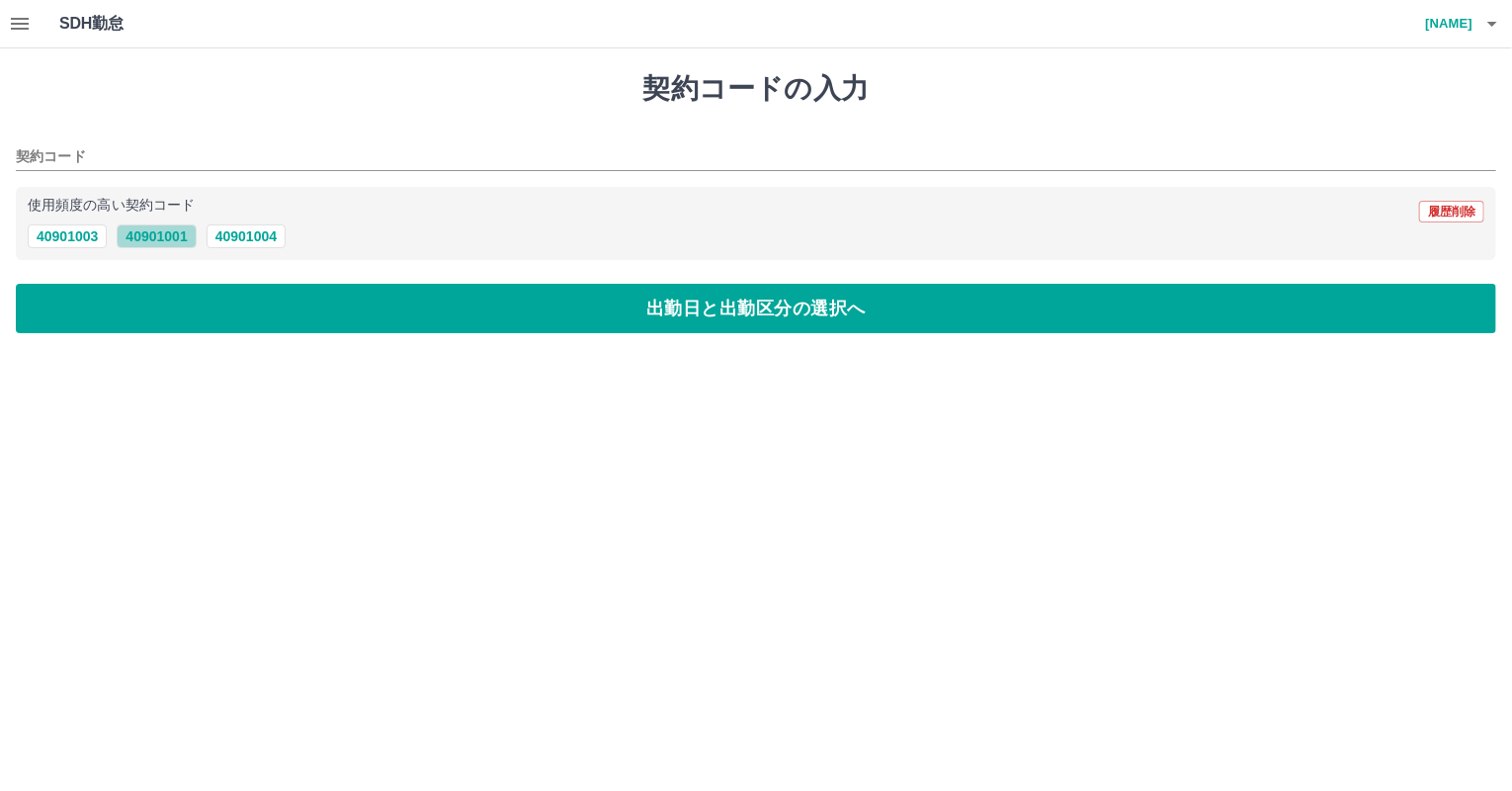 type on "********" 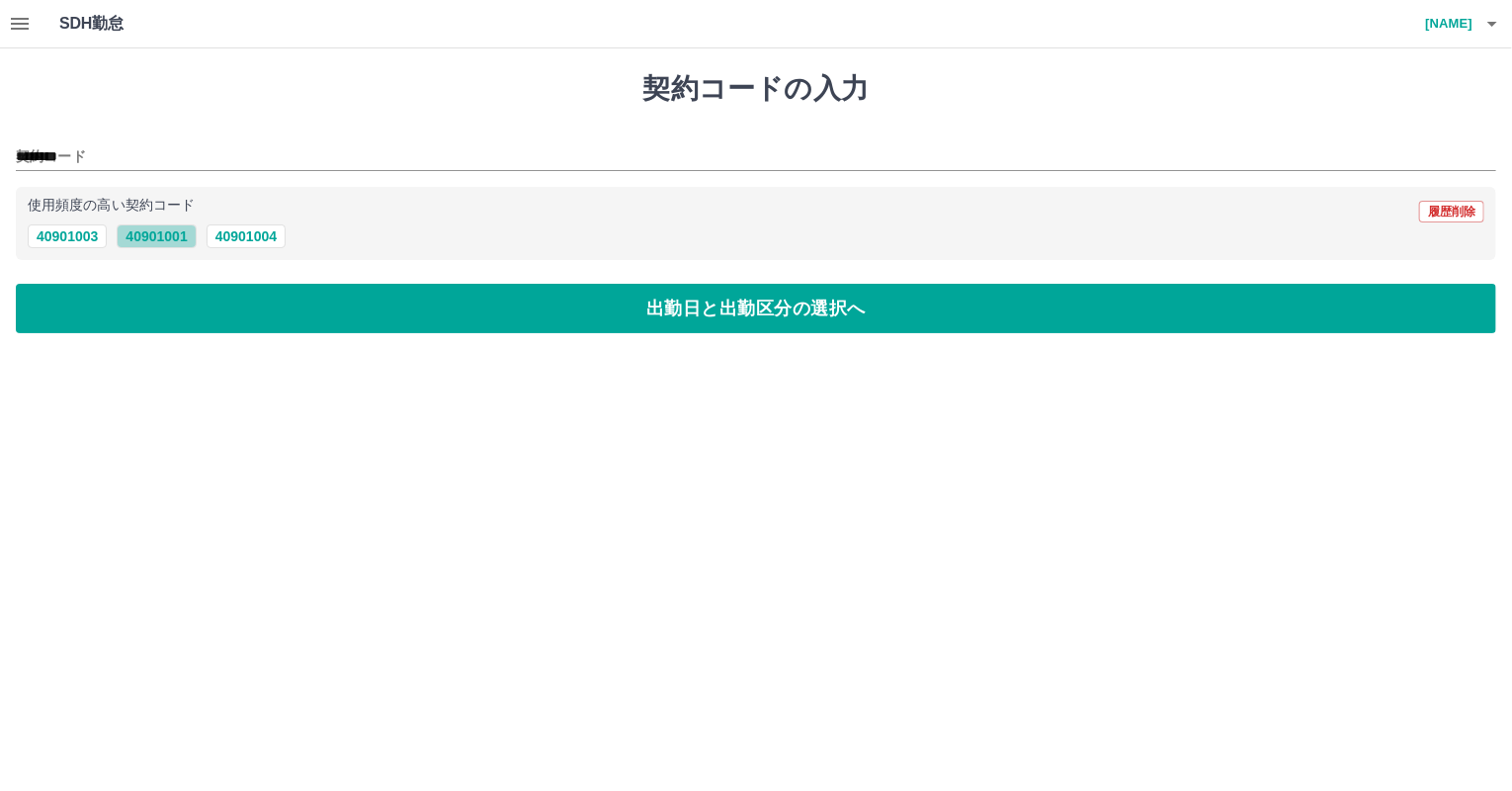 click on "40901001" at bounding box center [156, 236] 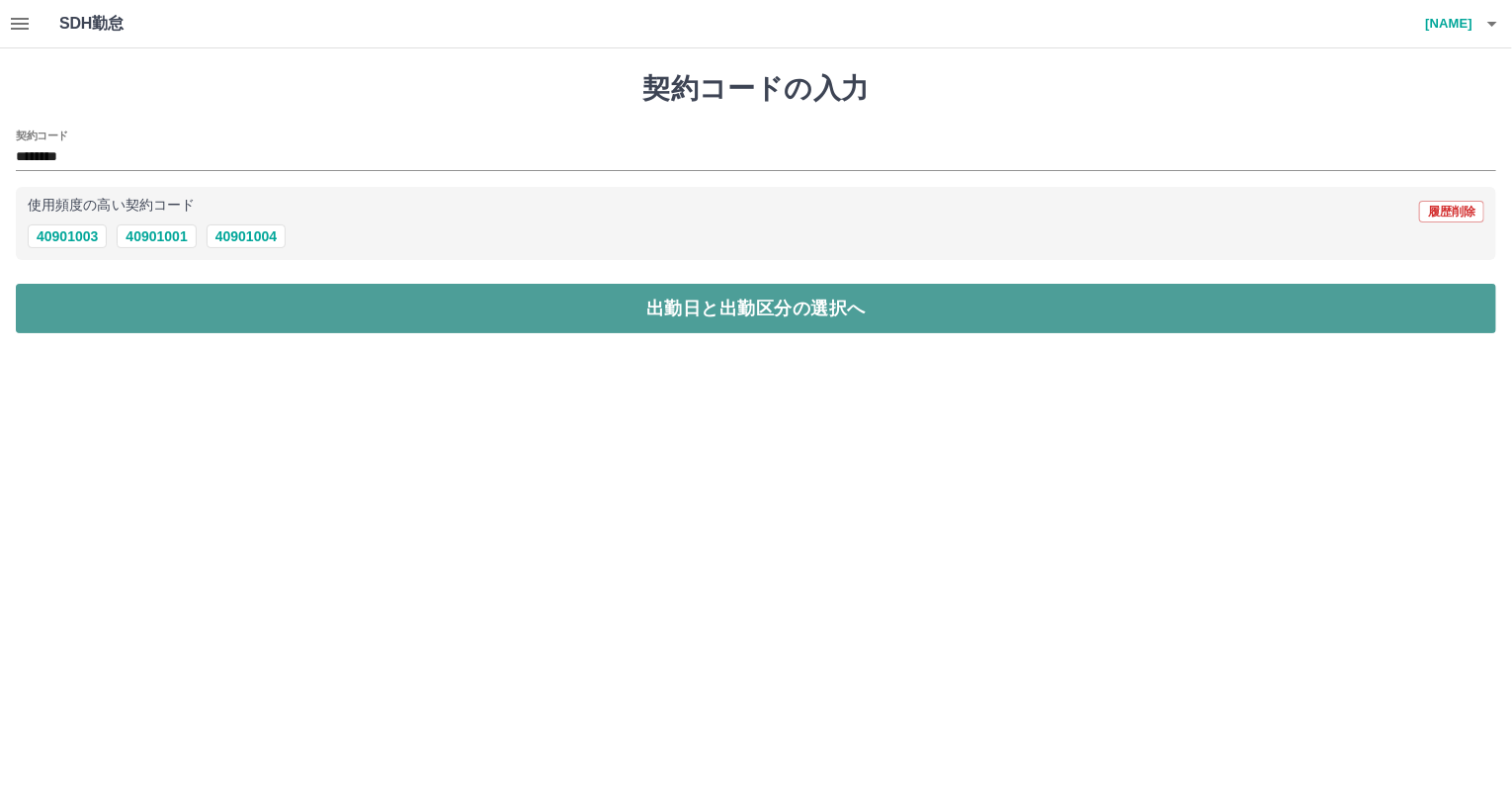 click on "出勤日と出勤区分の選択へ" at bounding box center [756, 308] 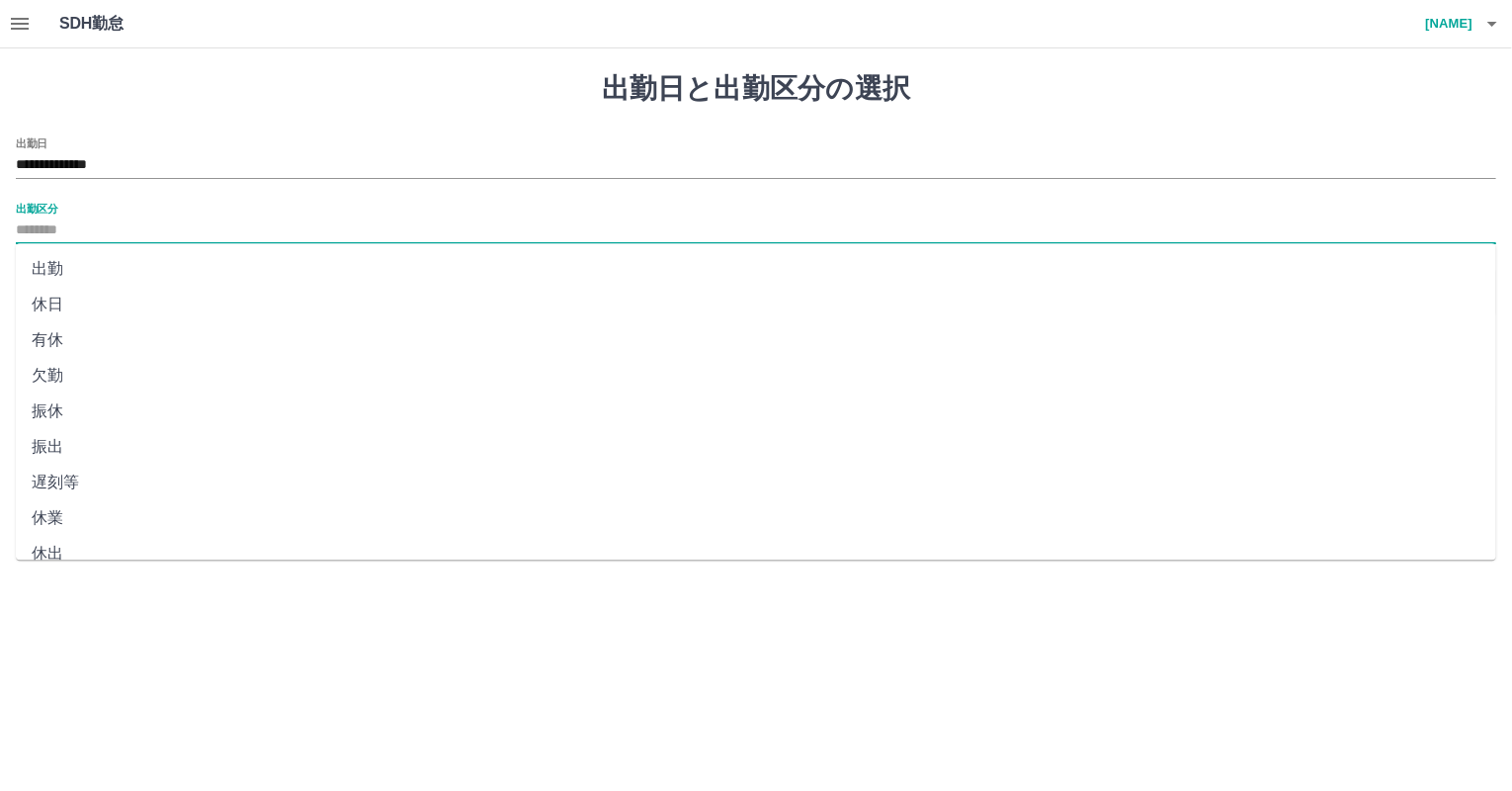 click on "出勤区分" at bounding box center [756, 230] 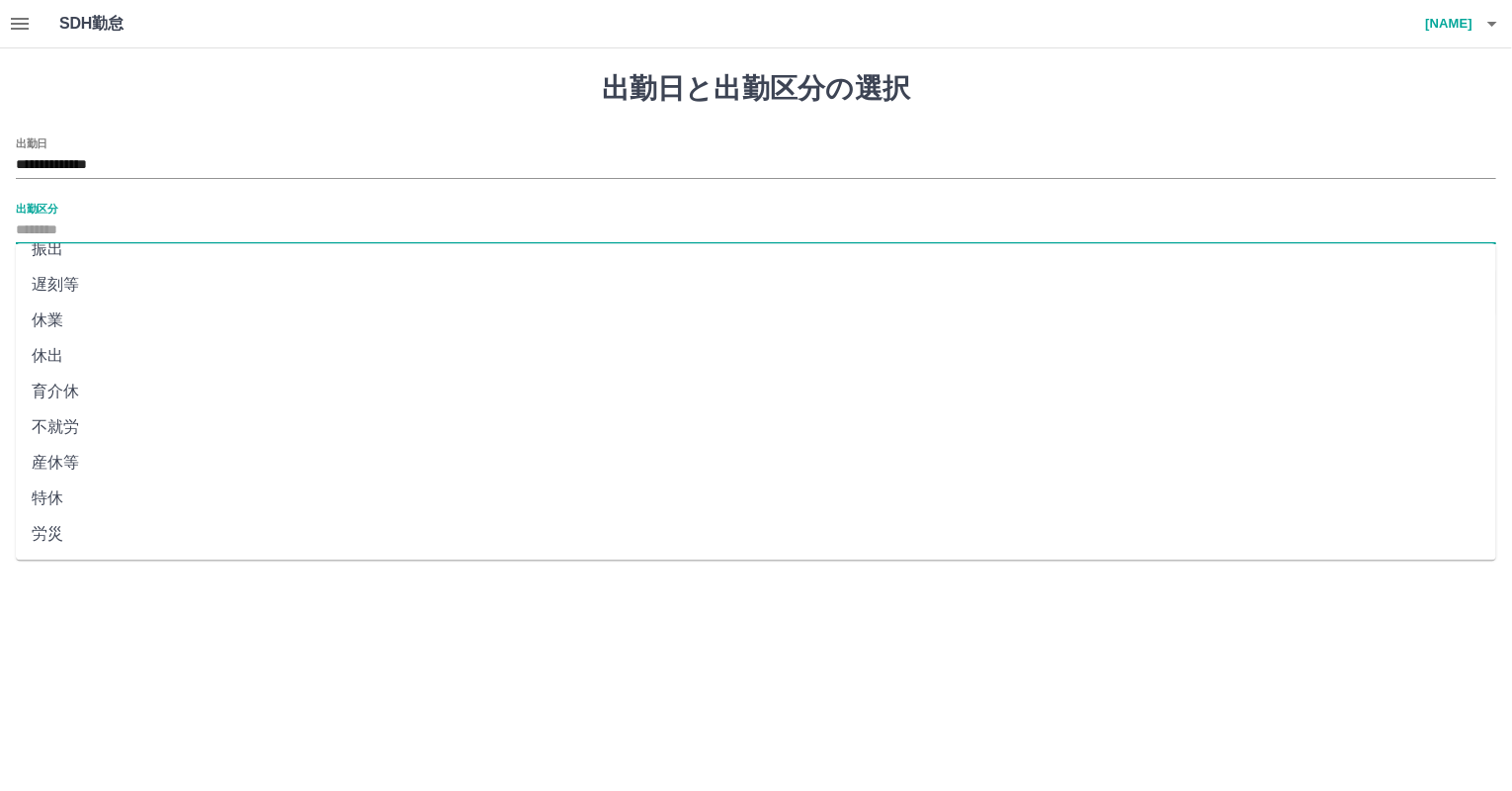 scroll, scrollTop: 340, scrollLeft: 0, axis: vertical 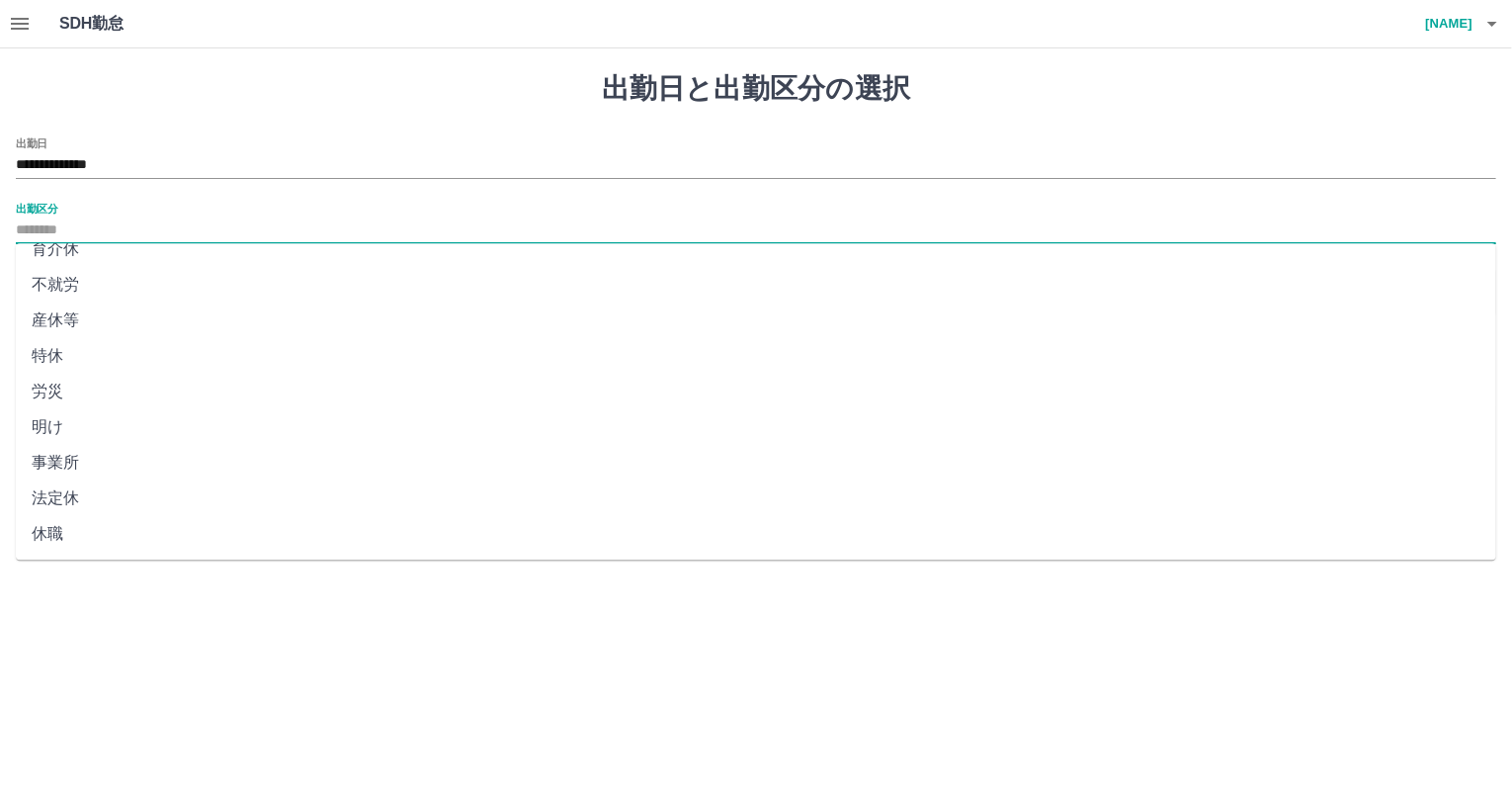 click on "法定休" at bounding box center (756, 498) 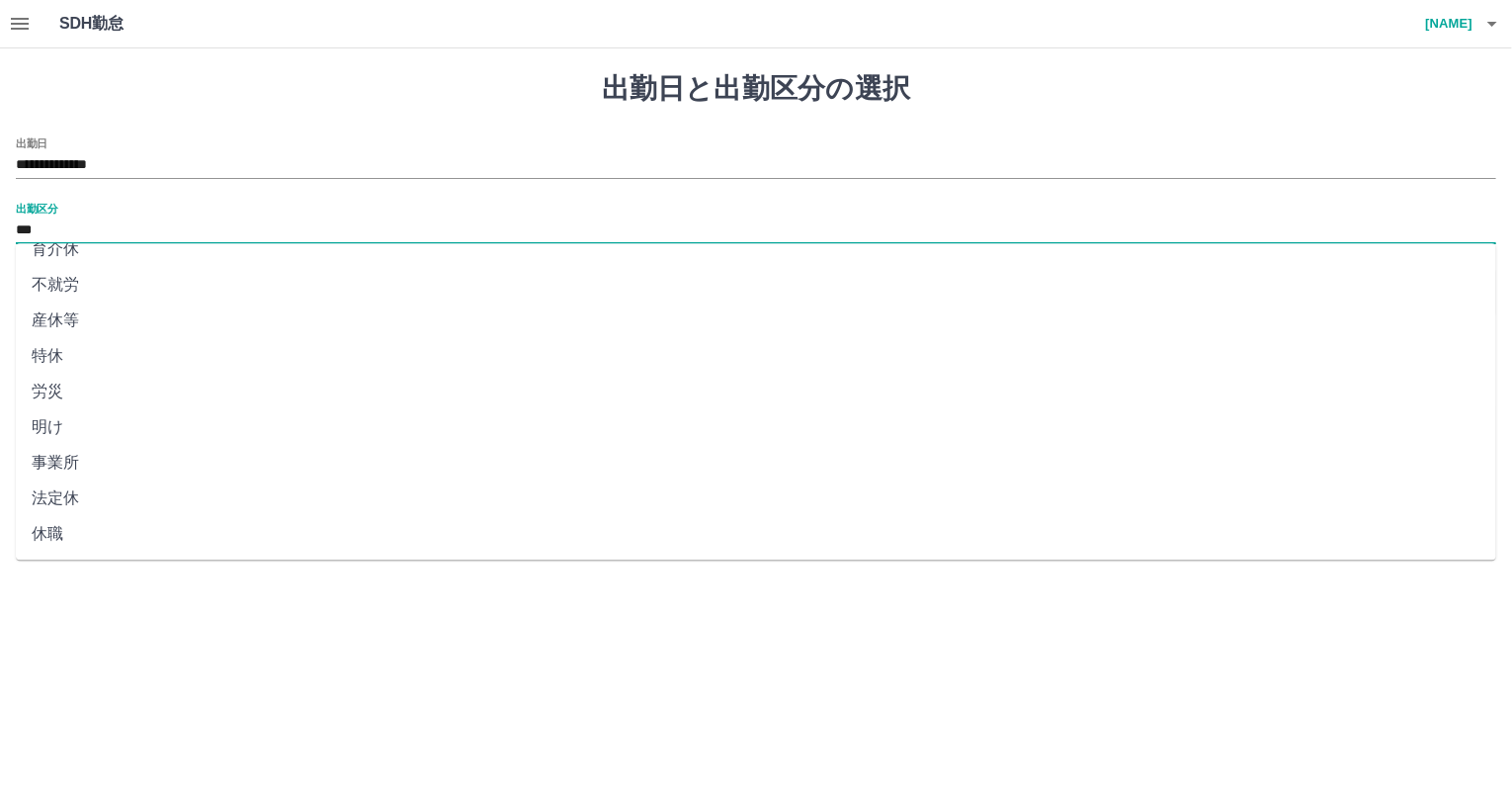 click on "現場名 :" at bounding box center (266, 508) 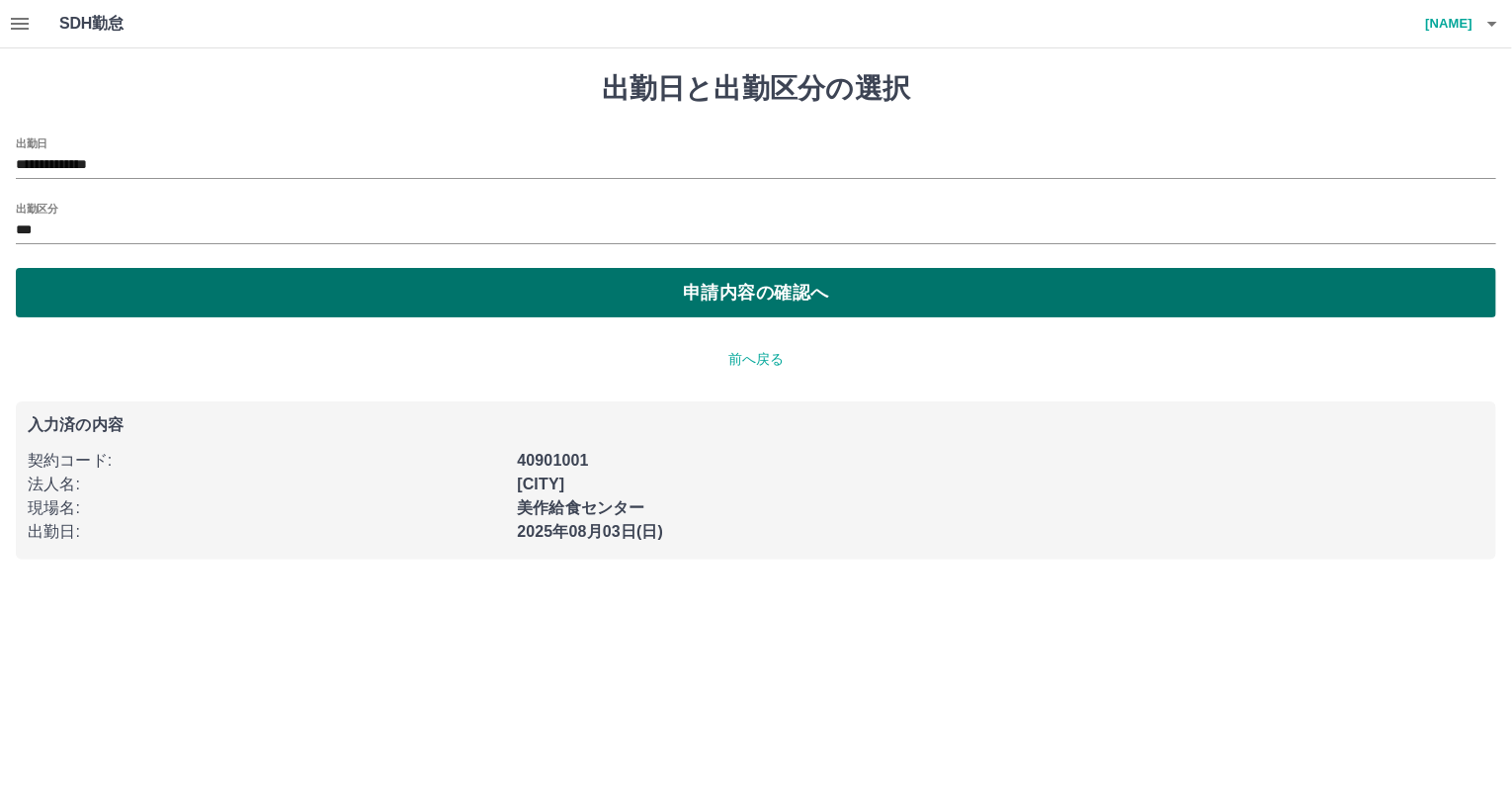 click on "申請内容の確認へ" at bounding box center (756, 293) 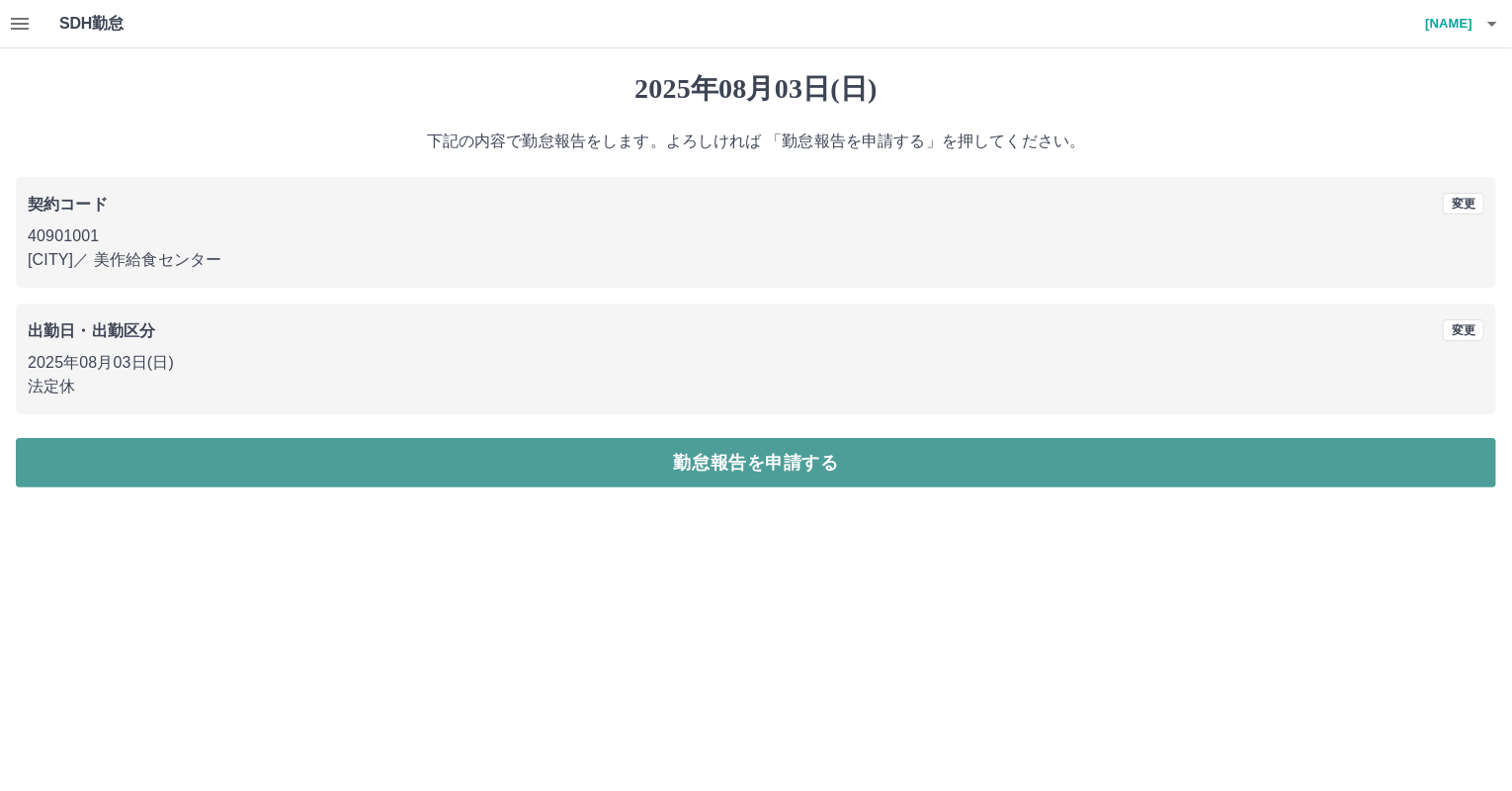 click on "勤怠報告を申請する" at bounding box center [756, 463] 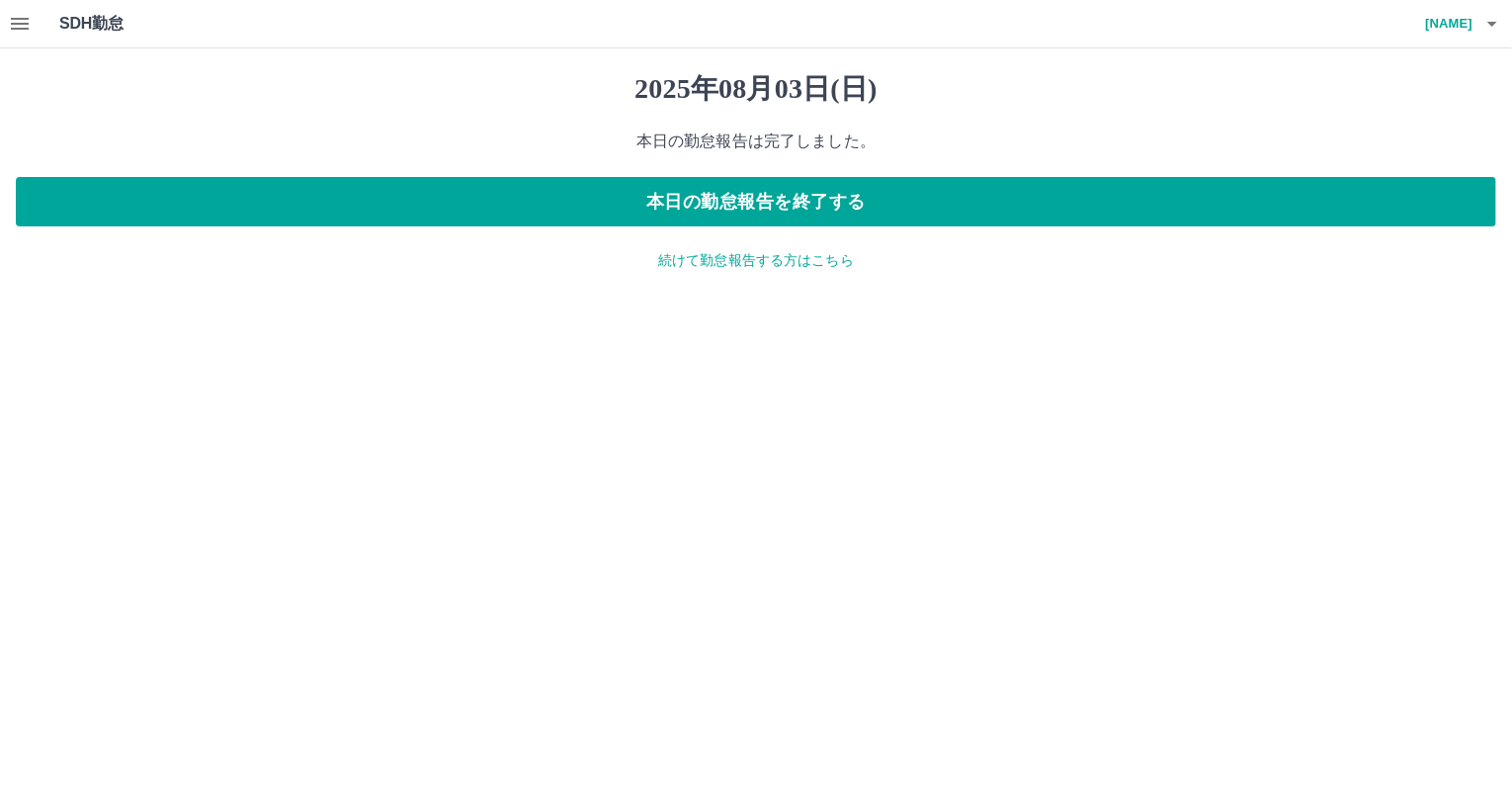 click on "続けて勤怠報告する方はこちら" at bounding box center [756, 260] 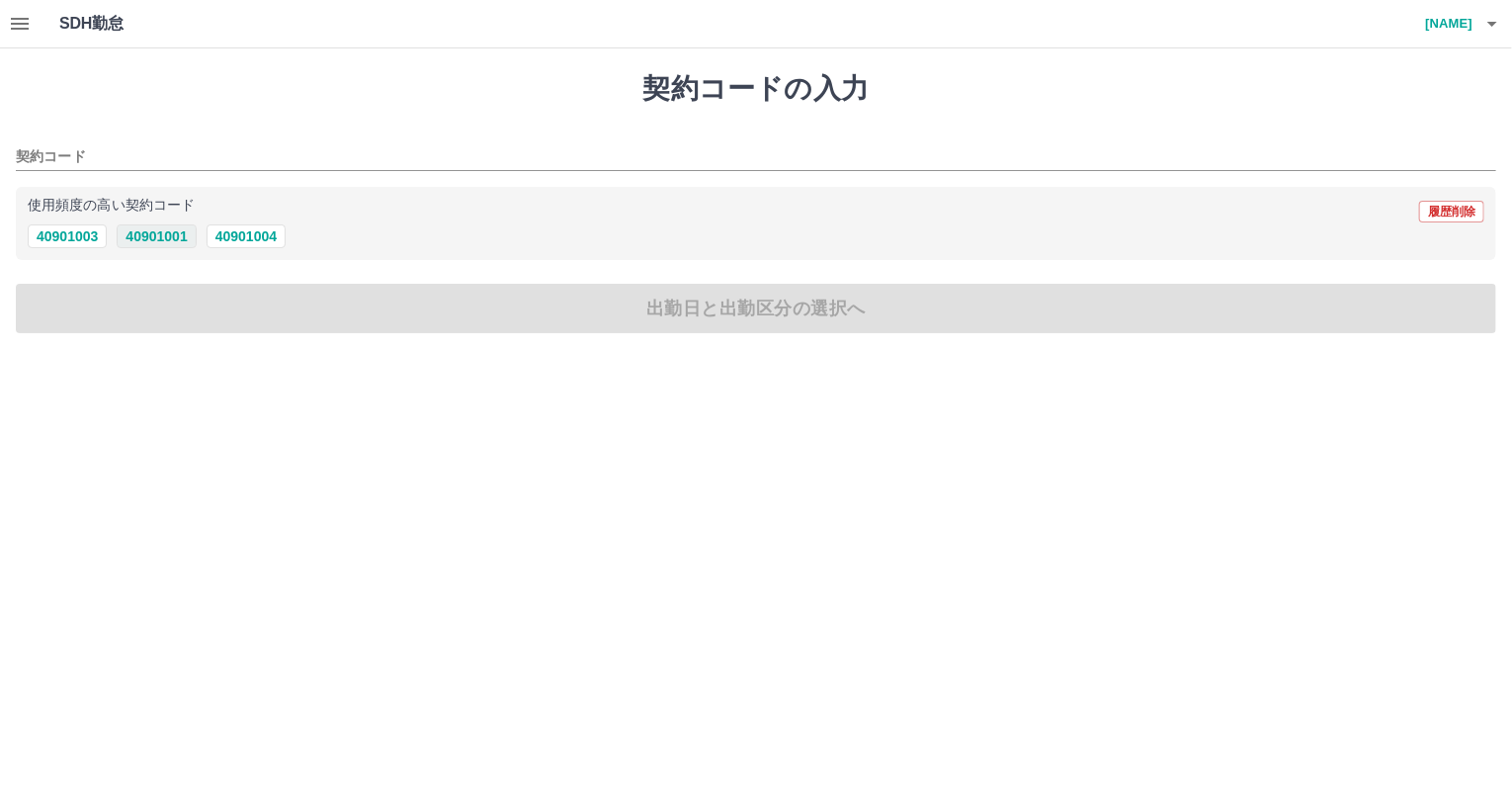 click on "40901001" at bounding box center [156, 236] 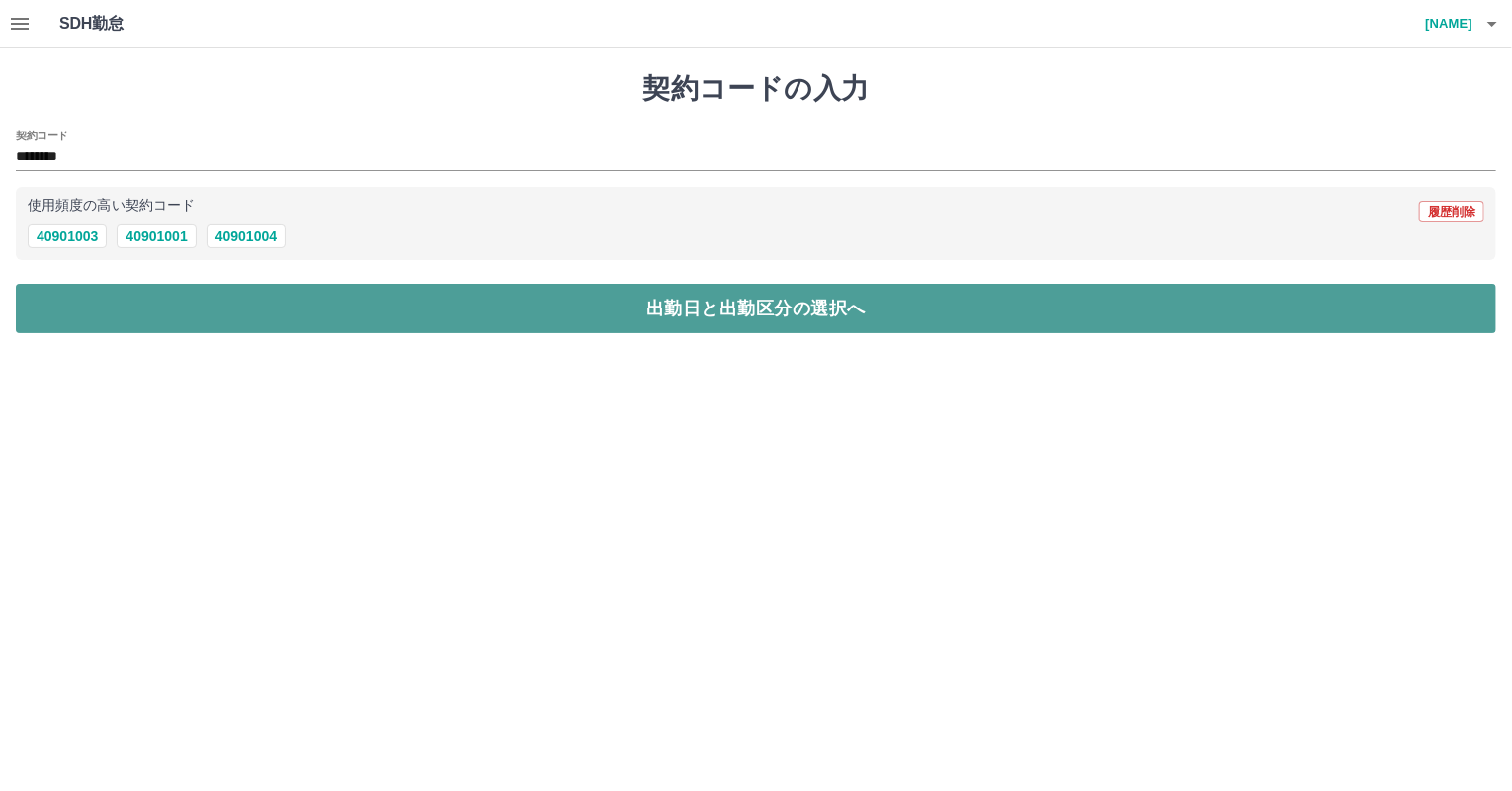 click on "出勤日と出勤区分の選択へ" at bounding box center [756, 308] 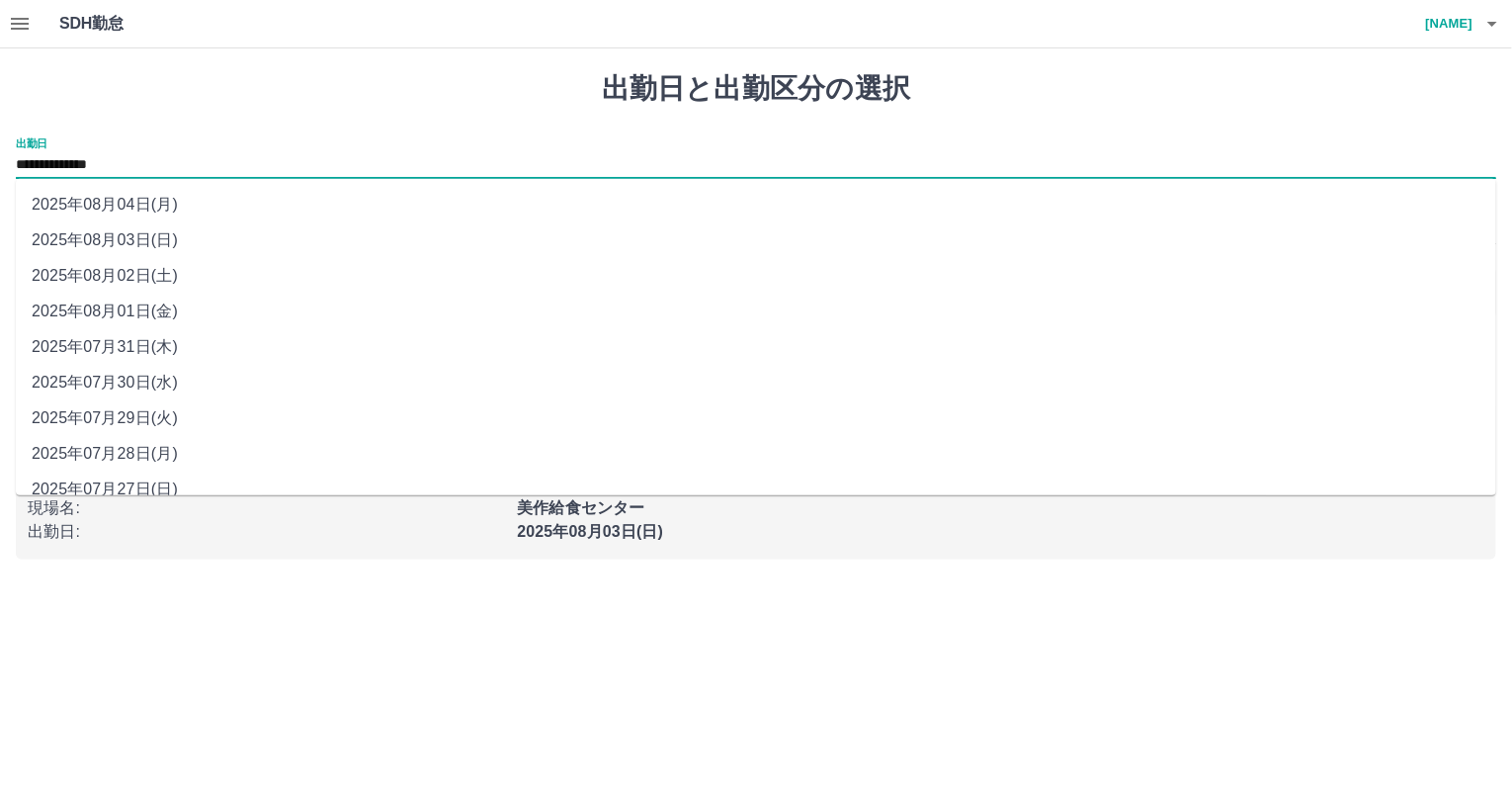 click on "**********" at bounding box center [756, 165] 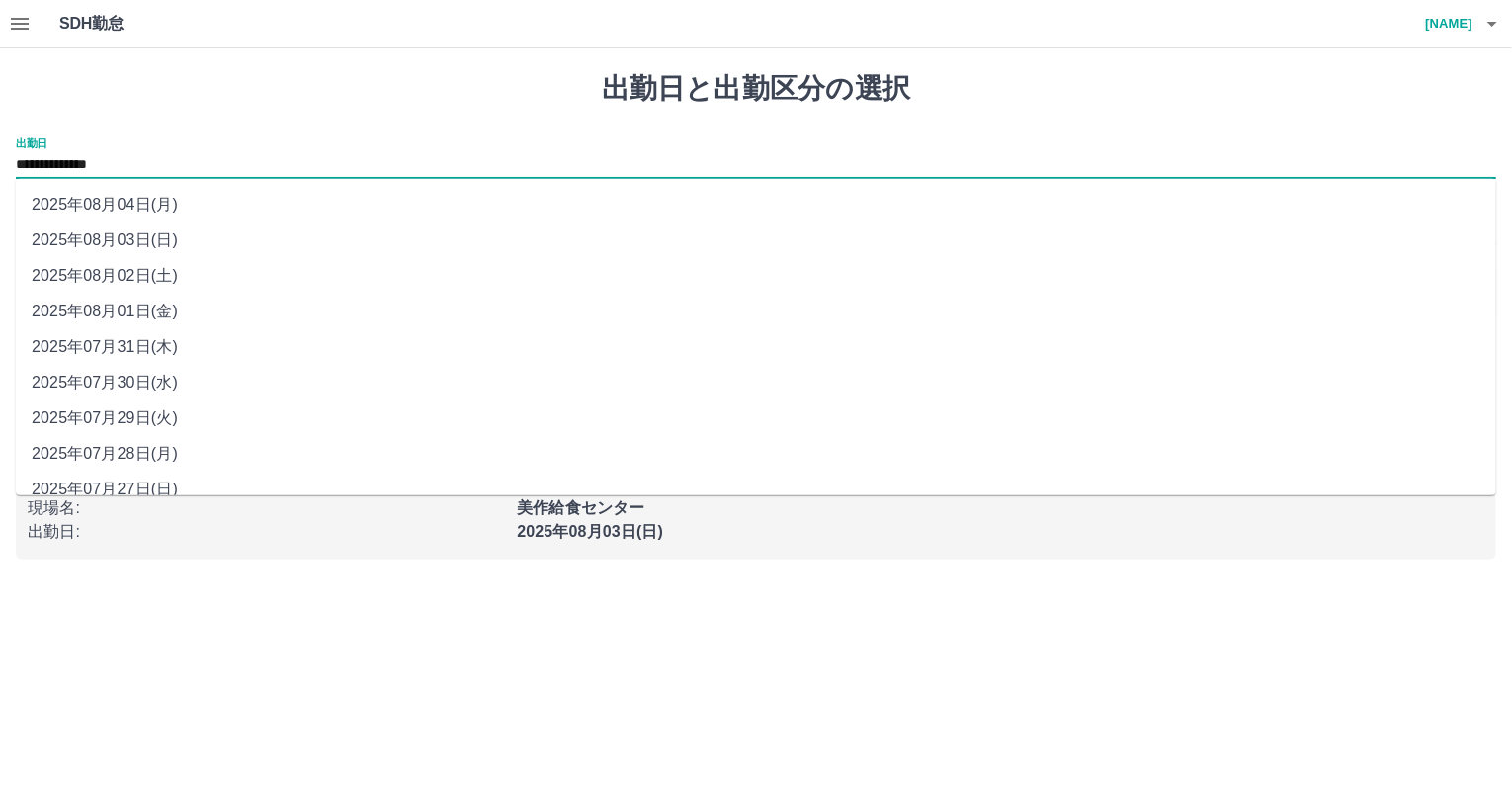 click on "2025年08月04日(月)" at bounding box center (756, 205) 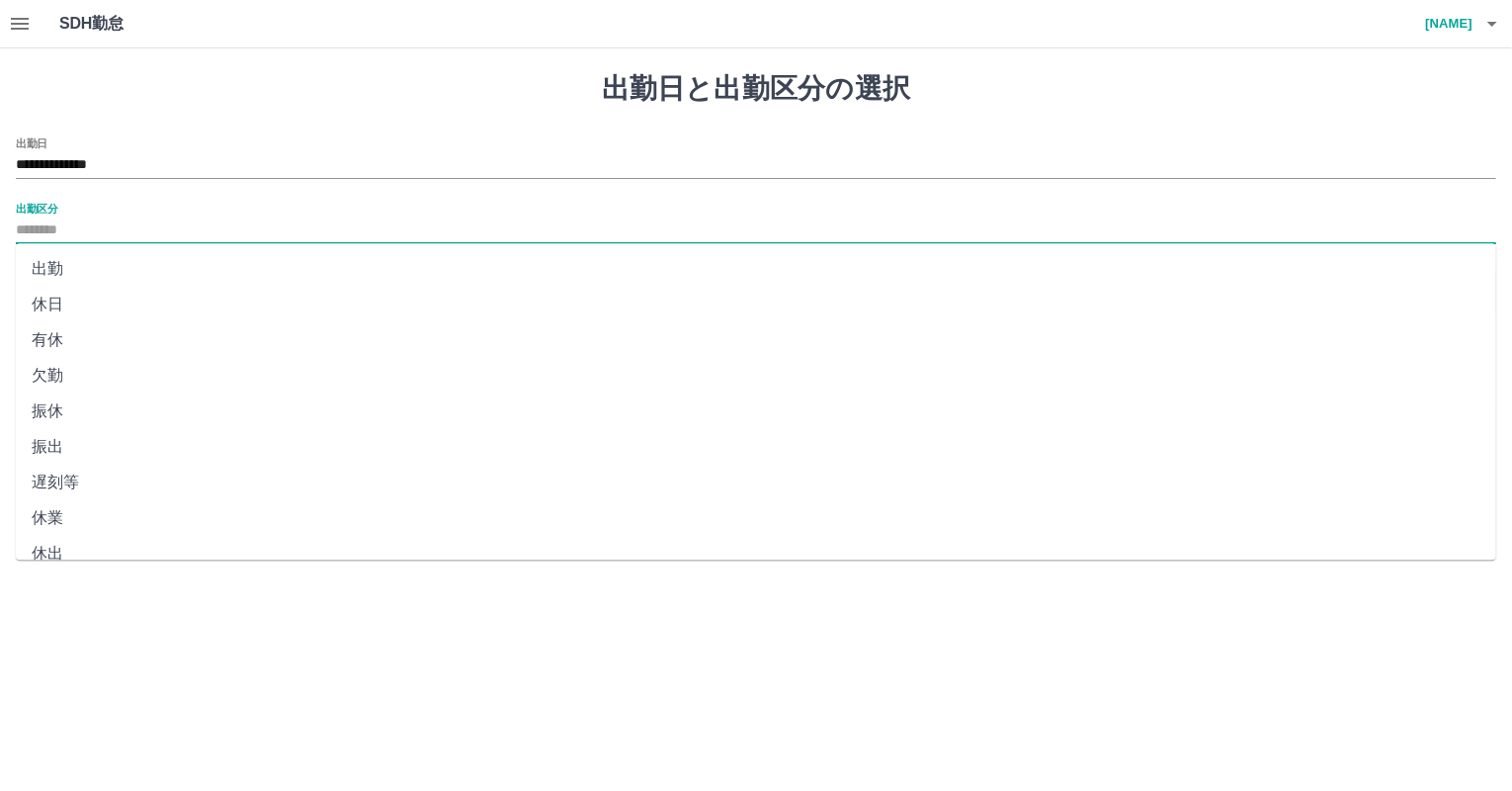 click on "出勤区分" at bounding box center (756, 230) 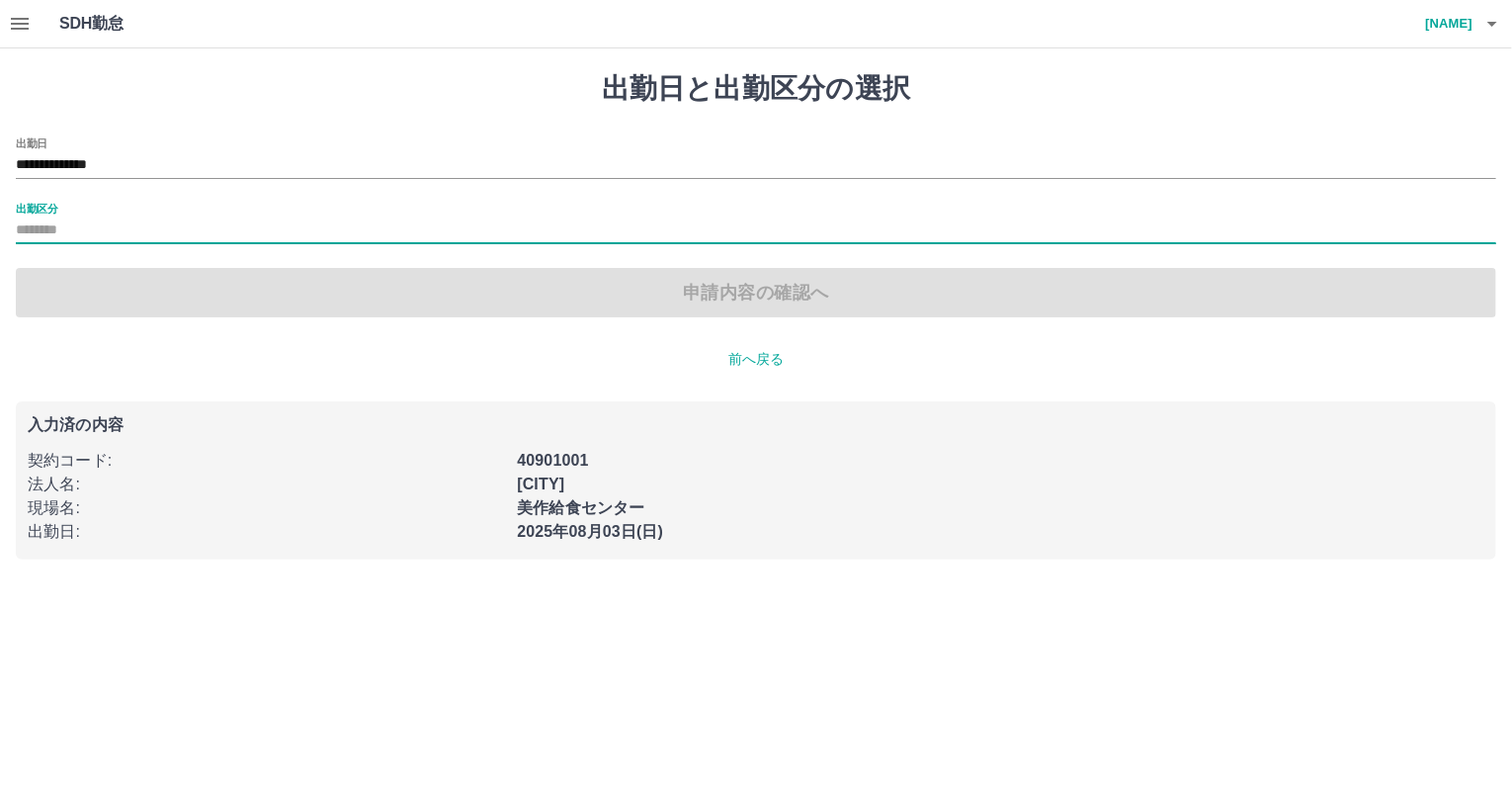 click on "出勤区分" at bounding box center [756, 230] 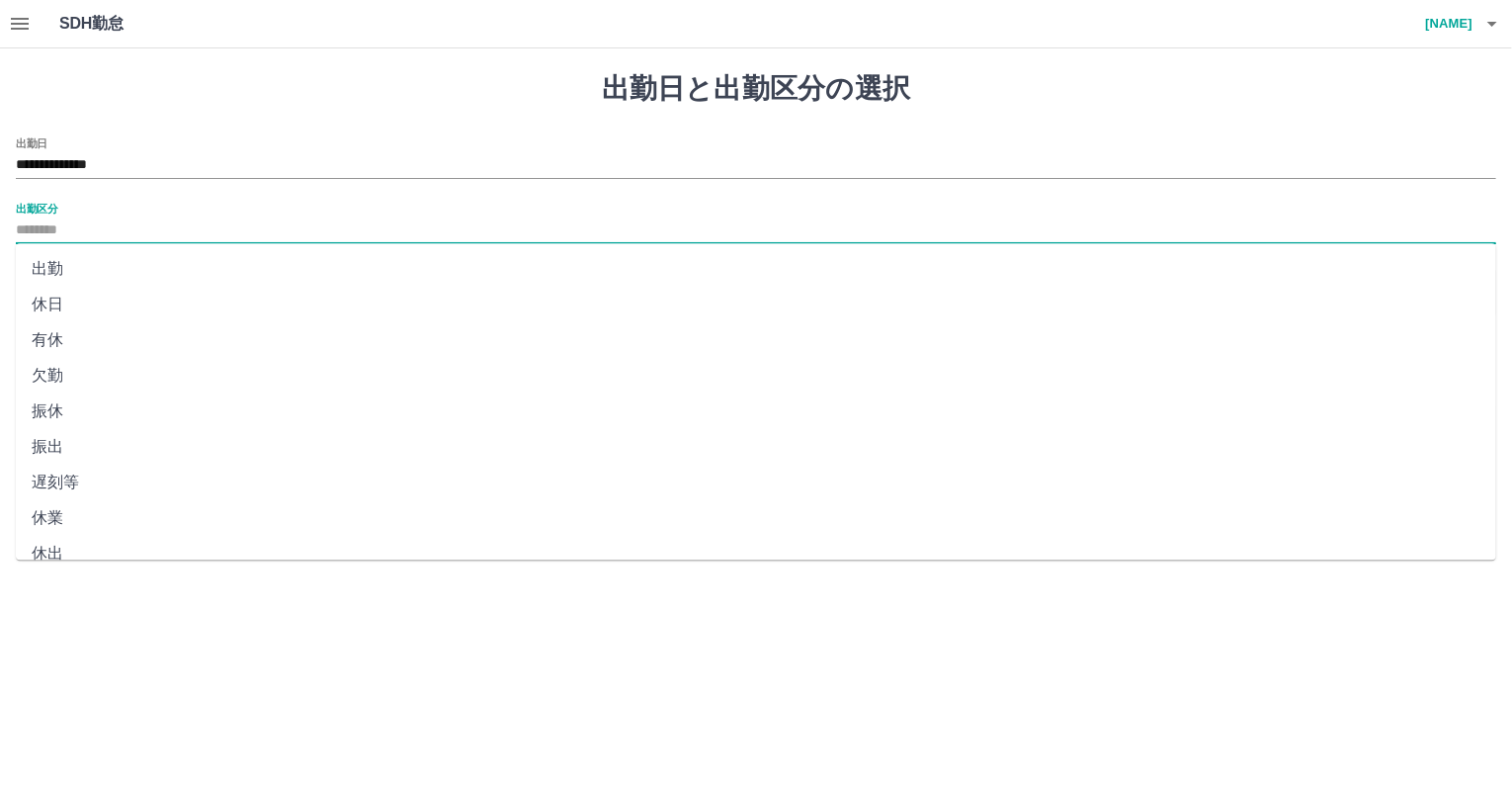 click on "出勤区分" at bounding box center [756, 230] 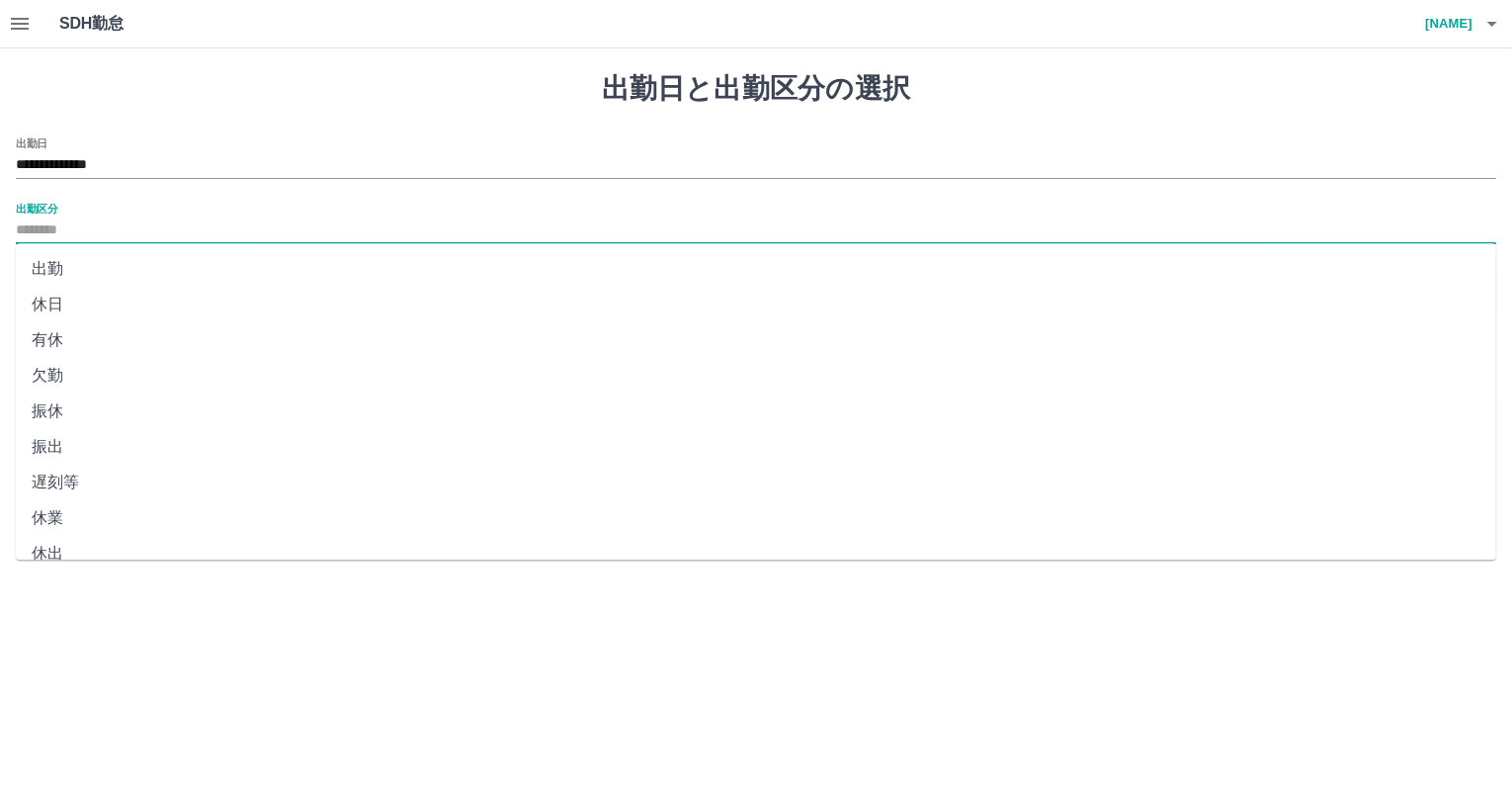 click on "有休" at bounding box center [756, 340] 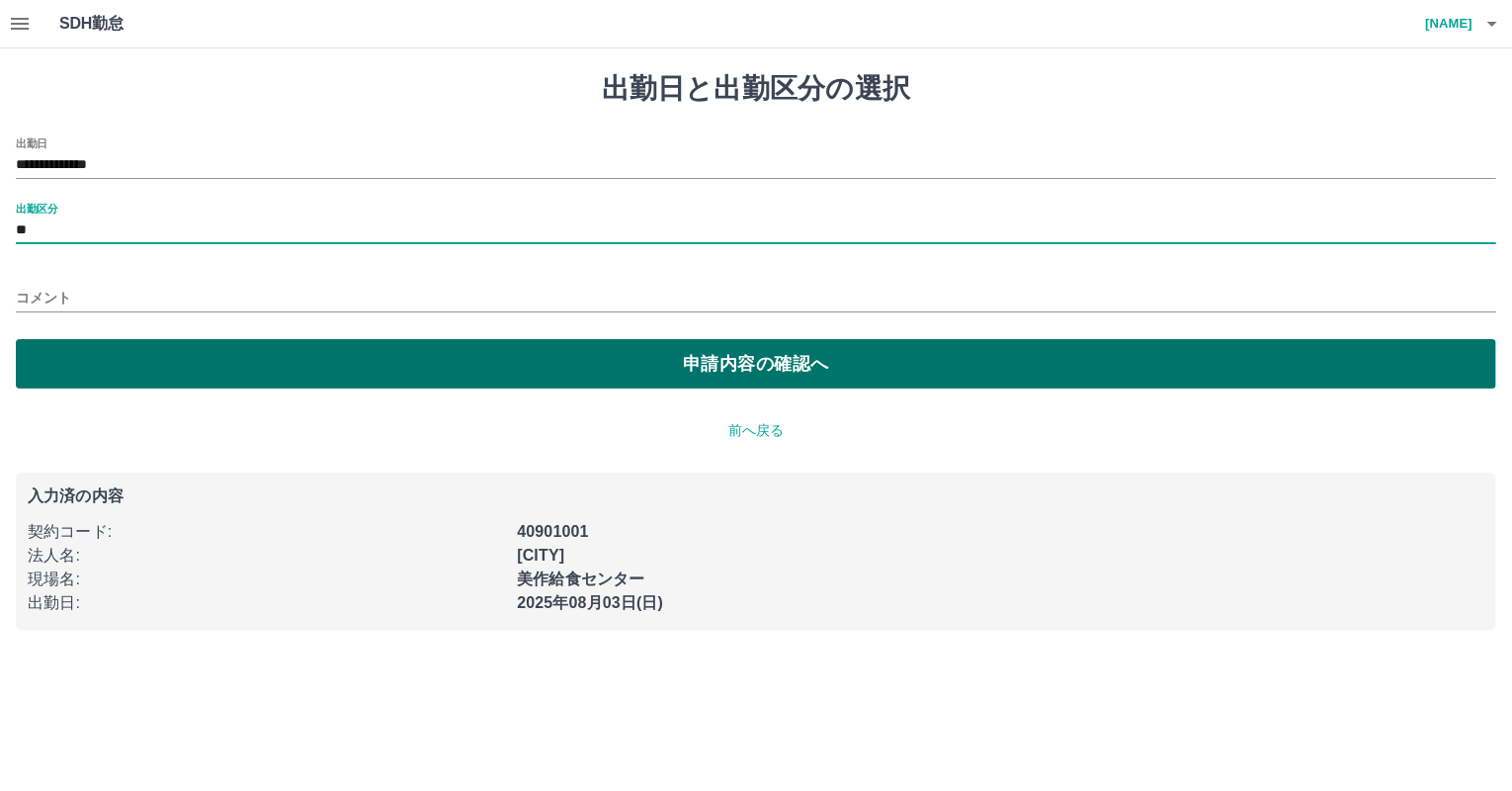 click on "申請内容の確認へ" at bounding box center (756, 364) 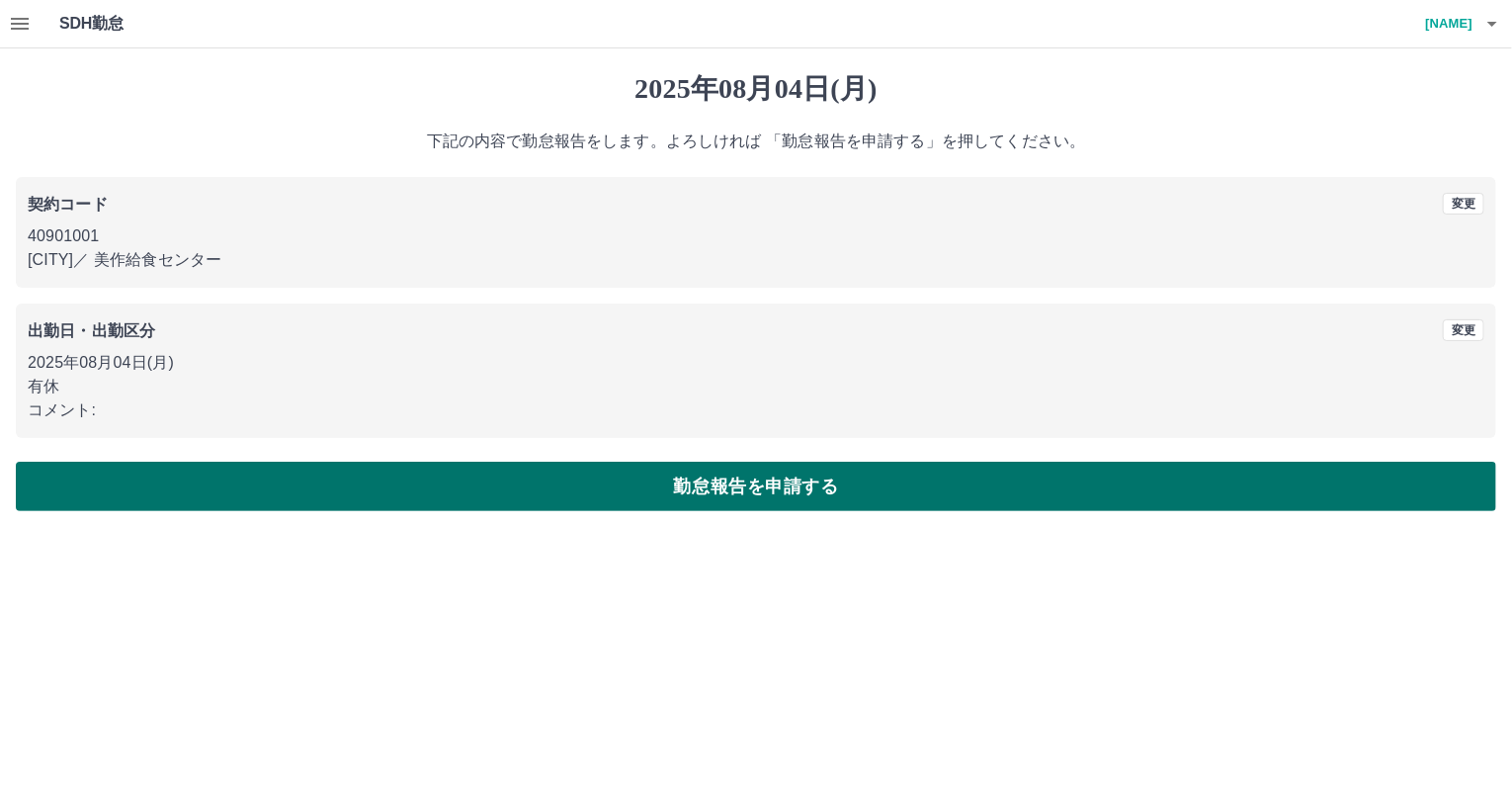 click on "勤怠報告を申請する" at bounding box center [756, 486] 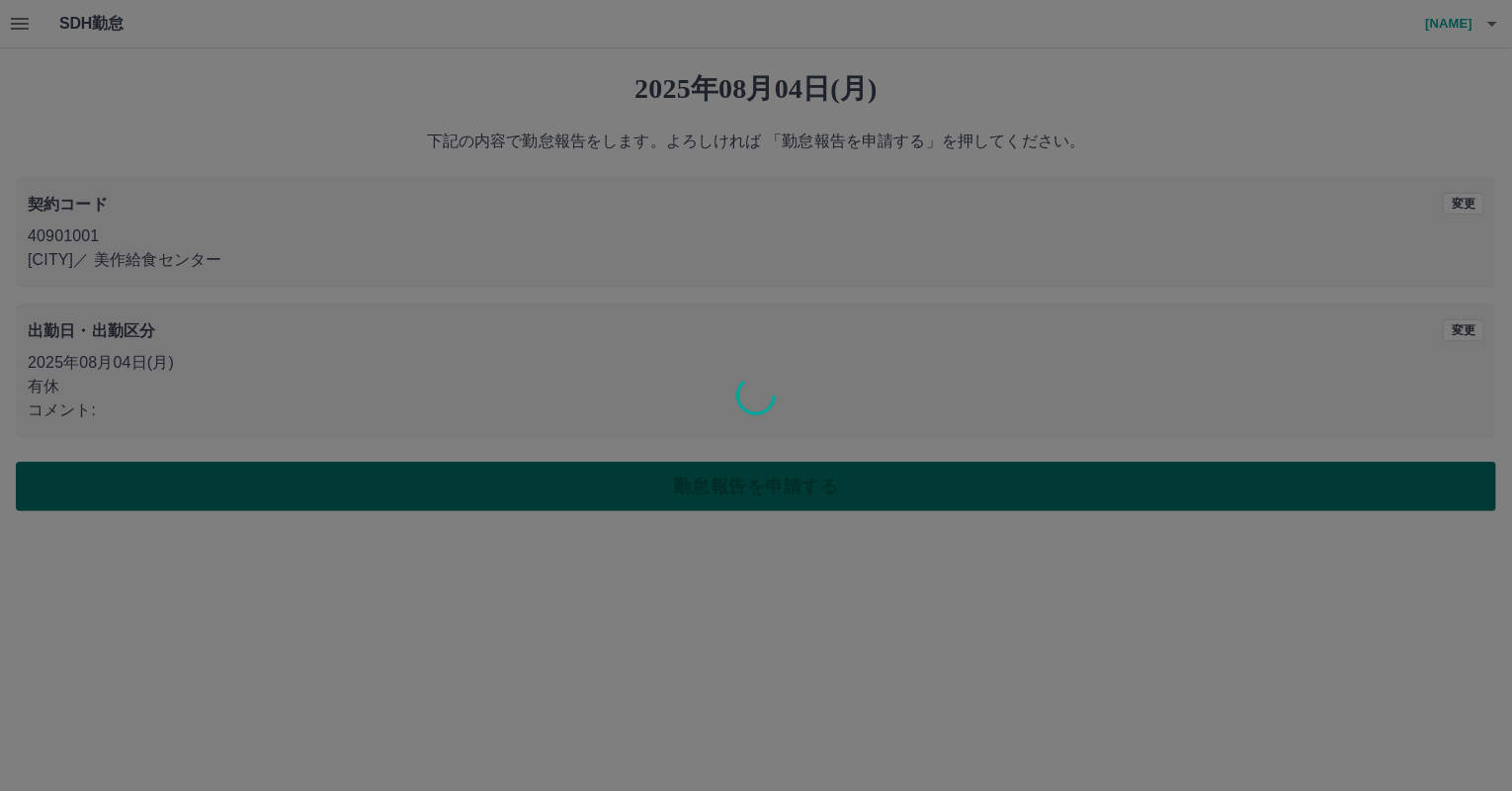 click on "2025年08月04日(月) 下記の内容で勤怠報告をします。よろしければ 「勤怠報告を申請する」を押してください。 契約コード 変更 40901001 美作市  ／   美作給食センター 出勤日・出勤区分 変更 2025年08月04日(月) 有休 コメント:  勤怠報告を申請する" at bounding box center (756, 292) 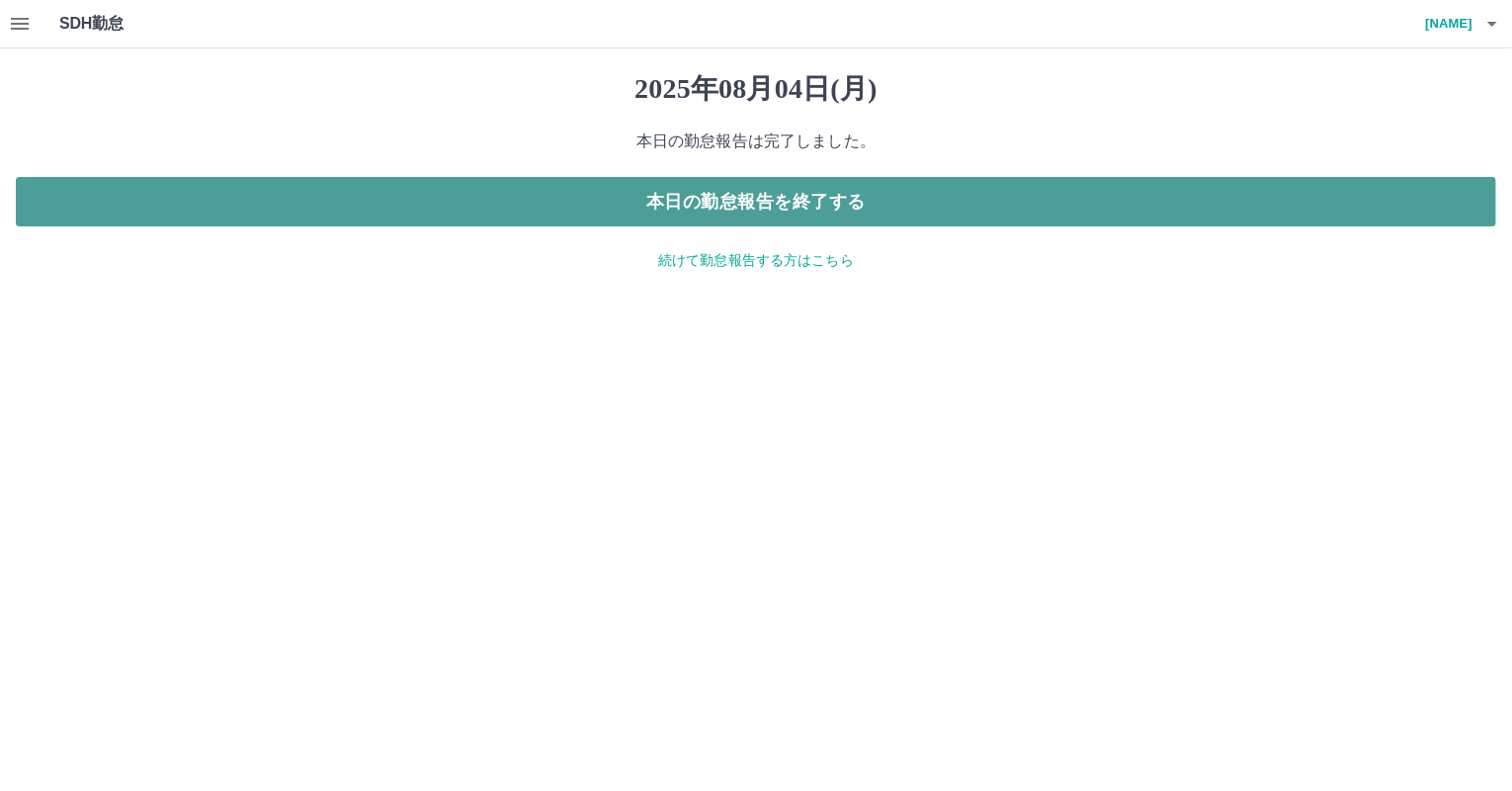 click on "本日の勤怠報告を終了する" at bounding box center (756, 202) 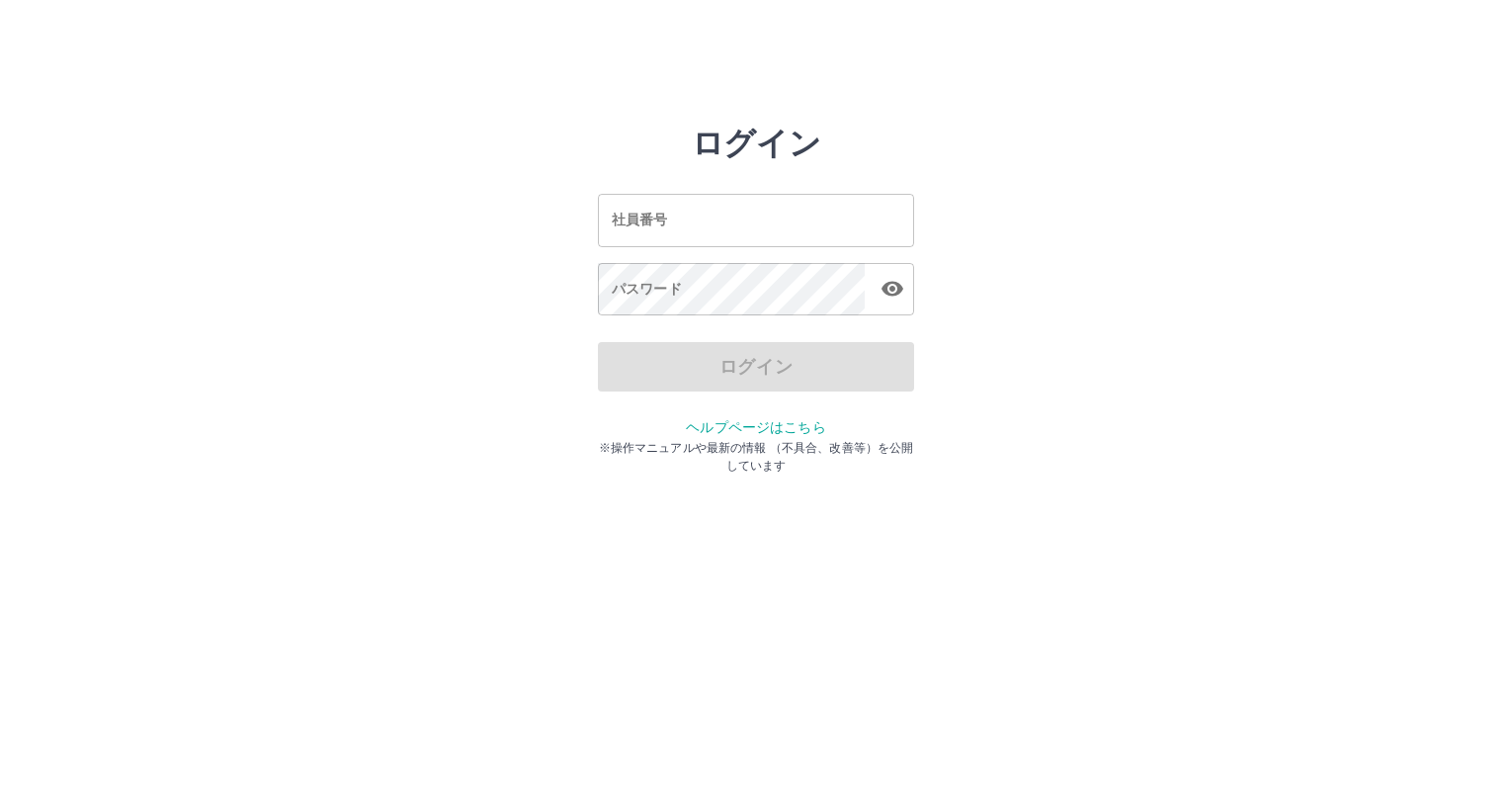 scroll, scrollTop: 0, scrollLeft: 0, axis: both 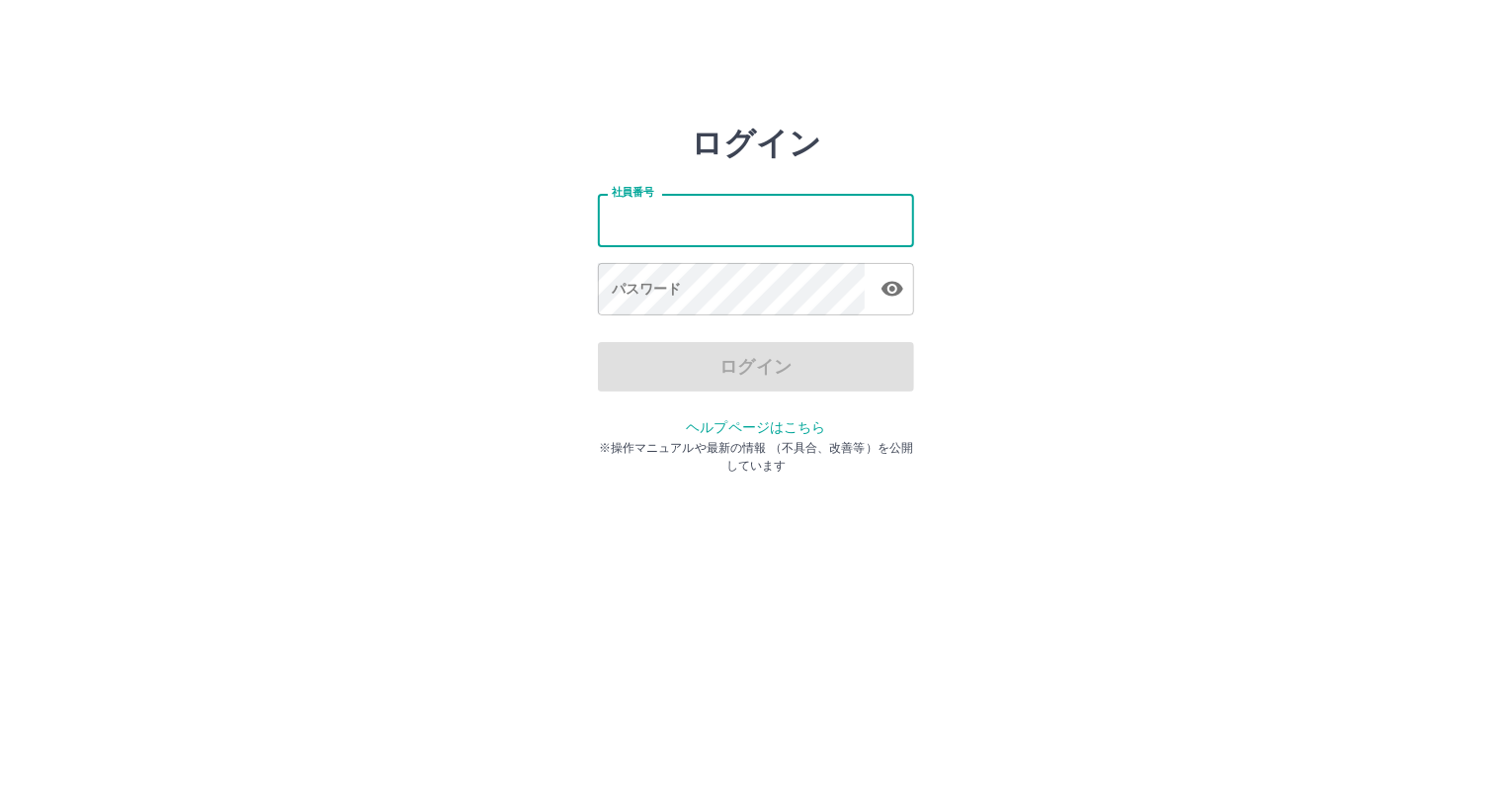 click on "社員番号" at bounding box center (756, 220) 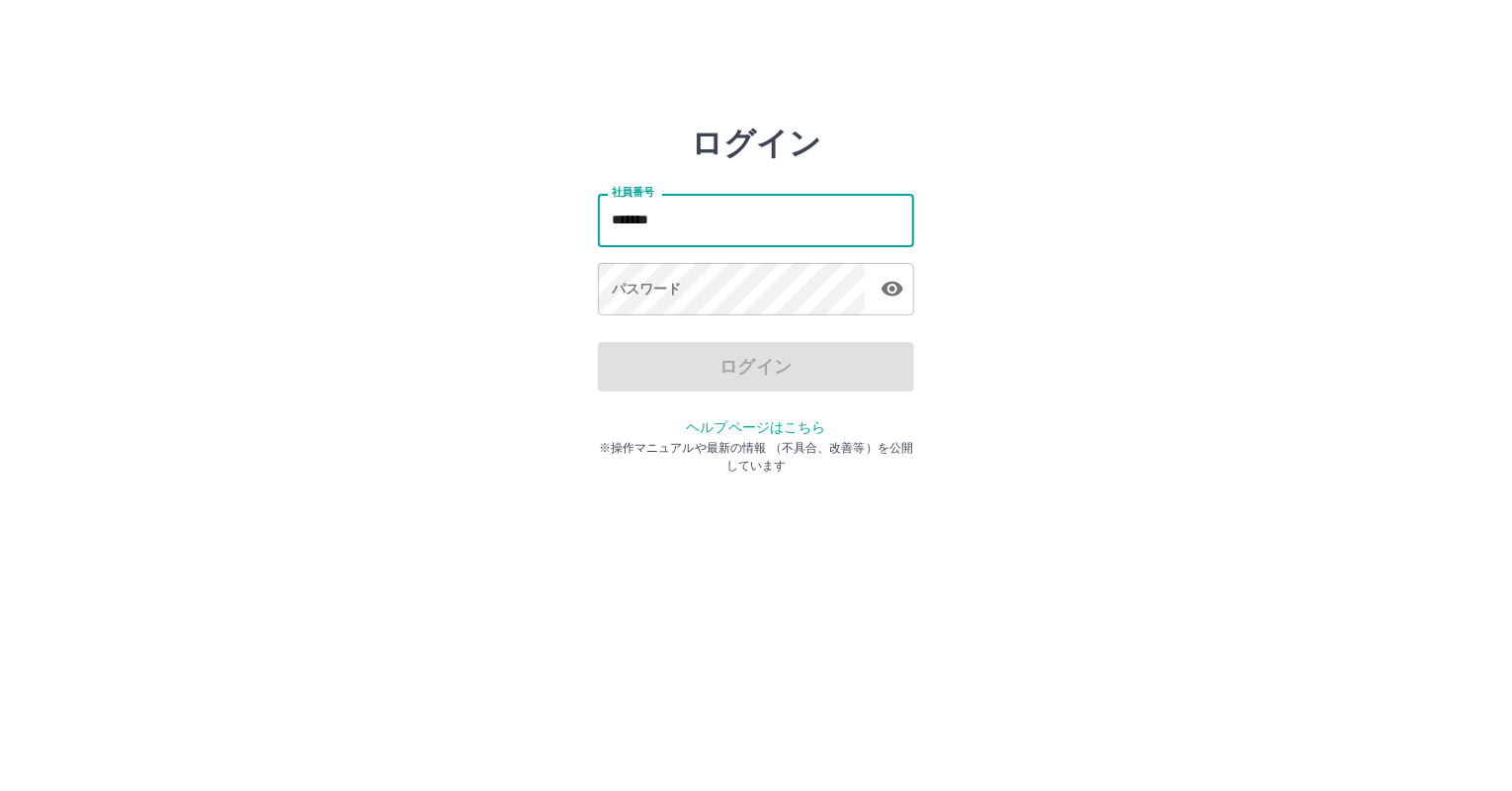 type on "*******" 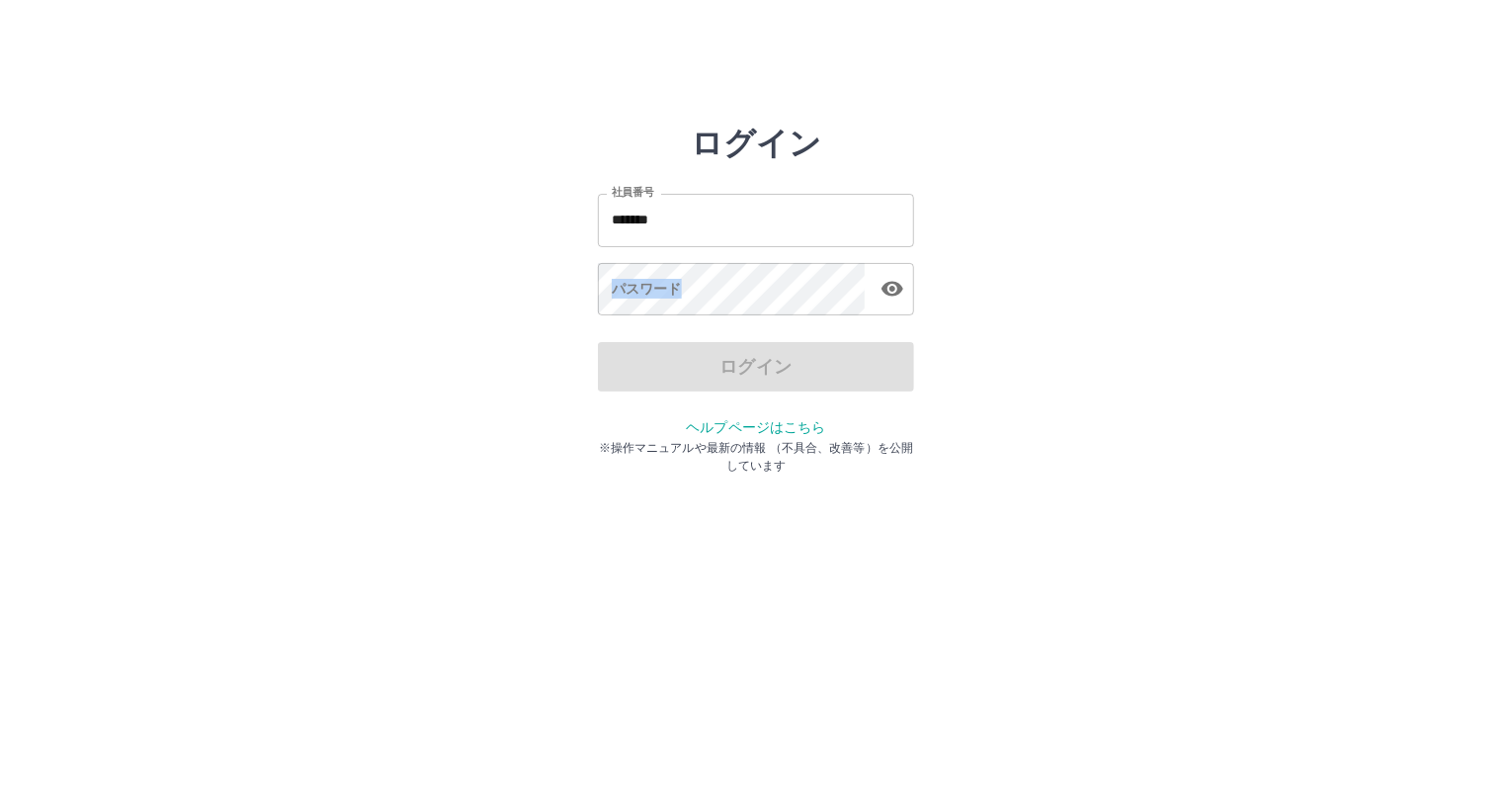 click on "パスワード パスワード" at bounding box center (756, 291) 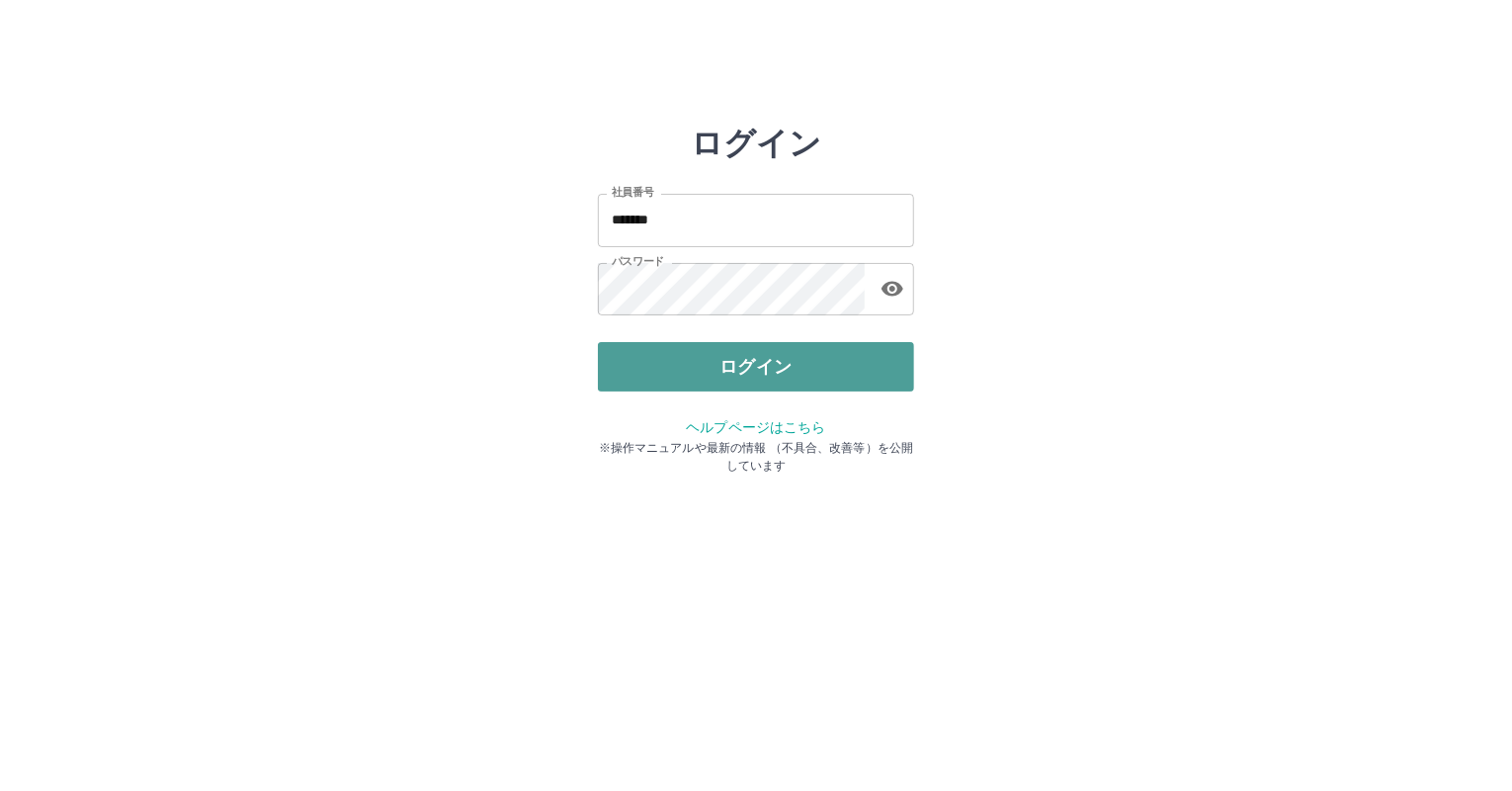 click on "ログイン" at bounding box center (756, 367) 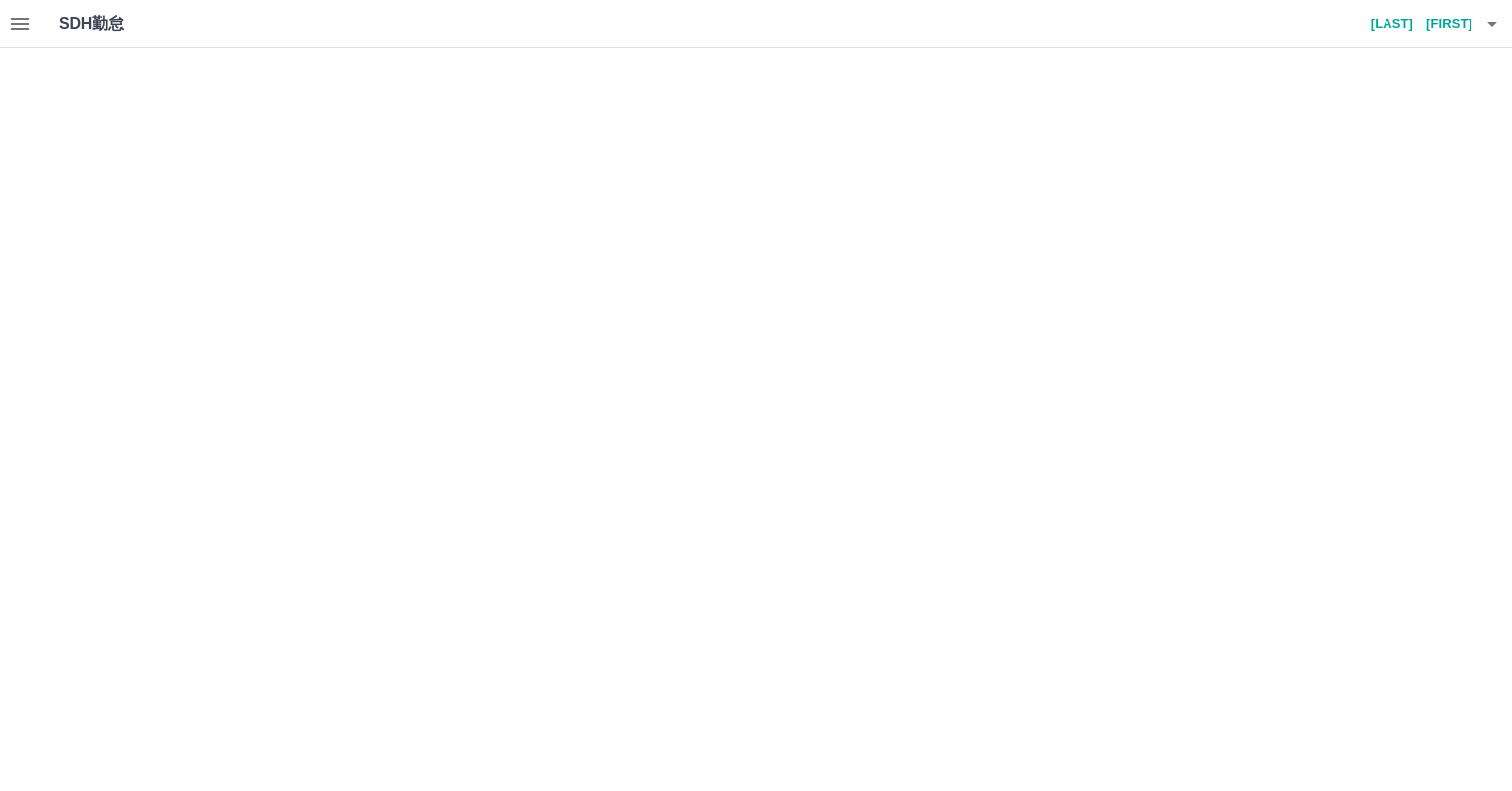 scroll, scrollTop: 0, scrollLeft: 0, axis: both 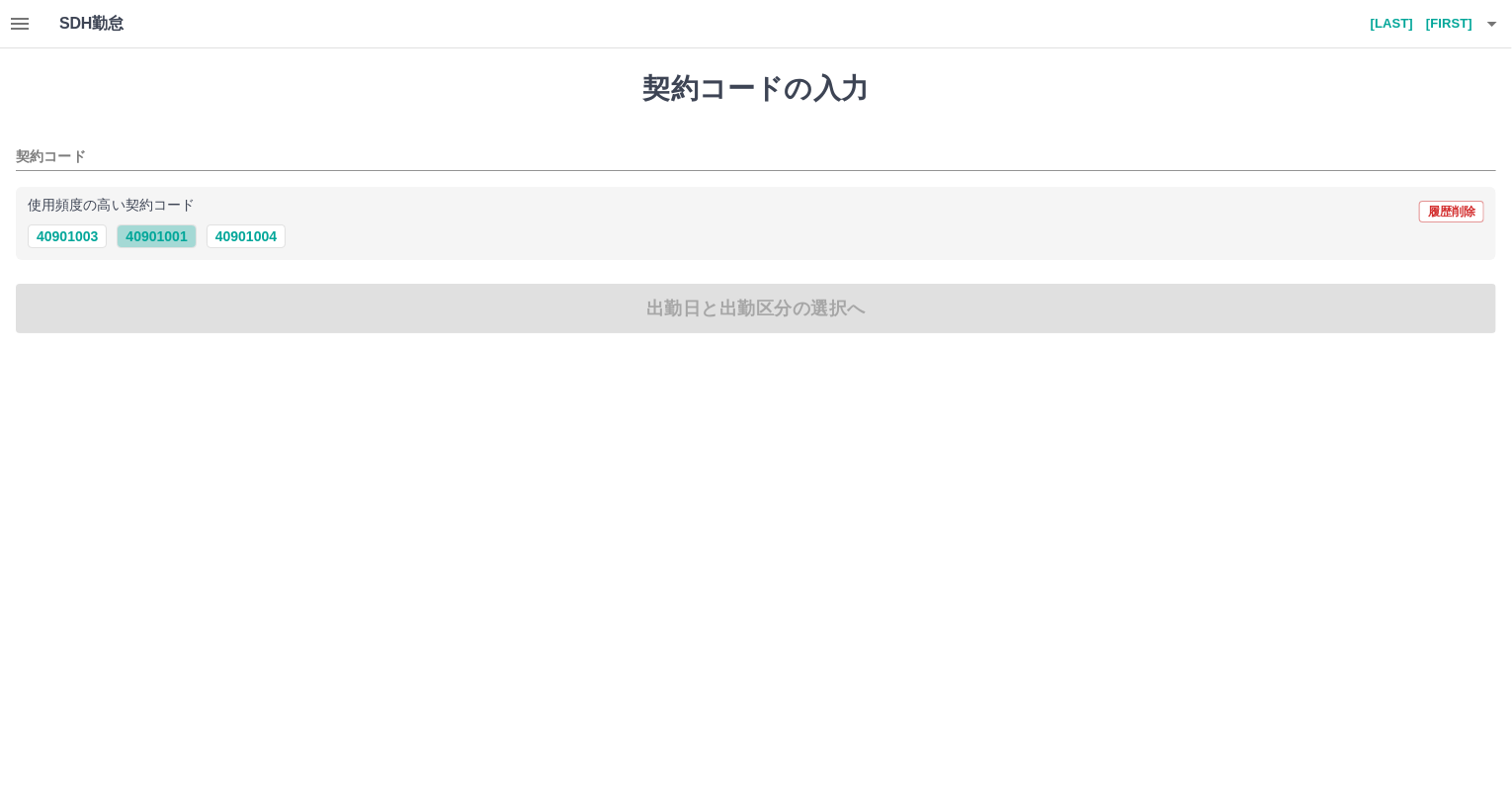 click on "40901001" at bounding box center (156, 236) 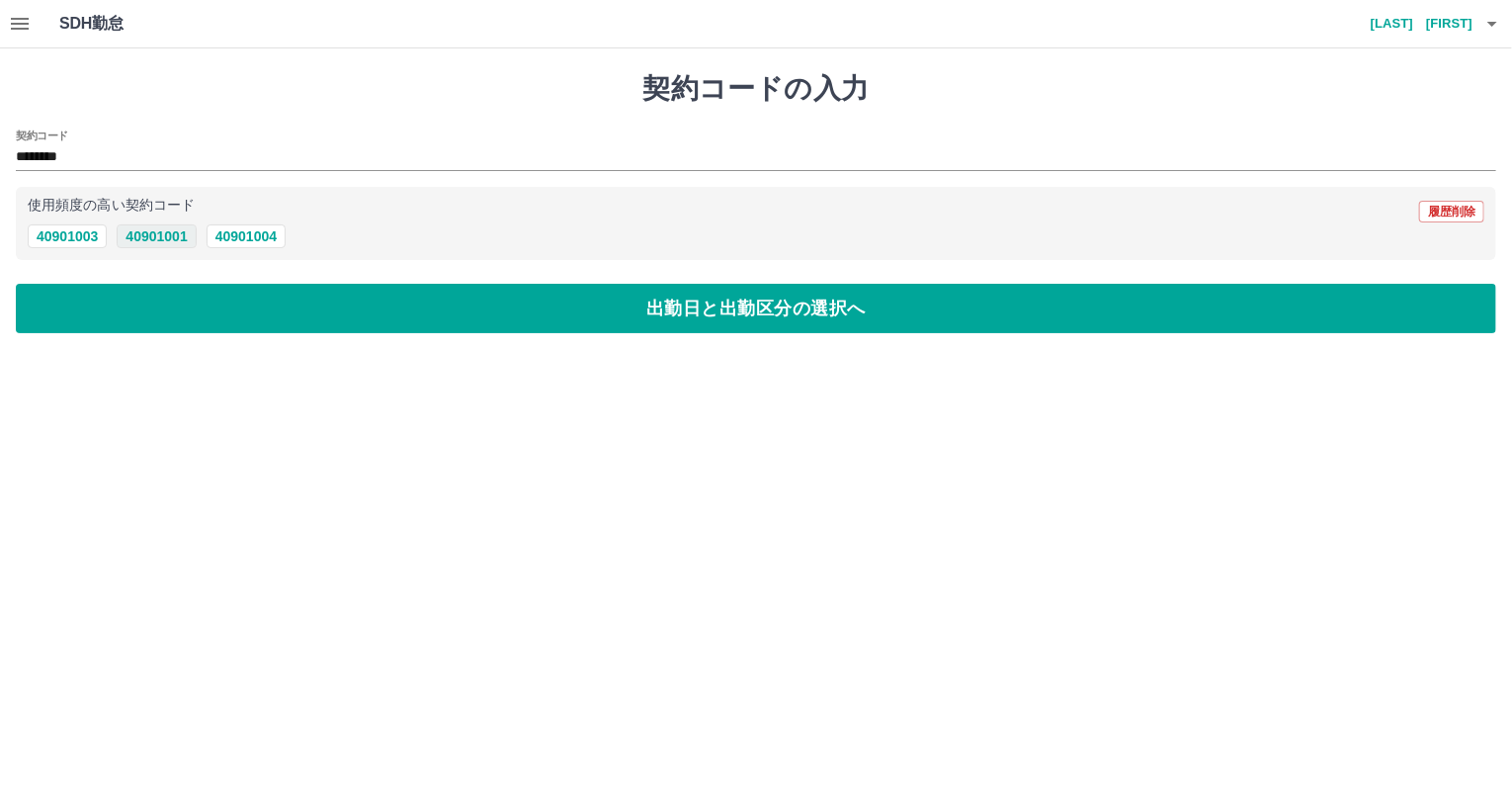 type on "********" 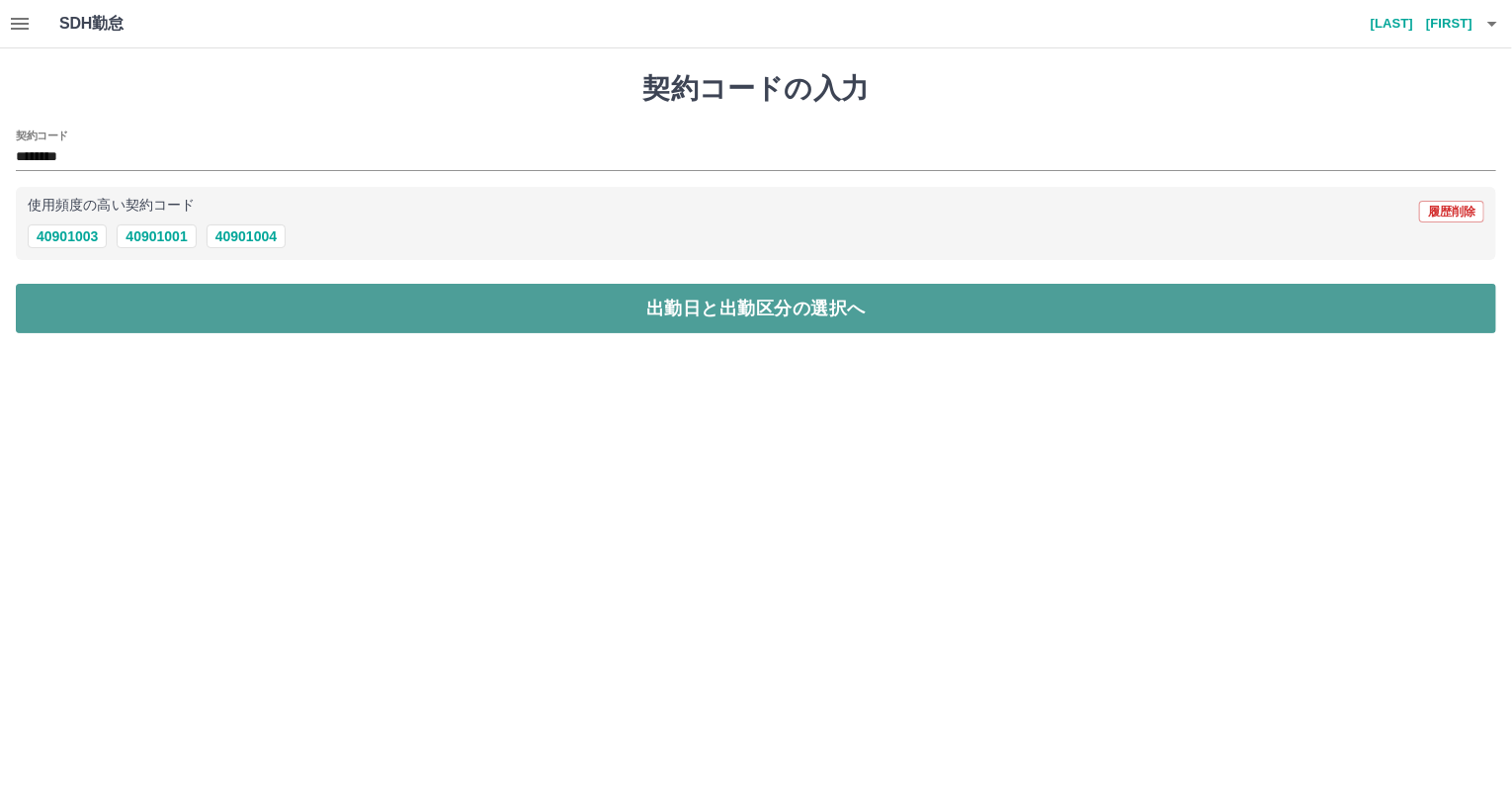 click on "出勤日と出勤区分の選択へ" at bounding box center [756, 308] 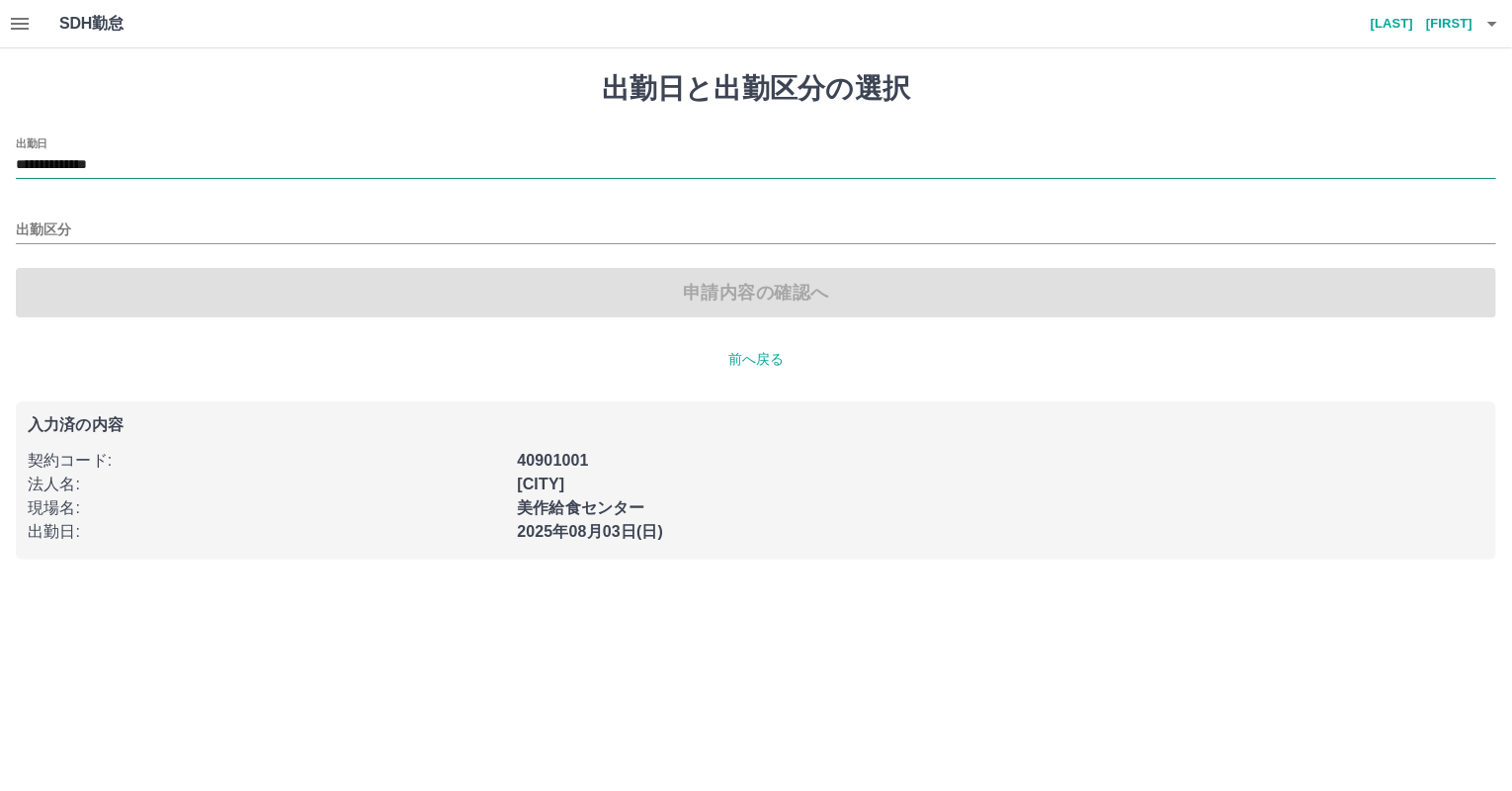click on "**********" at bounding box center [756, 165] 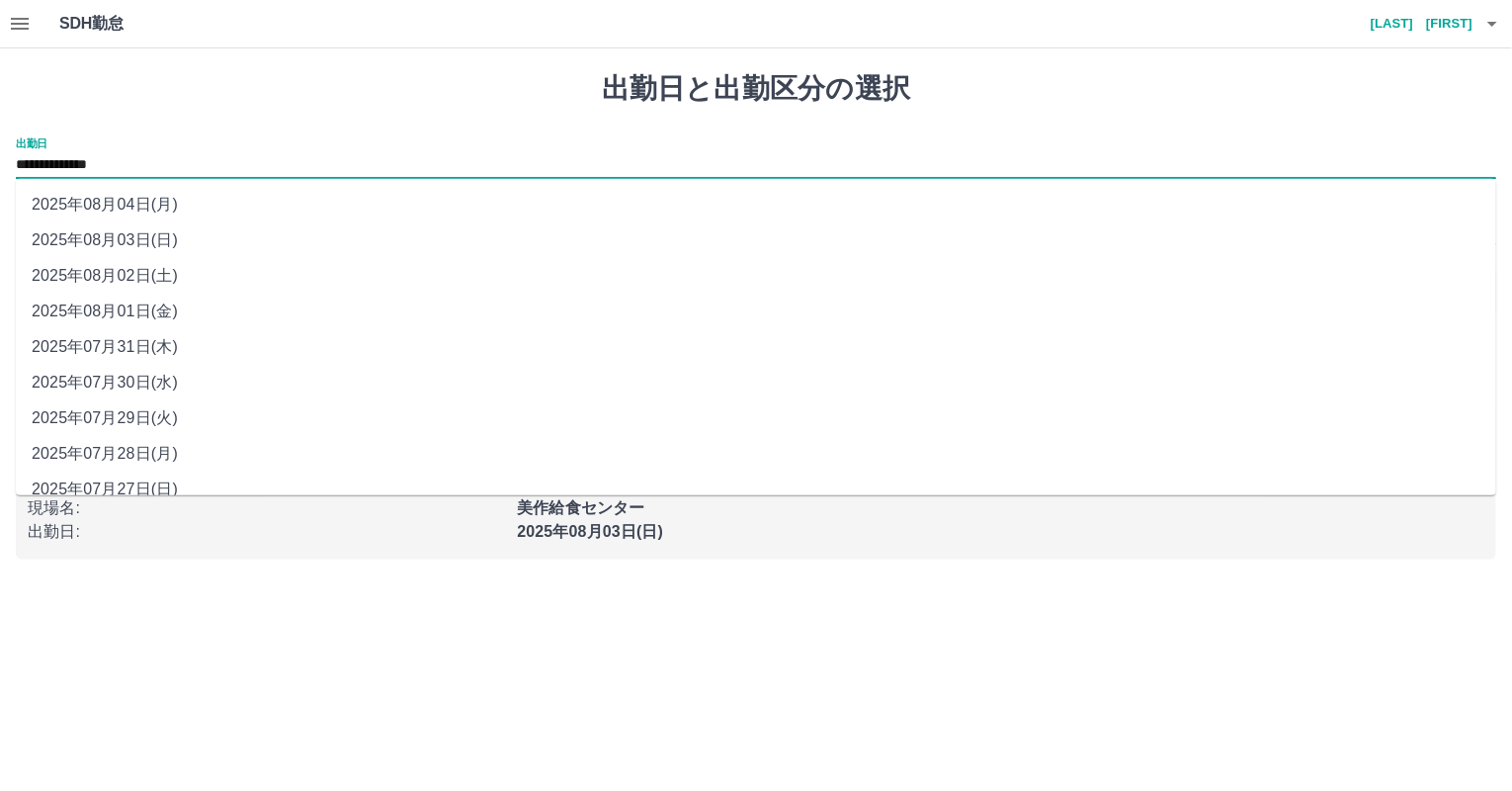 click on "**********" at bounding box center [756, 165] 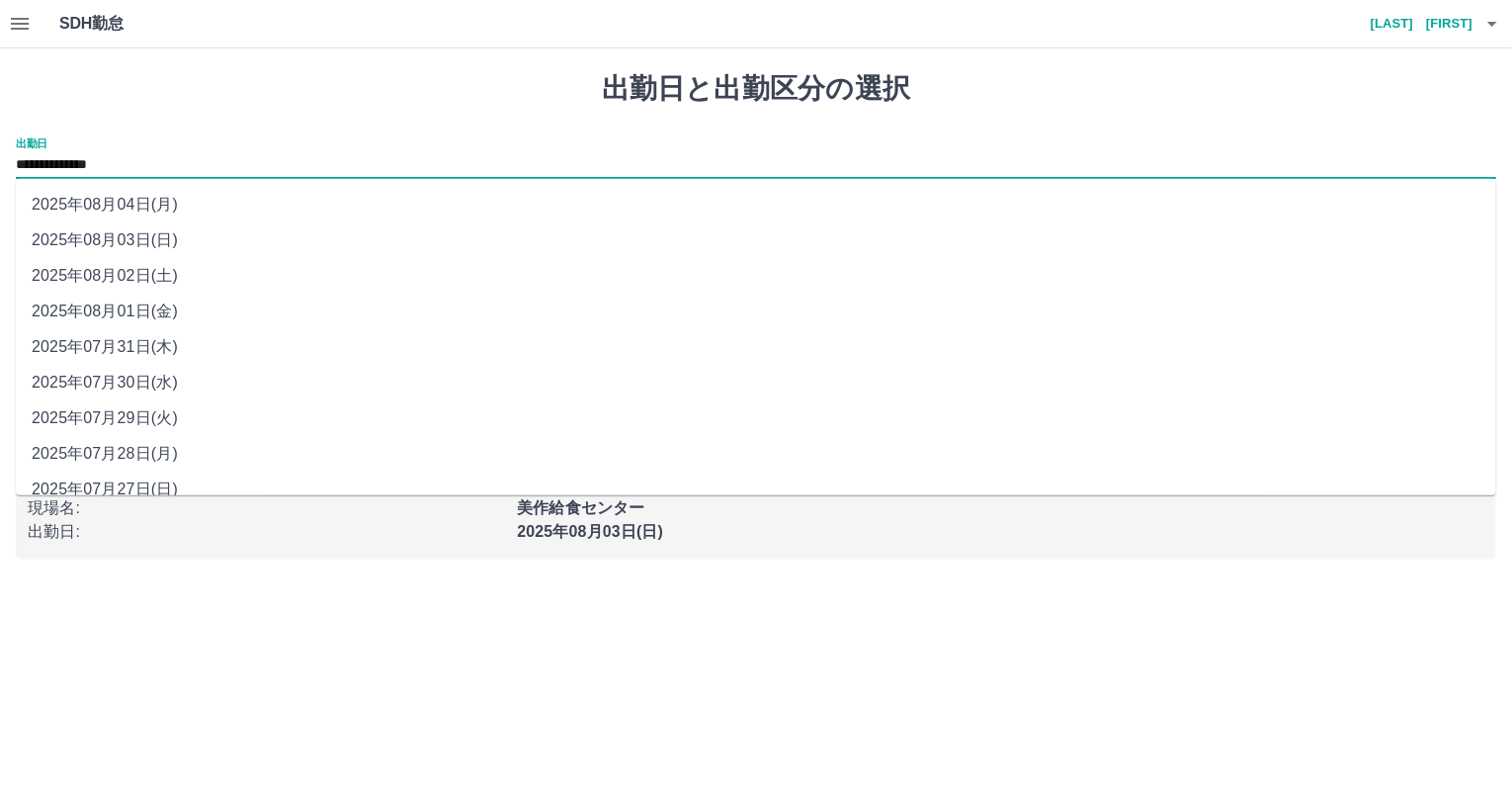 click on "2025年08月04日(月)" at bounding box center [756, 205] 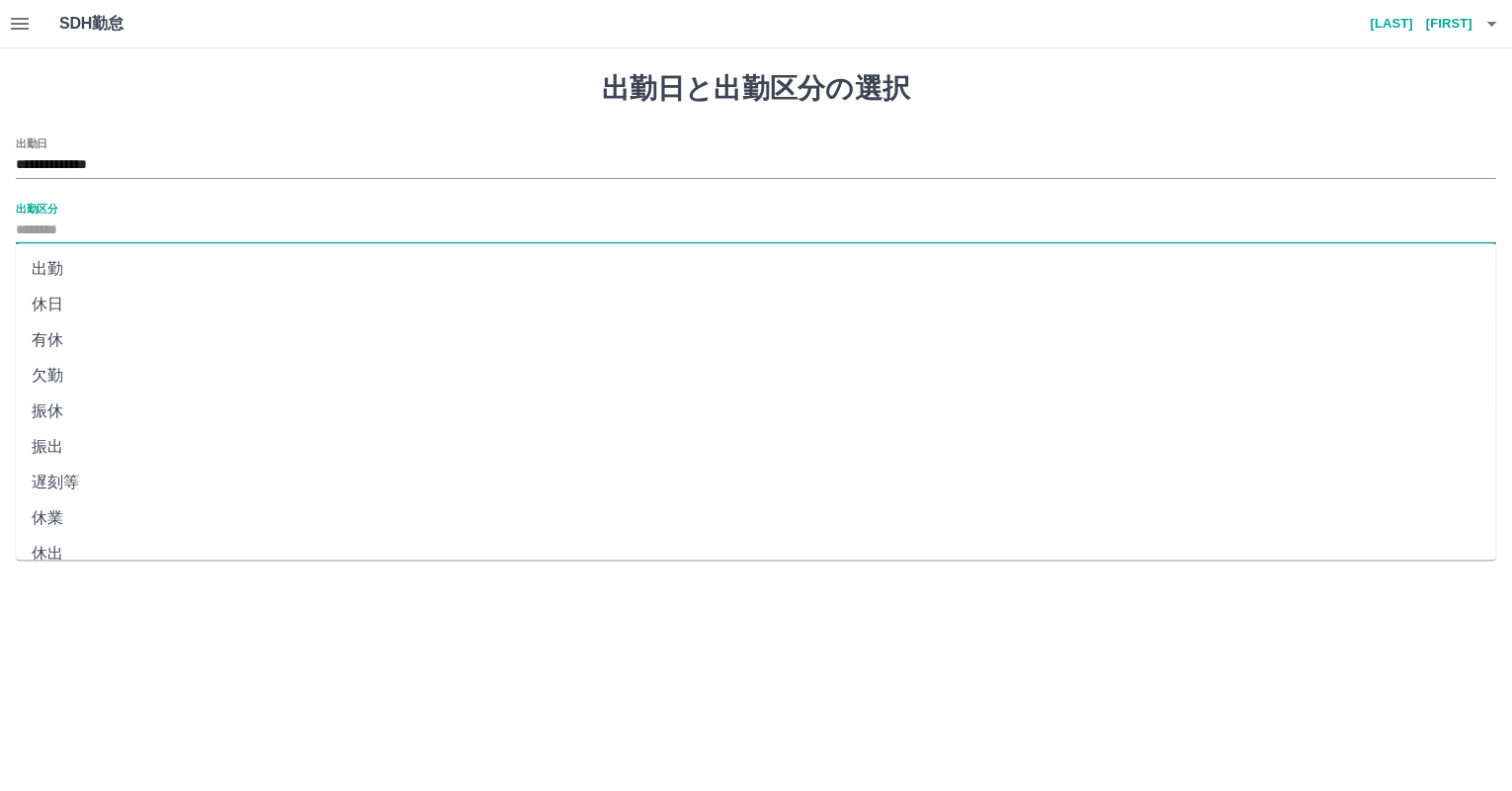 click on "出勤区分" at bounding box center (756, 230) 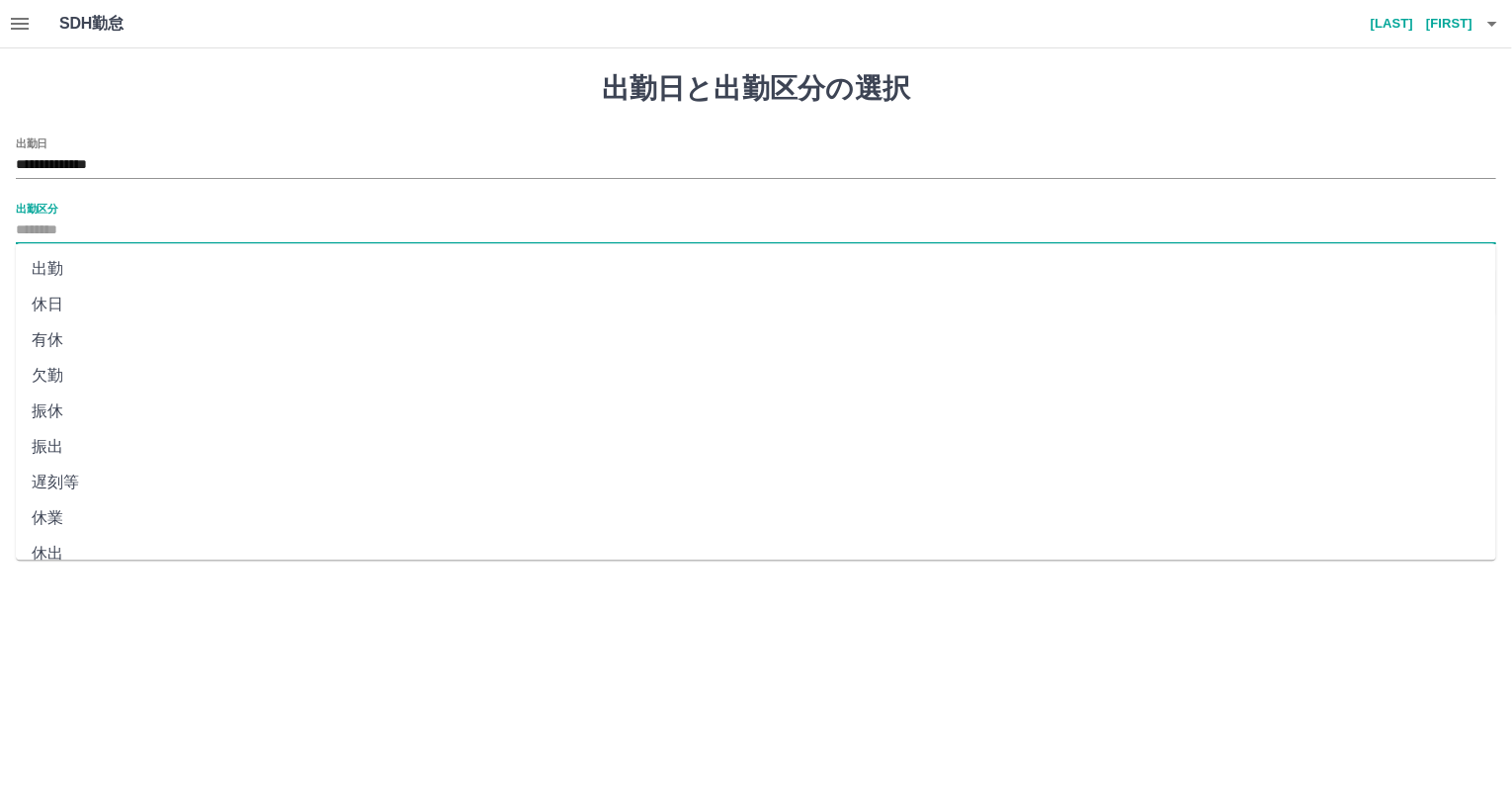click on "休日" at bounding box center [756, 305] 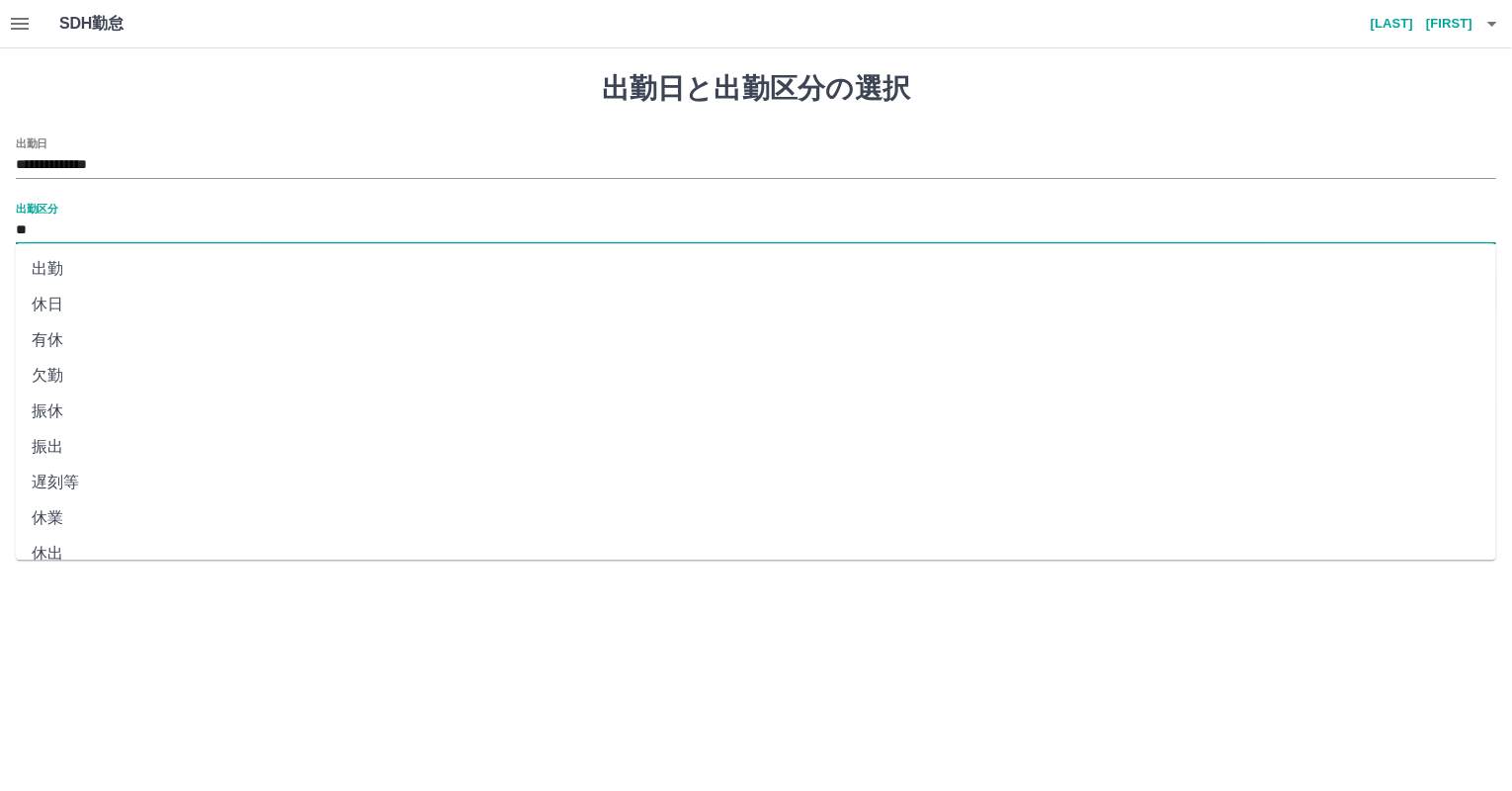 click on "申請内容の確認へ" at bounding box center (756, 293) 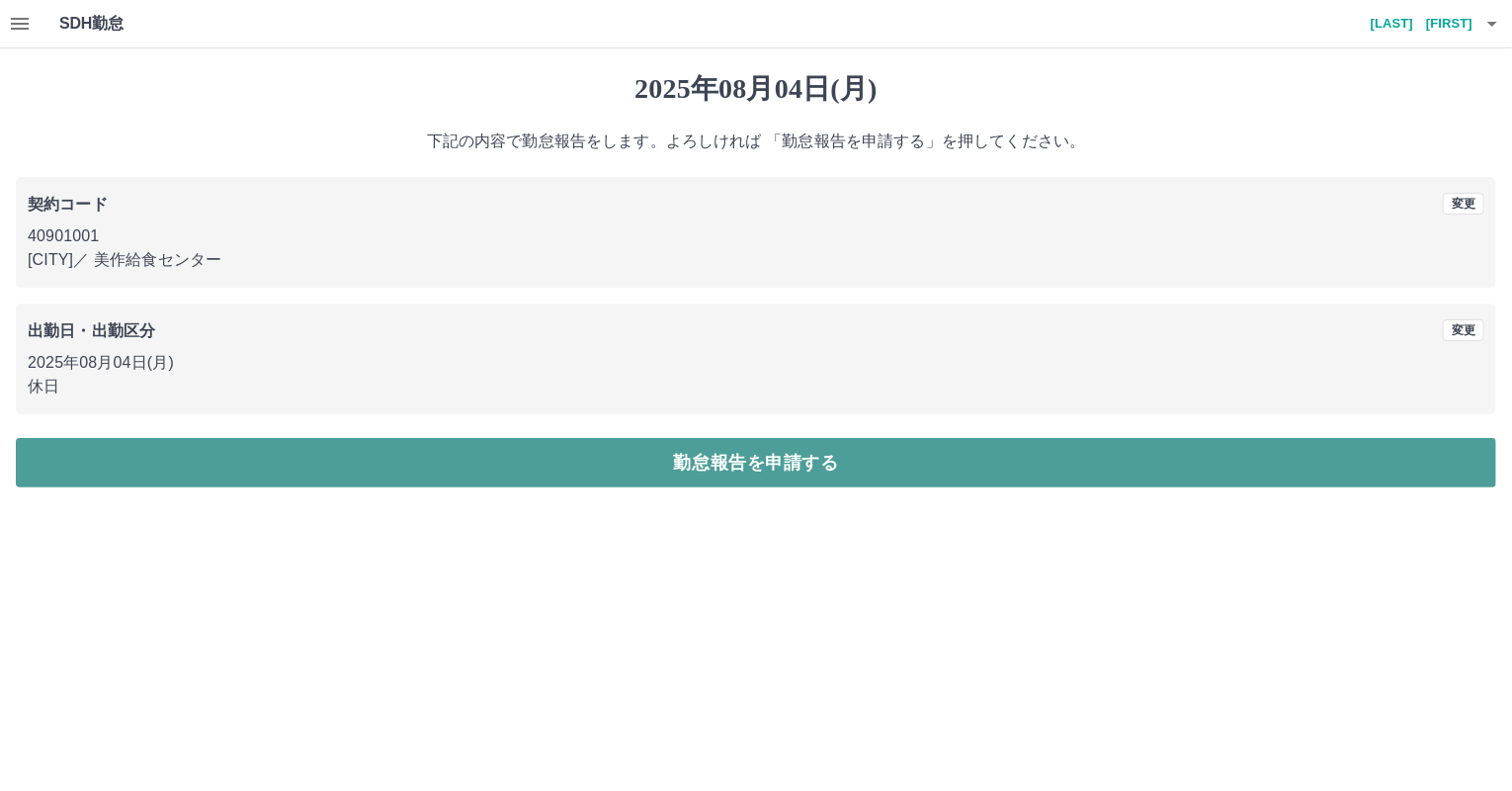 click on "勤怠報告を申請する" at bounding box center [756, 463] 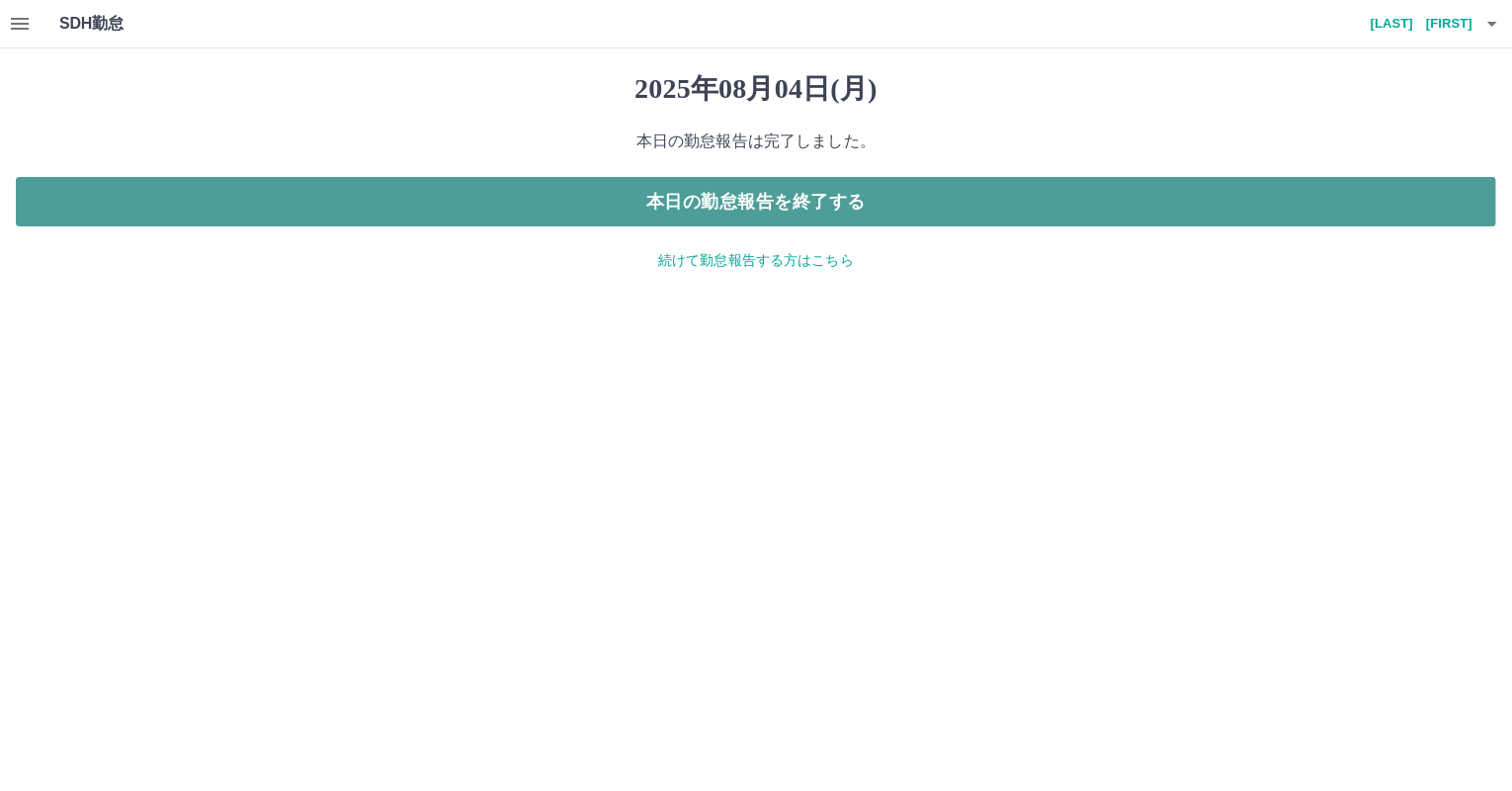 click on "本日の勤怠報告を終了する" at bounding box center [756, 202] 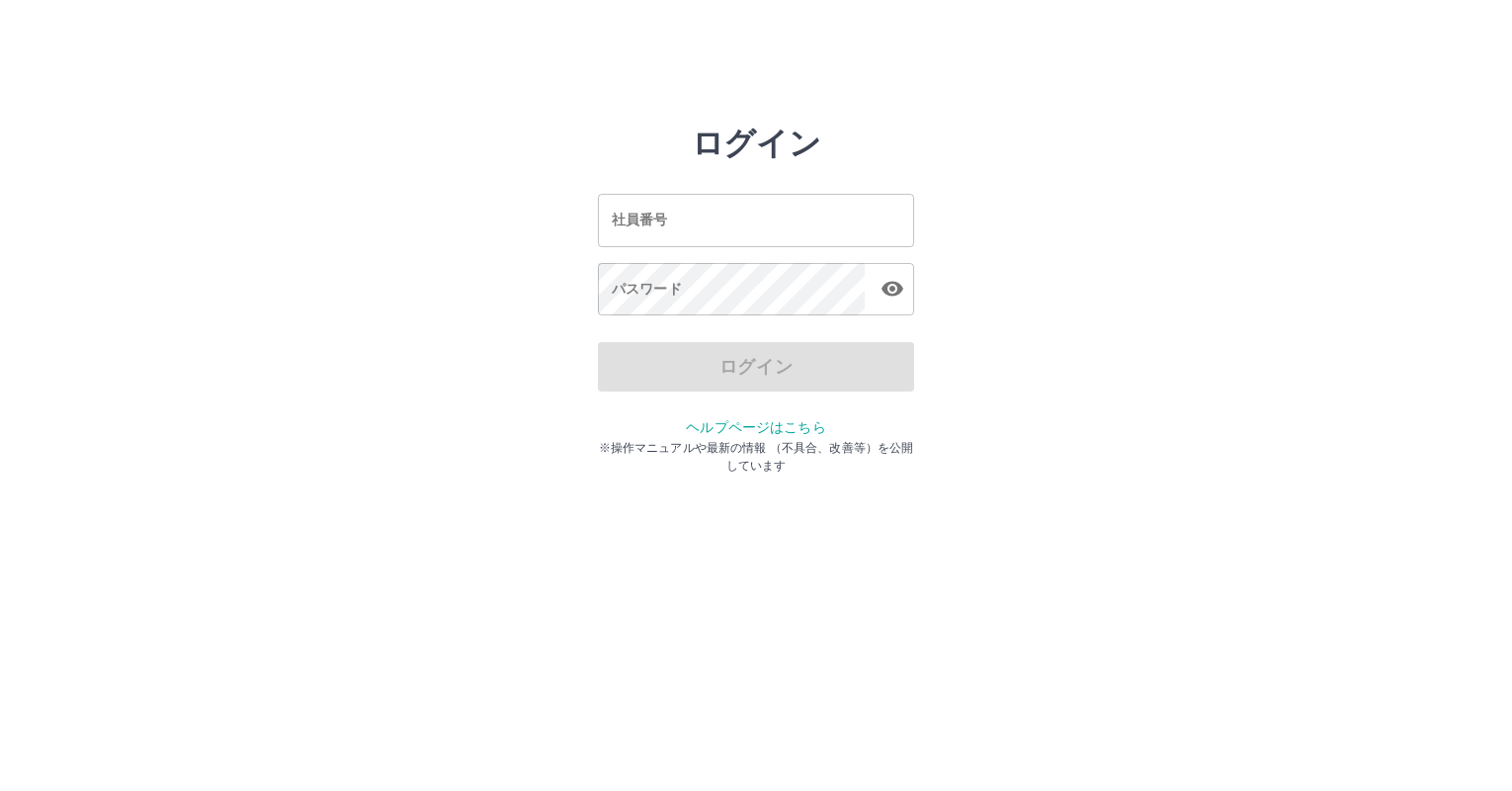 scroll, scrollTop: 0, scrollLeft: 0, axis: both 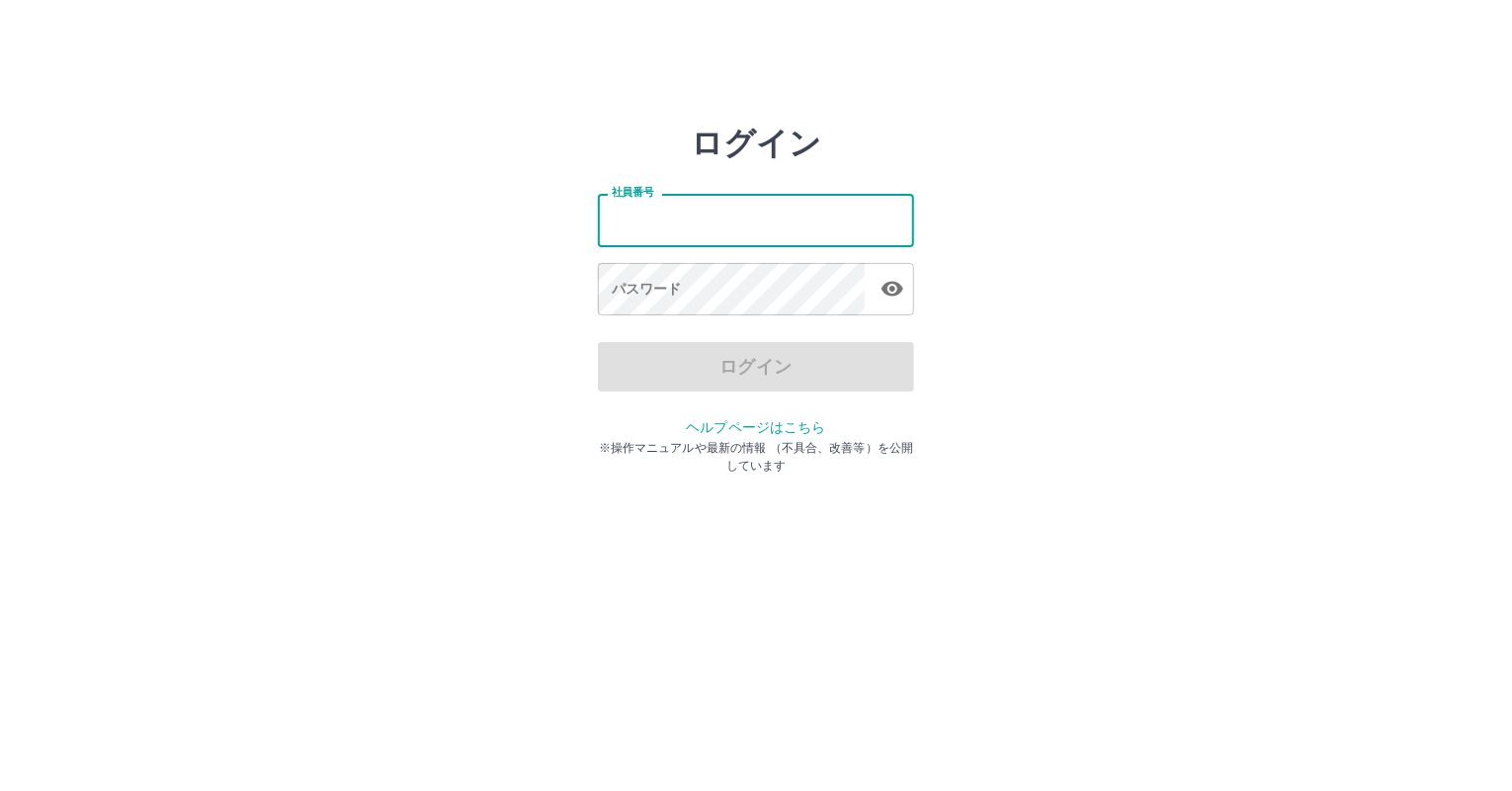 click on "社員番号" at bounding box center [756, 220] 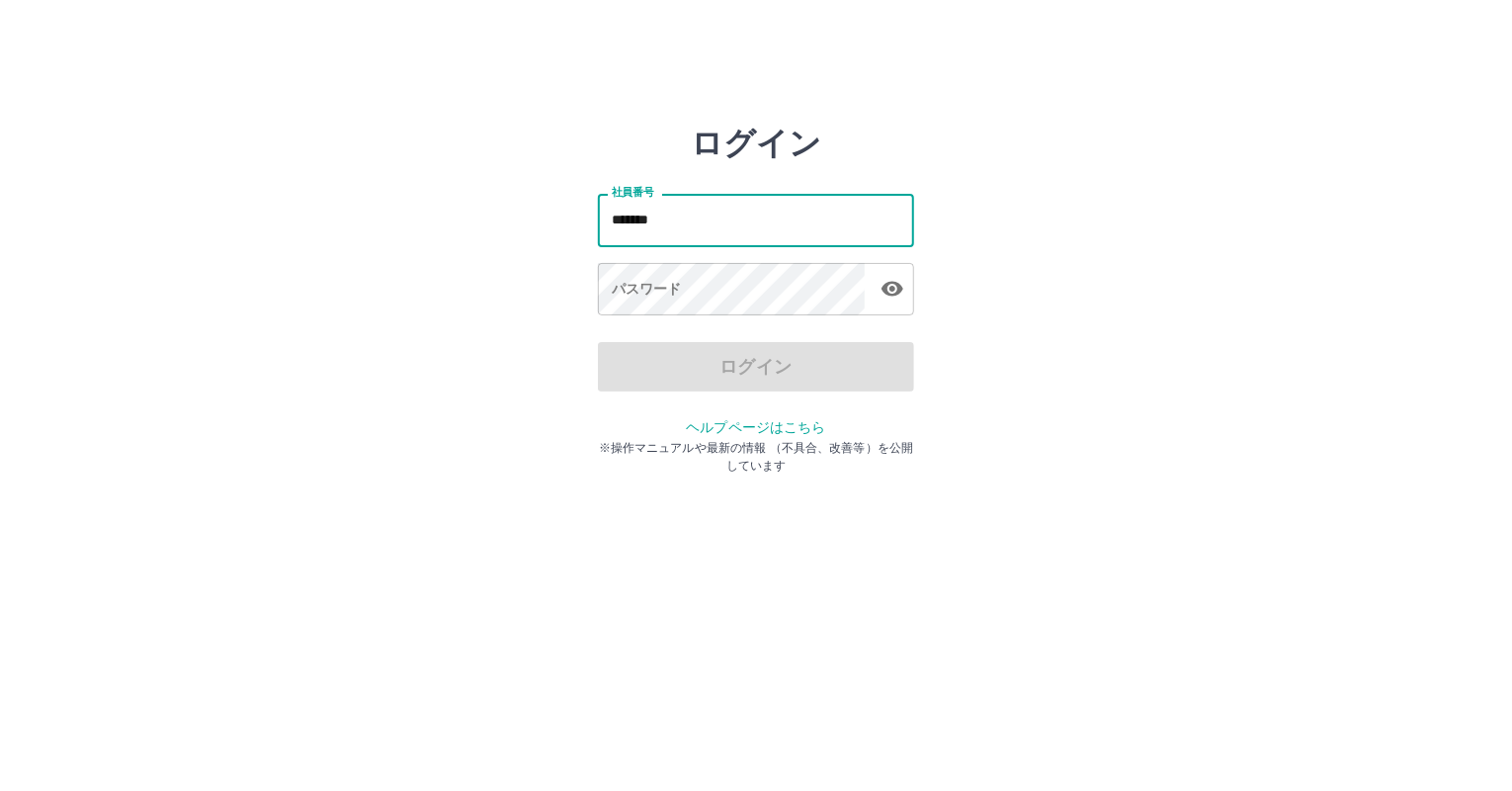 type on "*******" 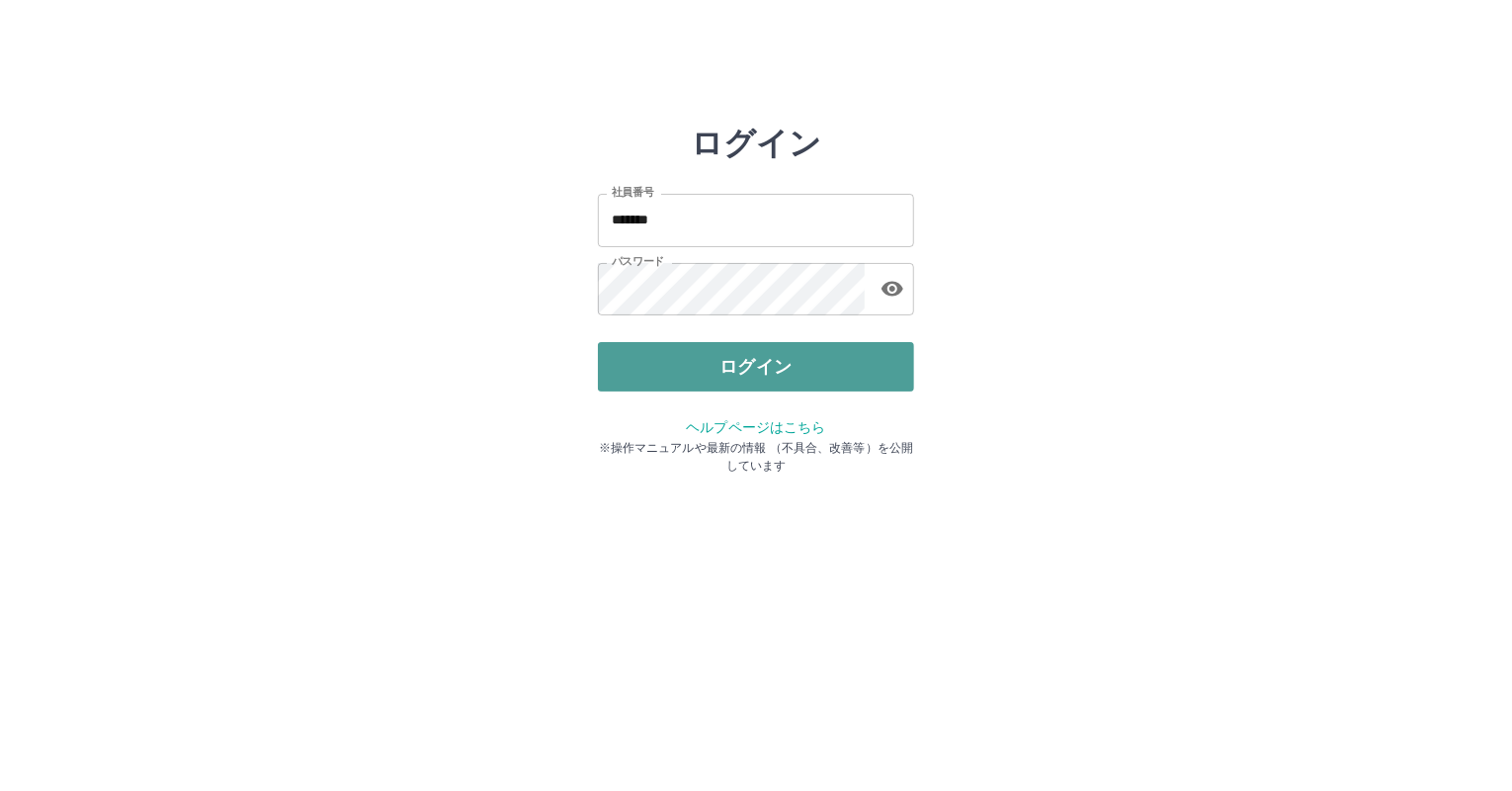 click on "ログイン" at bounding box center (756, 367) 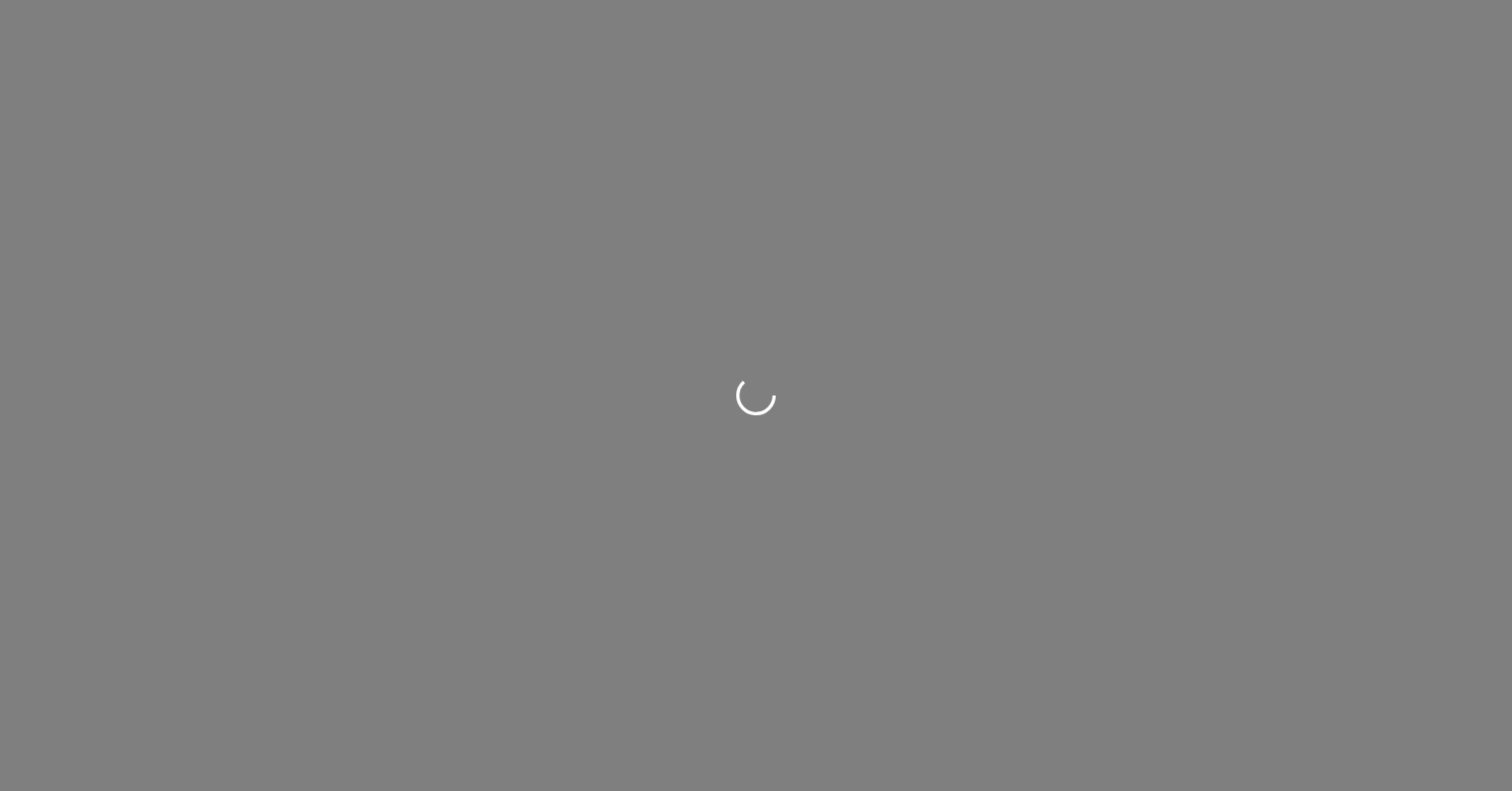 scroll, scrollTop: 0, scrollLeft: 0, axis: both 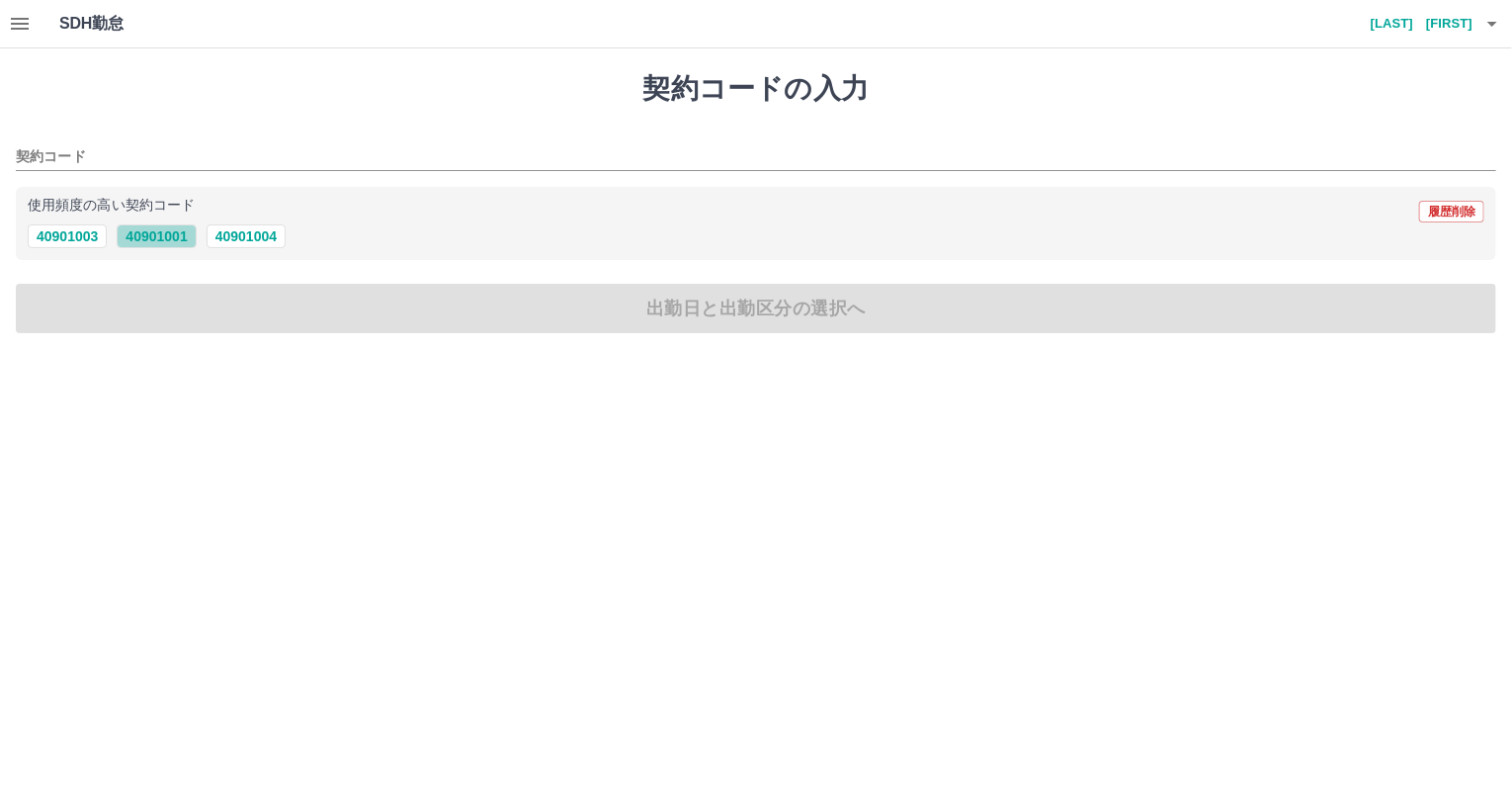click on "40901001" at bounding box center [156, 236] 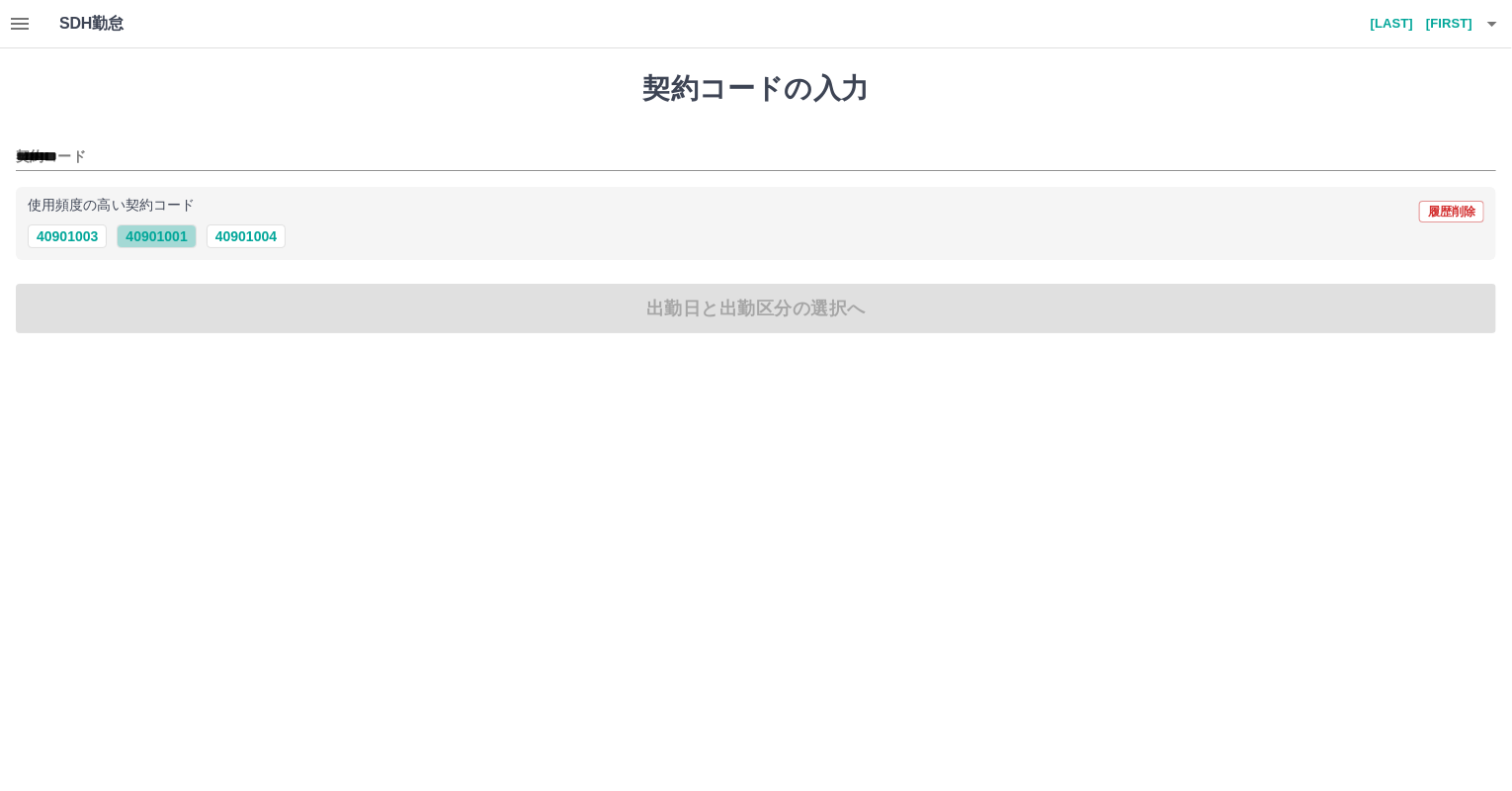 click on "40901001" at bounding box center (156, 236) 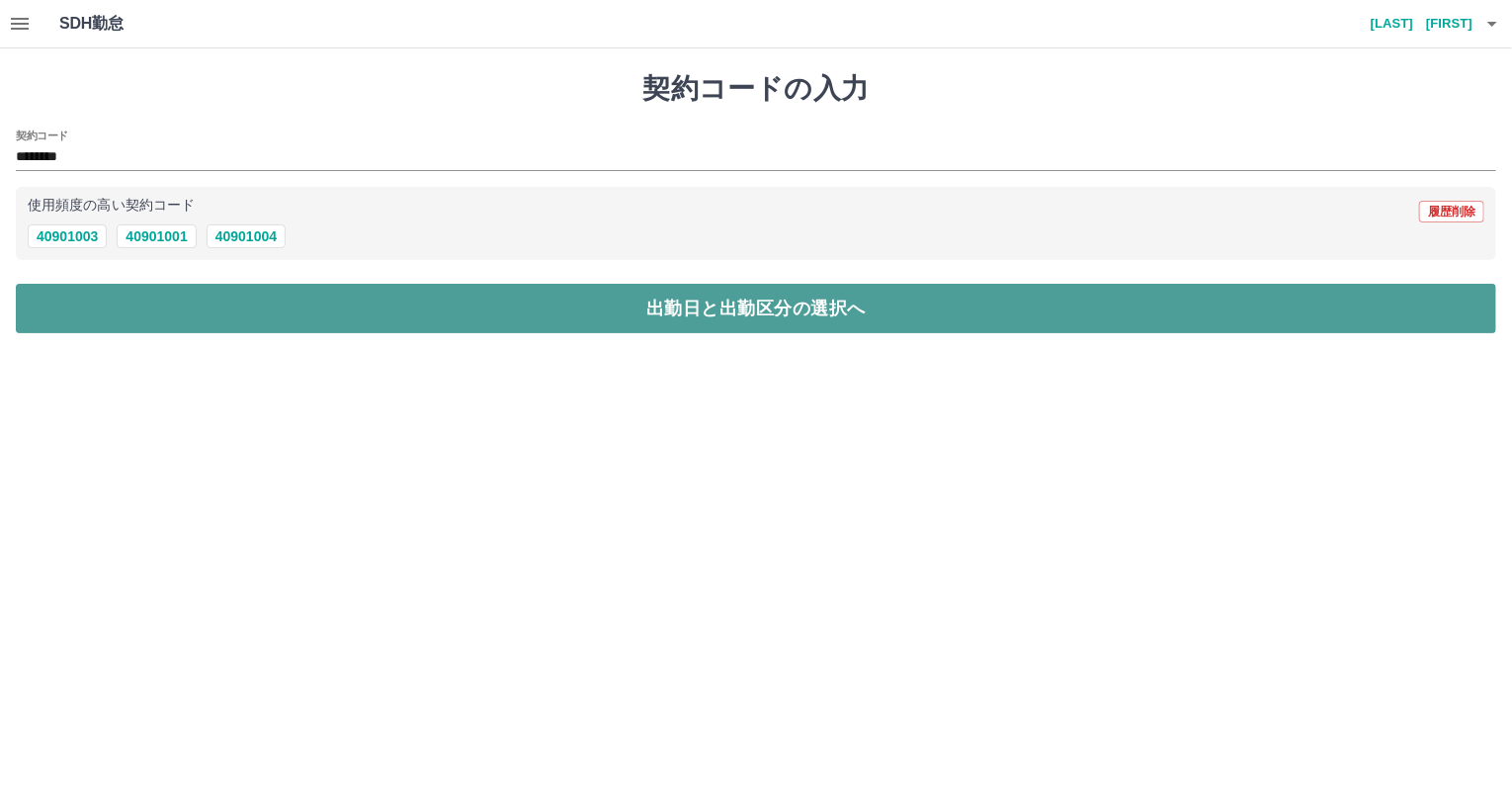 click on "出勤日と出勤区分の選択へ" at bounding box center (756, 308) 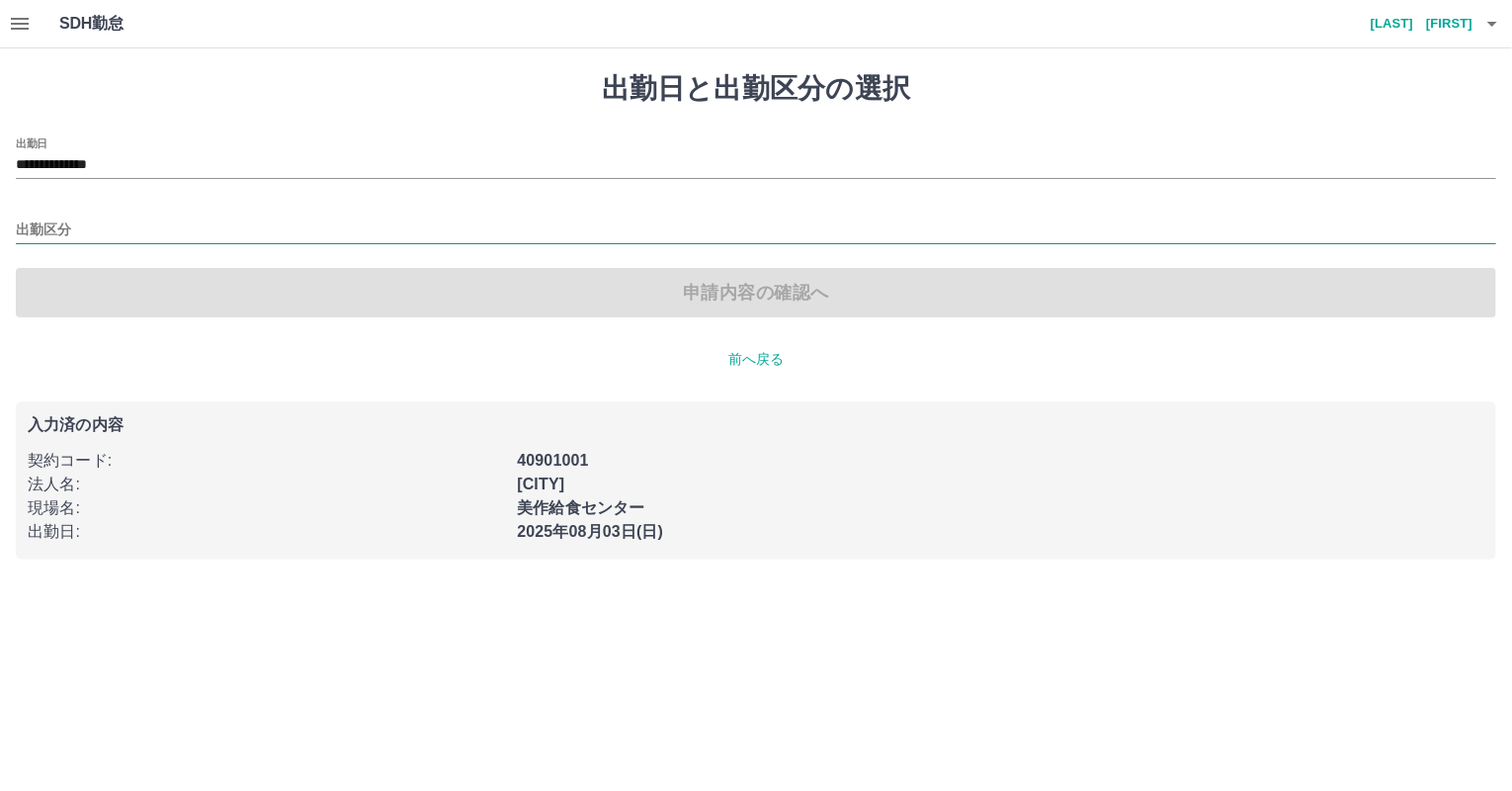 click on "出勤区分" at bounding box center (756, 230) 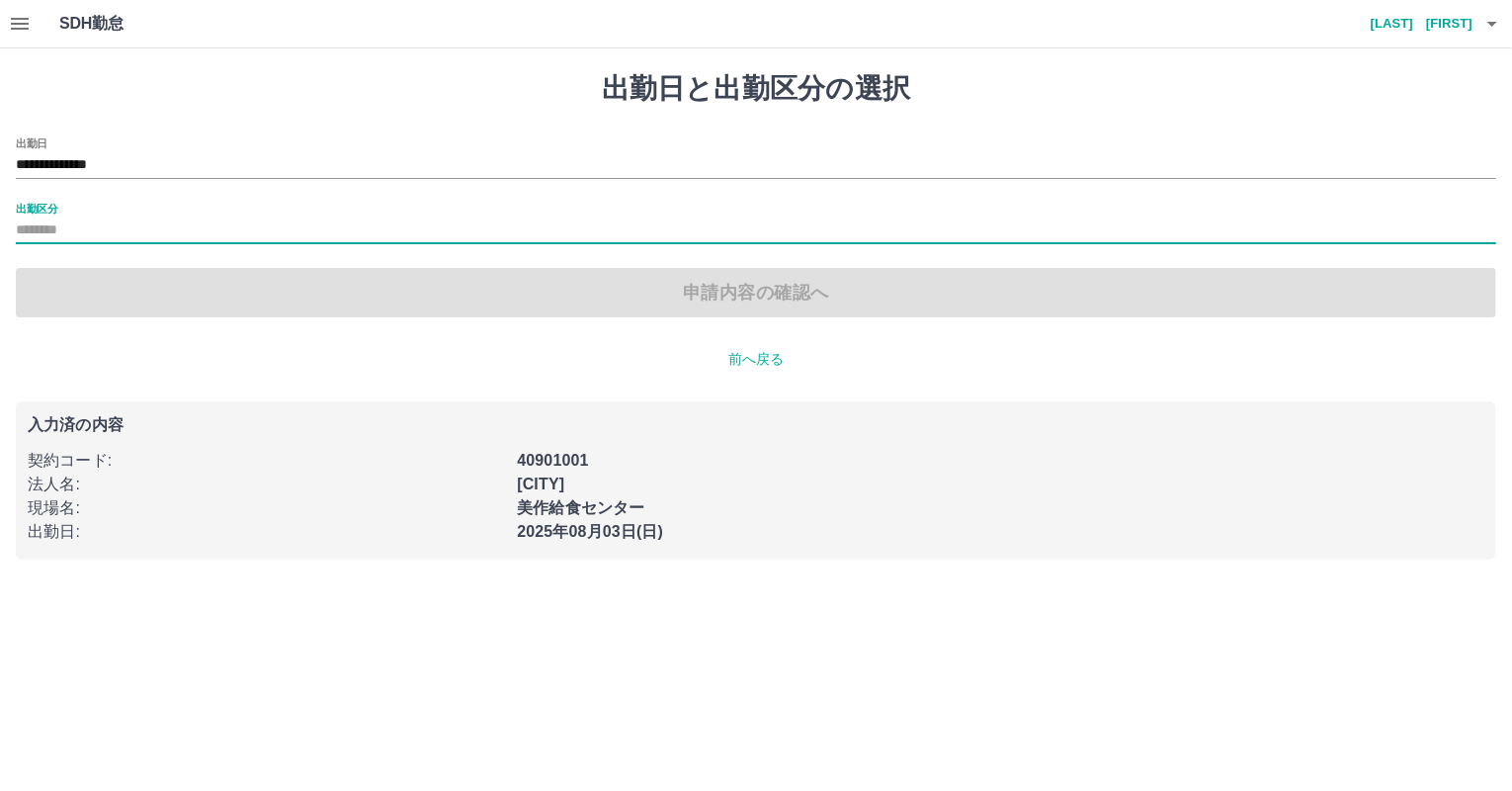 click on "出勤区分" at bounding box center (756, 230) 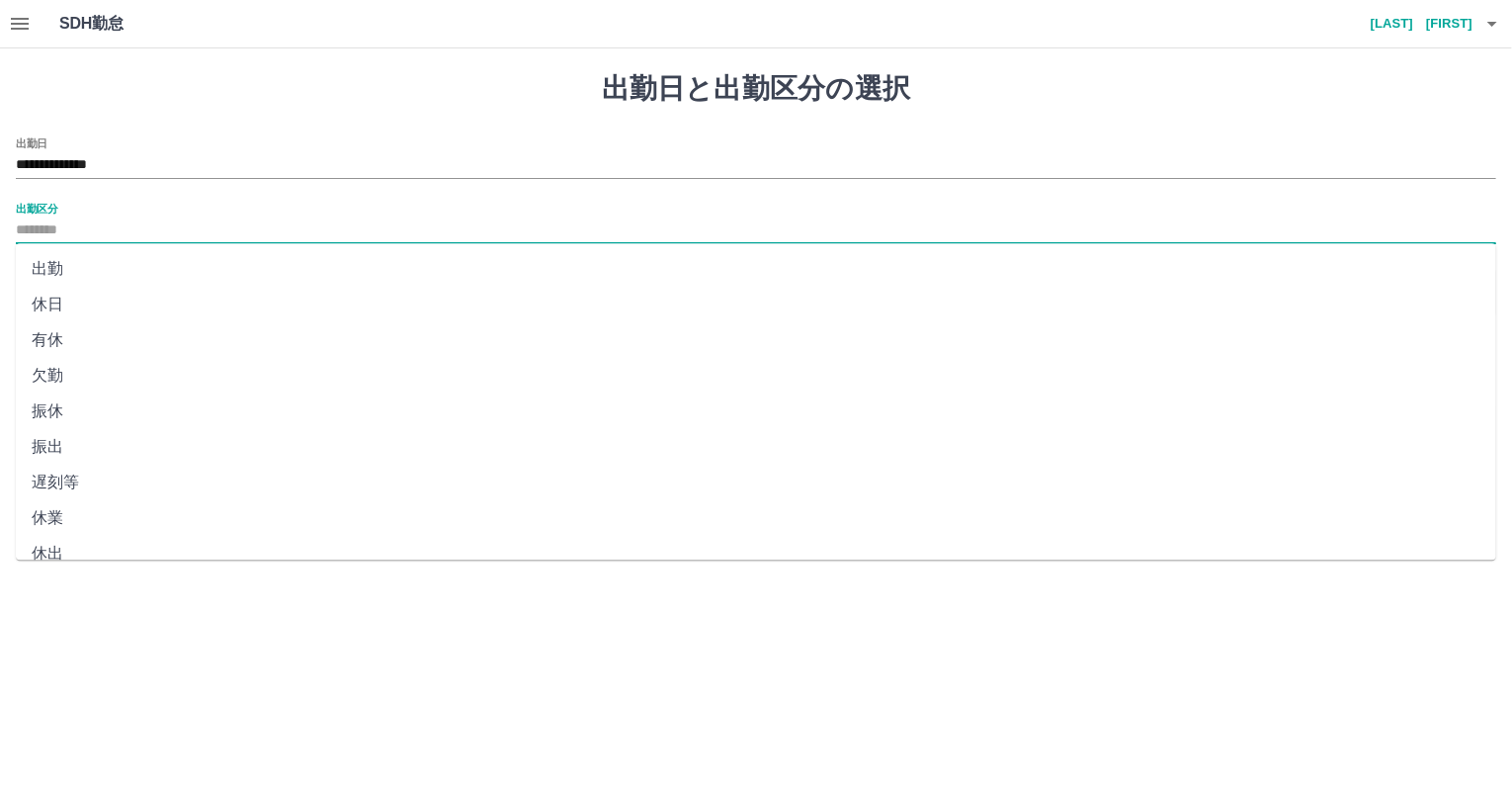 click on "出勤区分" at bounding box center (756, 230) 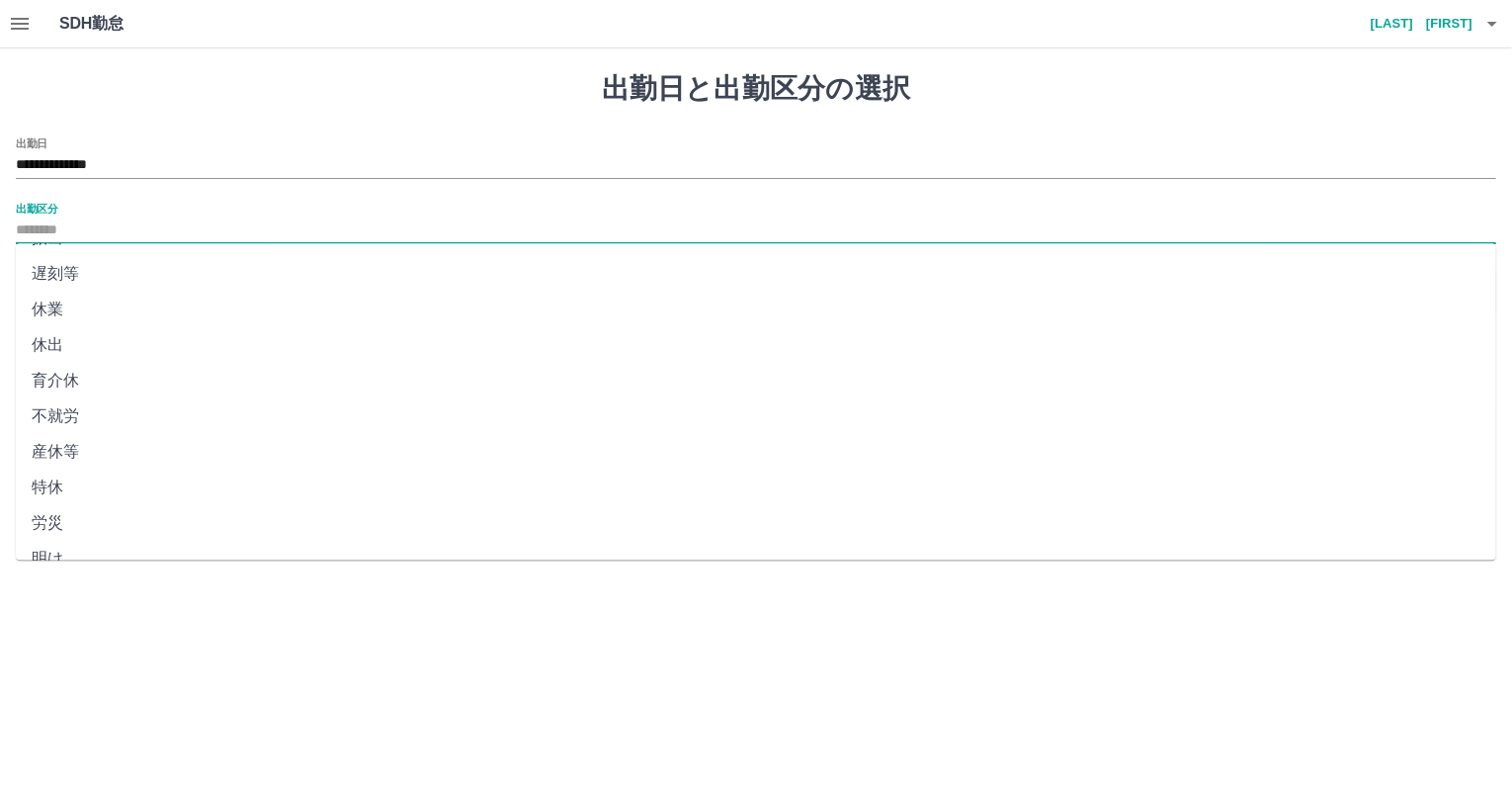 scroll, scrollTop: 340, scrollLeft: 0, axis: vertical 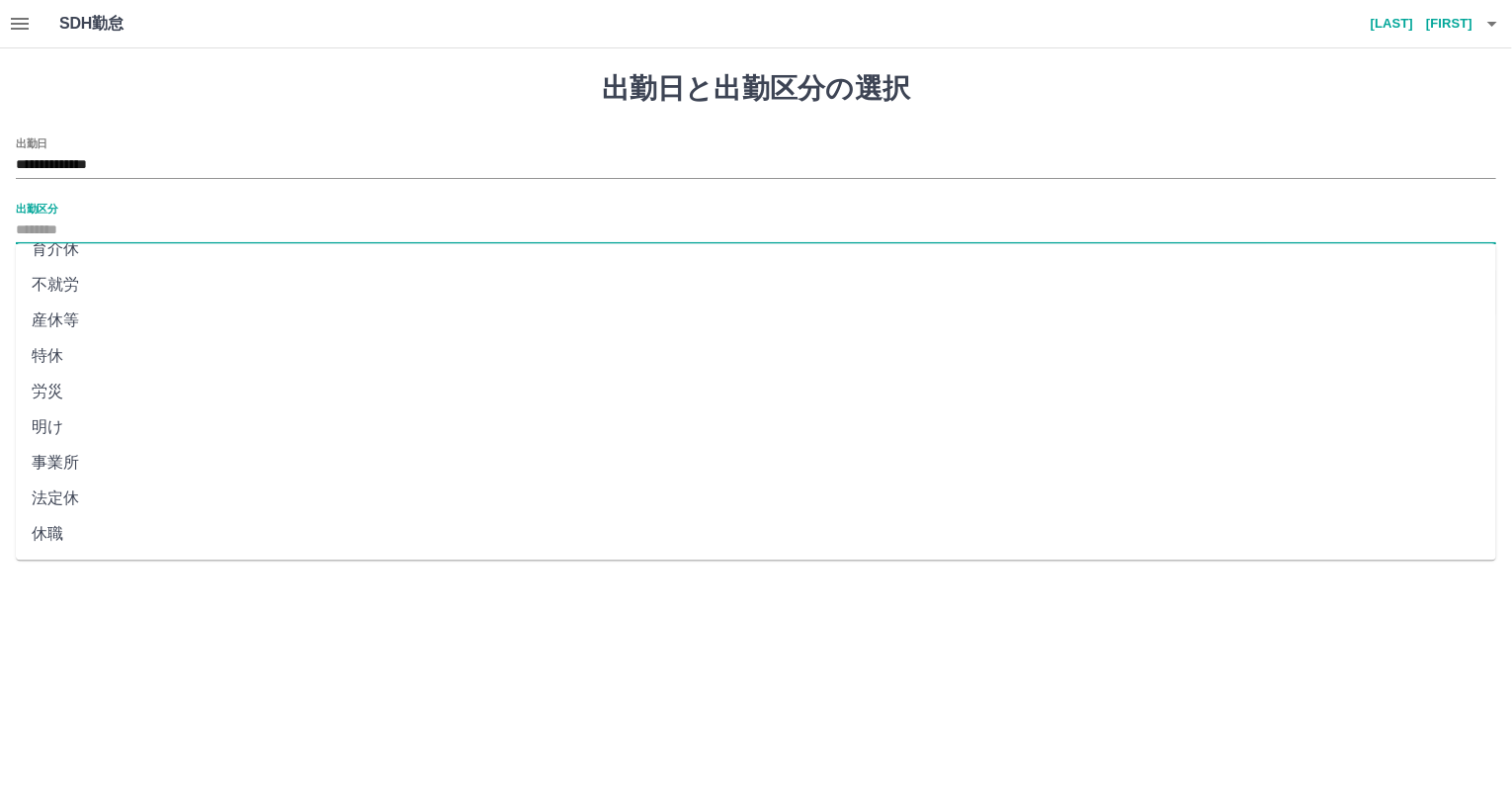 click on "法定休" at bounding box center [756, 498] 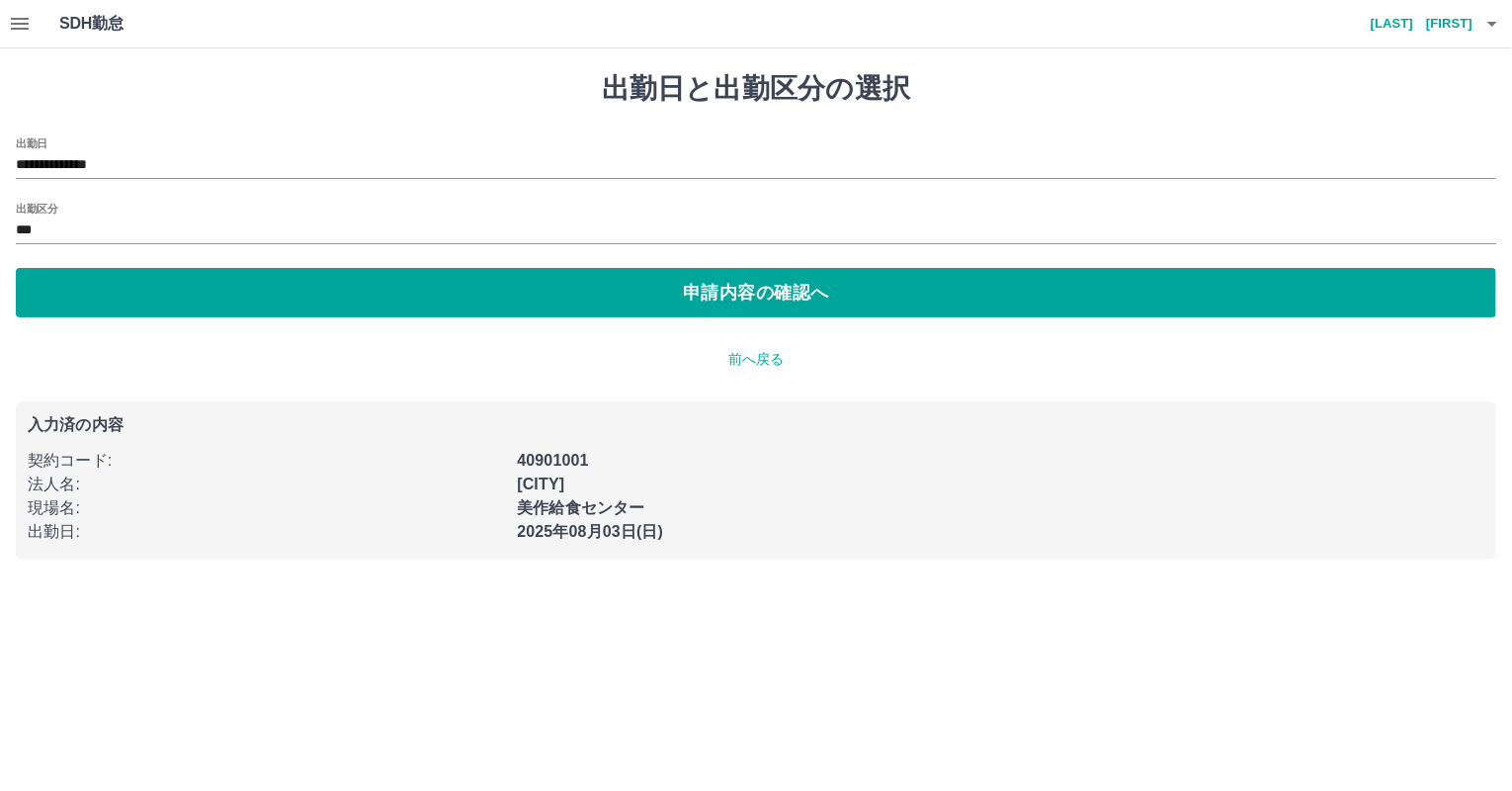 click on "現場名 :" at bounding box center (260, 502) 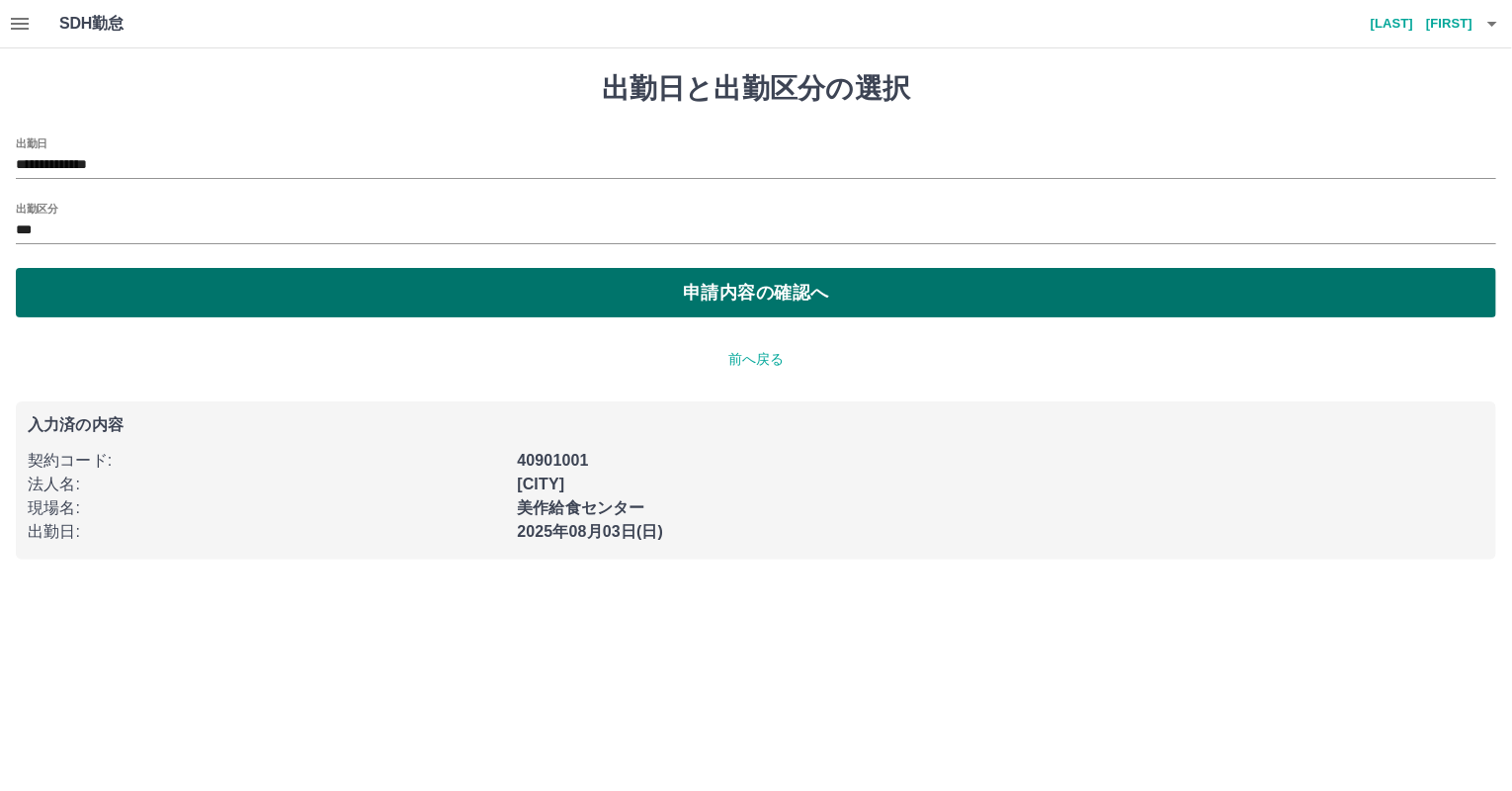 click on "申請内容の確認へ" at bounding box center [756, 293] 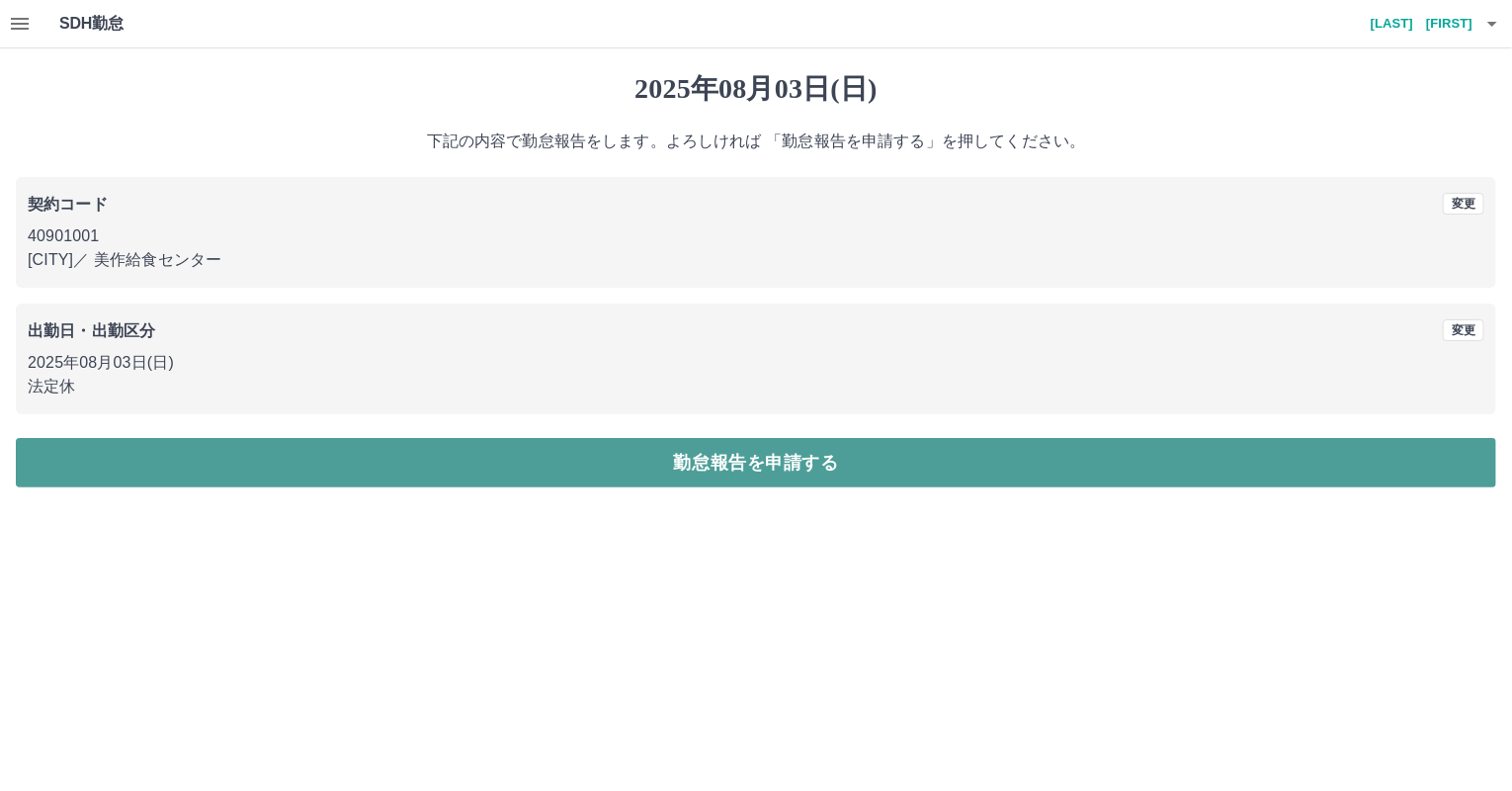 click on "勤怠報告を申請する" at bounding box center [756, 463] 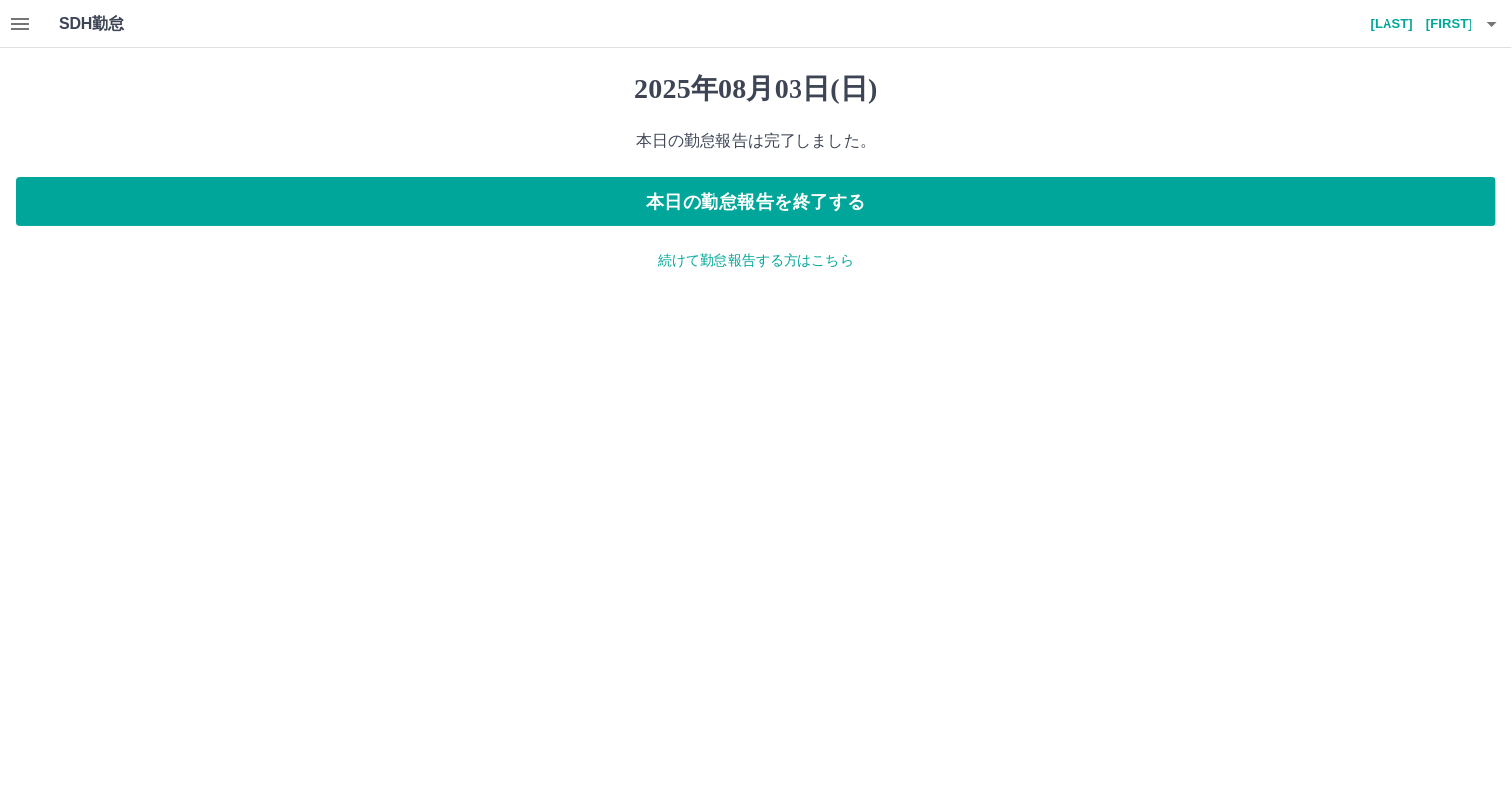 click on "続けて勤怠報告する方はこちら" at bounding box center (756, 260) 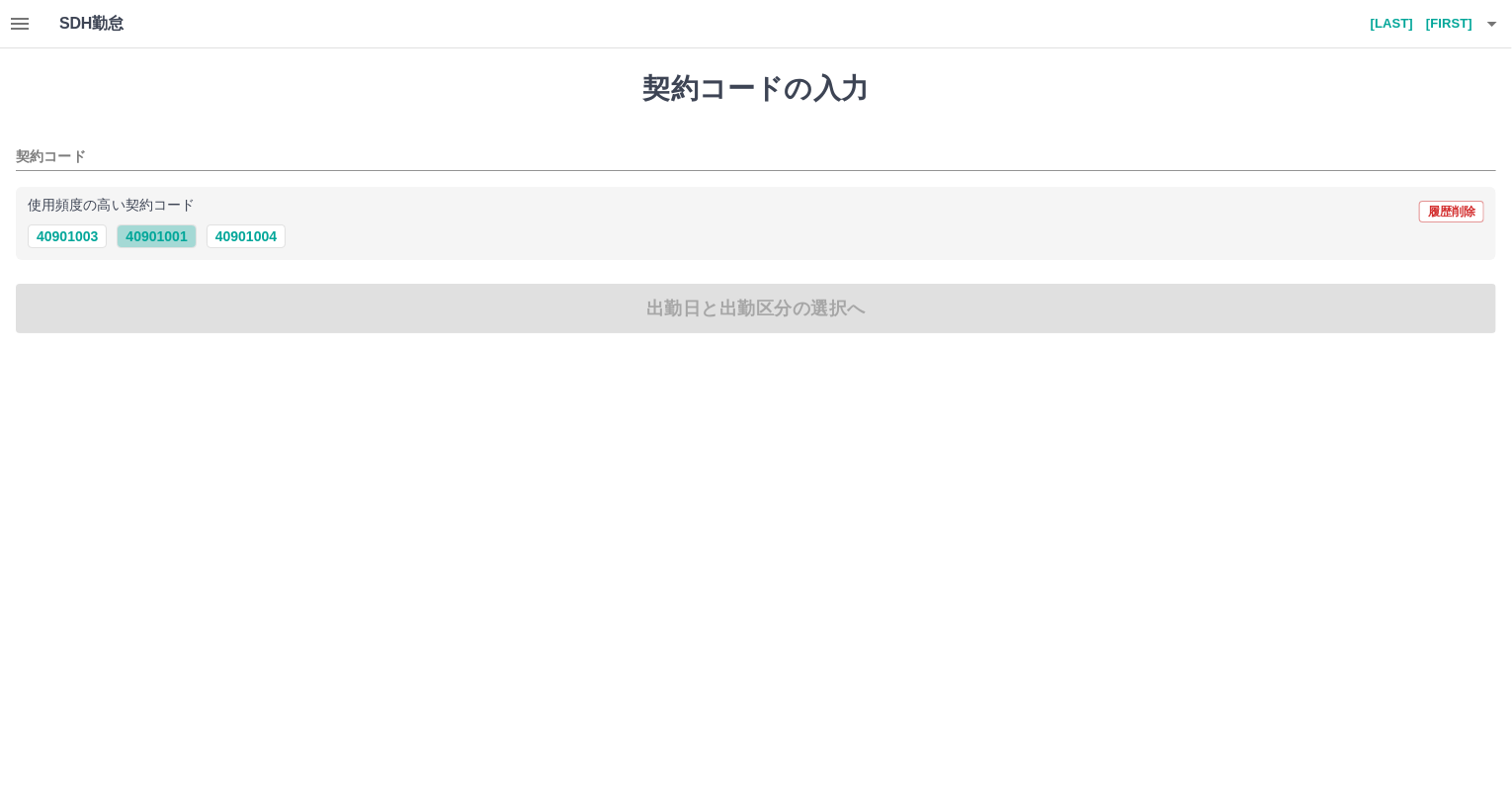 click on "40901001" at bounding box center (156, 236) 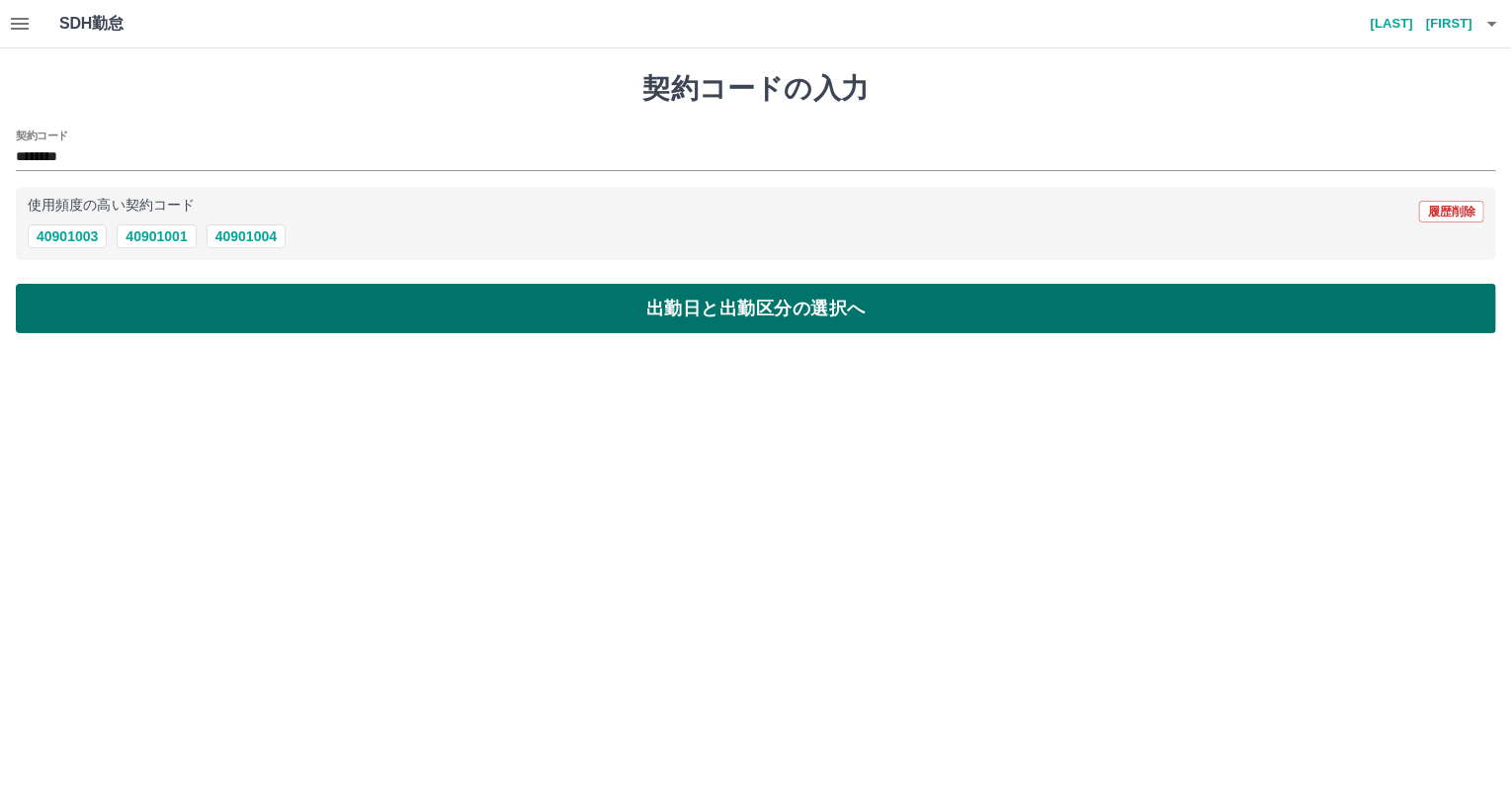 click on "出勤日と出勤区分の選択へ" at bounding box center (756, 308) 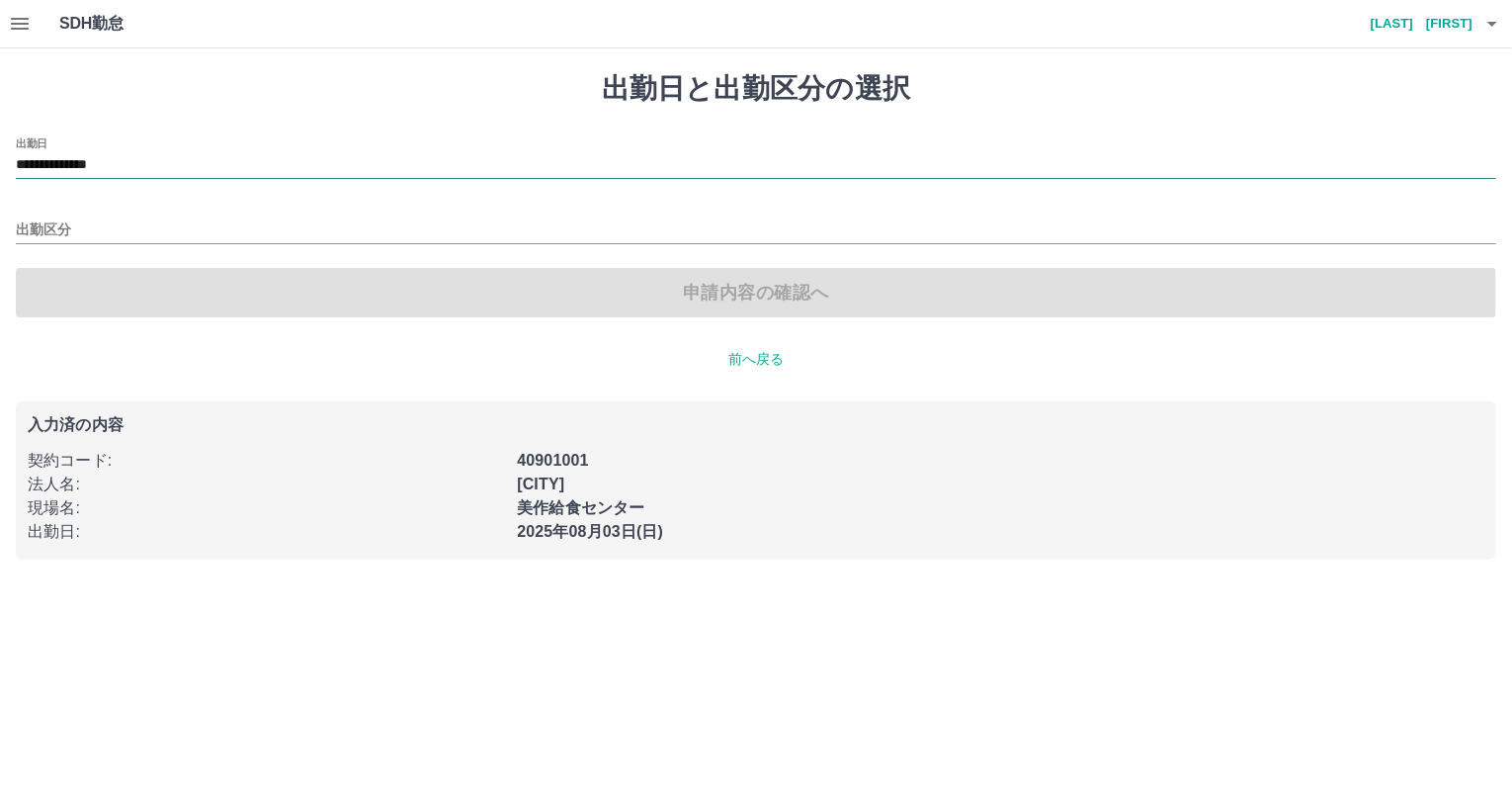 click on "**********" at bounding box center [756, 165] 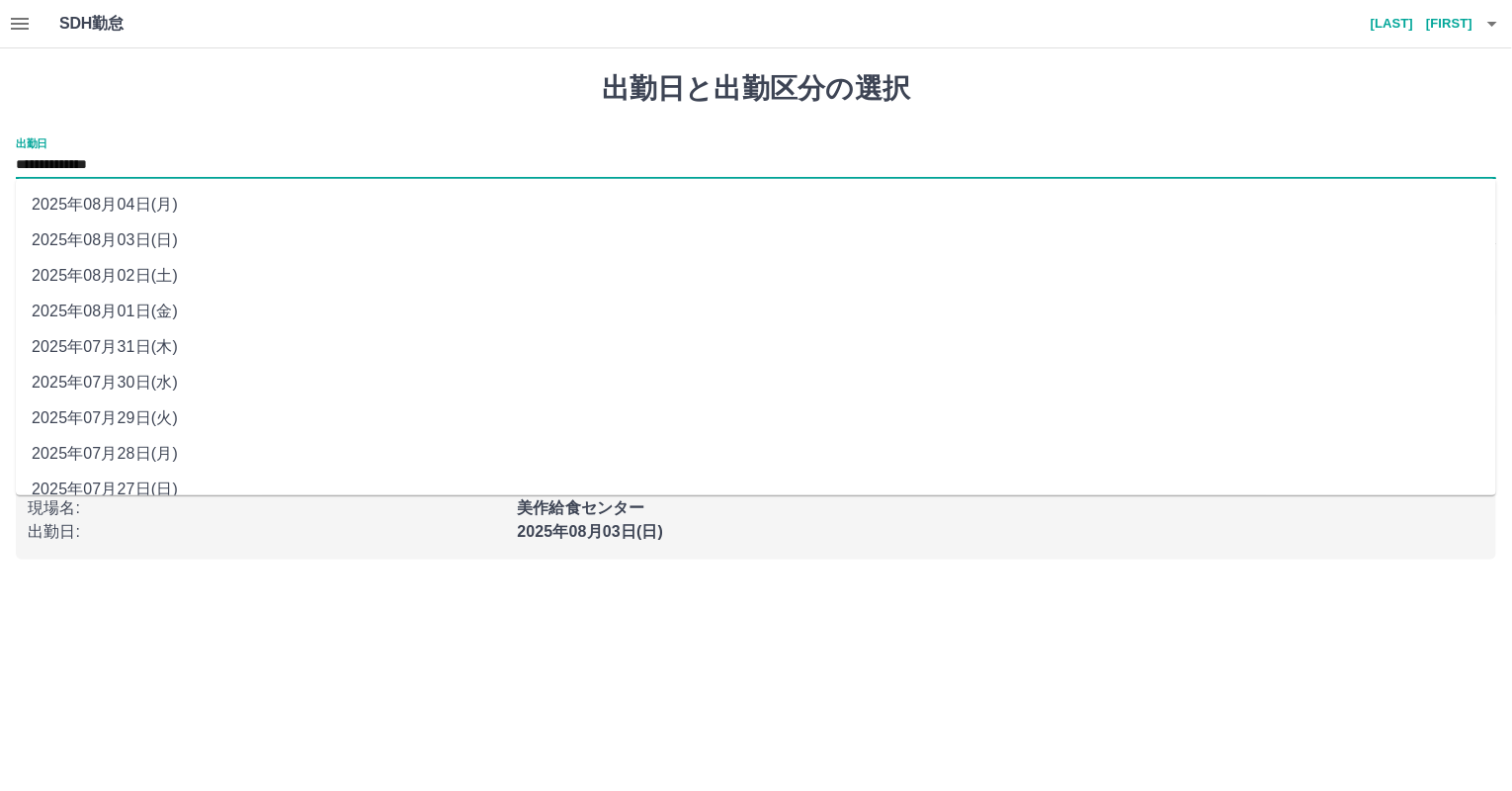 click on "**********" at bounding box center (756, 165) 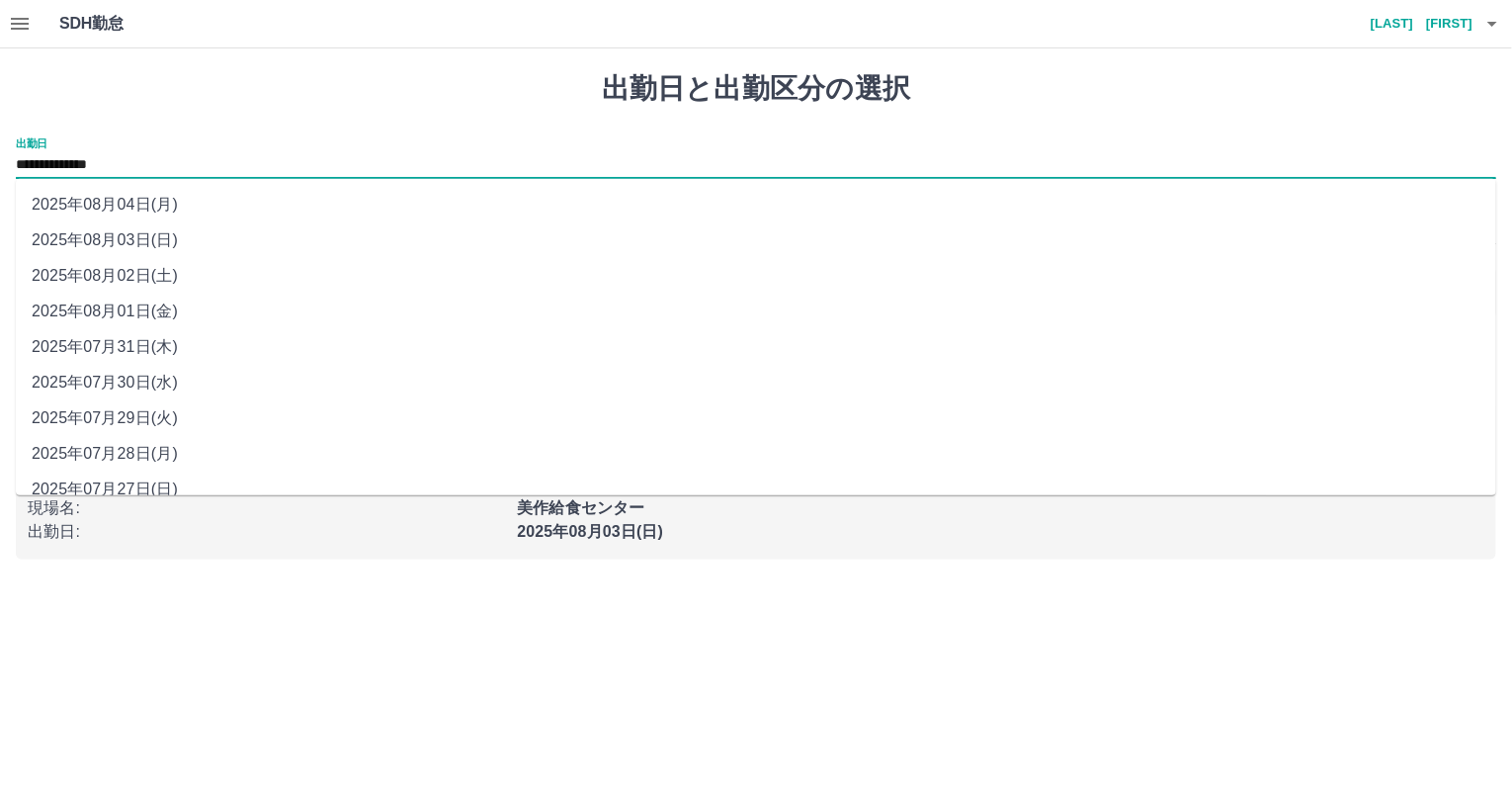 click on "2025年08月04日(月)" at bounding box center (756, 205) 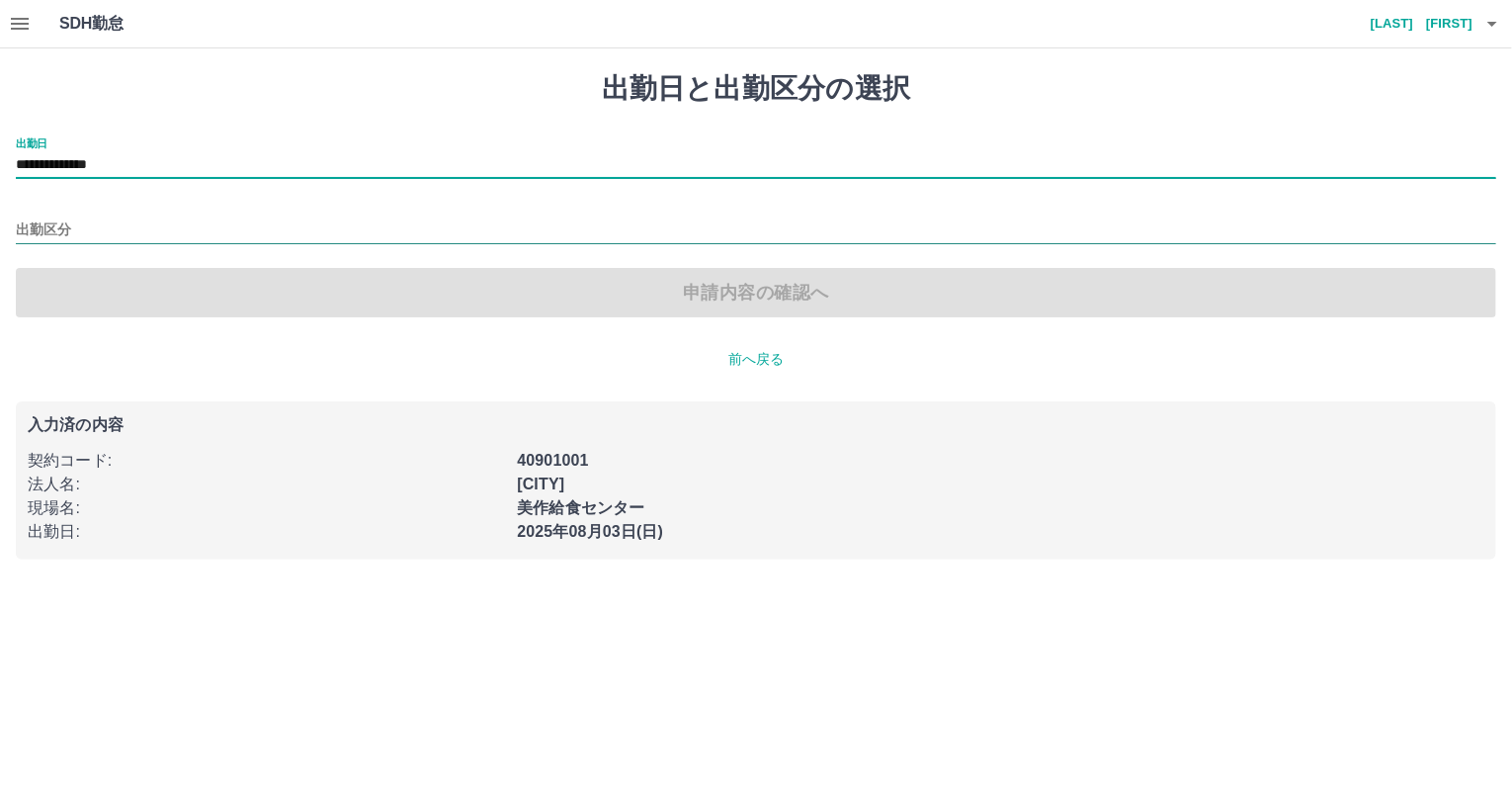 click on "出勤区分" at bounding box center [756, 230] 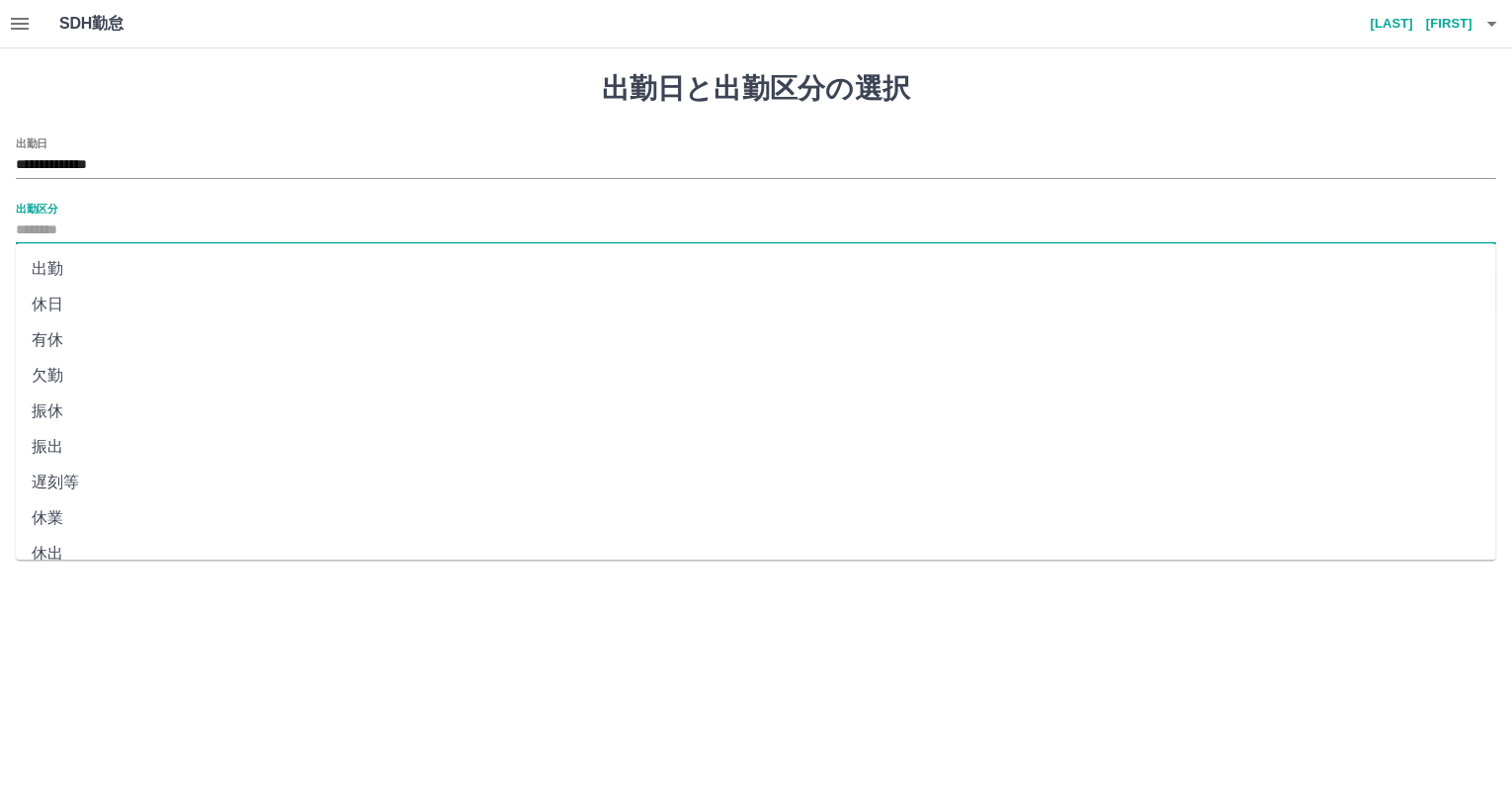 click on "有休" at bounding box center (756, 340) 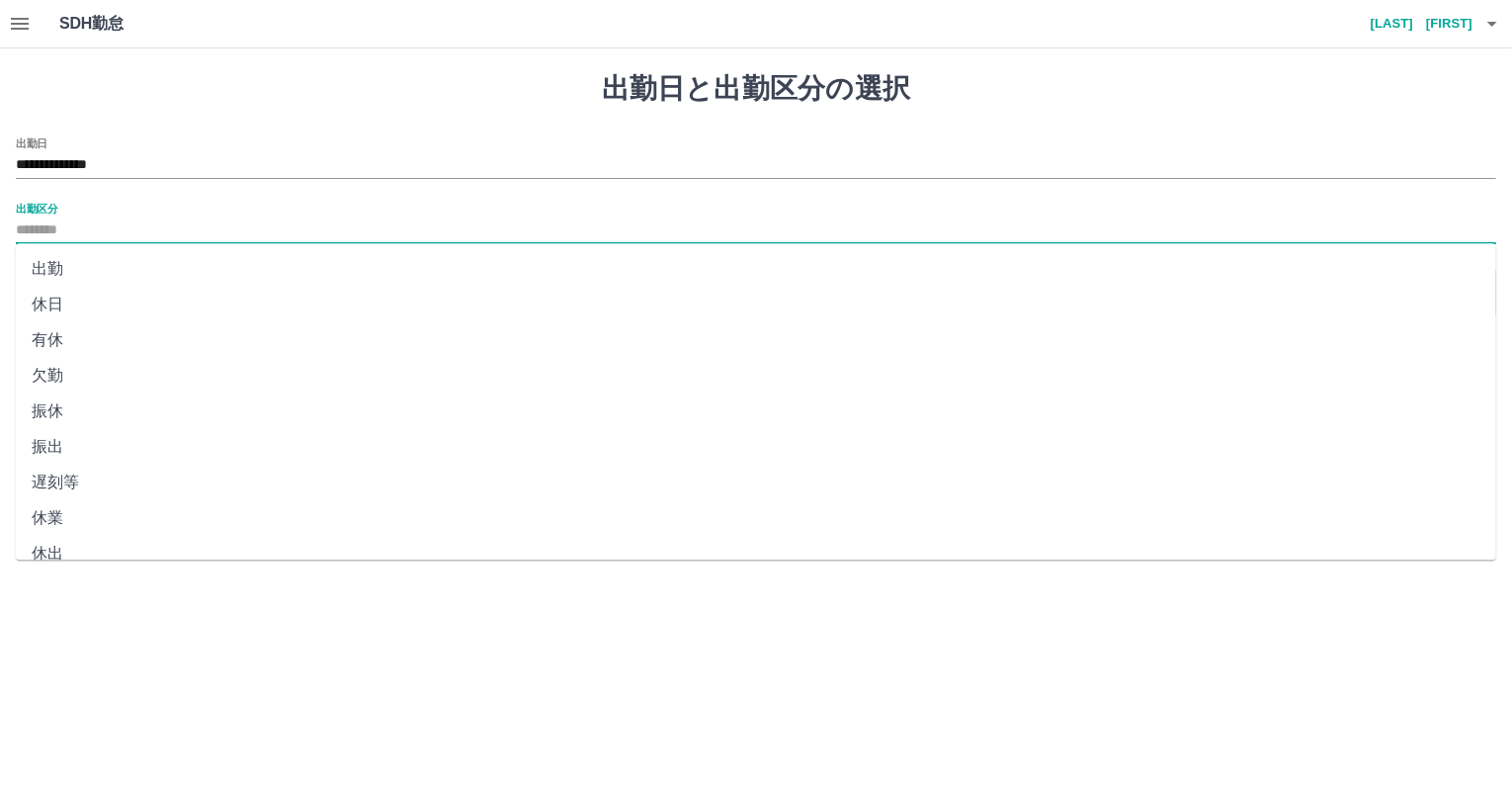 type on "**" 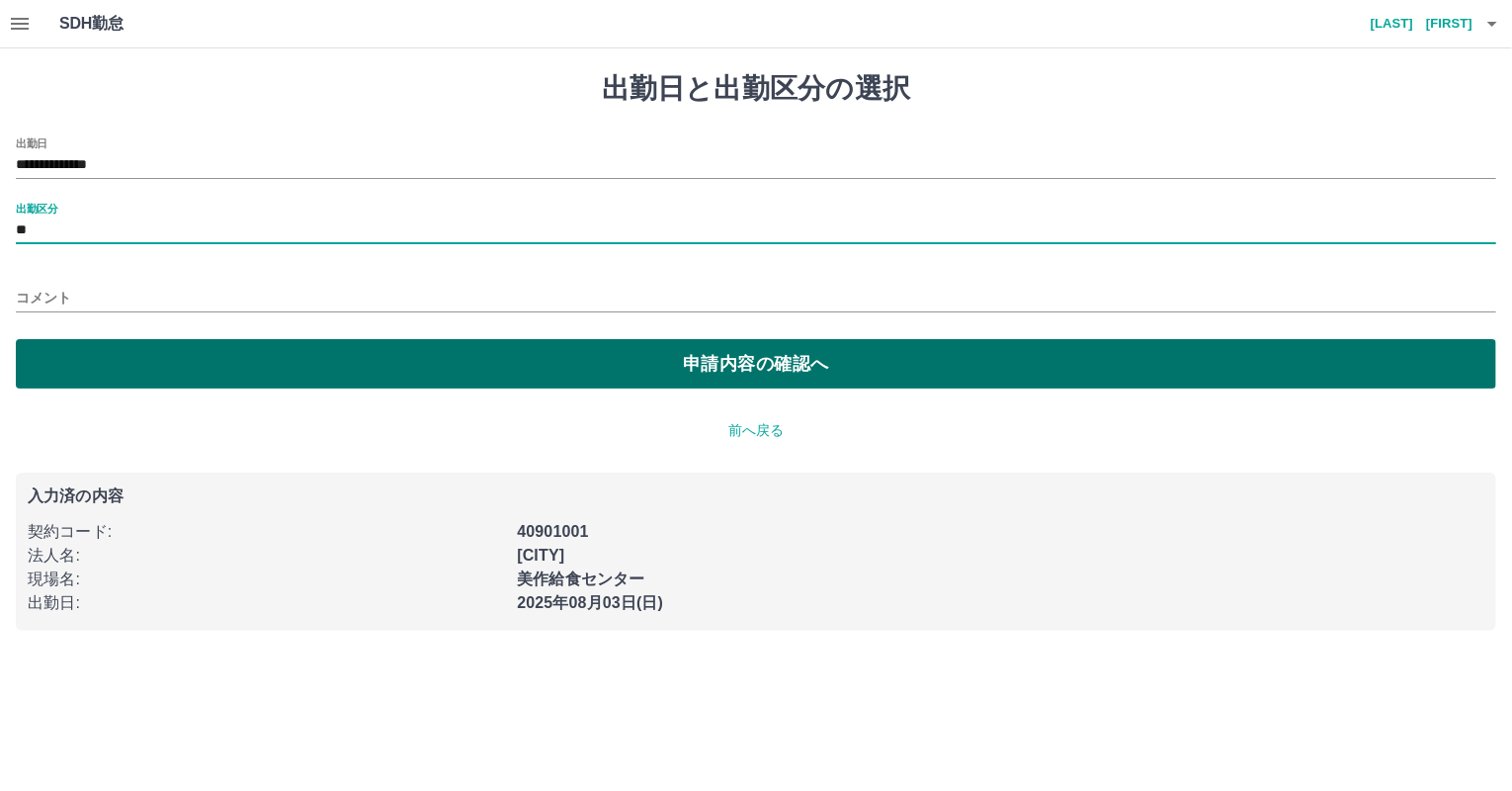 click on "申請内容の確認へ" at bounding box center (756, 364) 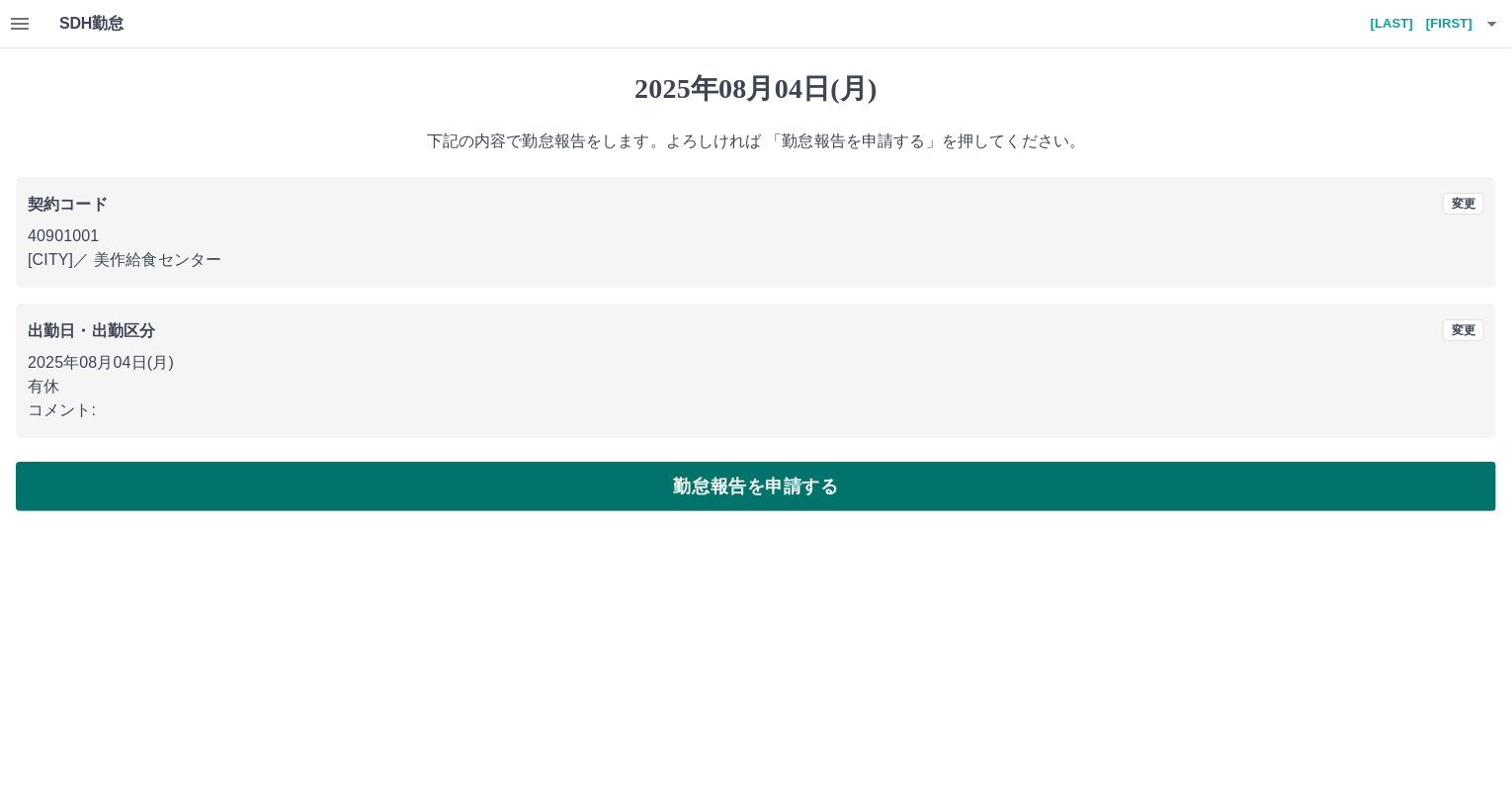 click on "勤怠報告を申請する" at bounding box center (756, 486) 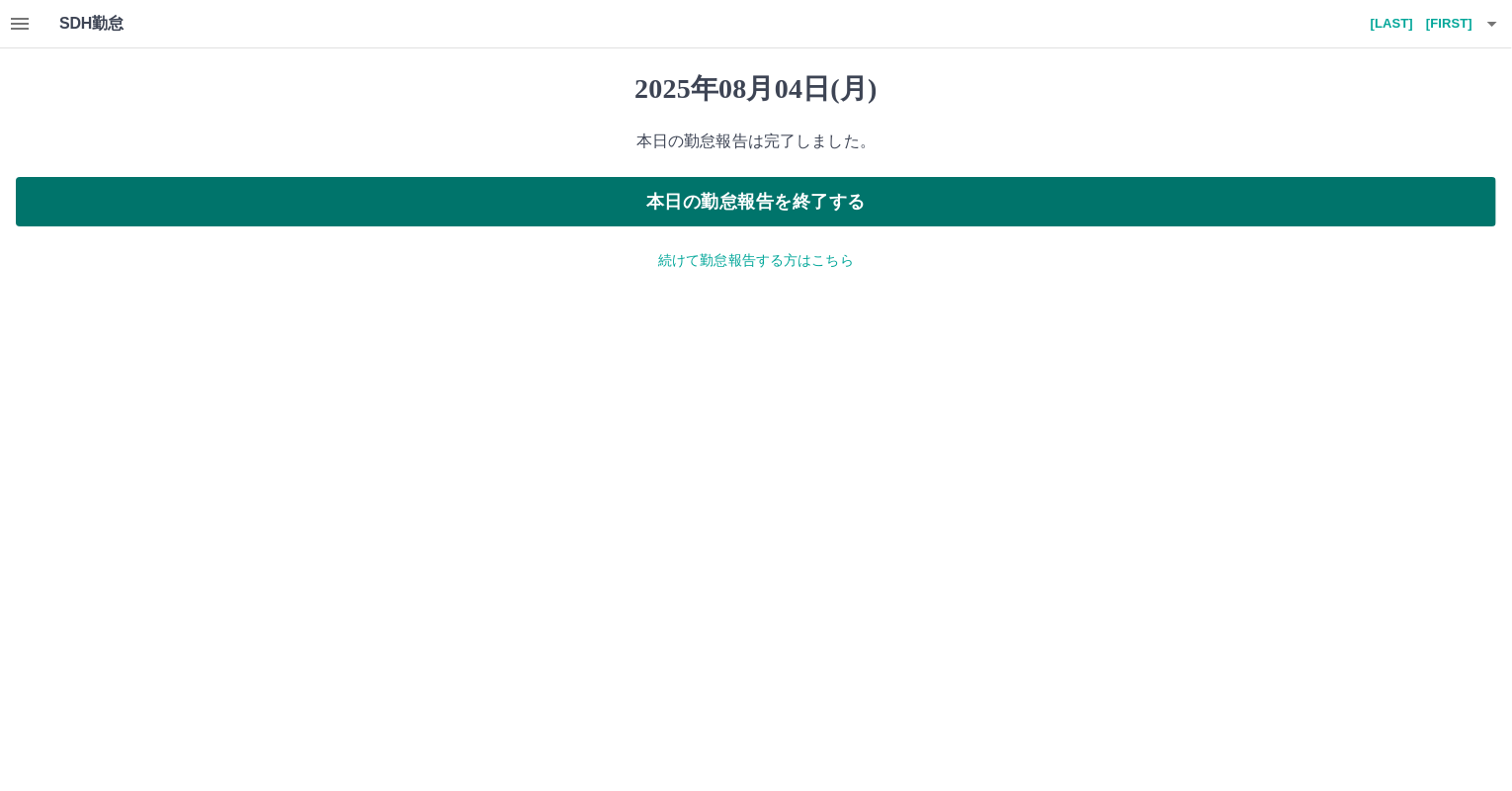 click on "本日の勤怠報告を終了する" at bounding box center [756, 202] 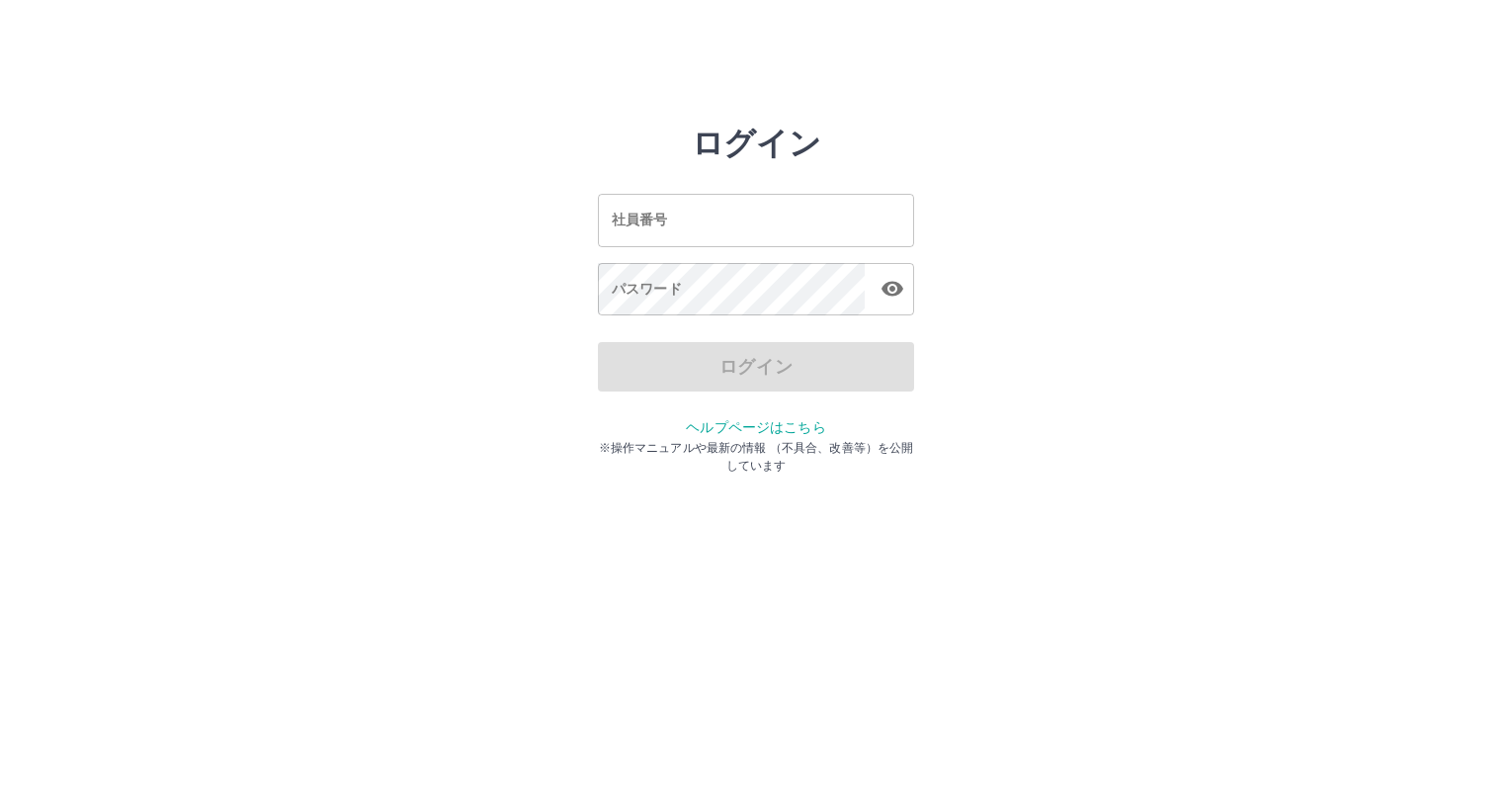 scroll, scrollTop: 0, scrollLeft: 0, axis: both 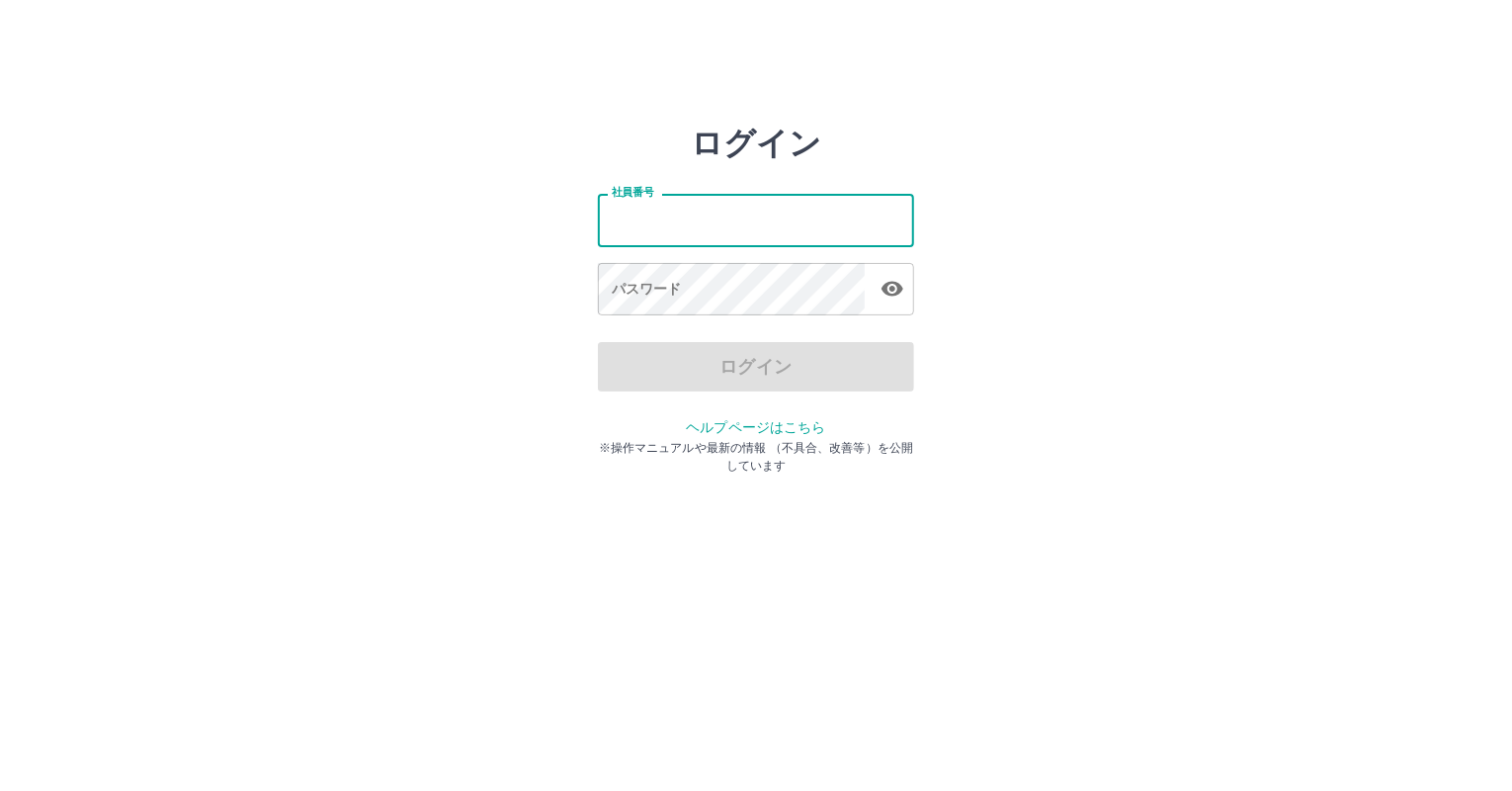 drag, startPoint x: 0, startPoint y: 0, endPoint x: 795, endPoint y: 211, distance: 822.52416 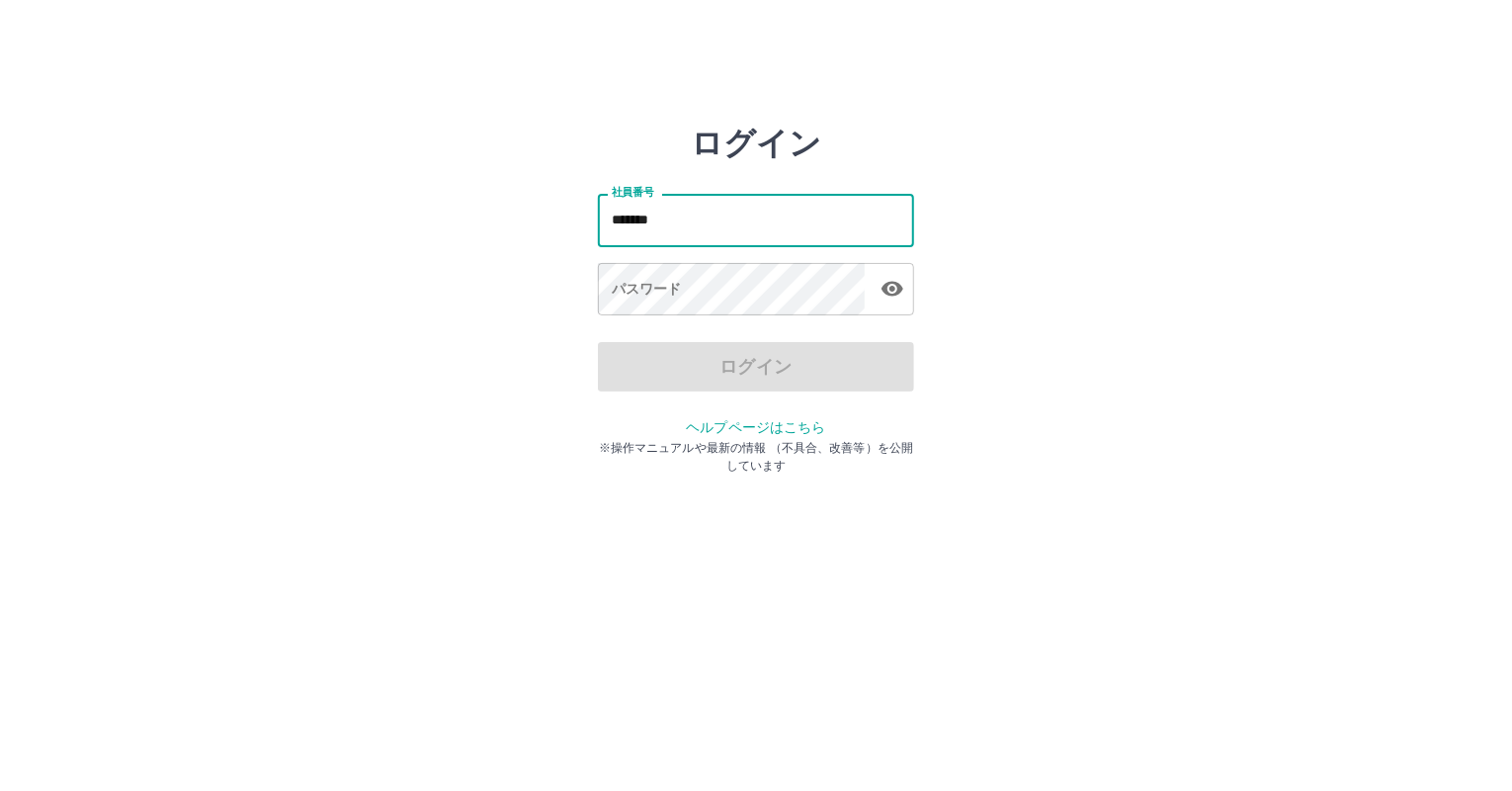 type on "*******" 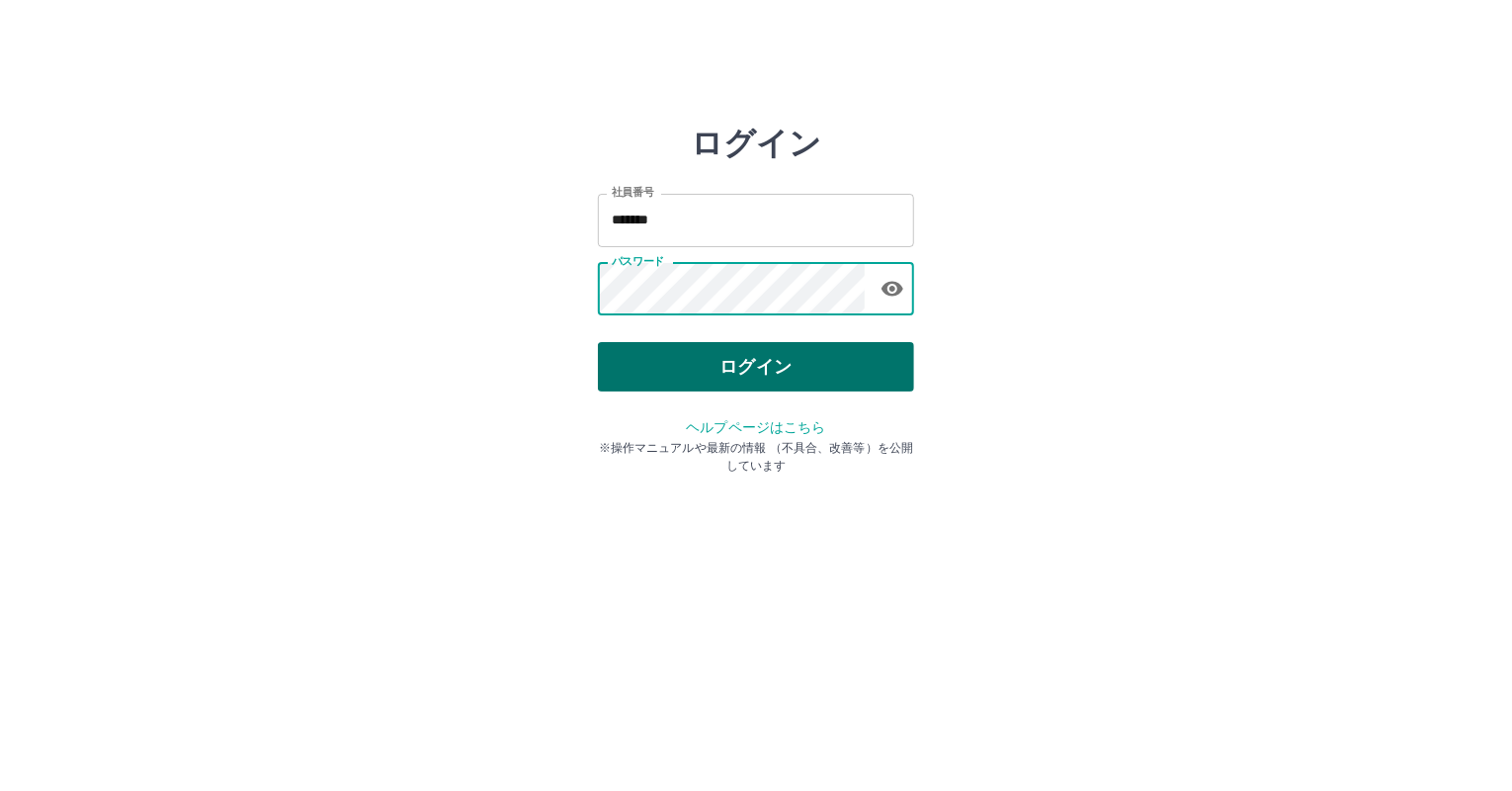 click on "ログイン" at bounding box center (756, 367) 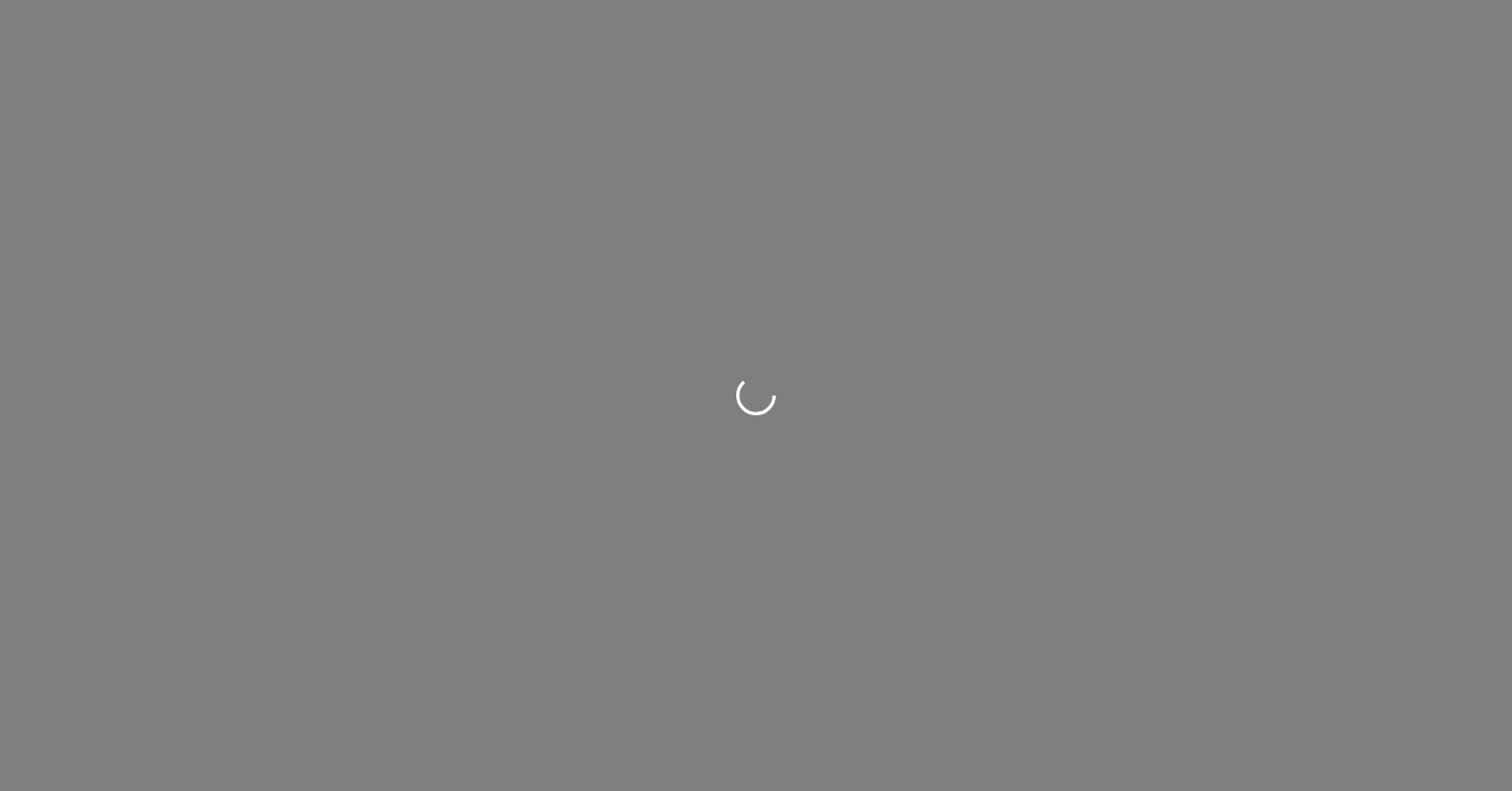 scroll, scrollTop: 0, scrollLeft: 0, axis: both 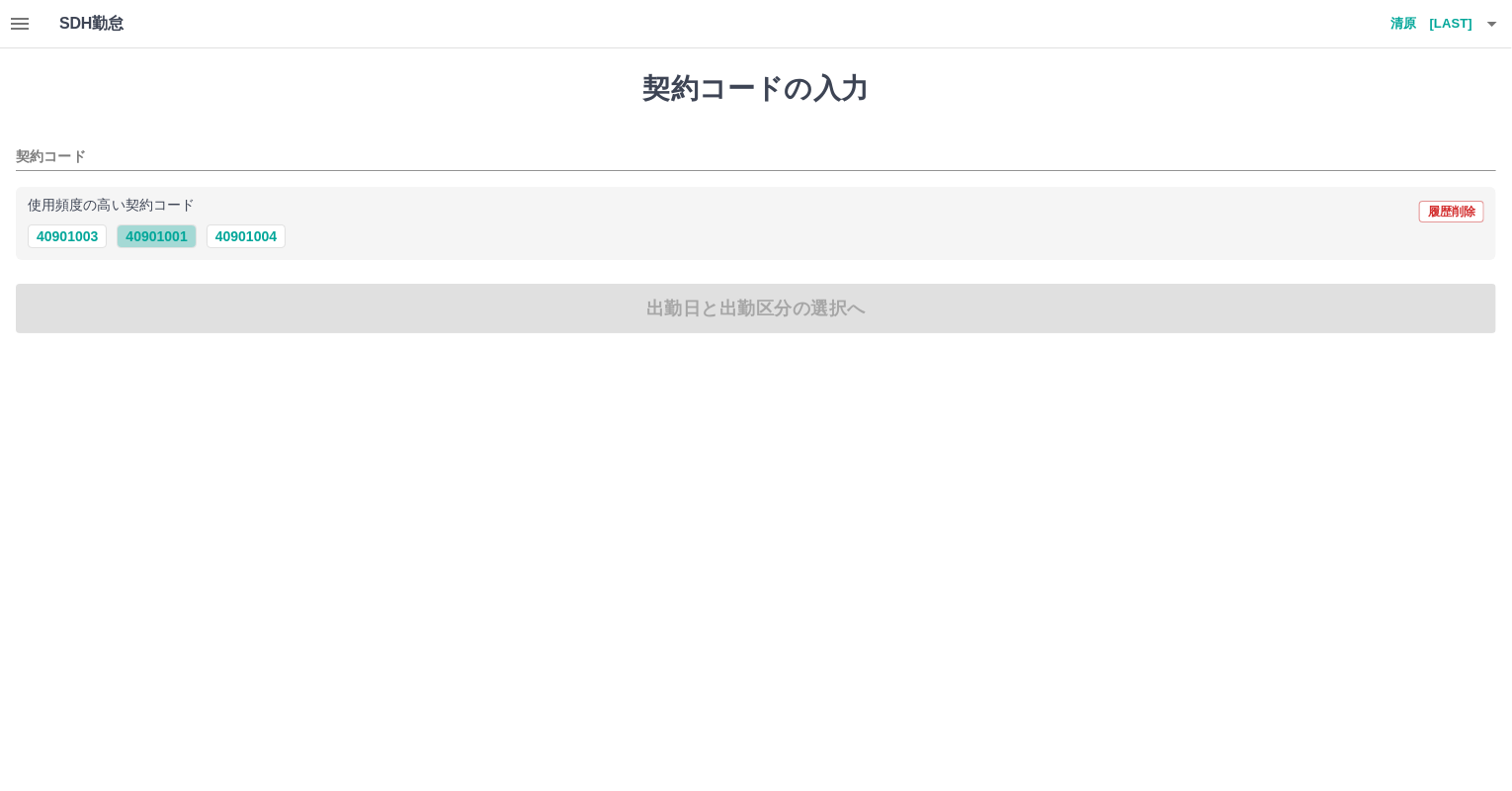 click on "40901001" at bounding box center [156, 236] 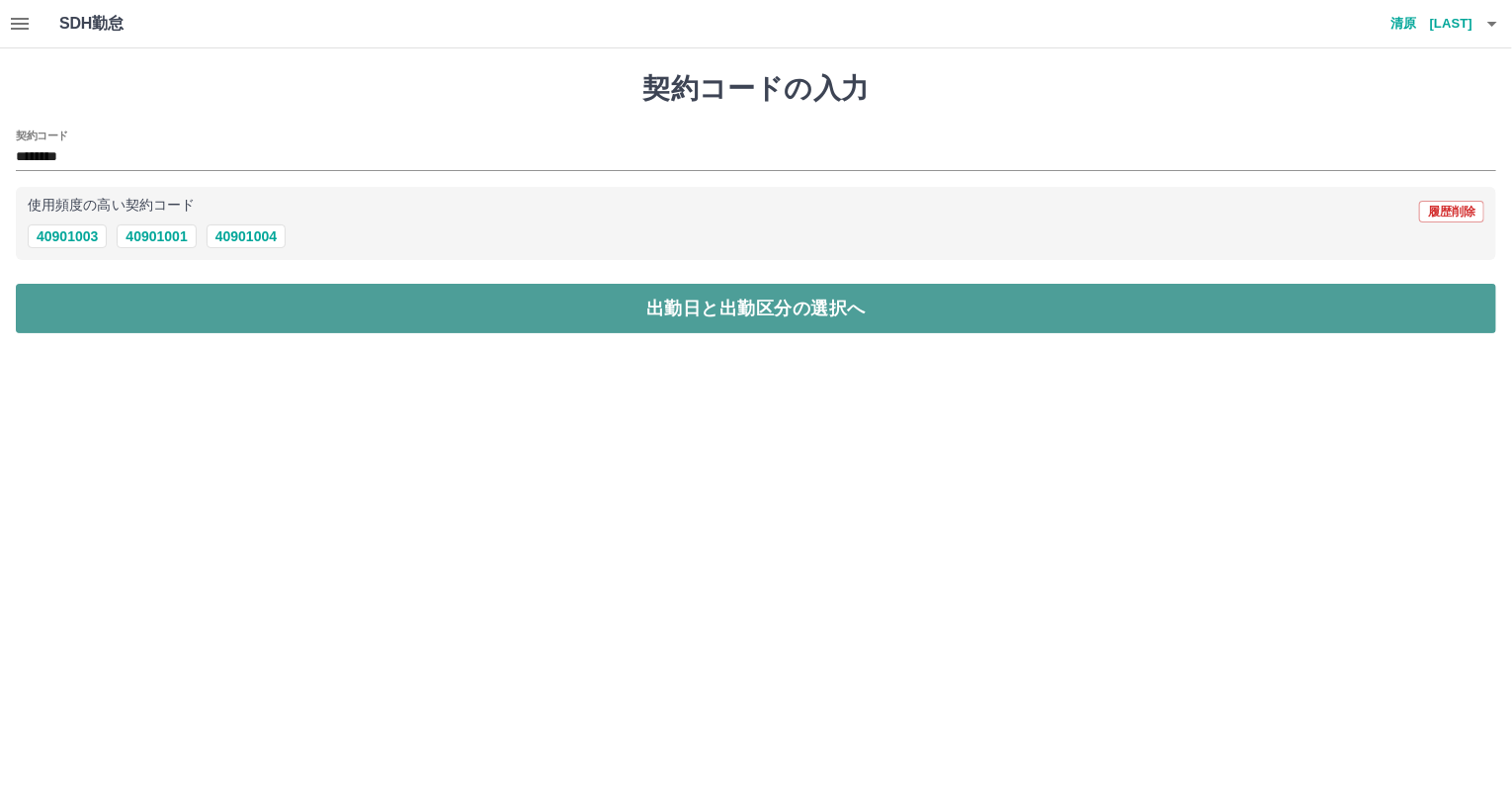 click on "出勤日と出勤区分の選択へ" at bounding box center (756, 308) 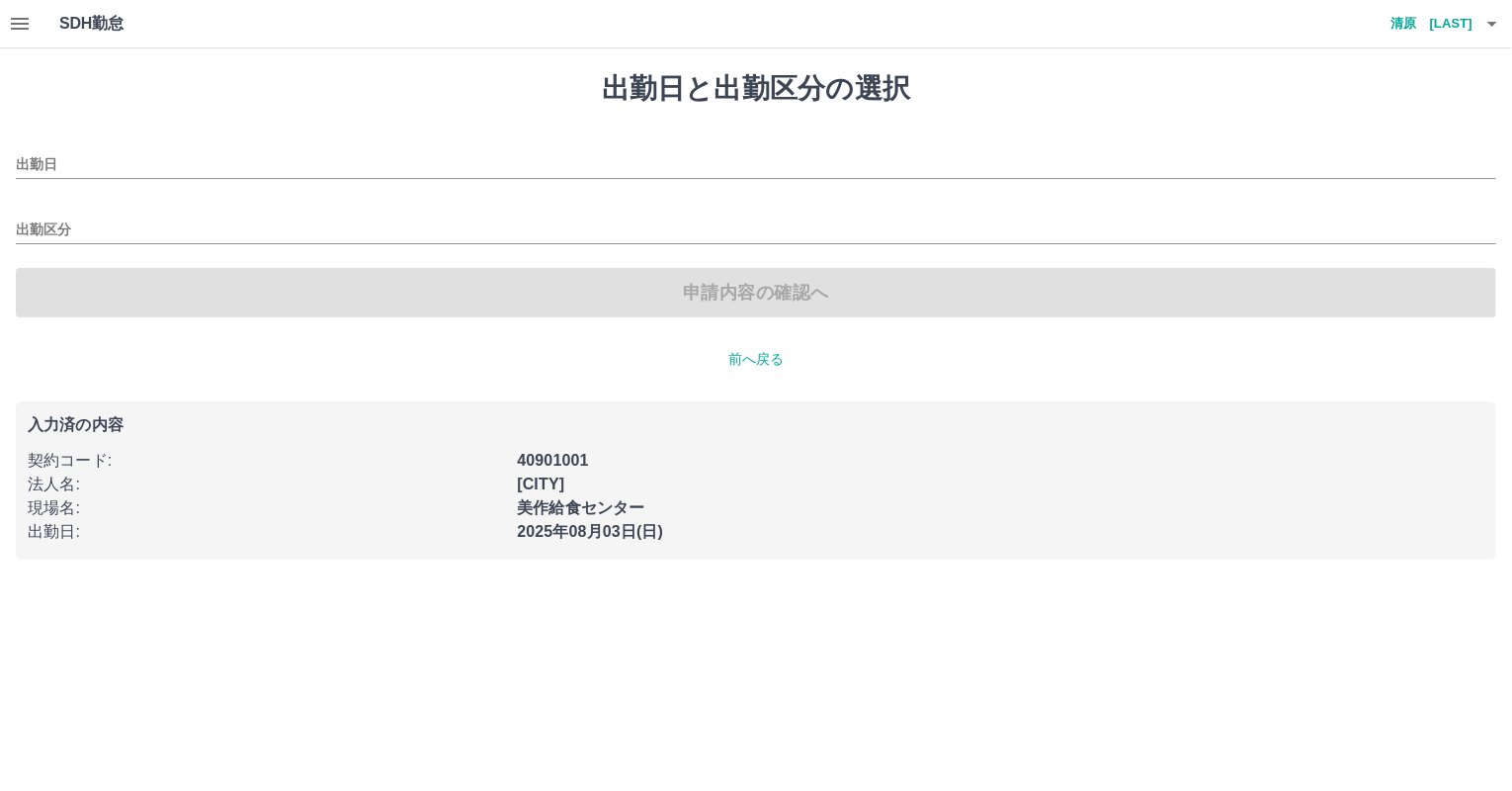 type on "**********" 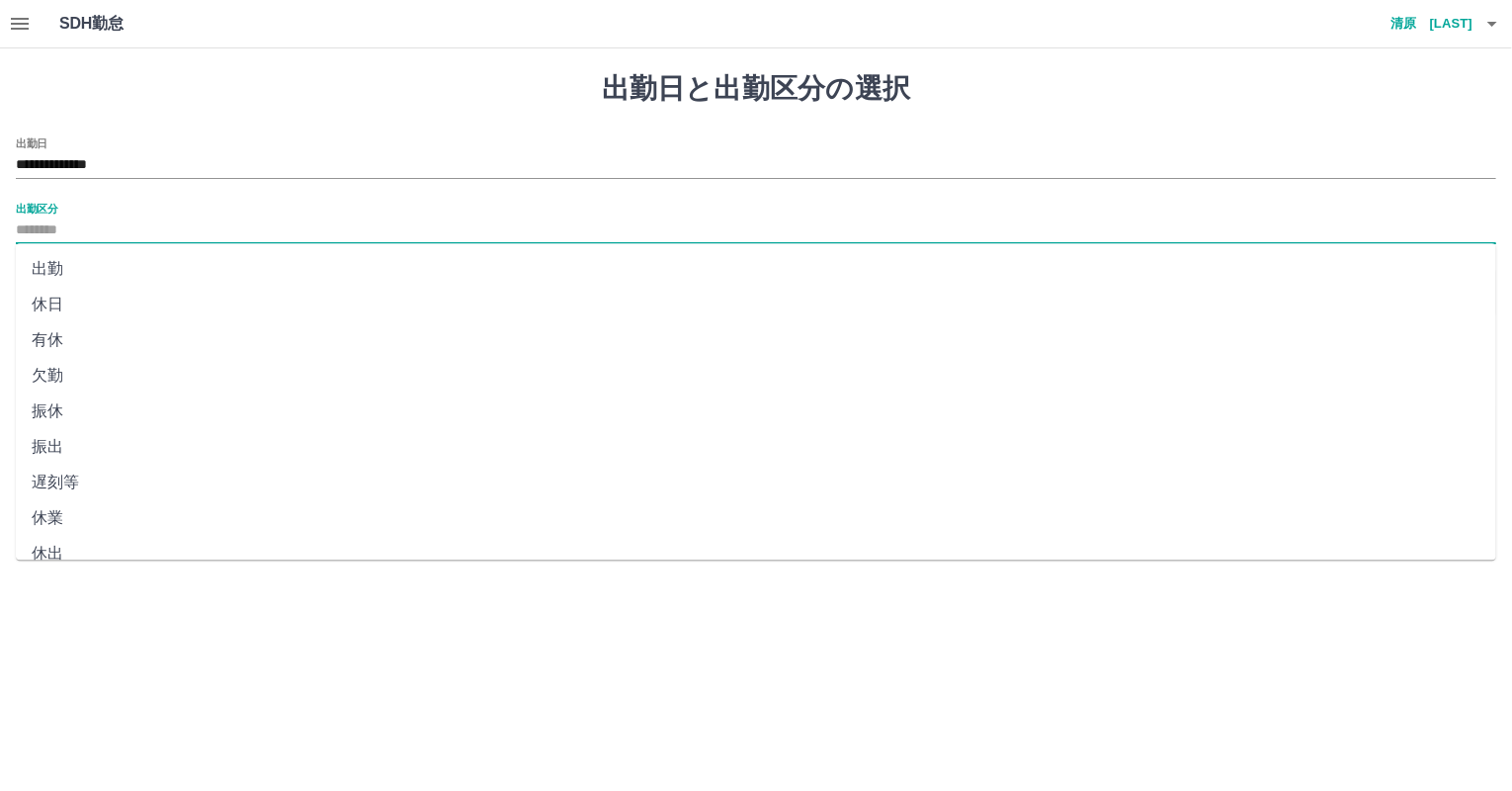 click on "出勤区分" at bounding box center (756, 230) 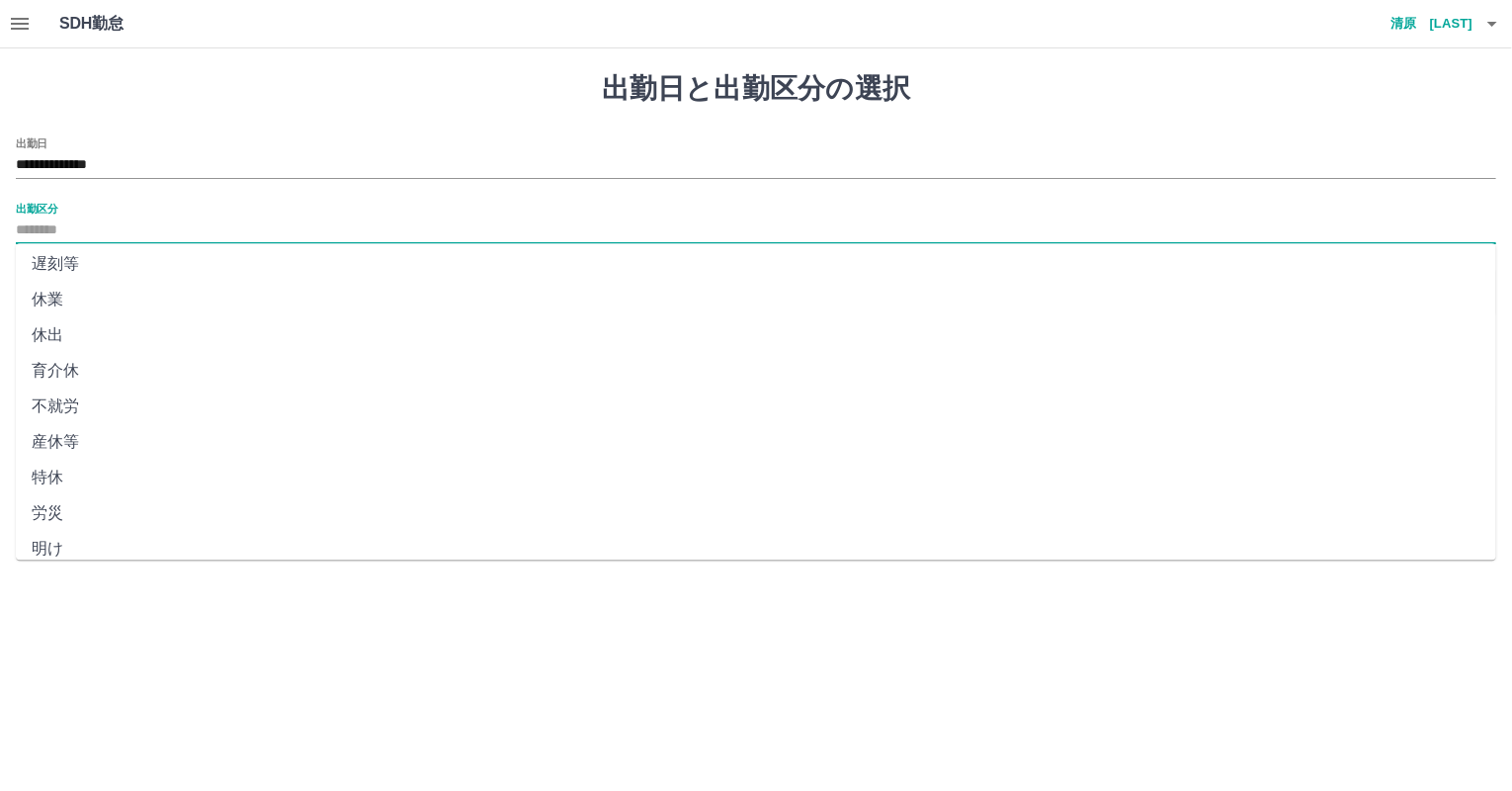 scroll, scrollTop: 340, scrollLeft: 0, axis: vertical 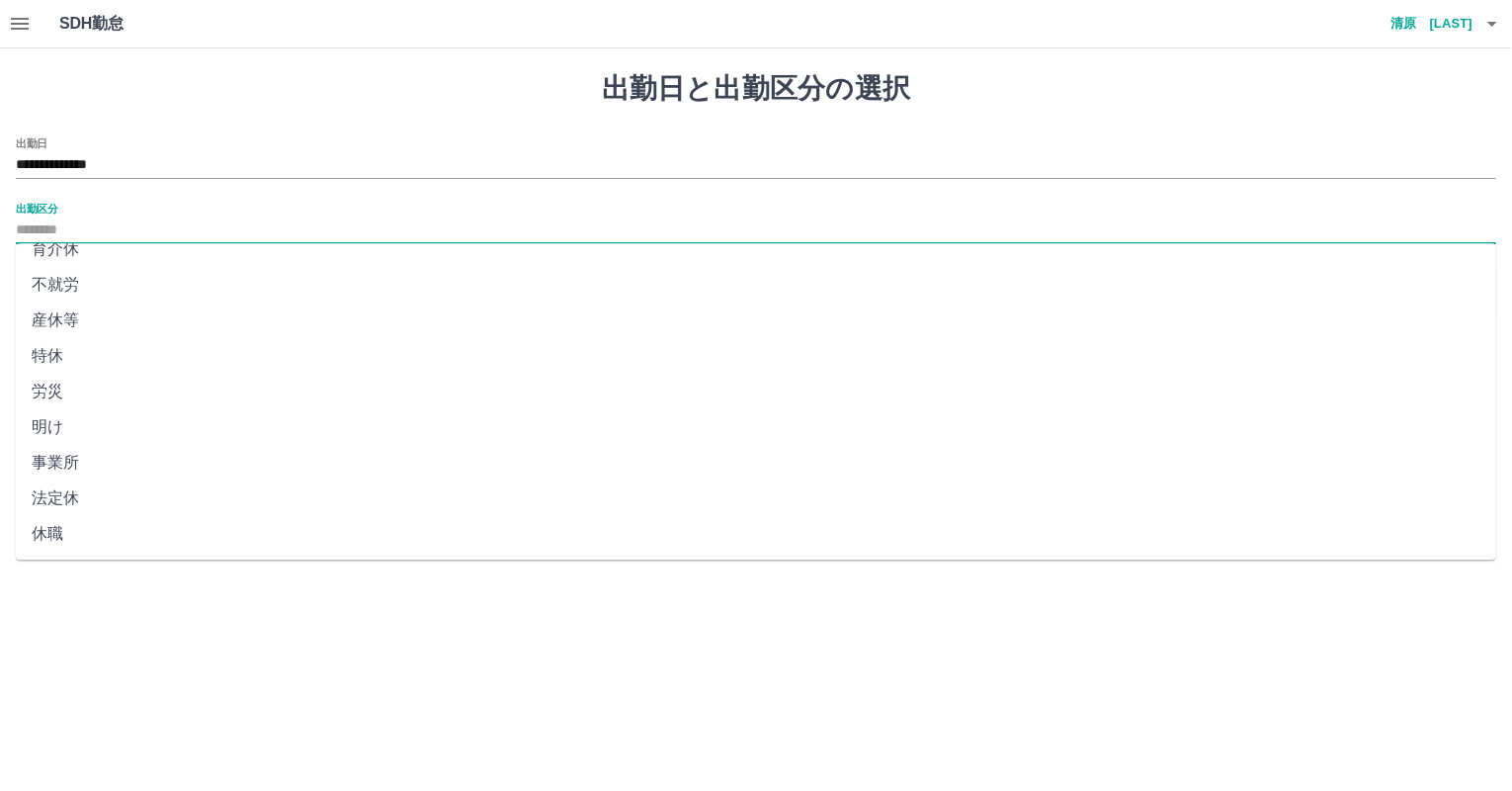 click on "法定休" at bounding box center [756, 498] 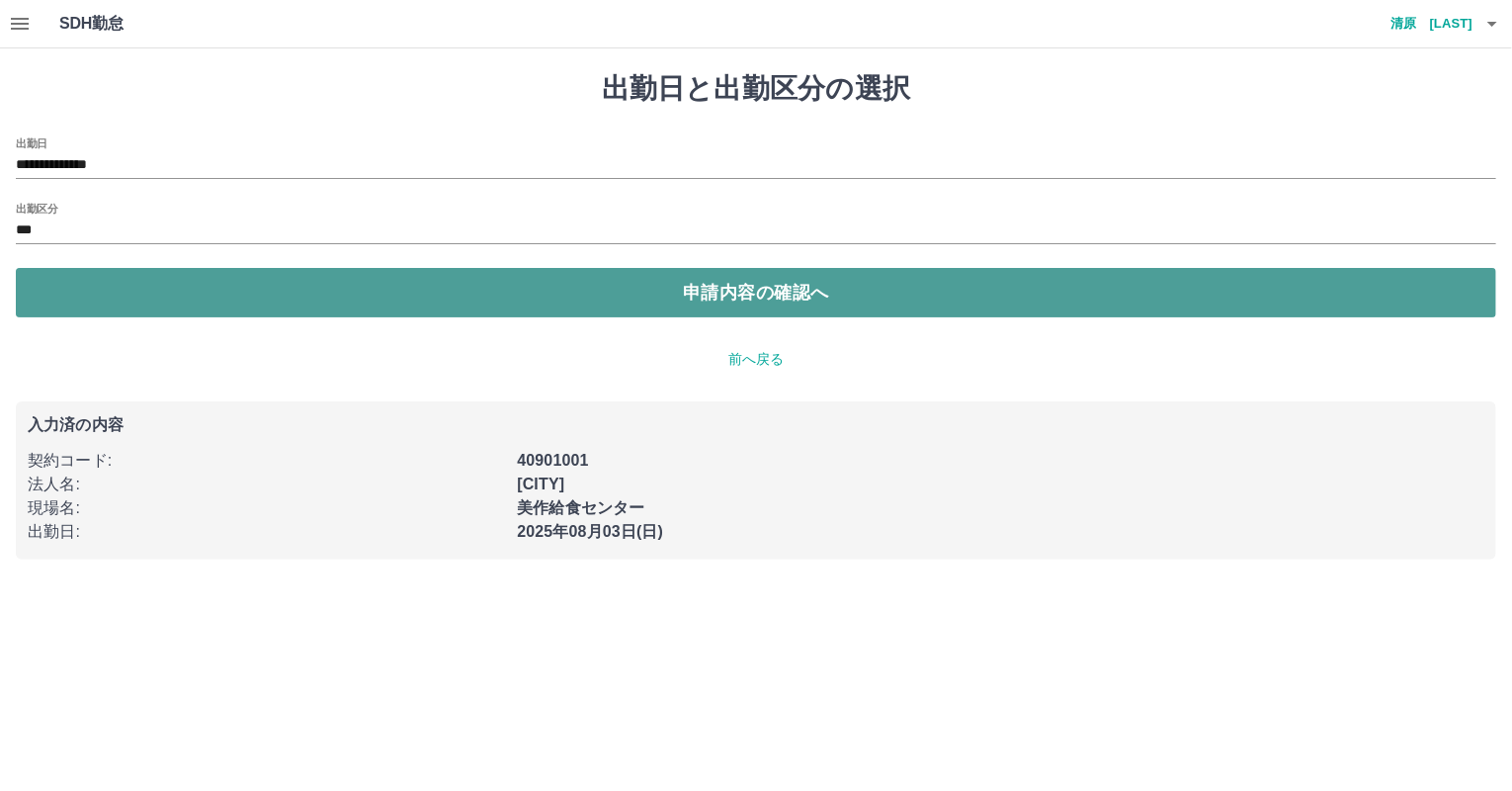 click on "申請内容の確認へ" at bounding box center [756, 293] 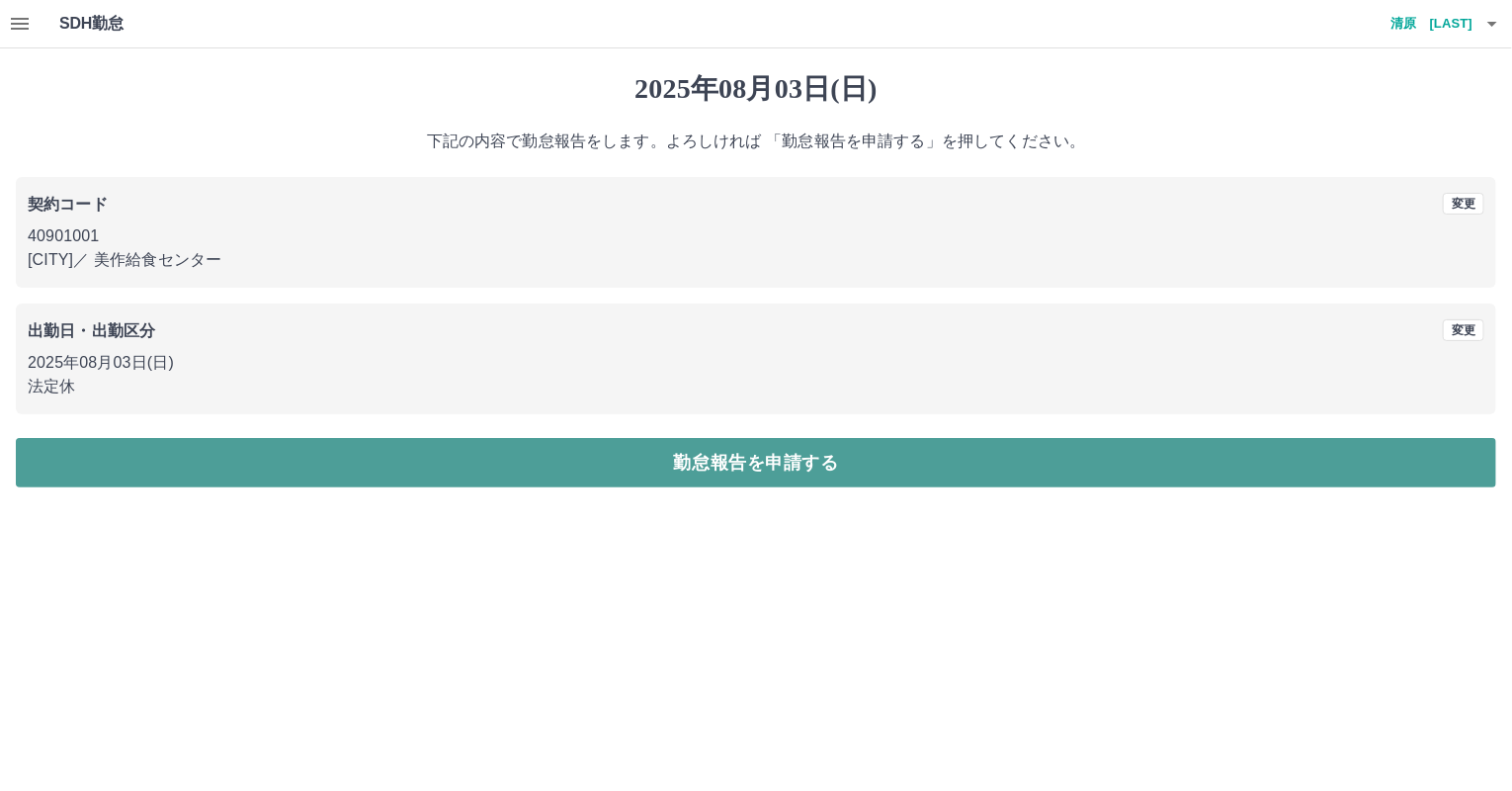 click on "勤怠報告を申請する" at bounding box center (756, 463) 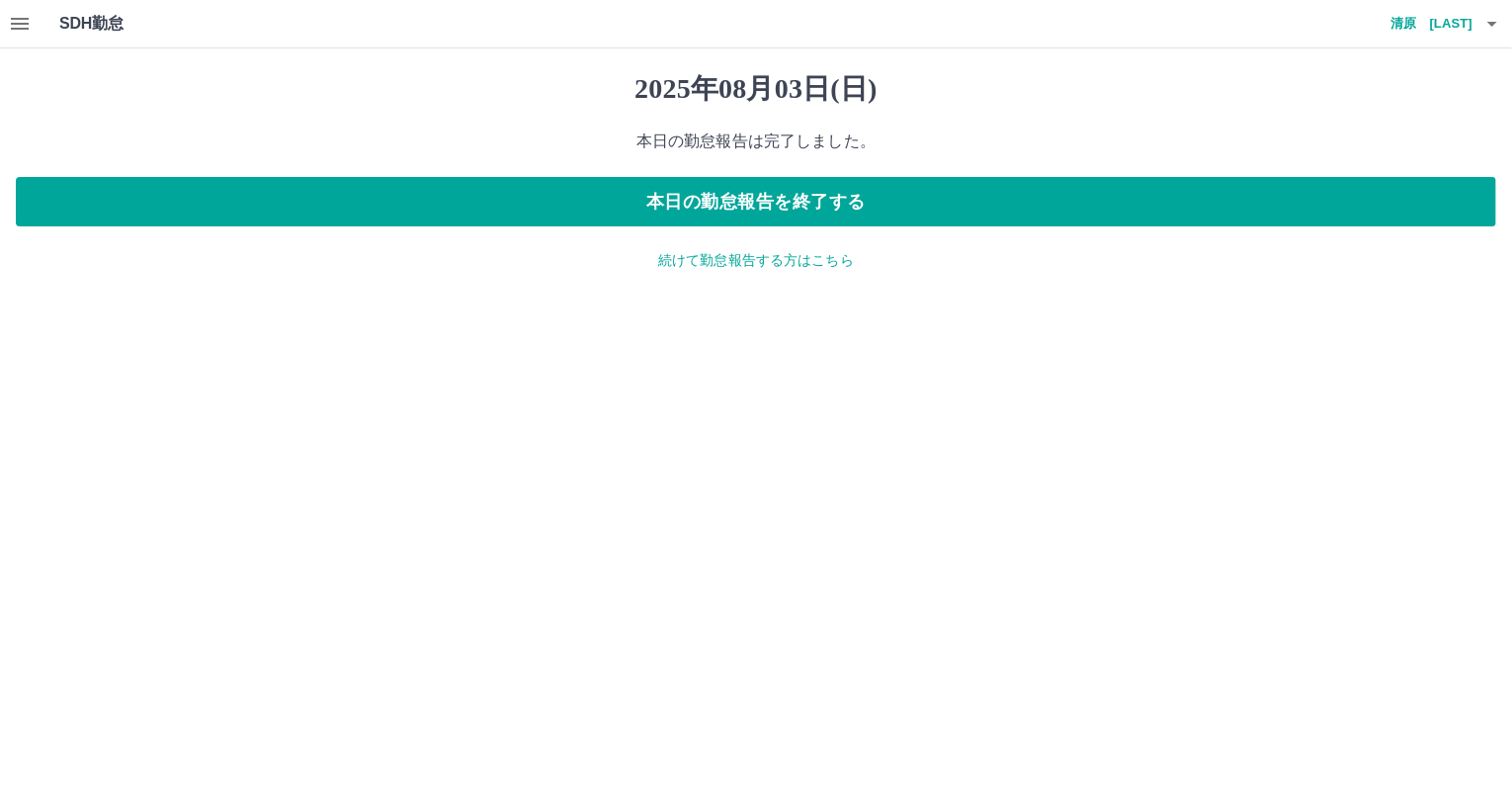 click on "続けて勤怠報告する方はこちら" at bounding box center (756, 260) 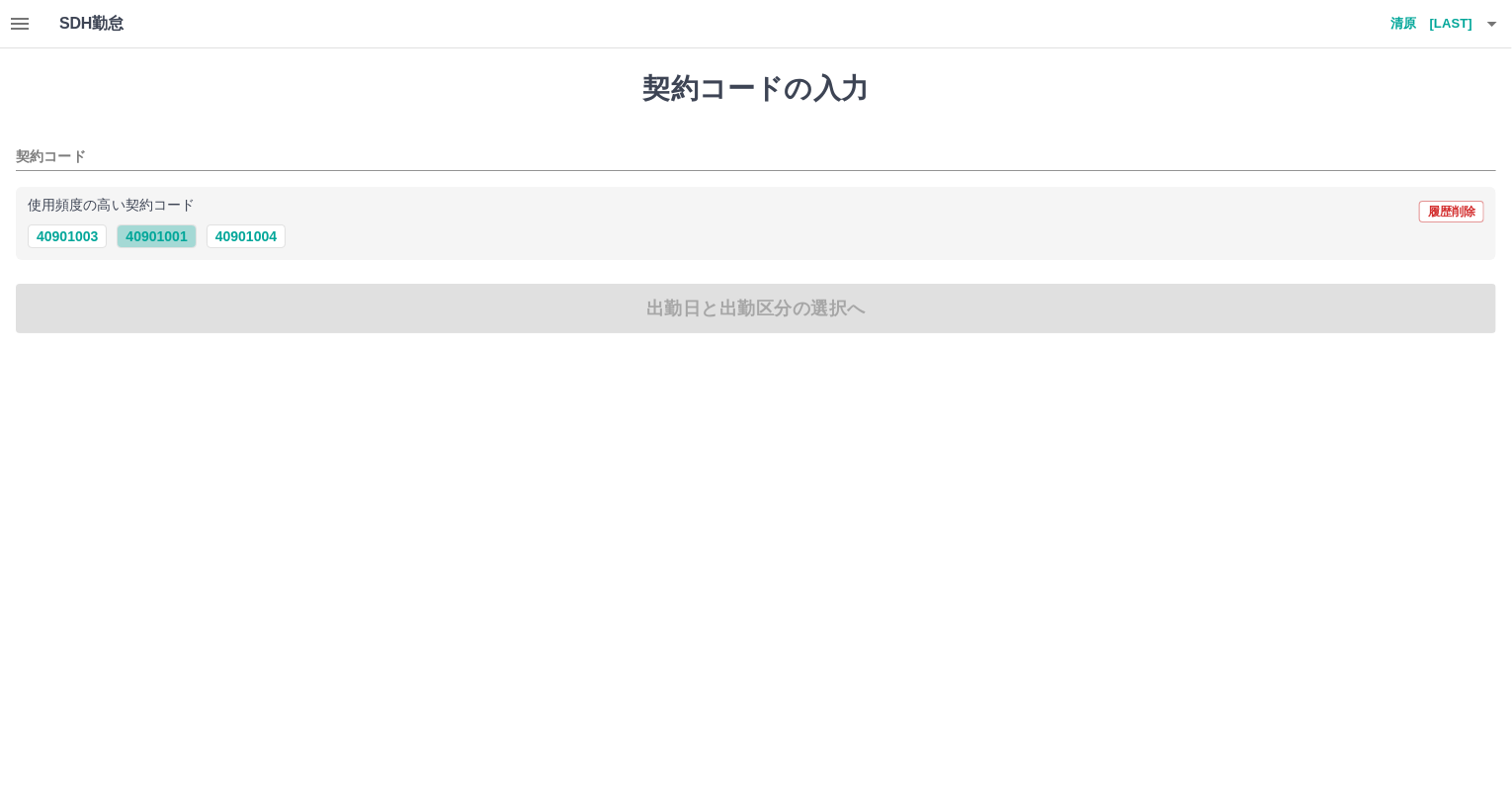 click on "40901001" at bounding box center [156, 236] 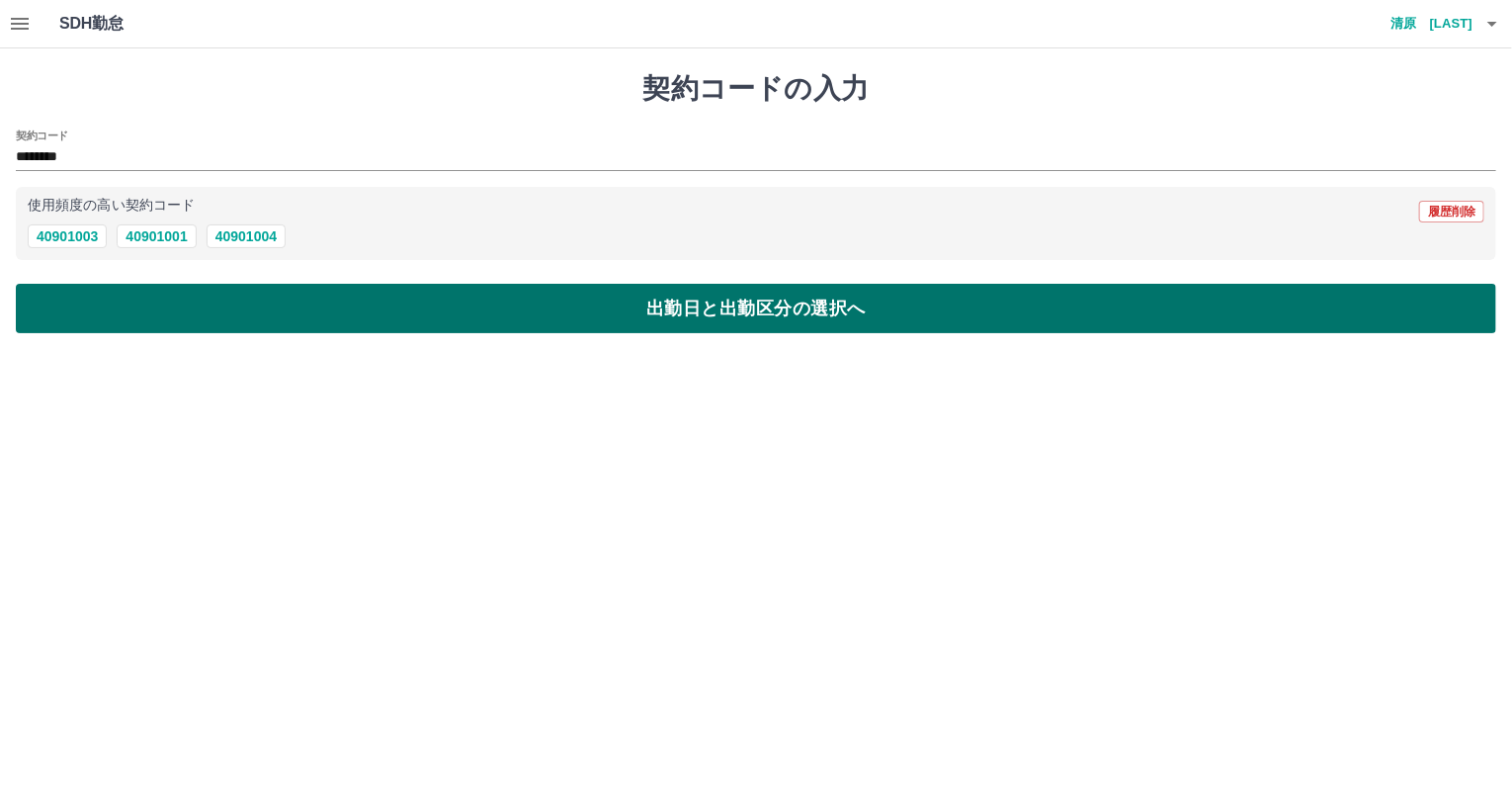click on "出勤日と出勤区分の選択へ" at bounding box center [756, 308] 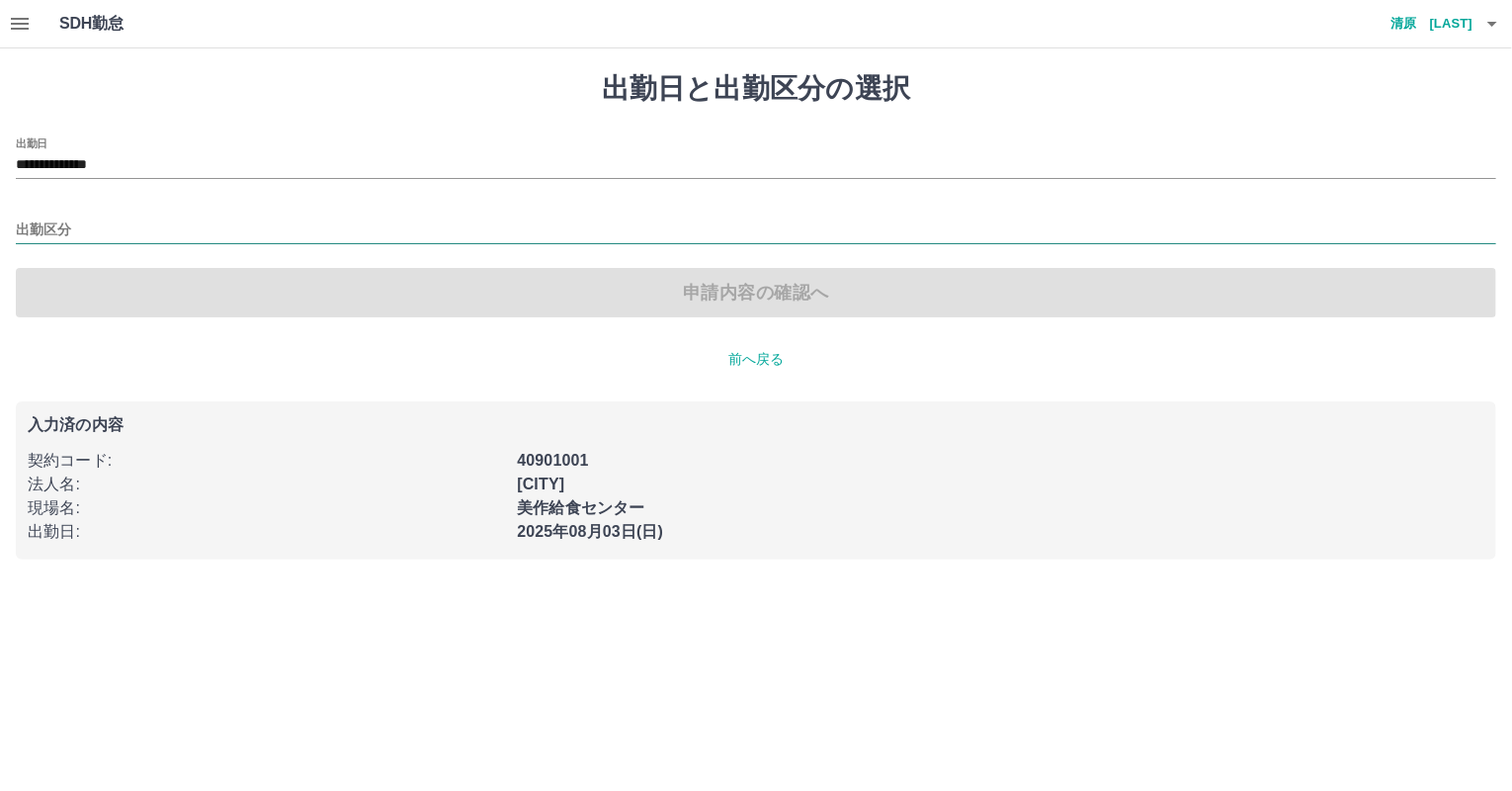 click on "出勤区分" at bounding box center (756, 230) 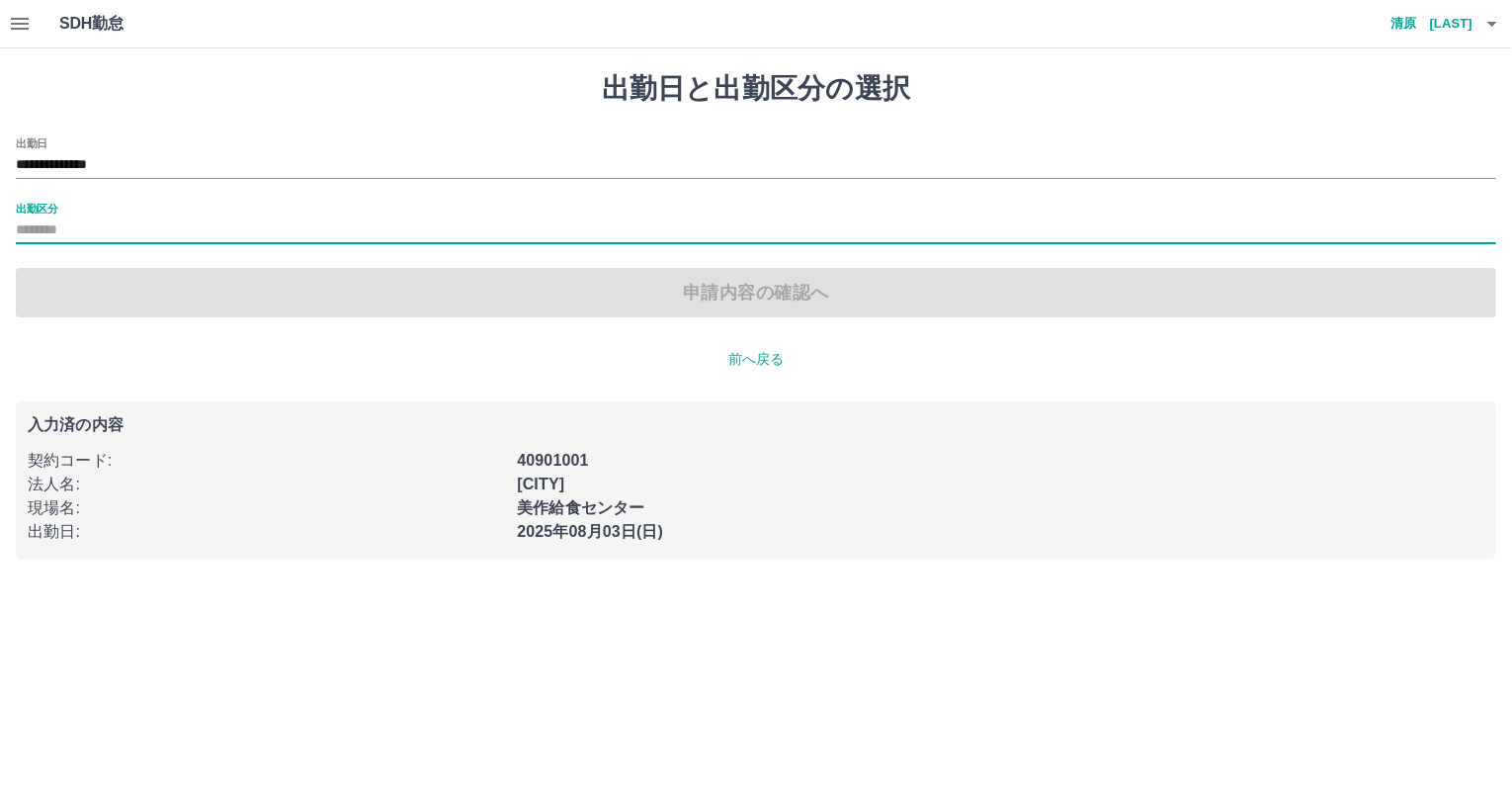 click on "出勤区分" at bounding box center [756, 230] 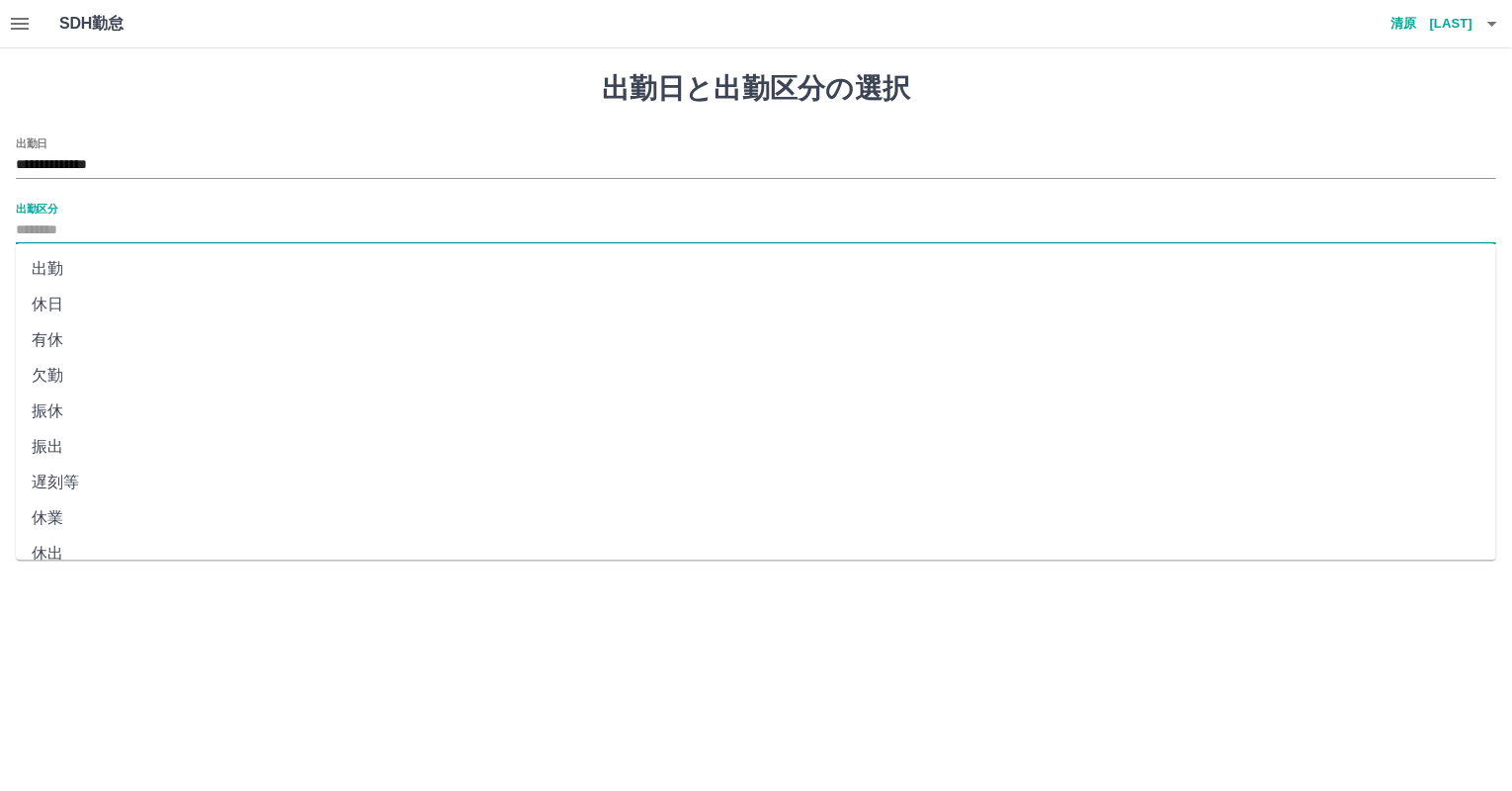 click on "休日" at bounding box center (756, 305) 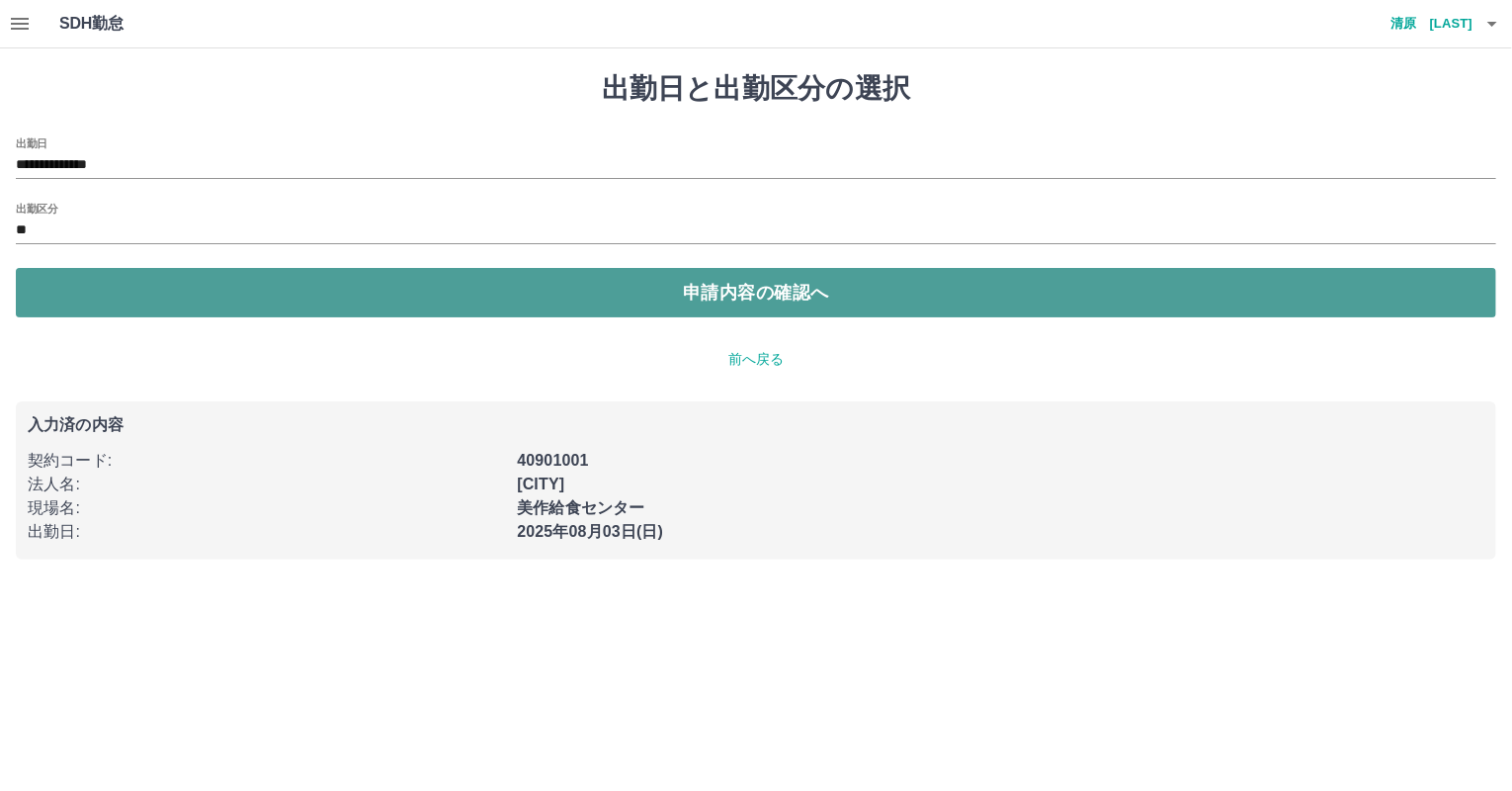 click on "申請内容の確認へ" at bounding box center (756, 293) 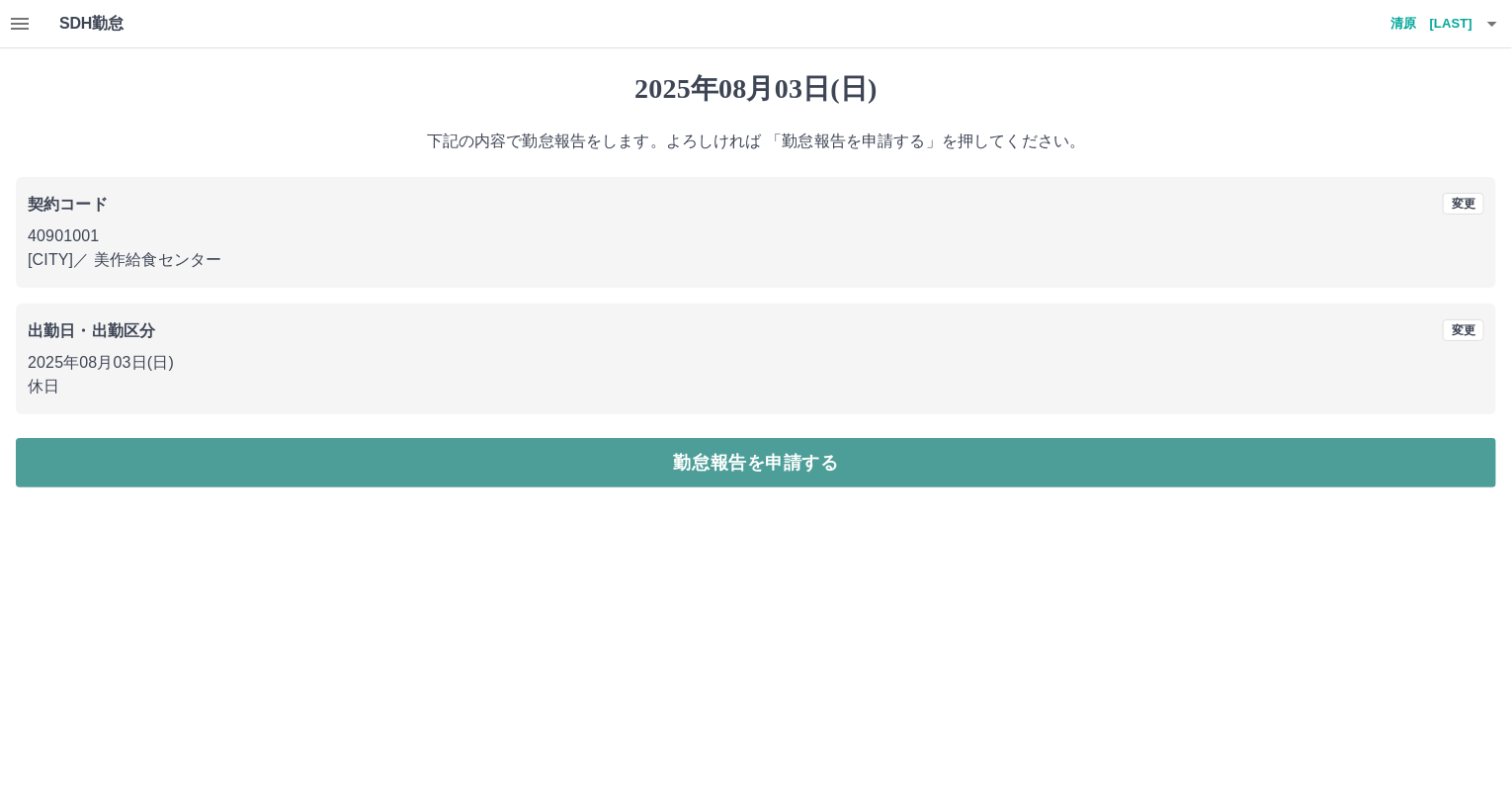 click on "勤怠報告を申請する" at bounding box center (756, 463) 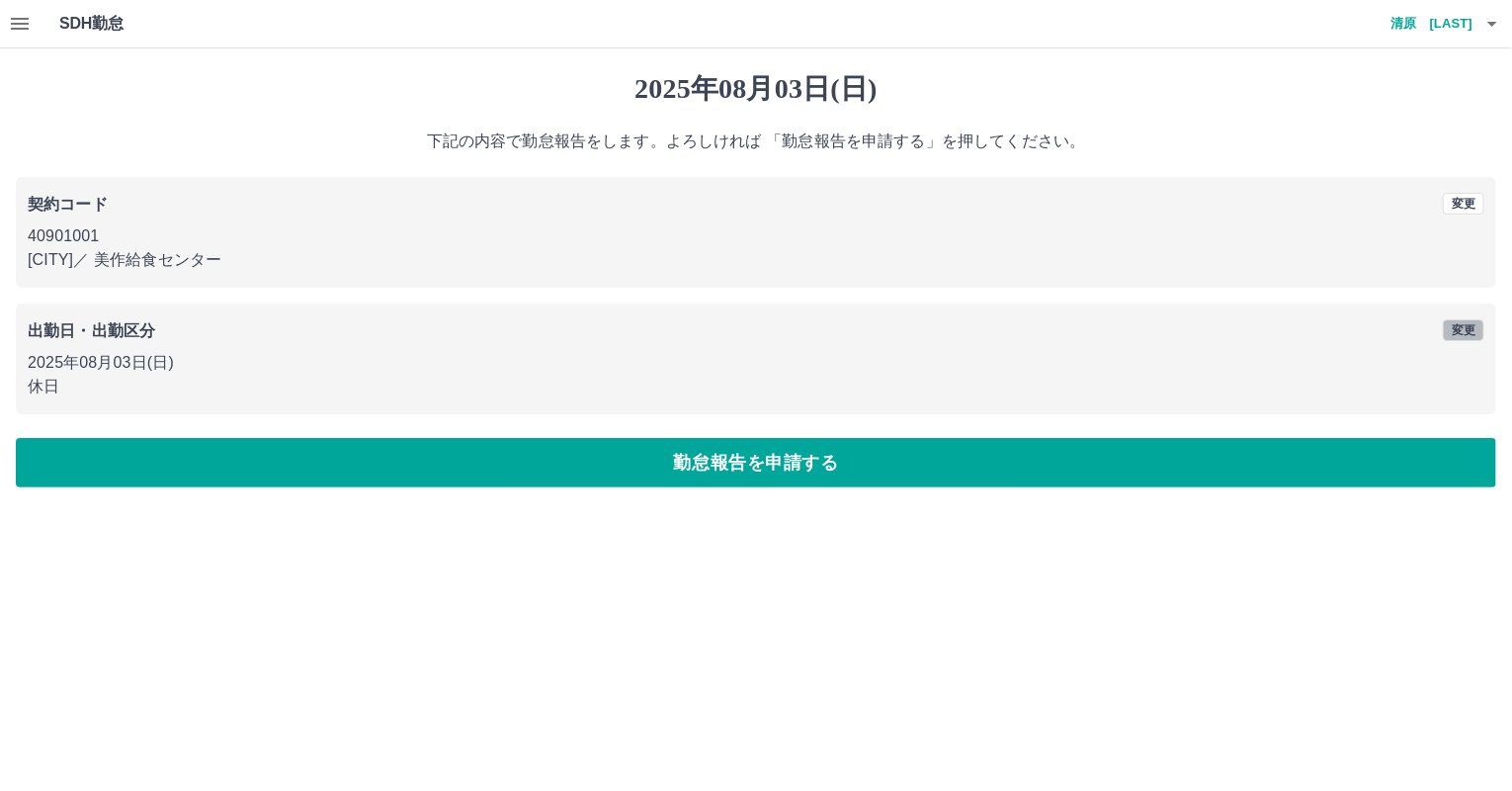 click on "変更" at bounding box center [1464, 330] 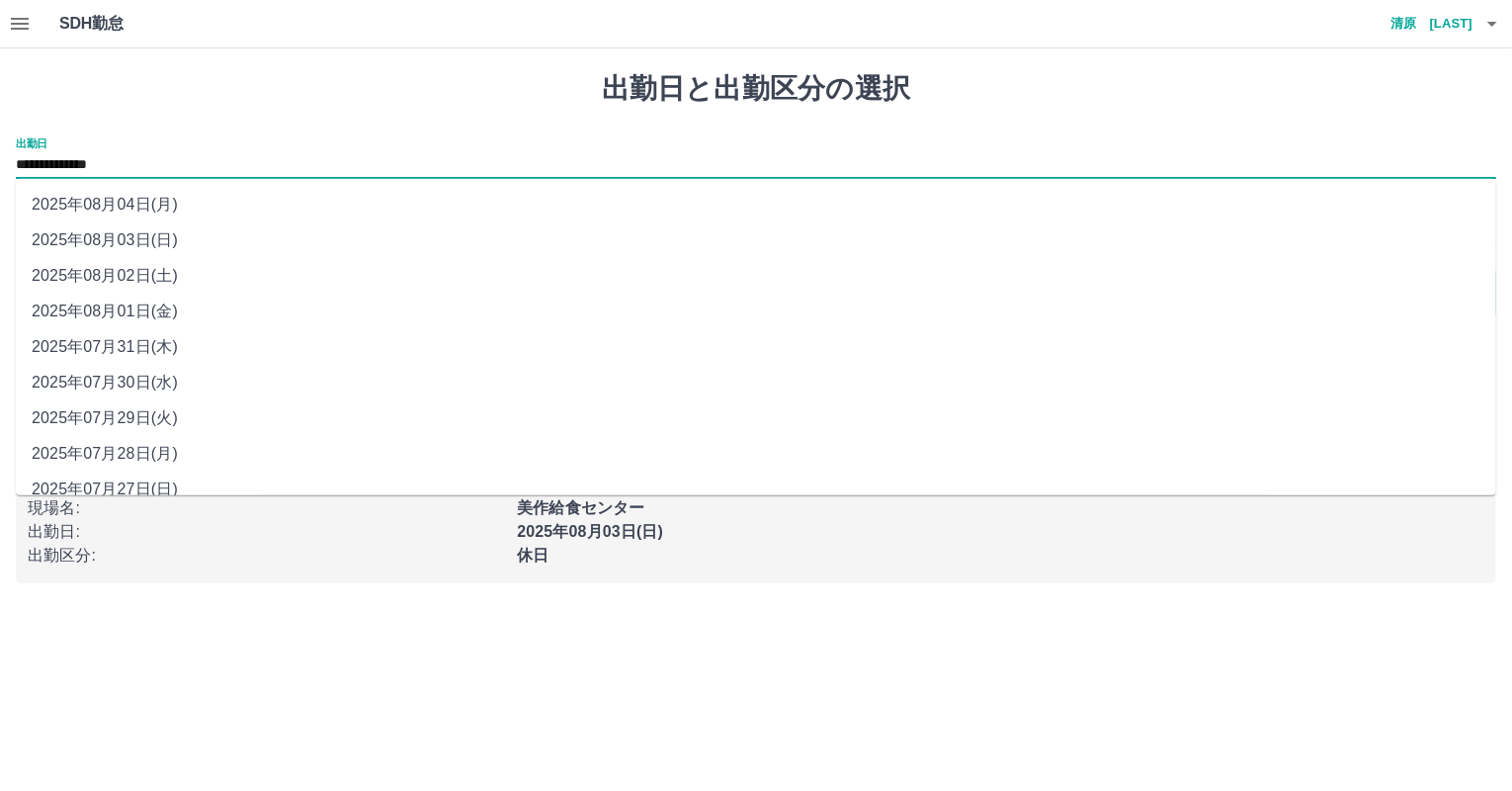 click on "**********" at bounding box center (756, 165) 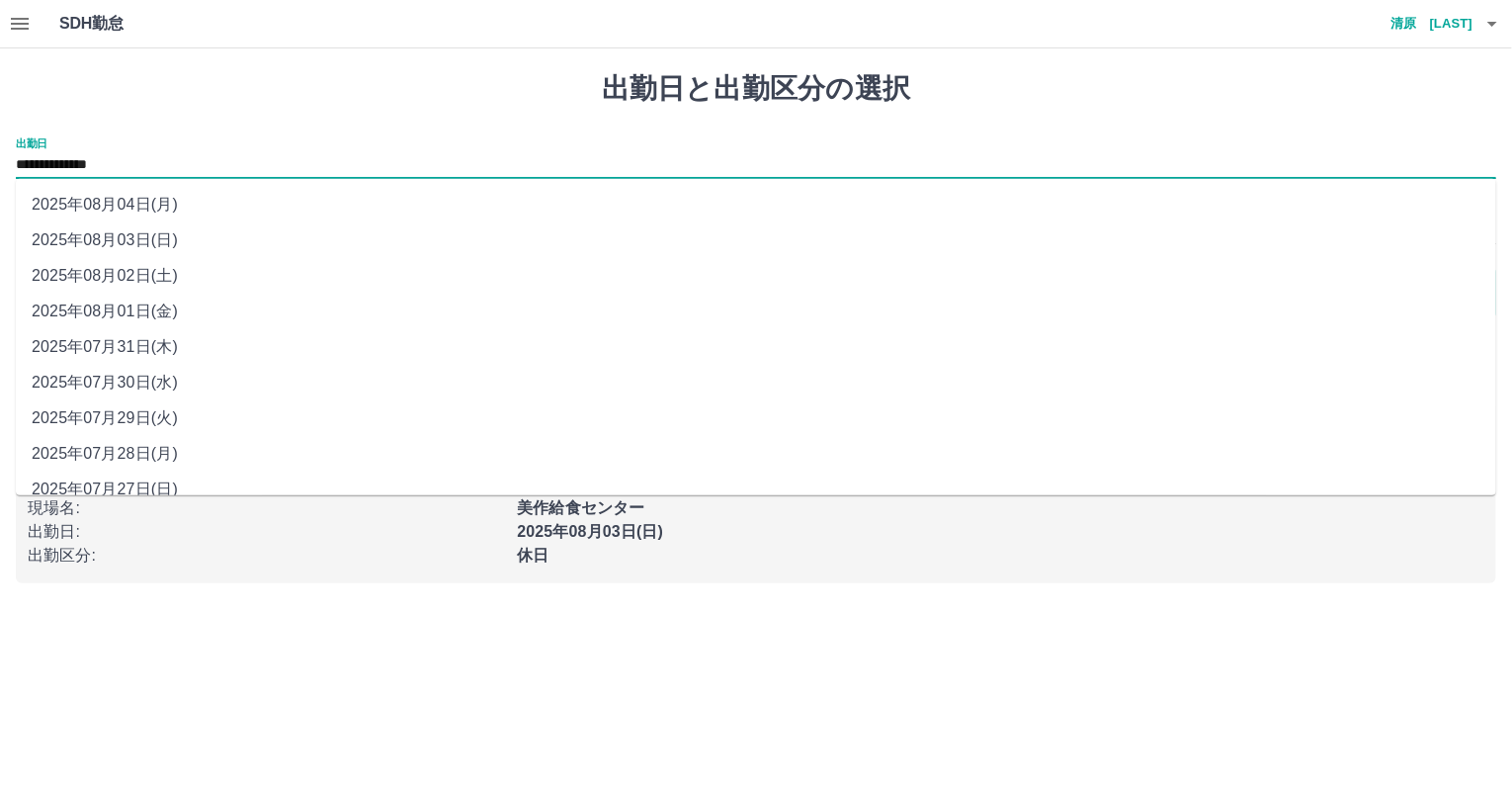 click on "2025年08月04日(月)" at bounding box center (756, 205) 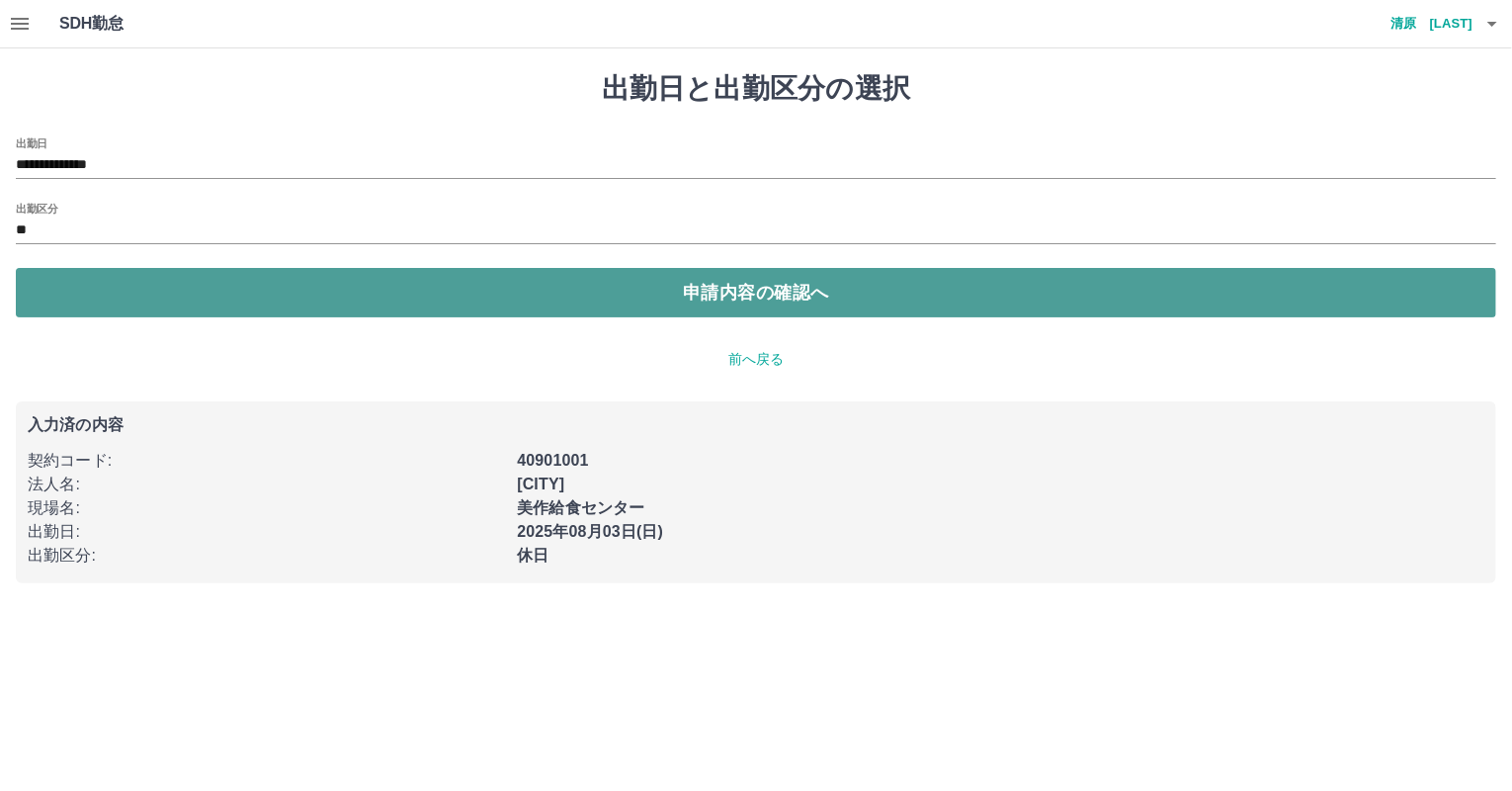 click on "申請内容の確認へ" at bounding box center (756, 293) 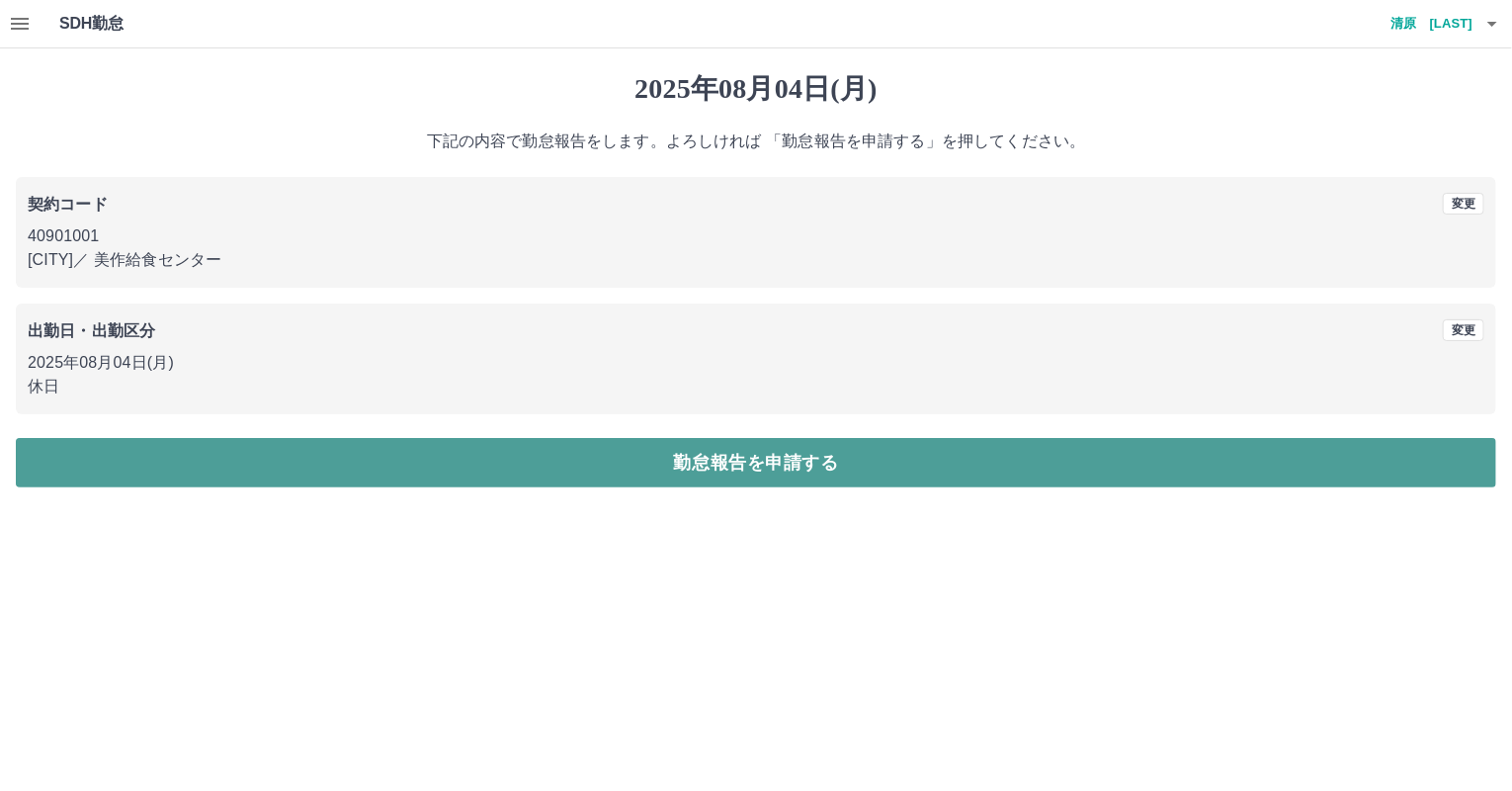 click on "勤怠報告を申請する" at bounding box center [756, 463] 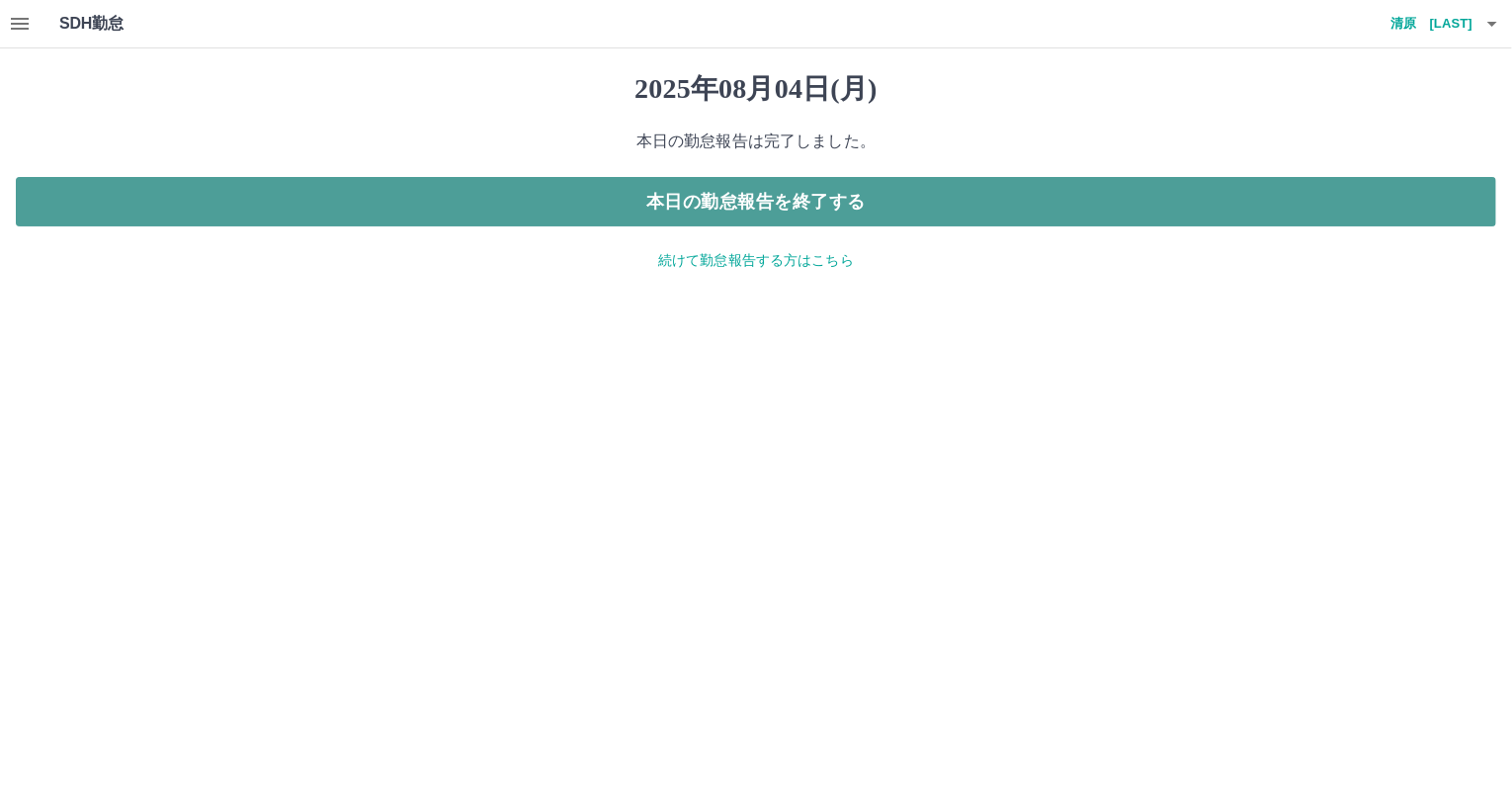 click on "本日の勤怠報告を終了する" at bounding box center [756, 202] 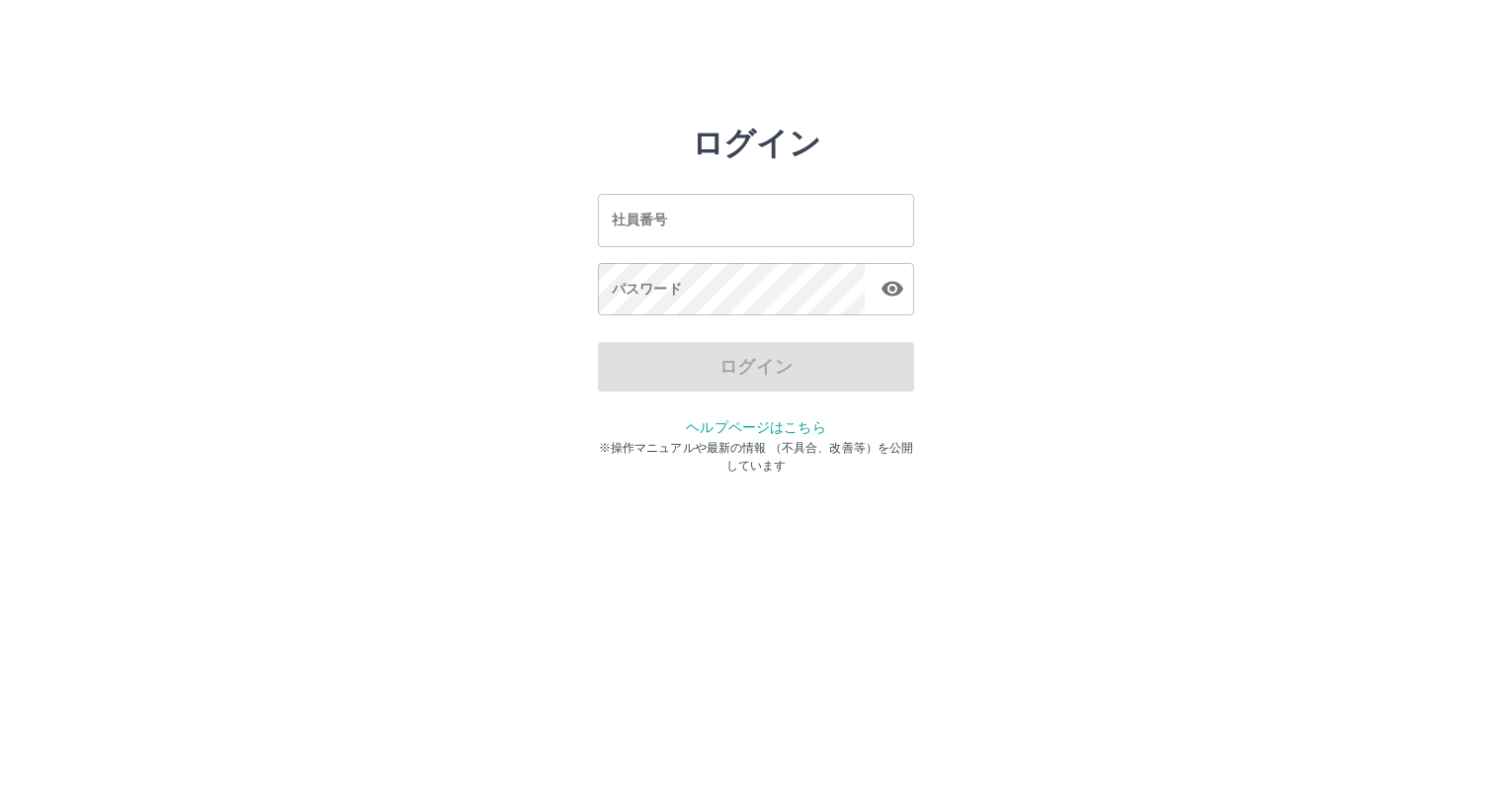 scroll, scrollTop: 0, scrollLeft: 0, axis: both 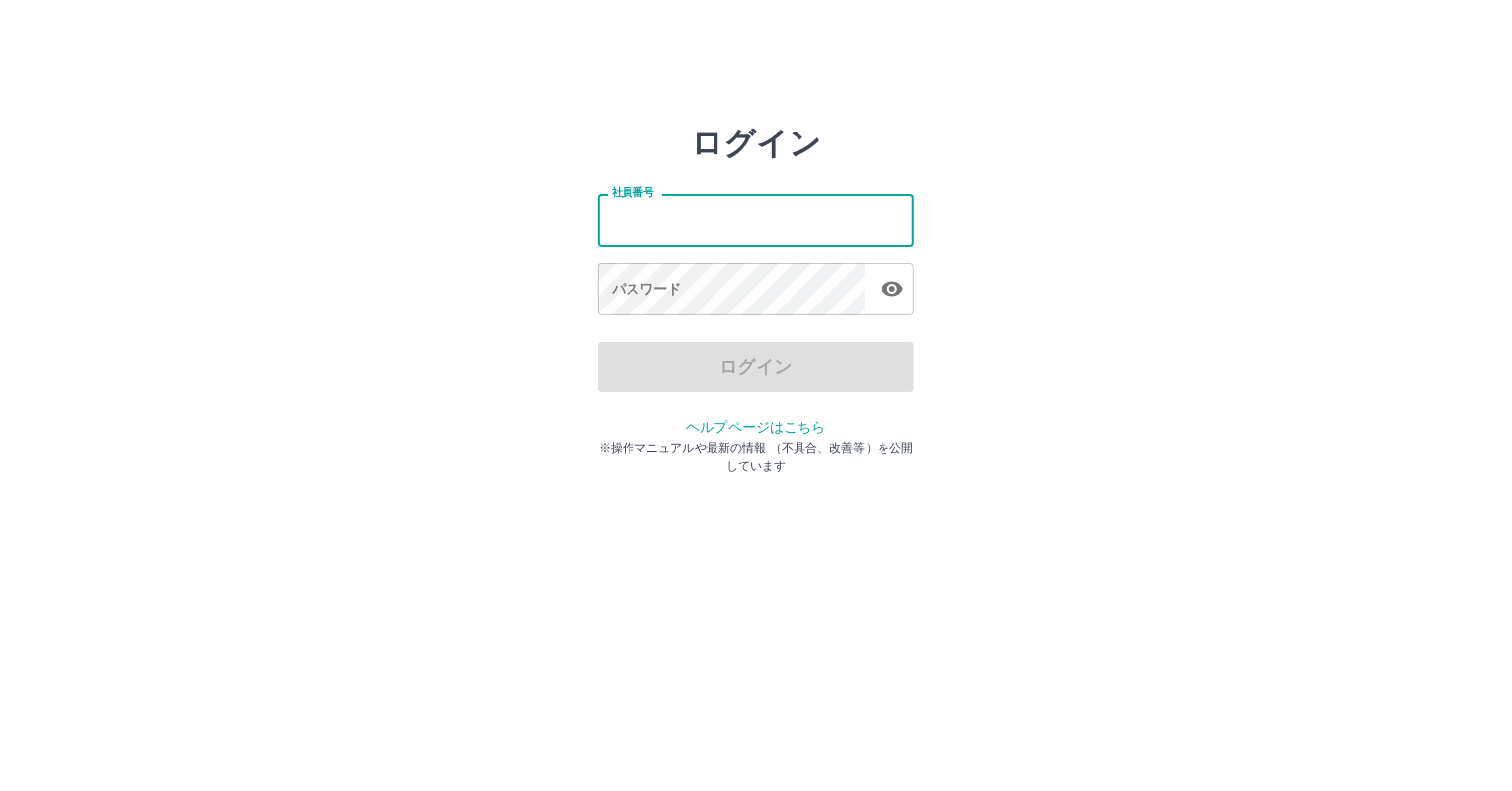 click on "社員番号" at bounding box center (756, 220) 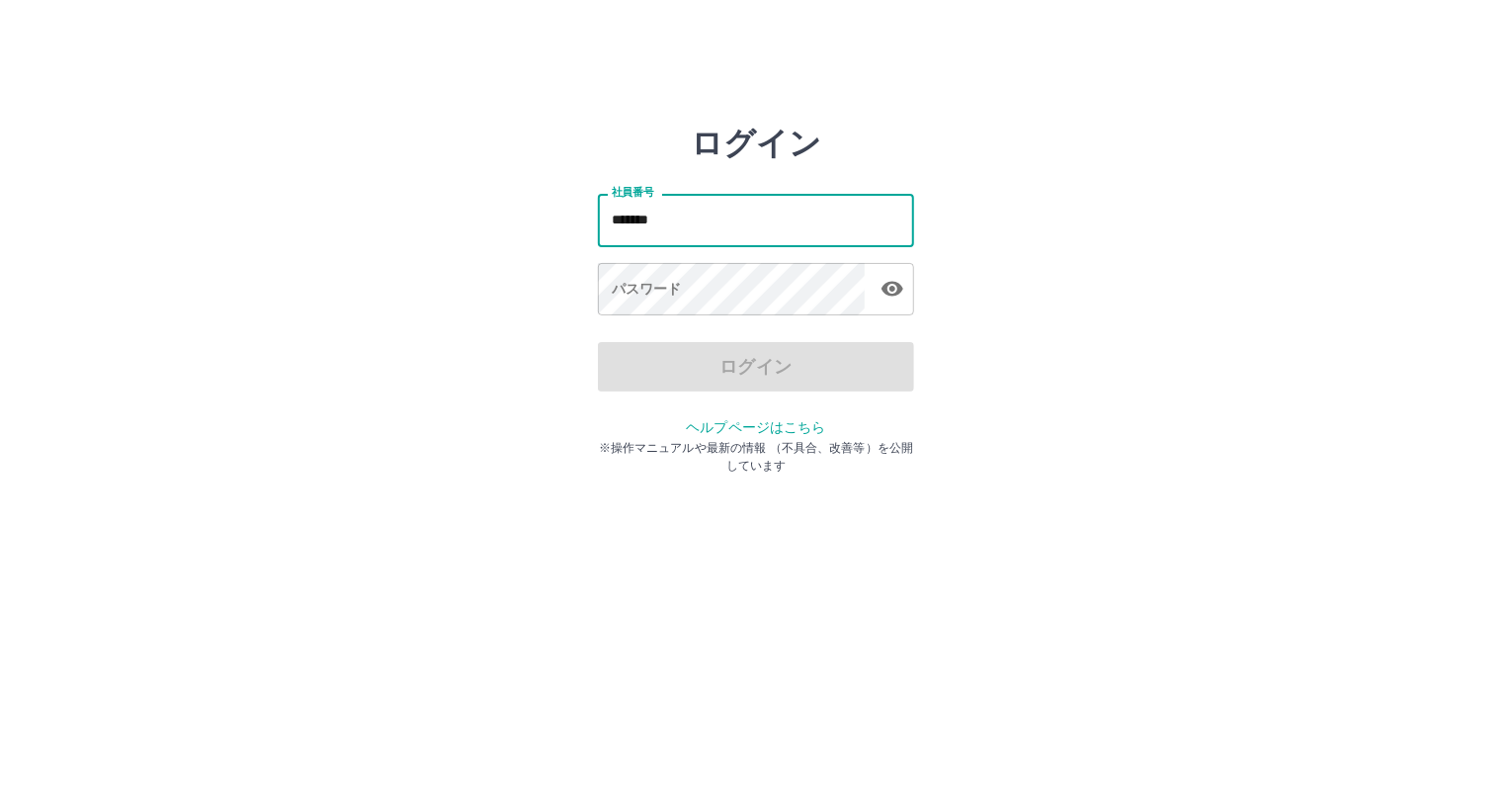 type on "*******" 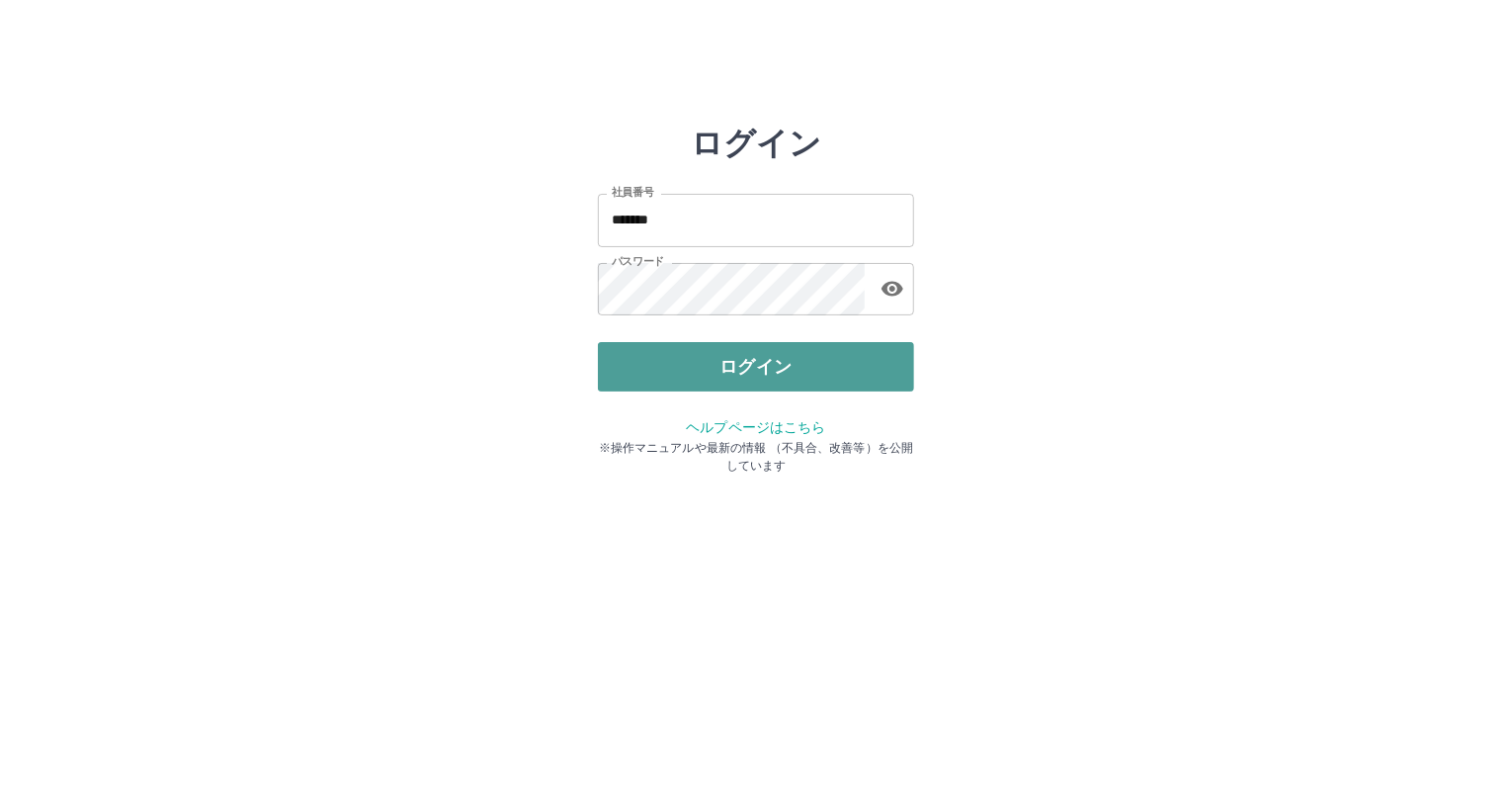 click on "ログイン" at bounding box center [756, 367] 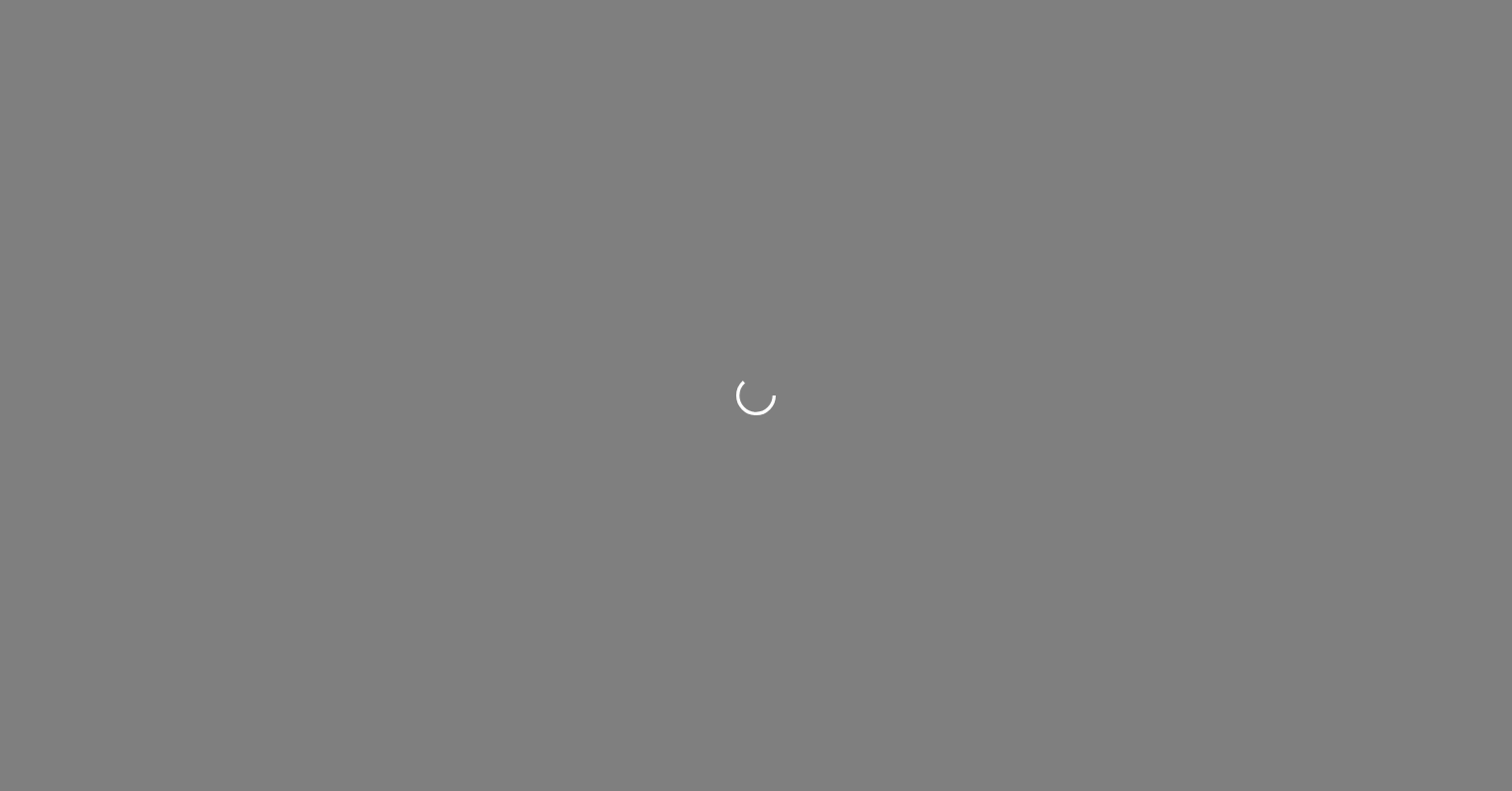 scroll, scrollTop: 0, scrollLeft: 0, axis: both 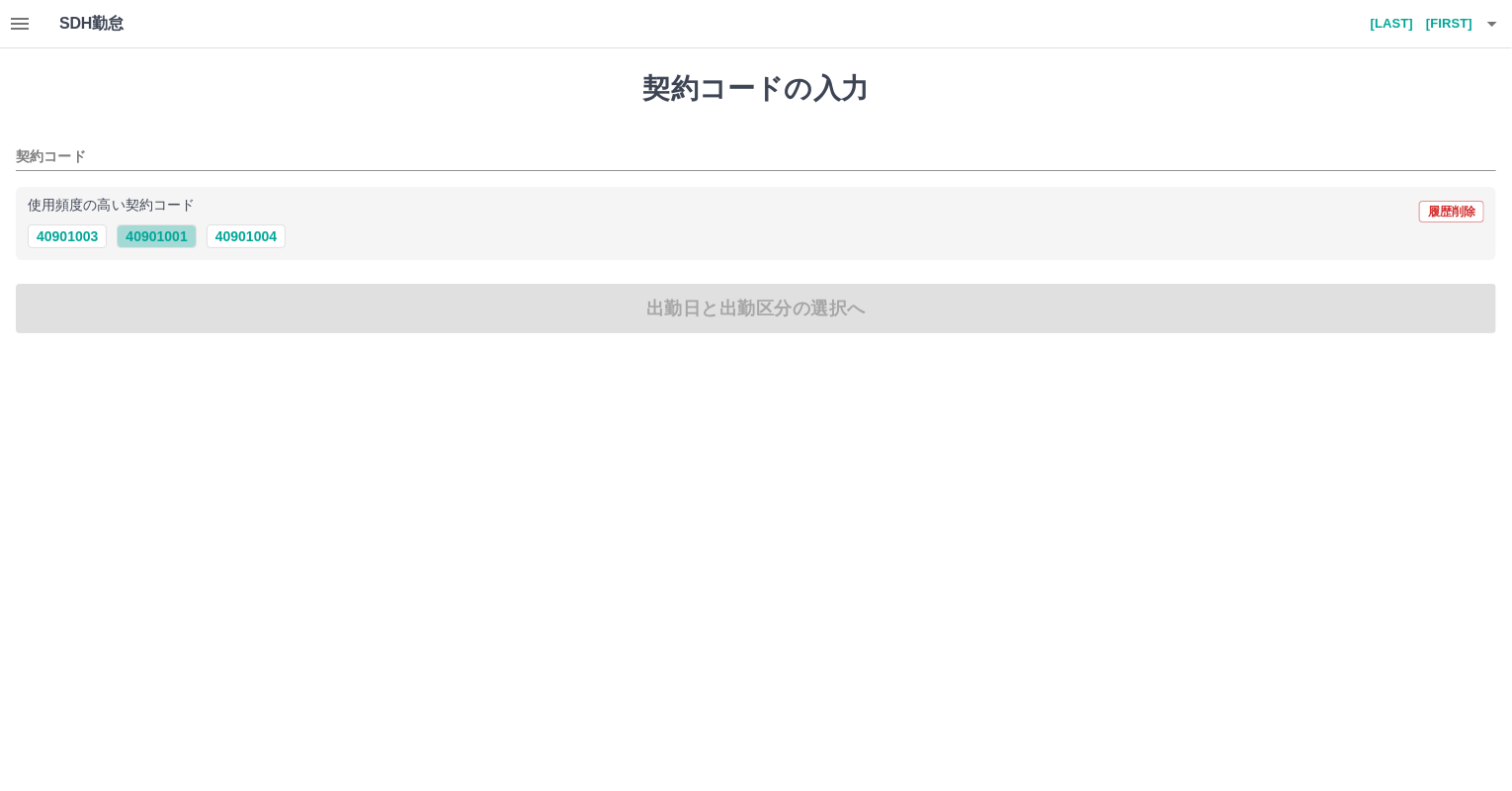 click on "40901001" at bounding box center [156, 236] 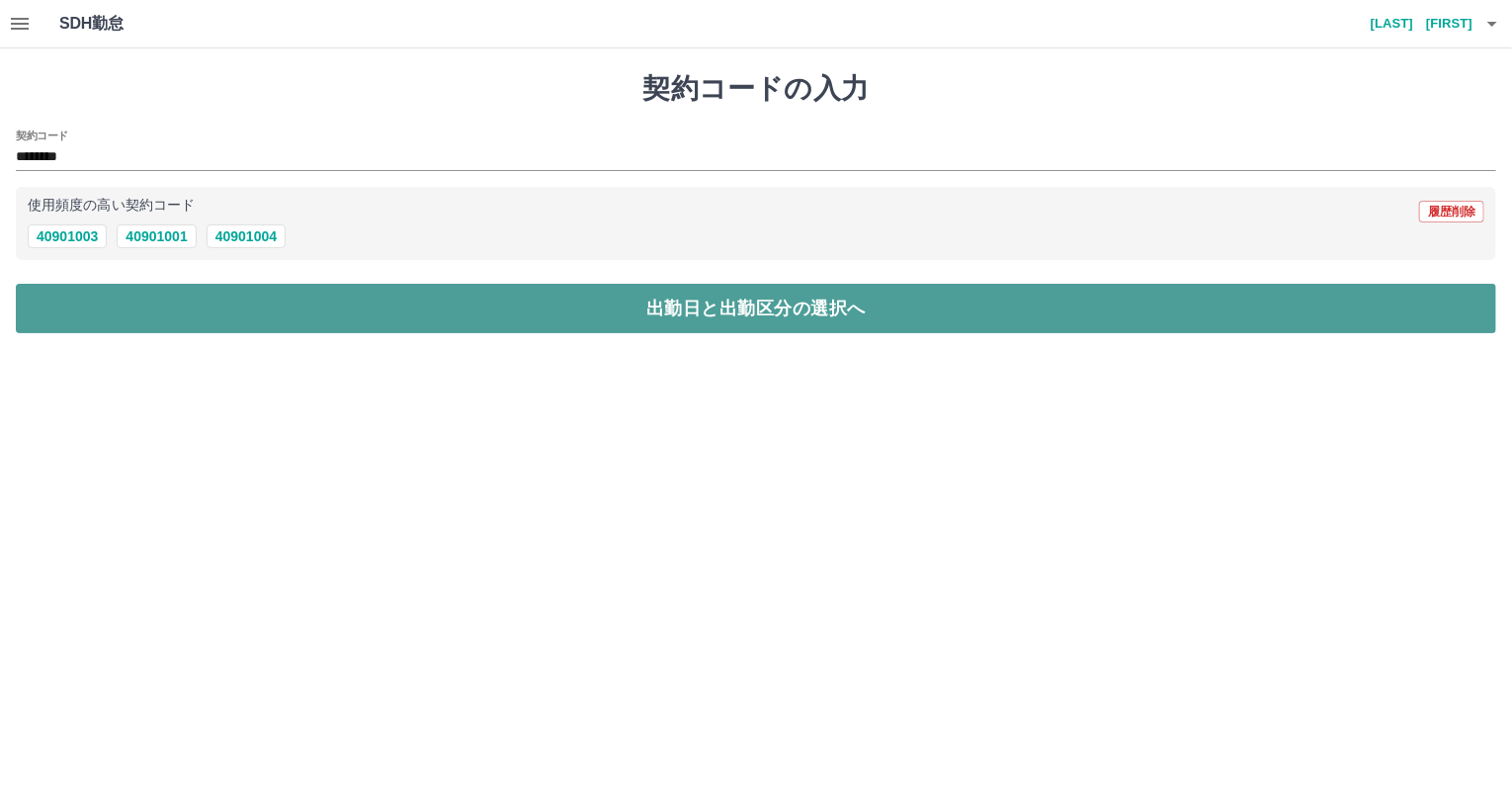 click on "出勤日と出勤区分の選択へ" at bounding box center [756, 308] 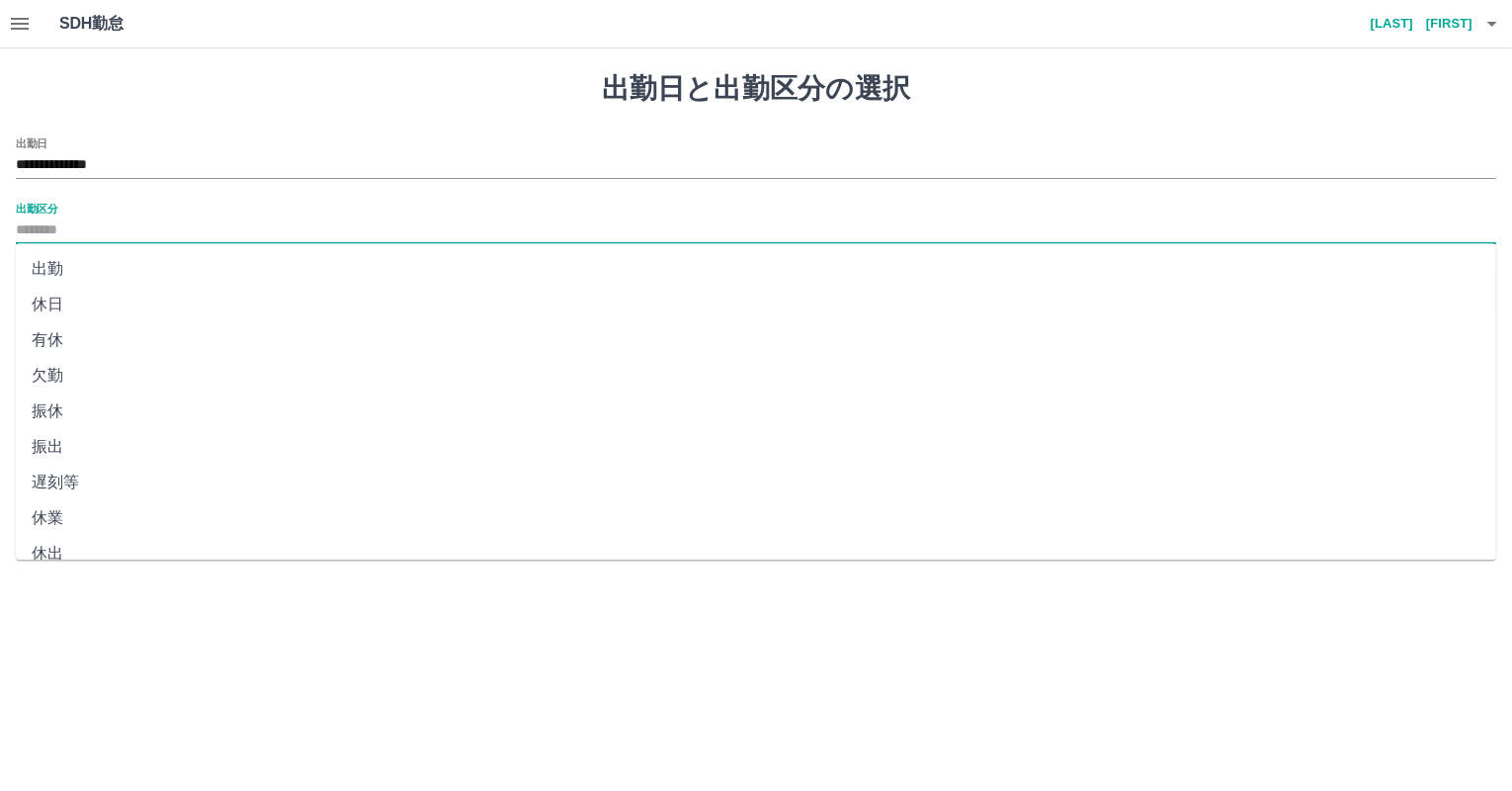 click on "出勤区分" at bounding box center [756, 230] 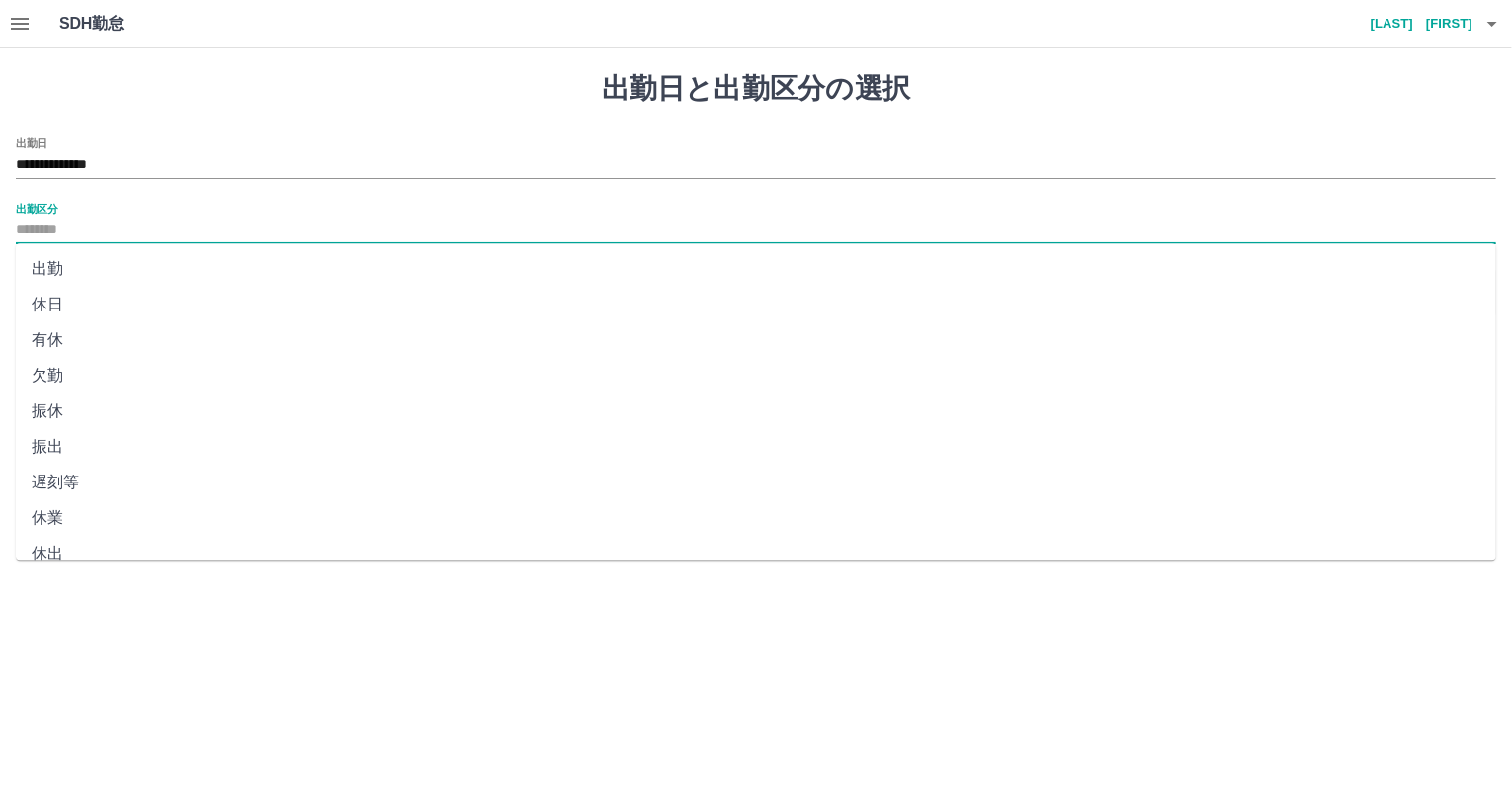 scroll, scrollTop: 340, scrollLeft: 0, axis: vertical 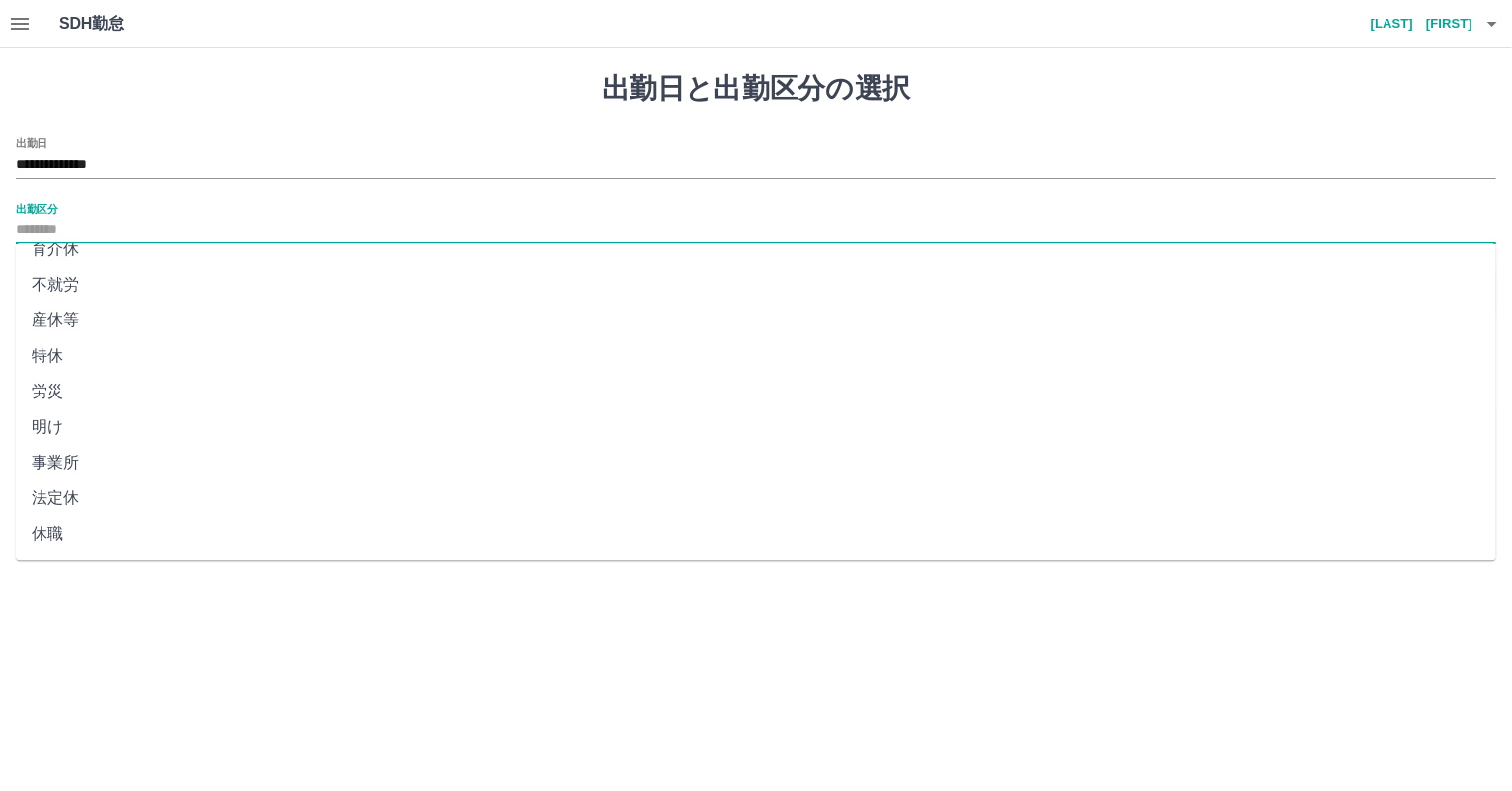 click on "法定休" at bounding box center (756, 498) 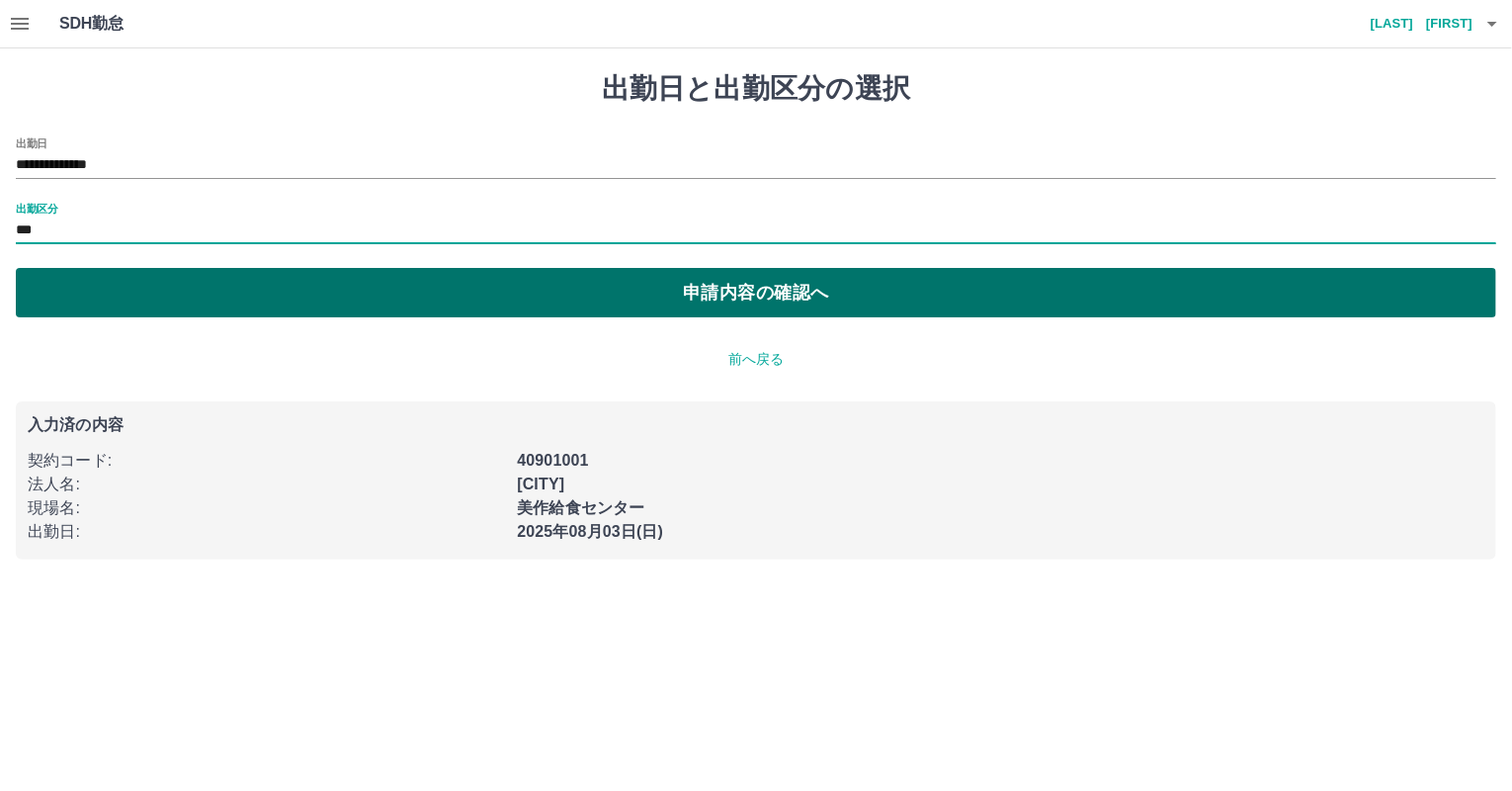 click on "申請内容の確認へ" at bounding box center [756, 293] 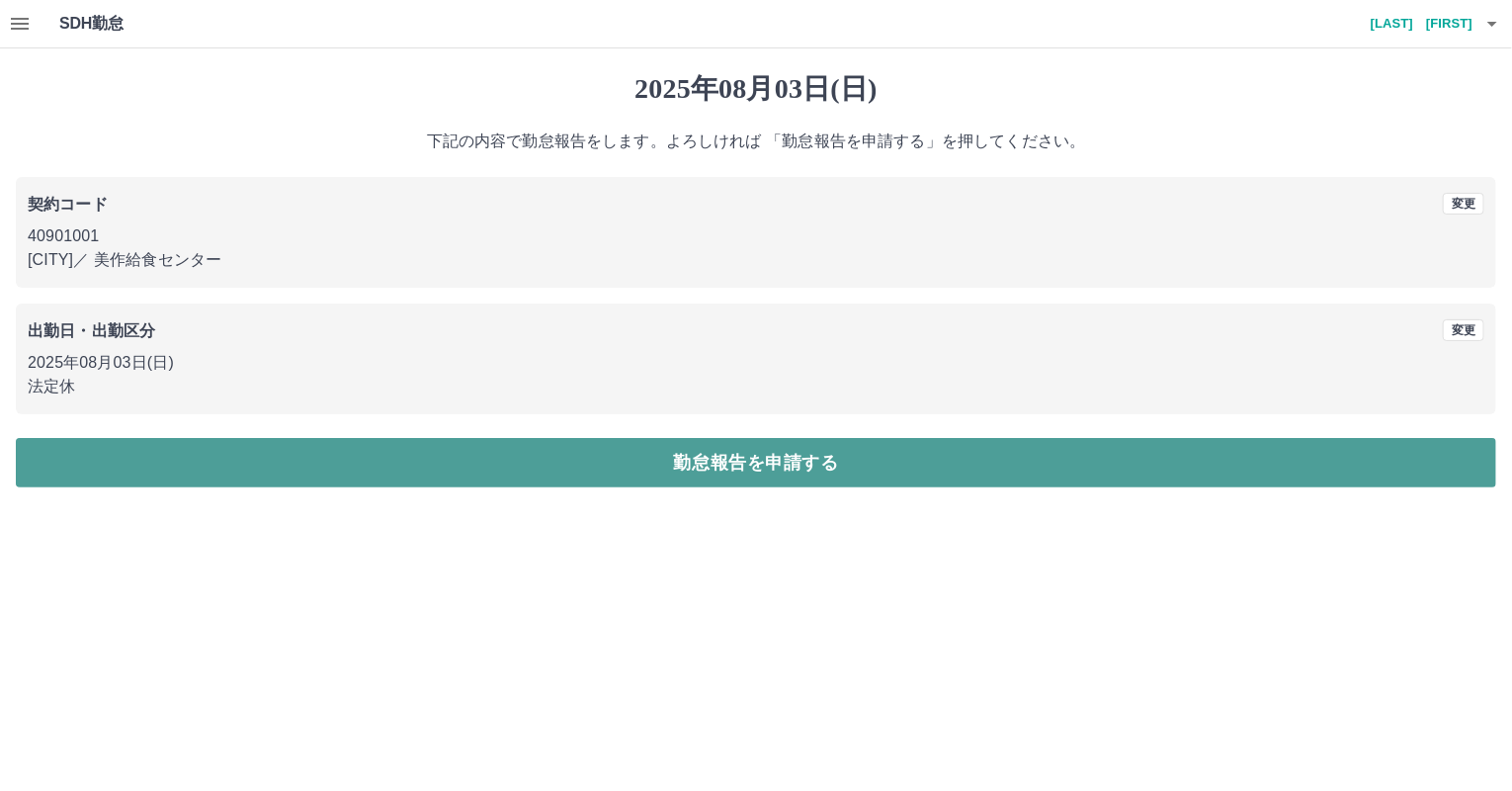 click on "勤怠報告を申請する" at bounding box center [756, 463] 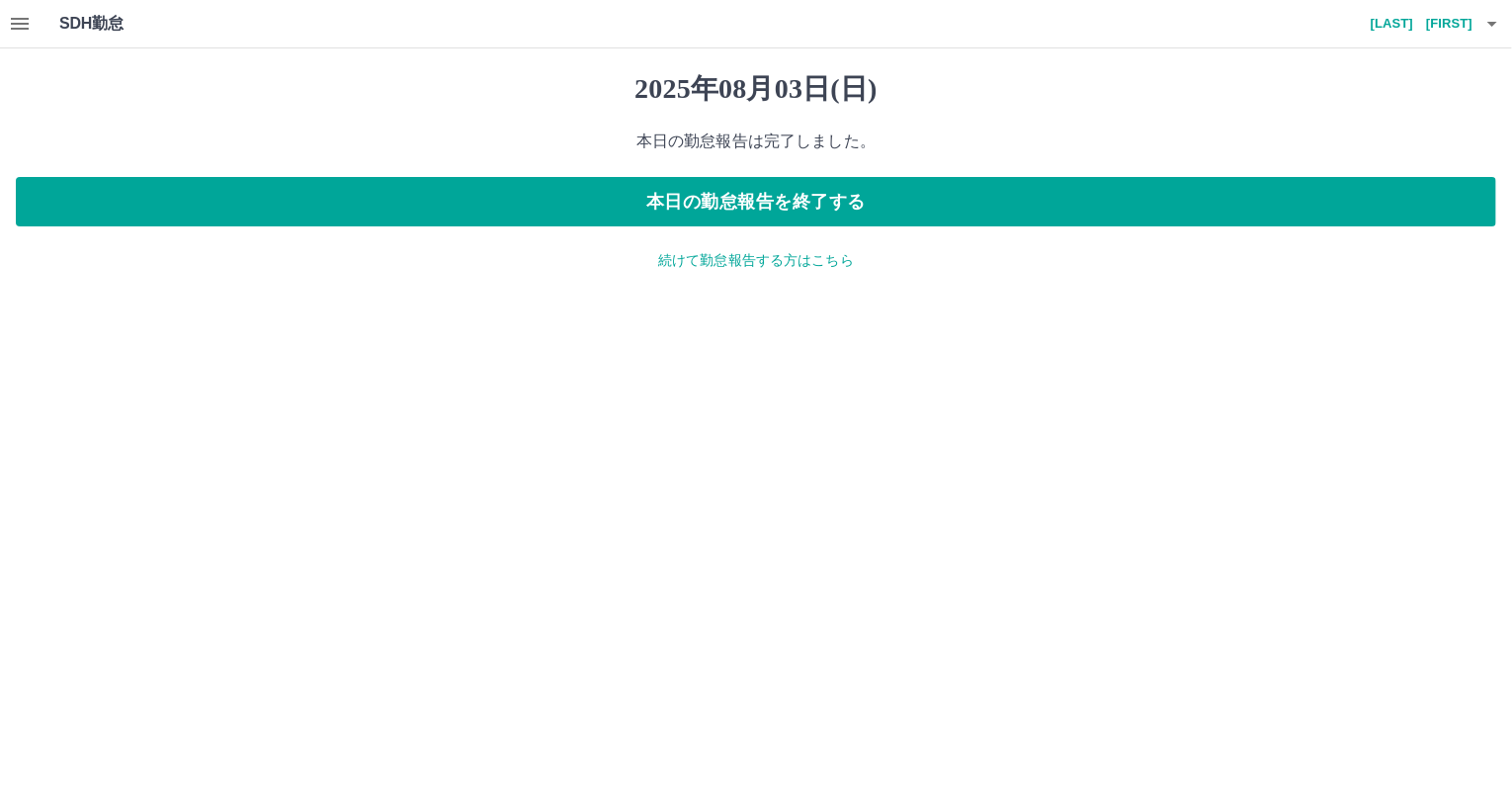 click on "続けて勤怠報告する方はこちら" at bounding box center [756, 260] 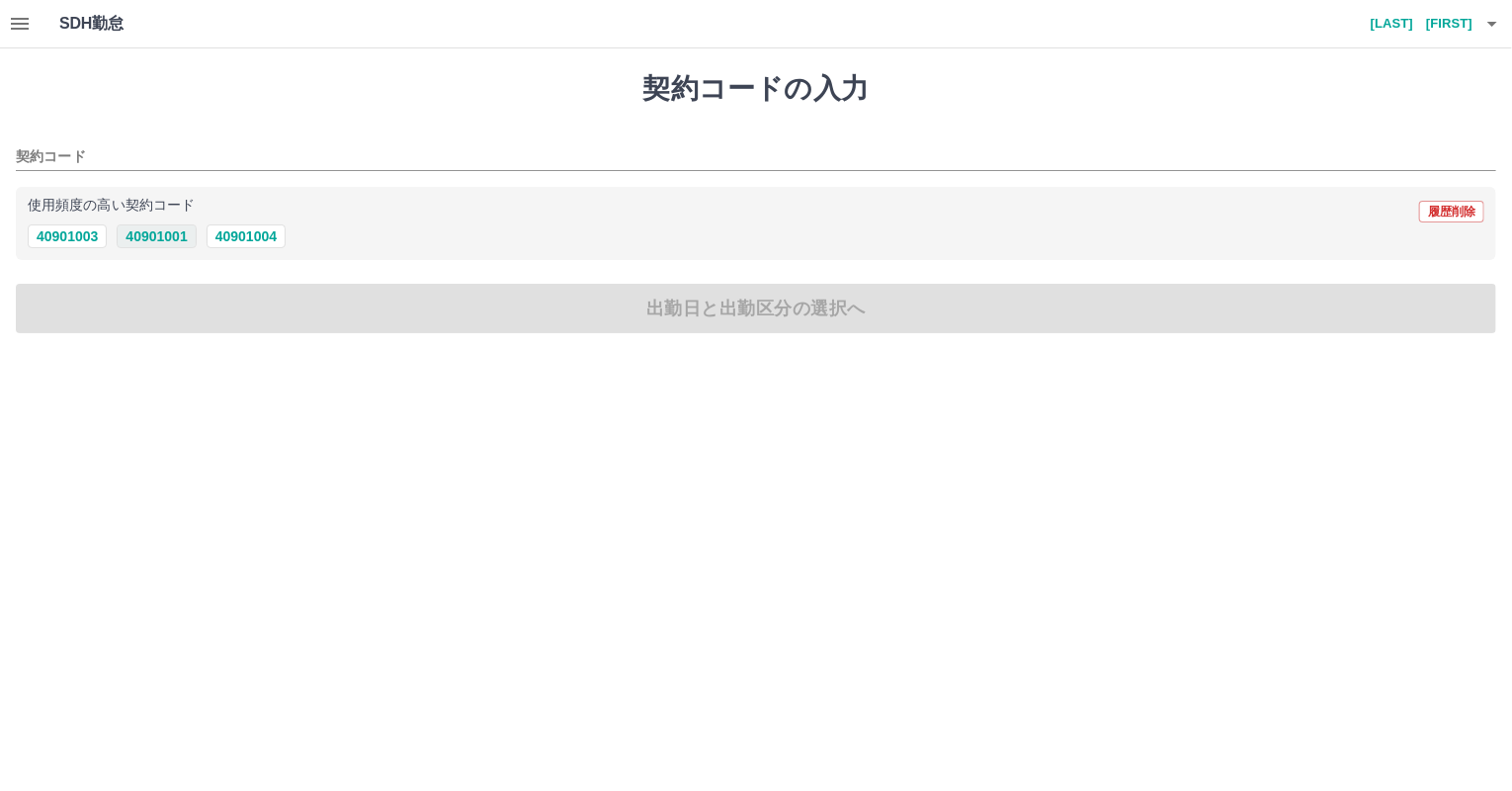 click on "40901001" at bounding box center [156, 236] 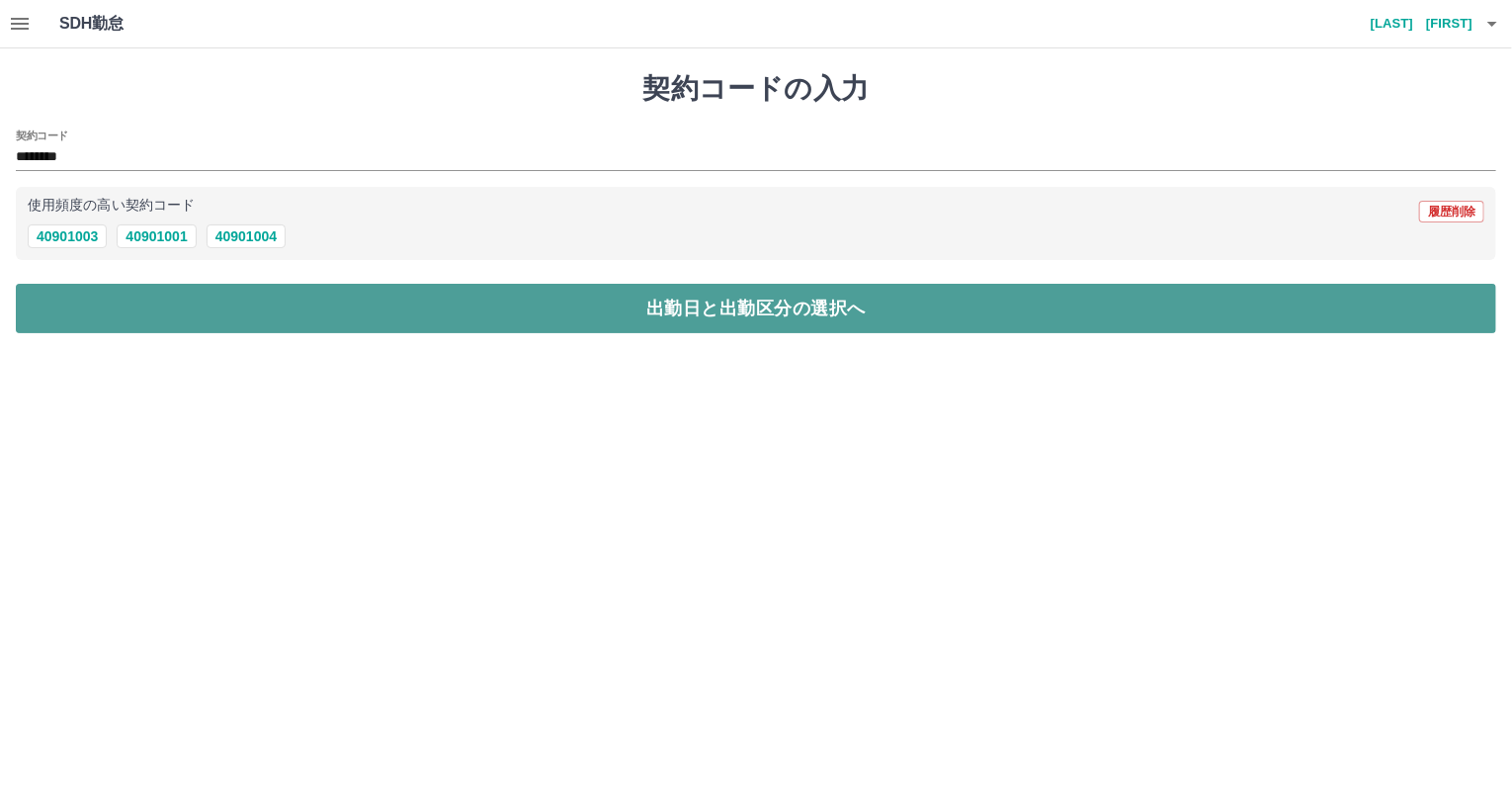 click on "出勤日と出勤区分の選択へ" at bounding box center [756, 308] 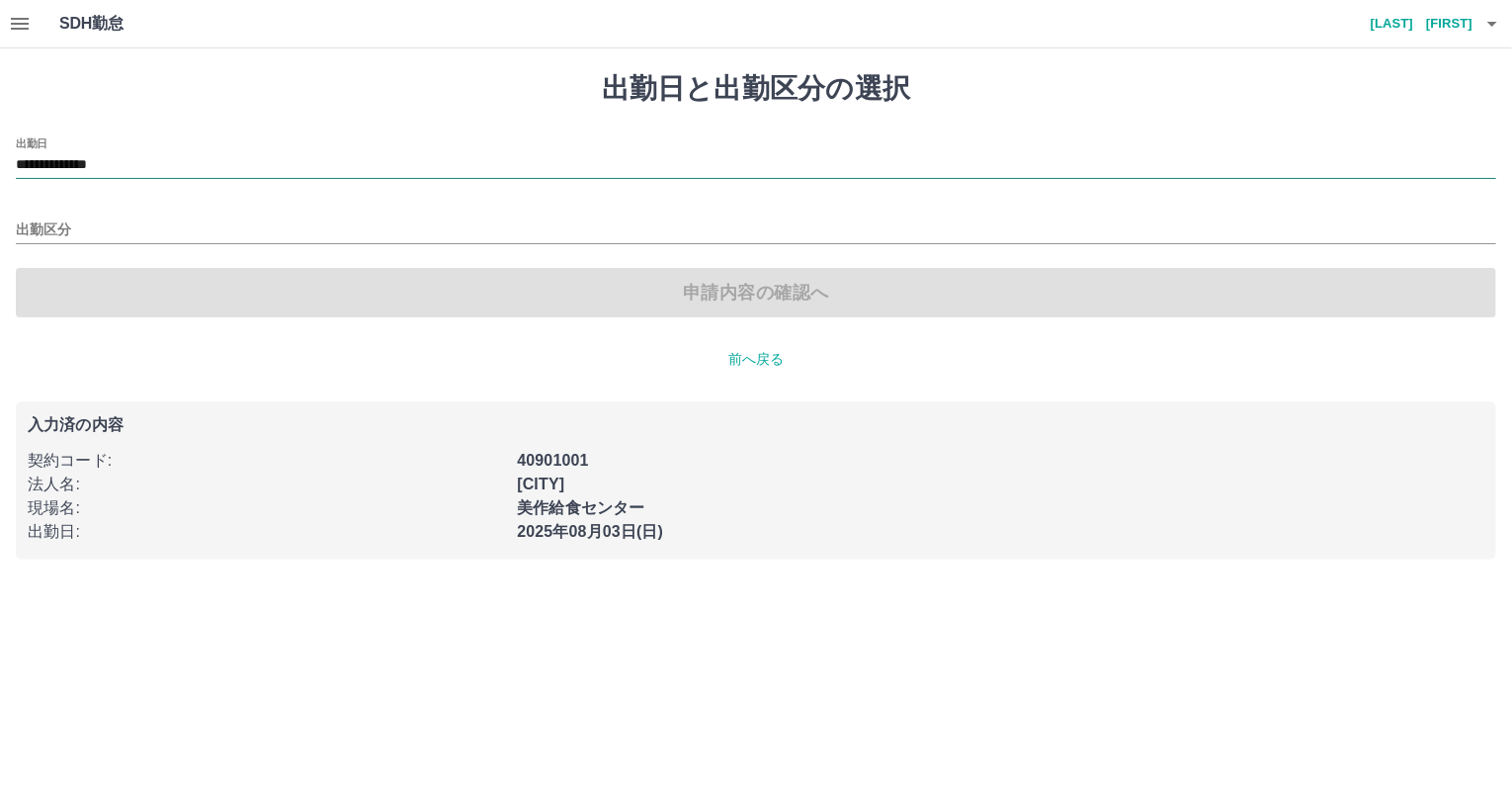 click on "**********" at bounding box center (756, 165) 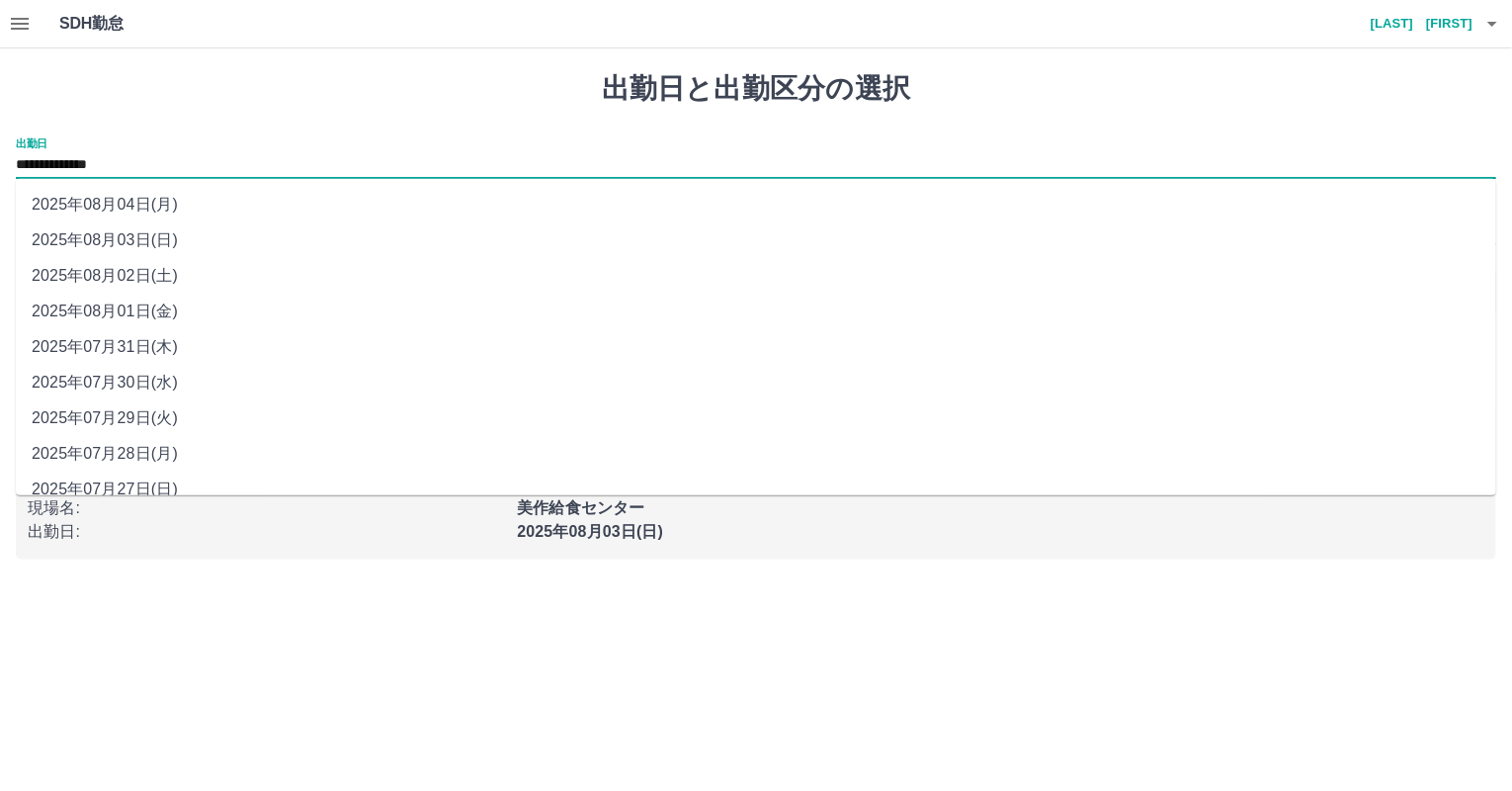 click on "2025年08月04日(月)" at bounding box center (756, 205) 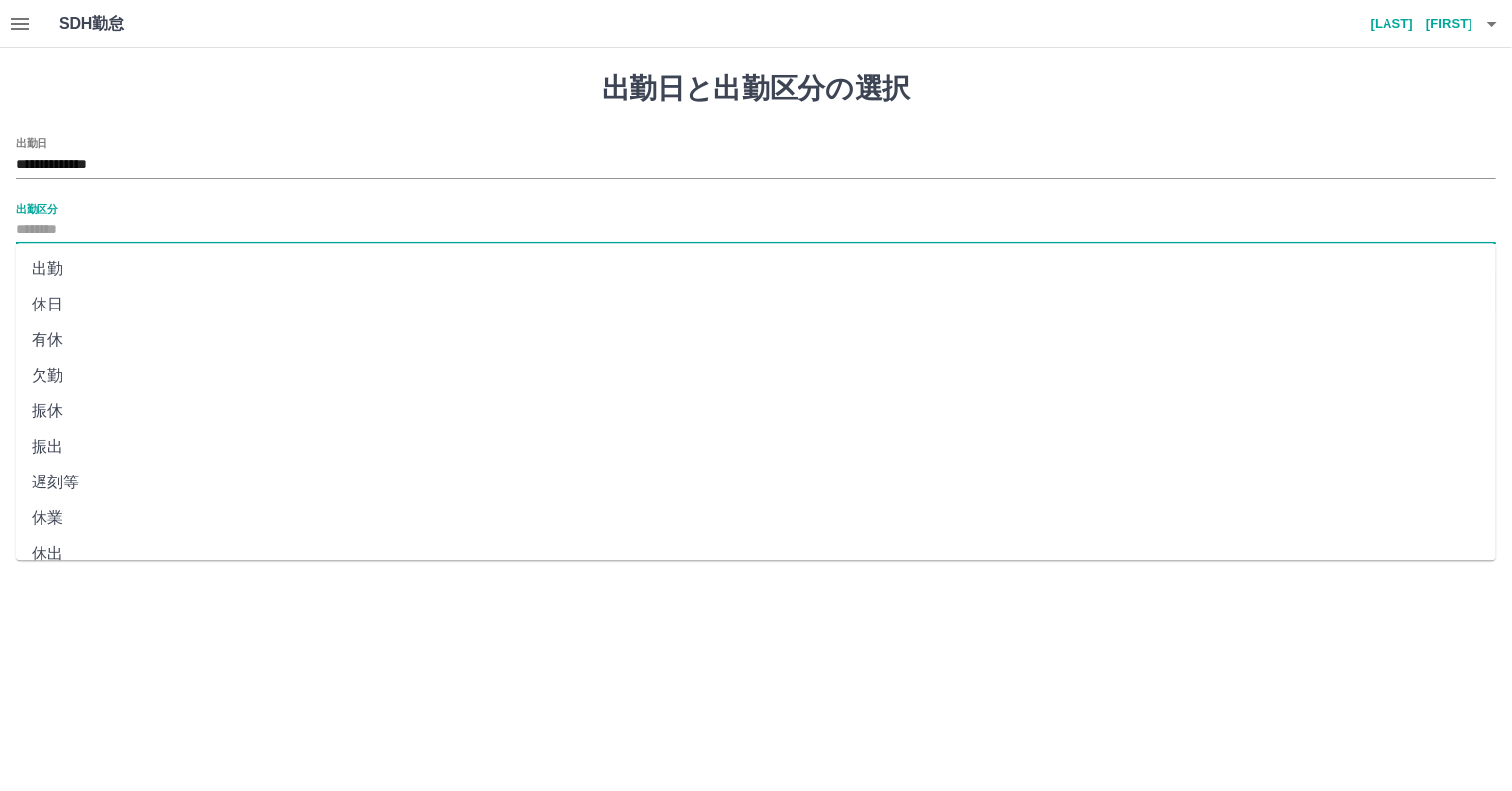 click on "出勤区分" at bounding box center (756, 230) 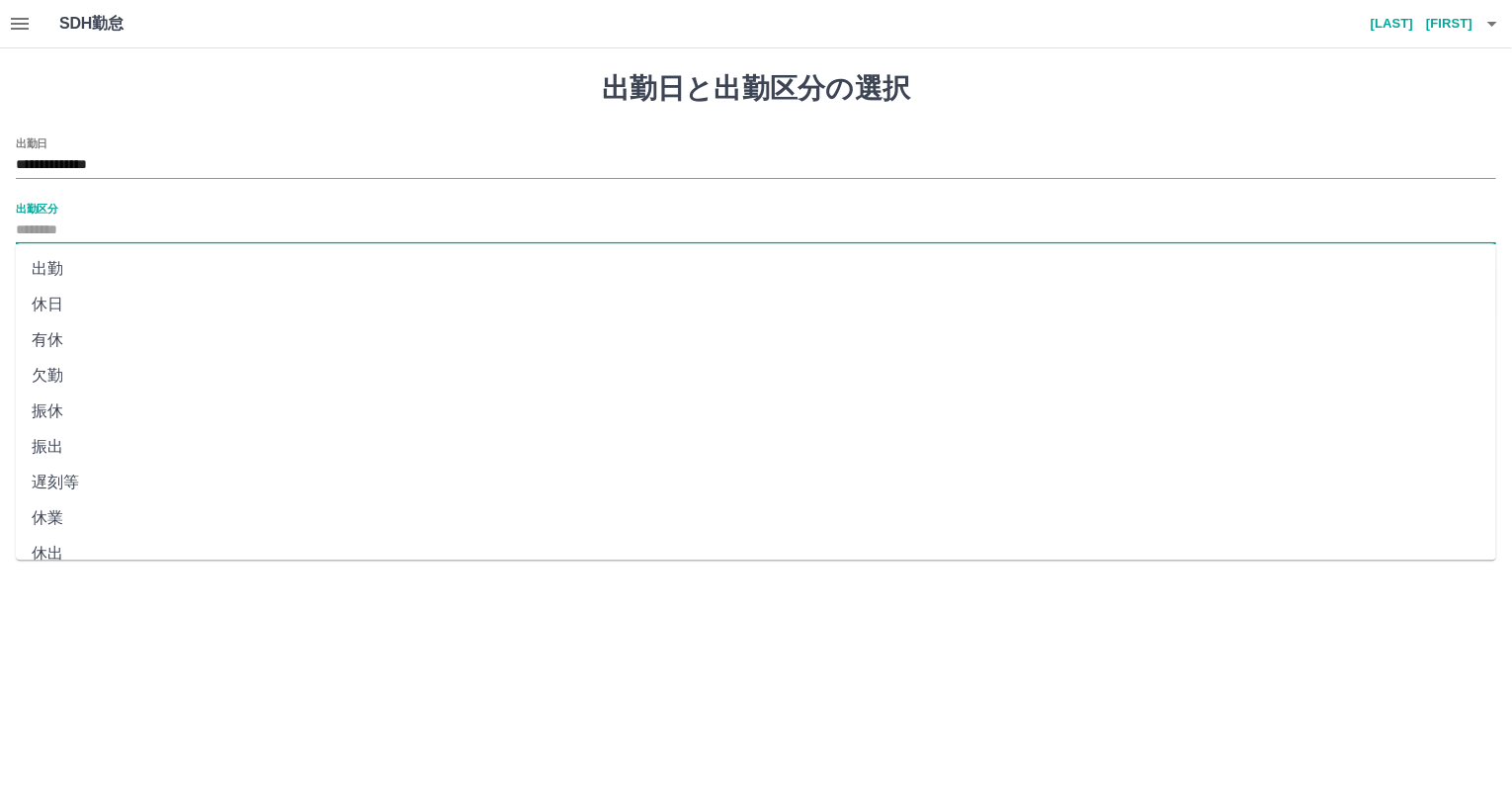 click on "休日" at bounding box center [756, 305] 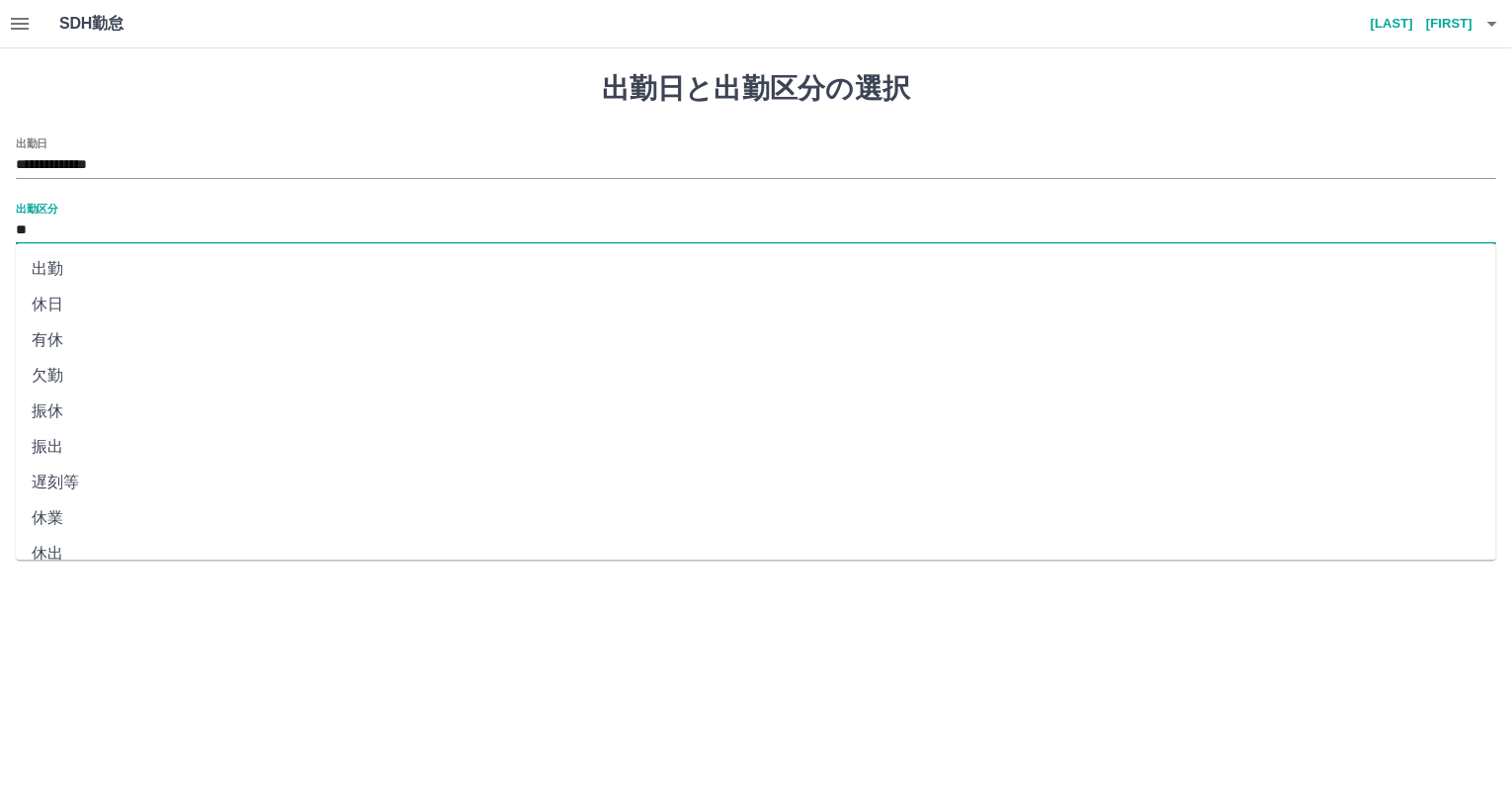 click on "申請内容の確認へ" at bounding box center [756, 293] 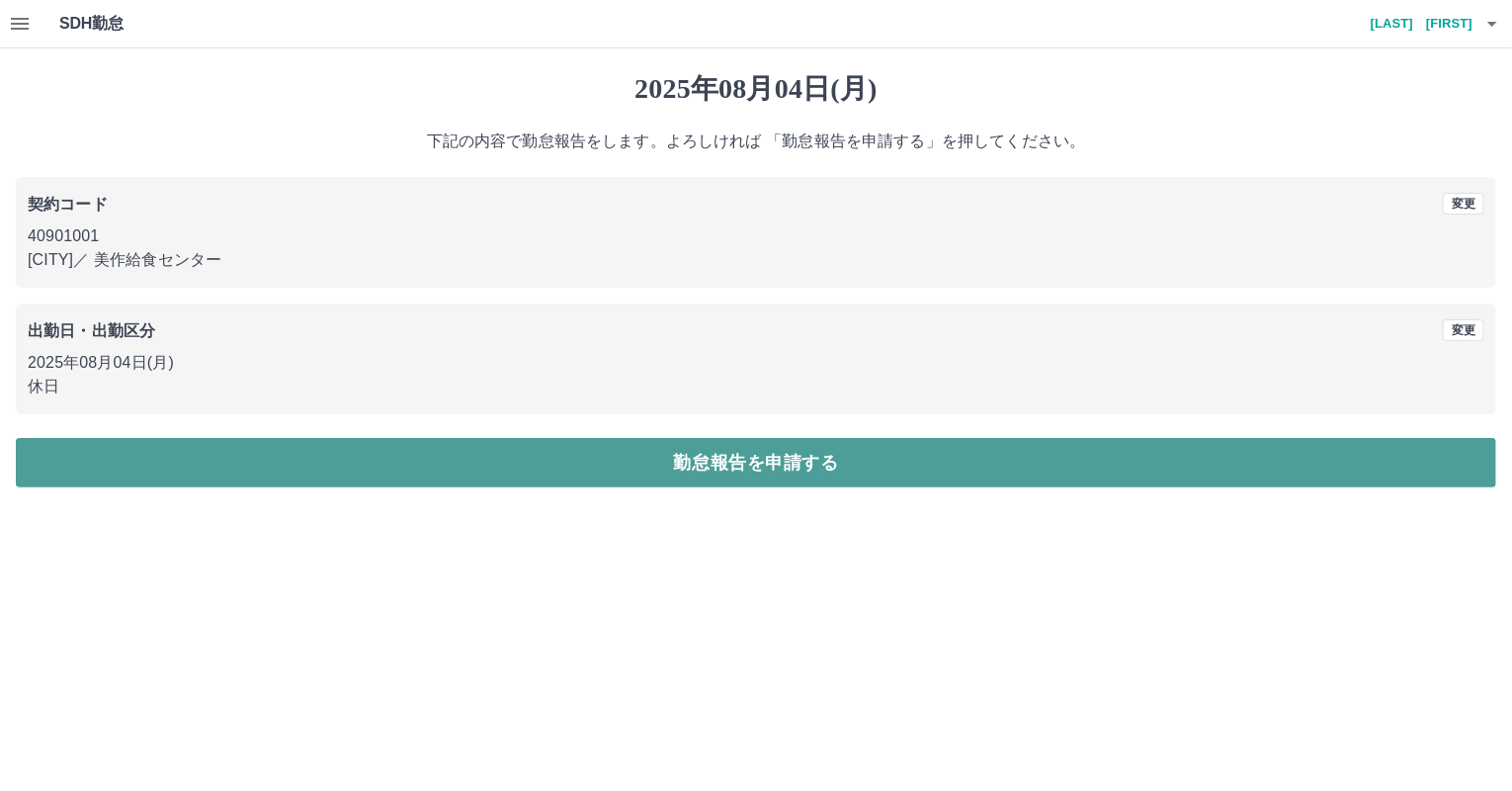 click on "勤怠報告を申請する" at bounding box center [756, 463] 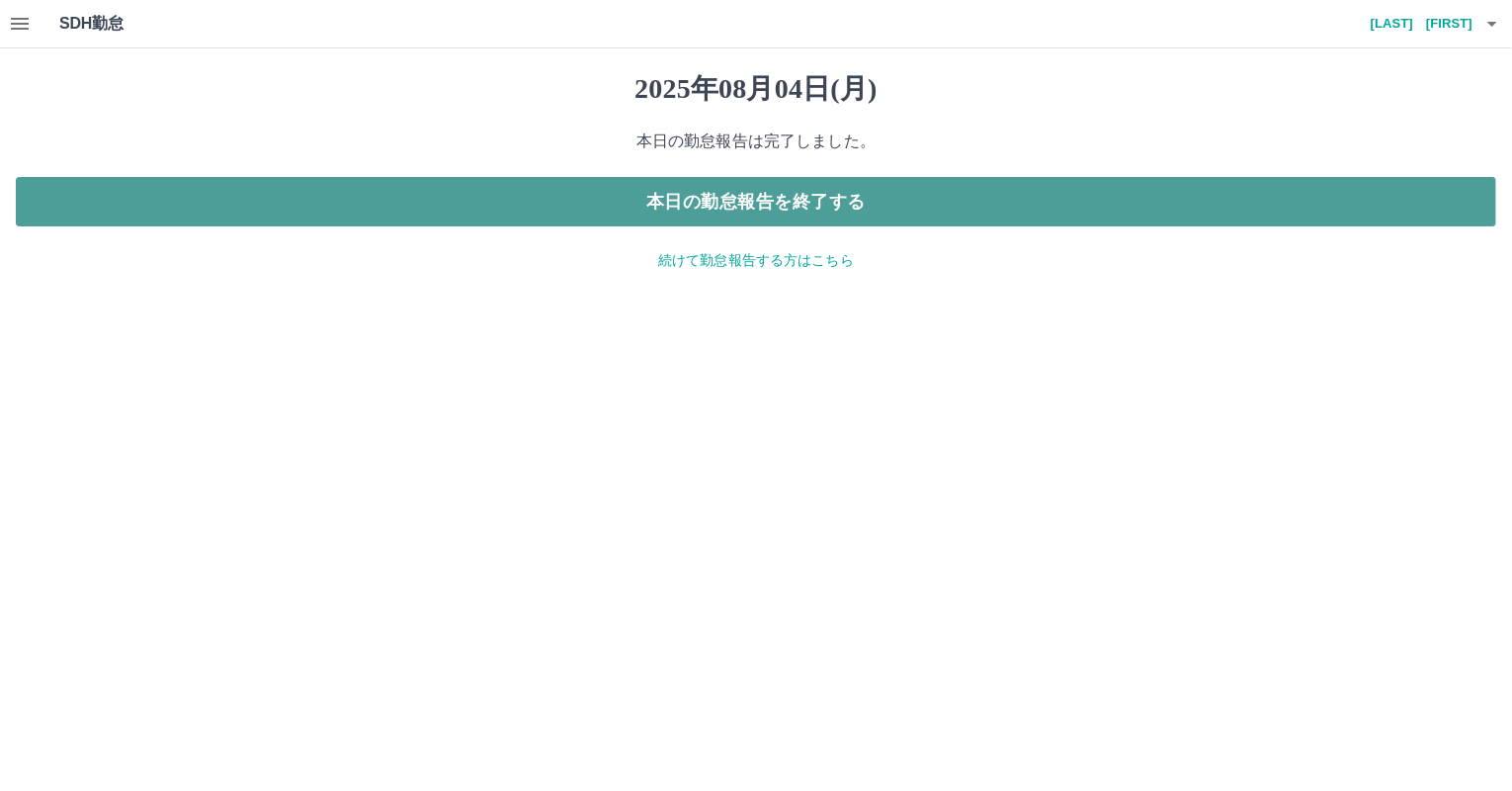 click on "本日の勤怠報告を終了する" at bounding box center [756, 202] 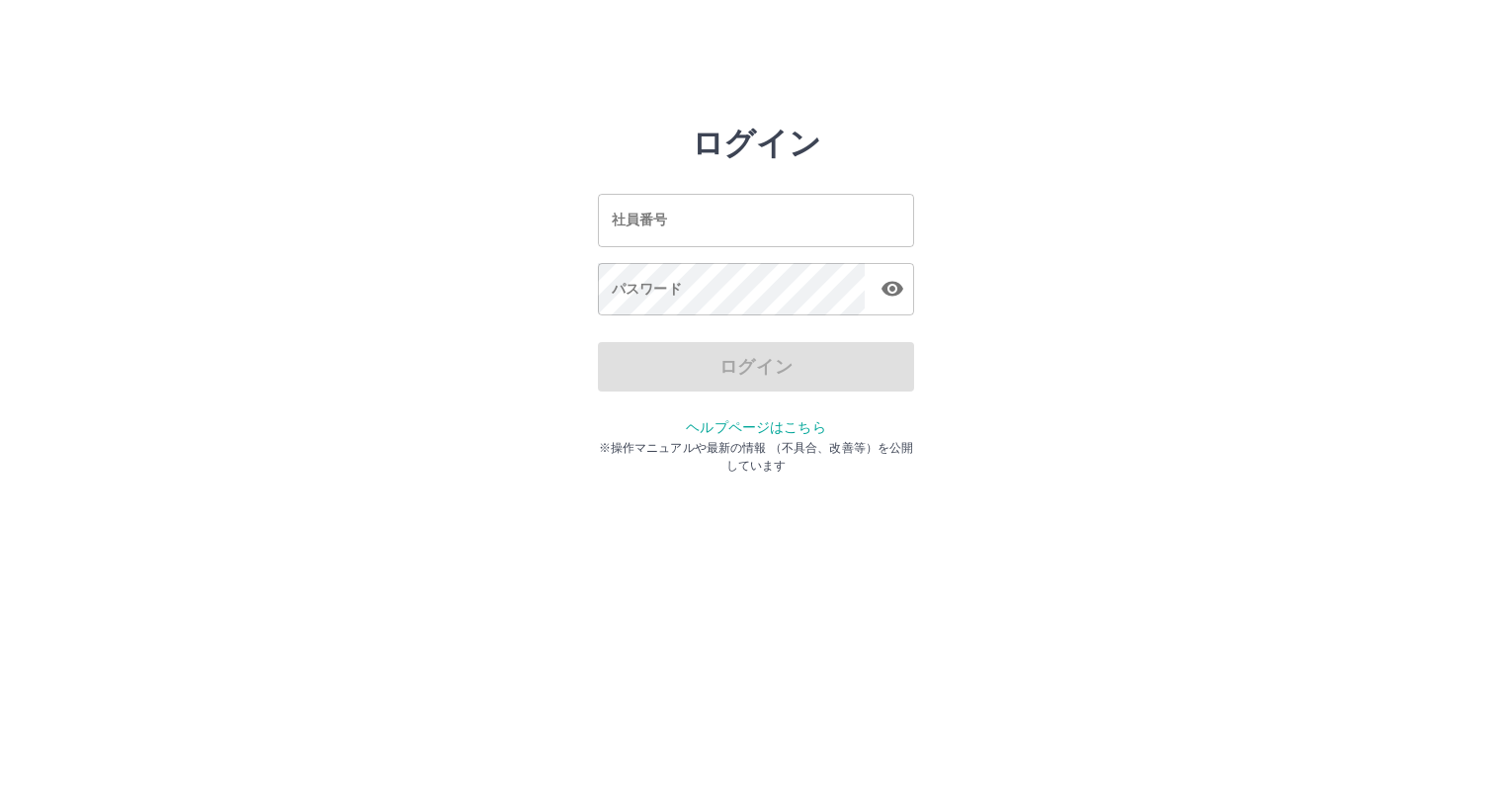 scroll, scrollTop: 0, scrollLeft: 0, axis: both 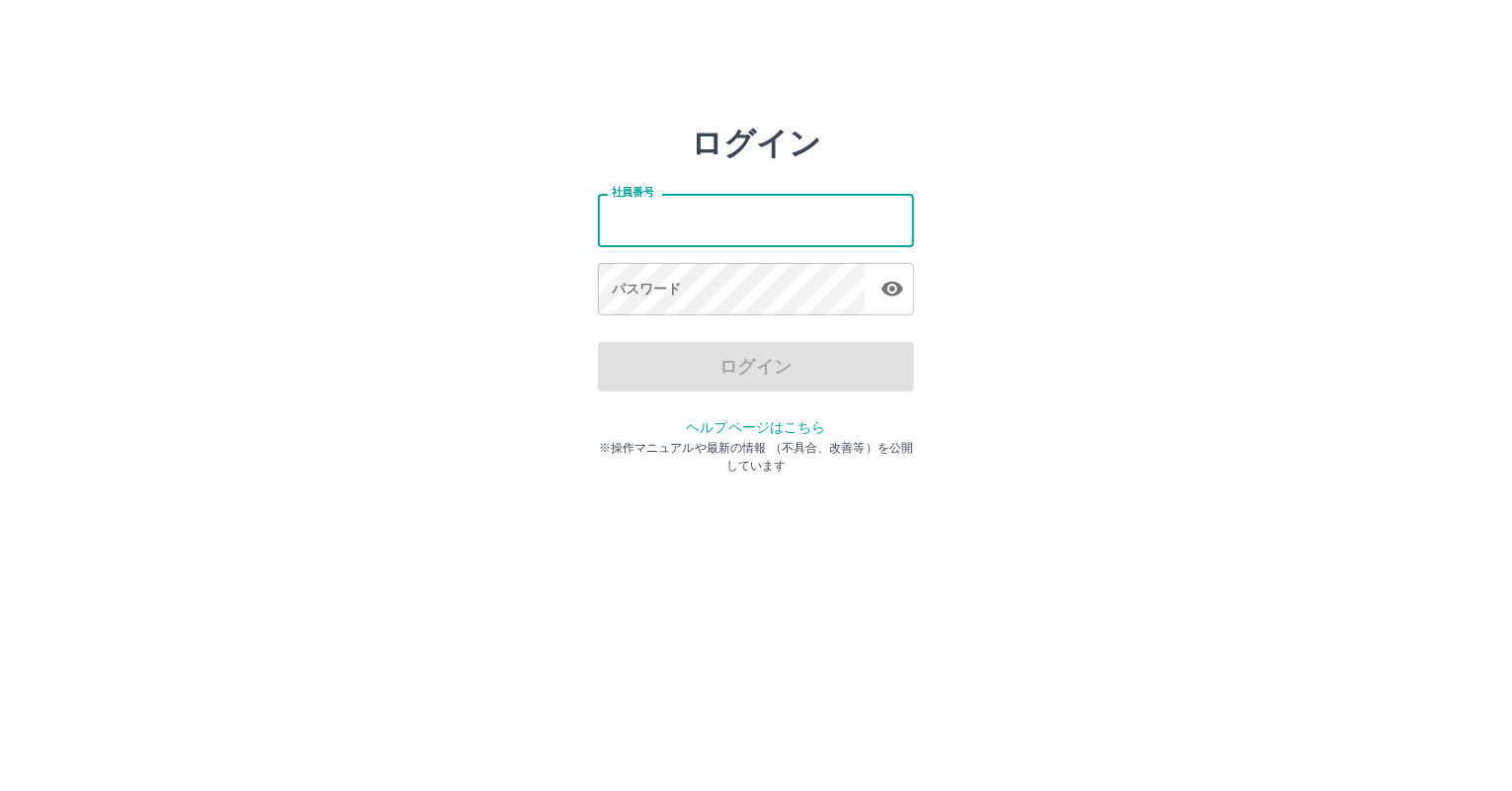 click on "社員番号" at bounding box center [756, 220] 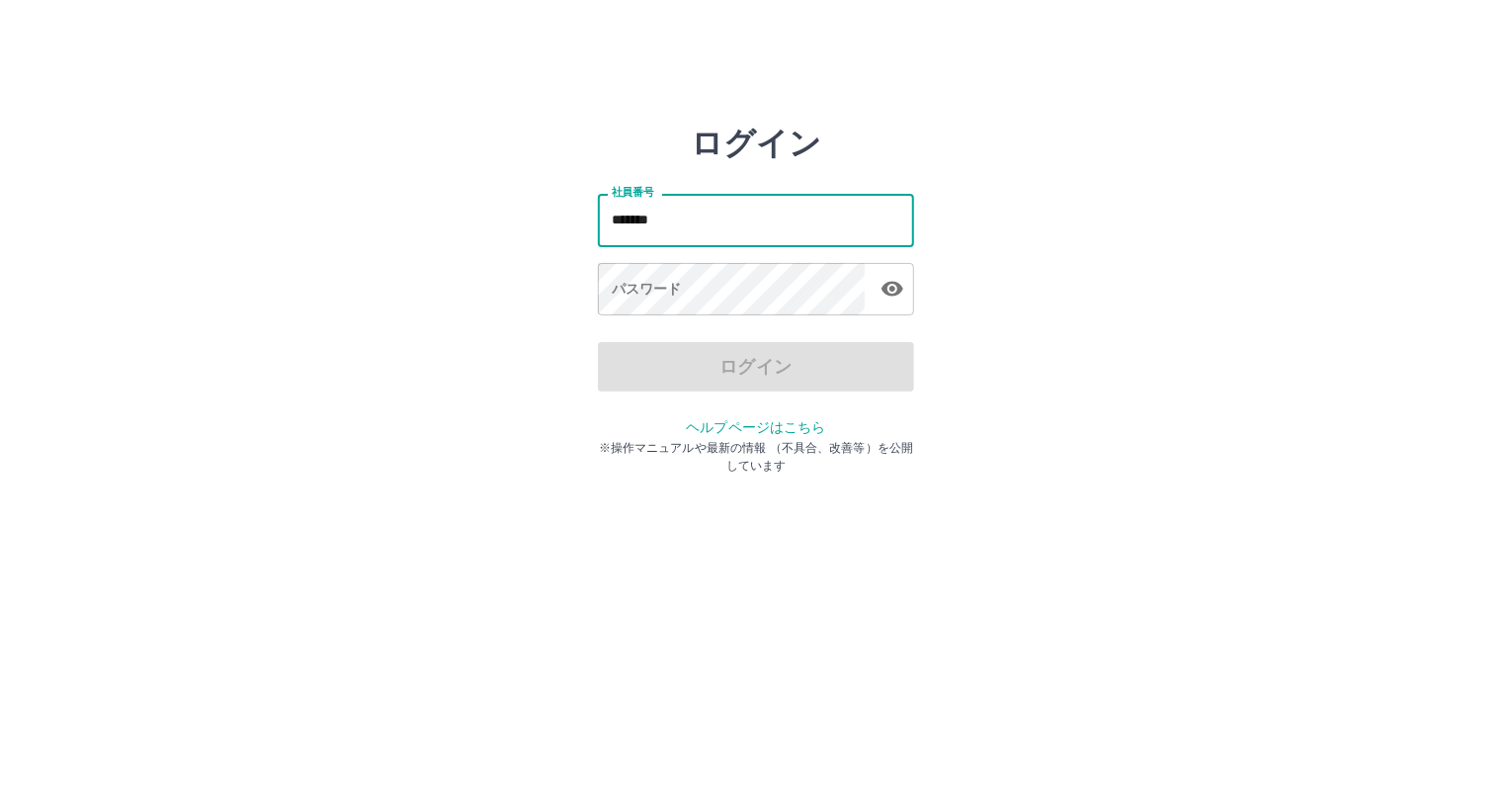 type on "*******" 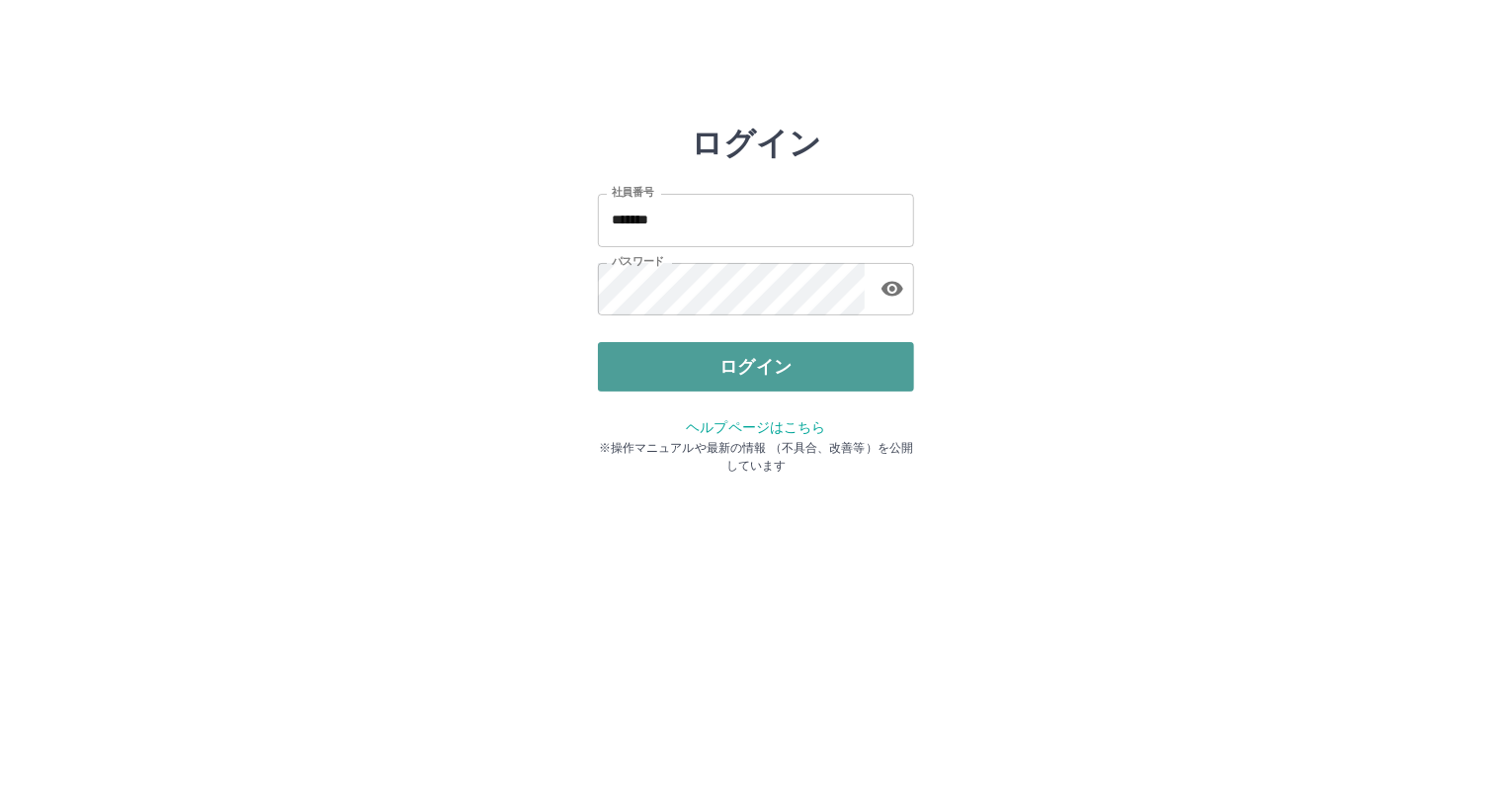 click on "ログイン" at bounding box center [756, 367] 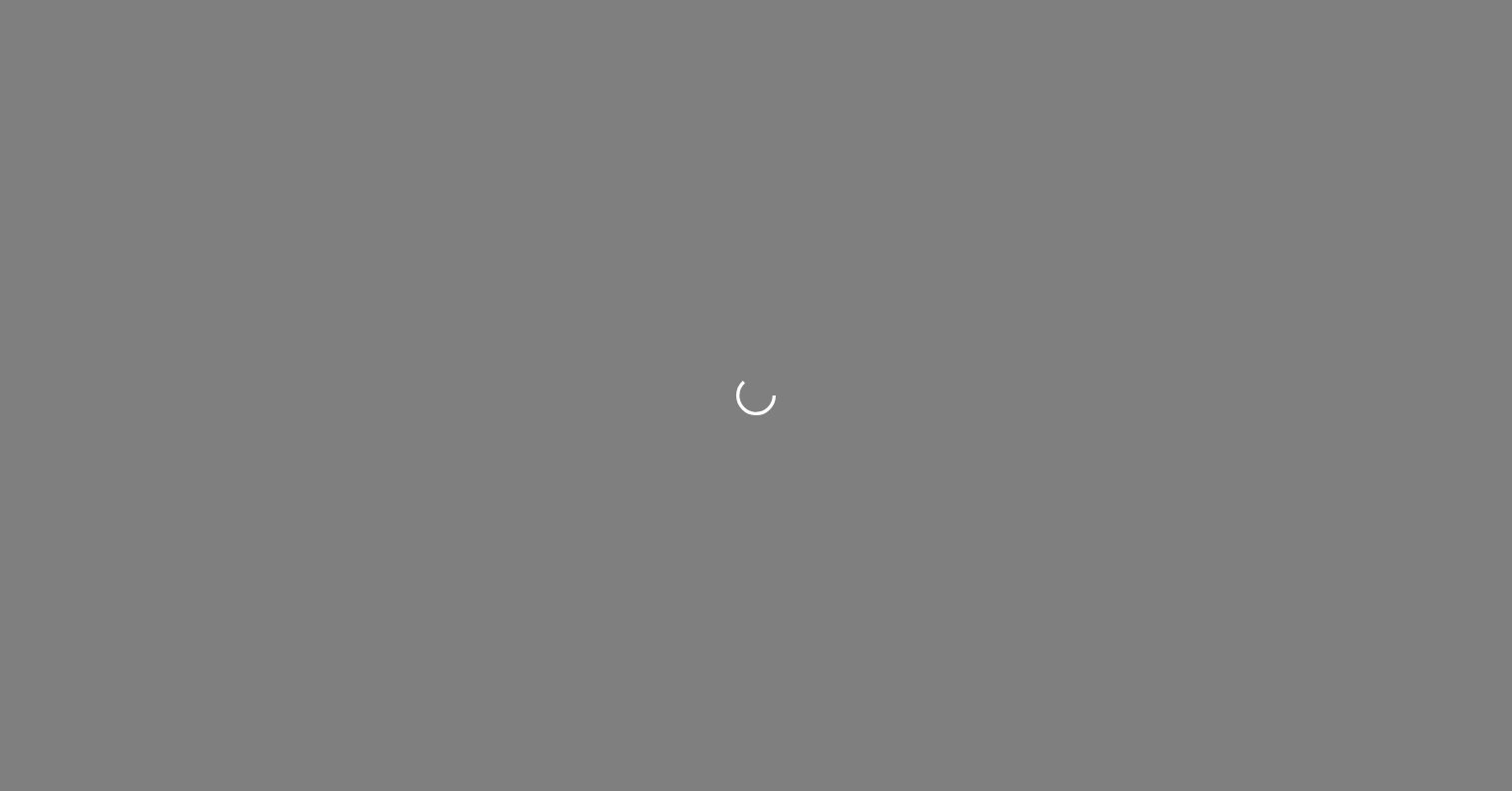 scroll, scrollTop: 0, scrollLeft: 0, axis: both 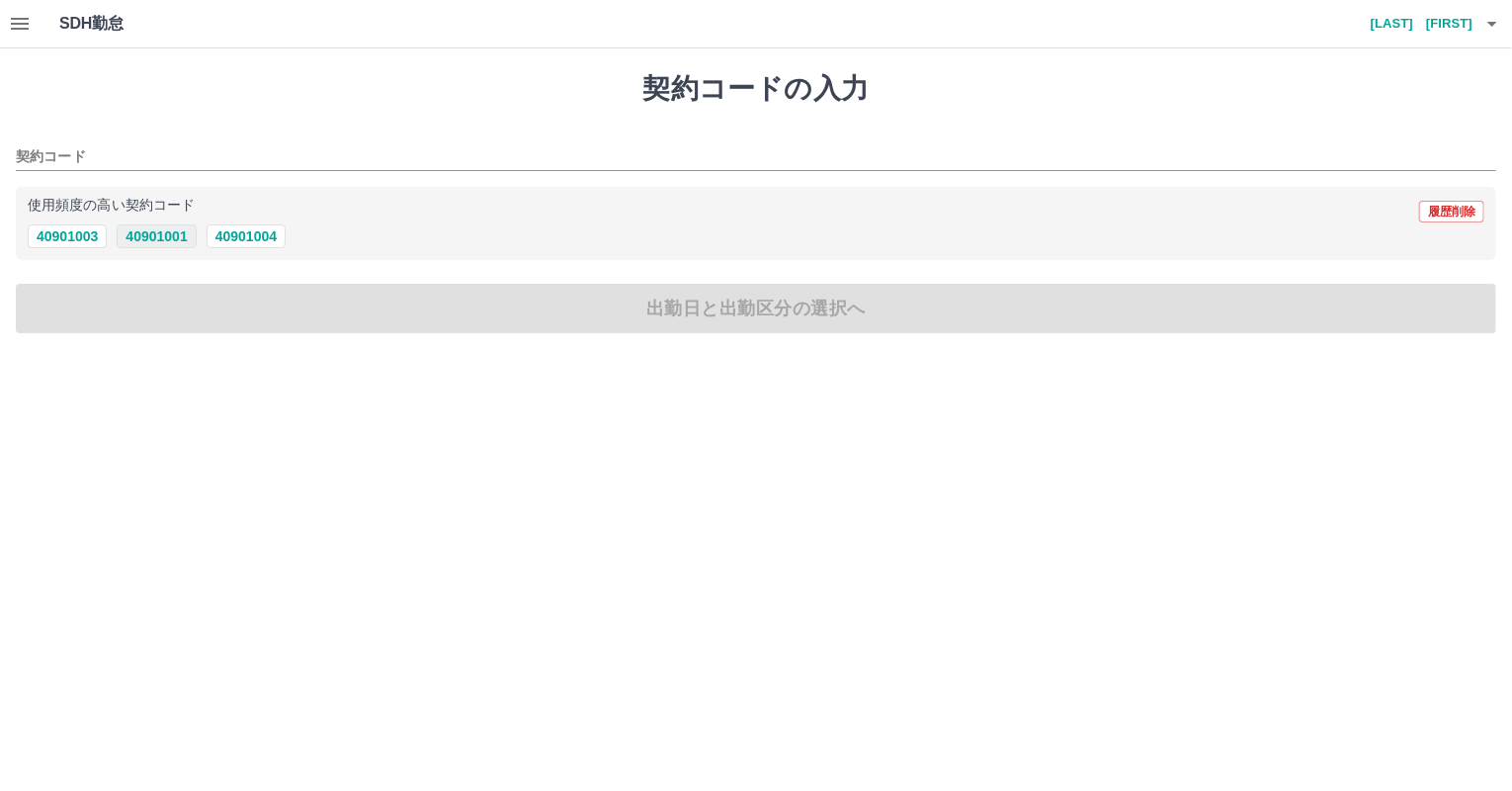 click on "40901001" at bounding box center (156, 236) 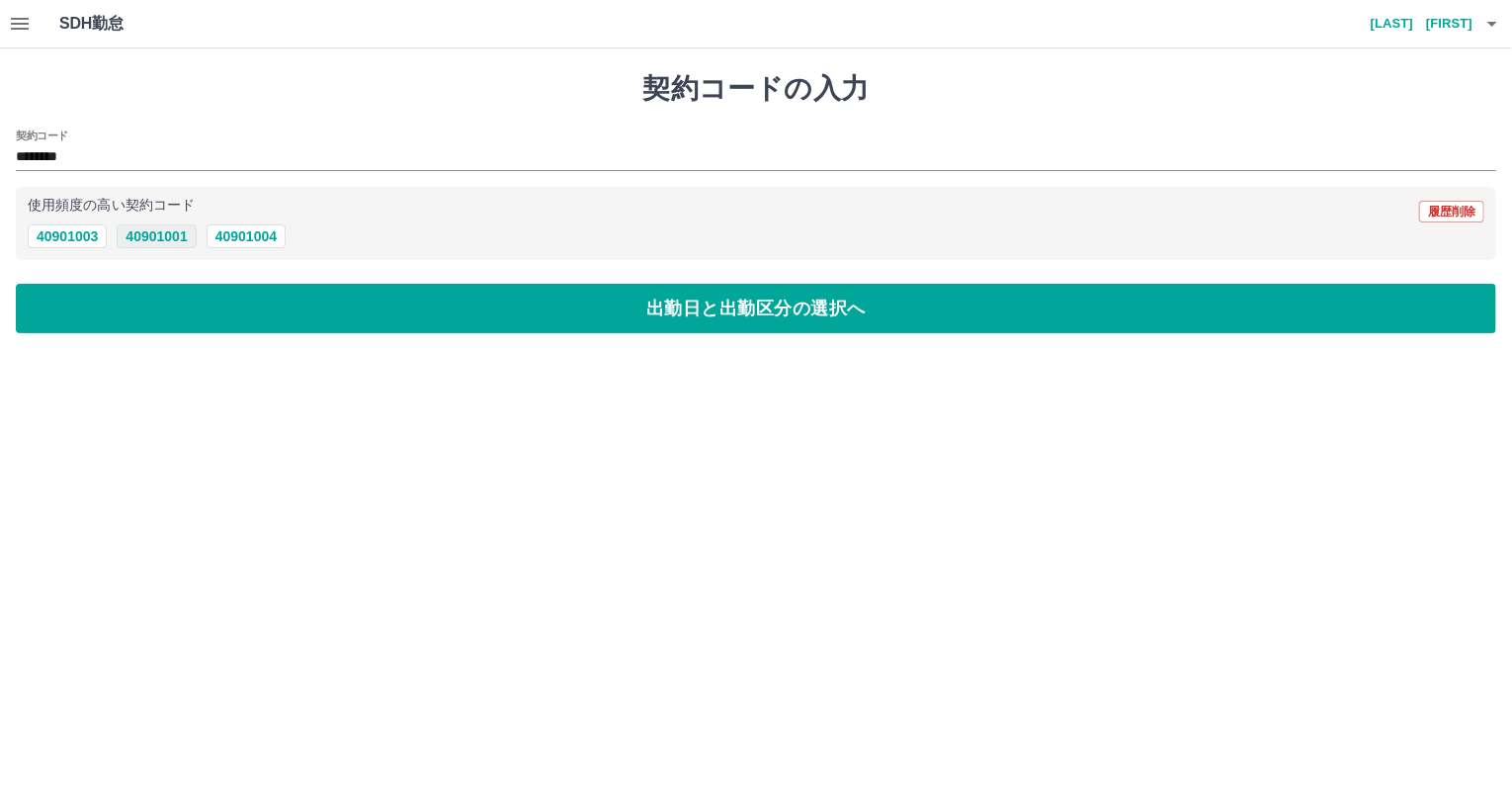 type on "********" 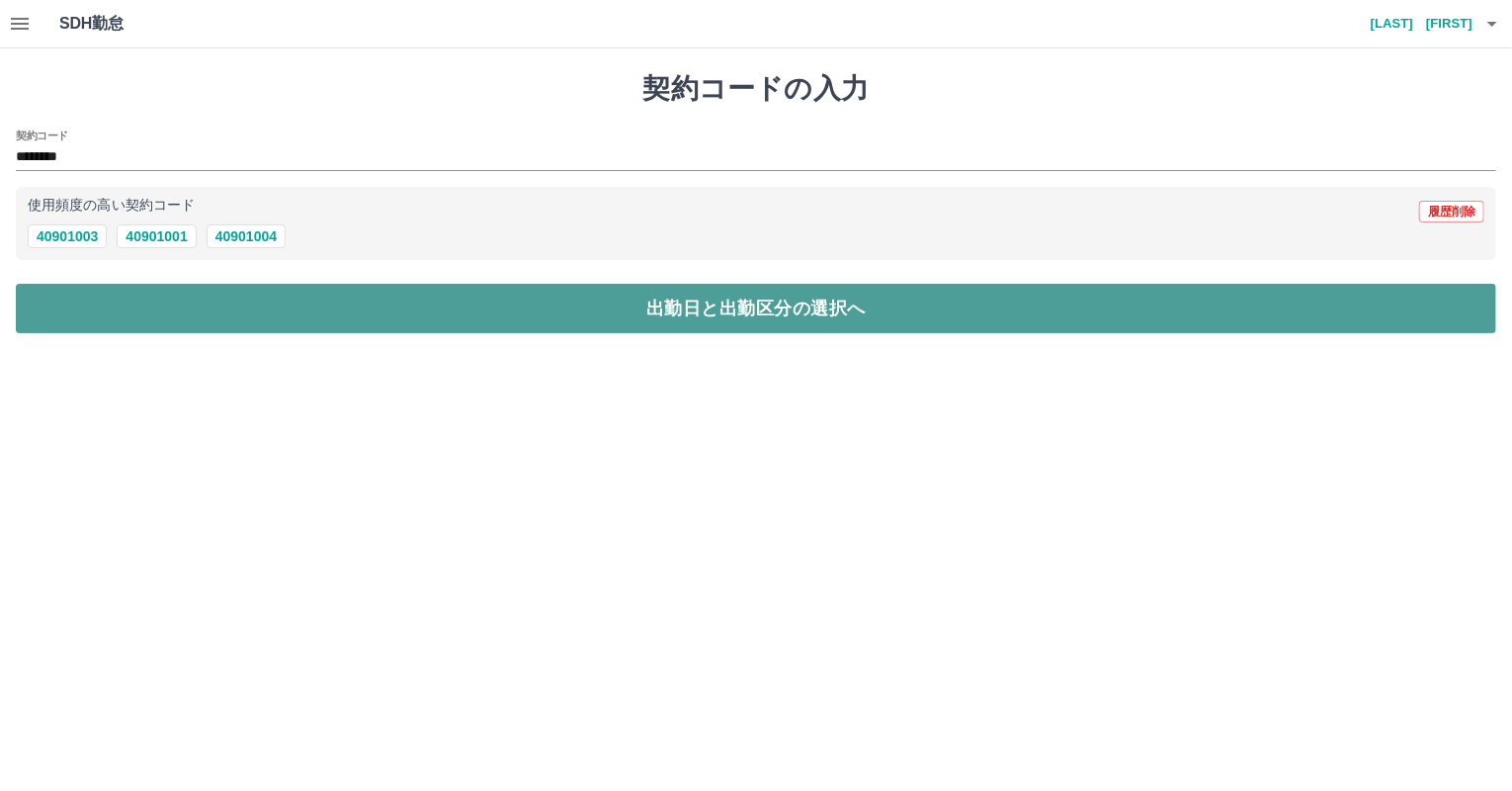 click on "出勤日と出勤区分の選択へ" at bounding box center (756, 308) 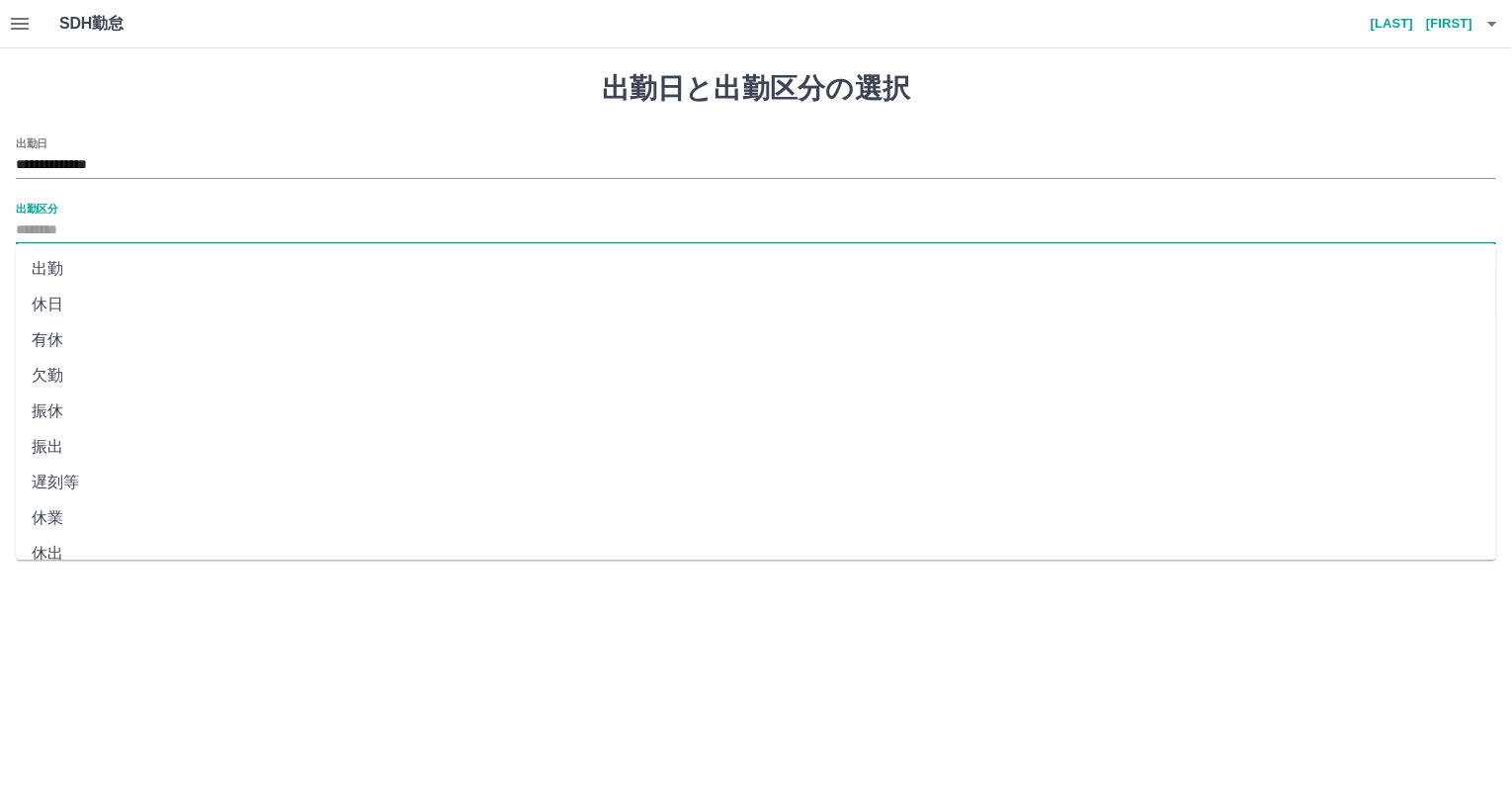 click on "出勤区分" at bounding box center (756, 230) 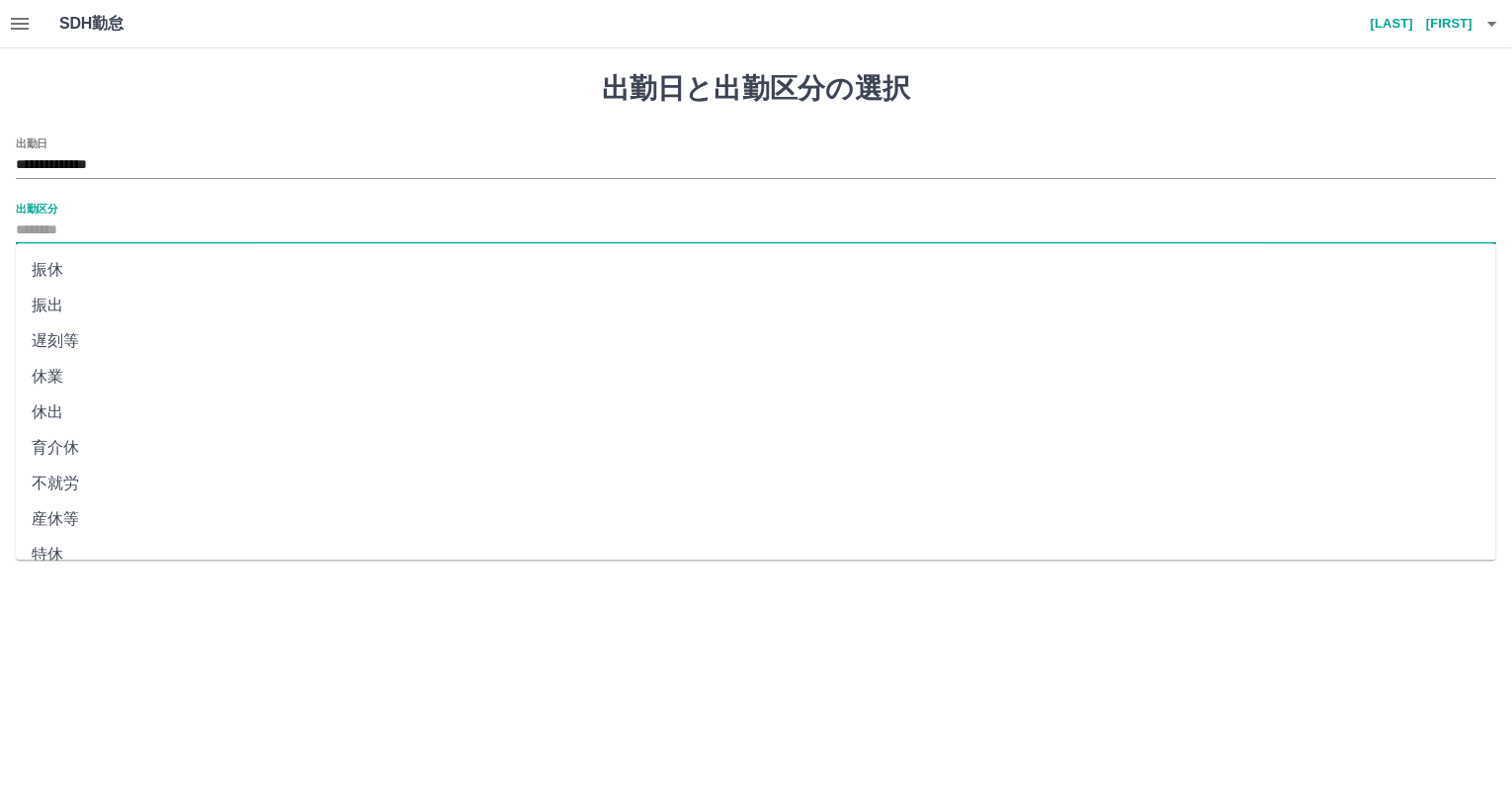 scroll, scrollTop: 340, scrollLeft: 0, axis: vertical 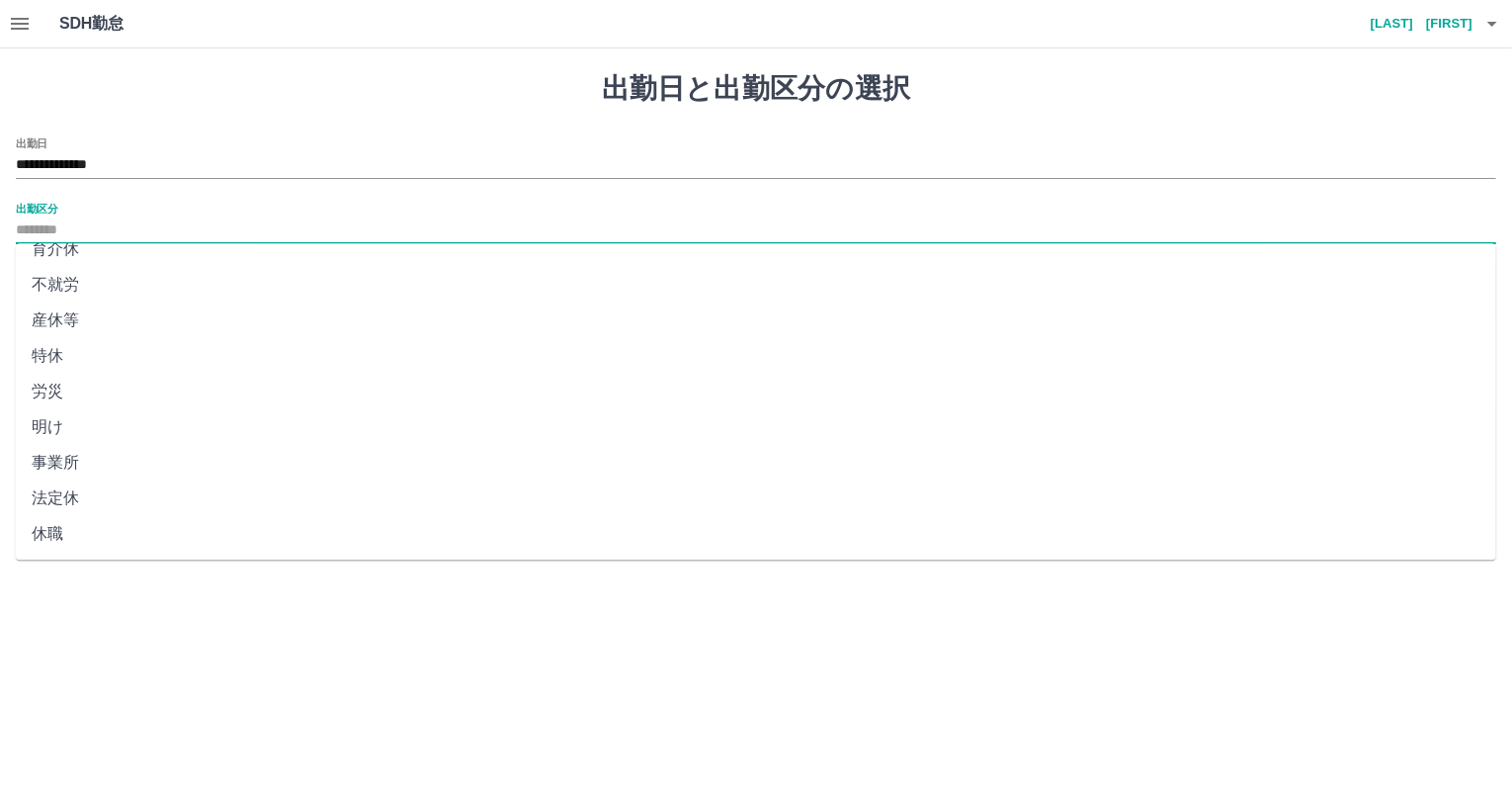 click on "法定休" at bounding box center (756, 498) 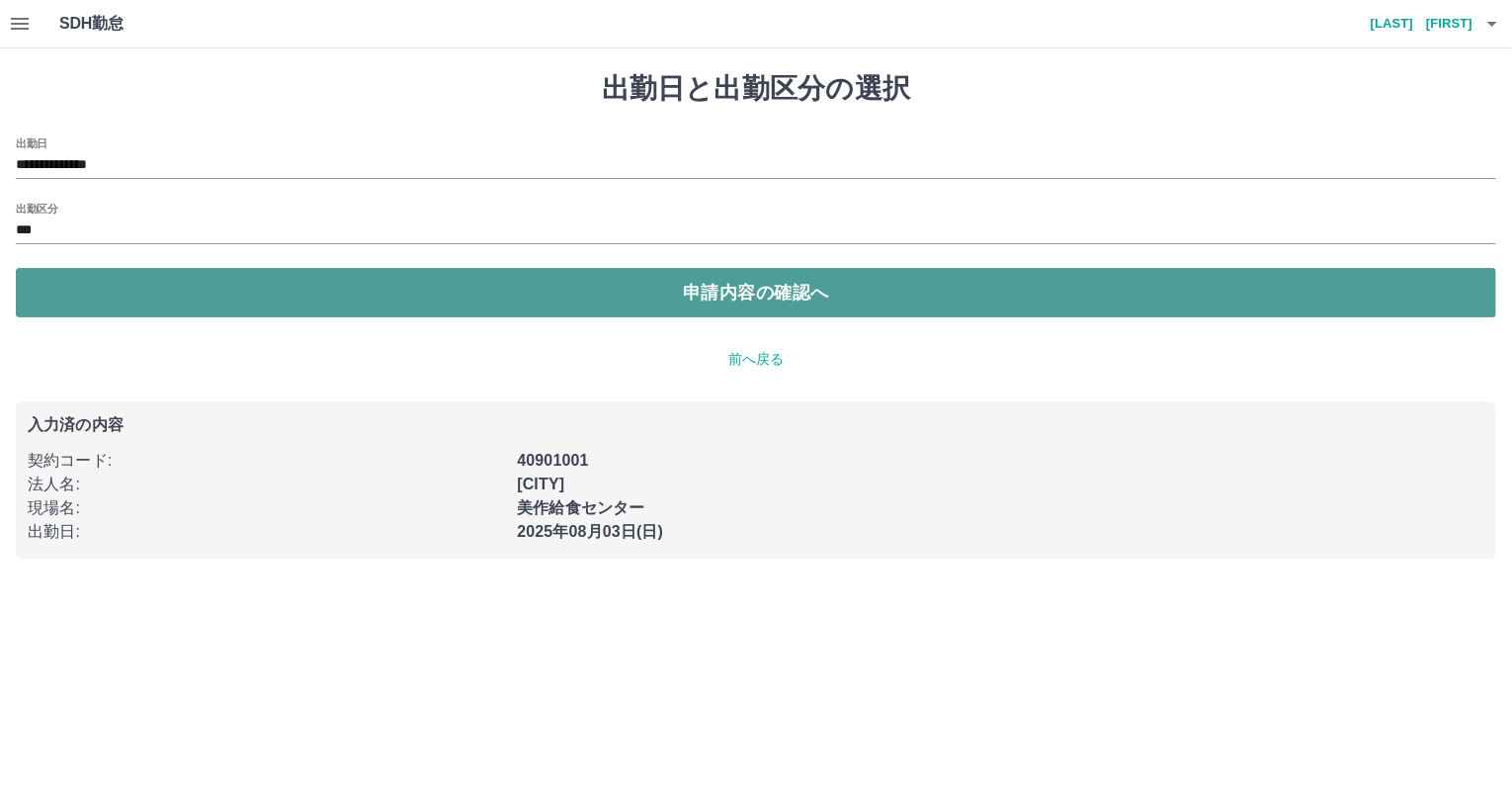 click on "申請内容の確認へ" at bounding box center (756, 293) 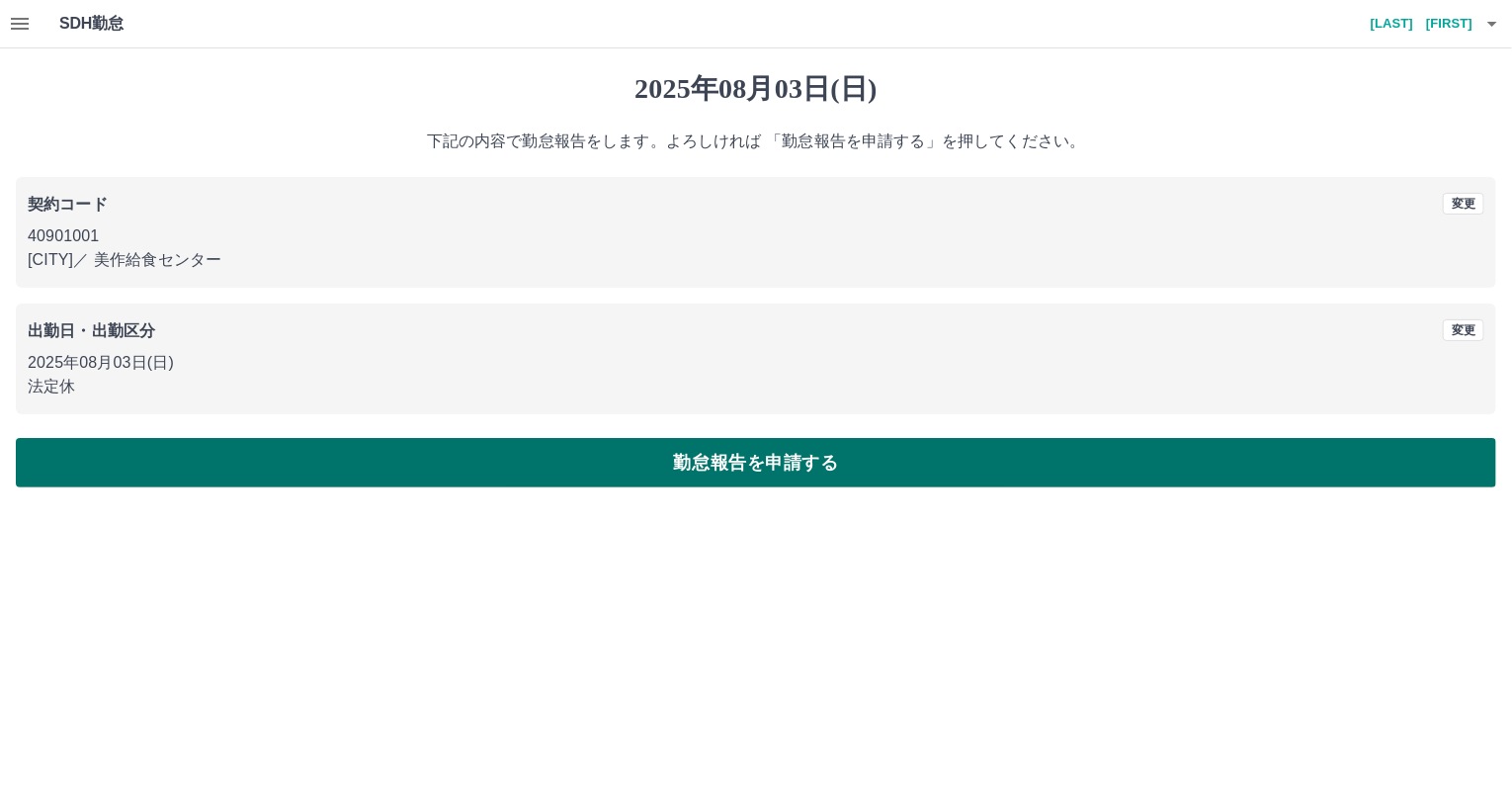 click on "勤怠報告を申請する" at bounding box center [756, 463] 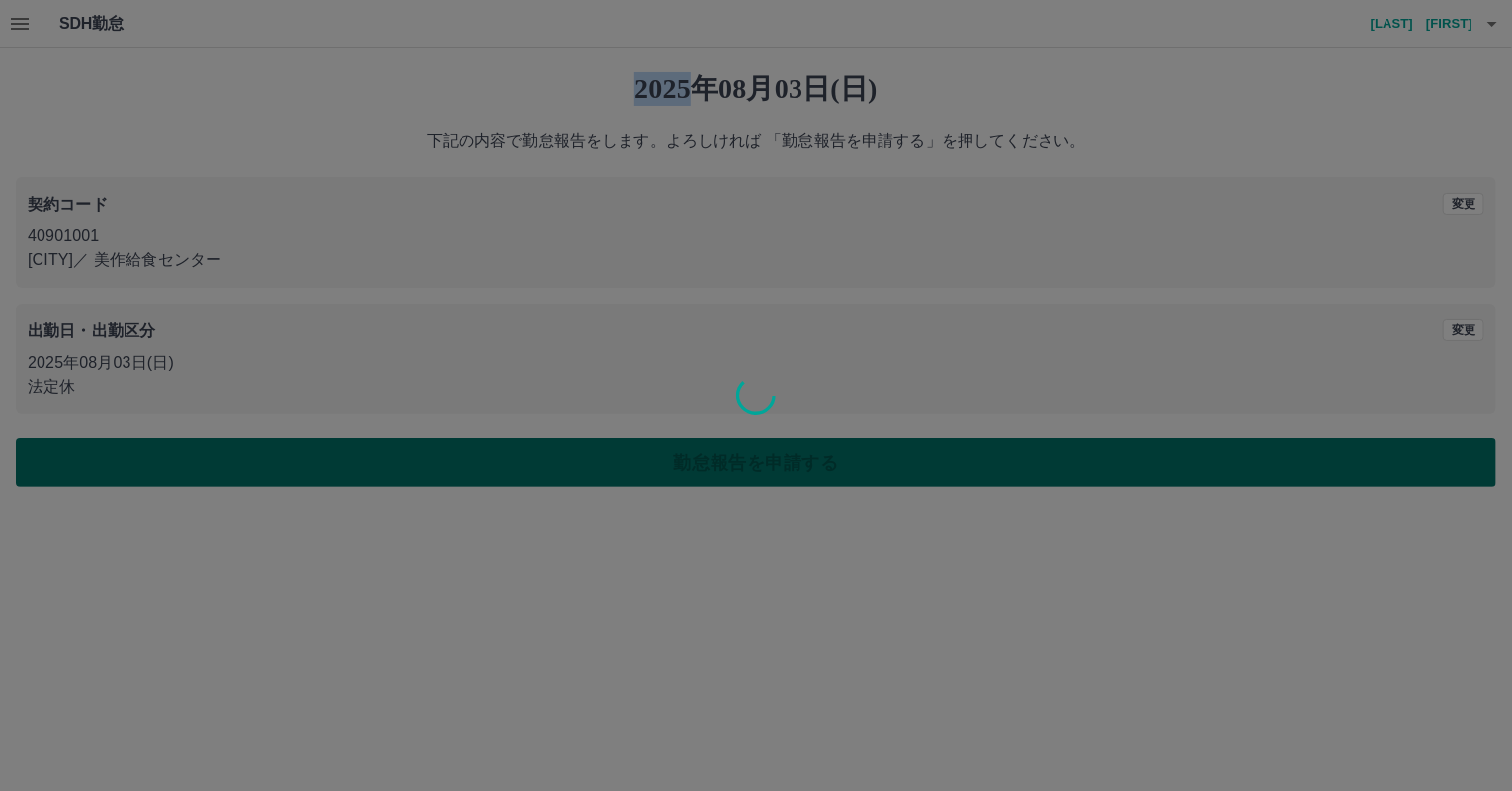 click at bounding box center (756, 396) 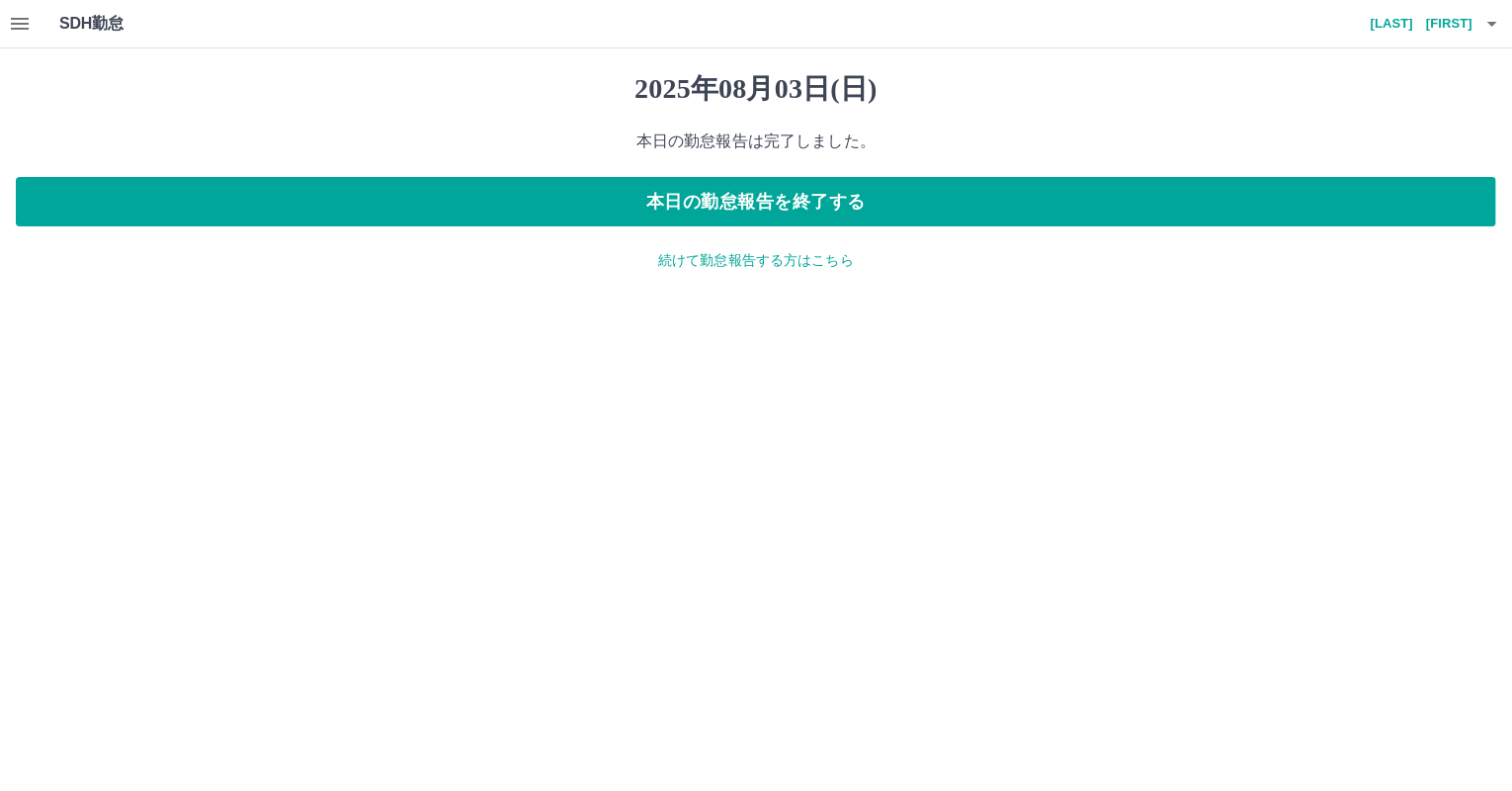 click on "続けて勤怠報告する方はこちら" at bounding box center [756, 260] 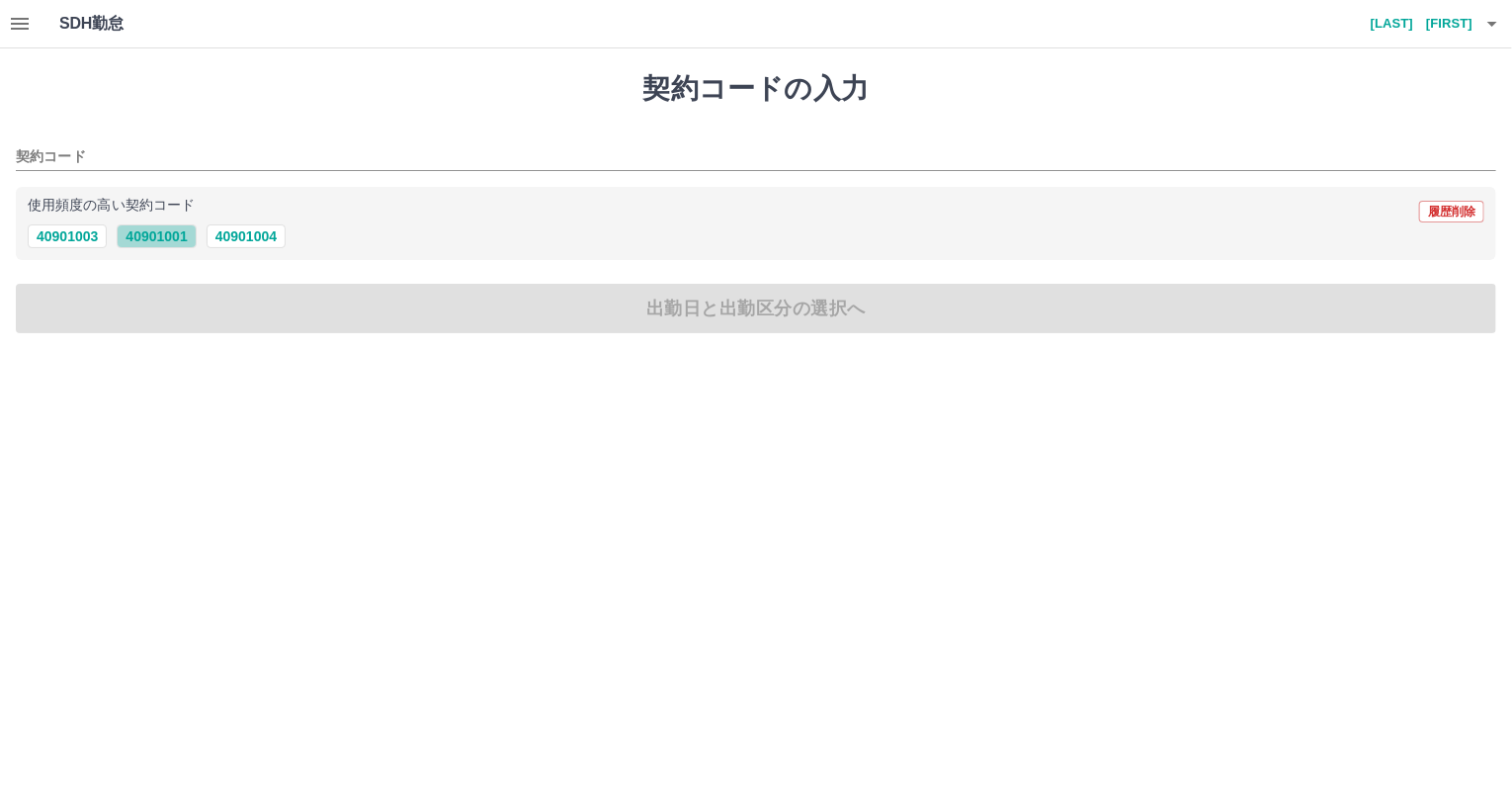 click on "40901001" at bounding box center [156, 236] 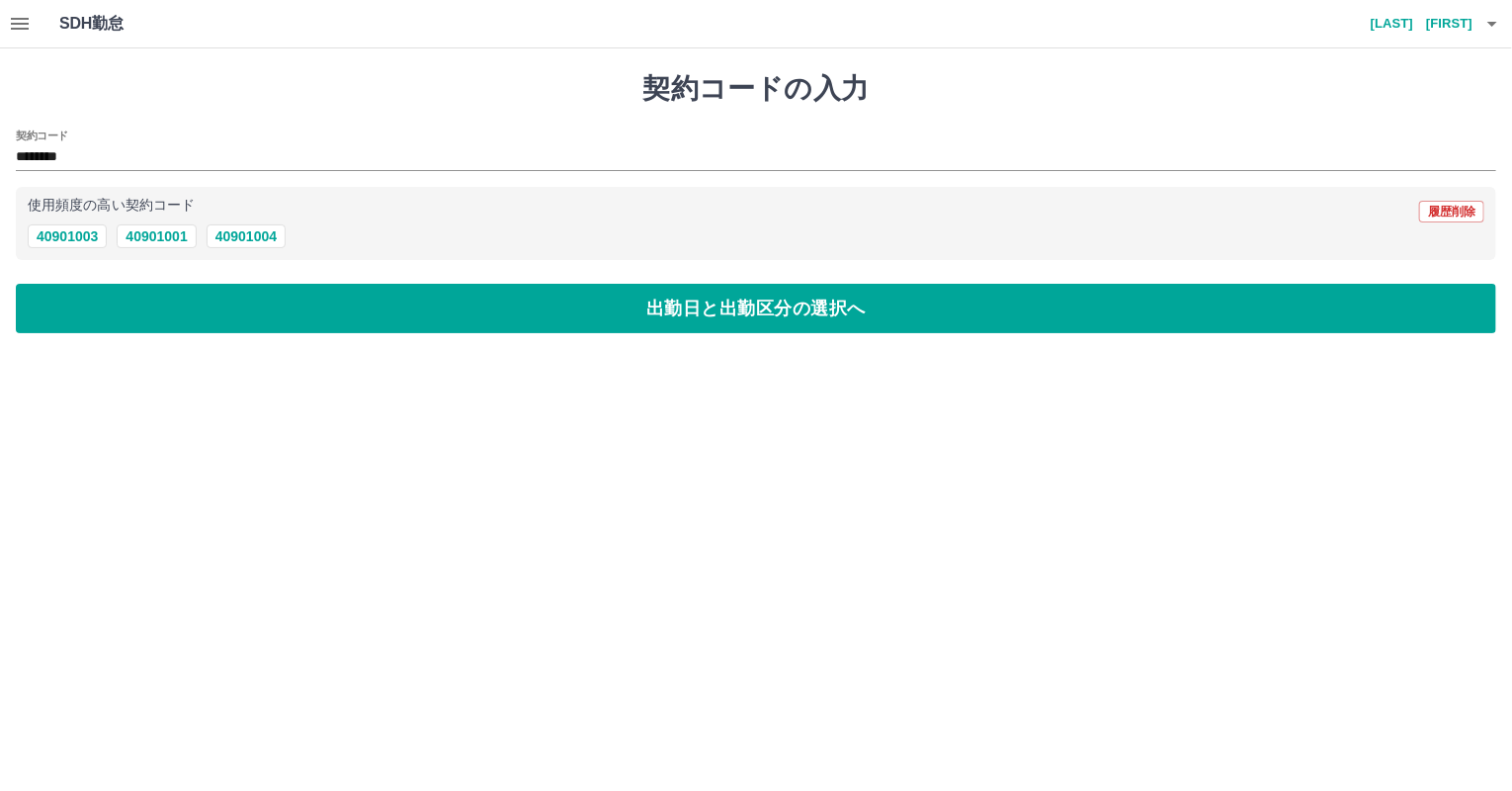 click on "契約コードの入力 契約コード ******** 使用頻度の高い契約コード 履歴削除 40901003 40901001 40901004 出勤日と出勤区分の選択へ" at bounding box center (756, 203) 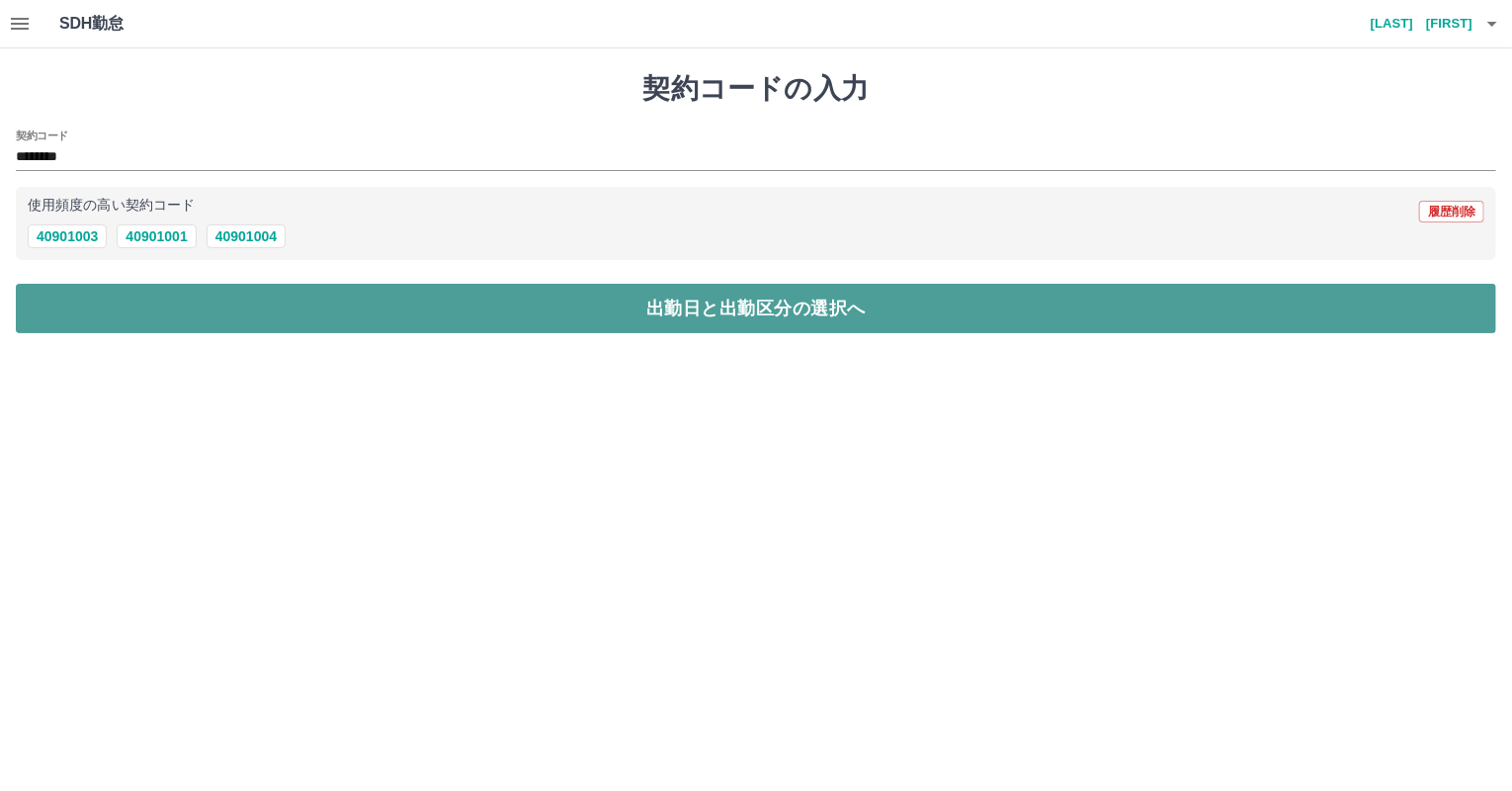 click on "出勤日と出勤区分の選択へ" at bounding box center [756, 308] 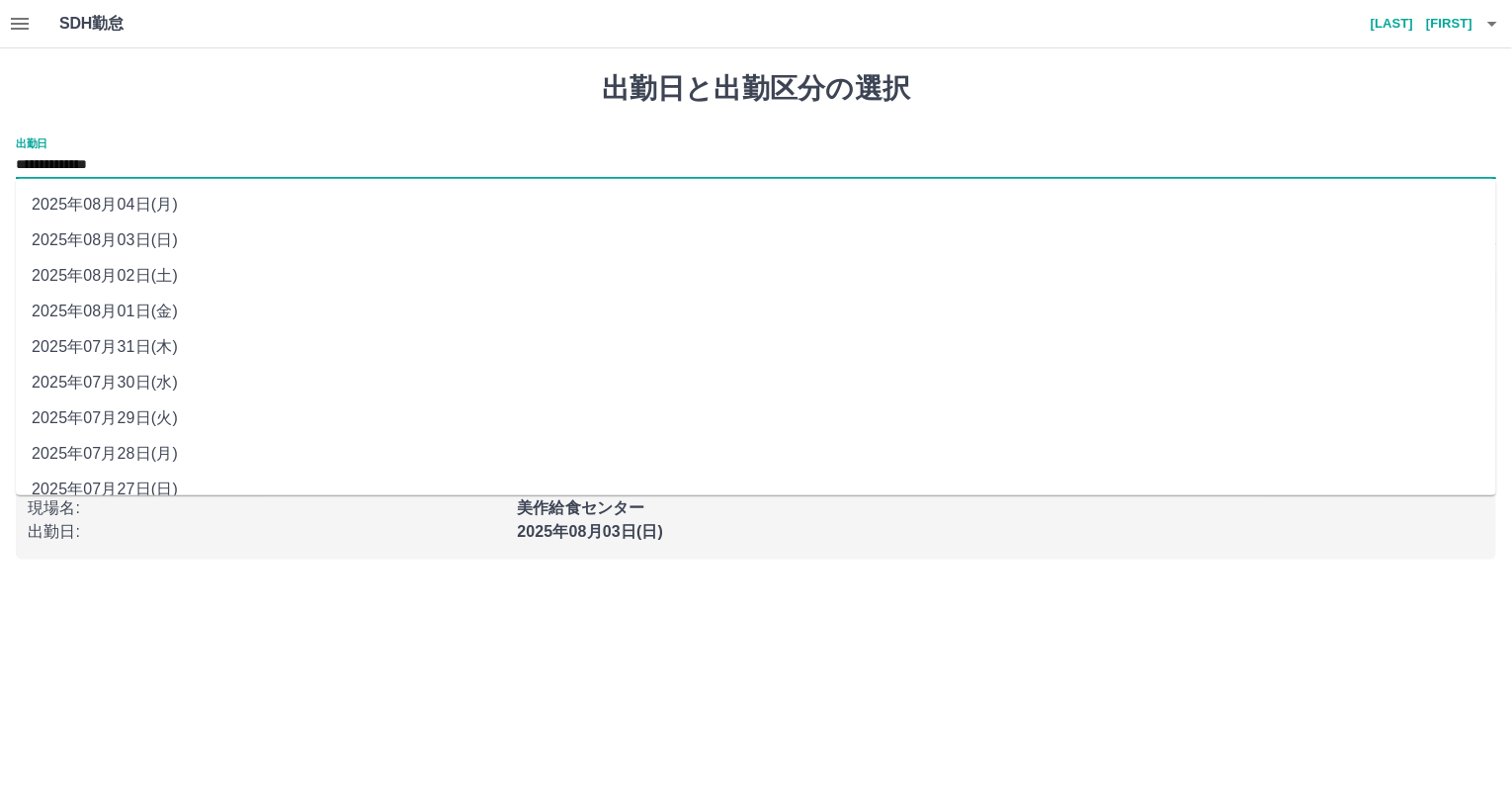 click on "**********" at bounding box center (756, 165) 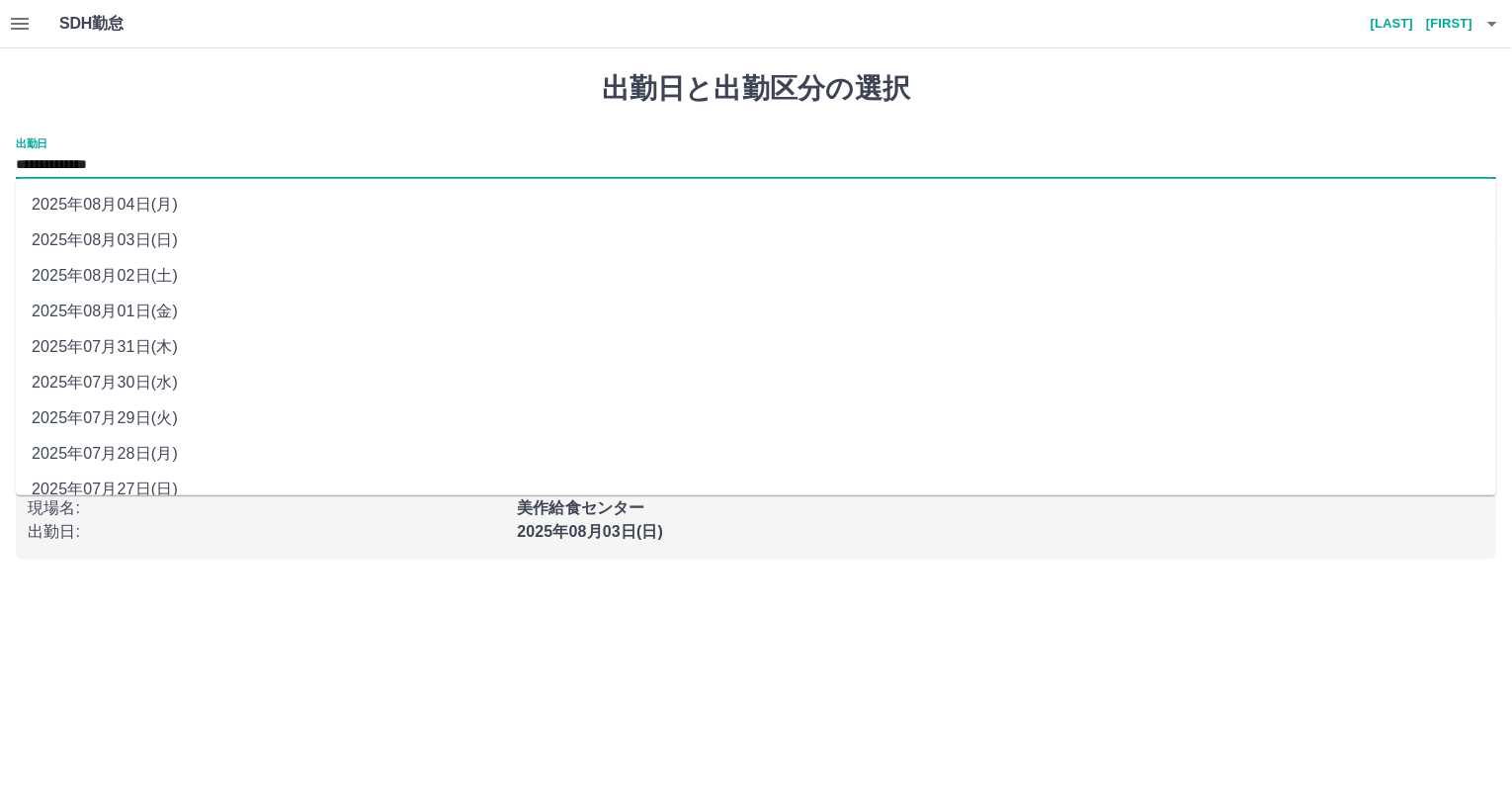 click on "2025年08月04日(月)" at bounding box center (756, 205) 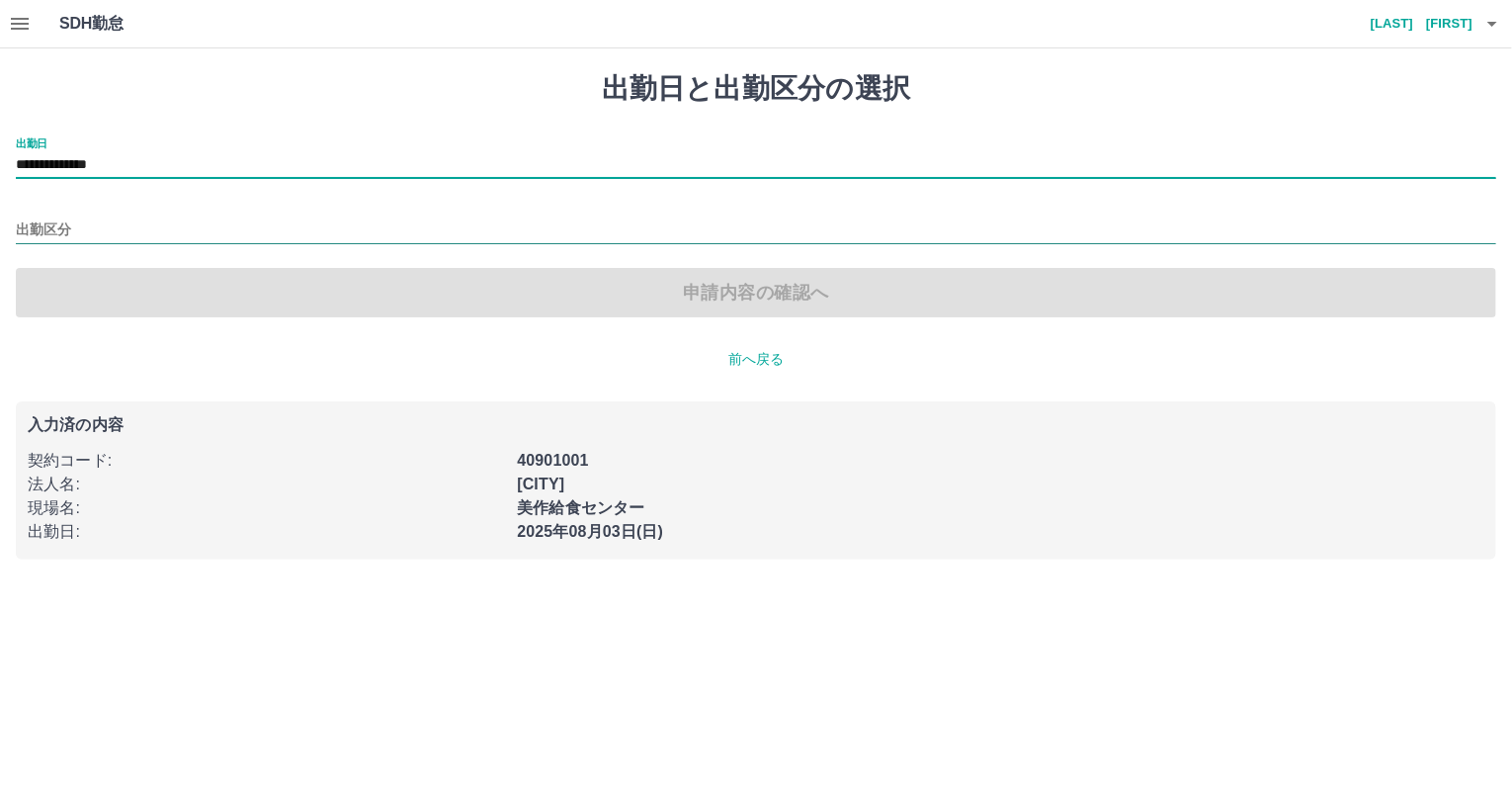 click on "出勤区分" at bounding box center (756, 230) 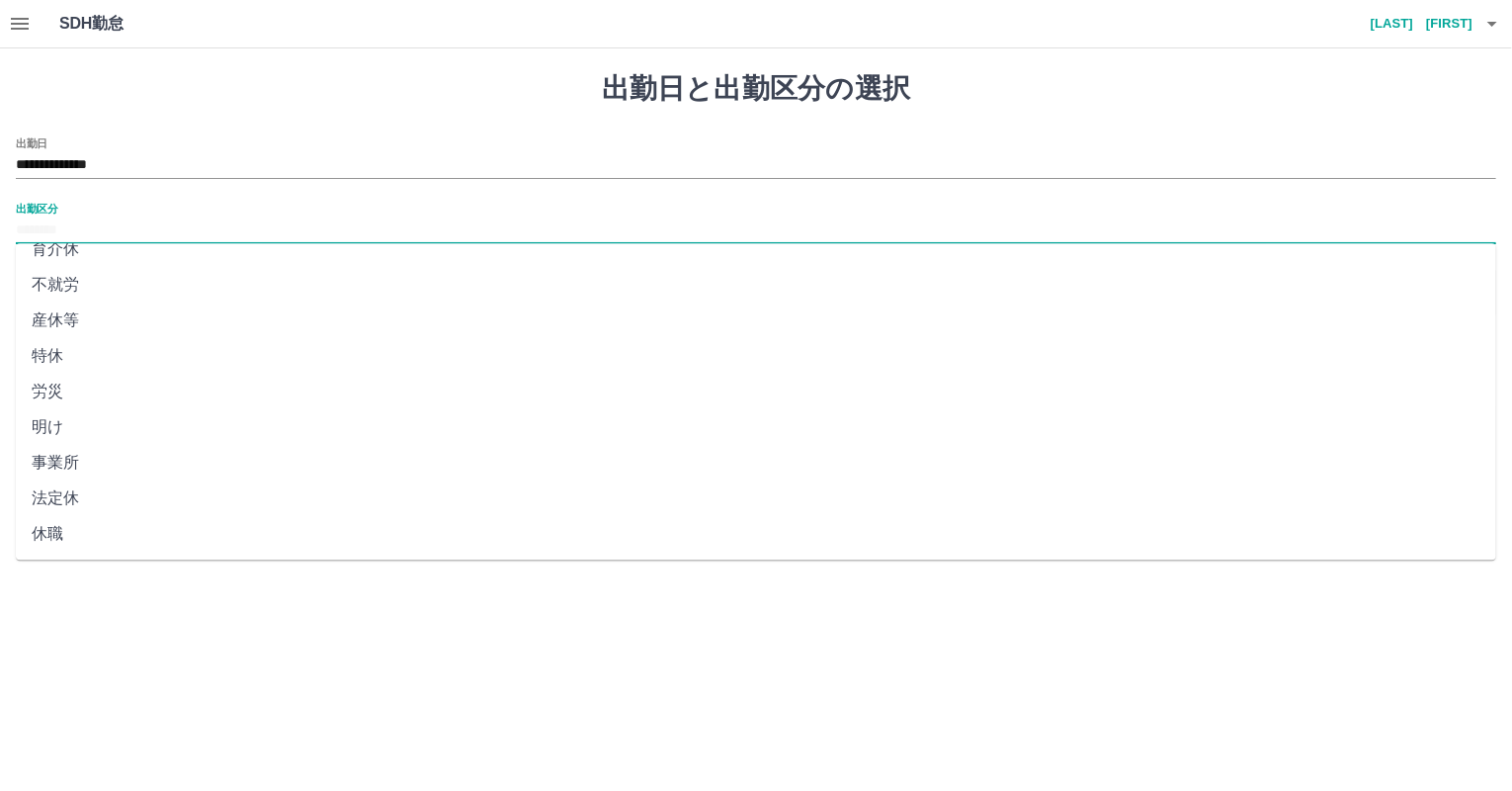 scroll, scrollTop: 0, scrollLeft: 0, axis: both 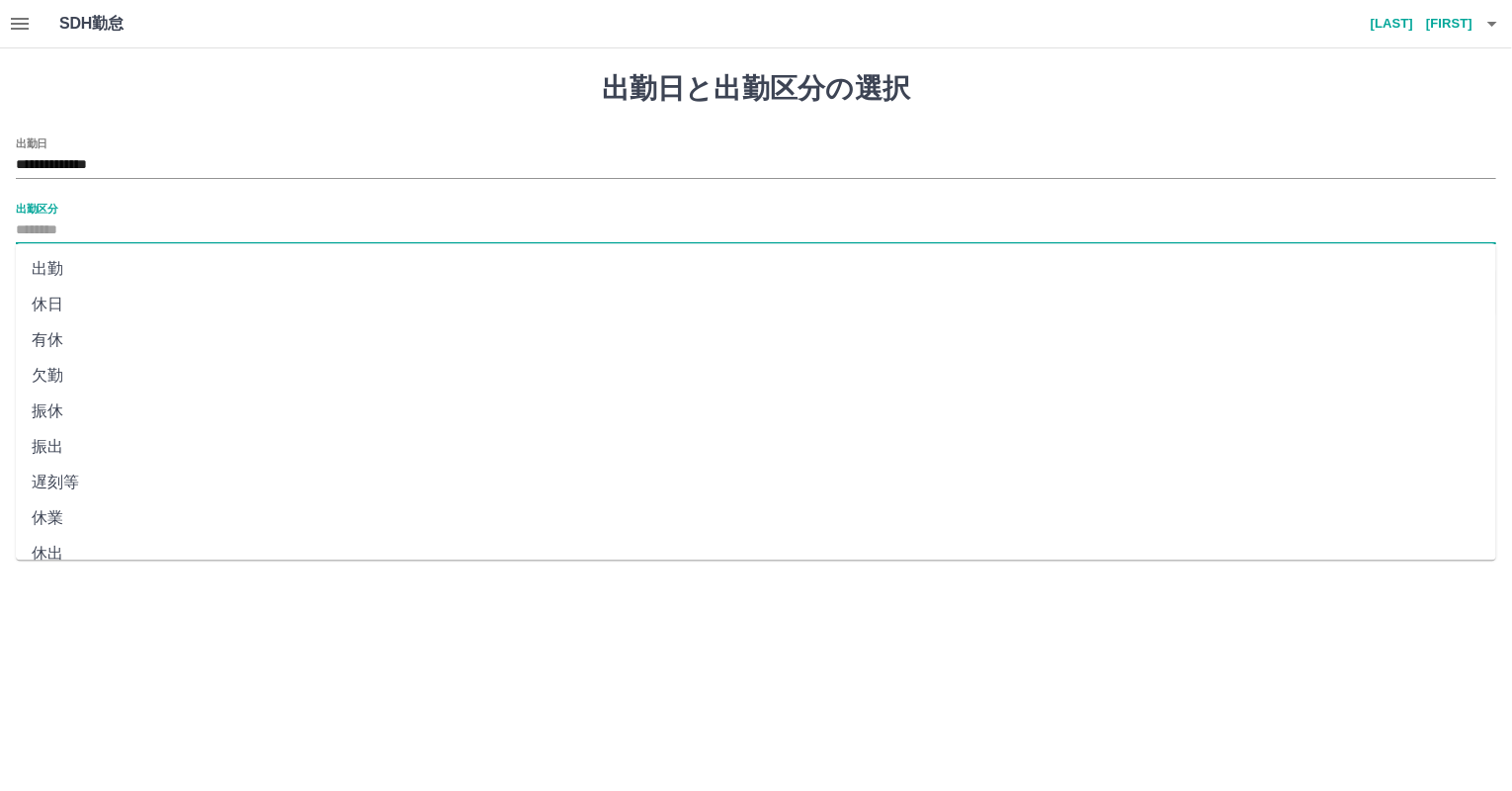 click on "休日" at bounding box center (756, 305) 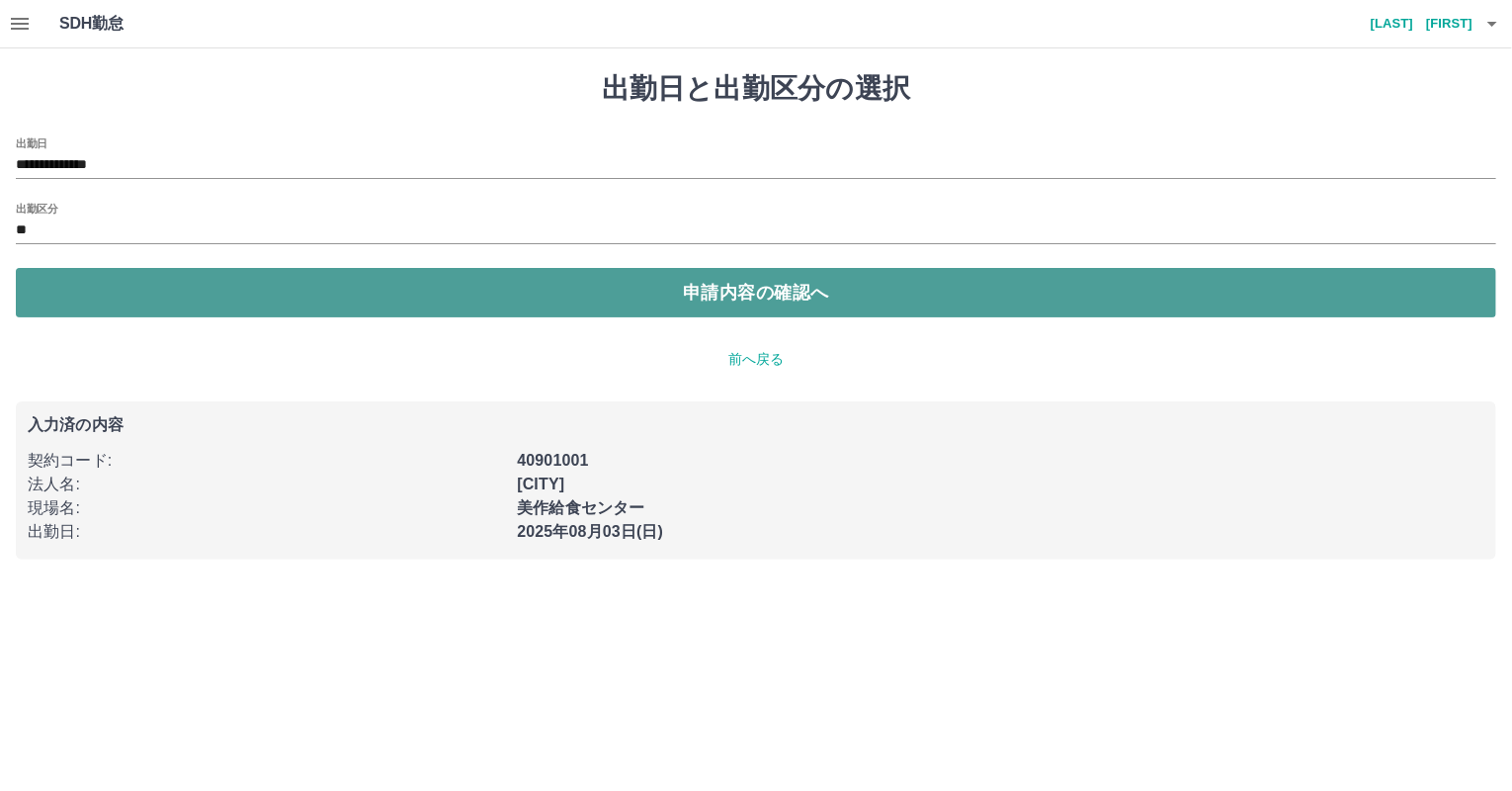 click on "申請内容の確認へ" at bounding box center [756, 293] 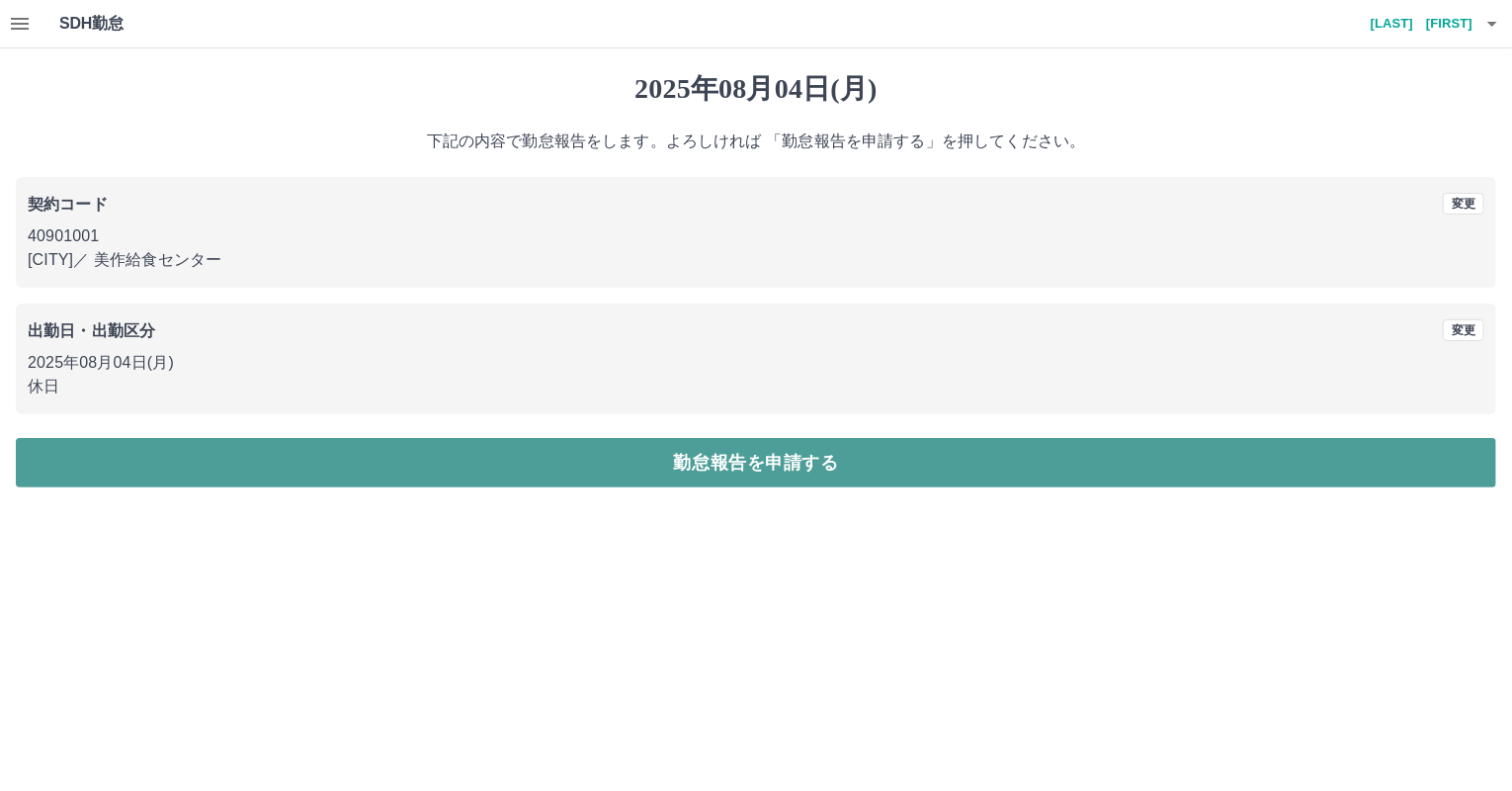 click on "勤怠報告を申請する" at bounding box center (756, 463) 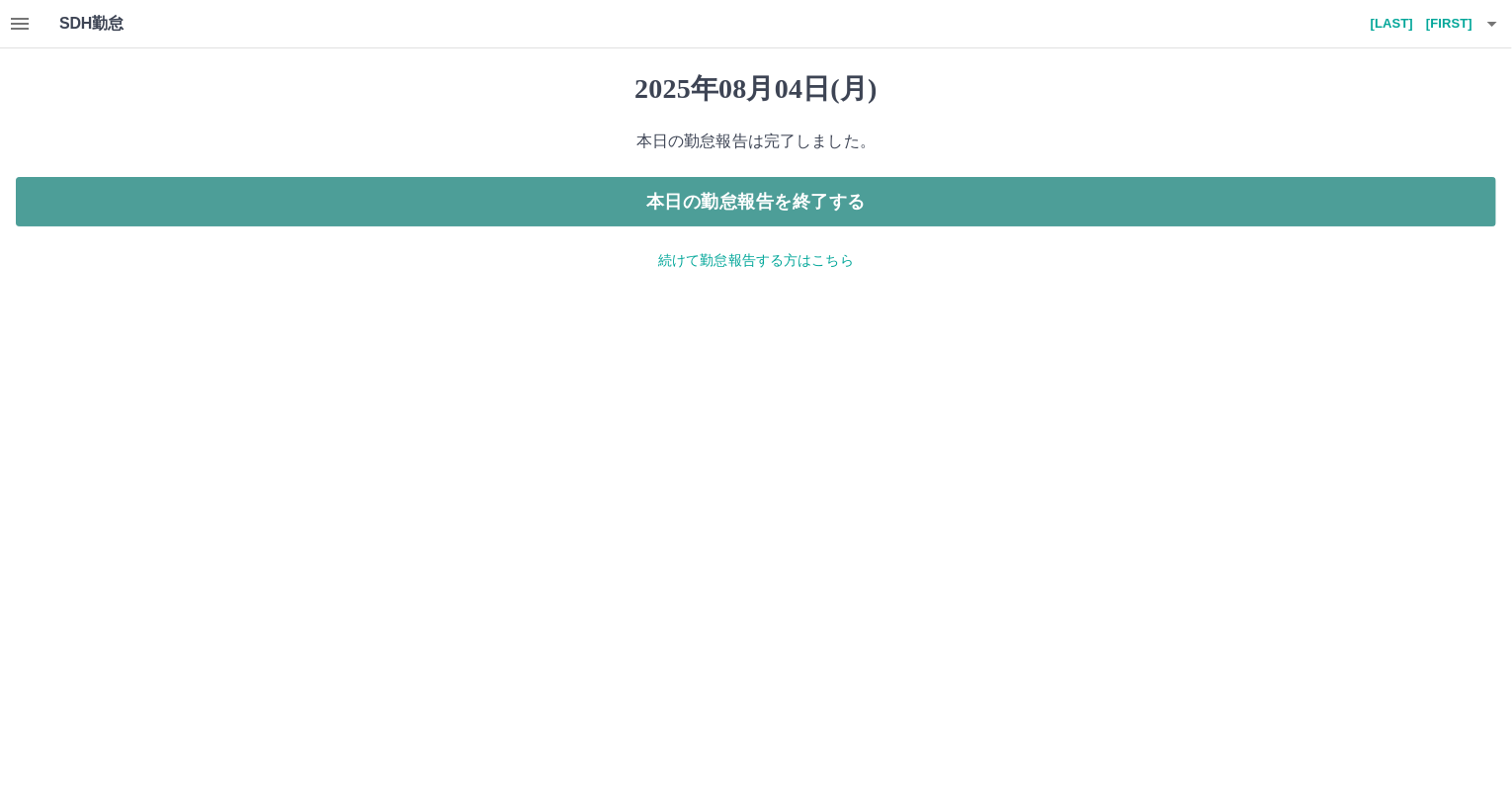 click on "本日の勤怠報告を終了する" at bounding box center [756, 202] 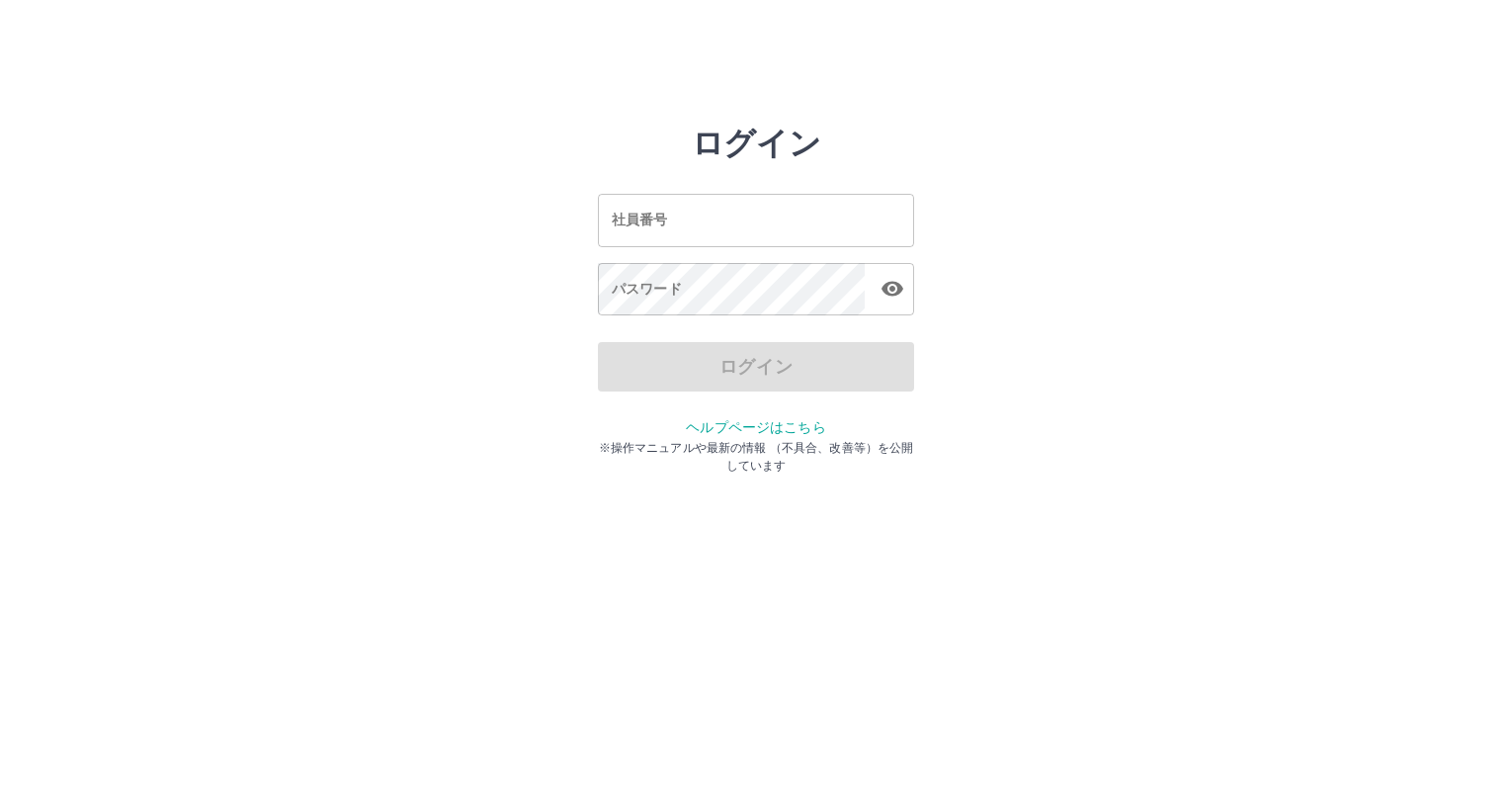scroll, scrollTop: 0, scrollLeft: 0, axis: both 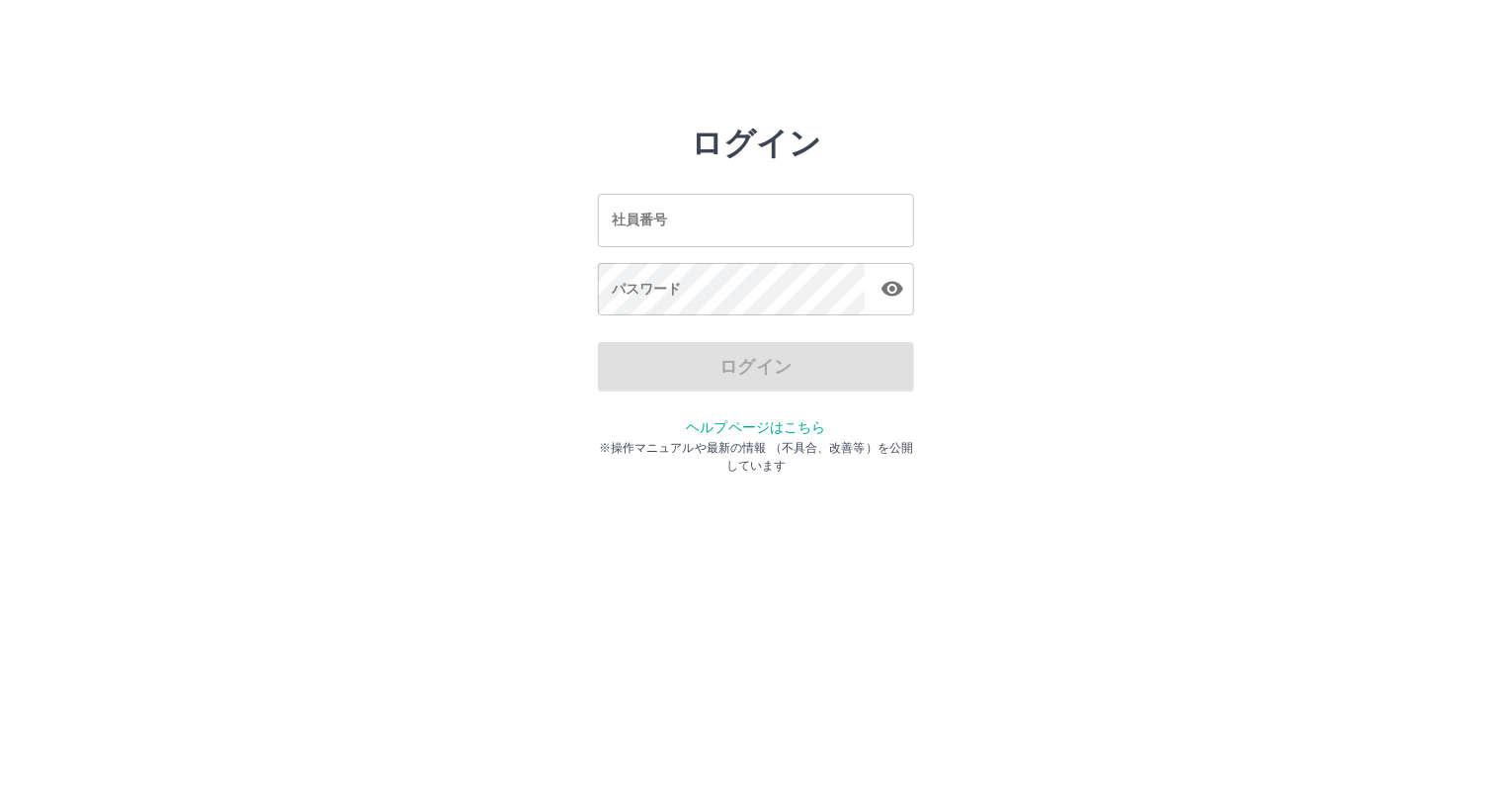 click on "社員番号 社員番号" at bounding box center (756, 220) 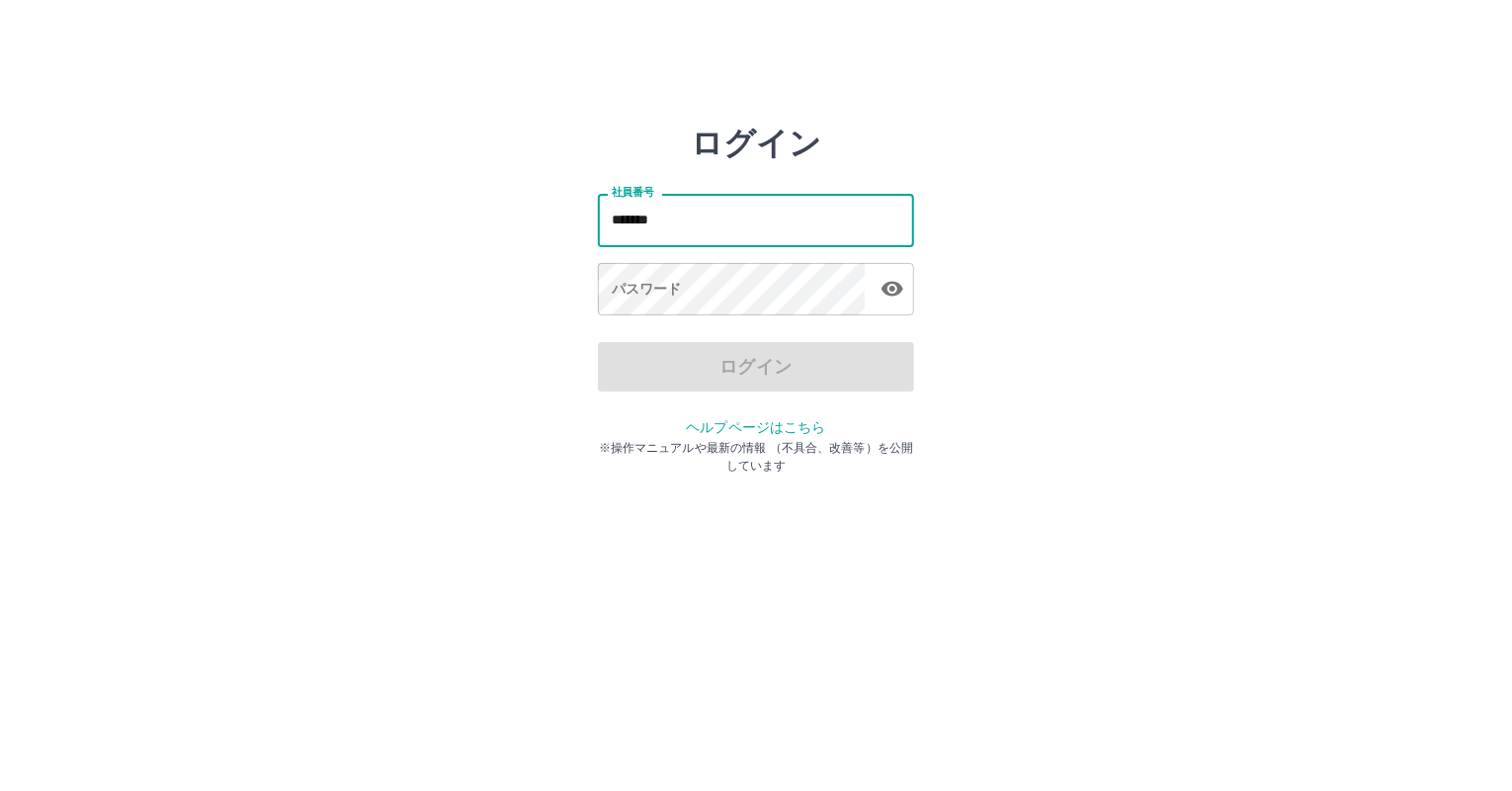 type on "*******" 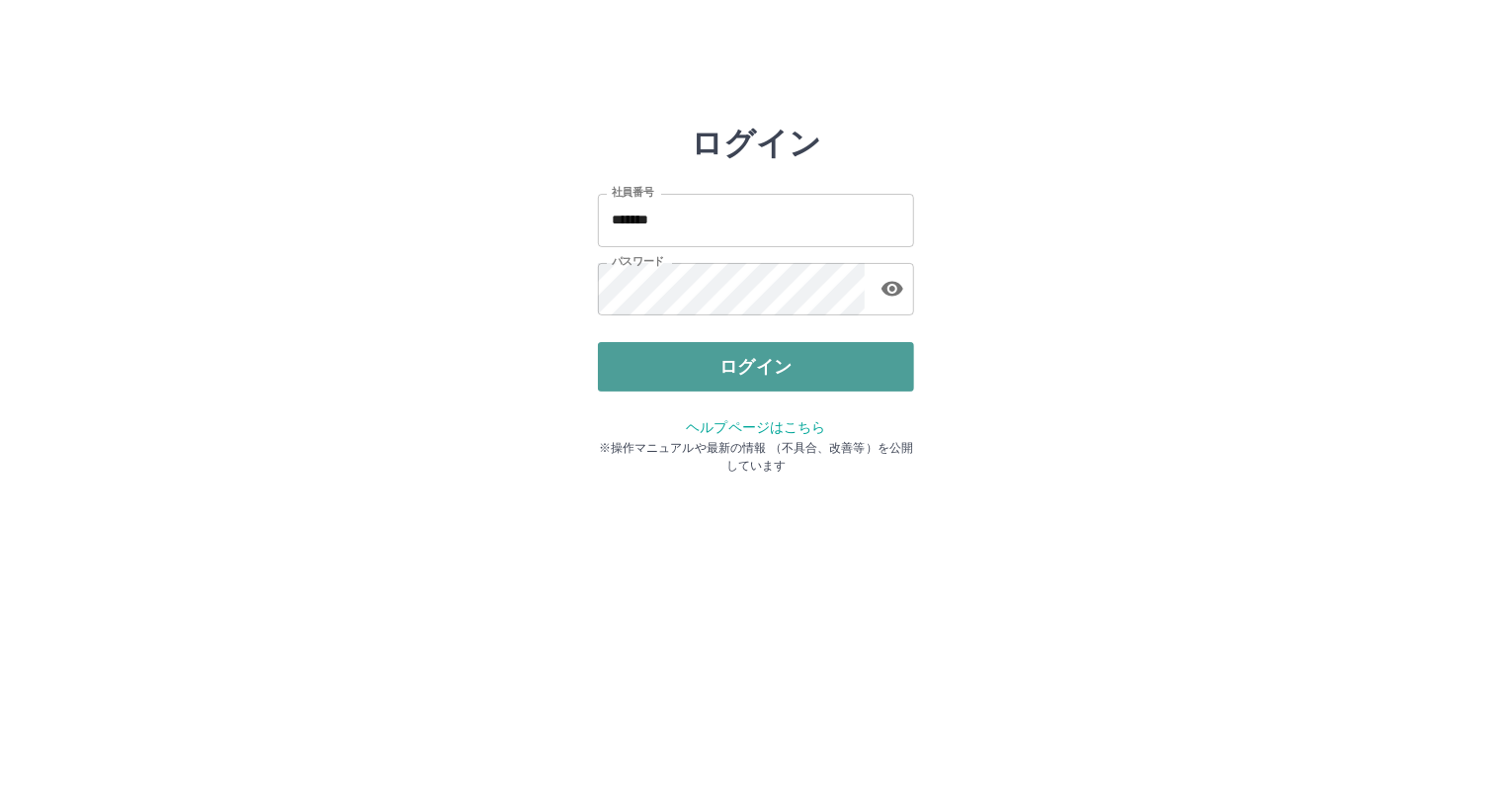 click on "ログイン" at bounding box center (756, 367) 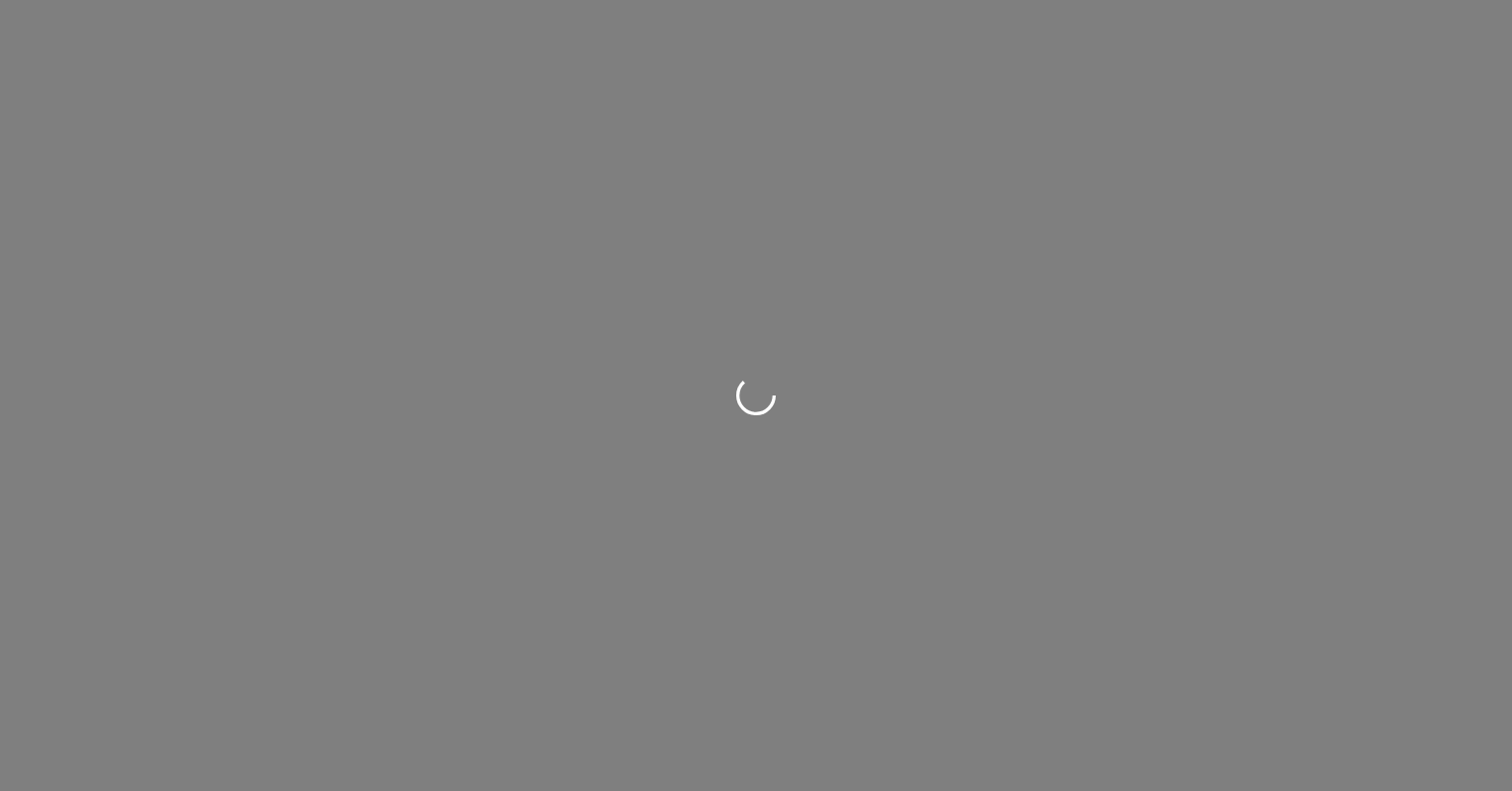 scroll, scrollTop: 0, scrollLeft: 0, axis: both 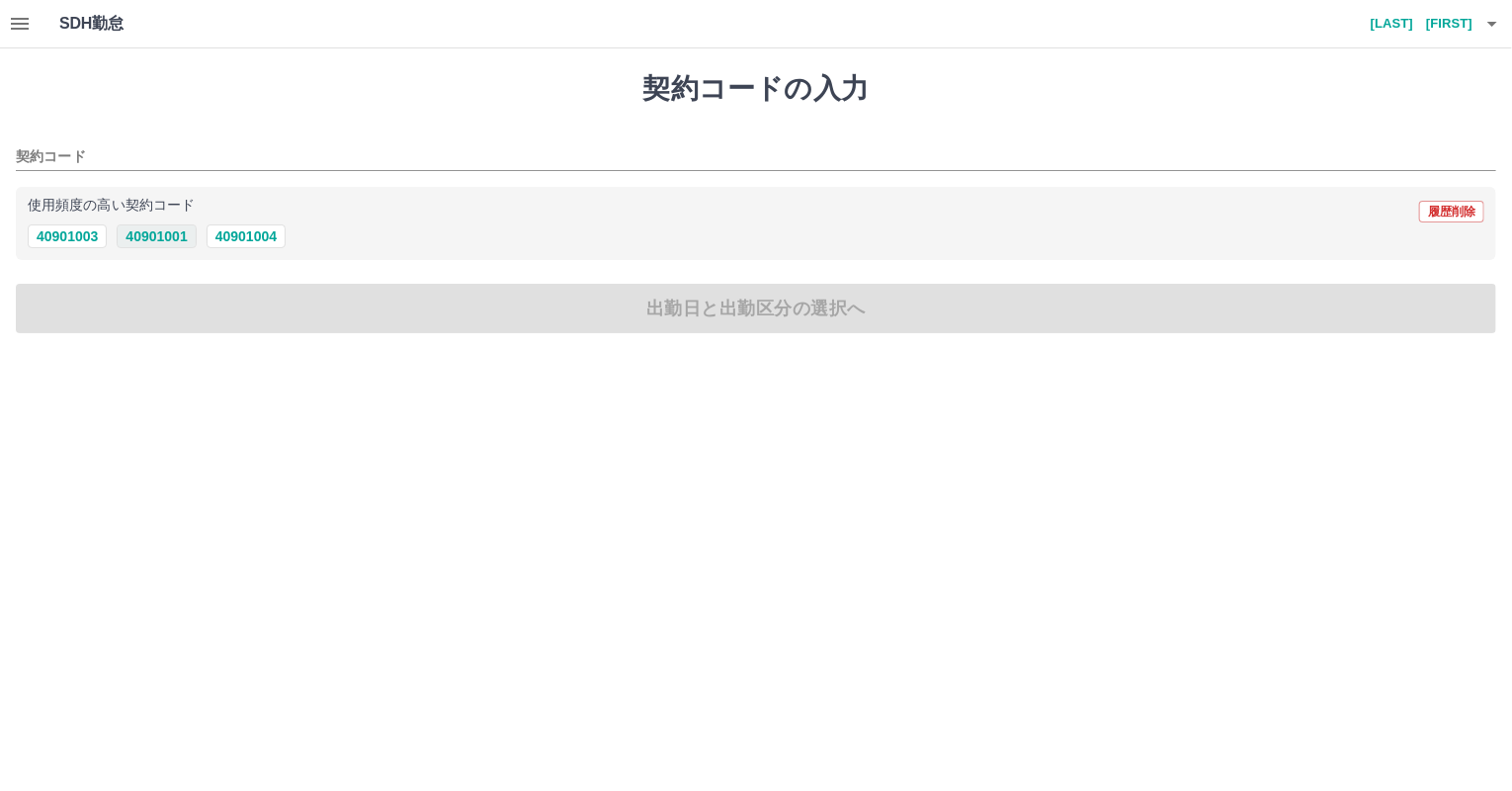click on "40901001" at bounding box center [156, 236] 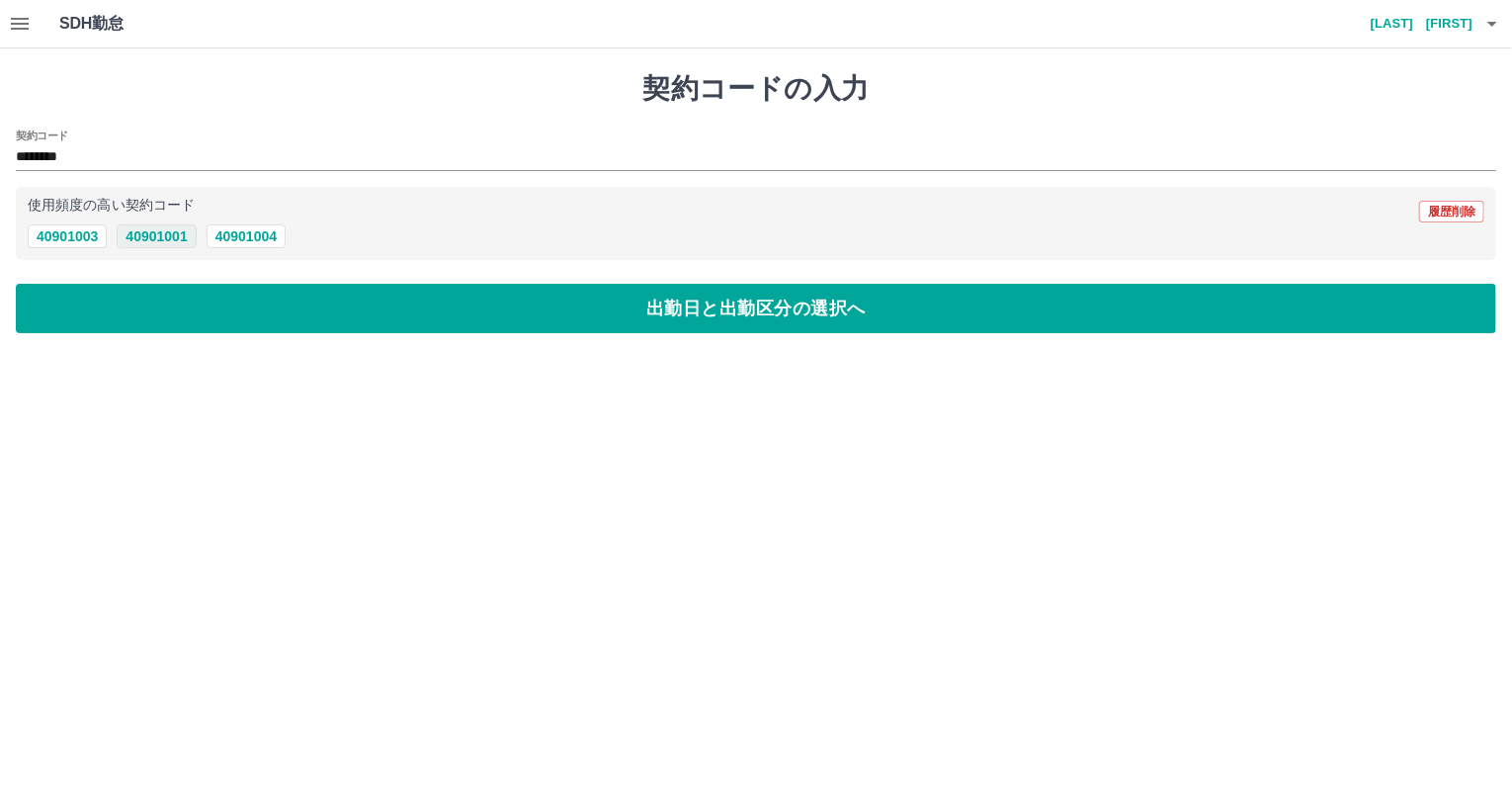 type on "********" 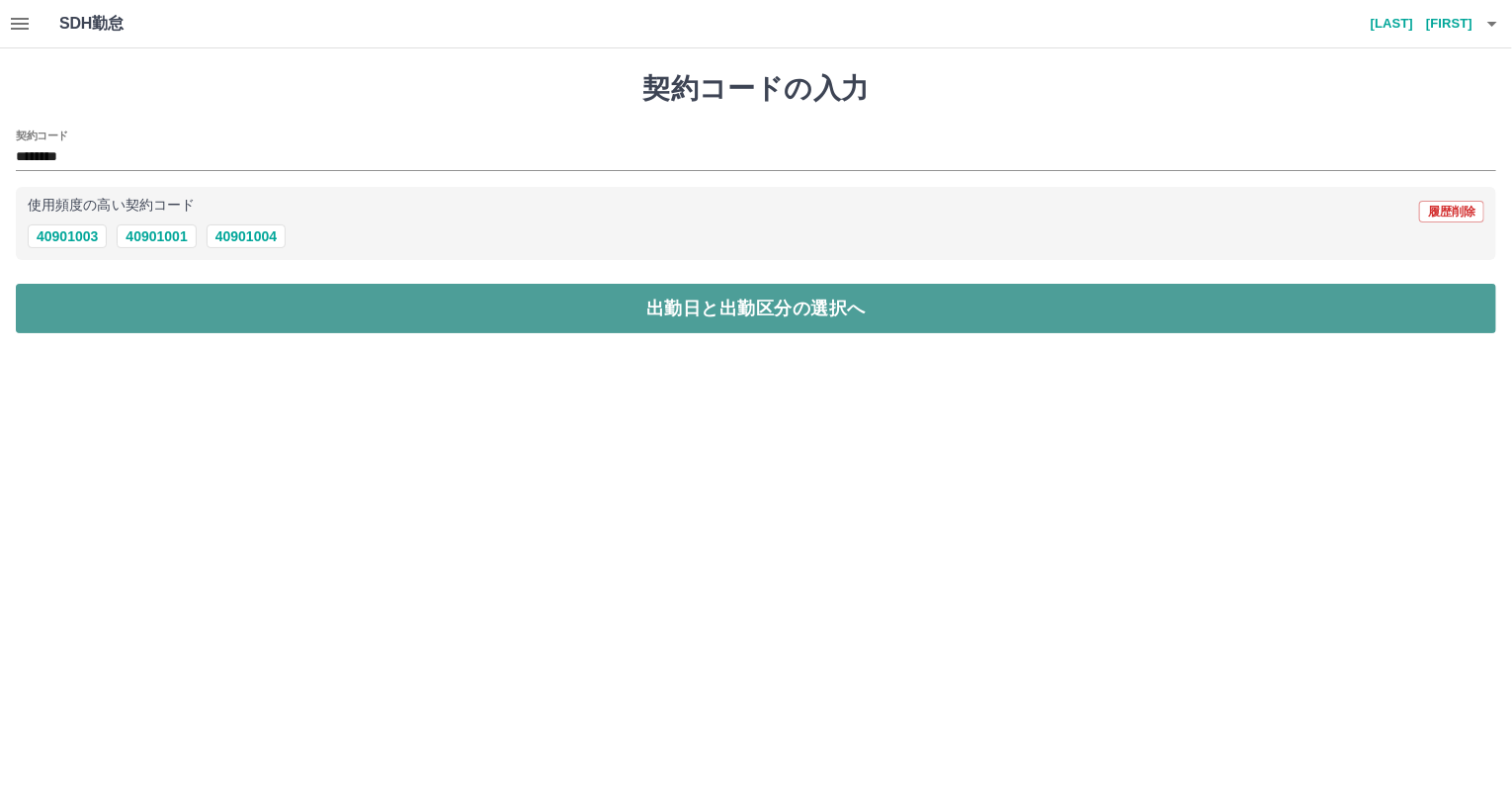 click on "出勤日と出勤区分の選択へ" at bounding box center (756, 308) 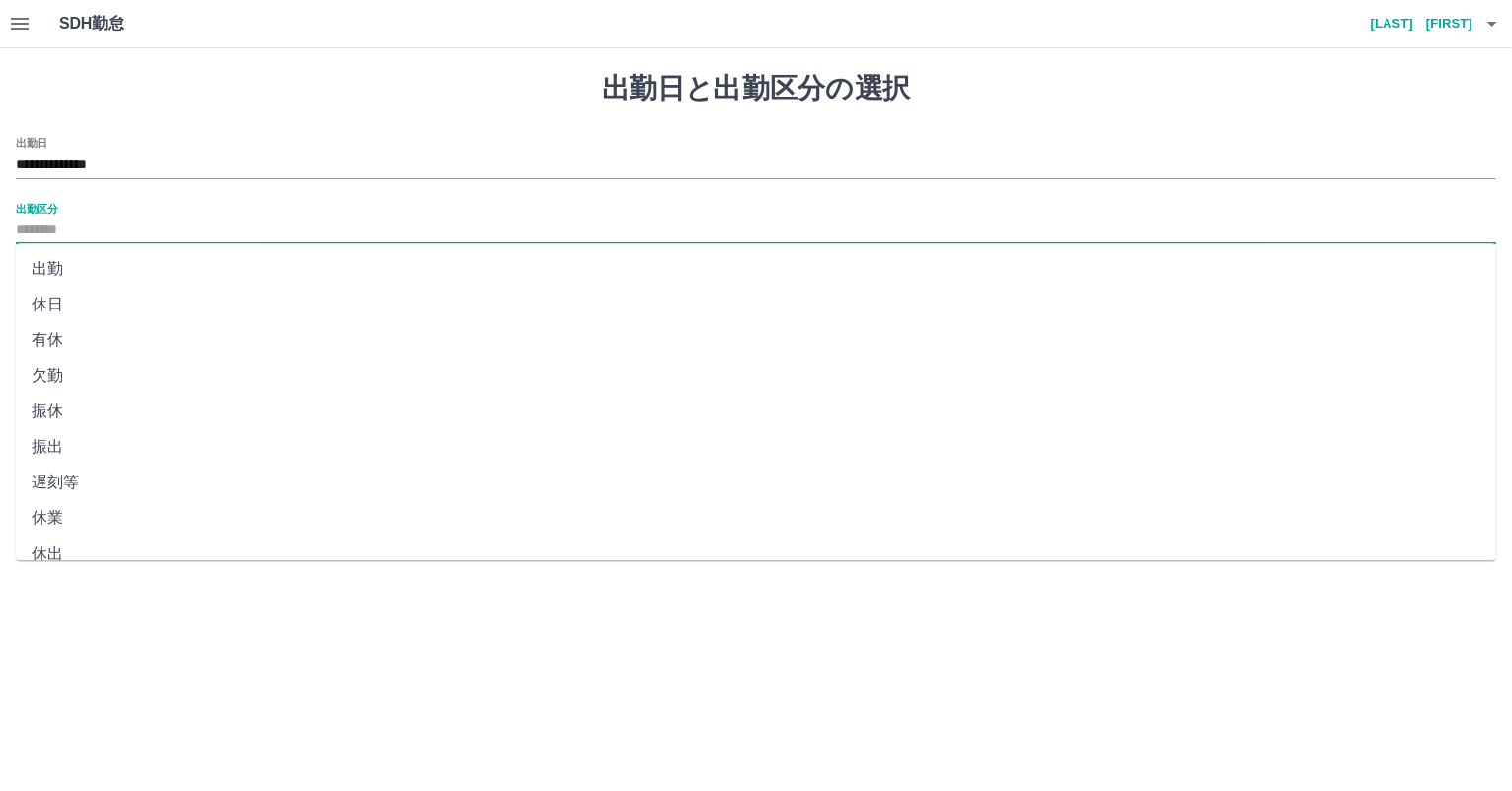 click on "出勤区分" at bounding box center [756, 230] 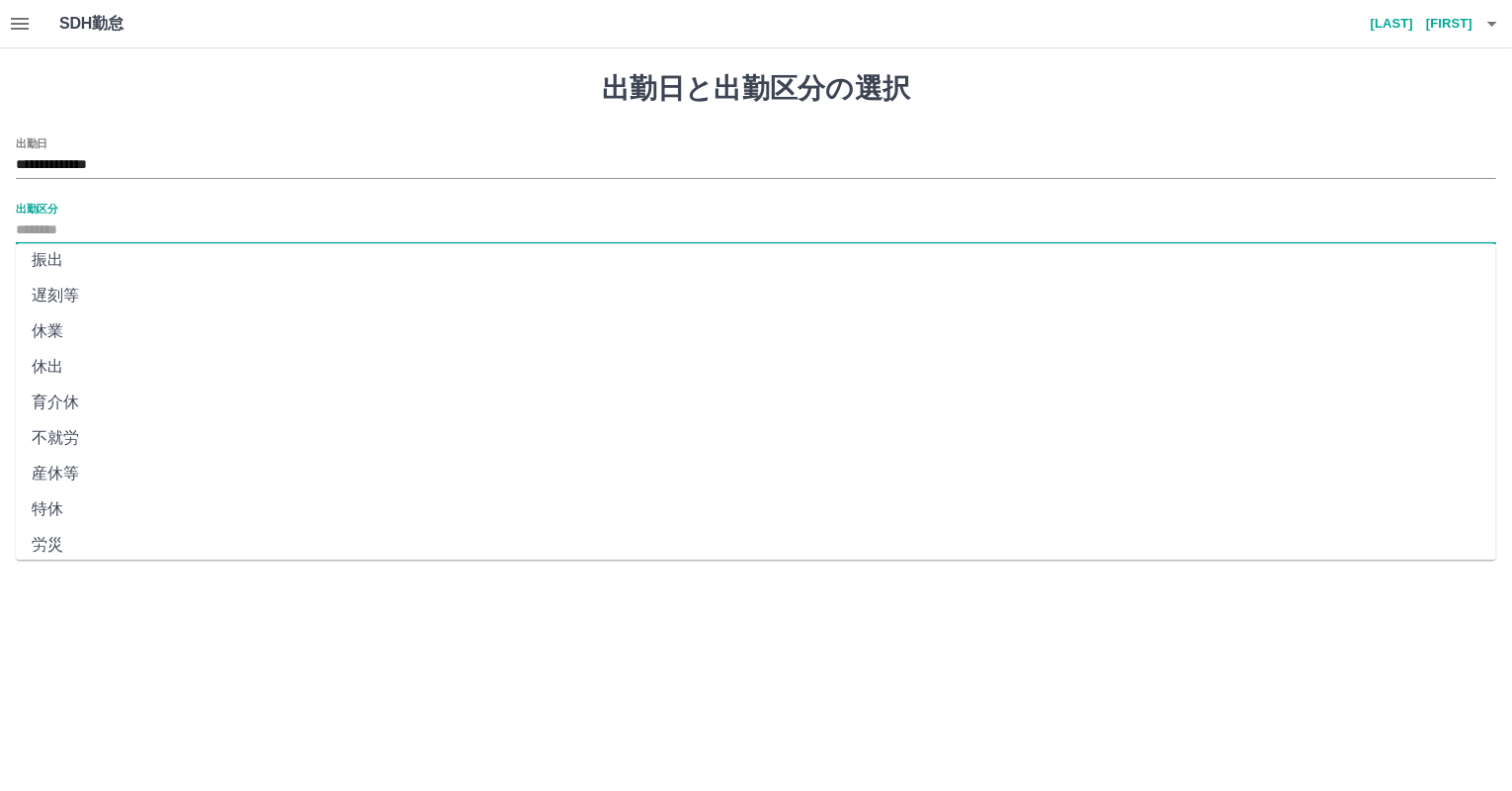 scroll, scrollTop: 340, scrollLeft: 0, axis: vertical 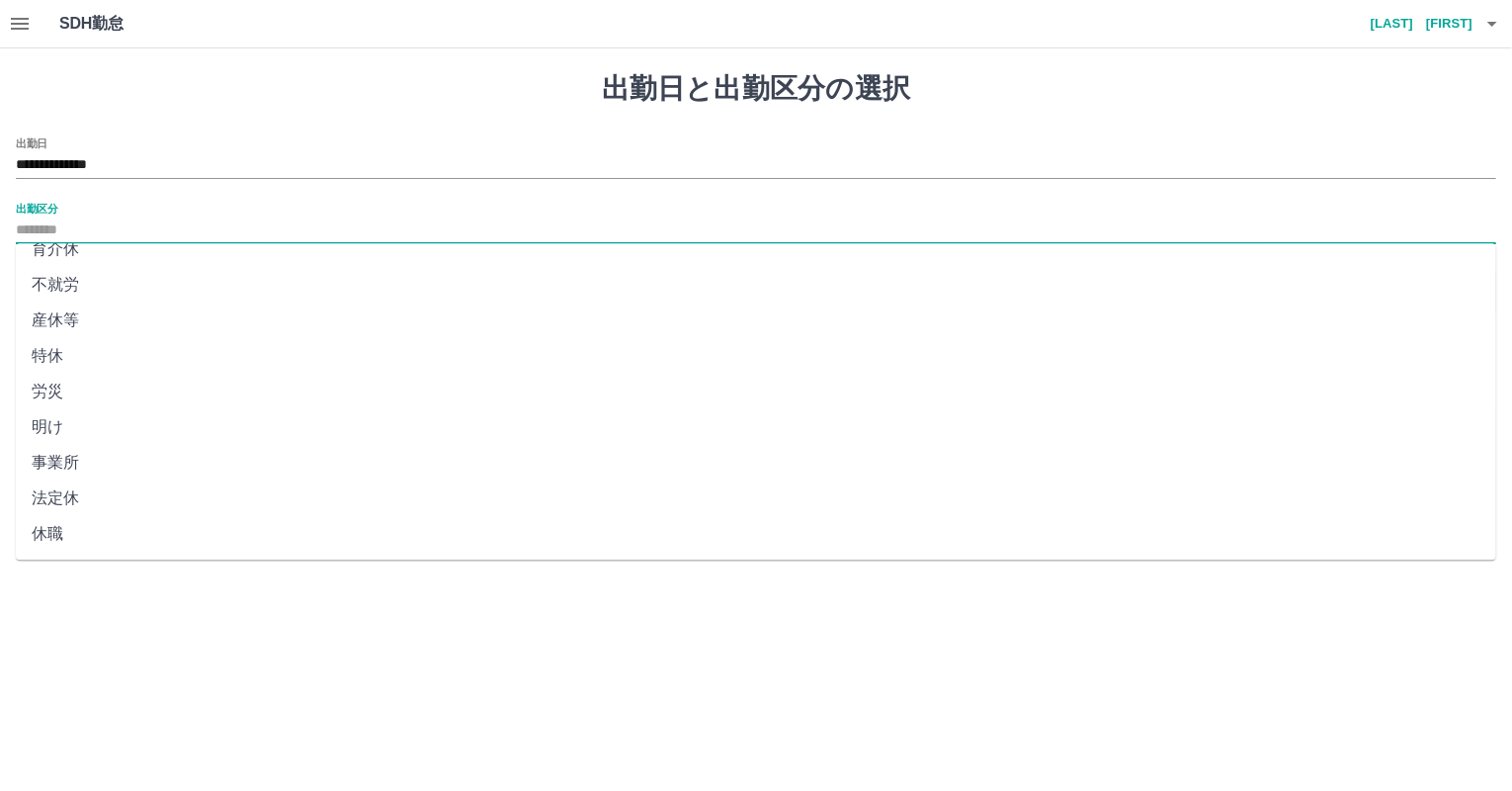 click on "法定休" at bounding box center (756, 498) 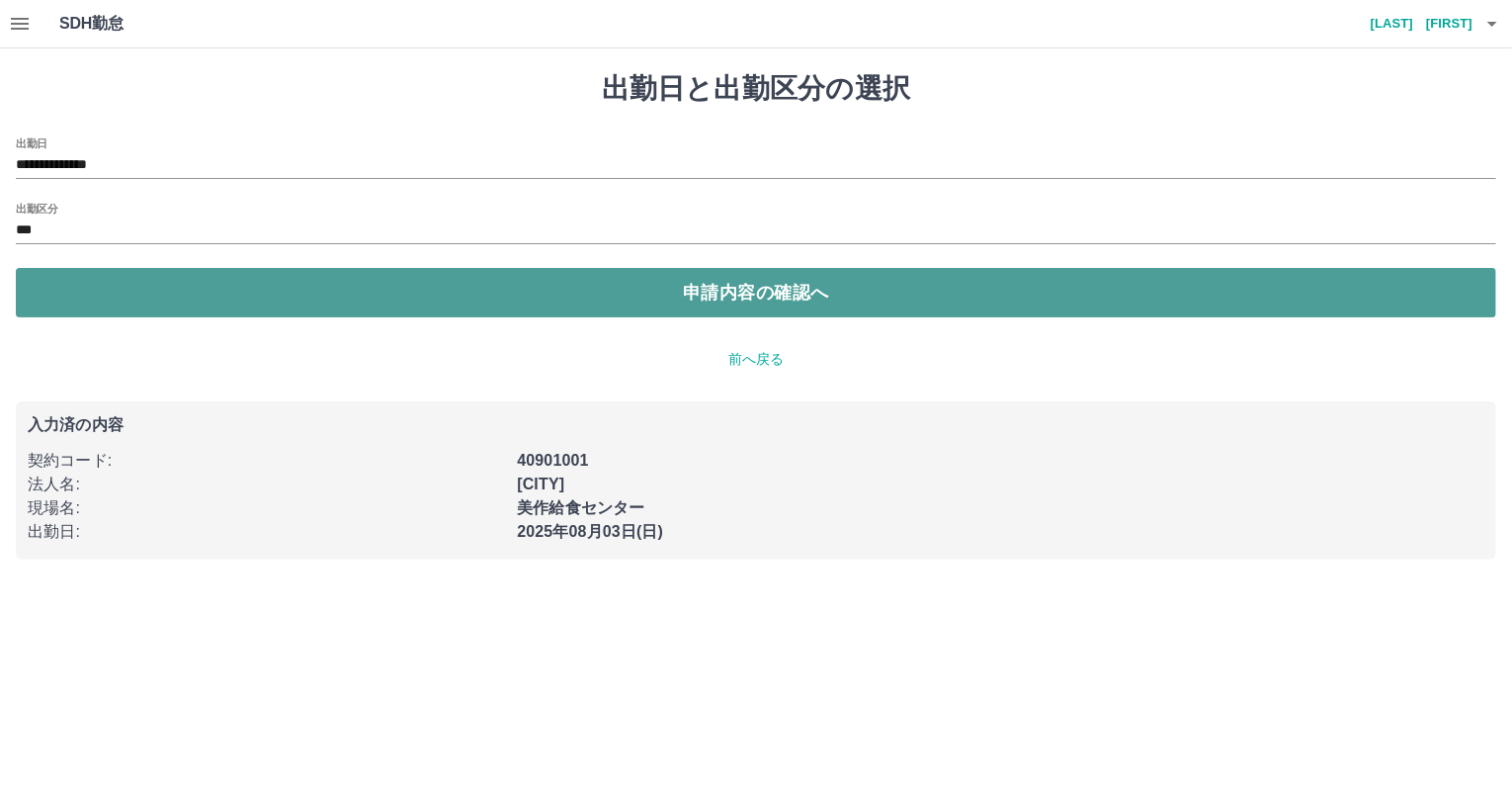 click on "申請内容の確認へ" at bounding box center [756, 293] 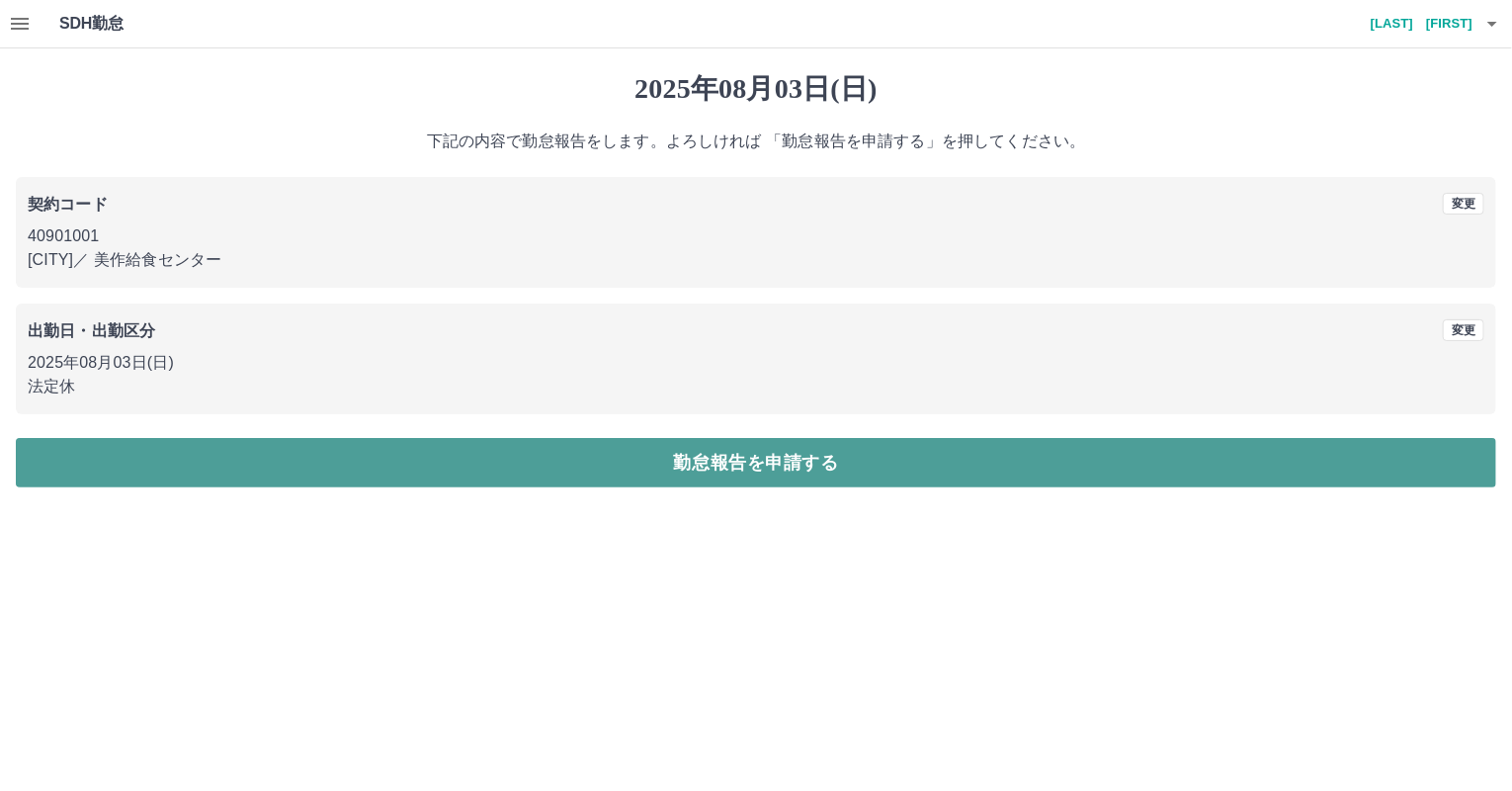 click on "勤怠報告を申請する" at bounding box center (756, 463) 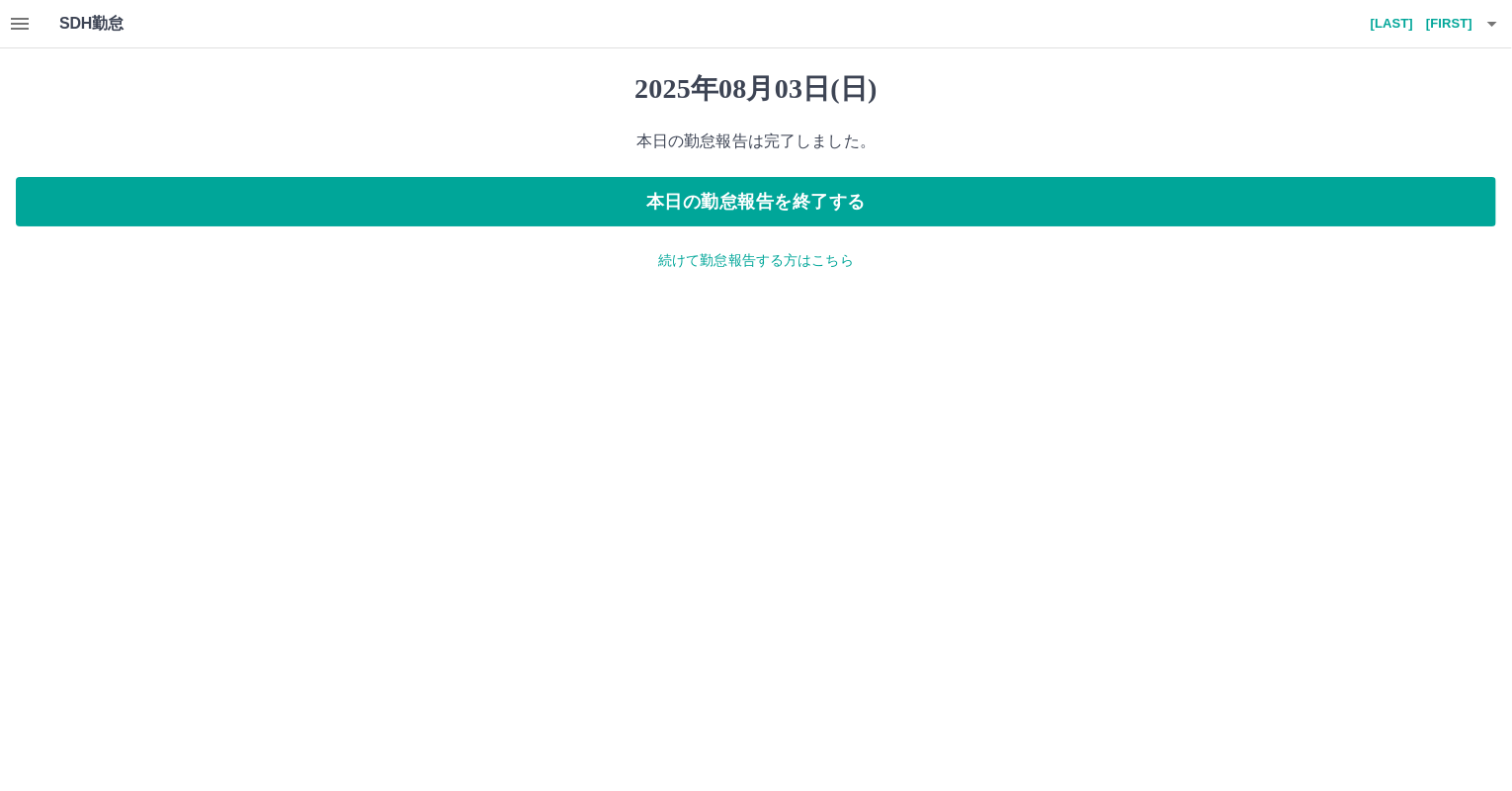 click on "続けて勤怠報告する方はこちら" at bounding box center [756, 260] 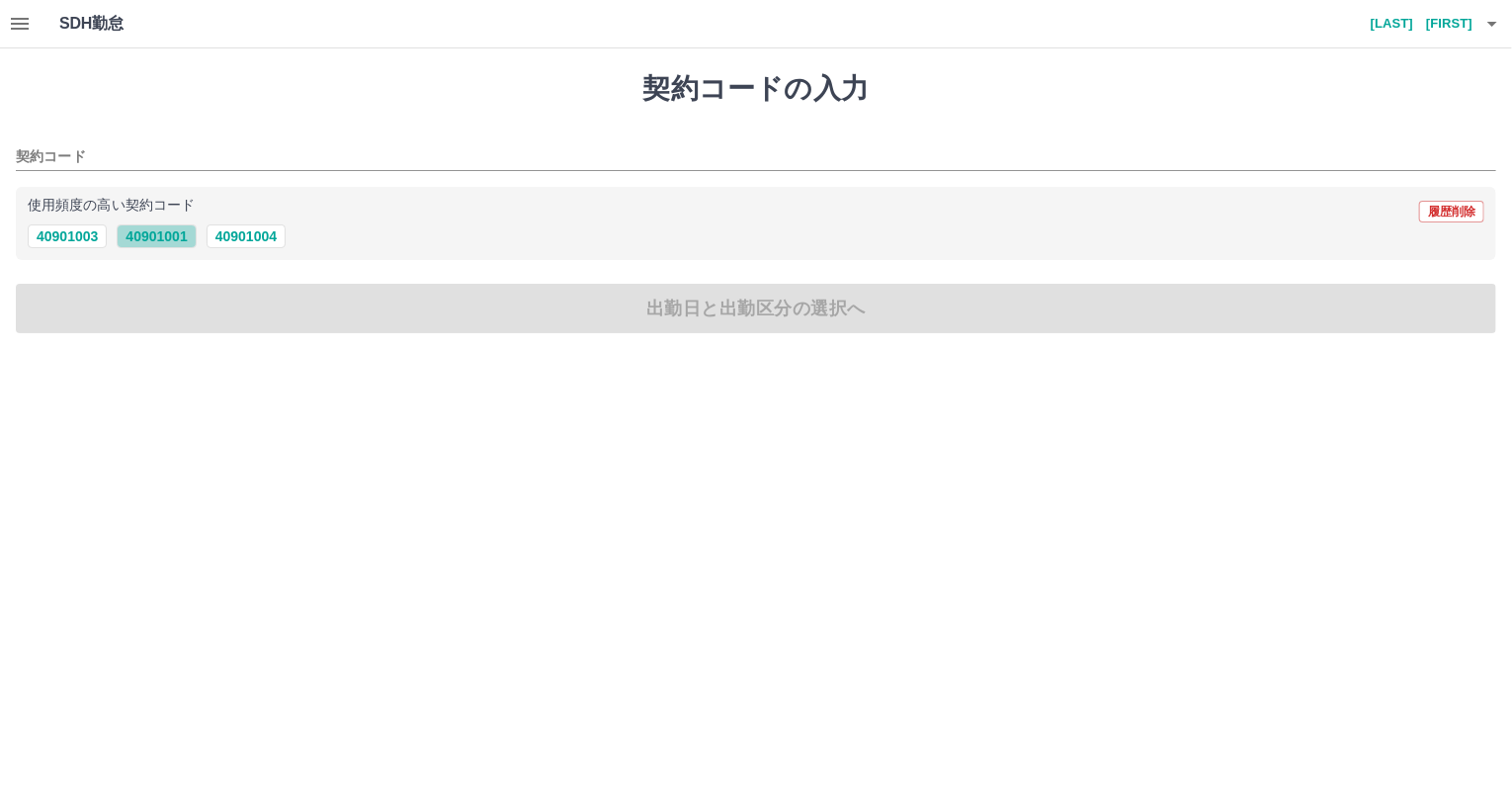 click on "40901001" at bounding box center (156, 236) 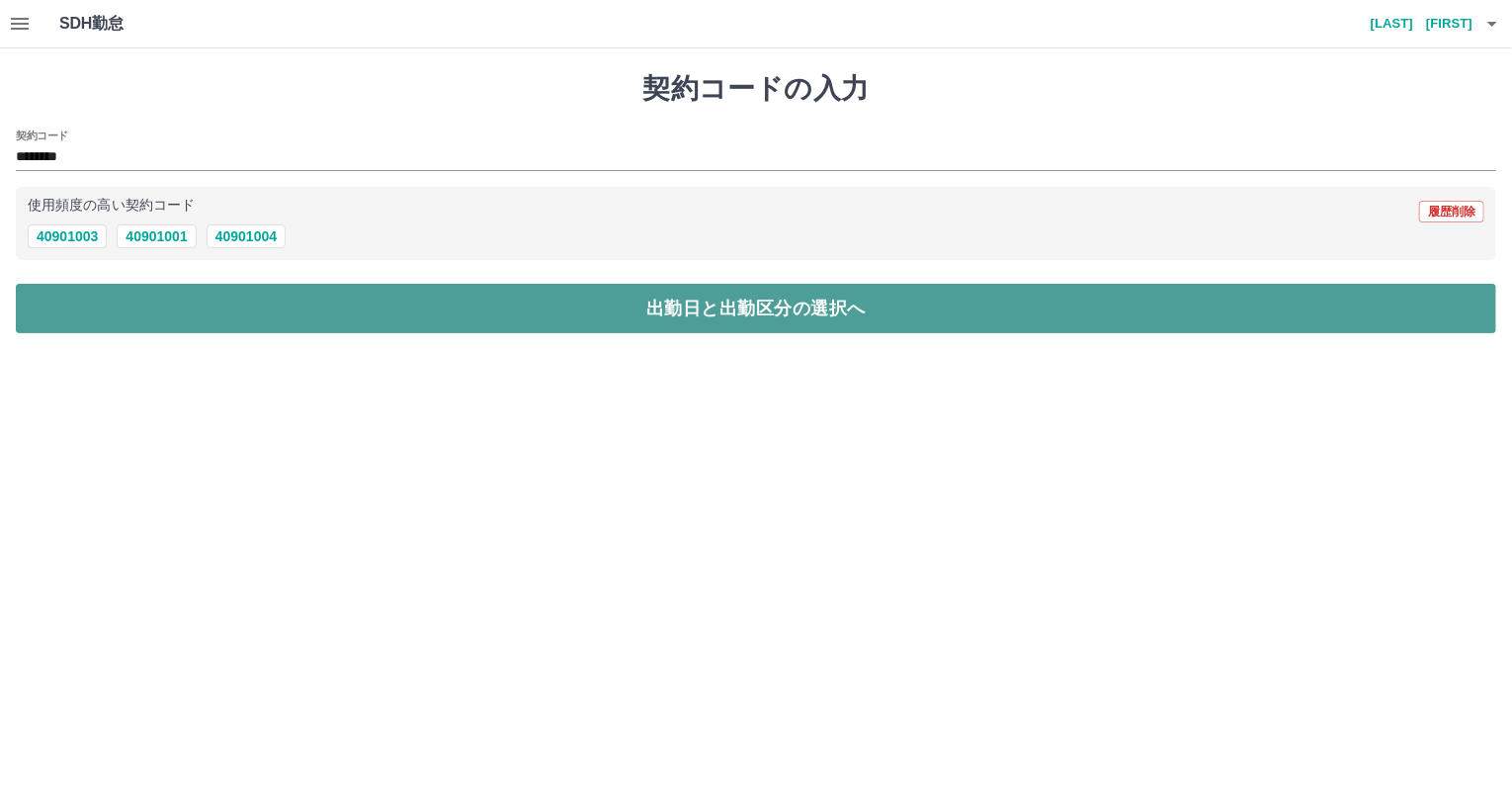 click on "出勤日と出勤区分の選択へ" at bounding box center (756, 308) 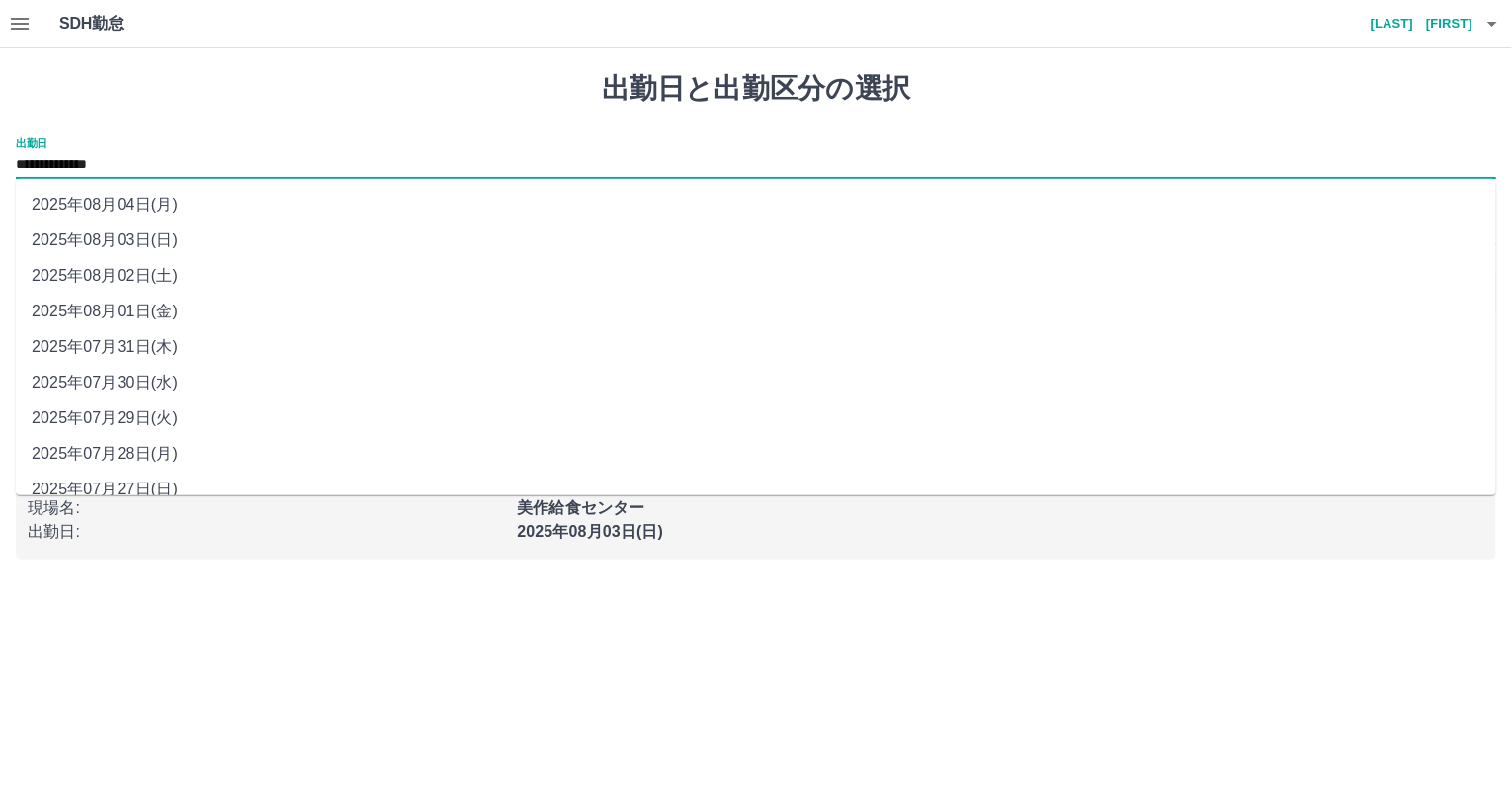 click on "**********" at bounding box center (756, 165) 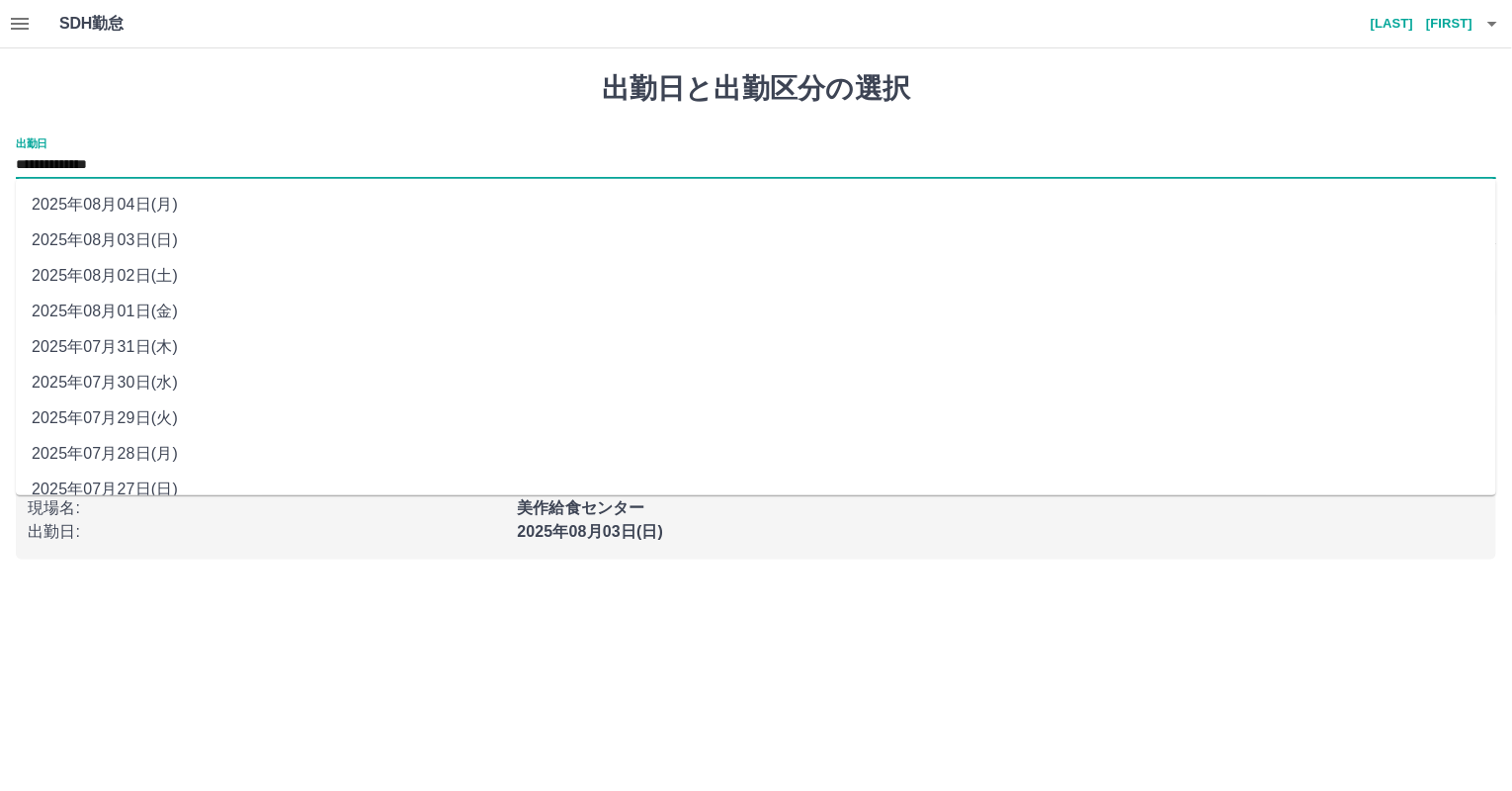 click on "2025年08月04日(月)" at bounding box center (756, 205) 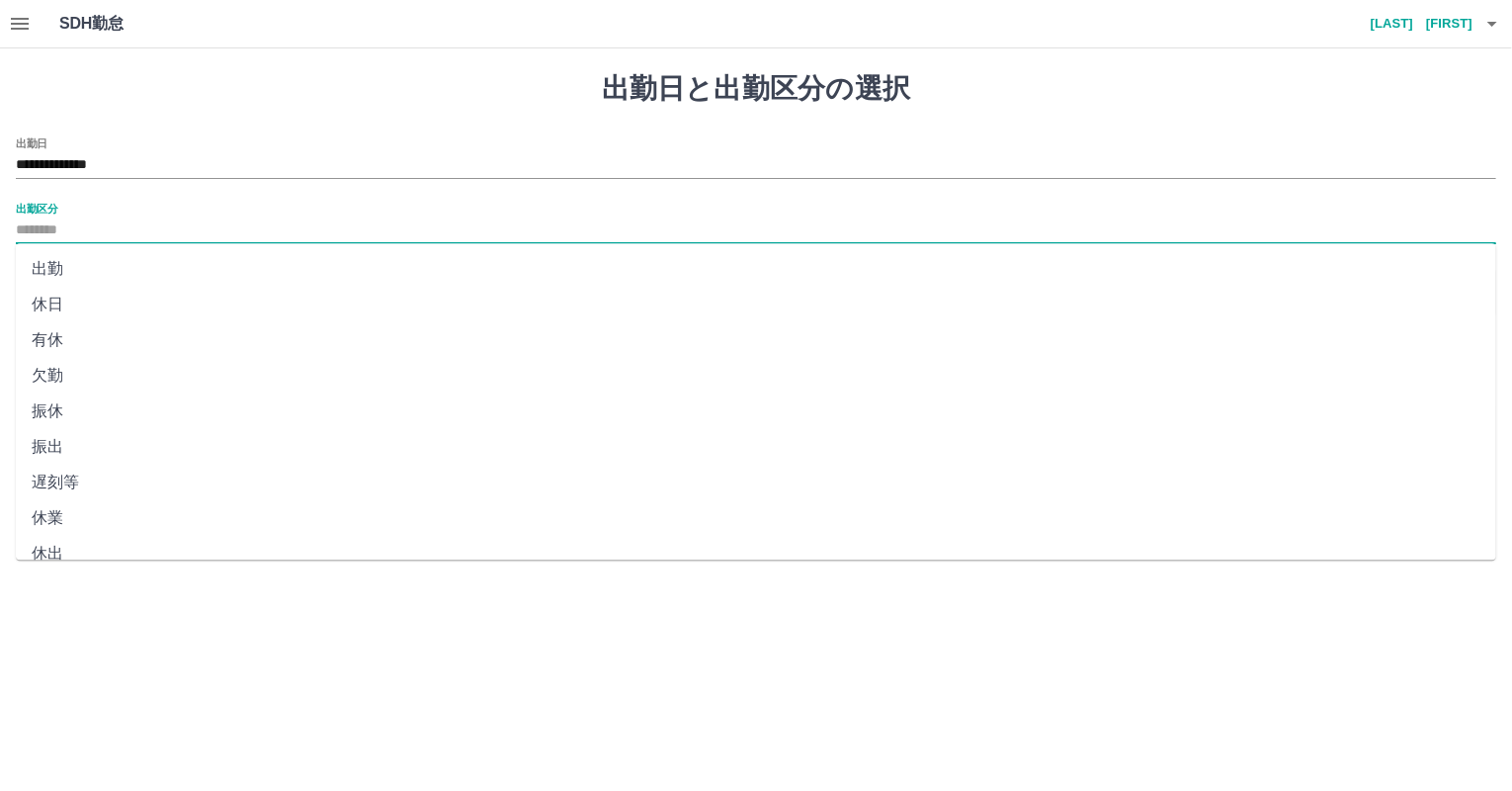 click on "出勤区分" at bounding box center (756, 230) 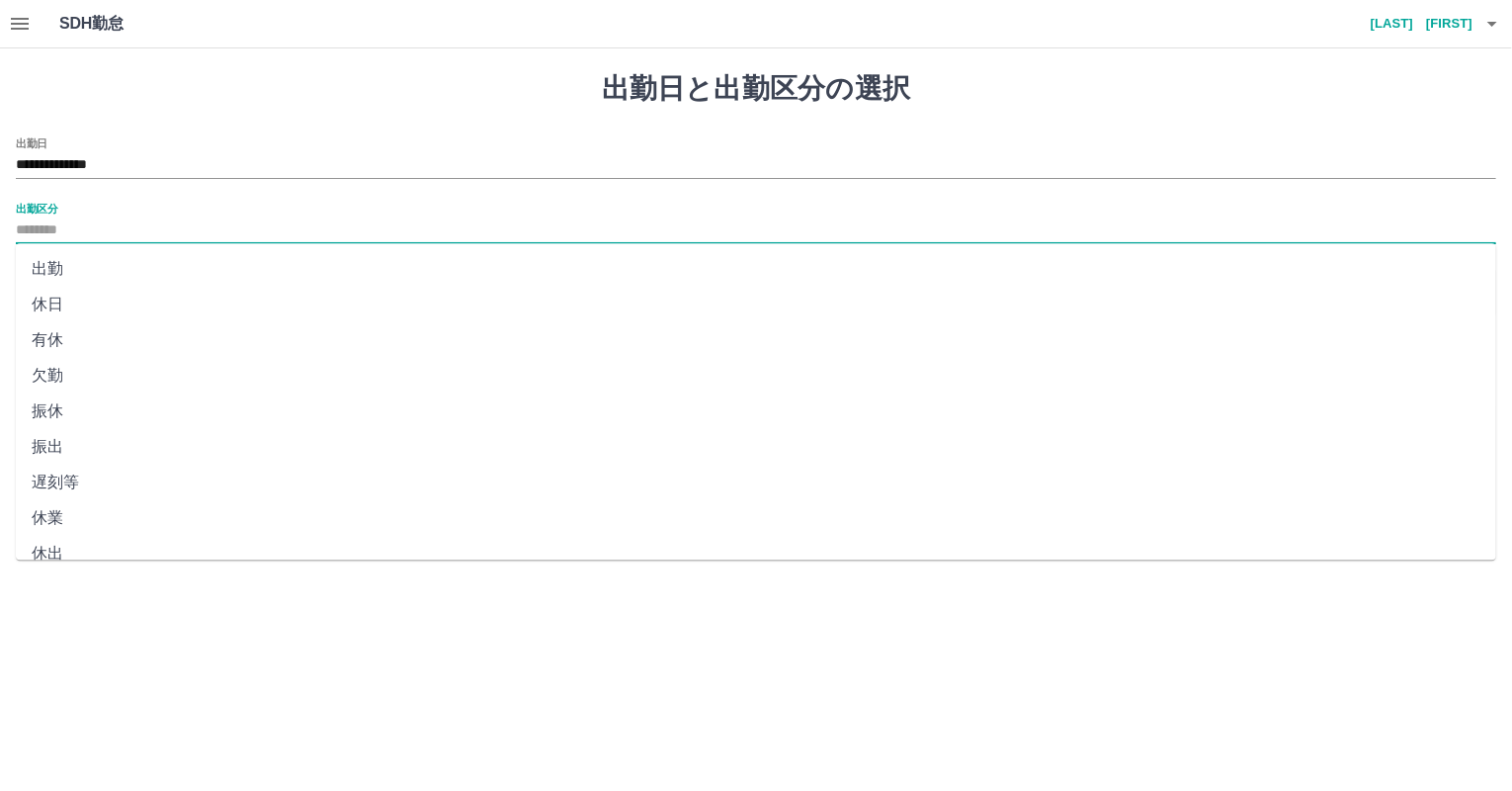 click on "有休" at bounding box center [756, 340] 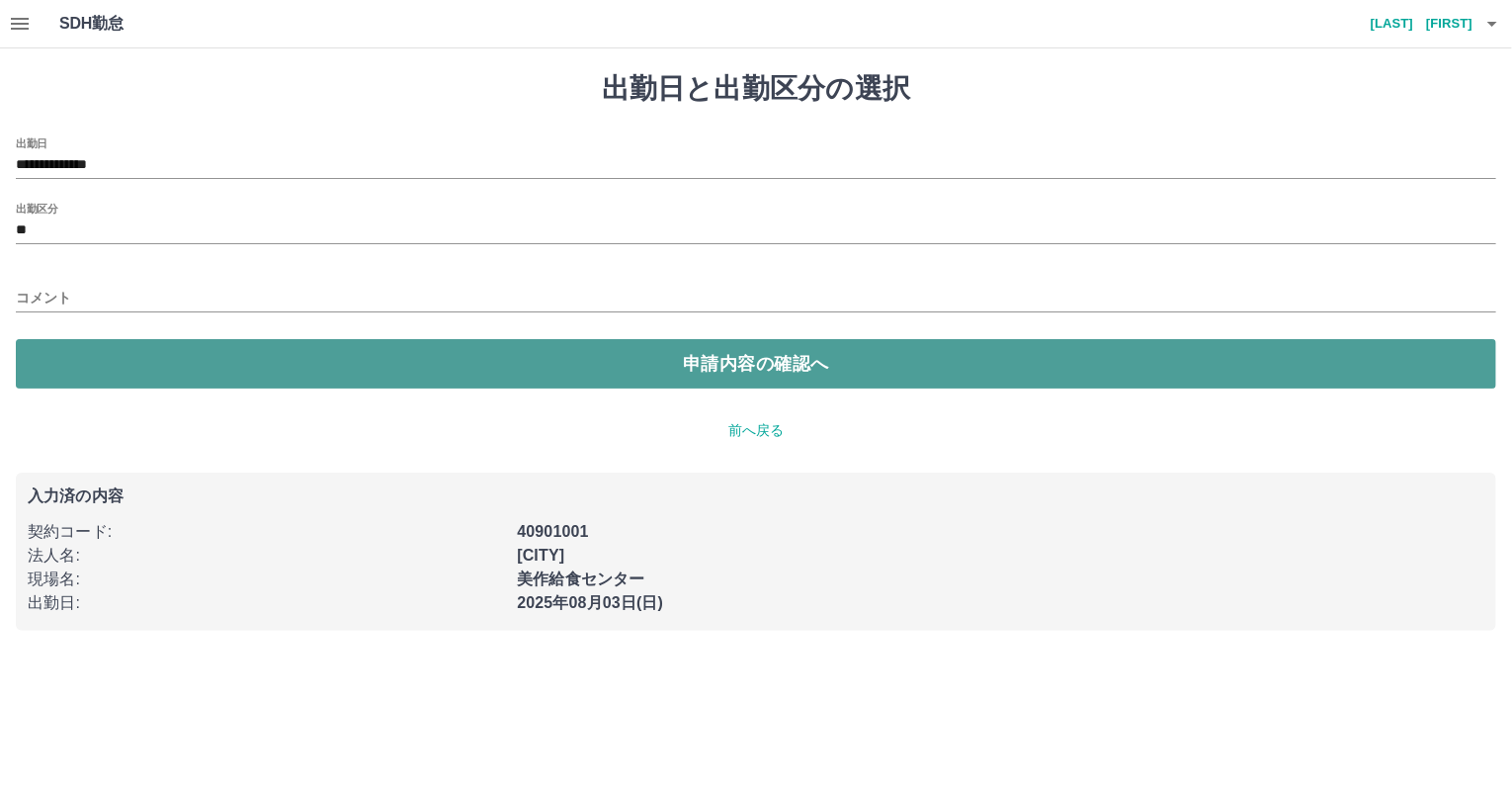 click on "申請内容の確認へ" at bounding box center [756, 364] 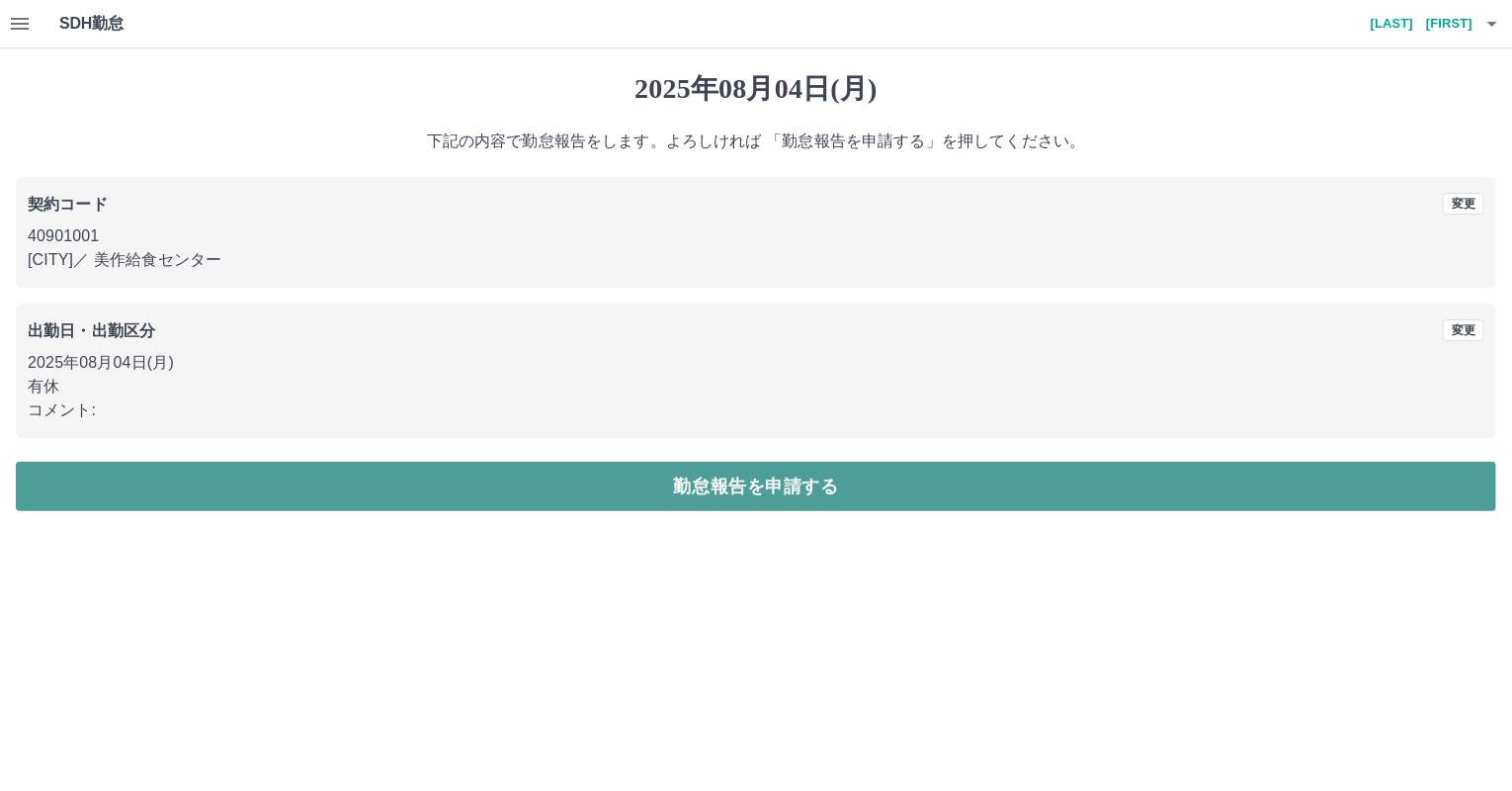 click on "勤怠報告を申請する" at bounding box center (756, 486) 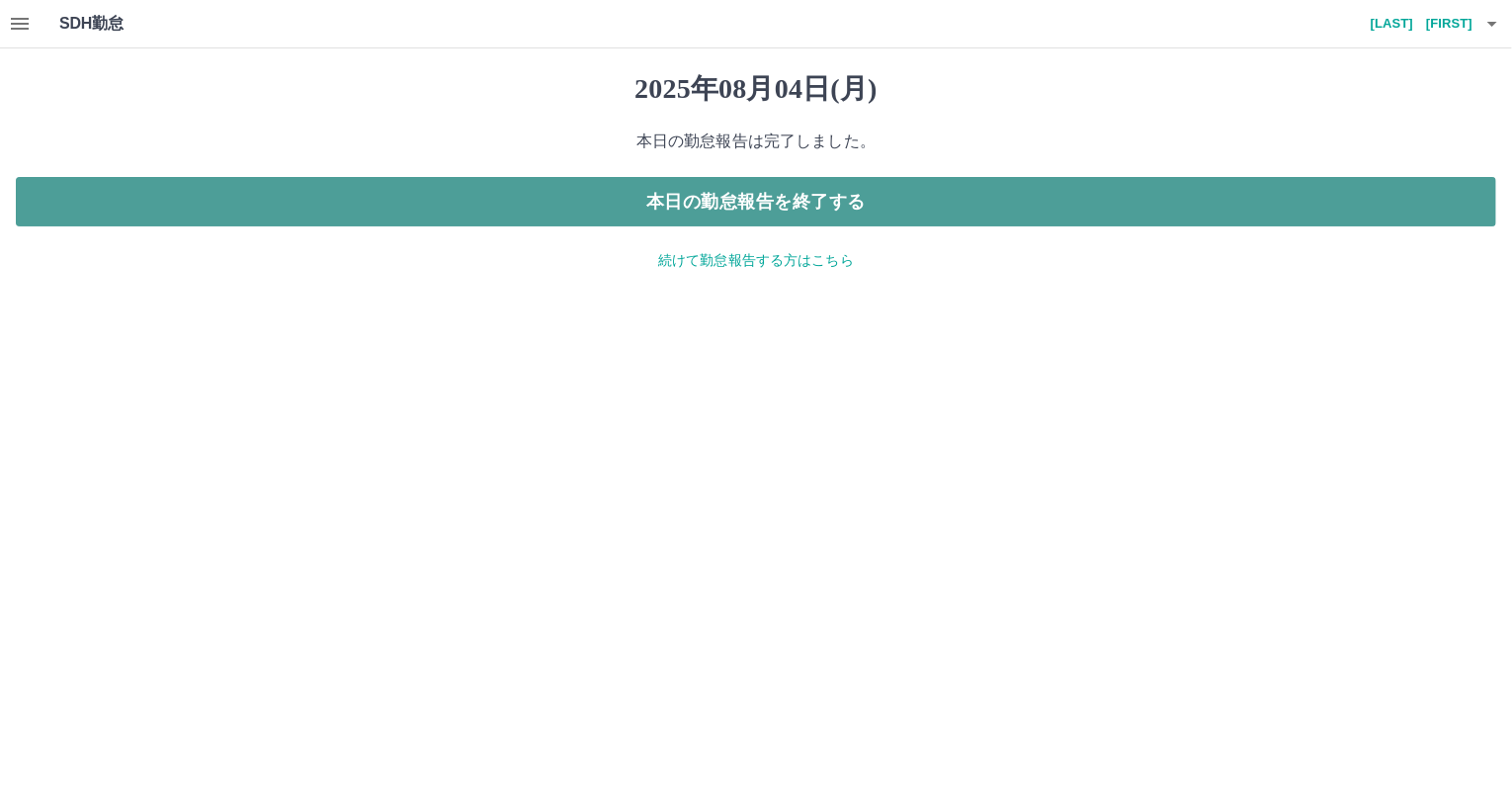 click on "本日の勤怠報告を終了する" at bounding box center (756, 202) 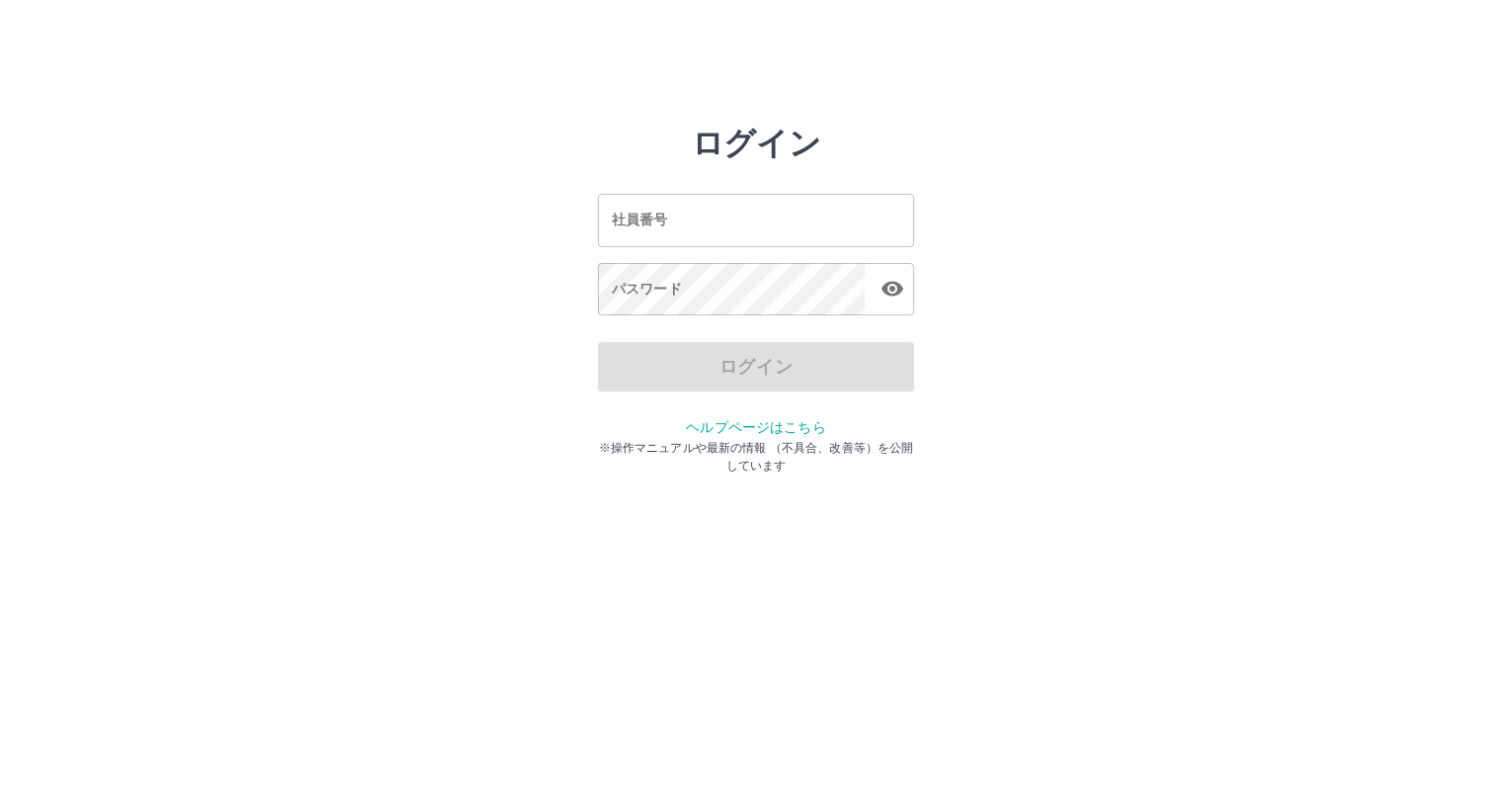 scroll, scrollTop: 0, scrollLeft: 0, axis: both 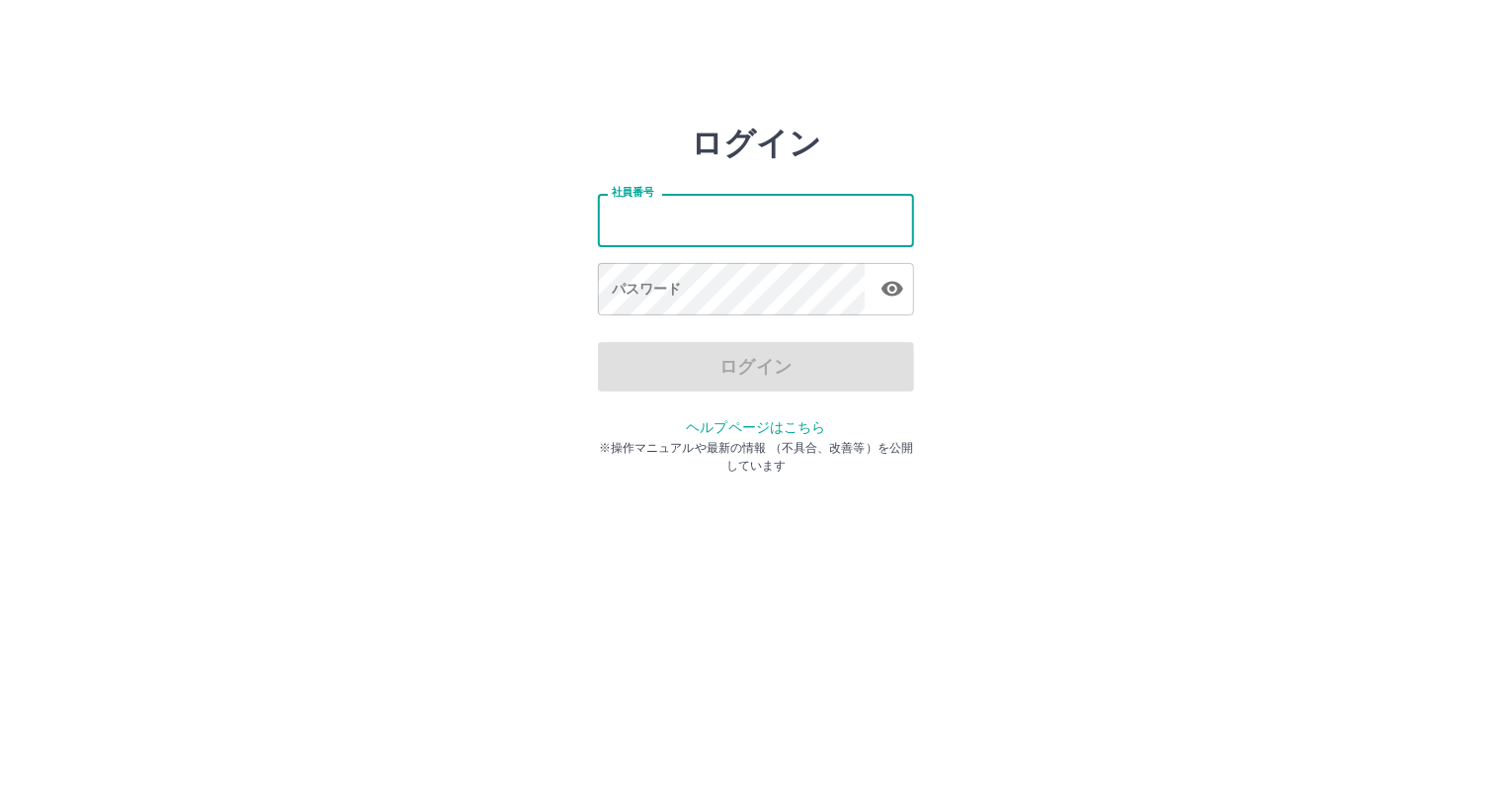 click on "社員番号" at bounding box center [756, 220] 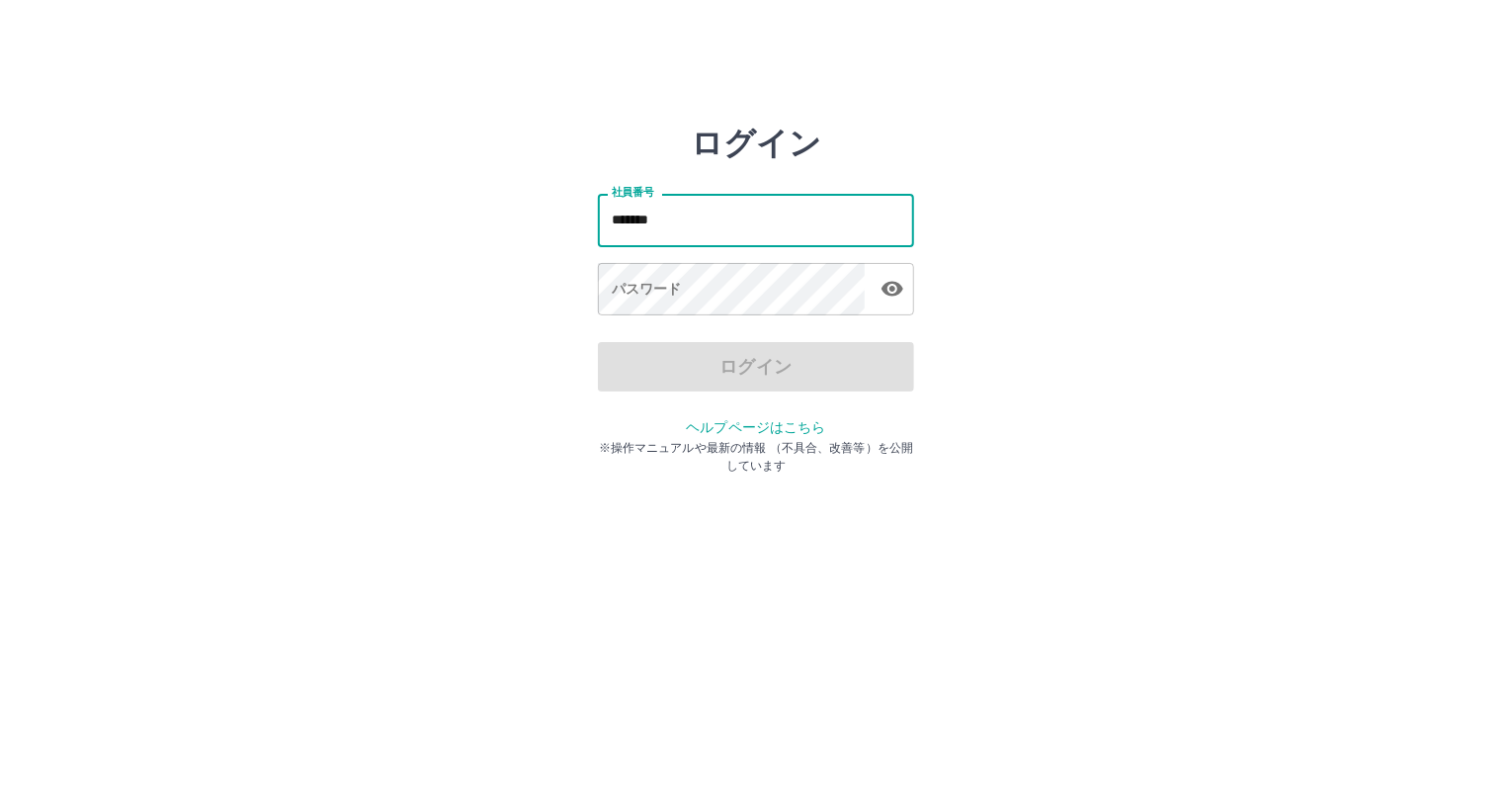 type on "*******" 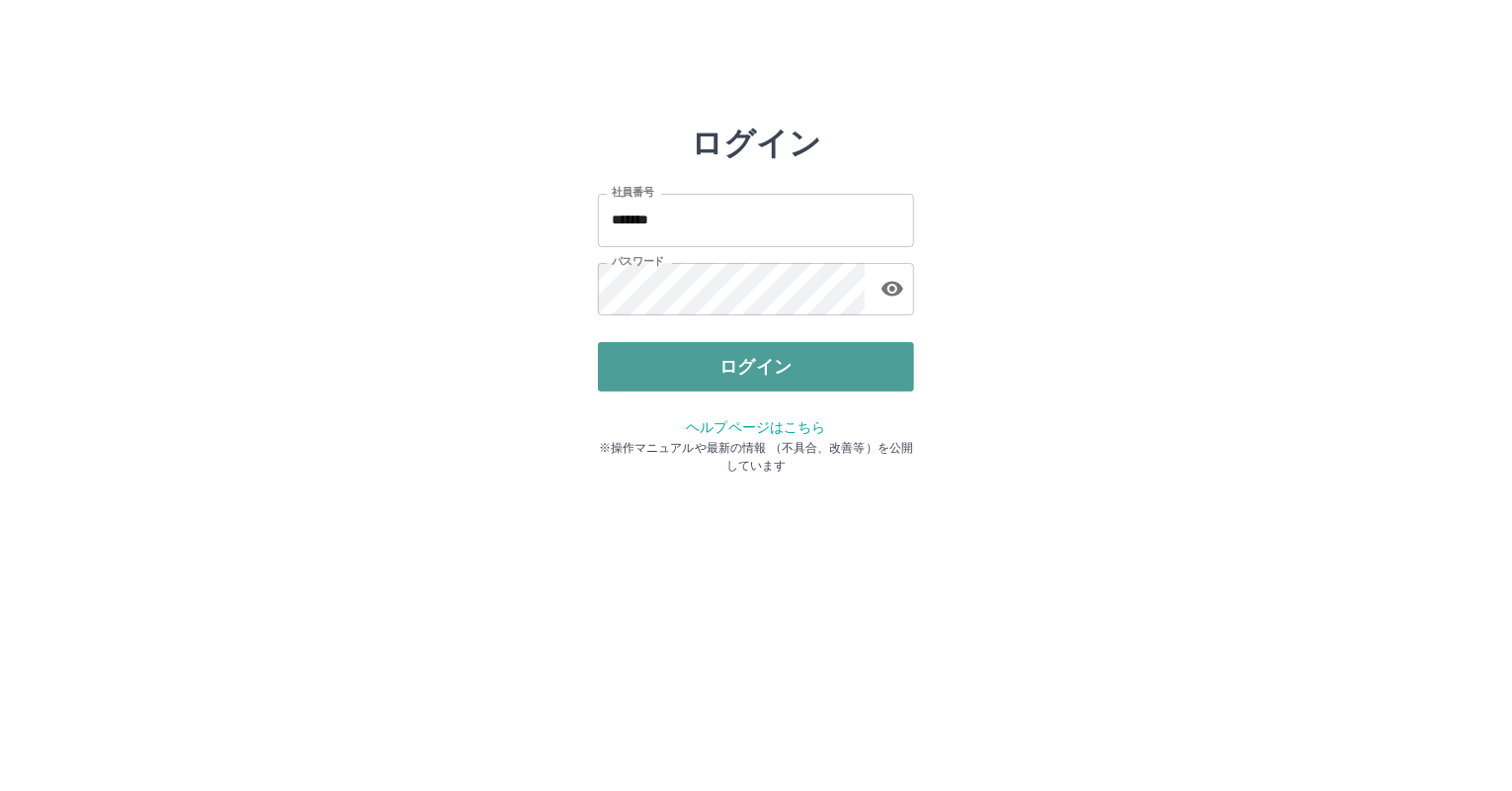 click on "ログイン" at bounding box center [756, 367] 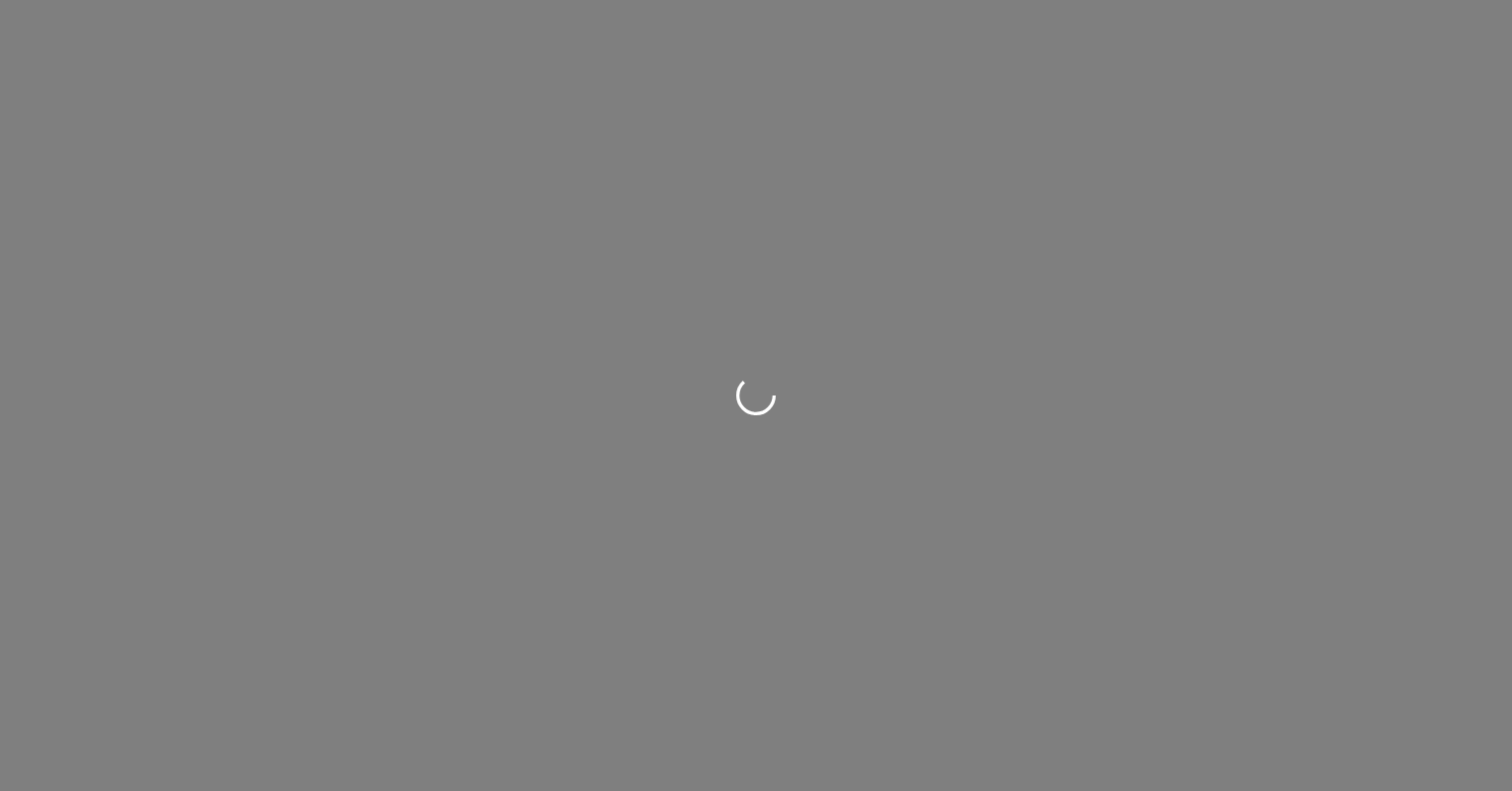scroll, scrollTop: 0, scrollLeft: 0, axis: both 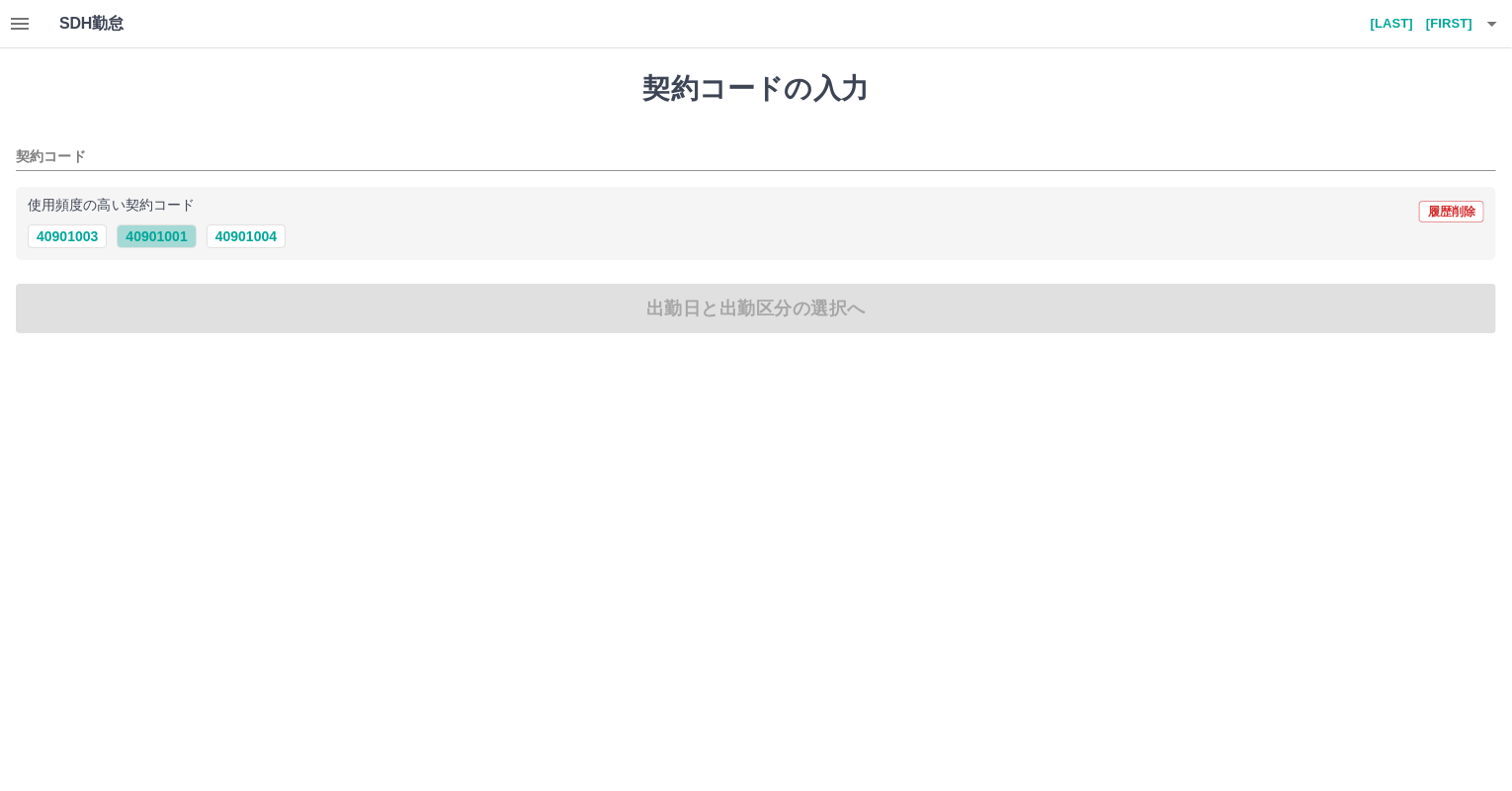 click on "40901001" at bounding box center (156, 236) 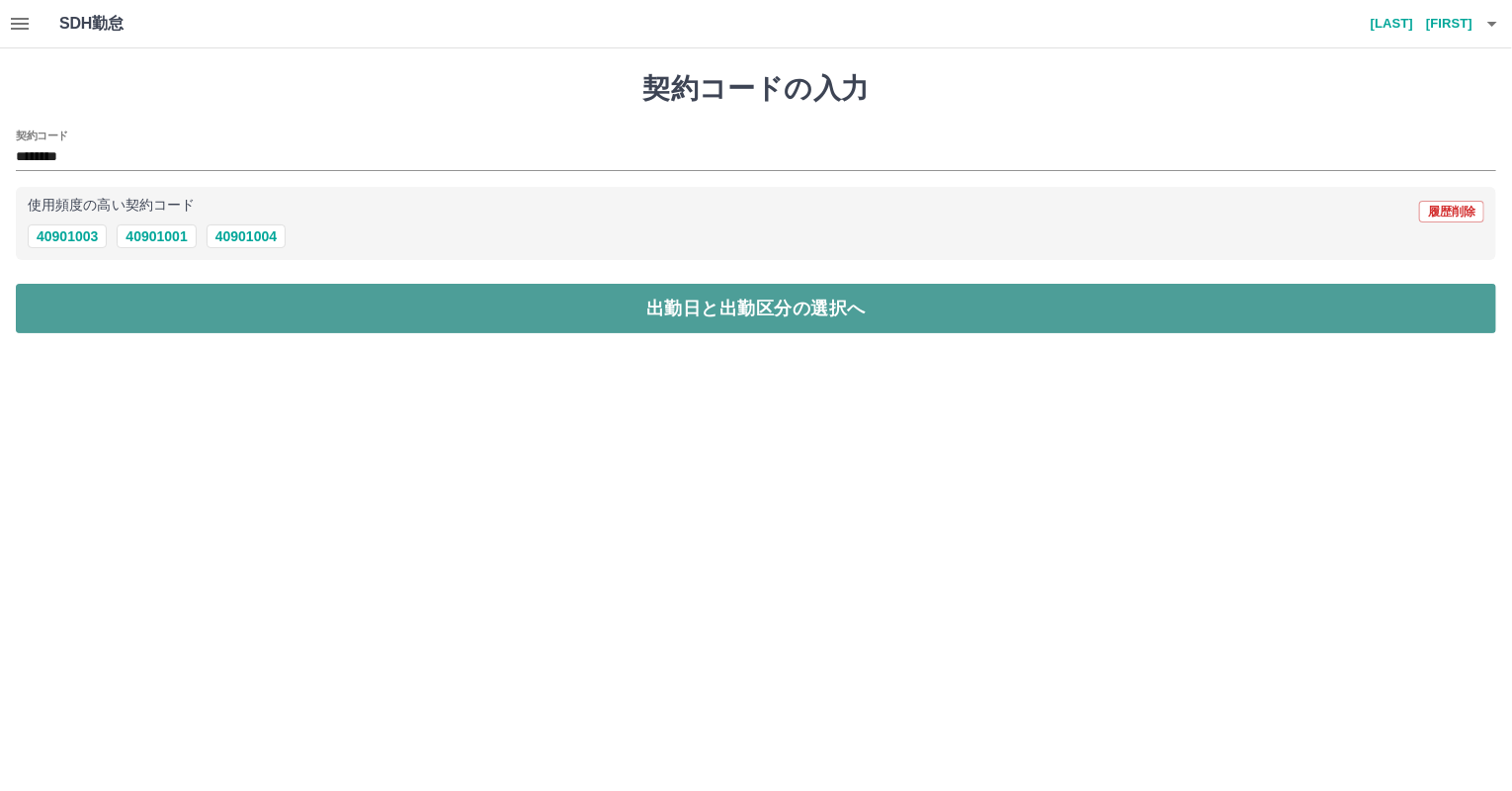 click on "出勤日と出勤区分の選択へ" at bounding box center [756, 308] 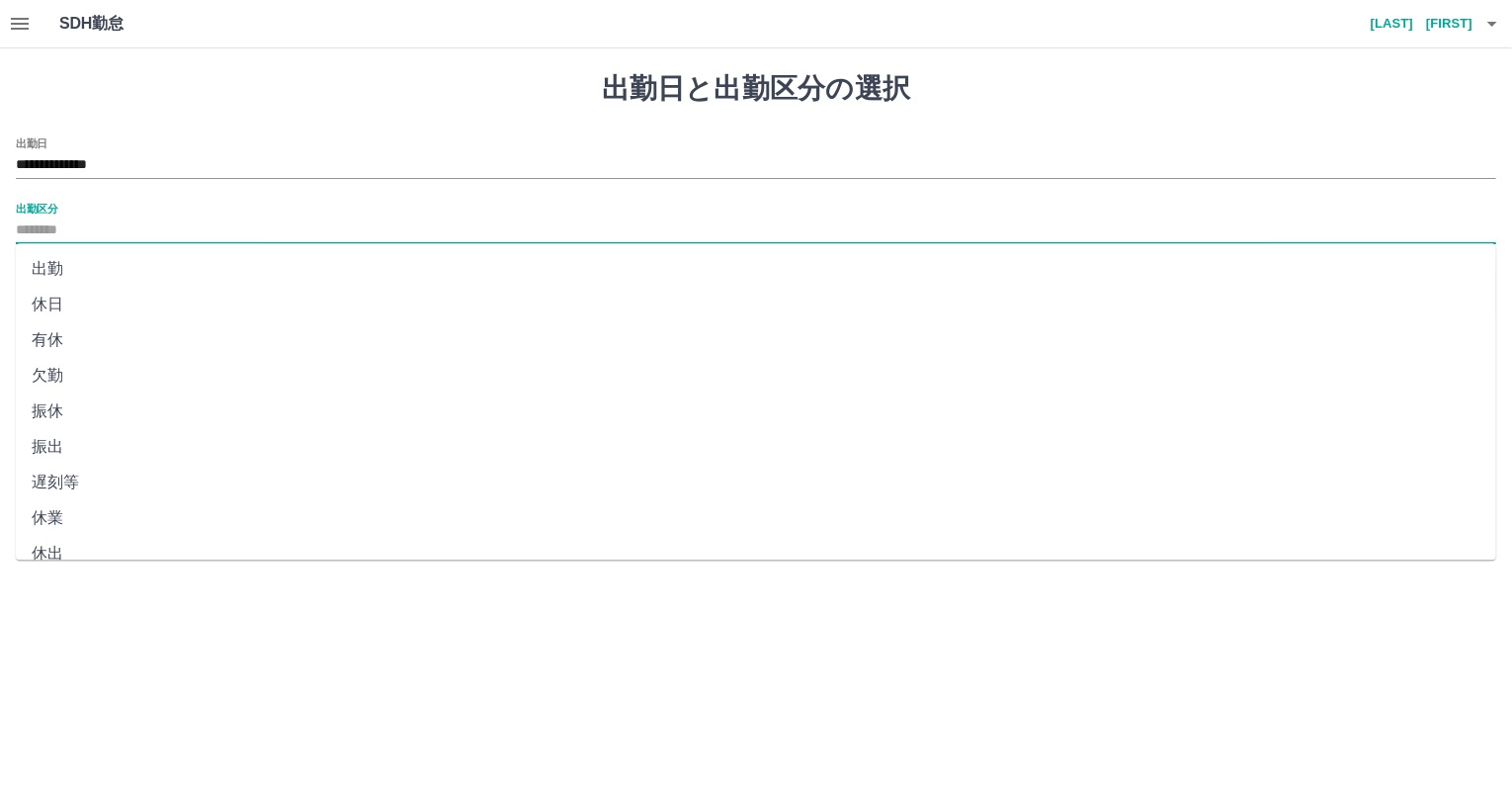 click on "出勤区分" at bounding box center (756, 230) 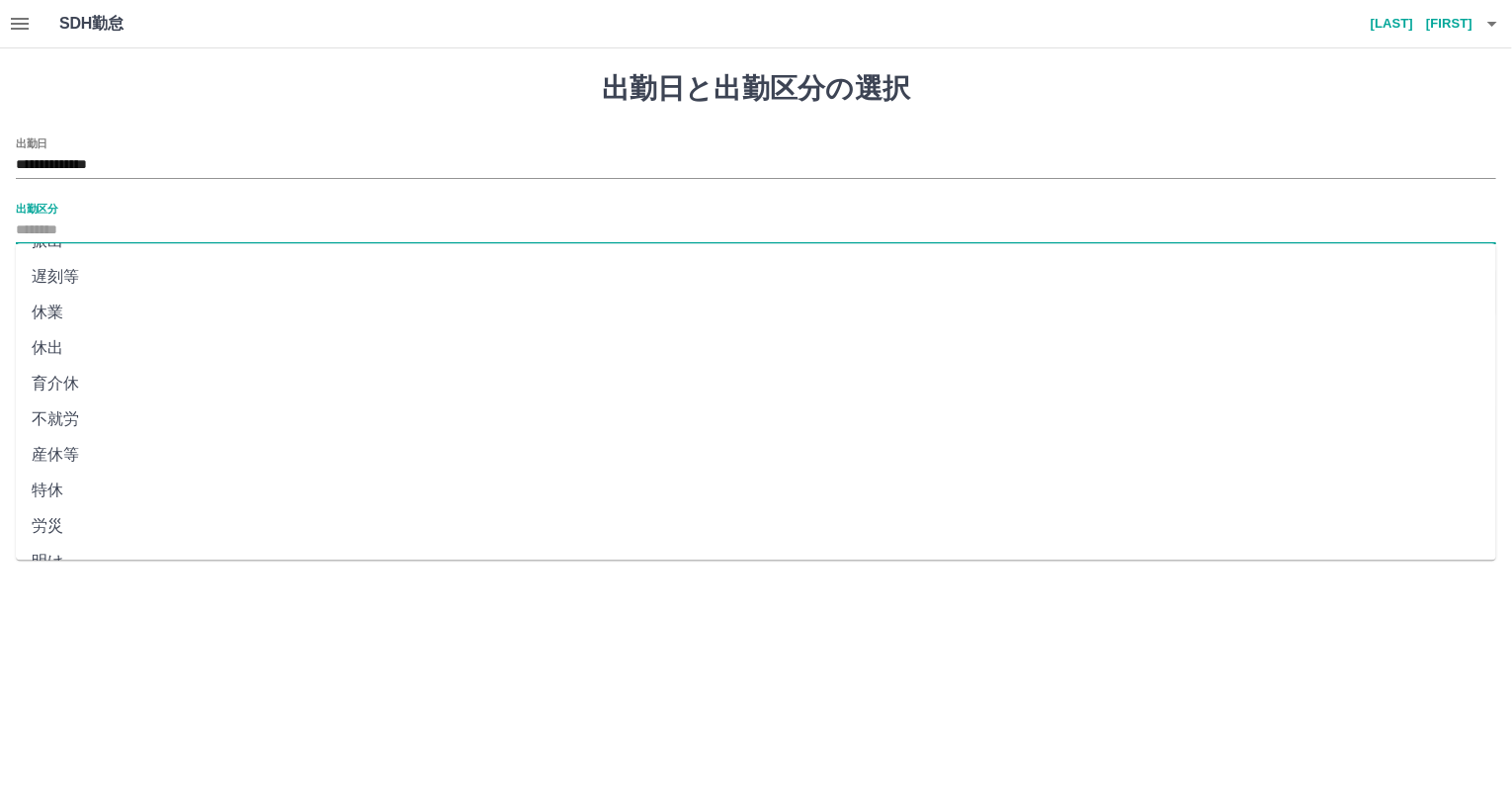 scroll, scrollTop: 340, scrollLeft: 0, axis: vertical 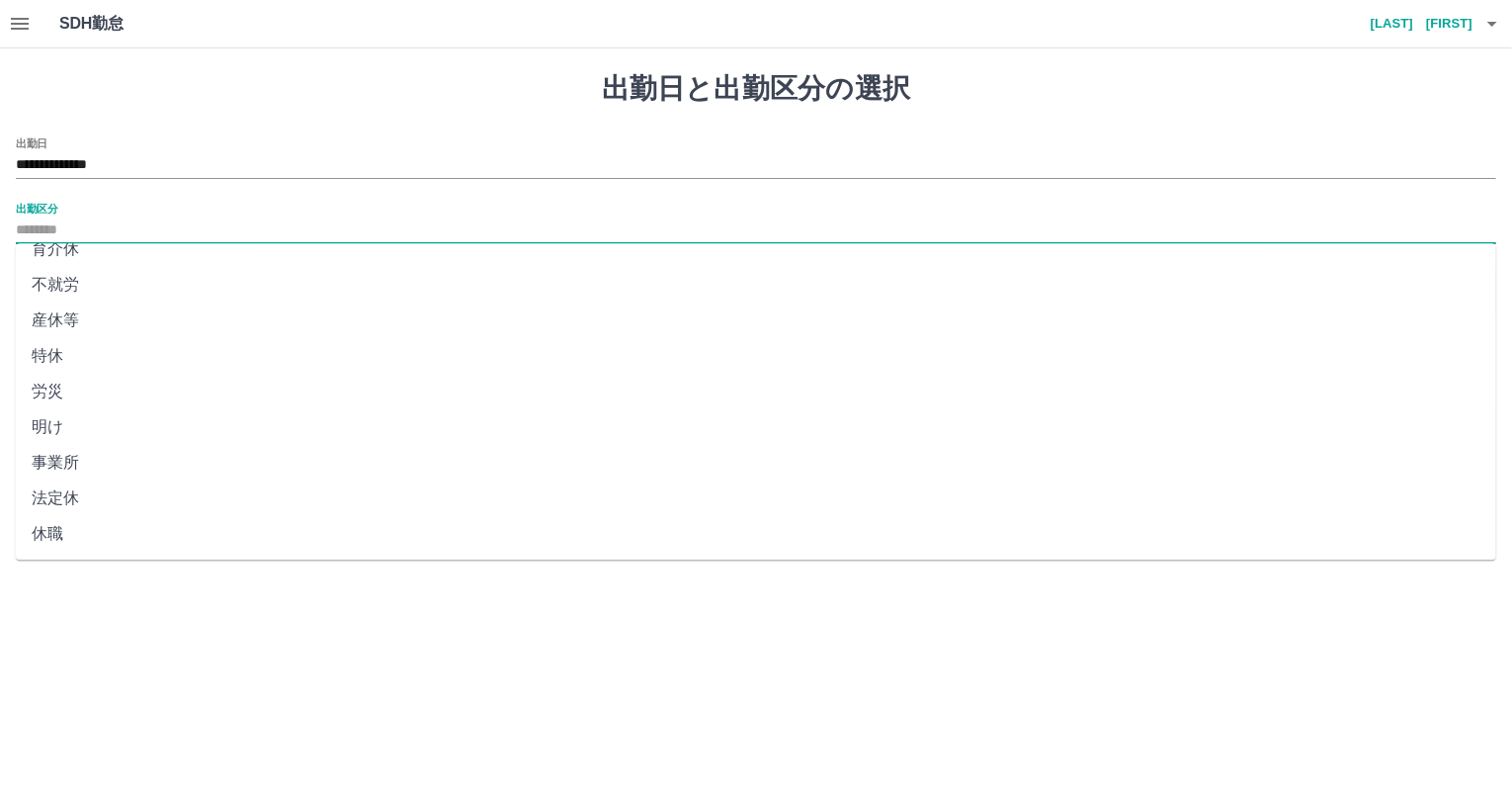 click on "法定休" at bounding box center [756, 498] 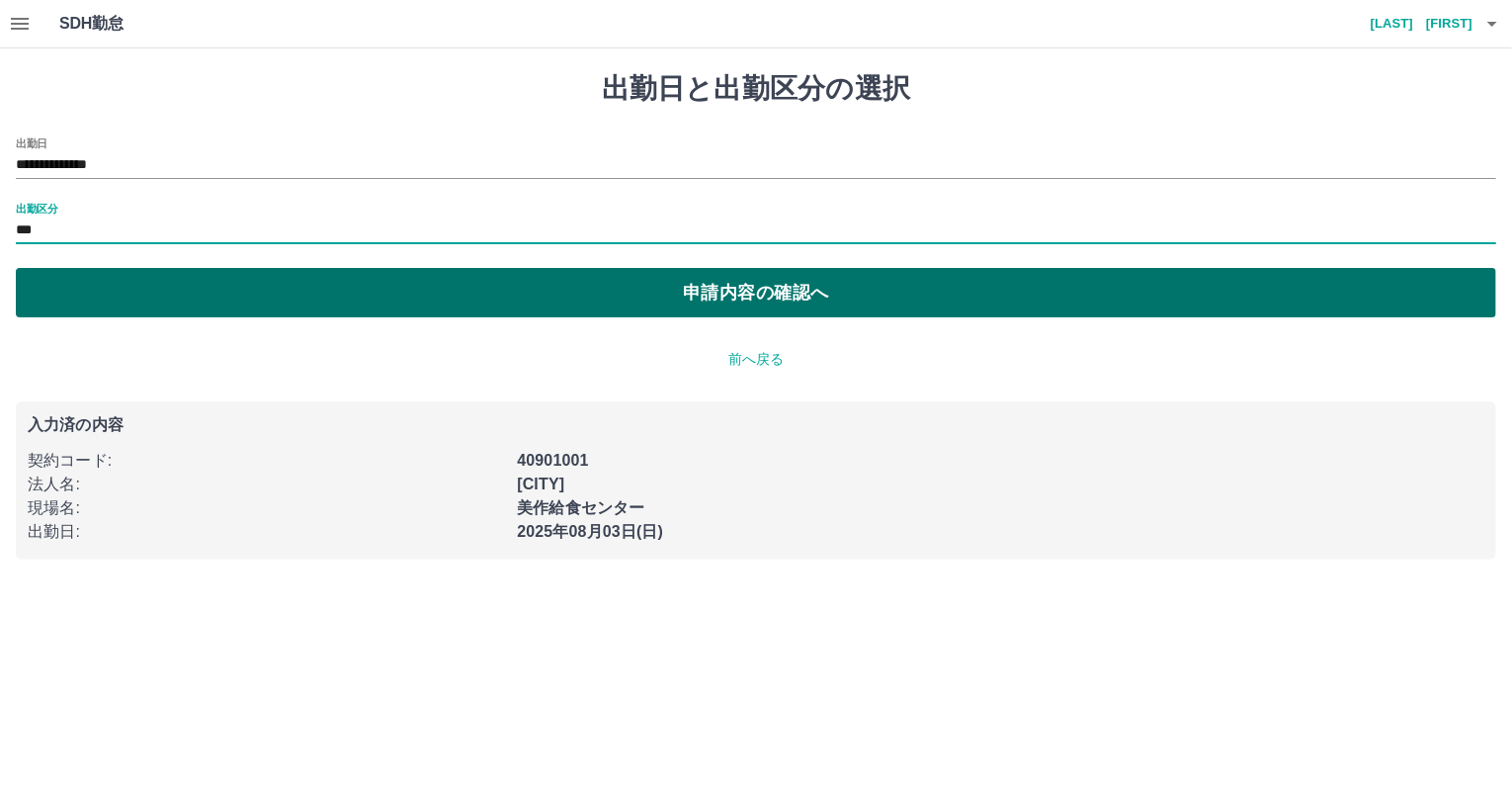 click on "申請内容の確認へ" at bounding box center [756, 293] 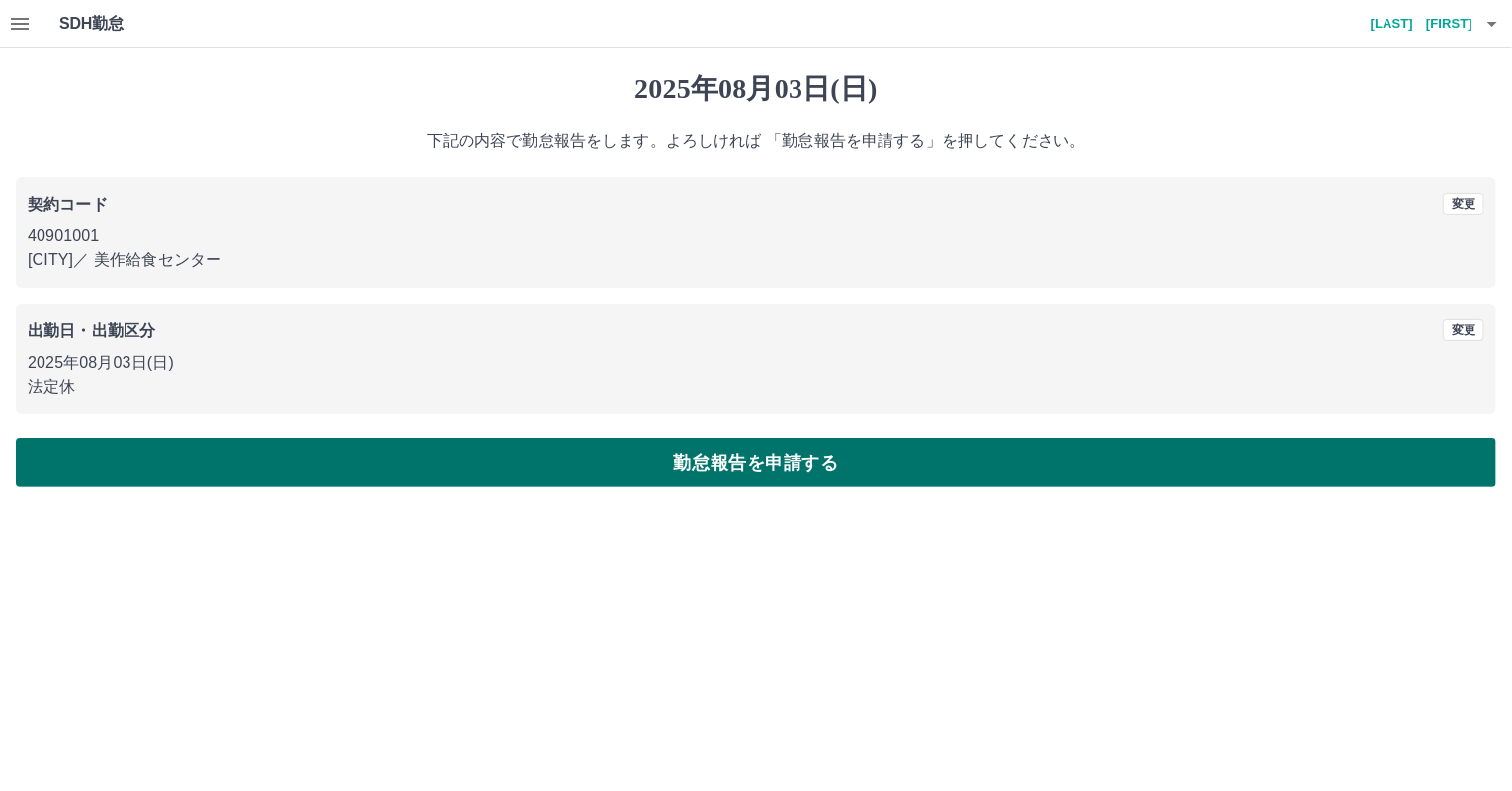 click on "勤怠報告を申請する" at bounding box center (756, 463) 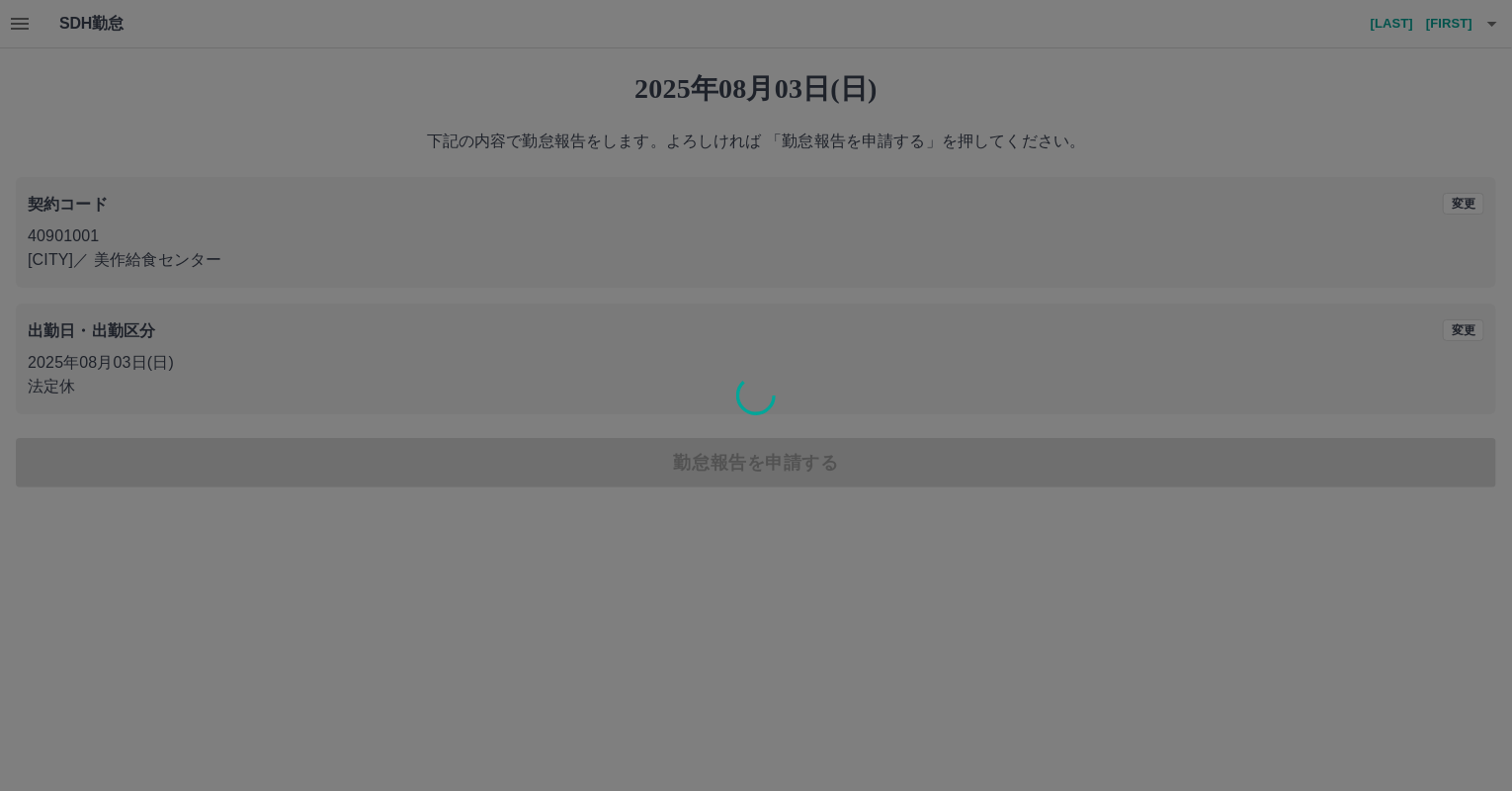click on "2025年08月03日(日) 下記の内容で勤怠報告をします。よろしければ 「勤怠報告を申請する」を押してください。 契約コード 変更 40901001 美作市  ／   美作給食センター 出勤日・出勤区分 変更 2025年08月03日(日) 法定休 勤怠報告を申請する" at bounding box center (756, 280) 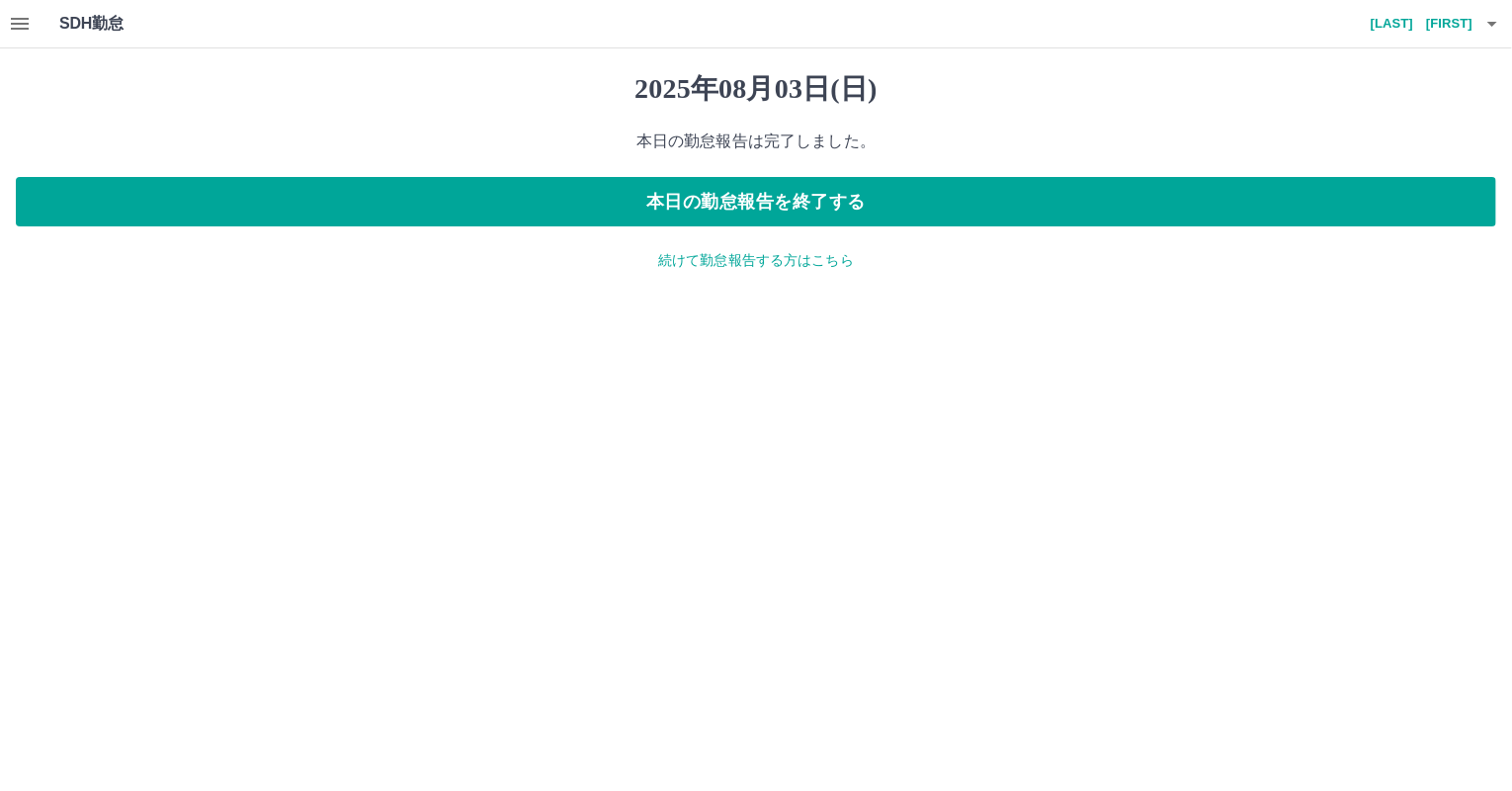 click on "続けて勤怠報告する方はこちら" at bounding box center (756, 260) 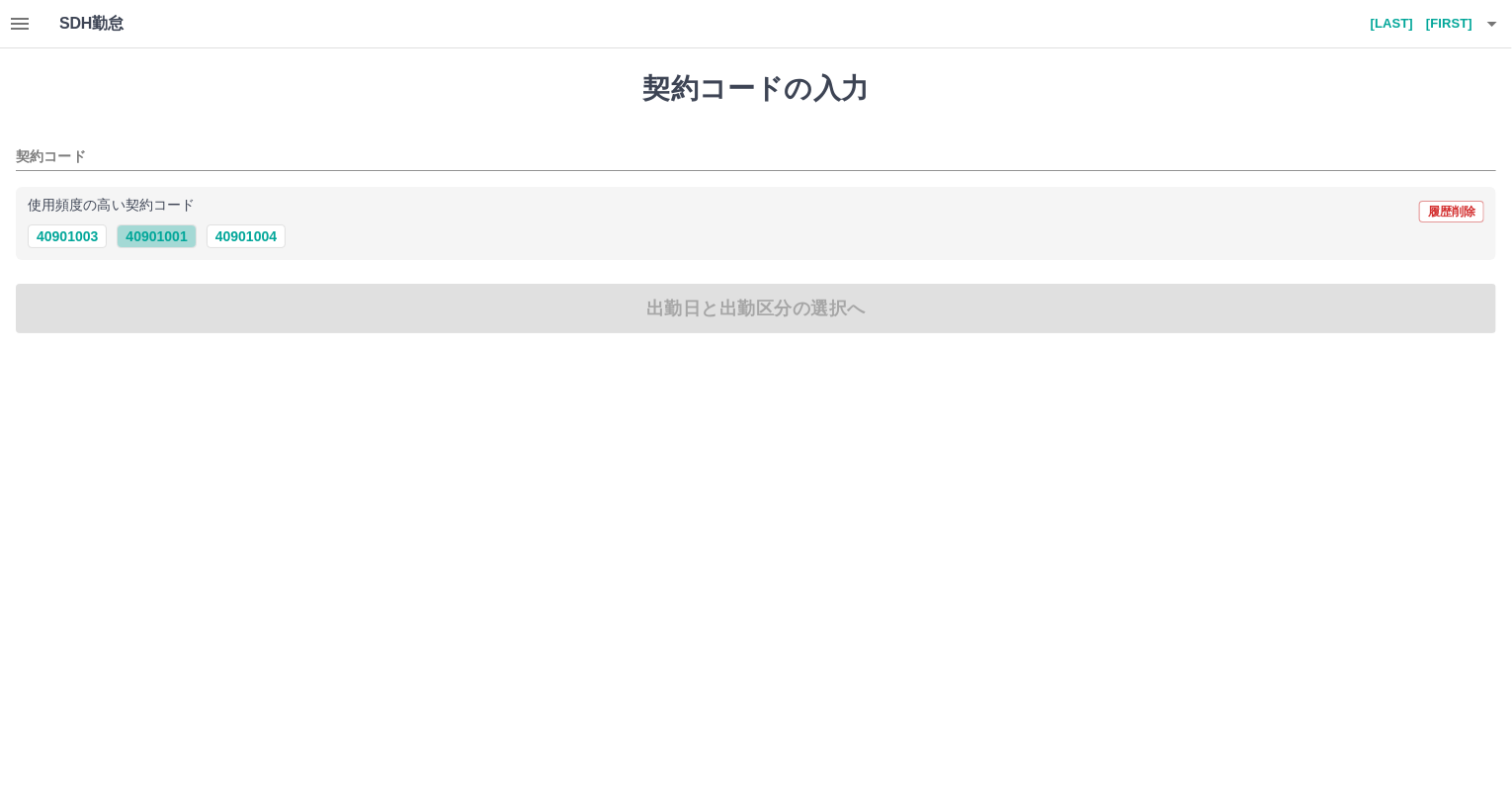 click on "40901001" at bounding box center [156, 236] 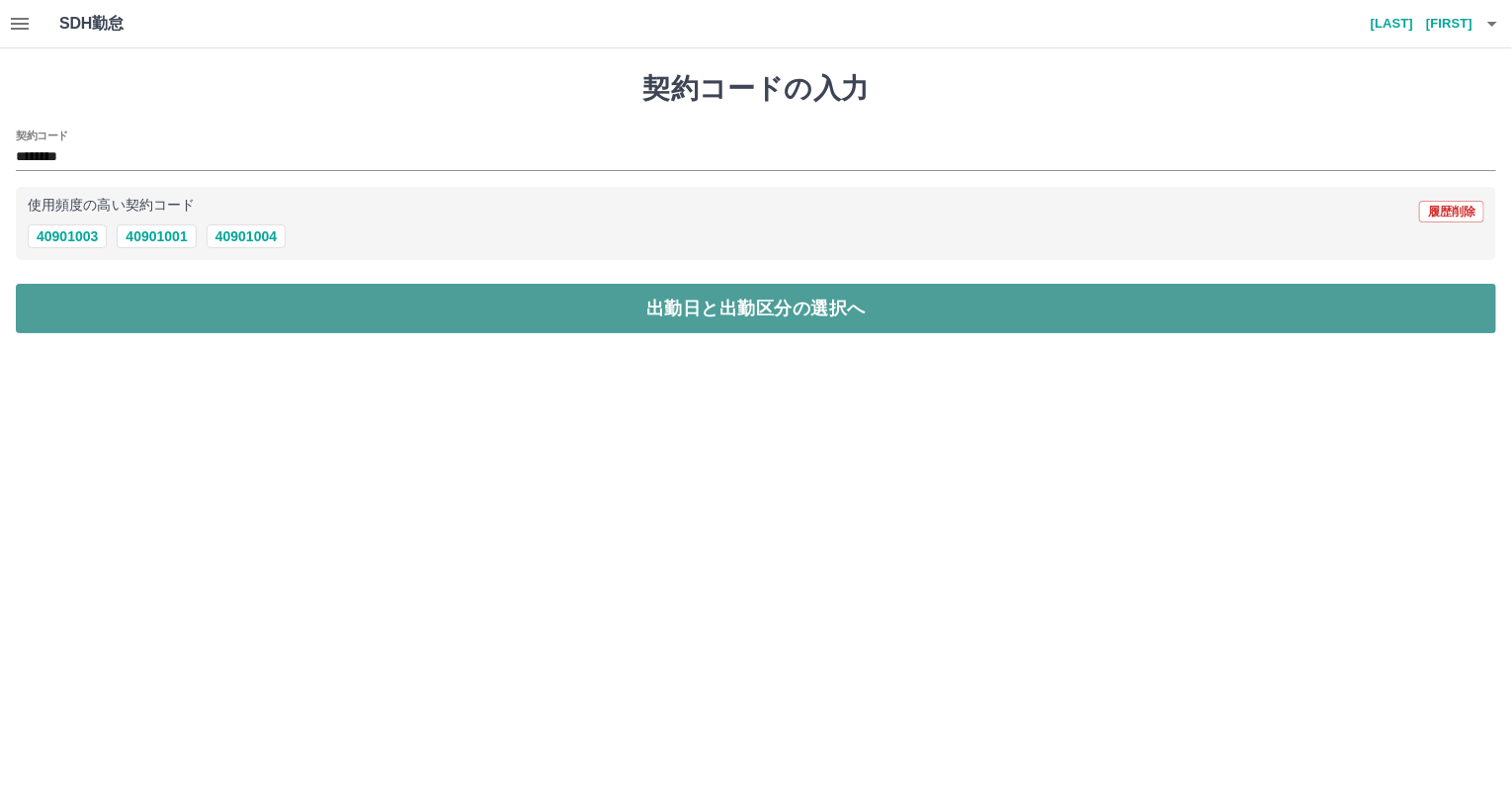 click on "出勤日と出勤区分の選択へ" at bounding box center [756, 308] 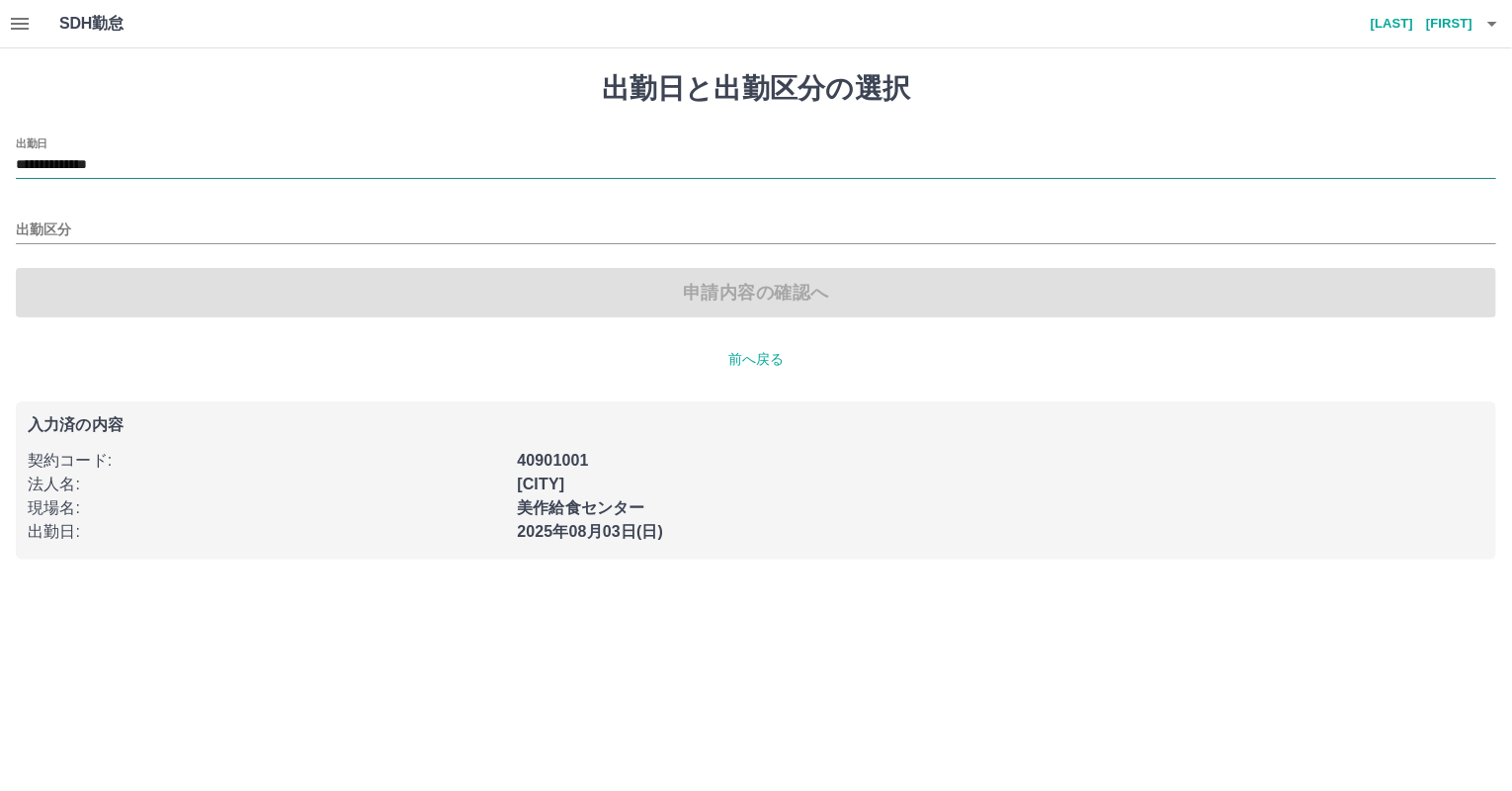 click on "**********" at bounding box center (756, 165) 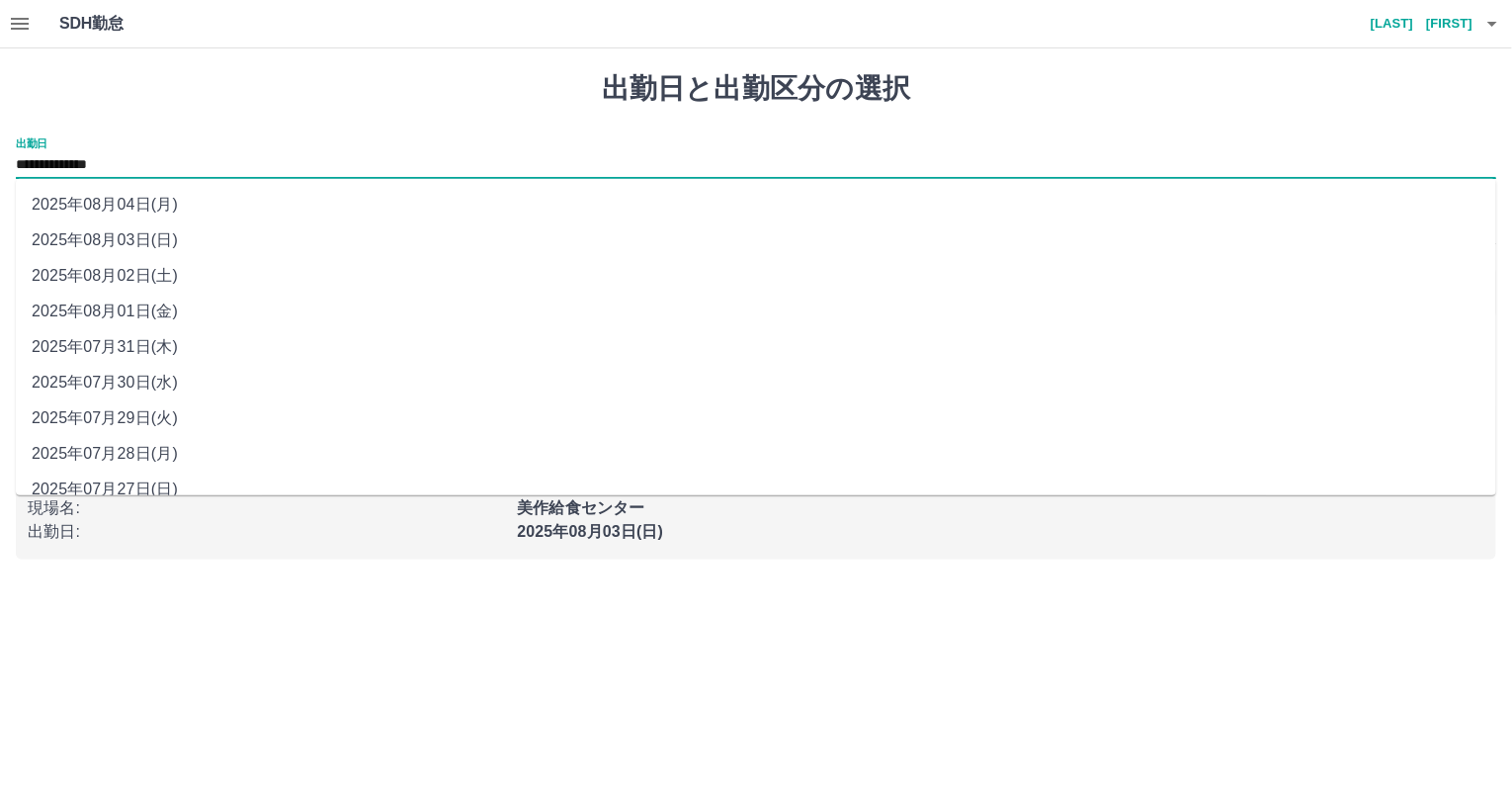 click on "**********" at bounding box center (756, 165) 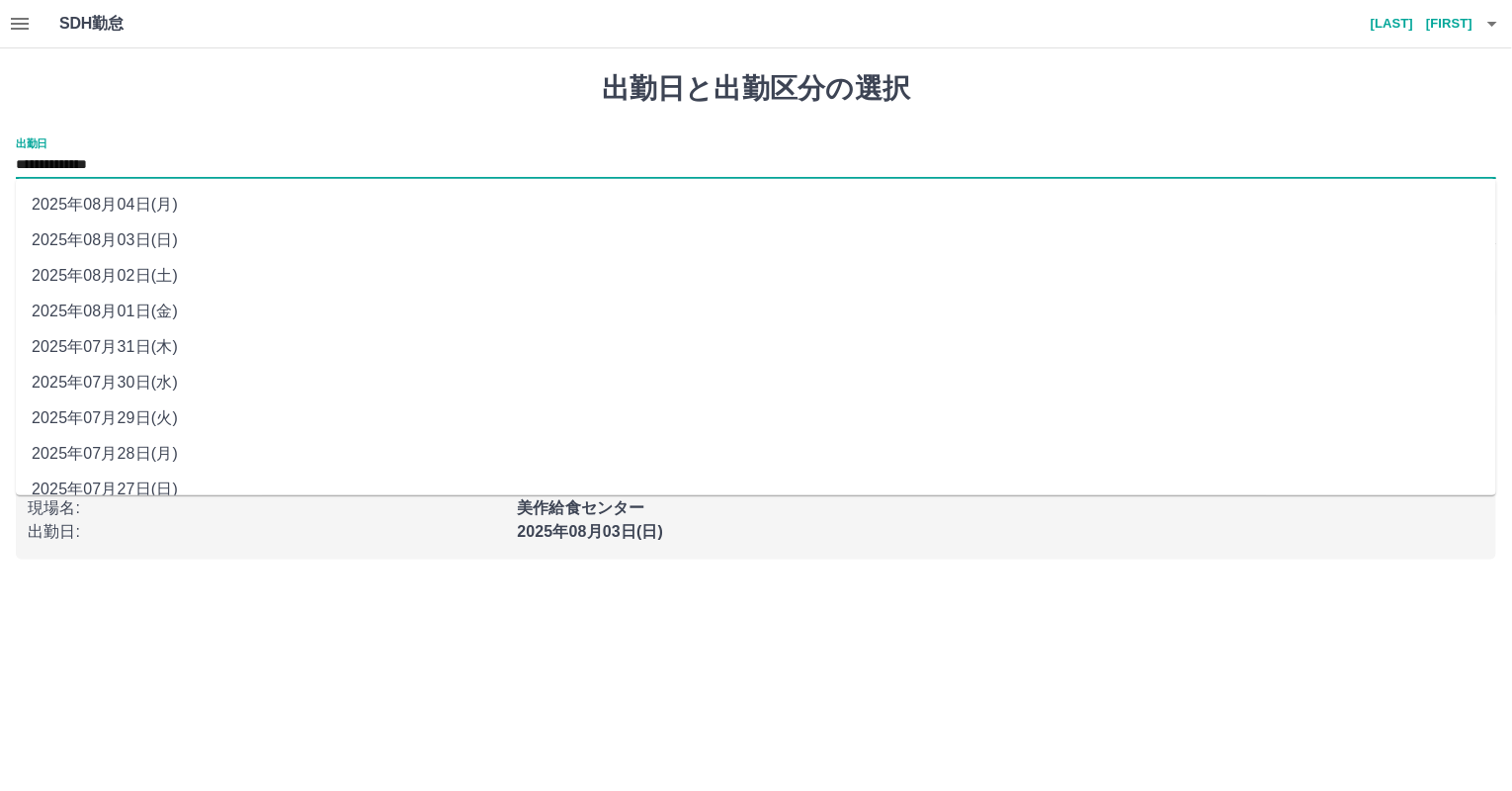 click on "2025年08月04日(月)" at bounding box center (756, 205) 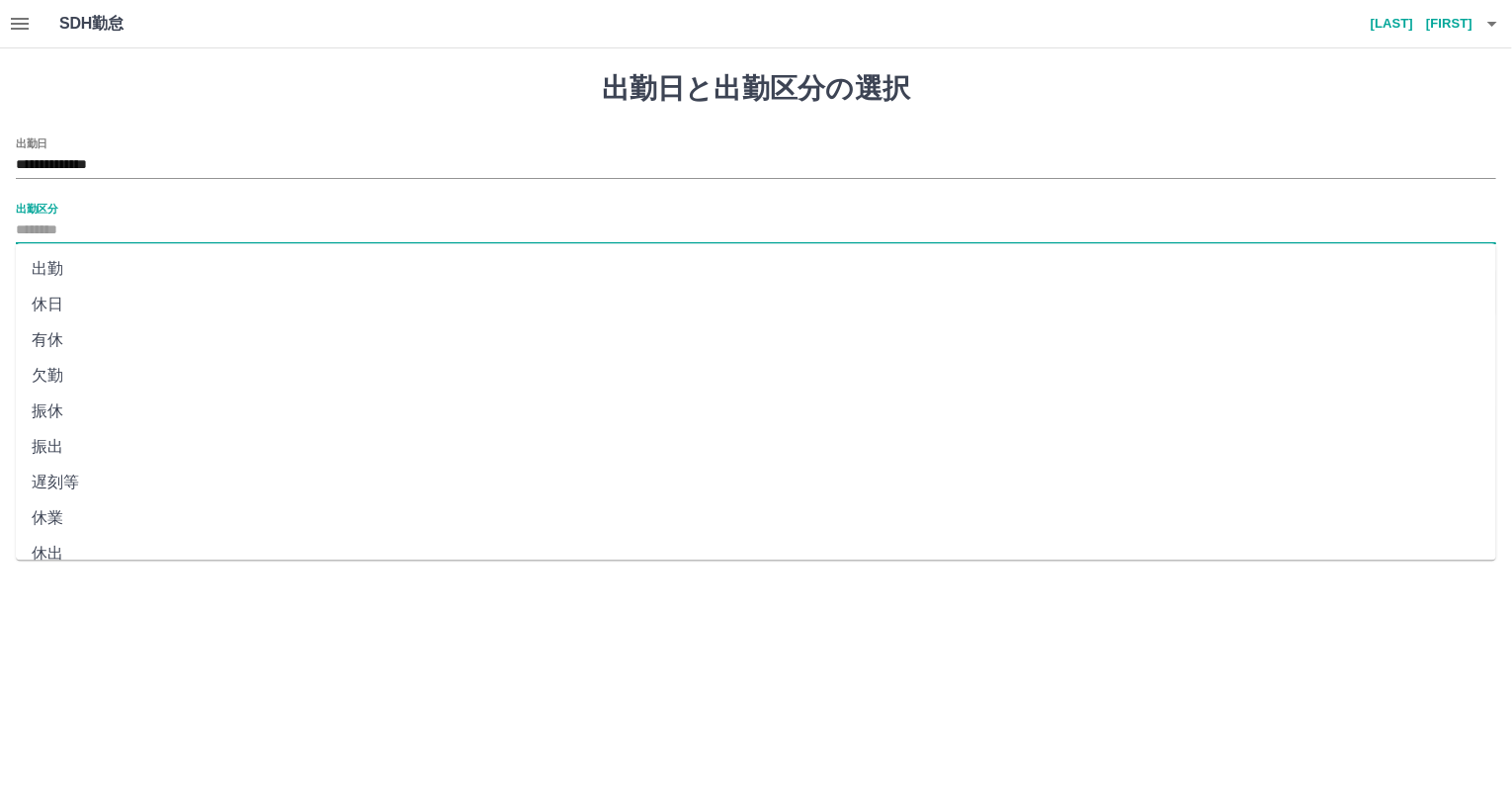 click on "出勤区分" at bounding box center (756, 230) 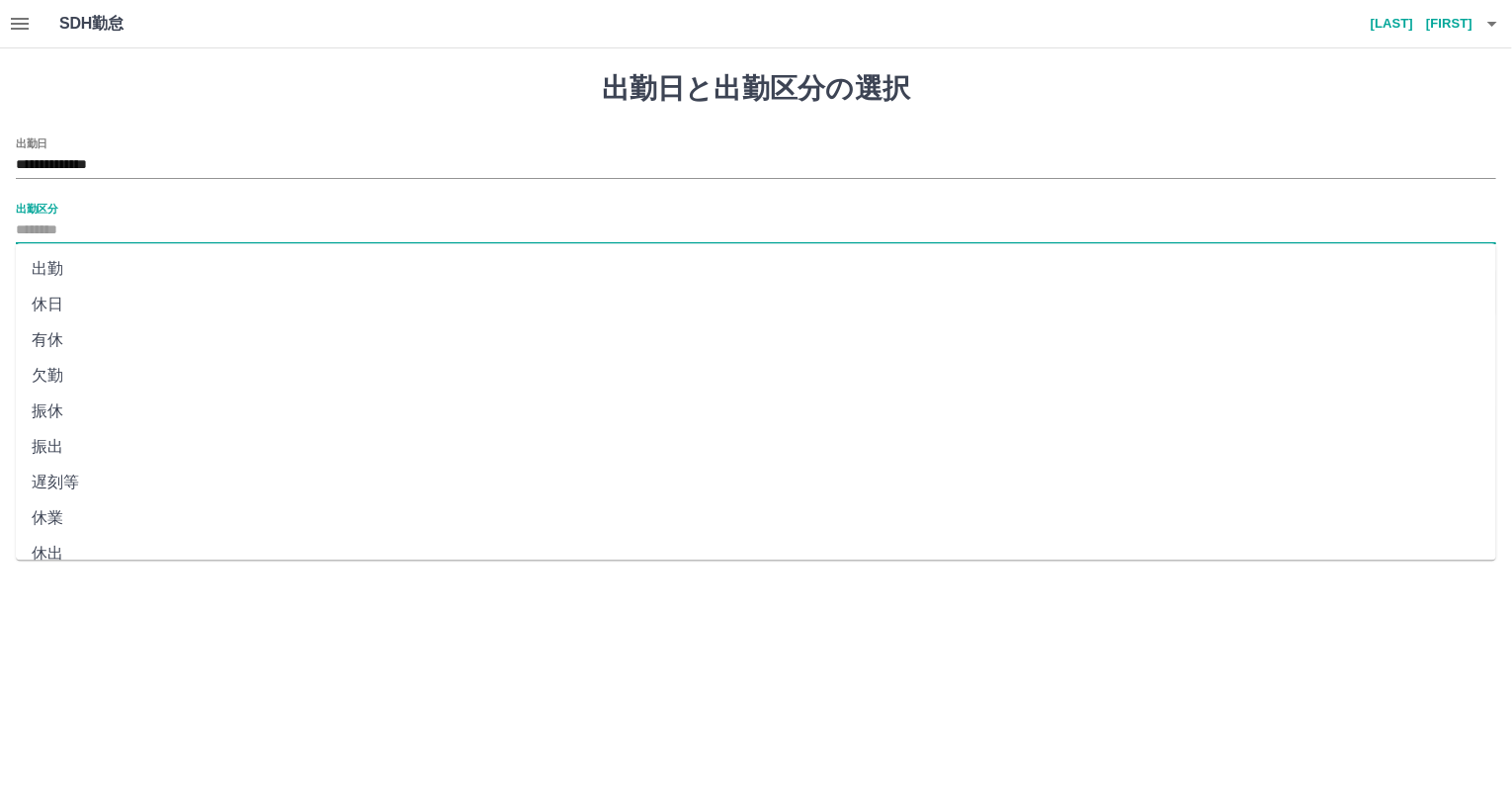 click on "休日" at bounding box center [756, 305] 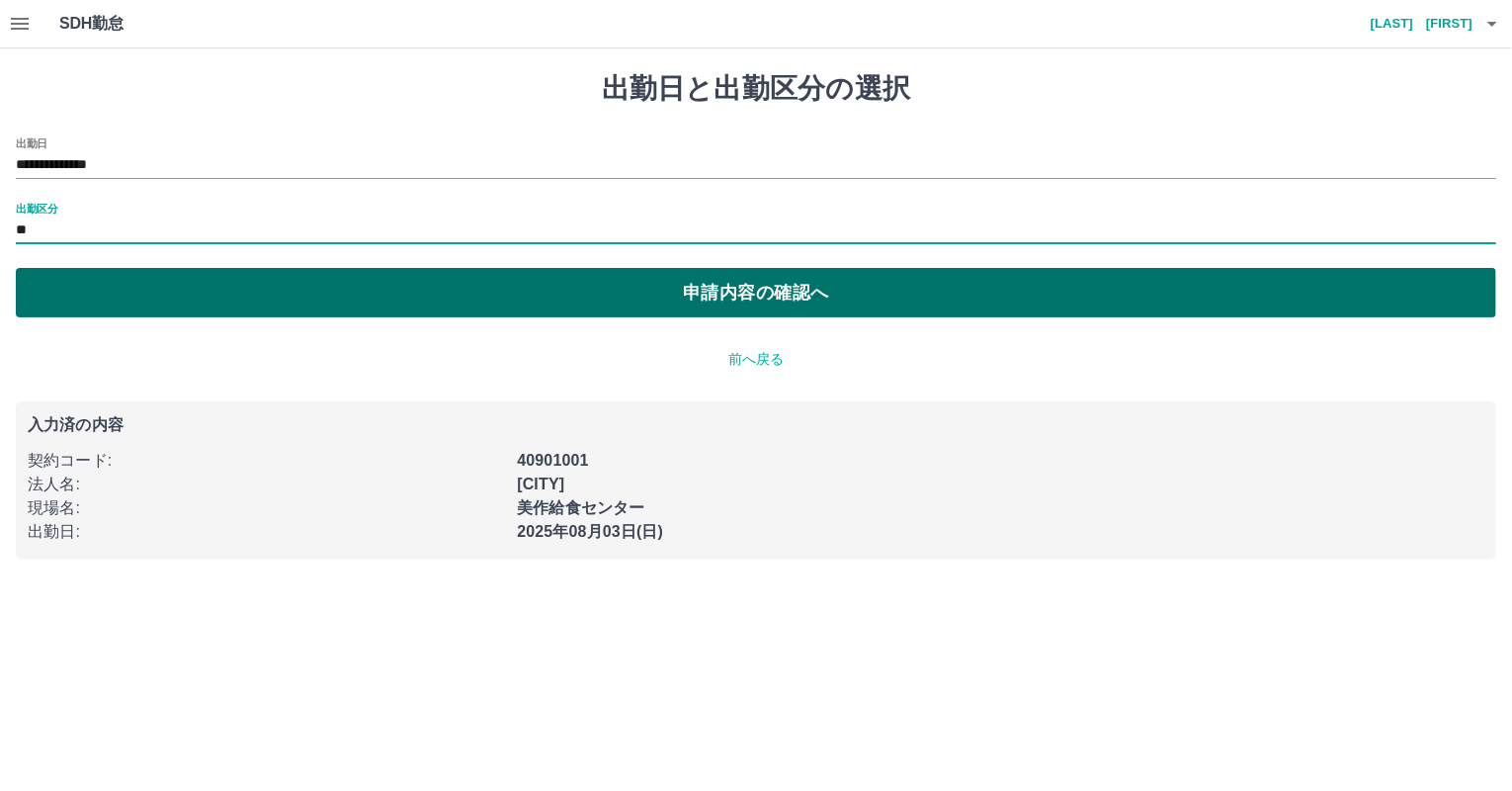 click on "申請内容の確認へ" at bounding box center (756, 293) 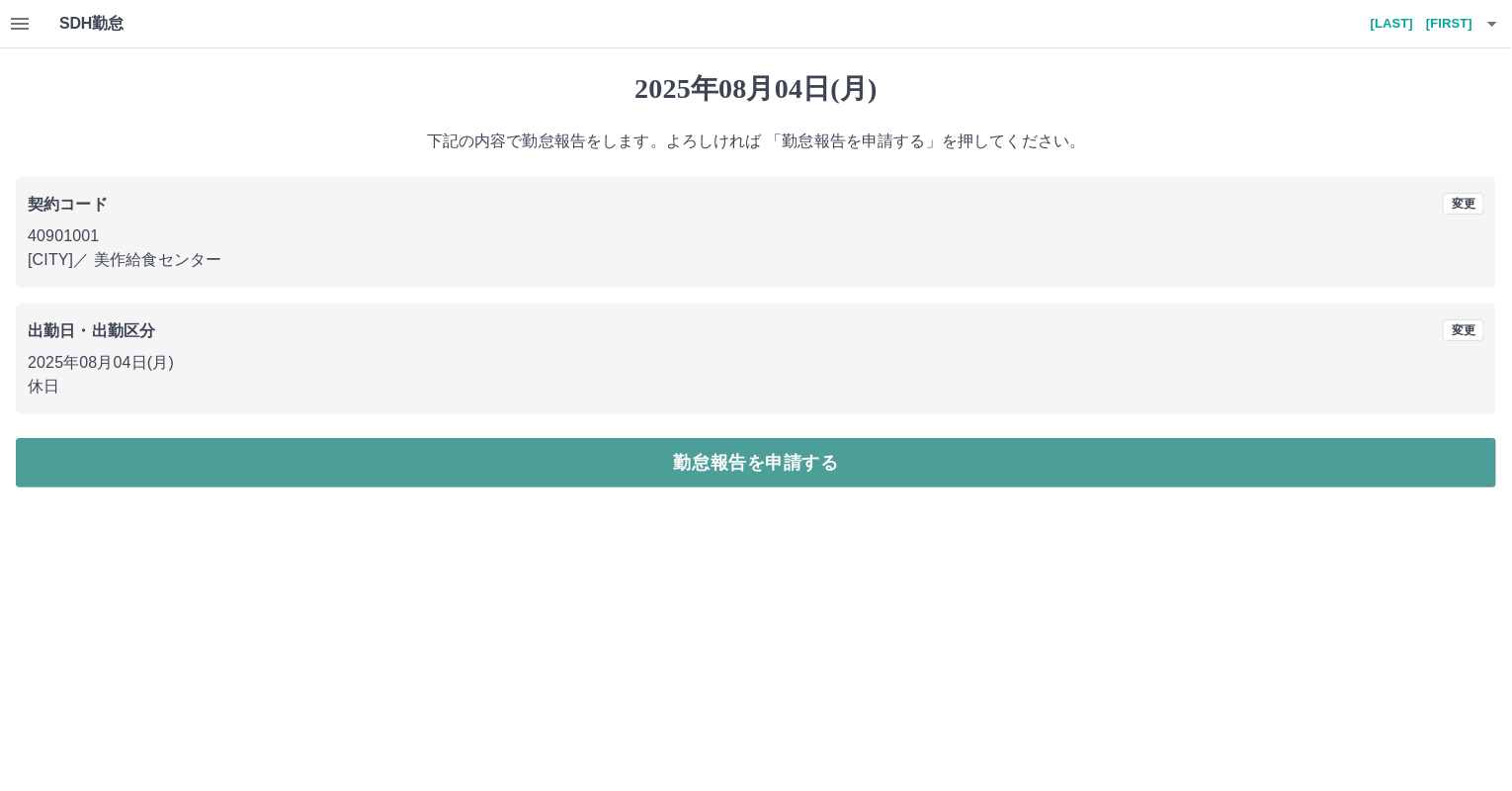 click on "勤怠報告を申請する" at bounding box center (756, 463) 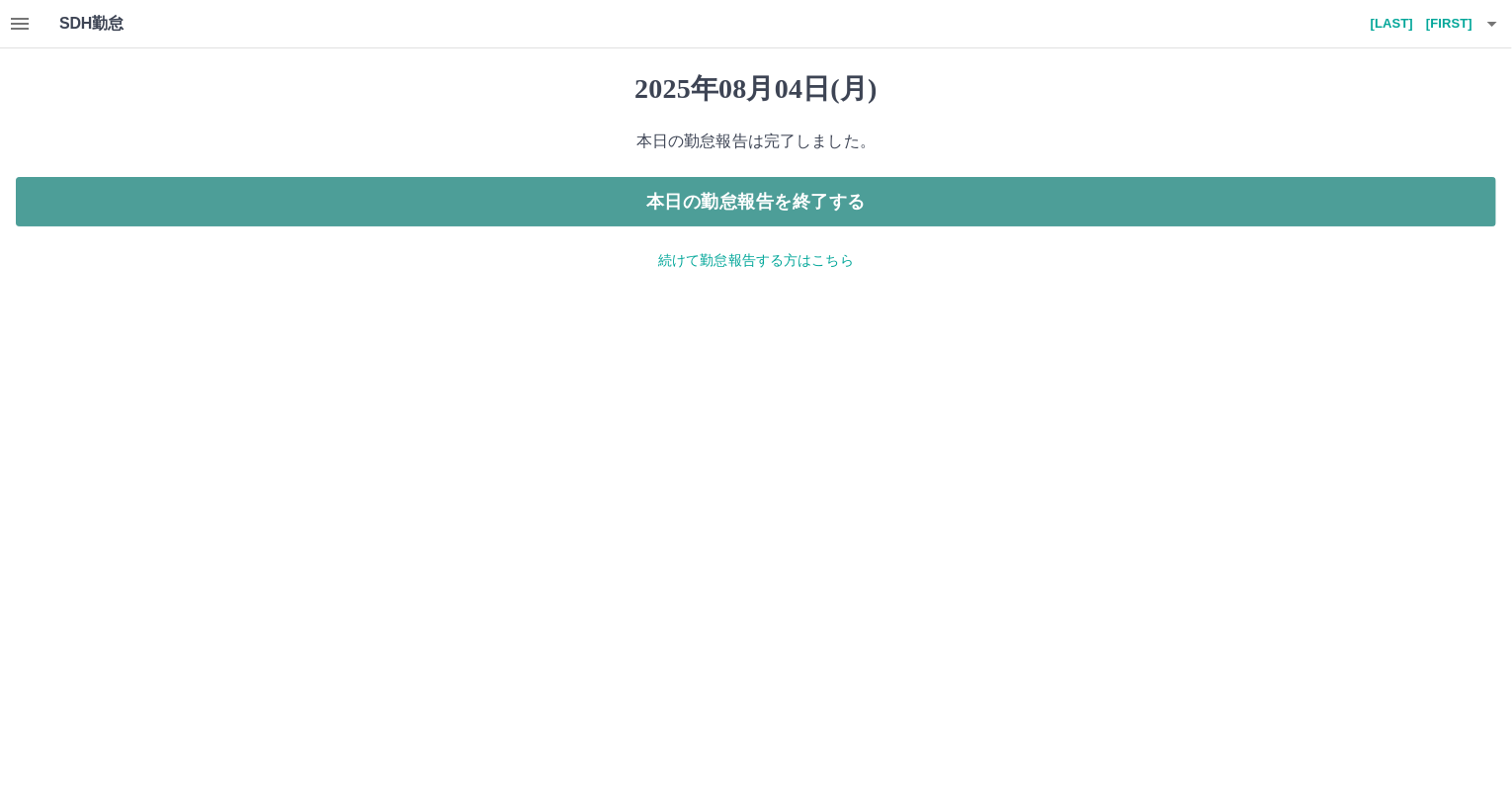 click on "本日の勤怠報告を終了する" at bounding box center (756, 202) 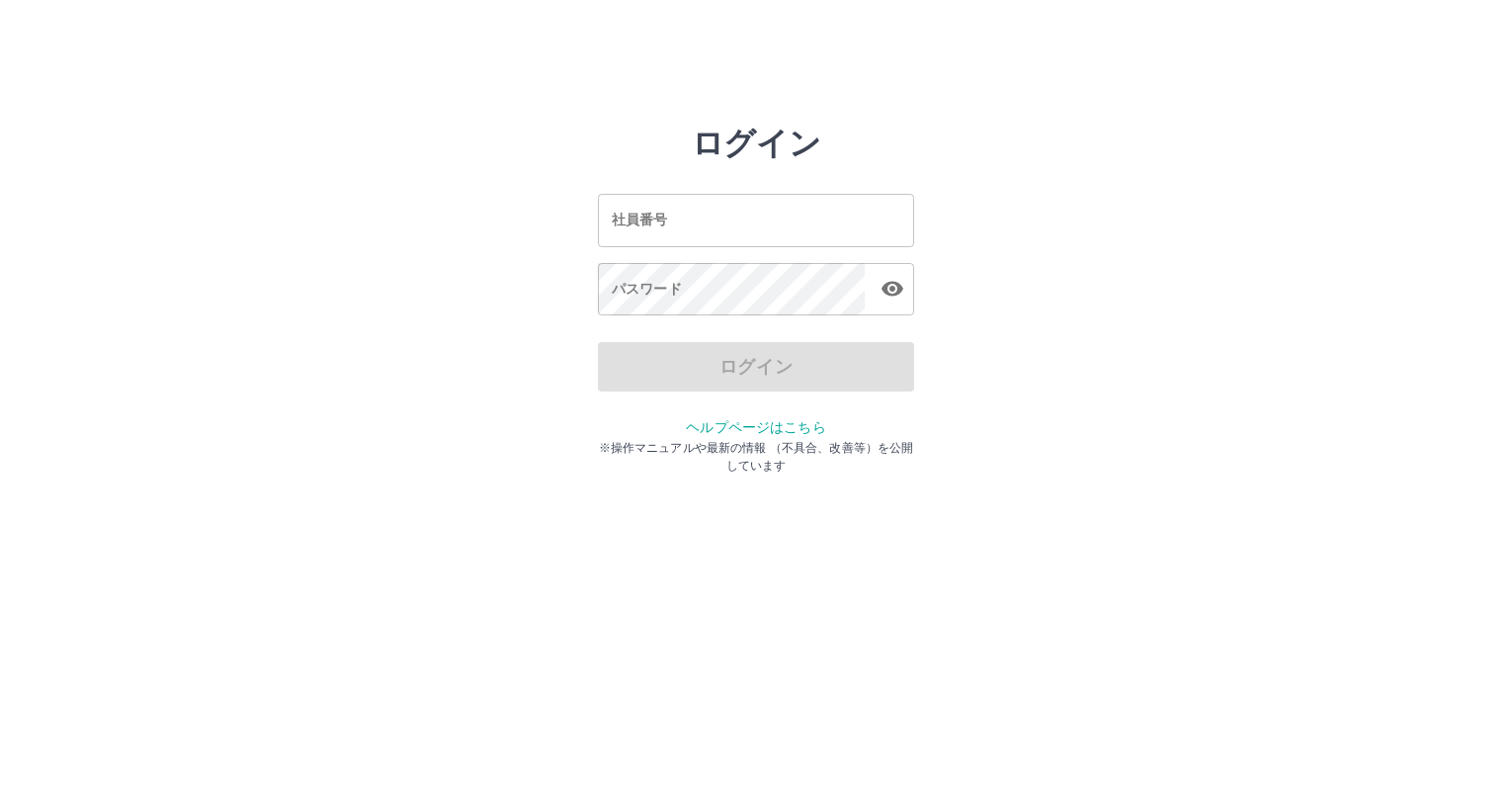 scroll, scrollTop: 0, scrollLeft: 0, axis: both 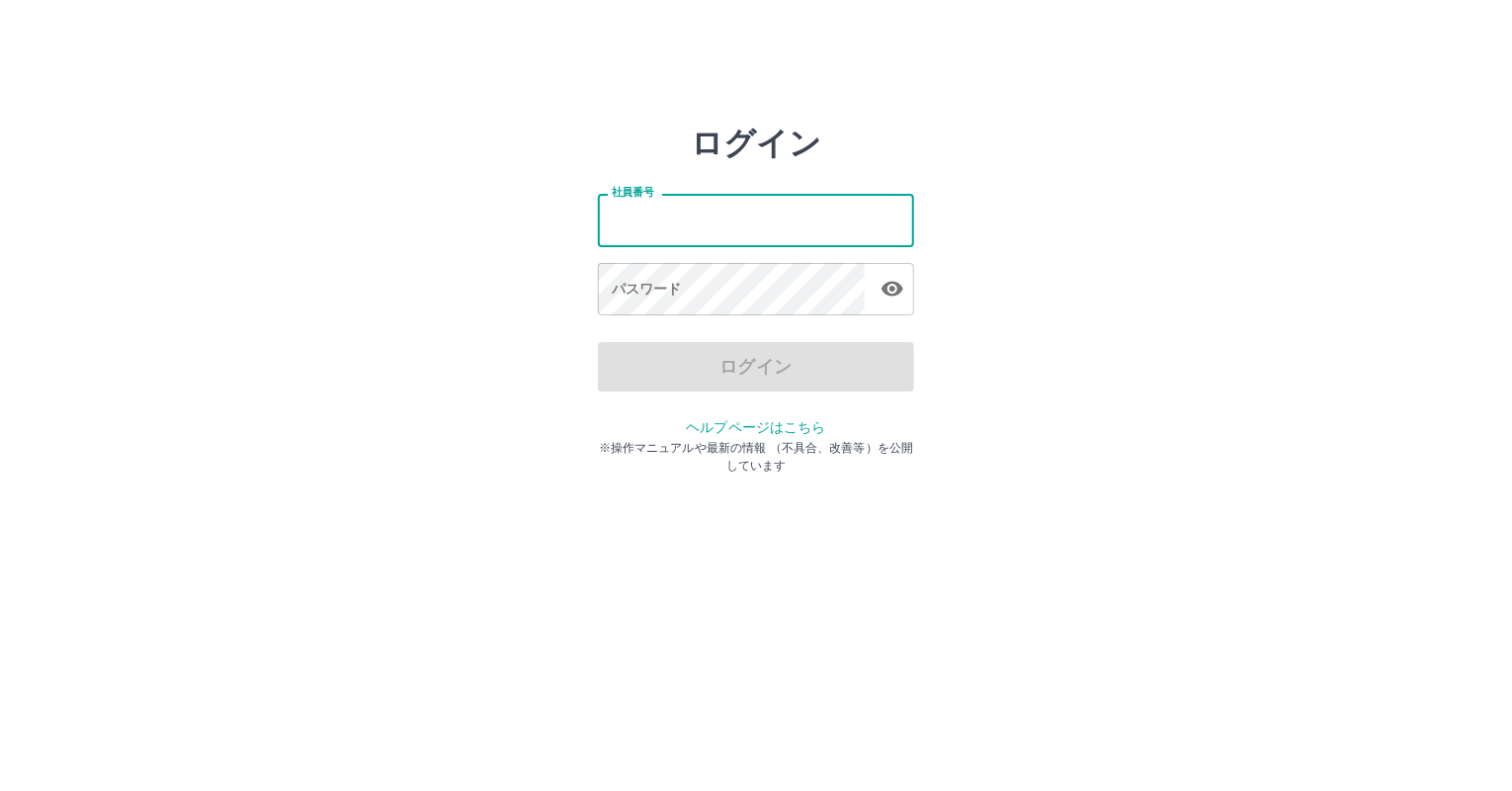 click on "社員番号" at bounding box center [756, 220] 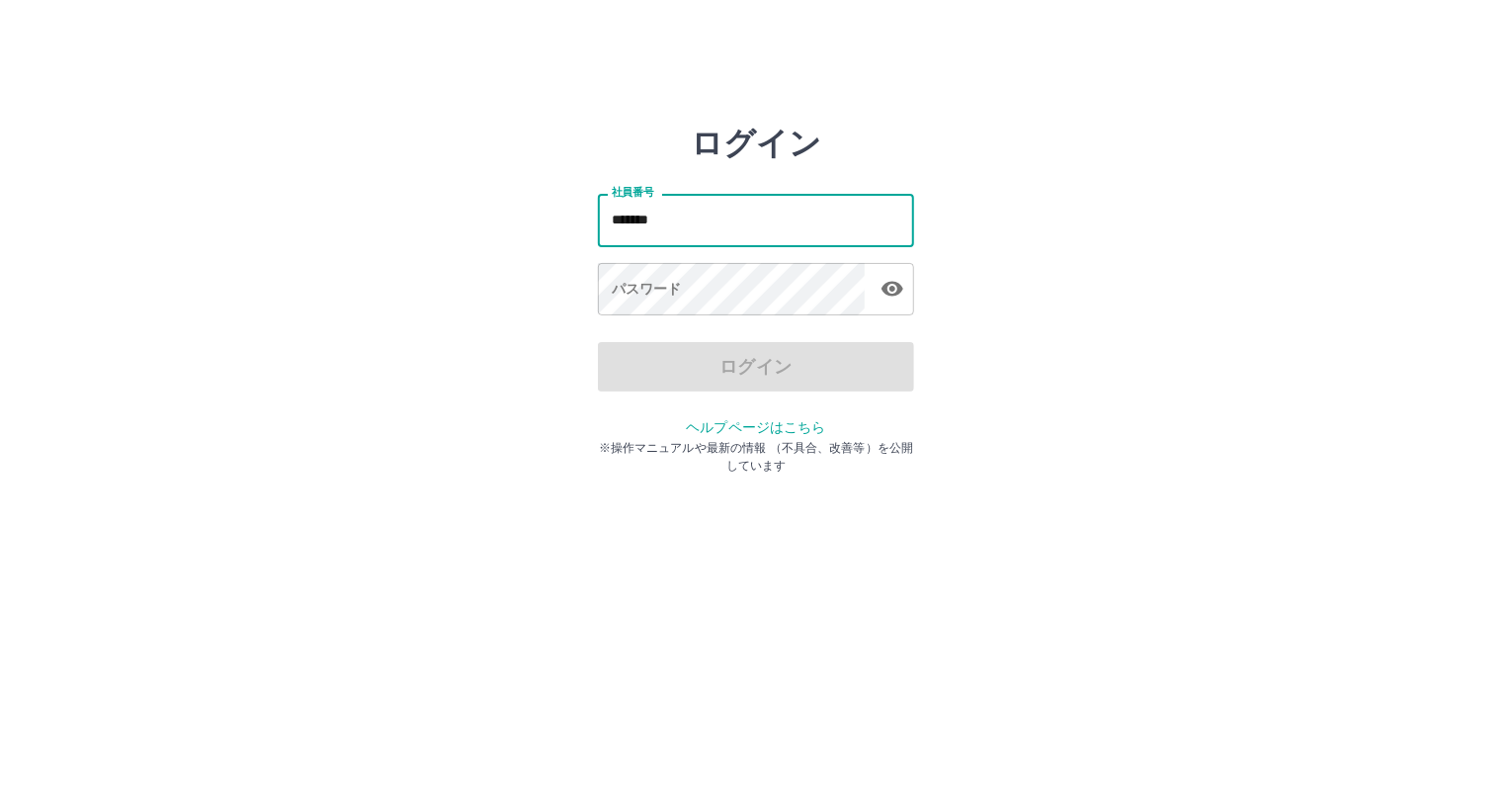 type on "*******" 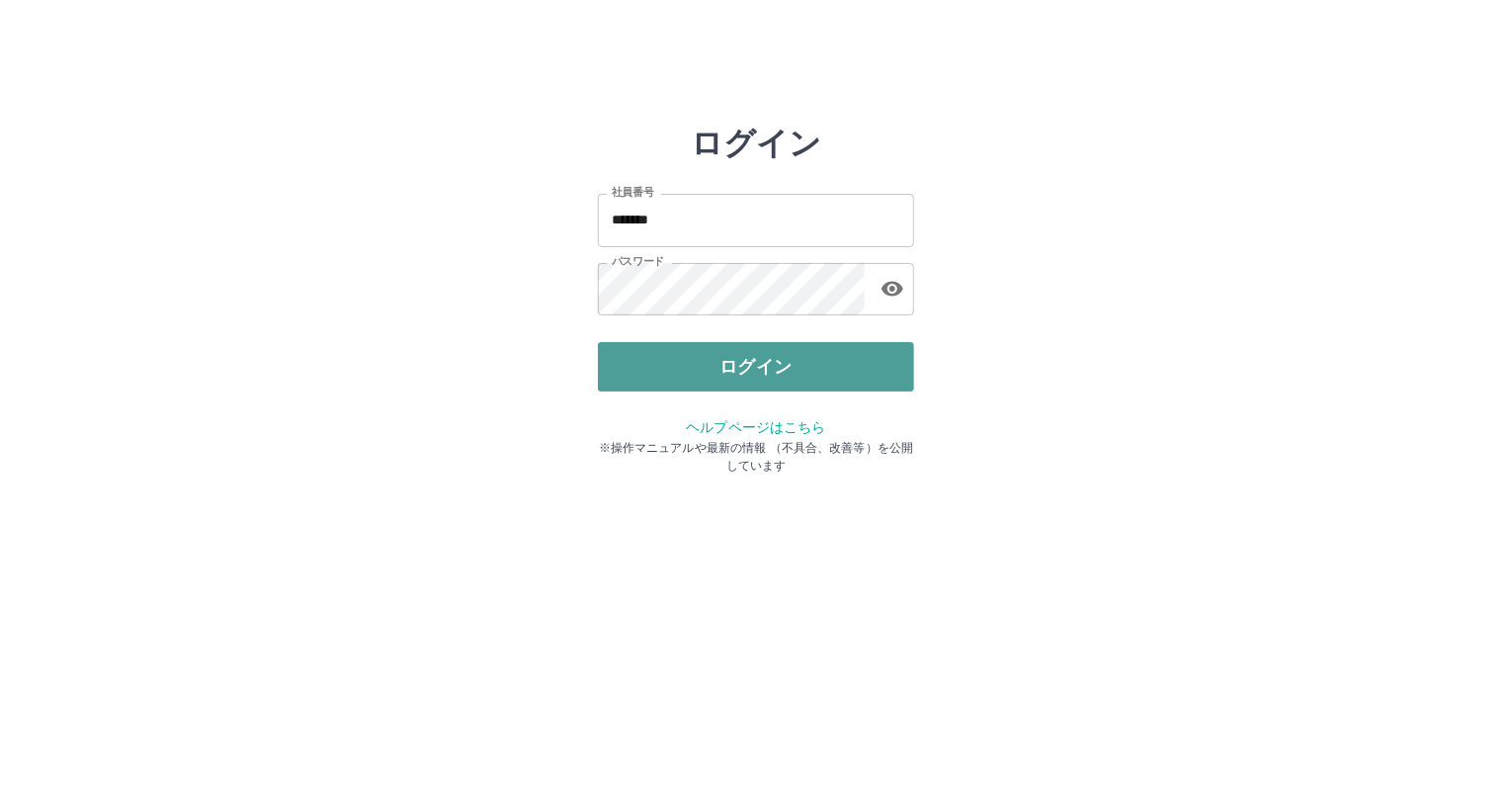 click on "ログイン" at bounding box center (756, 367) 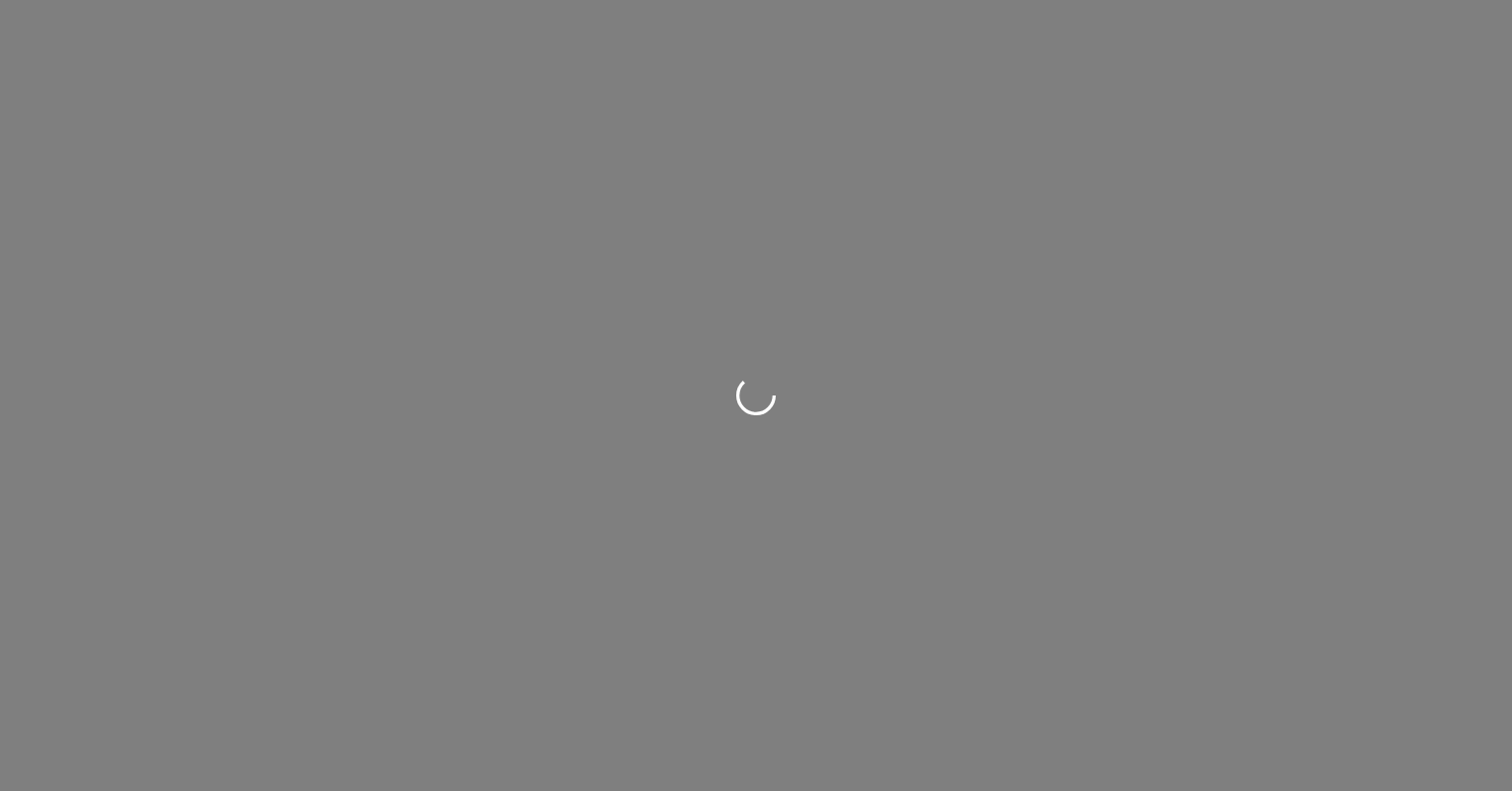 scroll, scrollTop: 0, scrollLeft: 0, axis: both 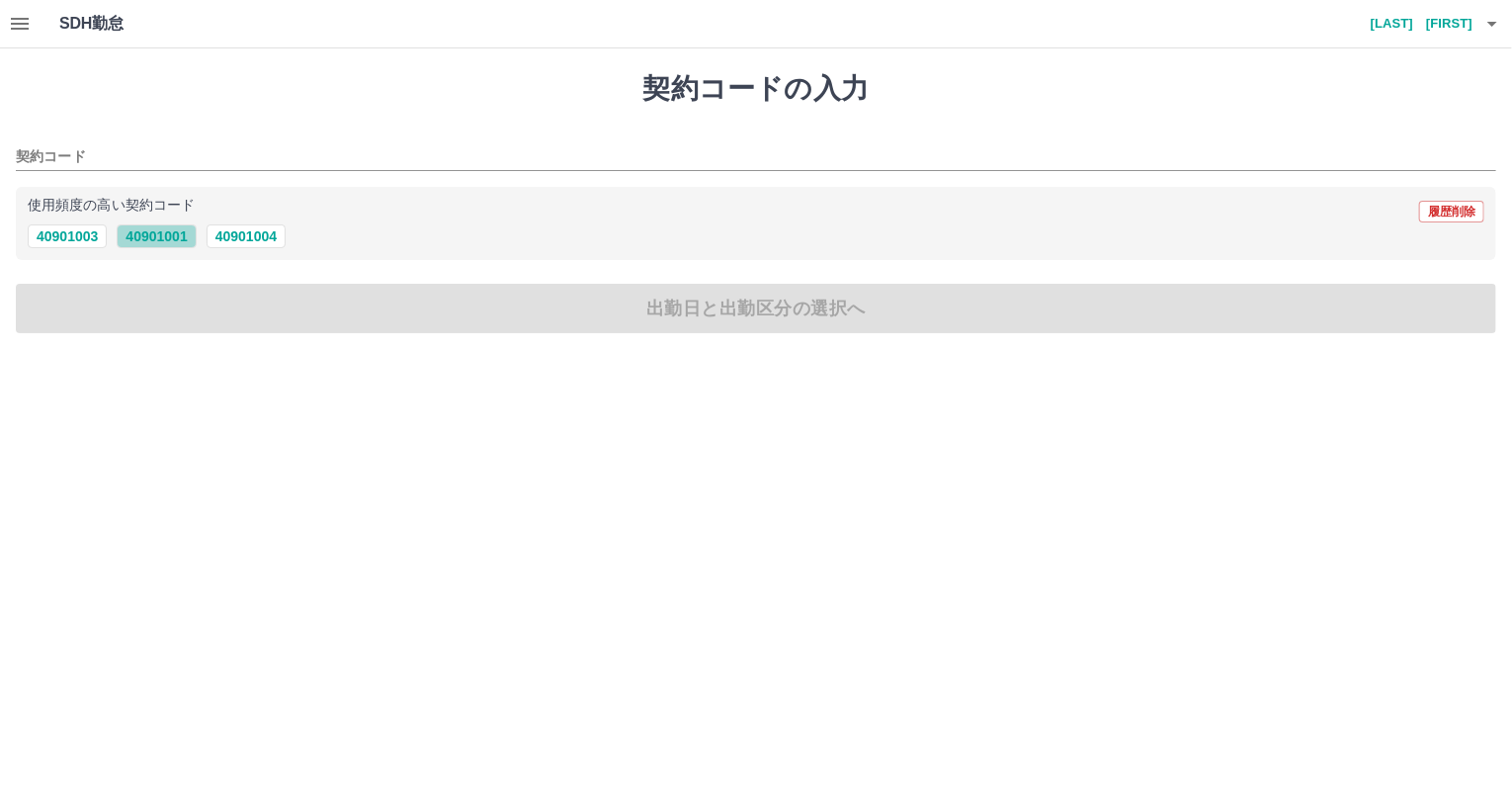 click on "40901001" at bounding box center [156, 236] 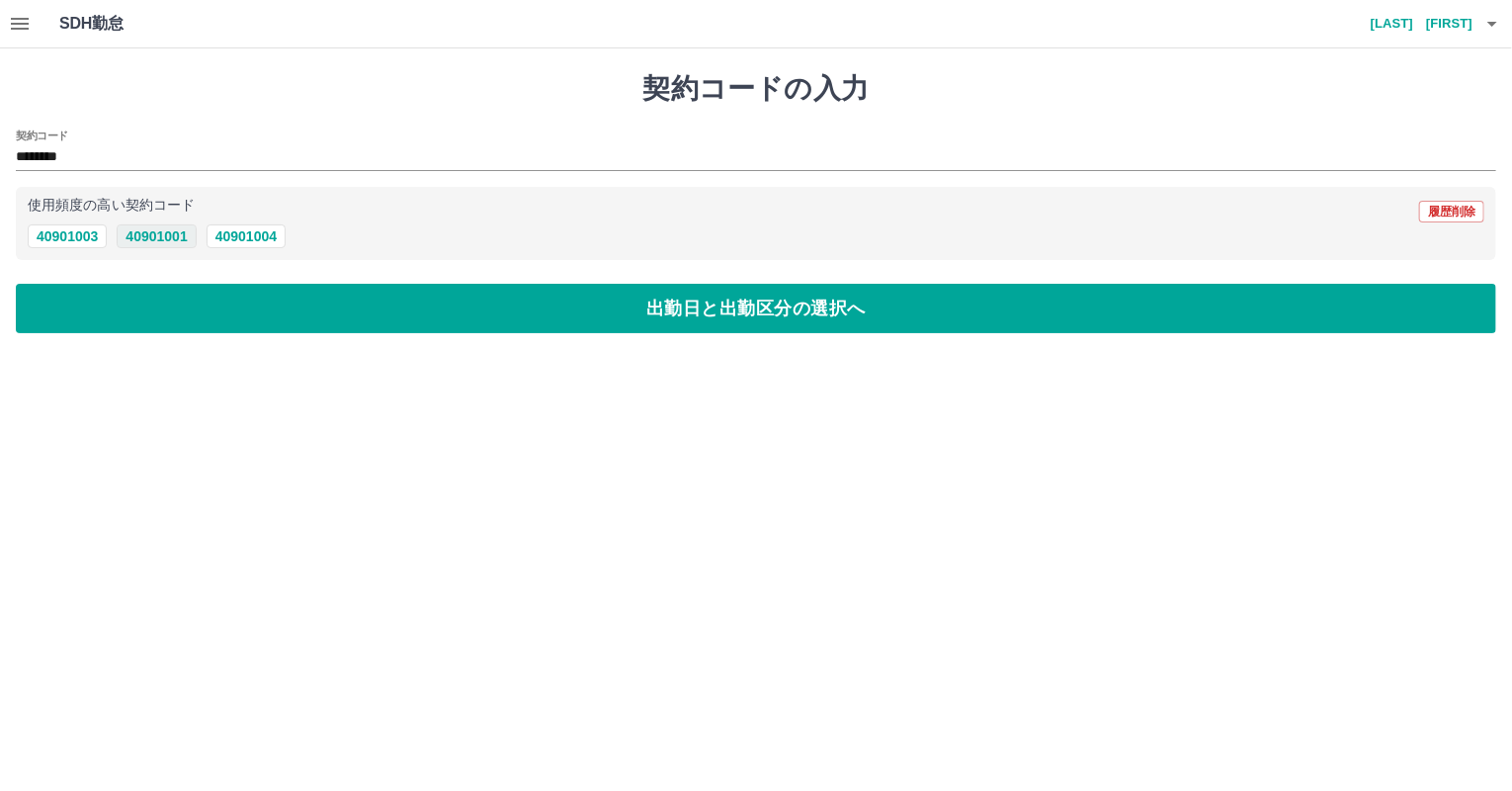 type on "********" 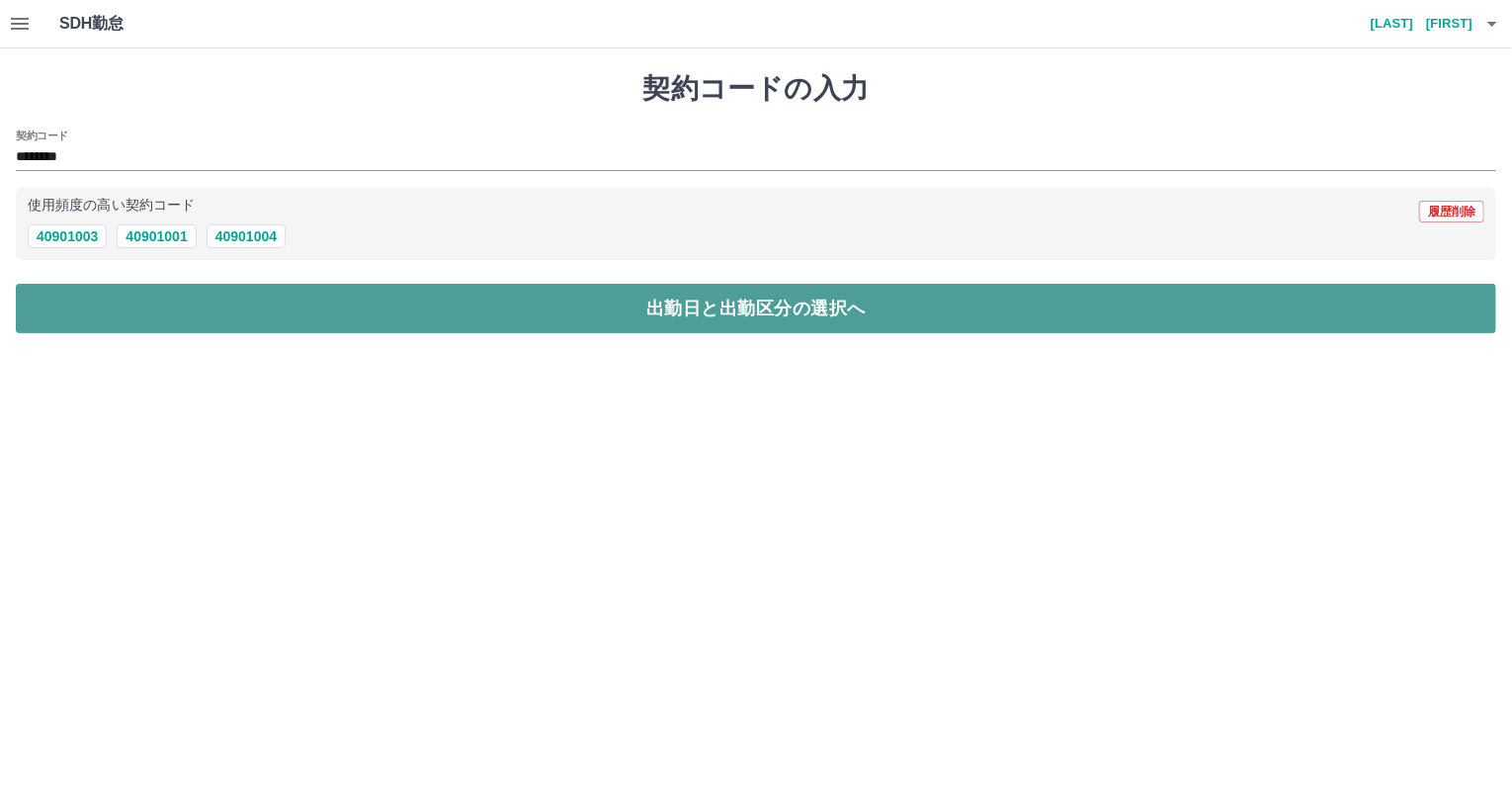 click on "出勤日と出勤区分の選択へ" at bounding box center (756, 308) 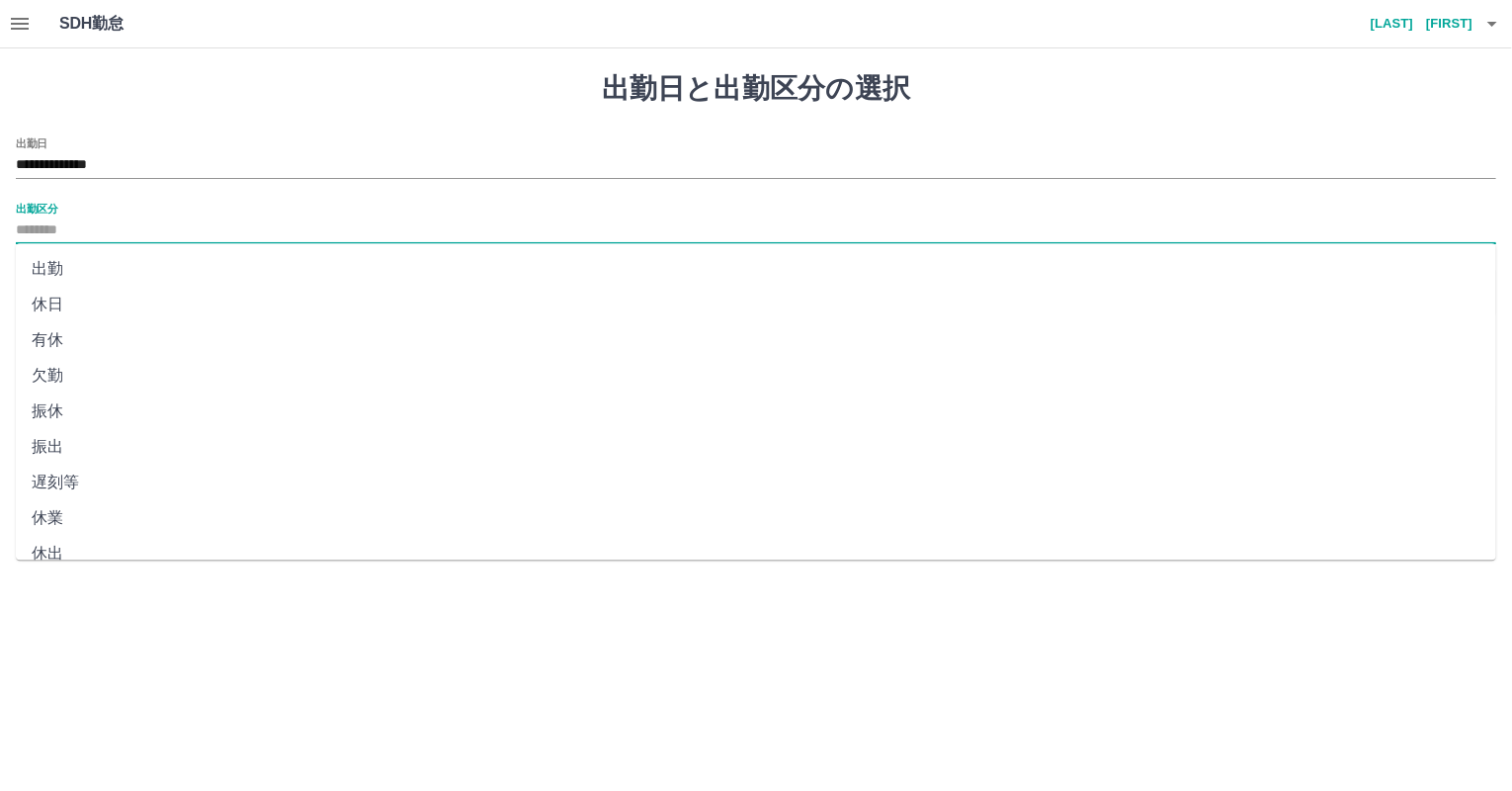 click on "出勤区分" at bounding box center (756, 230) 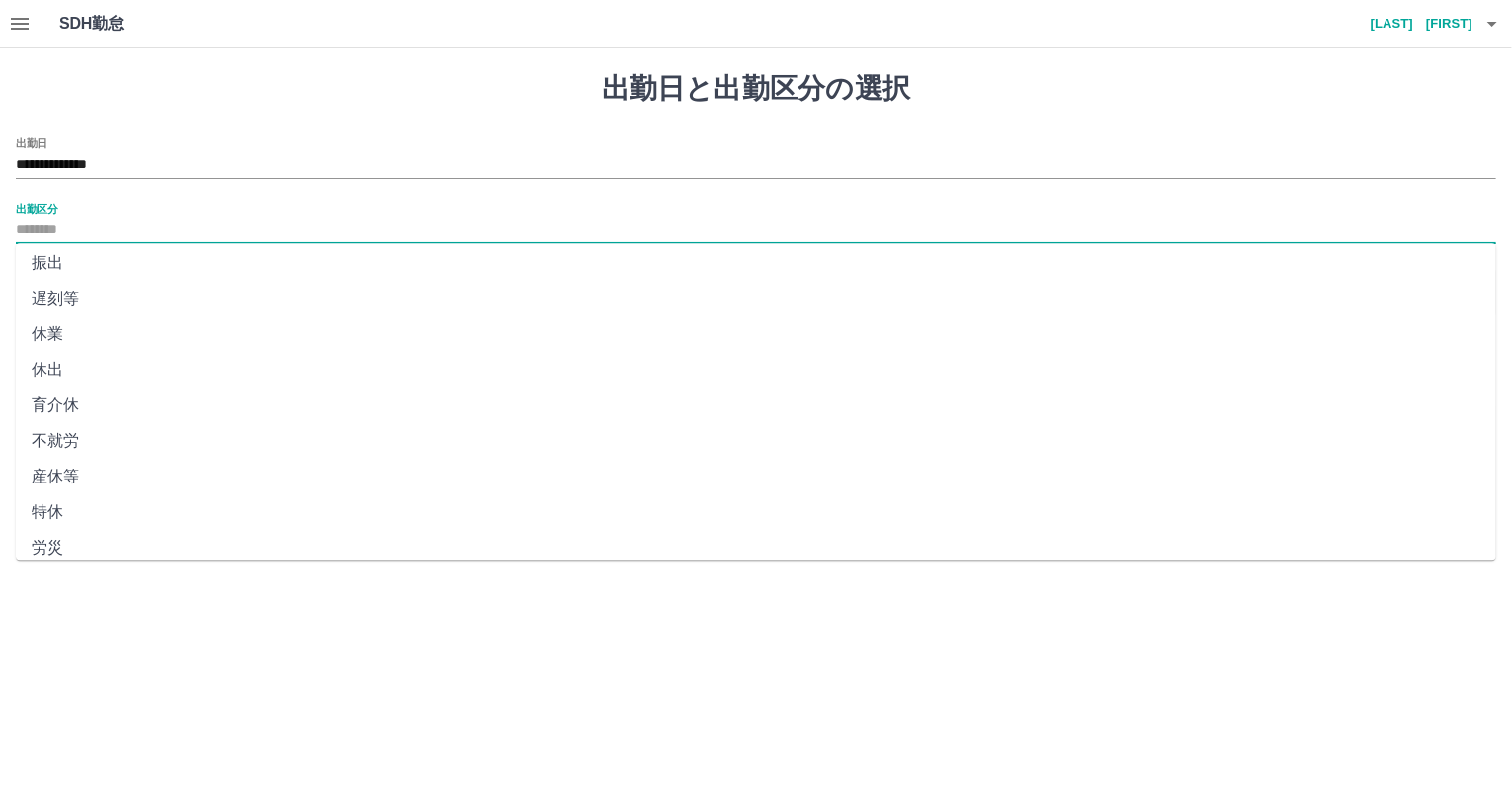 scroll, scrollTop: 340, scrollLeft: 0, axis: vertical 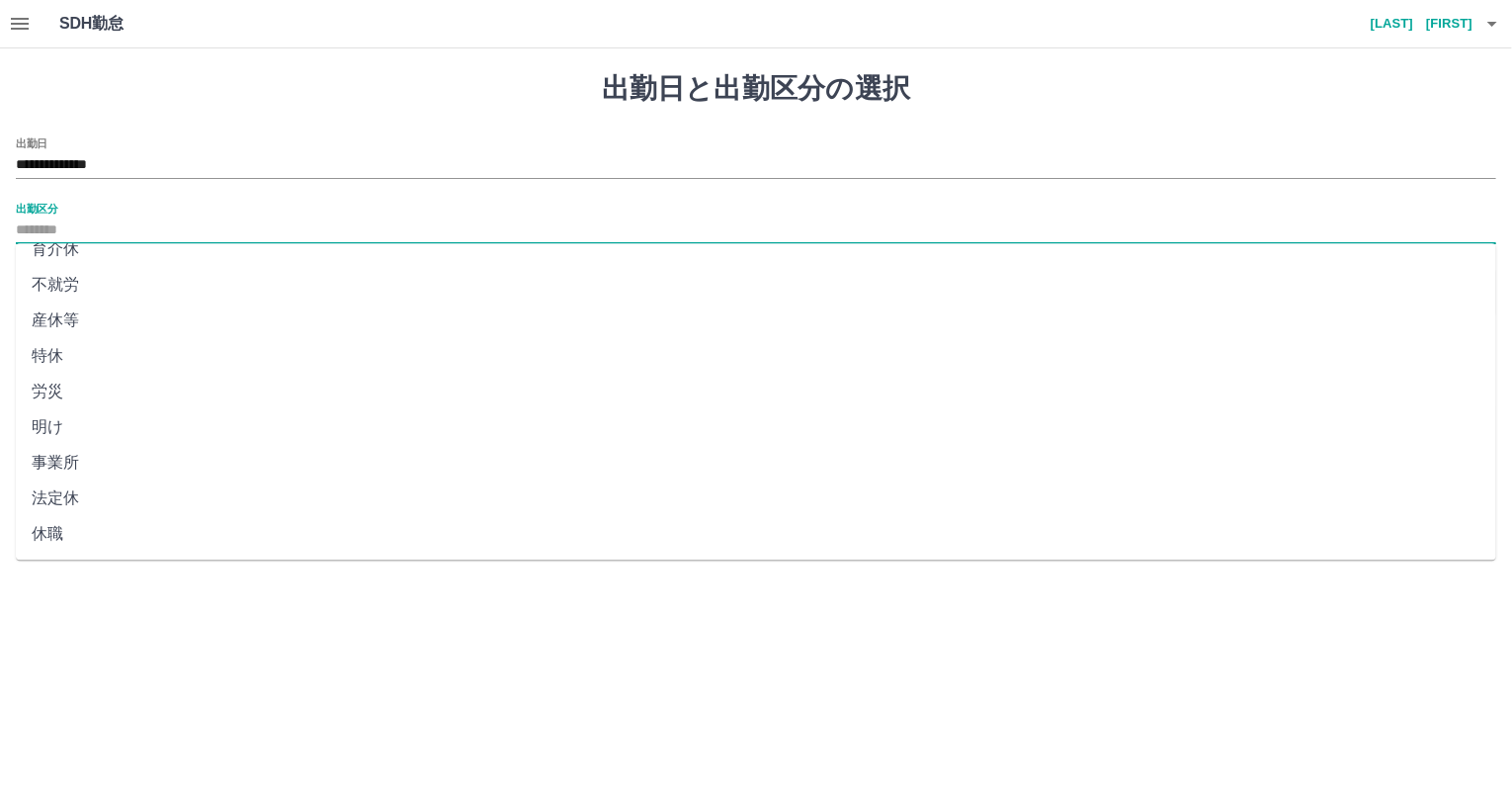 click on "法定休" at bounding box center (756, 498) 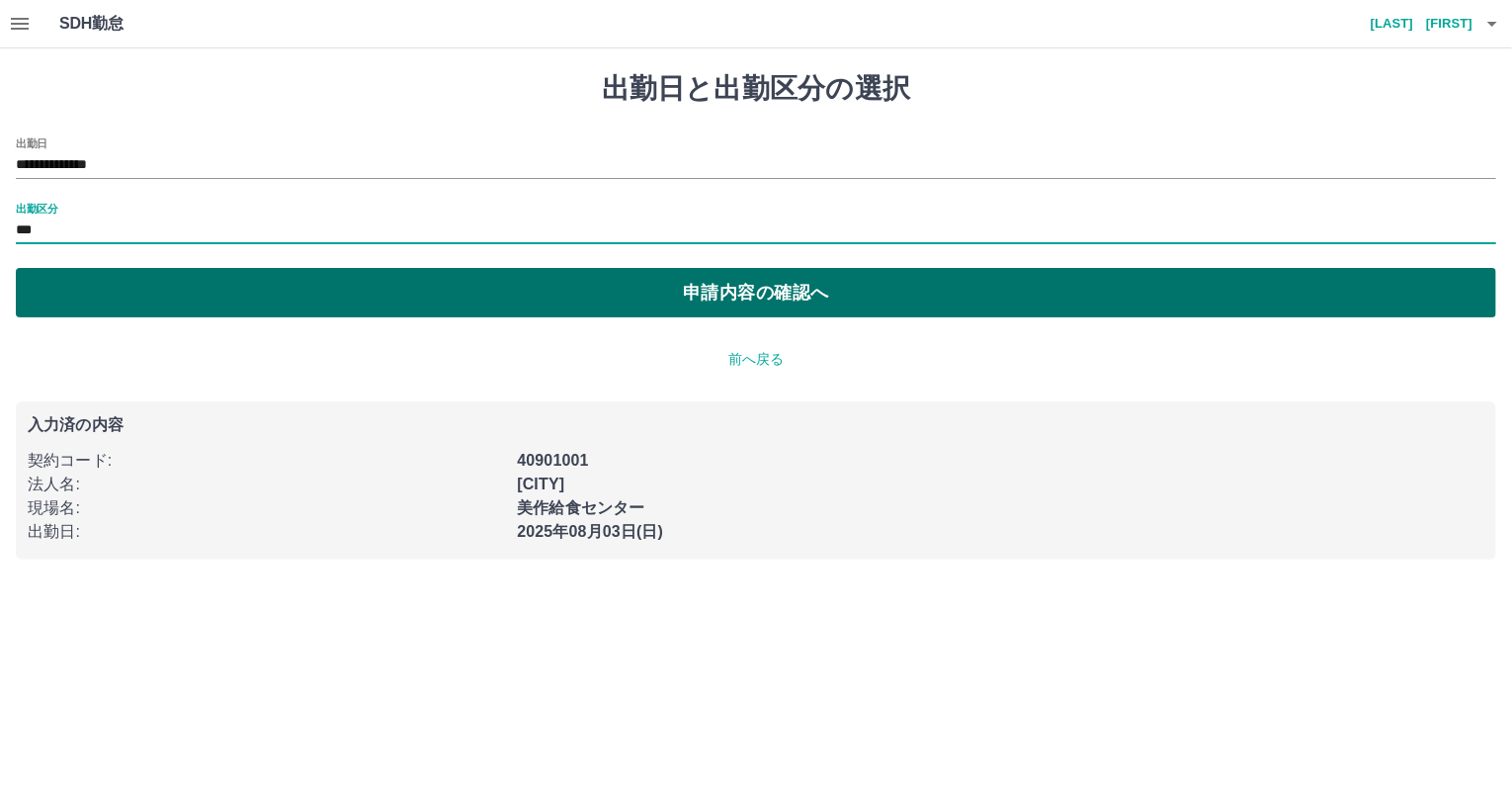 click on "申請内容の確認へ" at bounding box center [756, 293] 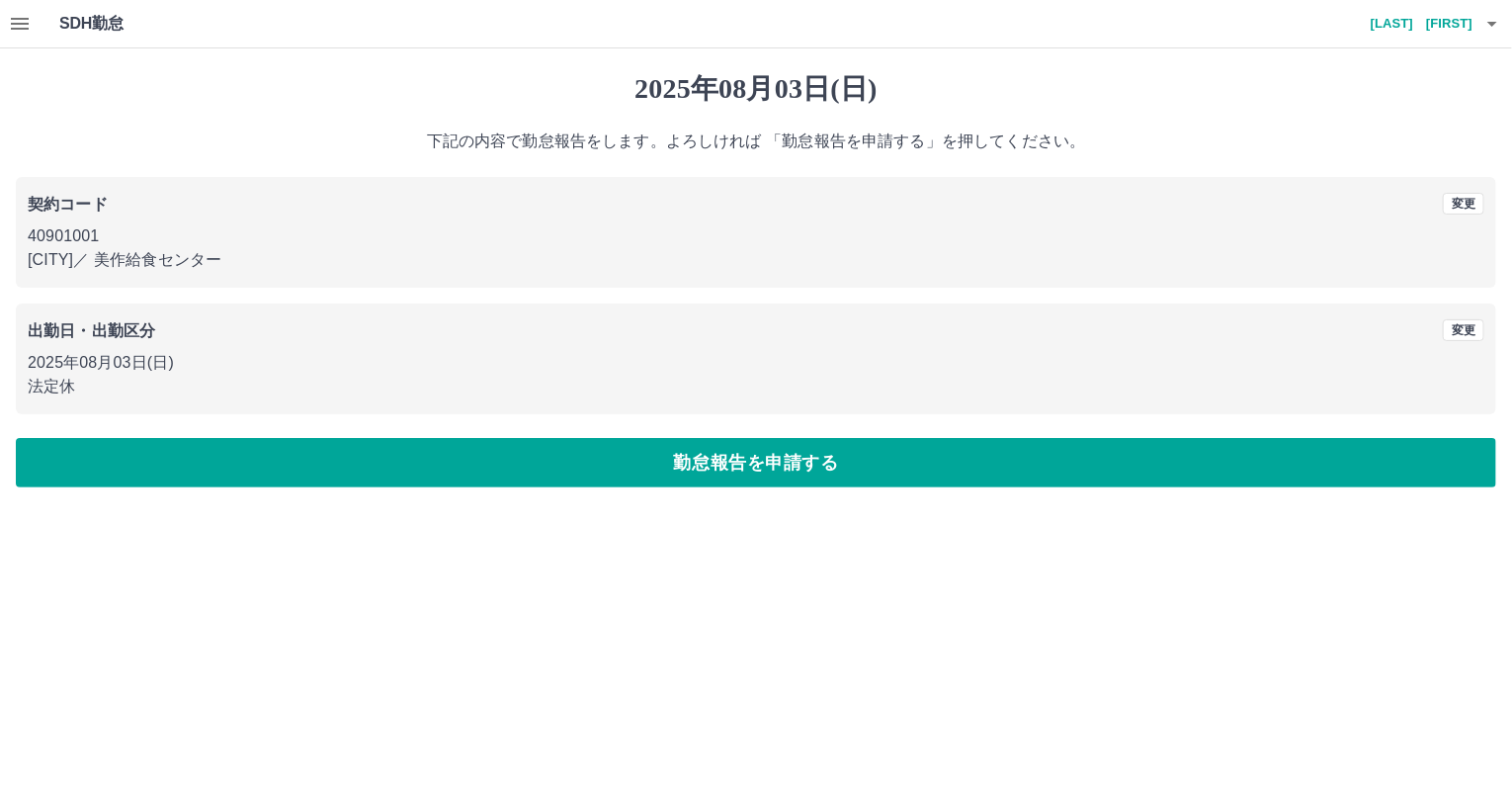 click at bounding box center [756, 396] 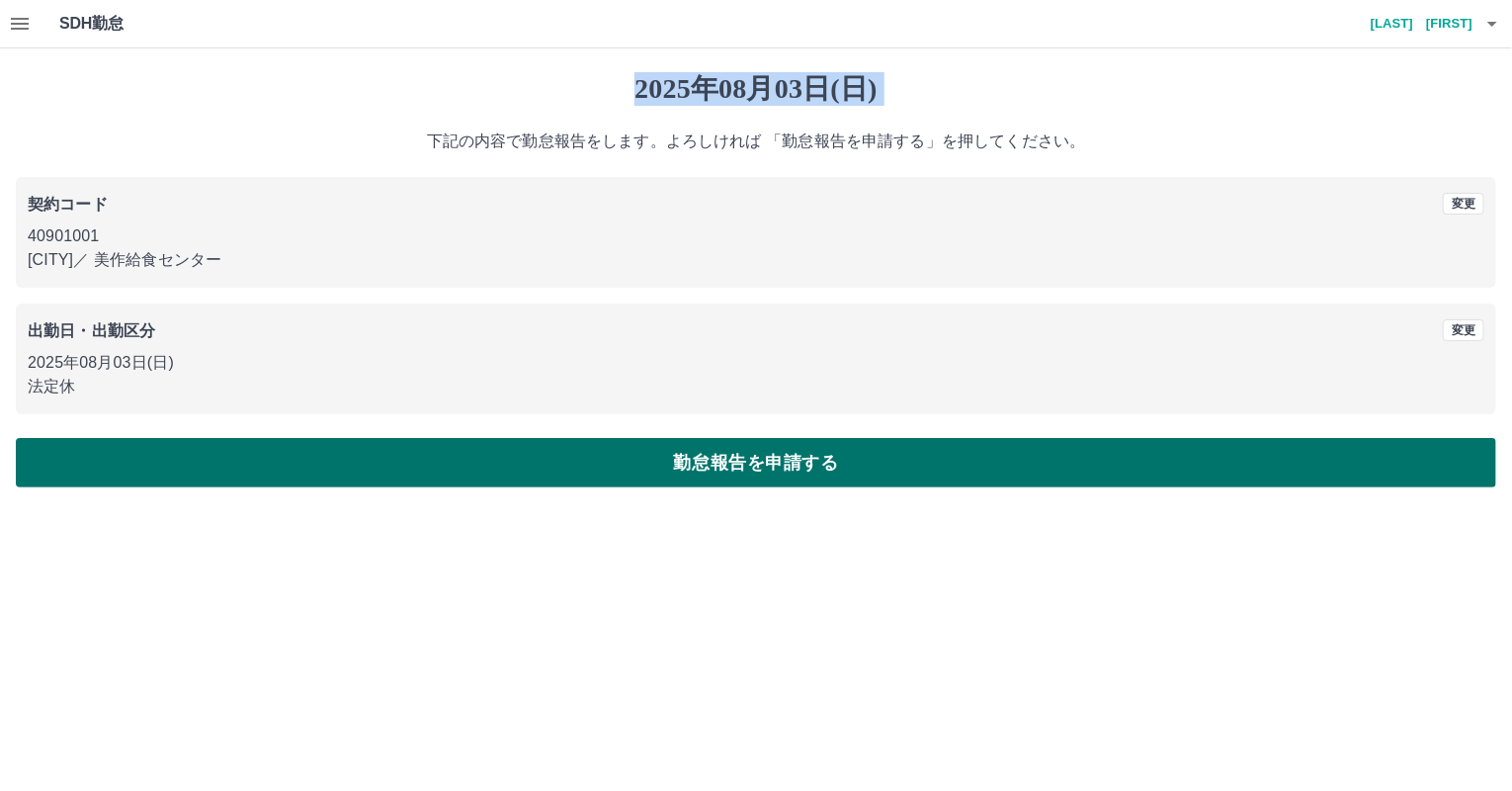 click on "勤怠報告を申請する" at bounding box center [756, 463] 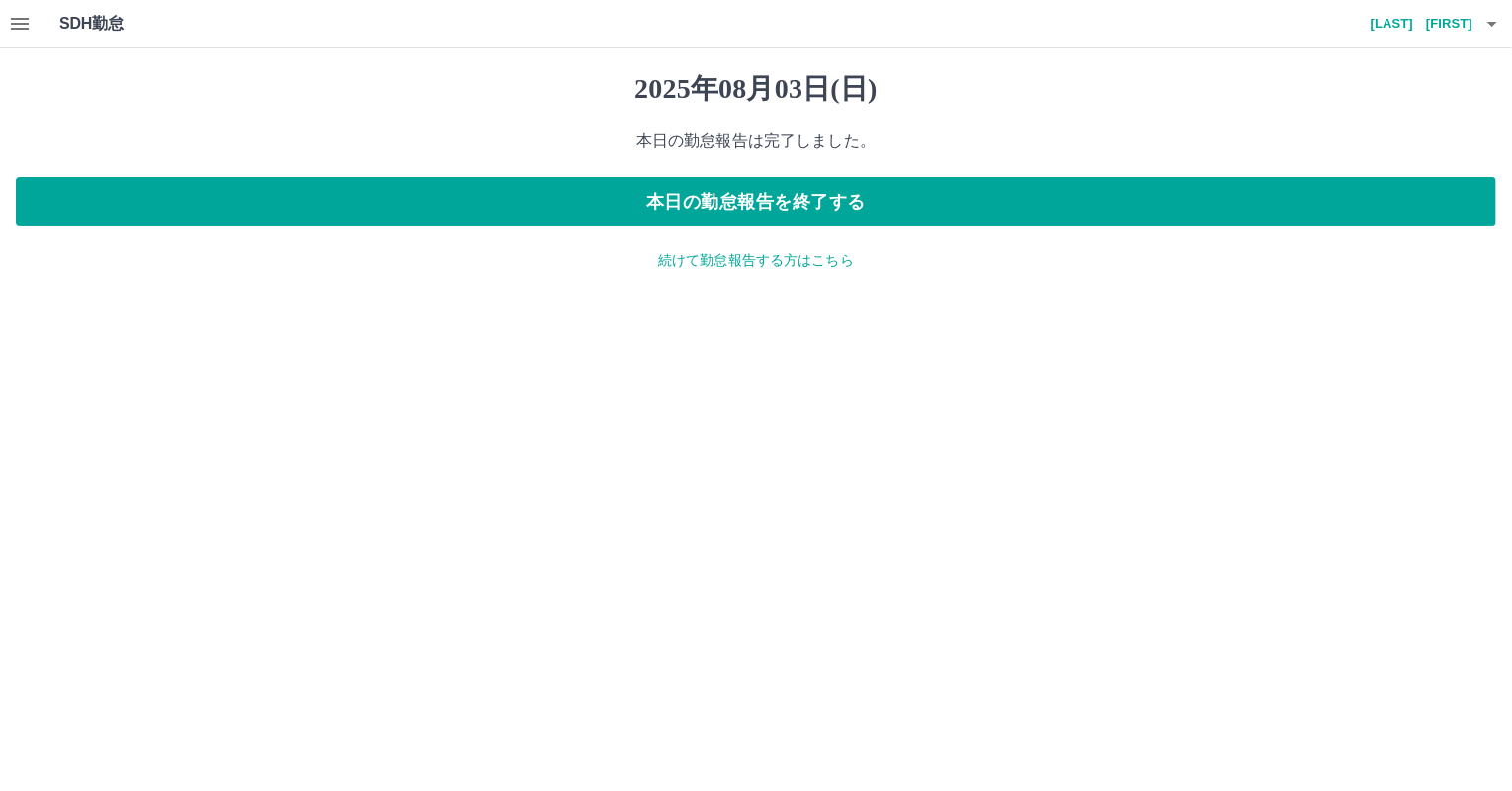click on "続けて勤怠報告する方はこちら" at bounding box center [756, 260] 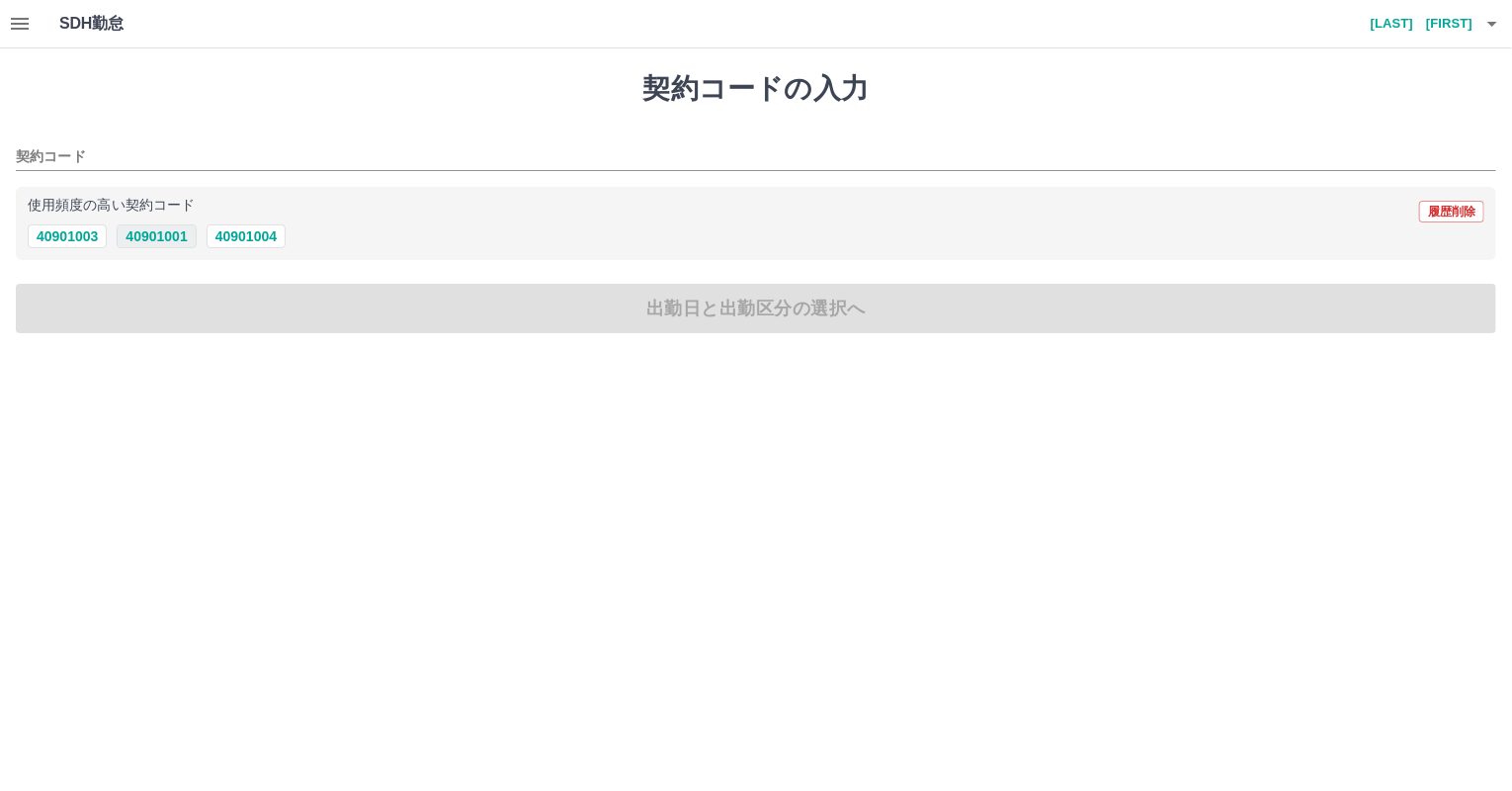 click on "40901001" at bounding box center [156, 236] 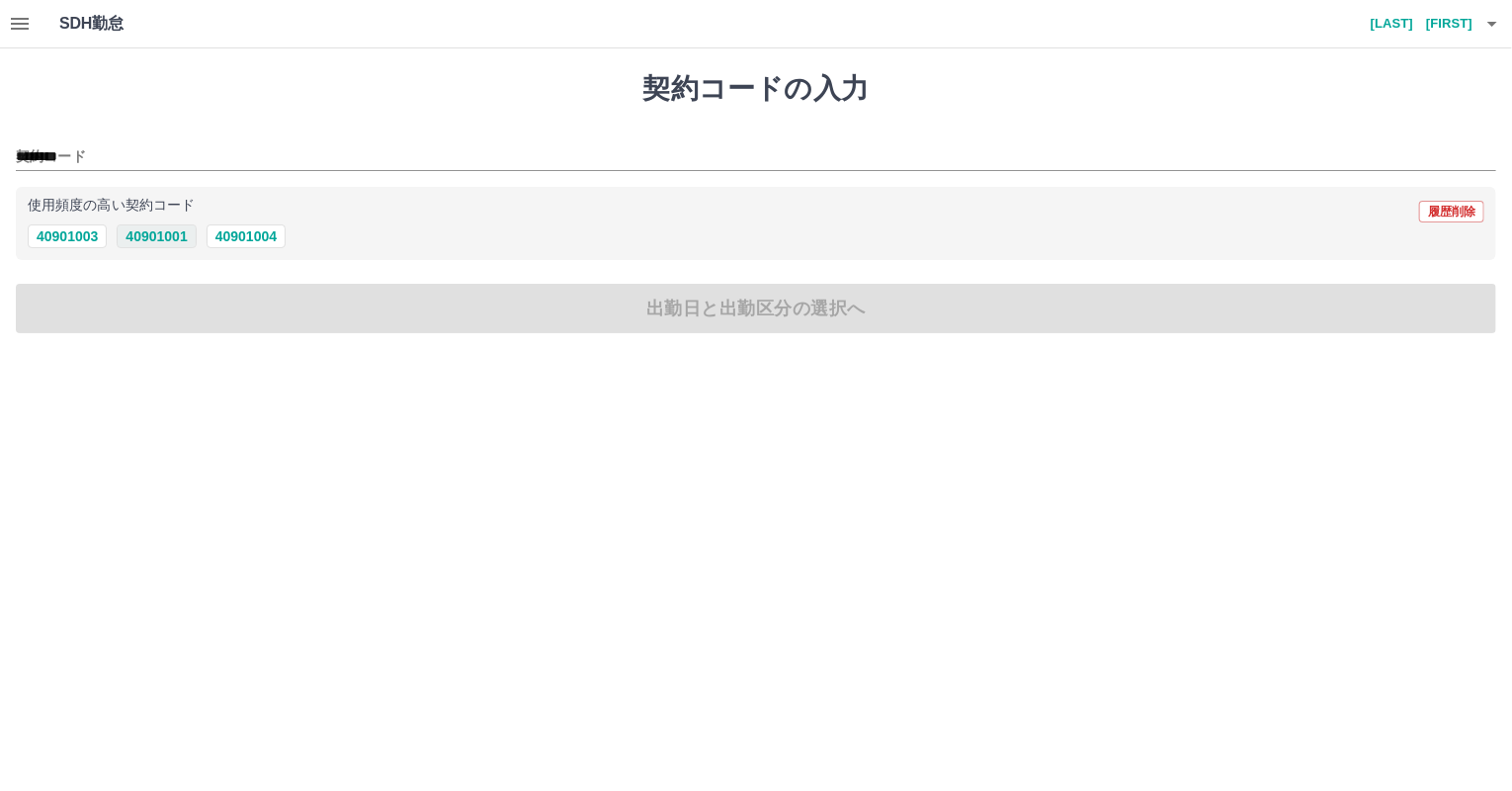 click on "40901001" at bounding box center [156, 236] 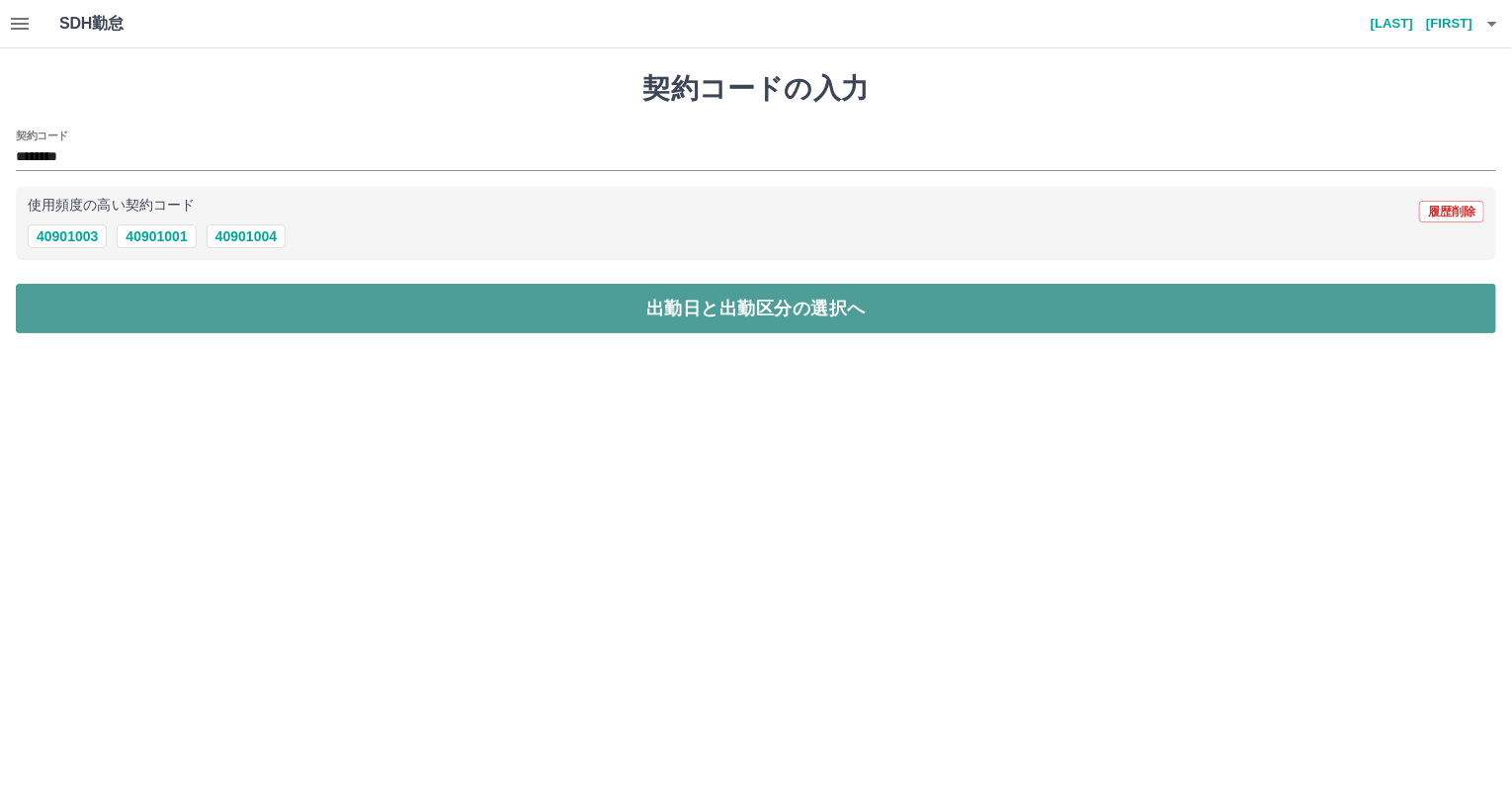 click on "出勤日と出勤区分の選択へ" at bounding box center (756, 308) 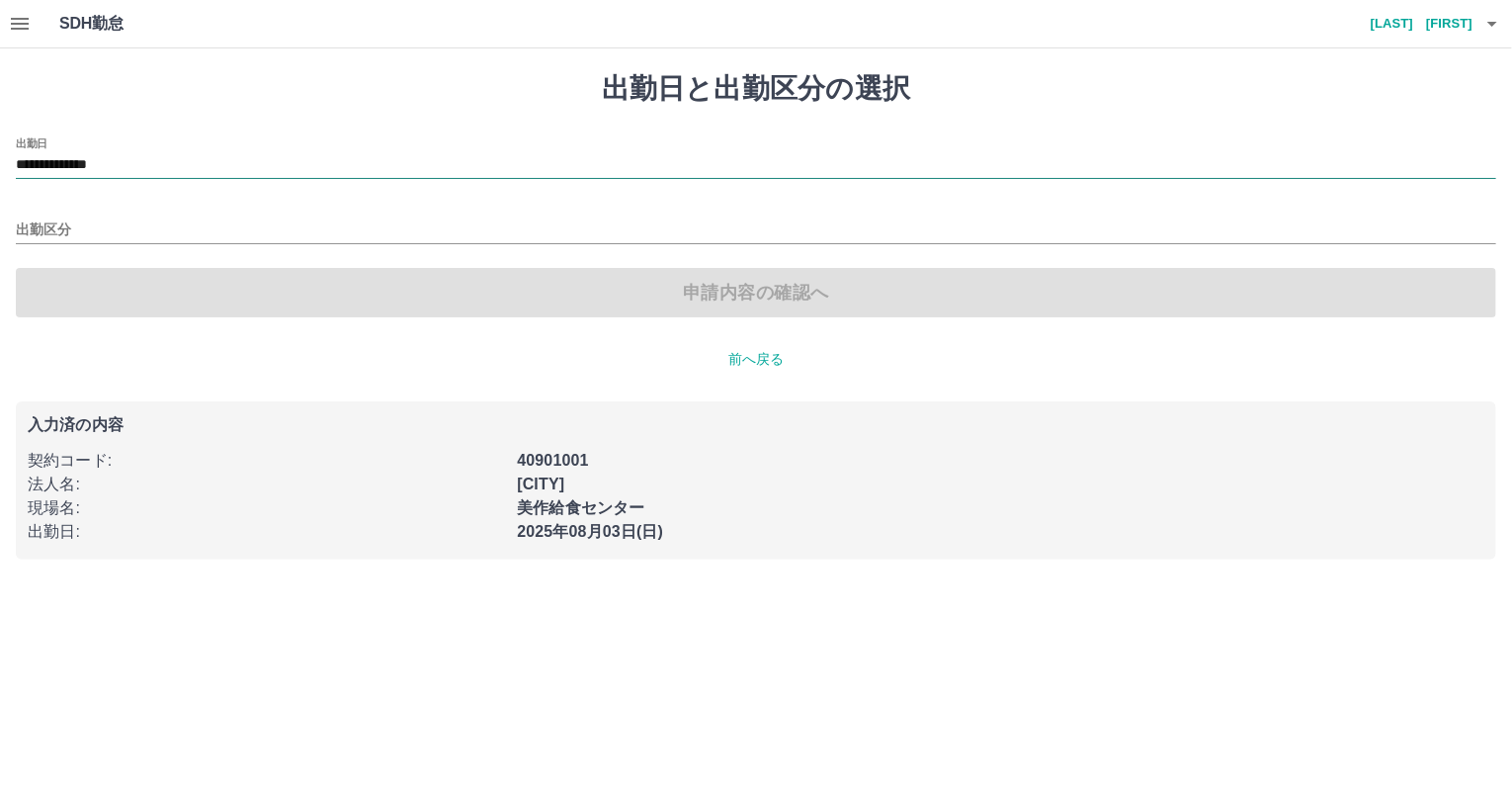 click on "**********" at bounding box center [756, 165] 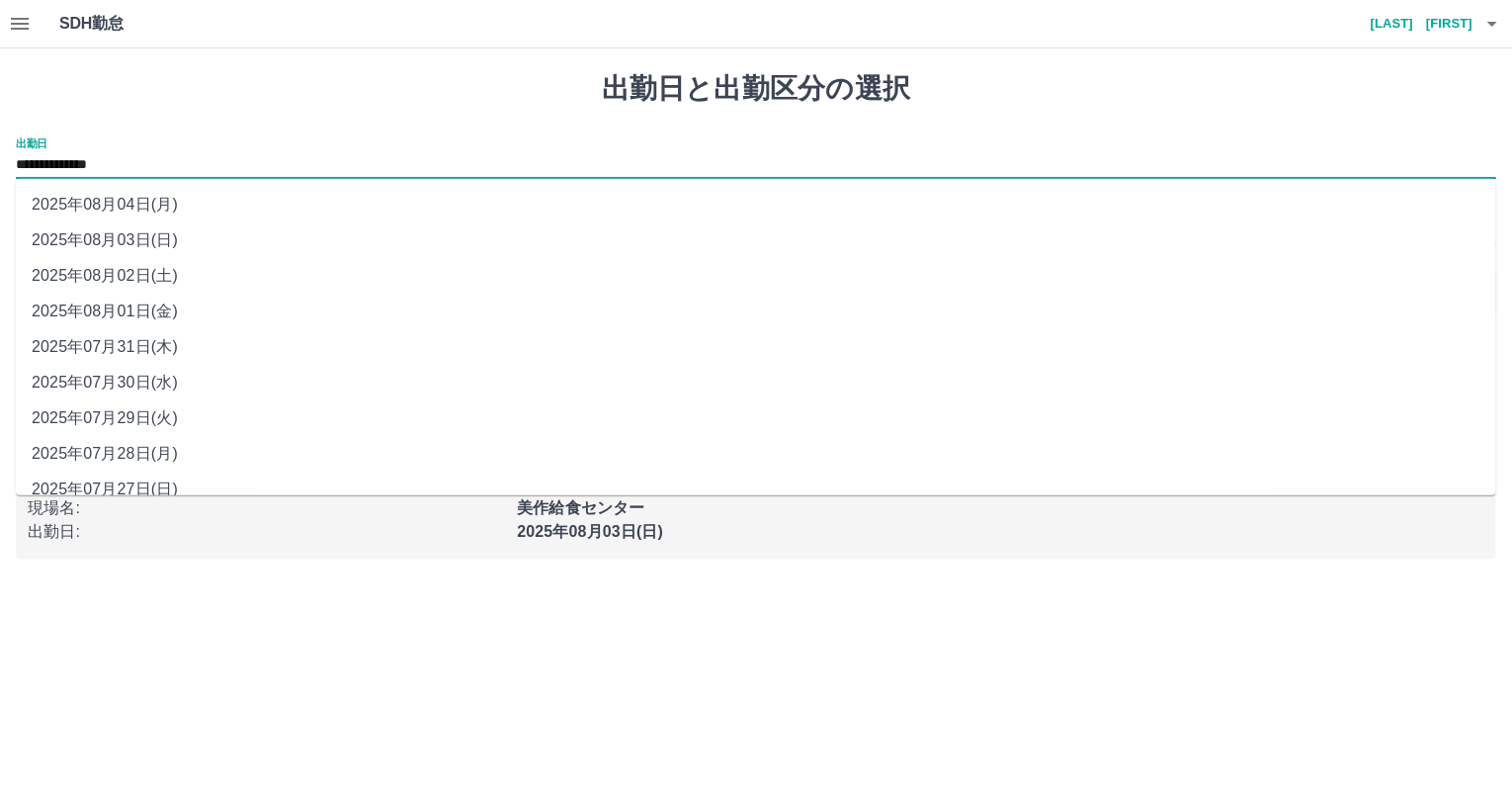 click on "**********" at bounding box center [756, 165] 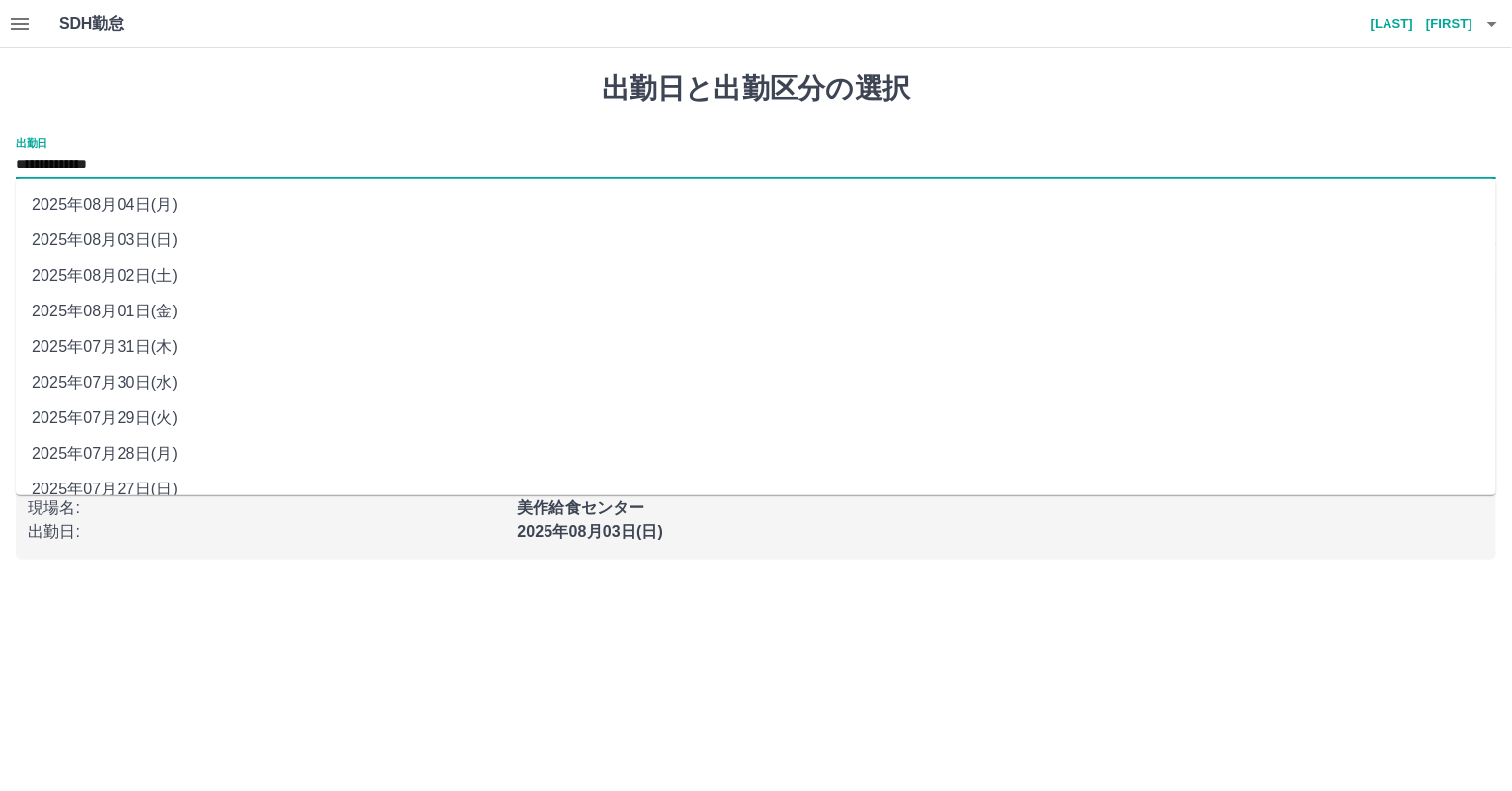 click on "2025年08月04日(月)" at bounding box center (756, 205) 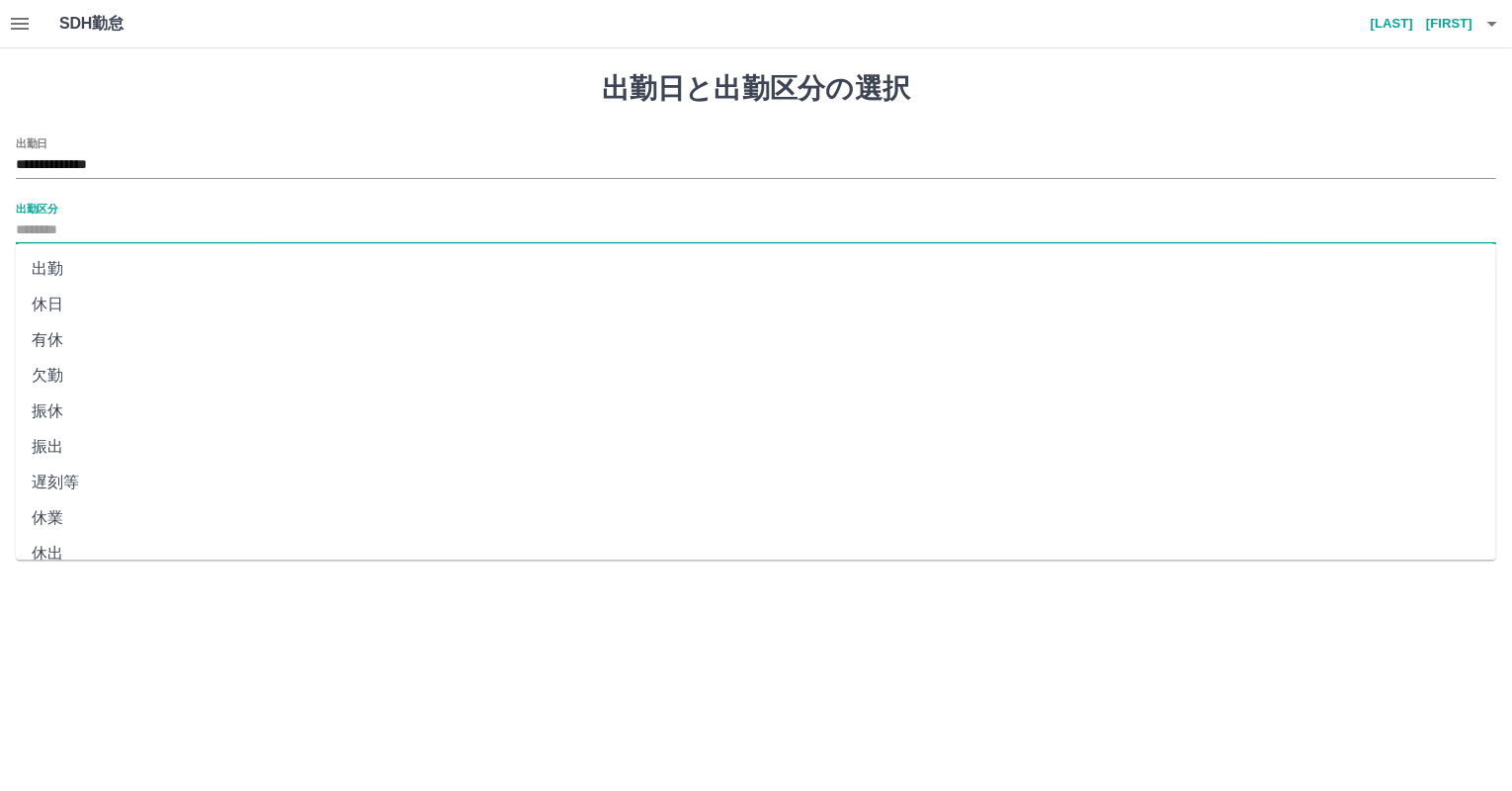 click on "出勤区分" at bounding box center (756, 230) 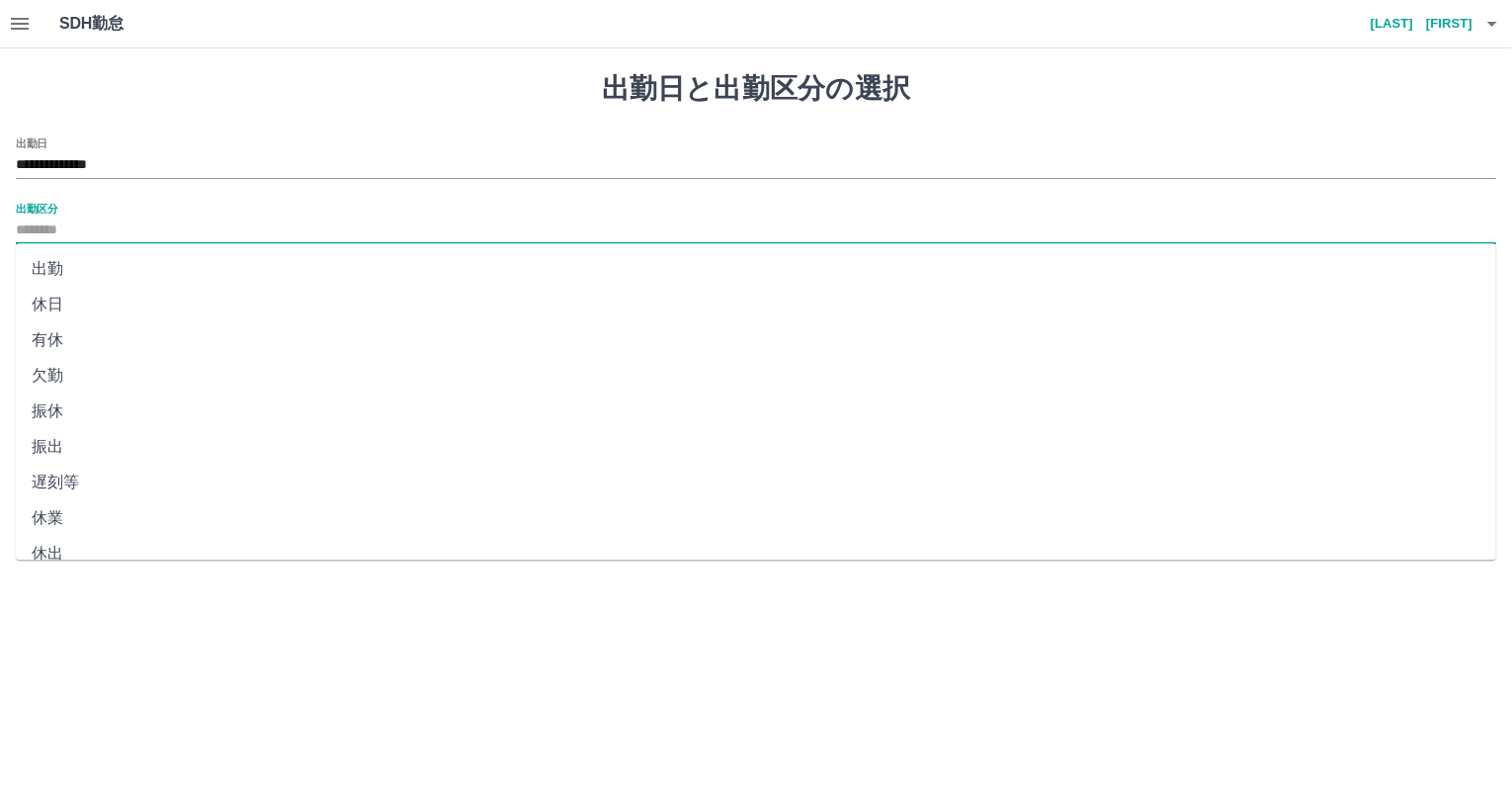 click on "休日" at bounding box center (756, 305) 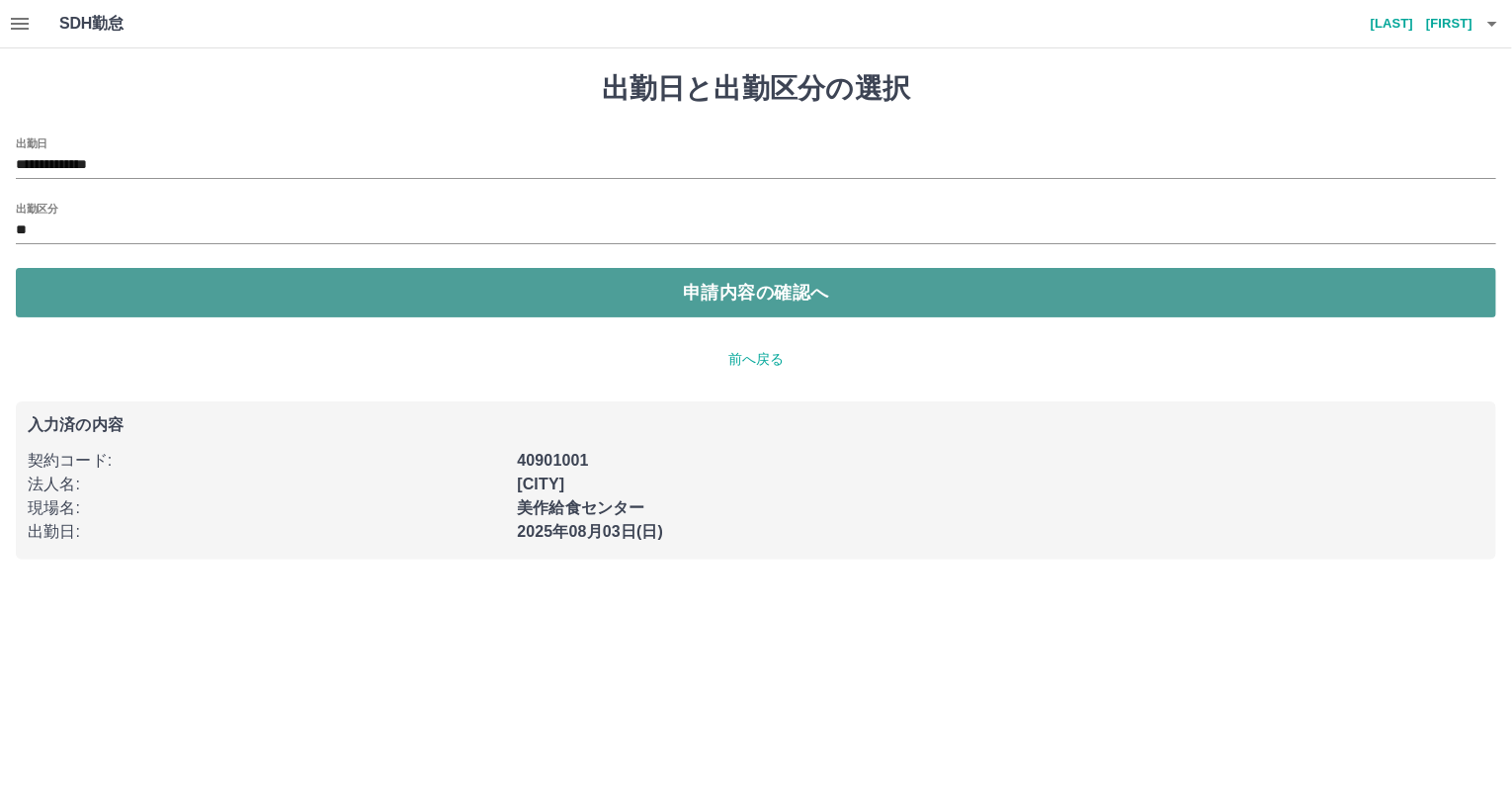 click on "申請内容の確認へ" at bounding box center [756, 293] 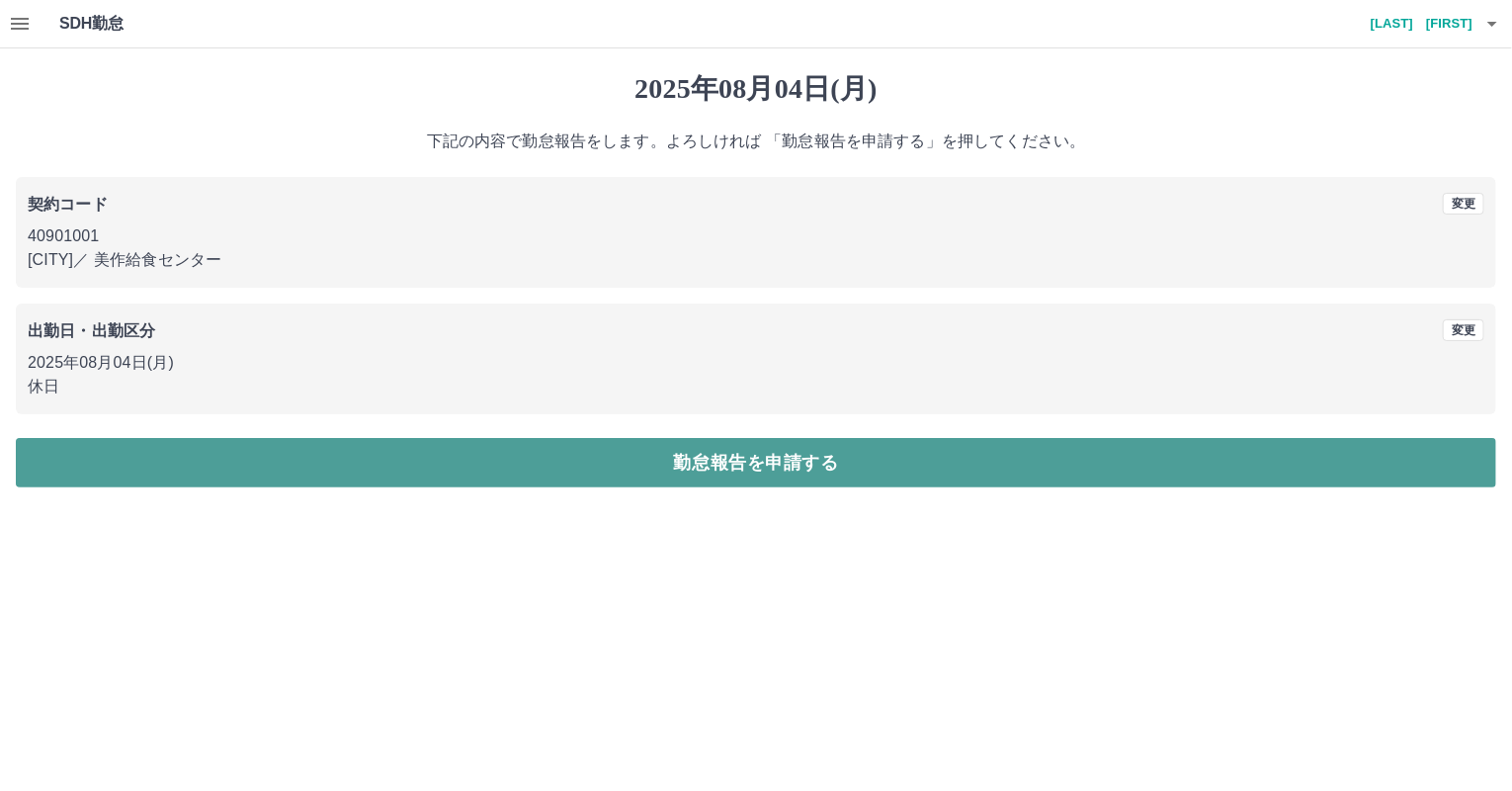 click on "勤怠報告を申請する" at bounding box center (756, 463) 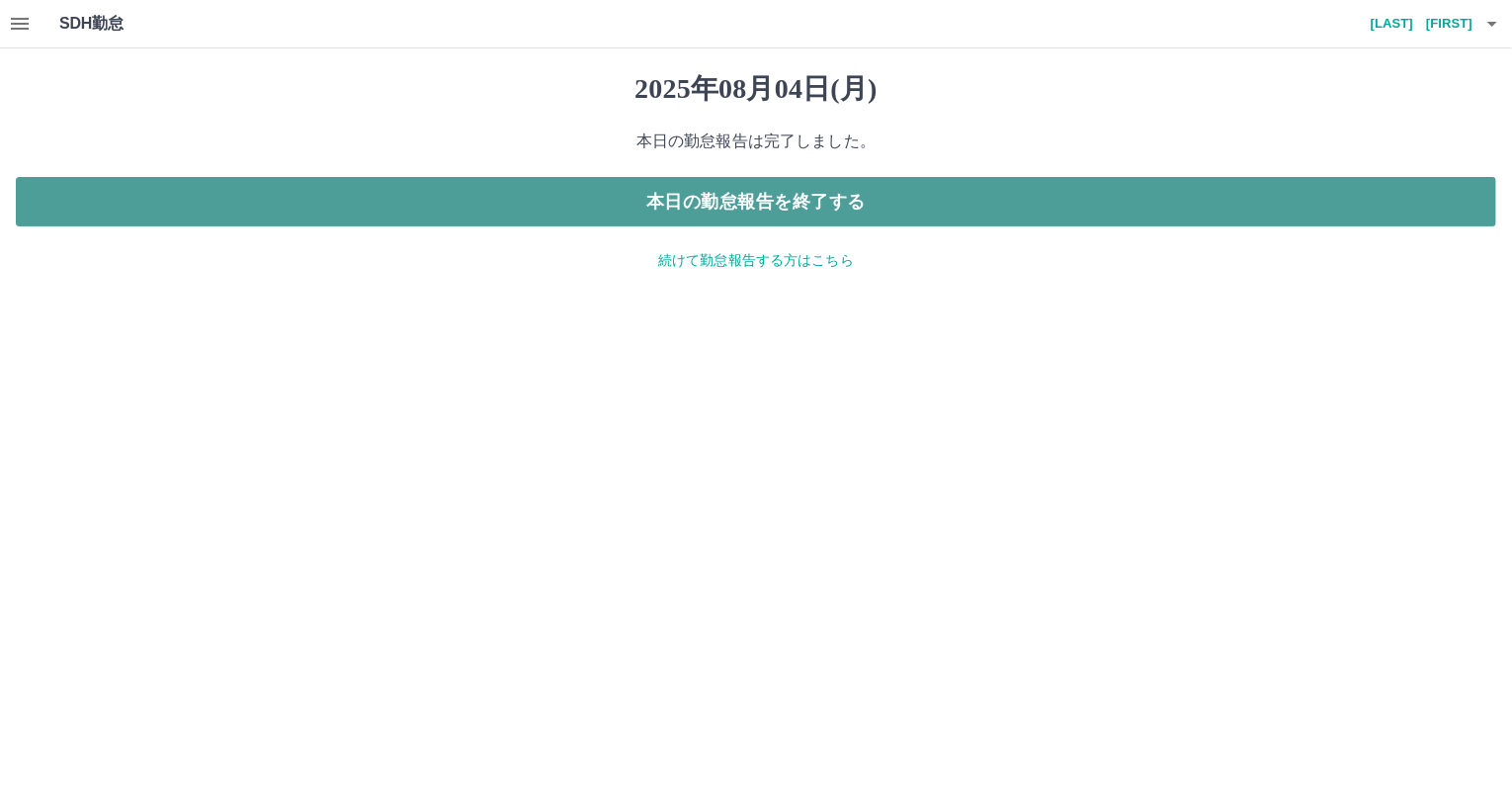 click on "本日の勤怠報告を終了する" at bounding box center (756, 202) 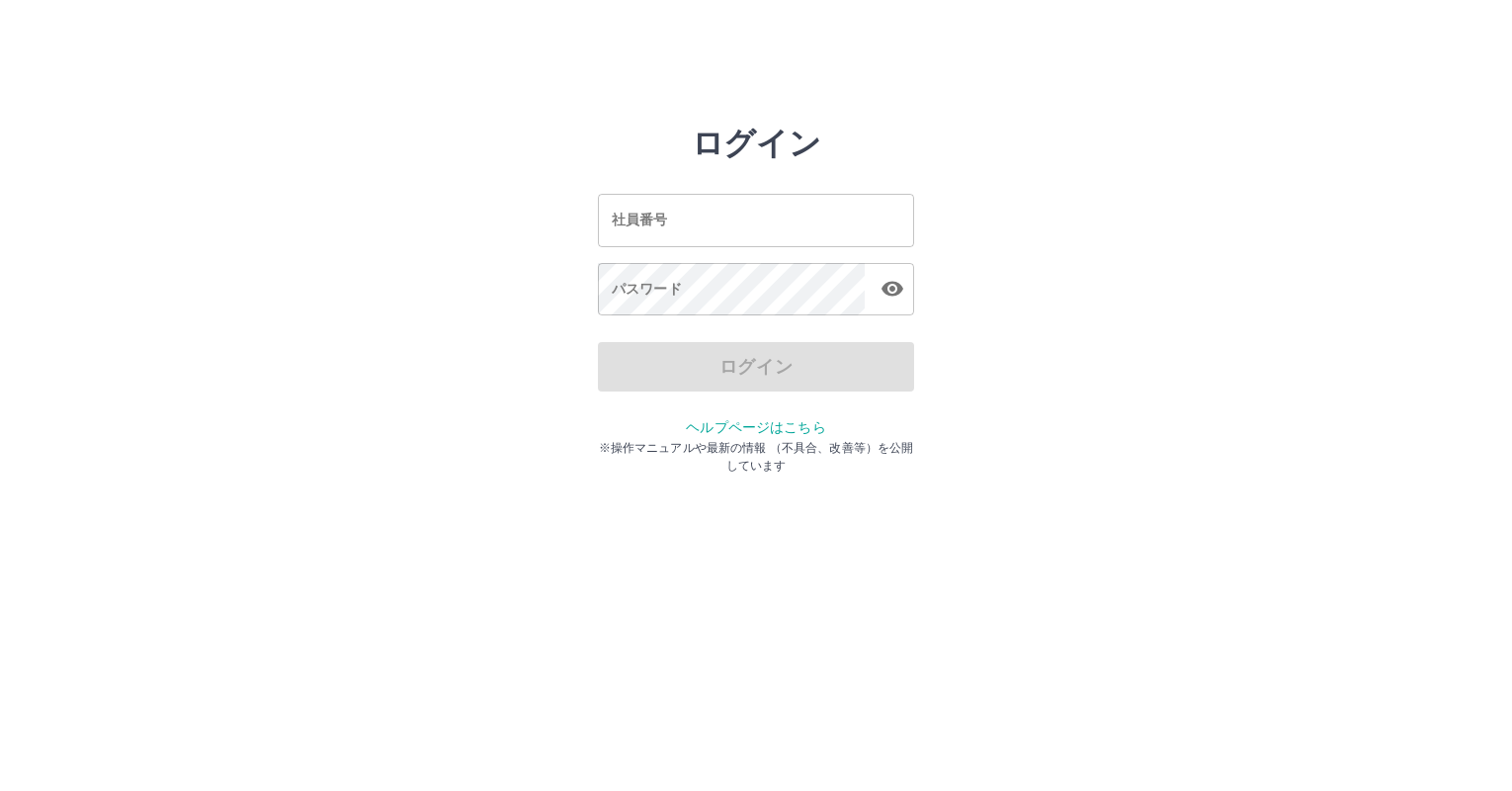 scroll, scrollTop: 0, scrollLeft: 0, axis: both 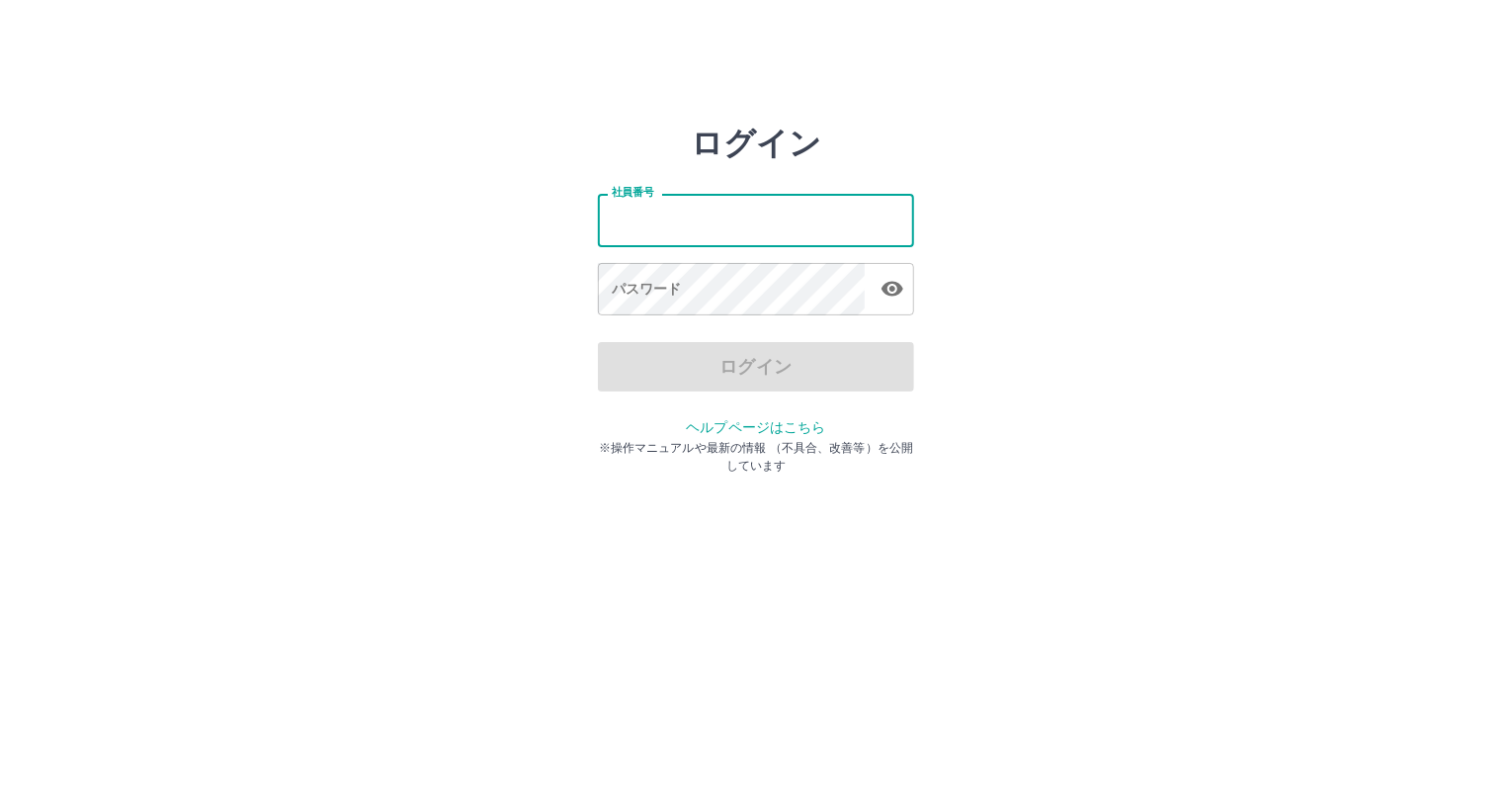click on "社員番号" at bounding box center (756, 220) 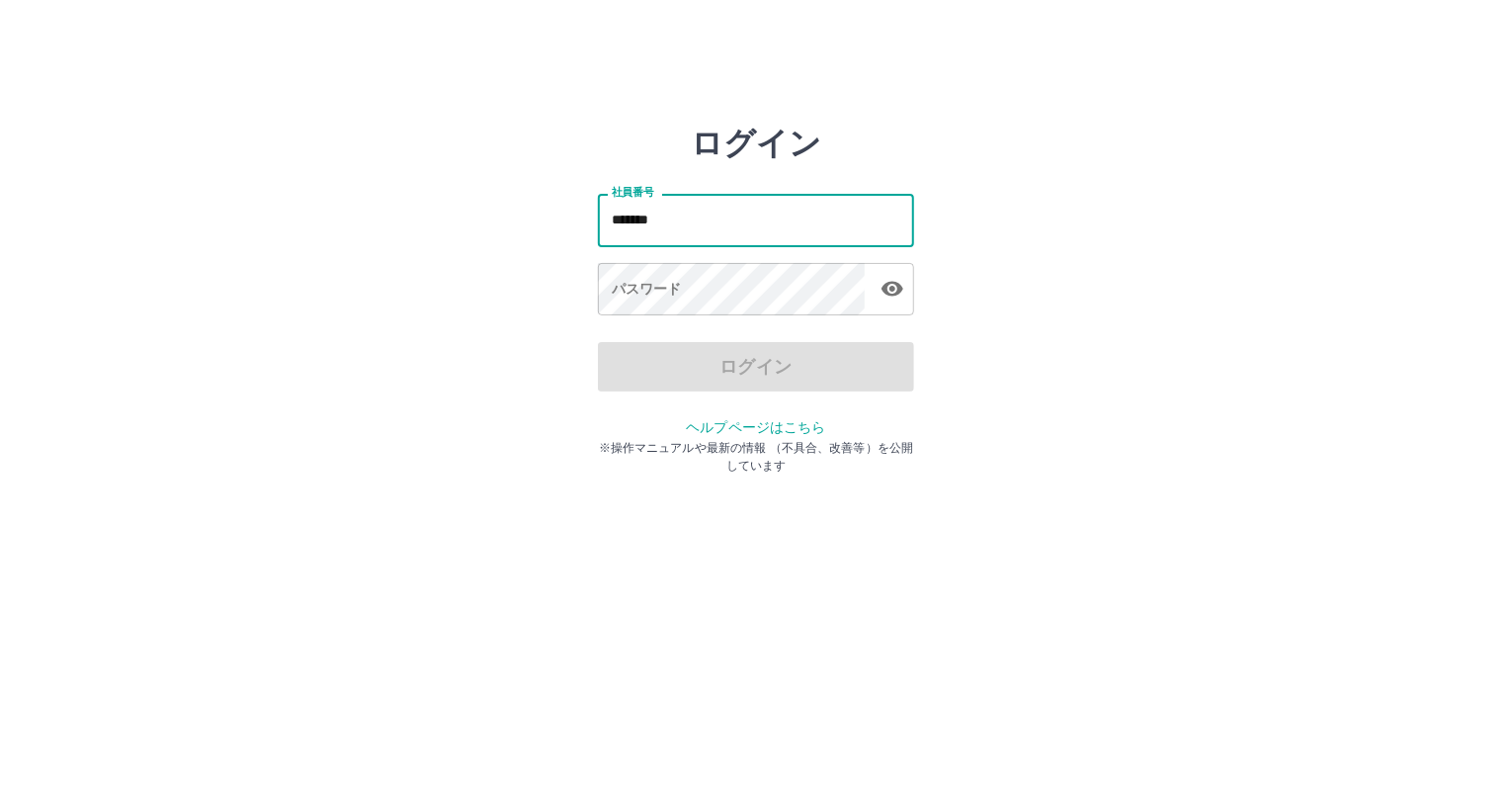 type on "*******" 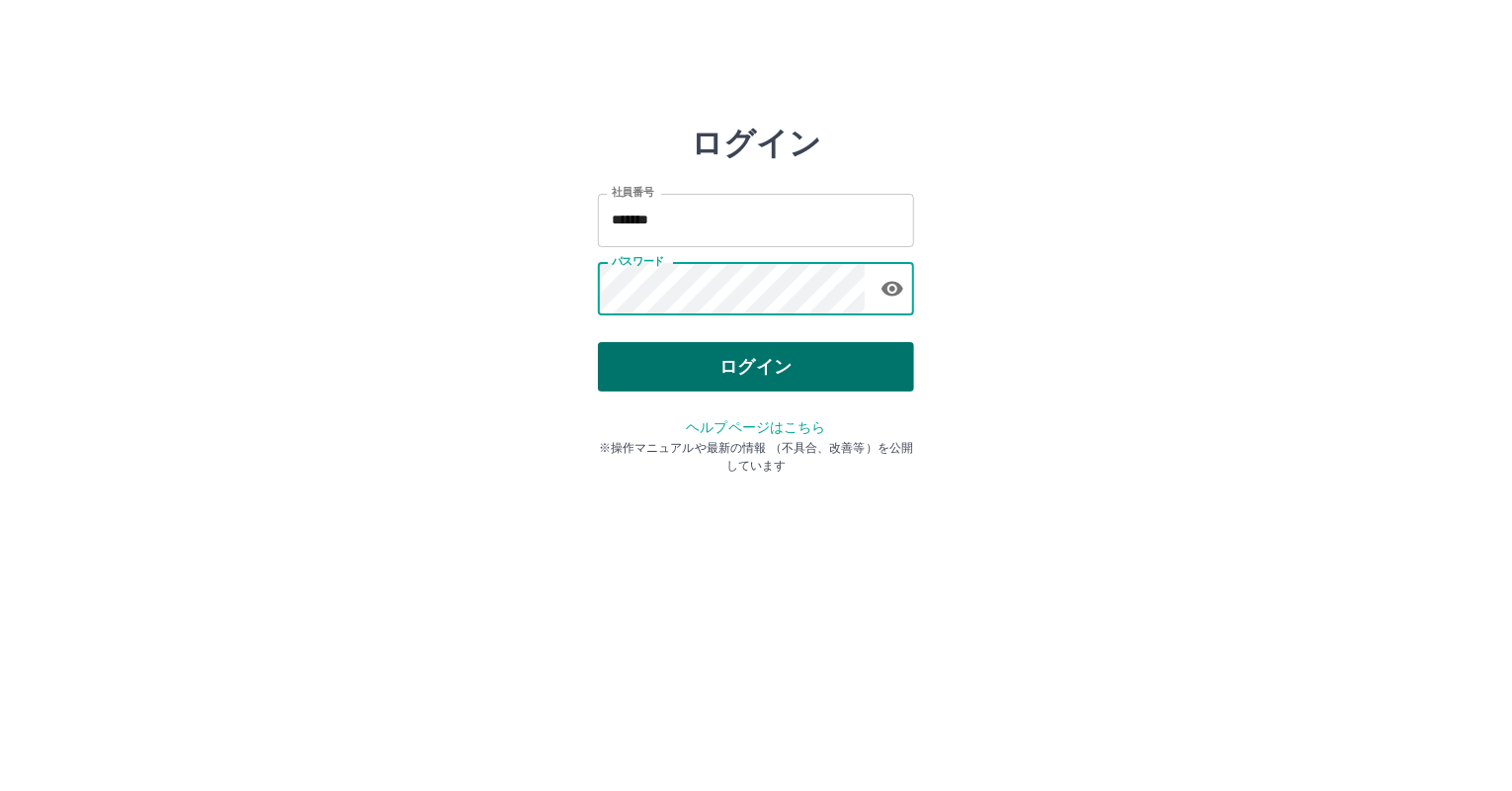 click on "ログイン" at bounding box center [756, 367] 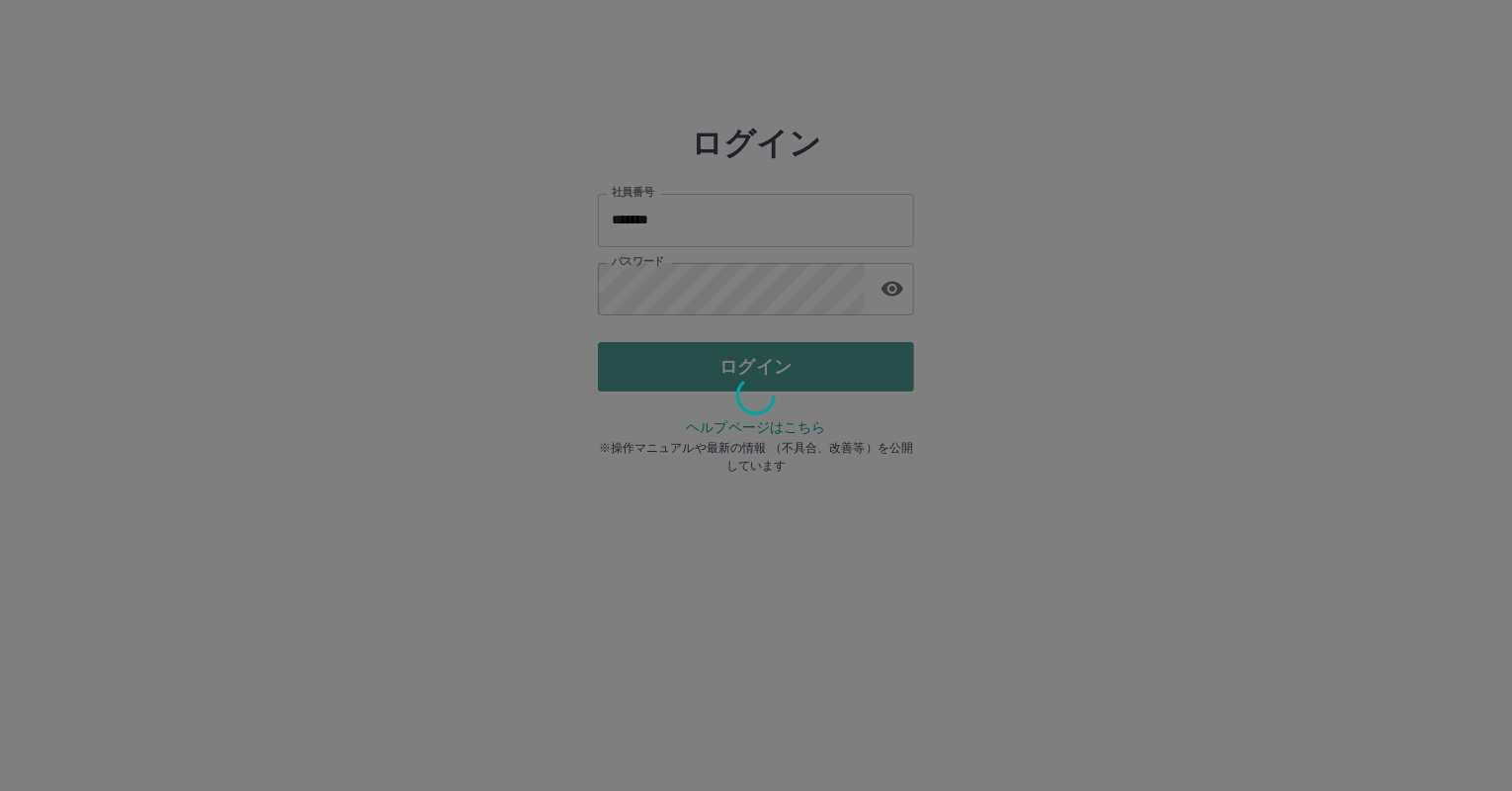 click on "ログイン 社員番号 ******* 社員番号 パスワード パスワード ログイン ヘルプページはこちら ※操作マニュアルや最新の情報 （不具合、改善等）を公開しています" at bounding box center (756, 283) 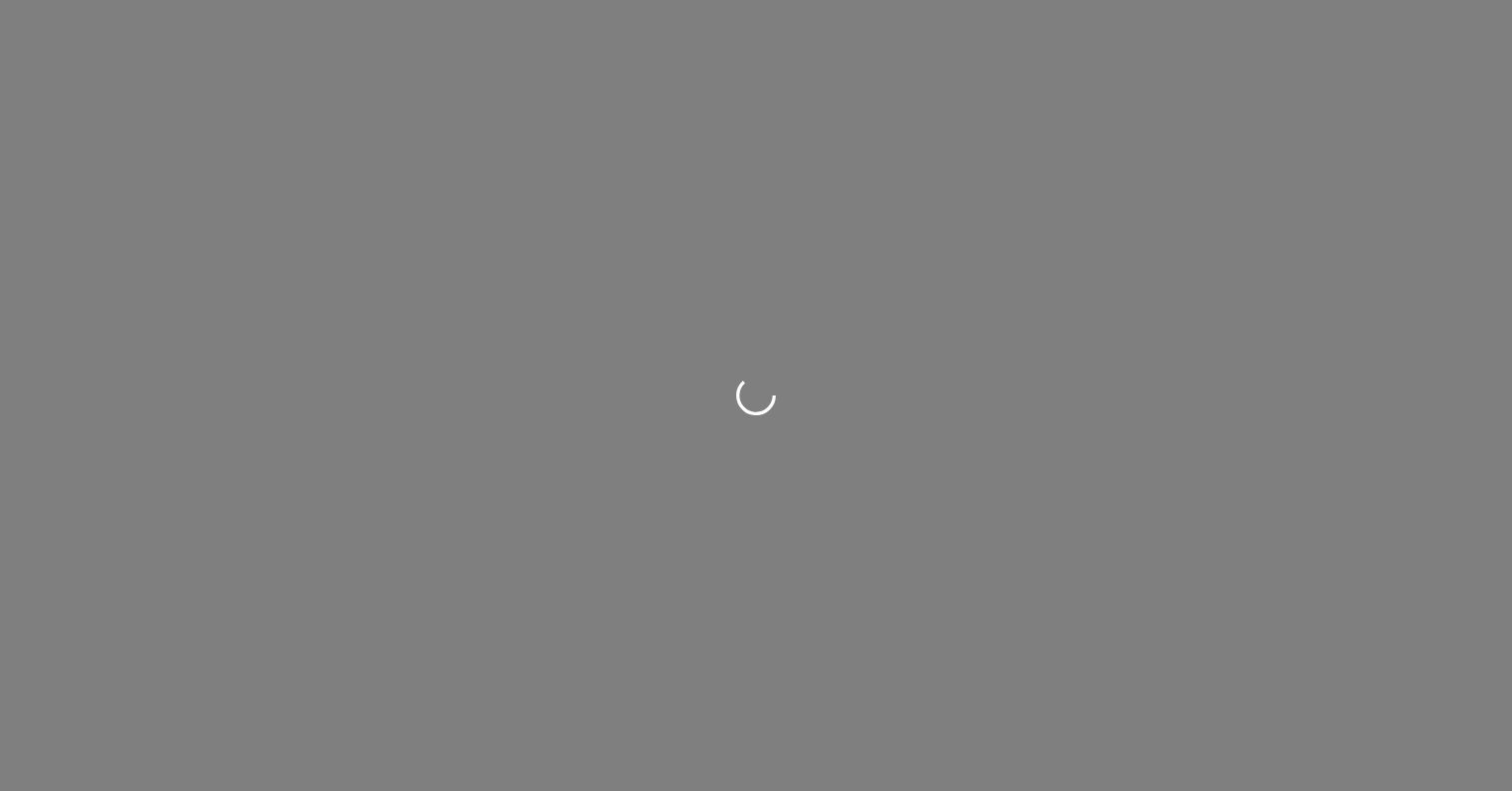 scroll, scrollTop: 0, scrollLeft: 0, axis: both 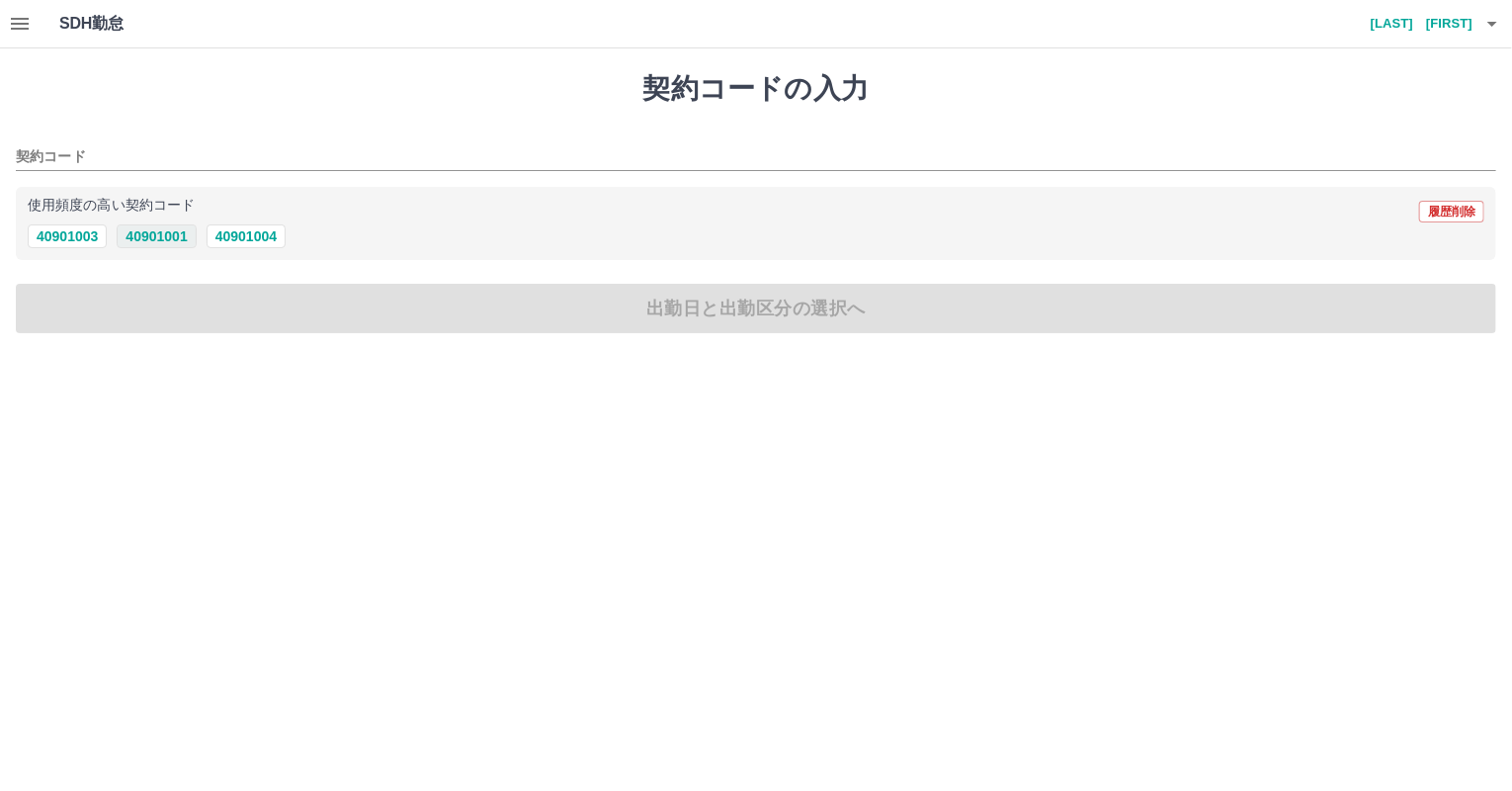 click on "40901001" at bounding box center [156, 236] 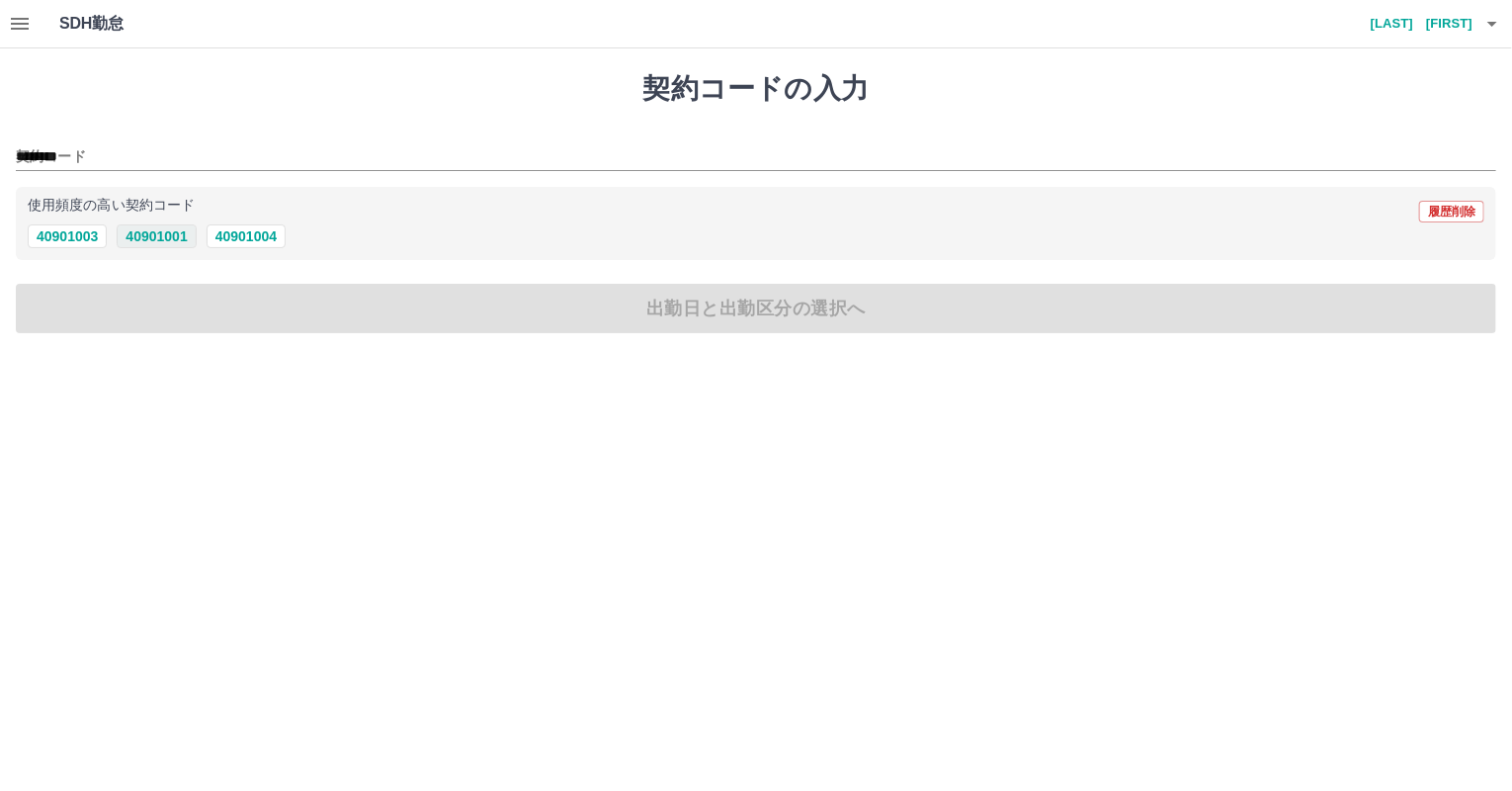 click on "40901001" at bounding box center [156, 236] 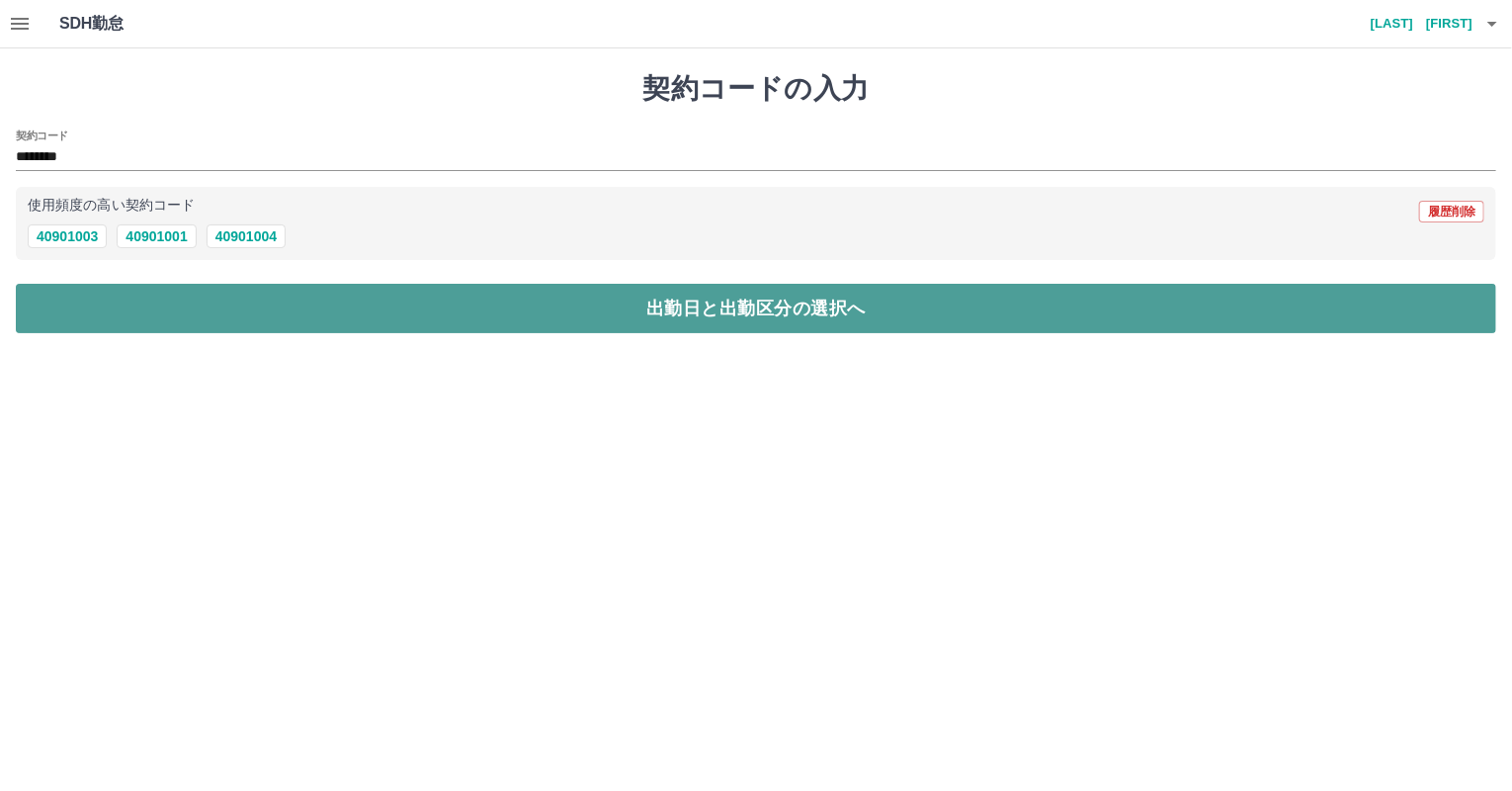 click on "出勤日と出勤区分の選択へ" at bounding box center [756, 308] 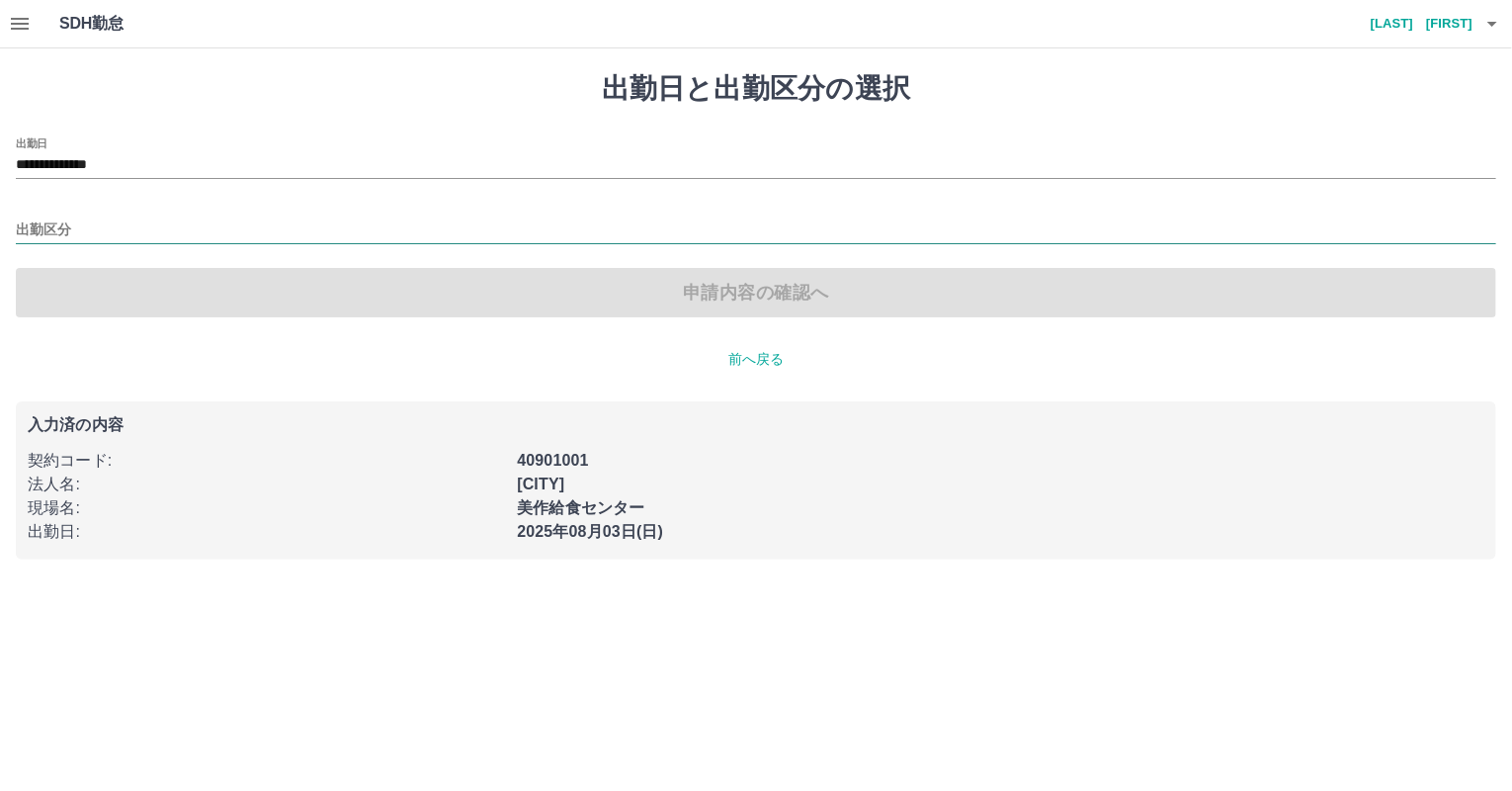 click on "出勤区分" at bounding box center (756, 230) 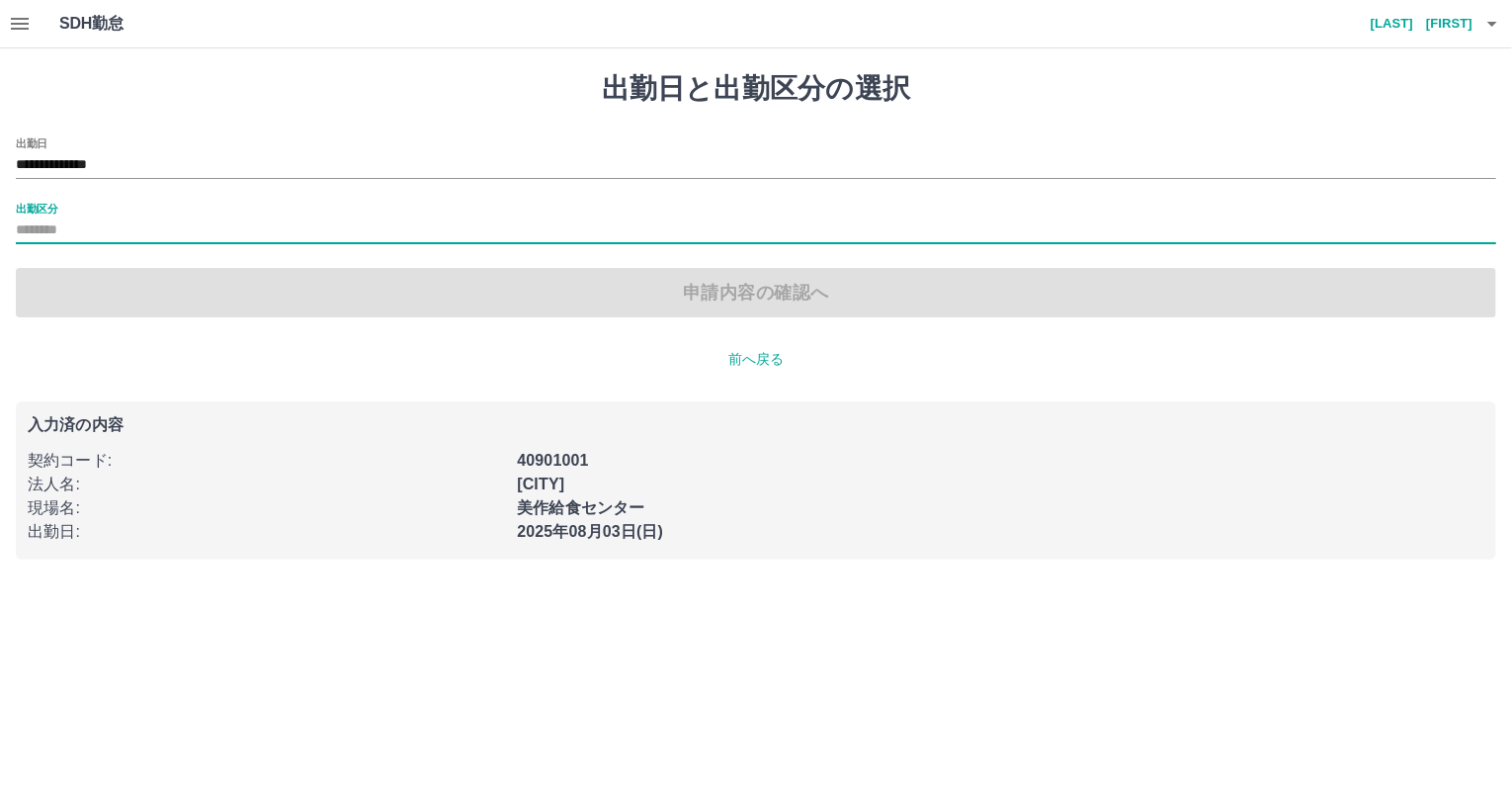 click on "出勤区分" at bounding box center (756, 230) 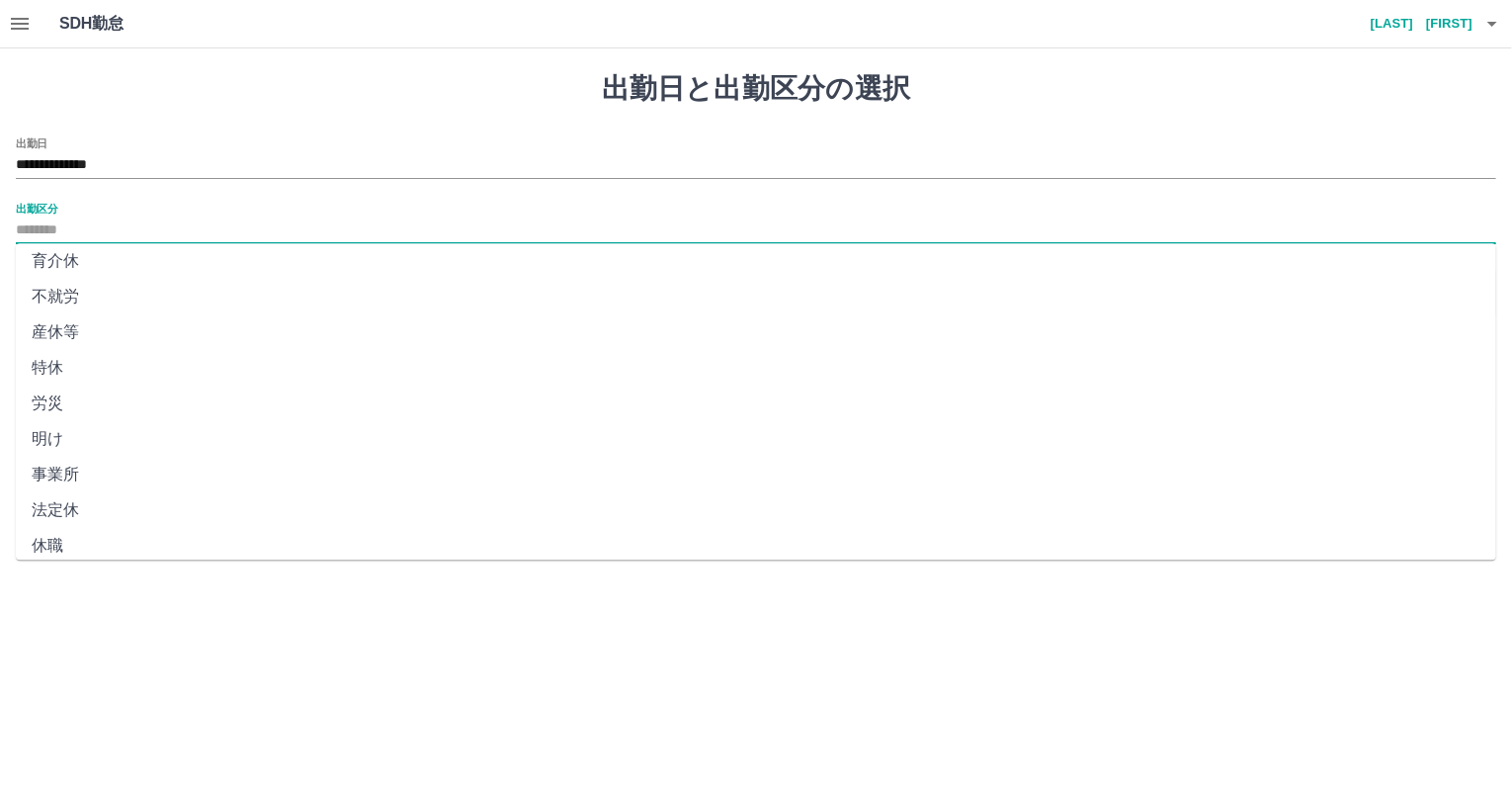 scroll, scrollTop: 340, scrollLeft: 0, axis: vertical 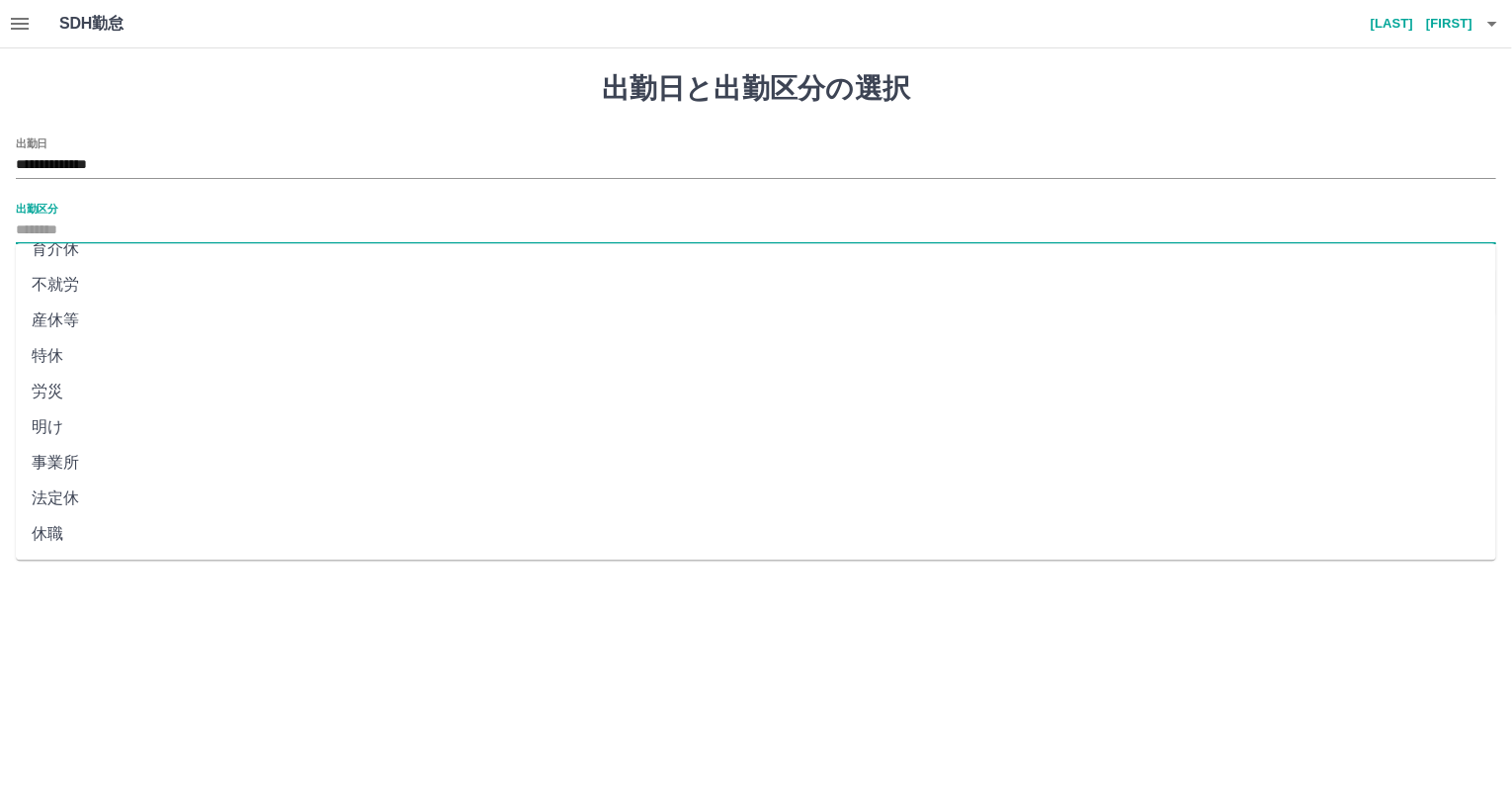 click on "法定休" at bounding box center [756, 498] 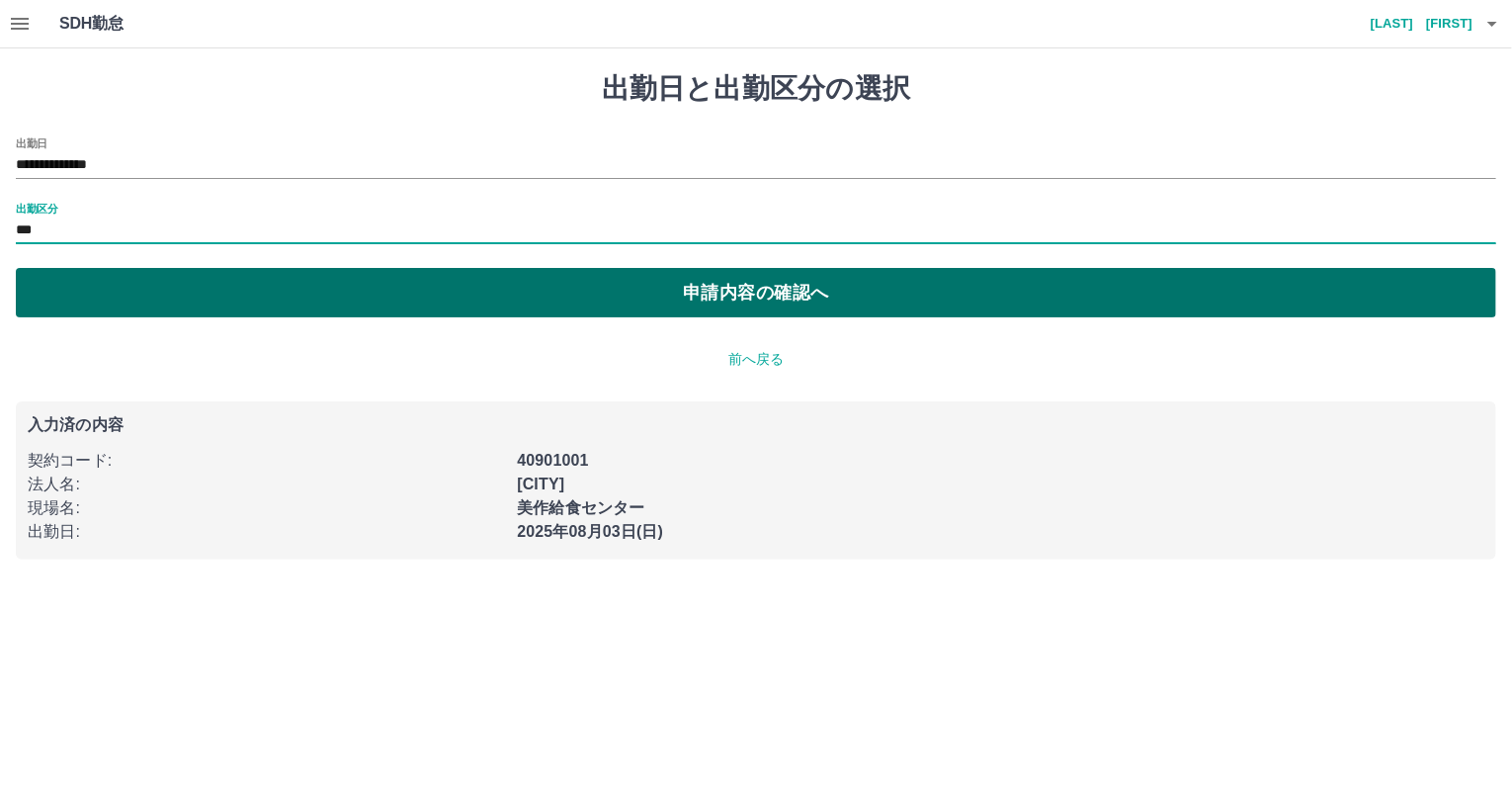 click on "申請内容の確認へ" at bounding box center [756, 293] 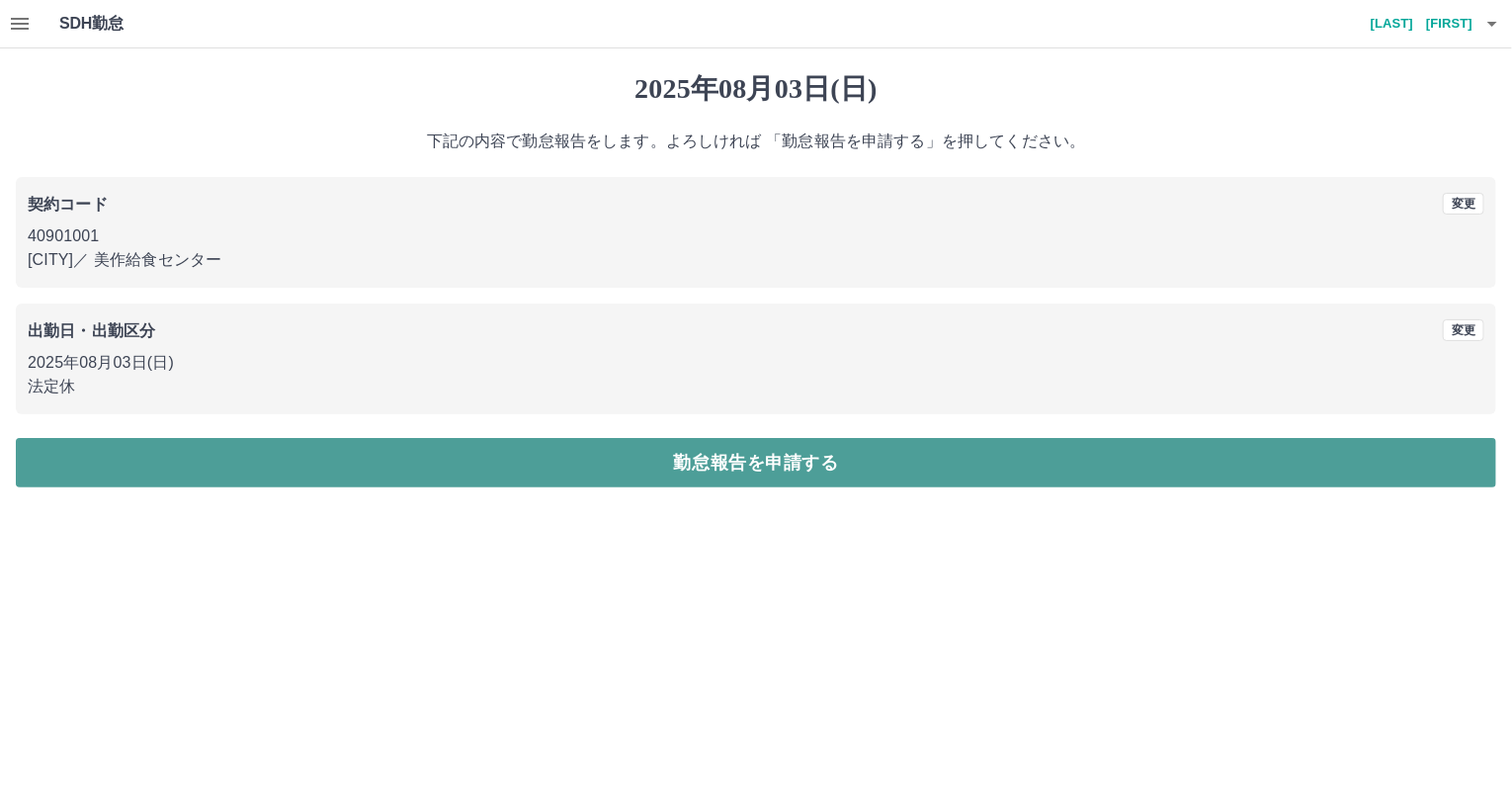 click on "勤怠報告を申請する" at bounding box center [756, 463] 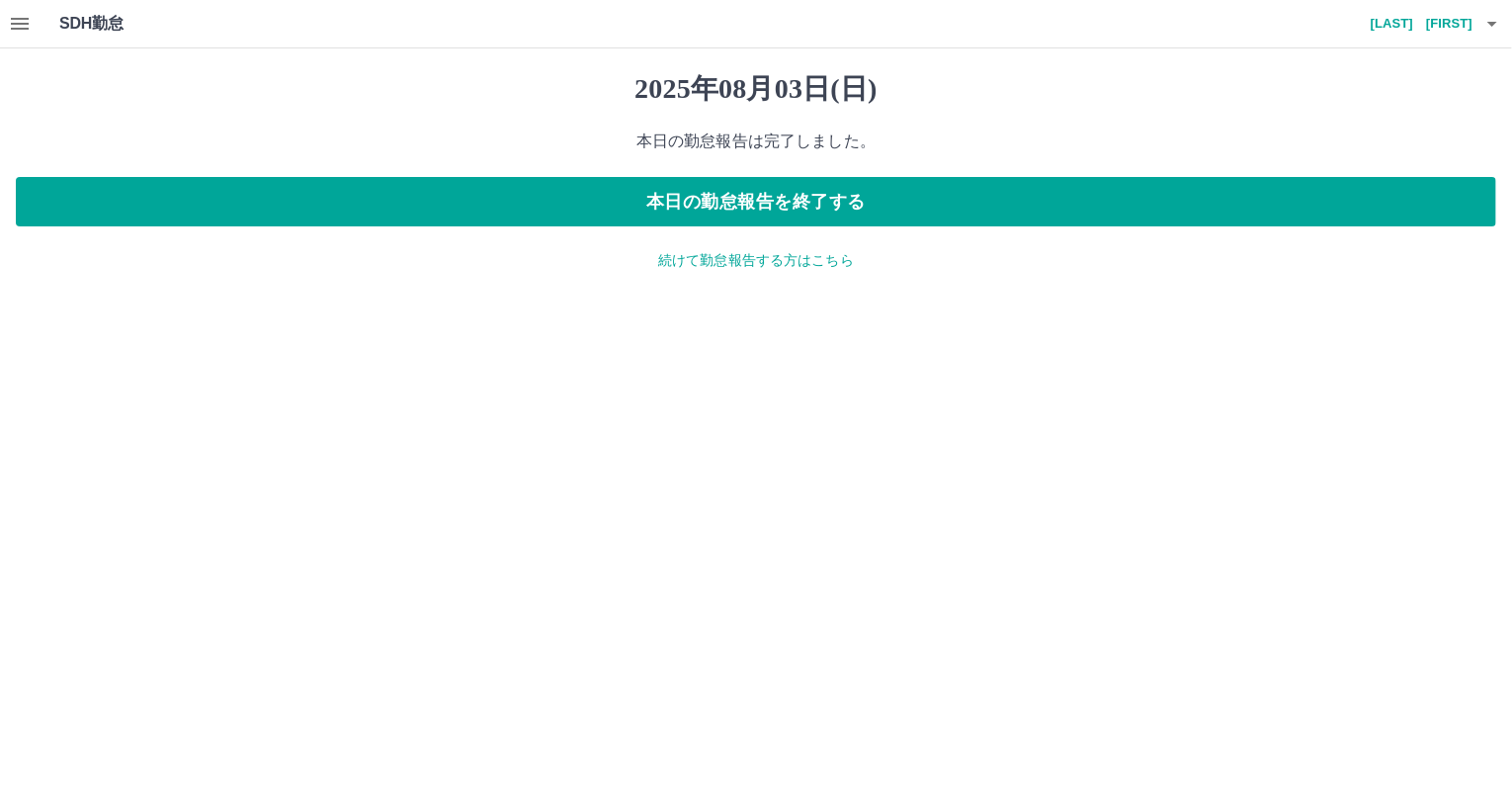 click on "続けて勤怠報告する方はこちら" at bounding box center (756, 260) 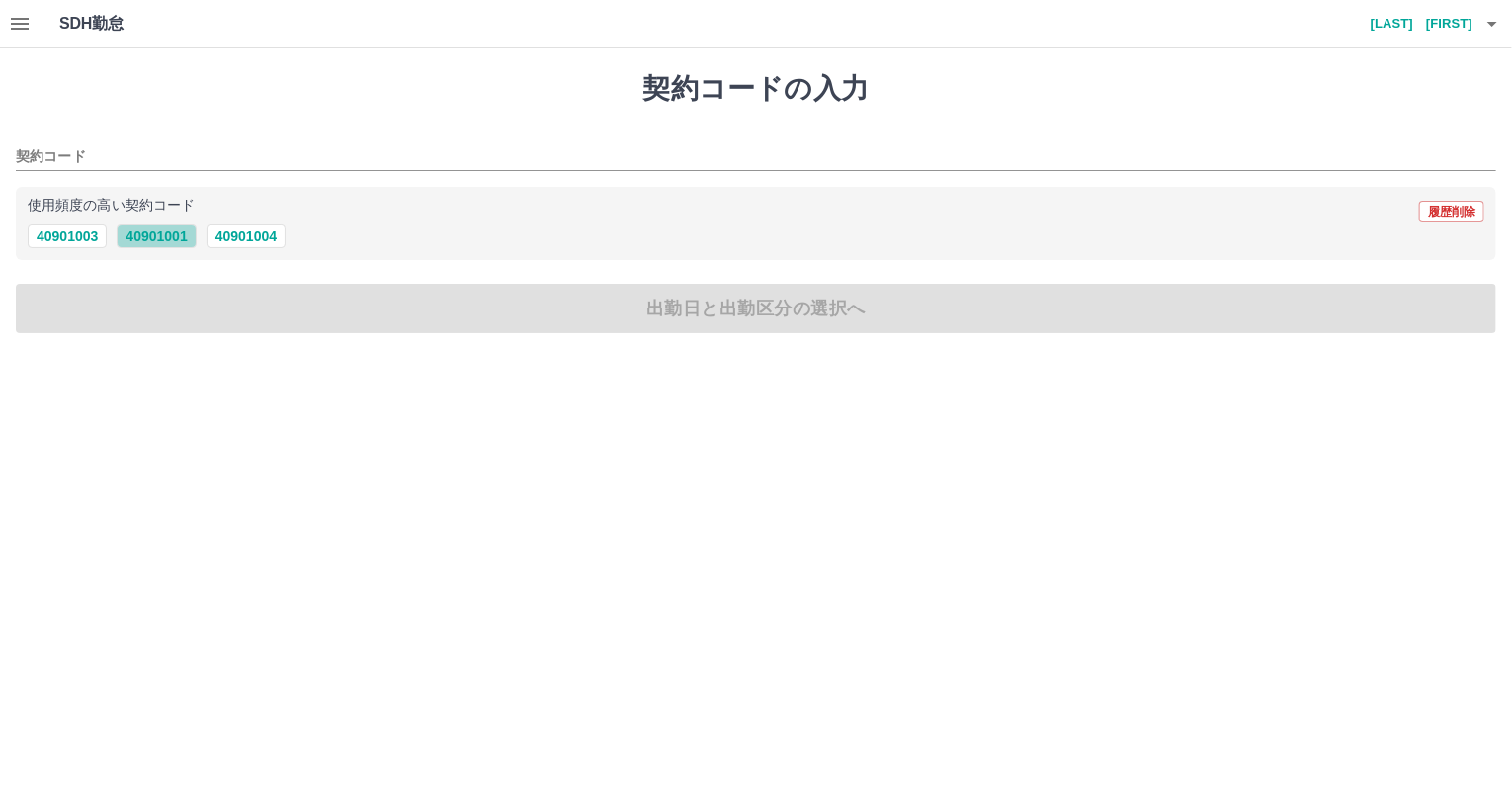 click on "40901001" at bounding box center (156, 236) 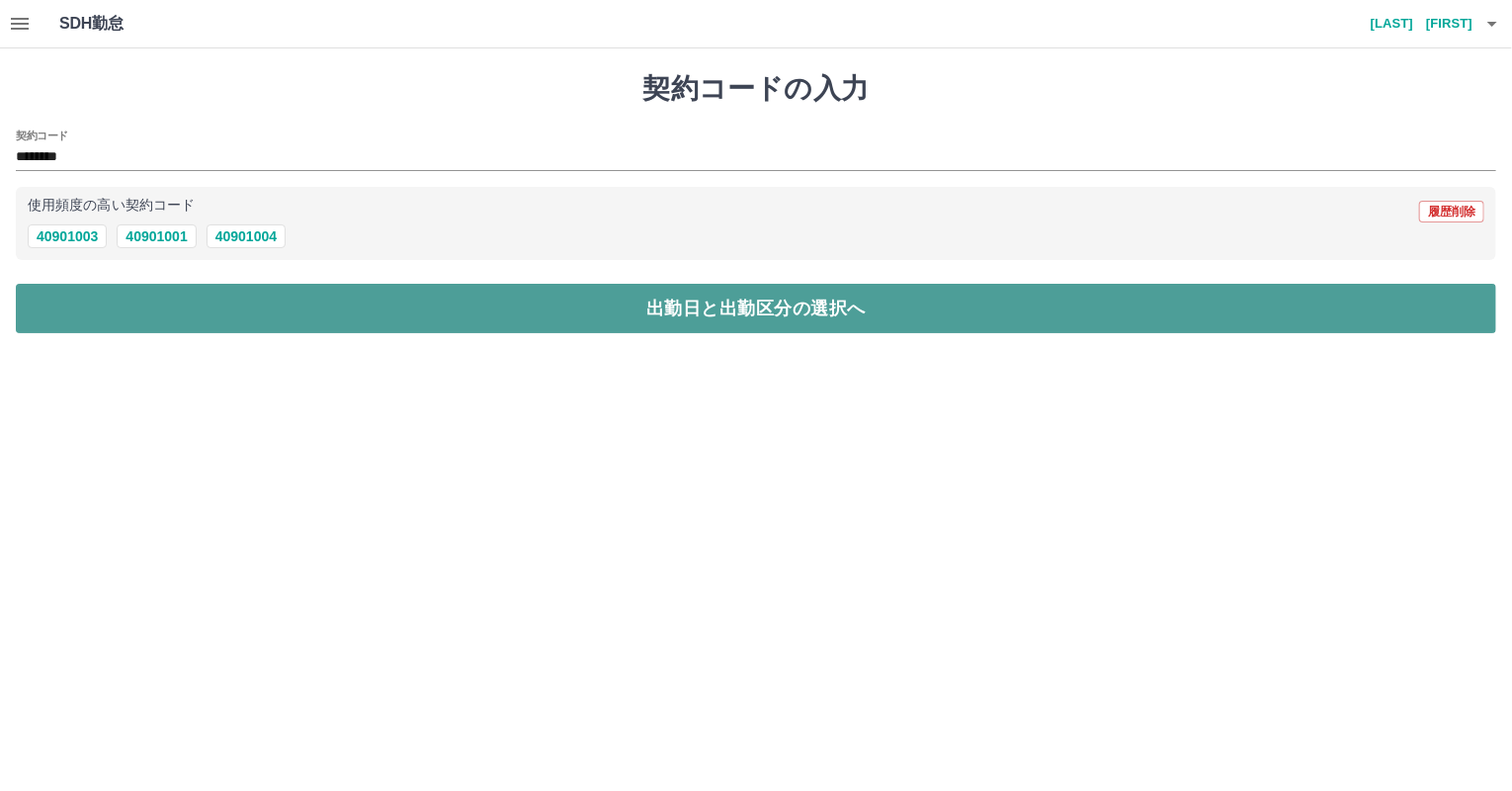 click on "出勤日と出勤区分の選択へ" at bounding box center [756, 308] 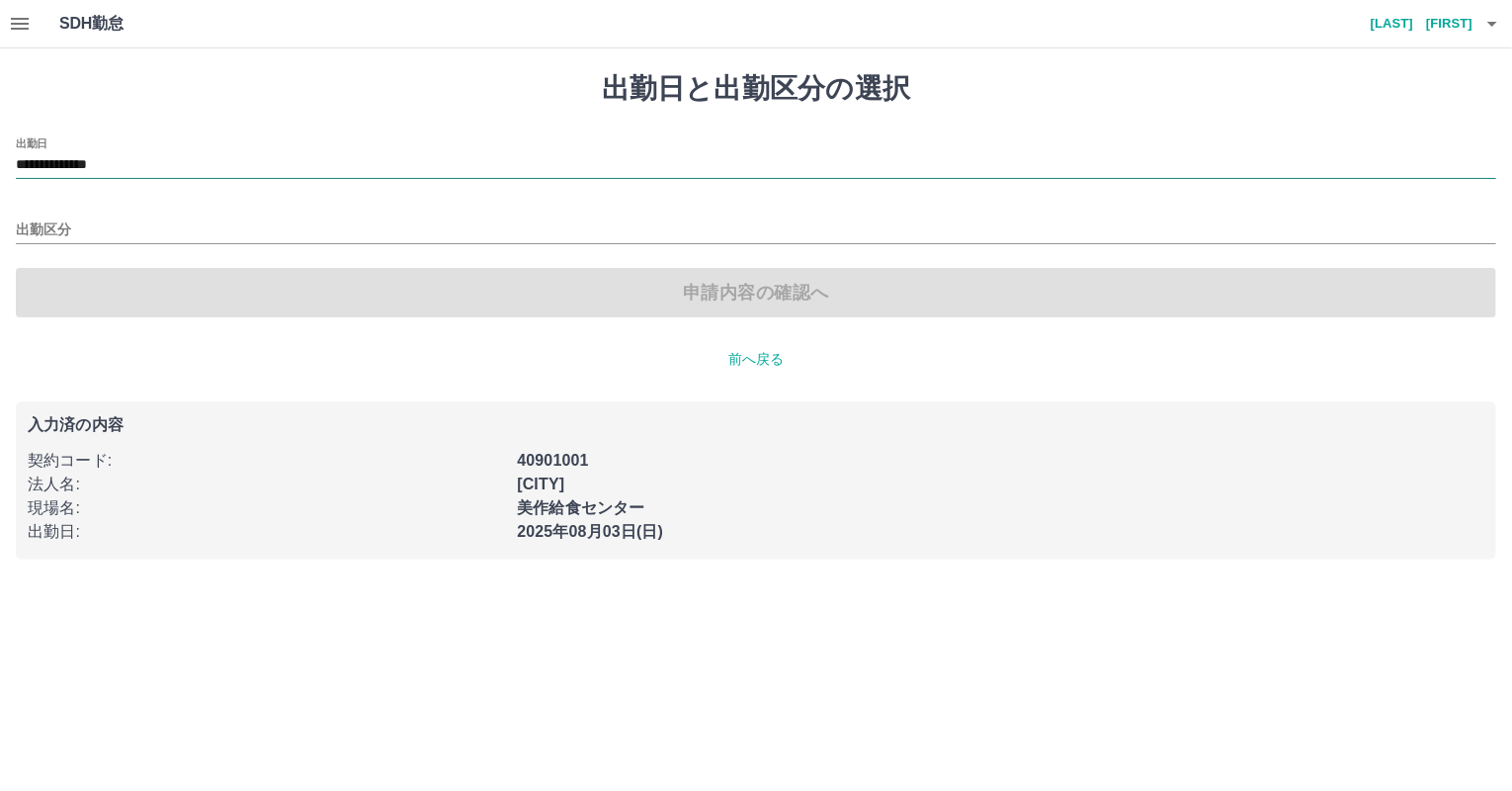 click on "**********" at bounding box center (756, 165) 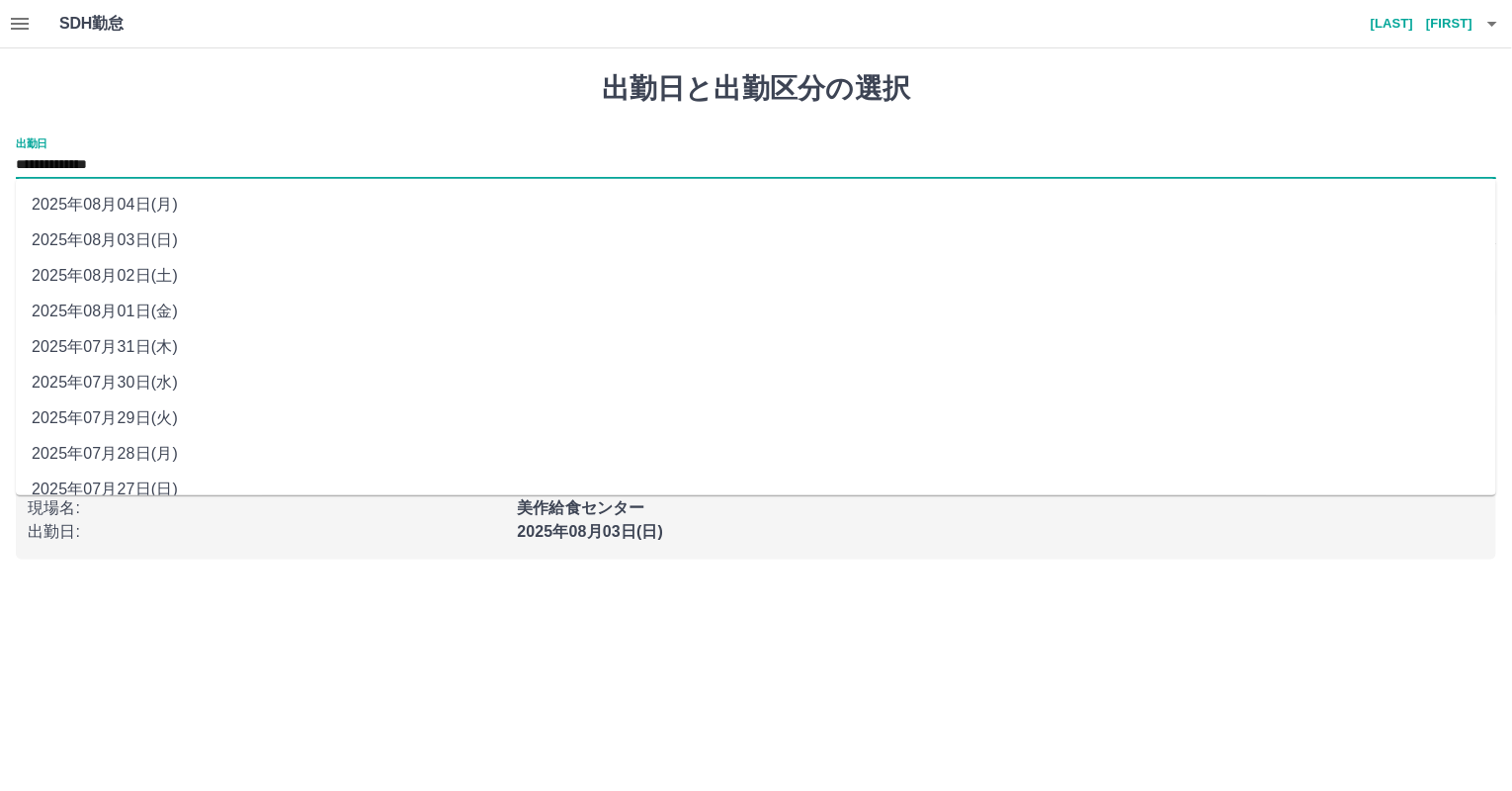 click on "**********" at bounding box center (756, 165) 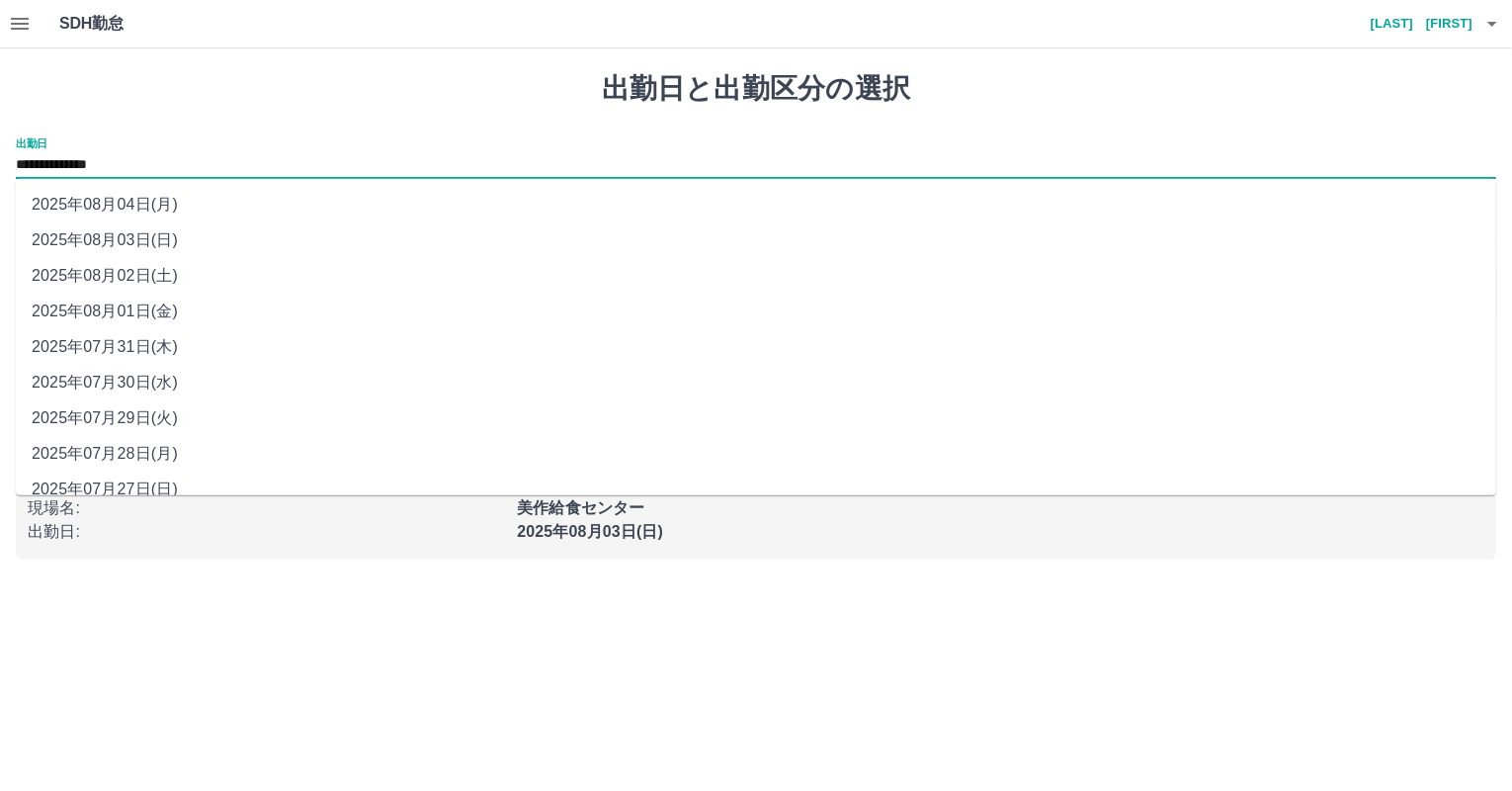 click on "2025年08月04日(月)" at bounding box center [756, 205] 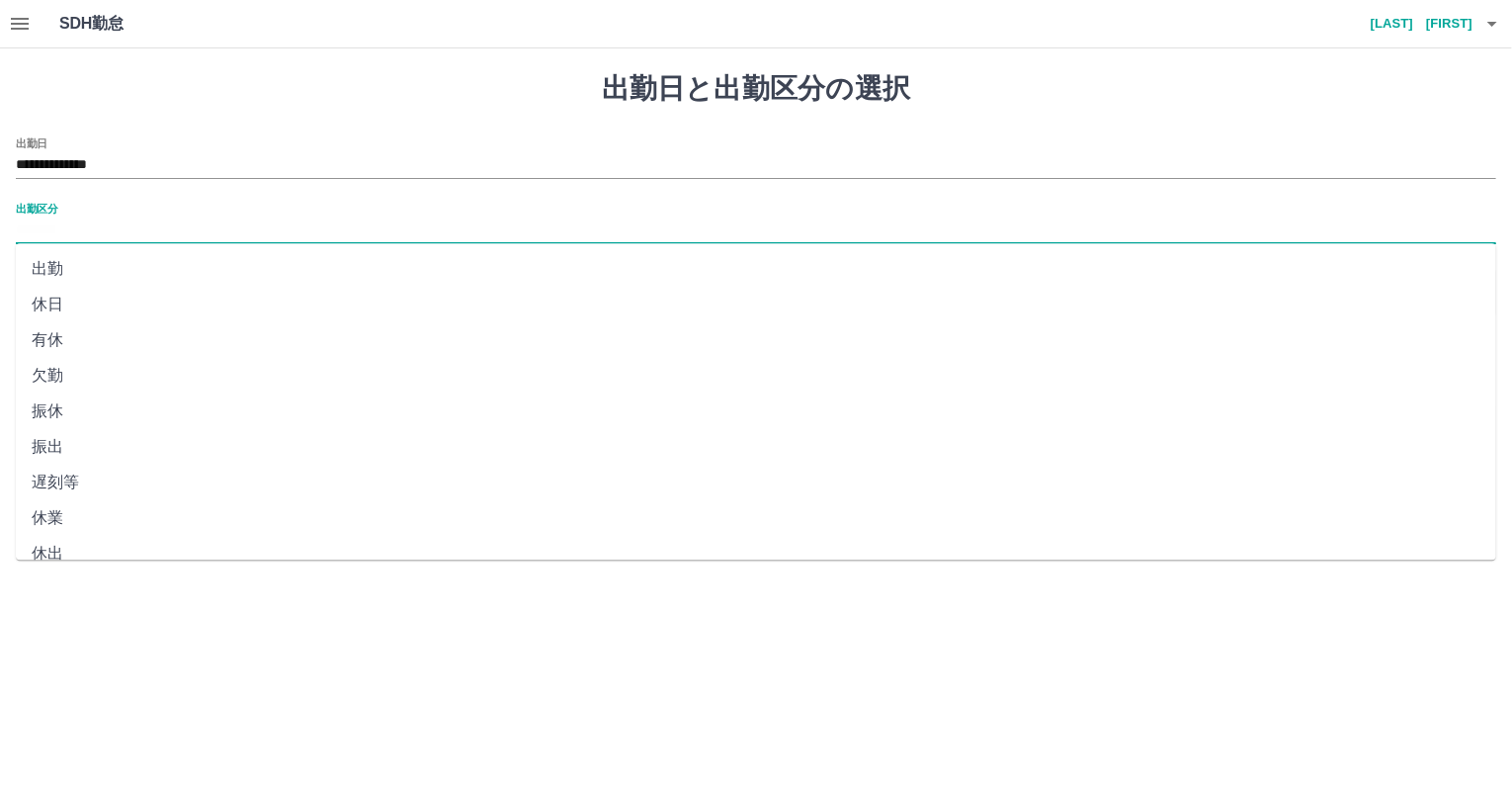 click on "出勤区分" at bounding box center [756, 230] 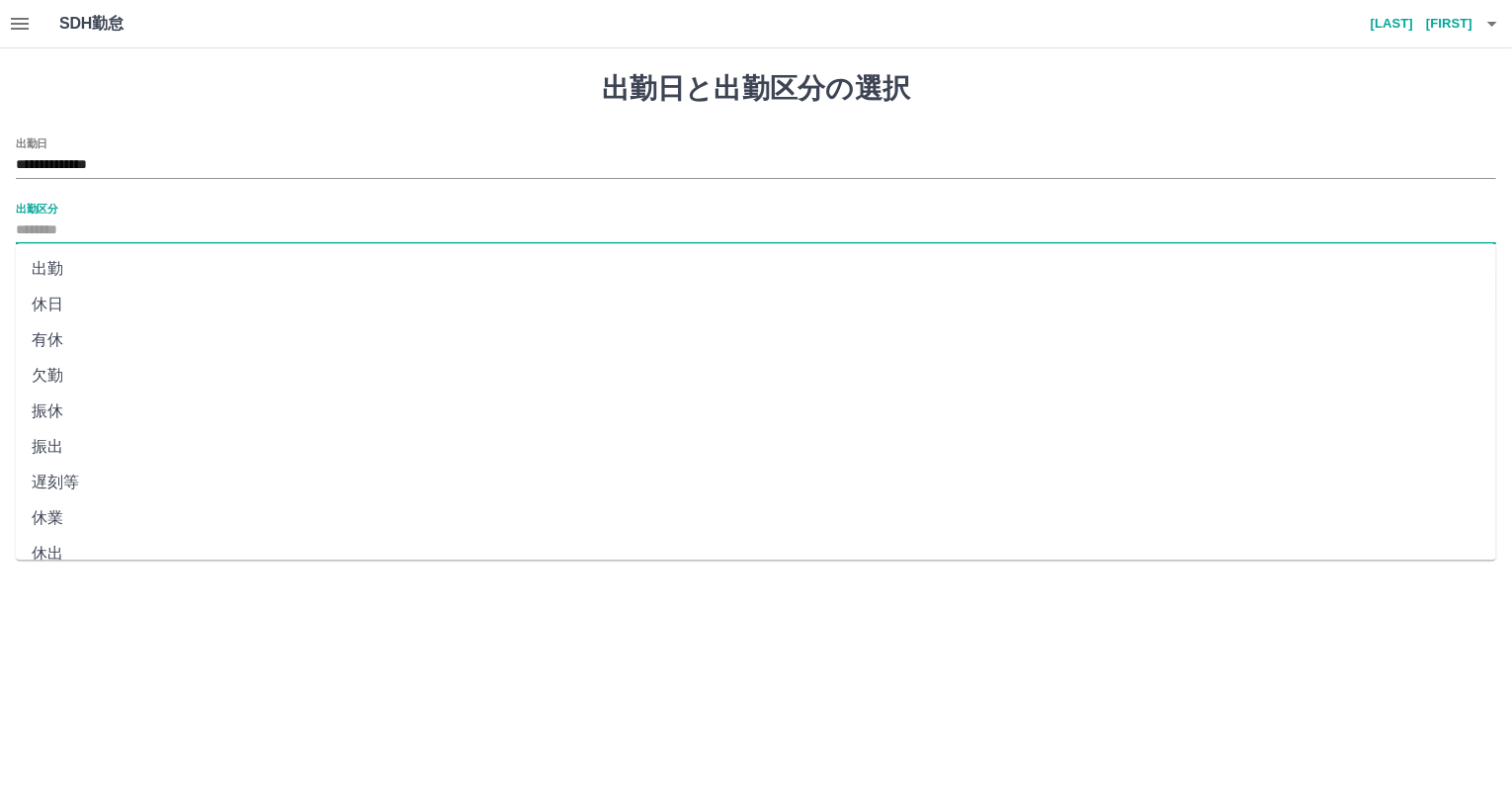 click on "休日" at bounding box center [756, 305] 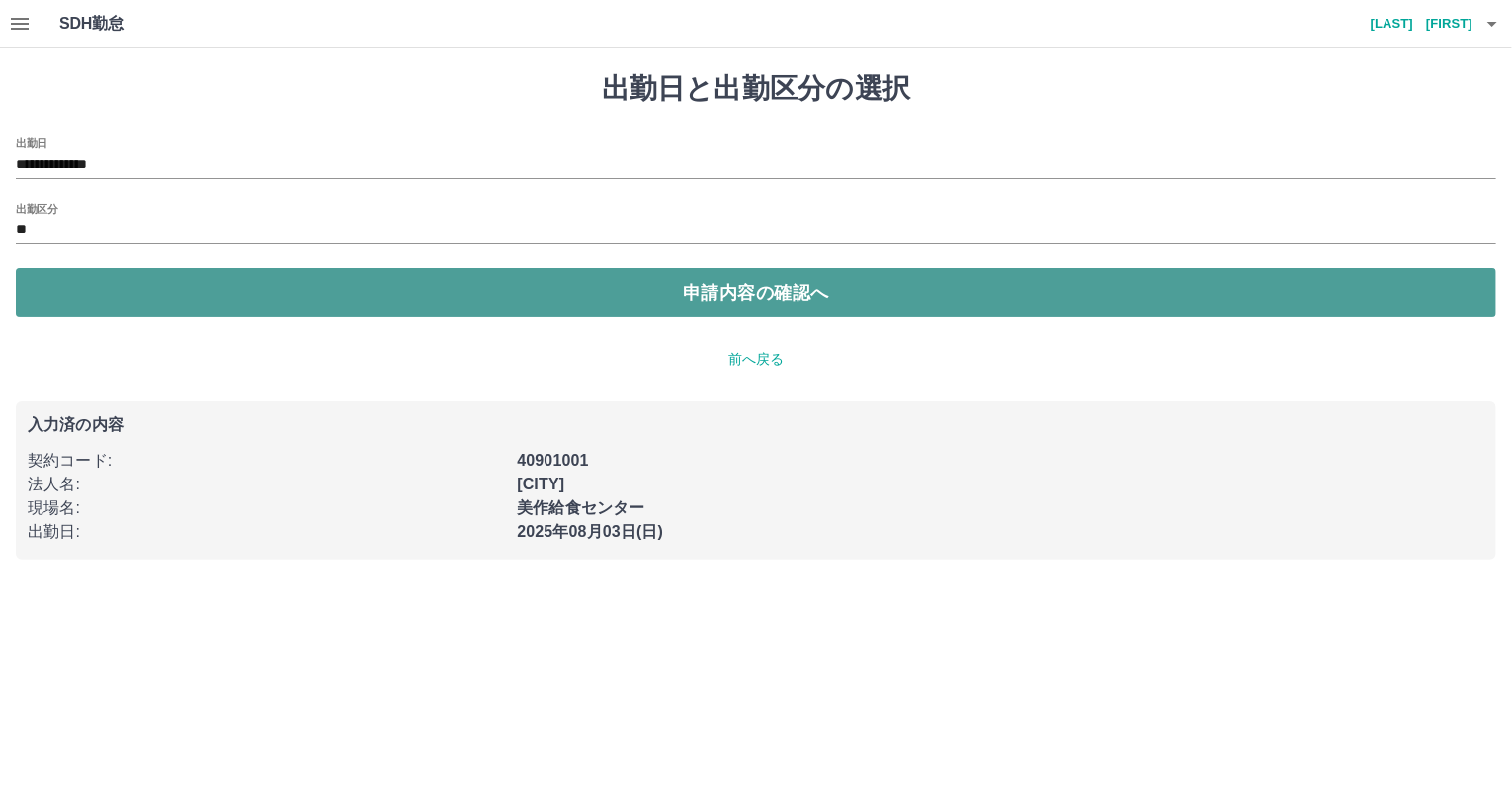 click on "申請内容の確認へ" at bounding box center [756, 293] 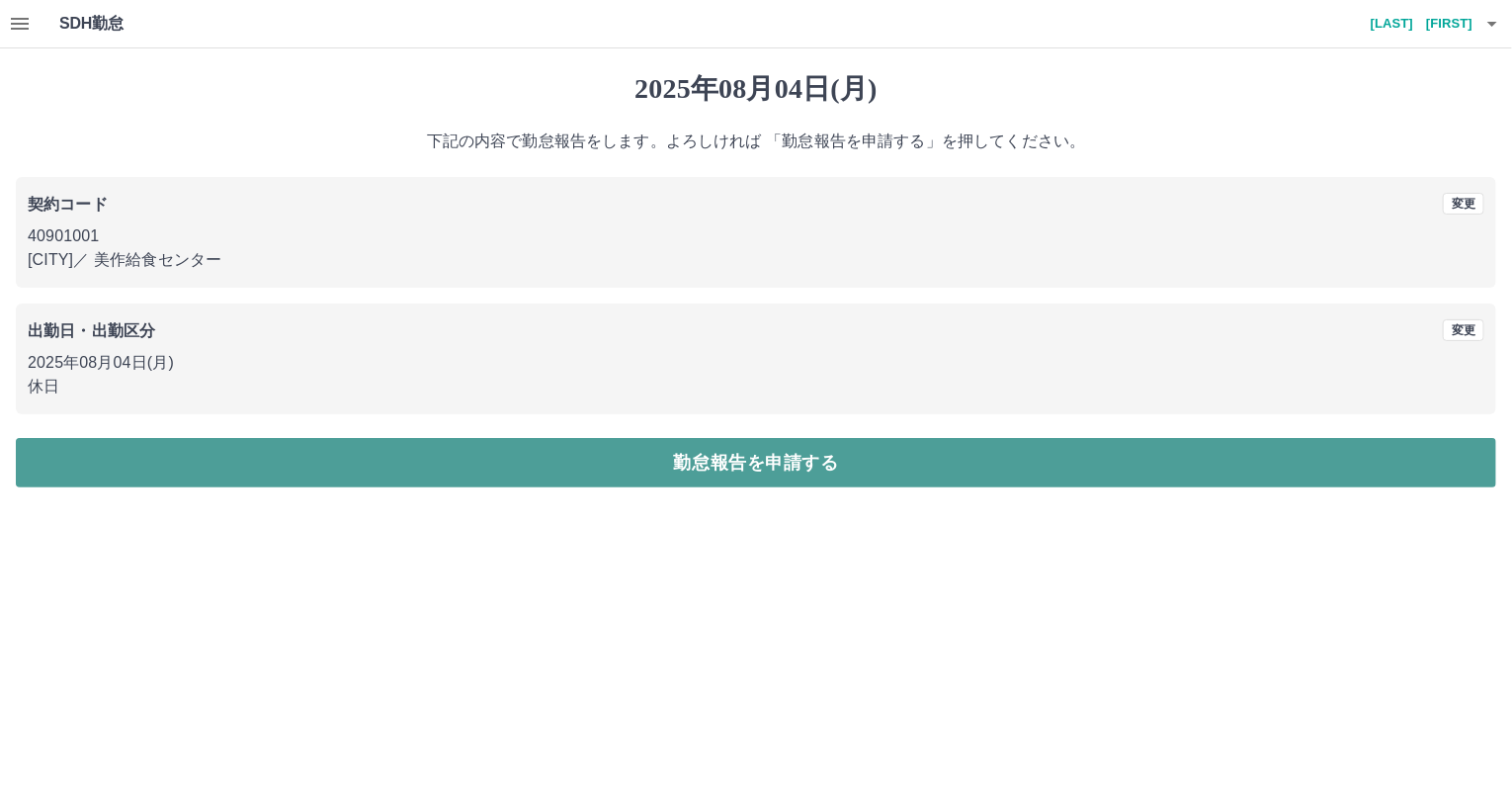 click on "勤怠報告を申請する" at bounding box center [756, 463] 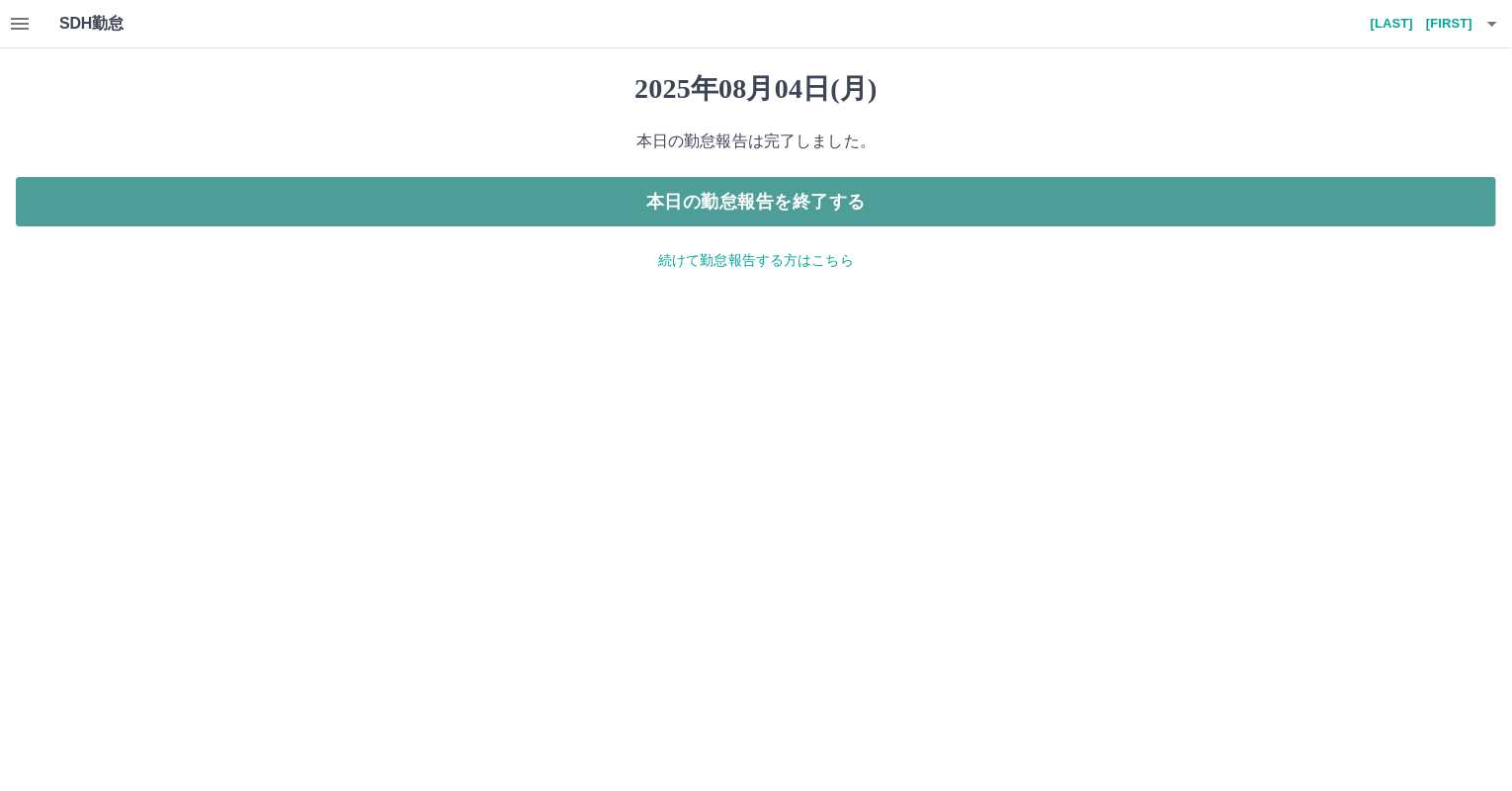 click on "本日の勤怠報告を終了する" at bounding box center (756, 202) 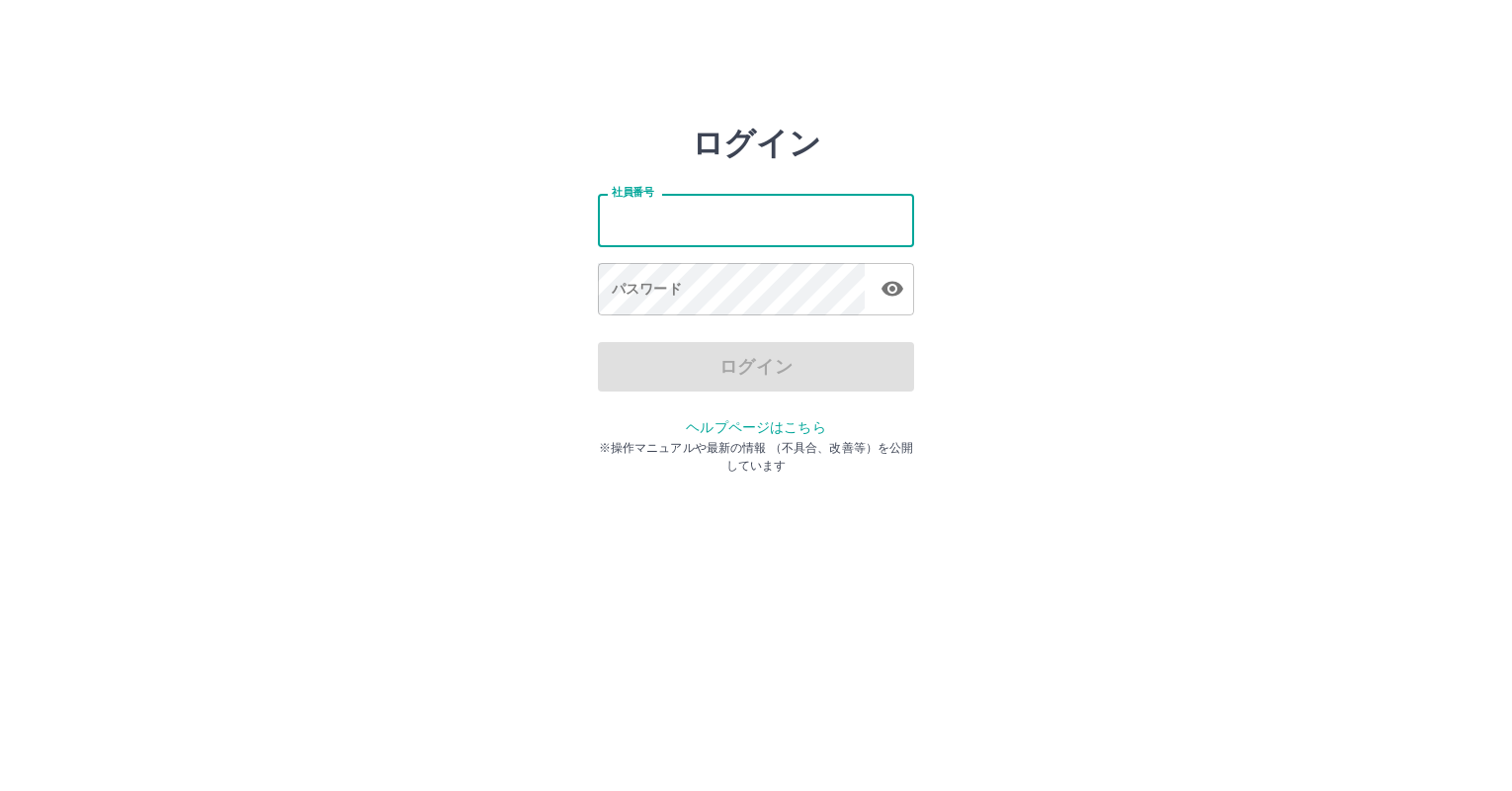 scroll, scrollTop: 0, scrollLeft: 0, axis: both 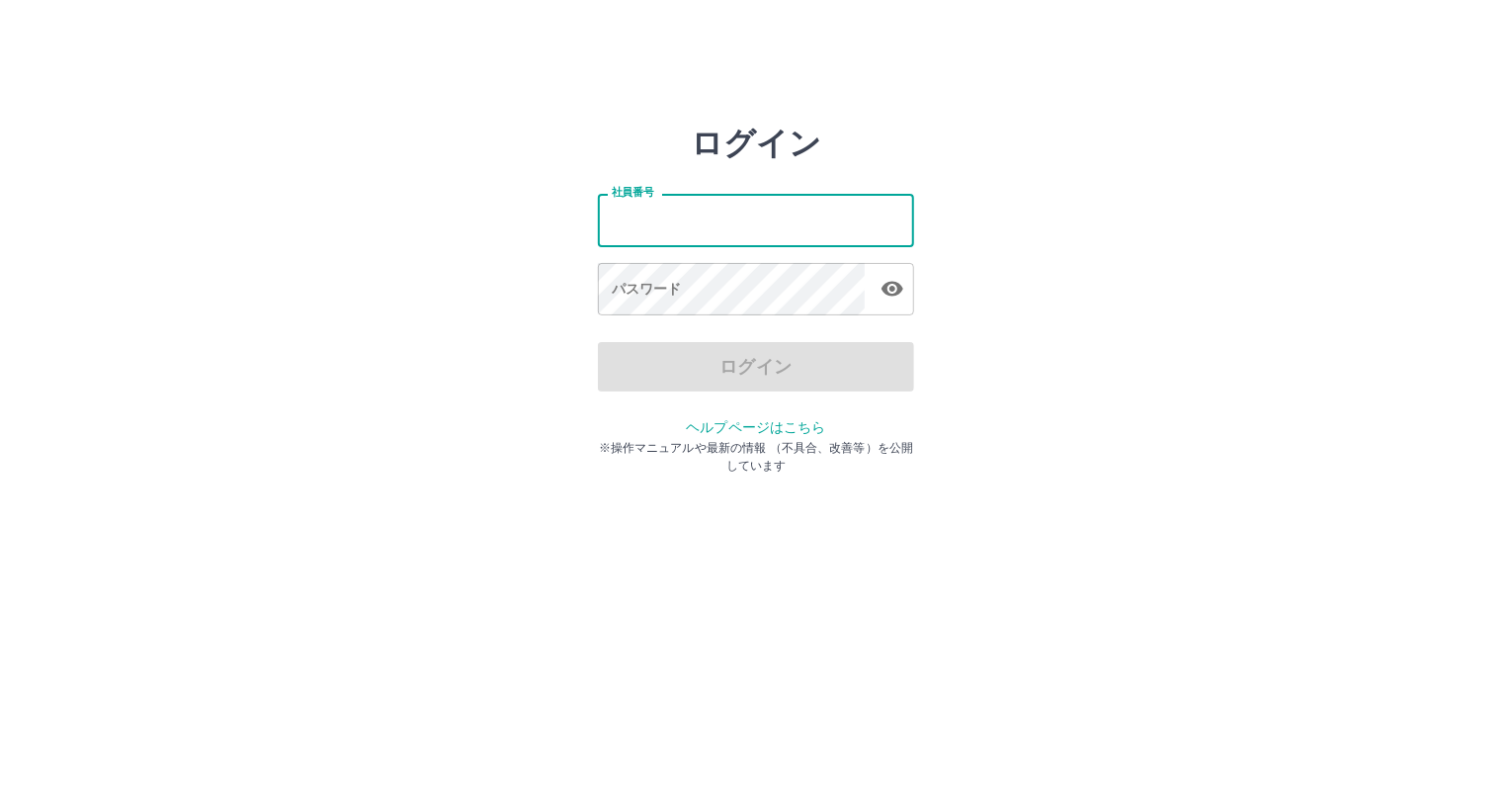 click on "社員番号" at bounding box center [756, 220] 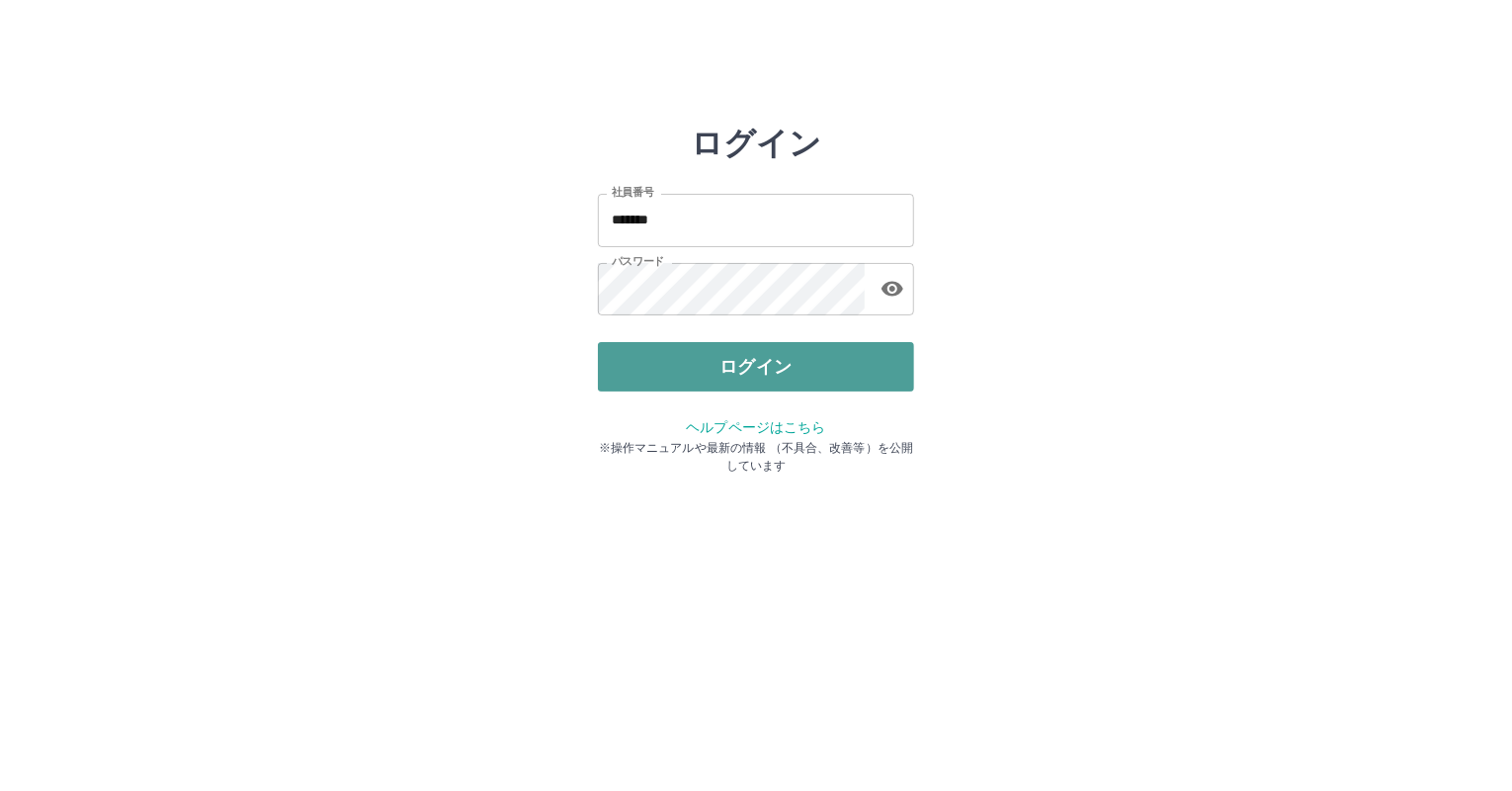 click on "ログイン" at bounding box center (756, 367) 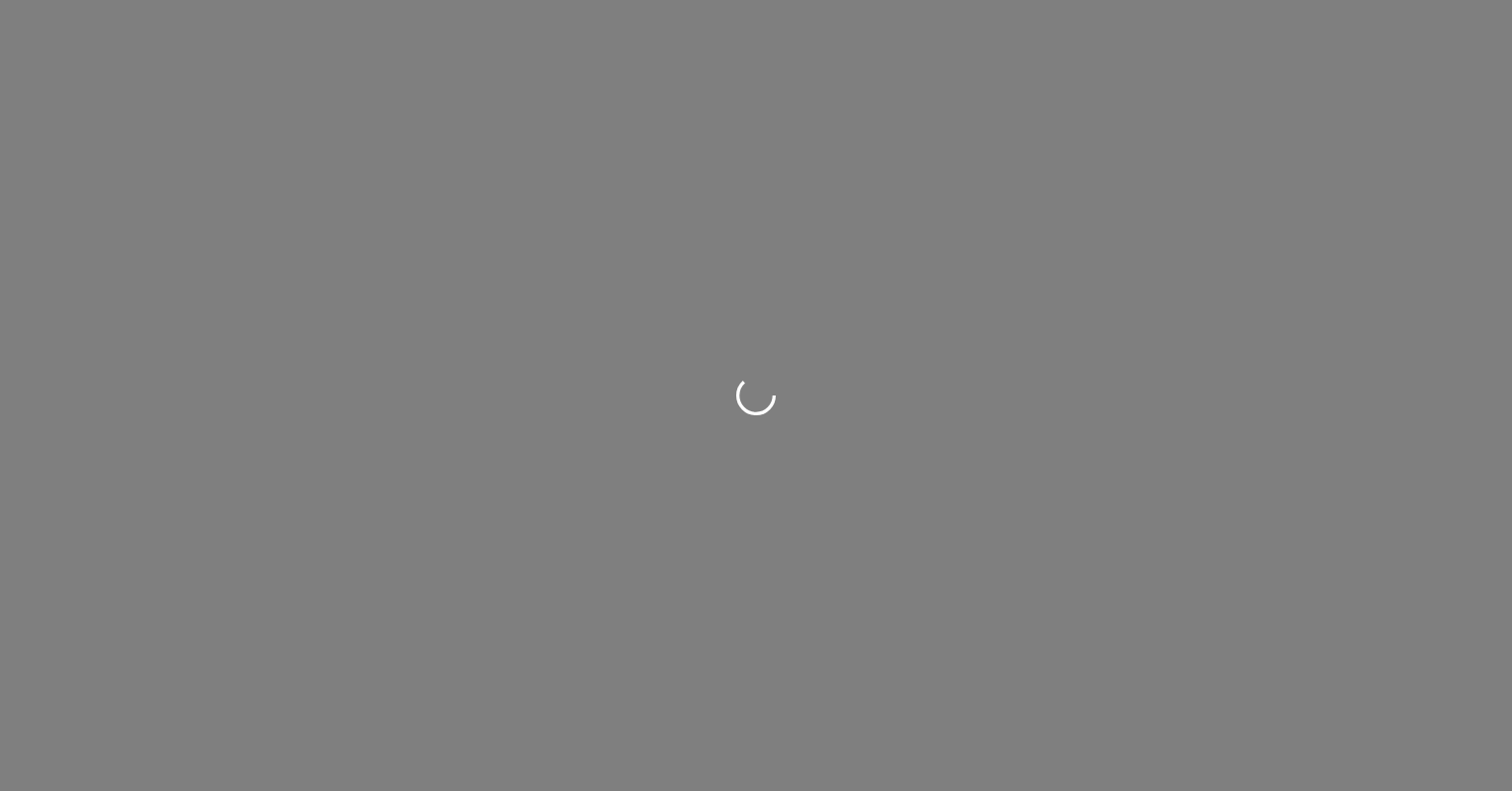 scroll, scrollTop: 0, scrollLeft: 0, axis: both 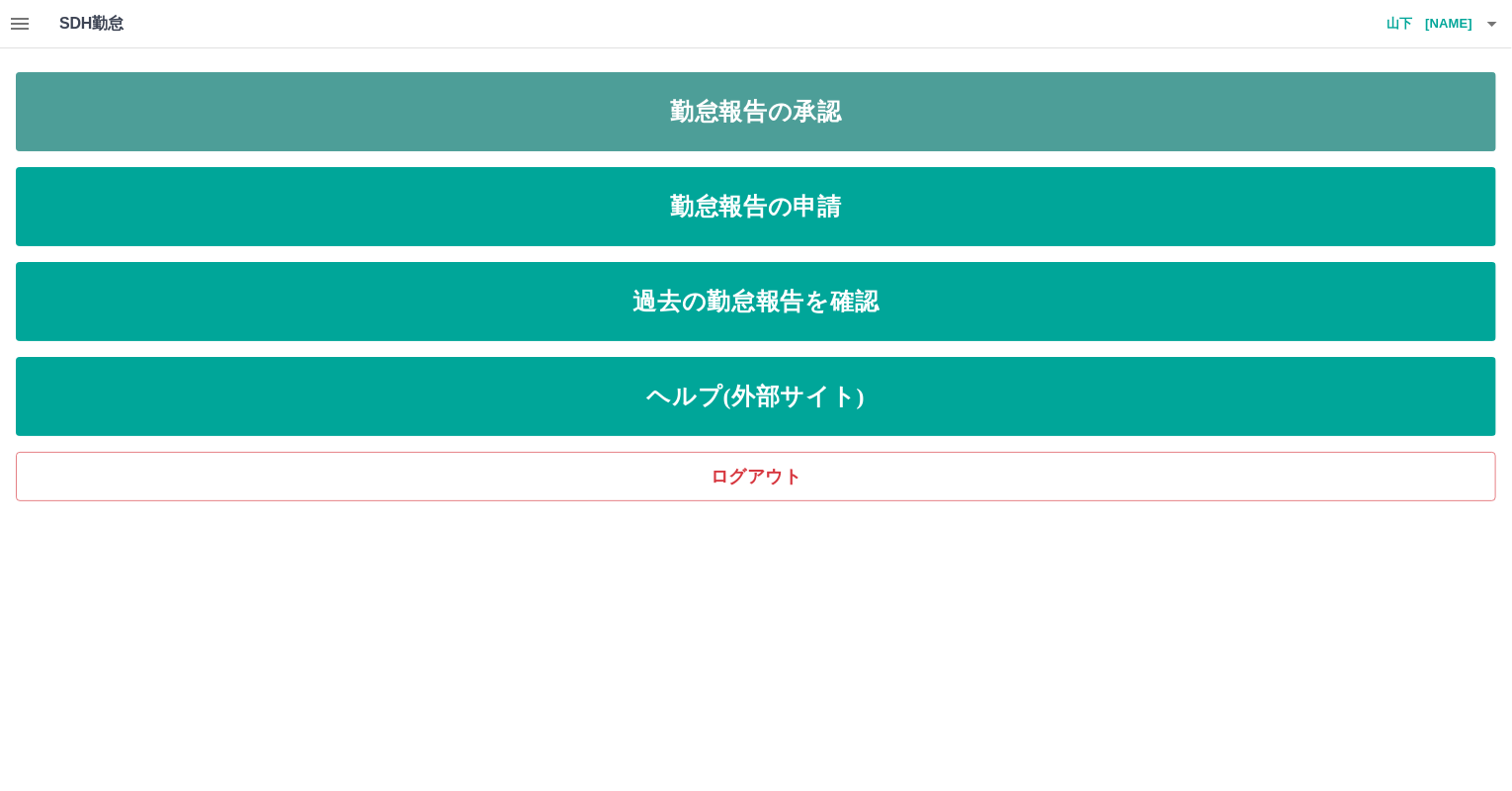 click on "勤怠報告の承認" at bounding box center (756, 112) 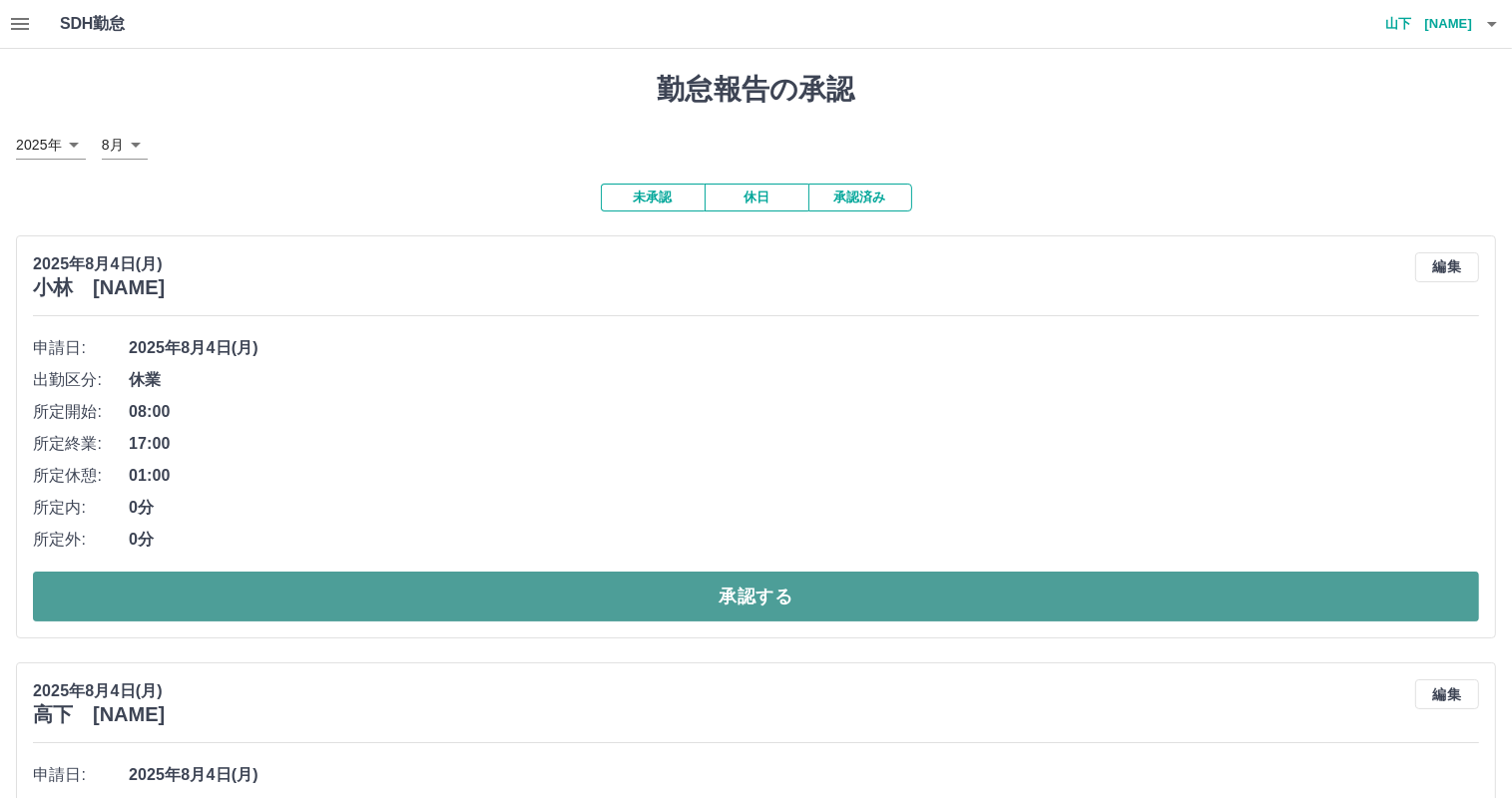click on "承認する" at bounding box center [756, 597] 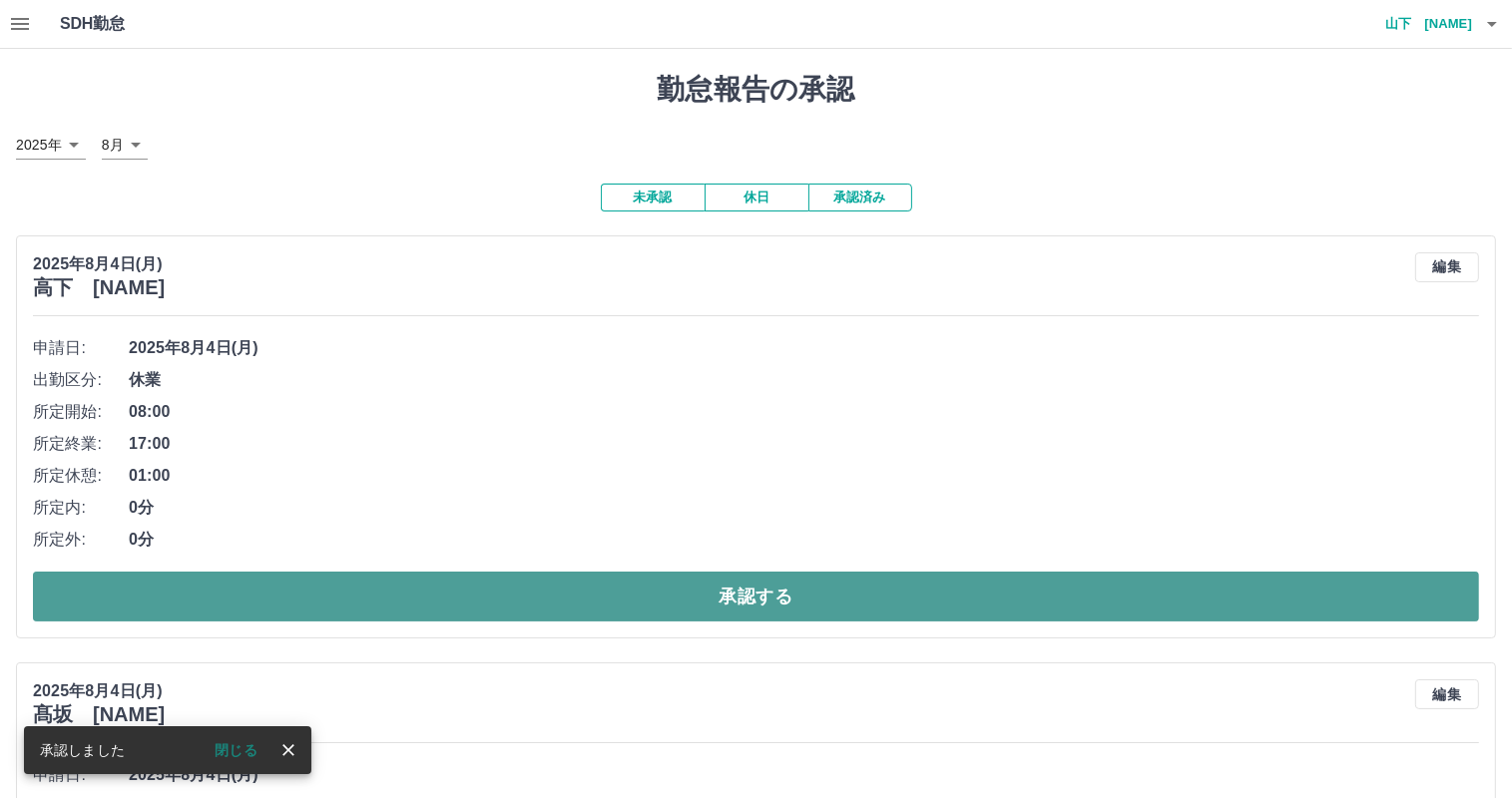 click on "承認する" at bounding box center (756, 597) 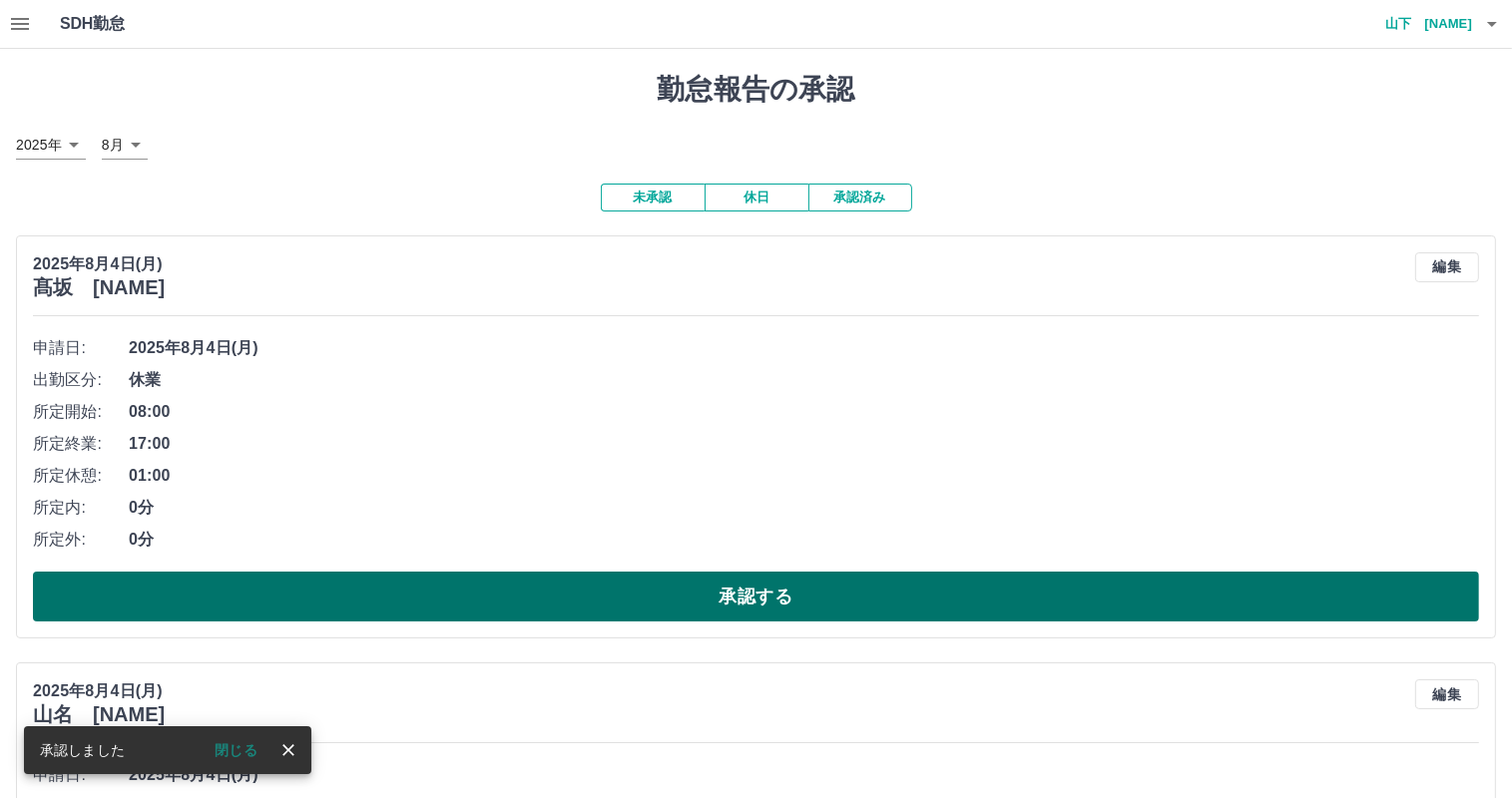 click on "承認する" at bounding box center (756, 597) 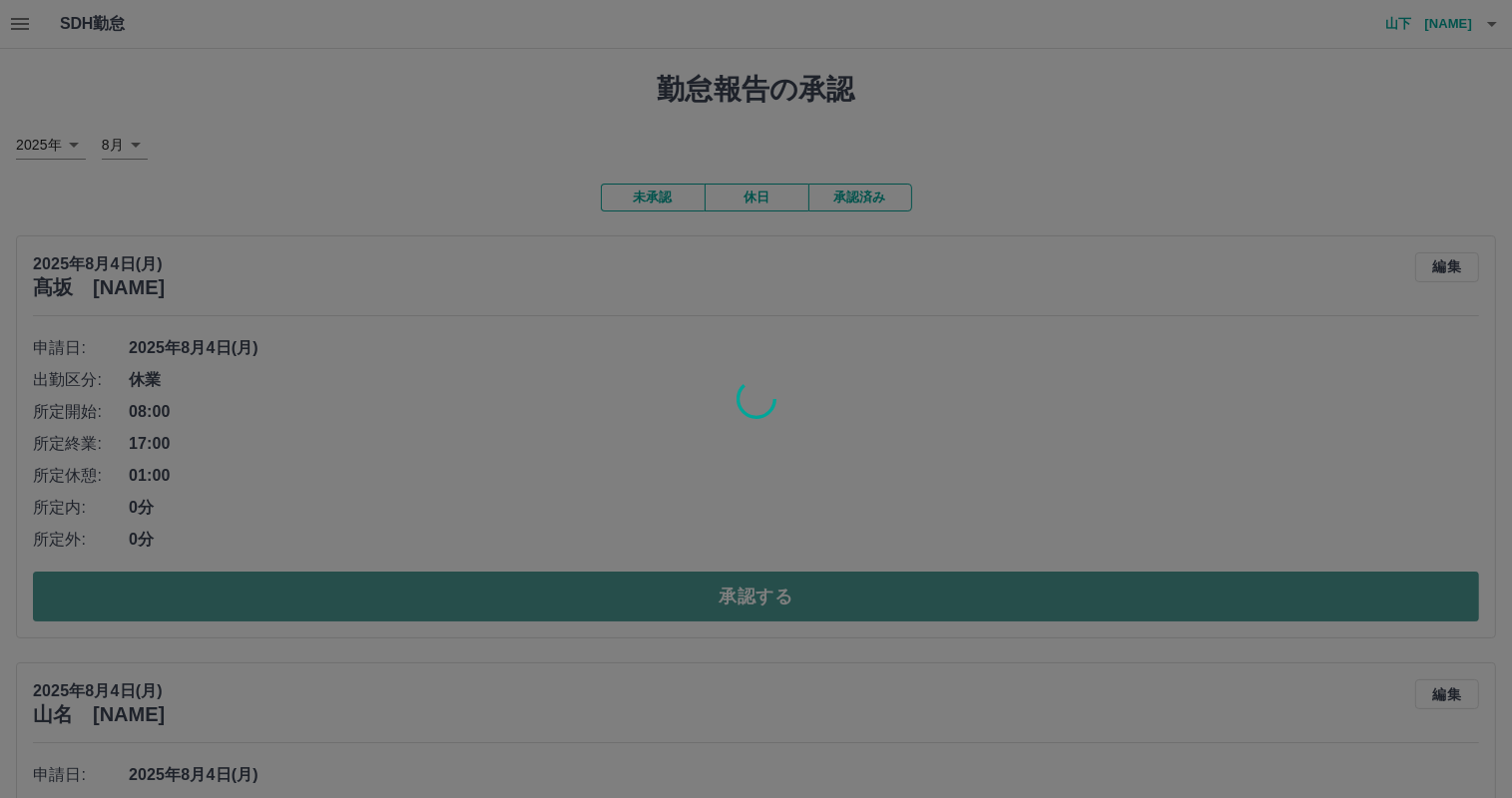 click on "SDH勤怠 山下　尚美 閉じる 勤怠報告の承認 2025年 **** 8月 * 未承認 休日 承認済み 2025年8月4日(月) 髙坂　佳子 編集 申請日: 2025年8月4日(月) 出勤区分: 休業 所定開始: 08:00 所定終業: 17:00 所定休憩: 01:00 所定内: 0分 所定外: 0分 承認する 2025年8月4日(月) 山名　浩二 編集 申請日: 2025年8月4日(月) 出勤区分: 出勤 始業時刻: 08:00 終業時刻: 17:00 休憩時間: 1時間0分 コメント: 所定開始: 08:00 所定終業: 17:00 所定休憩: 01:00 所定内: 8時間0分 所定外: 0分 承認する 2025年8月4日(月) 平田　孝弘 編集 申請日: 2025年8月4日(月) 出勤区分: 休日 承認する 2025年8月4日(月) 德田　侑加 編集 申請日: 2025年8月4日(月) 出勤区分: 休業 所定開始: 08:00 所定終業: 17:00 所定休憩: 01:00 所定内: 0分 所定外: 0分 承認する 2025年8月4日(月) 山本　久志 編集 申請日: 2025年8月4日(月) 出勤区分: 休日 承認する" at bounding box center (756, 4601) 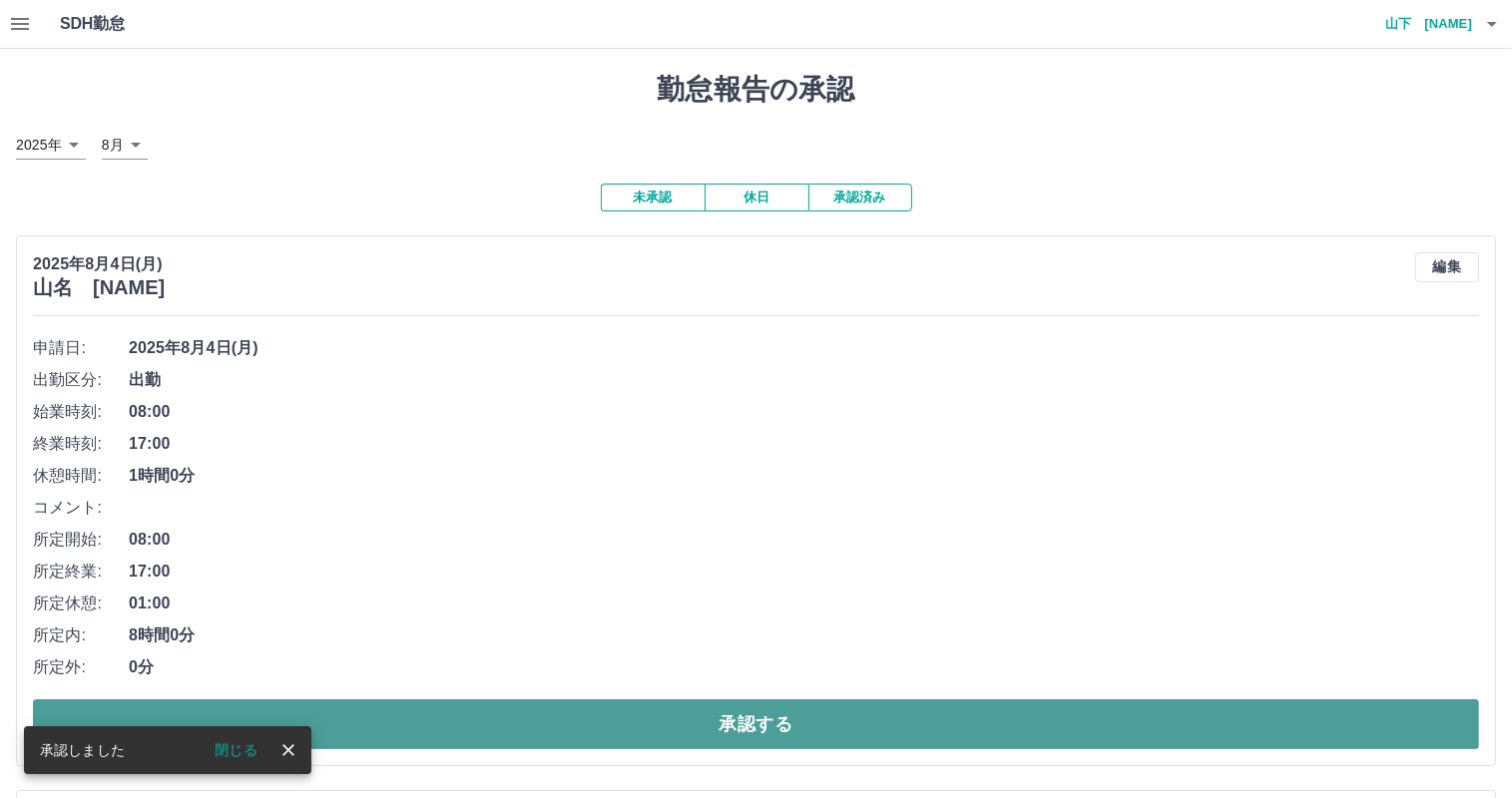 click on "承認する" at bounding box center (756, 724) 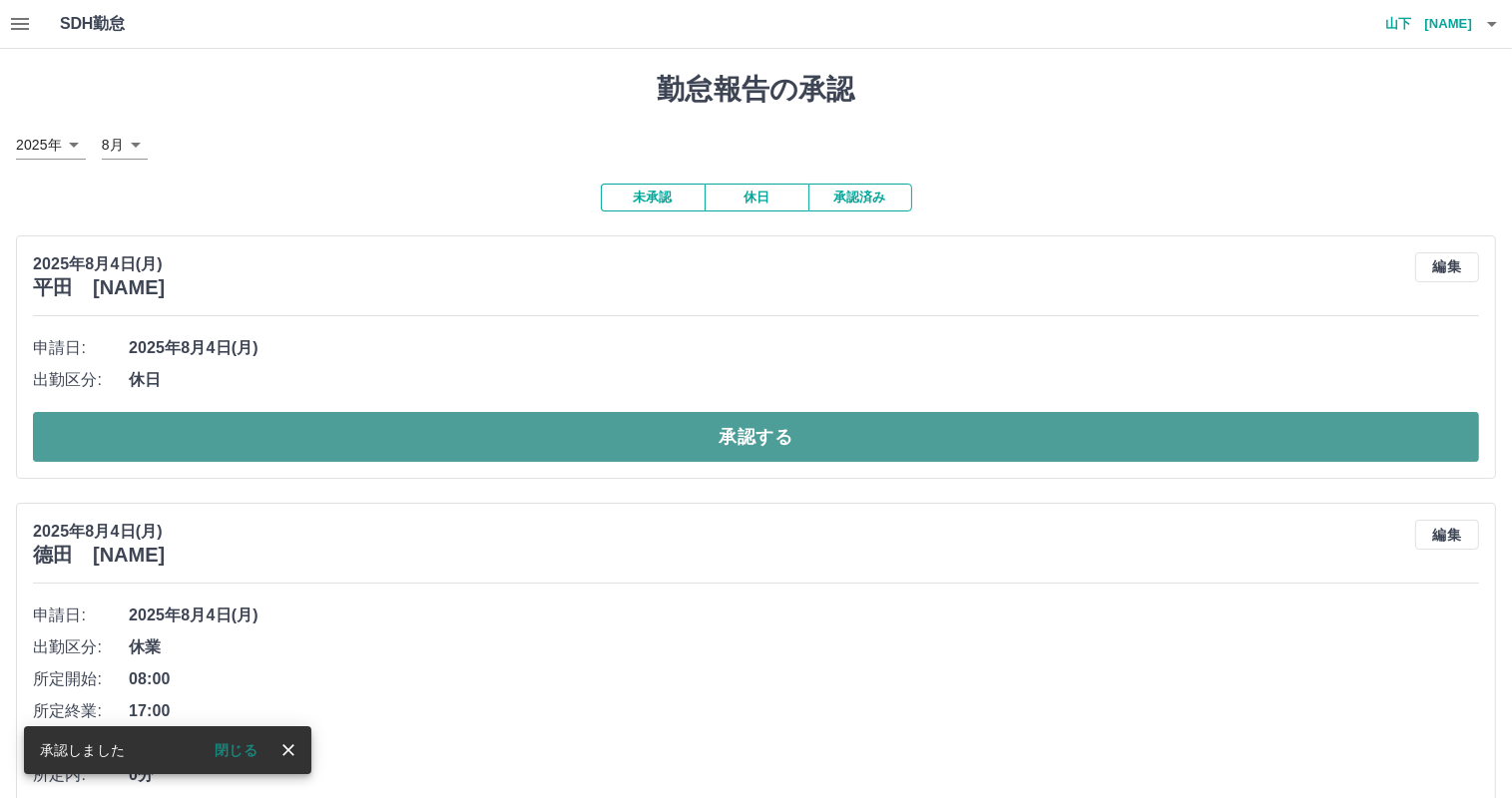 click on "承認する" at bounding box center [756, 437] 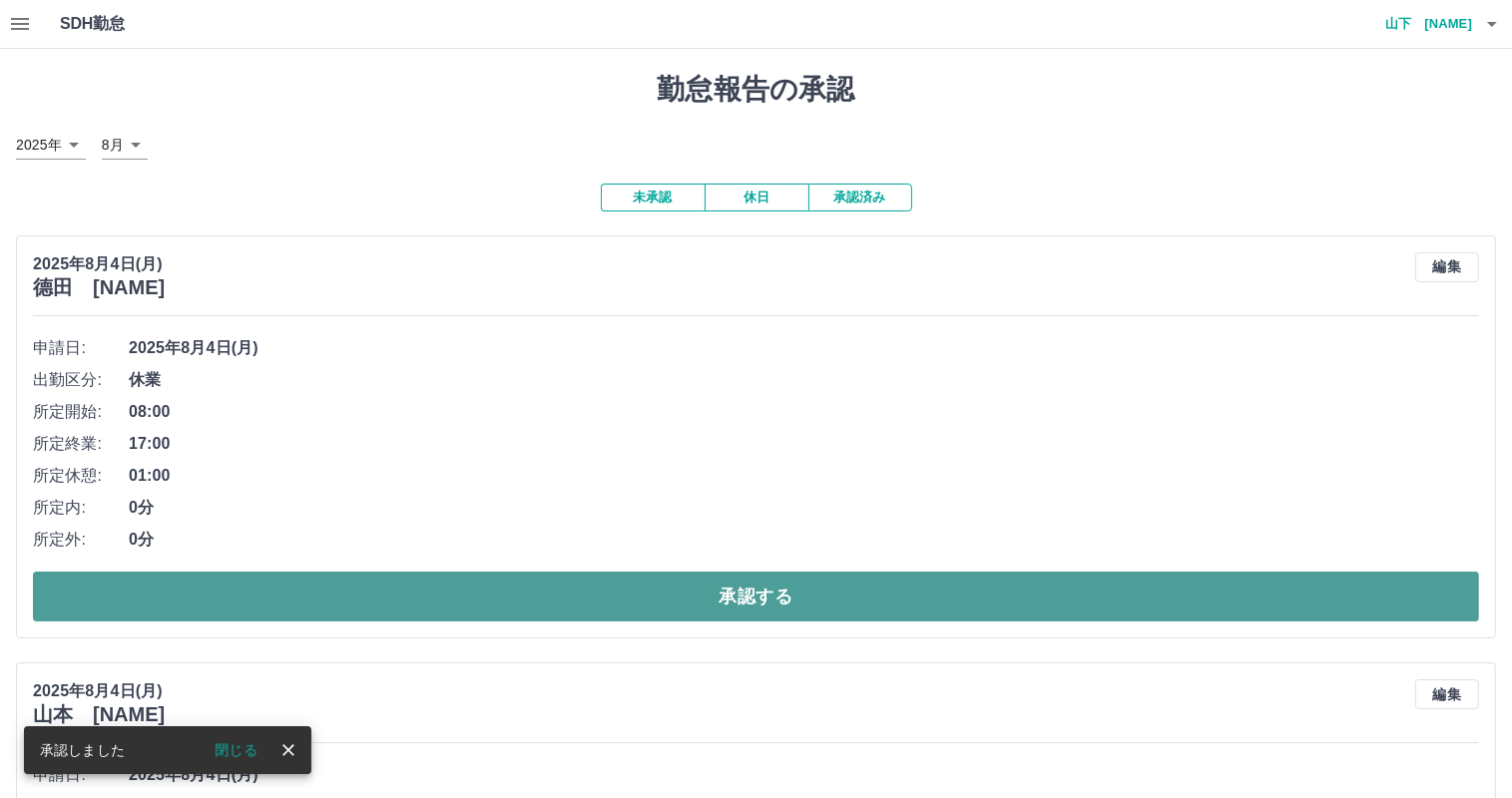 click on "承認する" at bounding box center [756, 597] 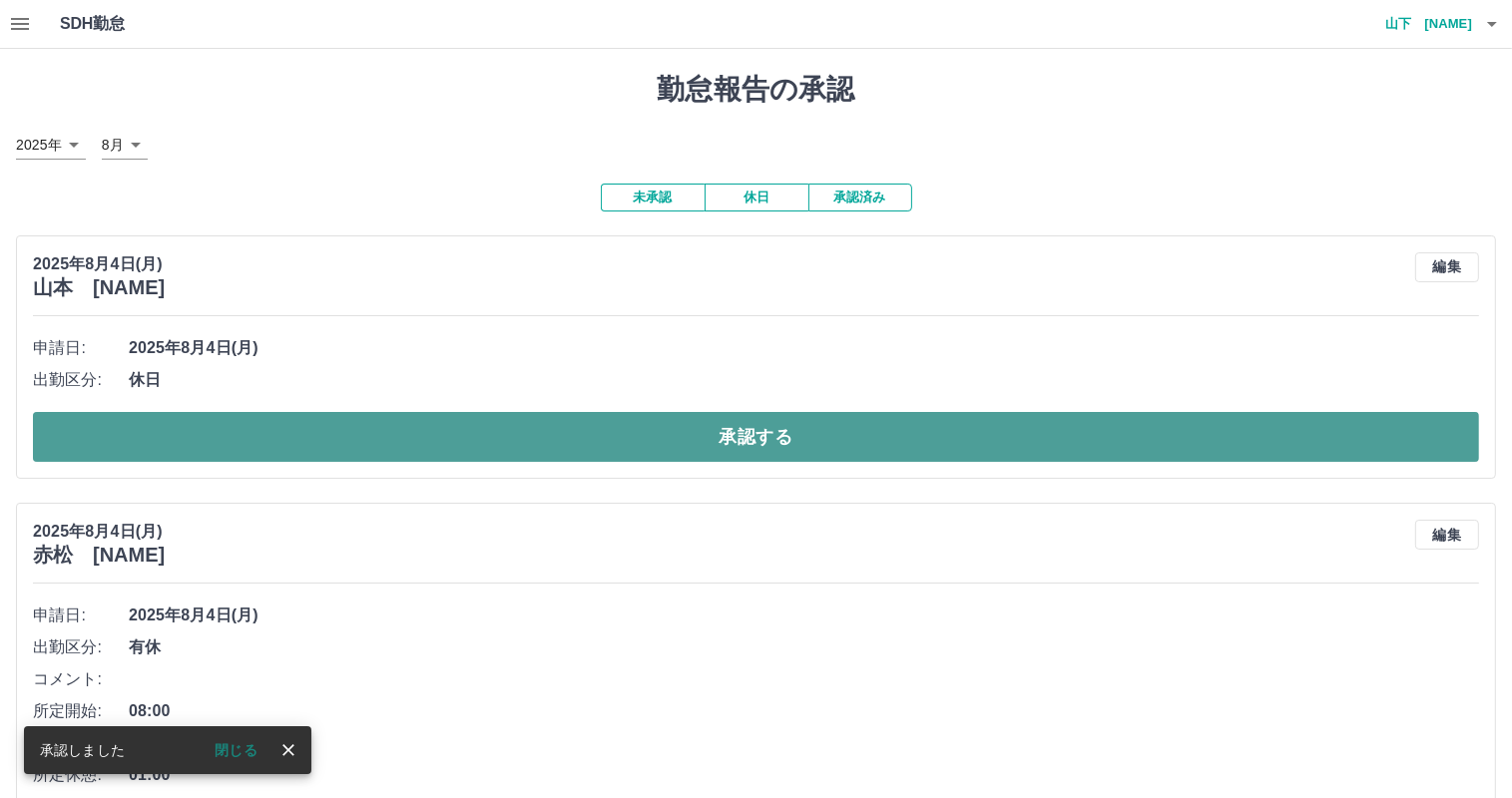 click on "承認する" at bounding box center (756, 437) 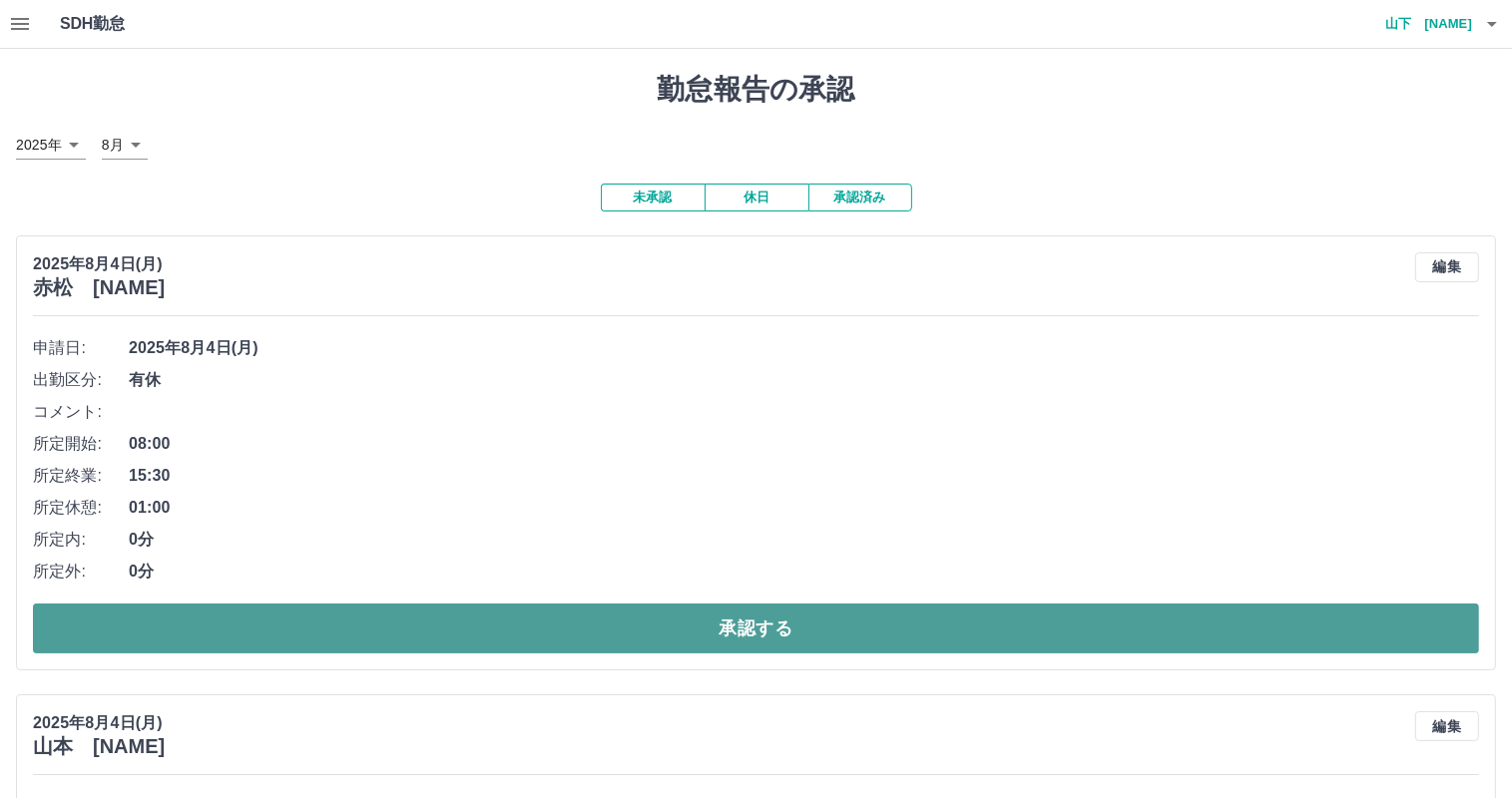 click on "承認する" at bounding box center (756, 628) 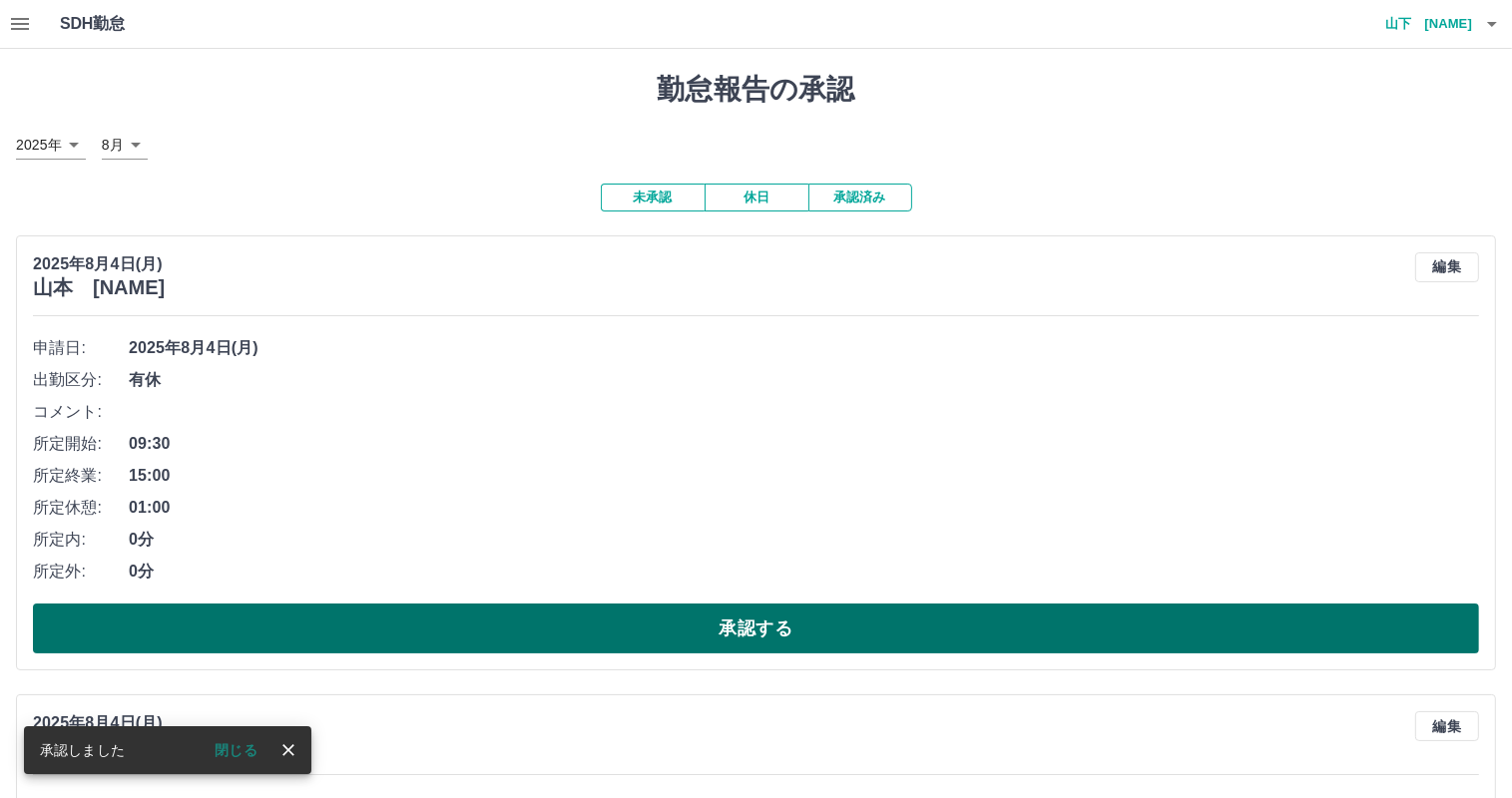 click on "承認する" at bounding box center [756, 628] 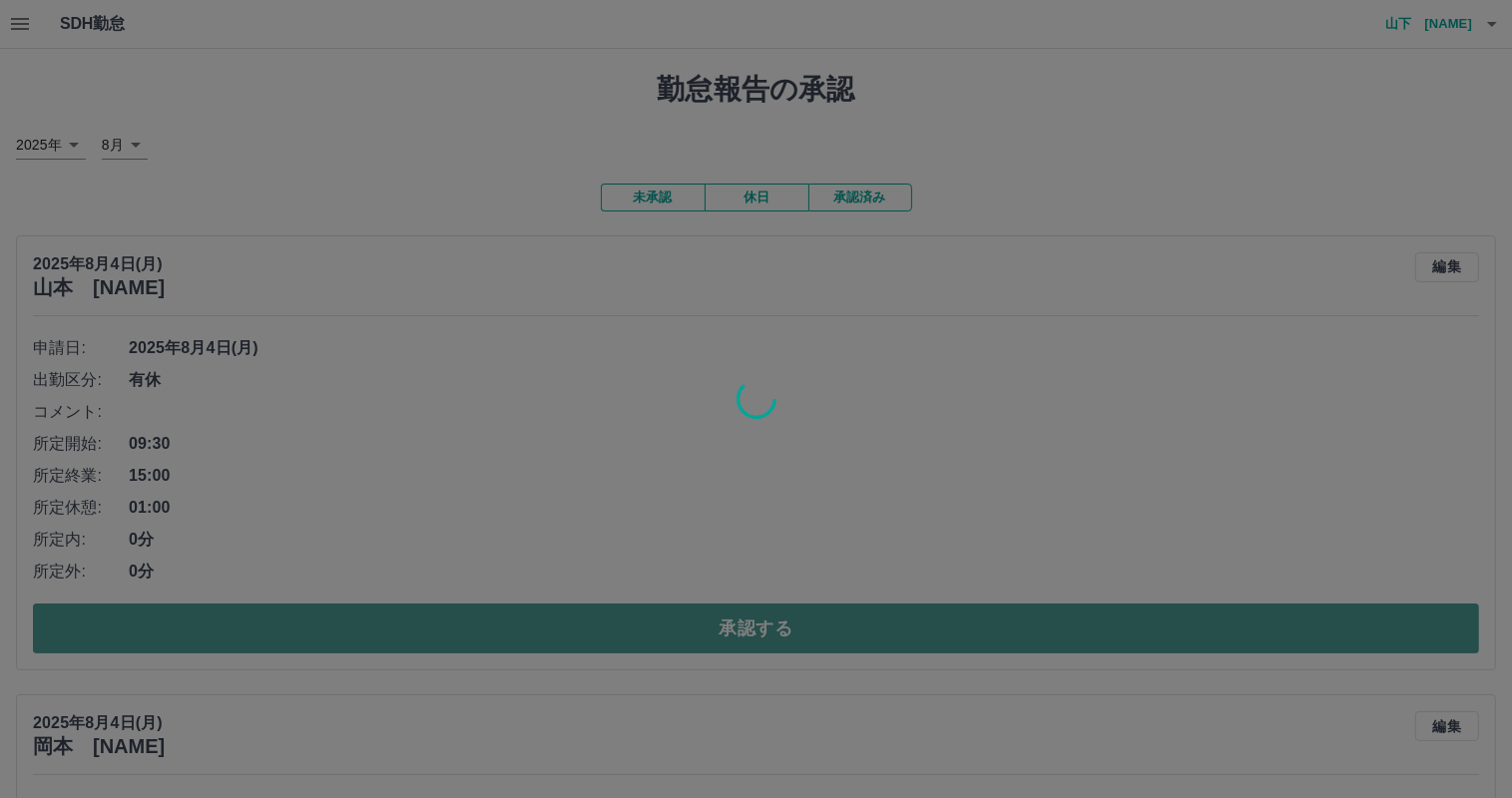 click on "SDH勤怠 山下　尚美 閉じる 勤怠報告の承認 2025年 **** 8月 * 未承認 休日 承認済み 2025年8月4日(月) 山本　敏之 編集 申請日: 2025年8月4日(月) 出勤区分: 有休 コメント: 所定開始: 09:30 所定終業: 15:00 所定休憩: 01:00 所定内: 0分 所定外: 0分 承認する 2025年8月4日(月) 岡本　みどり 編集 申請日: 2025年8月4日(月) 出勤区分: 有休 コメント: 所定開始: 08:00 所定終業: 15:30 所定休憩: 01:00 所定内: 0分 所定外: 0分 承認する 2025年8月4日(月) 野口　紀衣 編集 申請日: 2025年8月4日(月) 出勤区分: 有休 コメント: 所定開始: 08:00 所定終業: 15:30 所定休憩: 01:00 所定内: 0分 所定外: 0分 承認する 2025年8月4日(月) 早瀬　邦彦 編集 申請日: 2025年8月4日(月) 出勤区分: 休日 承認する 2025年8月4日(月) 柳澤　和美 編集 申請日: 2025年8月4日(月) 出勤区分: 休業 所定開始: 08:00 所定終業: 17:00 所定休憩: 0分" at bounding box center (756, 4202) 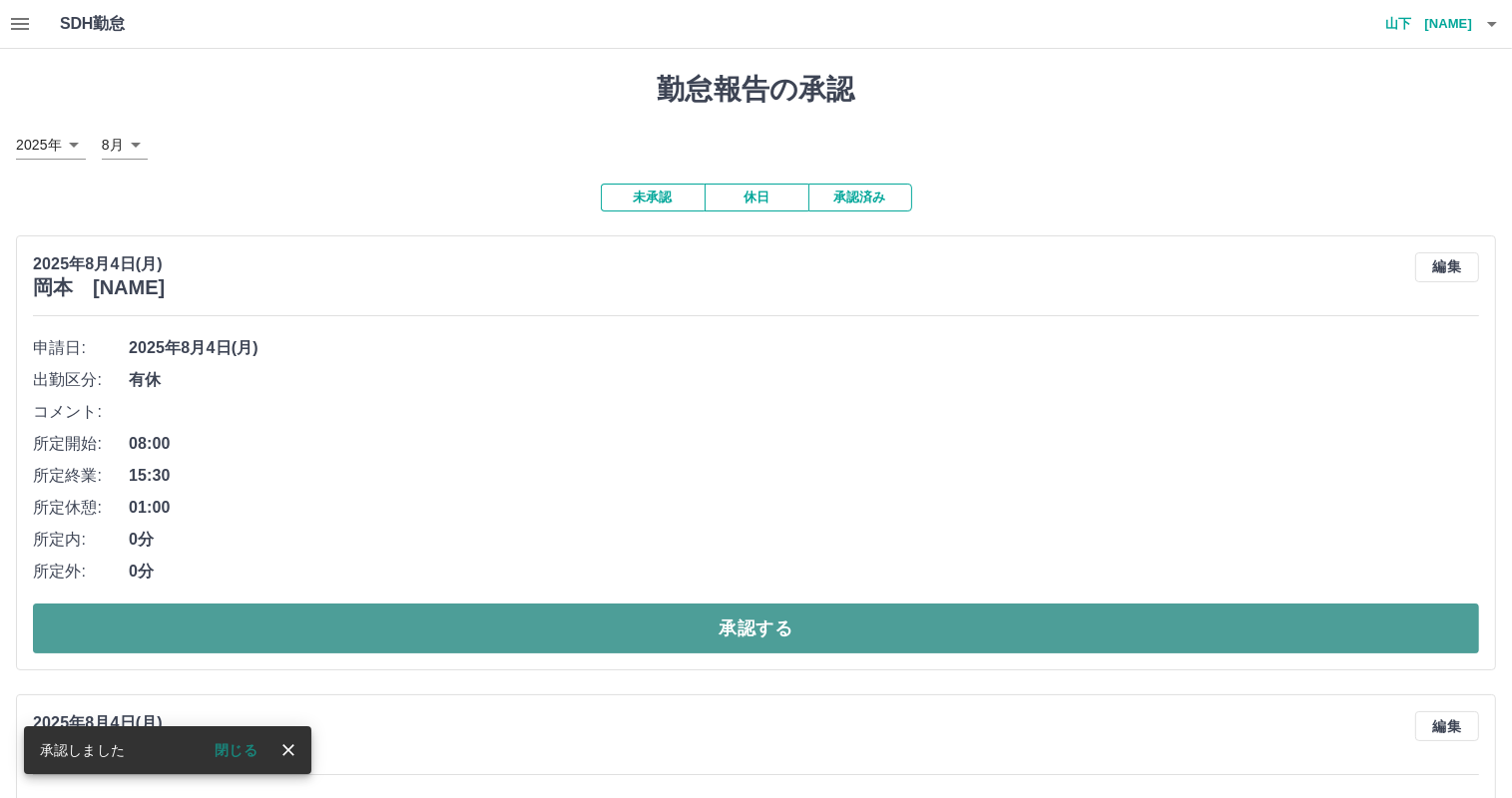 click on "承認する" at bounding box center [756, 628] 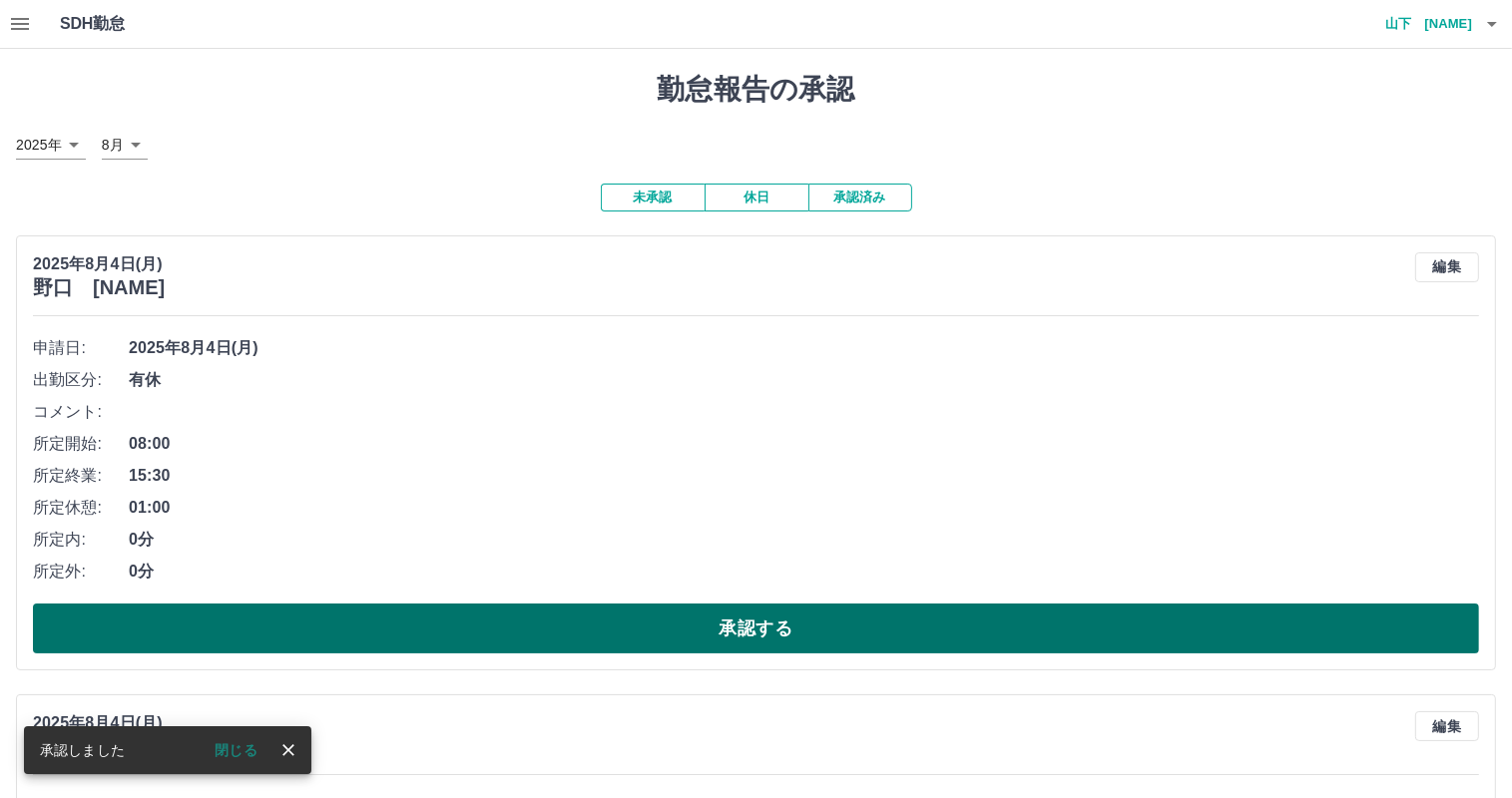 click on "承認する" at bounding box center [756, 628] 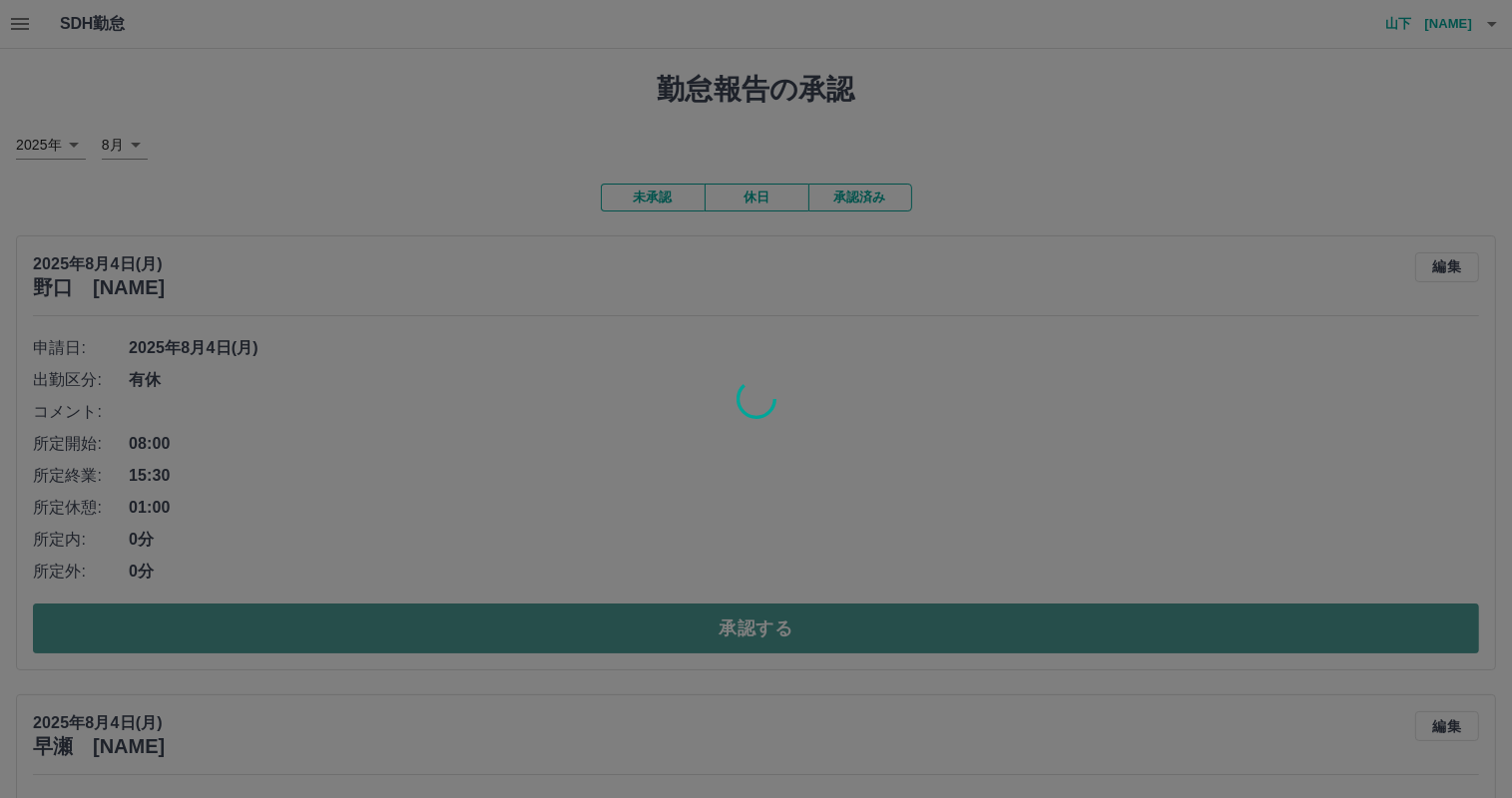 click on "SDH勤怠 山下　尚美 閉じる 勤怠報告の承認 2025年 **** 8月 * 未承認 休日 承認済み 2025年8月4日(月) 野口　紀衣 編集 申請日: 2025年8月4日(月) 出勤区分: 有休 コメント: 所定開始: 08:00 所定終業: 15:30 所定休憩: 01:00 所定内: 0分 所定外: 0分 承認する 2025年8月4日(月) 早瀬　邦彦 編集 申請日: 2025年8月4日(月) 出勤区分: 休日 承認する 2025年8月4日(月) 柳澤　和美 編集 申請日: 2025年8月4日(月) 出勤区分: 休業 所定開始: 08:00 所定終業: 17:00 所定休憩: 01:00 所定内: 0分 所定外: 0分 承認する 2025年8月4日(月) 中村　沙月 編集 申請日: 2025年8月4日(月) 出勤区分: 休業 所定開始: 08:00 所定終業: 17:00 所定休憩: 01:00 所定内: 0分 所定外: 0分 承認する 2025年8月4日(月) 水島　蘭子 編集 申請日: 2025年8月4日(月) 出勤区分: 休日 承認する 2025年8月4日(月) 春名　裕美 編集 申請日: 2025年8月4日(月)" at bounding box center (756, 4011) 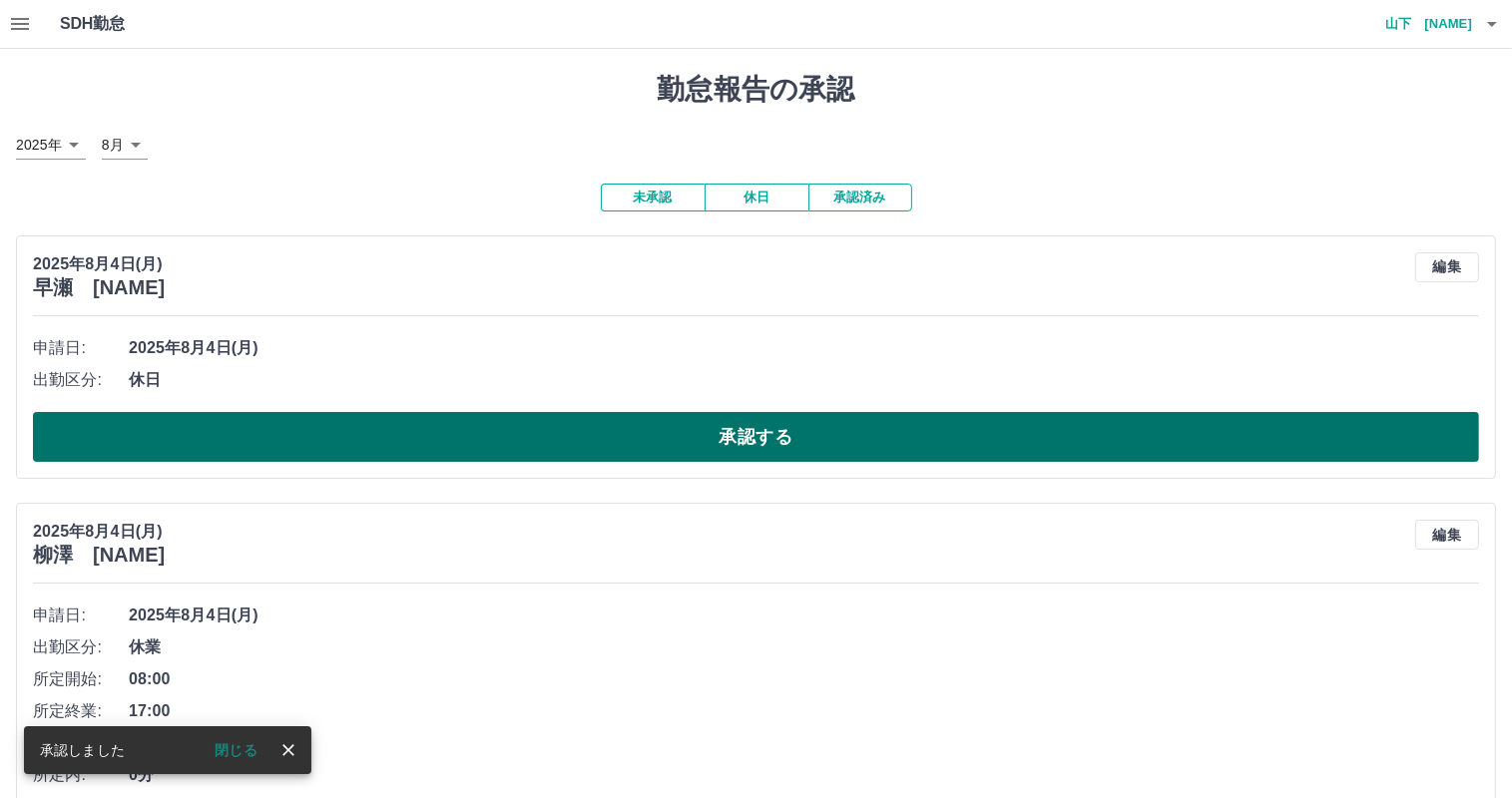 click on "承認する" at bounding box center [756, 437] 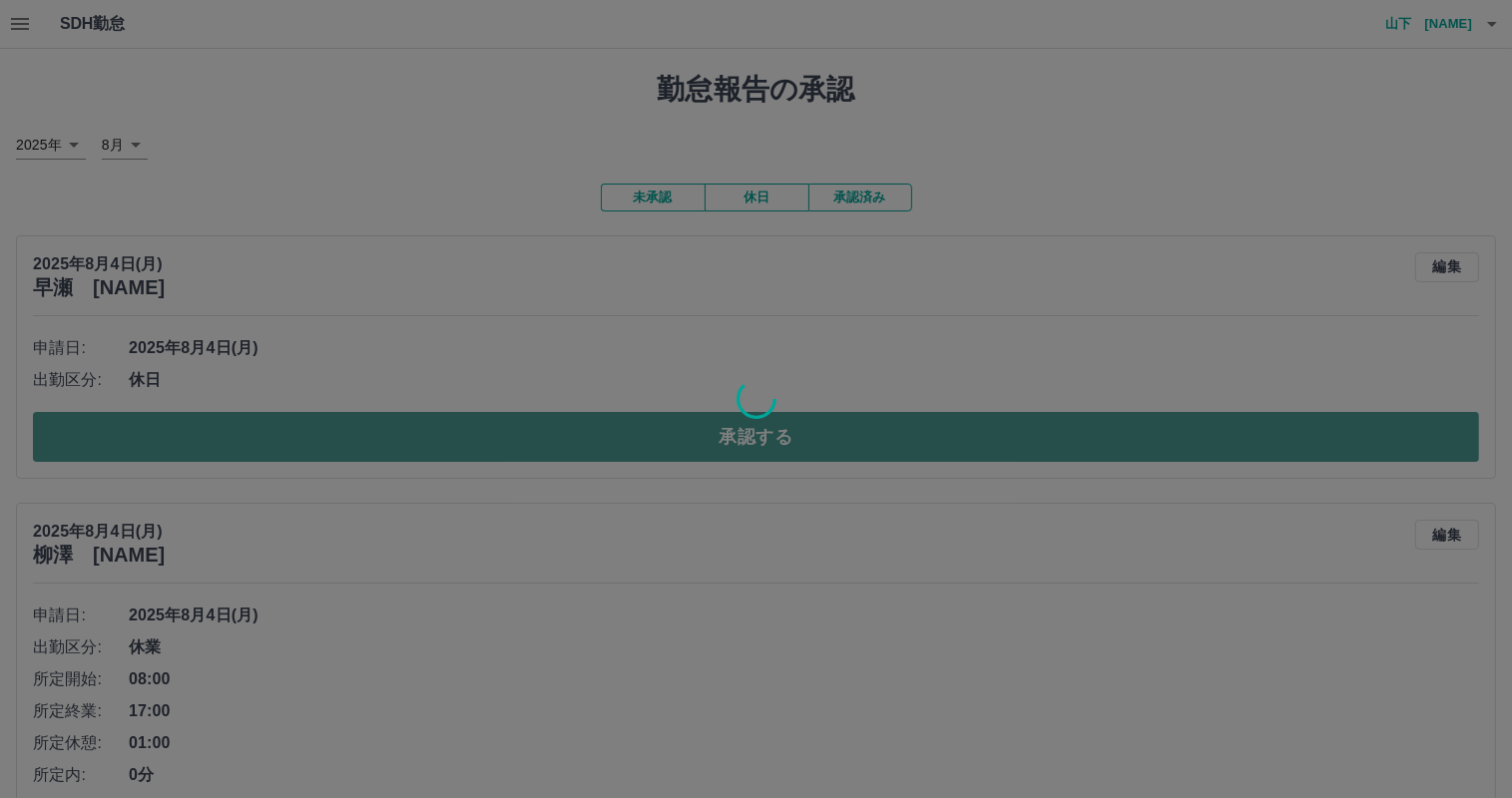 click on "SDH勤怠 山下　尚美 閉じる 勤怠報告の承認 2025年 **** 8月 * 未承認 休日 承認済み 2025年8月4日(月) 早瀬　邦彦 編集 申請日: 2025年8月4日(月) 出勤区分: 休日 承認する 2025年8月4日(月) 柳澤　和美 編集 申請日: 2025年8月4日(月) 出勤区分: 休業 所定開始: 08:00 所定終業: 17:00 所定休憩: 01:00 所定内: 0分 所定外: 0分 承認する 2025年8月4日(月) 中村　沙月 編集 申請日: 2025年8月4日(月) 出勤区分: 休業 所定開始: 08:00 所定終業: 17:00 所定休憩: 01:00 所定内: 0分 所定外: 0分 承認する 2025年8月4日(月) 水島　蘭子 編集 申請日: 2025年8月4日(月) 出勤区分: 休日 承認する 2025年8月4日(月) 春名　裕美 編集 申請日: 2025年8月4日(月) 出勤区分: 休業 所定開始: 08:00 所定終業: 17:00 所定休憩: 01:00 所定内: 0分 所定外: 0分 承認する 2025年8月4日(月) 山本　貞夫 編集 申請日: 2025年8月4日(月) 出勤区分:" at bounding box center (756, 3915) 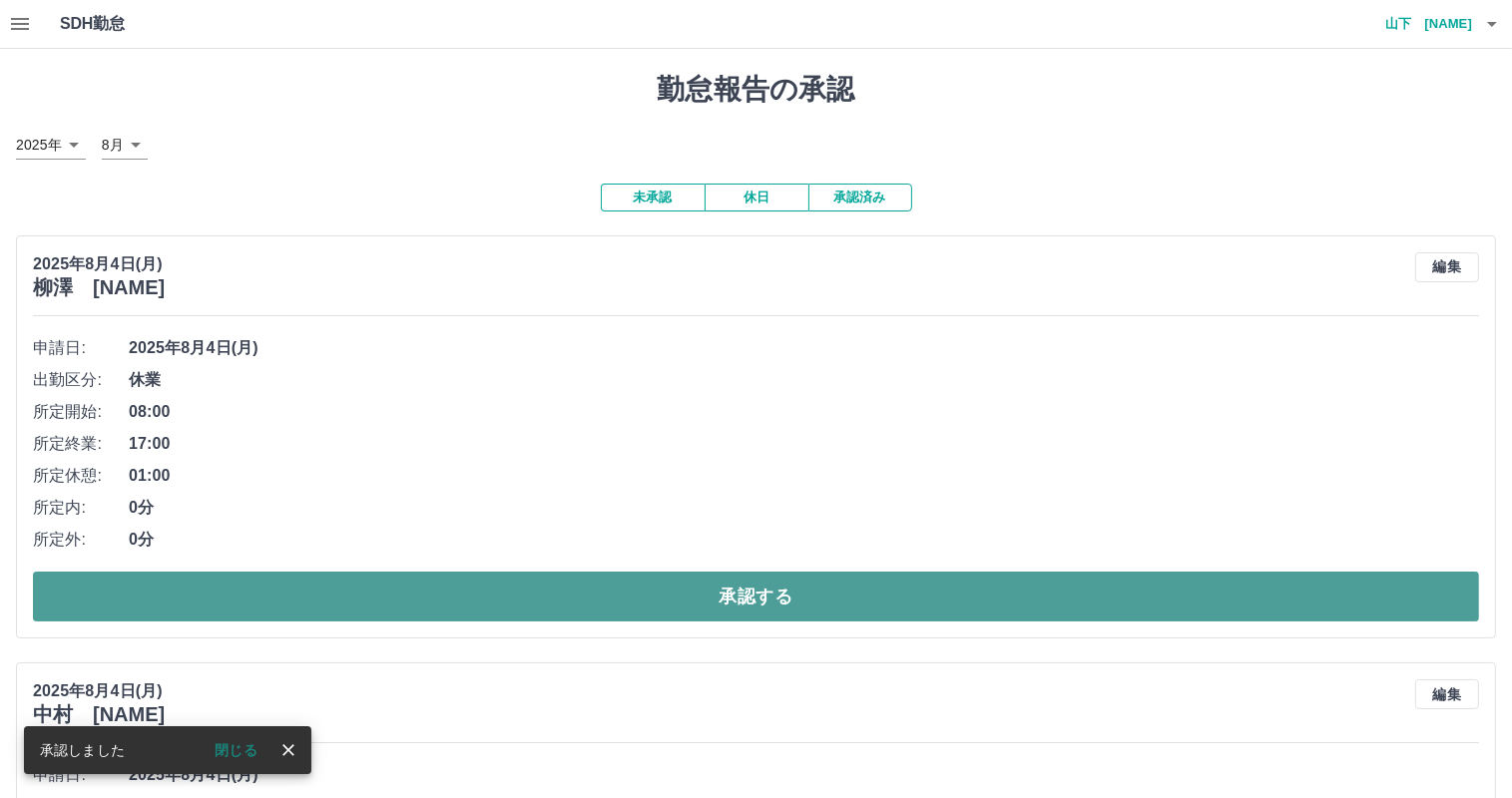 click on "承認する" at bounding box center [756, 597] 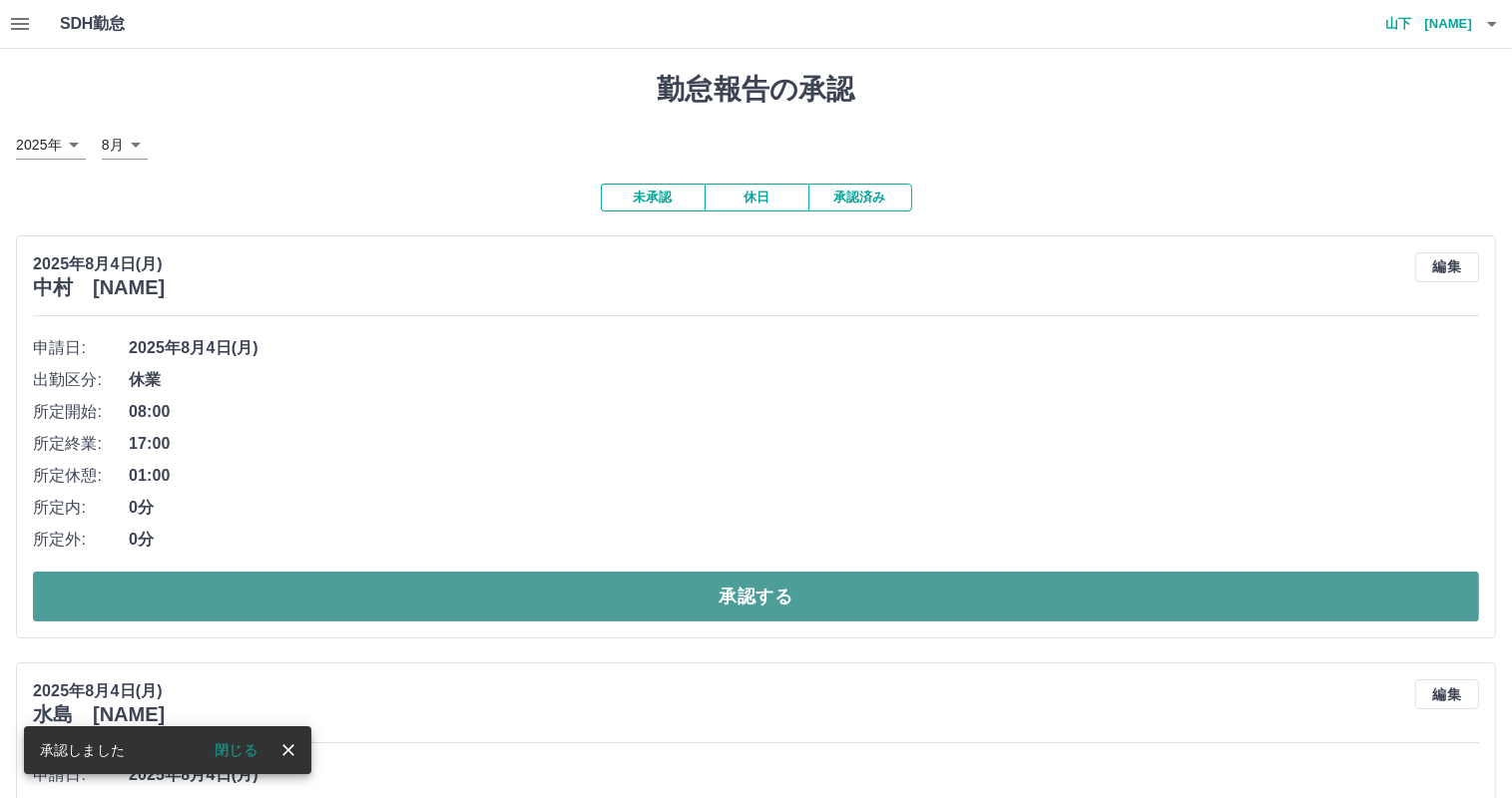 click on "承認する" at bounding box center [756, 597] 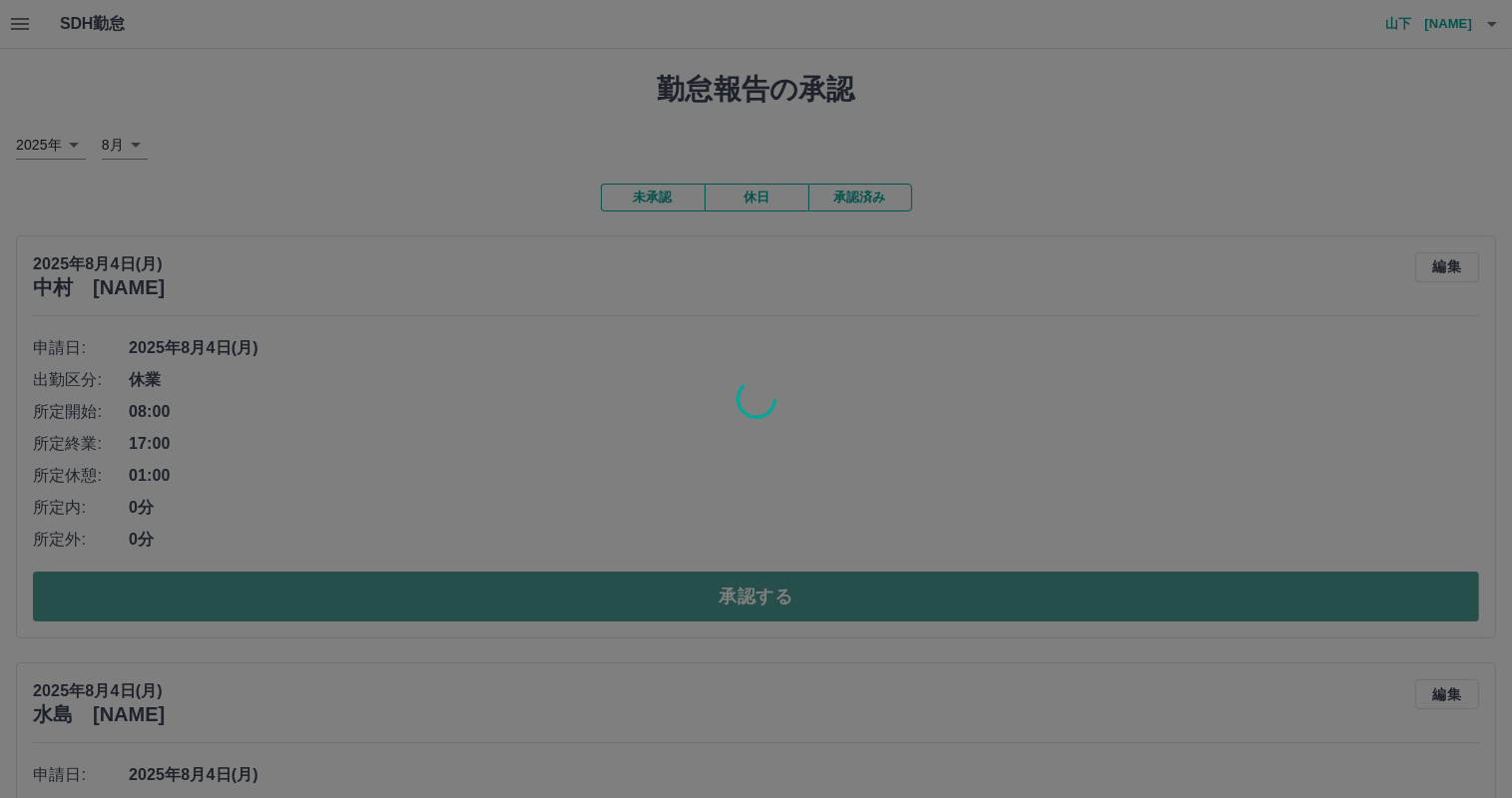 click on "SDH勤怠 山下　尚美 閉じる 勤怠報告の承認 2025年 **** 8月 * 未承認 休日 承認済み 2025年8月4日(月) 中村　沙月 編集 申請日: 2025年8月4日(月) 出勤区分: 休業 所定開始: 08:00 所定終業: 17:00 所定休憩: 01:00 所定内: 0分 所定外: 0分 承認する 2025年8月4日(月) 水島　蘭子 編集 申請日: 2025年8月4日(月) 出勤区分: 休日 承認する 2025年8月4日(月) 春名　裕美 編集 申請日: 2025年8月4日(月) 出勤区分: 休業 所定開始: 08:00 所定終業: 17:00 所定休憩: 01:00 所定内: 0分 所定外: 0分 承認する 2025年8月4日(月) 山本　貞夫 編集 申請日: 2025年8月4日(月) 出勤区分: 休日 承認する 2025年8月4日(月) 山下　章子 編集 申請日: 2025年8月4日(月) 出勤区分: 有休 コメント: 所定開始: 08:00 所定終業: 15:30 所定休憩: 01:00 所定内: 0分 所定外: 0分 承認する 2025年8月4日(月) 山本　茉莉 編集 申請日: 2025年8月4日(月)" at bounding box center (756, 3835) 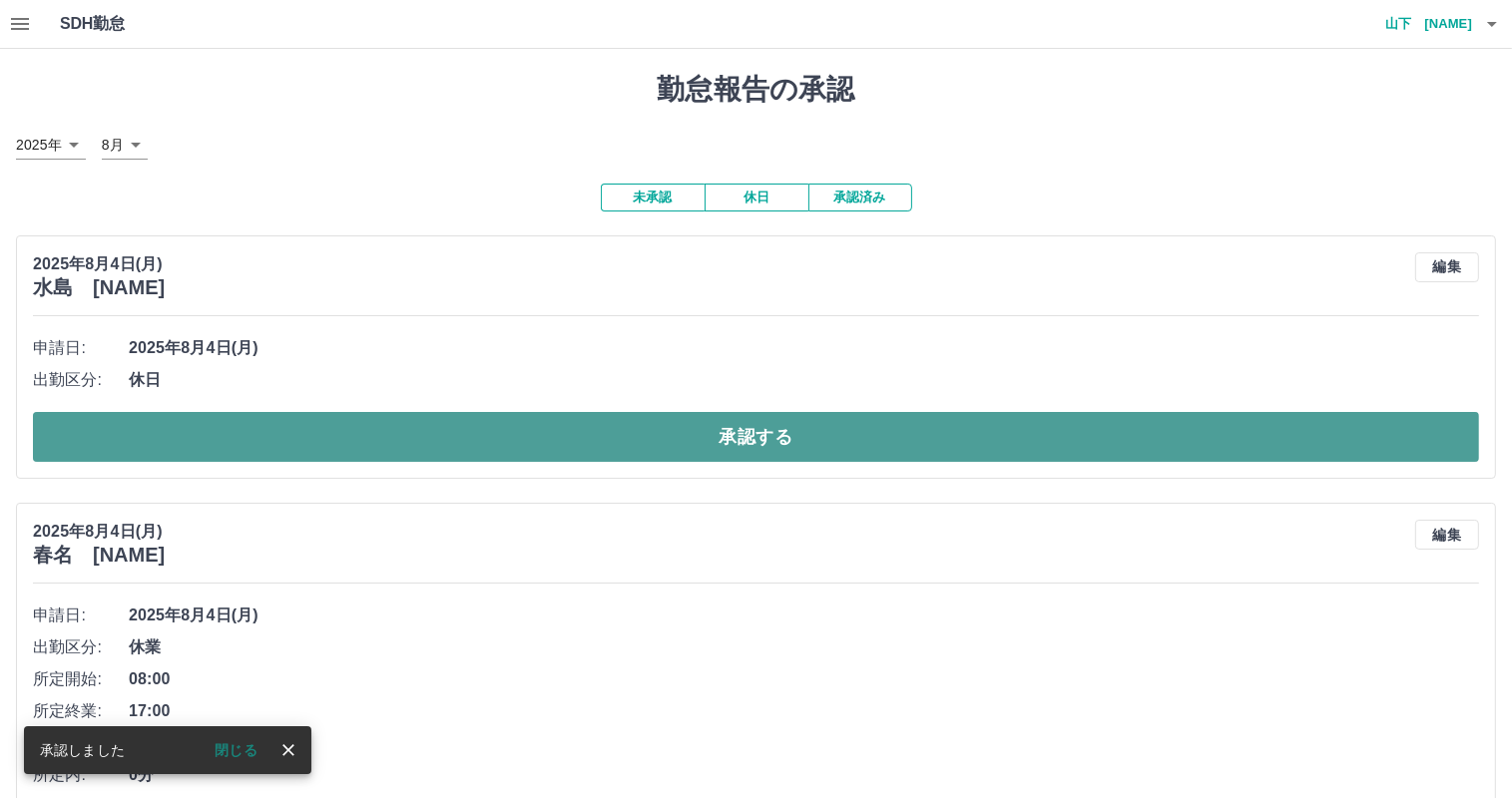 click on "承認する" at bounding box center (756, 437) 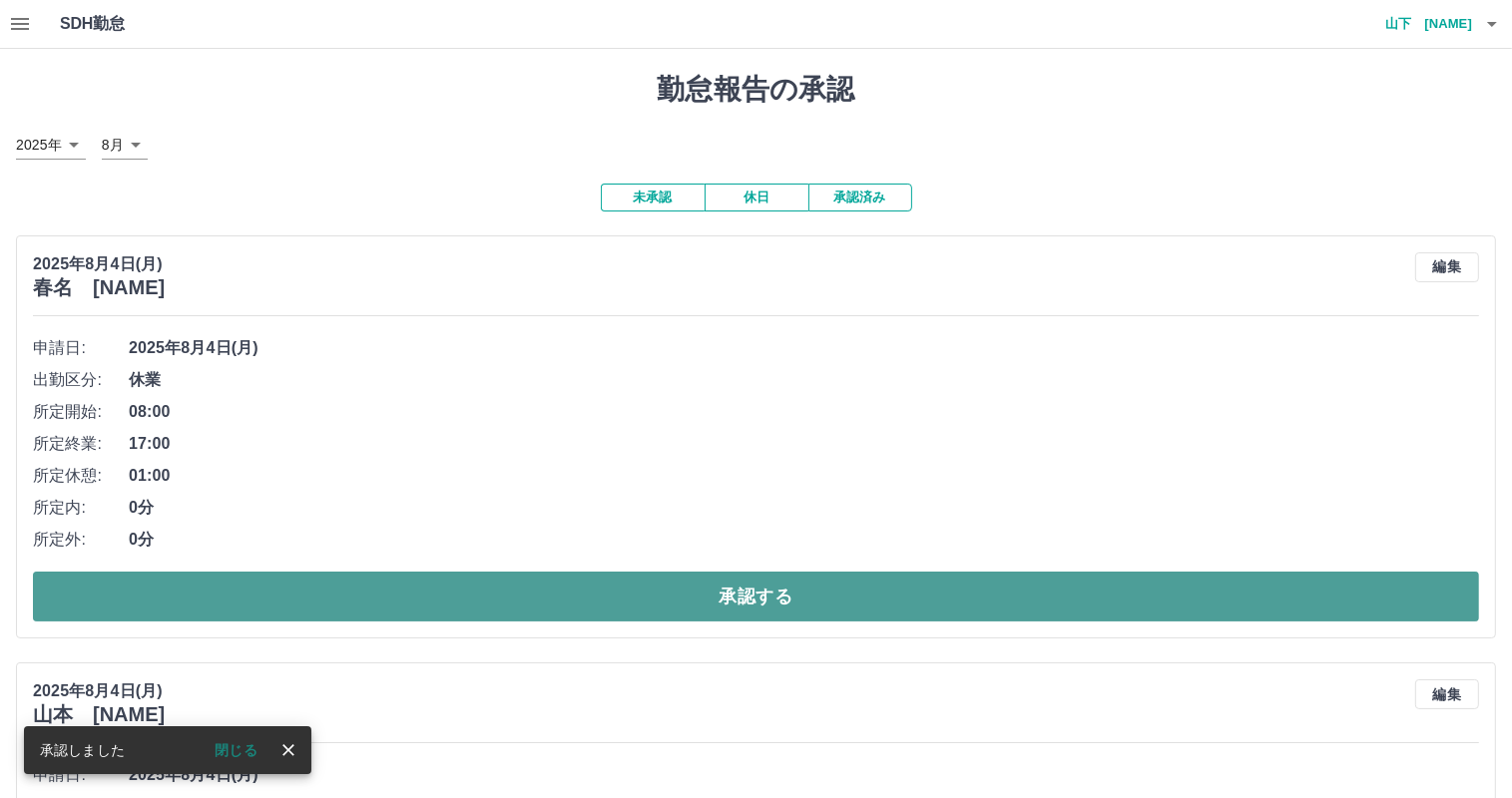 click on "承認する" at bounding box center (756, 597) 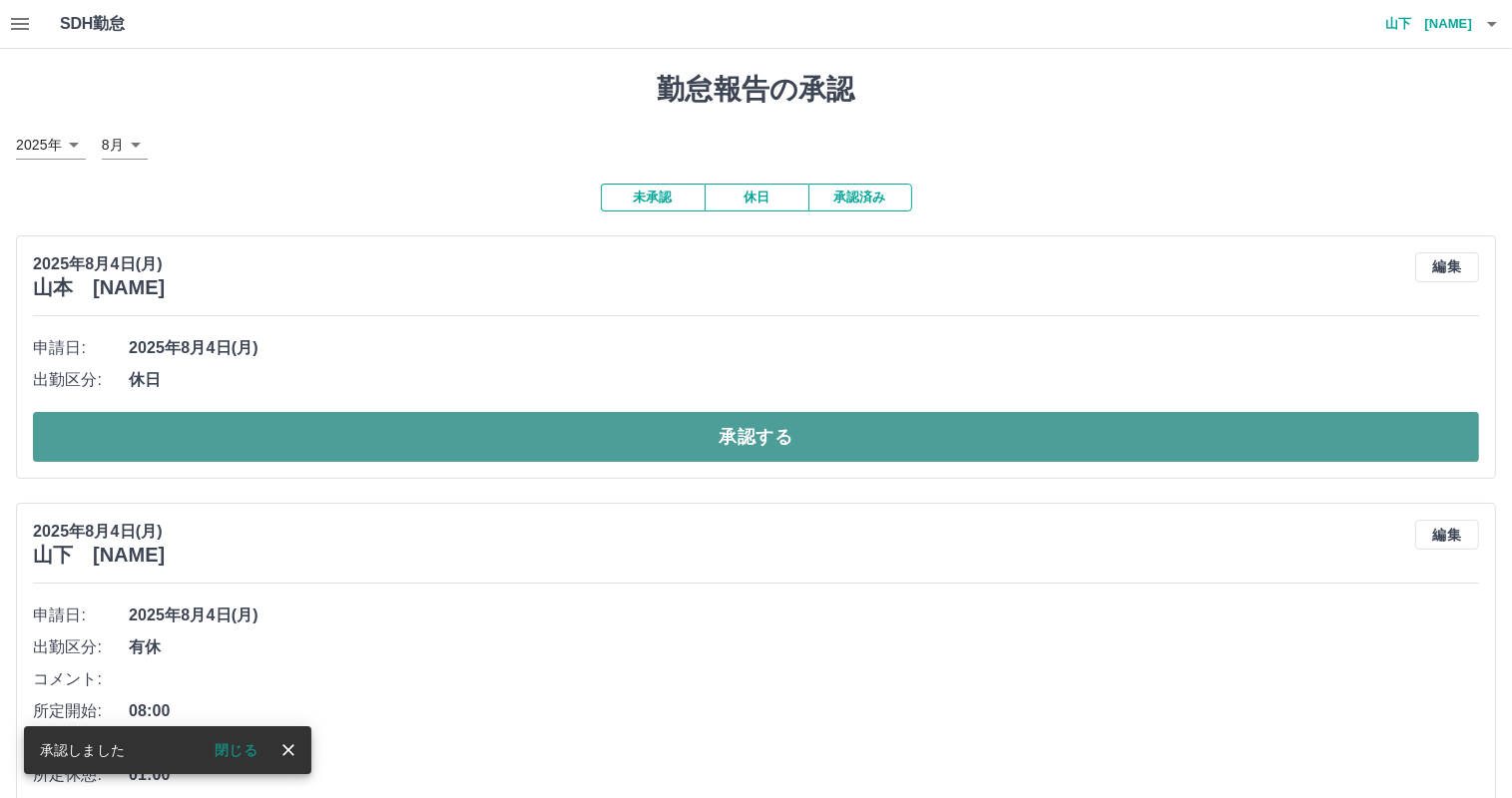 click on "承認する" at bounding box center [756, 437] 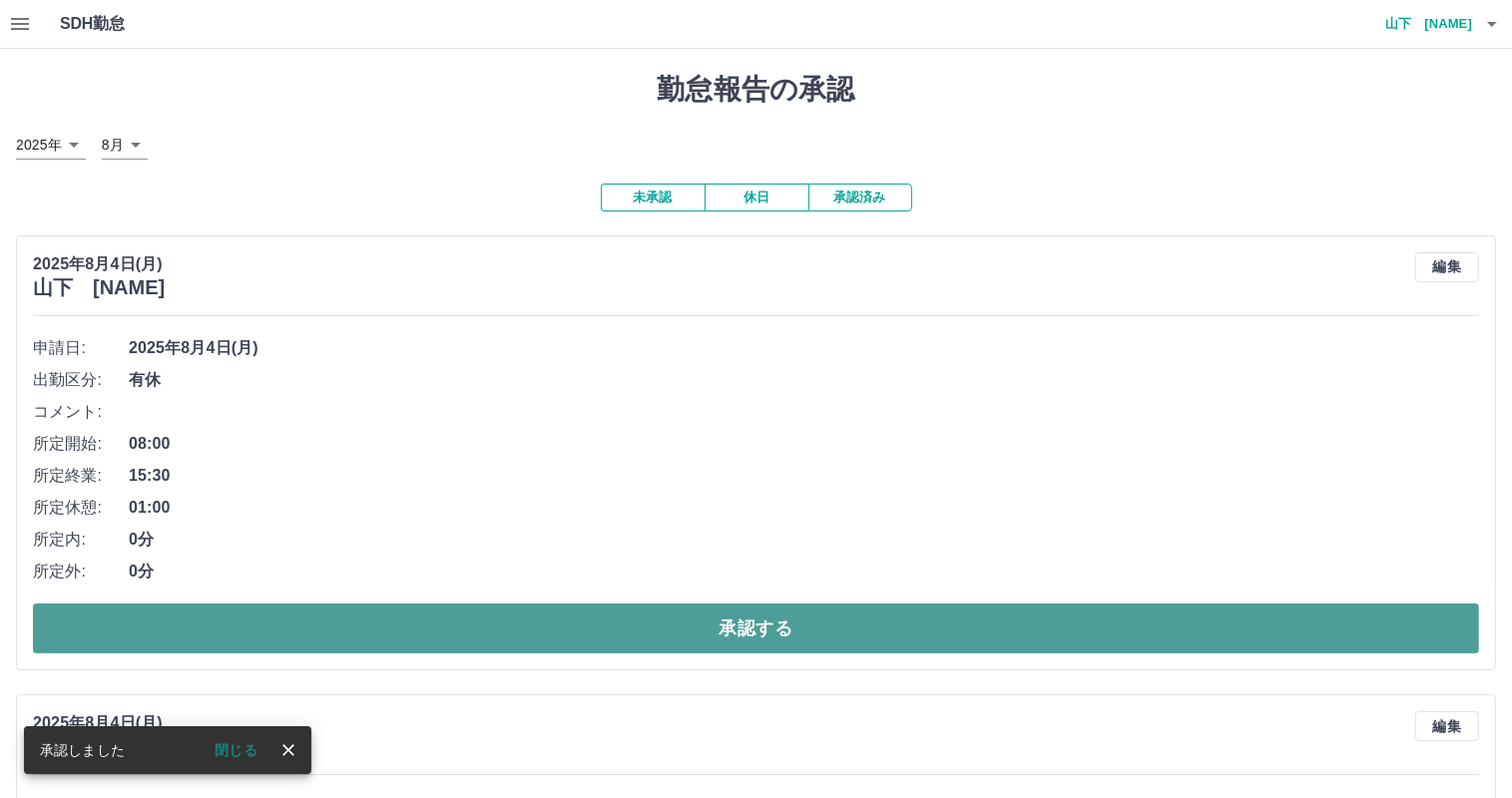click on "承認する" at bounding box center (756, 628) 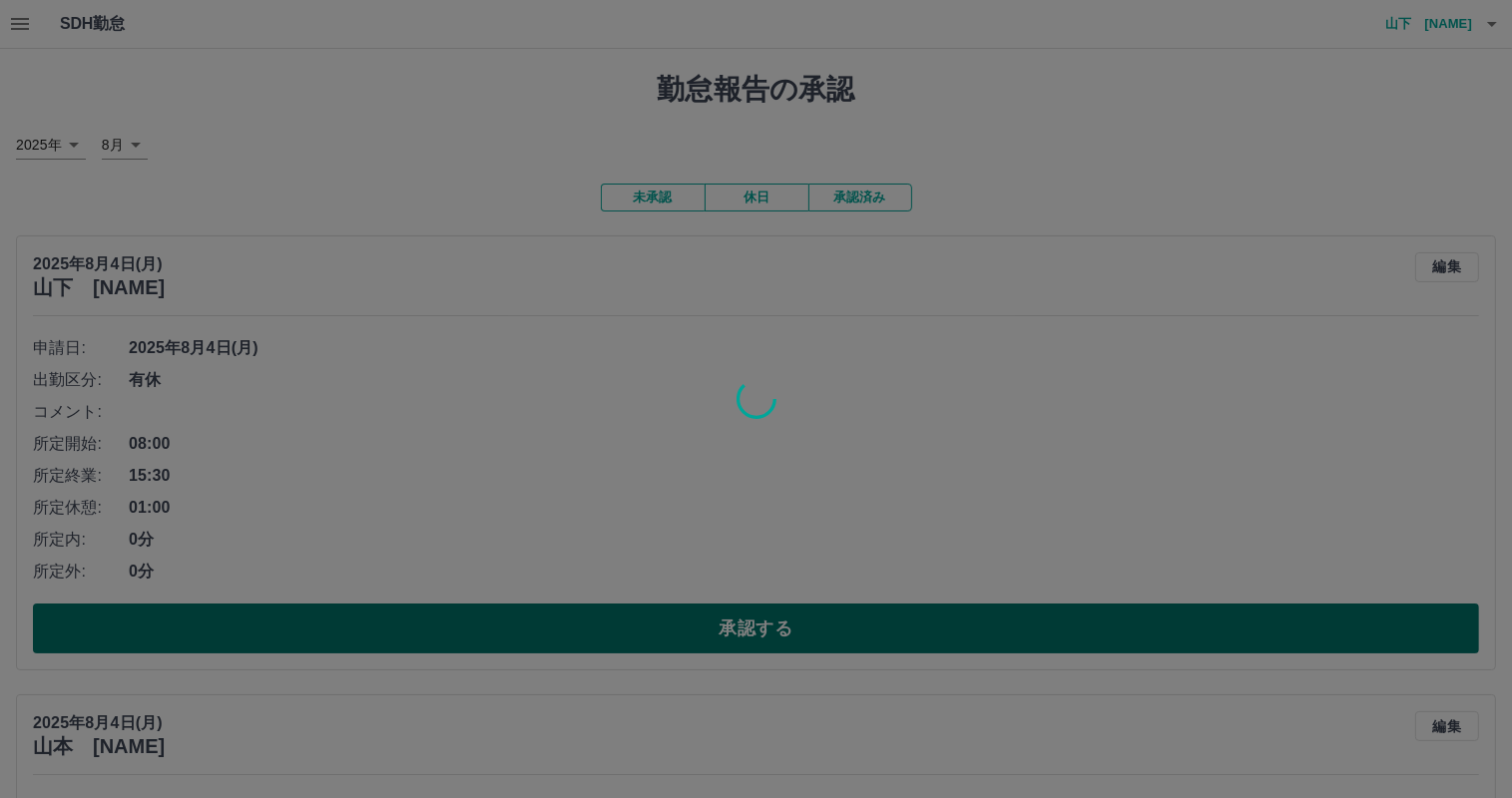 click at bounding box center [756, 399] 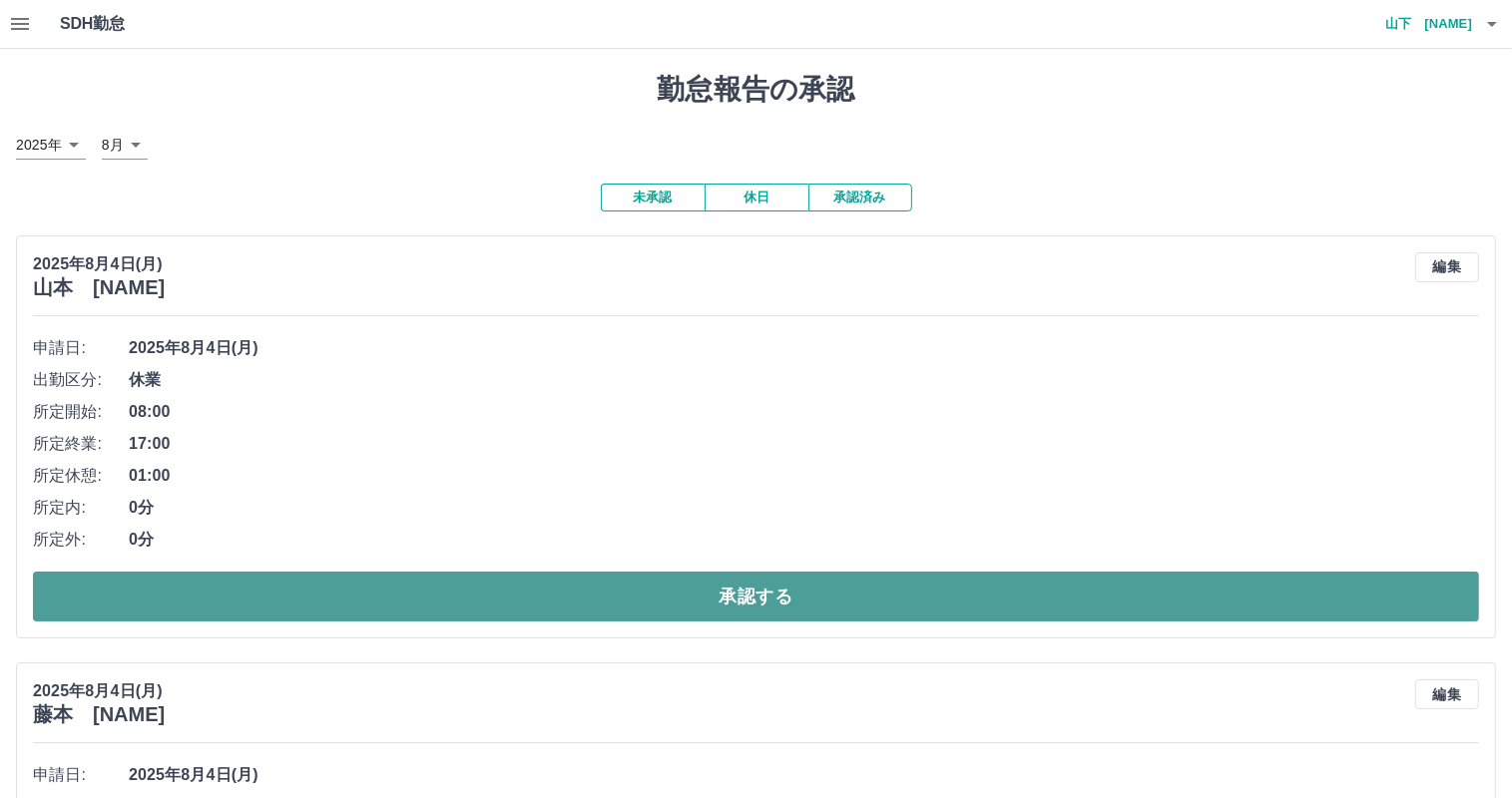 click on "承認する" at bounding box center [756, 597] 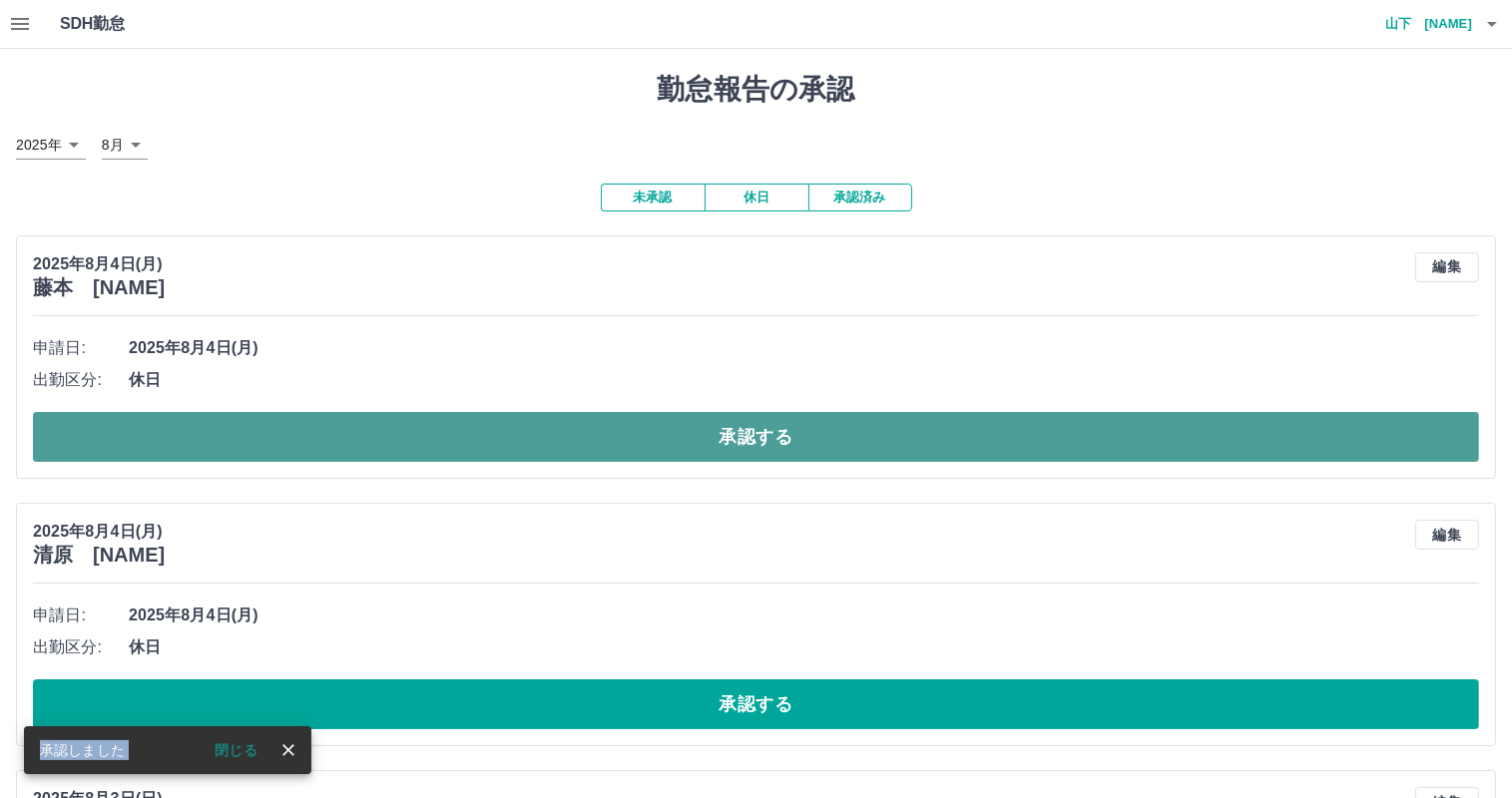 click on "承認する" at bounding box center (756, 437) 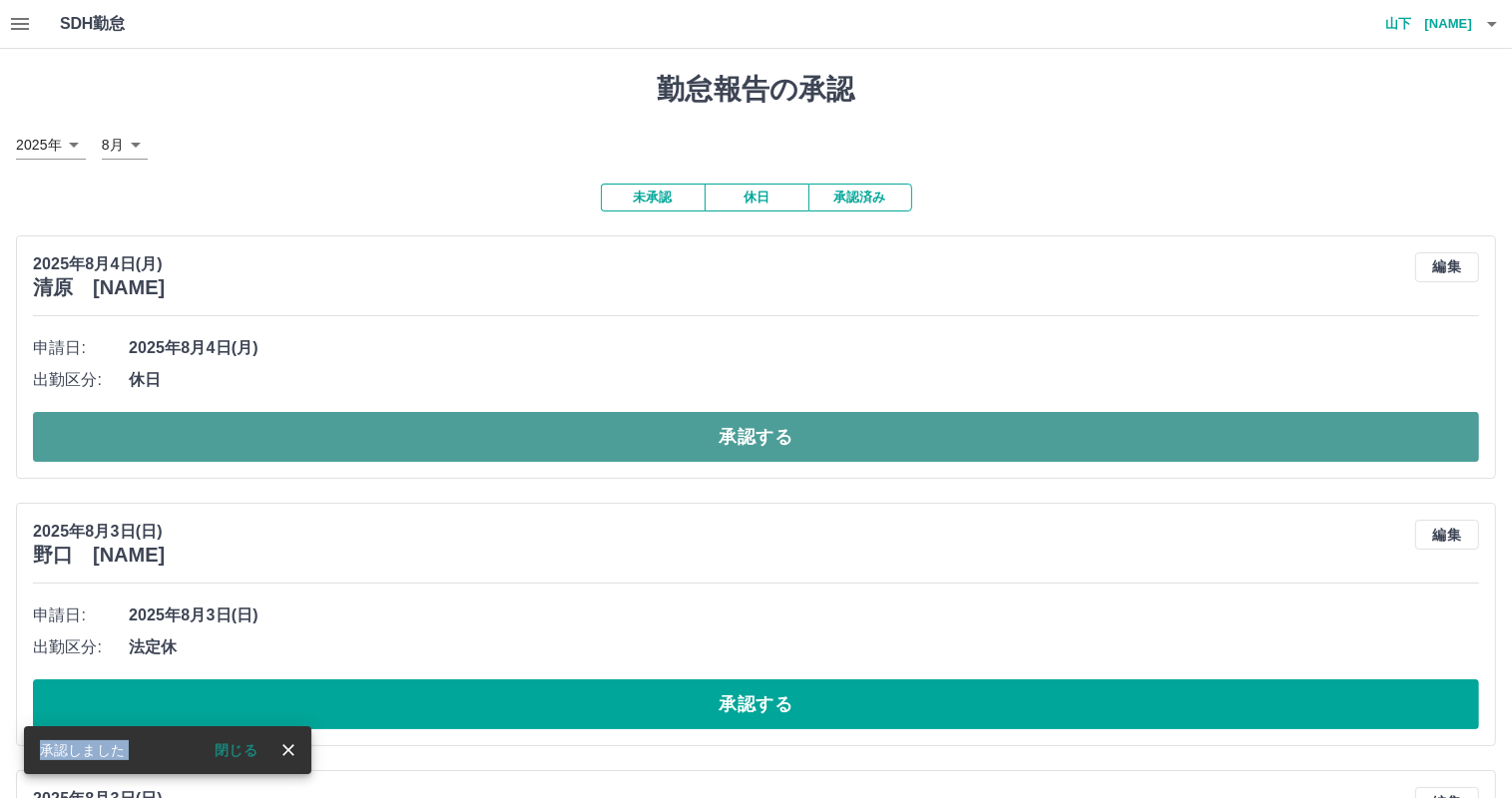 click on "承認する" at bounding box center [756, 437] 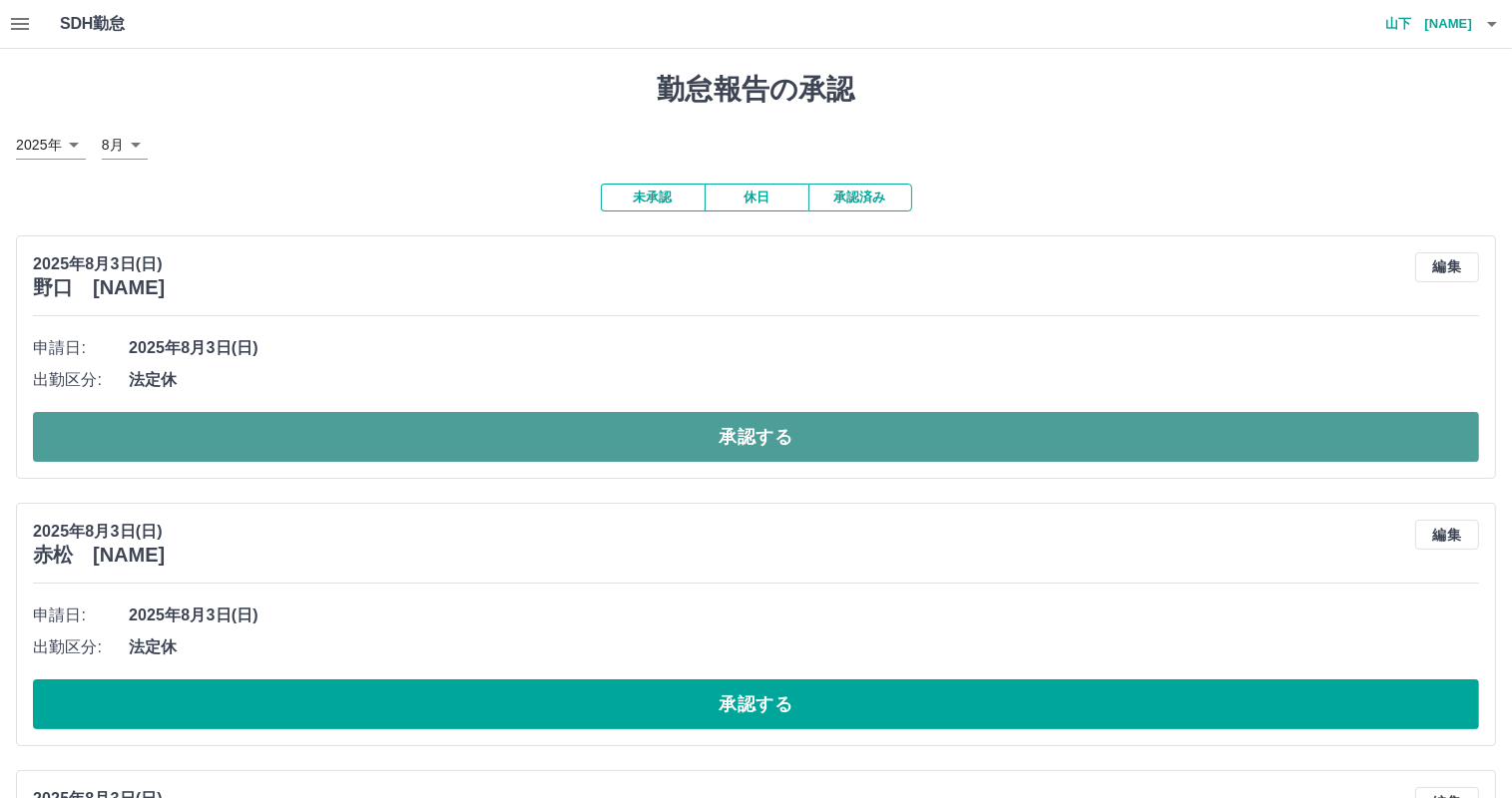 click on "承認する" at bounding box center (756, 437) 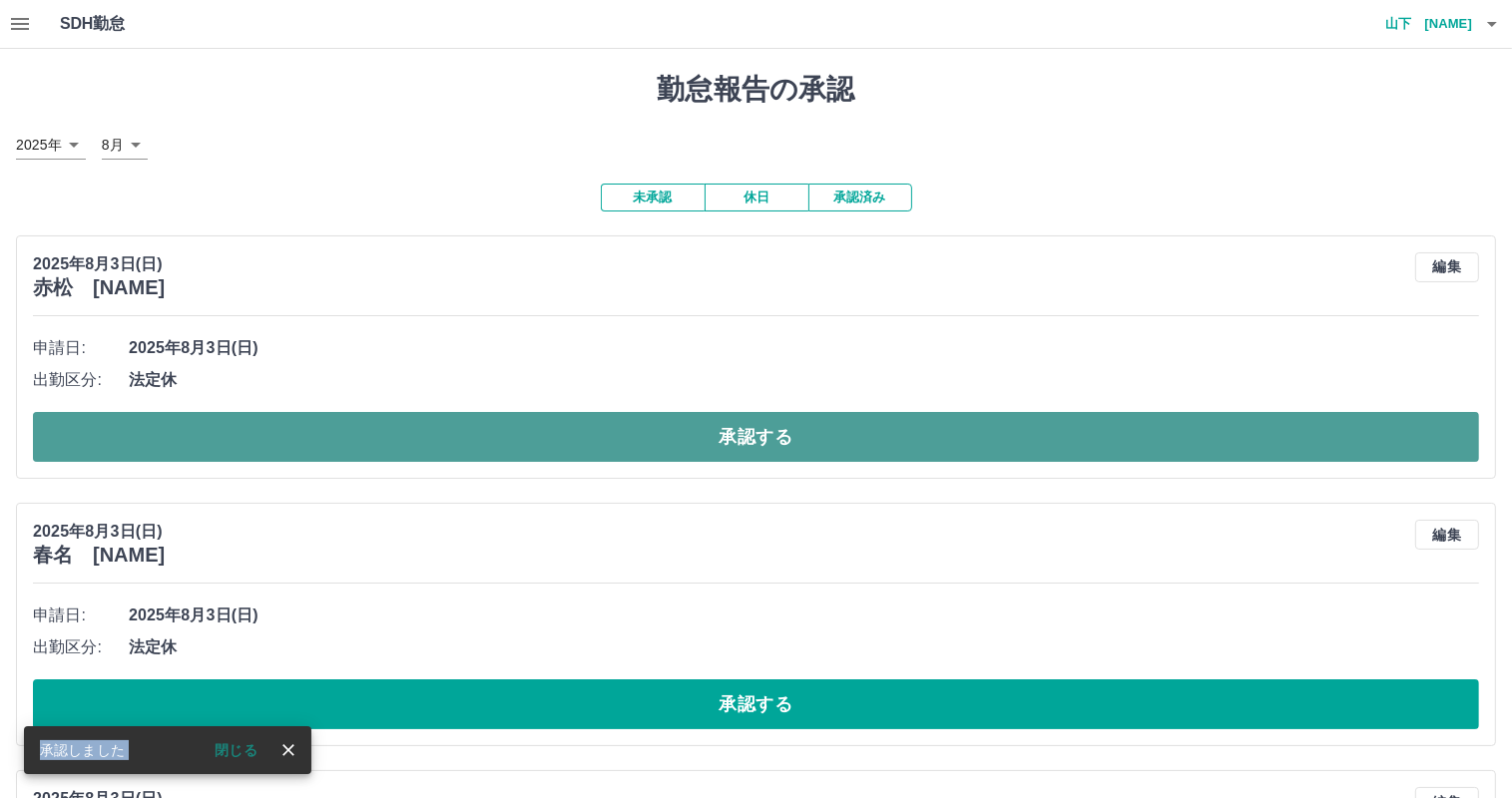 click on "承認する" at bounding box center (756, 437) 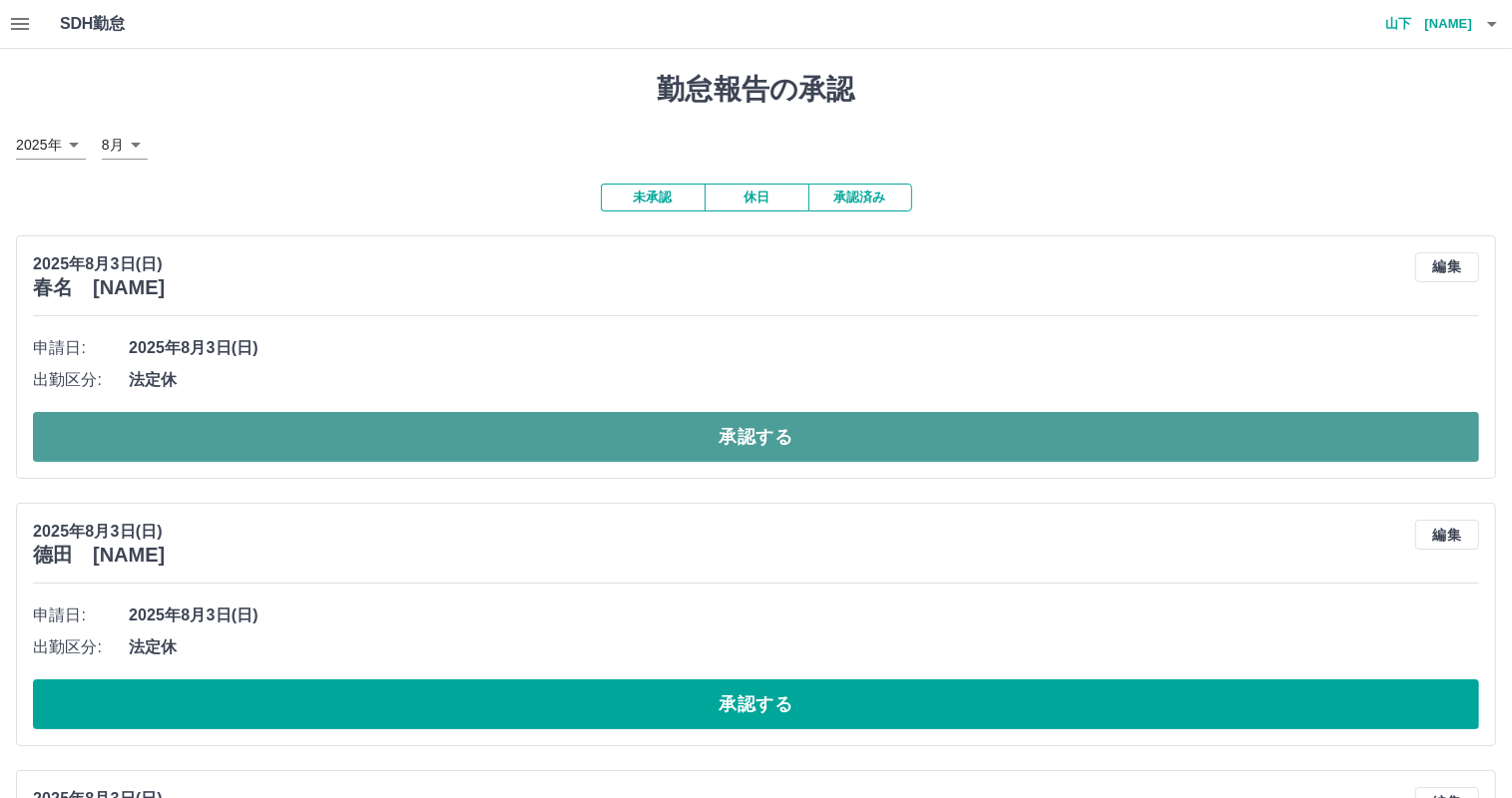 click on "承認する" at bounding box center [756, 437] 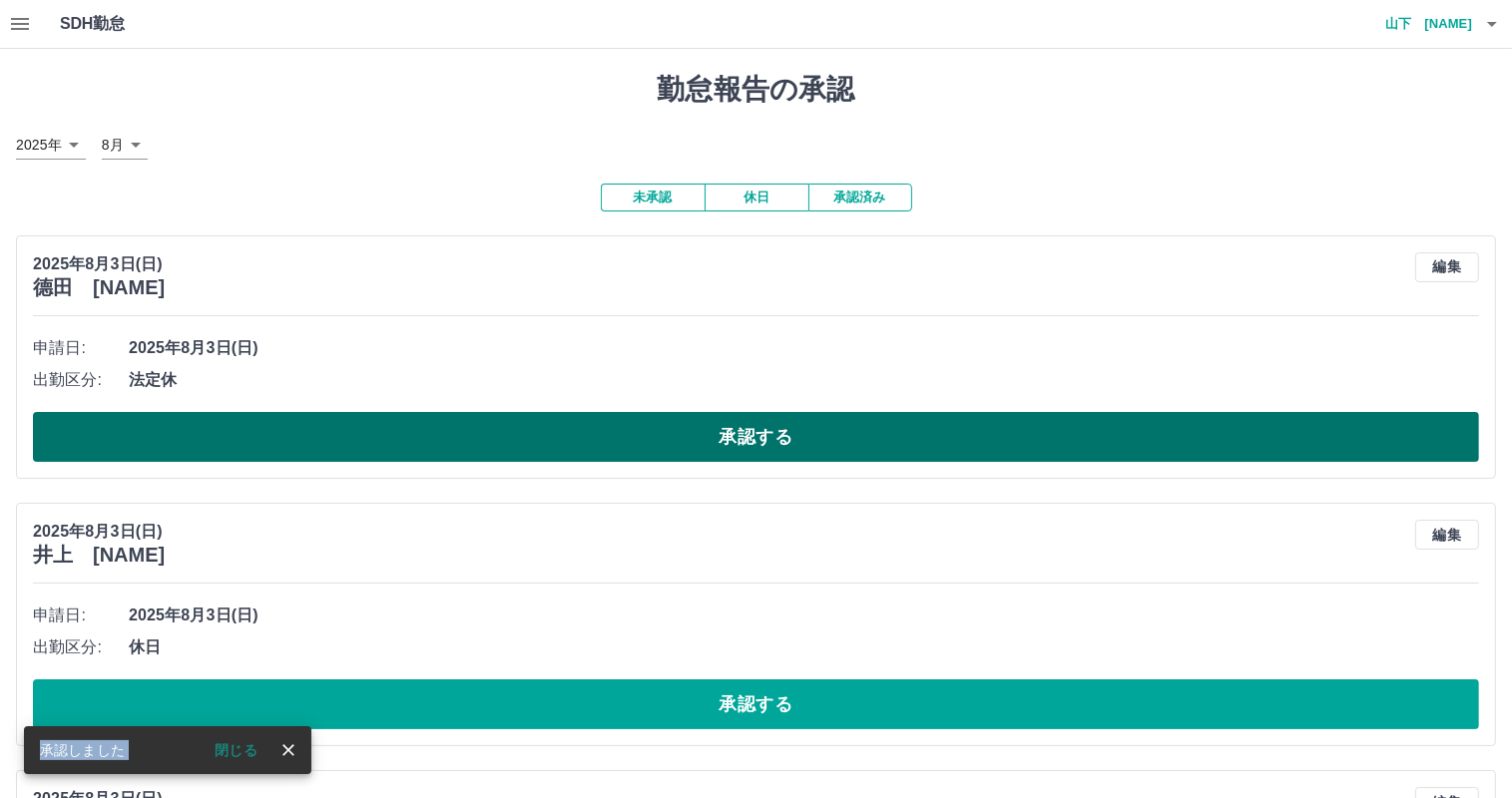 click on "承認する" at bounding box center [756, 437] 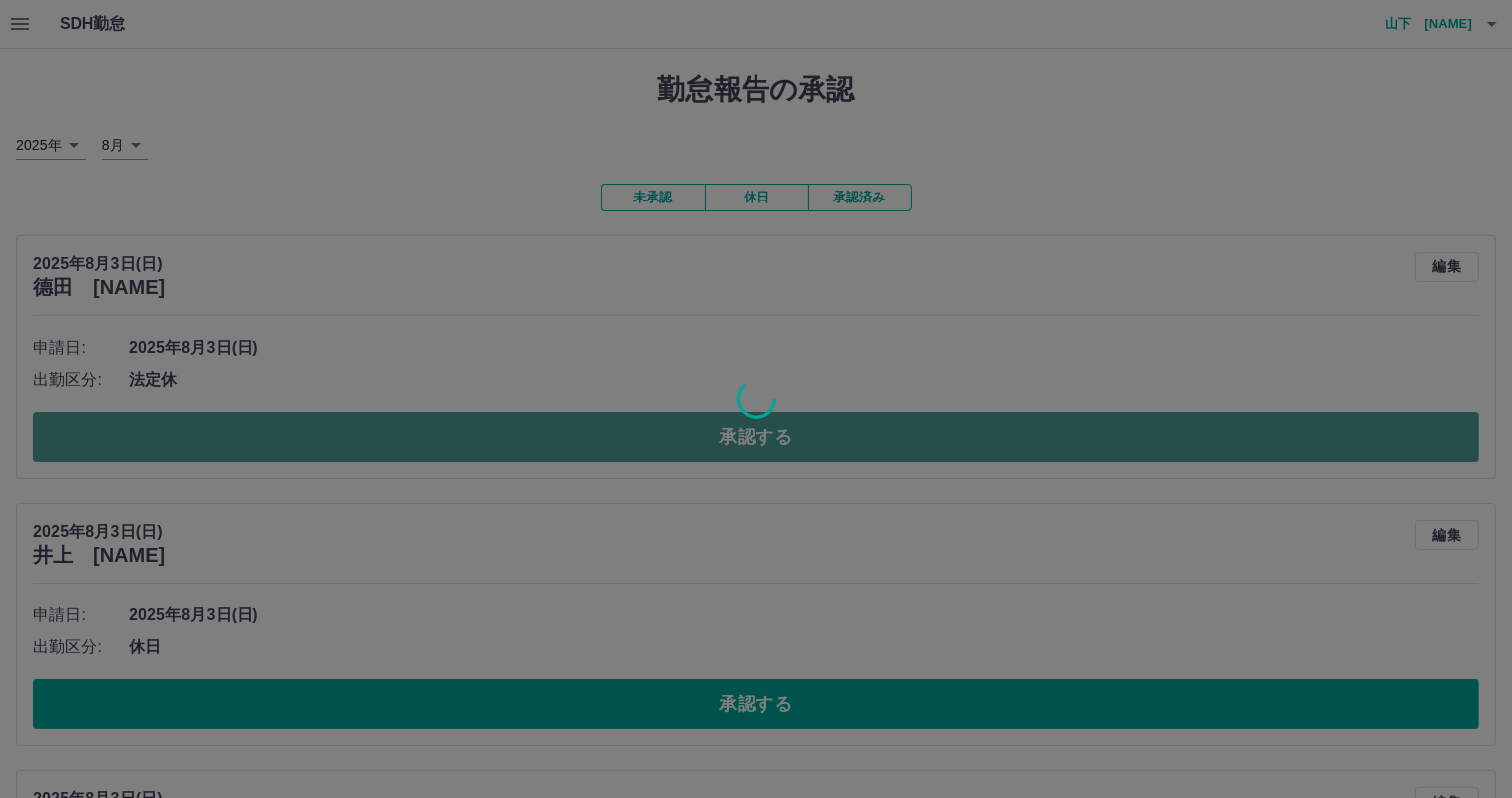 click on "SDH勤怠 山下　尚美 閉じる 勤怠報告の承認 2025年 **** 8月 * 未承認 休日 承認済み 2025年8月3日(日) 德田　侑加 編集 申請日: 2025年8月3日(日) 出勤区分: 法定休 承認する 2025年8月3日(日) 井上　さおり 編集 申請日: 2025年8月3日(日) 出勤区分: 休日 承認する 2025年8月3日(日) 小林　正子 編集 申請日: 2025年8月3日(日) 出勤区分: 法定休 承認する 2025年8月3日(日) 清原　奈々 編集 申請日: 2025年8月3日(日) 出勤区分: 法定休 承認する 2025年8月3日(日) 山本　敏之 編集 申請日: 2025年8月3日(日) 出勤区分: 法定休 承認する 2025年8月3日(日) 山名　浩二 編集 申請日: 2025年8月3日(日) 出勤区分: 法定休 承認する 2025年8月3日(日) 髙坂　佳子 編集 申請日: 2025年8月3日(日) 出勤区分: 法定休 承認する 2025年8月3日(日) 山本　貞夫 編集 申請日: 2025年8月3日(日) 出勤区分: 法定休 承認する 編集" at bounding box center [756, 2928] 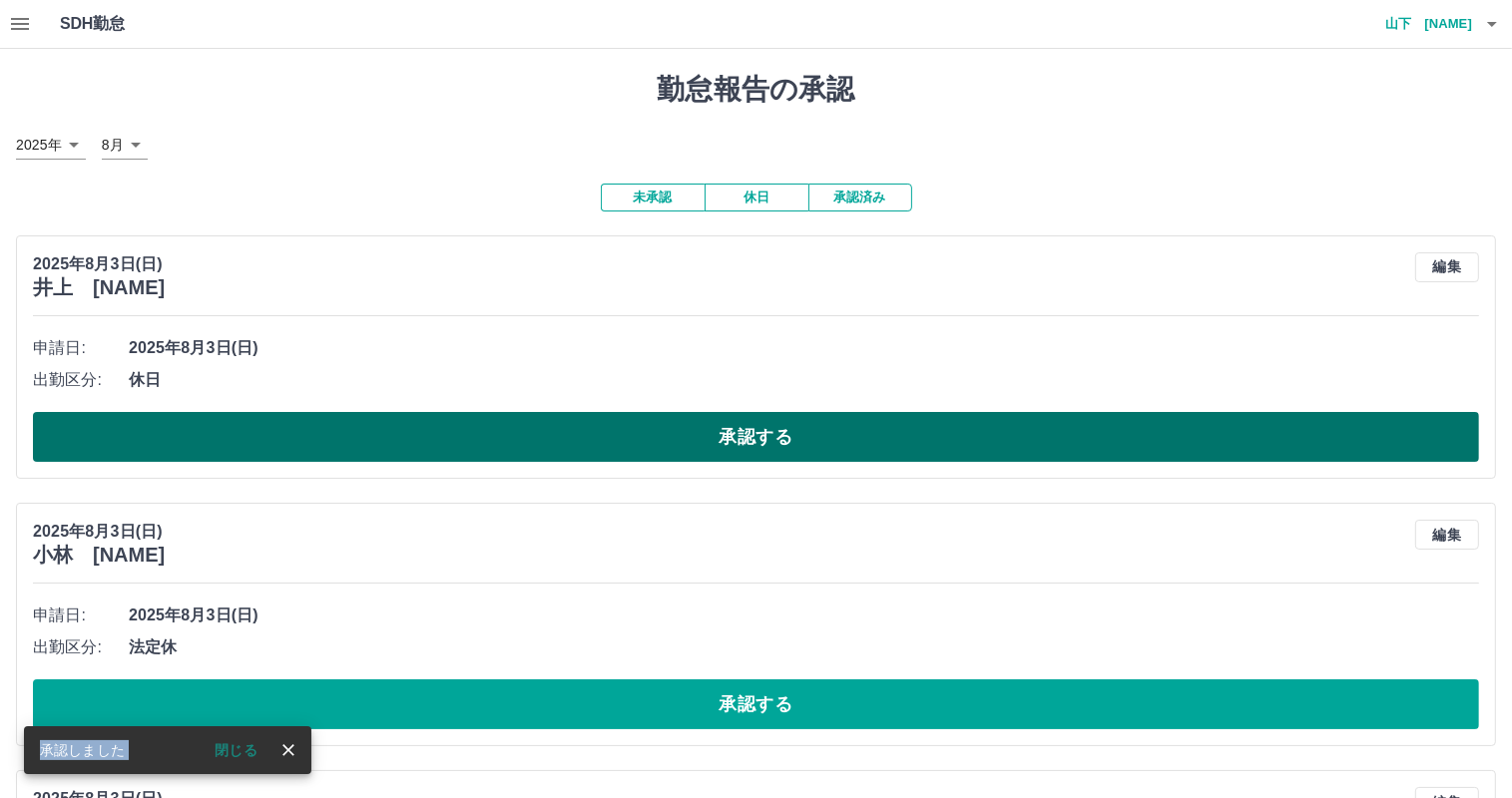 click on "承認する" at bounding box center [756, 437] 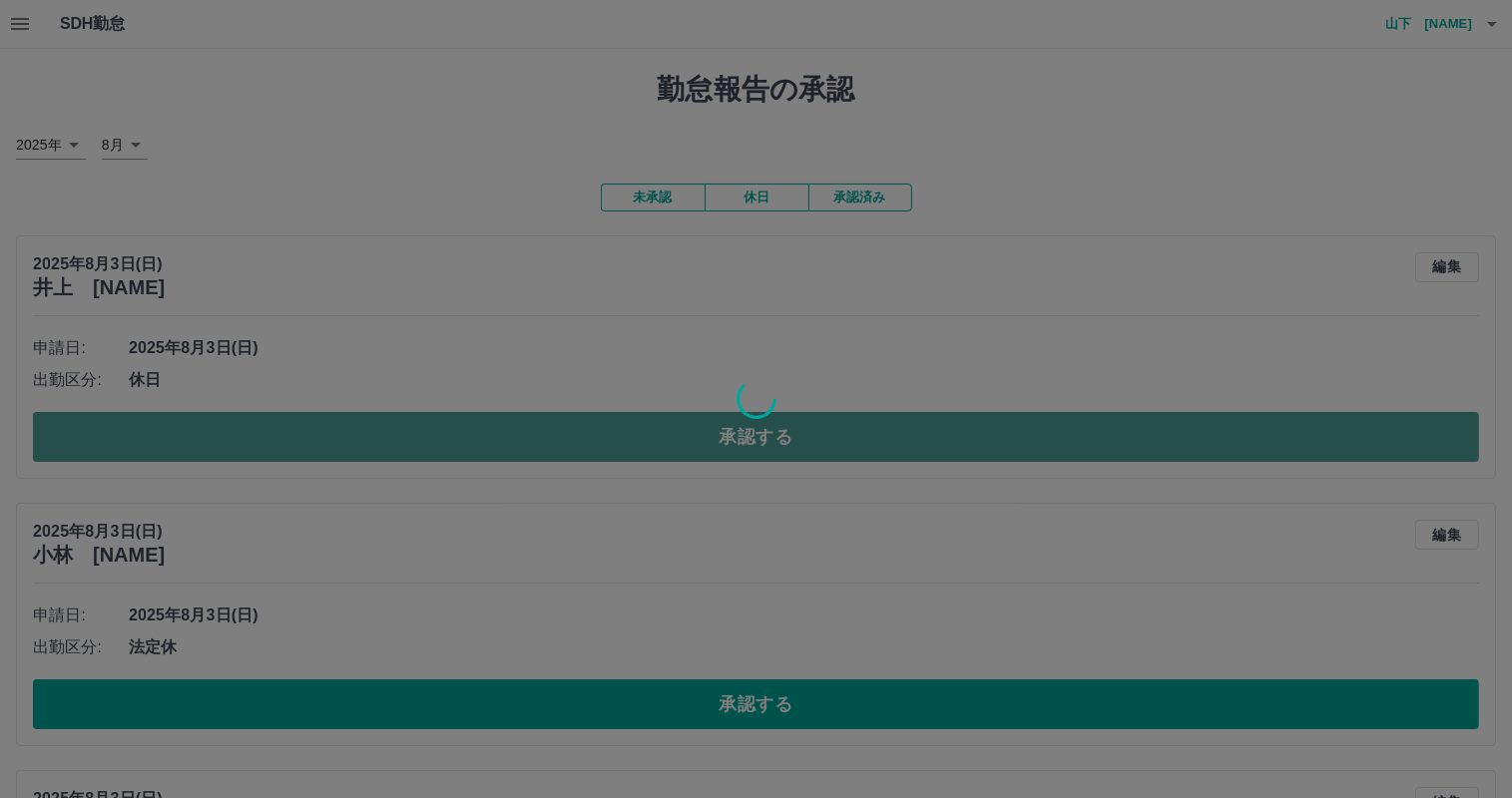 click on "SDH勤怠 山下　尚美 閉じる 勤怠報告の承認 2025年 **** 8月 * 未承認 休日 承認済み 2025年8月3日(日) 井上　さおり 編集 申請日: 2025年8月3日(日) 出勤区分: 休日 承認する 2025年8月3日(日) 小林　正子 編集 申請日: 2025年8月3日(日) 出勤区分: 法定休 承認する 2025年8月3日(日) 清原　奈々 編集 申請日: 2025年8月3日(日) 出勤区分: 法定休 承認する 2025年8月3日(日) 山本　敏之 編集 申請日: 2025年8月3日(日) 出勤区分: 法定休 承認する 2025年8月3日(日) 山名　浩二 編集 申請日: 2025年8月3日(日) 出勤区分: 法定休 承認する 2025年8月3日(日) 髙坂　佳子 編集 申請日: 2025年8月3日(日) 出勤区分: 法定休 承認する 2025年8月3日(日) 山本　貞夫 編集 申請日: 2025年8月3日(日) 出勤区分: 法定休 承認する 2025年8月3日(日) 山本　茉莉 編集 申請日: 2025年8月3日(日) 出勤区分: 法定休 承認する 編集" at bounding box center [756, 2794] 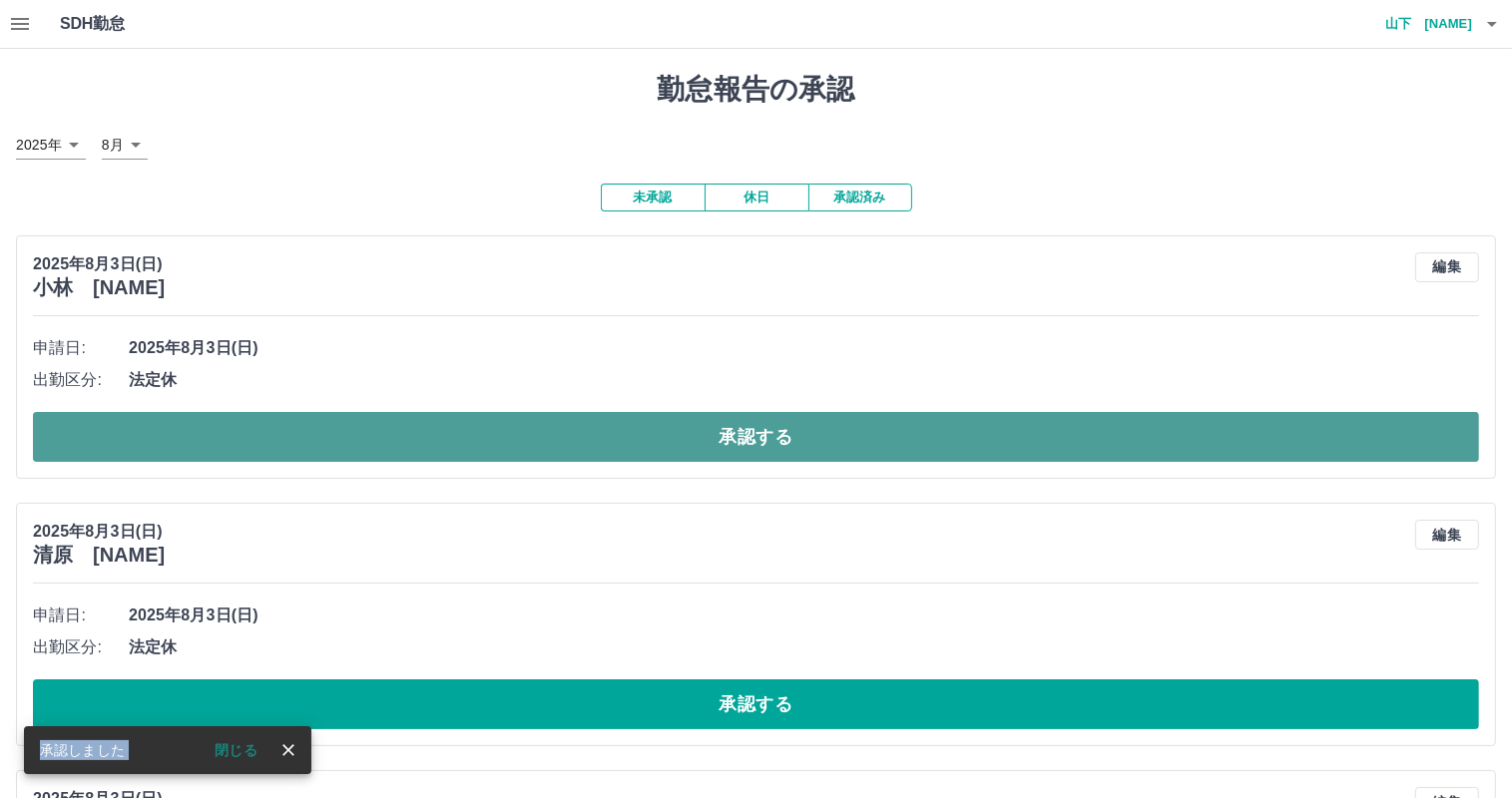 click on "承認する" at bounding box center [756, 437] 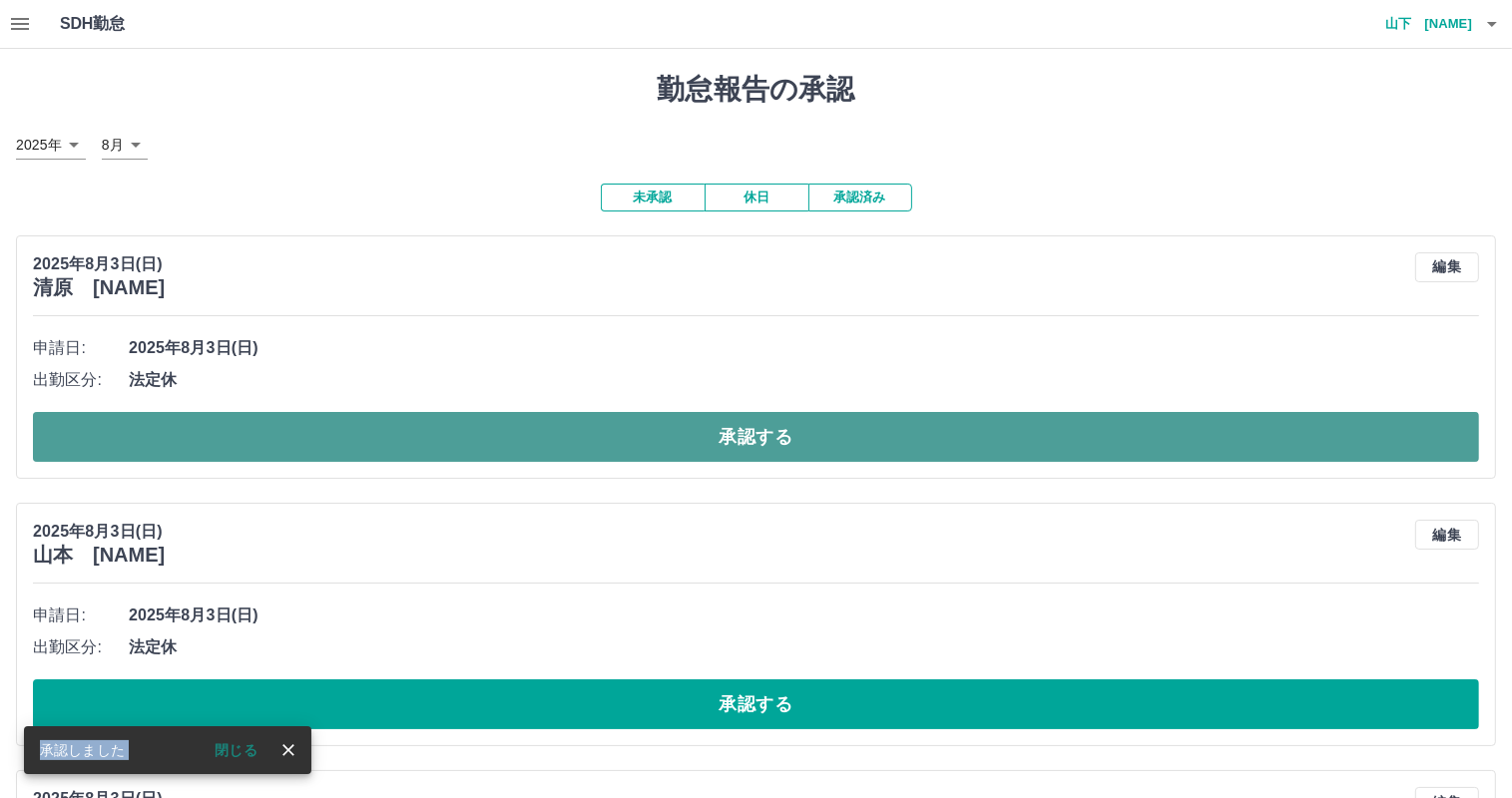 click on "承認する" at bounding box center [756, 437] 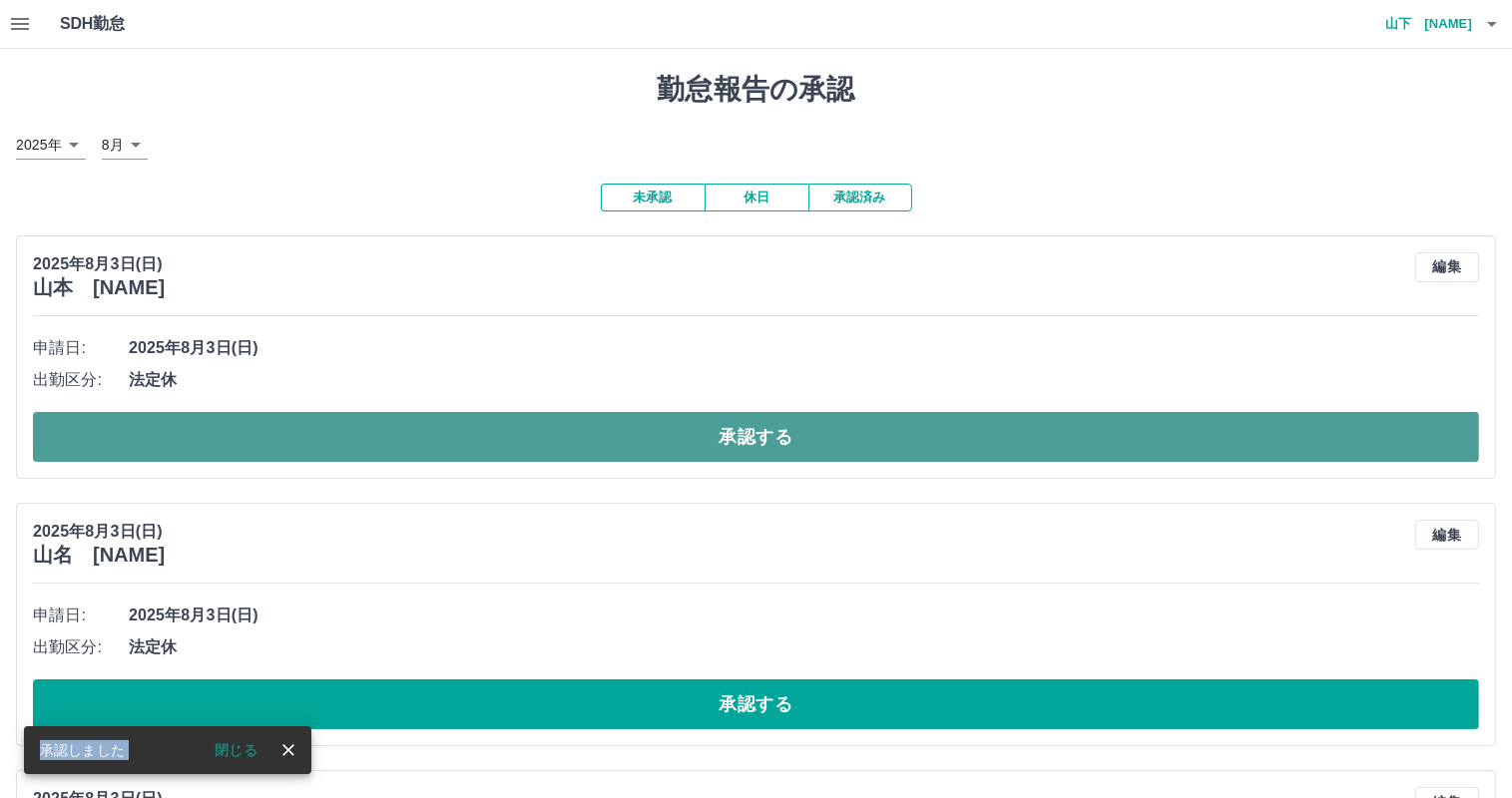 click on "承認する" at bounding box center (756, 437) 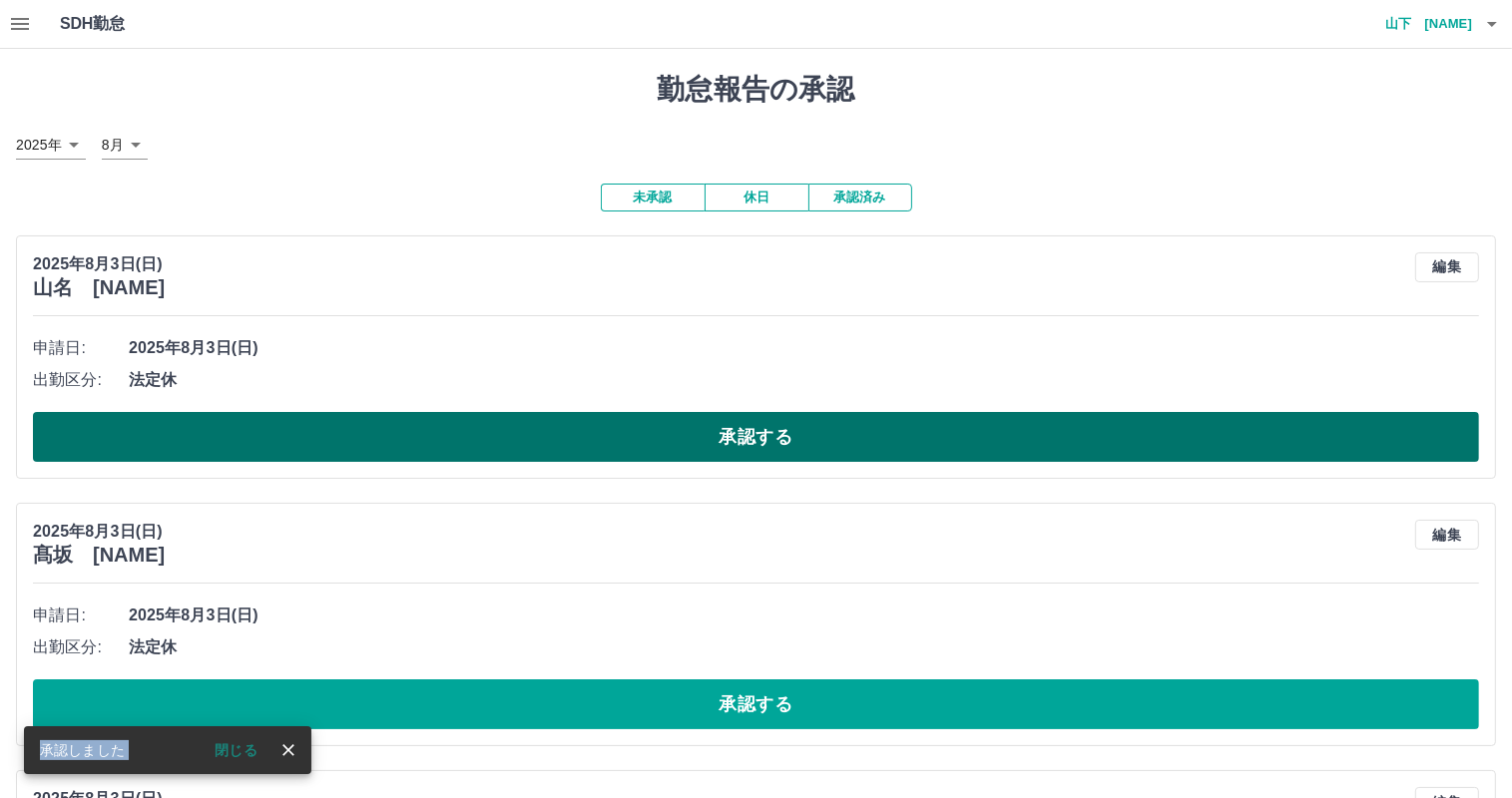 click on "承認する" at bounding box center [756, 437] 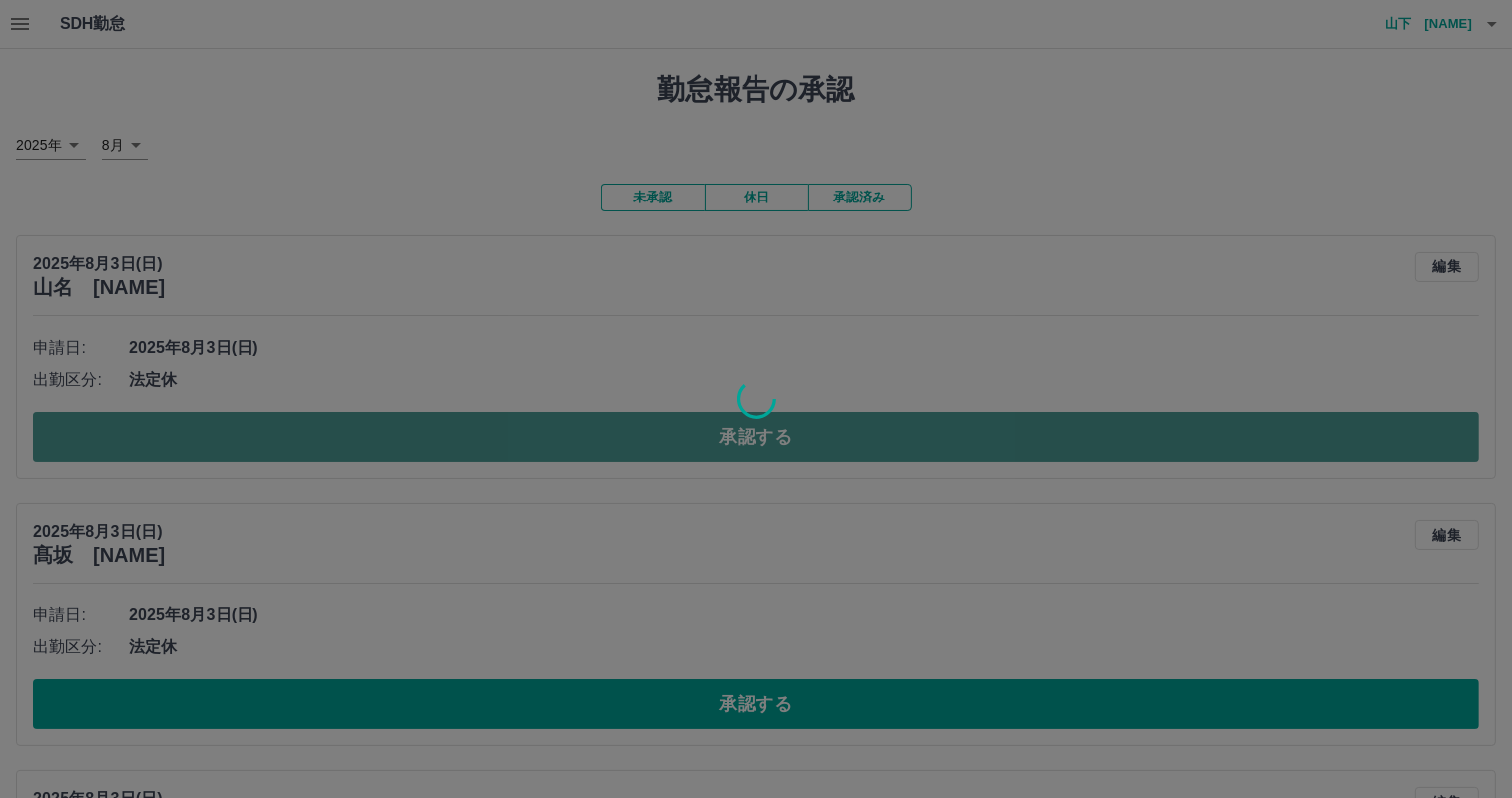 click on "SDH勤怠 山下　尚美 閉じる 勤怠報告の承認 2025年 **** 8月 * 未承認 休日 承認済み 2025年8月3日(日) 山名　浩二 編集 申請日: 2025年8月3日(日) 出勤区分: 法定休 承認する 2025年8月3日(日) 髙坂　佳子 編集 申請日: 2025年8月3日(日) 出勤区分: 法定休 承認する 2025年8月3日(日) 山本　貞夫 編集 申請日: 2025年8月3日(日) 出勤区分: 法定休 承認する 2025年8月3日(日) 山本　茉莉 編集 申請日: 2025年8月3日(日) 出勤区分: 法定休 承認する 2025年8月3日(日) 岡本　みどり 編集 申請日: 2025年8月3日(日) 出勤区分: 法定休 承認する 2025年8月3日(日) 高下　優希 編集 申請日: 2025年8月3日(日) 出勤区分: 法定休 承認する 2025年8月3日(日) 山本　久志 編集 申請日: 2025年8月3日(日) 出勤区分: 法定休 承認する 2025年8月3日(日) 中村　沙月 編集 申請日: 2025年8月3日(日) 出勤区分: 法定休 承認する 編集" at bounding box center (756, 2258) 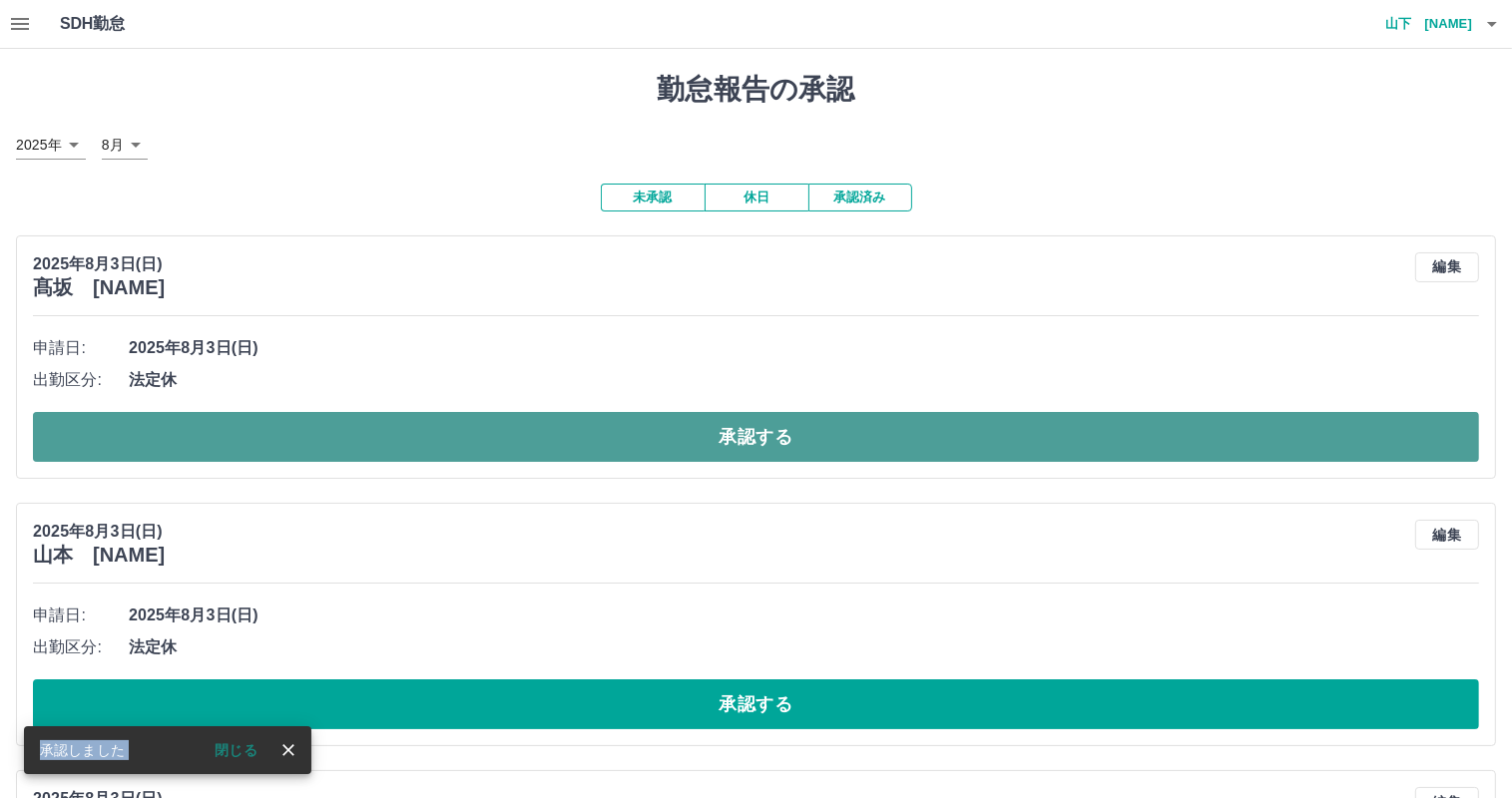 click on "承認する" at bounding box center [756, 437] 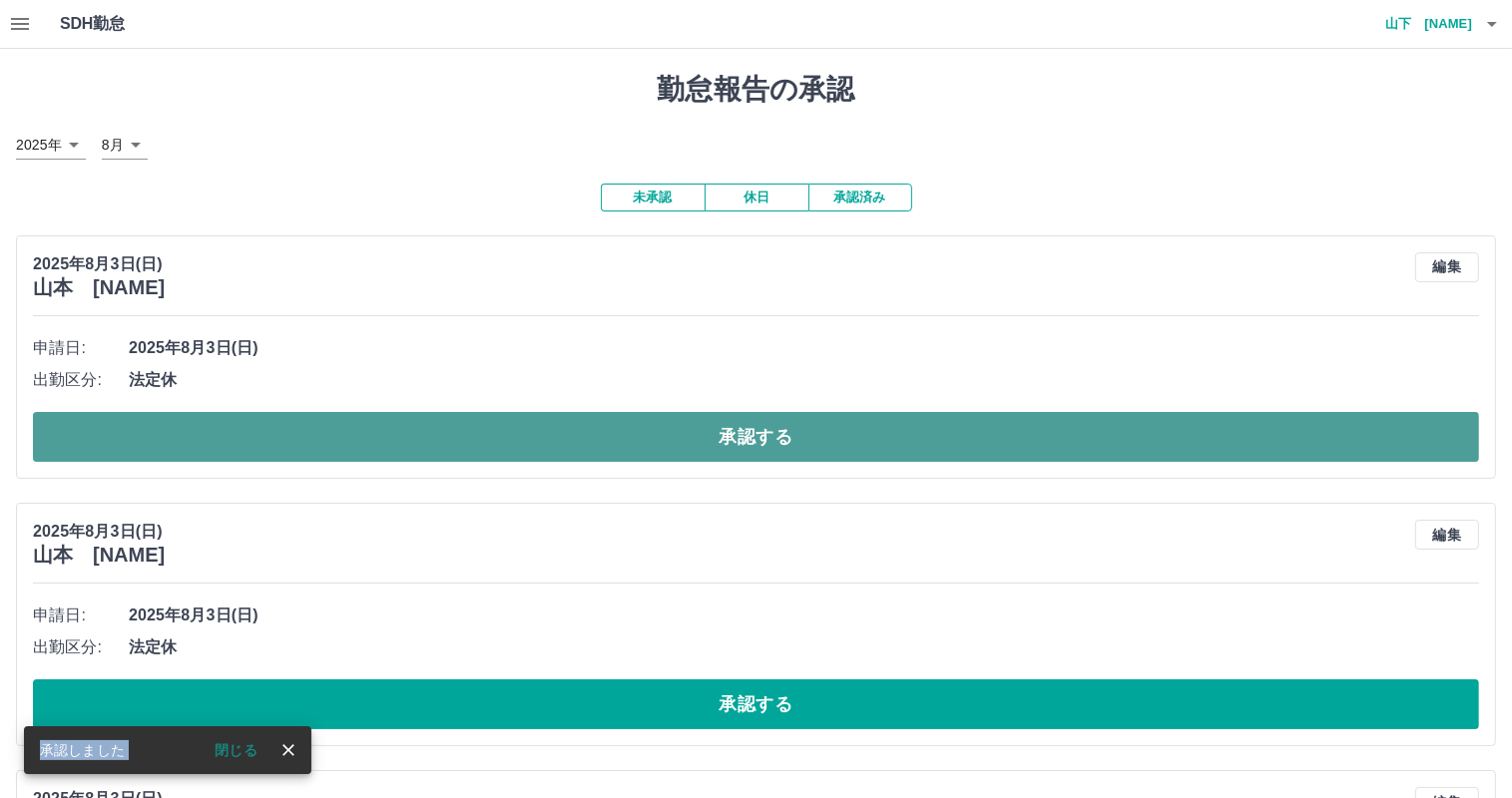 click on "承認する" at bounding box center (756, 437) 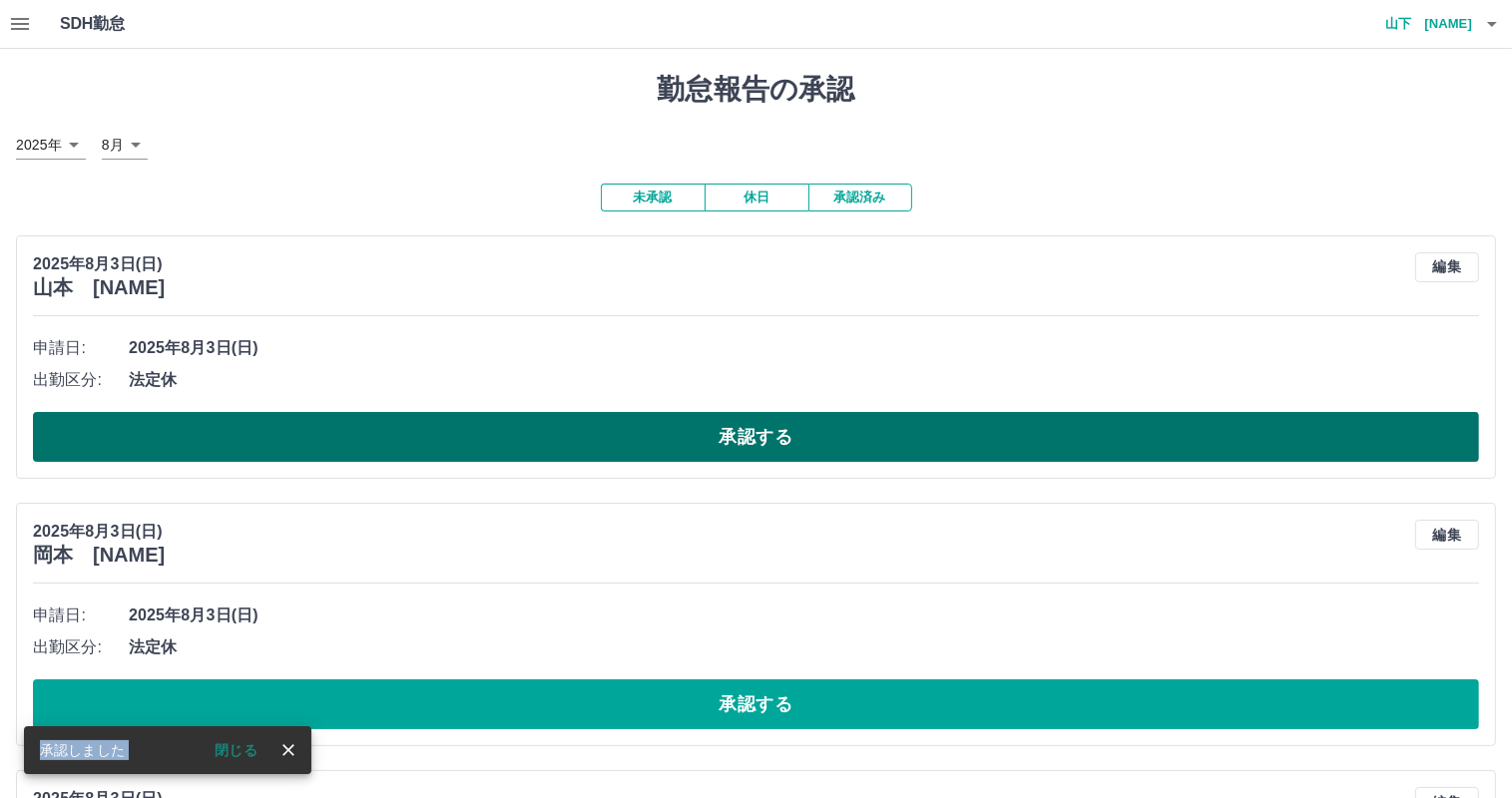 click on "承認する" at bounding box center (756, 437) 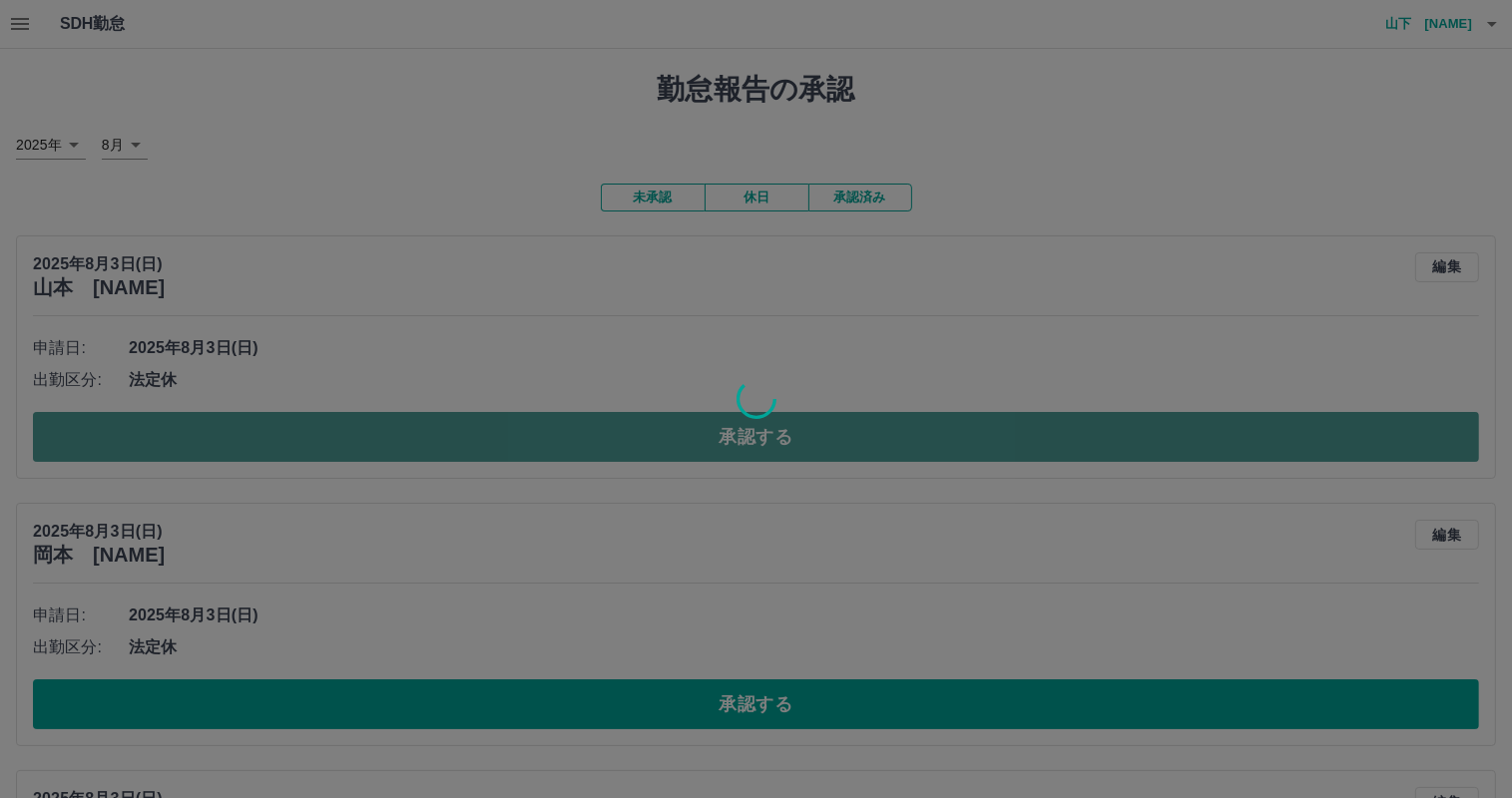 click on "SDH勤怠 山下　尚美 閉じる 勤怠報告の承認 2025年 **** 8月 * 未承認 休日 承認済み 2025年8月3日(日) 山本　茉莉 編集 申請日: 2025年8月3日(日) 出勤区分: 法定休 承認する 2025年8月3日(日) 岡本　みどり 編集 申請日: 2025年8月3日(日) 出勤区分: 法定休 承認する 2025年8月3日(日) 高下　優希 編集 申請日: 2025年8月3日(日) 出勤区分: 法定休 承認する 2025年8月3日(日) 山本　久志 編集 申請日: 2025年8月3日(日) 出勤区分: 法定休 承認する 2025年8月3日(日) 中村　沙月 編集 申請日: 2025年8月3日(日) 出勤区分: 法定休 承認する 2025年8月3日(日) 山下　章子 編集 申請日: 2025年8月3日(日) 出勤区分: 法定休 承認する 2025年8月3日(日) 水島　蘭子 編集 申請日: 2025年8月3日(日) 出勤区分: 法定休 承認する 2025年8月3日(日) 早瀬　邦彦 編集 申請日: 2025年8月3日(日) 出勤区分: 法定休 承認する 編集" at bounding box center [756, 1857] 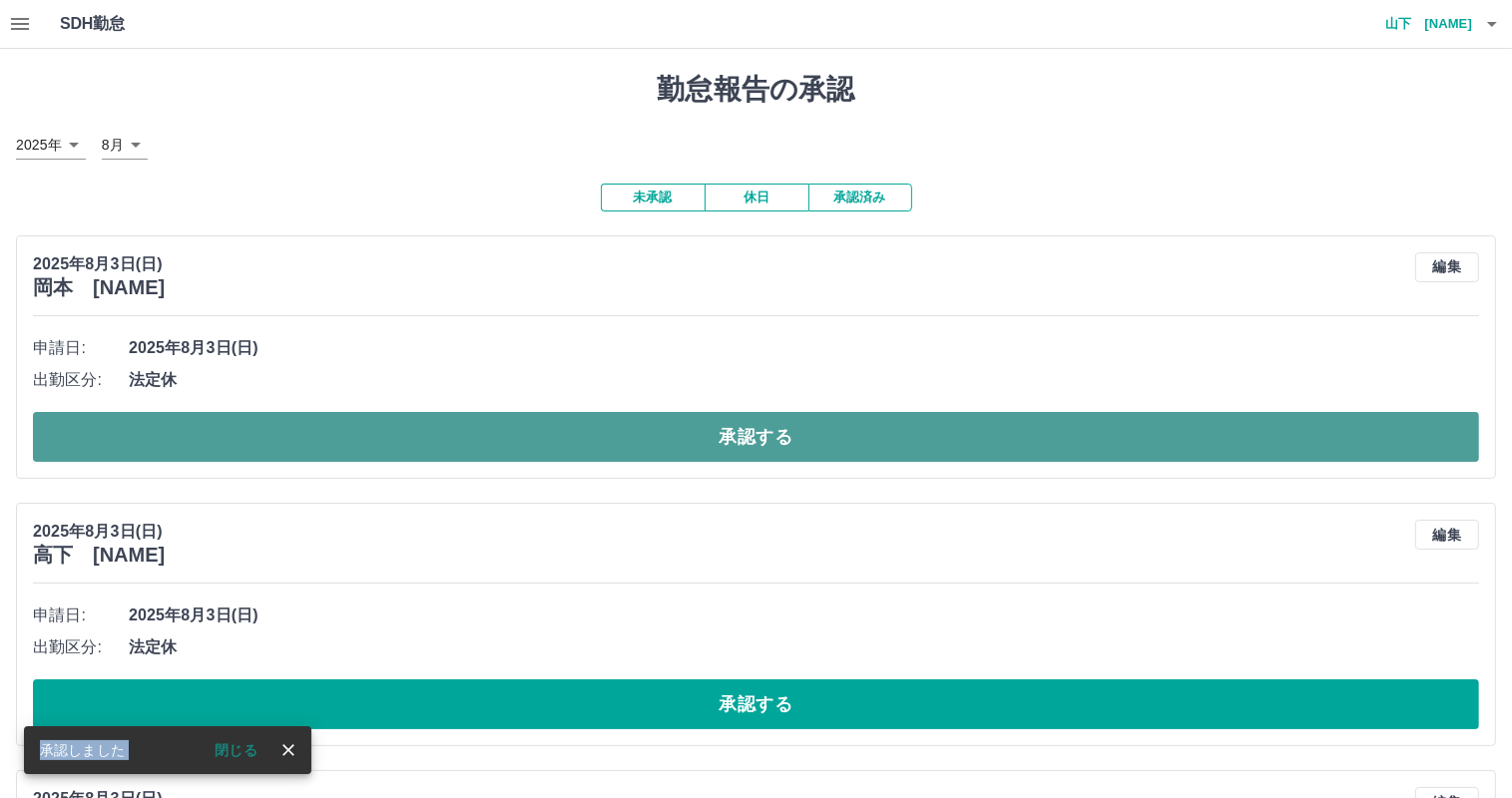 click on "承認する" at bounding box center [756, 437] 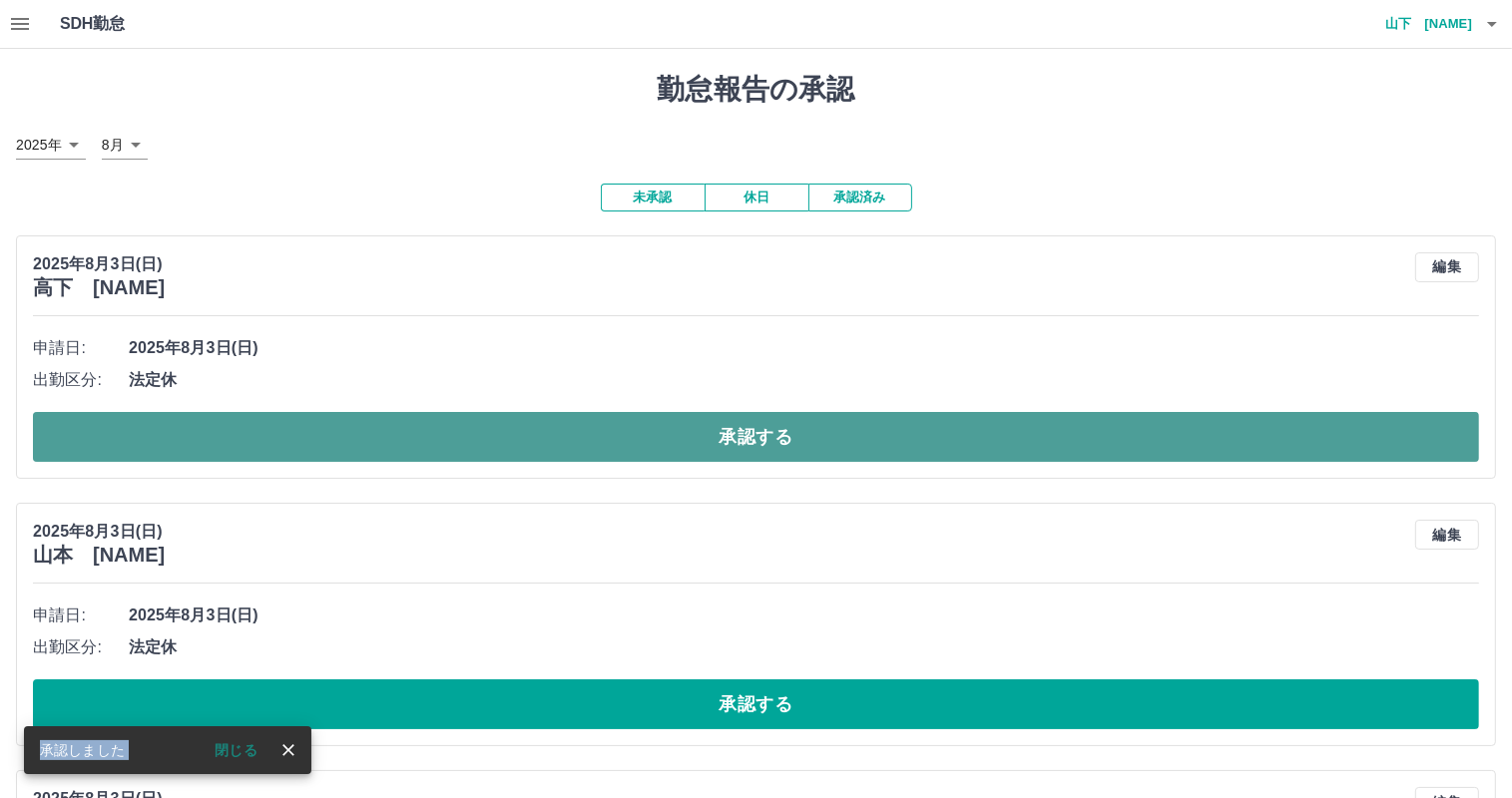 click on "承認する" at bounding box center (756, 437) 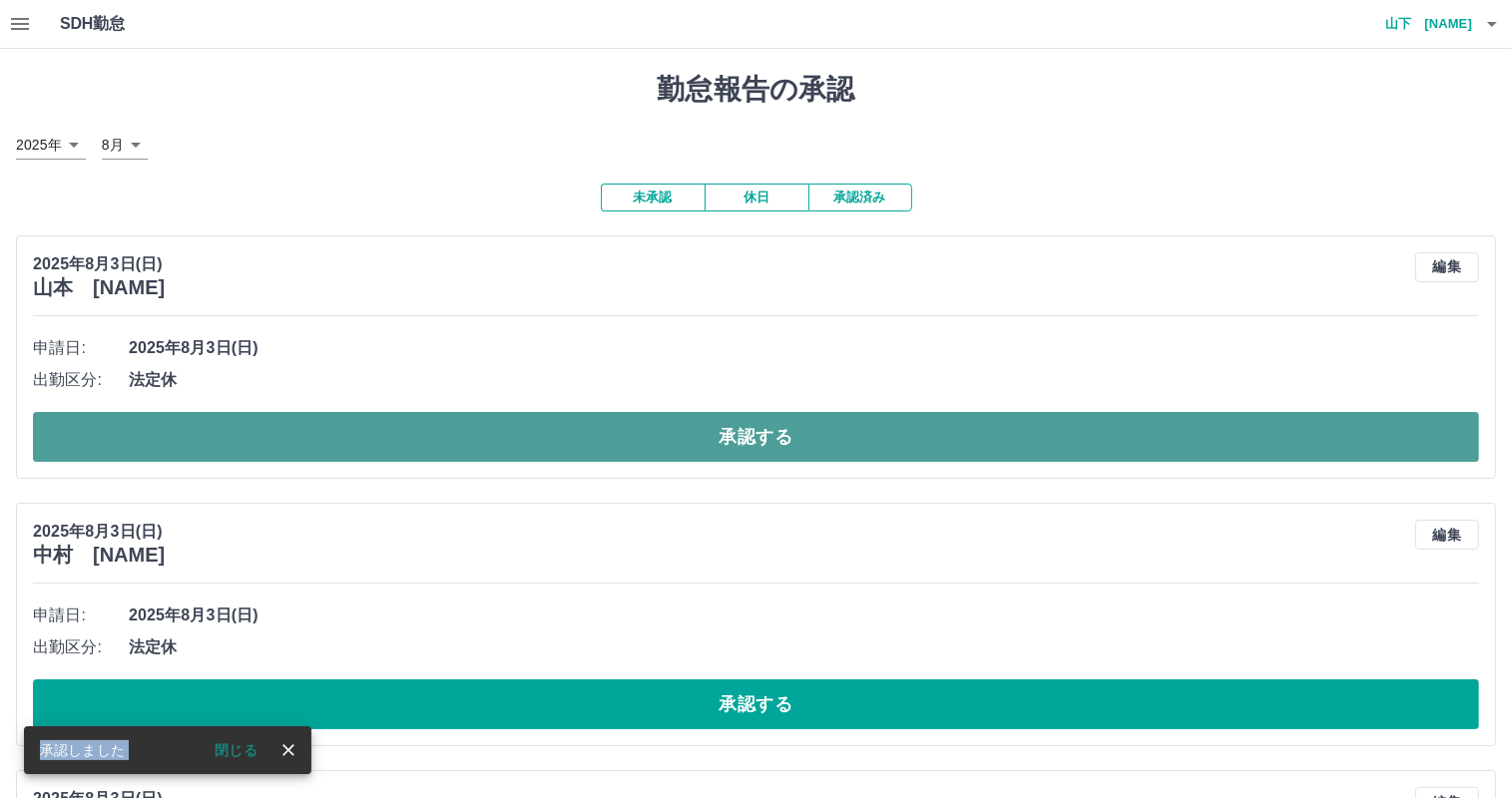 click on "承認する" at bounding box center [756, 437] 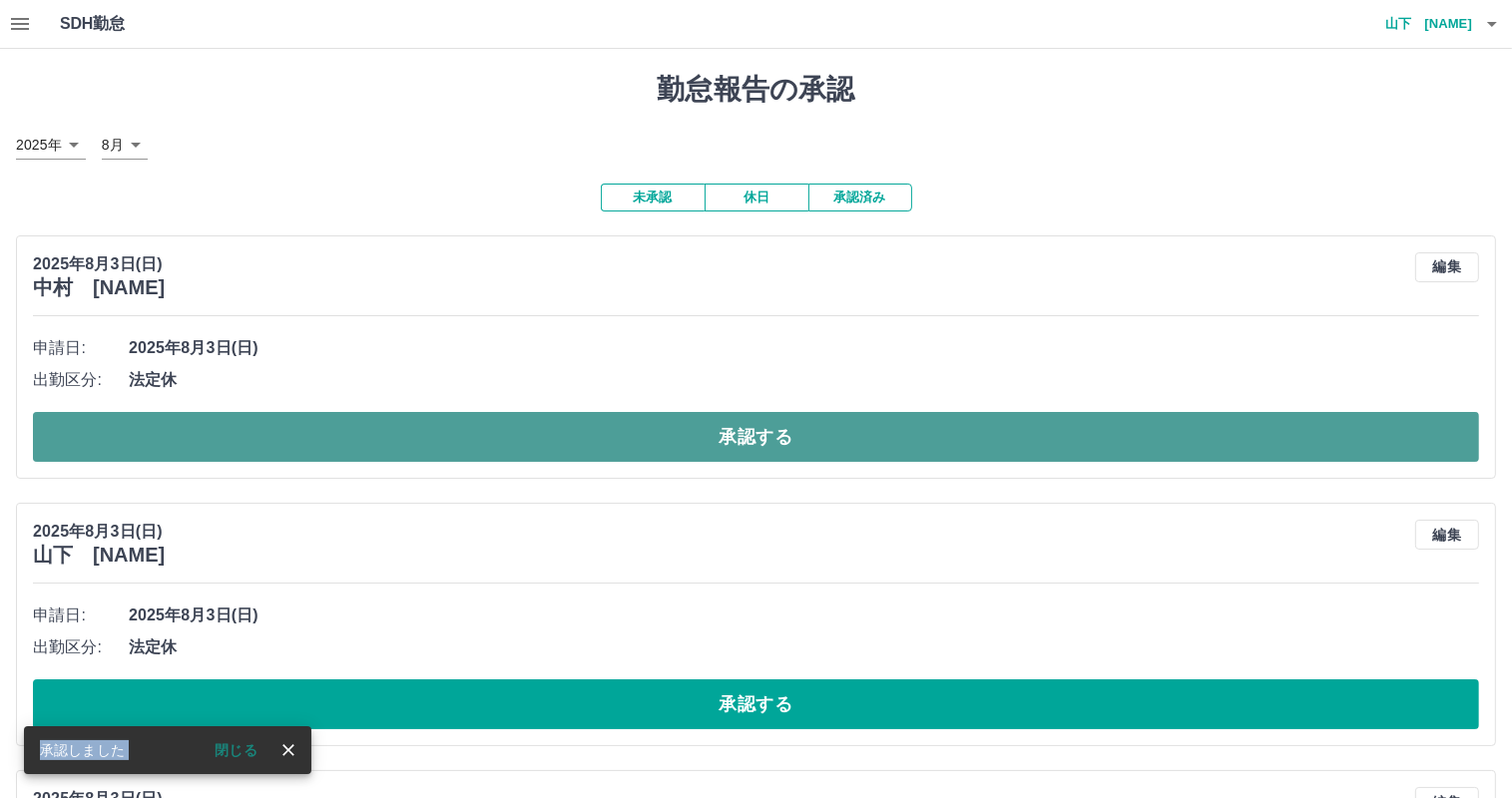 click on "承認する" at bounding box center [756, 437] 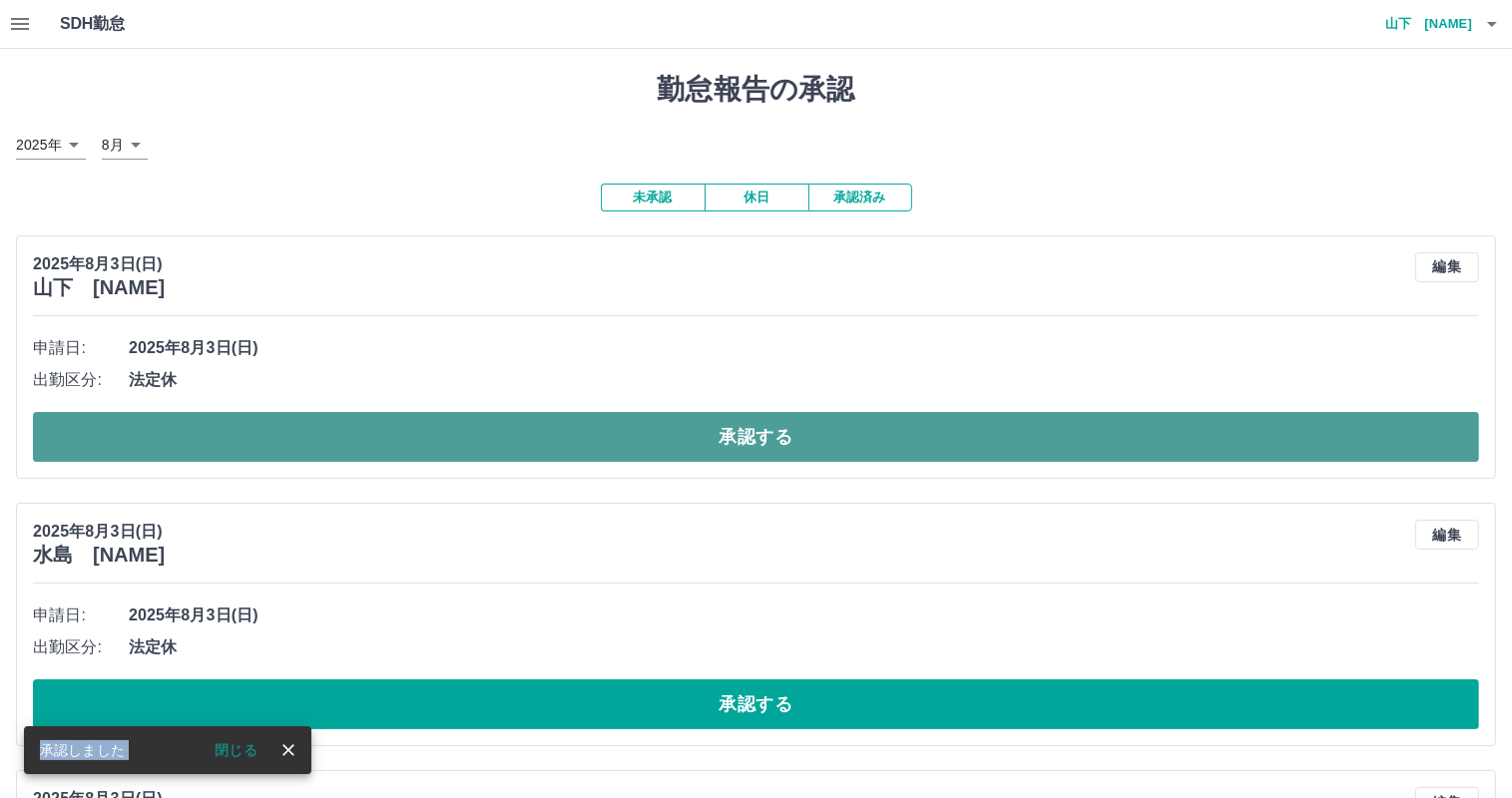 click on "承認する" at bounding box center [756, 437] 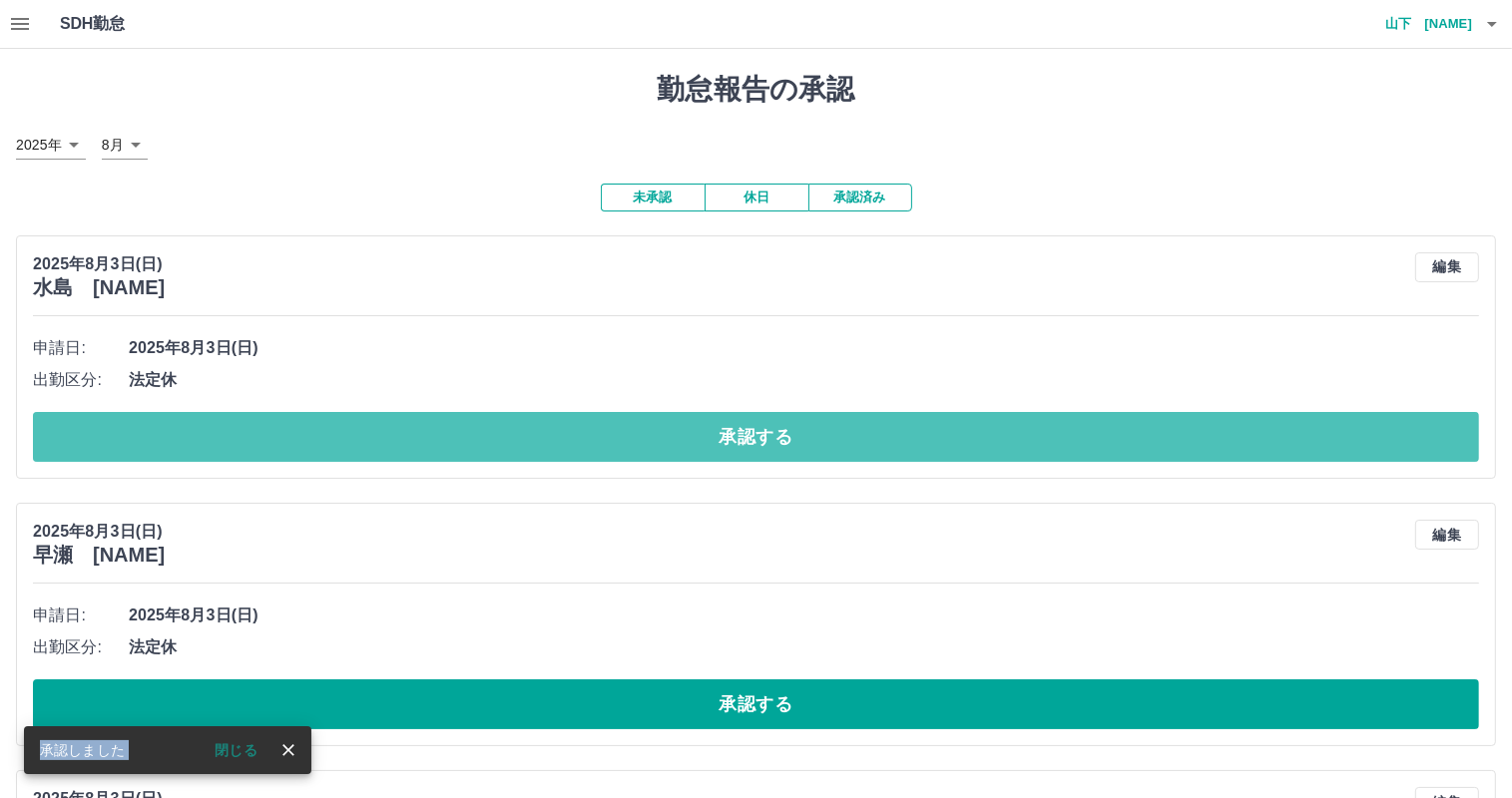 click on "承認する" at bounding box center [756, 437] 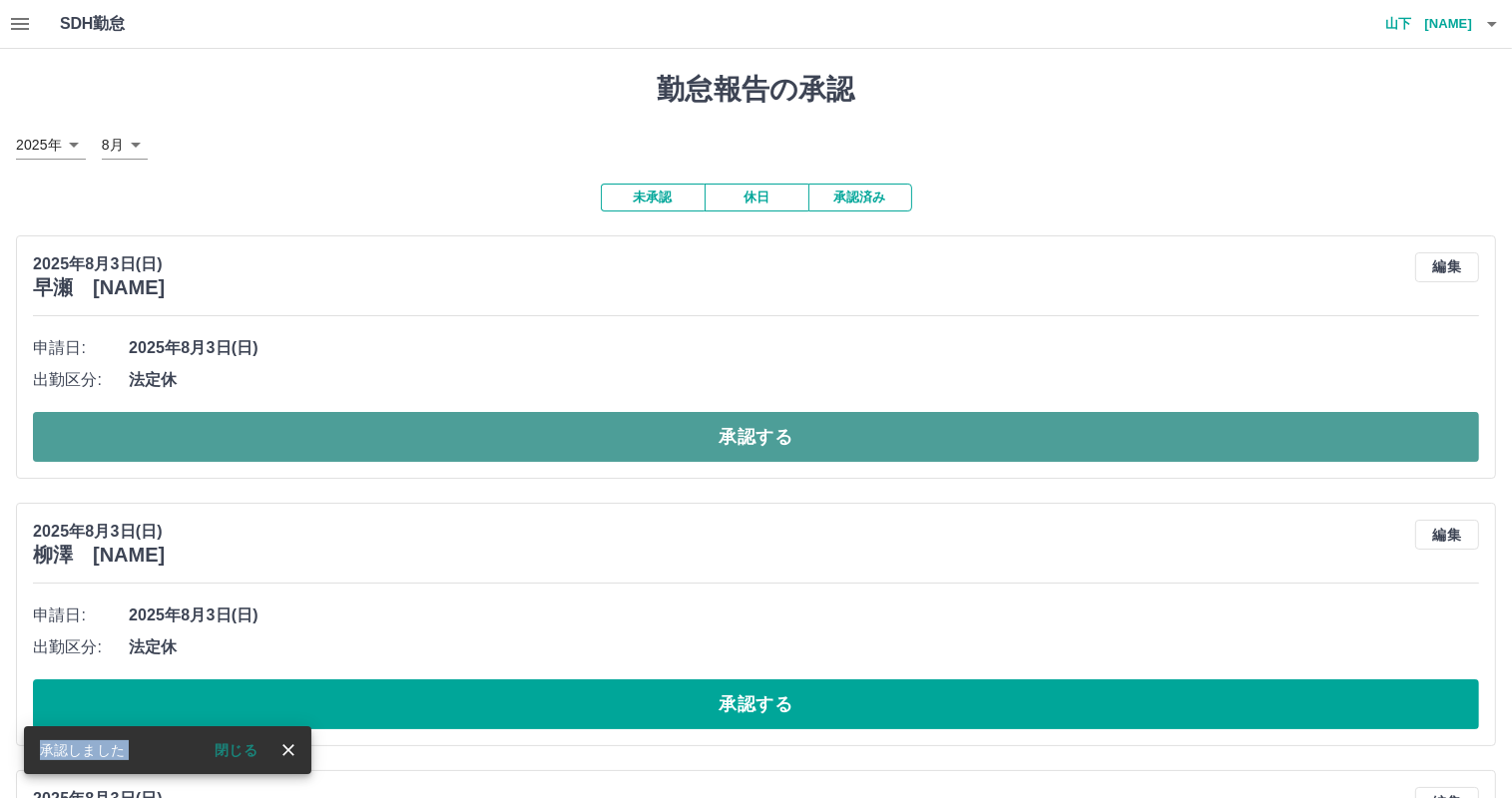 click on "承認する" at bounding box center [756, 437] 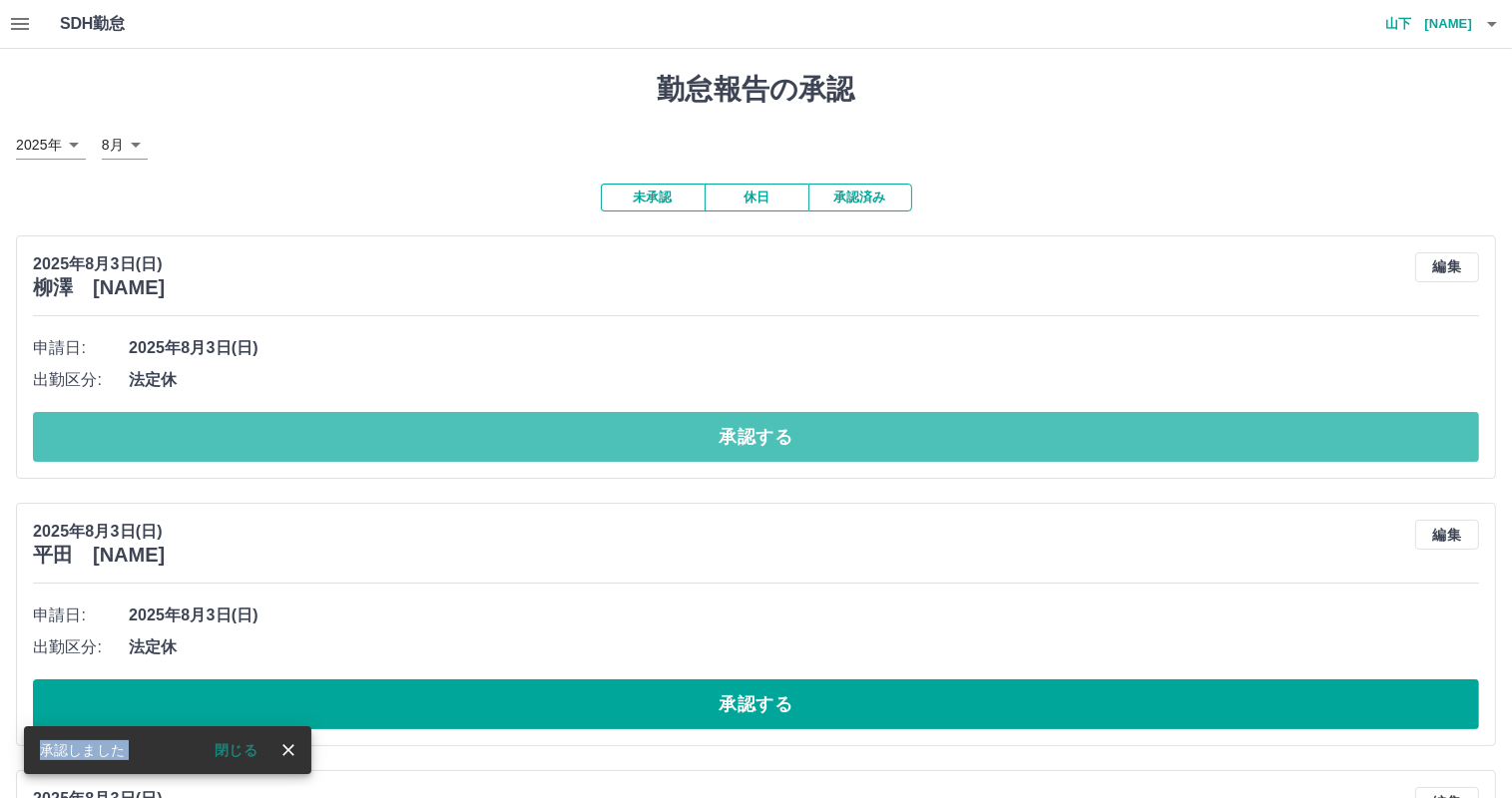 click on "承認する" at bounding box center [756, 437] 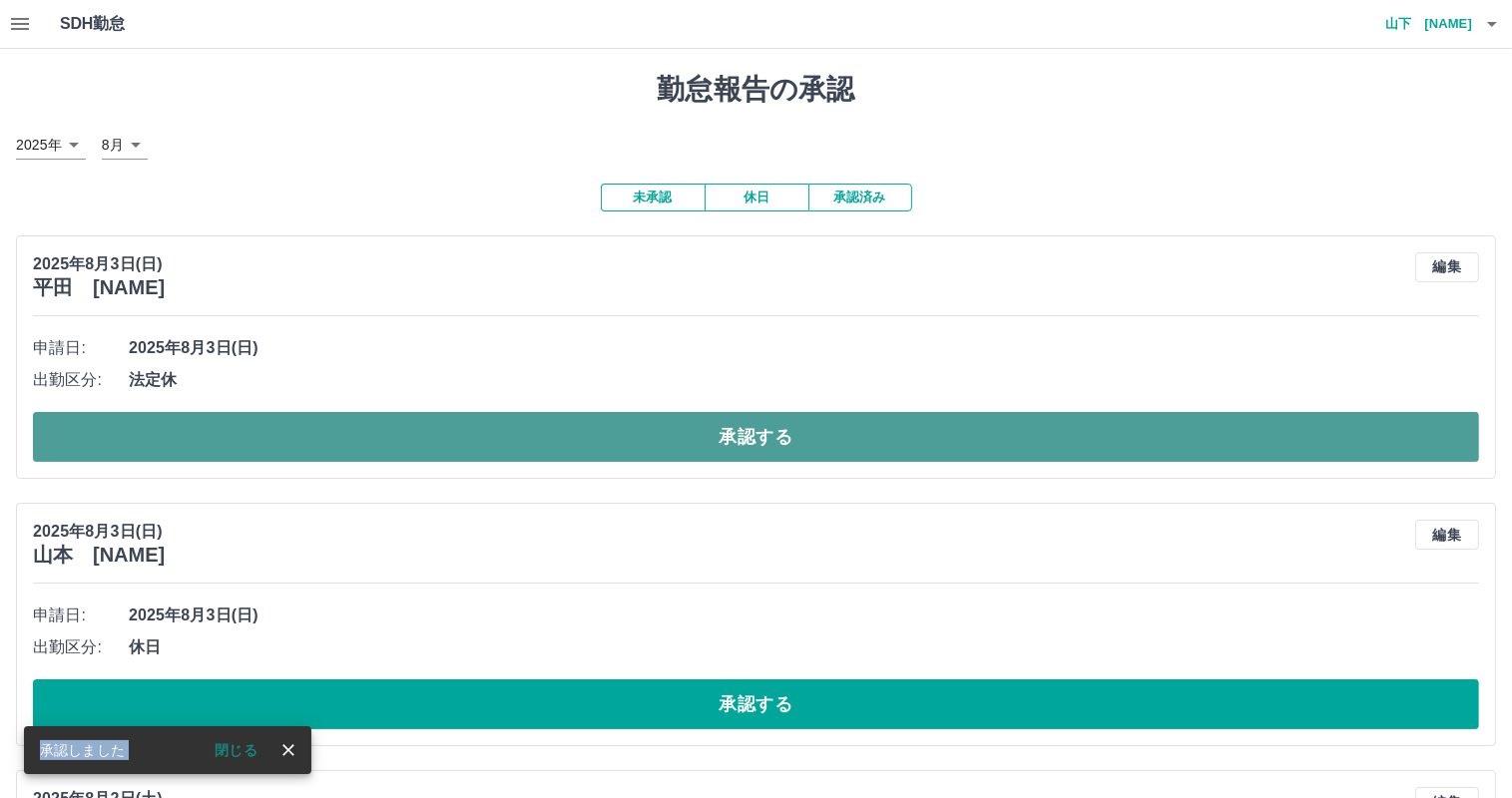 click on "承認する" at bounding box center (756, 437) 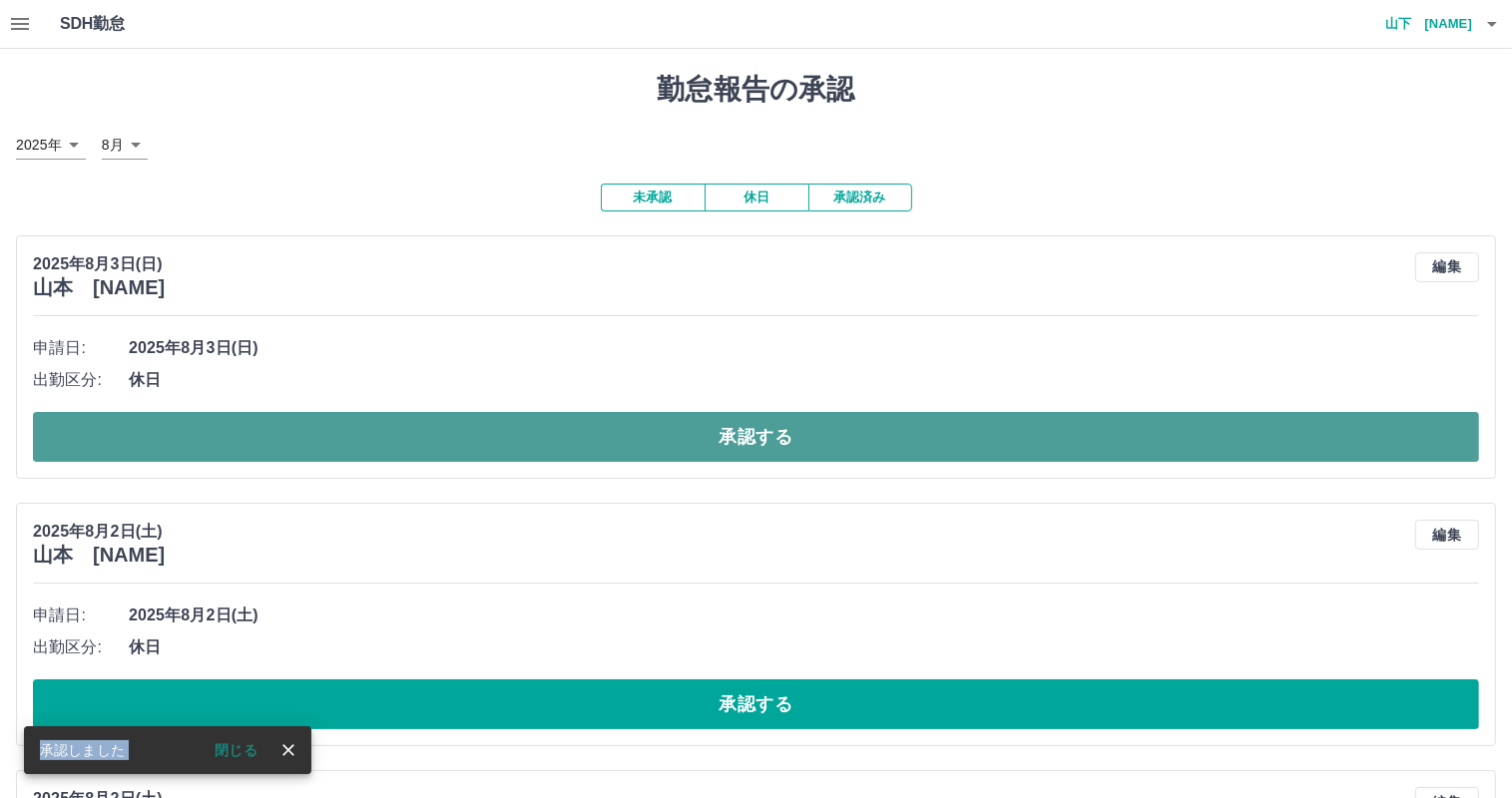 click on "承認する" at bounding box center (756, 437) 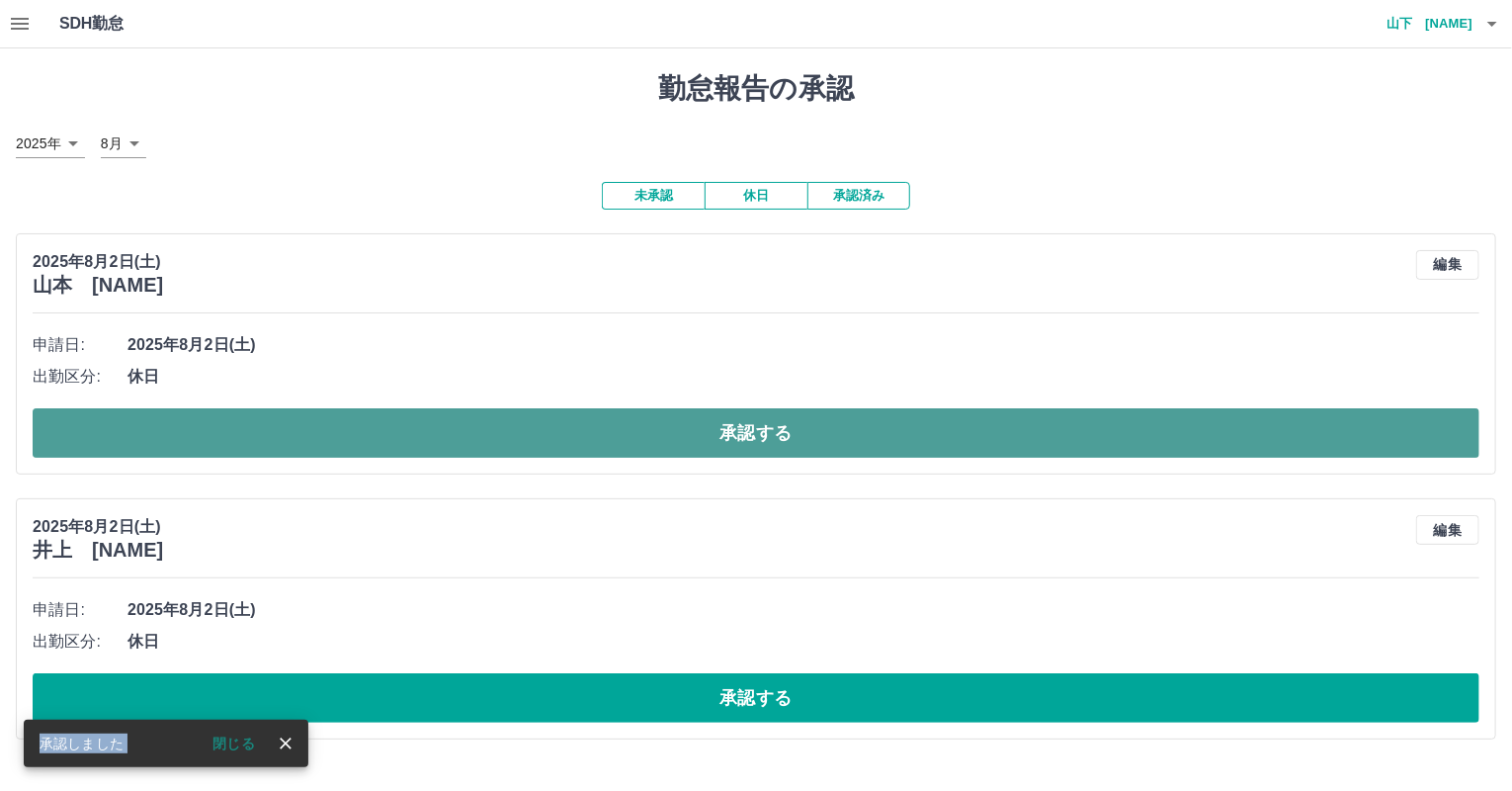 click on "承認する" at bounding box center (756, 433) 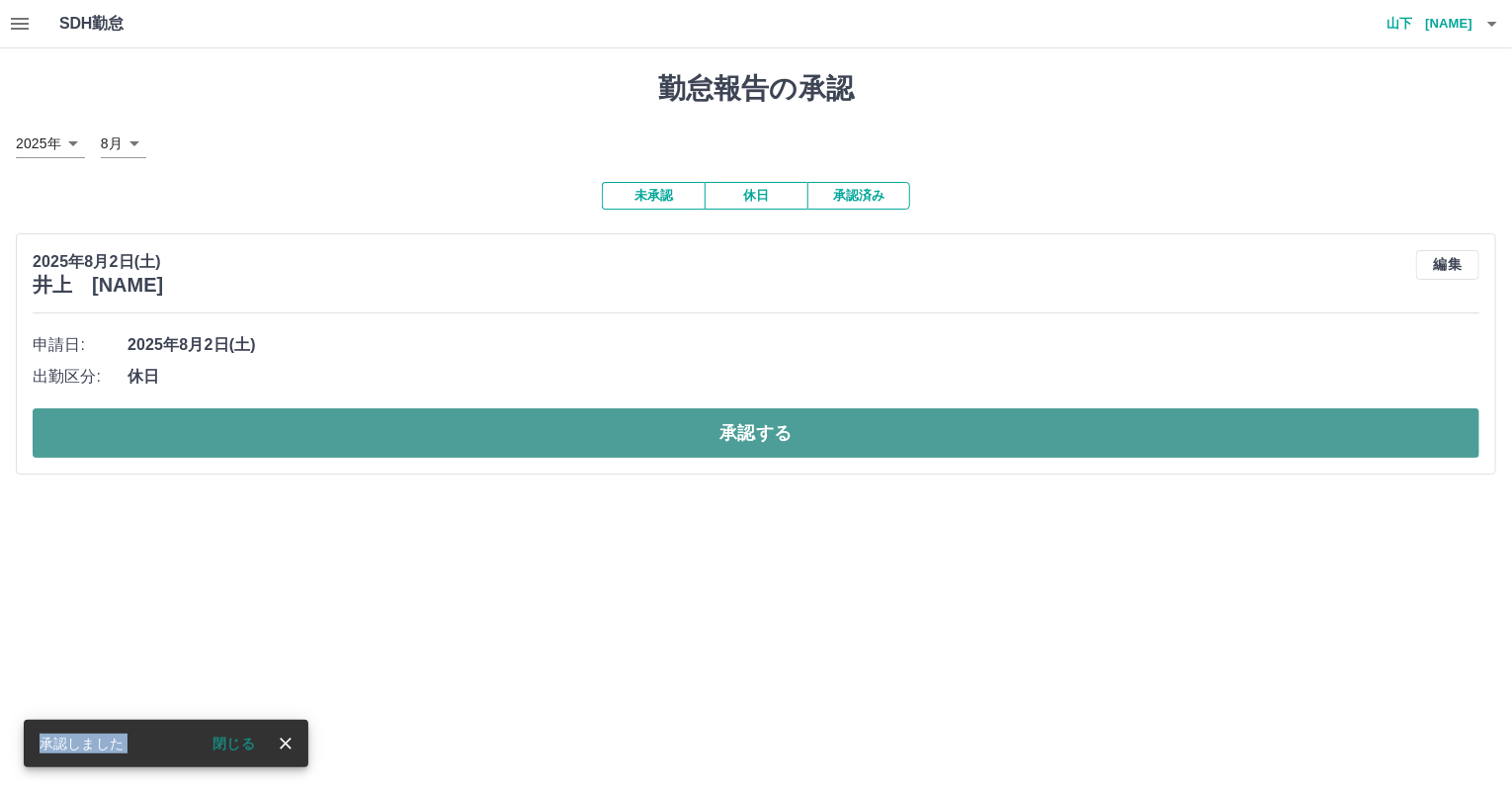 click on "承認する" at bounding box center [756, 433] 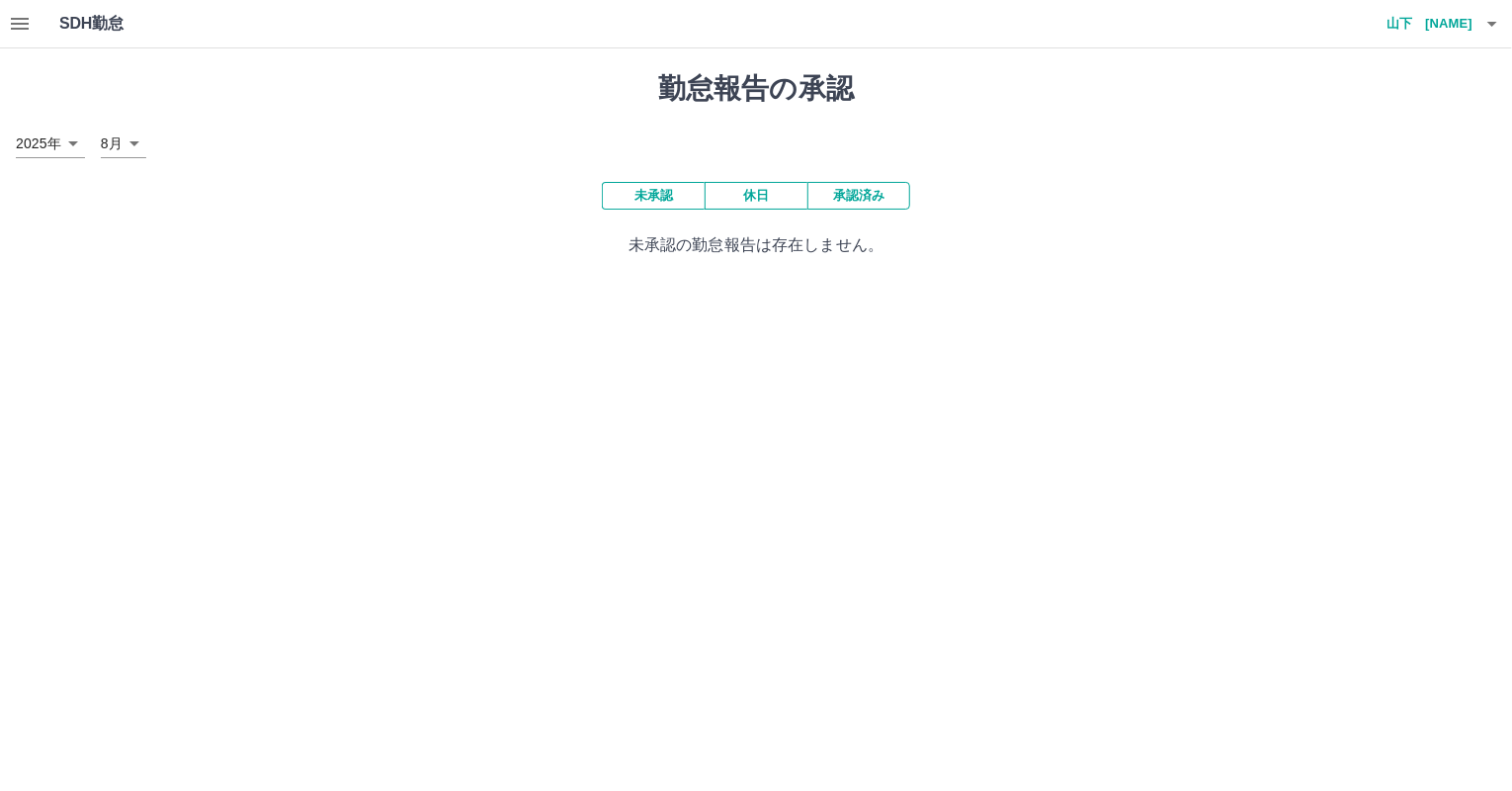 click on "[LAST]　[FIRST]" at bounding box center [1413, 24] 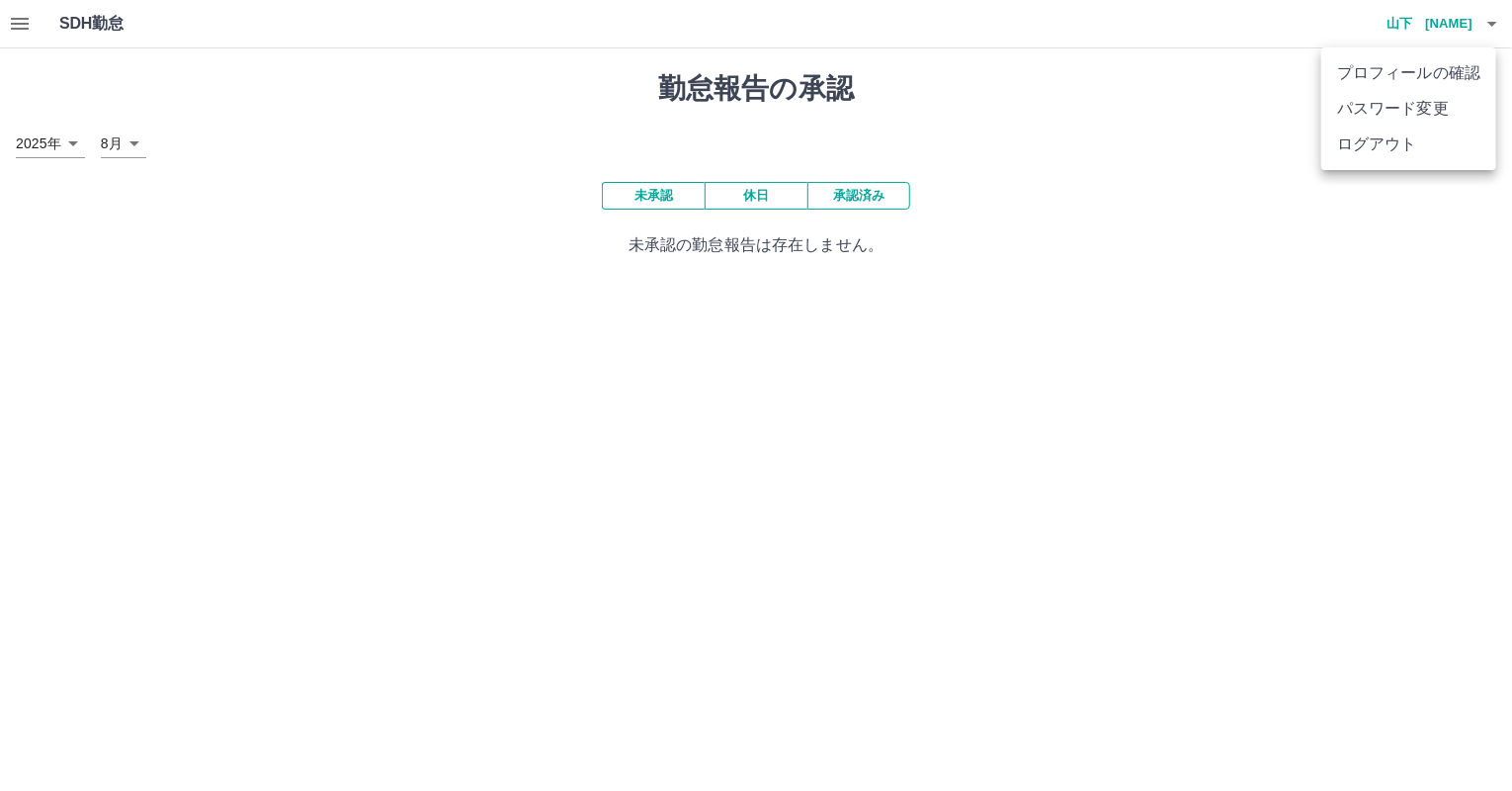 click at bounding box center (756, 396) 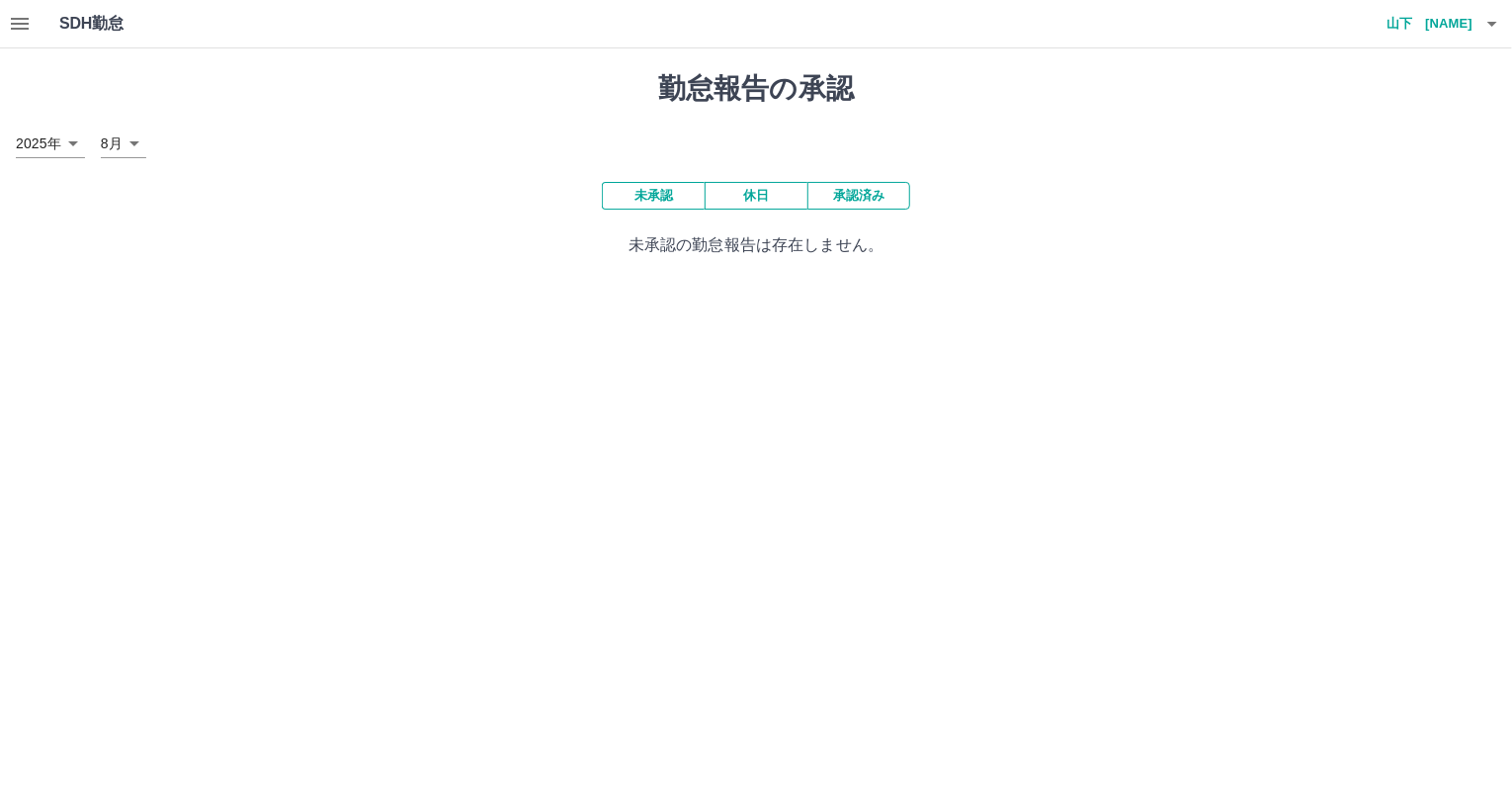 click 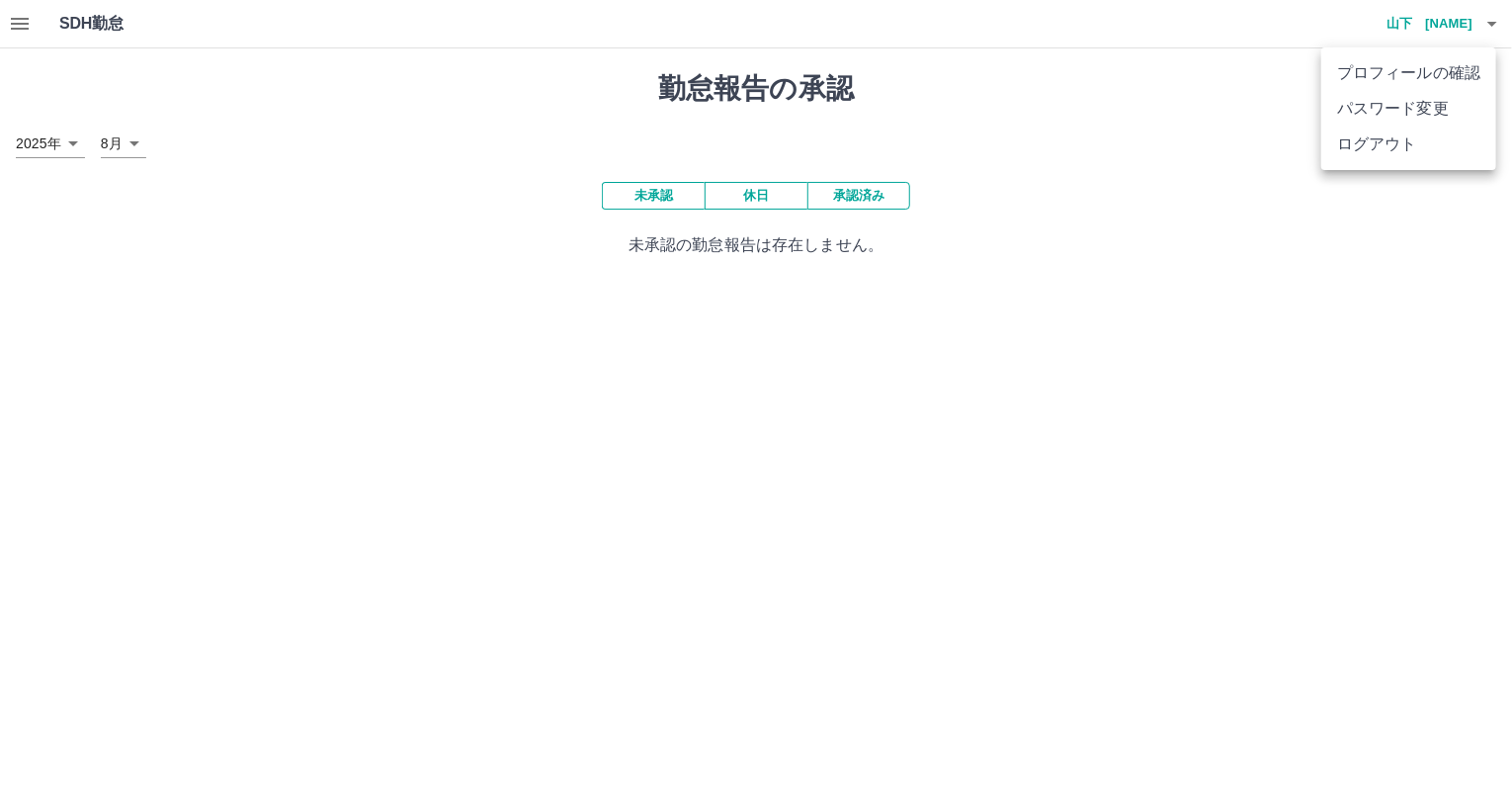 click at bounding box center [756, 396] 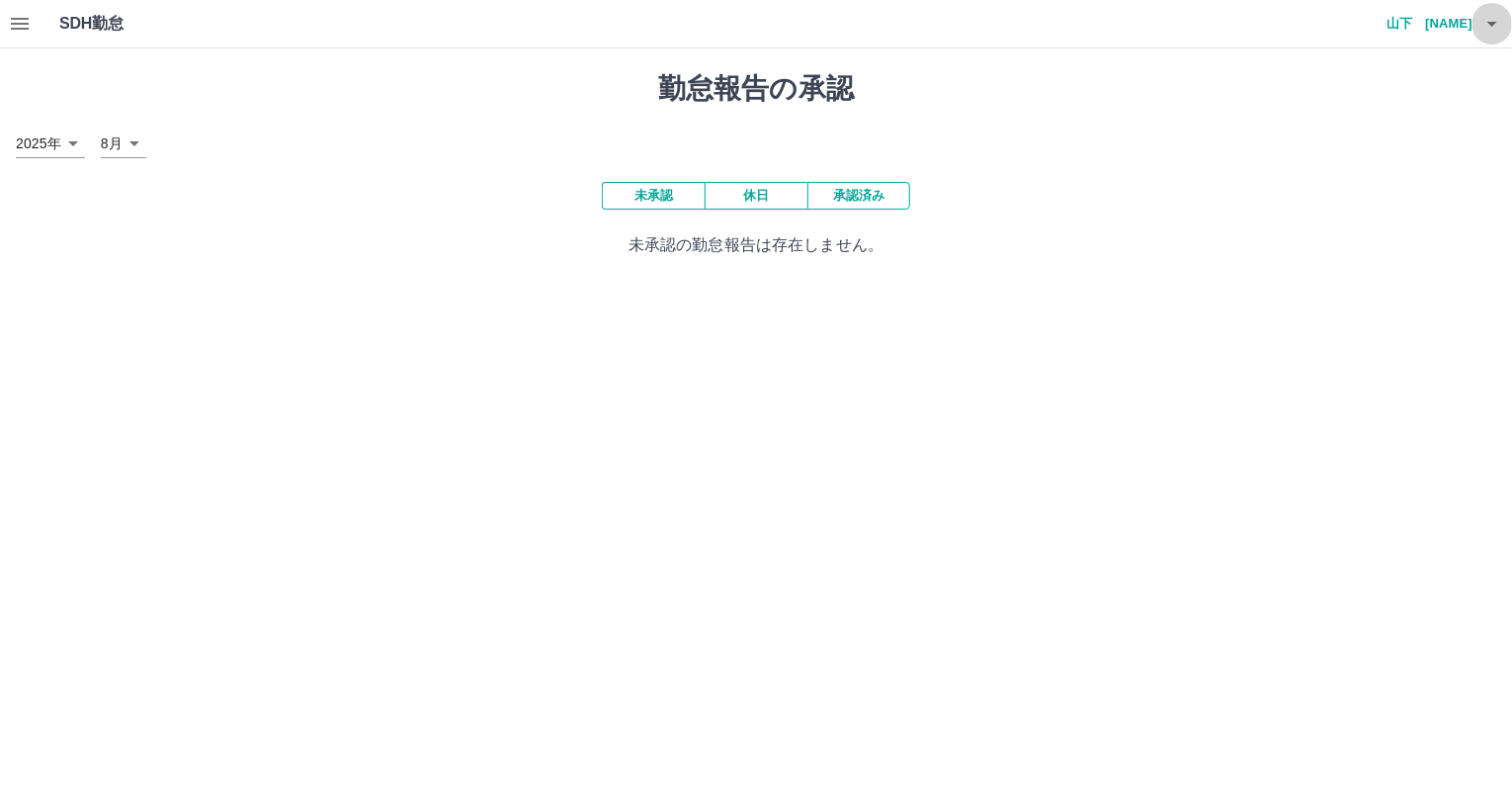 click 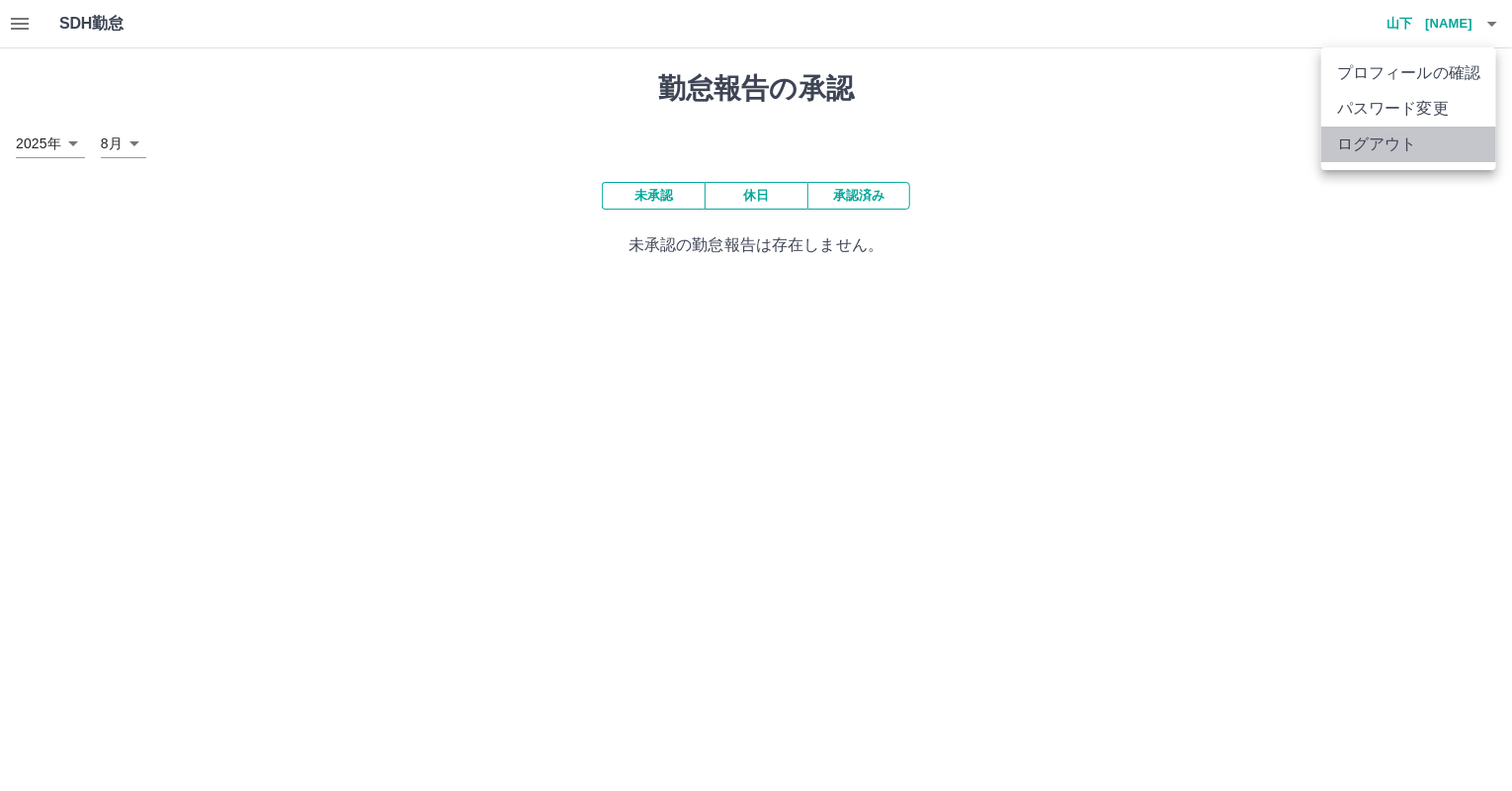 click on "ログアウト" at bounding box center [1408, 144] 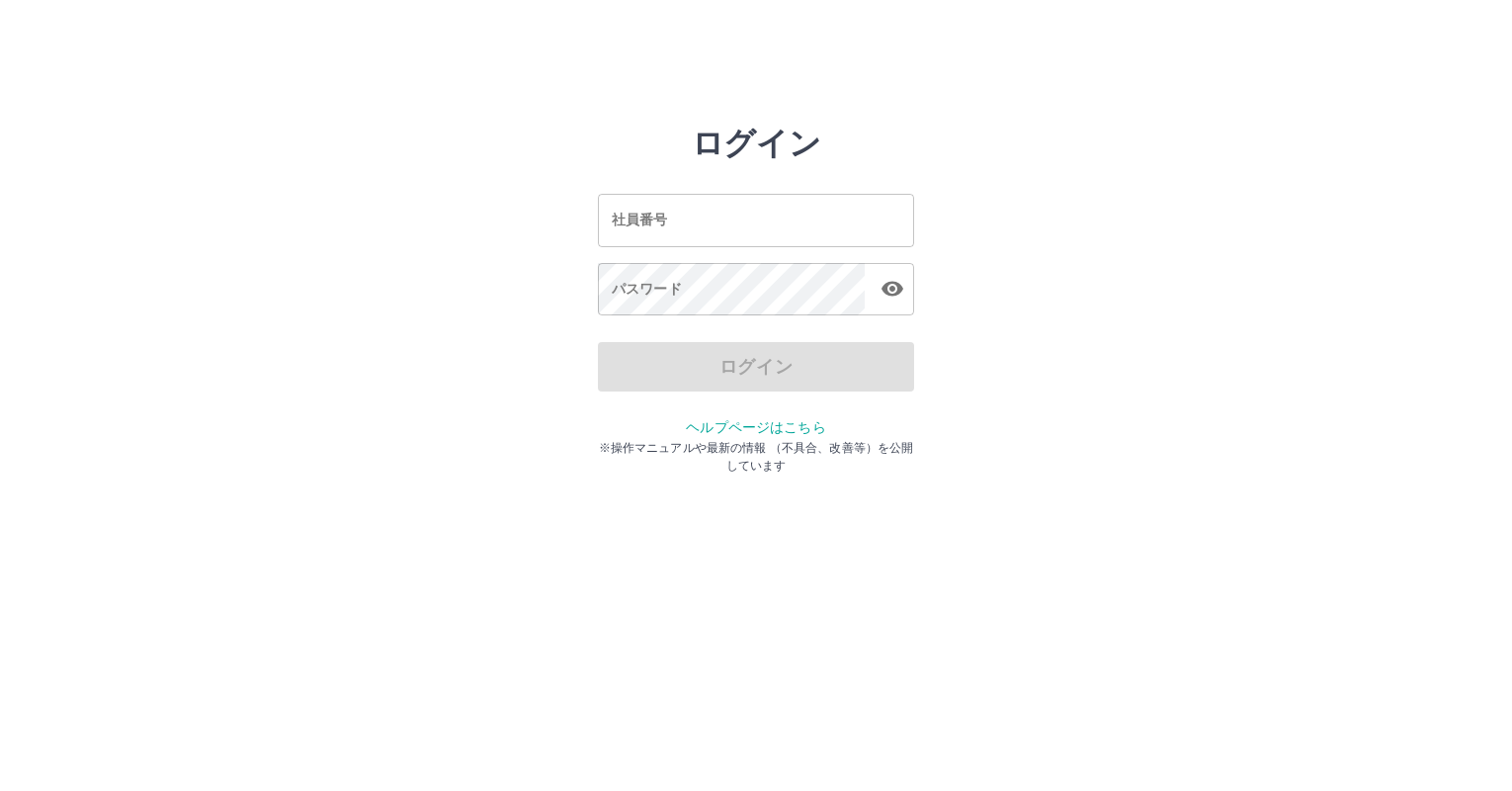 scroll, scrollTop: 0, scrollLeft: 0, axis: both 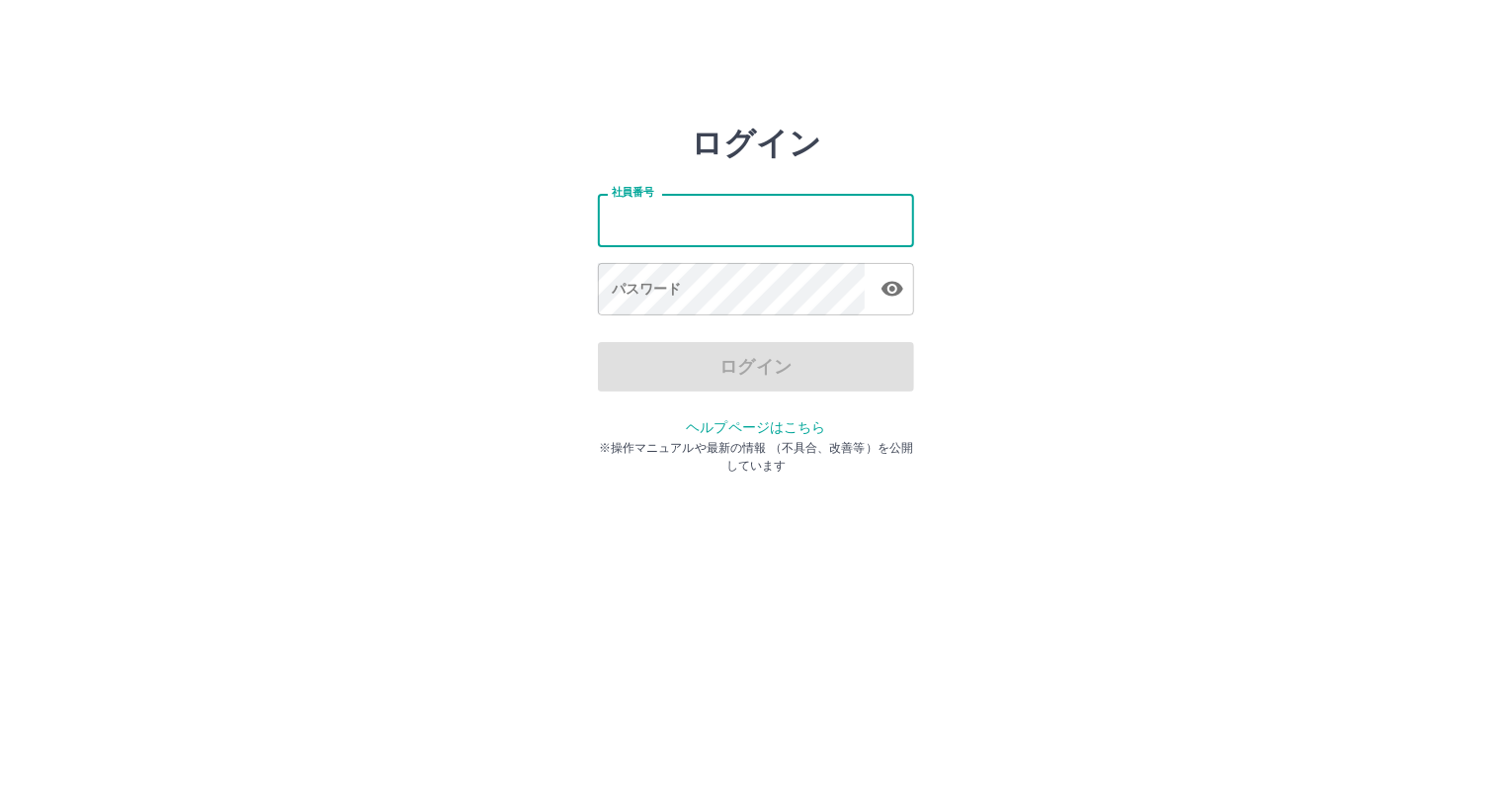 click on "社員番号" at bounding box center [756, 220] 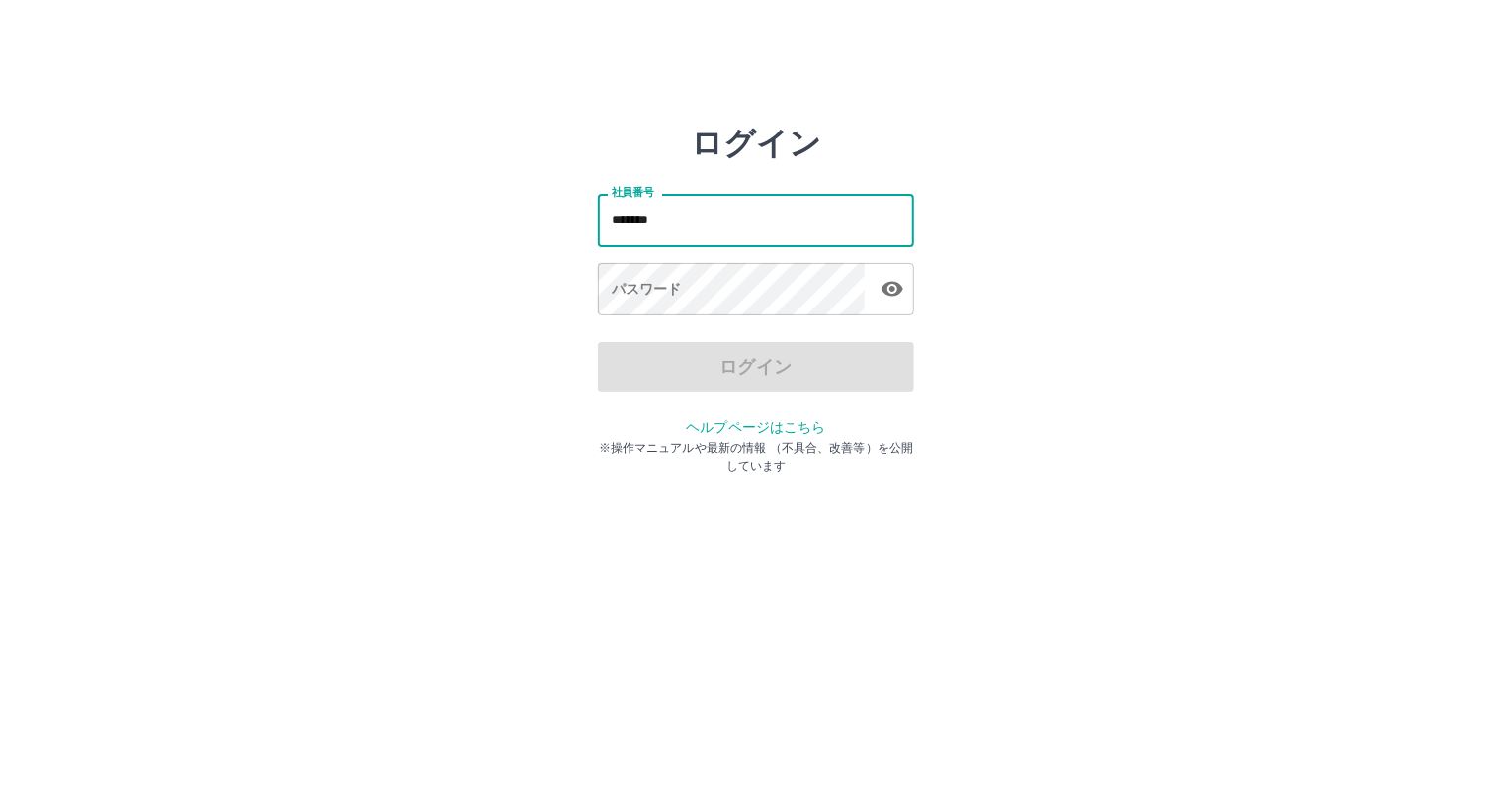 type on "*******" 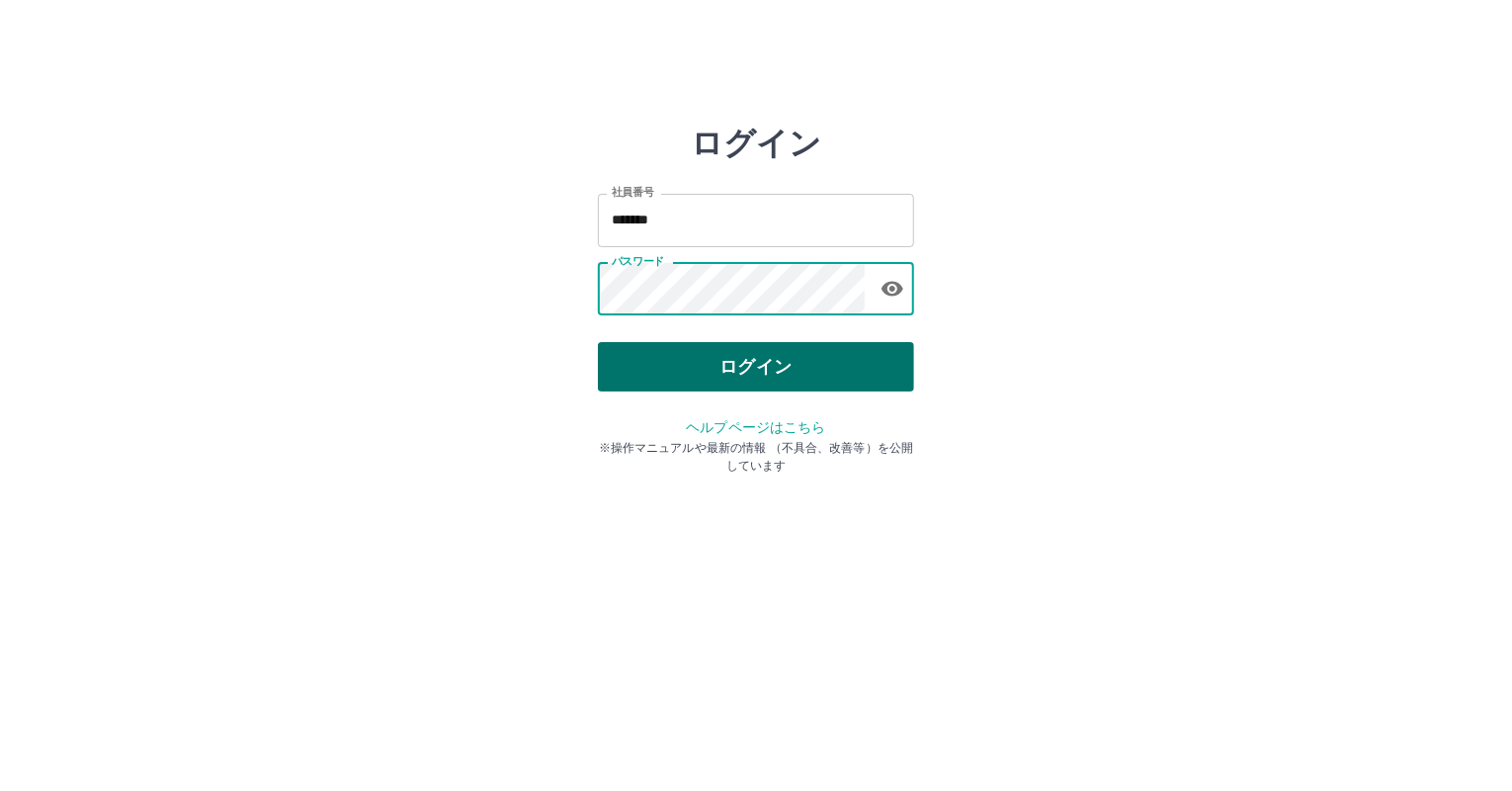 click on "ログイン" at bounding box center (756, 367) 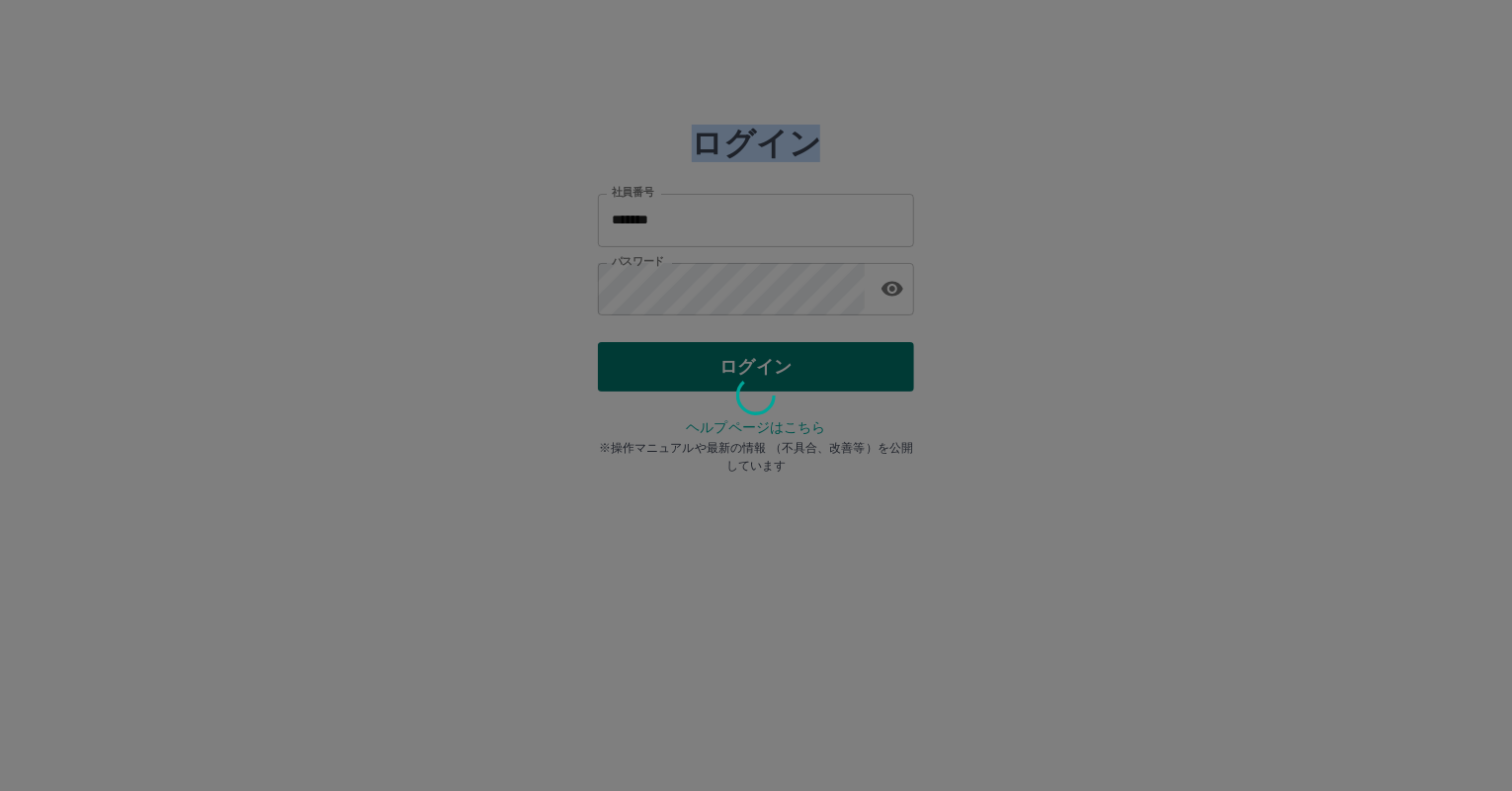 click at bounding box center [756, 396] 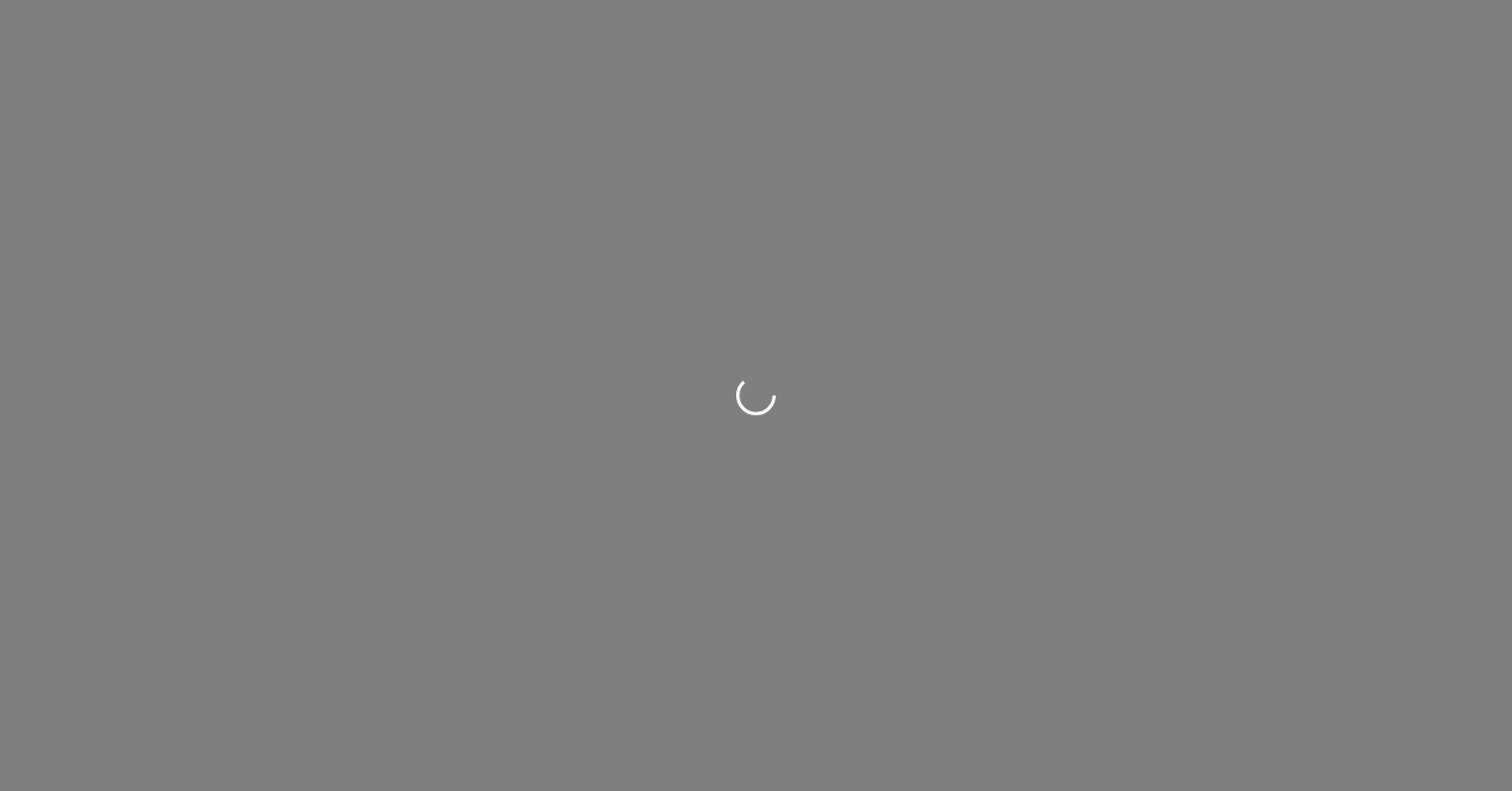 scroll, scrollTop: 0, scrollLeft: 0, axis: both 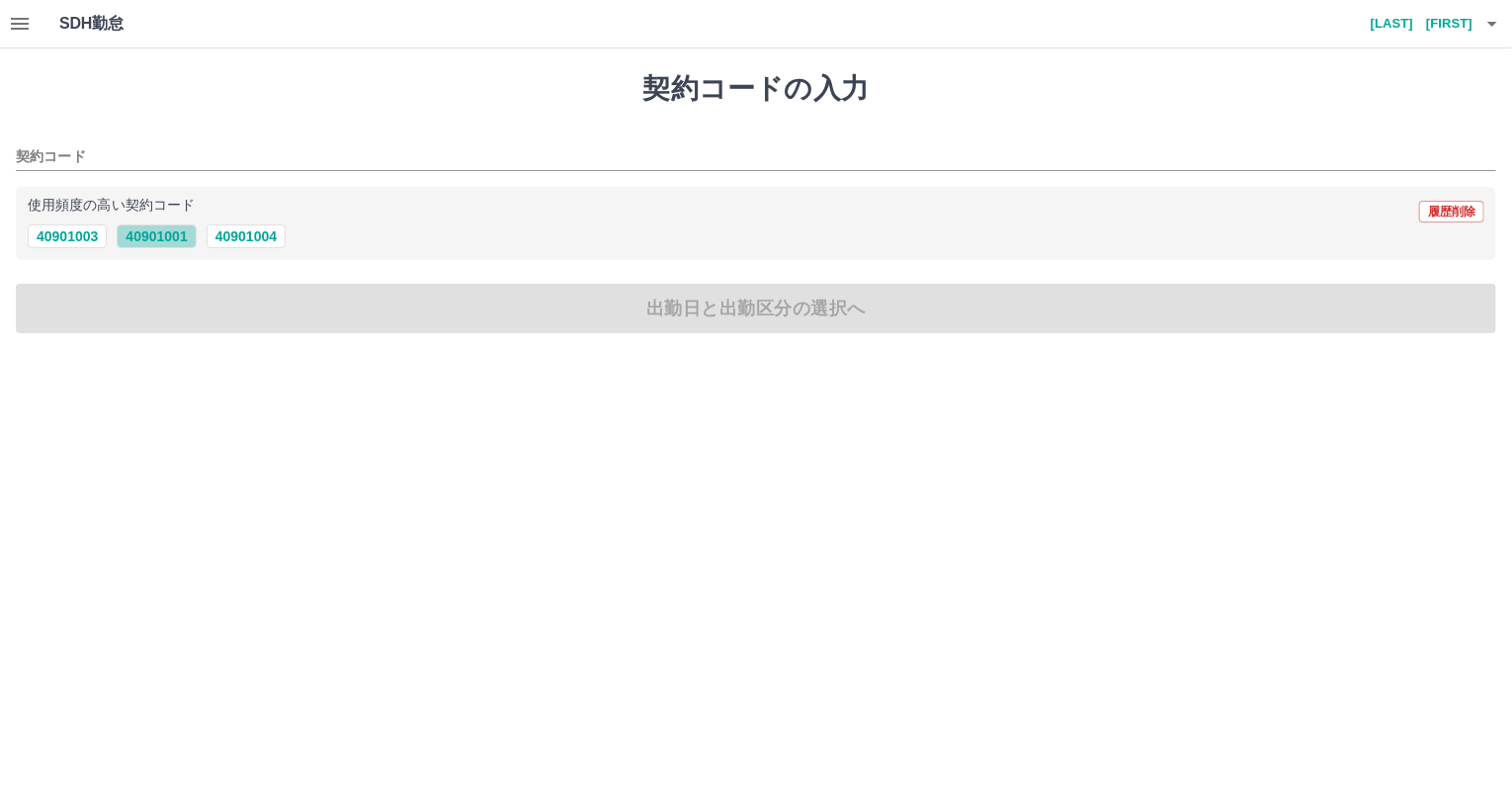 click on "40901001" at bounding box center (156, 236) 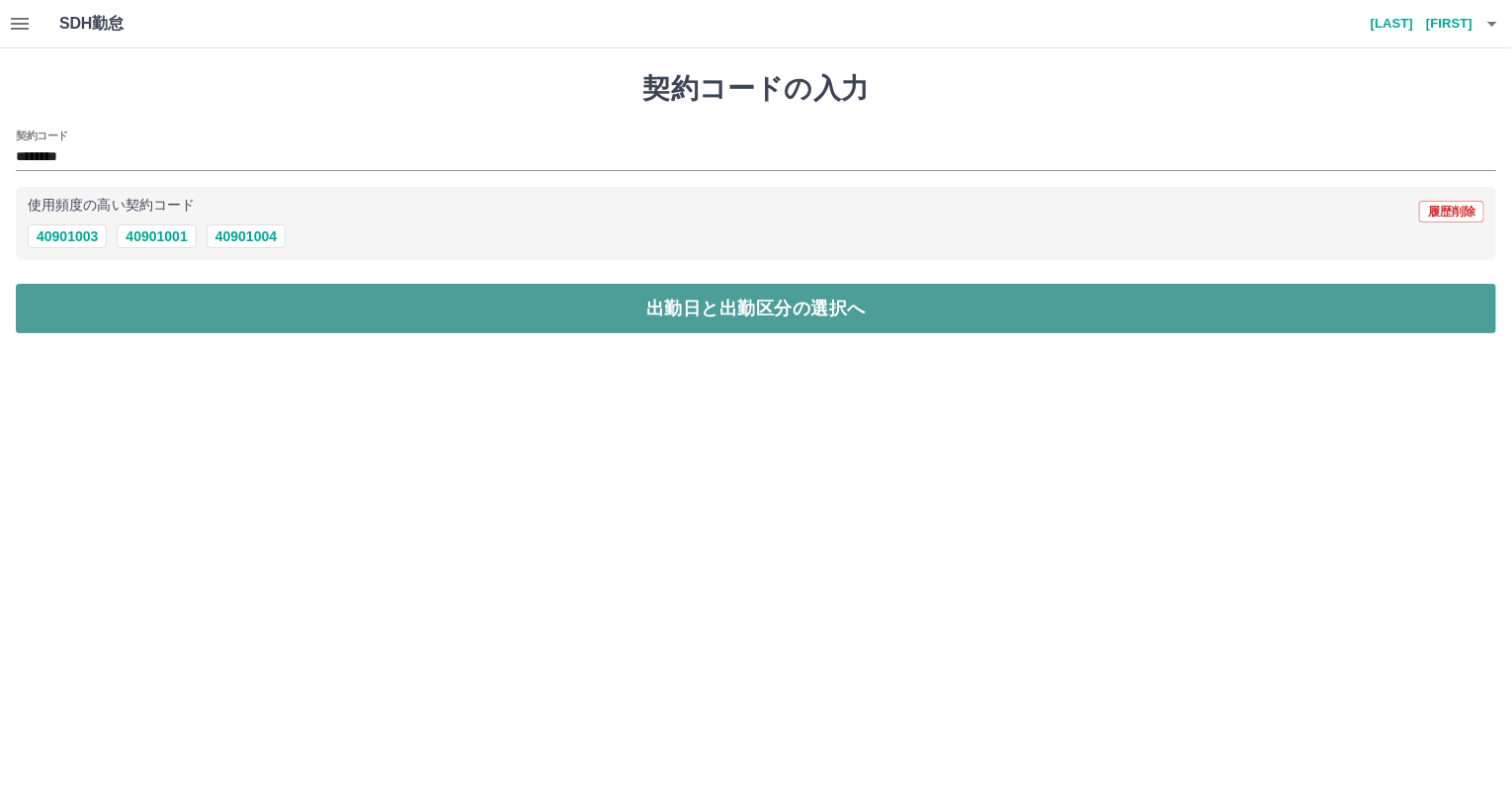 click on "出勤日と出勤区分の選択へ" at bounding box center [756, 308] 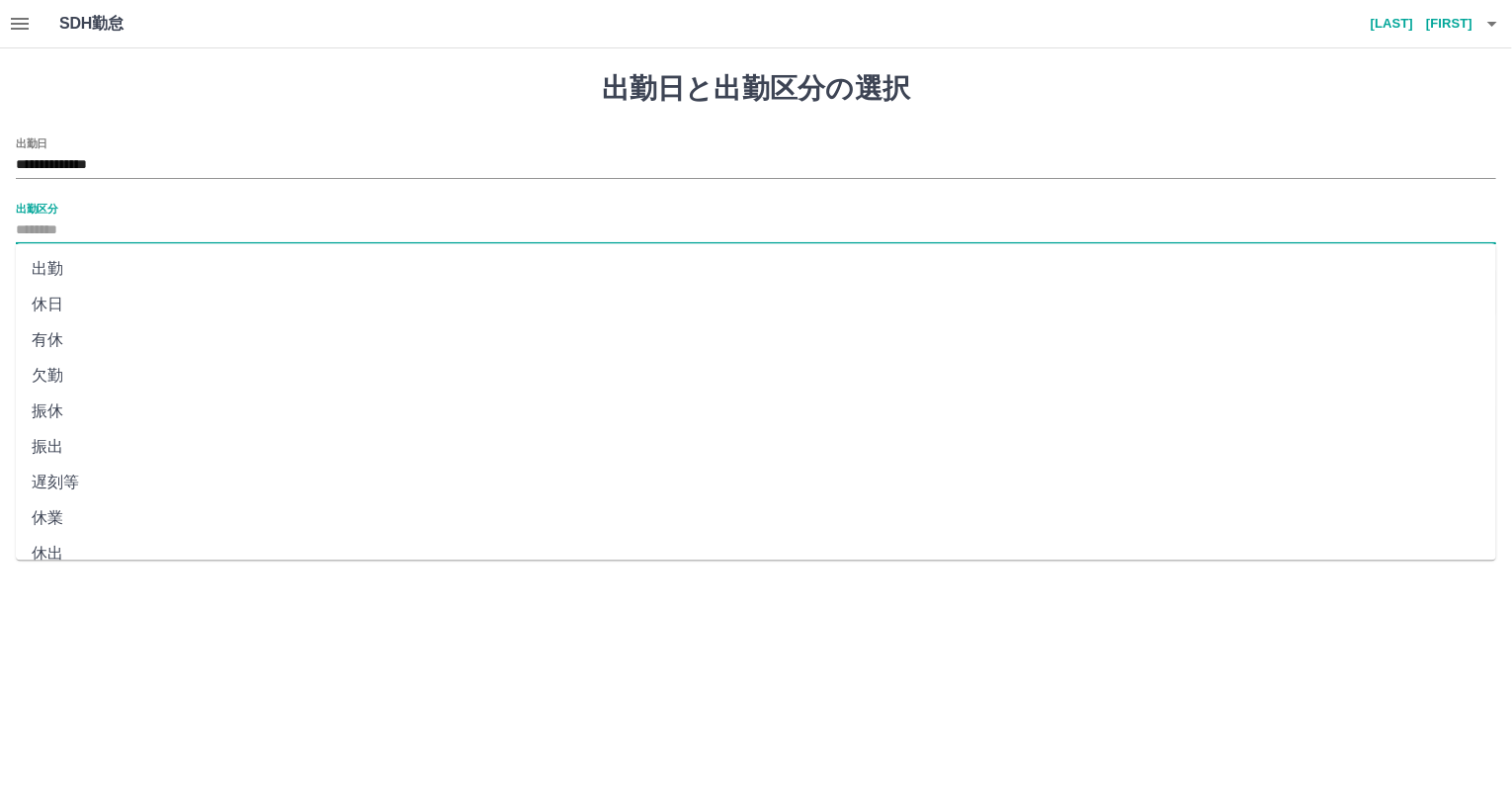 click on "出勤区分" at bounding box center (756, 230) 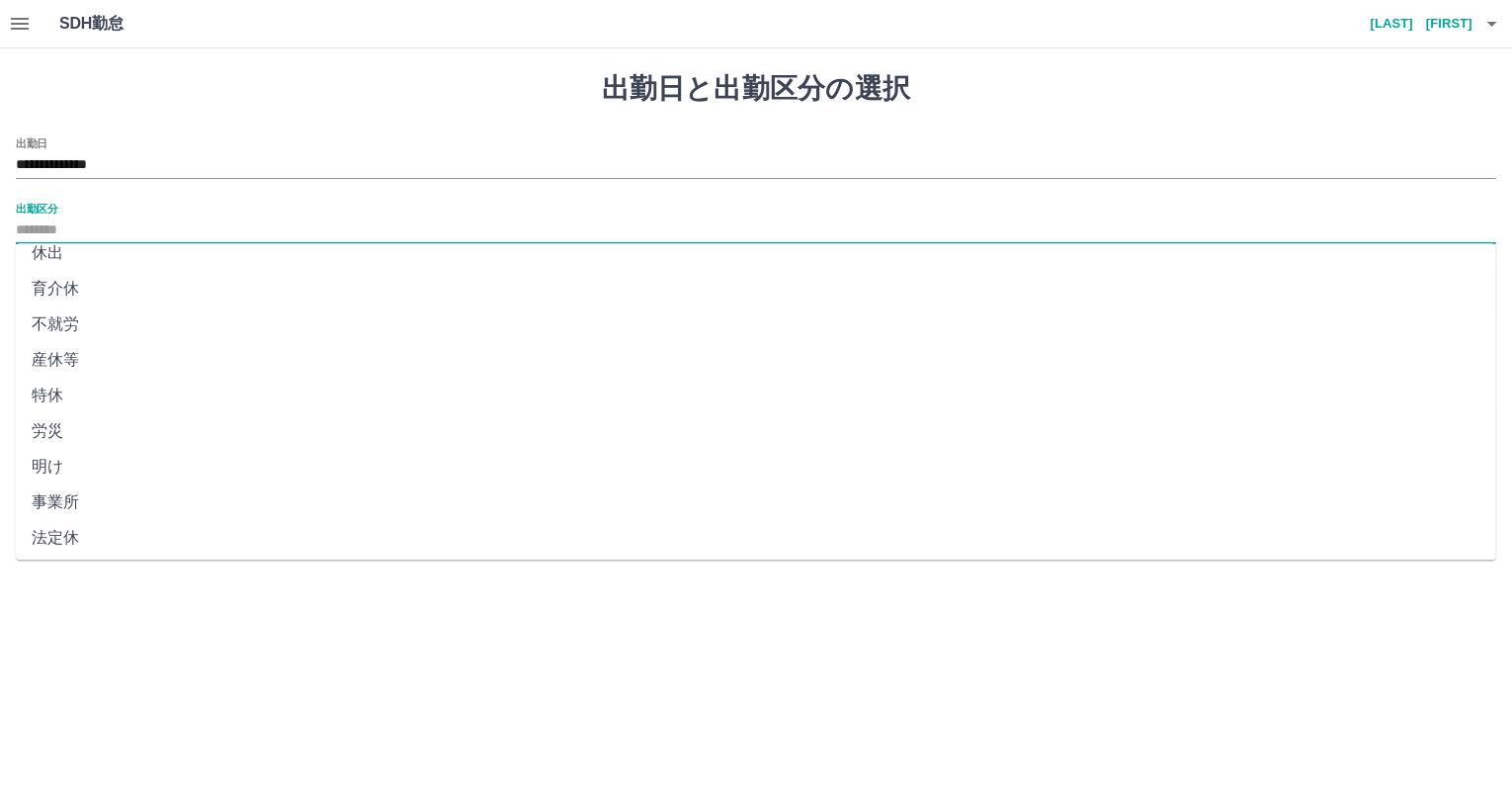 scroll, scrollTop: 340, scrollLeft: 0, axis: vertical 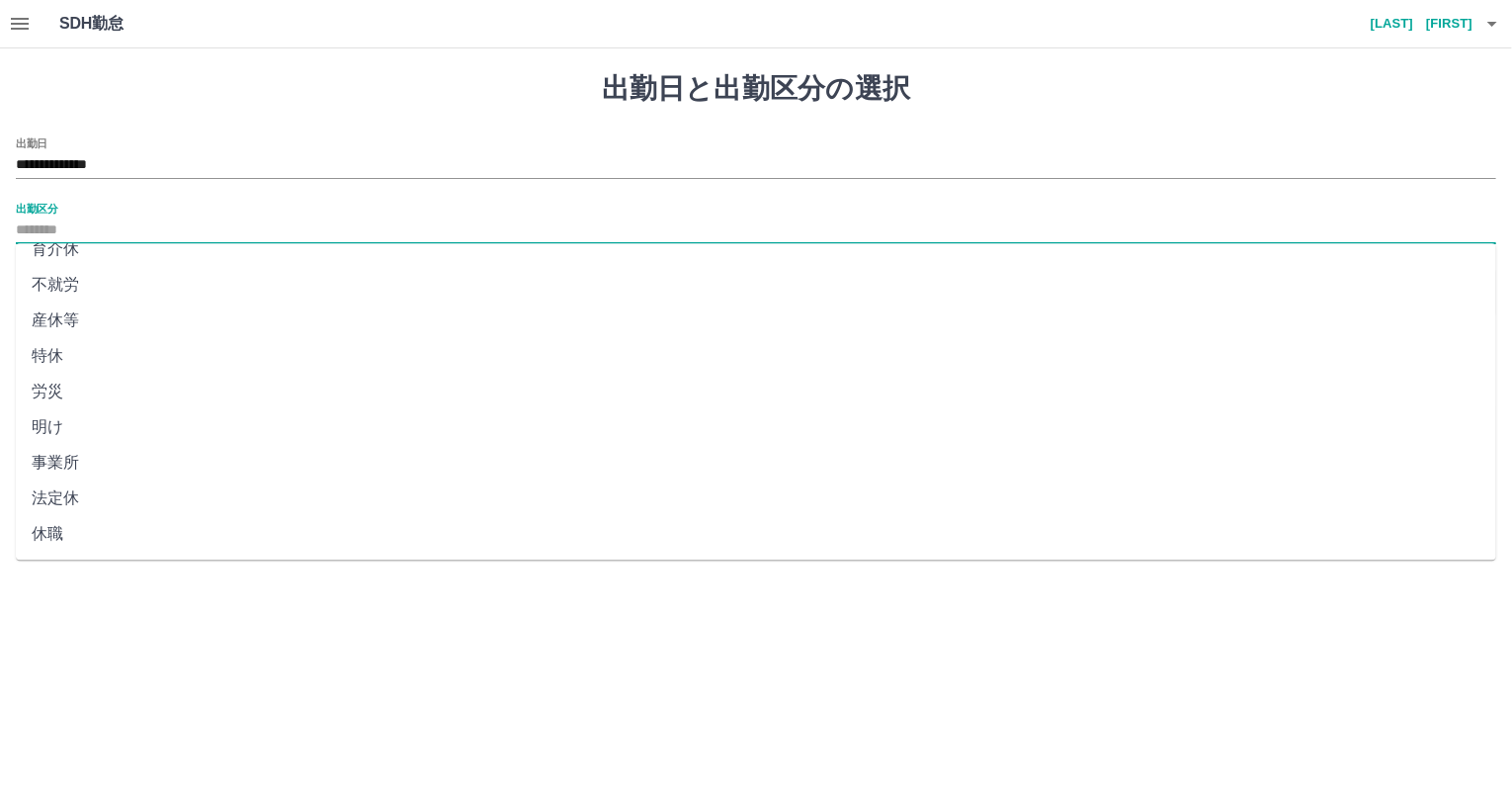 click on "法定休" at bounding box center [756, 498] 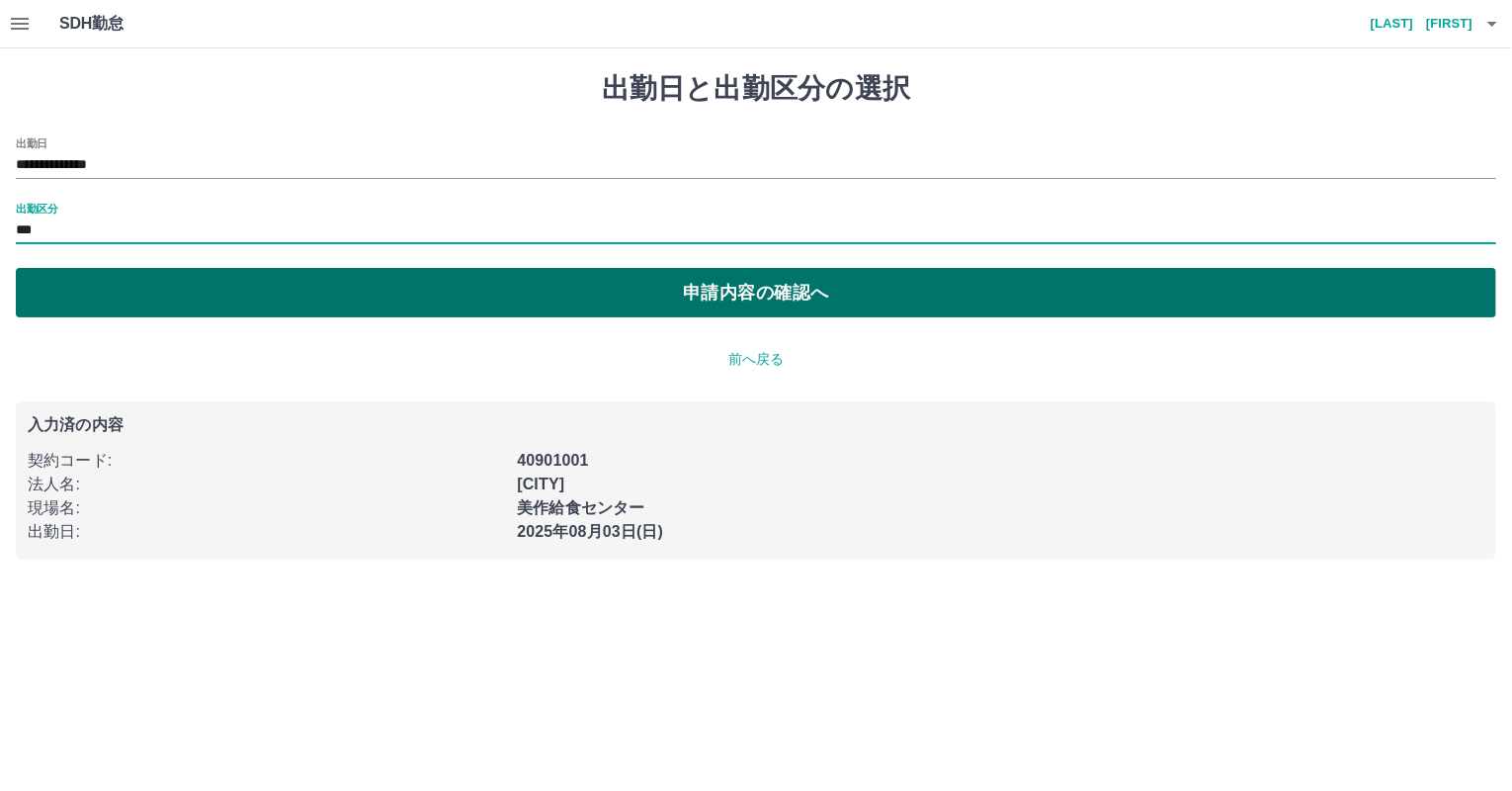 click on "申請内容の確認へ" at bounding box center (756, 293) 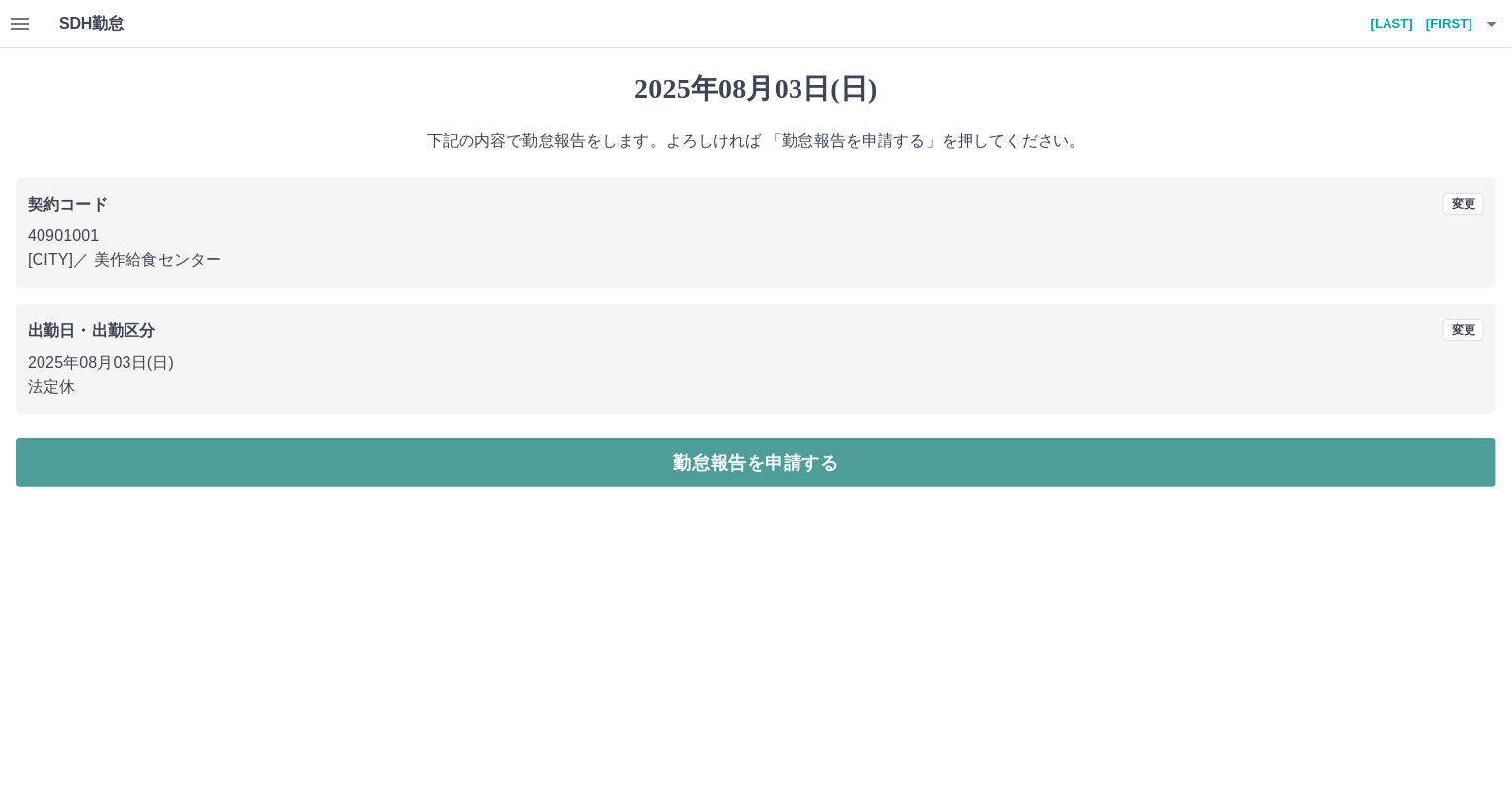 click on "勤怠報告を申請する" at bounding box center [756, 463] 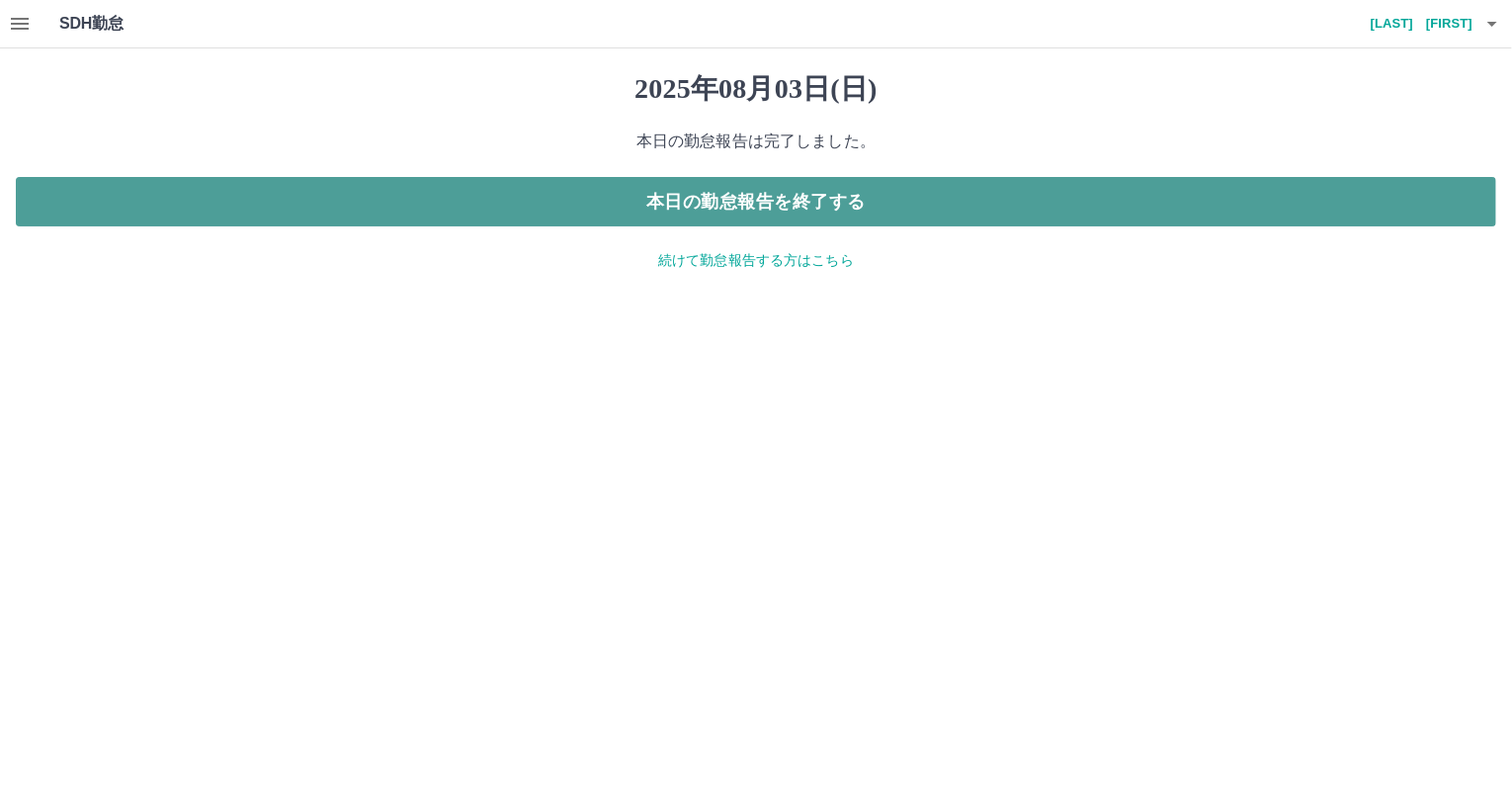 click on "本日の勤怠報告を終了する" at bounding box center (756, 202) 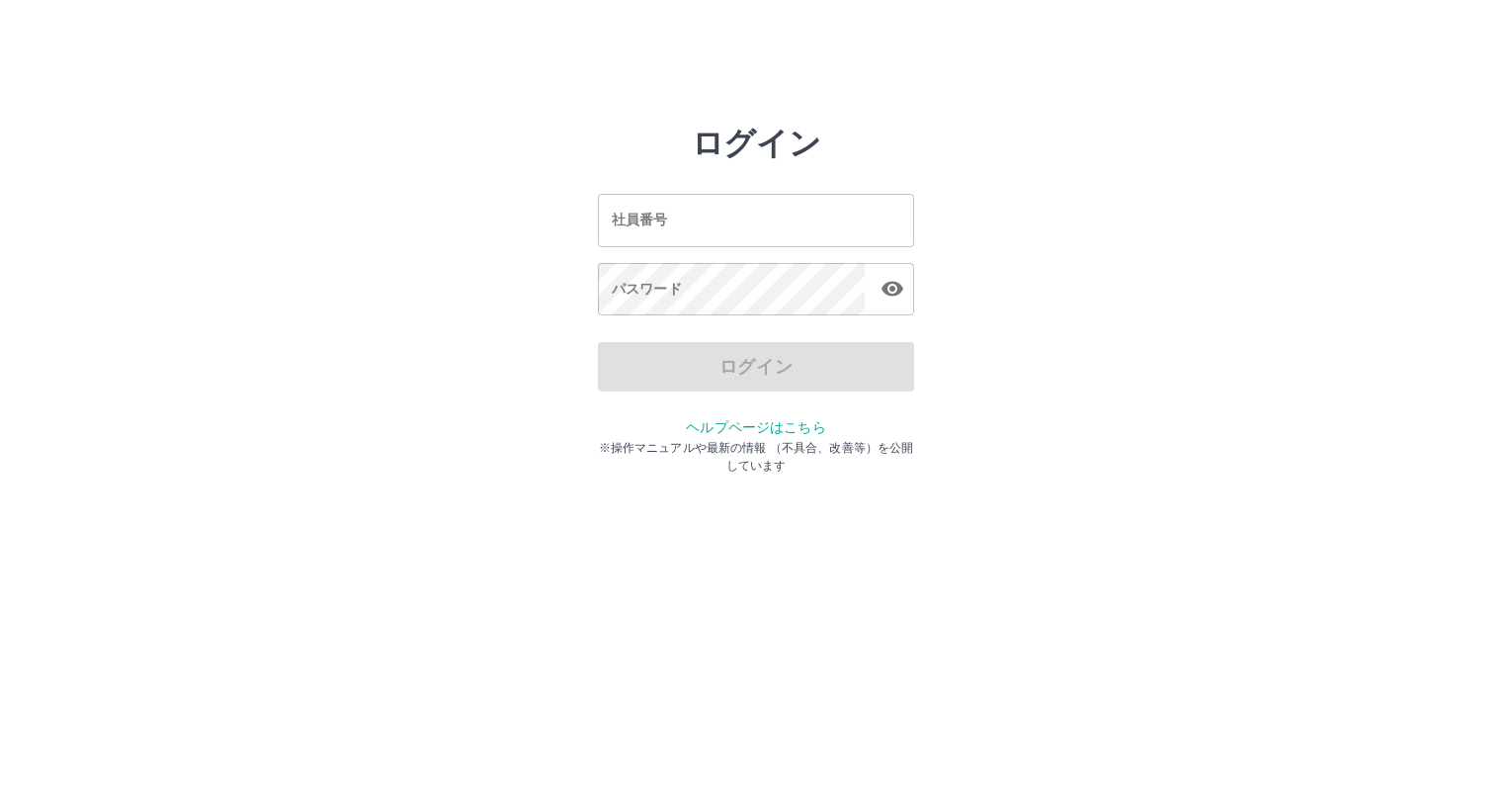 scroll, scrollTop: 0, scrollLeft: 0, axis: both 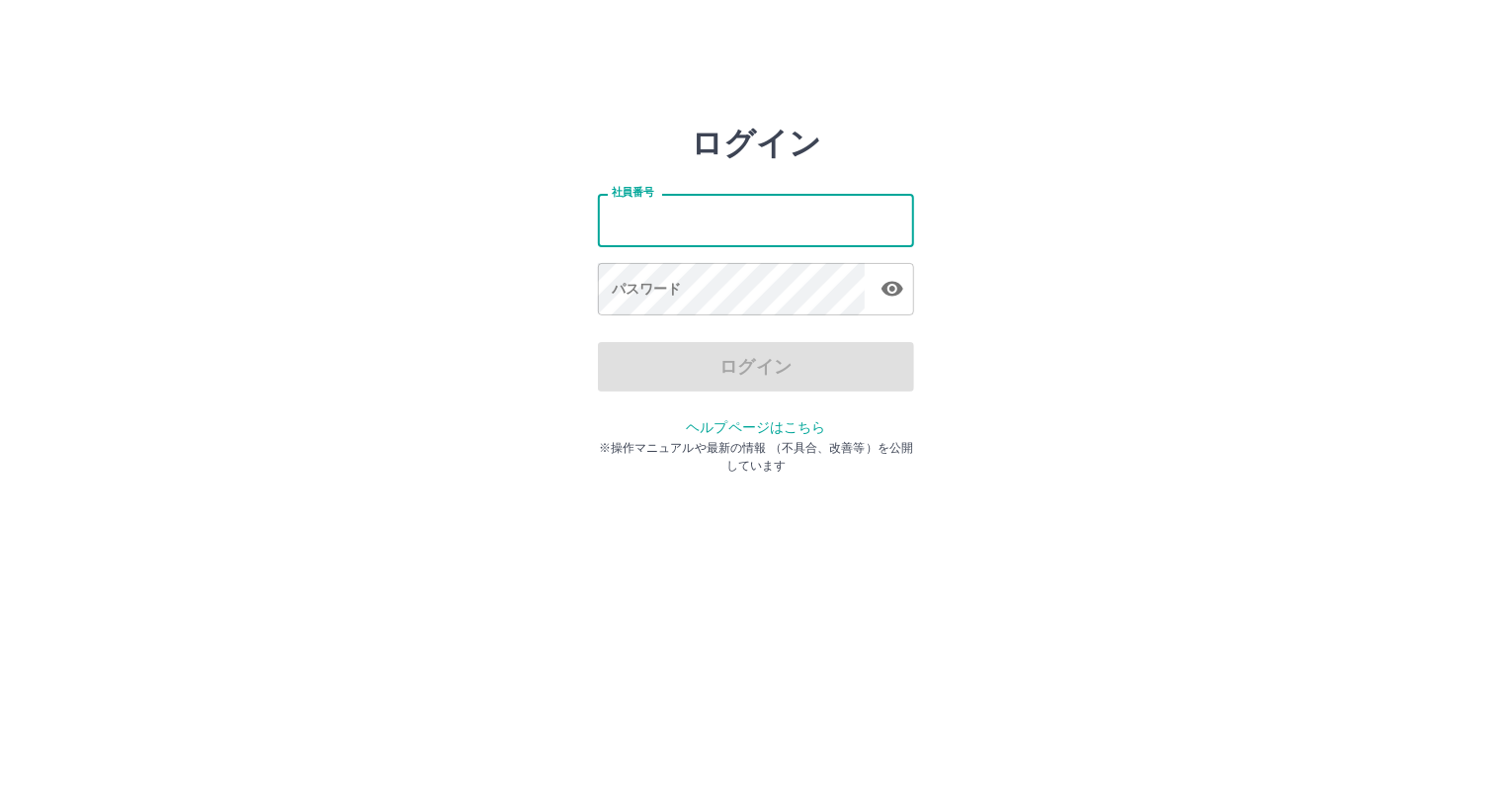 click on "社員番号" at bounding box center [756, 220] 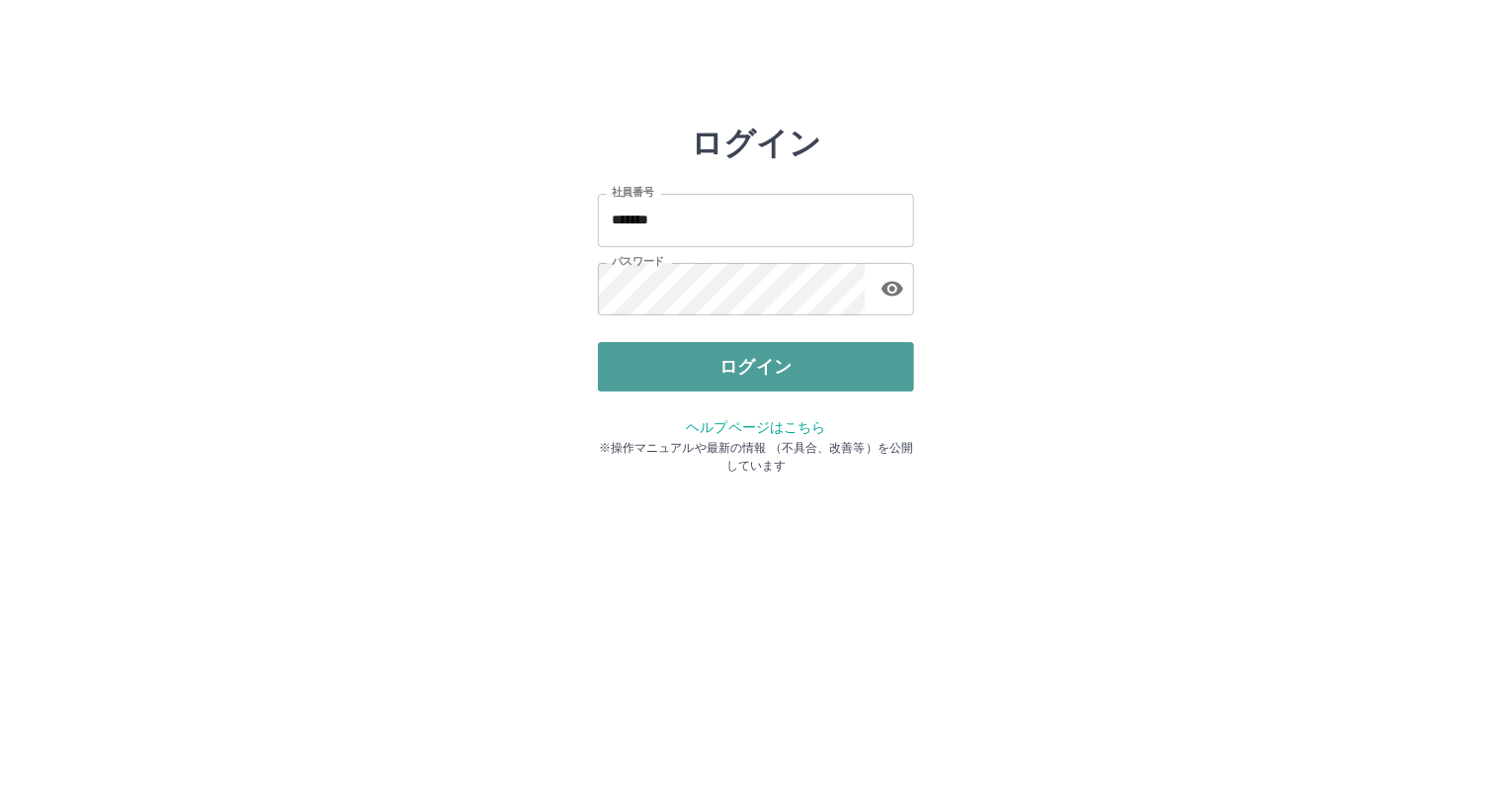click on "ログイン" at bounding box center (756, 367) 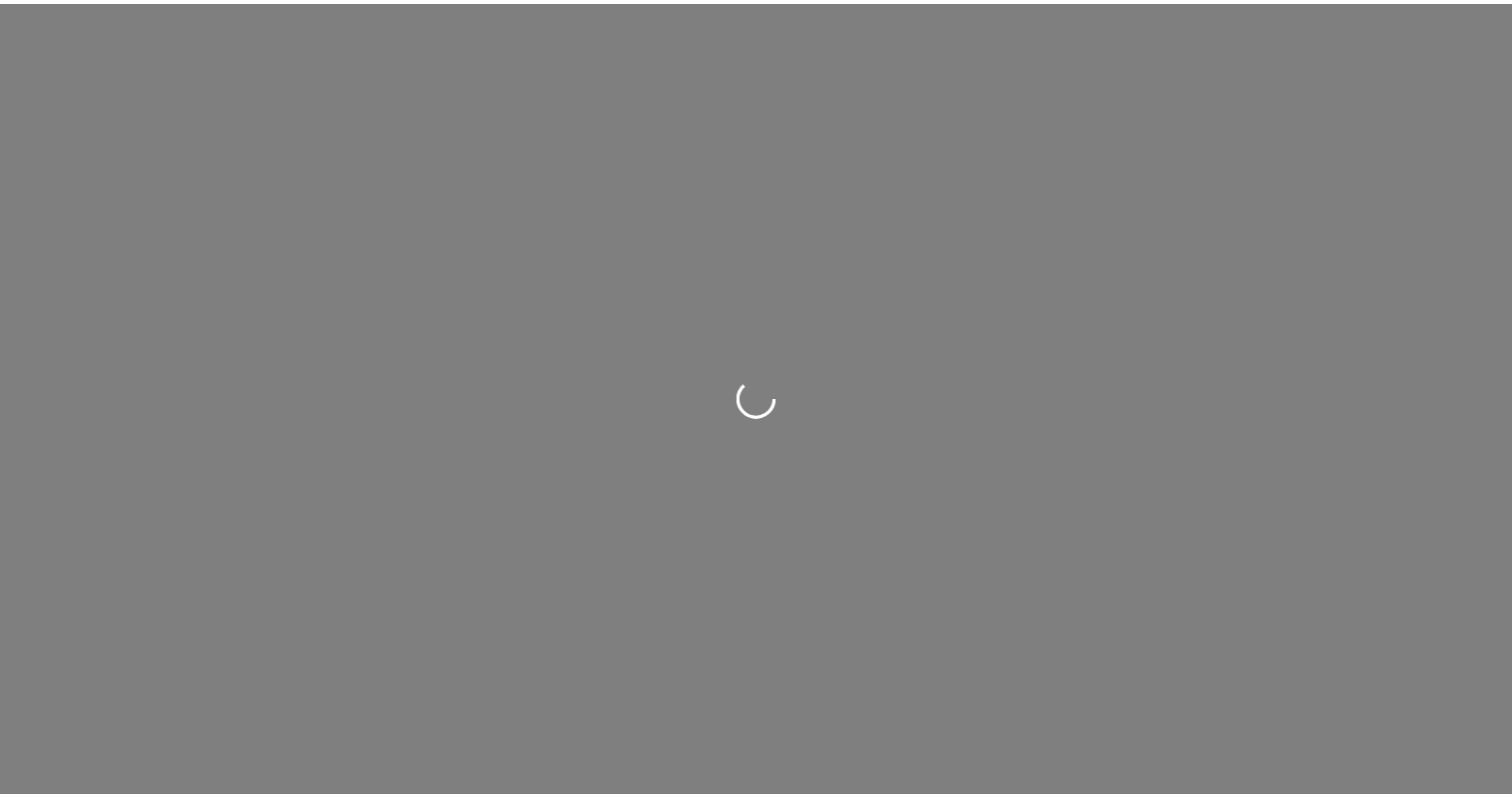 scroll, scrollTop: 0, scrollLeft: 0, axis: both 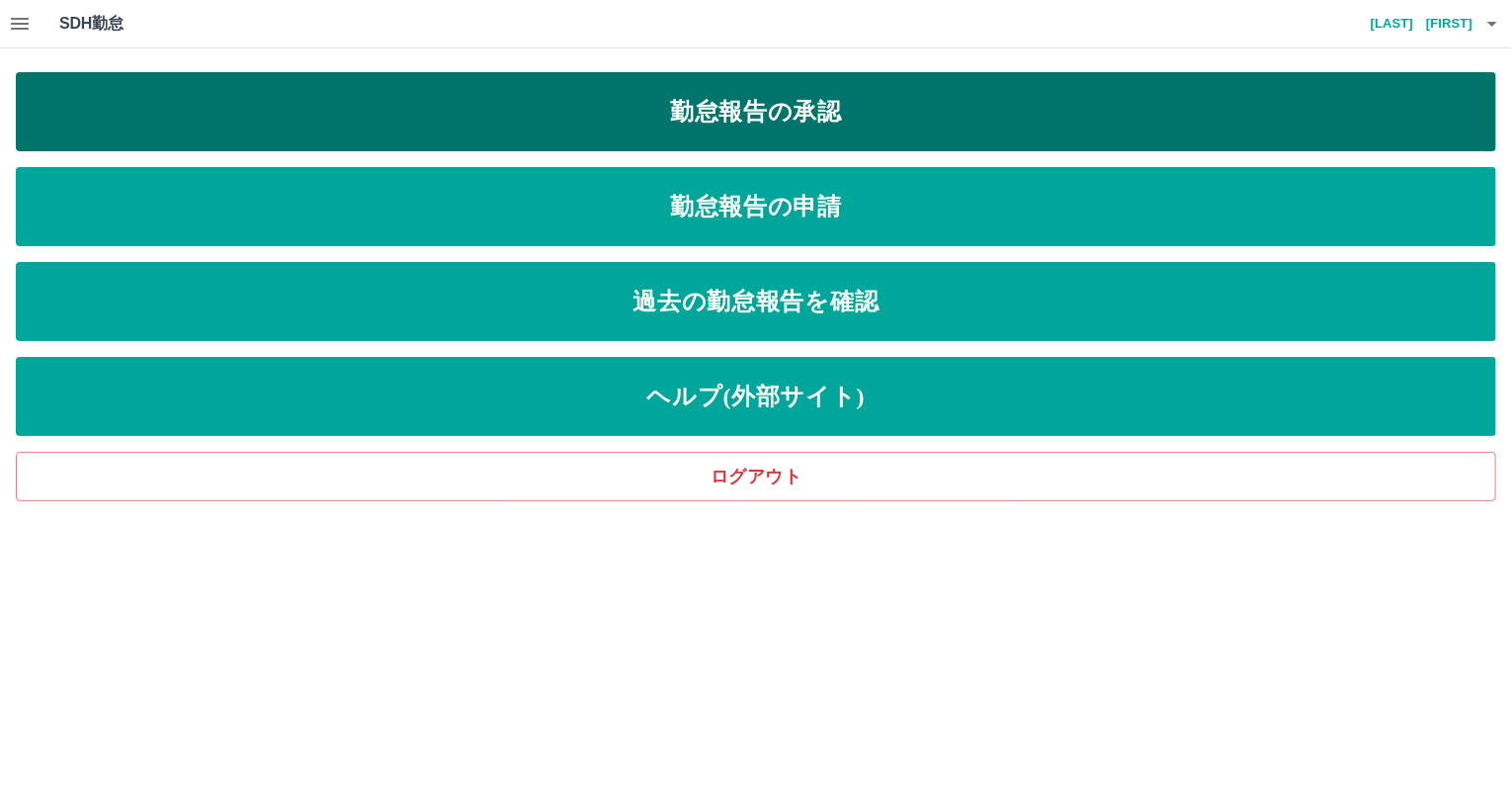 click on "勤怠報告の承認" at bounding box center (756, 112) 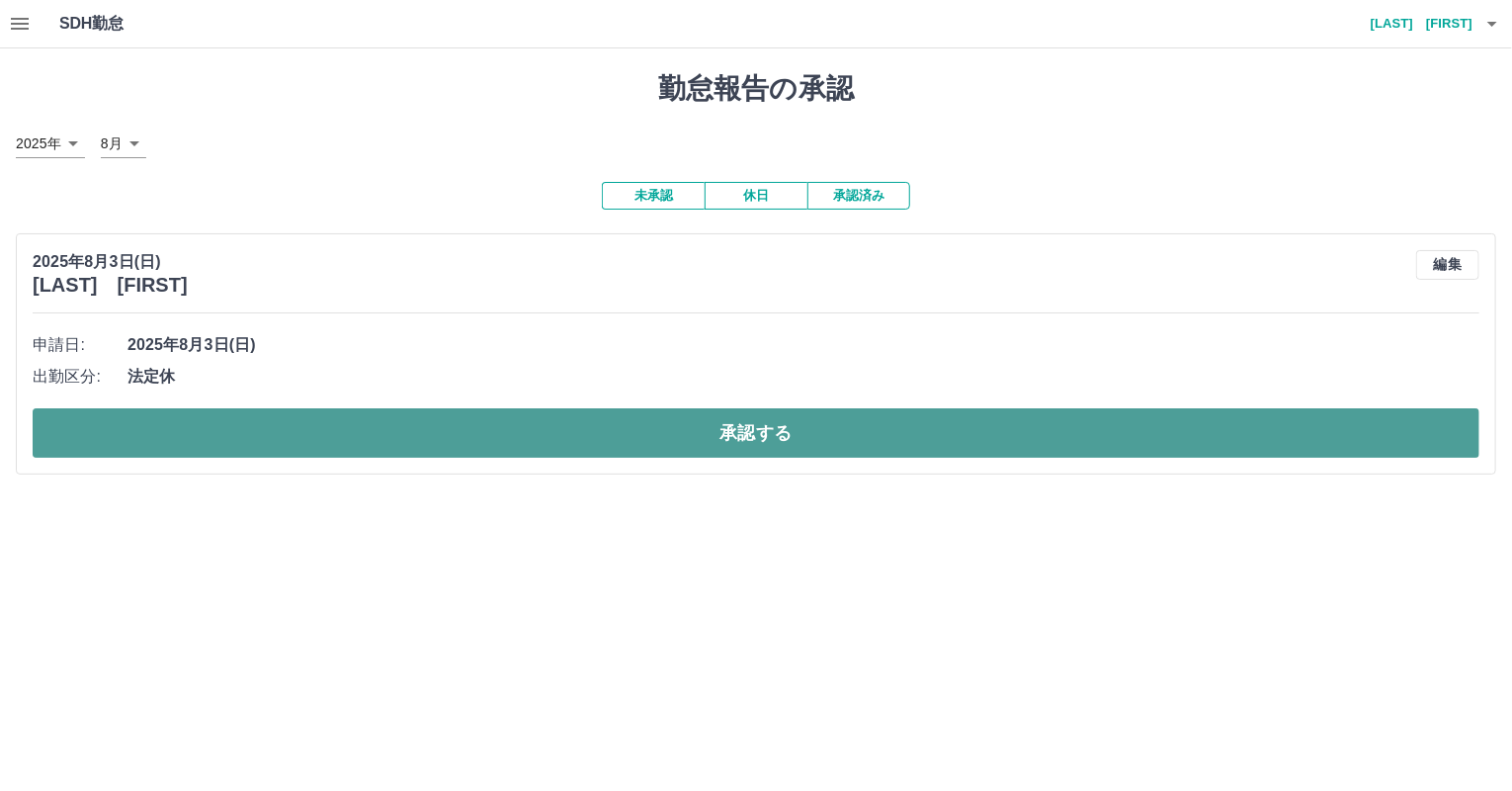 click on "承認する" at bounding box center (756, 433) 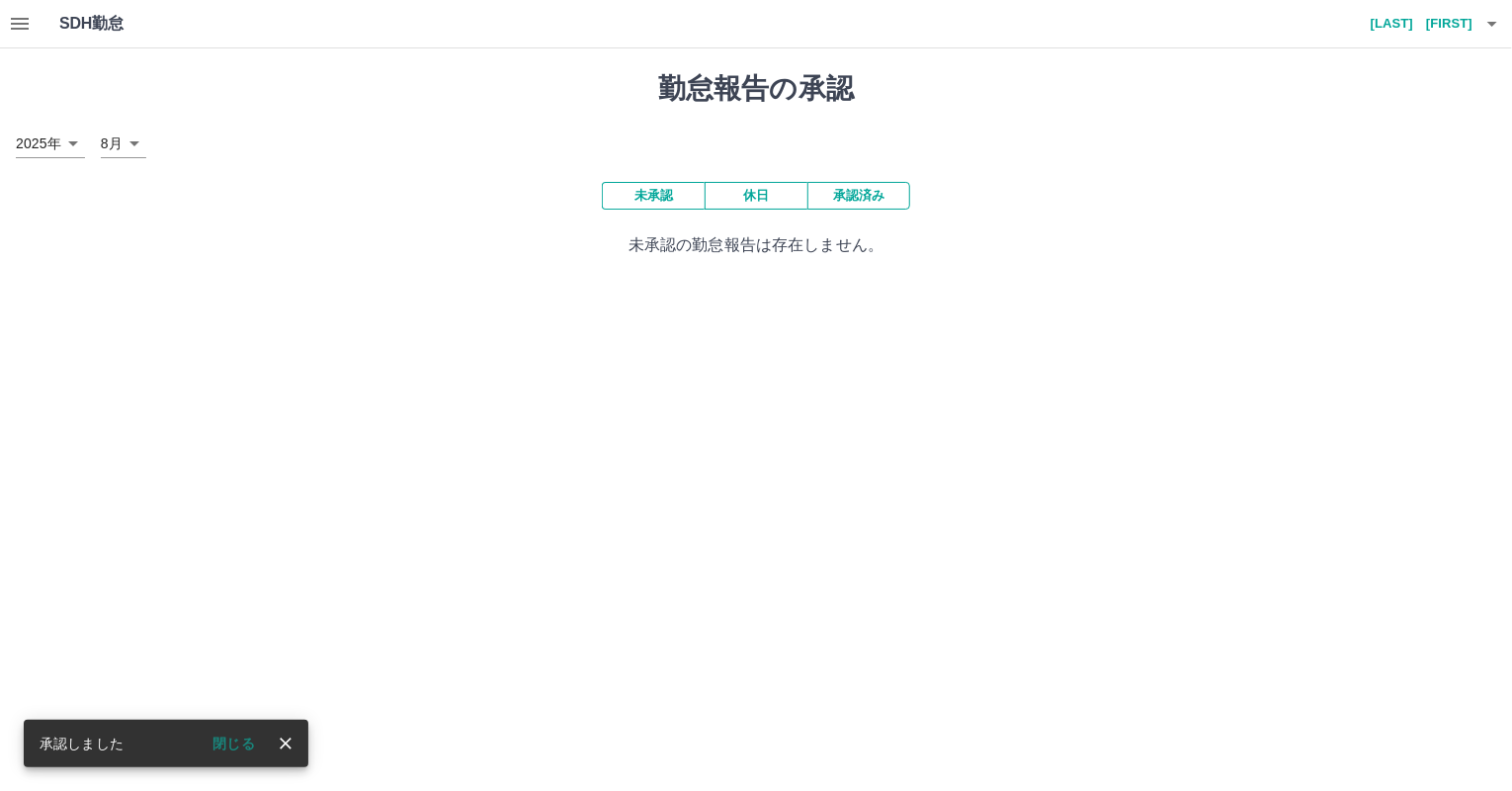 click 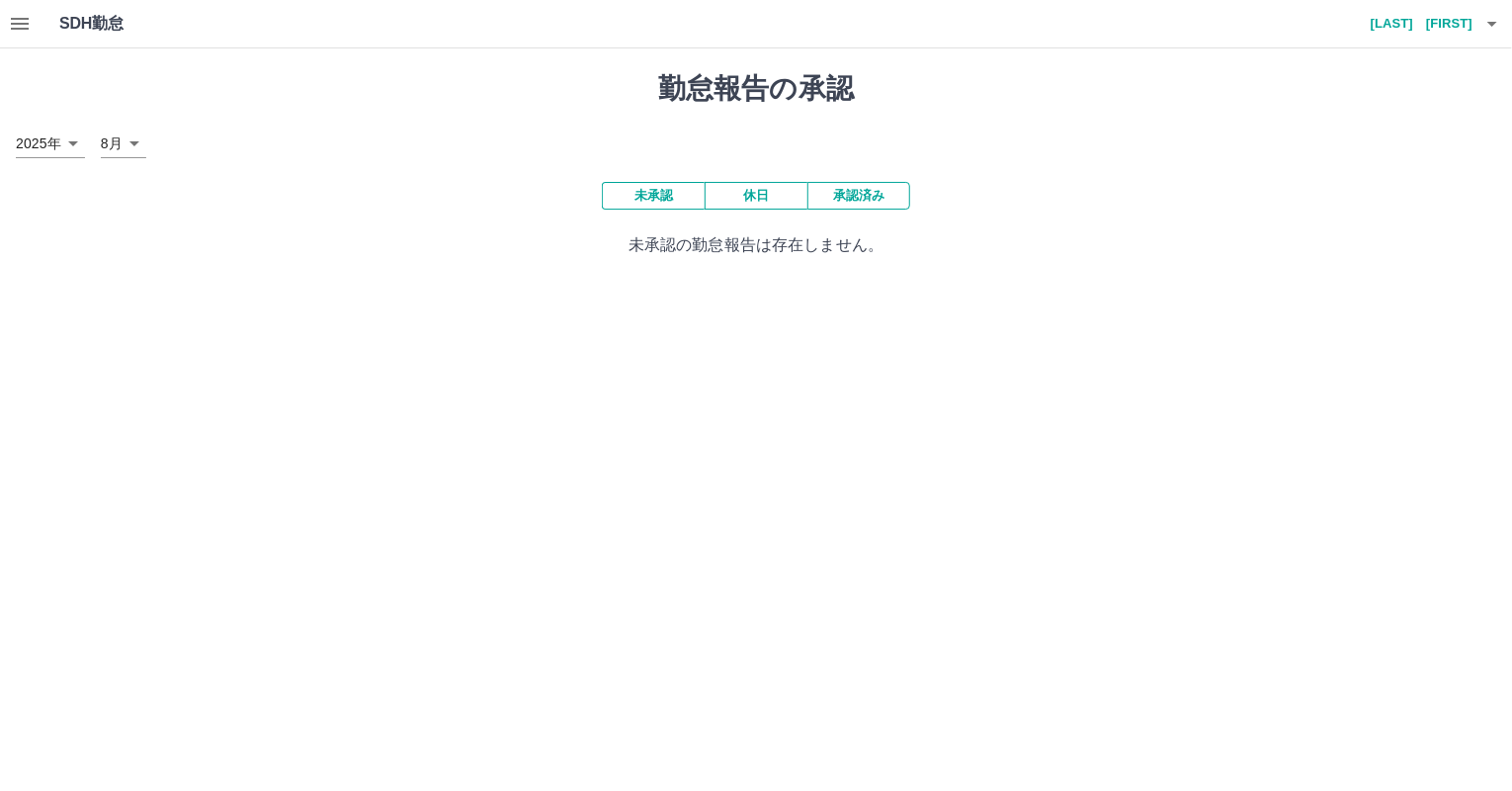 click 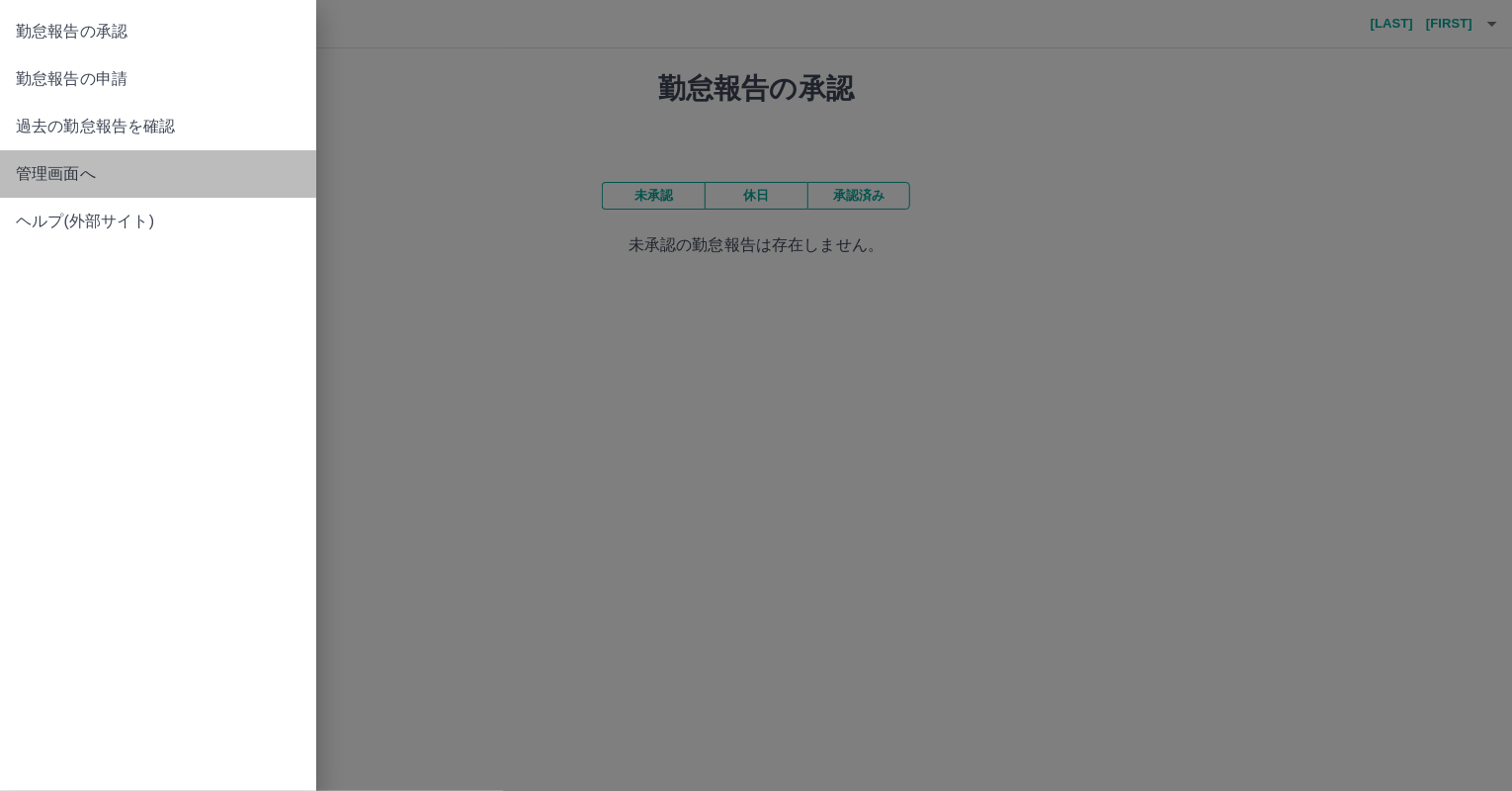 click on "管理画面へ" at bounding box center [158, 174] 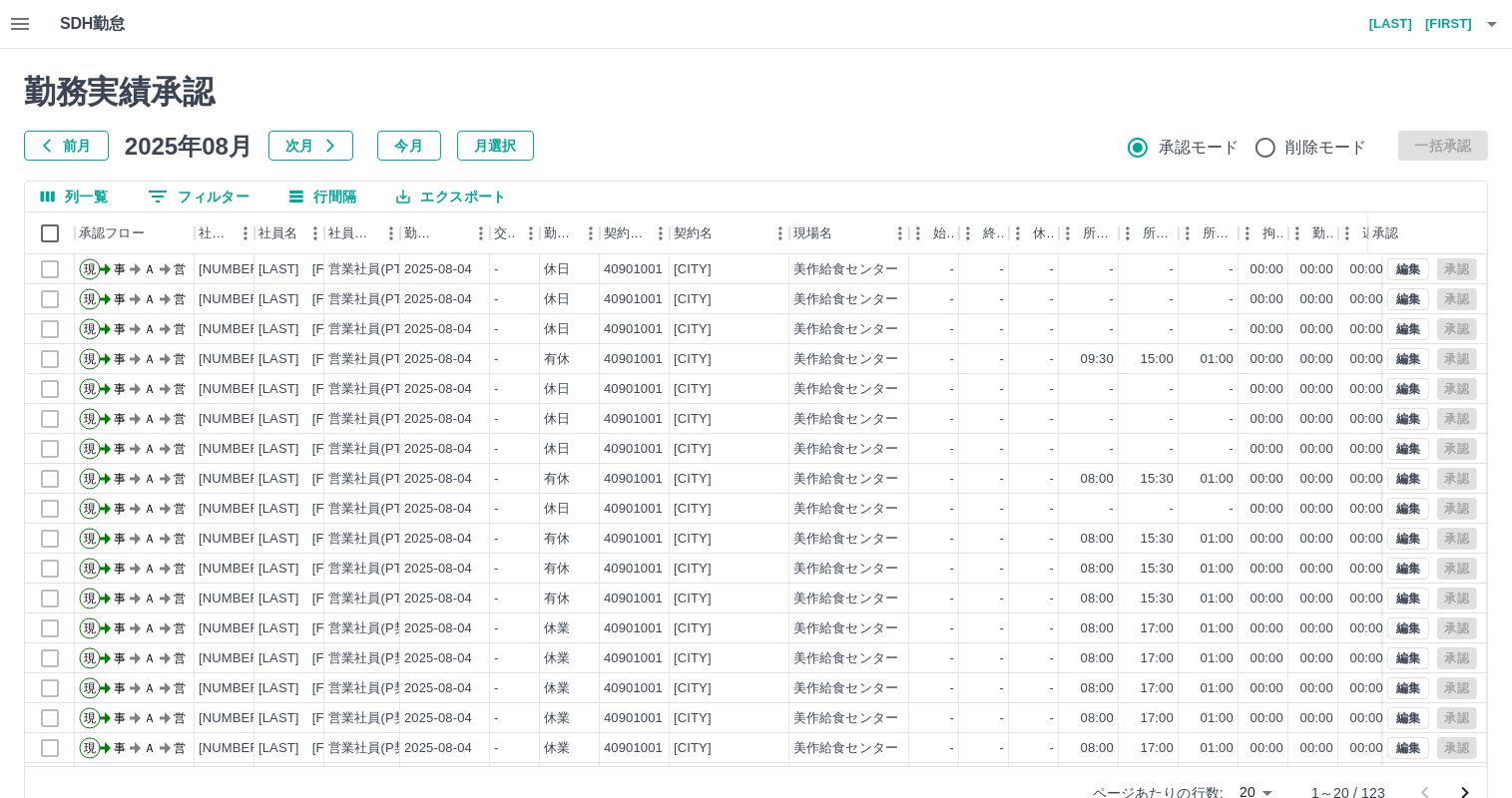 click on "SDH勤怠 [LAST]　[FIRST] 勤務実績承認 前月 2025年08月 次月 今月 月選択 承認モード 削除モード 一括承認 列一覧 0 フィルター 行間隔 エクスポート 承認フロー 社員番号 社員名 社員区分 勤務日 交通費 勤務区分 契約コード 契約名 現場名 始業 終業 休憩 所定開始 所定終業所定休憩 拘束 勤務 遅刻等 コメント ステータス 承認 現 事 Ａ 営 [NUMBER] [LAST]　[FIRST] 営業社員(PT契約) 2025-08-04  -  休日 40901001 [CITY] [CITY]センター - - - - - - 00:00 00:00 00:00 事務担当者承認待 現 事 Ａ 営 [NUMBER] [LAST]　[FIRST] 営業社員(PT契約) 2025-08-04  -  休日 40901001 [CITY] [CITY]センター - - - - - - 00:00 00:00 00:00 事務担当者承認待 現 事 Ａ 営 [NUMBER] [LAST]　[FIRST] 営業社員(PT契約) 2025-08-04  -  休日 40901001 [CITY] [CITY]センター - - - - - - 00:00 00:00 00:00 事務担当者承認待 現 事 Ａ 営 [NUMBER] [LAST]　[FIRST]" at bounding box center [756, 421] 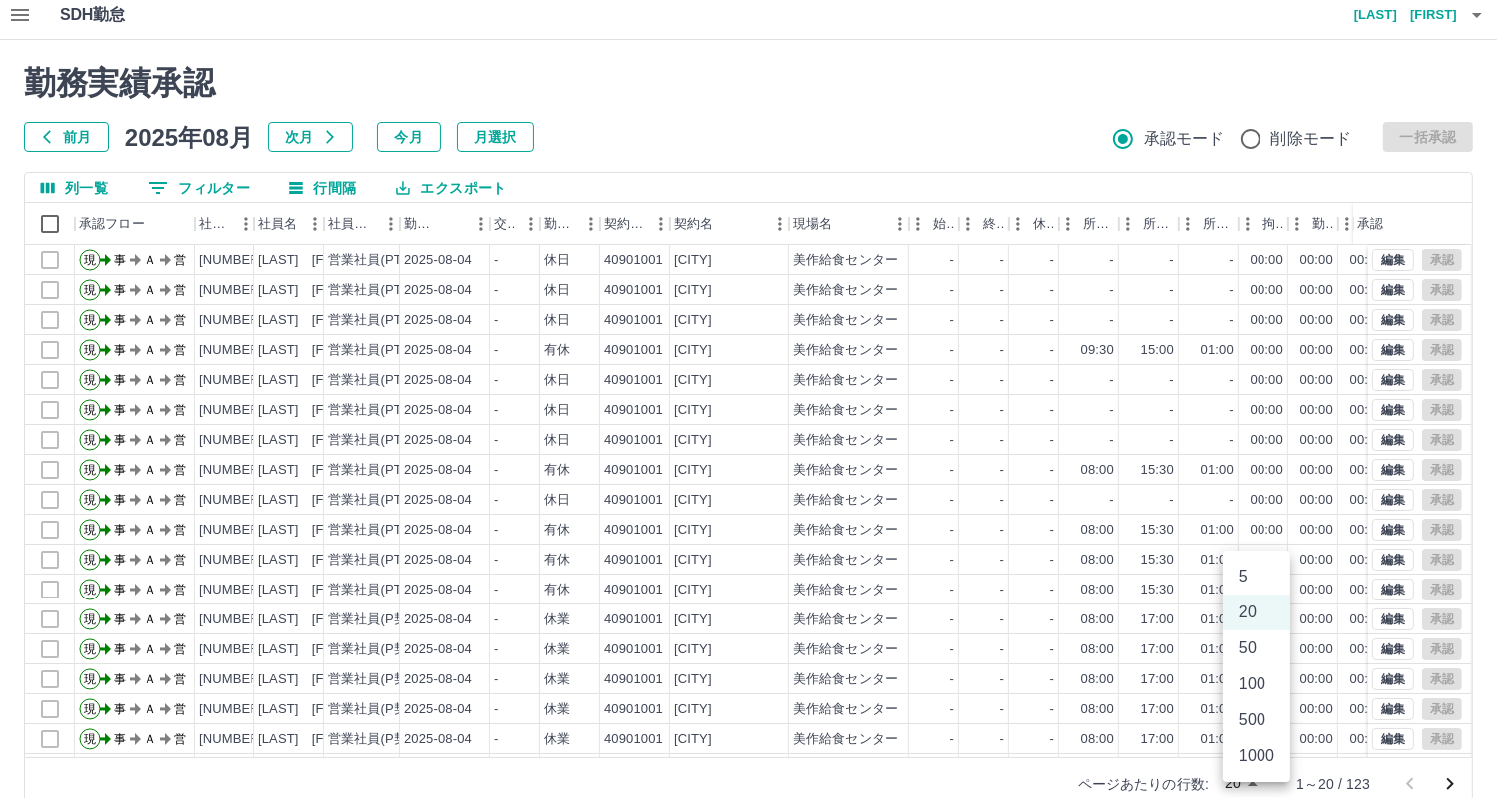 click on "SDH勤怠 [LAST]　[FIRST] 勤務実績承認 前月 2025年08月 次月 今月 月選択 承認モード 削除モード 一括承認 列一覧 0 フィルター 行間隔 エクスポート 承認フロー 社員番号 社員名 社員区分 勤務日 交通費 勤務区分 契約コード 契約名 現場名 始業 終業 休憩 所定開始 所定終業所定休憩 拘束 勤務 遅刻等 コメント ステータス 承認 現 事 Ａ 営 [NUMBER] [LAST]　[FIRST] 営業社員(PT契約) 2025-08-04  -  休日 40901001 [CITY] [CITY]センター - - - - - - 00:00 00:00 00:00 事務担当者承認待 現 事 Ａ 営 [NUMBER] [LAST]　[FIRST] 営業社員(PT契約) 2025-08-04  -  休日 40901001 [CITY] [CITY]センター - - - - - - 00:00 00:00 00:00 事務担当者承認待 現 事 Ａ 営 [NUMBER] [LAST]　[FIRST] 営業社員(PT契約) 2025-08-04  -  休日 40901001 [CITY] [CITY]センター - - - - - - 00:00 00:00 00:00 事務担当者承認待 現 事 Ａ 営 [NUMBER] [LAST]　[FIRST]" at bounding box center [756, 412] 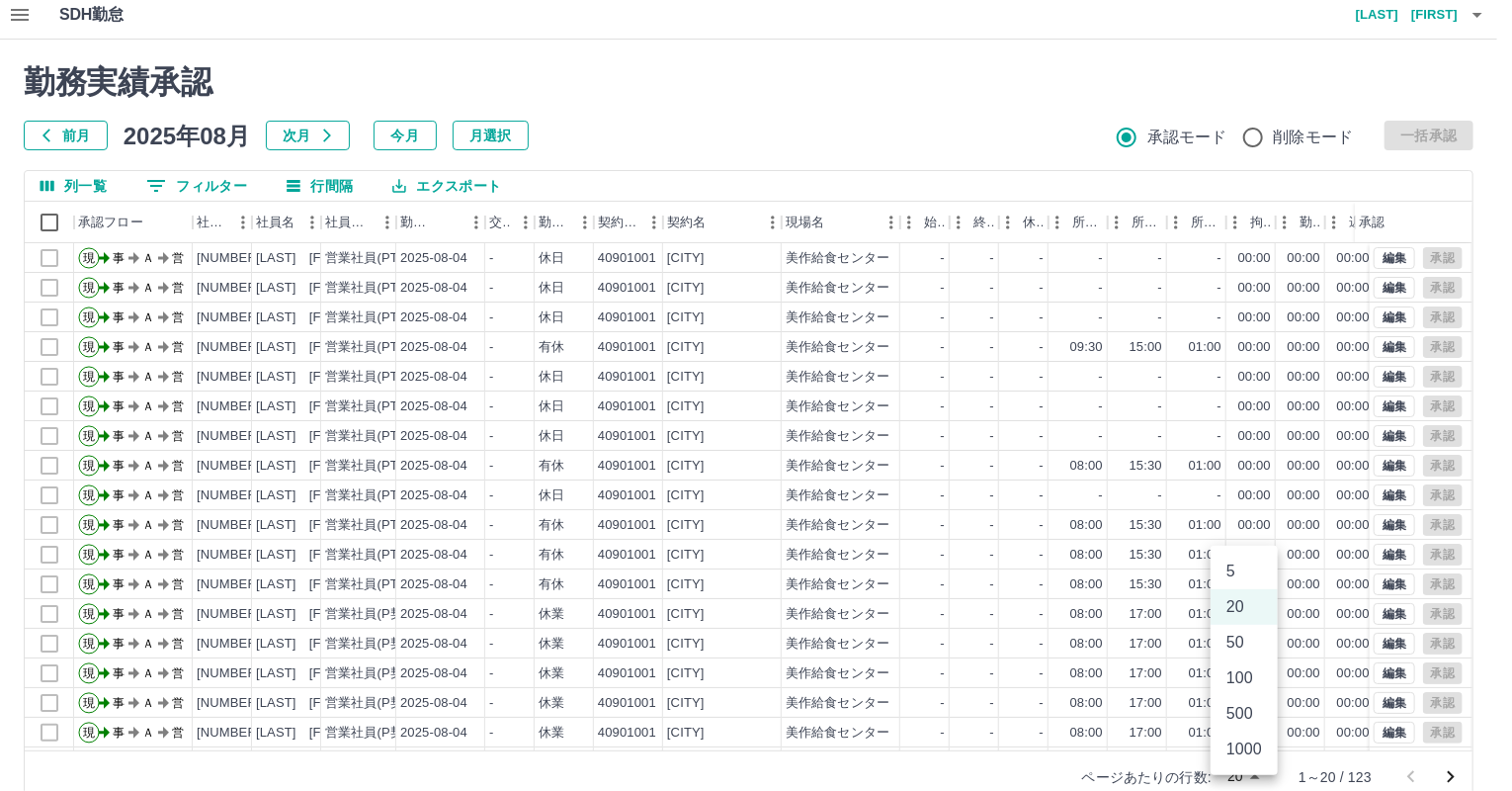 click on "1000" at bounding box center (1244, 749) 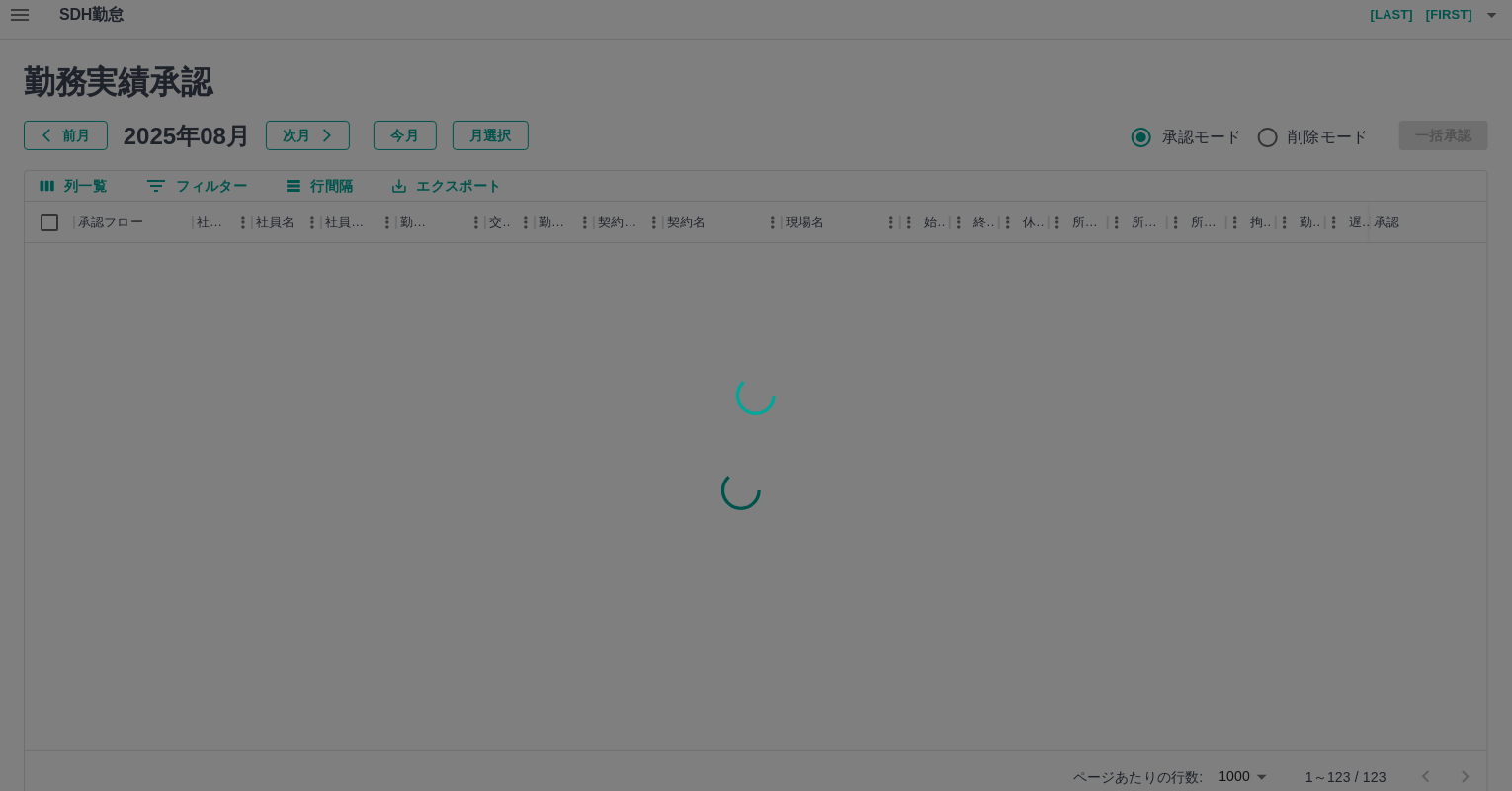 type on "****" 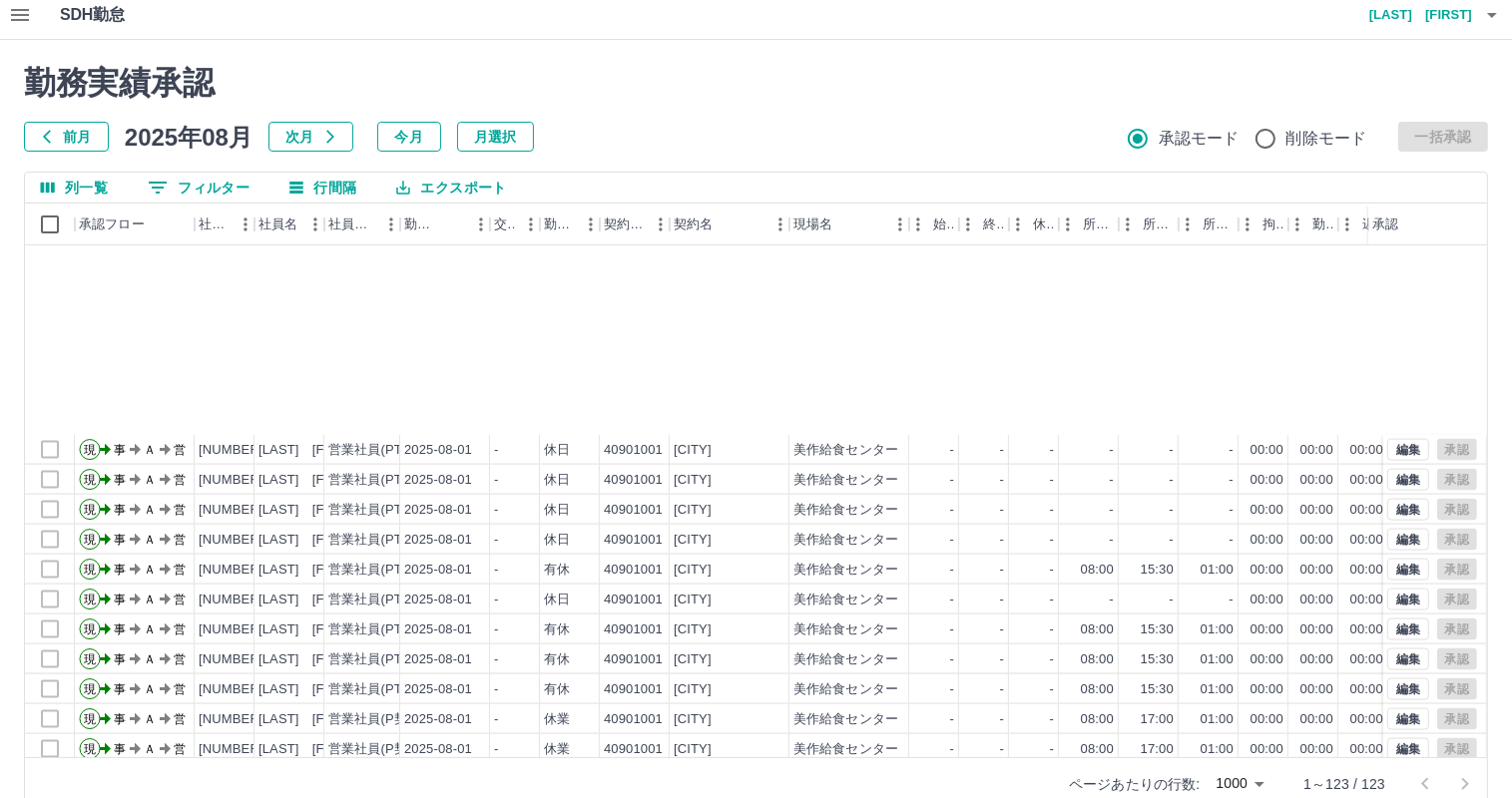 scroll, scrollTop: 3183, scrollLeft: 0, axis: vertical 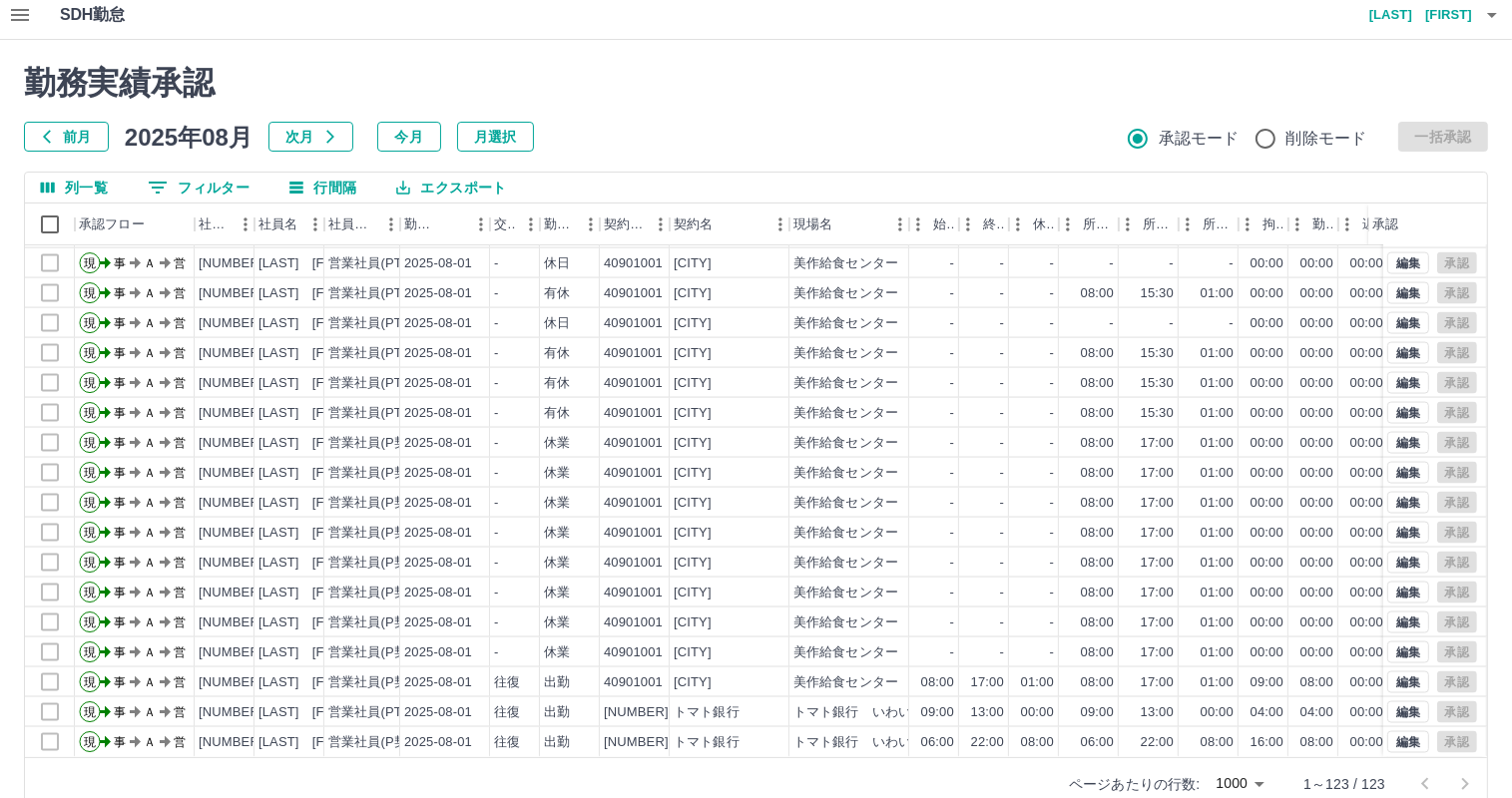 click 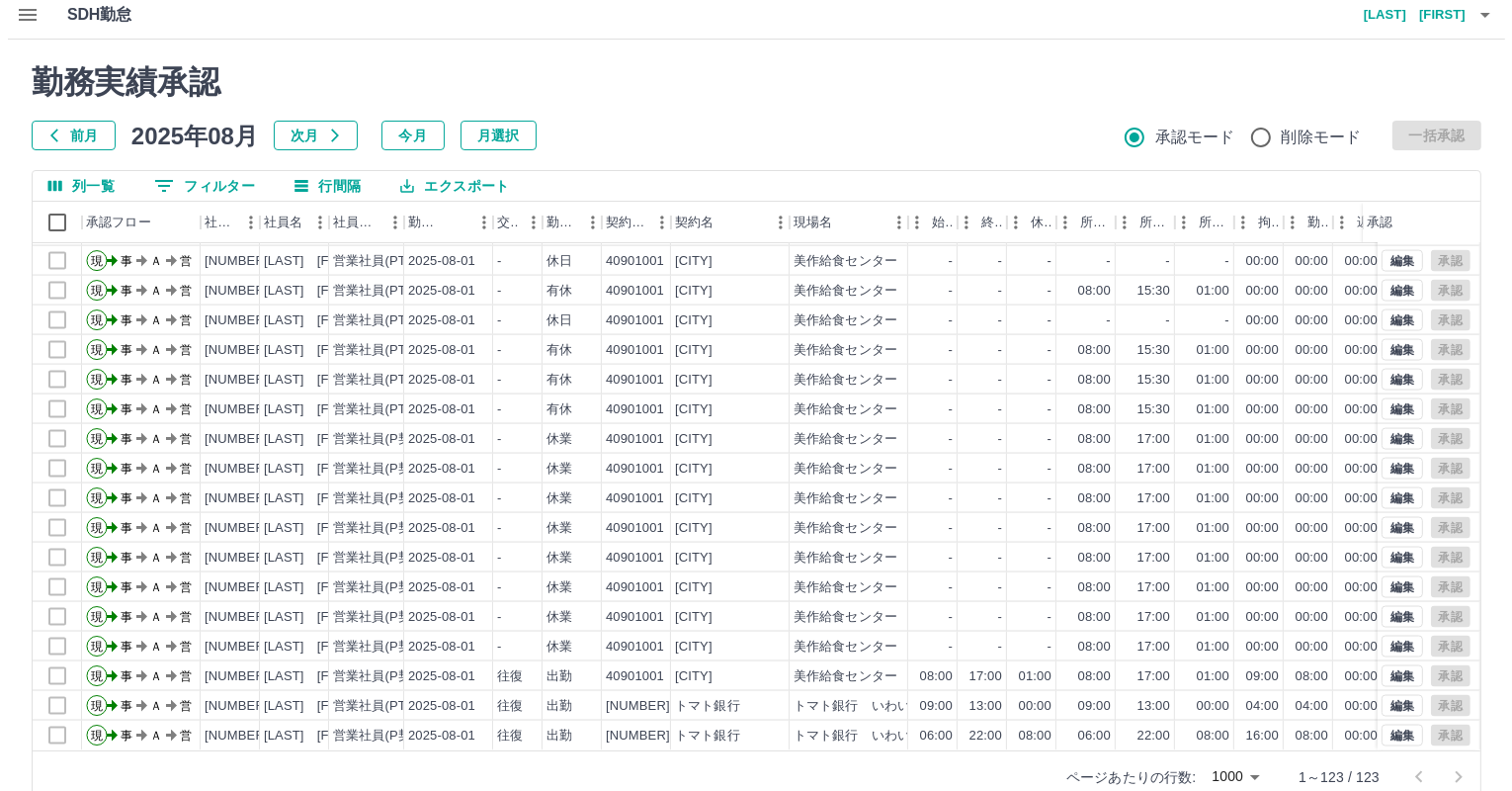 scroll, scrollTop: 0, scrollLeft: 0, axis: both 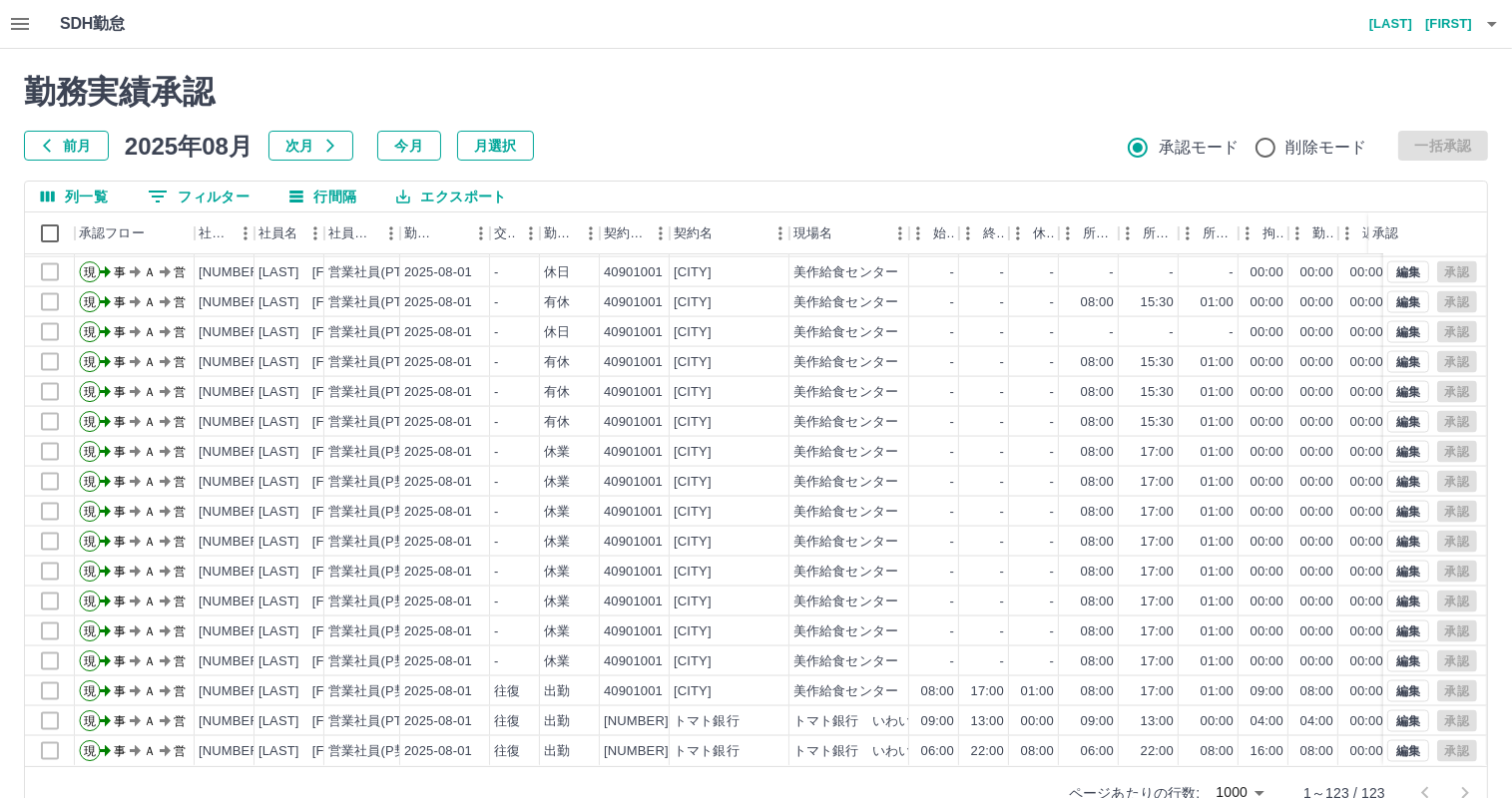 click at bounding box center [1492, 24] 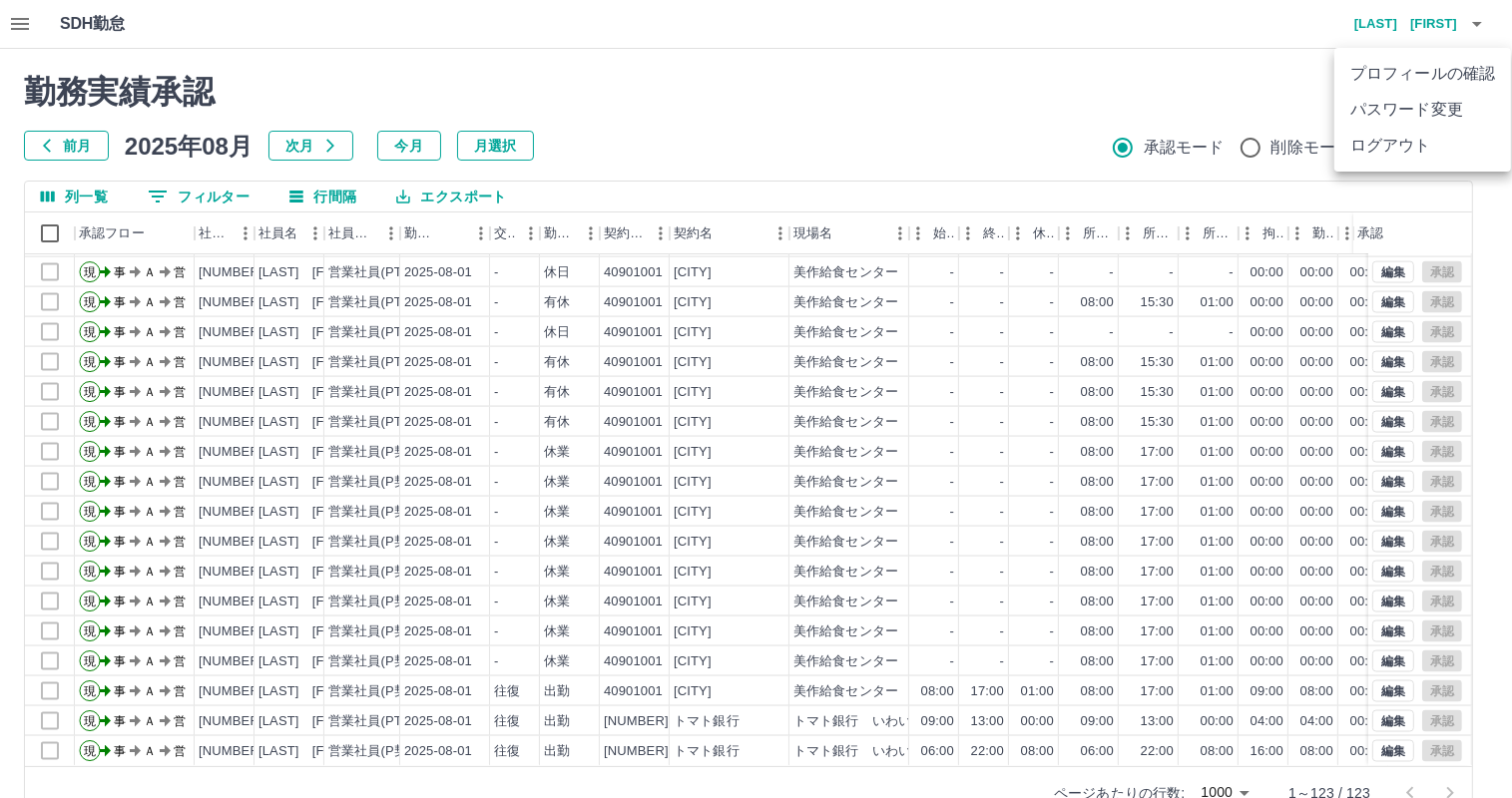 click at bounding box center [756, 399] 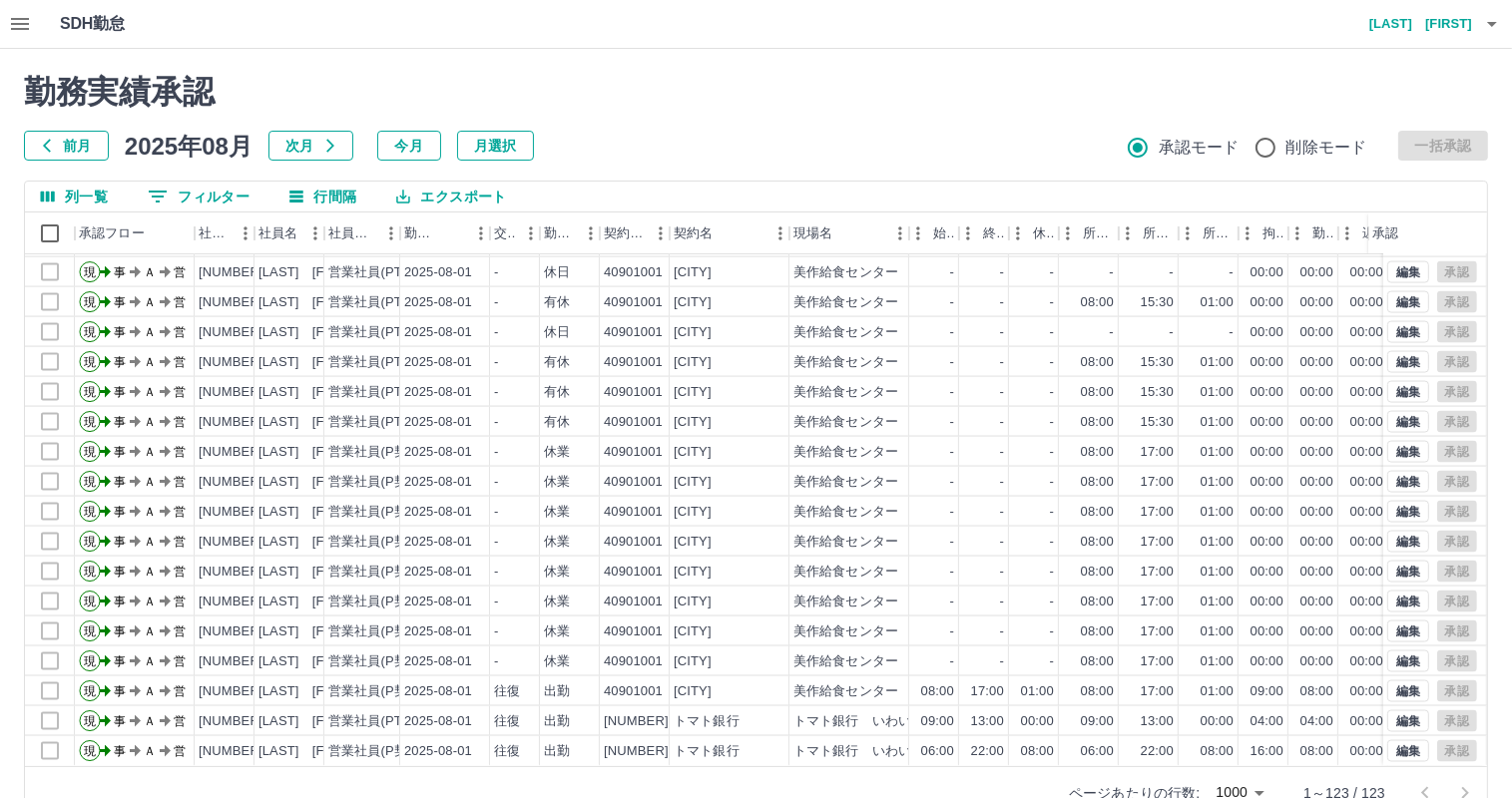 click 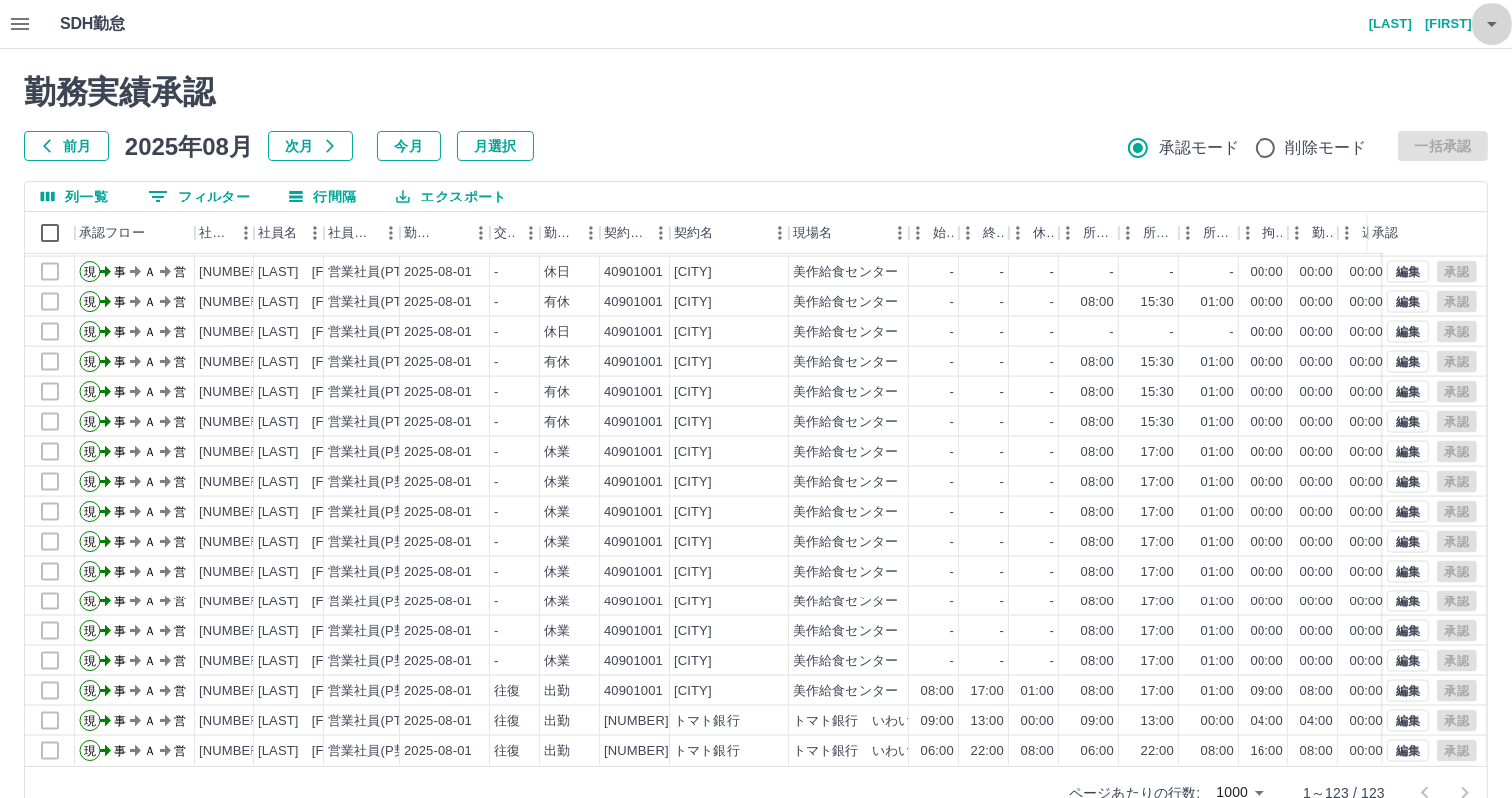 click 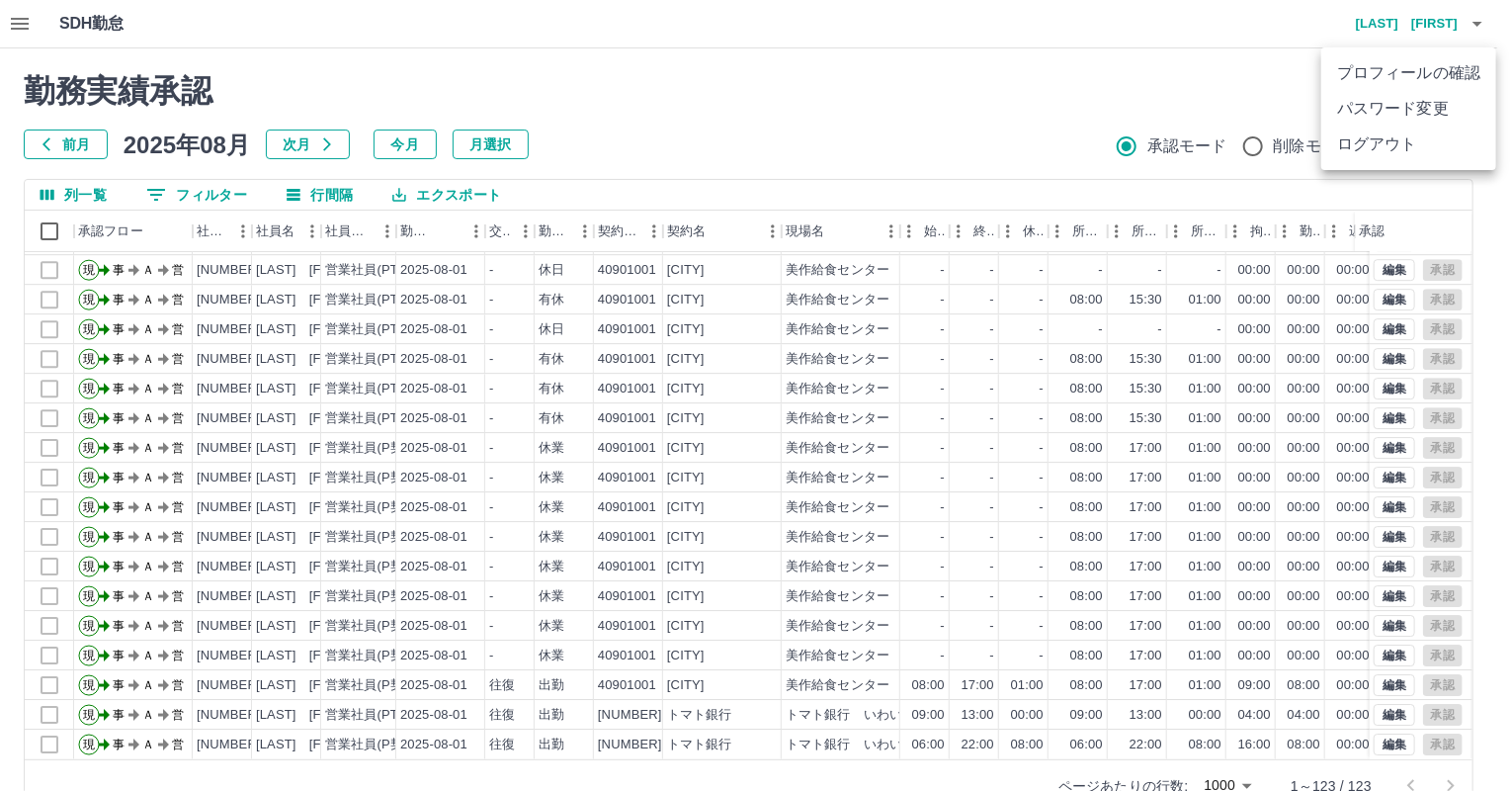 click on "ログアウト" at bounding box center [1408, 144] 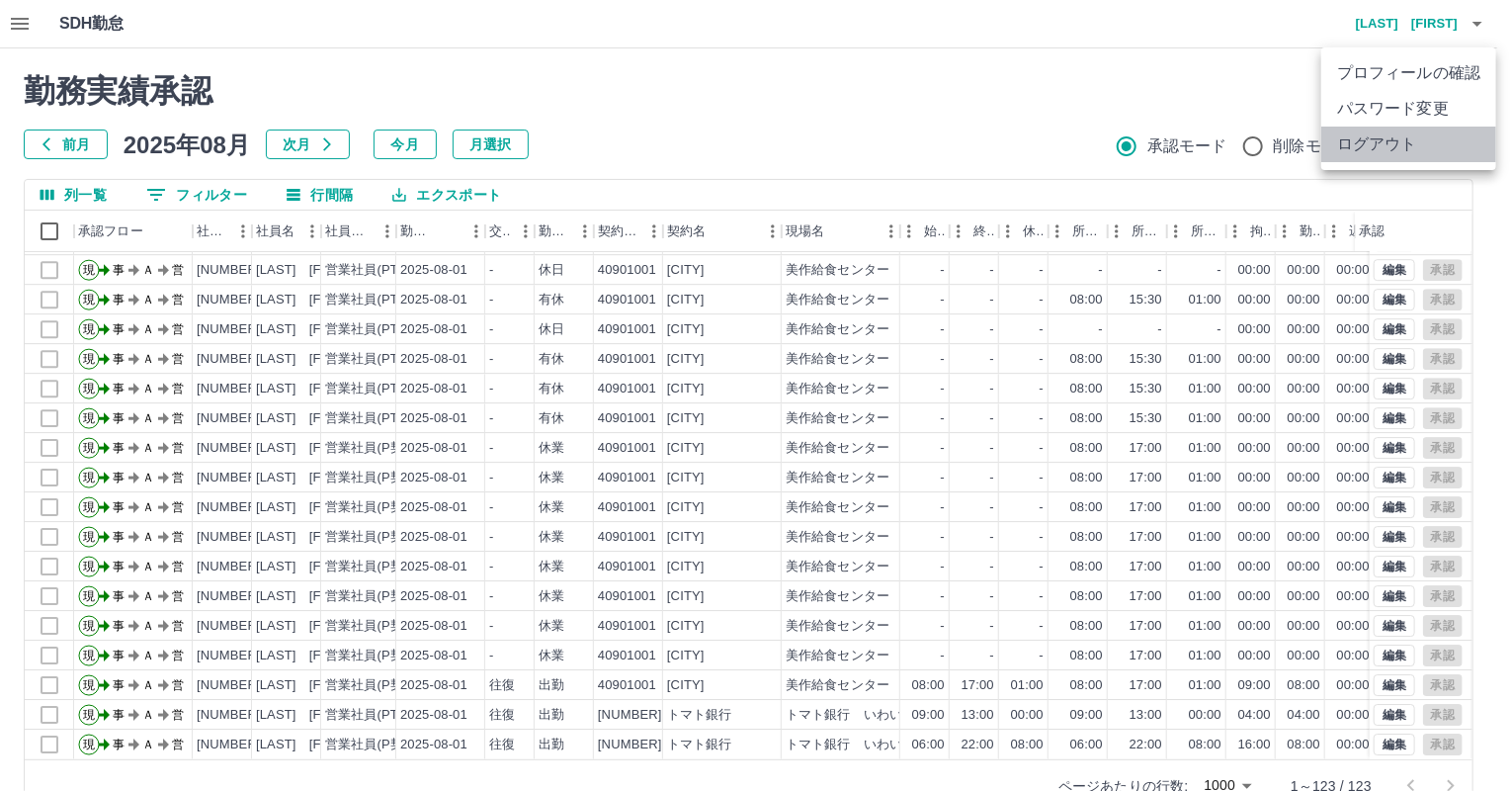 click on "ログアウト" at bounding box center (1408, 144) 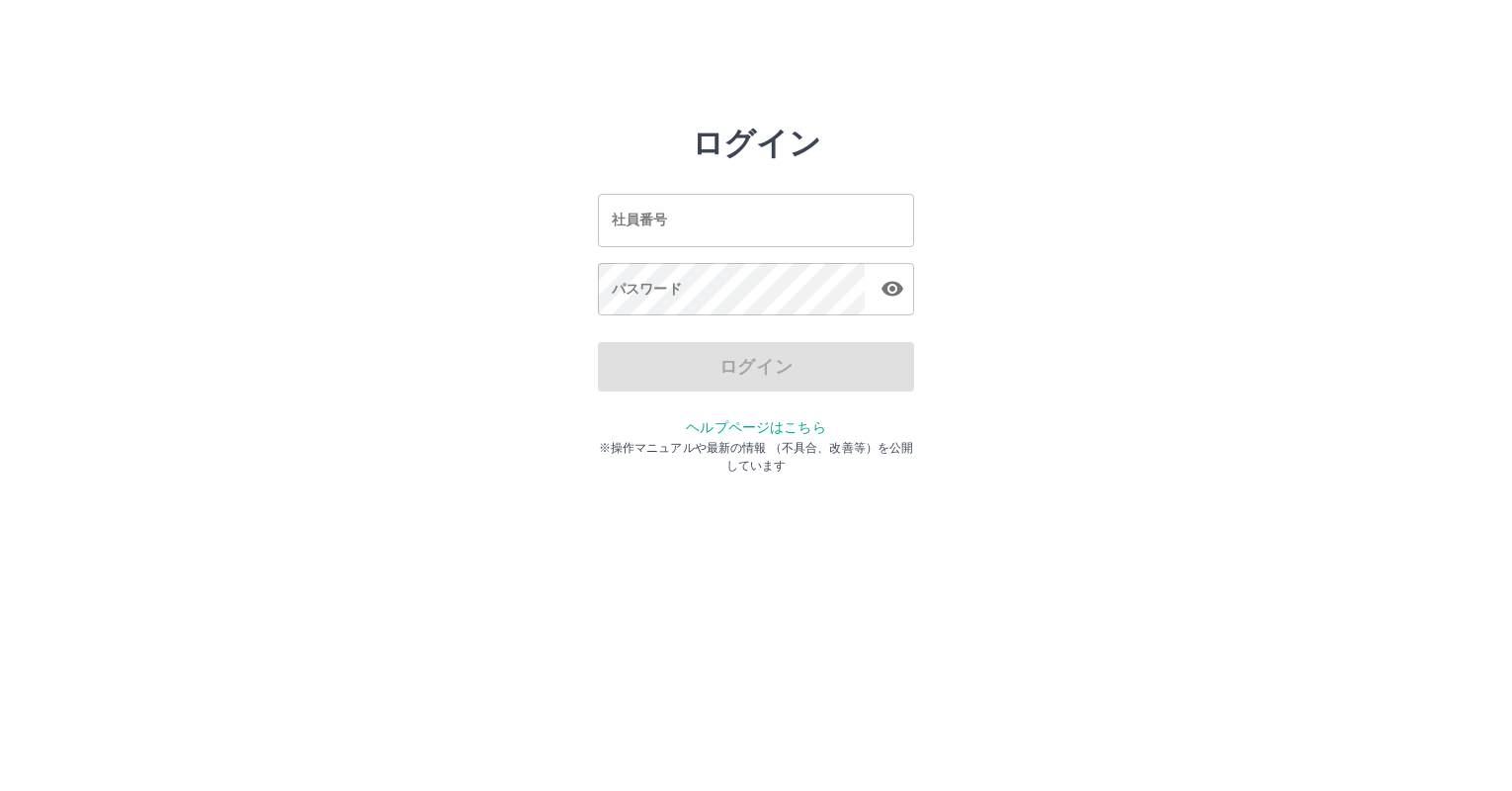 scroll, scrollTop: 0, scrollLeft: 0, axis: both 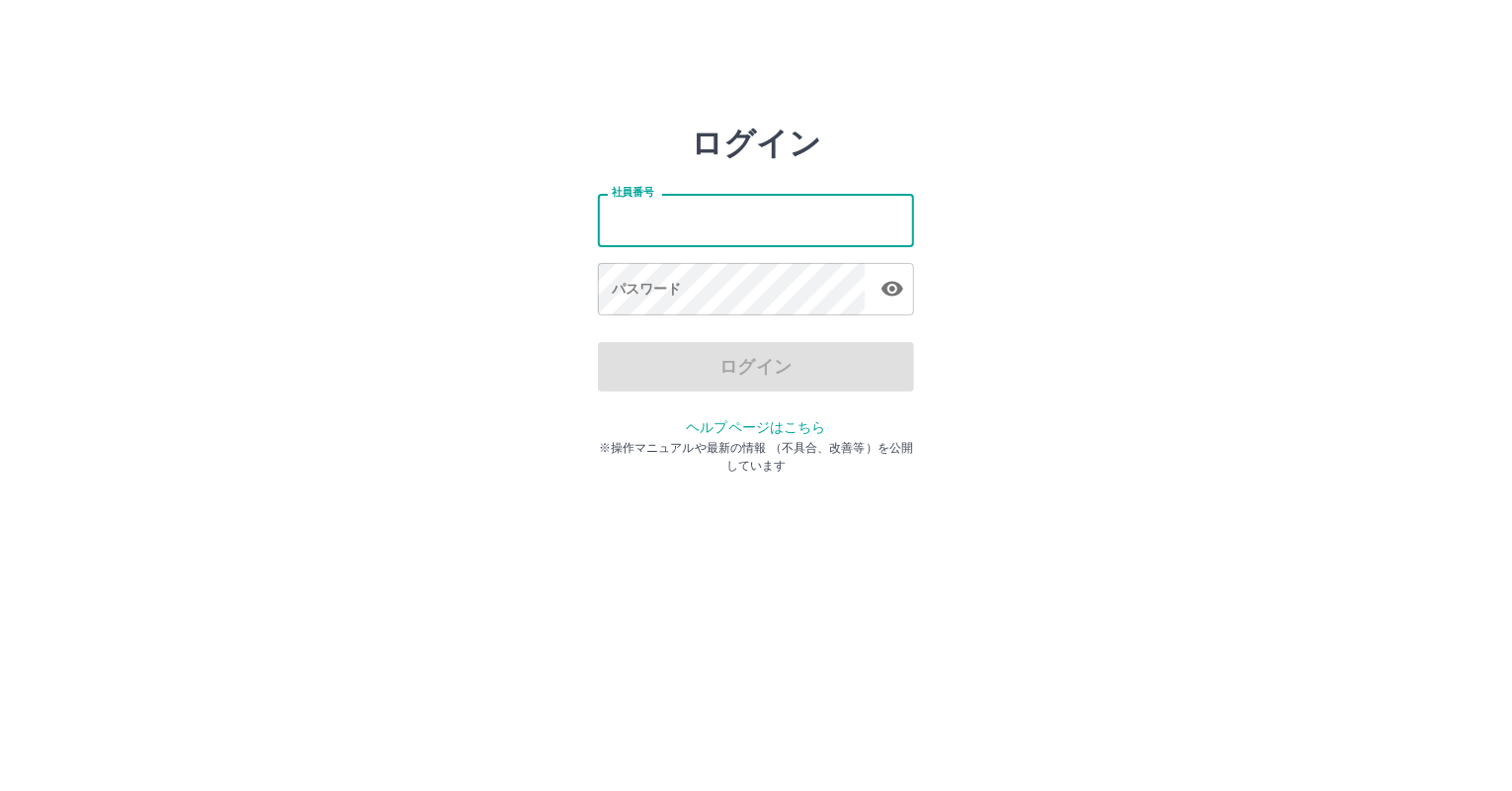 click on "社員番号" at bounding box center [756, 220] 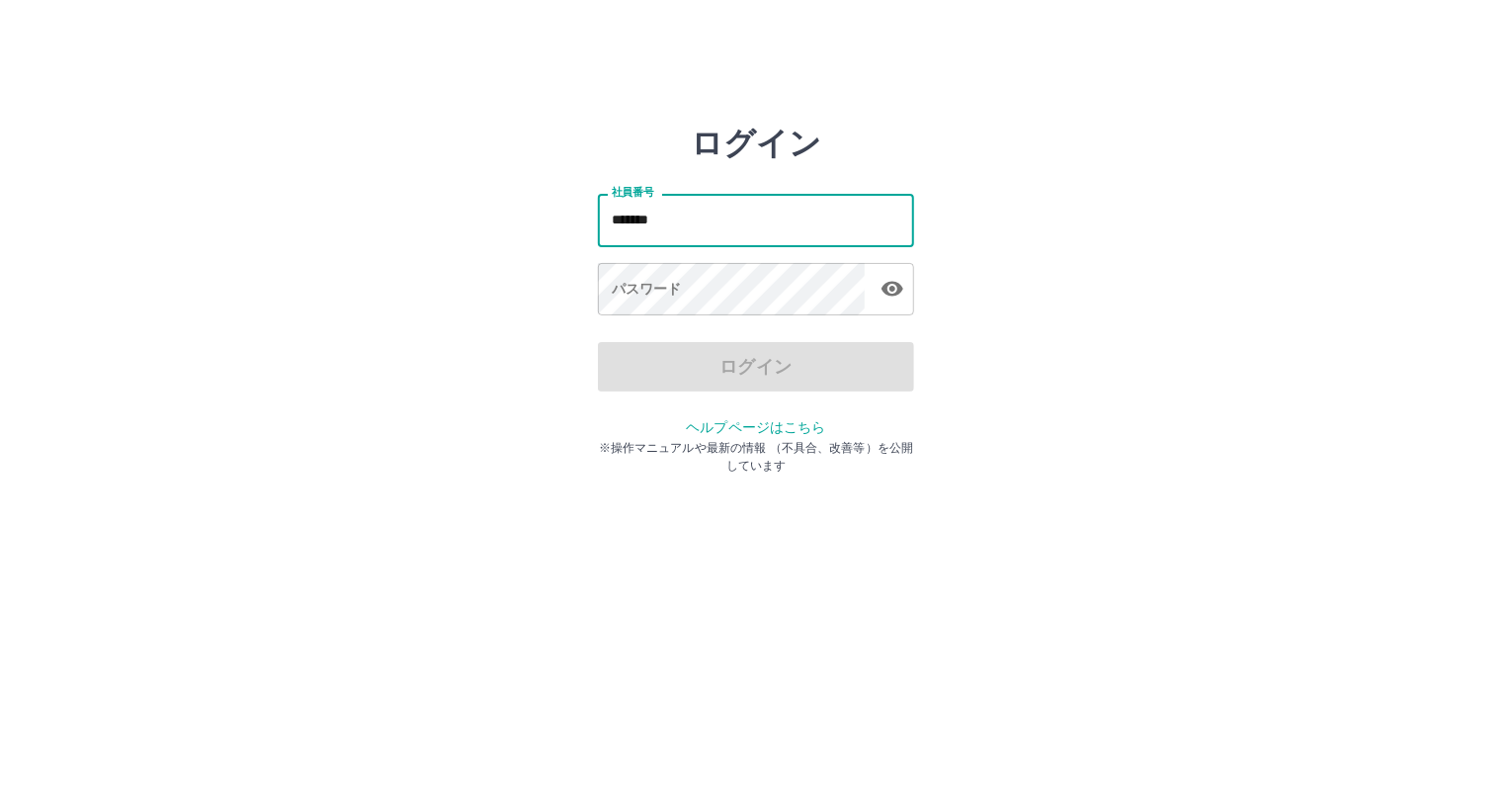 type on "*******" 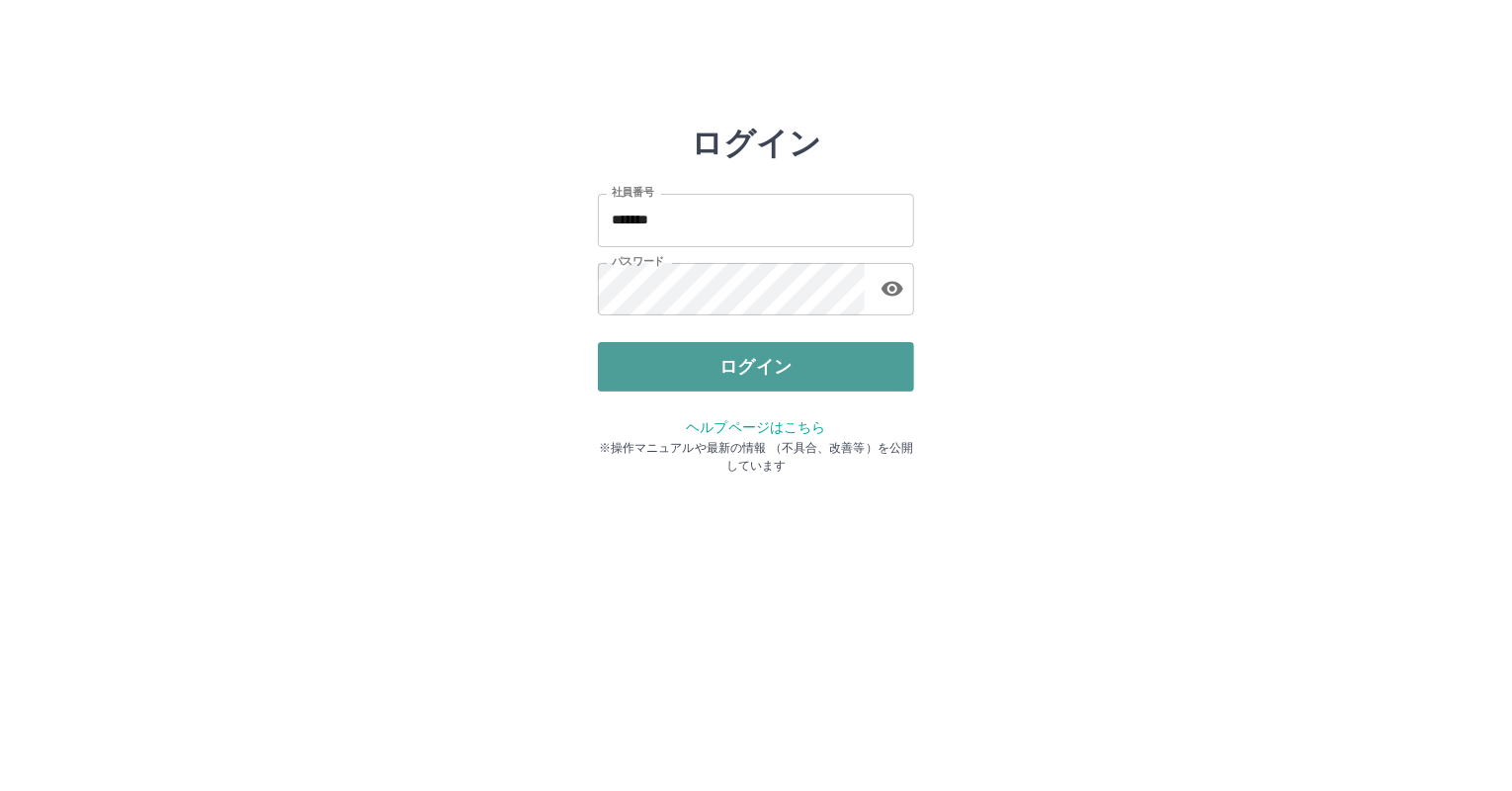 click on "ログイン" at bounding box center [756, 367] 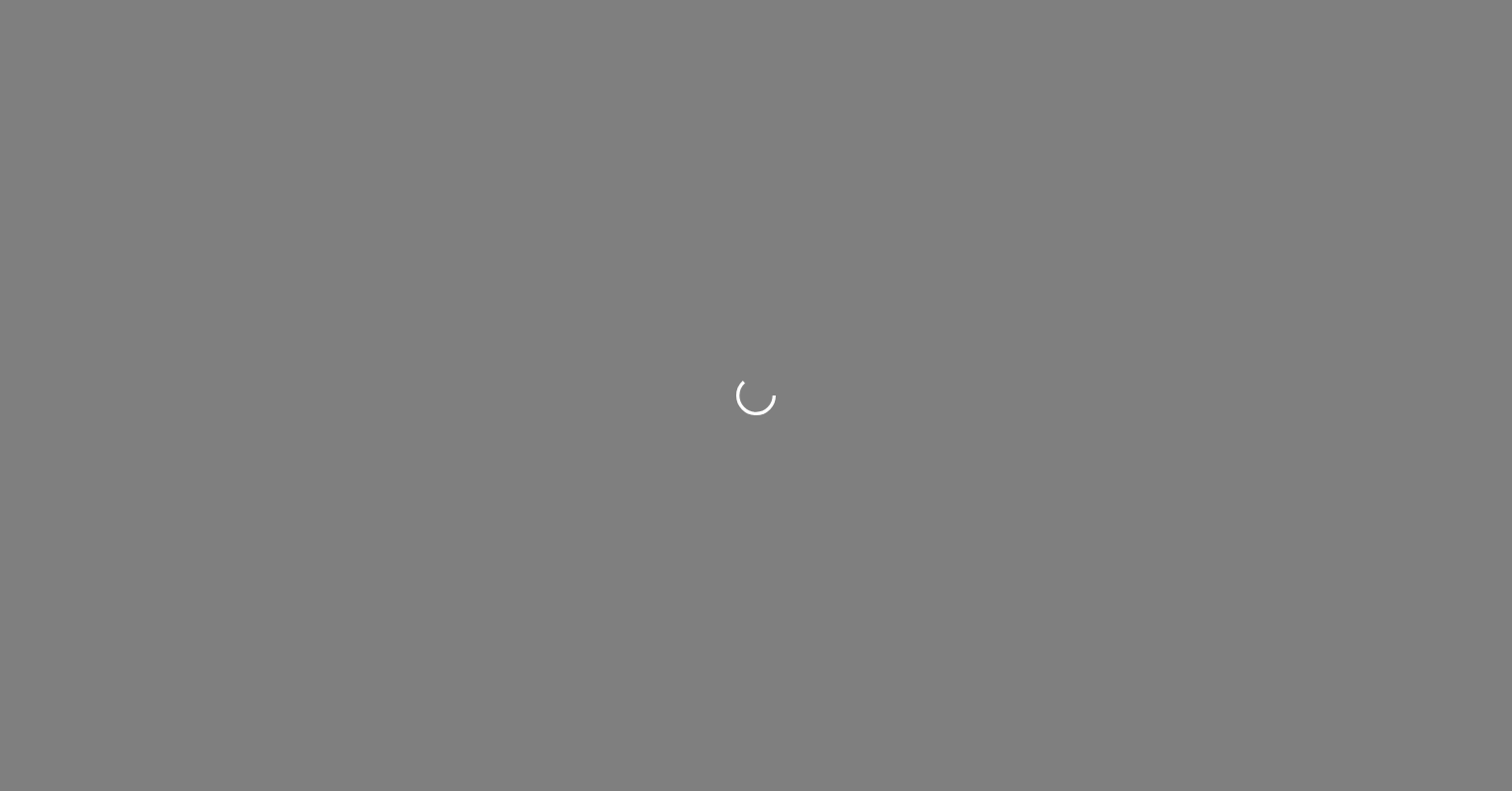 scroll, scrollTop: 0, scrollLeft: 0, axis: both 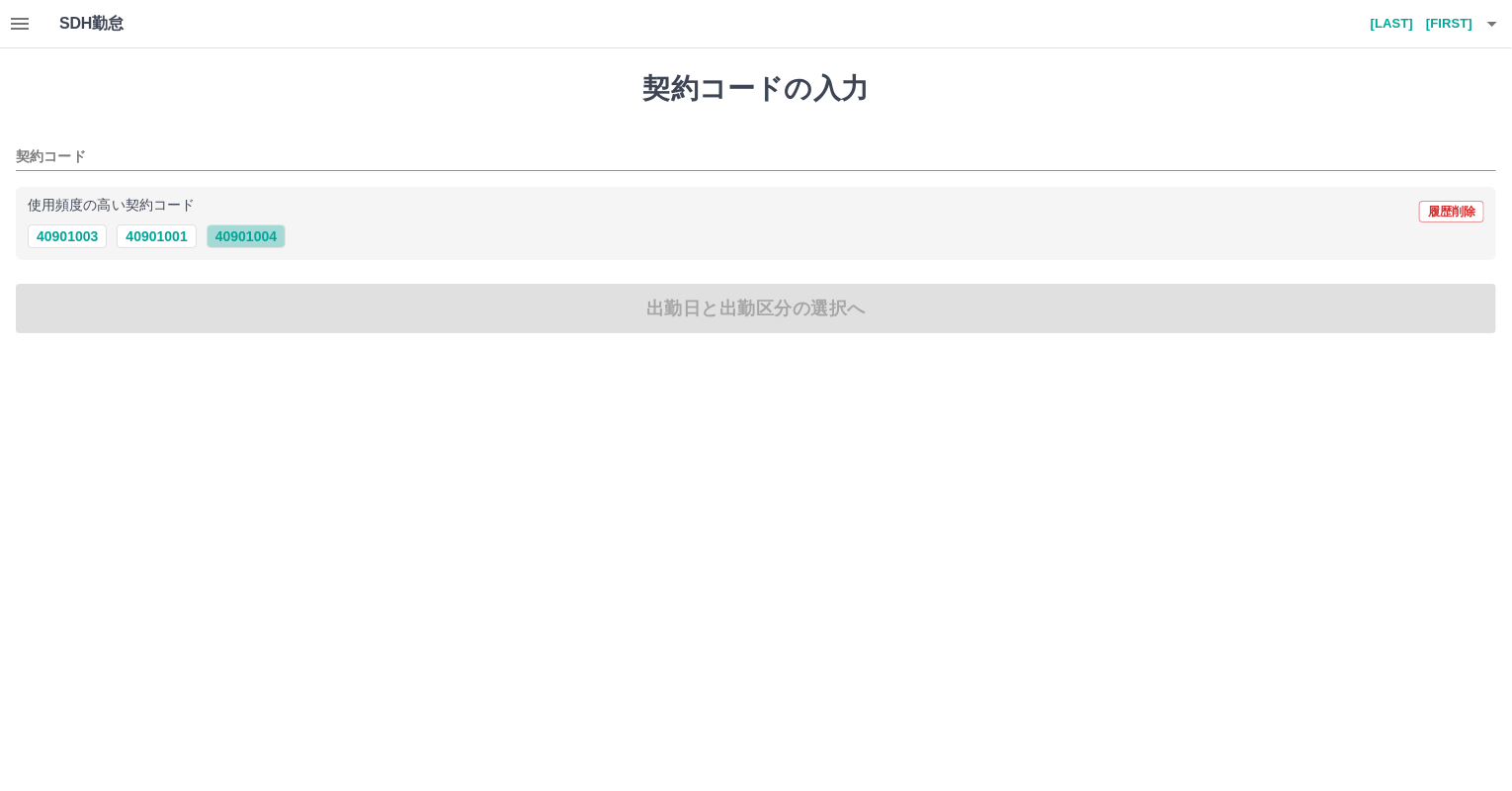 click on "40901004" at bounding box center [246, 236] 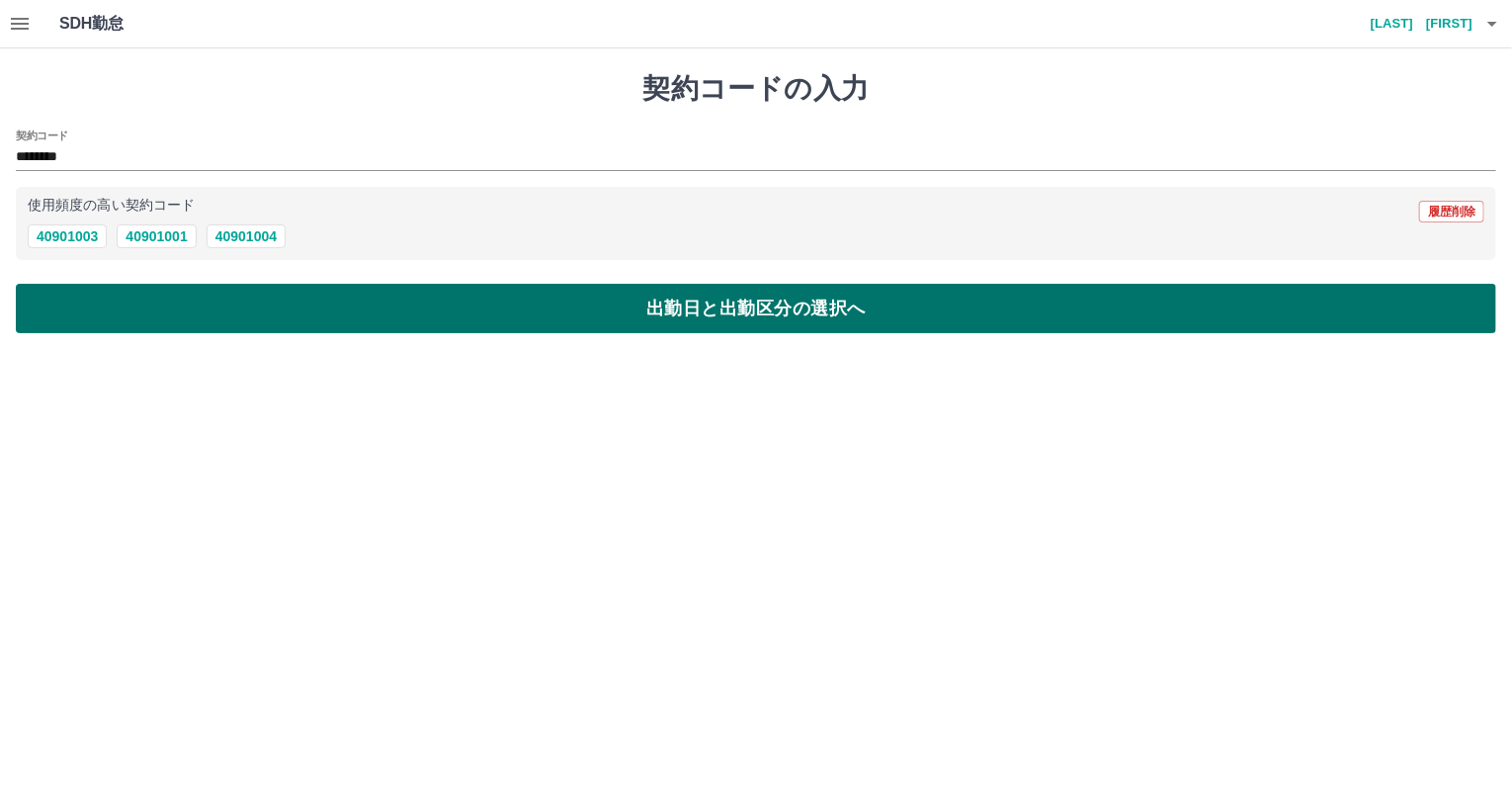 click on "出勤日と出勤区分の選択へ" at bounding box center [756, 308] 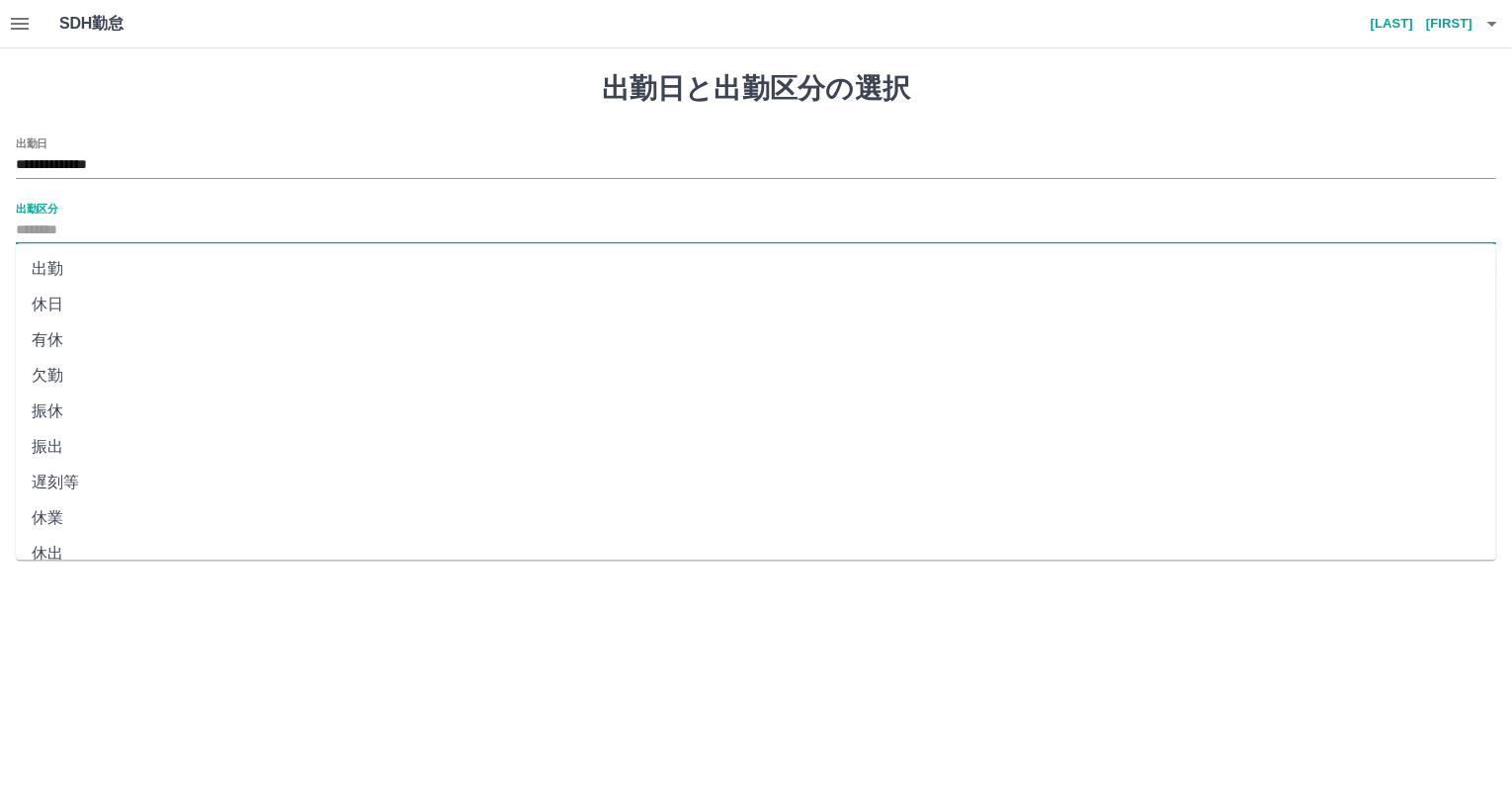 click on "出勤区分" at bounding box center (756, 230) 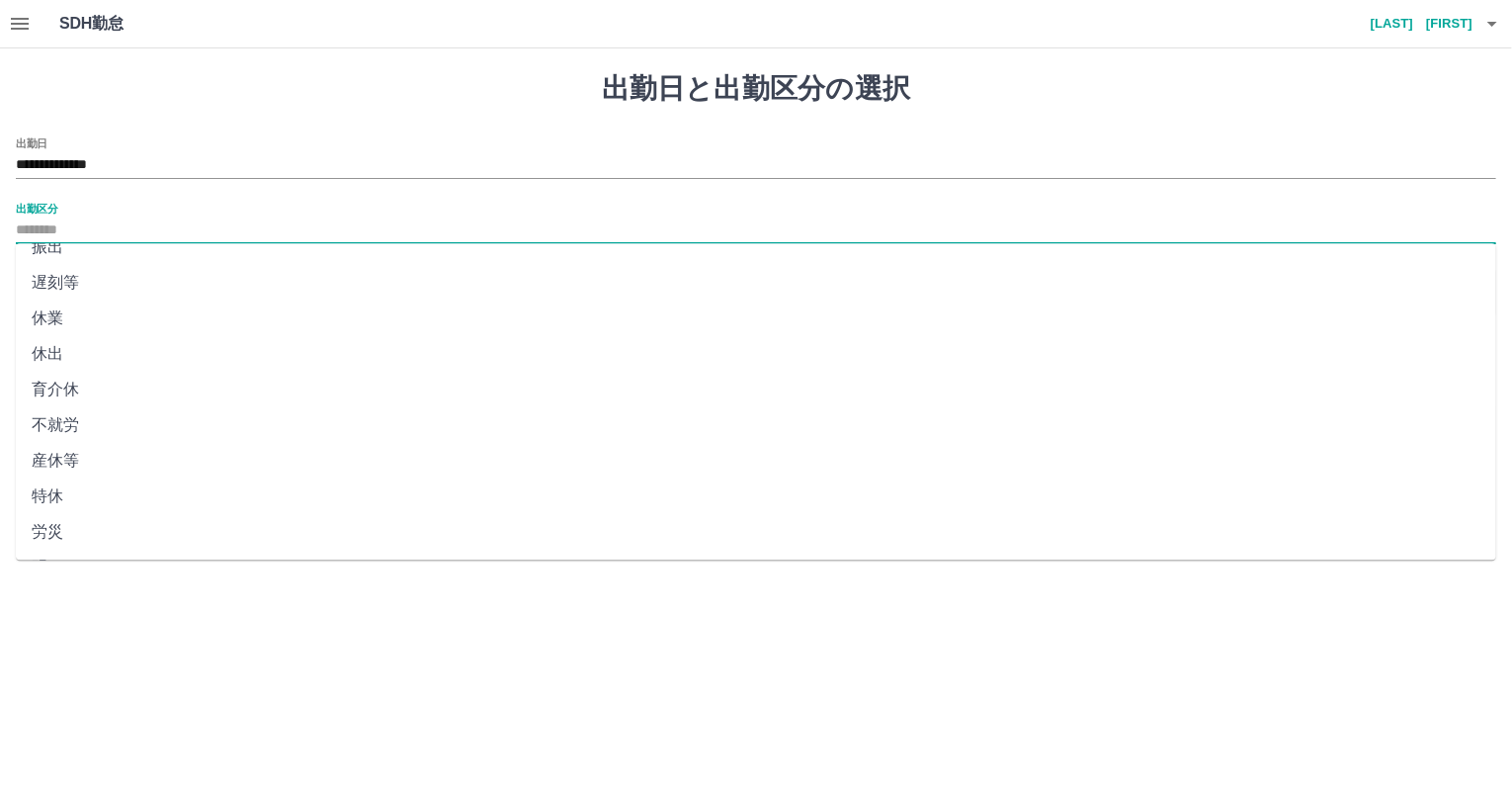scroll, scrollTop: 340, scrollLeft: 0, axis: vertical 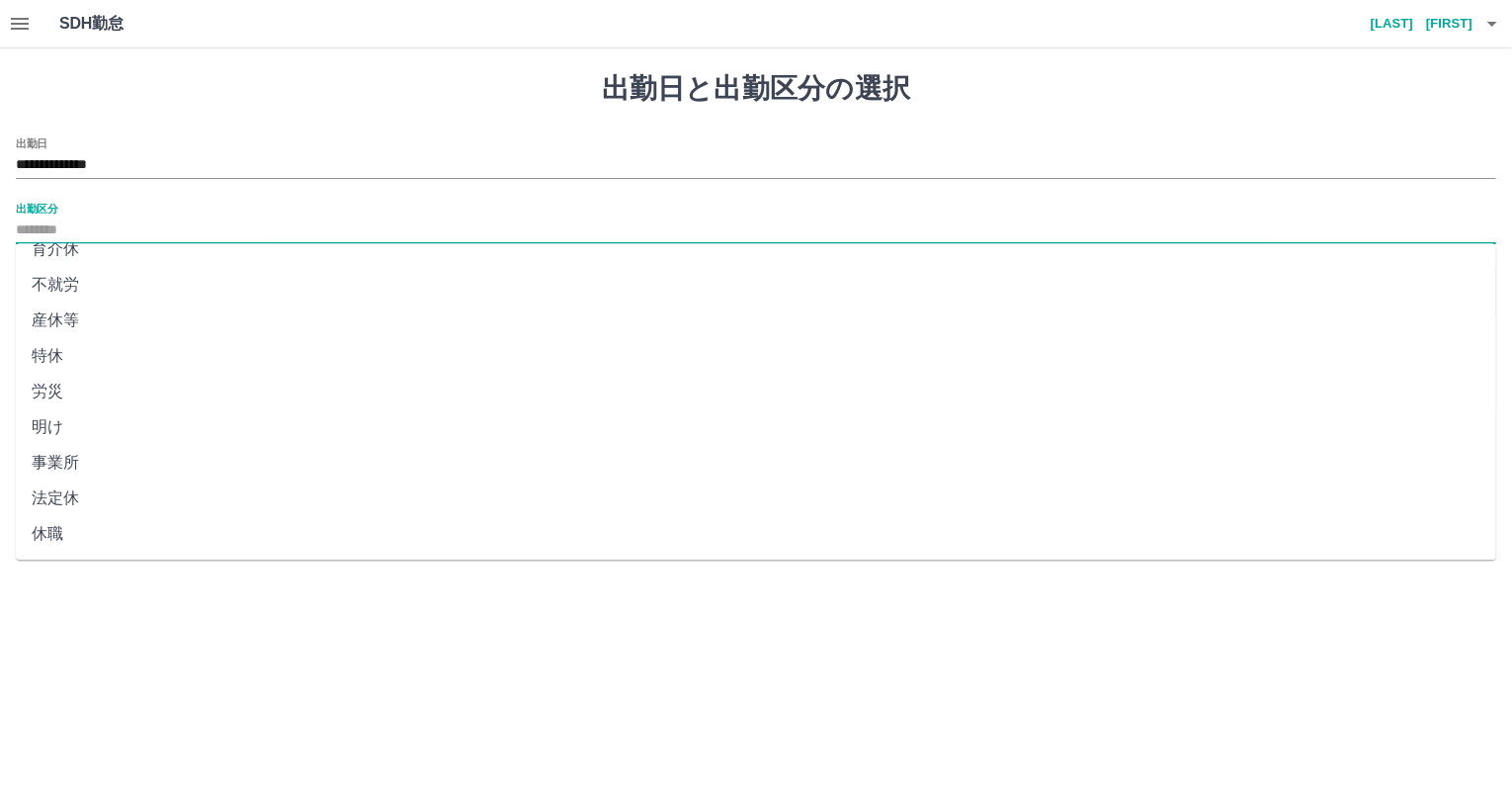 click on "法定休" at bounding box center (756, 498) 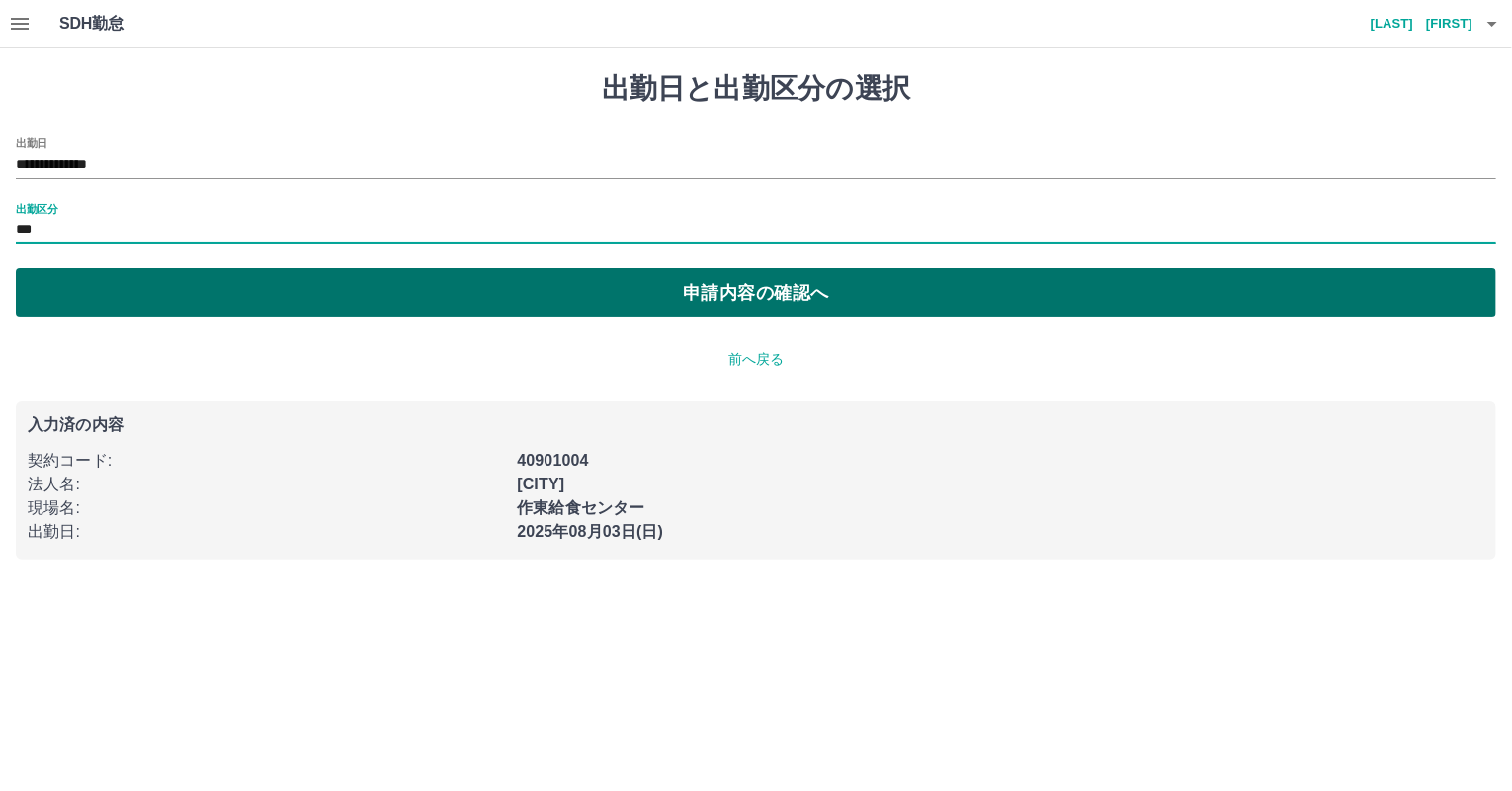 click on "申請内容の確認へ" at bounding box center (756, 293) 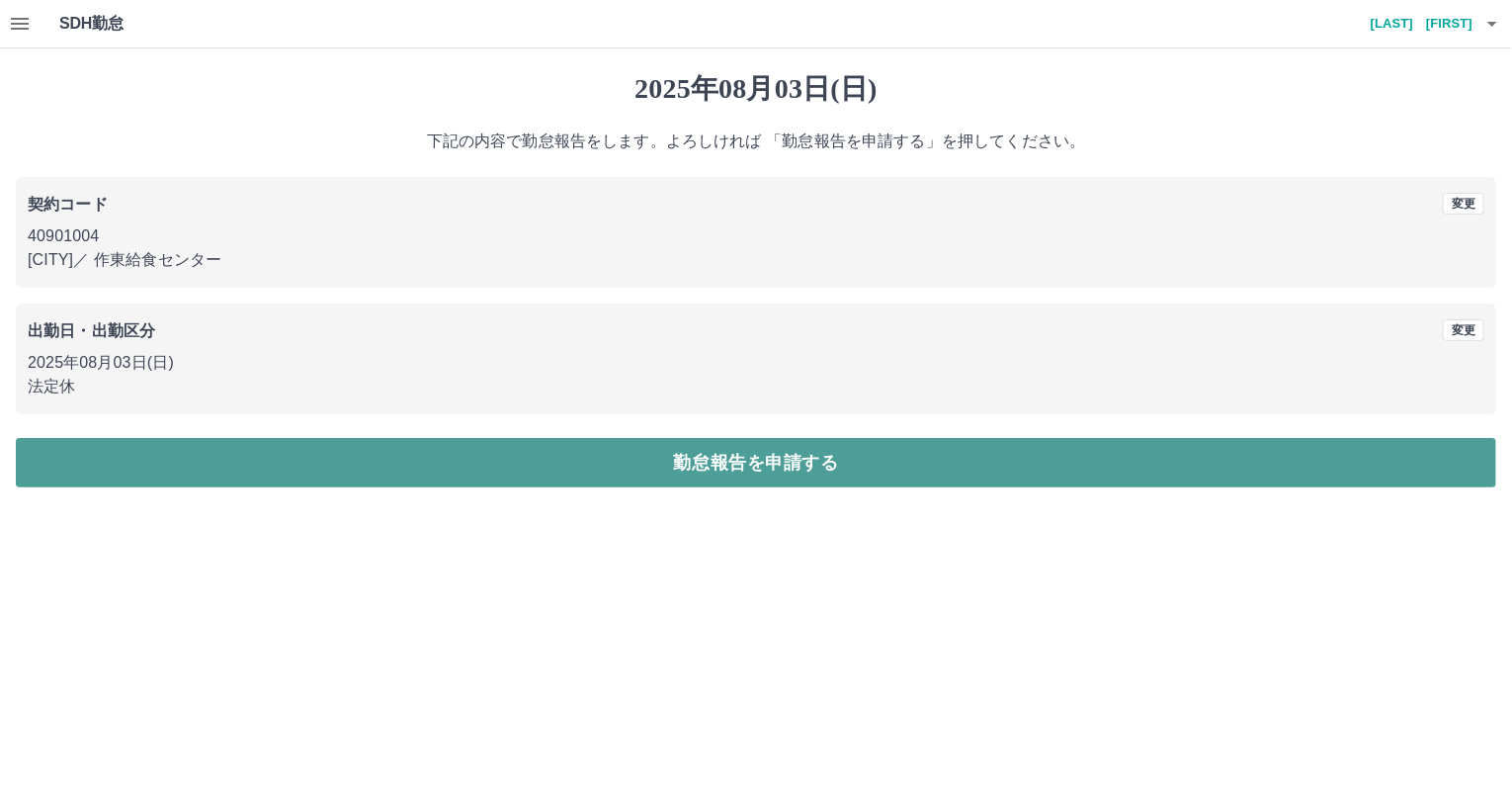 click on "勤怠報告を申請する" at bounding box center (756, 463) 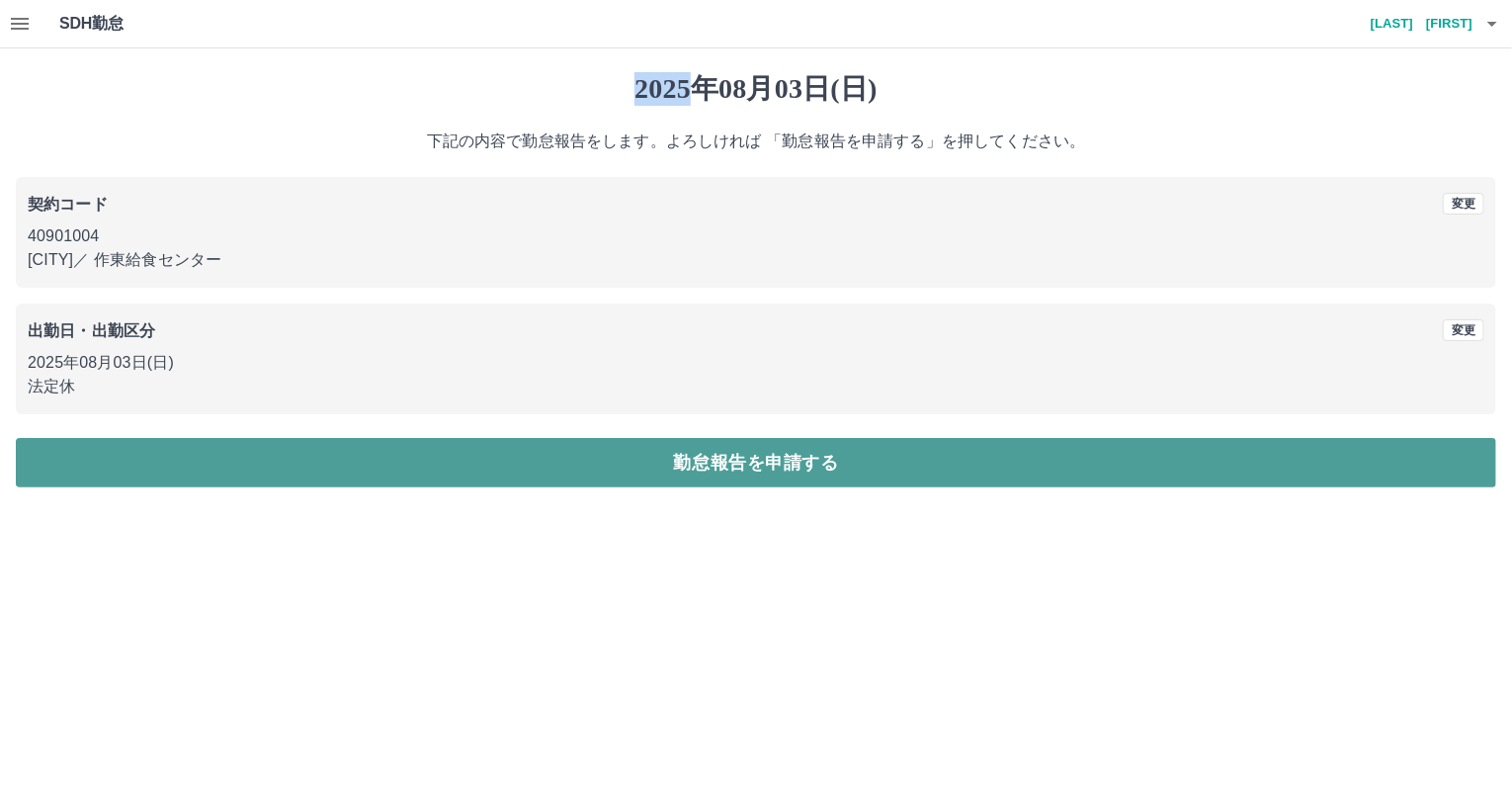 click at bounding box center [756, 396] 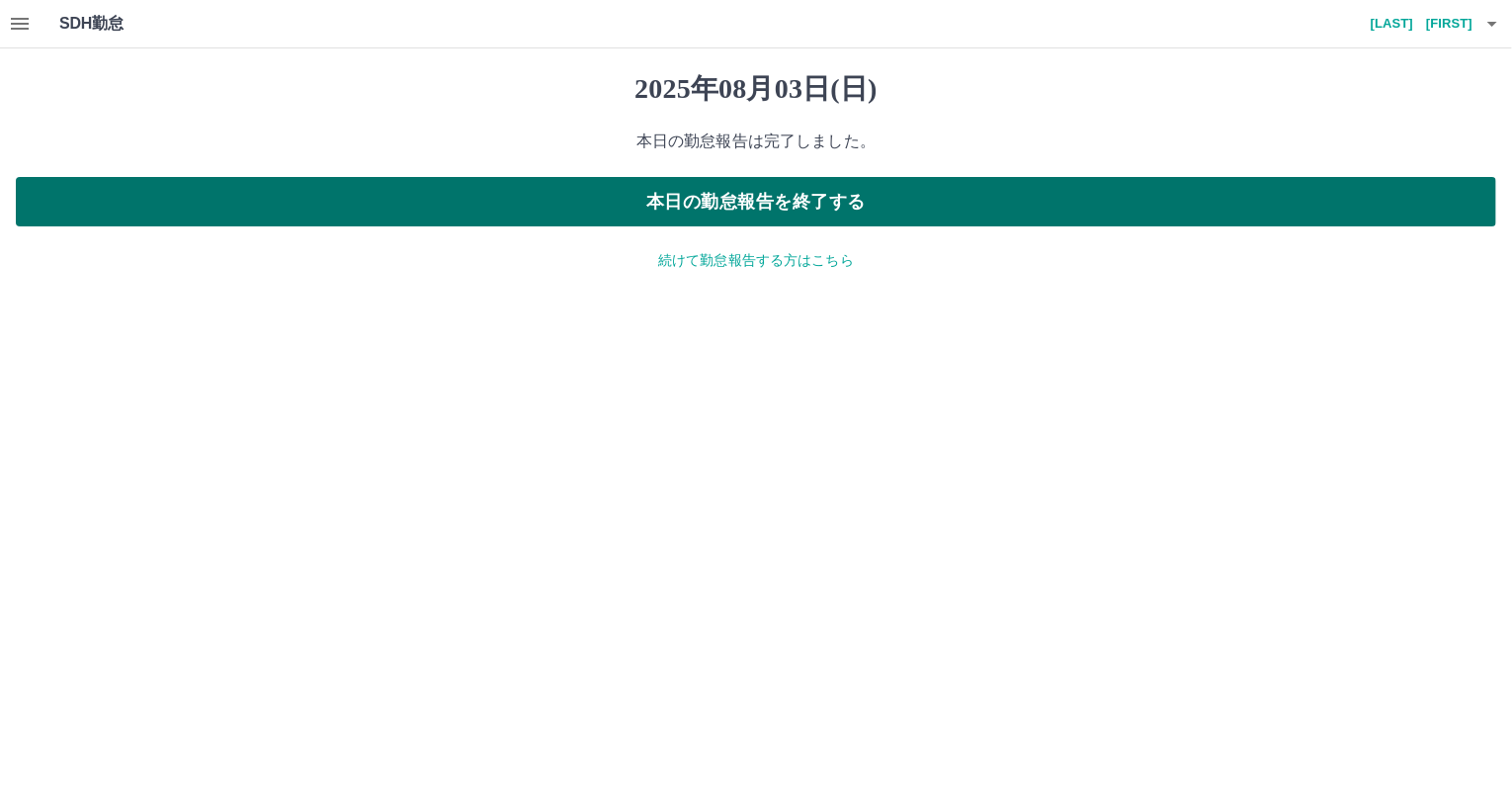 click on "本日の勤怠報告を終了する" at bounding box center [756, 202] 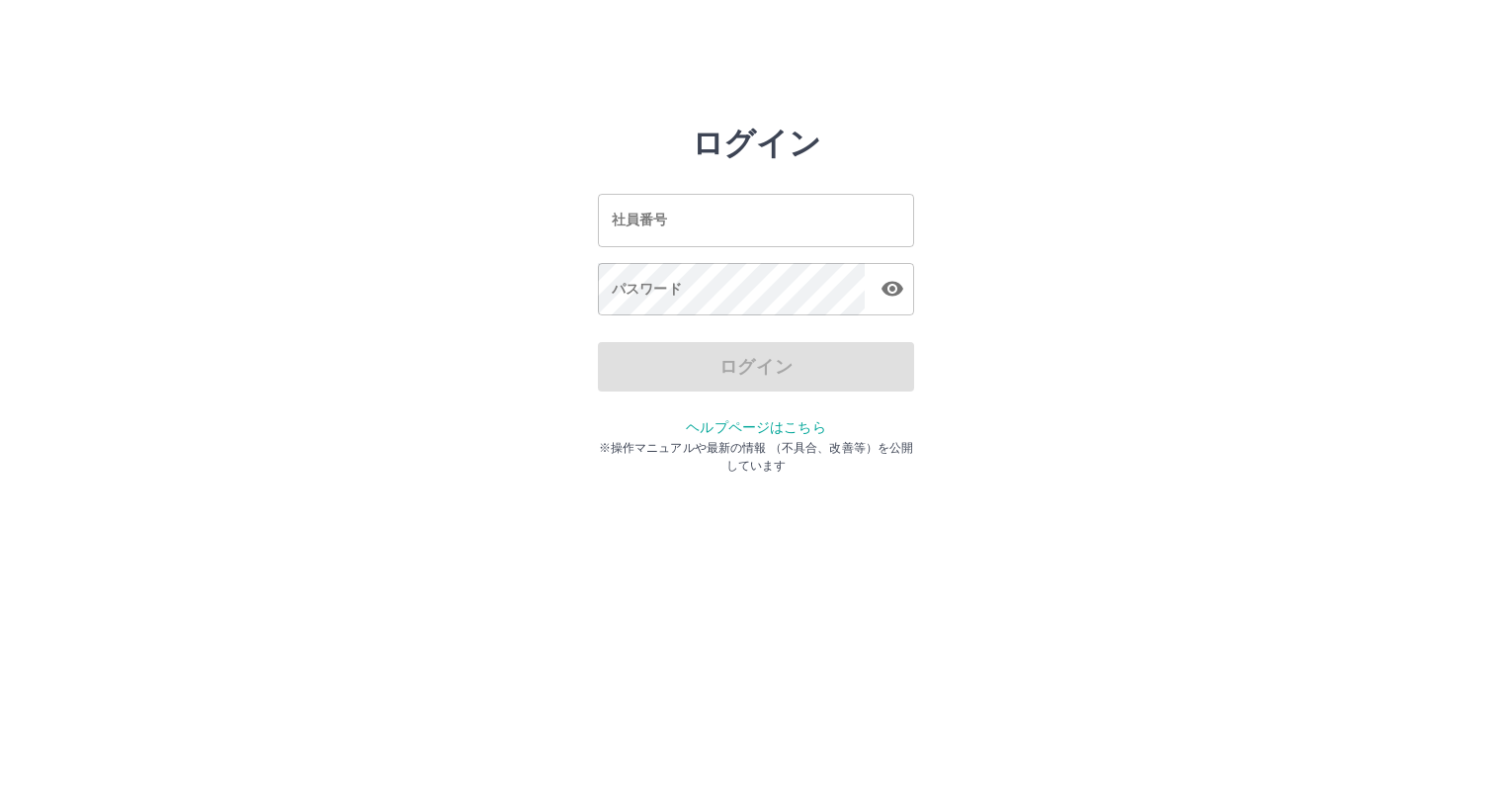 scroll, scrollTop: 0, scrollLeft: 0, axis: both 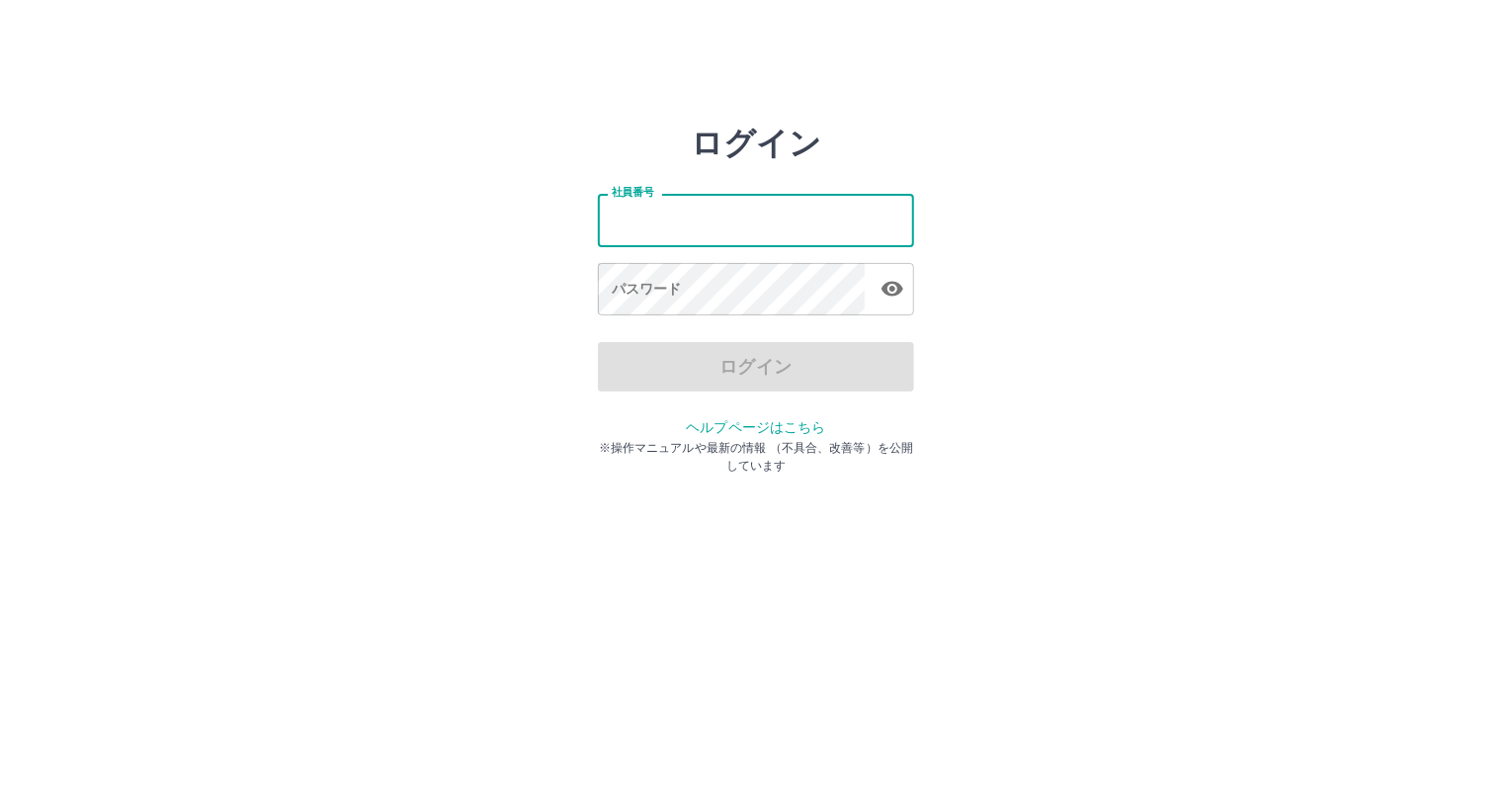 click on "社員番号" at bounding box center (756, 220) 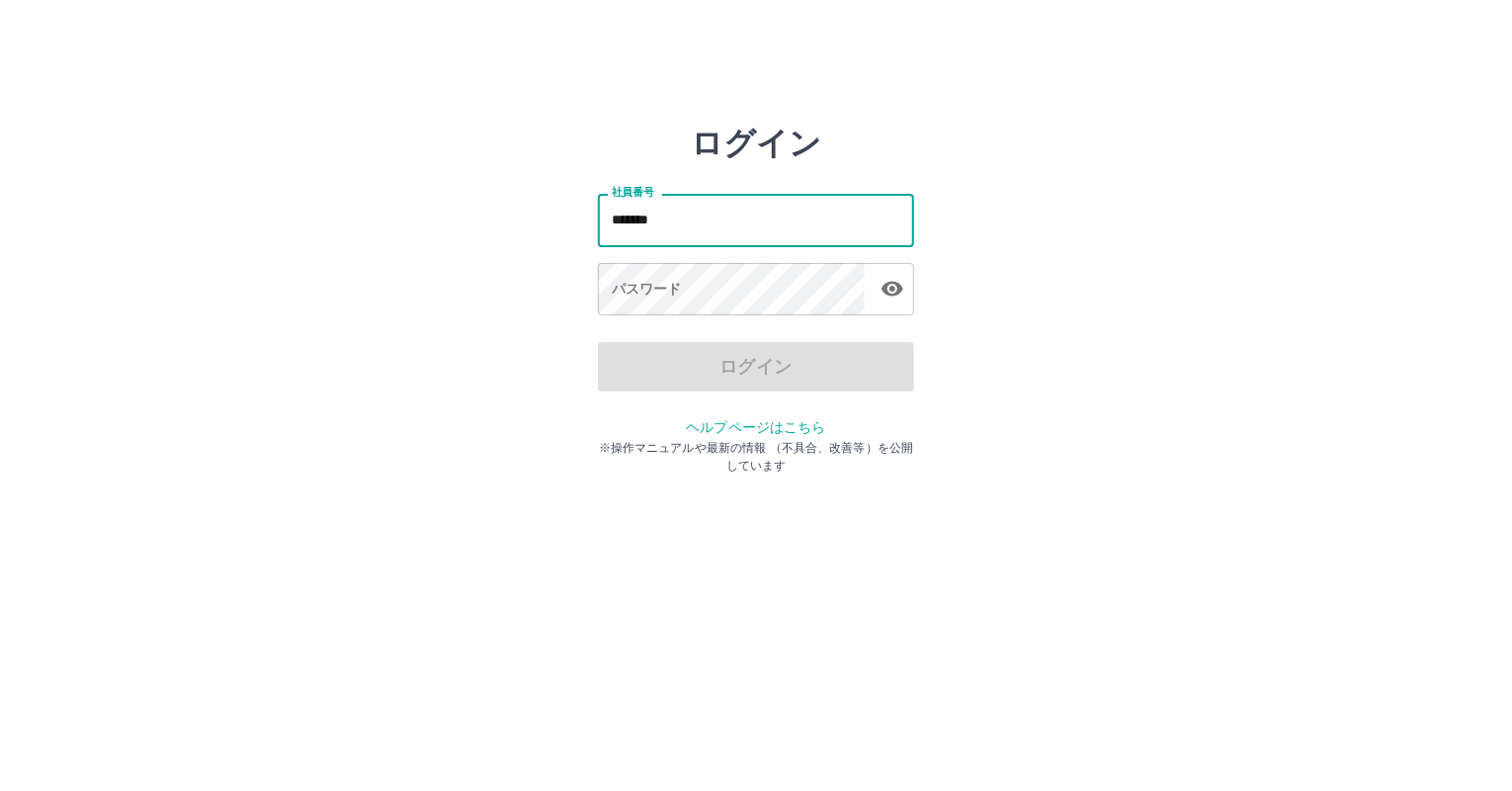 type on "*******" 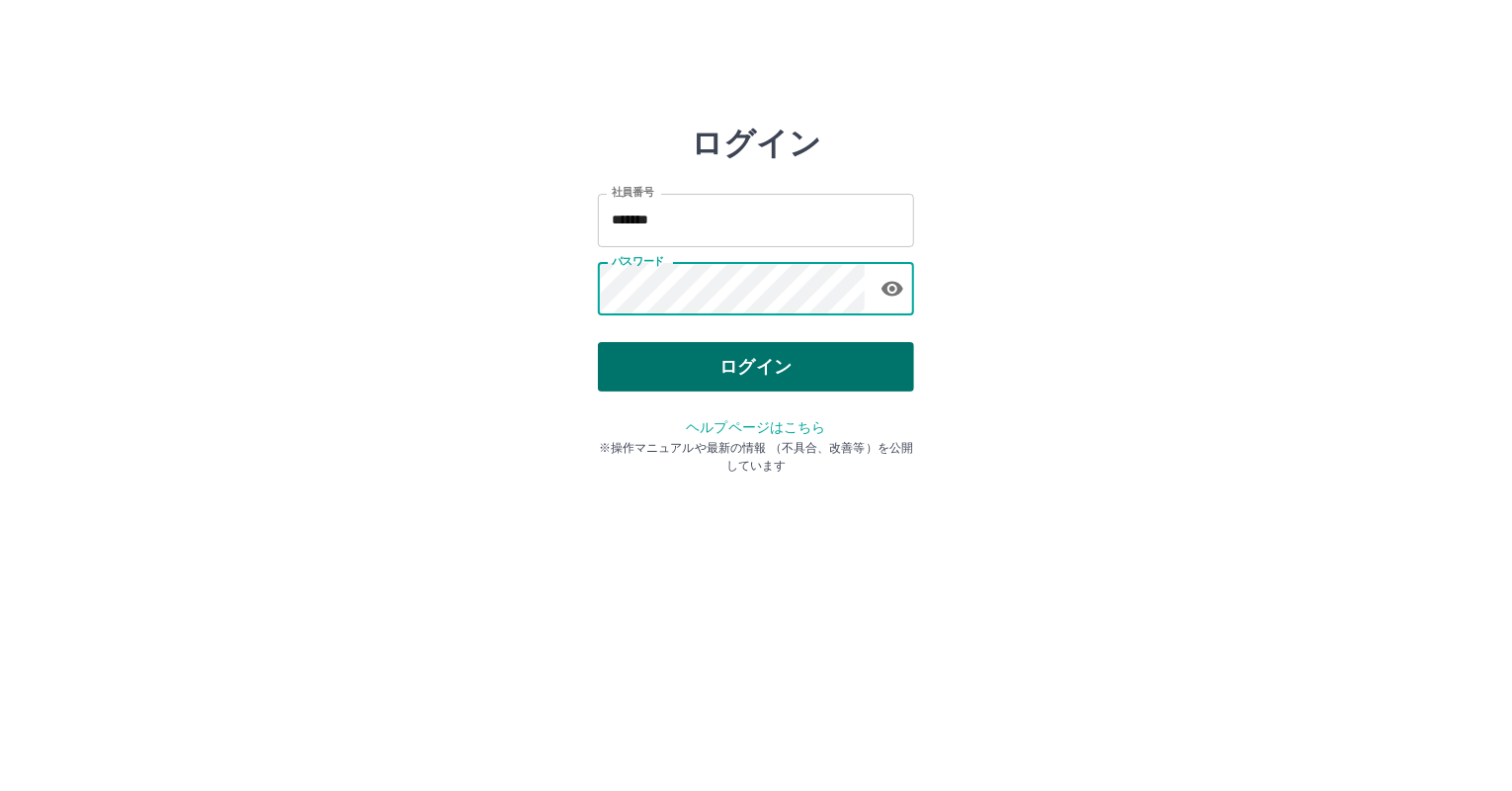click on "ログイン" at bounding box center [756, 367] 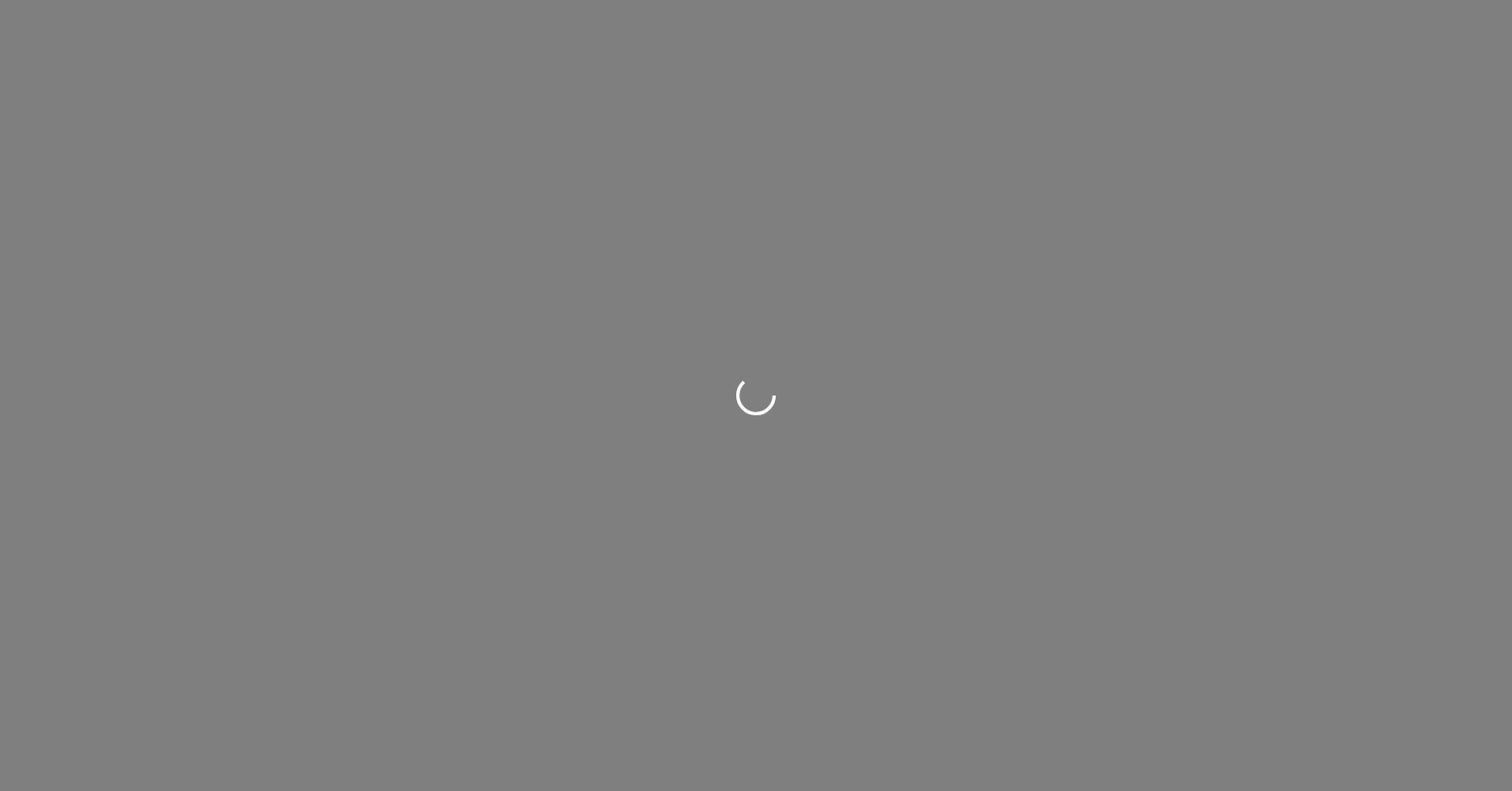scroll, scrollTop: 0, scrollLeft: 0, axis: both 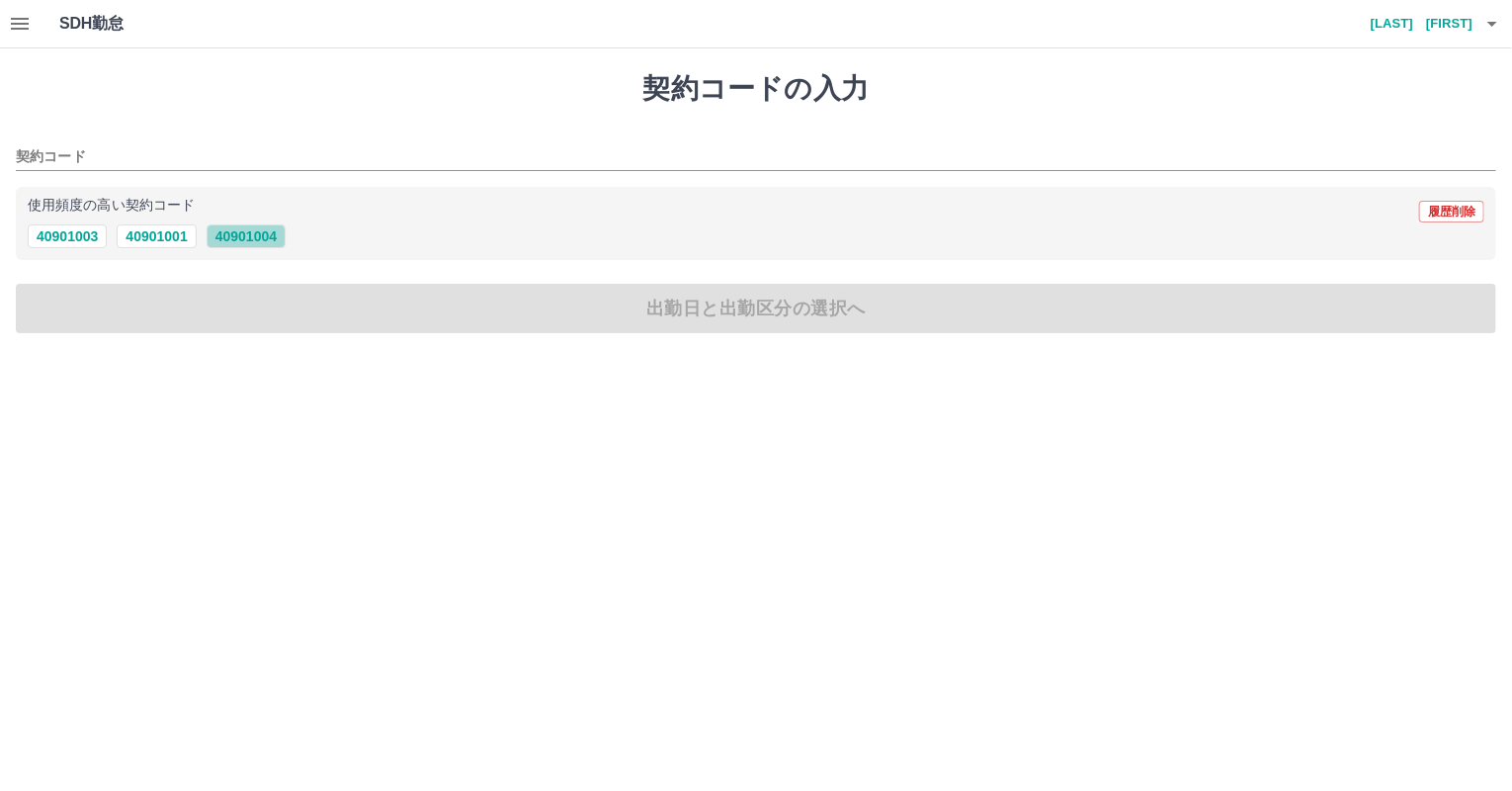 click on "40901004" at bounding box center [246, 236] 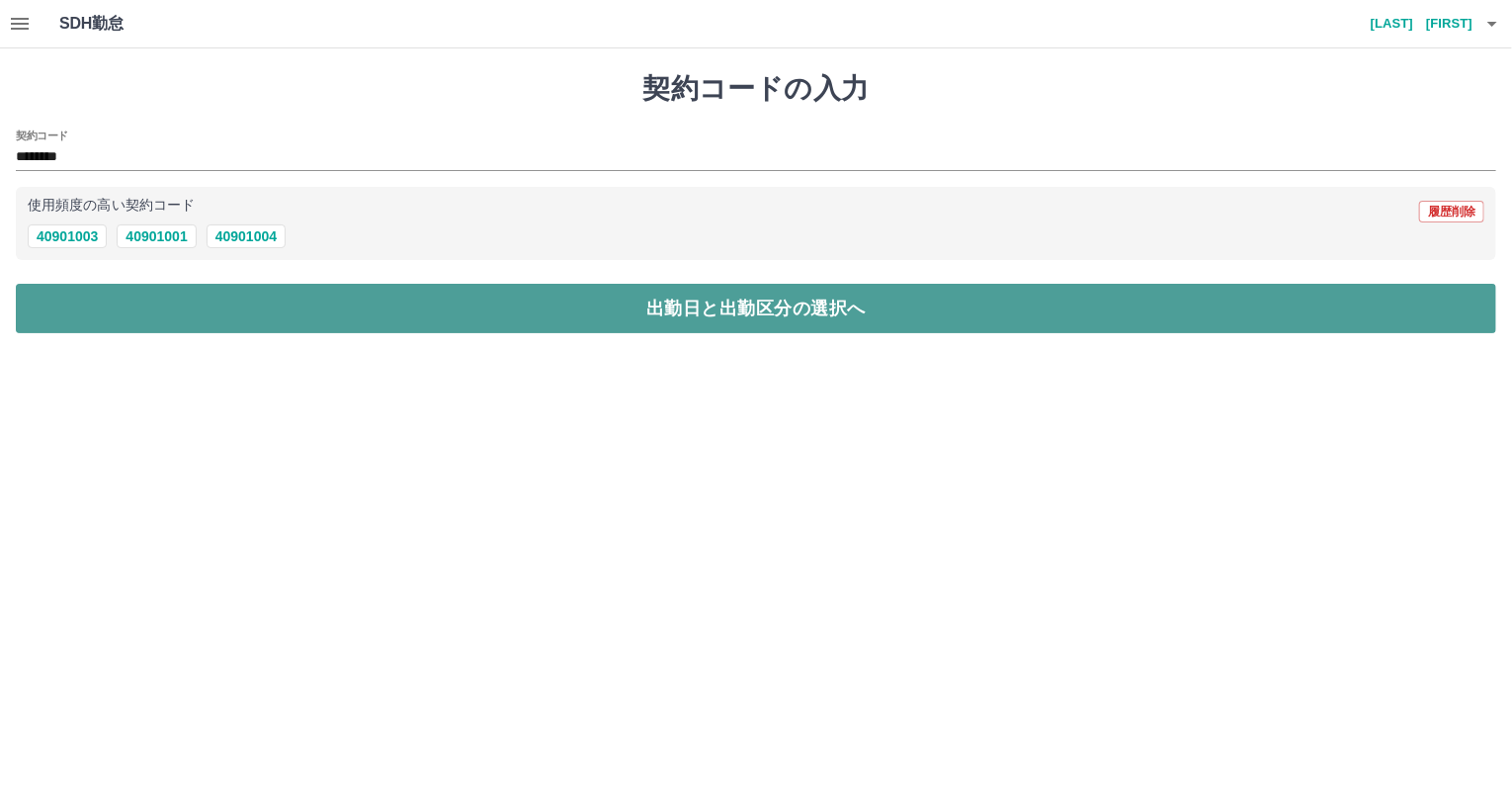 click on "出勤日と出勤区分の選択へ" at bounding box center (756, 308) 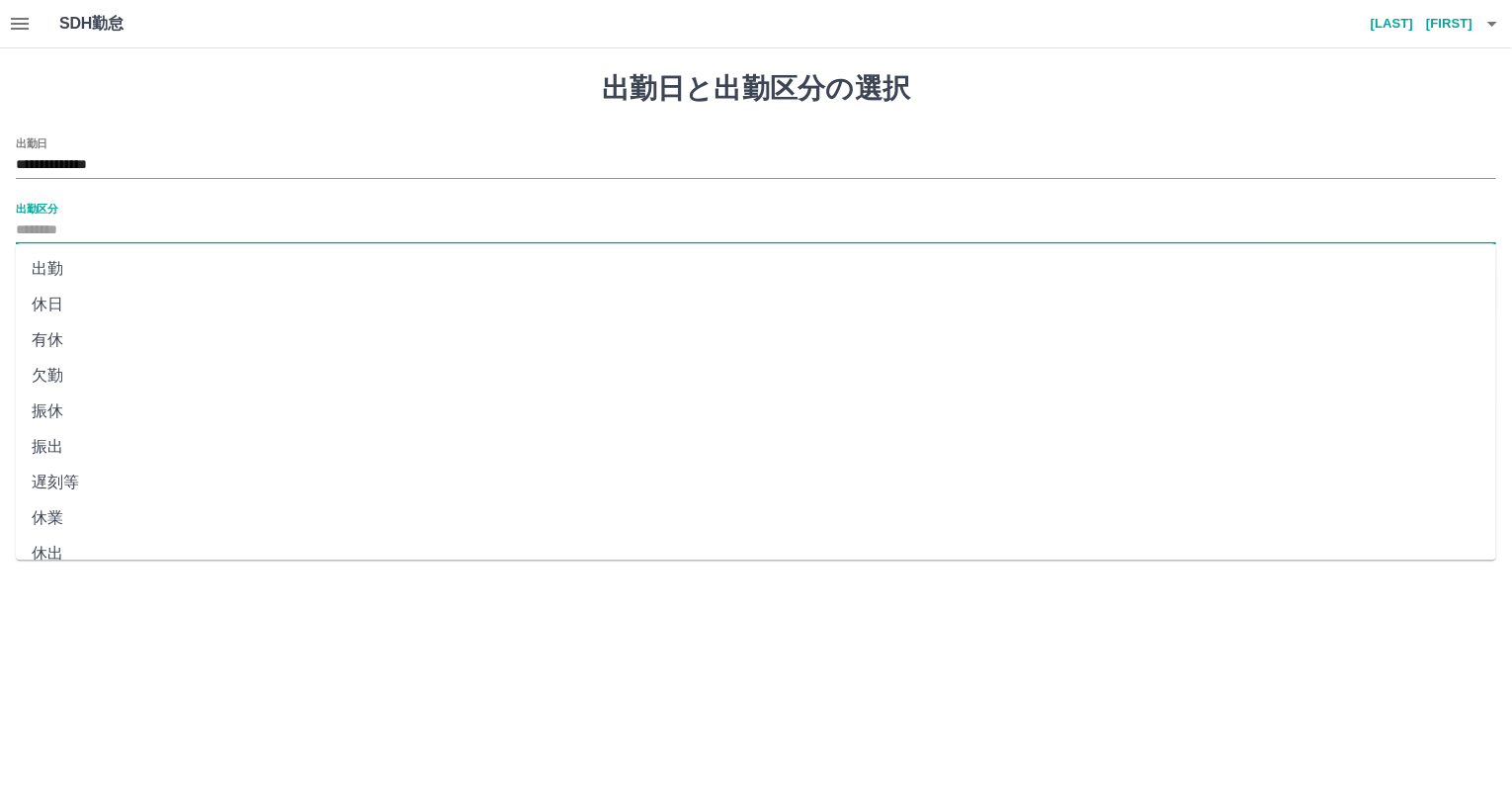 click on "出勤区分" at bounding box center (756, 230) 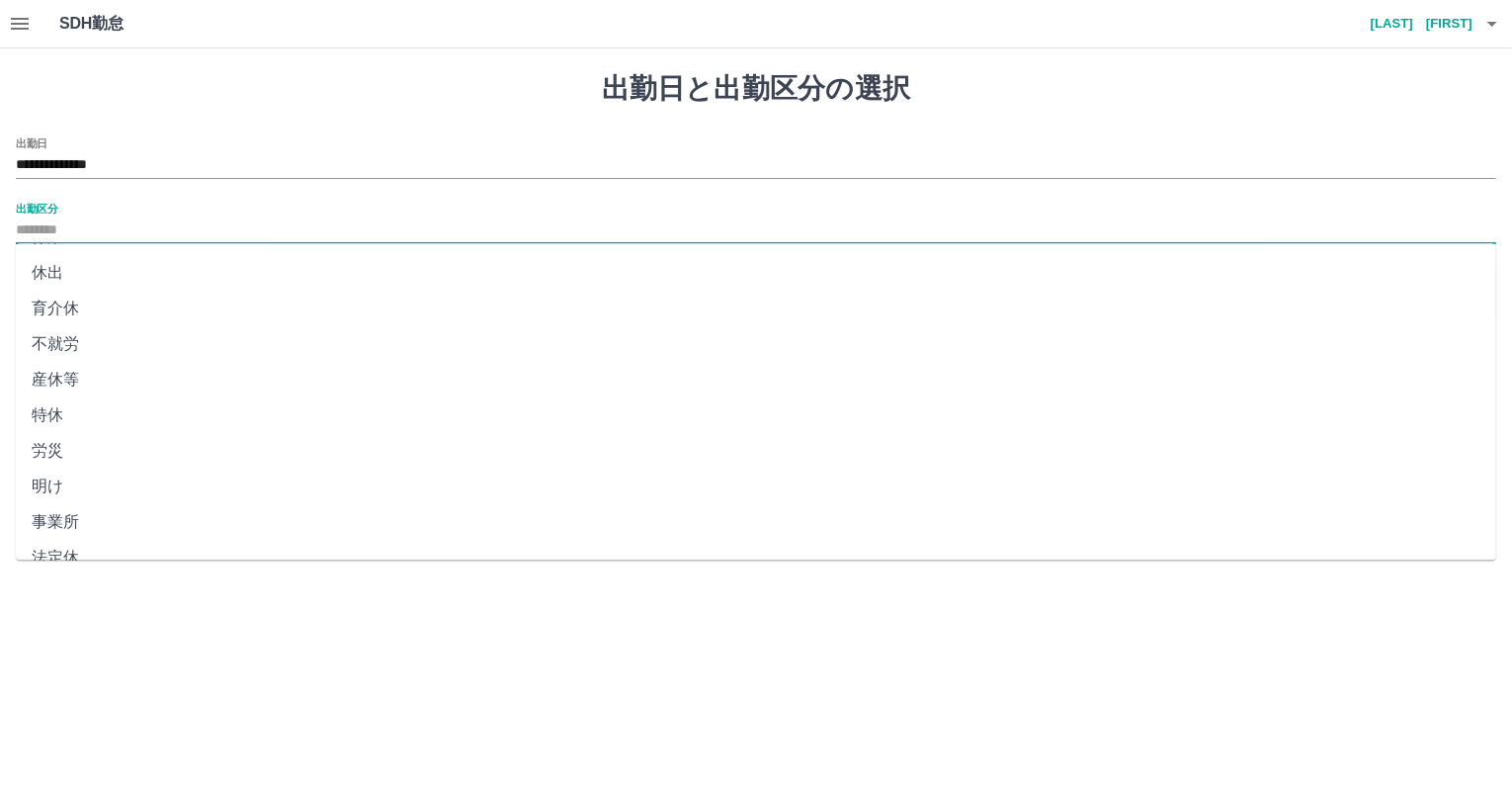 scroll, scrollTop: 340, scrollLeft: 0, axis: vertical 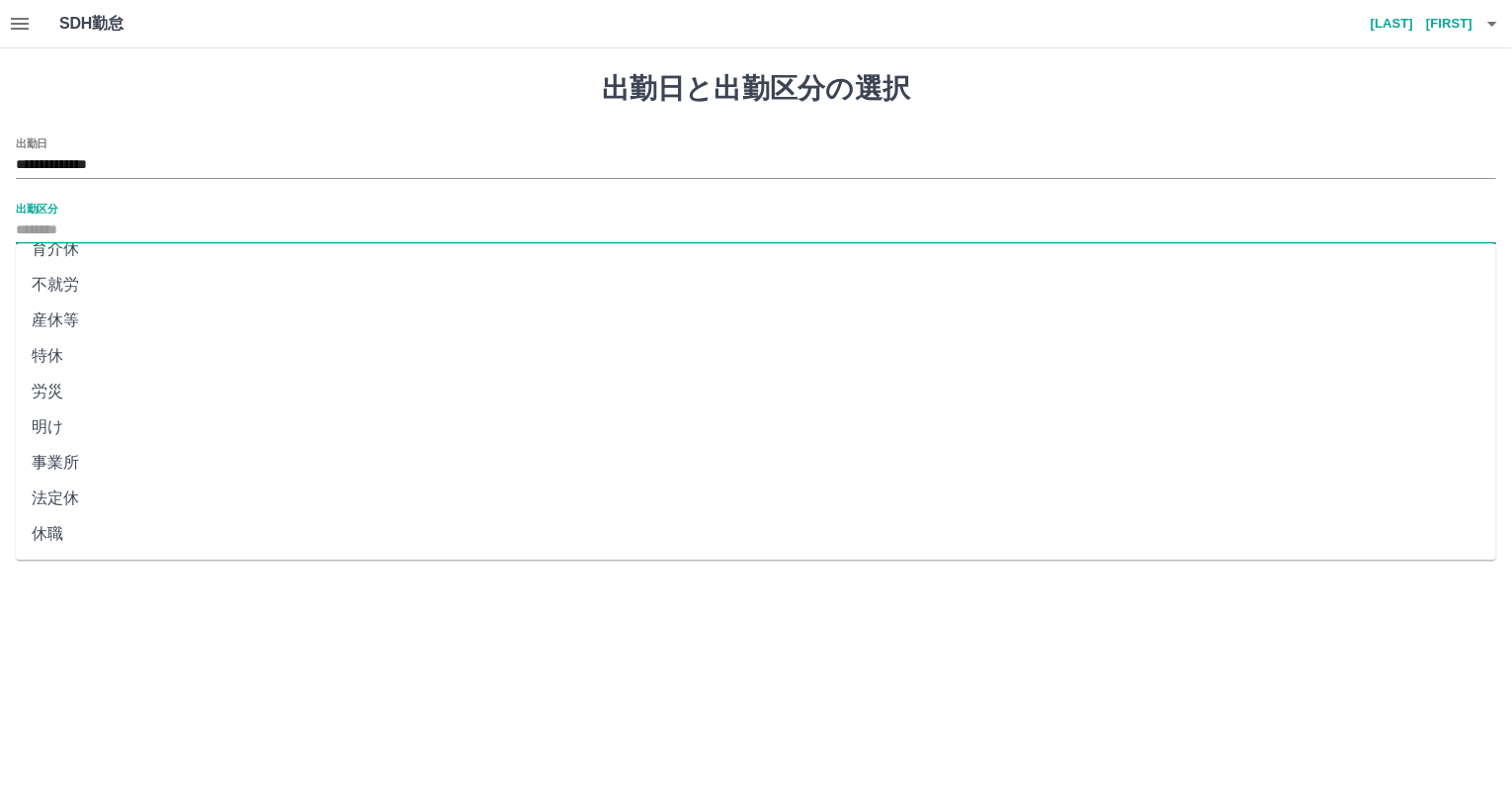 click on "法定休" at bounding box center (756, 498) 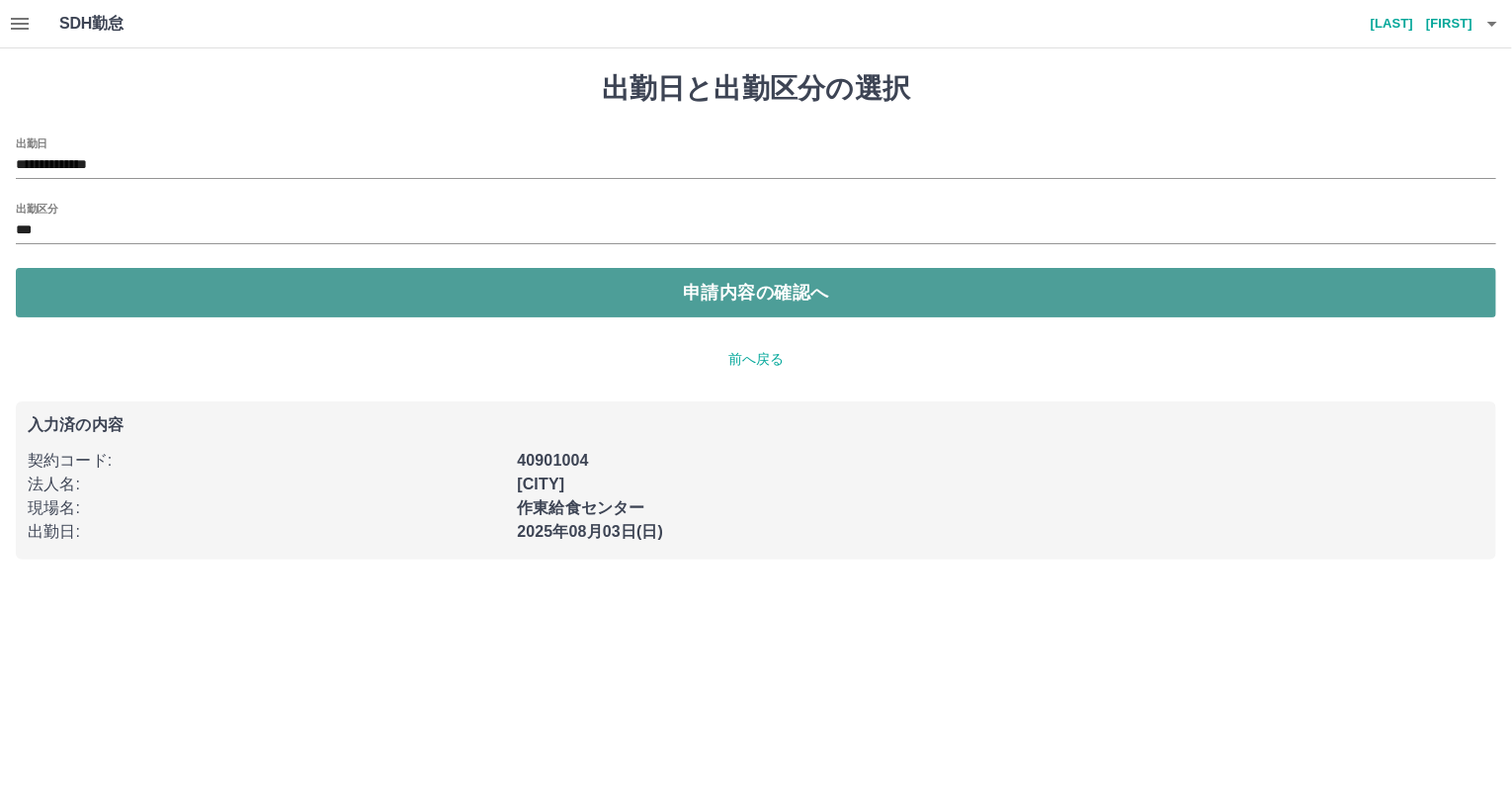 click on "申請内容の確認へ" at bounding box center (756, 293) 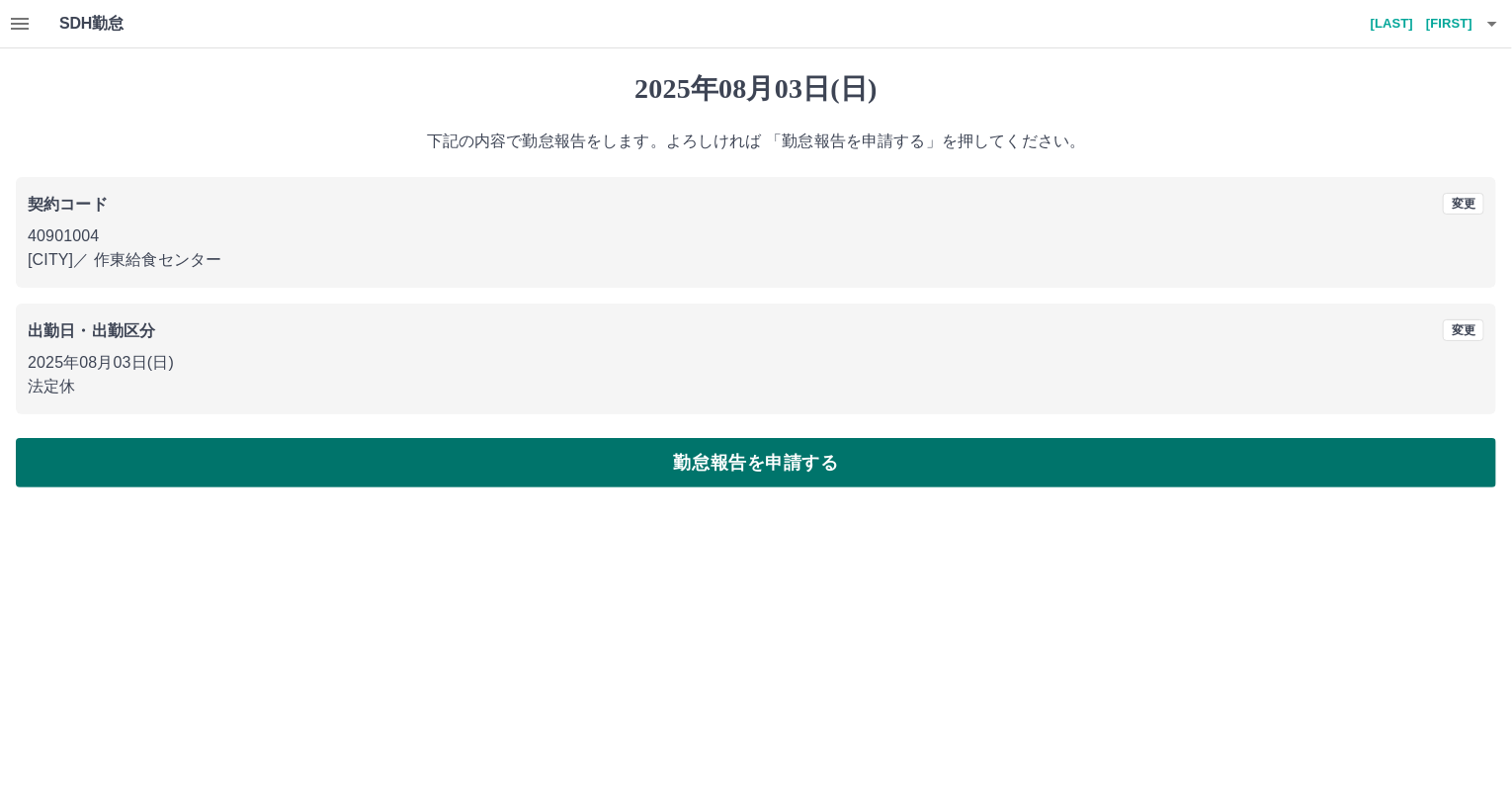 click on "勤怠報告を申請する" at bounding box center [756, 463] 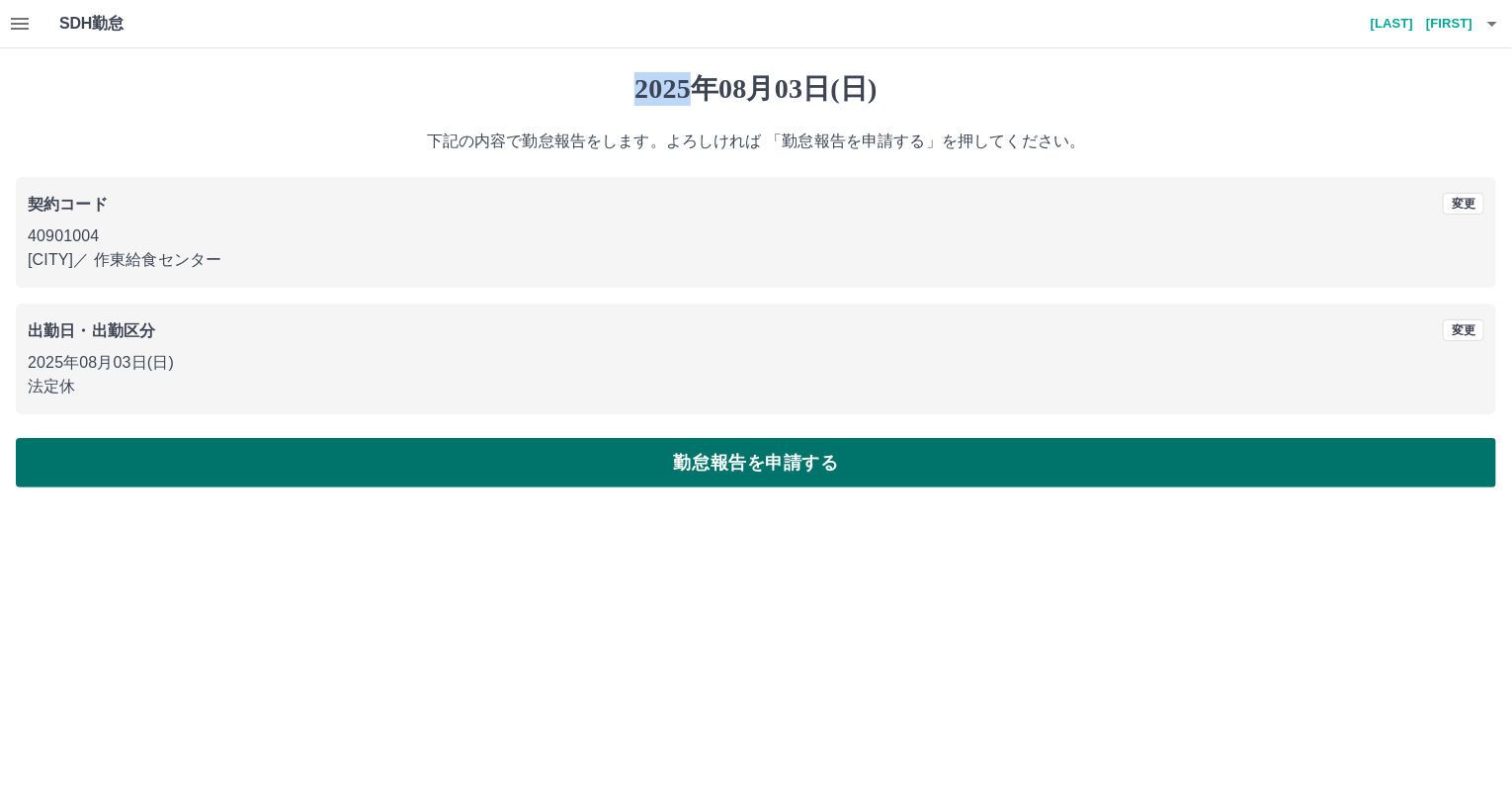 click at bounding box center (756, 396) 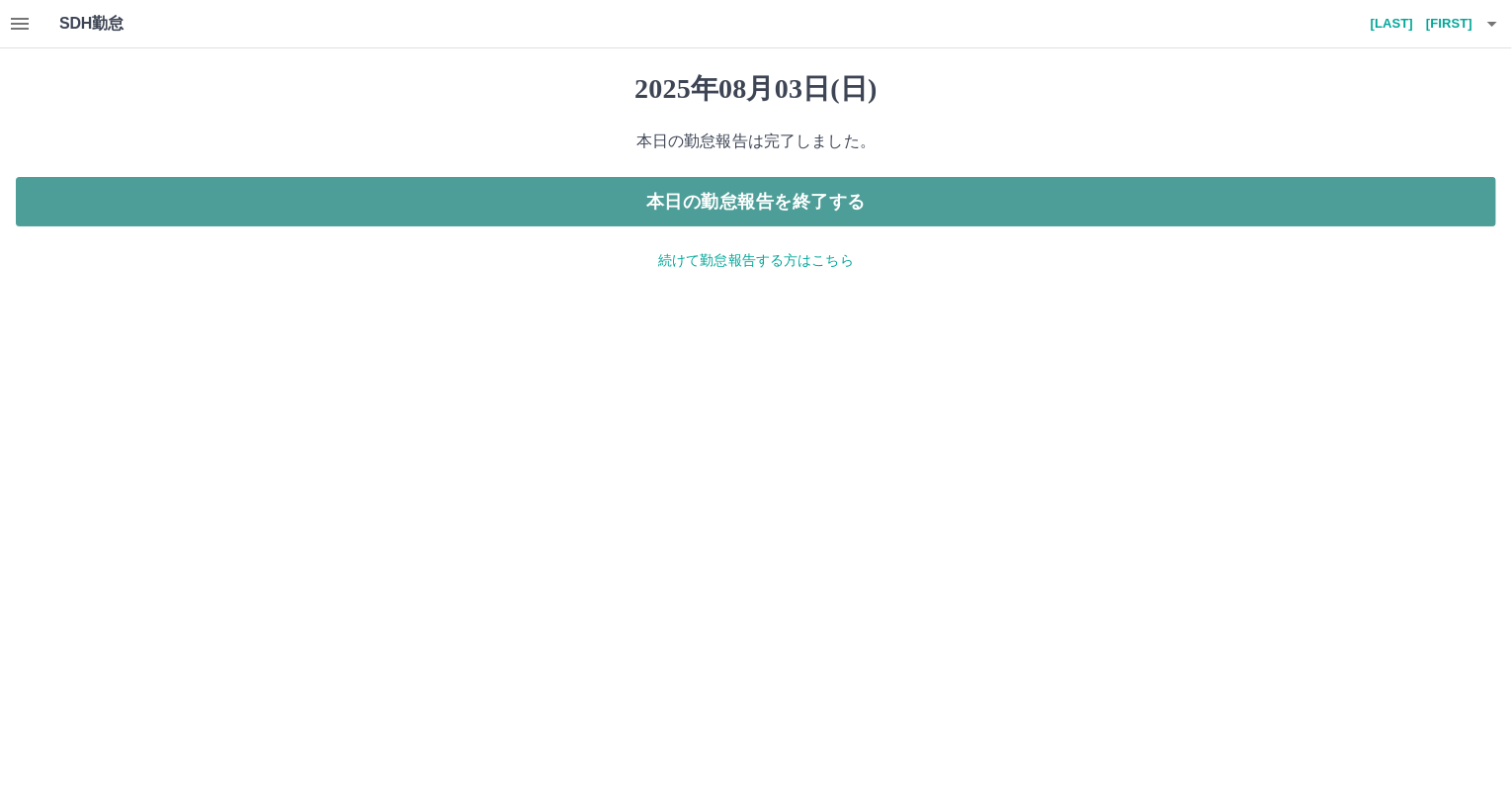 click on "本日の勤怠報告を終了する" at bounding box center [756, 202] 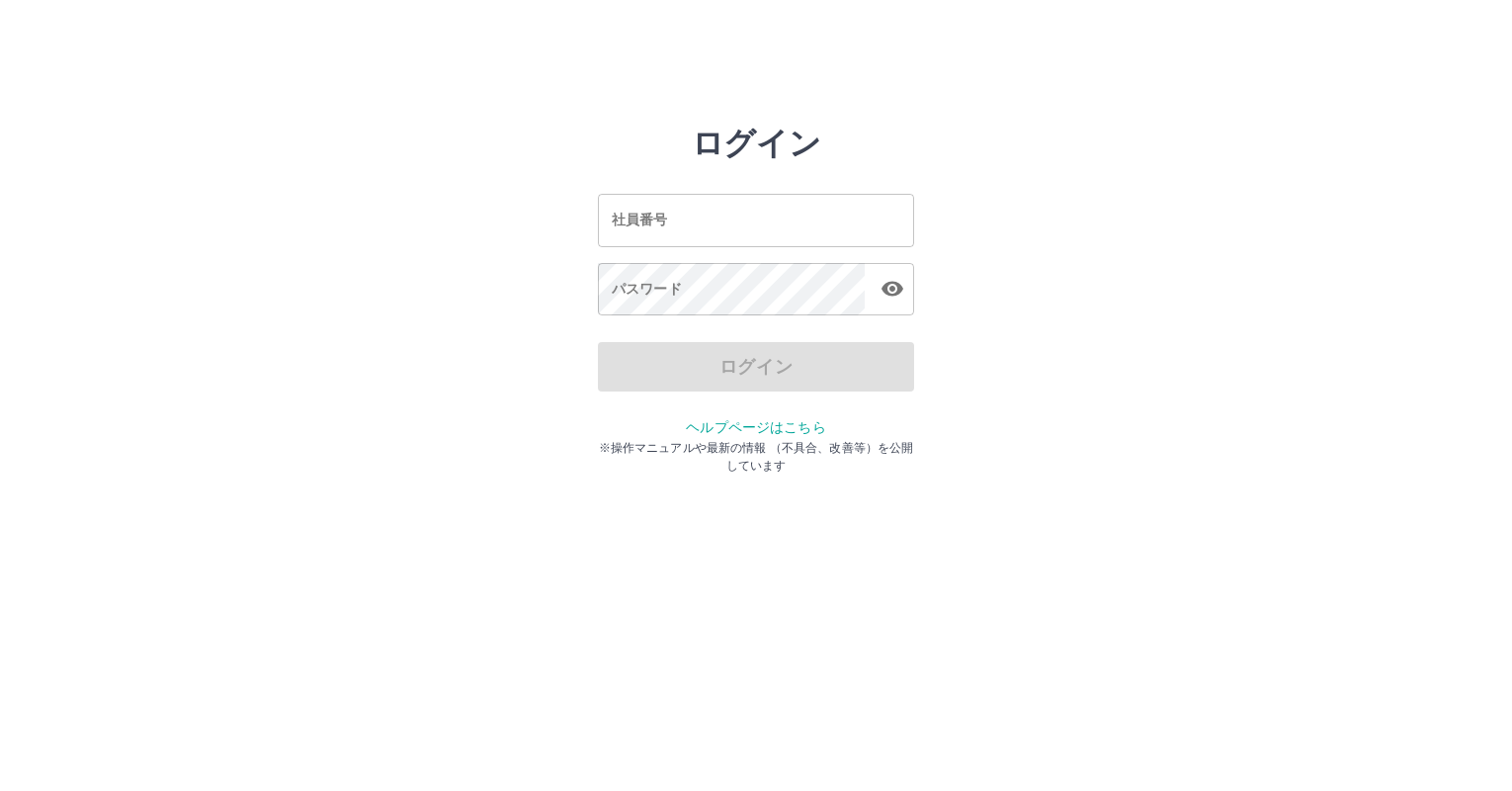 scroll, scrollTop: 0, scrollLeft: 0, axis: both 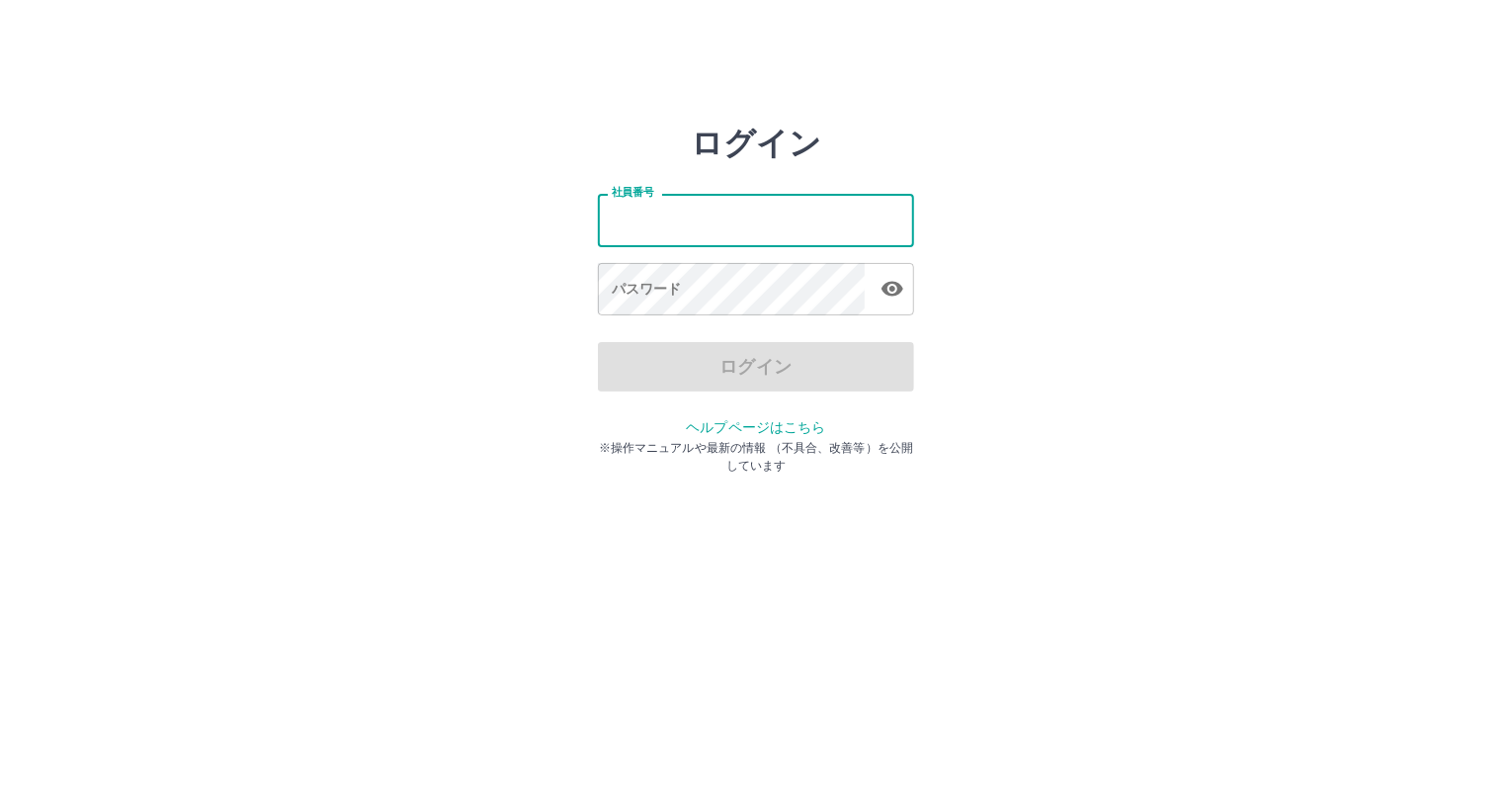 click on "社員番号" at bounding box center [756, 220] 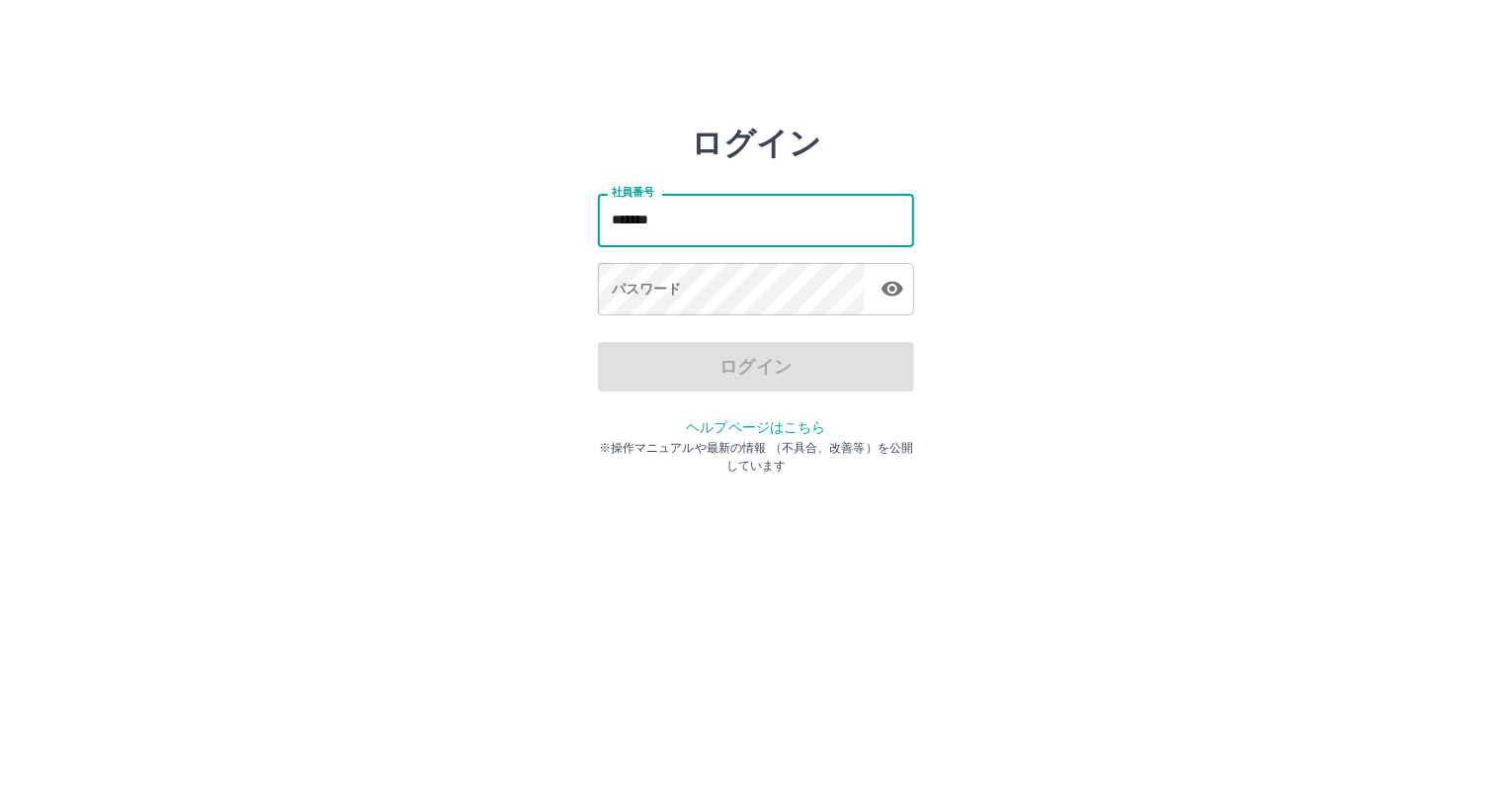 type on "*******" 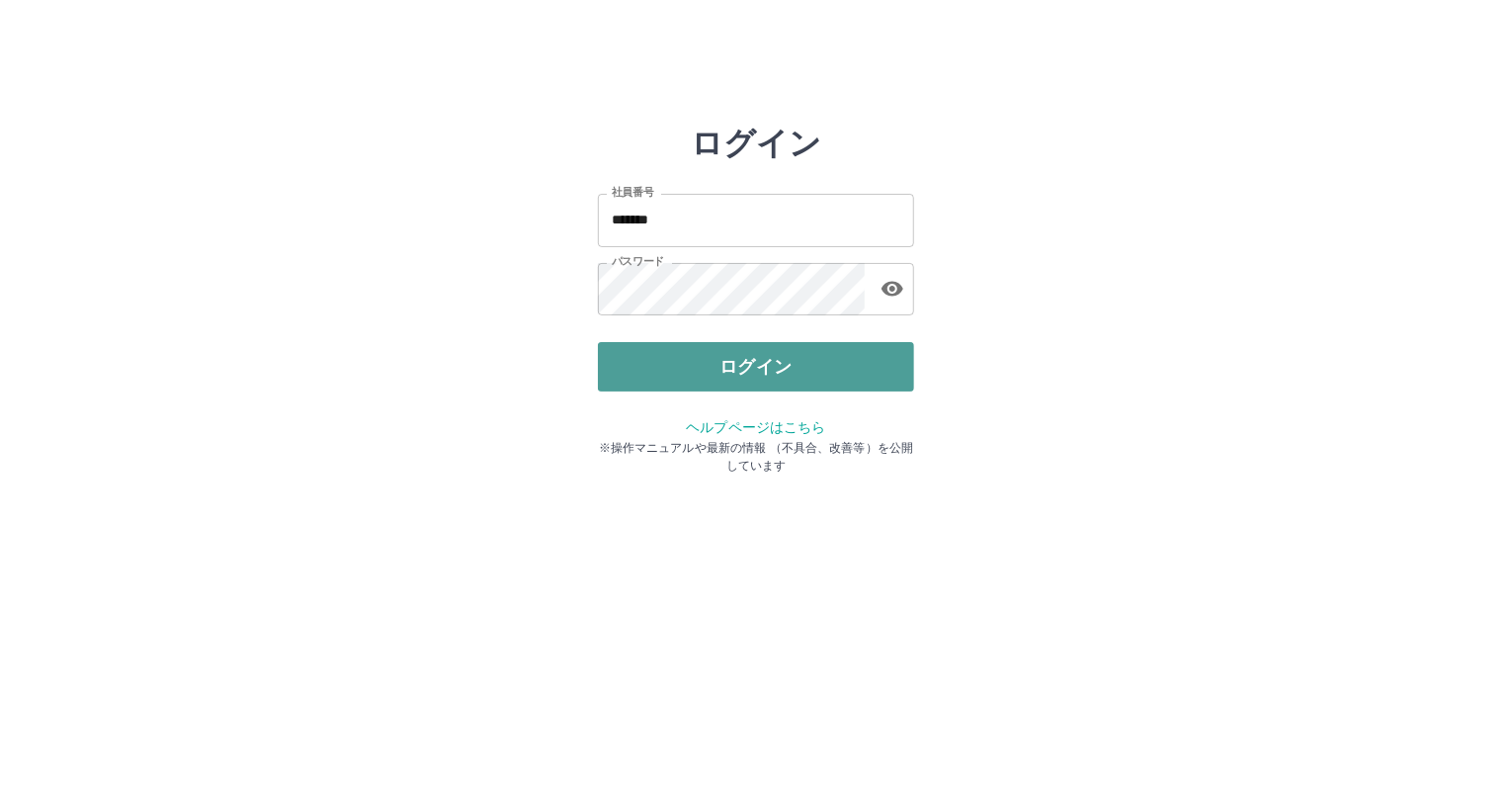 click on "ログイン" at bounding box center (756, 367) 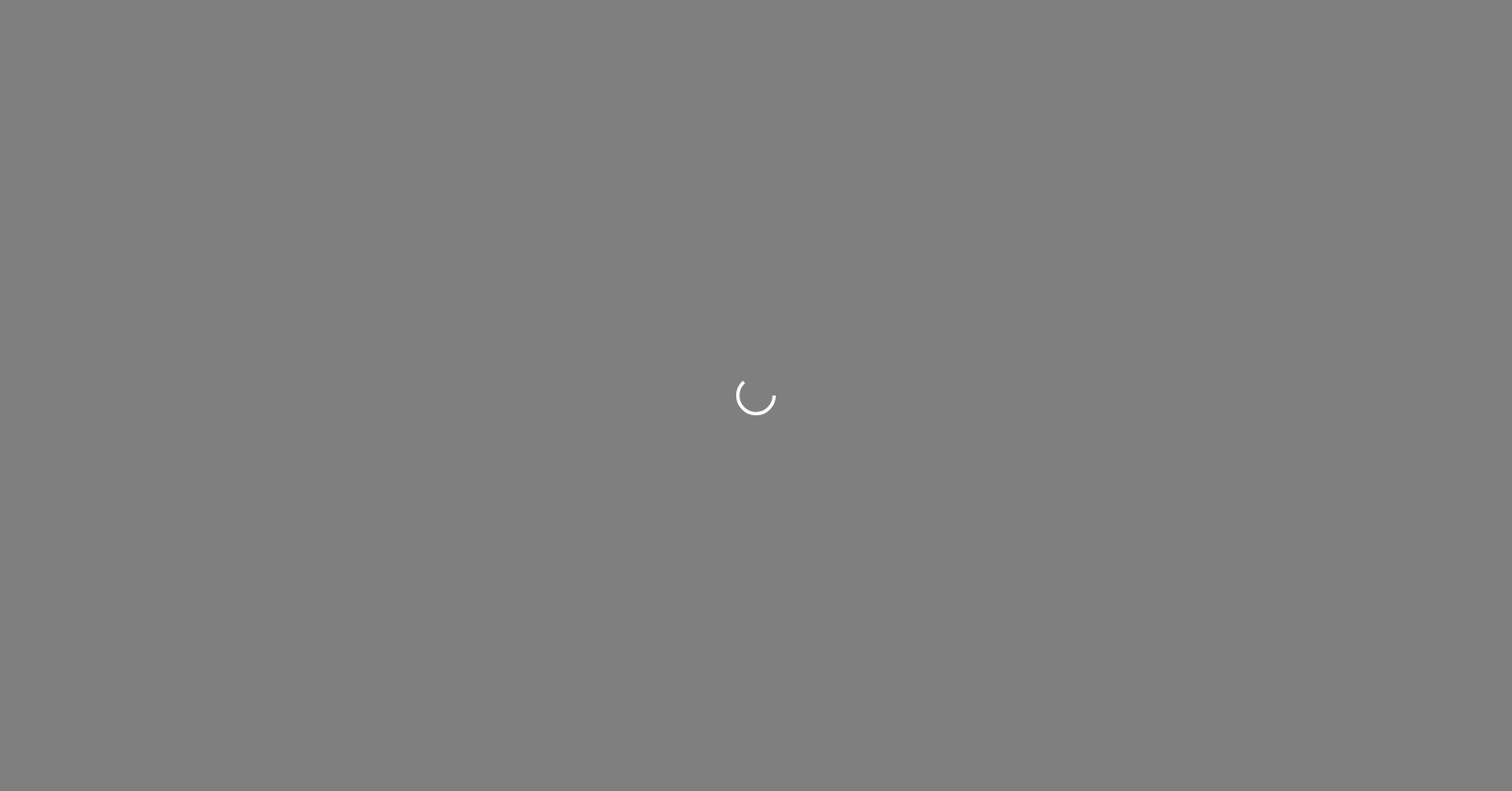 scroll, scrollTop: 0, scrollLeft: 0, axis: both 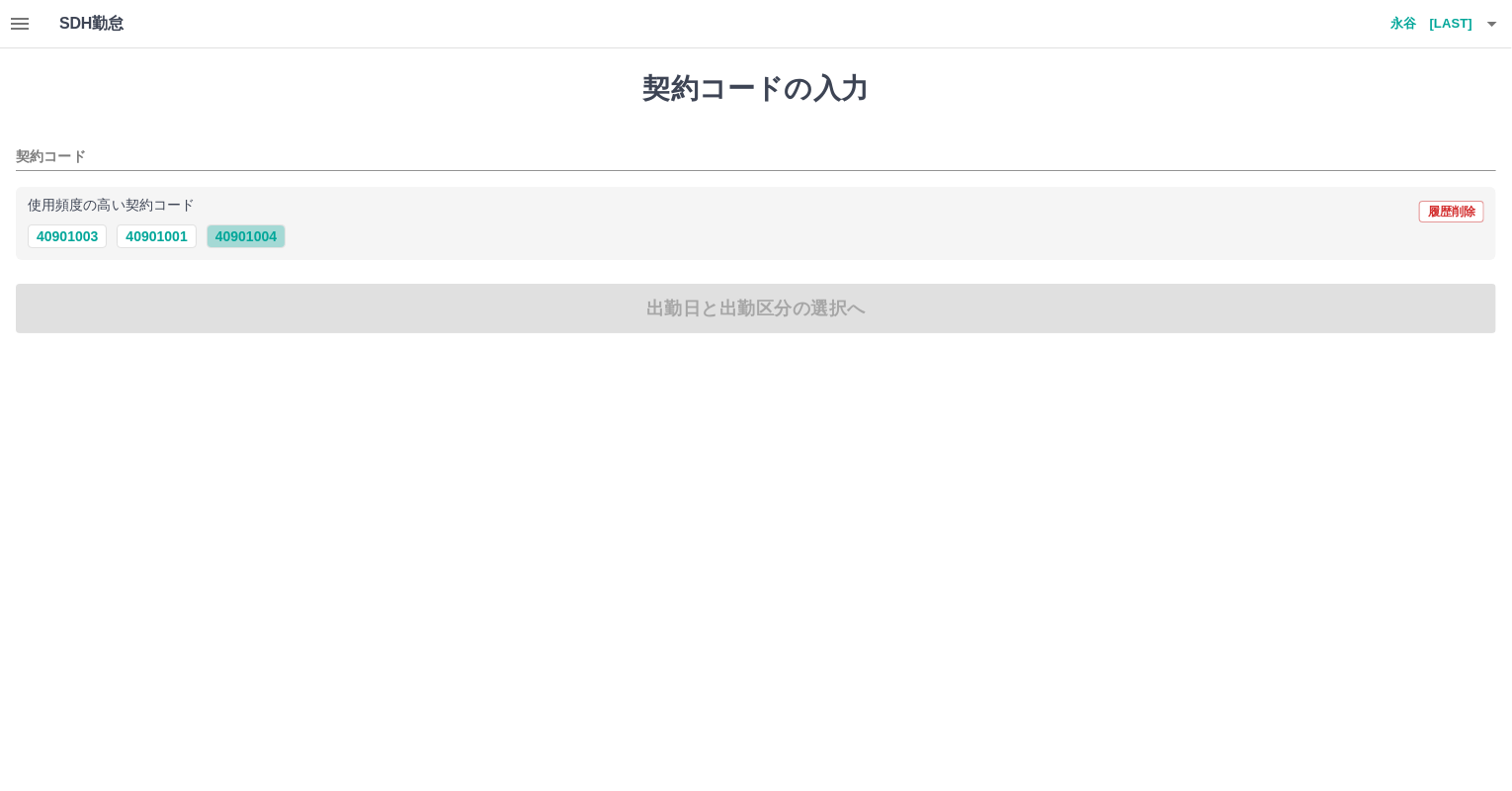 click on "40901004" at bounding box center (246, 236) 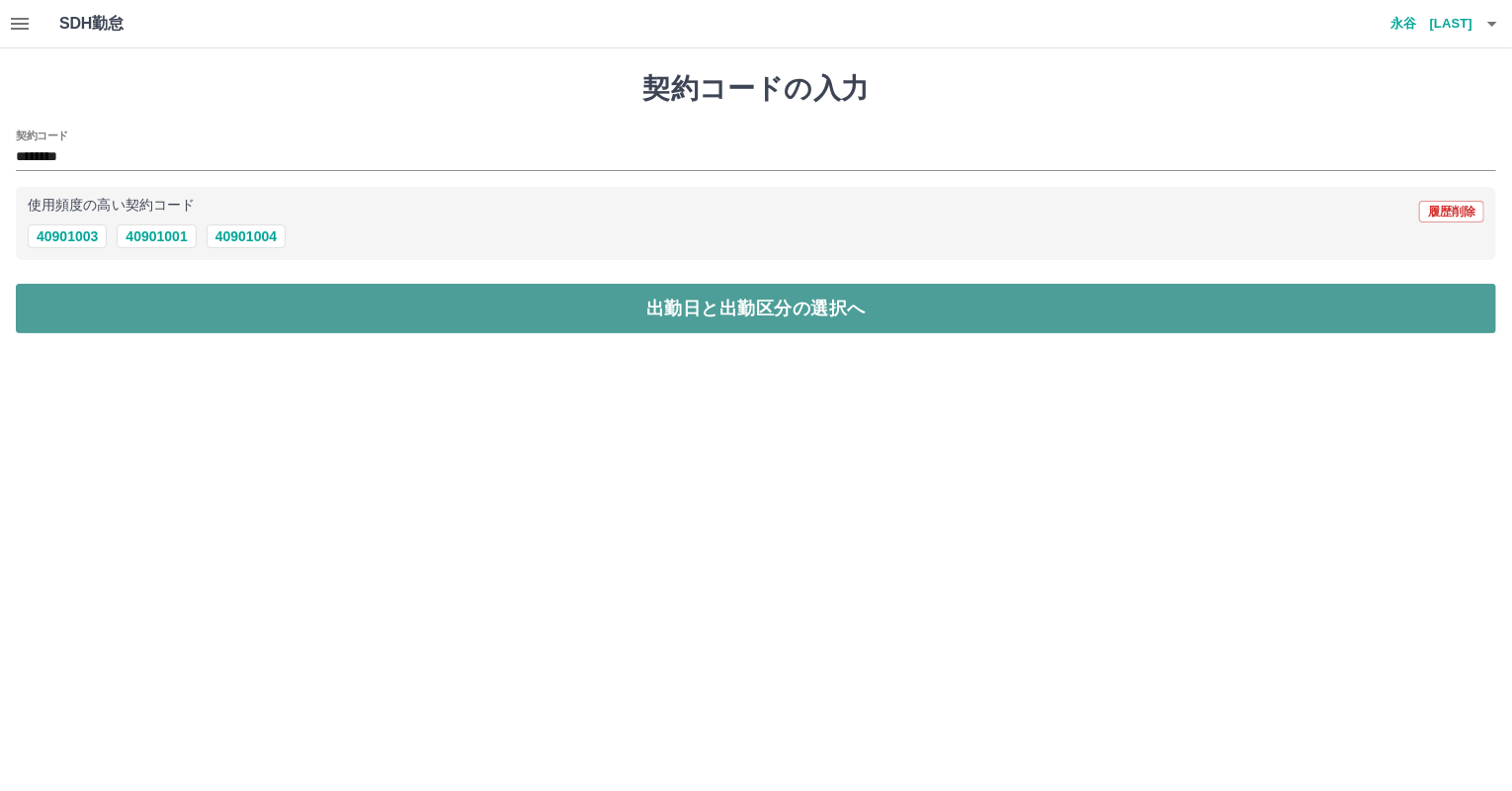 click on "出勤日と出勤区分の選択へ" at bounding box center [756, 308] 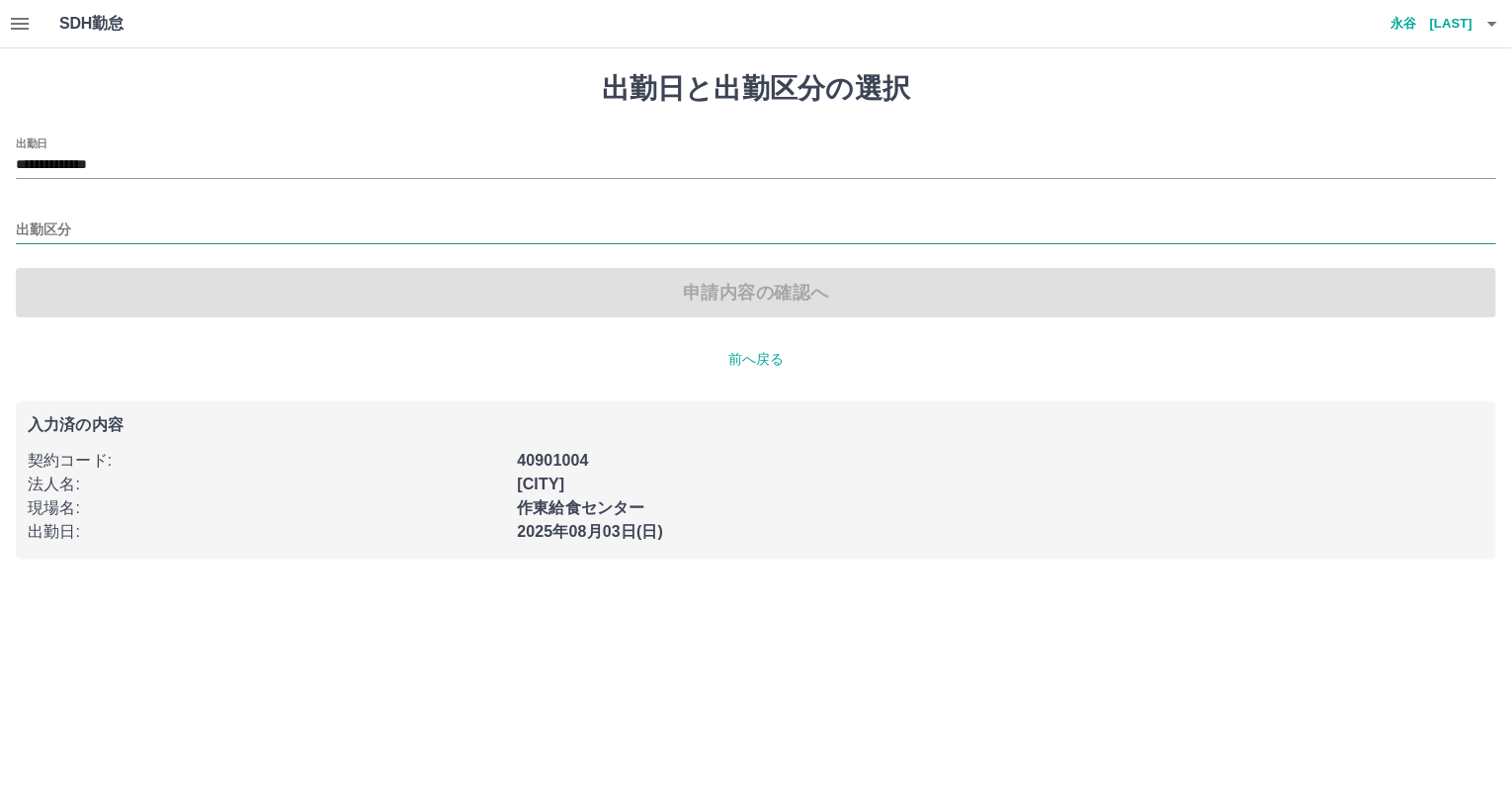 click on "出勤区分" at bounding box center (756, 230) 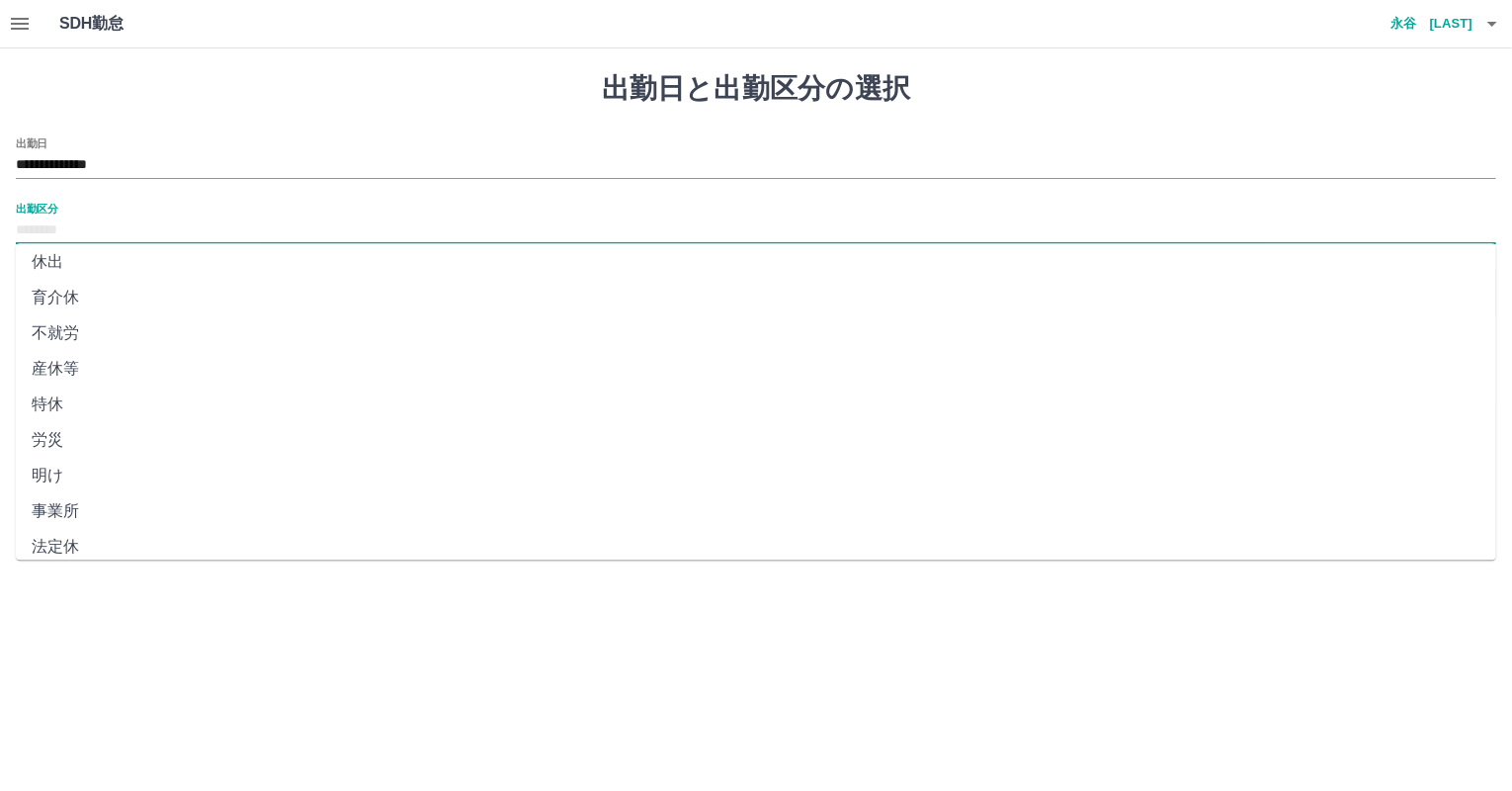 scroll, scrollTop: 340, scrollLeft: 0, axis: vertical 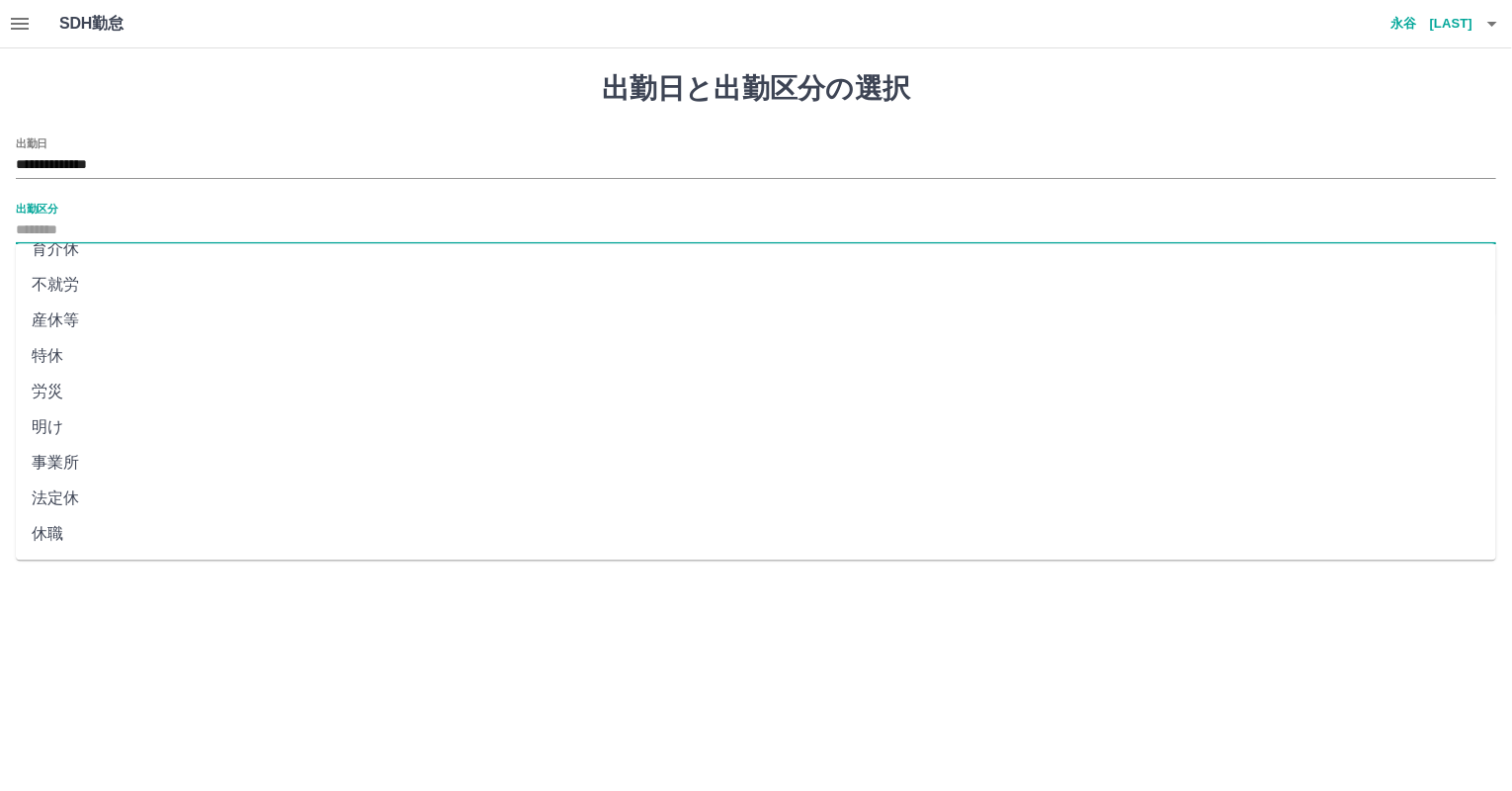 click on "法定休" at bounding box center [756, 498] 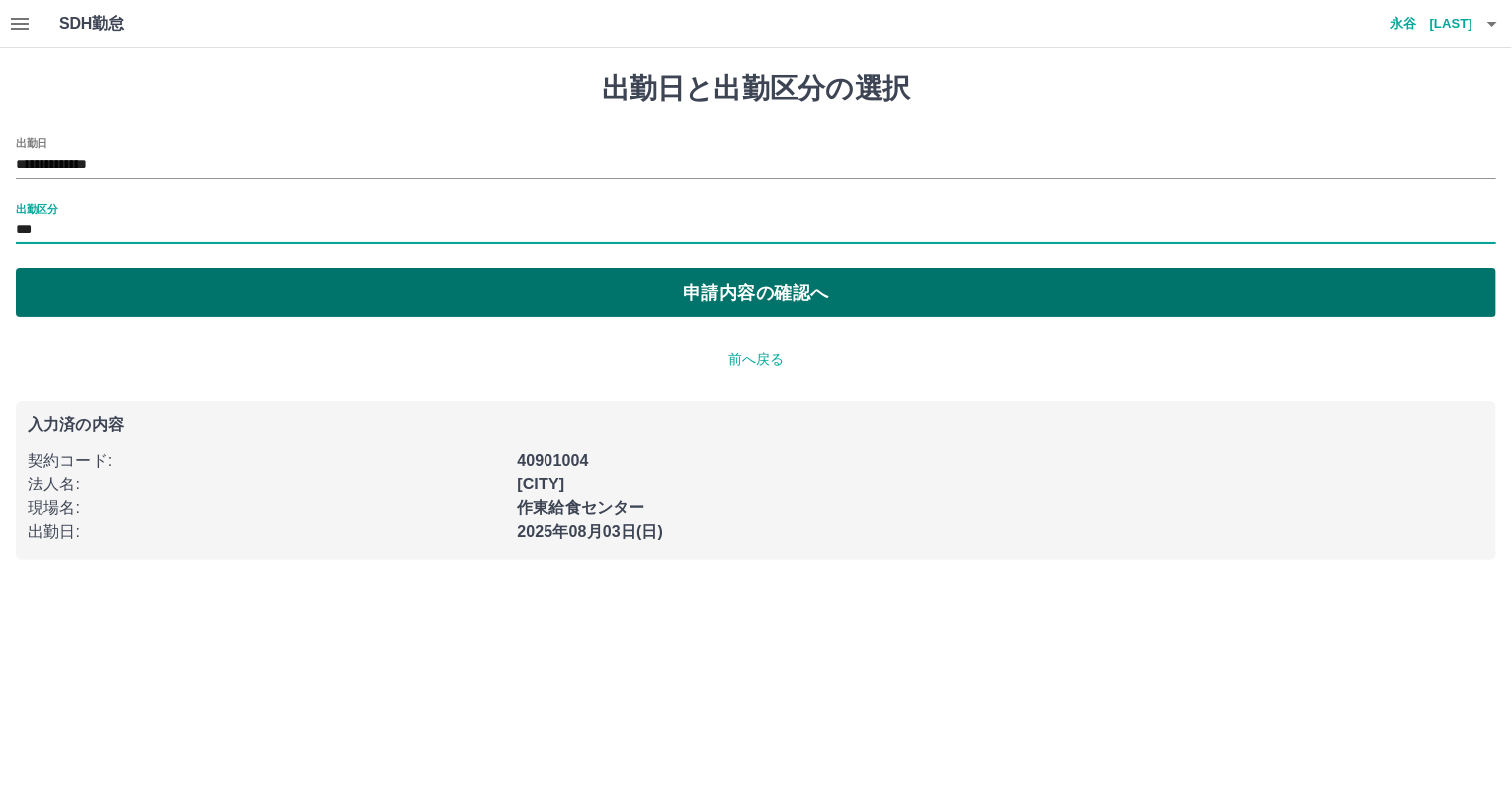 click on "申請内容の確認へ" at bounding box center [756, 293] 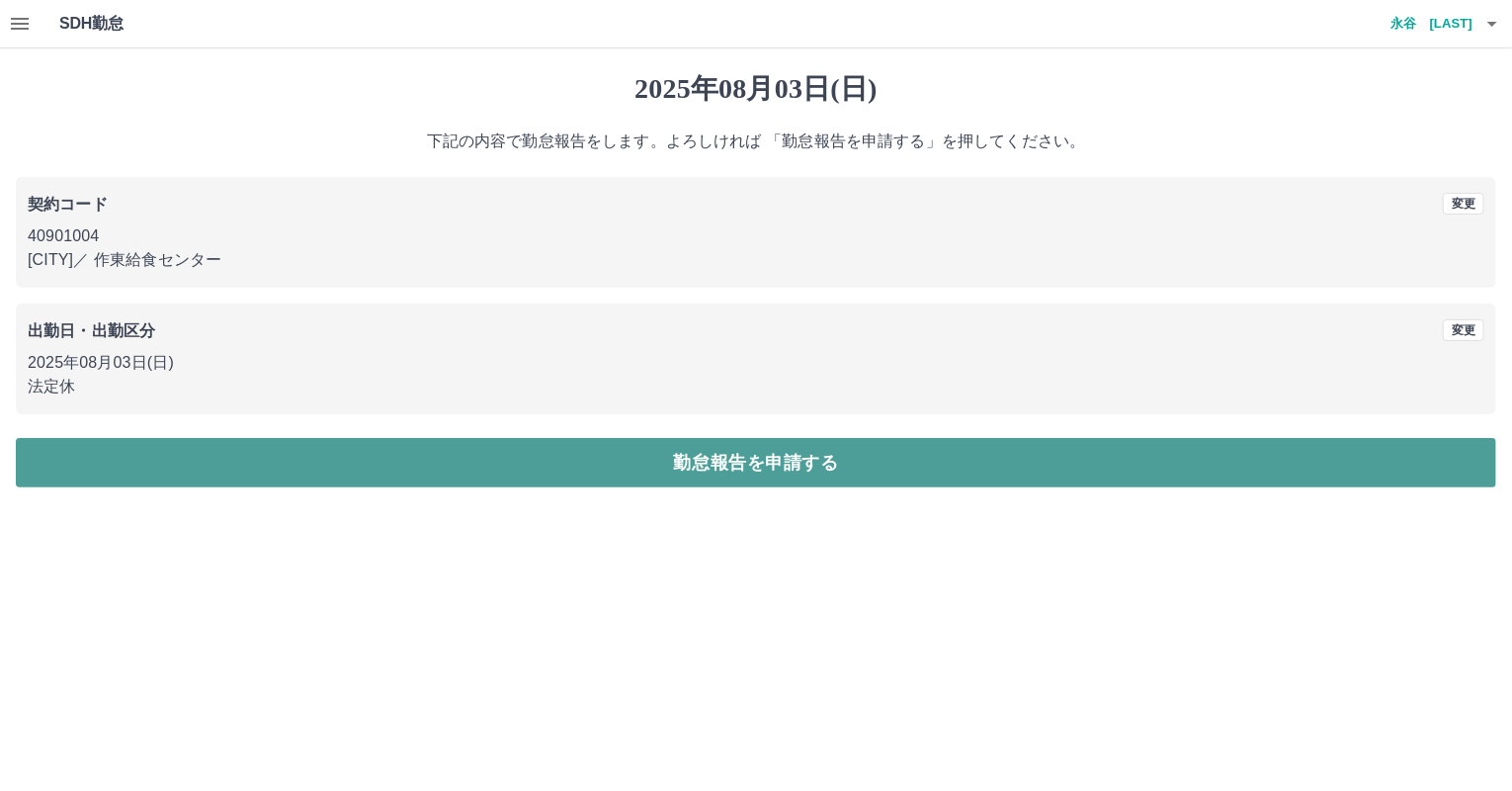 click on "勤怠報告を申請する" at bounding box center (756, 463) 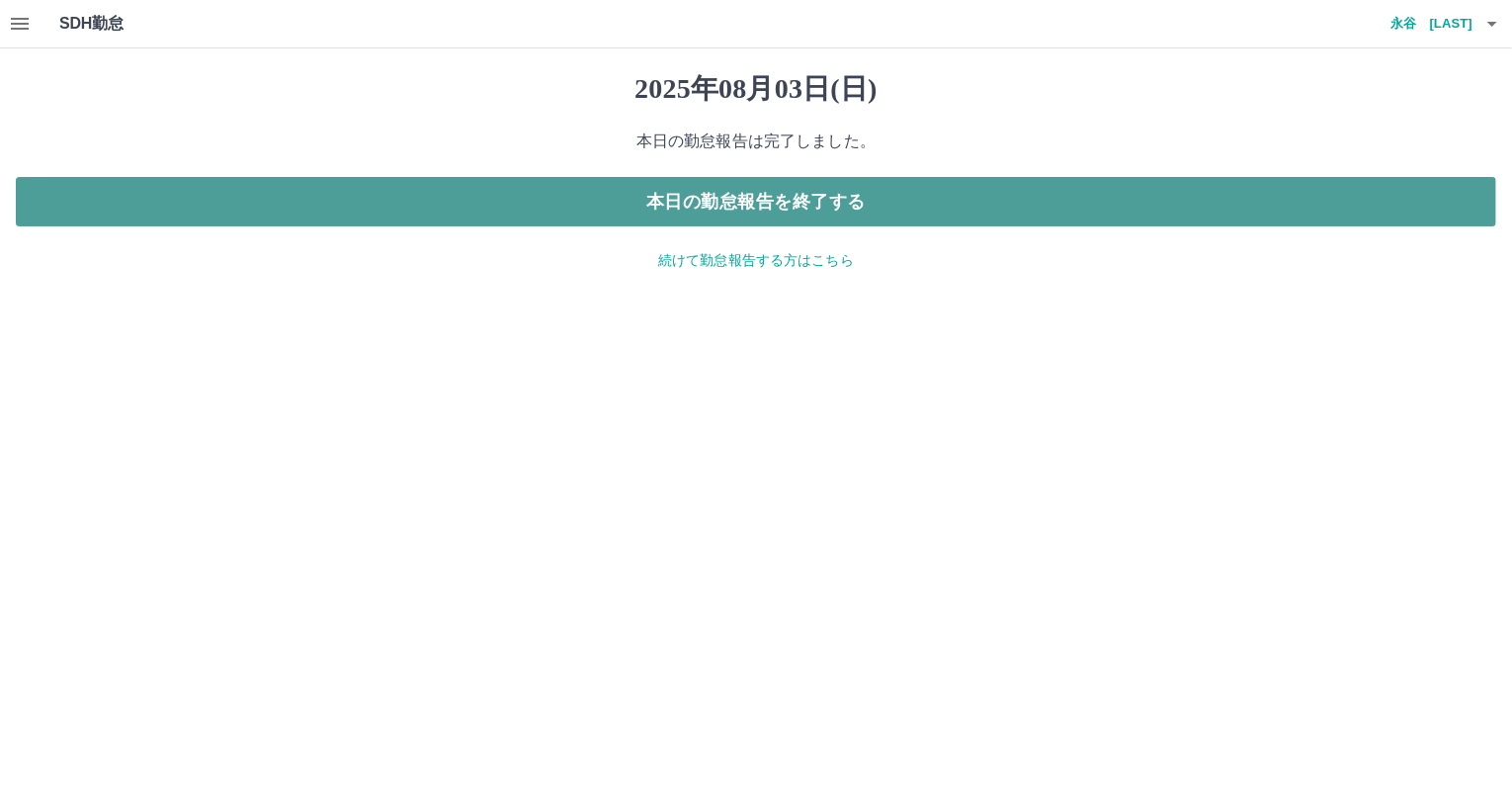 click on "本日の勤怠報告を終了する" at bounding box center (756, 202) 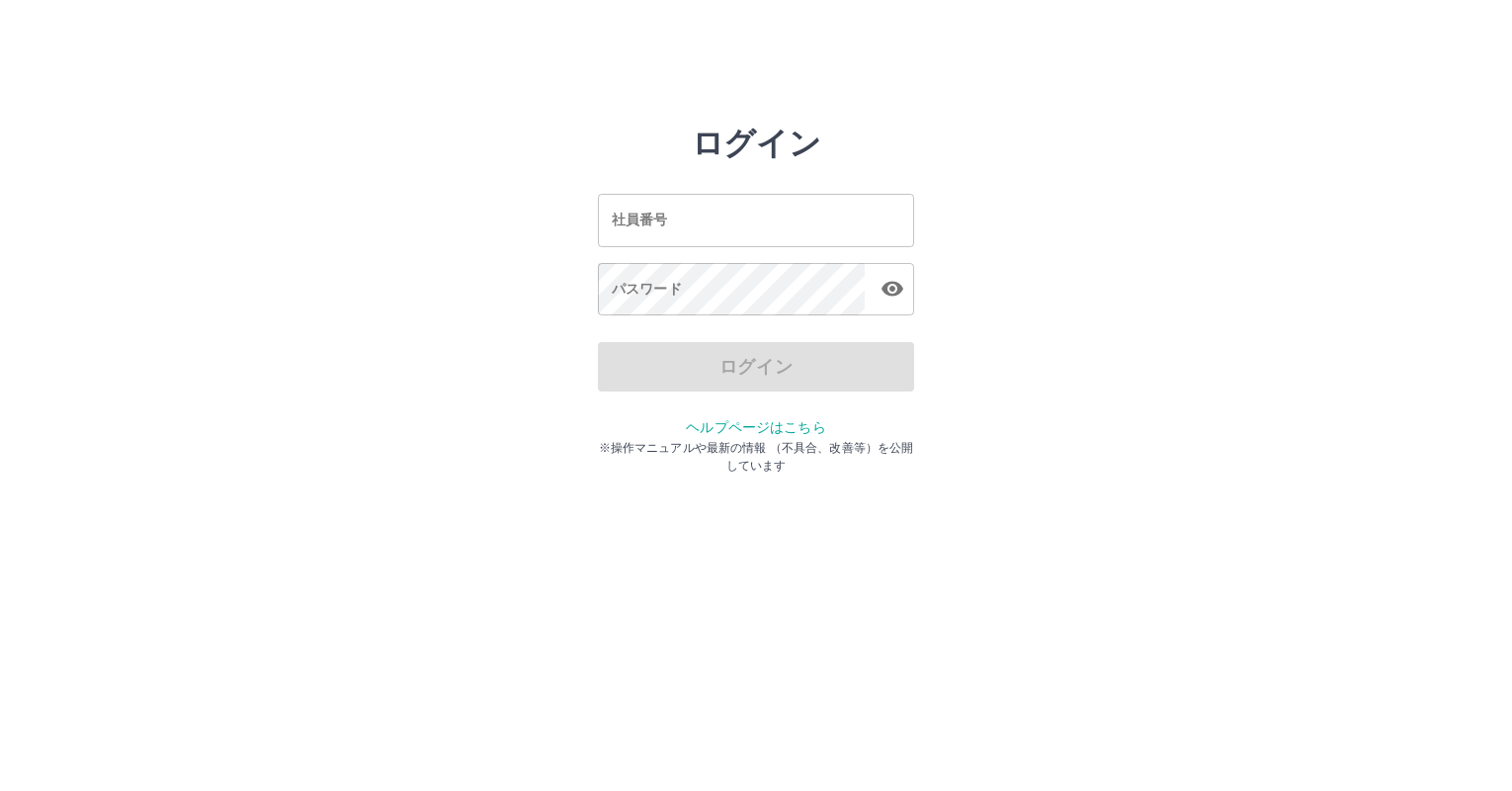 scroll, scrollTop: 0, scrollLeft: 0, axis: both 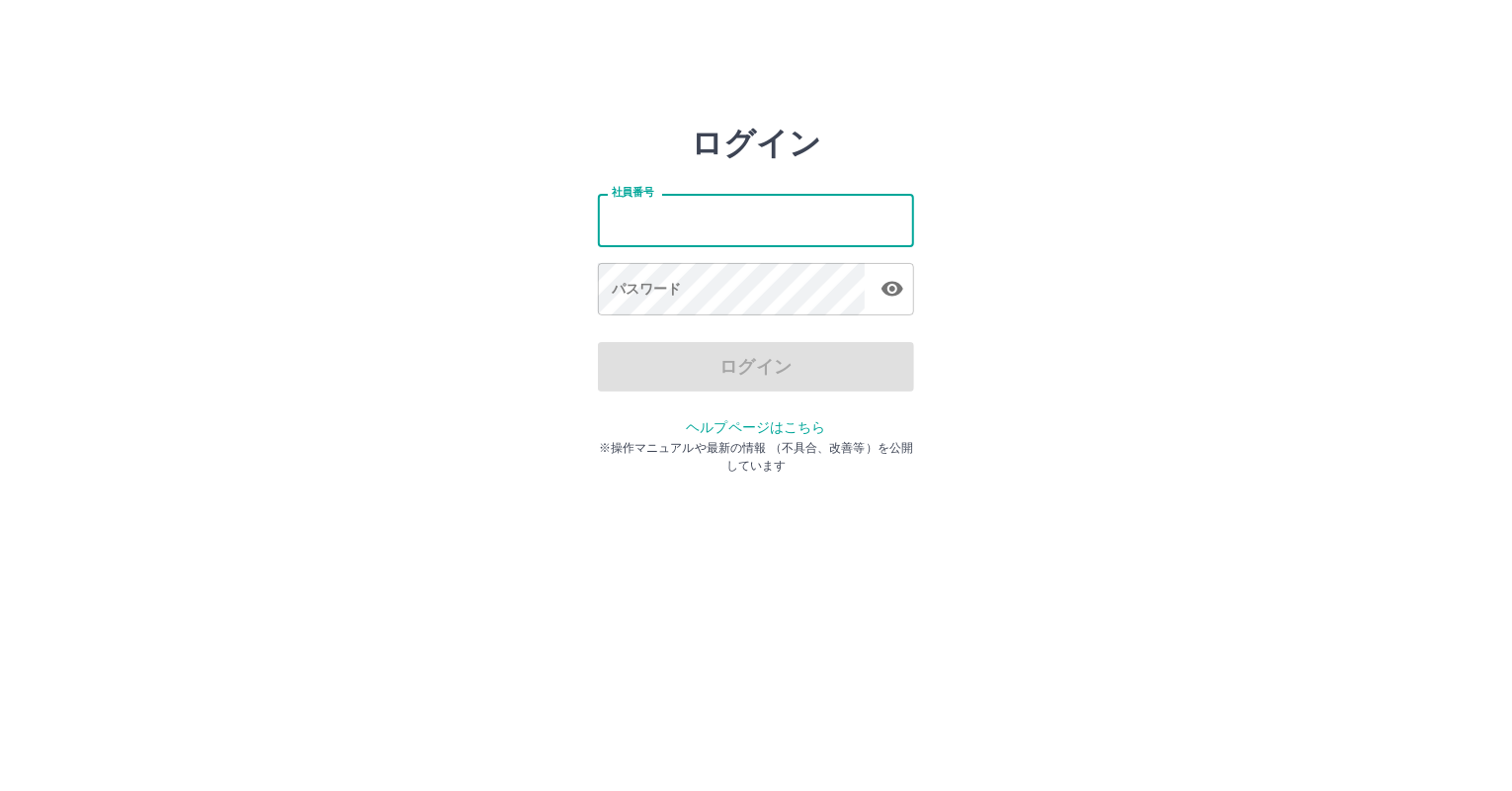 click on "社員番号" at bounding box center (756, 220) 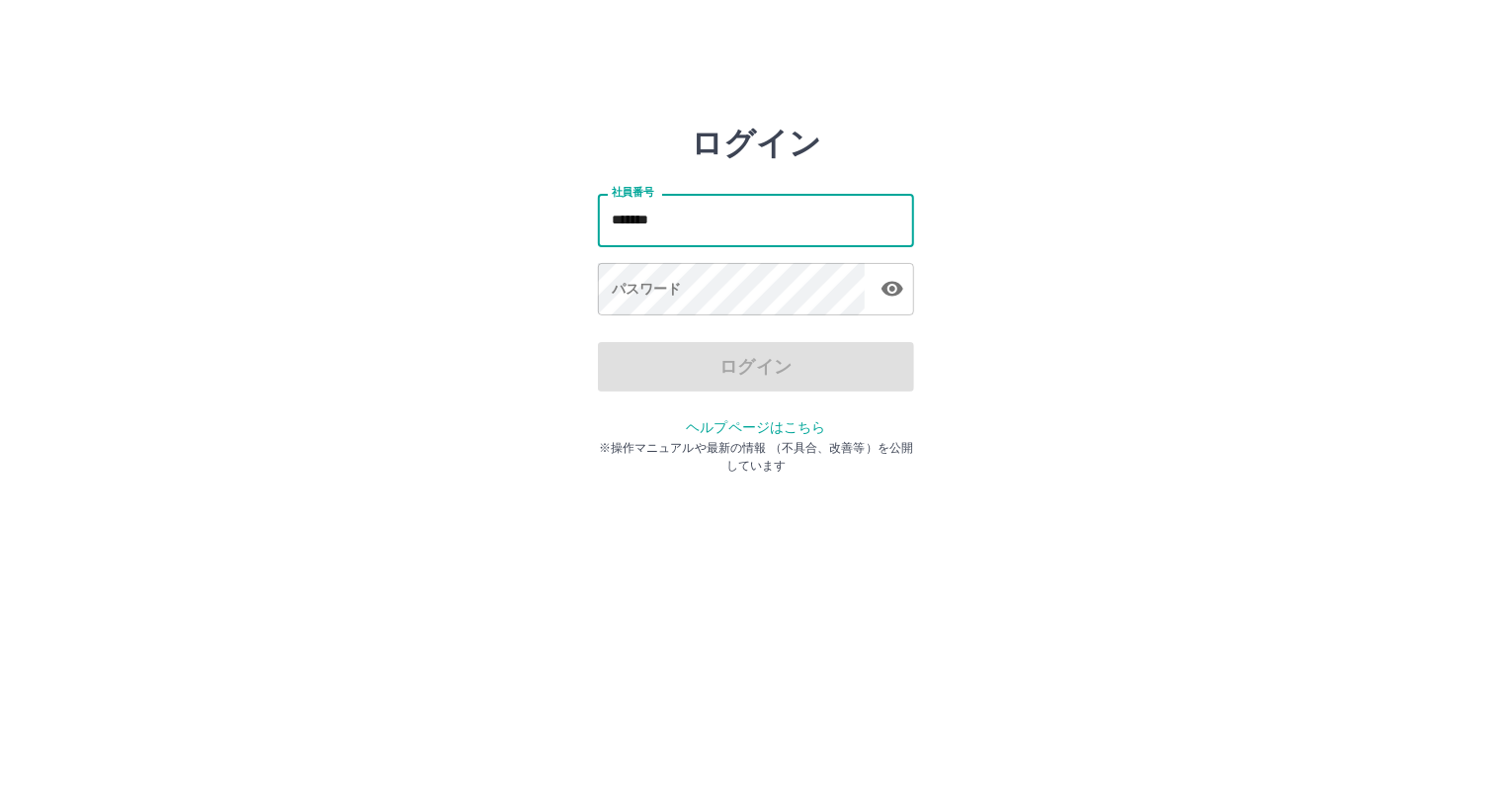 type on "*******" 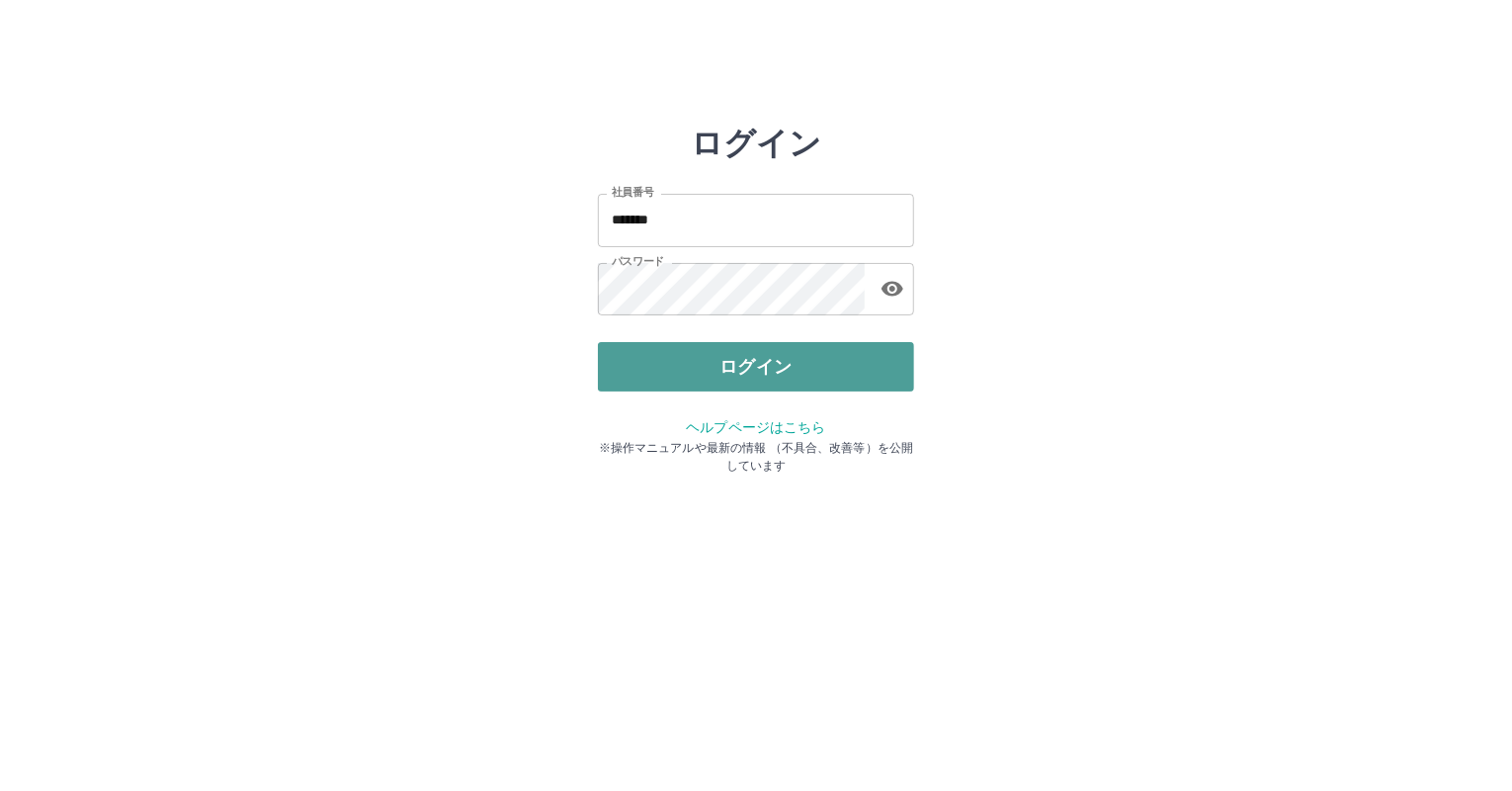 click on "ログイン" at bounding box center (756, 367) 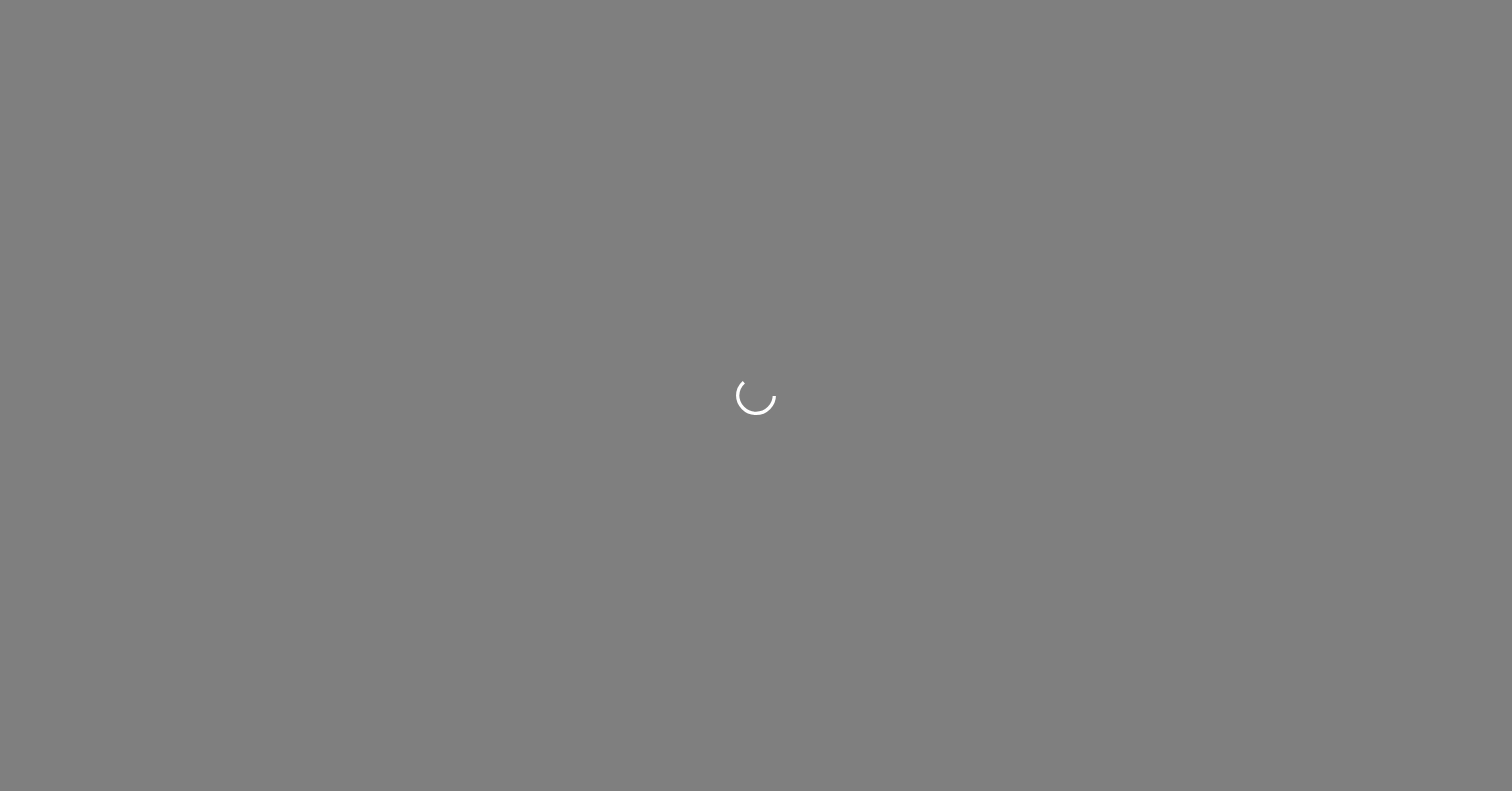 scroll, scrollTop: 0, scrollLeft: 0, axis: both 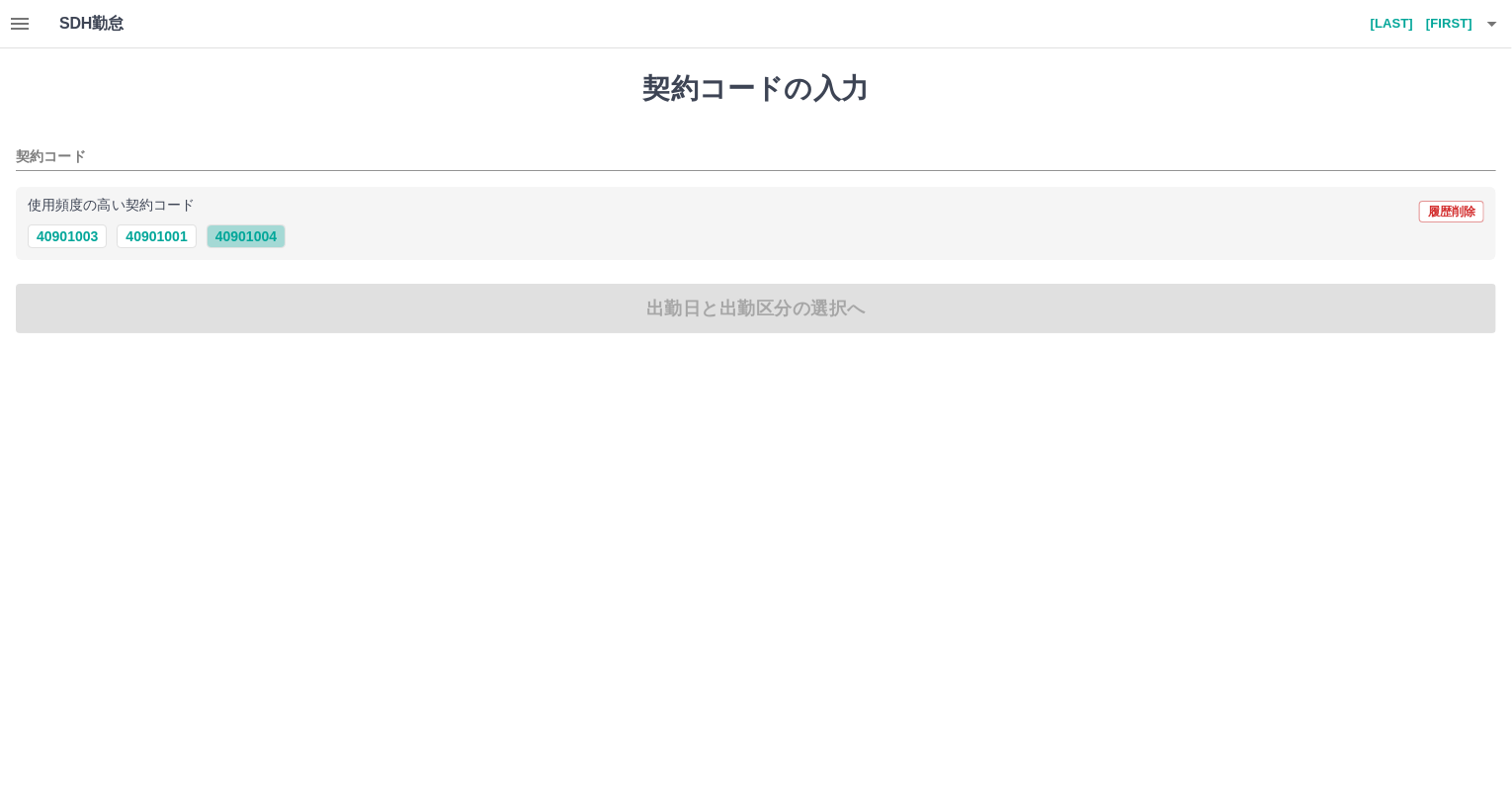 click on "40901004" at bounding box center (246, 236) 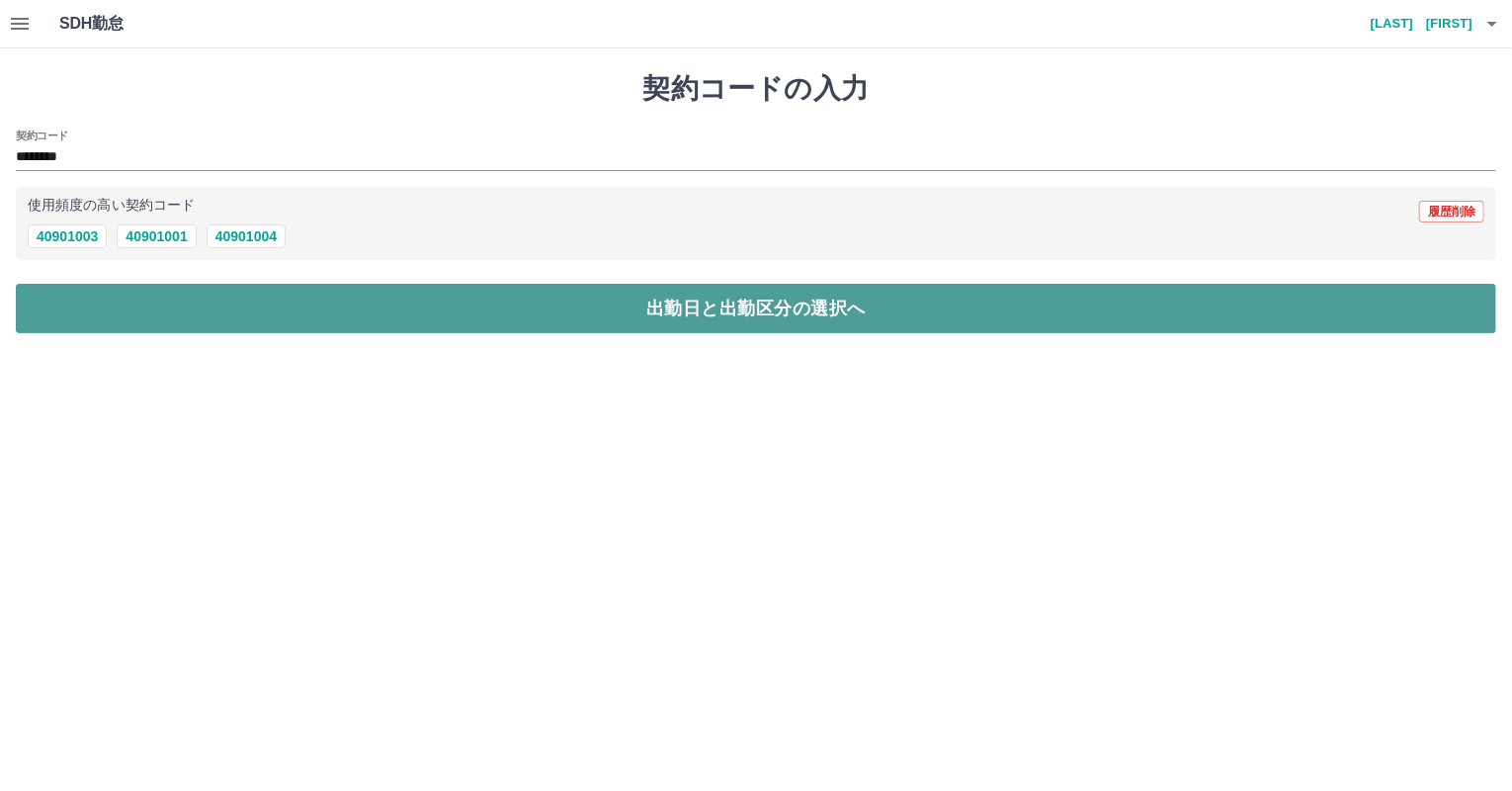 click on "出勤日と出勤区分の選択へ" at bounding box center (756, 308) 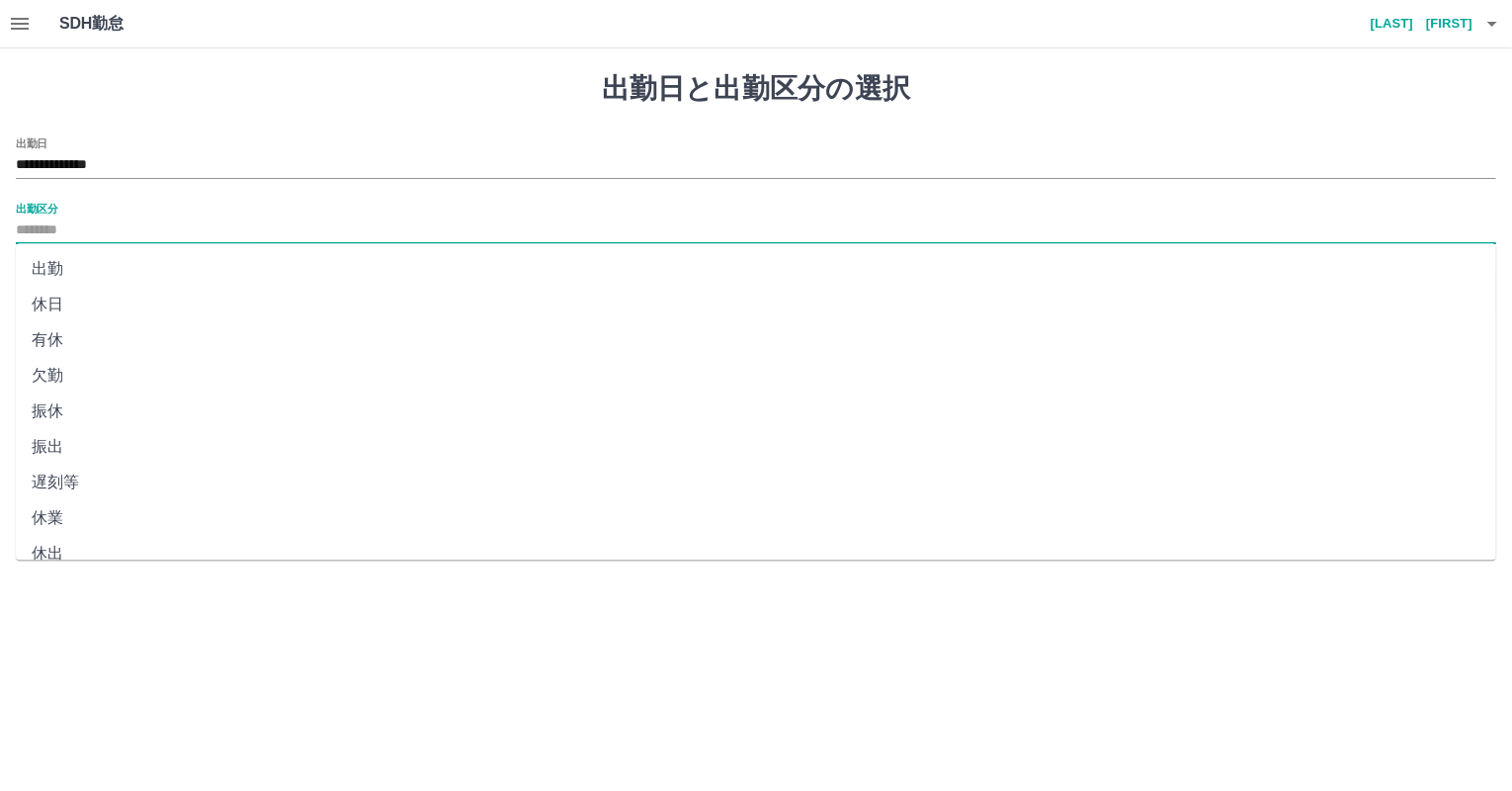 click on "出勤区分" at bounding box center [756, 230] 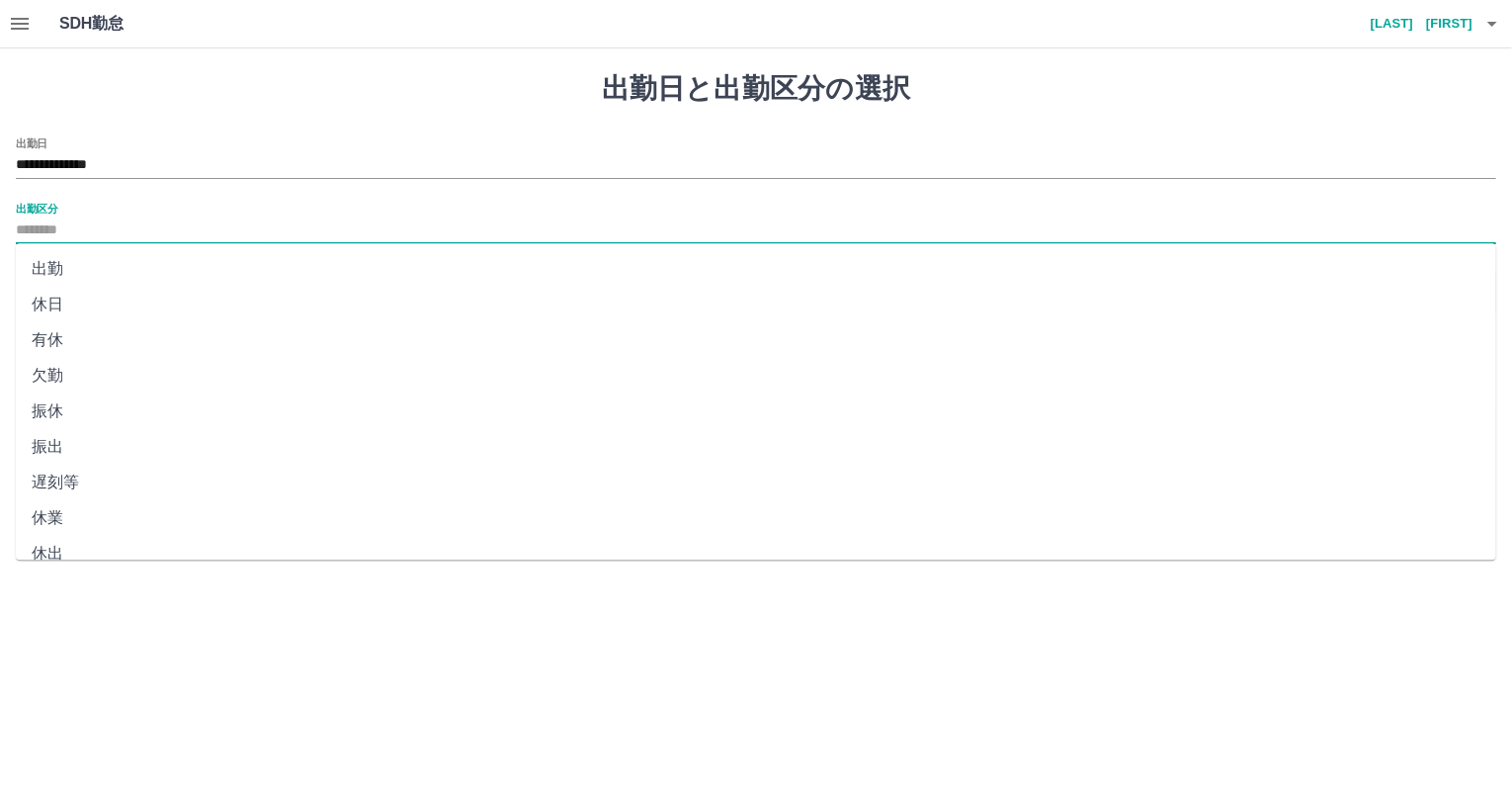 scroll, scrollTop: 340, scrollLeft: 0, axis: vertical 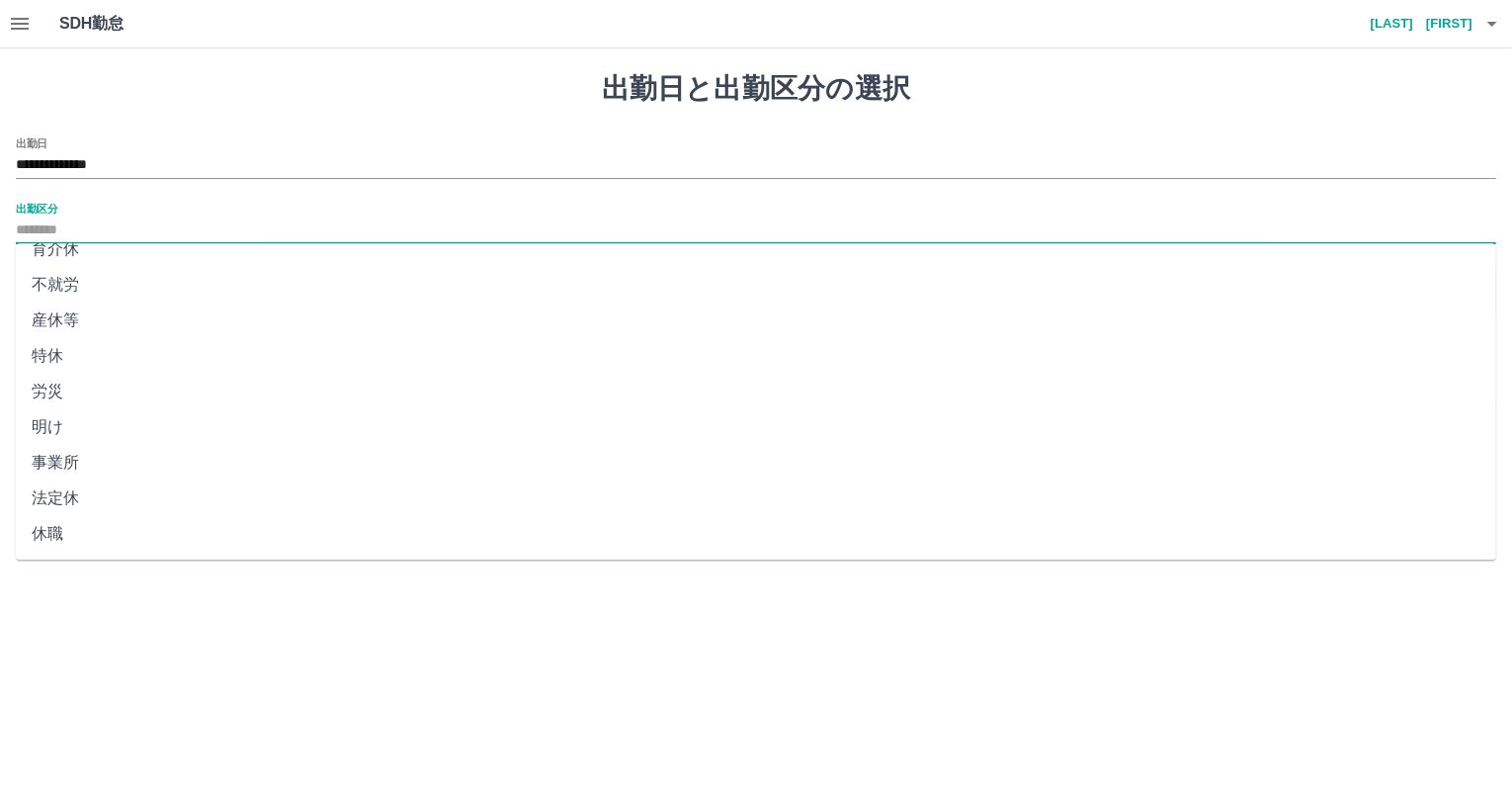click on "法定休" at bounding box center (756, 498) 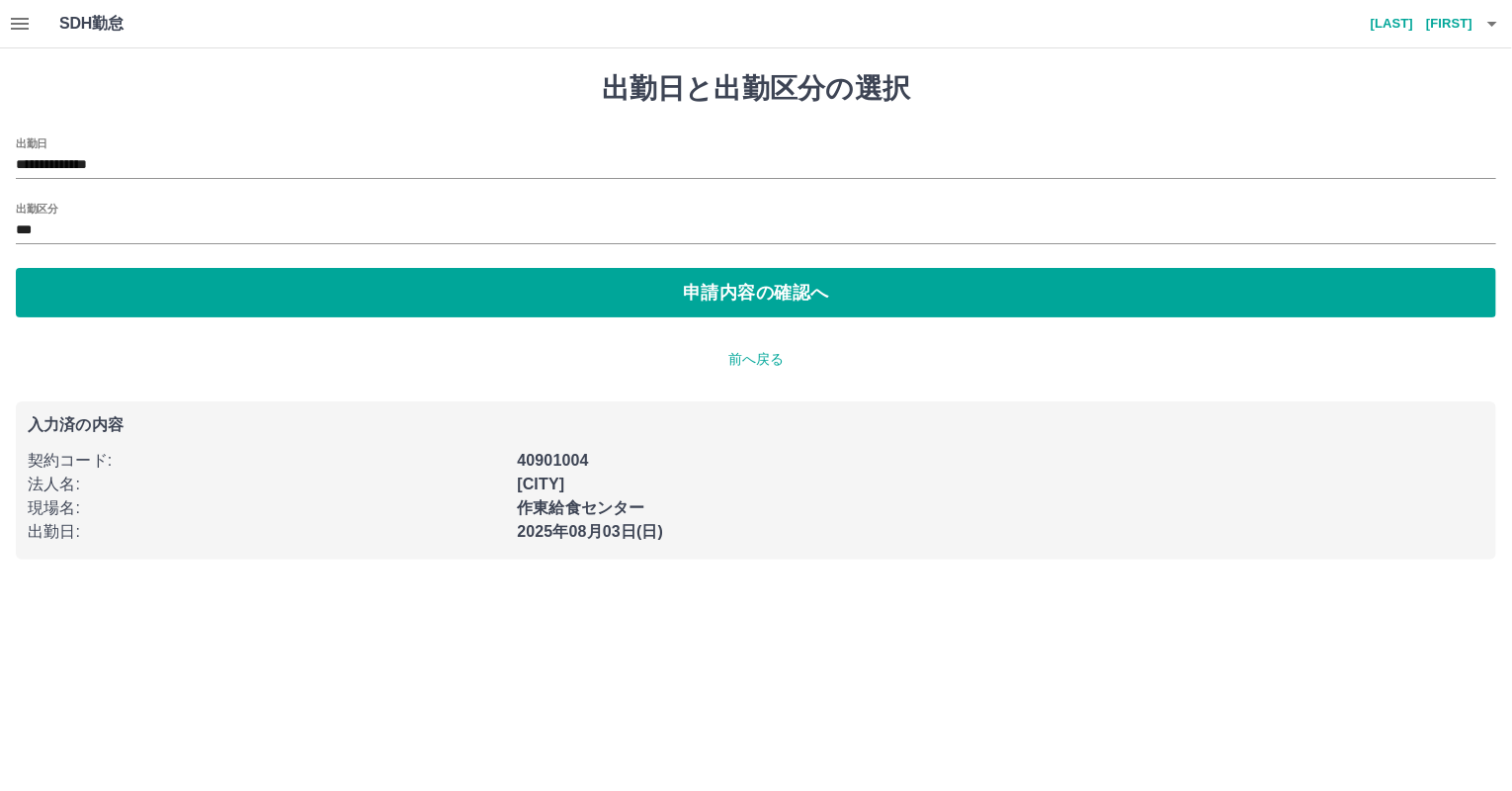 click on "現場名 :" at bounding box center (266, 508) 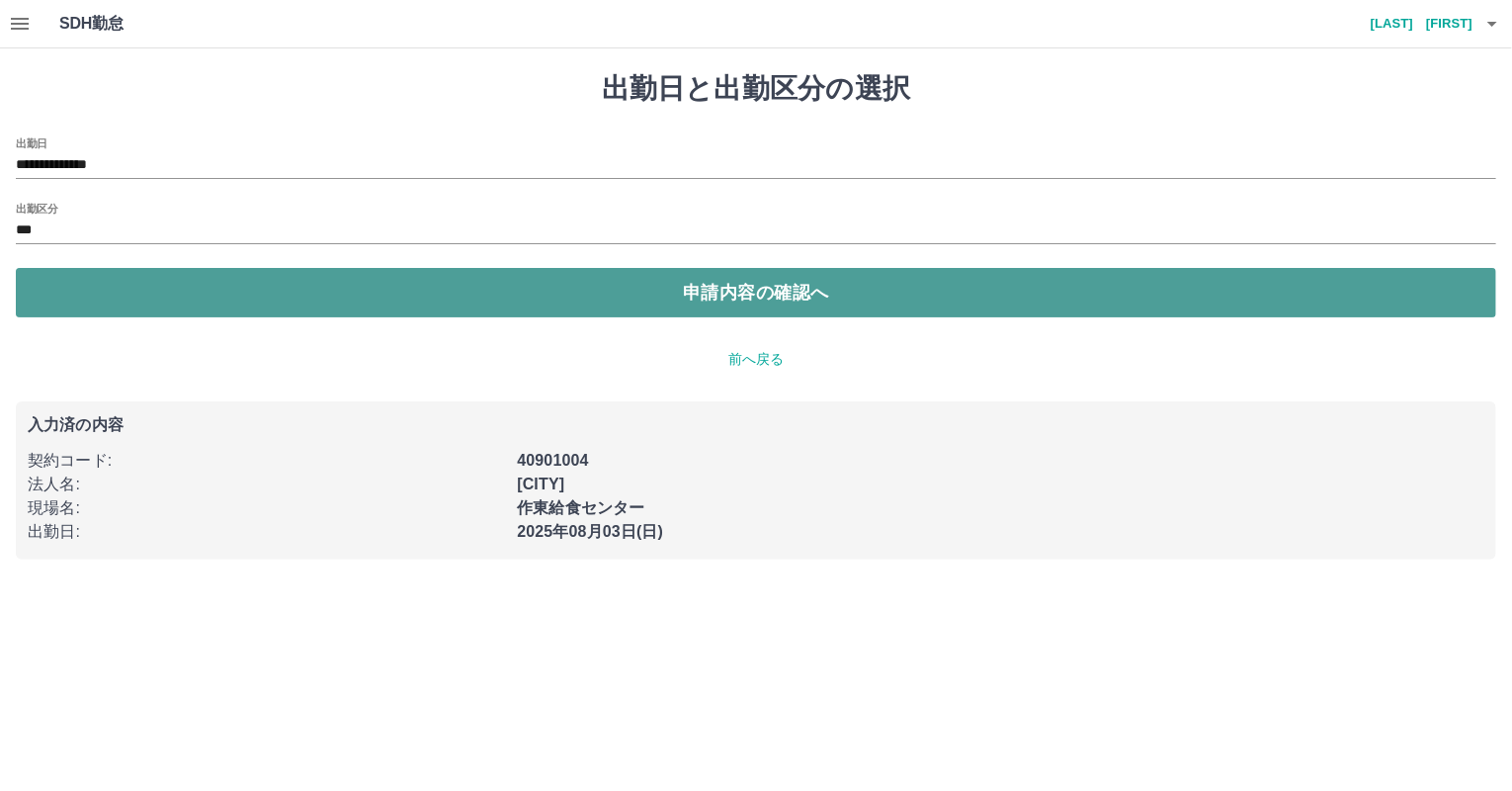 click on "申請内容の確認へ" at bounding box center [756, 293] 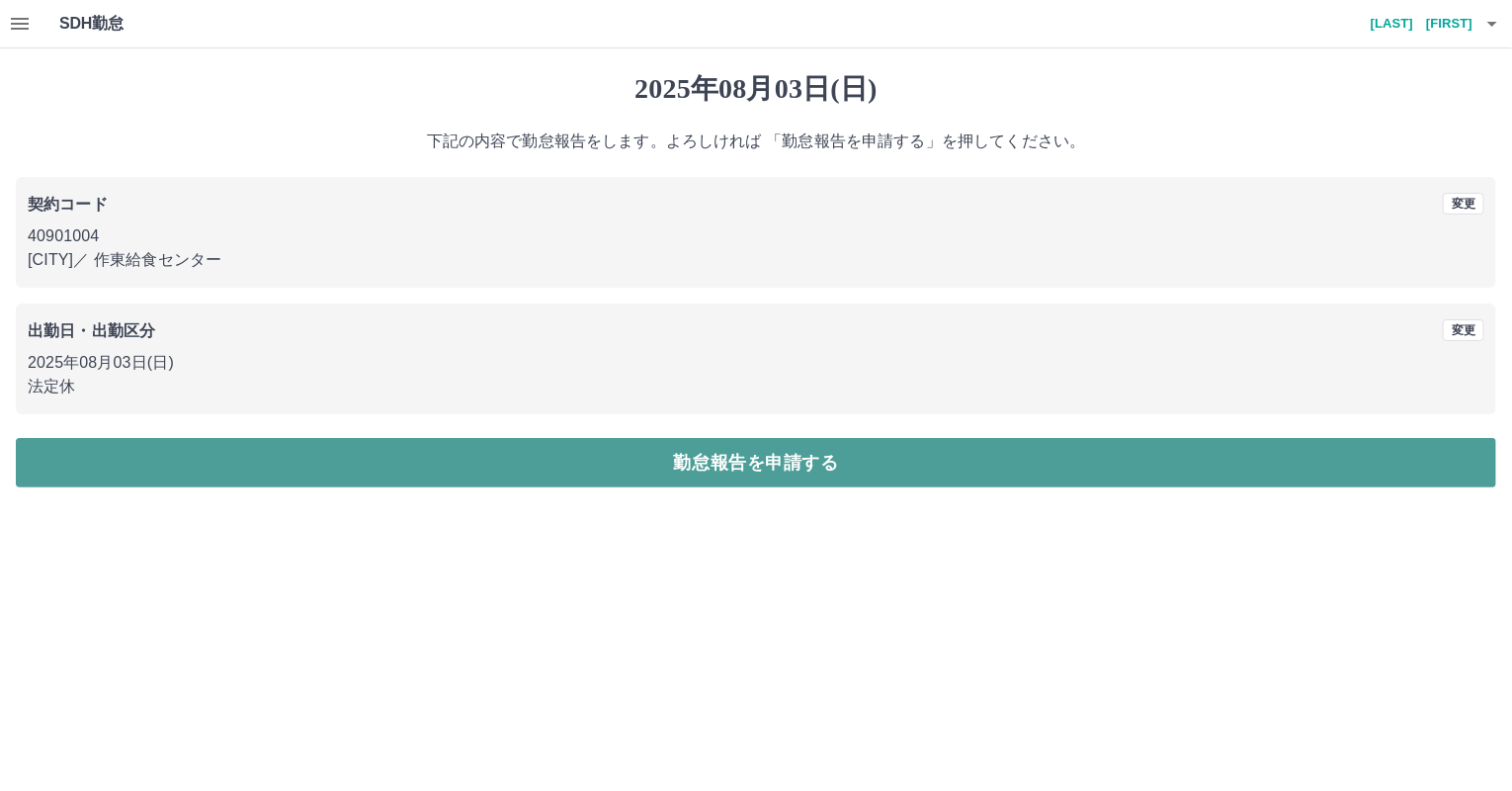 click on "勤怠報告を申請する" at bounding box center [756, 463] 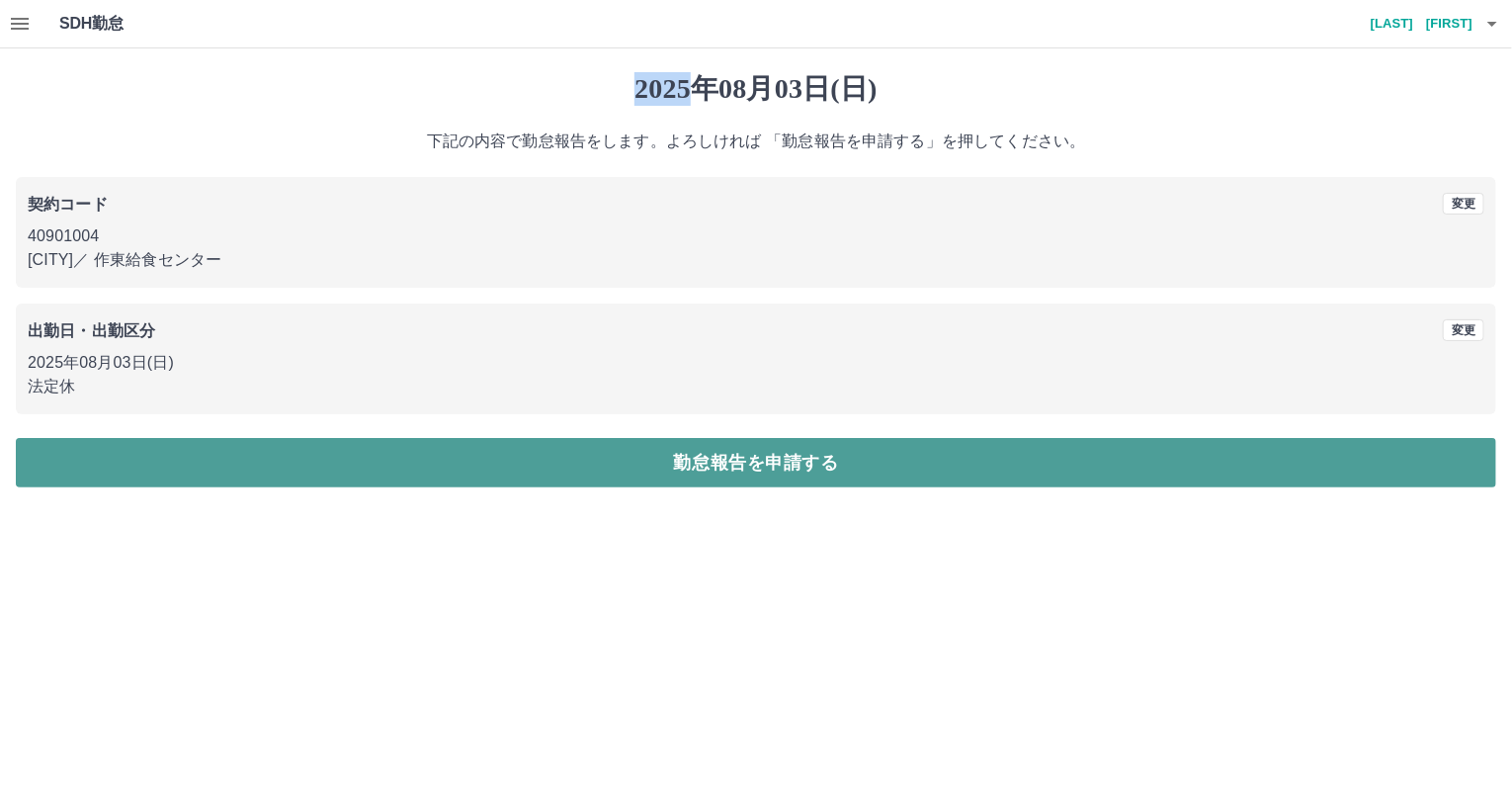 click at bounding box center [756, 396] 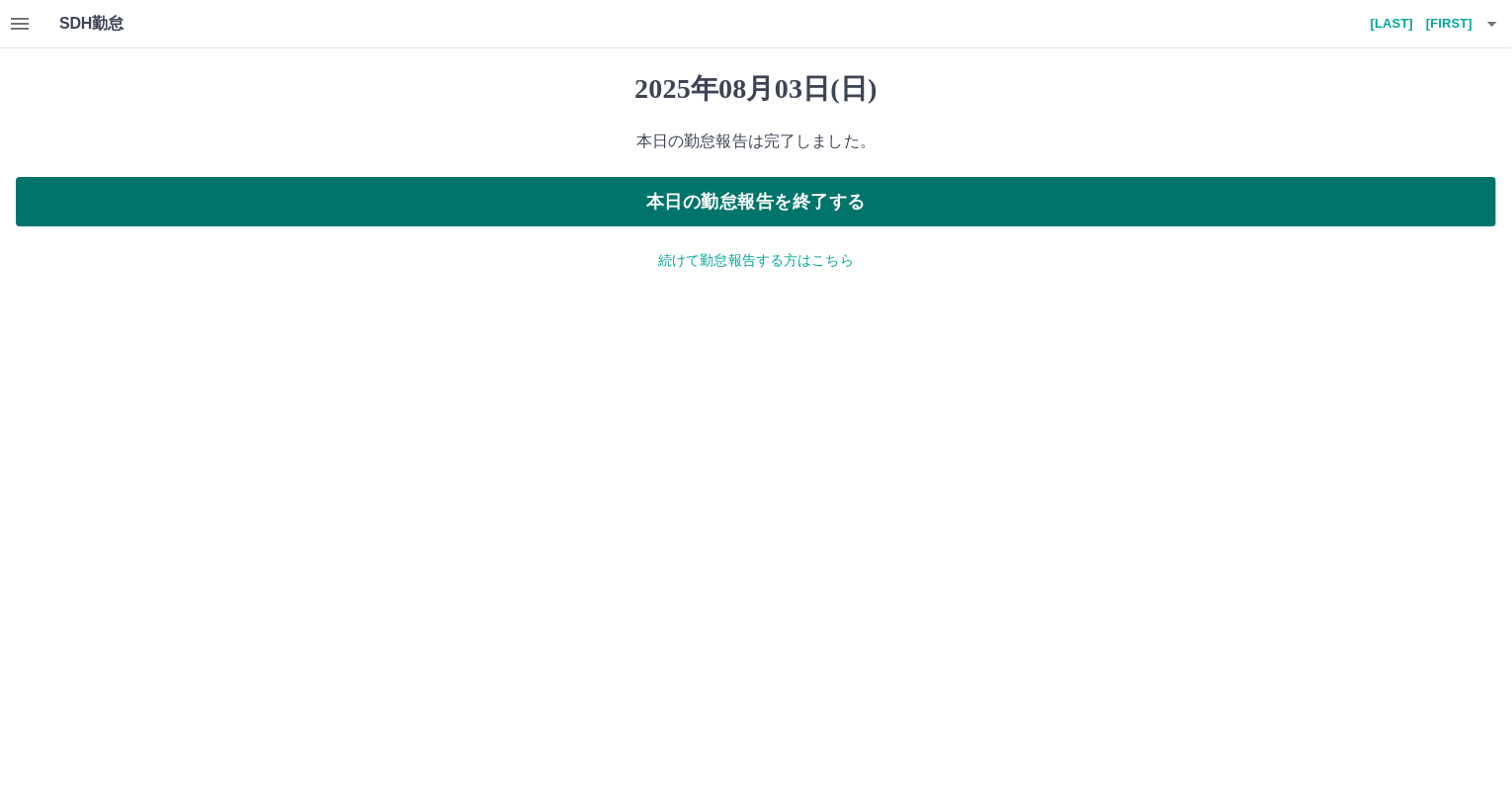 click on "本日の勤怠報告を終了する" at bounding box center (756, 202) 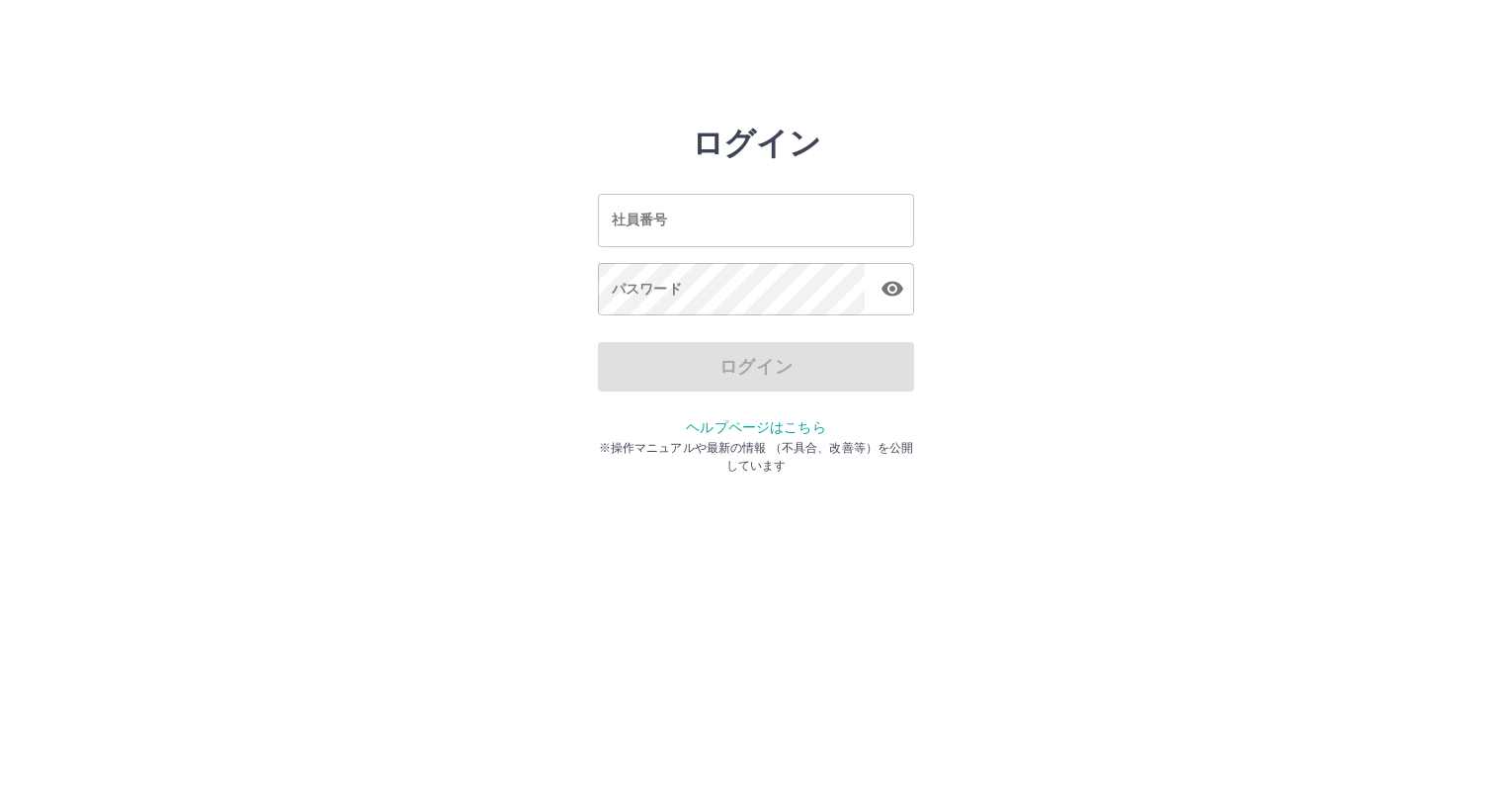 scroll, scrollTop: 0, scrollLeft: 0, axis: both 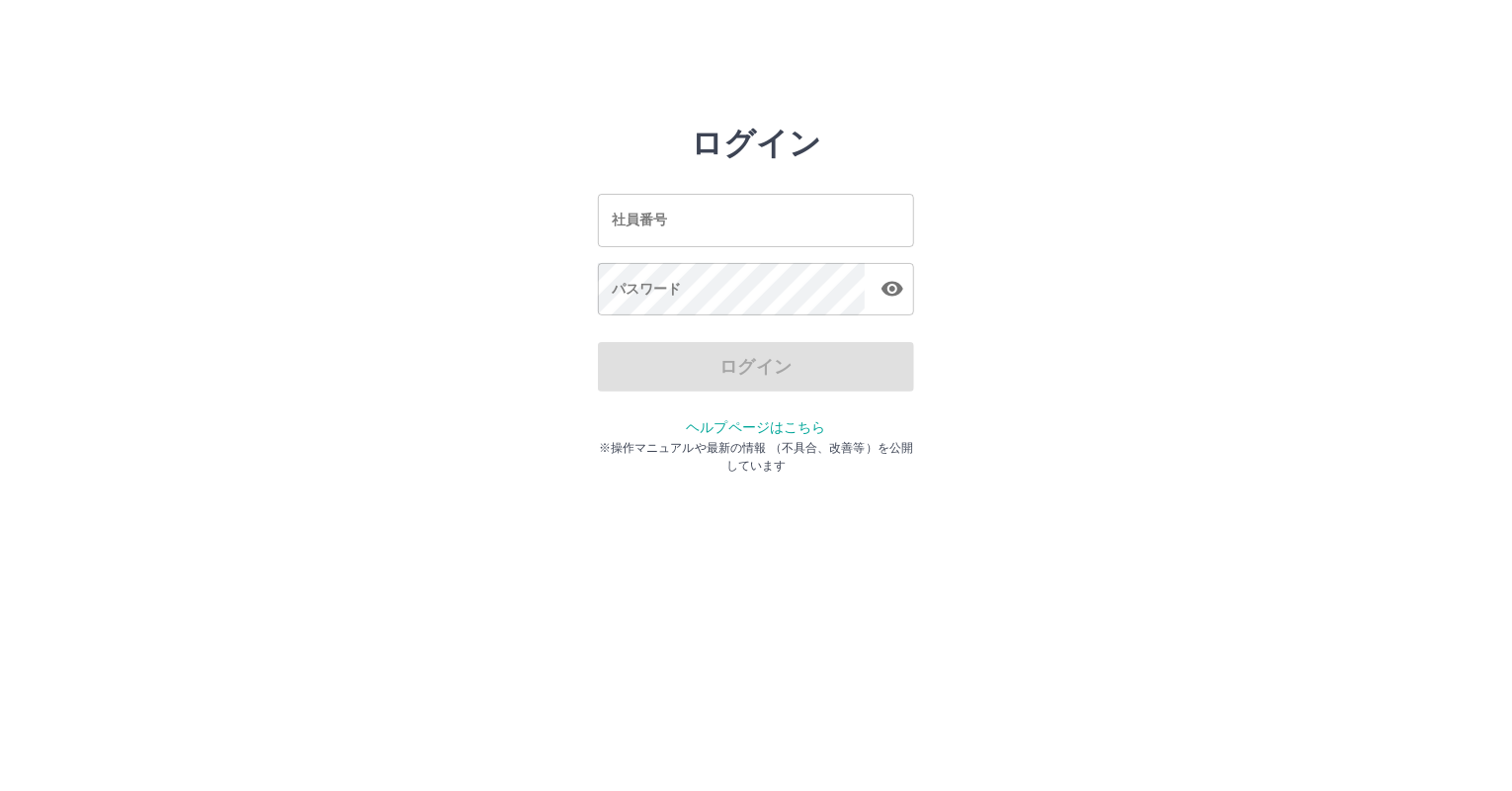 click on "社員番号" at bounding box center (756, 220) 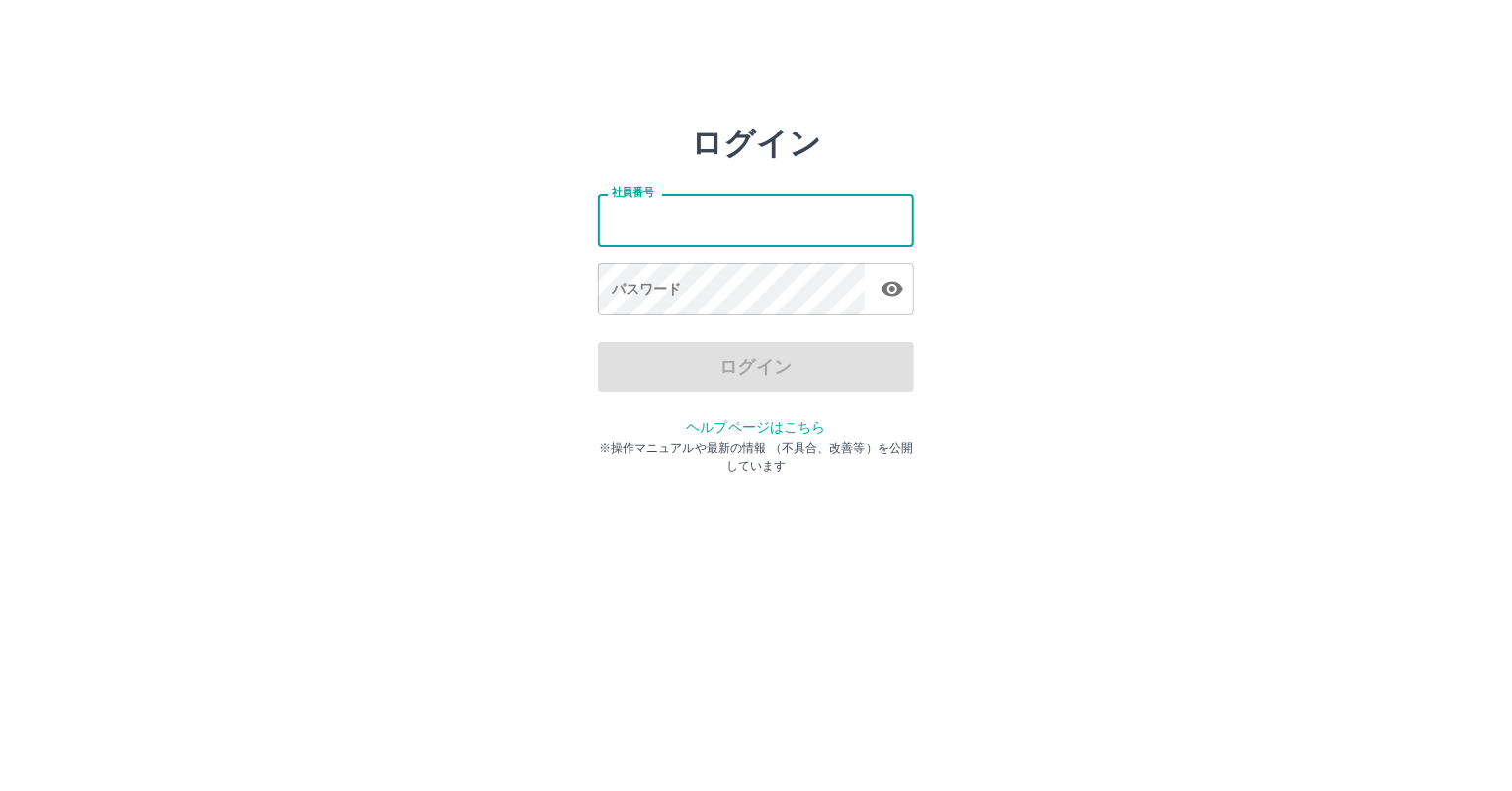 click on "社員番号" at bounding box center (756, 220) 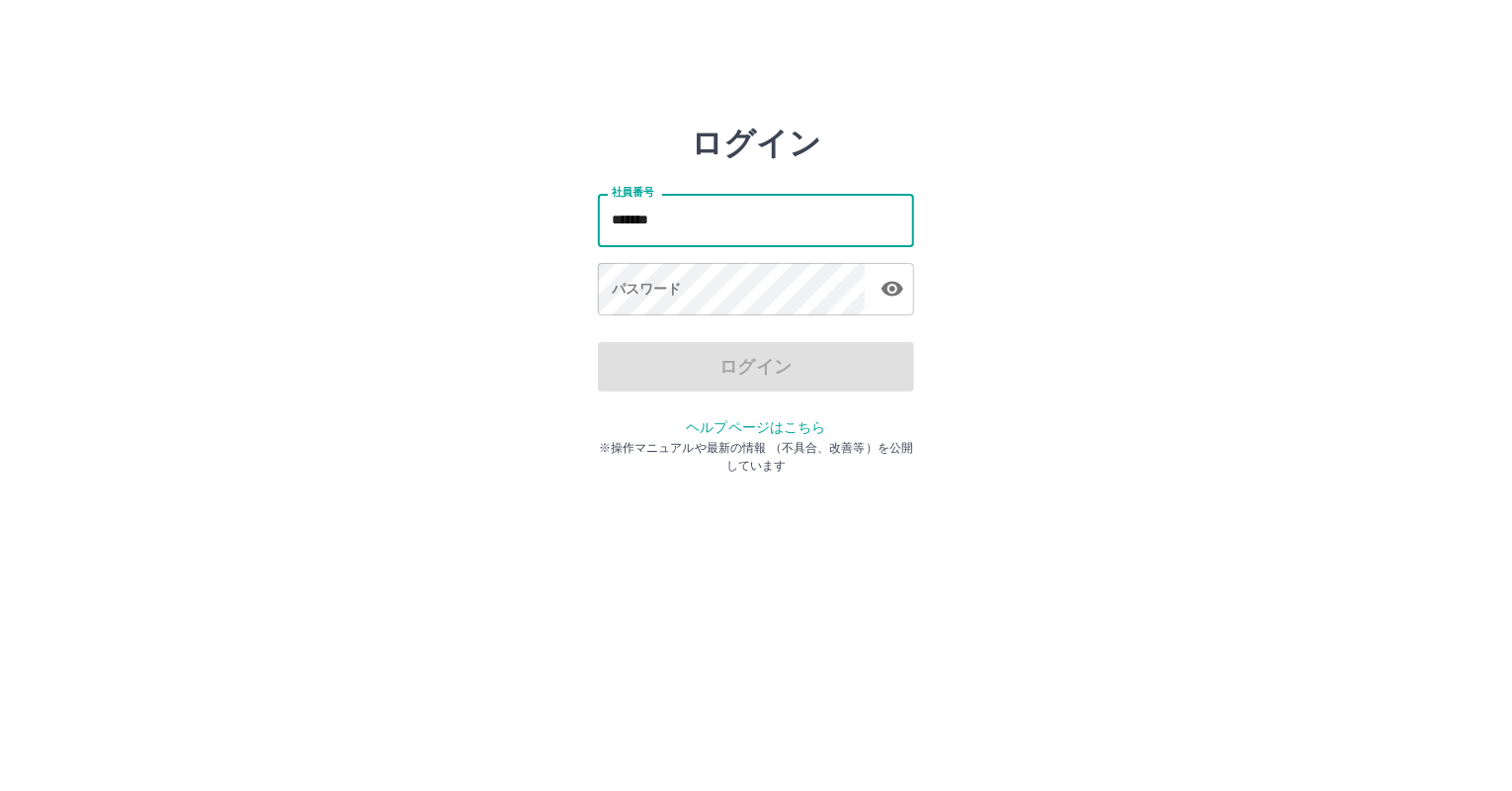 type on "*******" 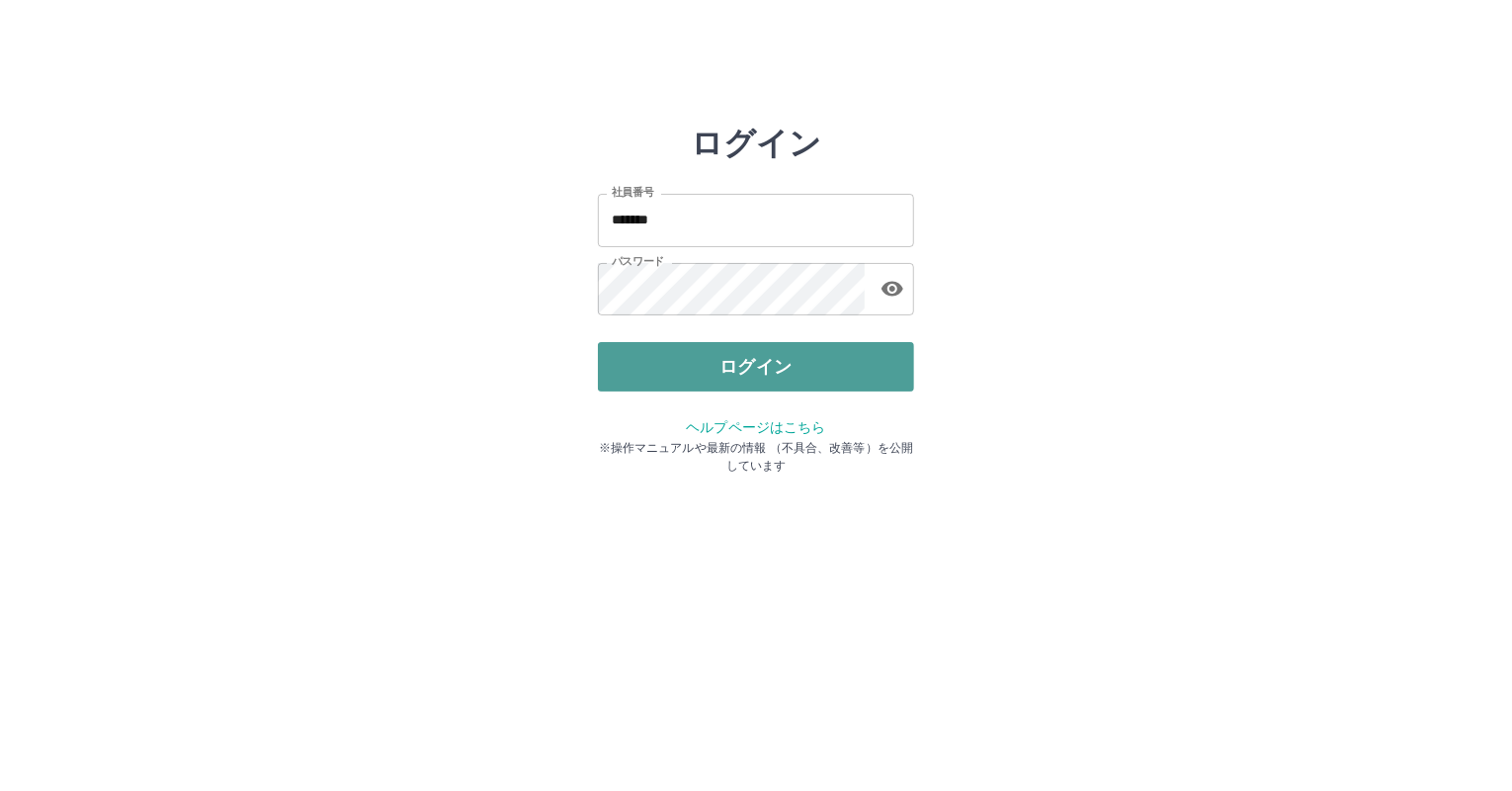 click on "ログイン" at bounding box center [756, 367] 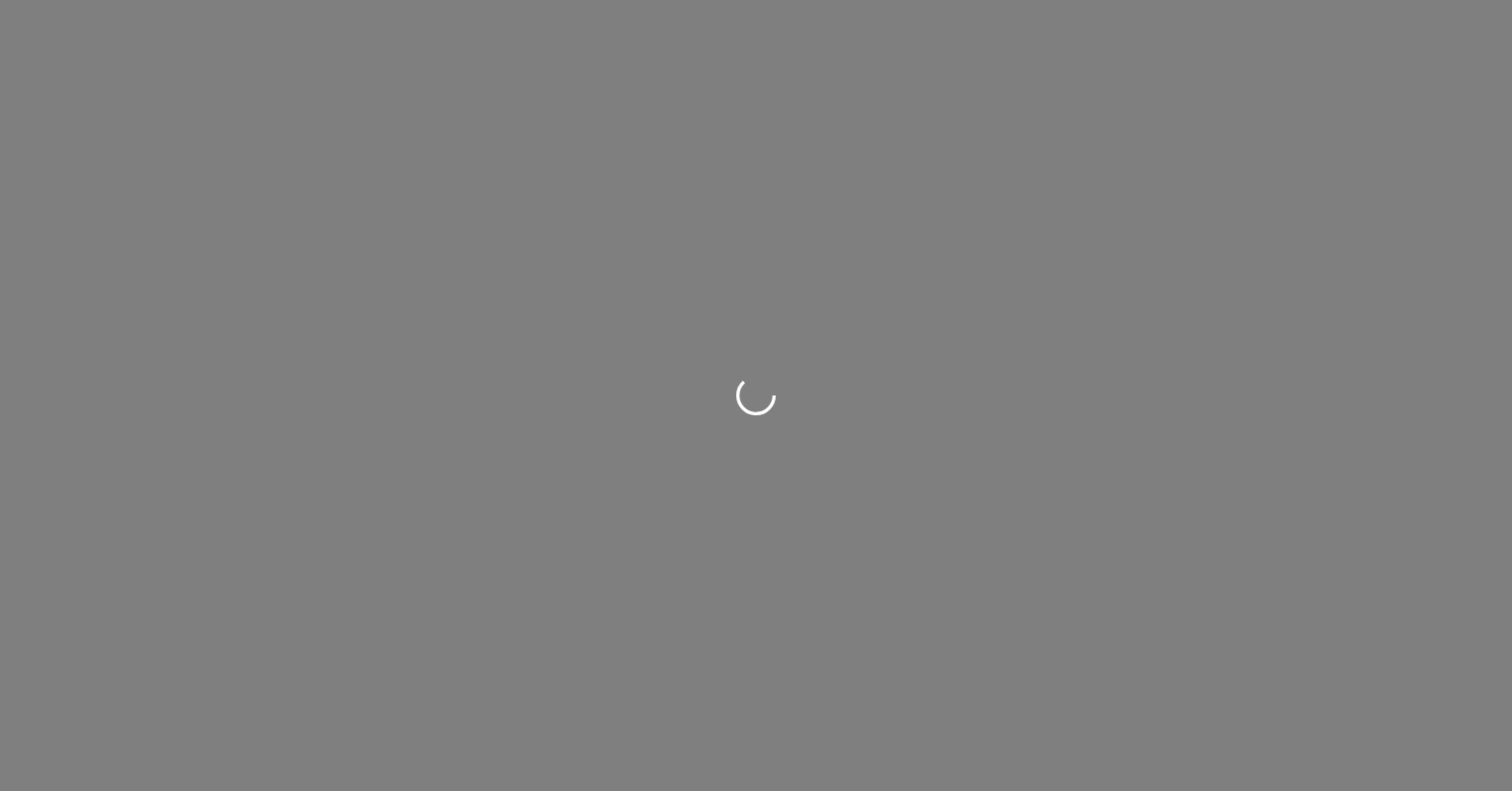 scroll, scrollTop: 0, scrollLeft: 0, axis: both 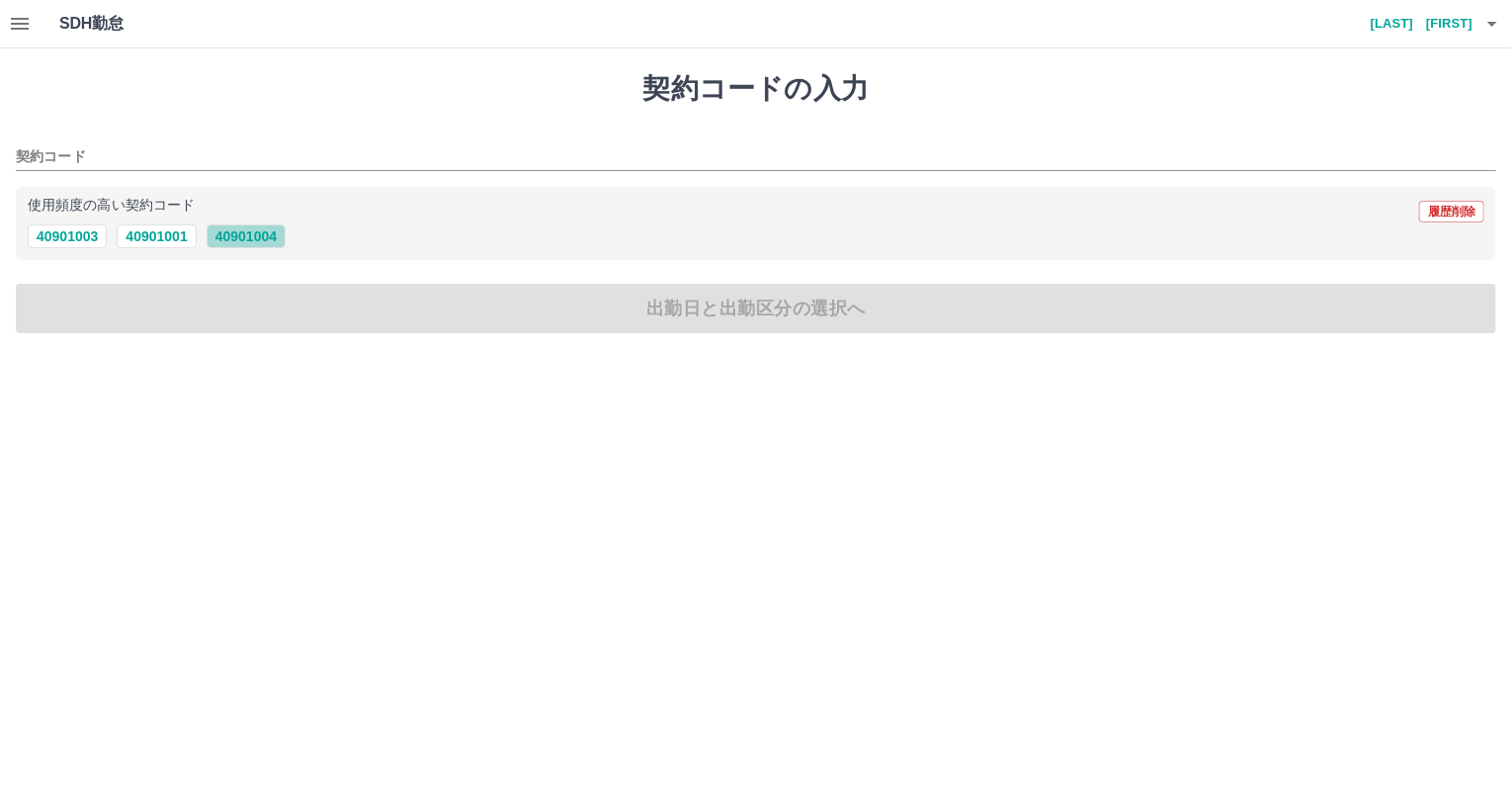 click on "40901004" at bounding box center [246, 236] 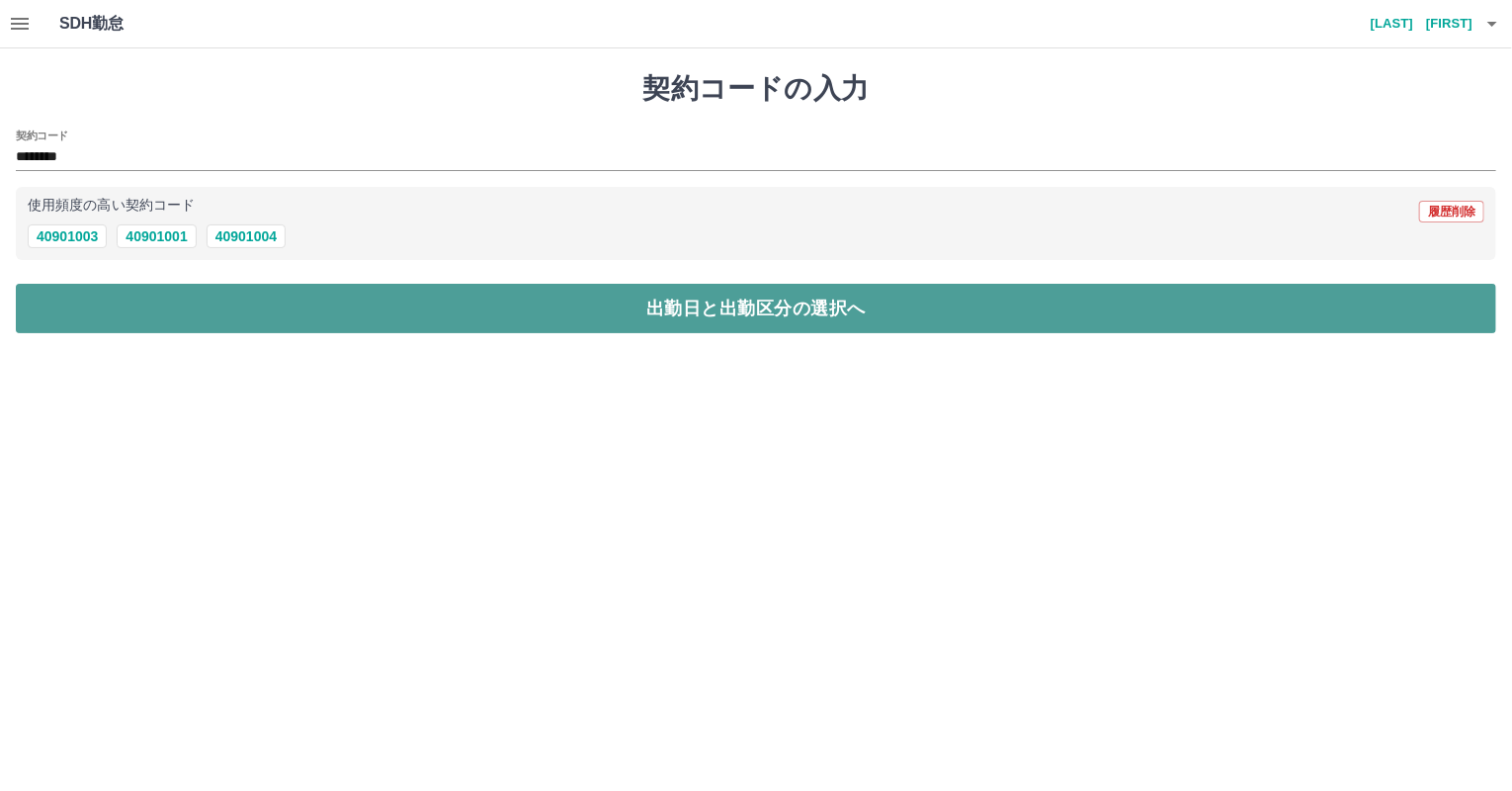 click on "出勤日と出勤区分の選択へ" at bounding box center (756, 308) 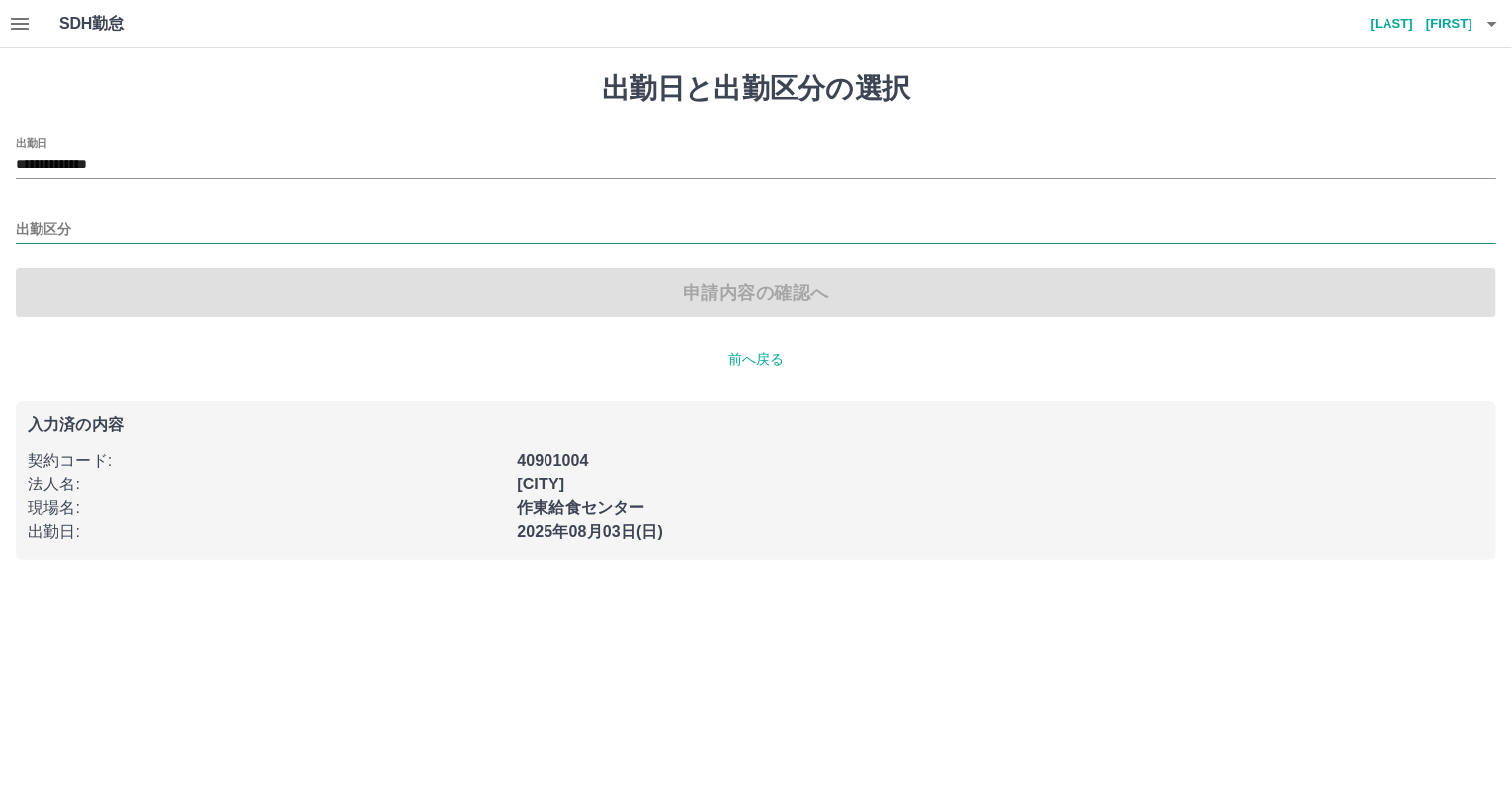 click on "出勤区分" at bounding box center [756, 230] 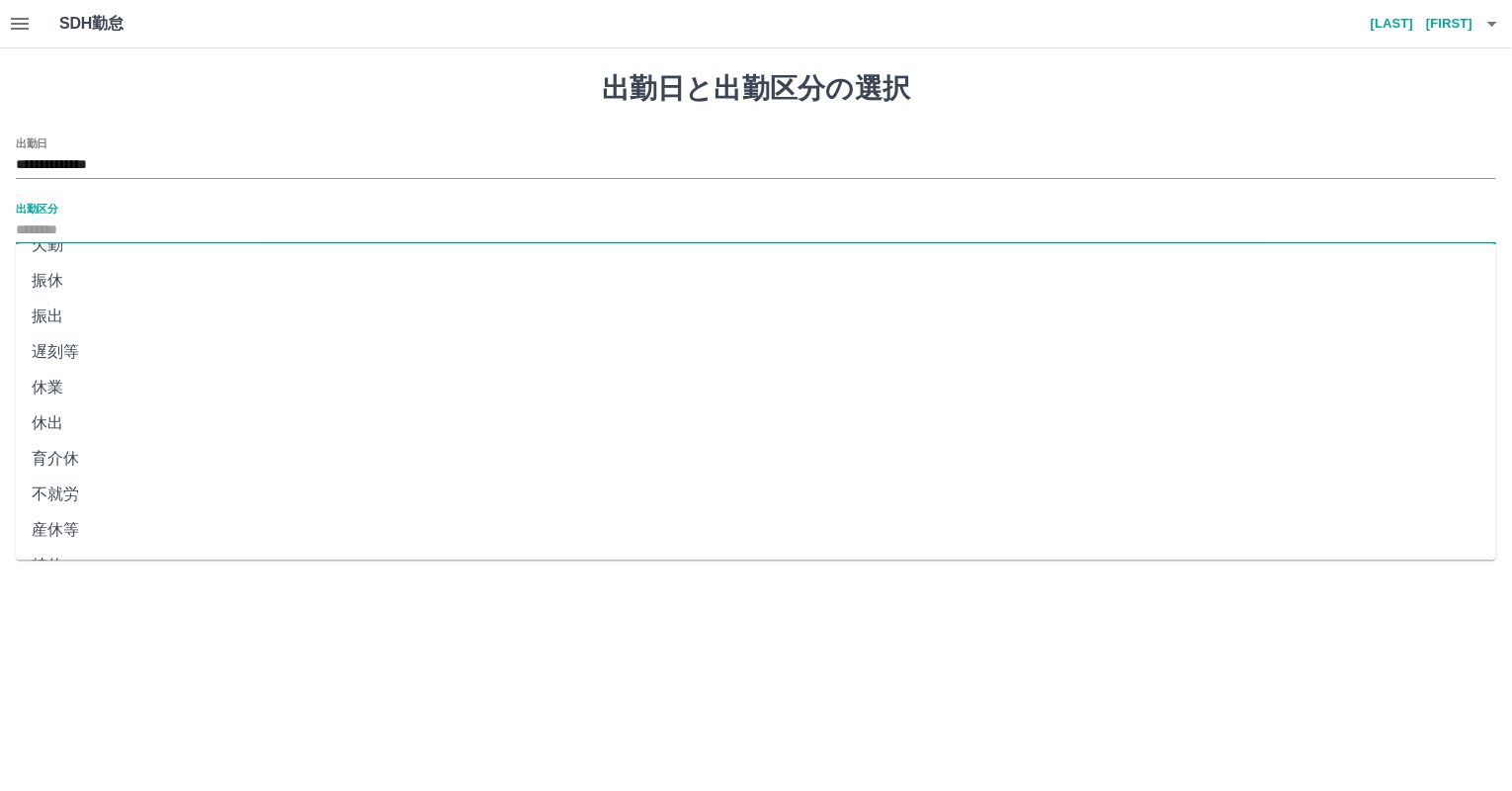 scroll, scrollTop: 340, scrollLeft: 0, axis: vertical 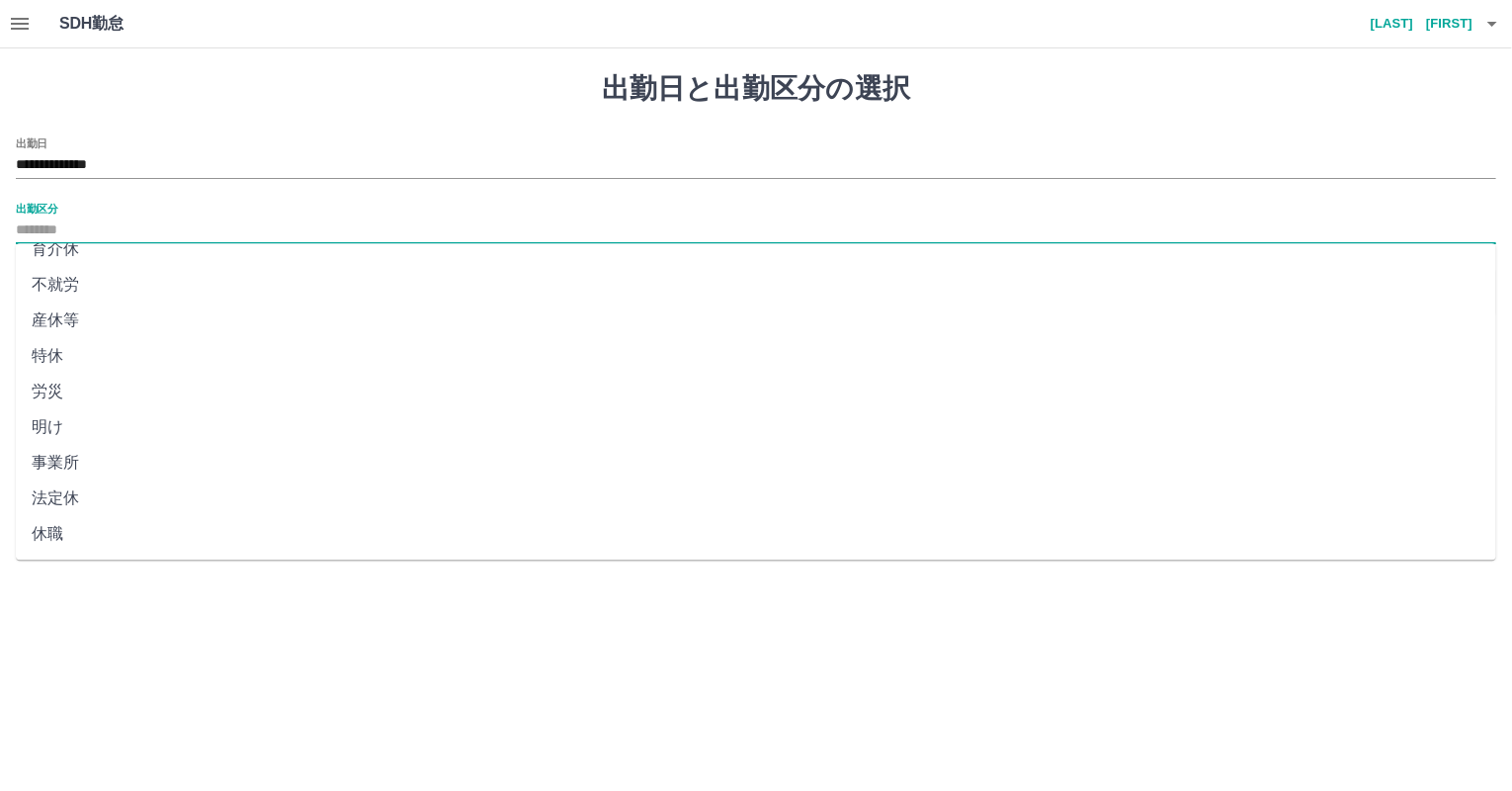 click on "法定休" at bounding box center [756, 498] 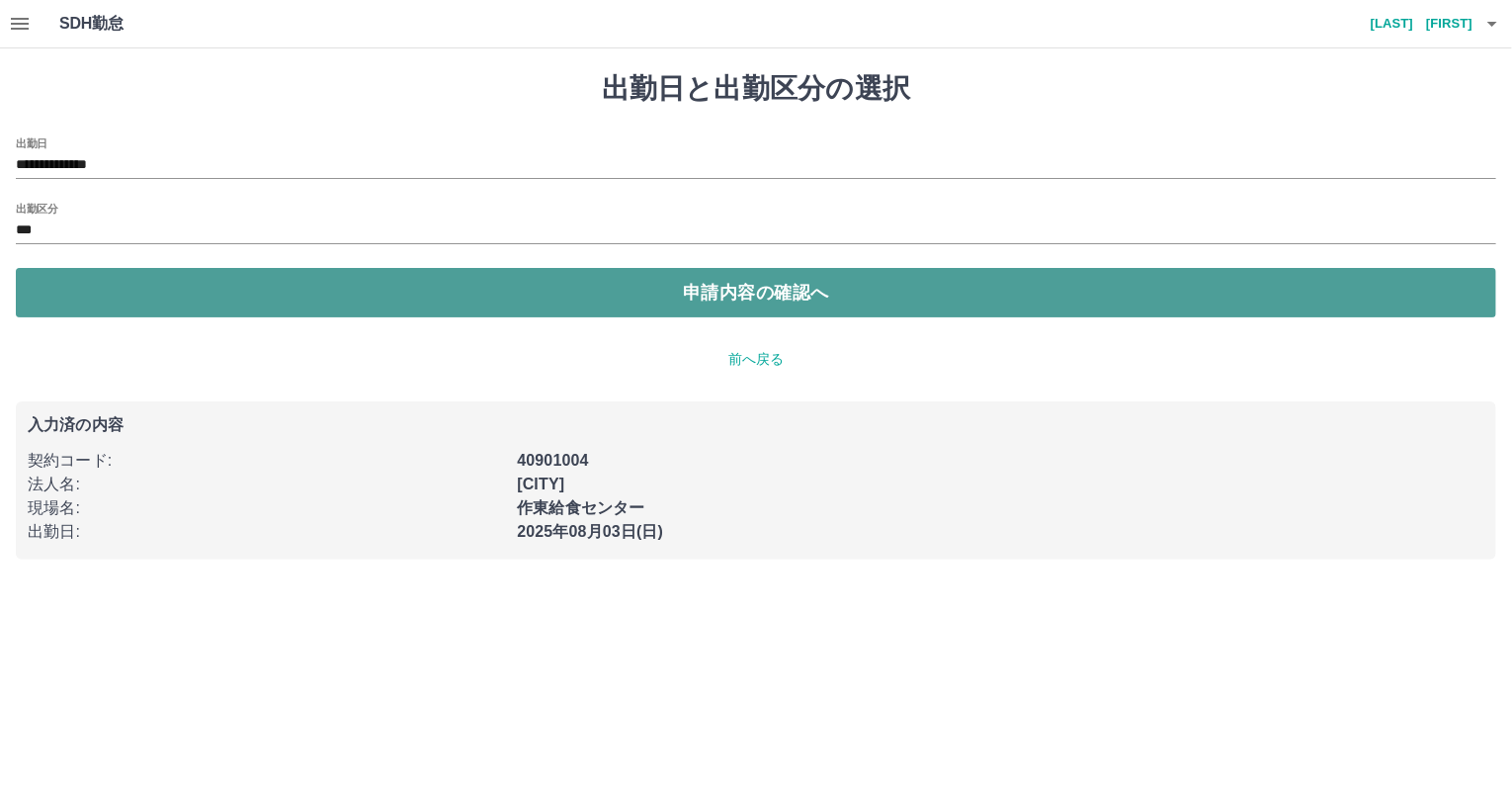 click on "申請内容の確認へ" at bounding box center (756, 293) 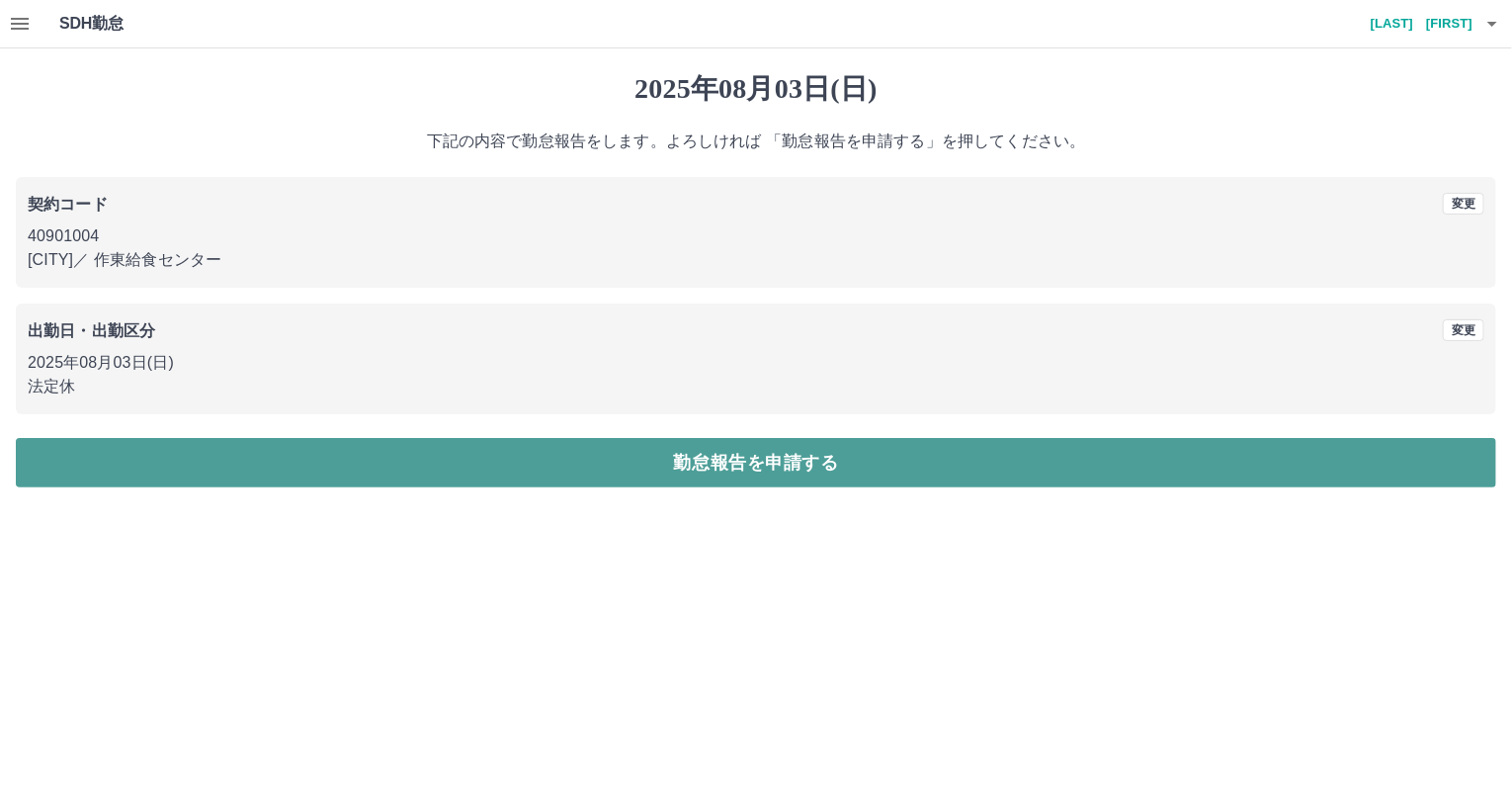click on "勤怠報告を申請する" at bounding box center (756, 463) 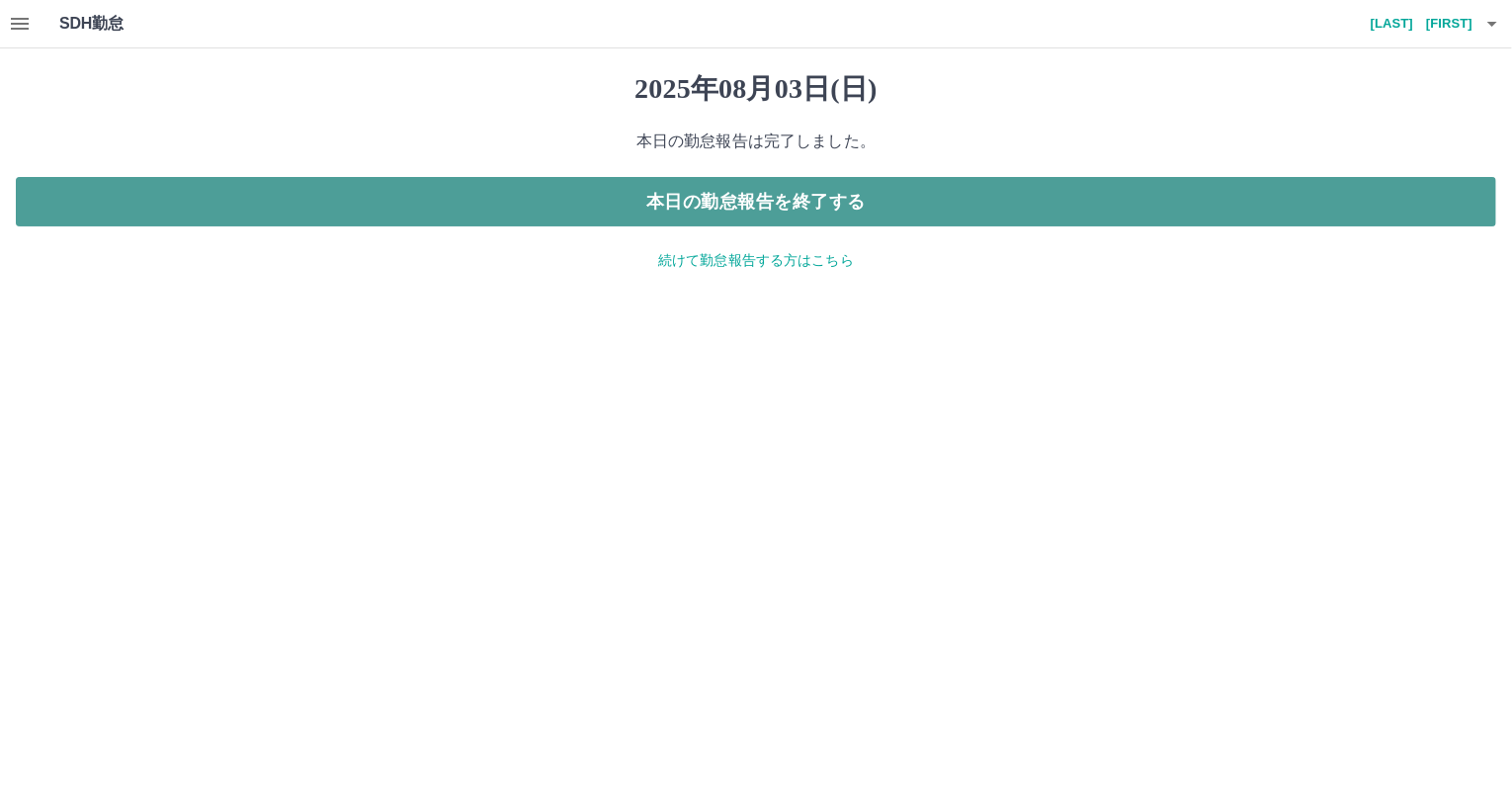click on "本日の勤怠報告を終了する" at bounding box center [756, 202] 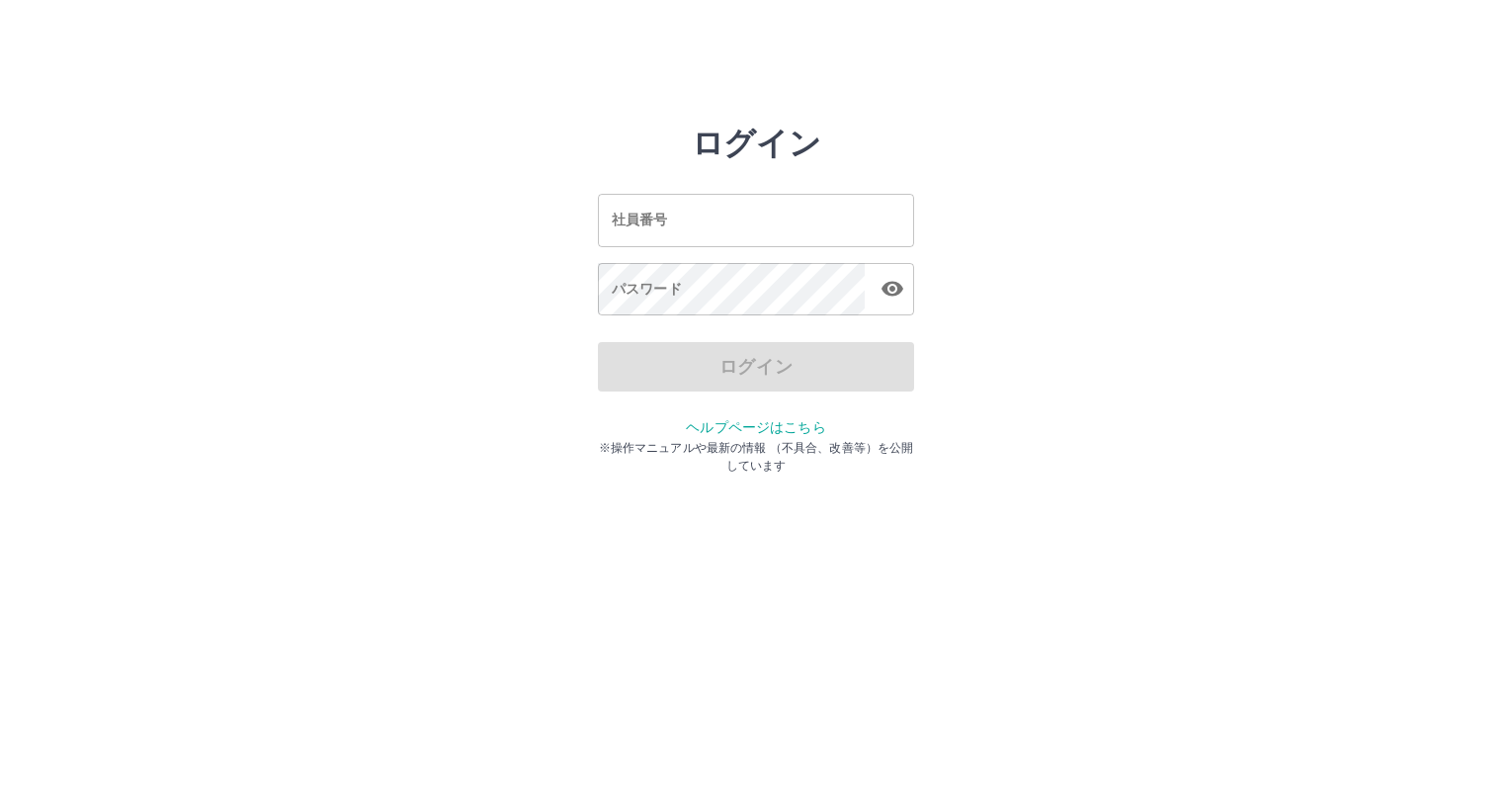 scroll, scrollTop: 0, scrollLeft: 0, axis: both 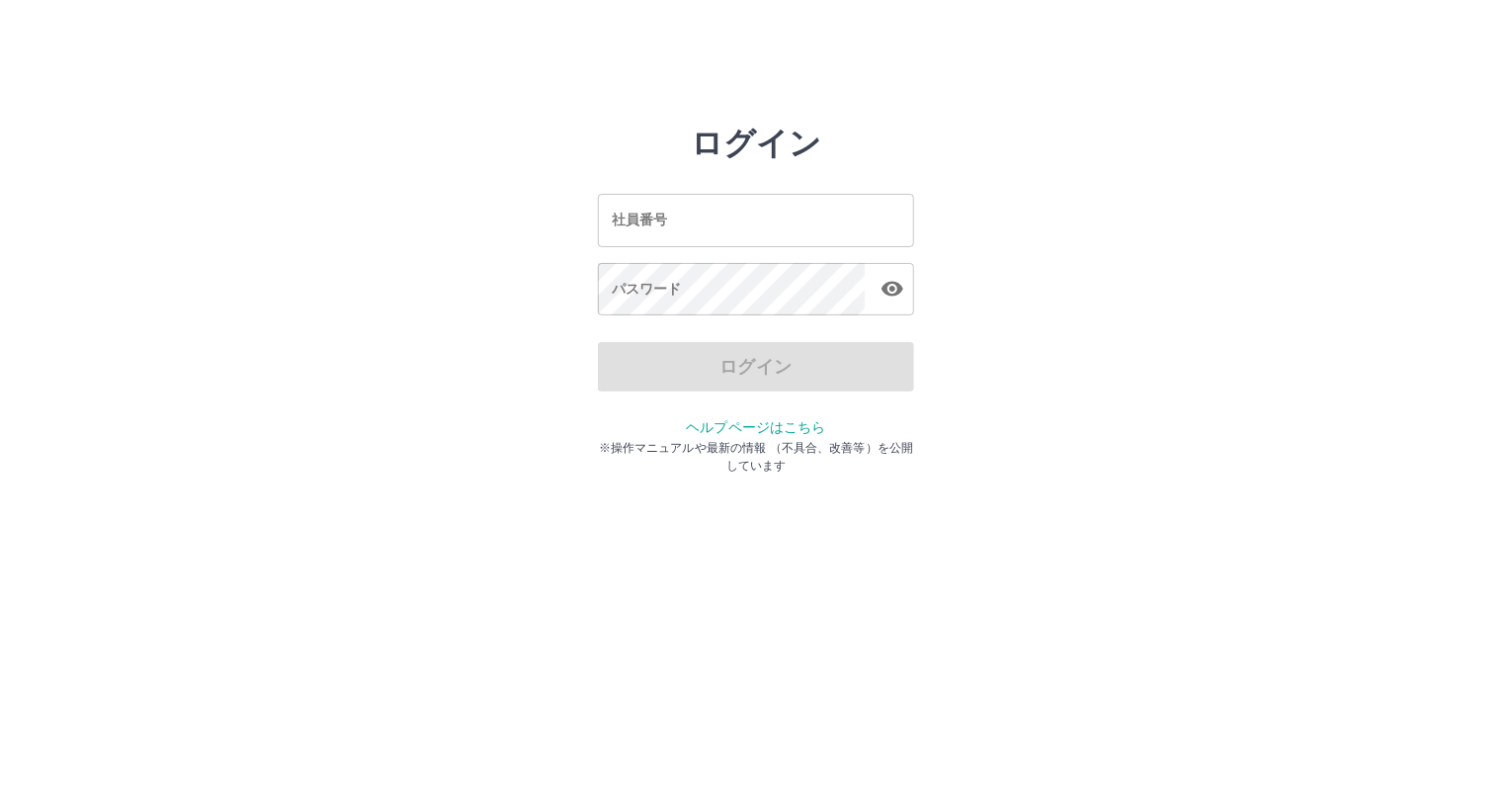 click on "社員番号" at bounding box center [756, 220] 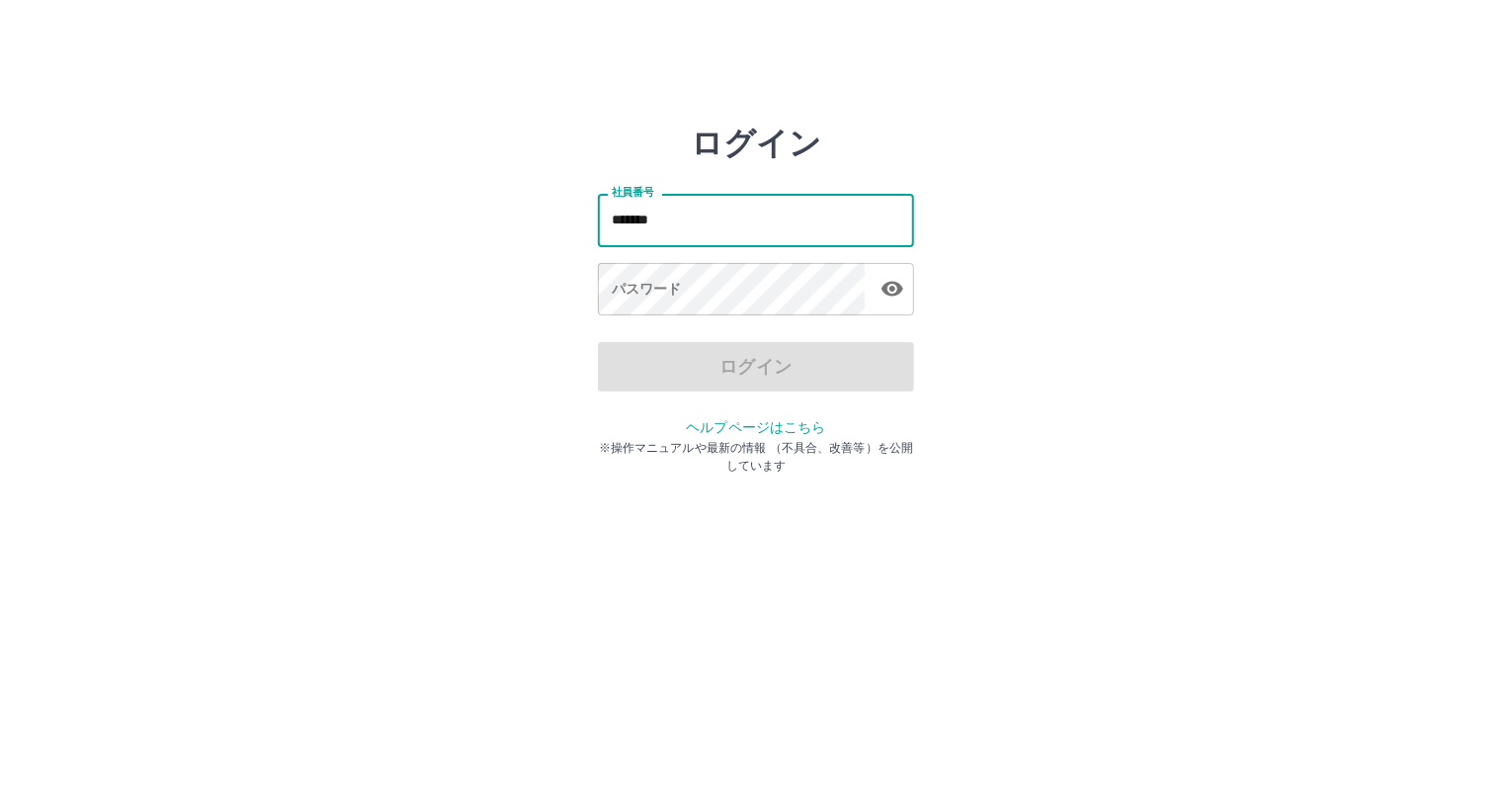 type on "*******" 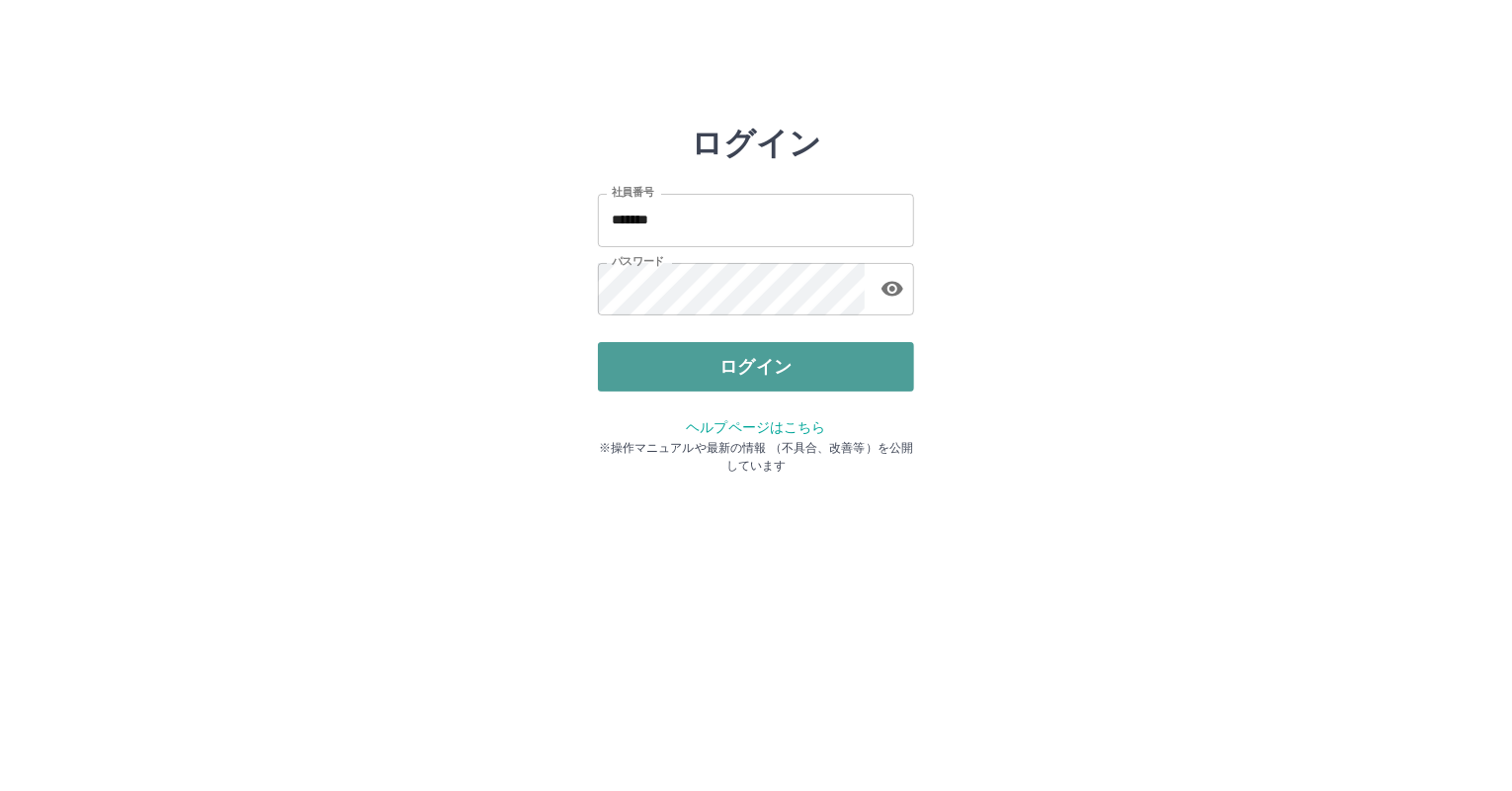 click on "ログイン" at bounding box center [756, 367] 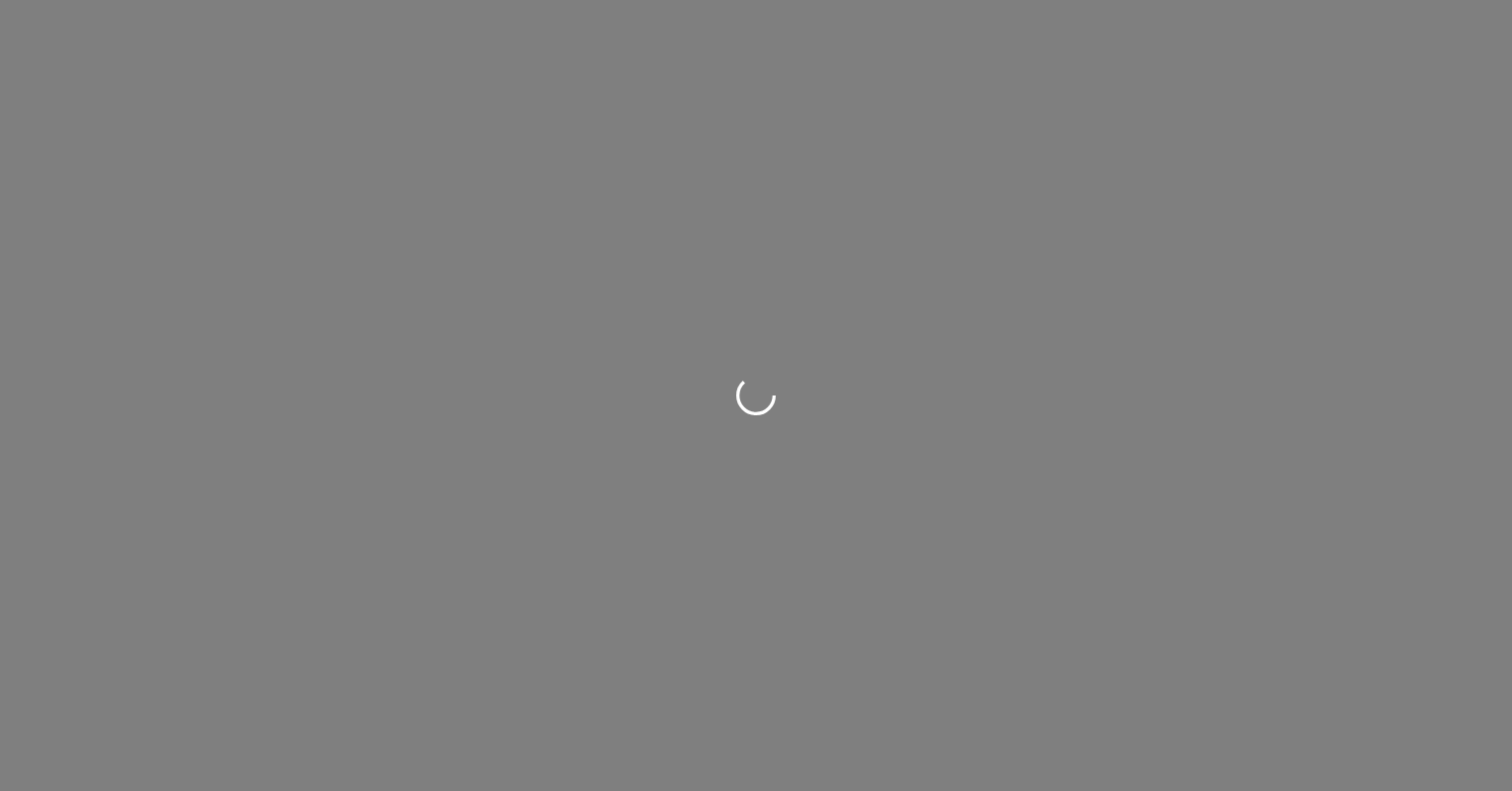 scroll, scrollTop: 0, scrollLeft: 0, axis: both 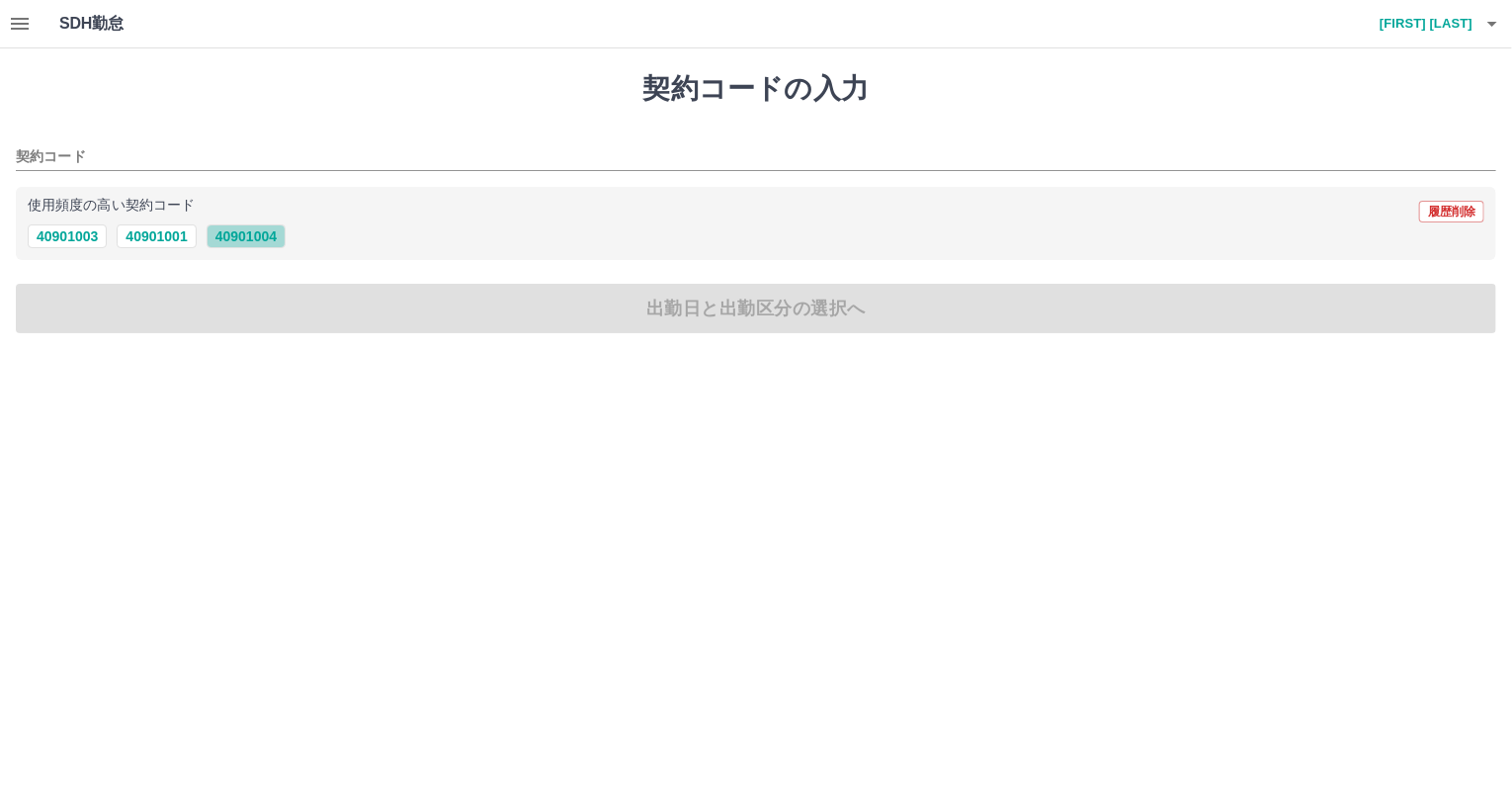 click on "40901004" at bounding box center (246, 236) 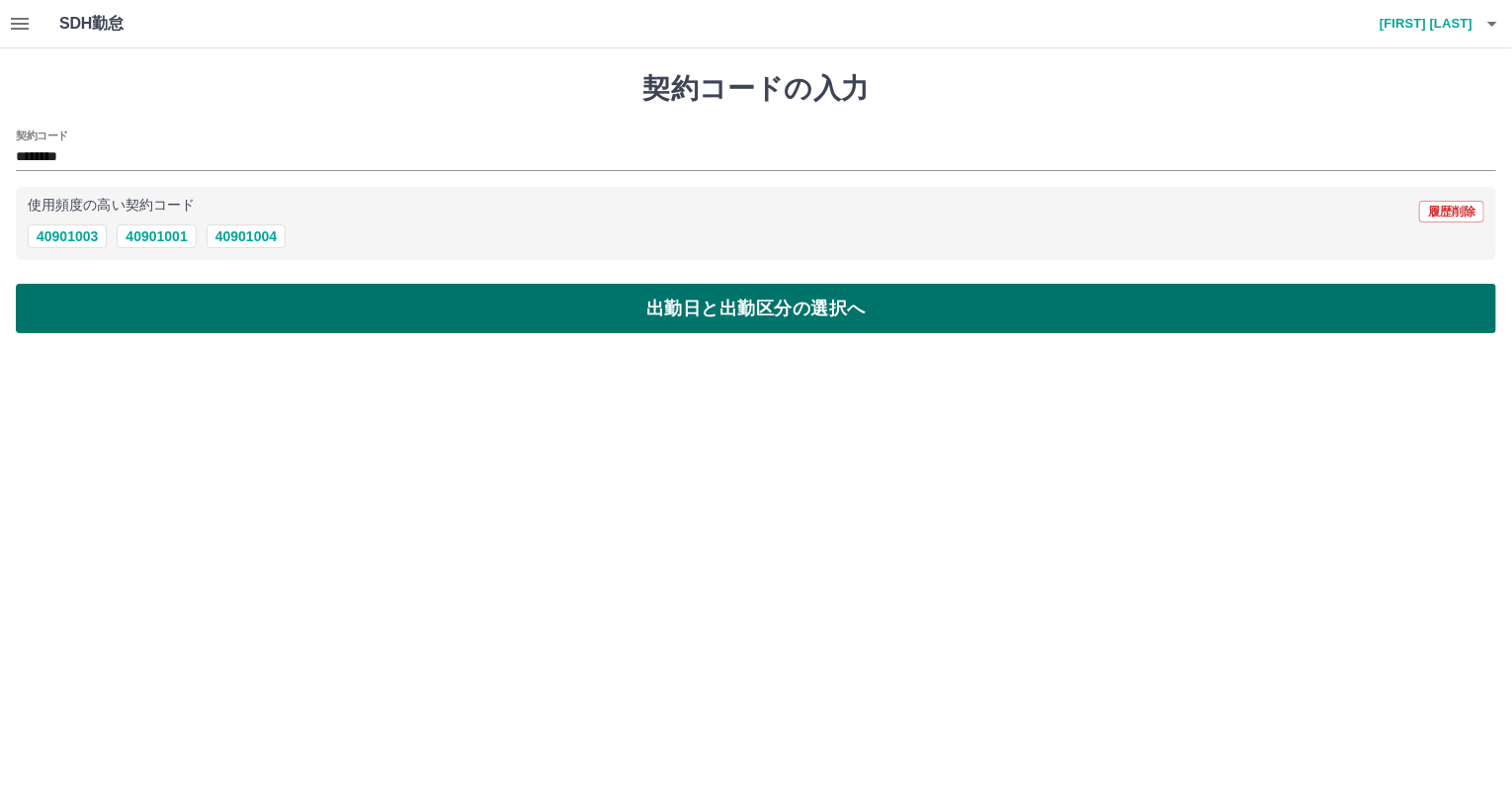 click on "出勤日と出勤区分の選択へ" at bounding box center (756, 308) 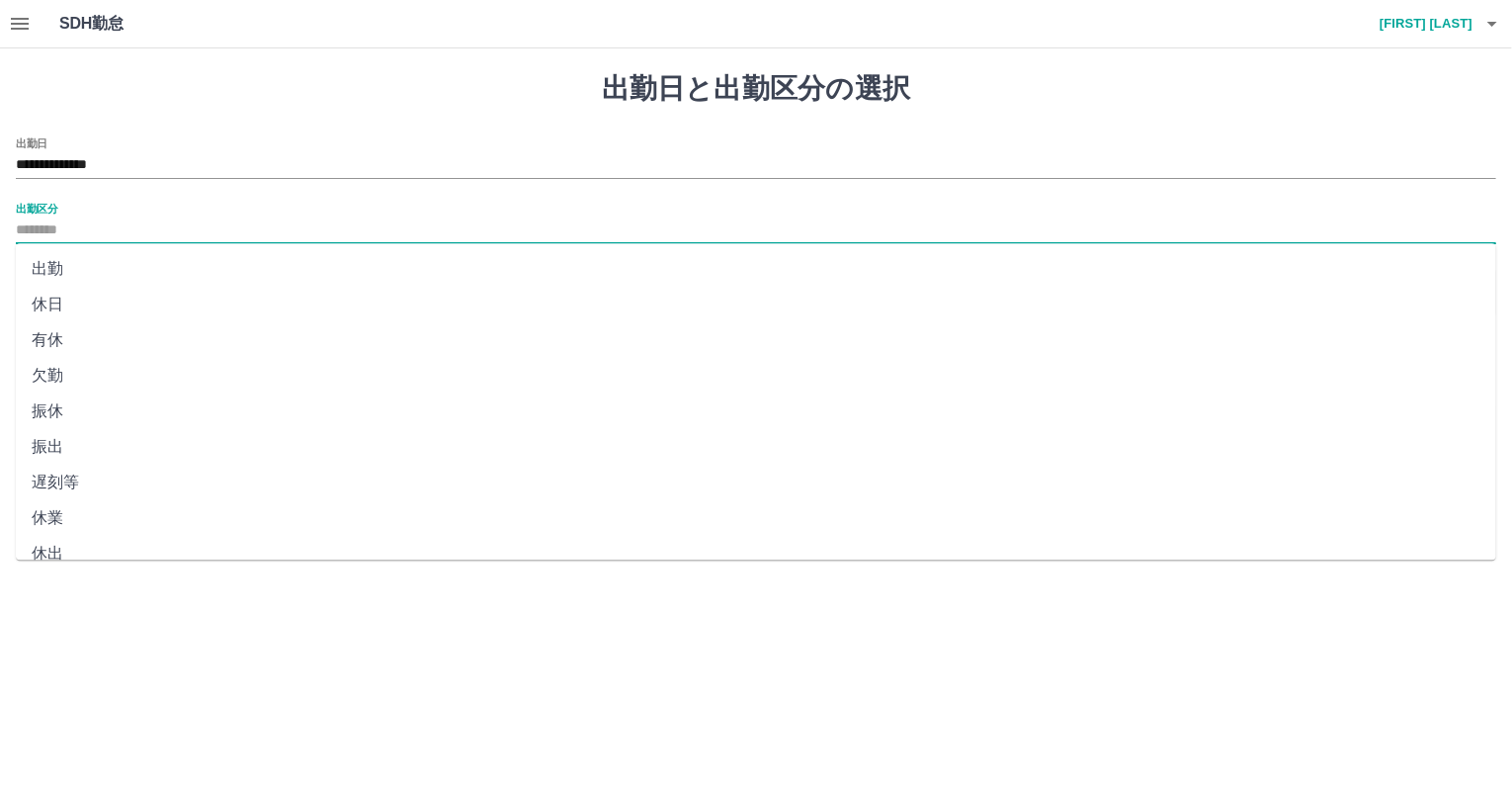 click on "出勤区分" at bounding box center (756, 230) 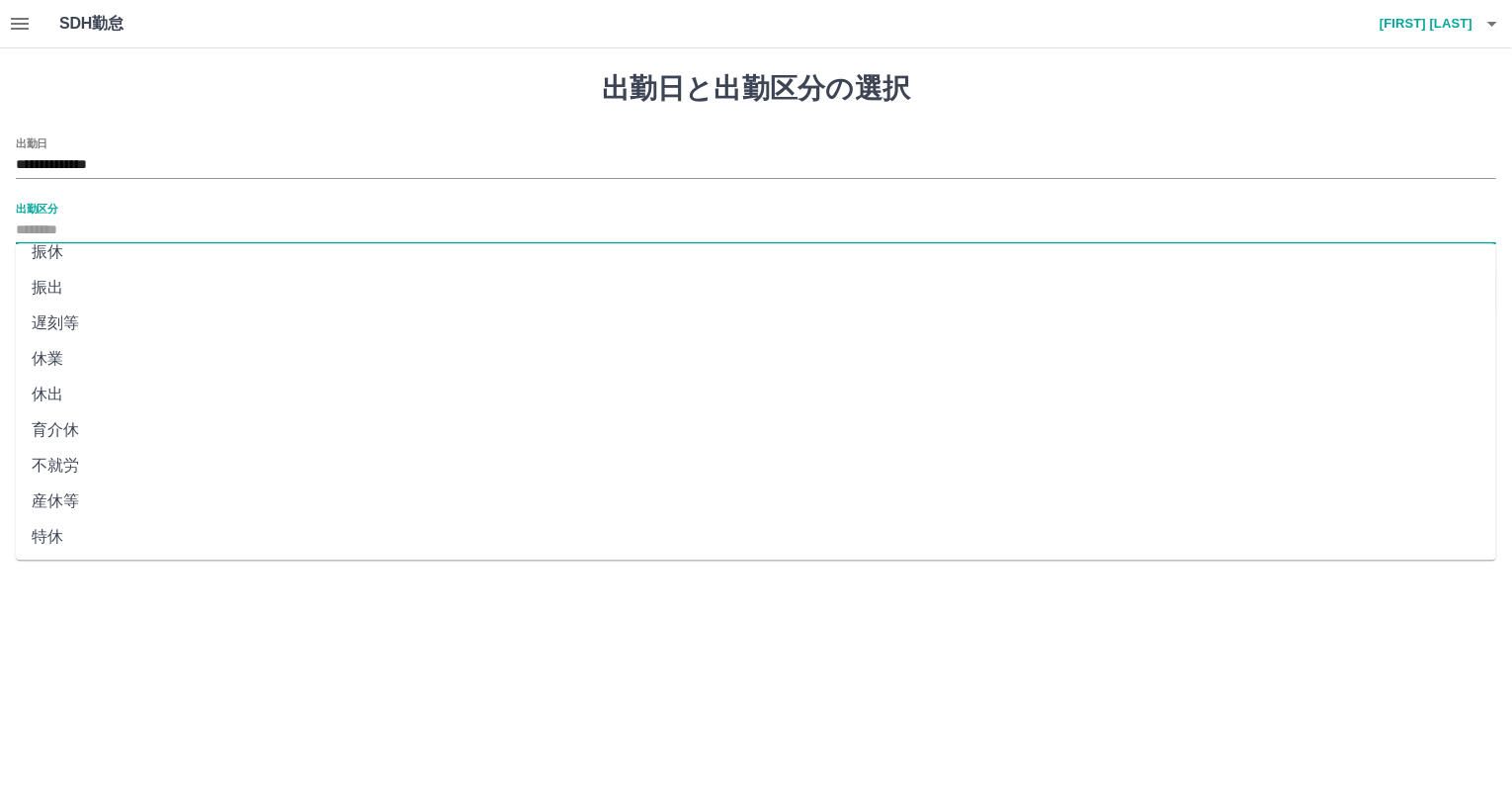 scroll, scrollTop: 340, scrollLeft: 0, axis: vertical 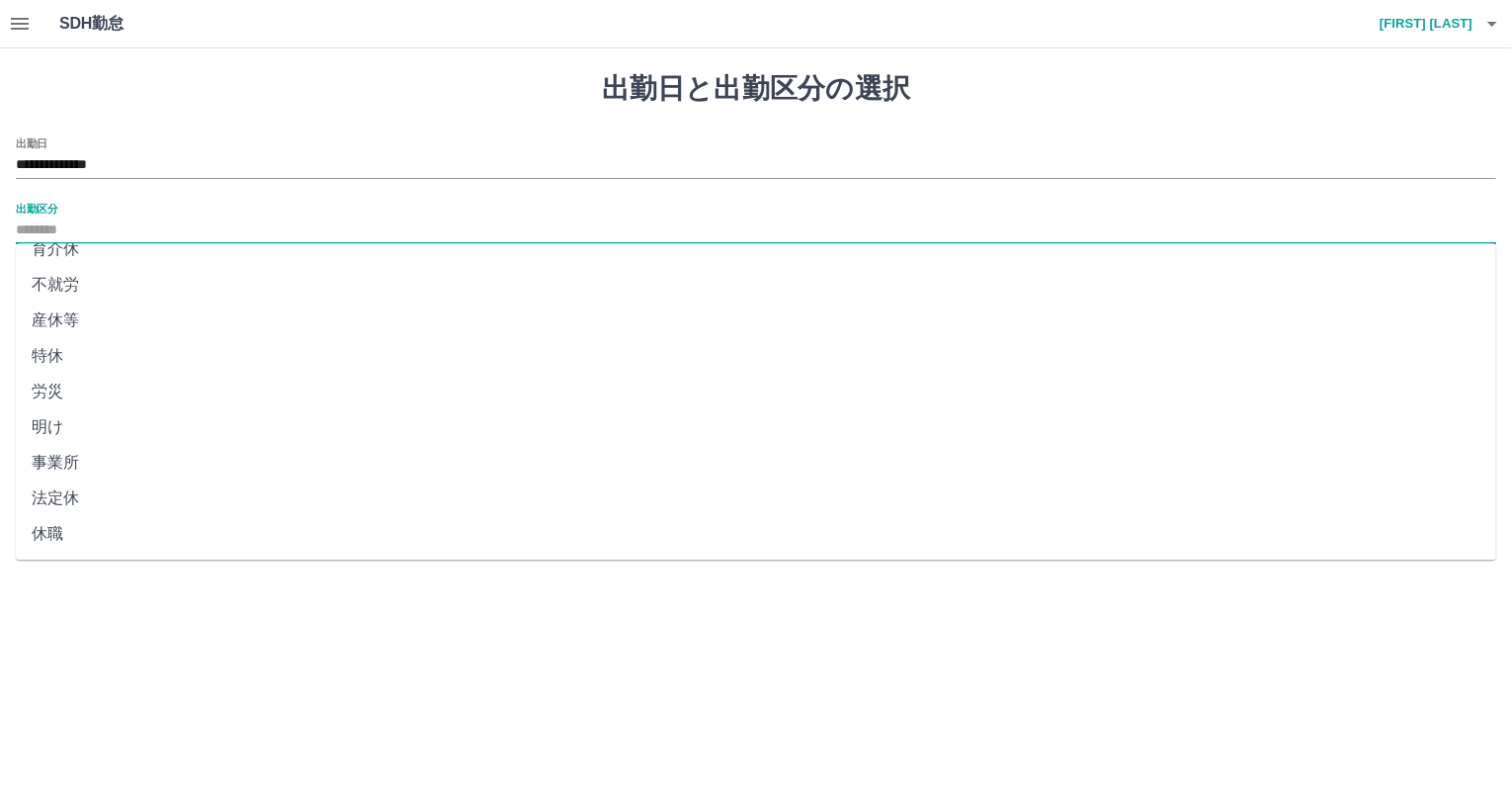 click on "法定休" at bounding box center [756, 498] 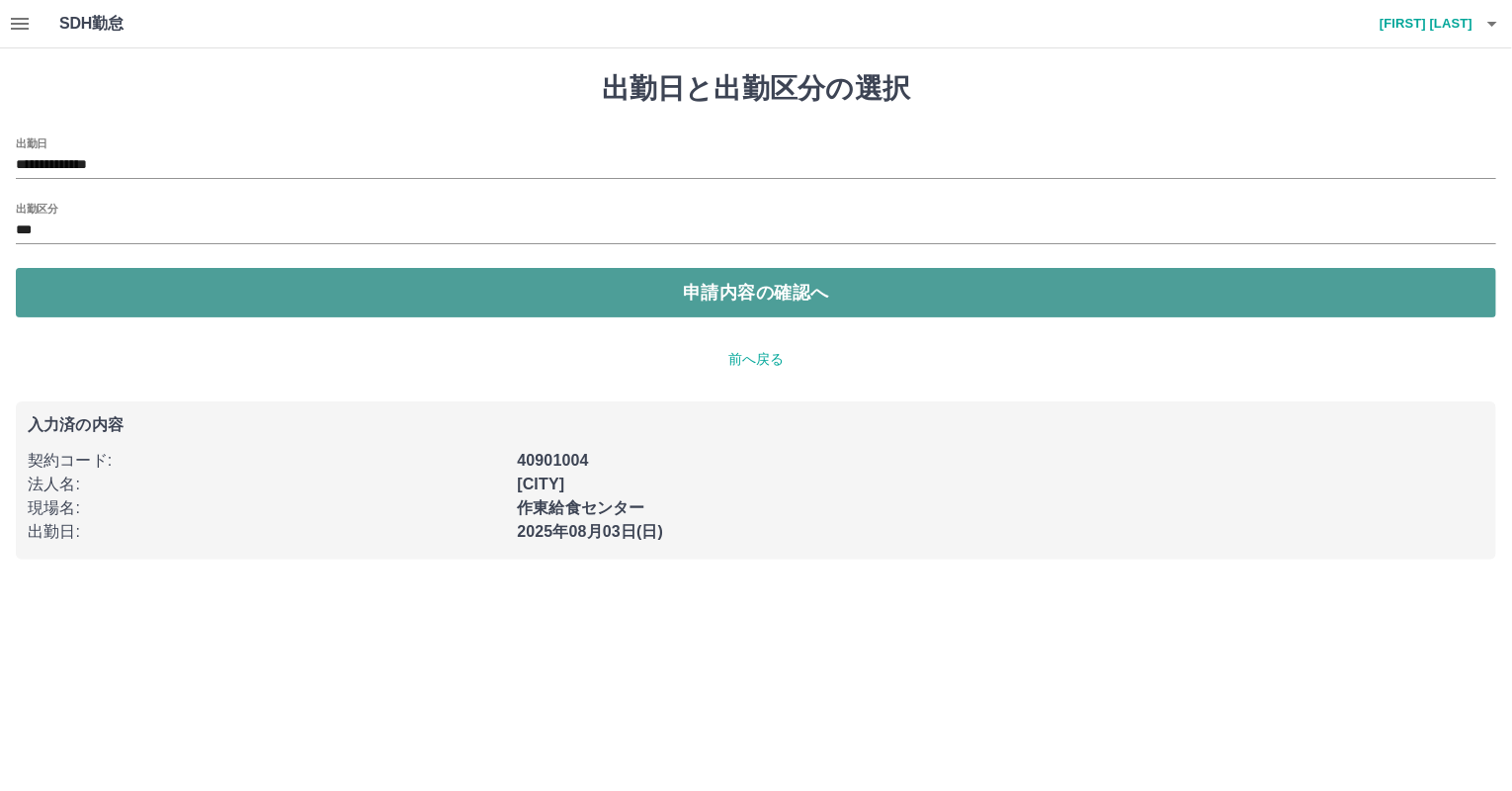 click on "申請内容の確認へ" at bounding box center [756, 293] 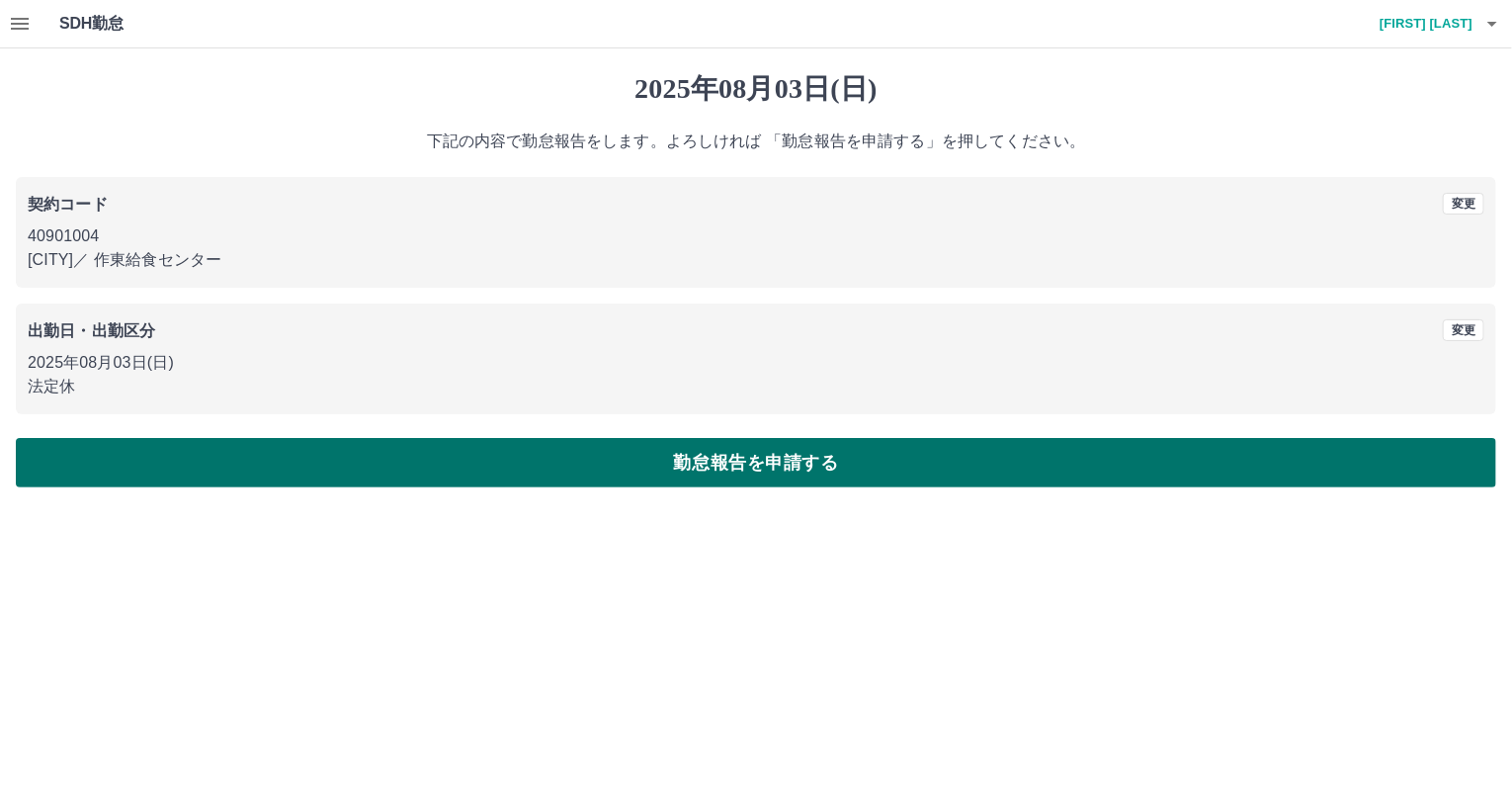 click on "勤怠報告を申請する" at bounding box center [756, 463] 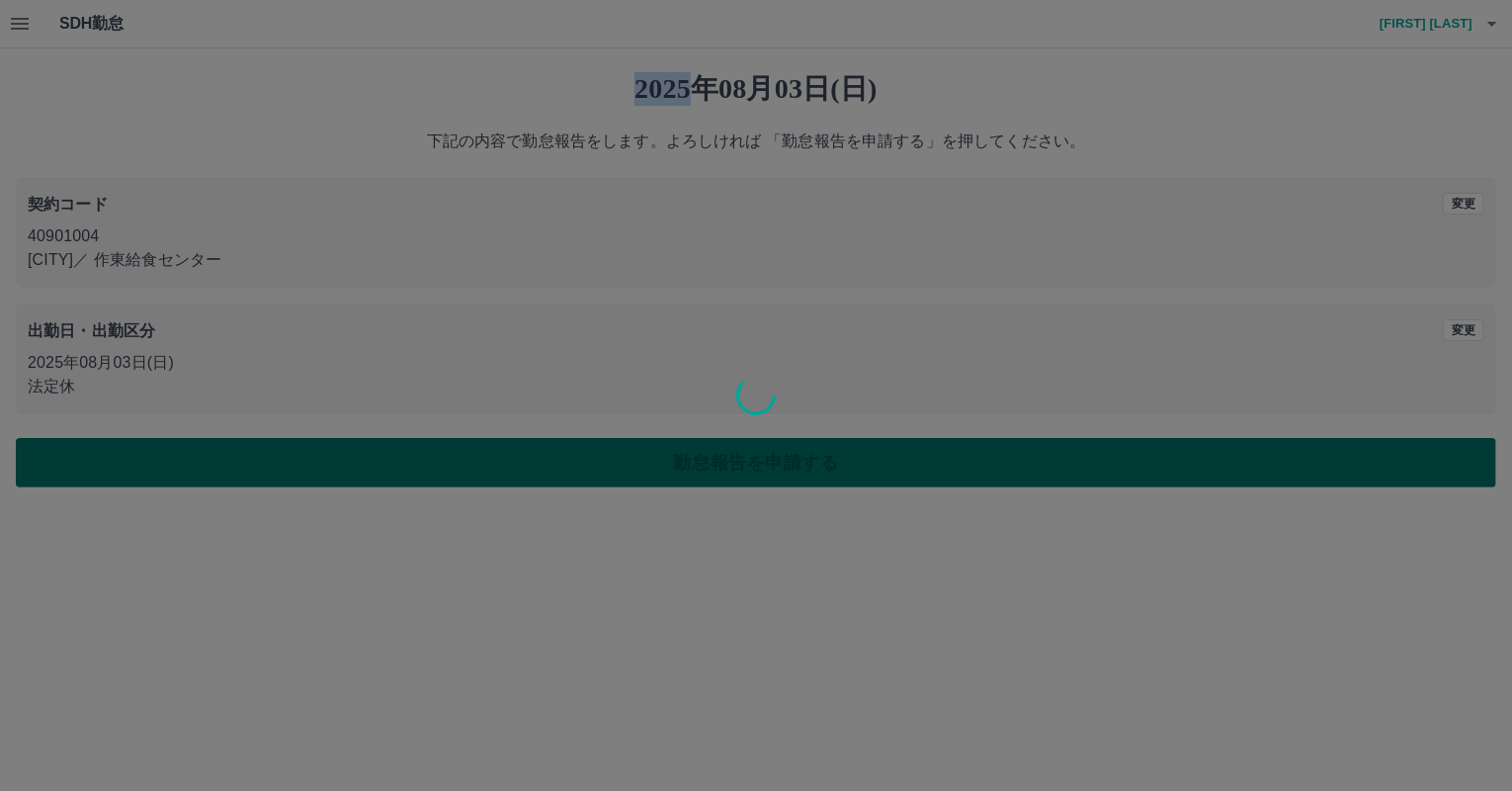 click at bounding box center (756, 396) 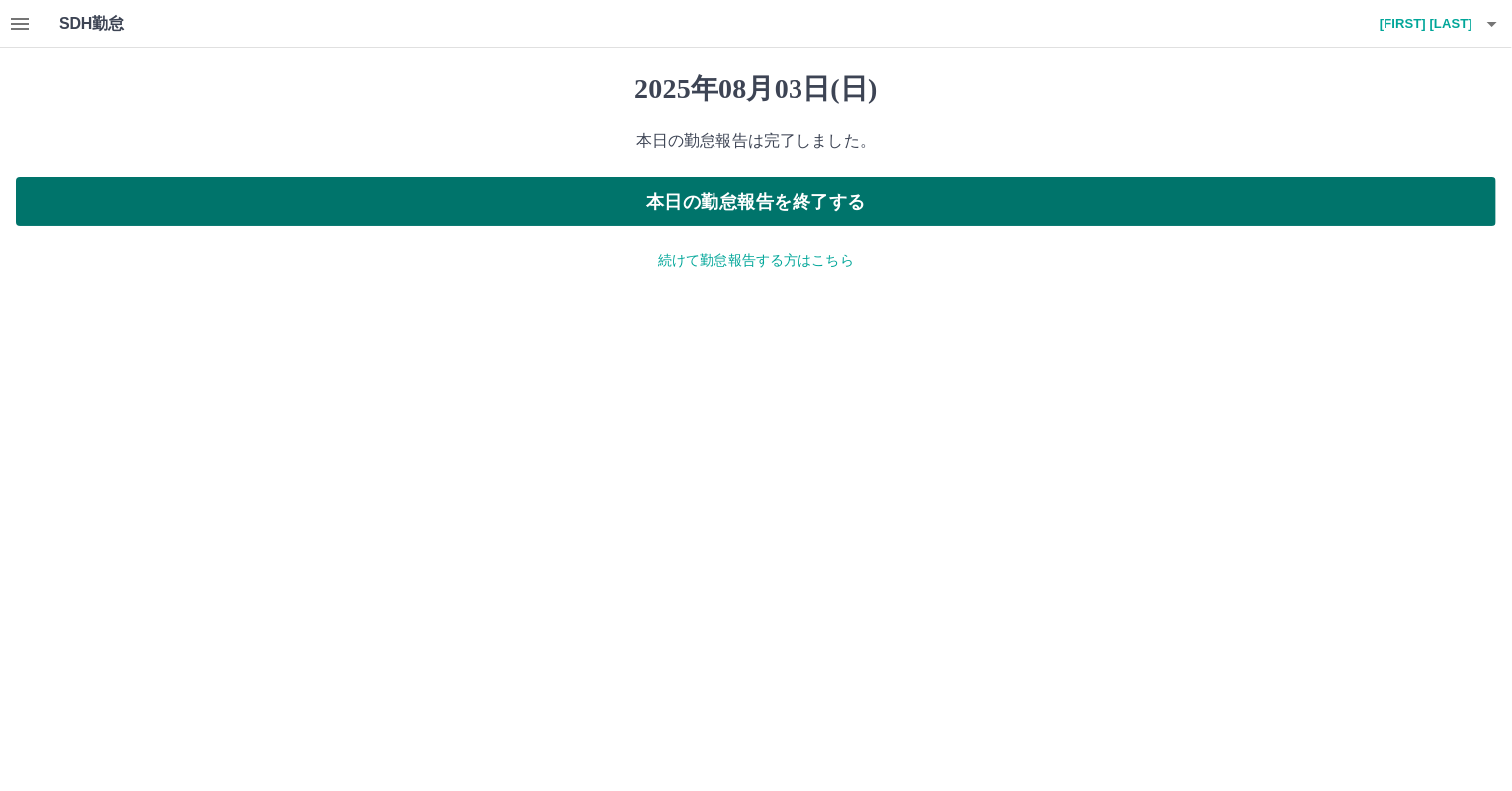 click on "本日の勤怠報告を終了する" at bounding box center [756, 202] 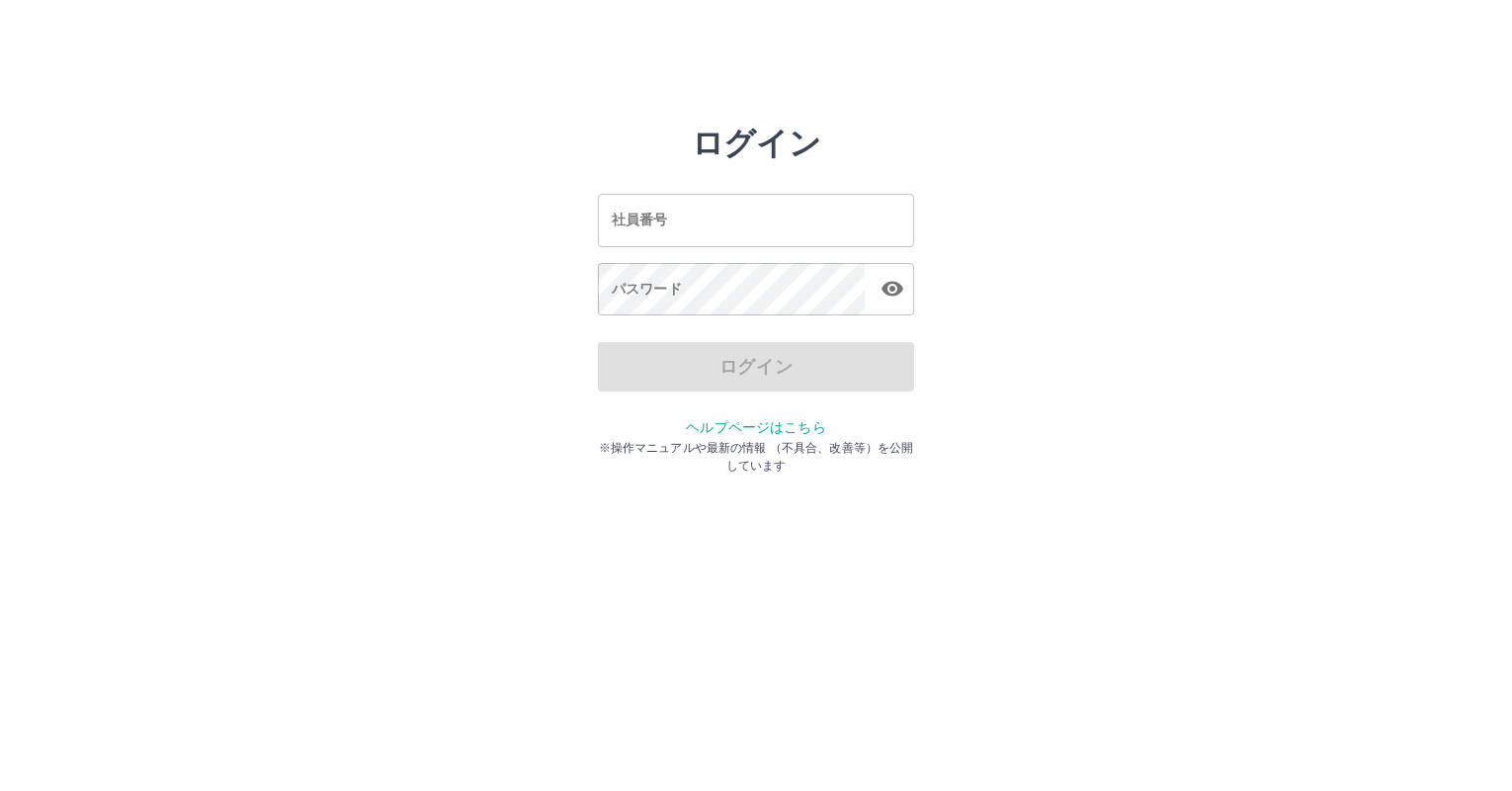 scroll, scrollTop: 0, scrollLeft: 0, axis: both 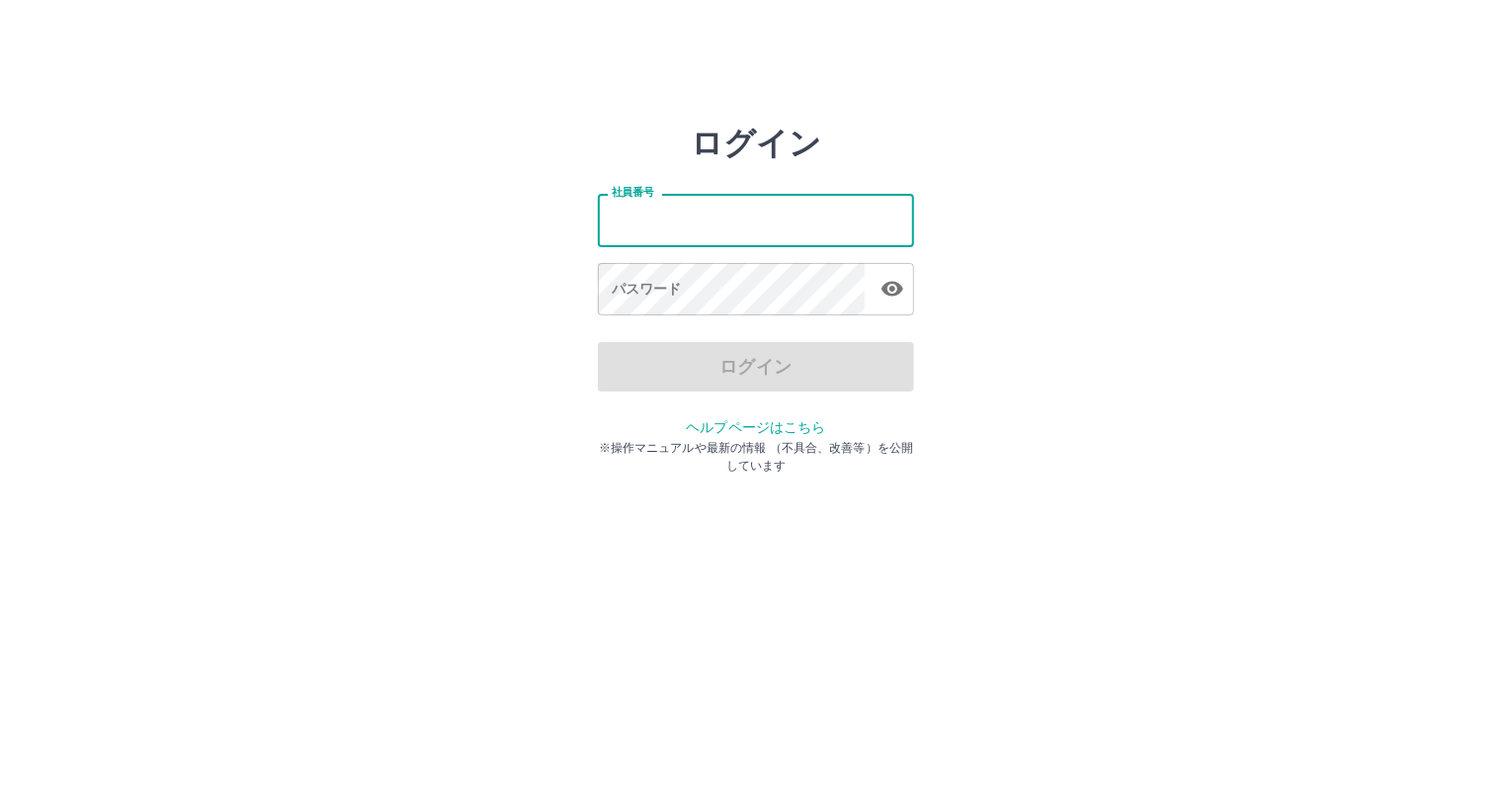 click on "社員番号" at bounding box center (756, 220) 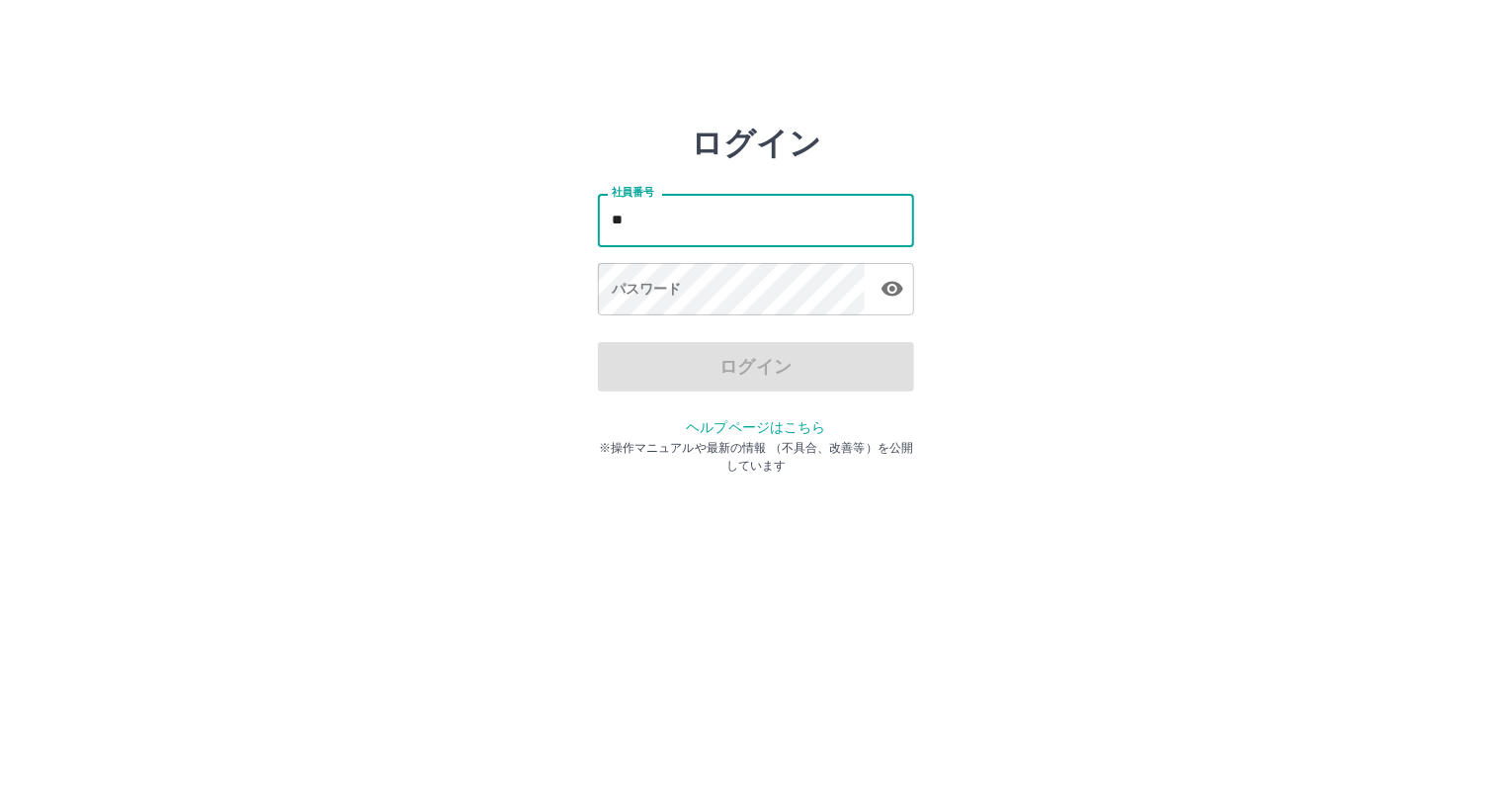 type on "*" 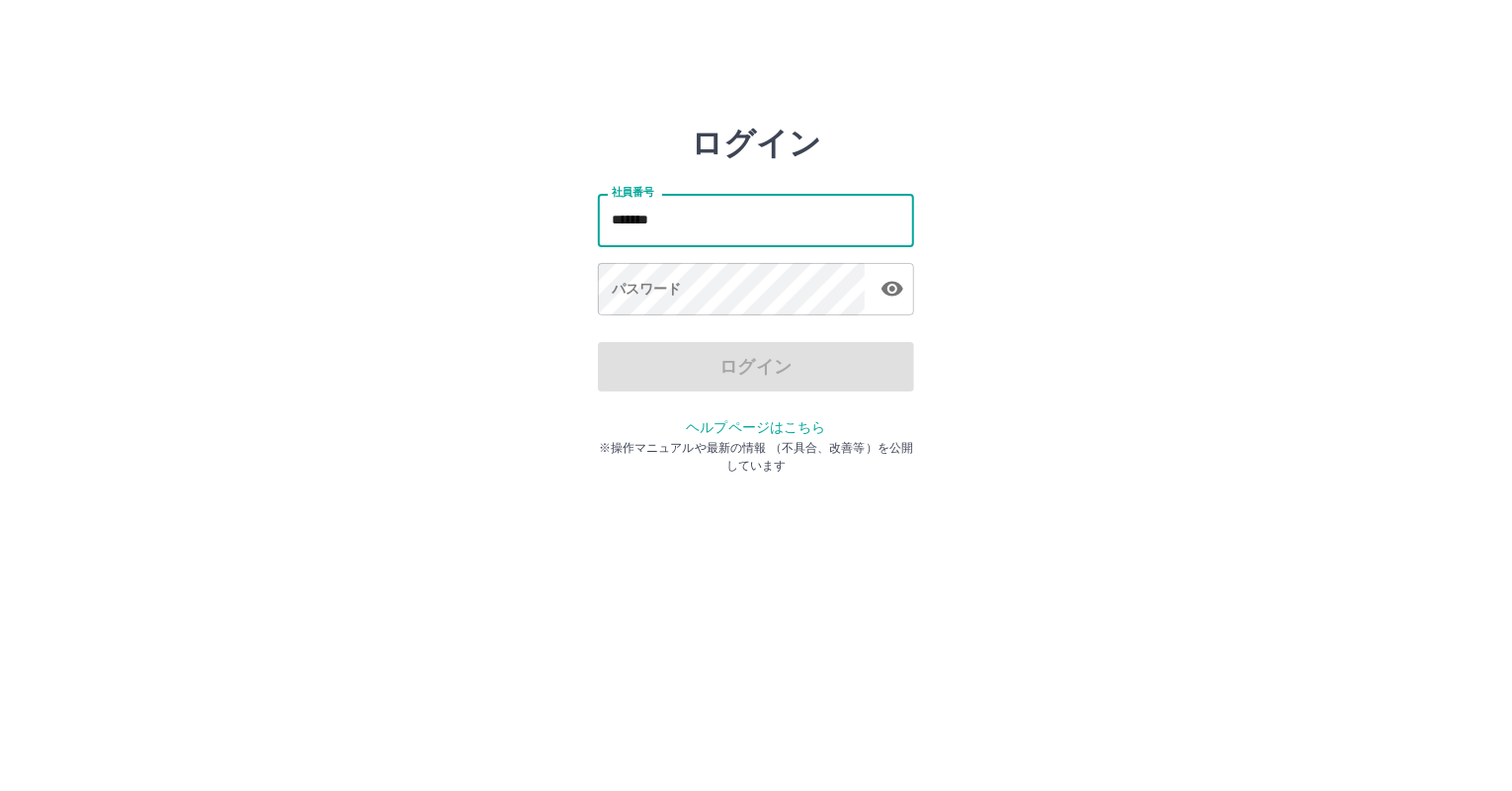 type on "*******" 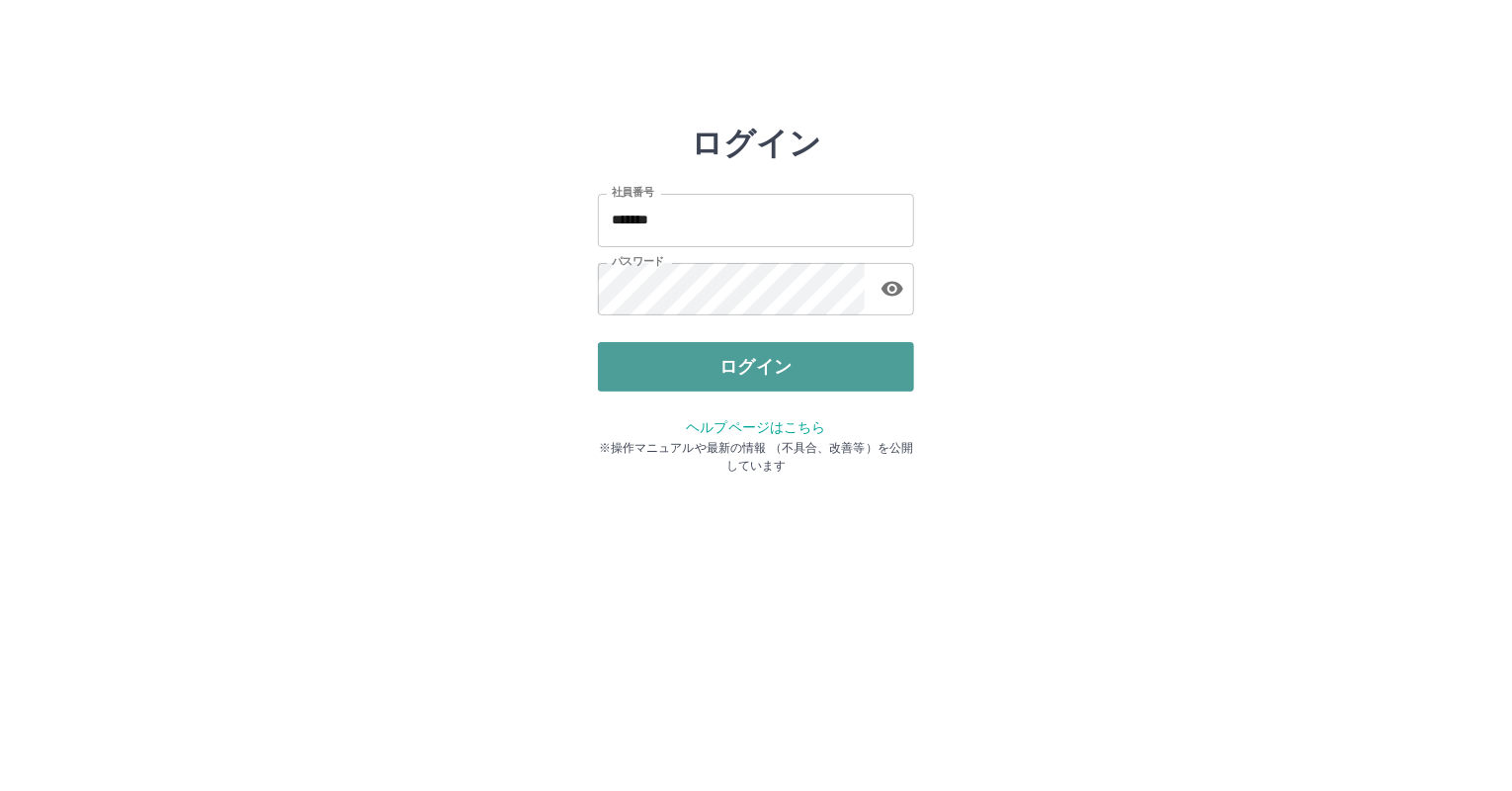 click on "ログイン" at bounding box center (756, 367) 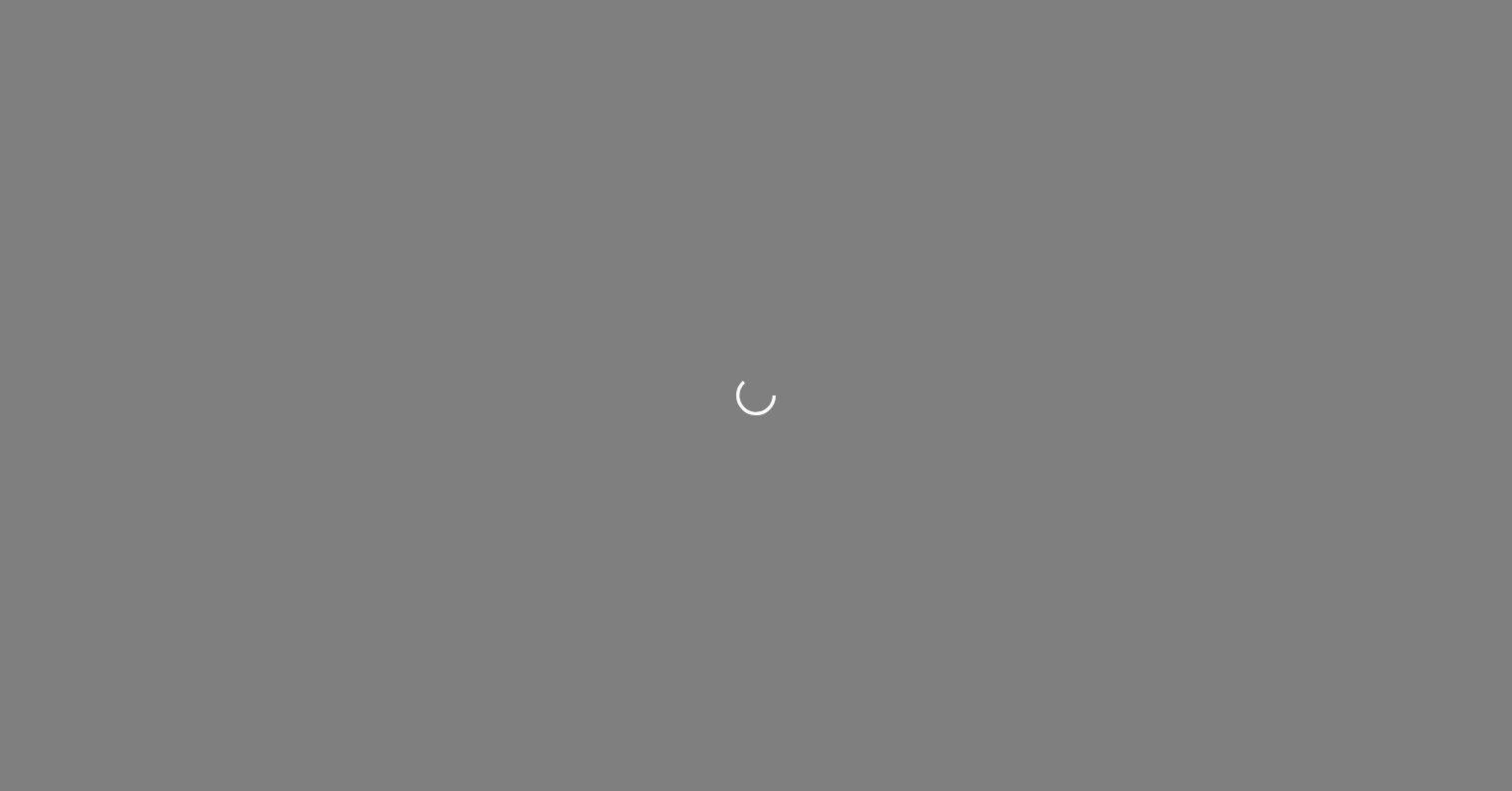 scroll, scrollTop: 0, scrollLeft: 0, axis: both 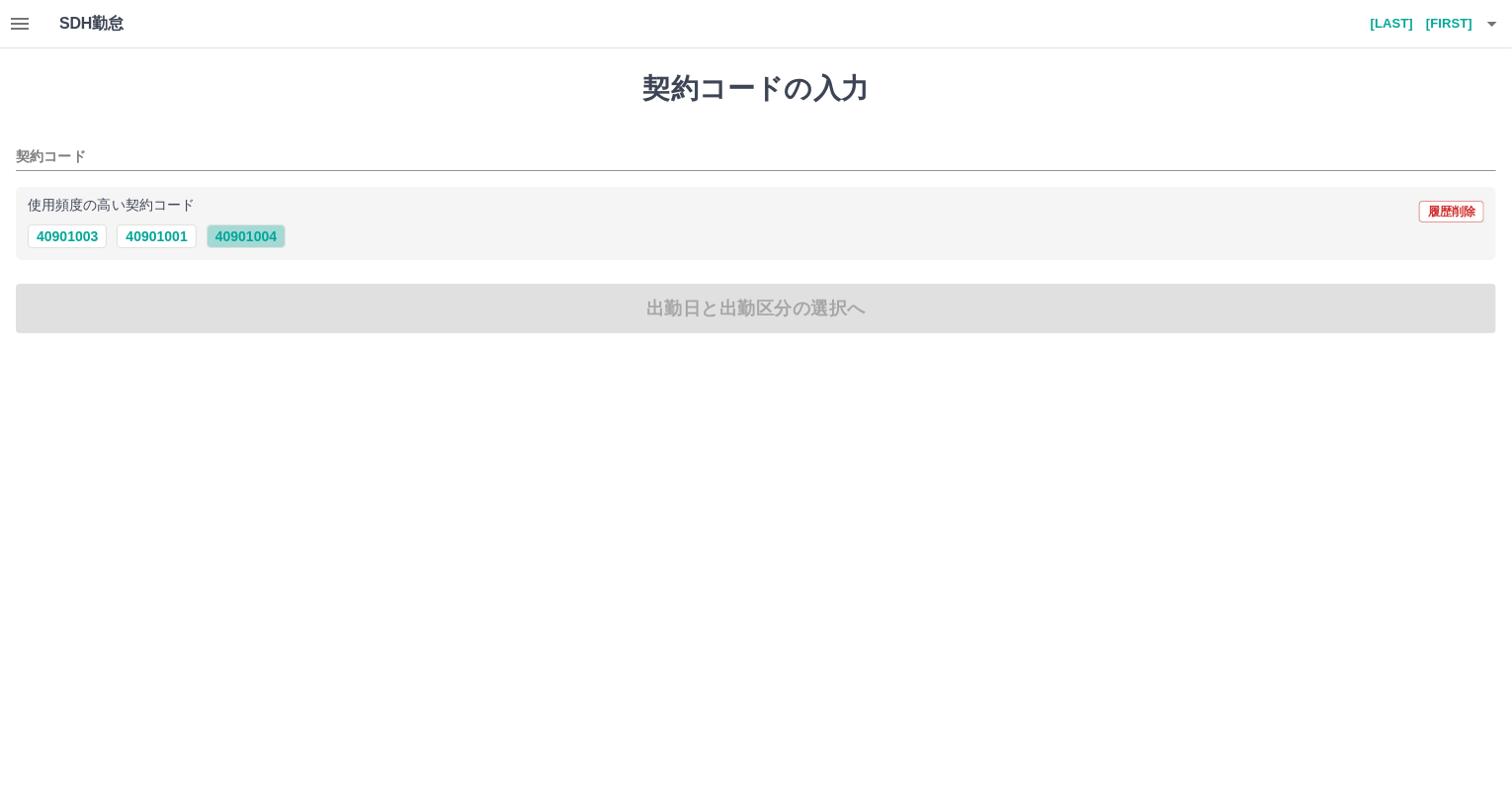 click on "40901004" at bounding box center (246, 236) 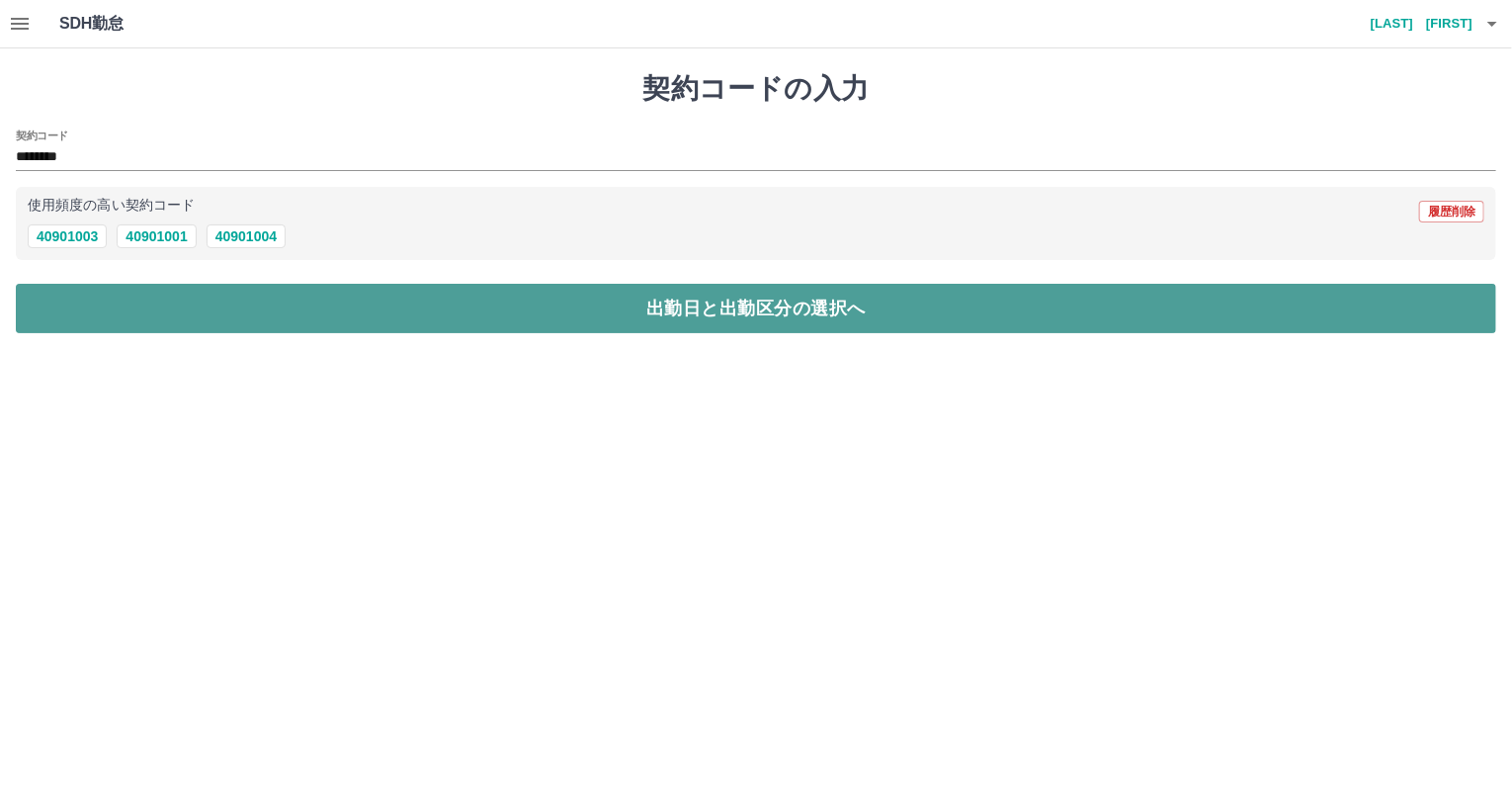click on "出勤日と出勤区分の選択へ" at bounding box center (756, 308) 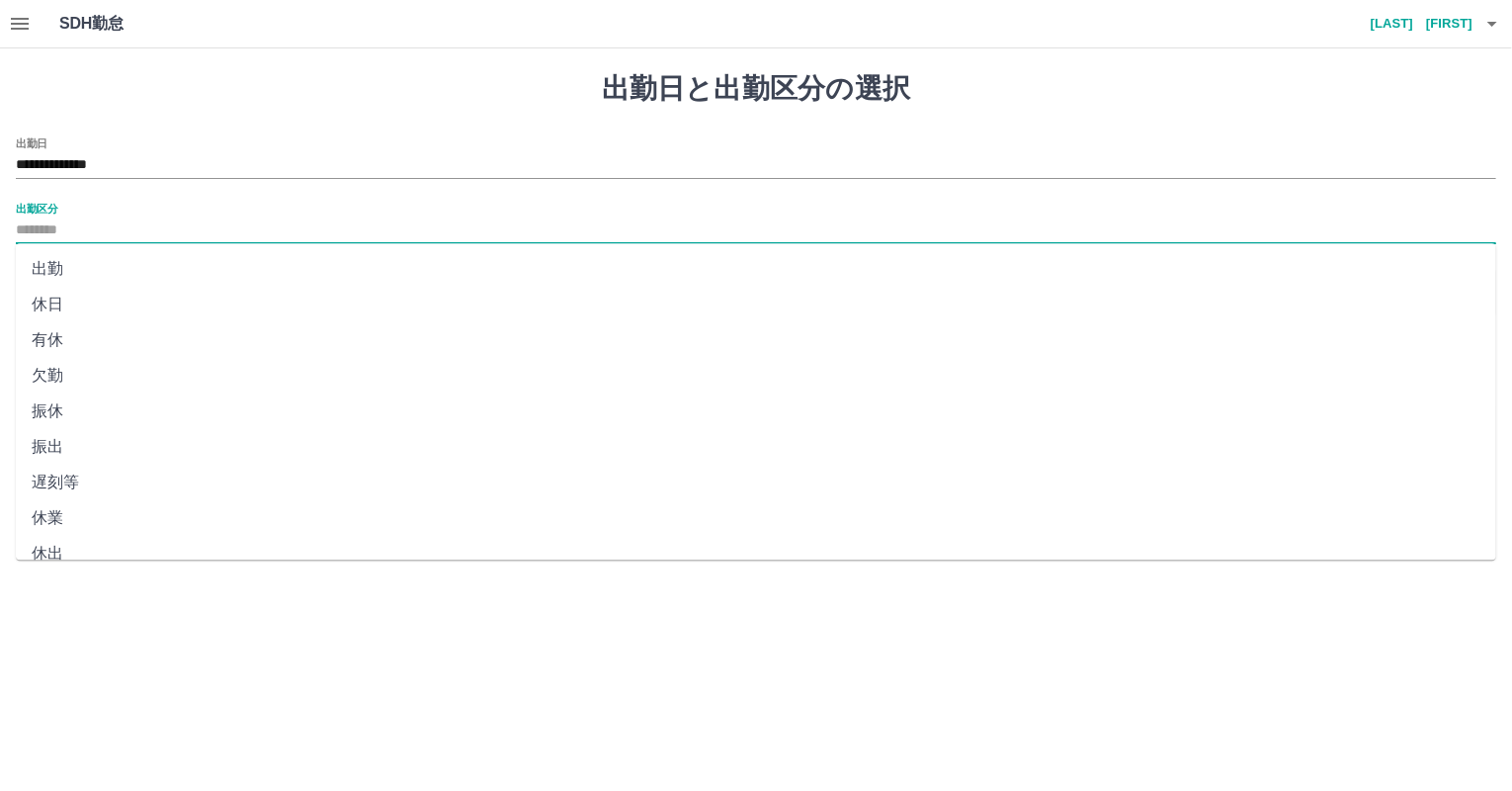 click on "出勤区分" at bounding box center [756, 230] 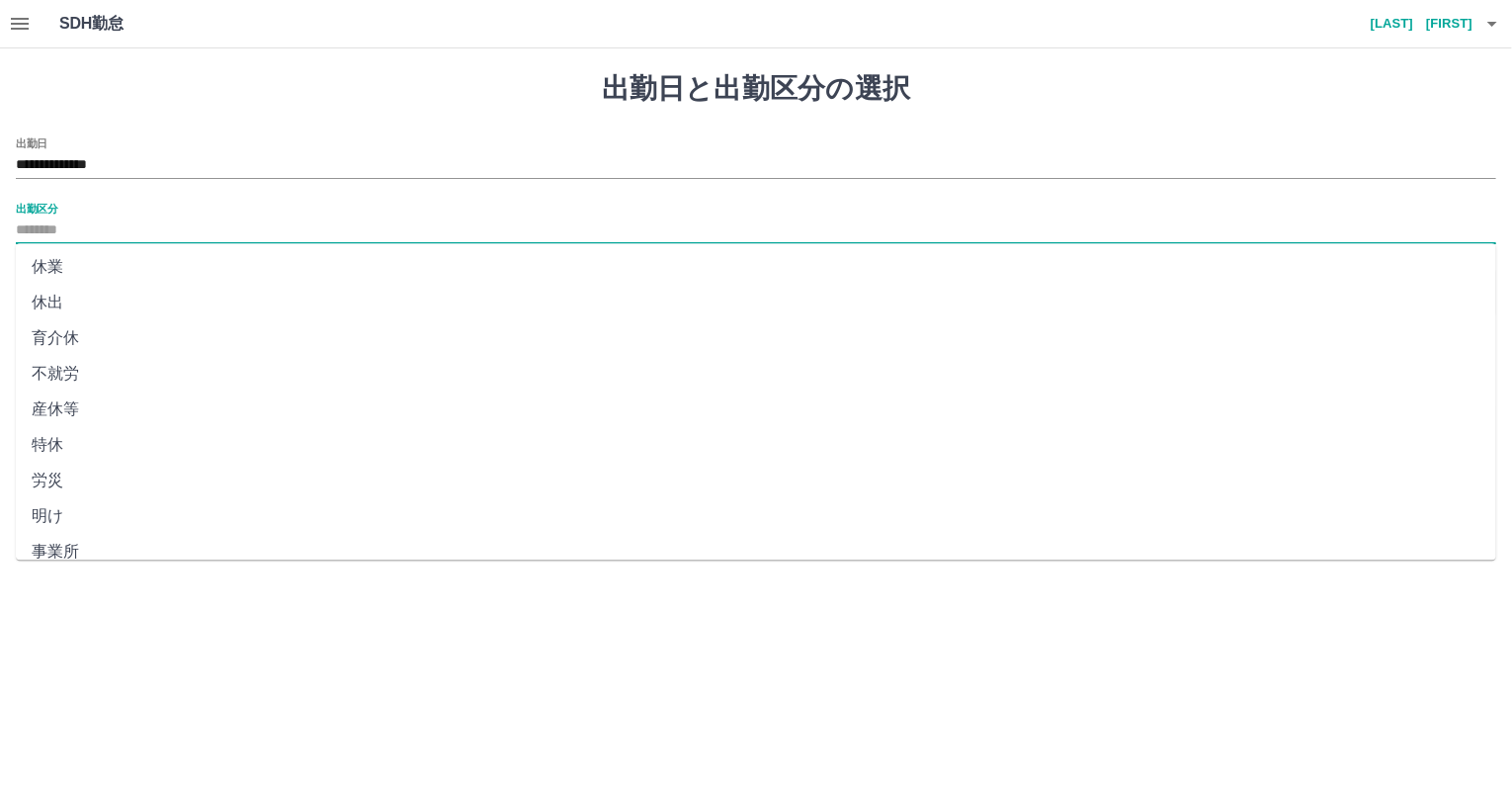 scroll, scrollTop: 340, scrollLeft: 0, axis: vertical 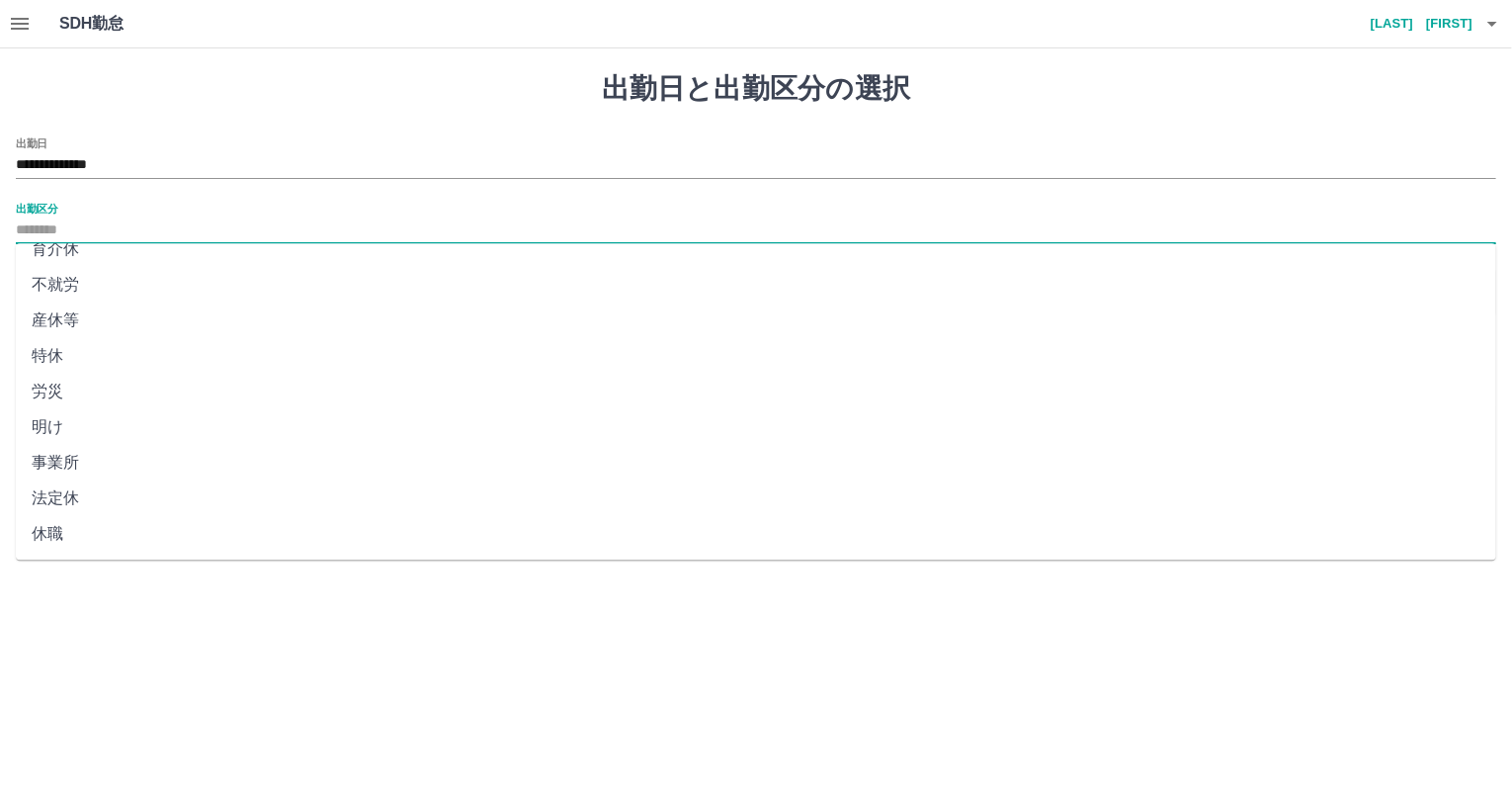 click on "法定休" at bounding box center [756, 498] 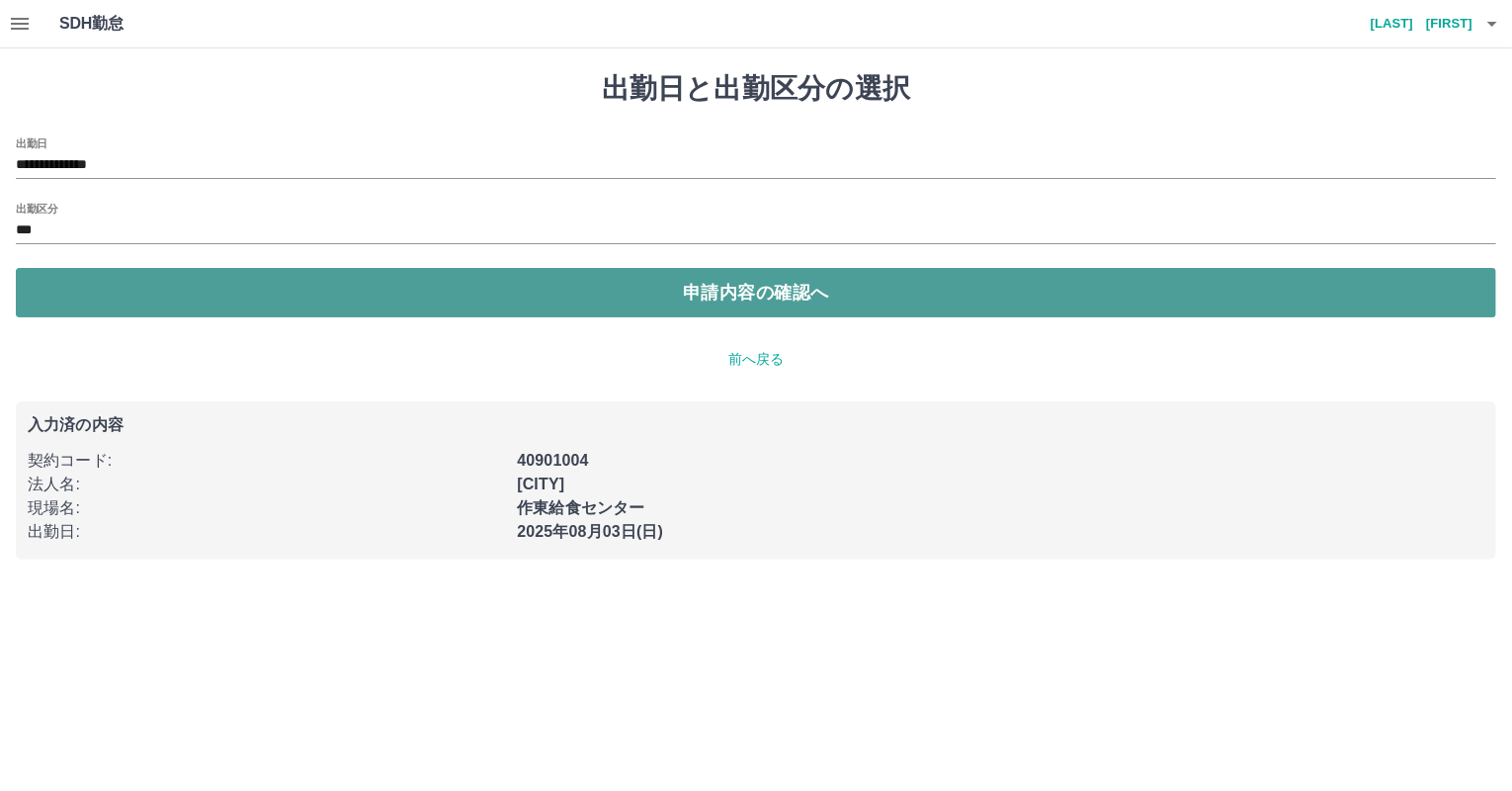 click on "申請内容の確認へ" at bounding box center [756, 293] 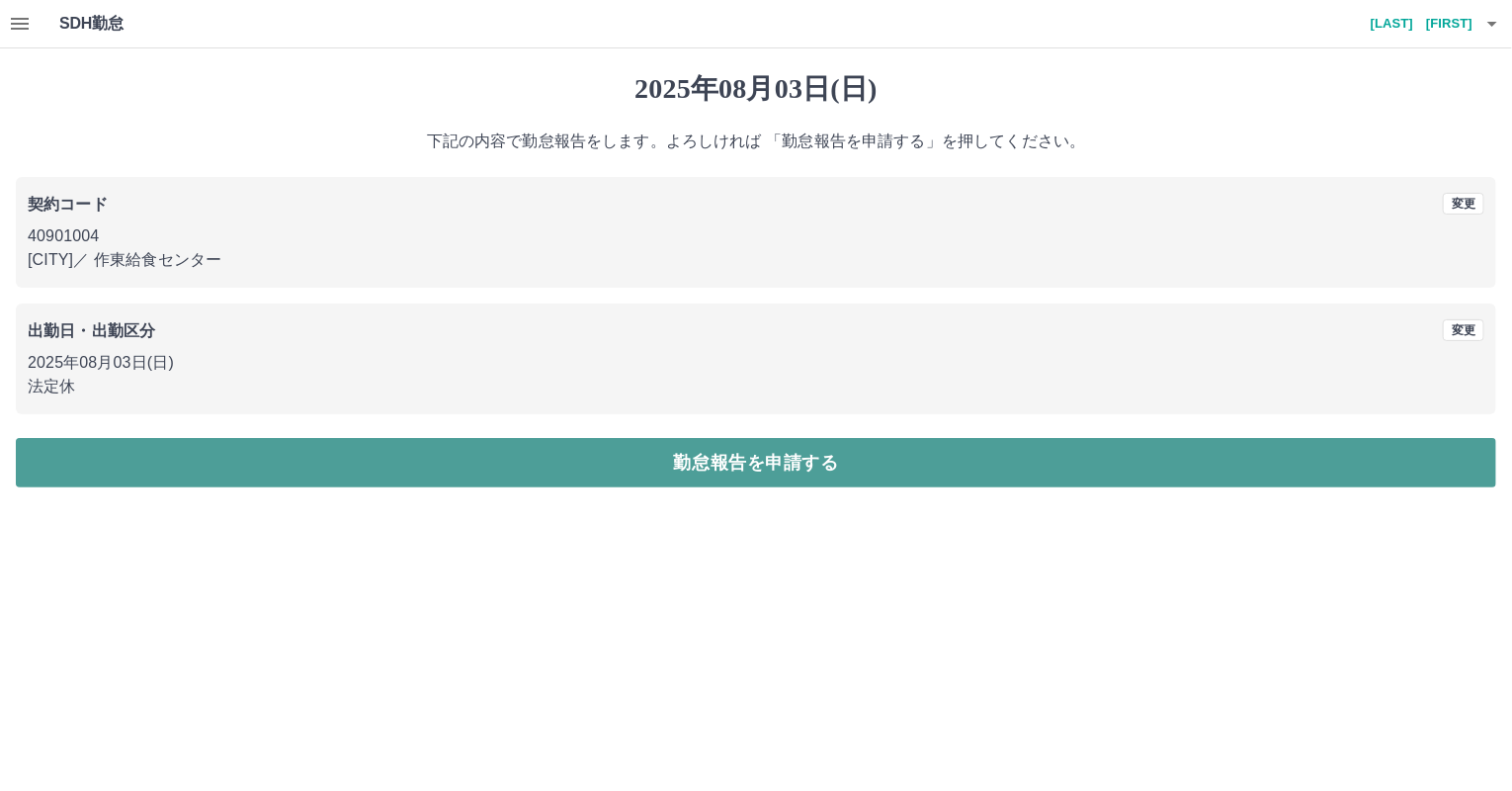 click on "勤怠報告を申請する" at bounding box center [756, 463] 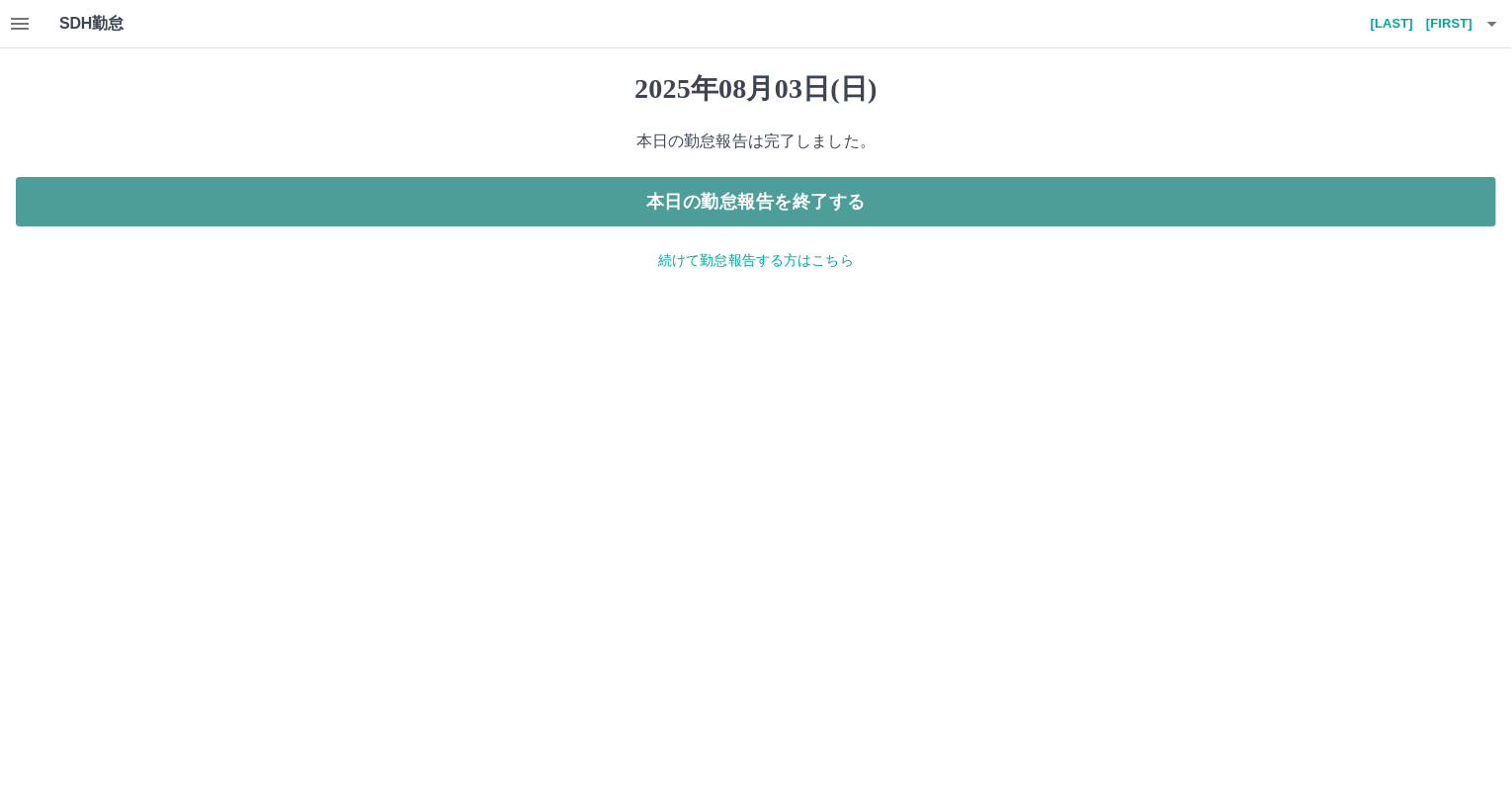 click on "本日の勤怠報告を終了する" at bounding box center [756, 202] 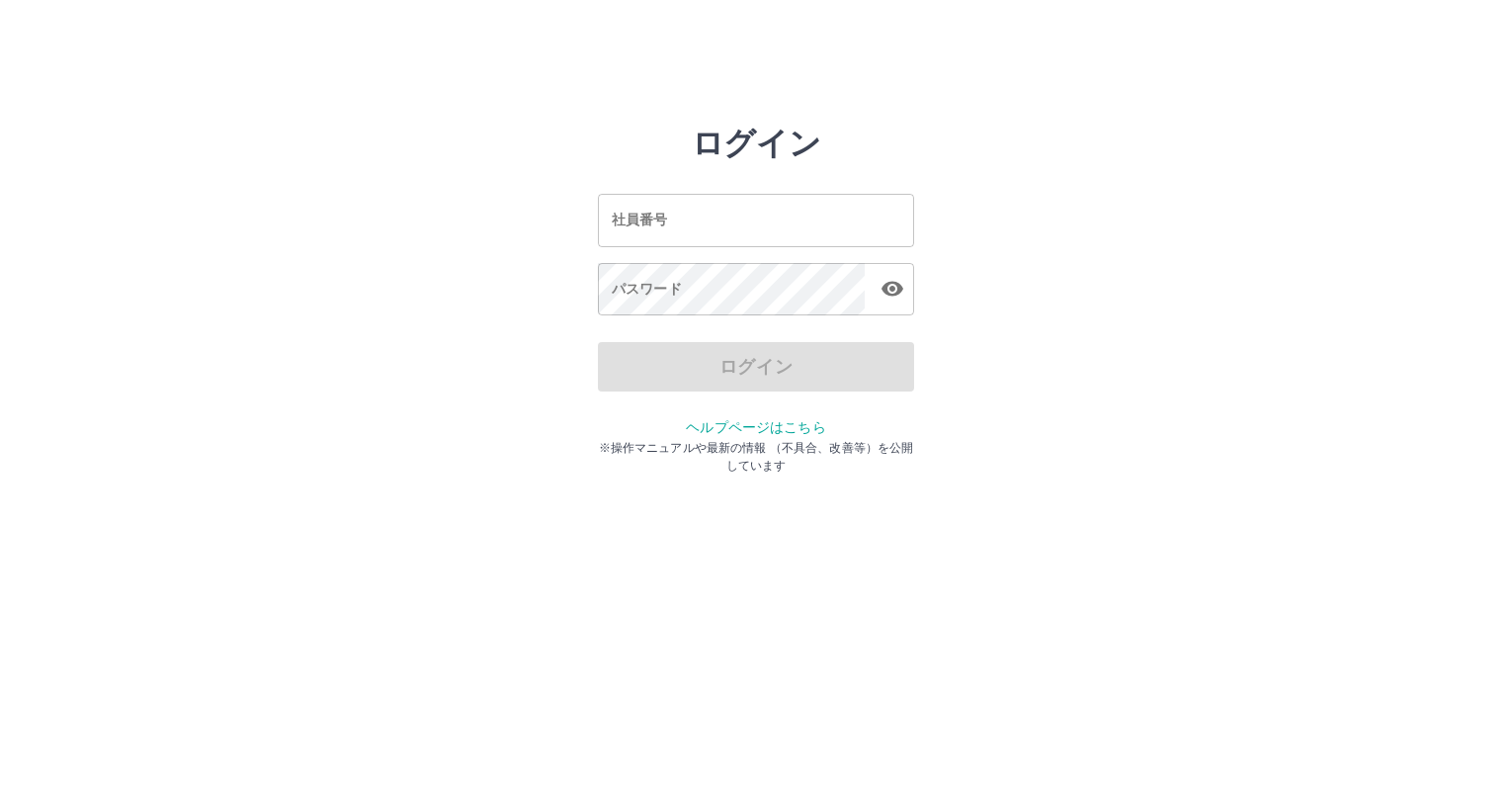 scroll, scrollTop: 0, scrollLeft: 0, axis: both 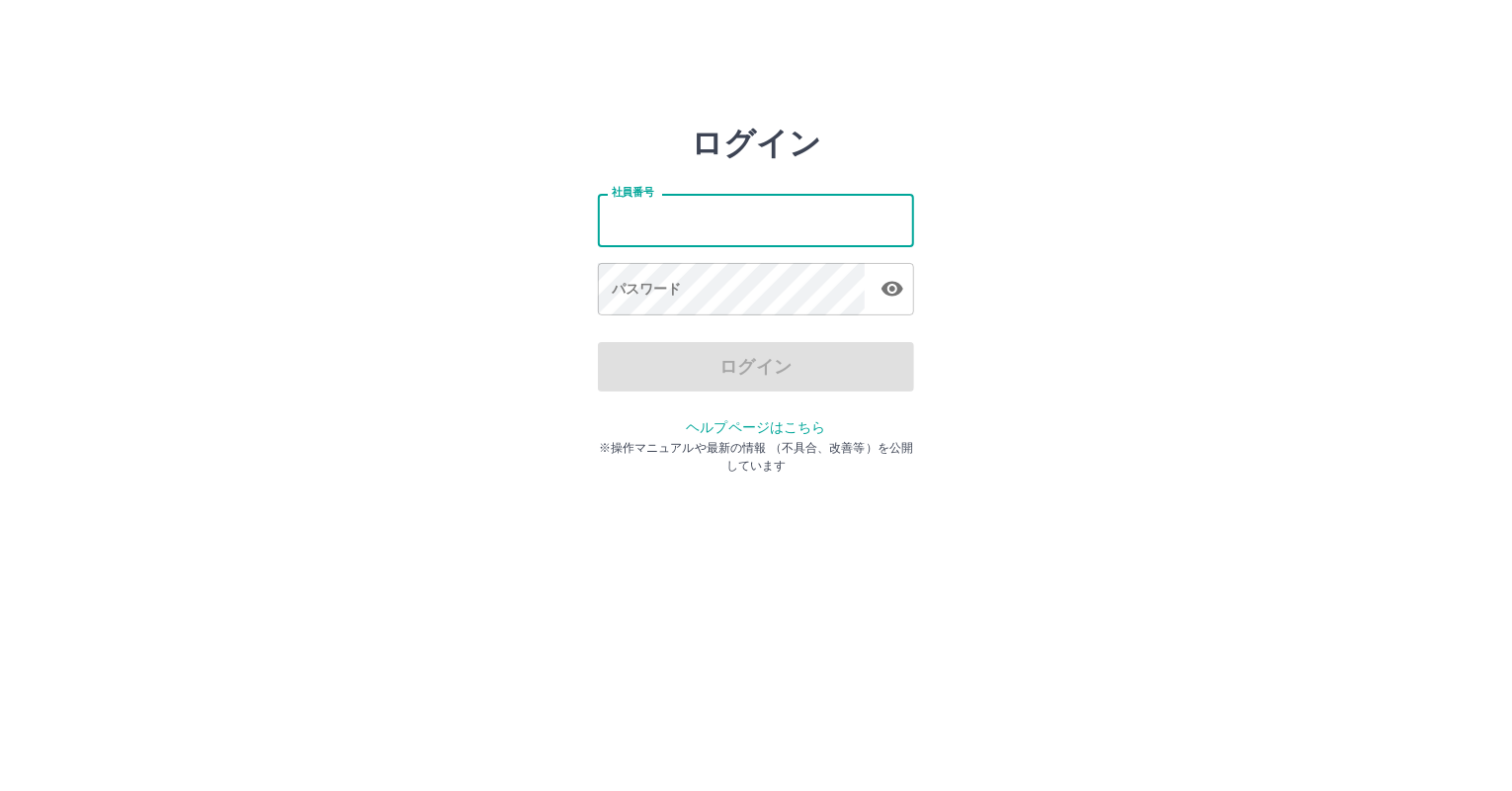 click on "社員番号" at bounding box center [756, 220] 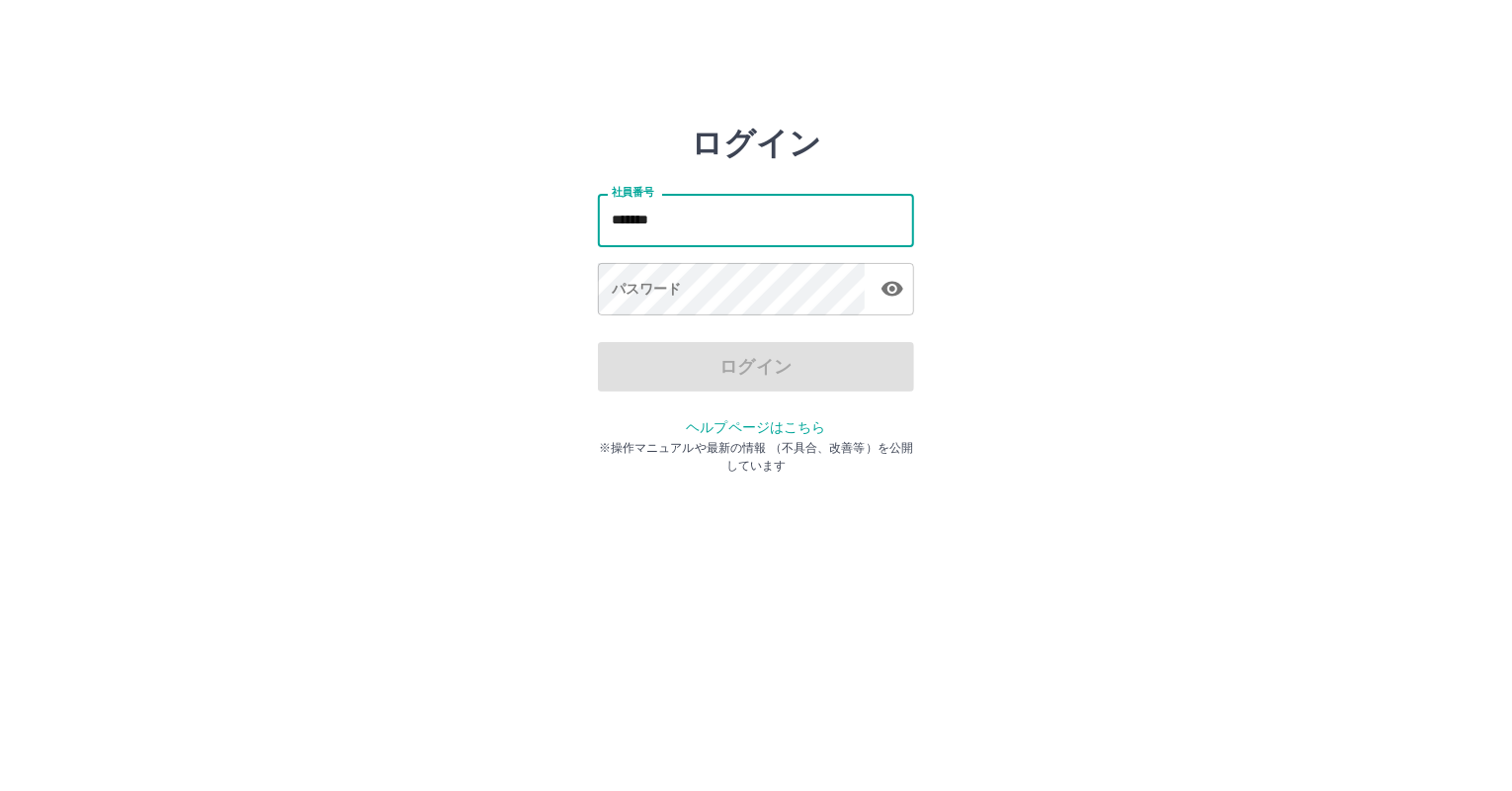 type on "*******" 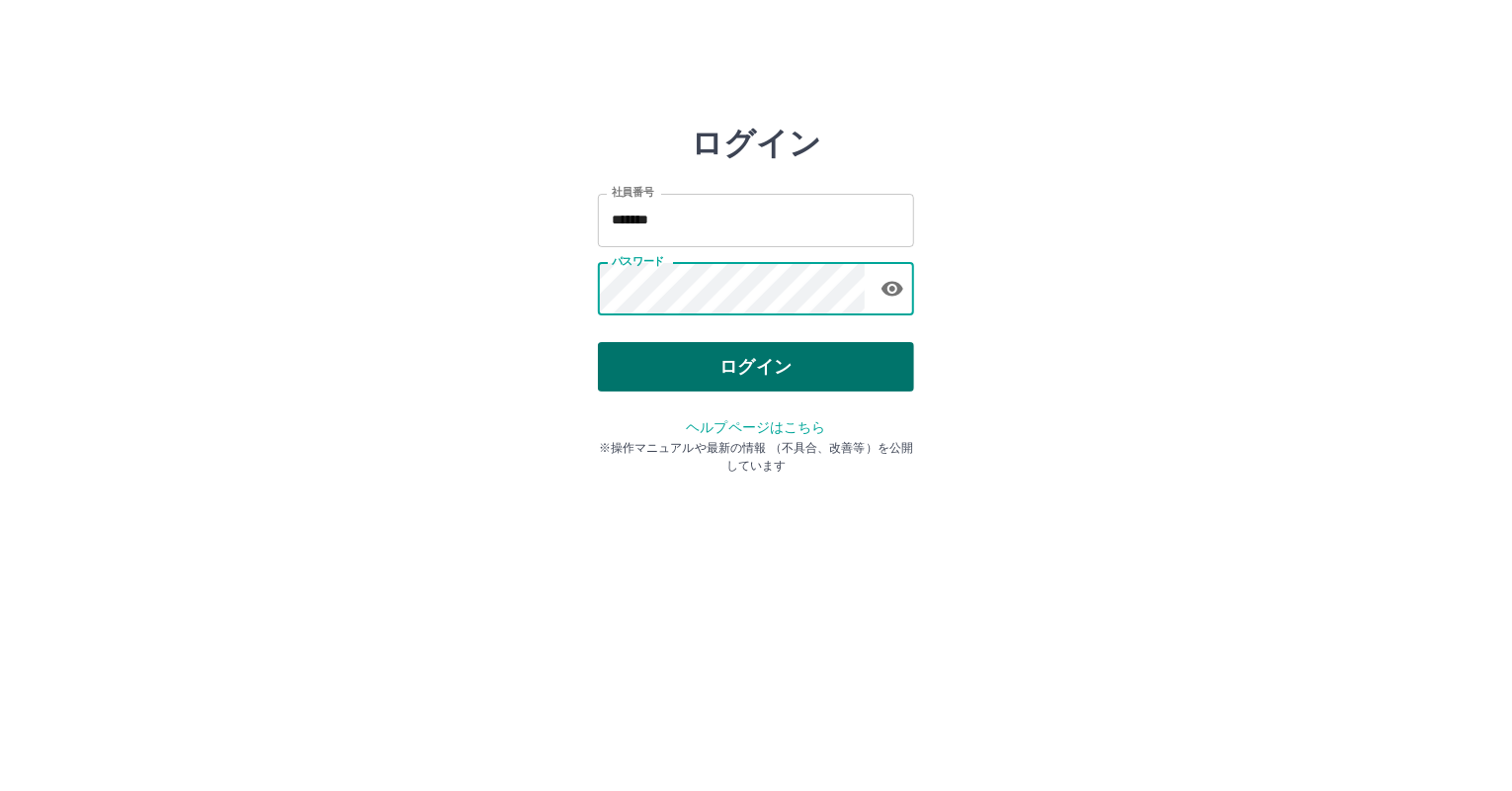 click on "ログイン" at bounding box center (756, 367) 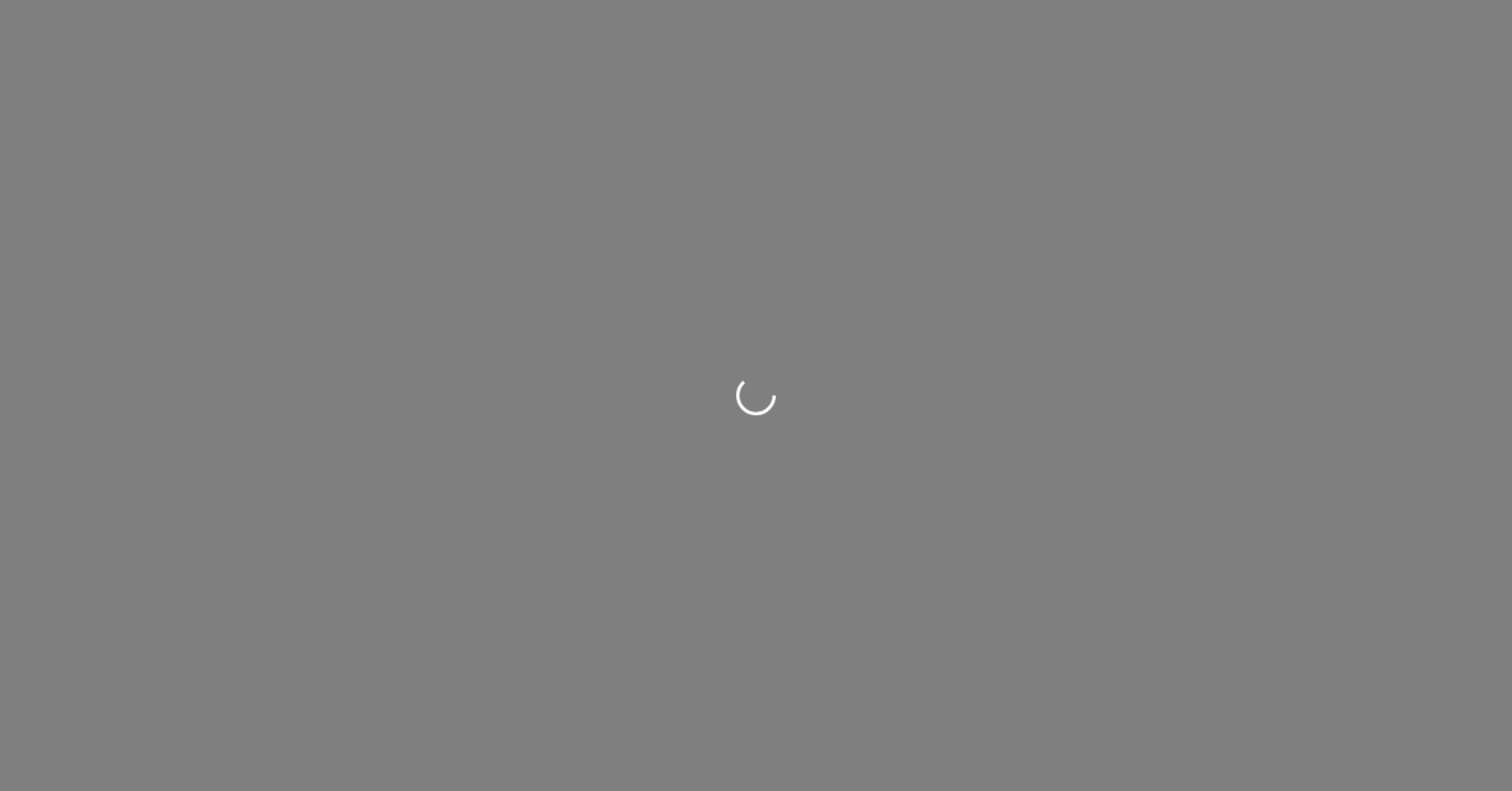 scroll, scrollTop: 0, scrollLeft: 0, axis: both 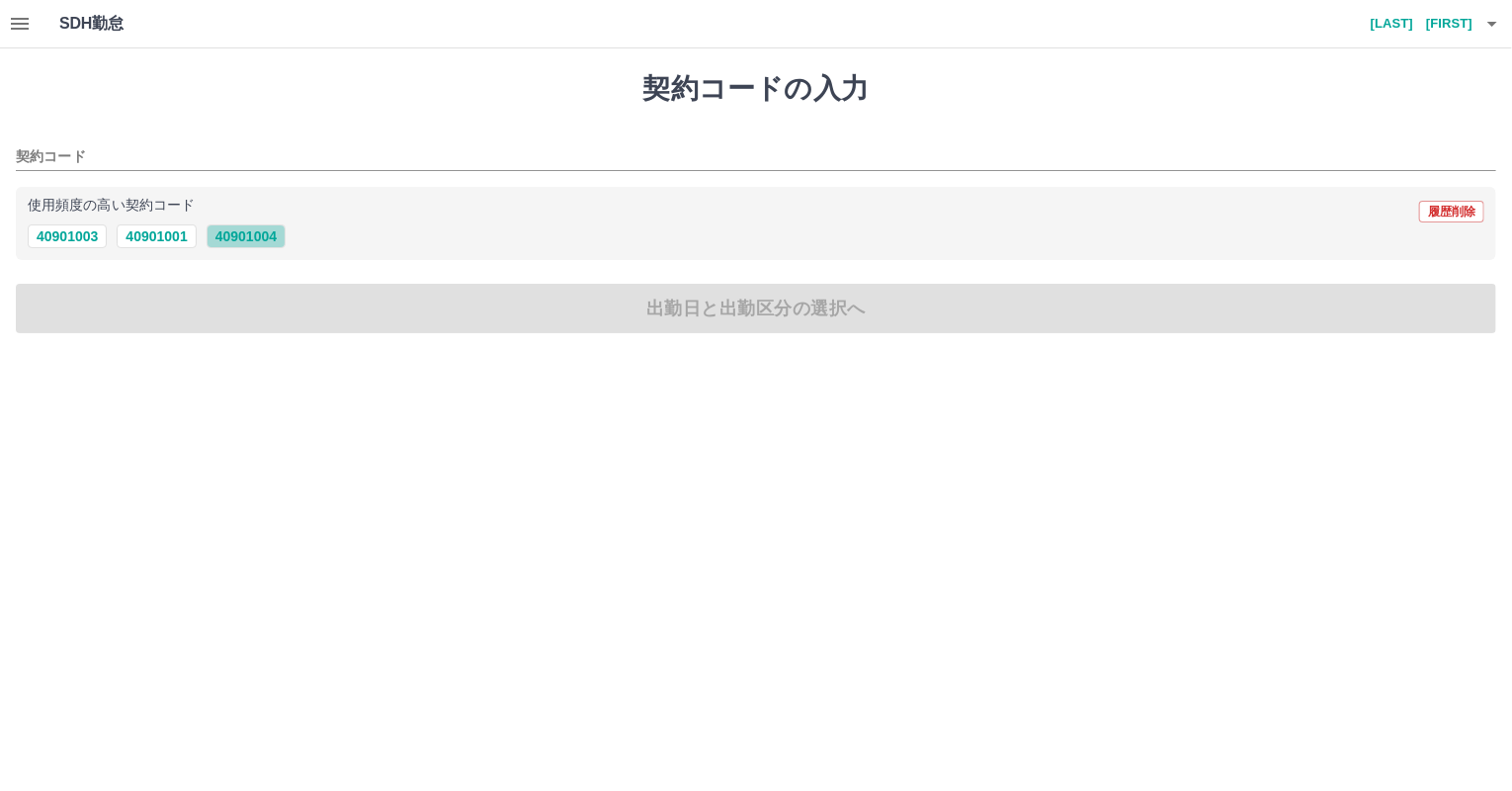 click on "40901004" at bounding box center [246, 236] 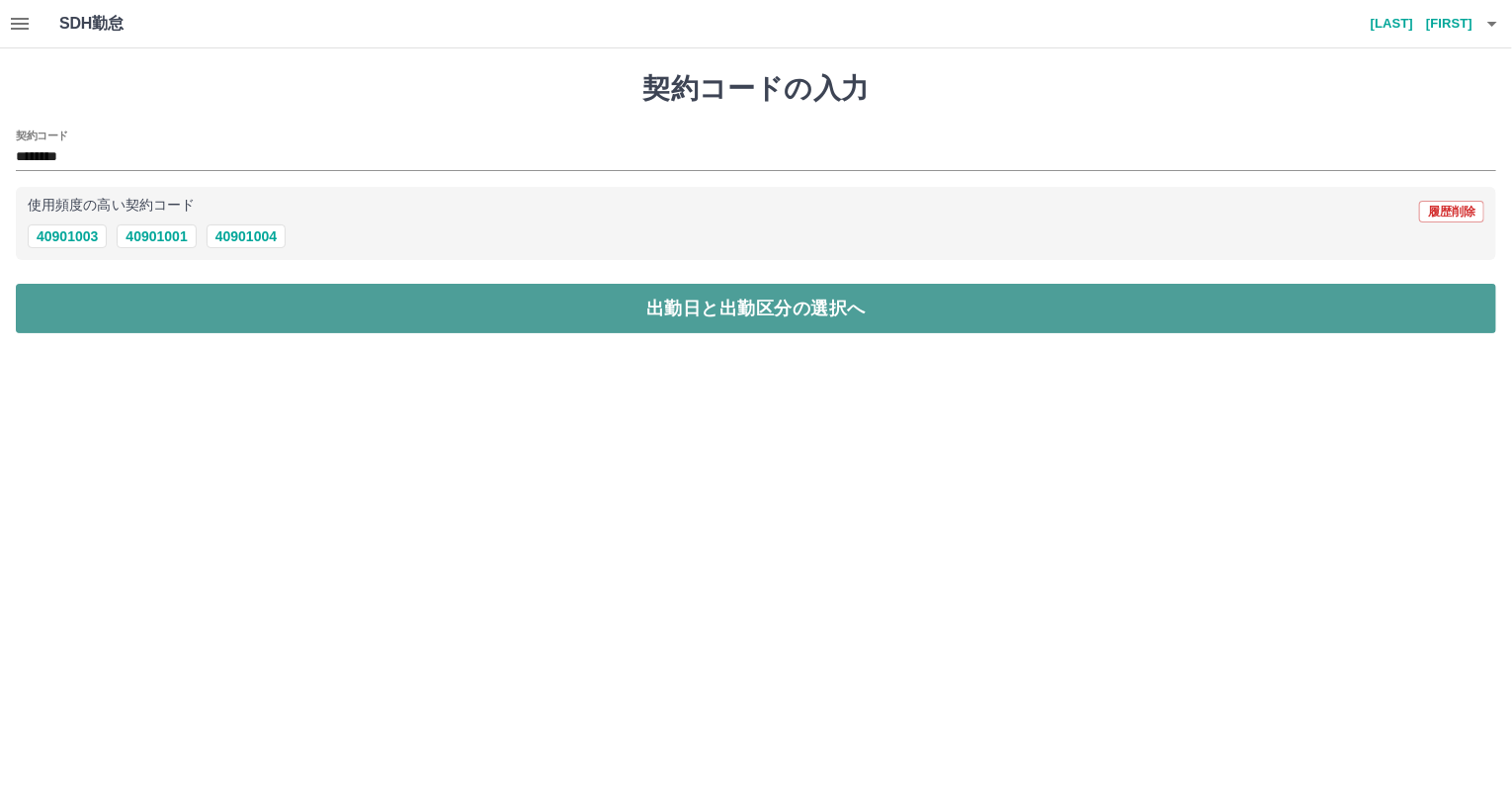 click on "出勤日と出勤区分の選択へ" at bounding box center [756, 308] 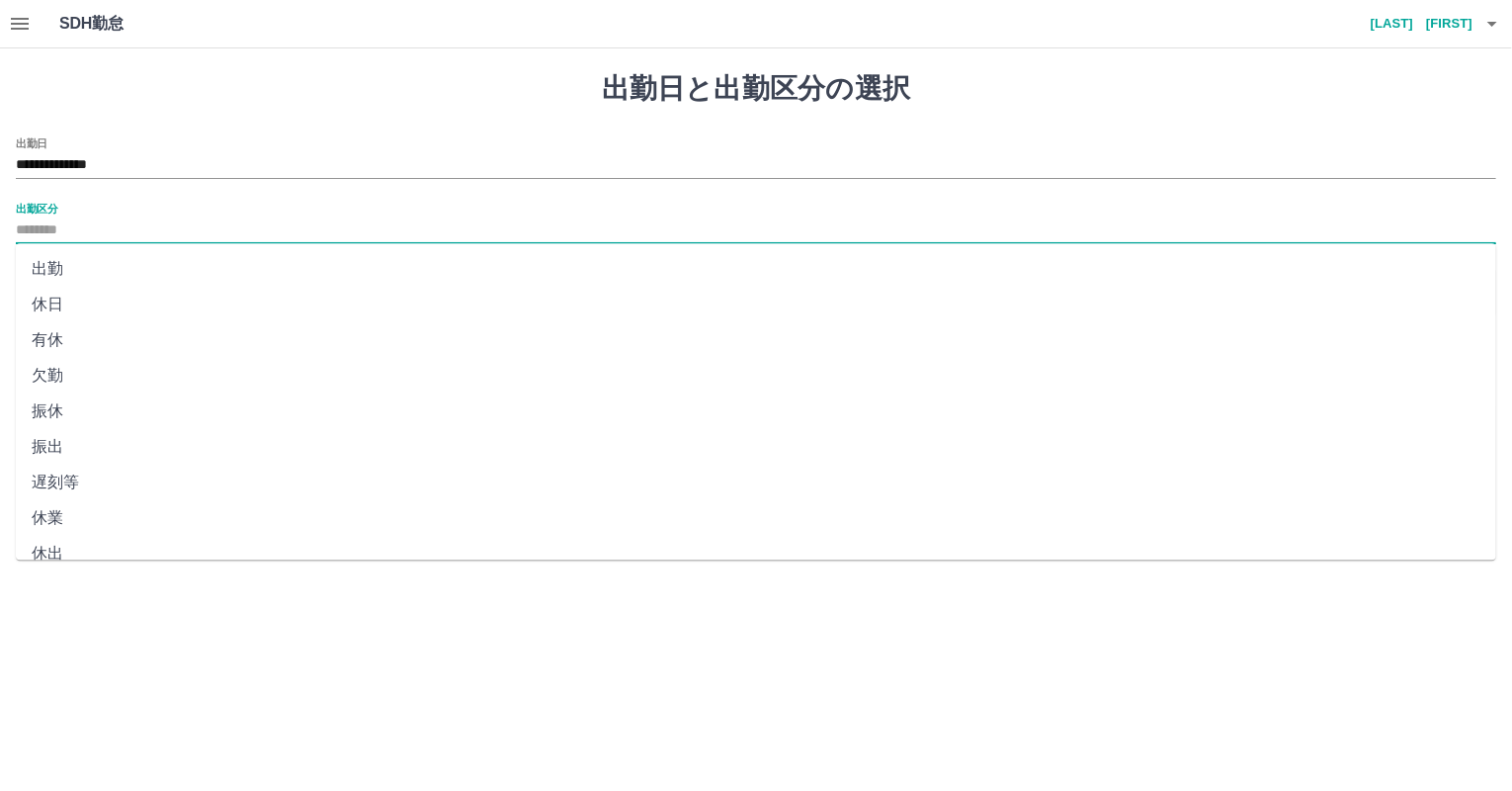 click on "出勤区分" at bounding box center [756, 230] 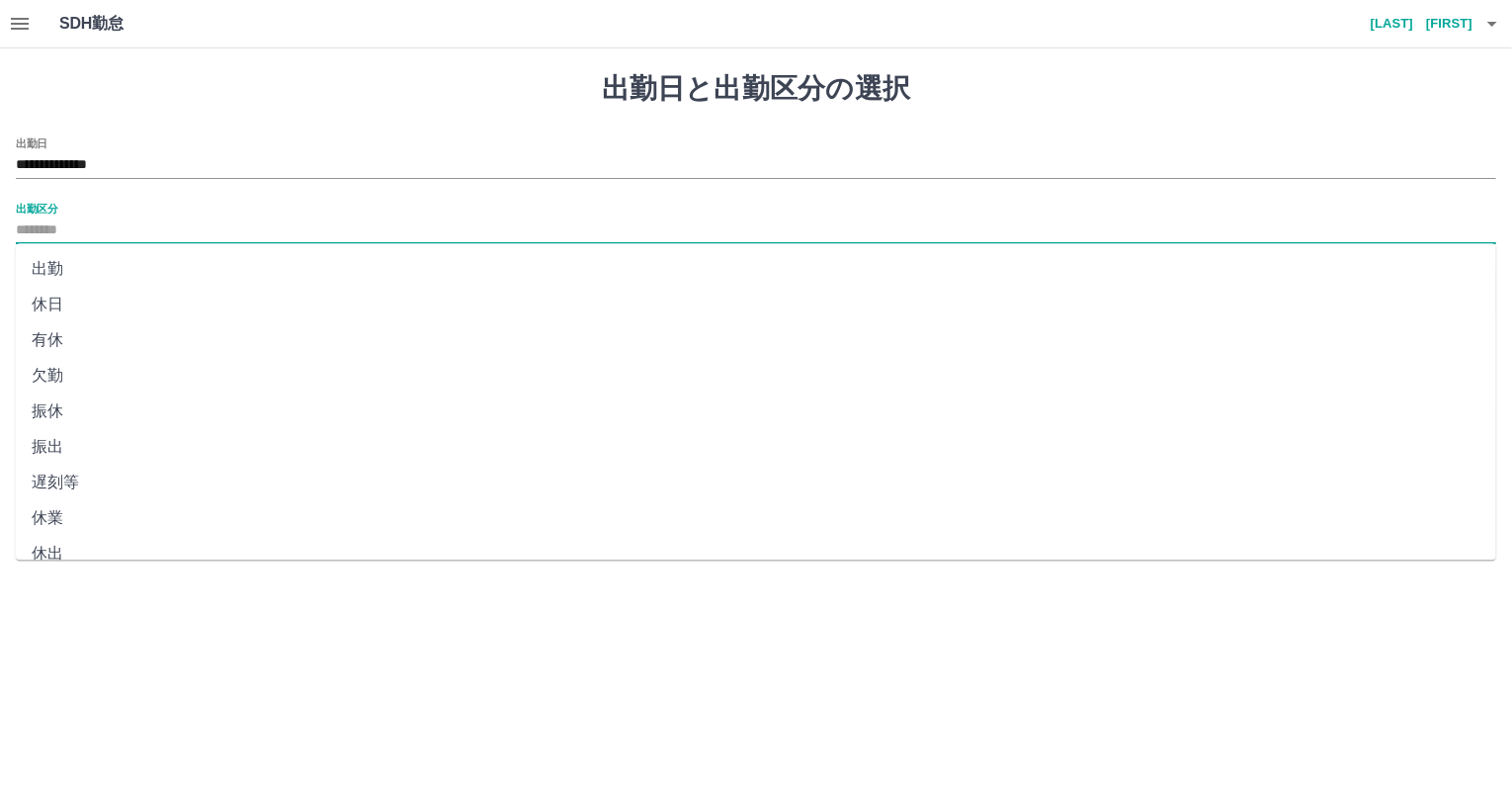 scroll, scrollTop: 340, scrollLeft: 0, axis: vertical 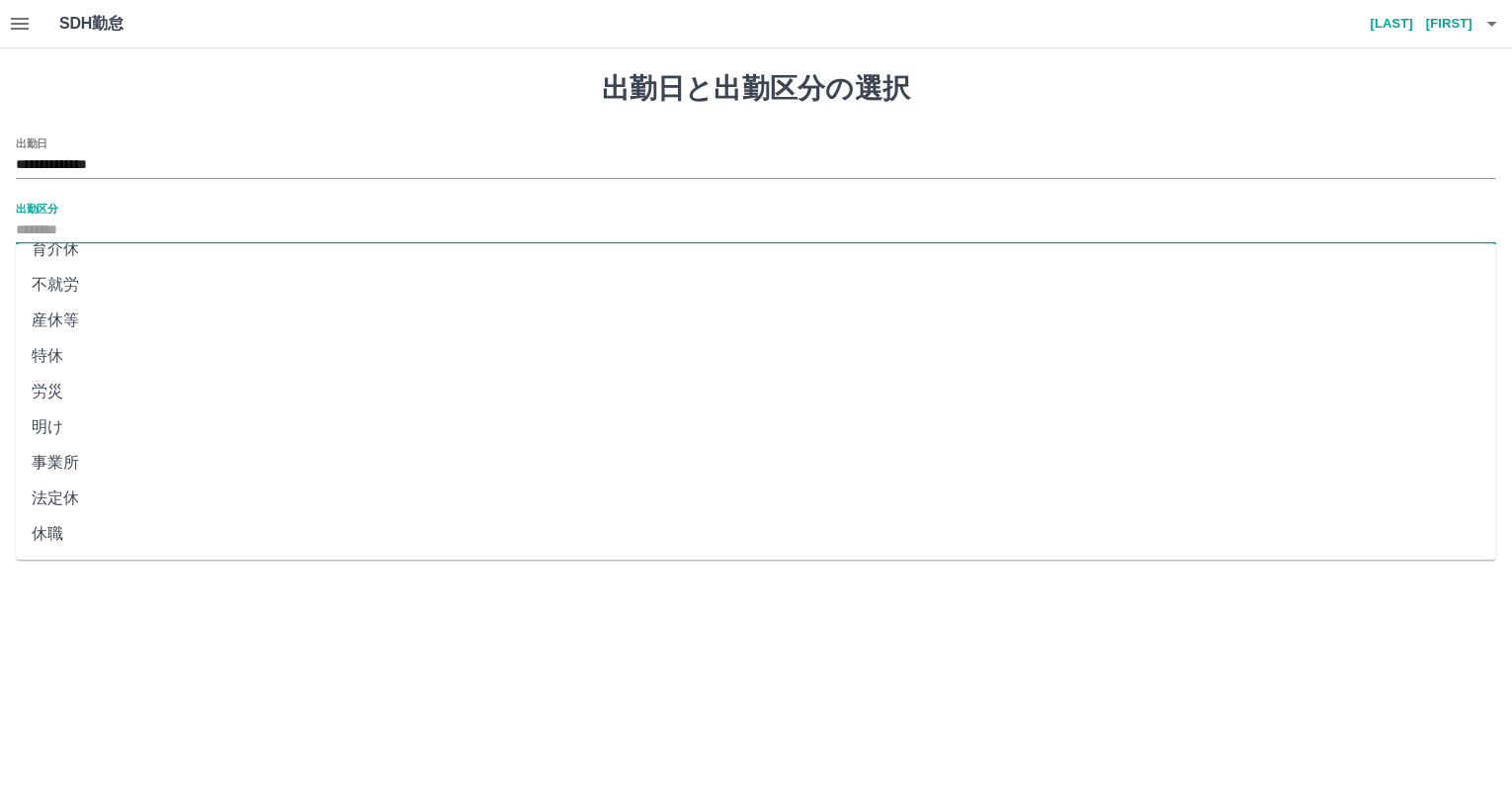 click on "法定休" at bounding box center (756, 498) 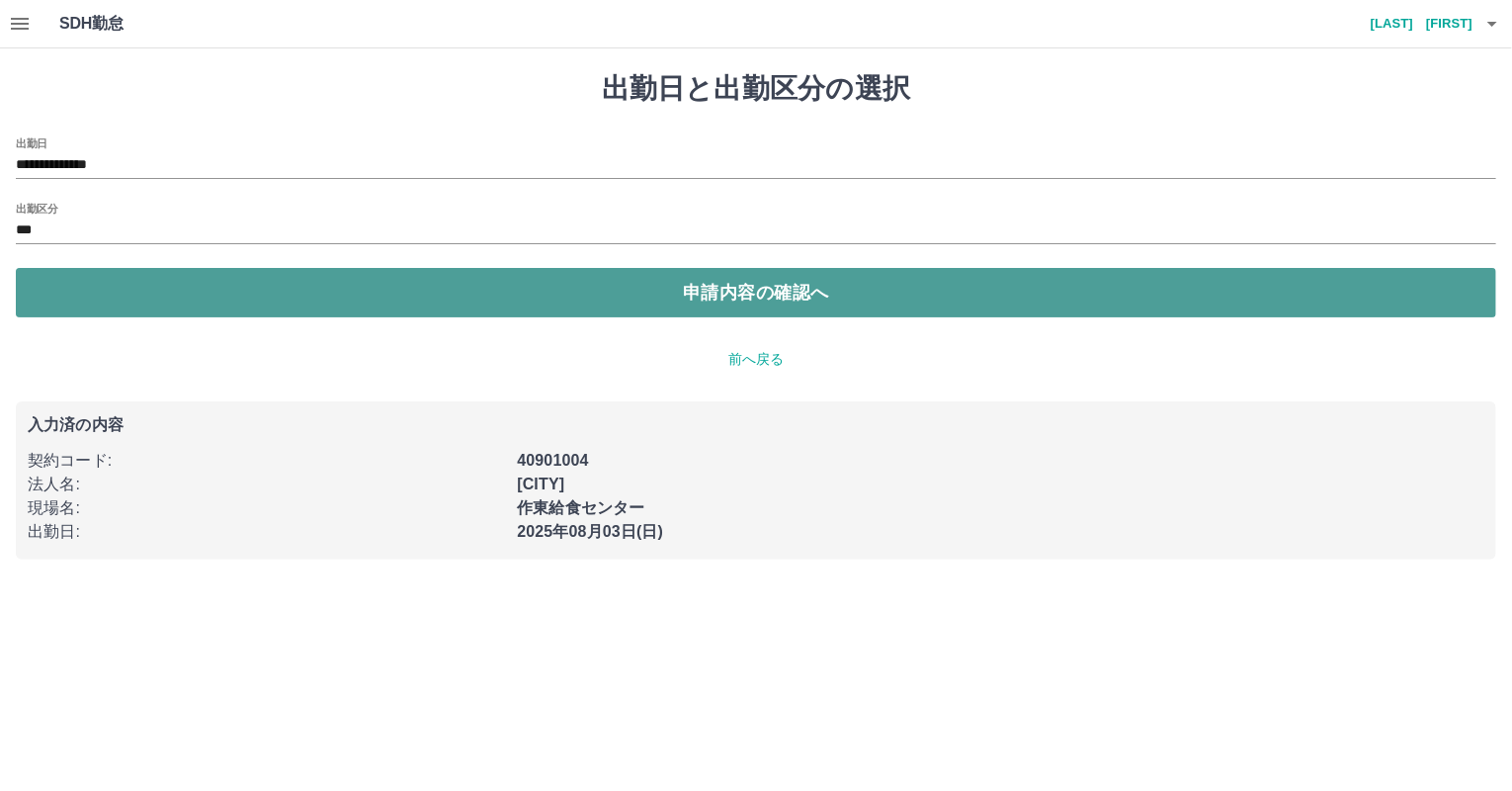click on "申請内容の確認へ" at bounding box center (756, 293) 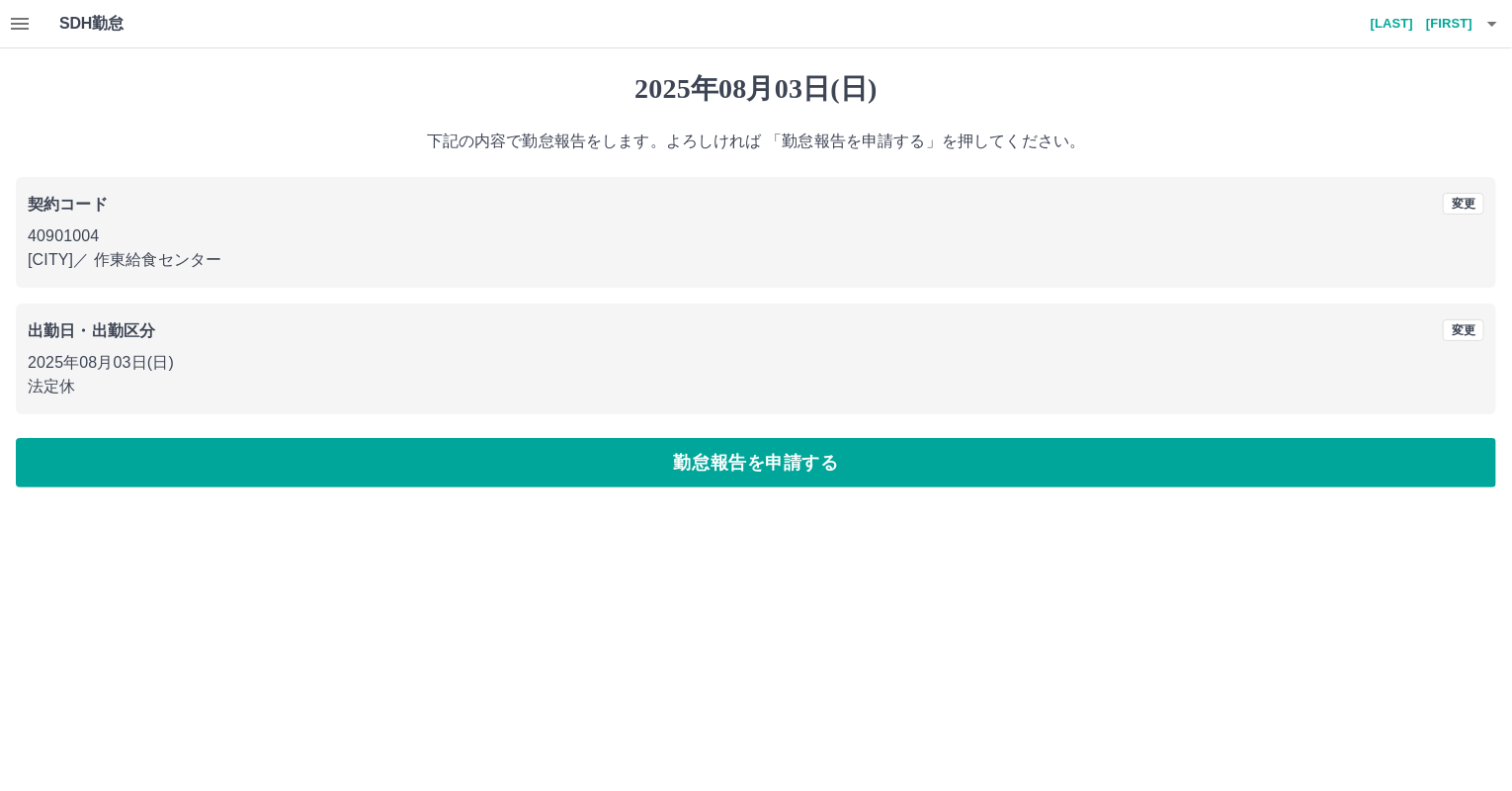 click on "勤怠報告を申請する" at bounding box center (756, 463) 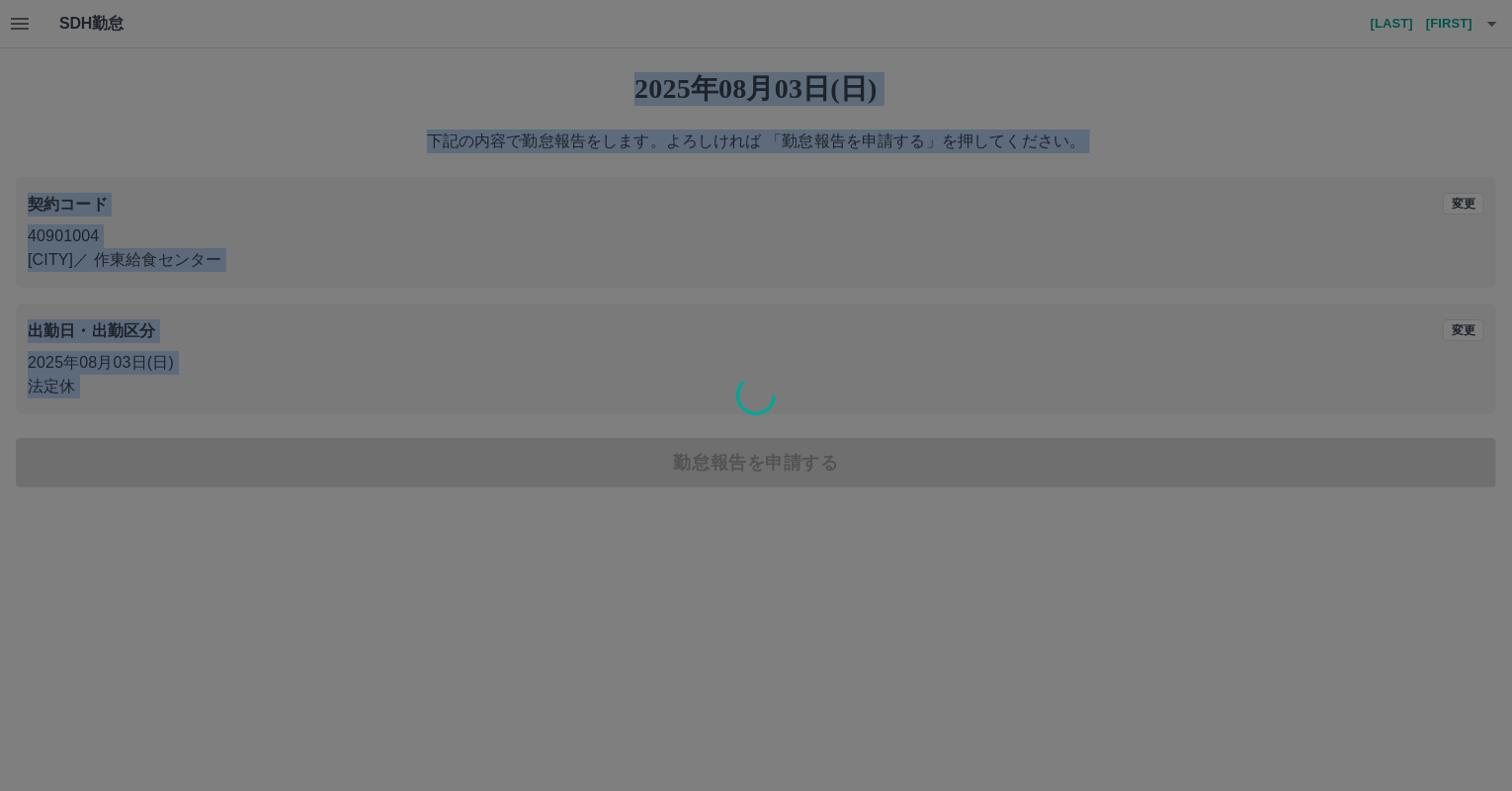 click on "[YEAR]年[MONTH]月[DAY]日(日) 下記の内容で勤怠報告をします。よろしければ 「勤怠報告を申請する」を押してください。 契約コード 変更 40901004 [CITY]  ／   [COMPANY] 出勤日・出勤区分 変更 [YEAR]年[MONTH]月[DAY]日(日) 法定休 勤怠報告を申請する" at bounding box center [756, 280] 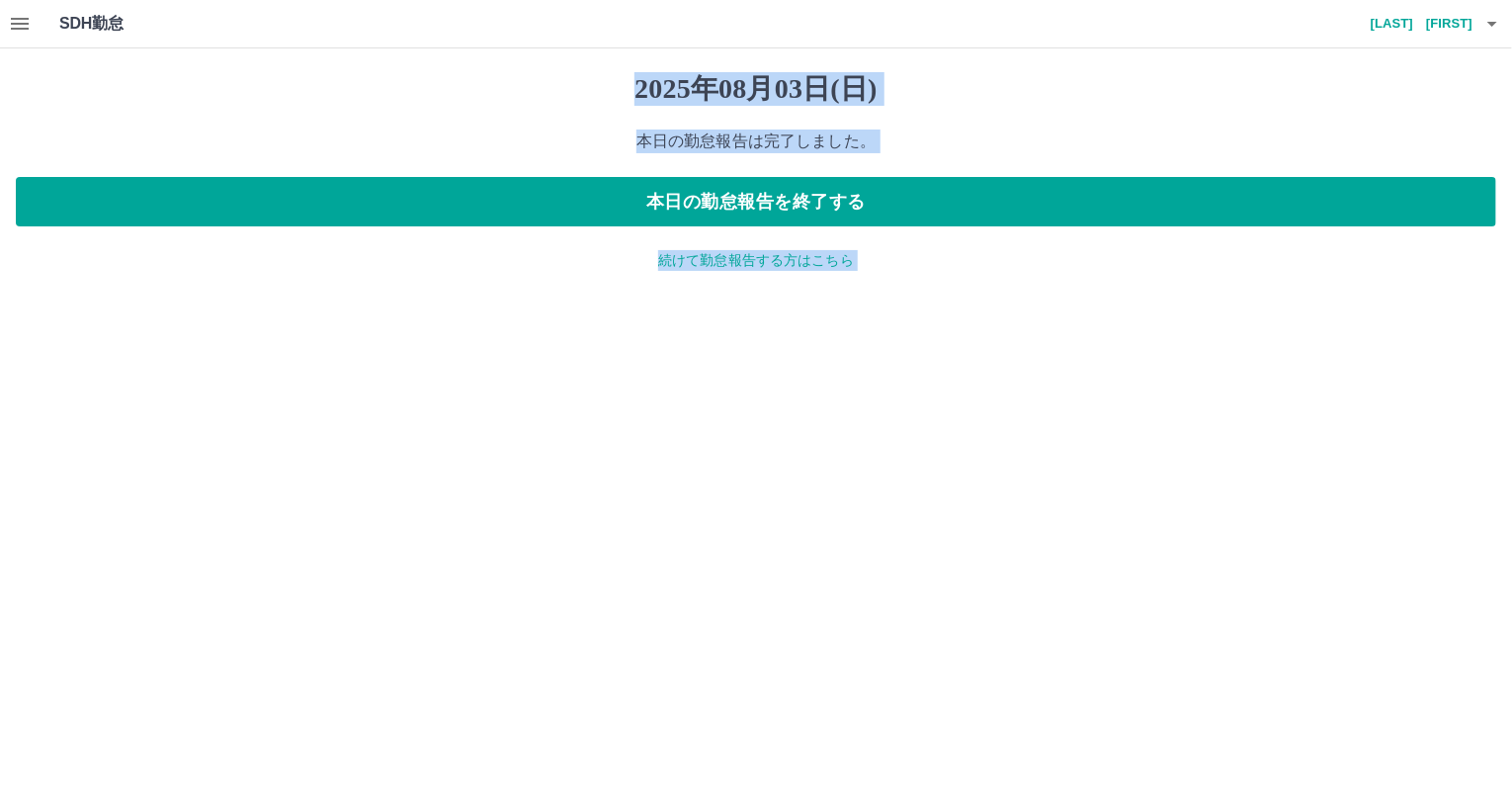 click on "続けて勤怠報告する方はこちら" at bounding box center [756, 260] 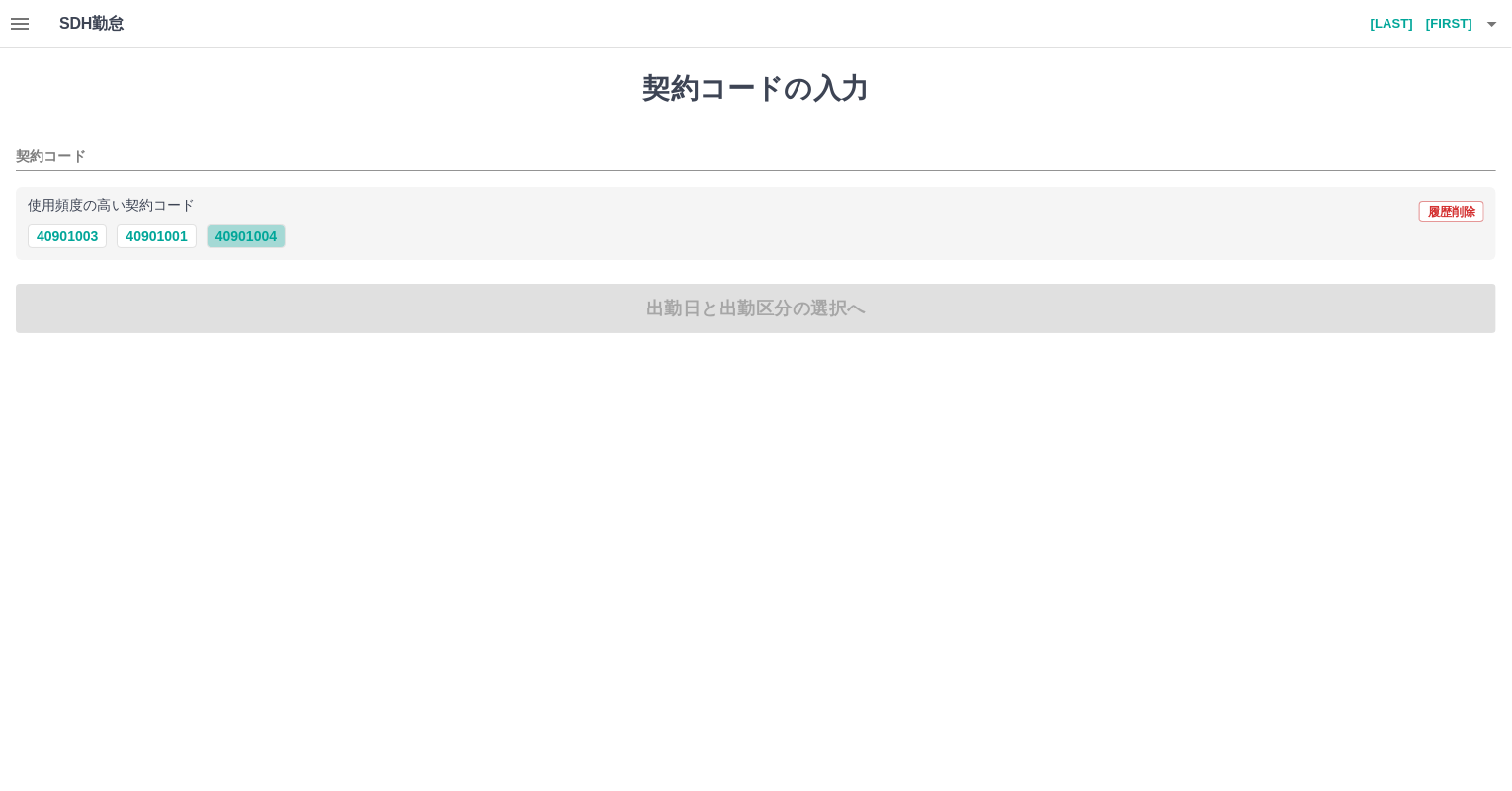 click on "40901004" at bounding box center [246, 236] 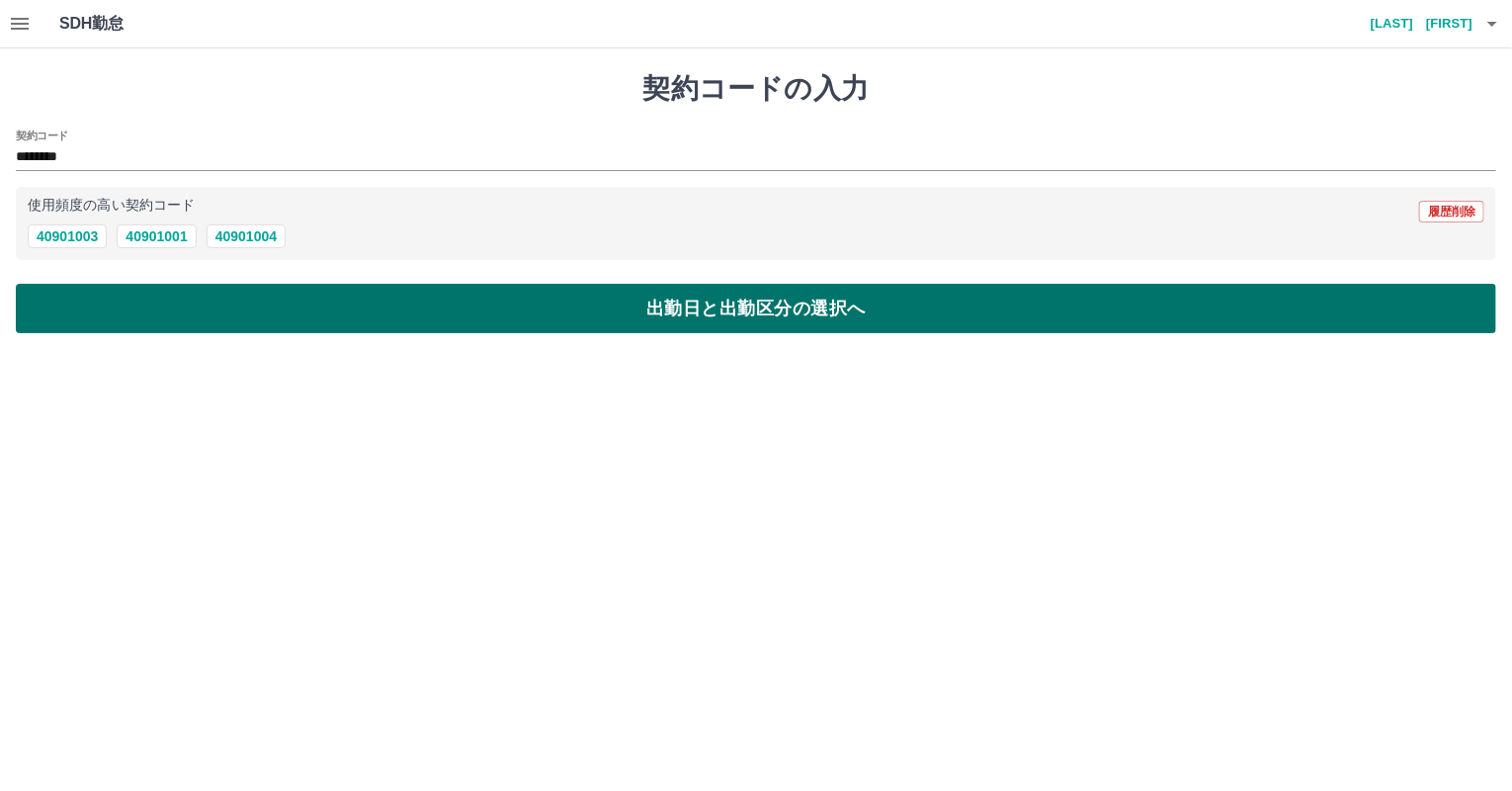 click on "出勤日と出勤区分の選択へ" at bounding box center [756, 308] 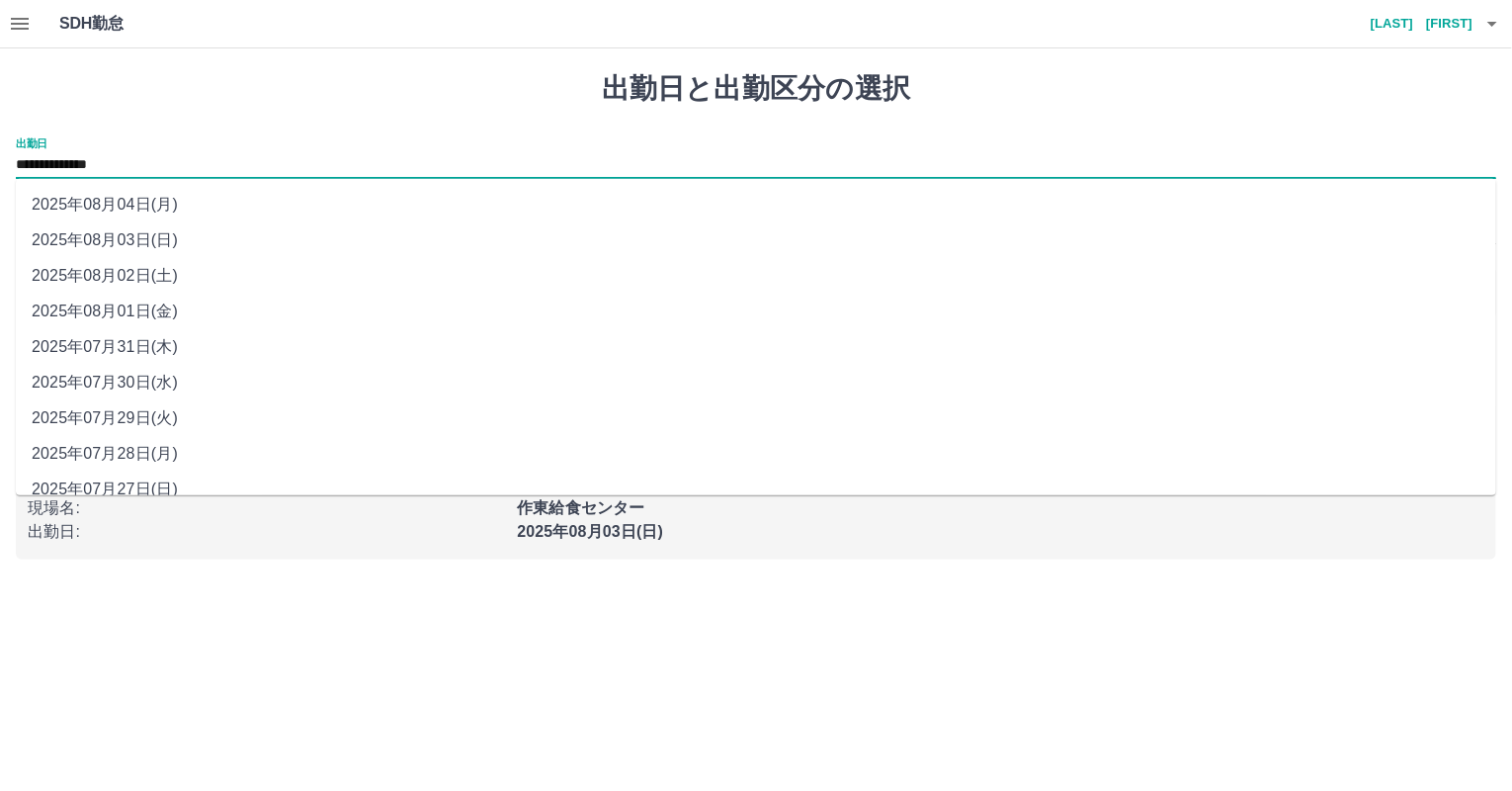click on "**********" at bounding box center [756, 165] 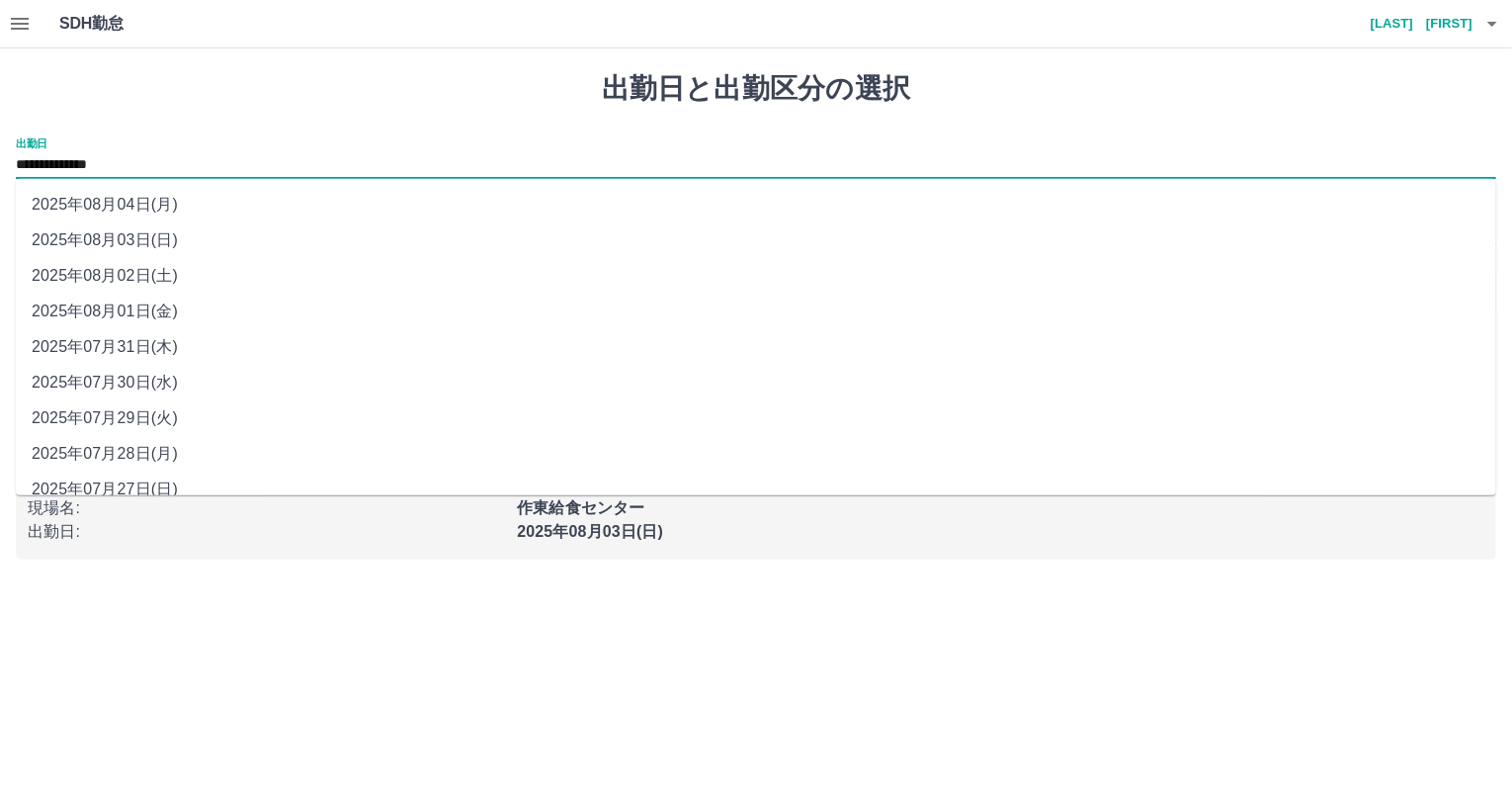 click on "2025年08月04日(月)" at bounding box center [756, 205] 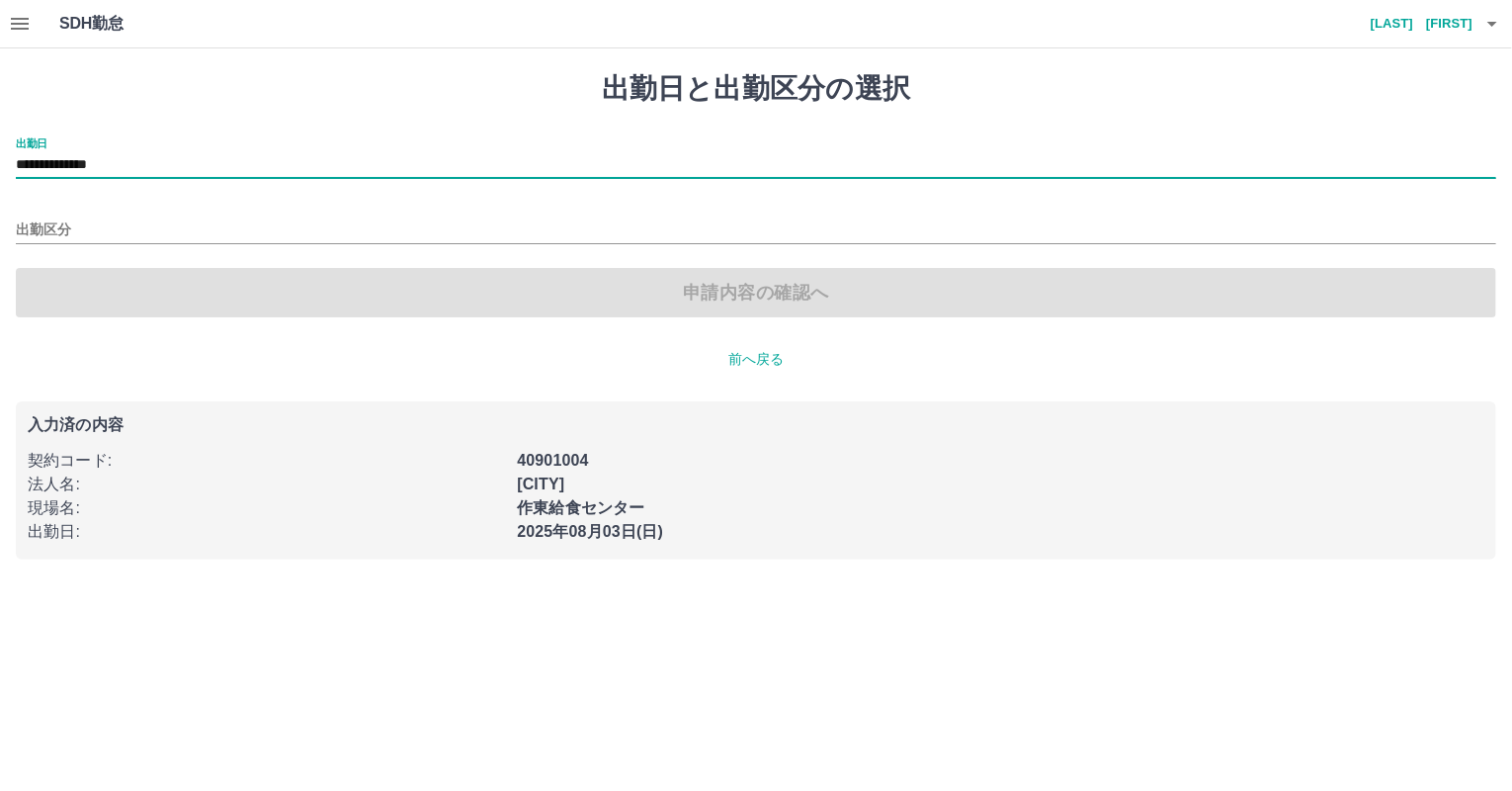 click on "出勤区分" at bounding box center (756, 223) 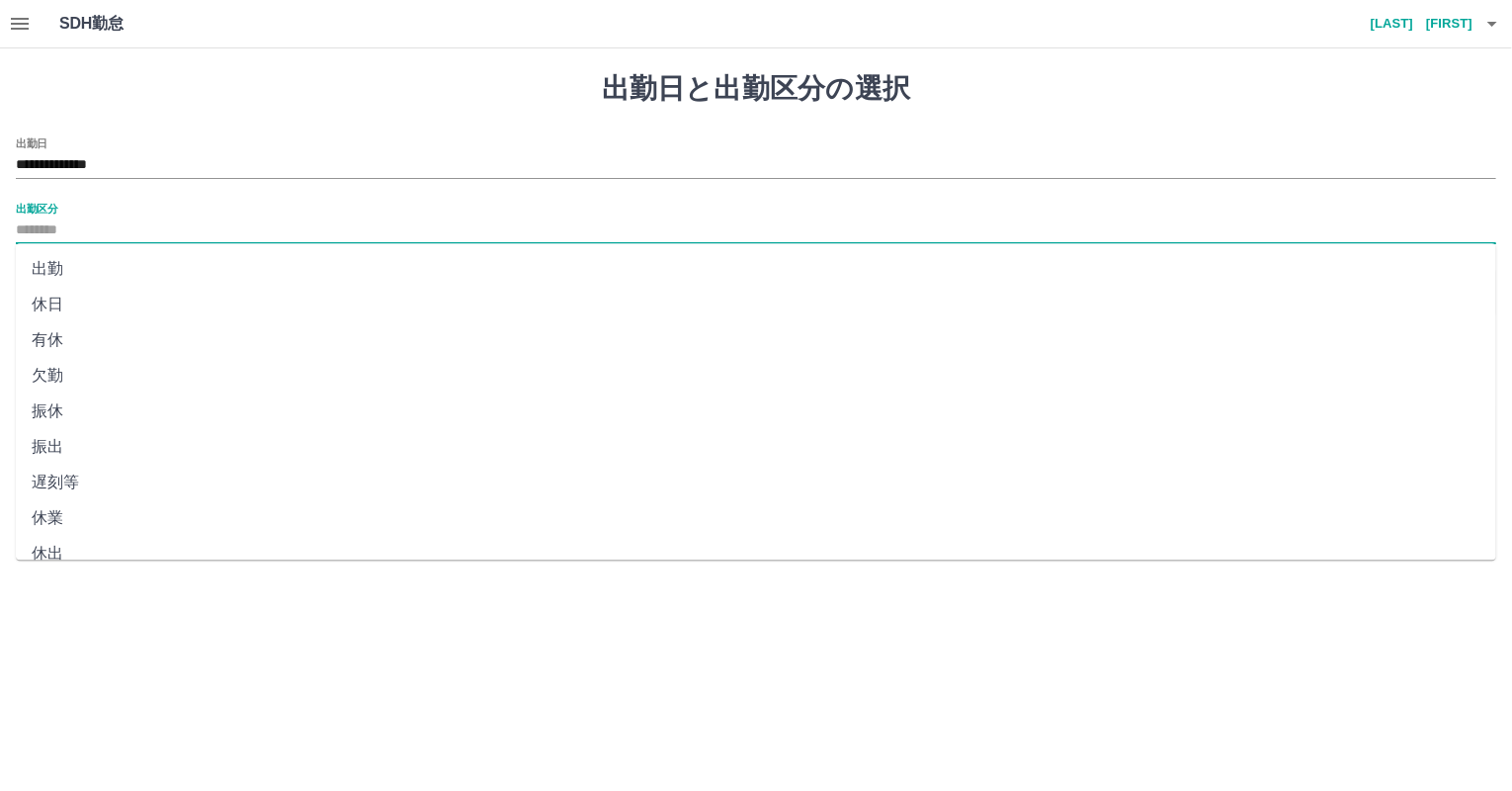 click on "出勤区分" at bounding box center (756, 230) 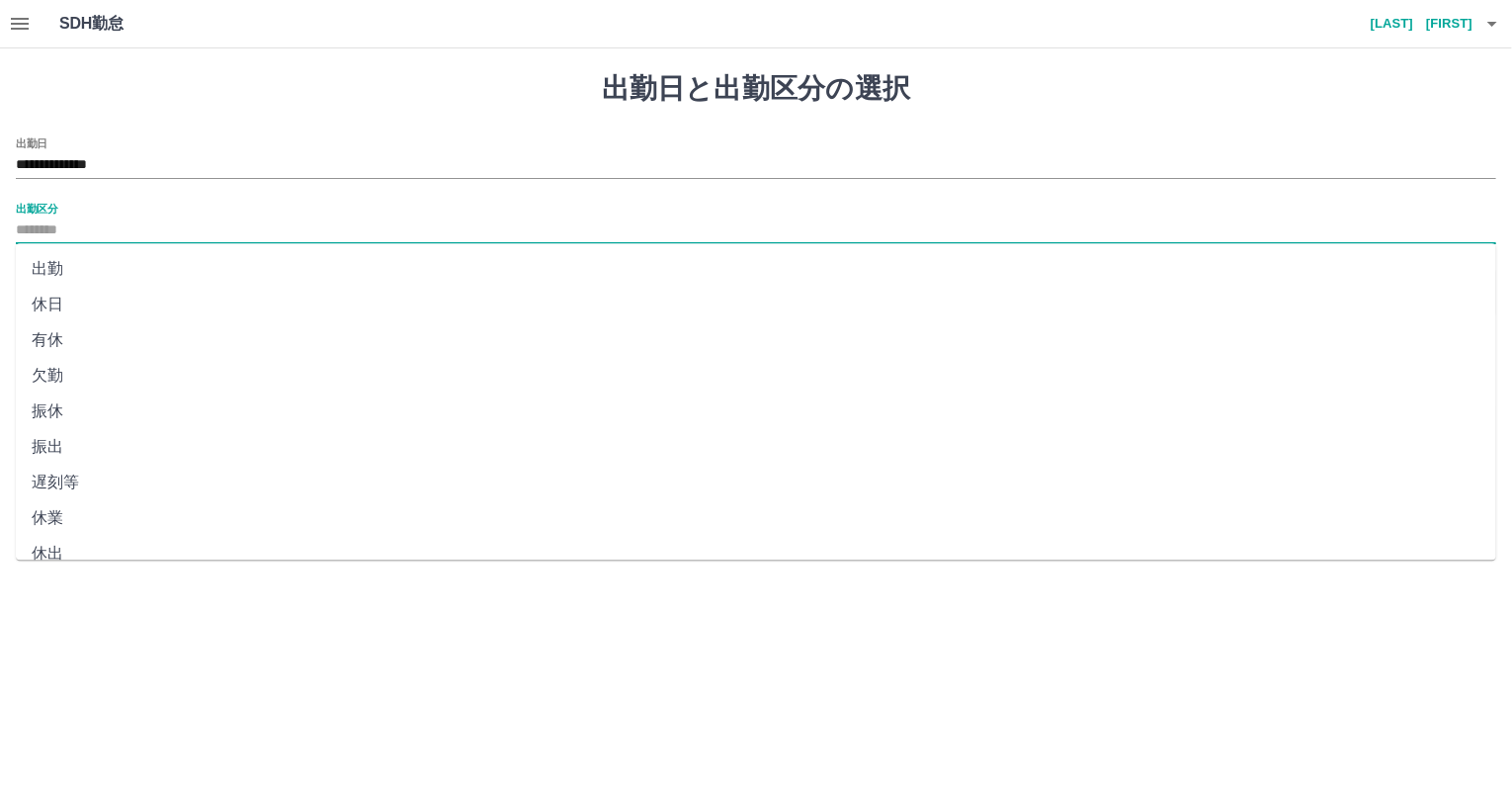 click on "休日" at bounding box center [756, 305] 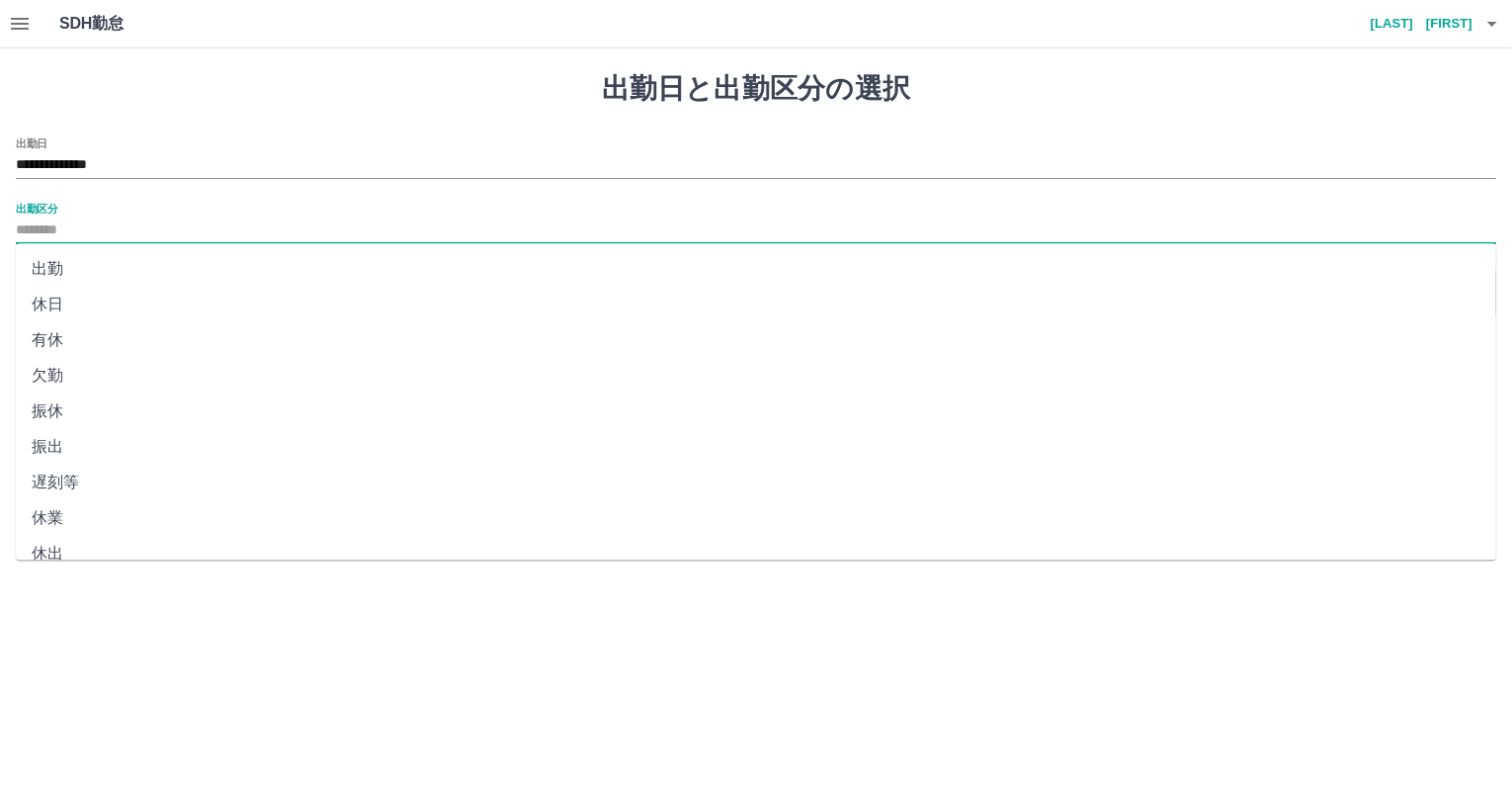 type on "**" 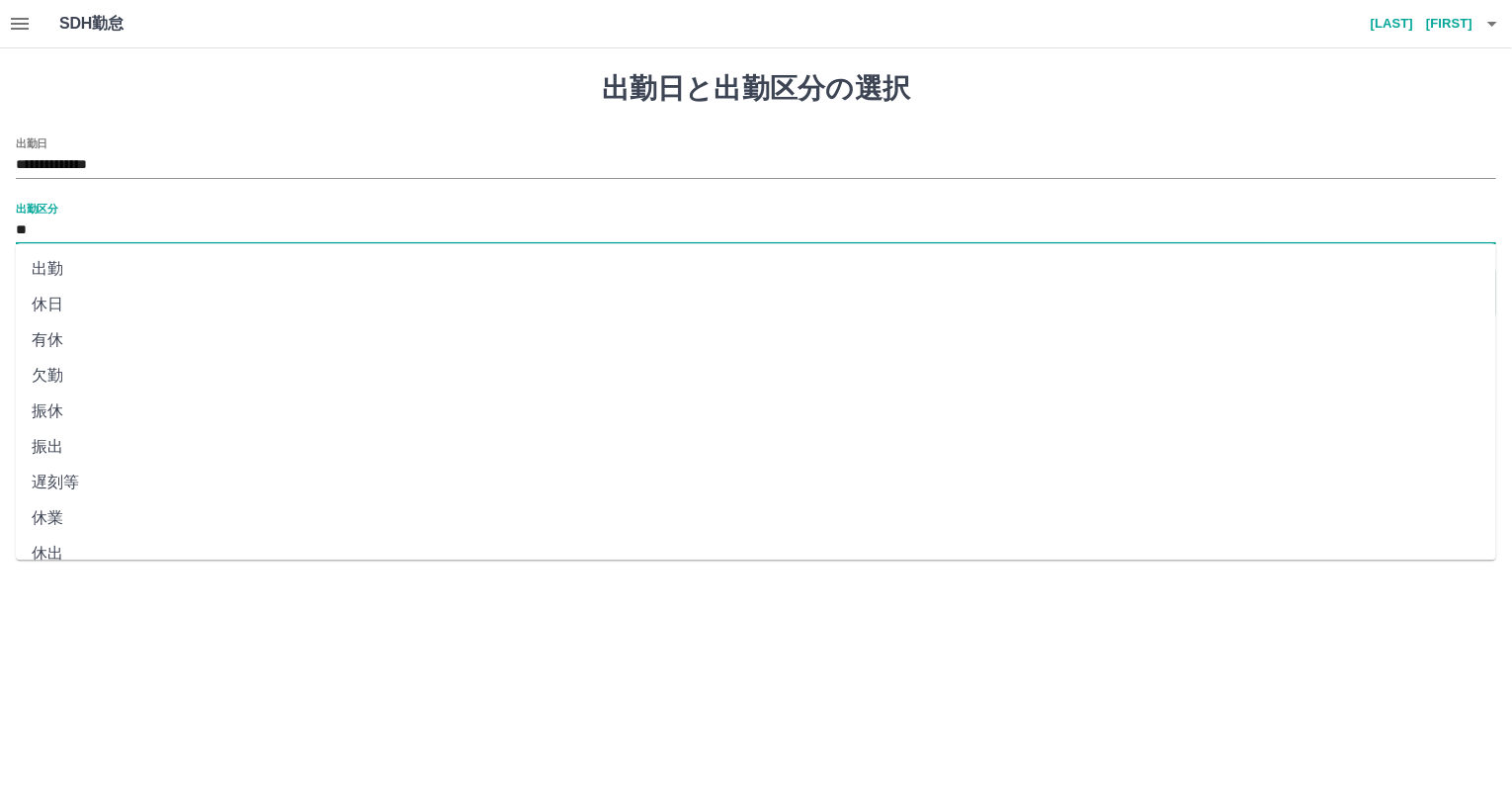 click on "申請内容の確認へ" at bounding box center (756, 293) 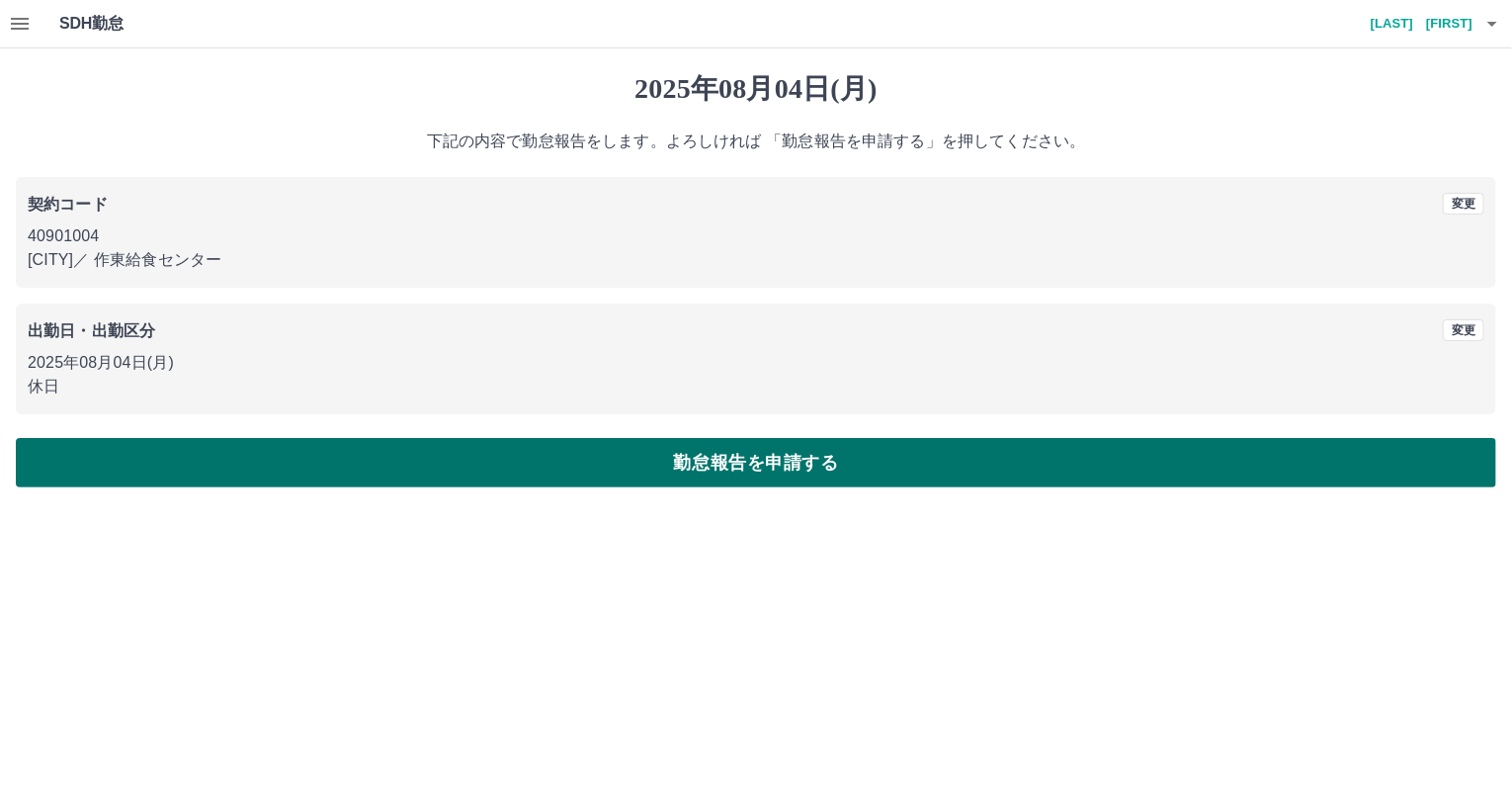 click on "勤怠報告を申請する" at bounding box center (756, 463) 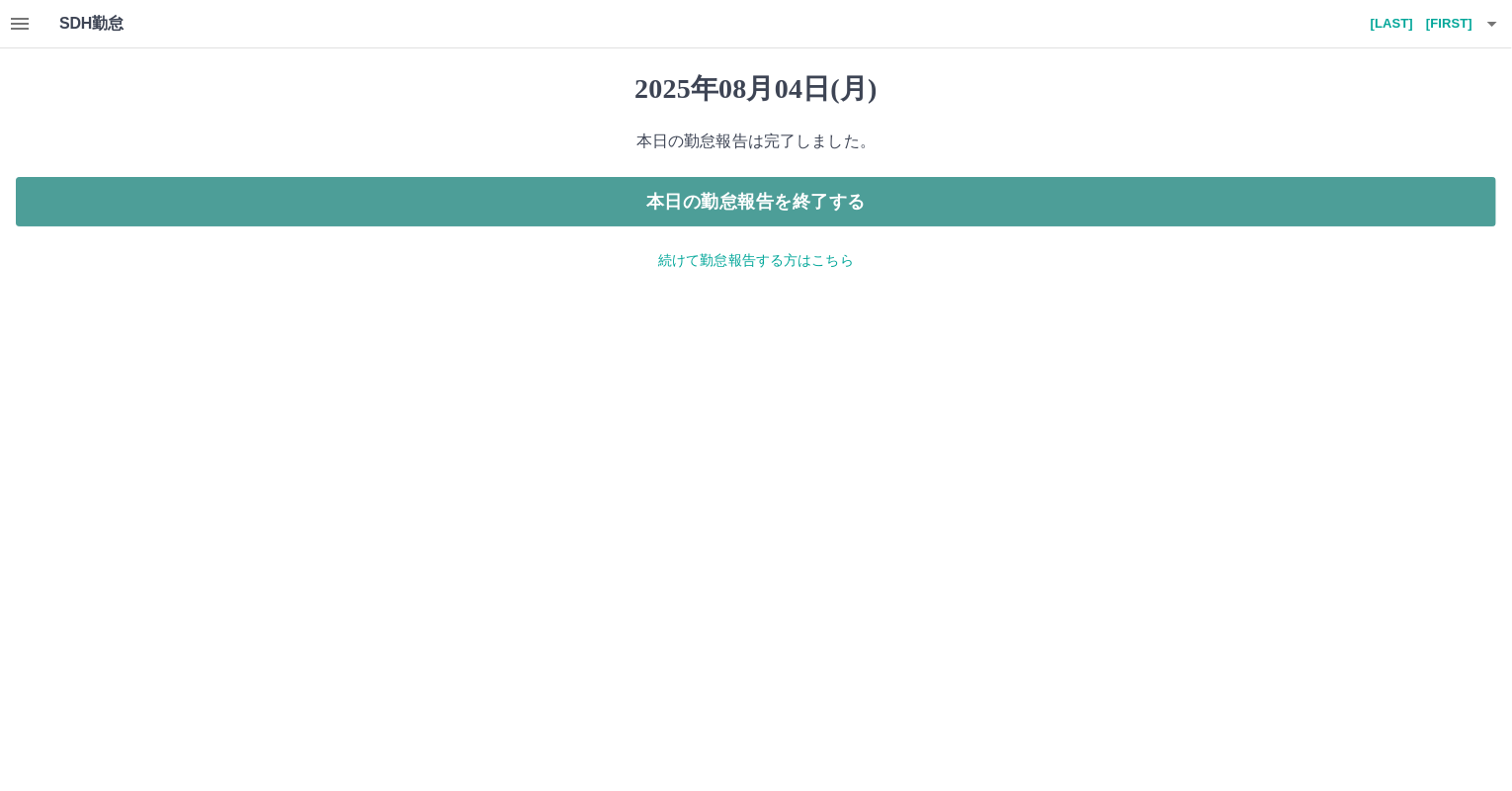click on "本日の勤怠報告を終了する" at bounding box center (756, 202) 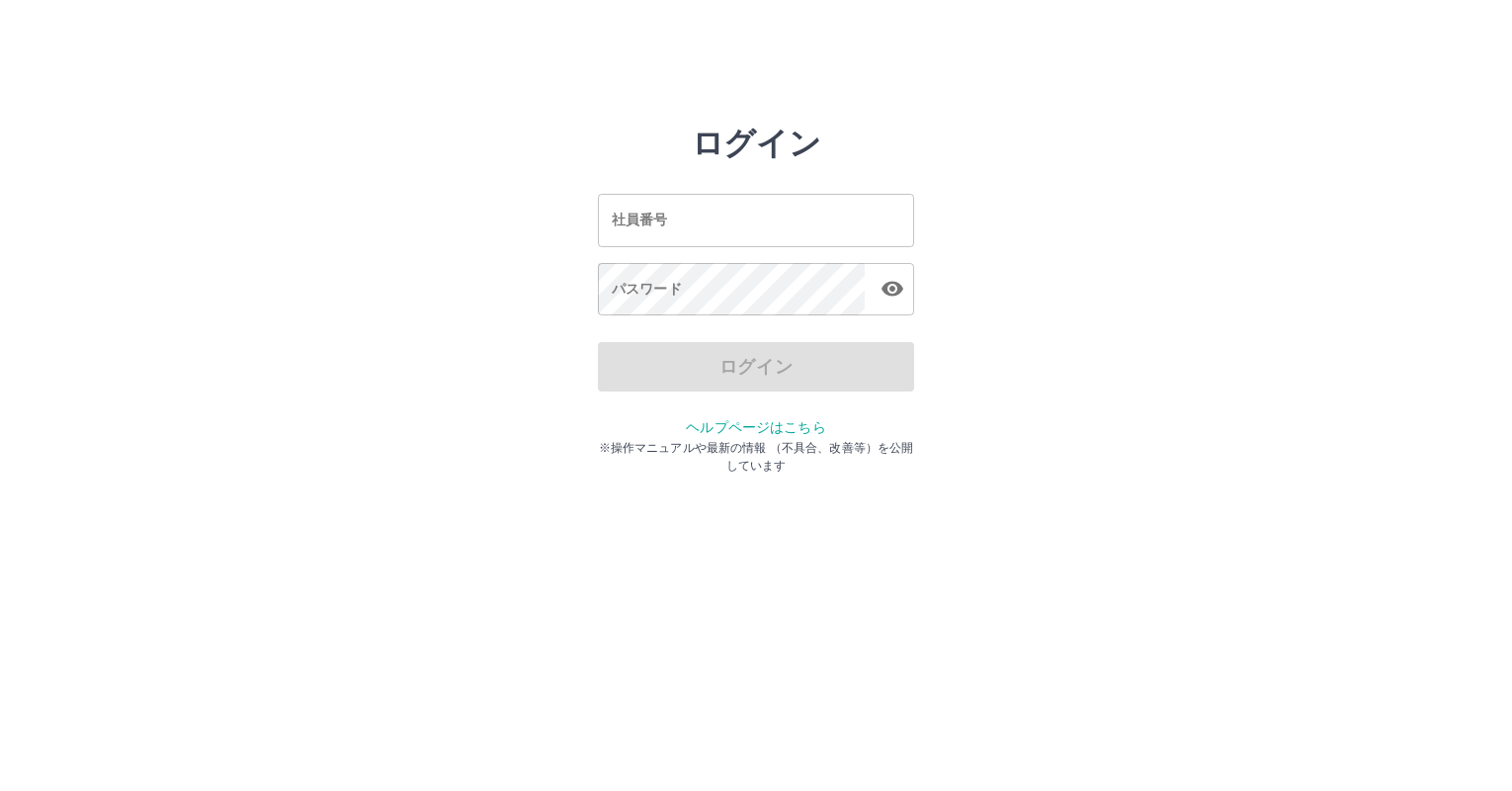 scroll, scrollTop: 0, scrollLeft: 0, axis: both 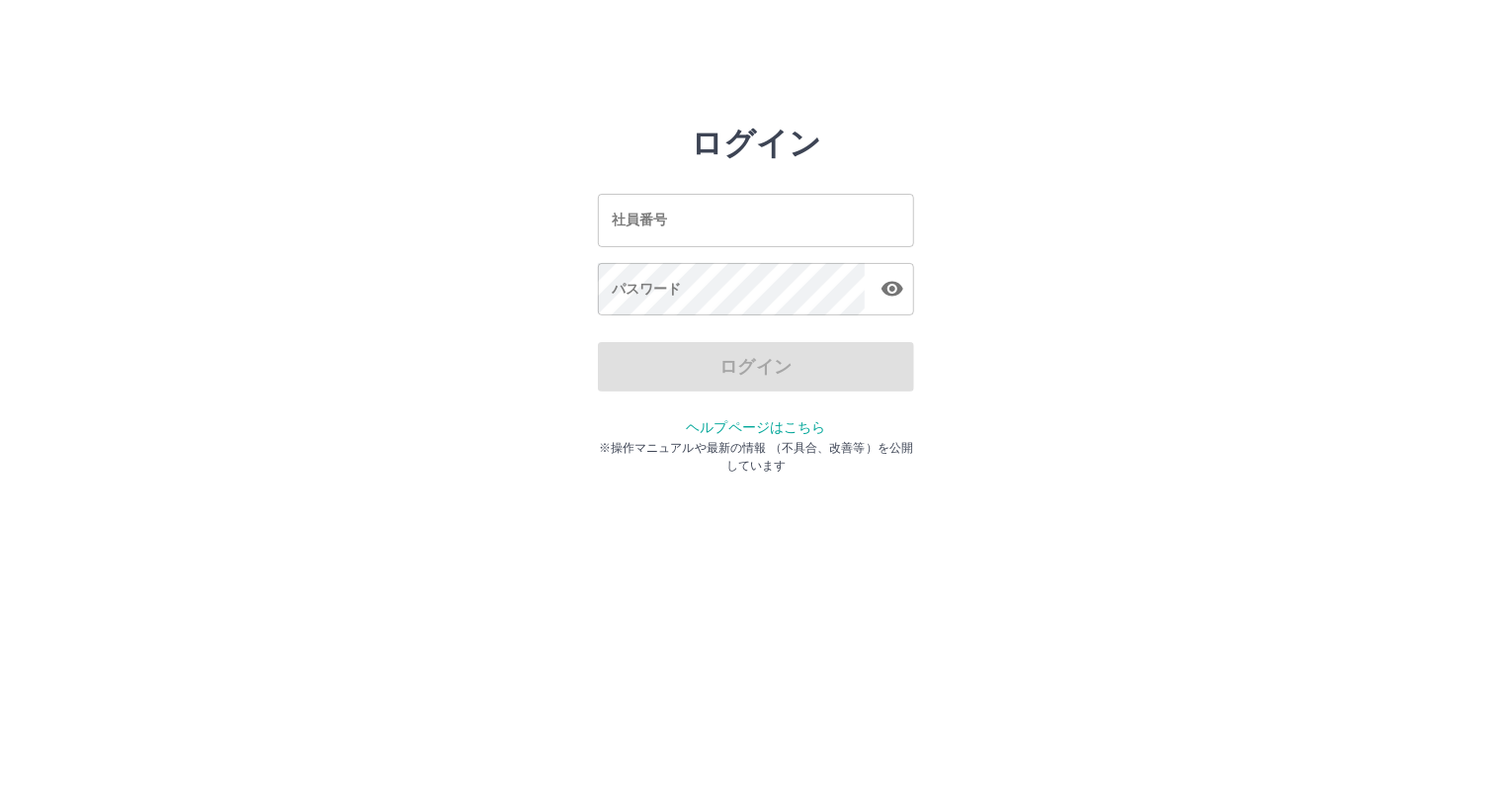 click on "社員番号" at bounding box center (756, 220) 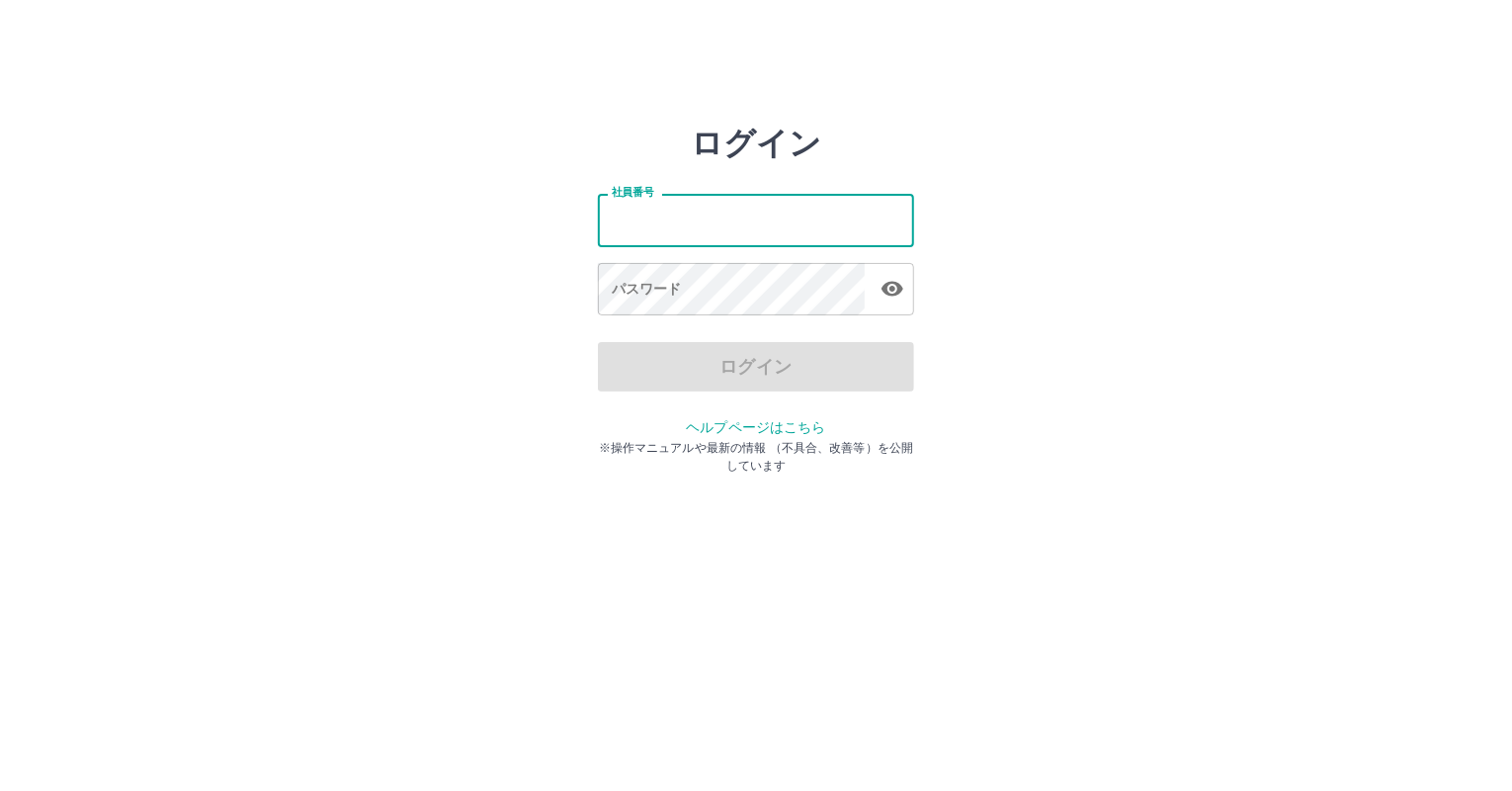 type on "*******" 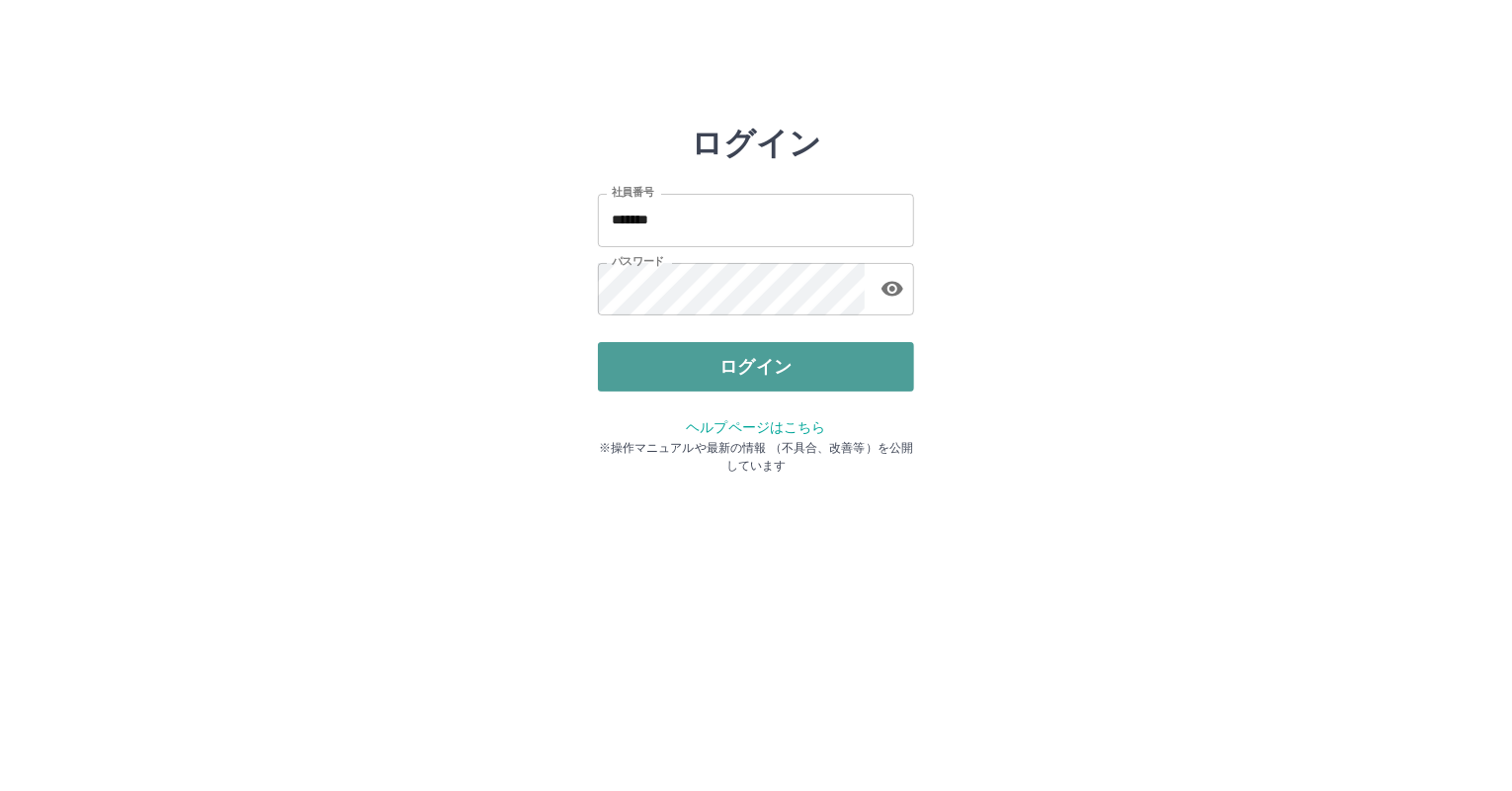 click on "ログイン" at bounding box center [756, 367] 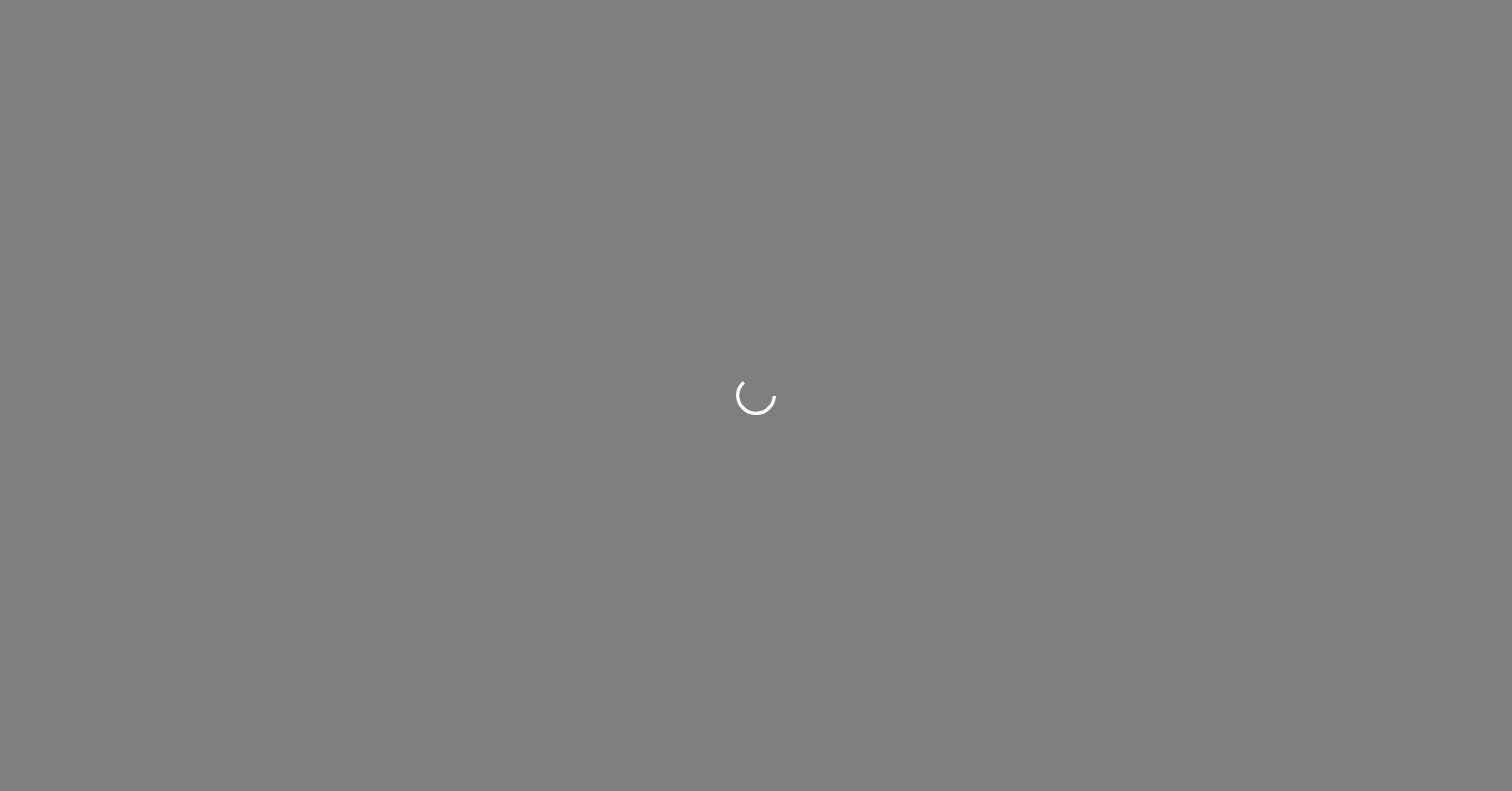 scroll, scrollTop: 0, scrollLeft: 0, axis: both 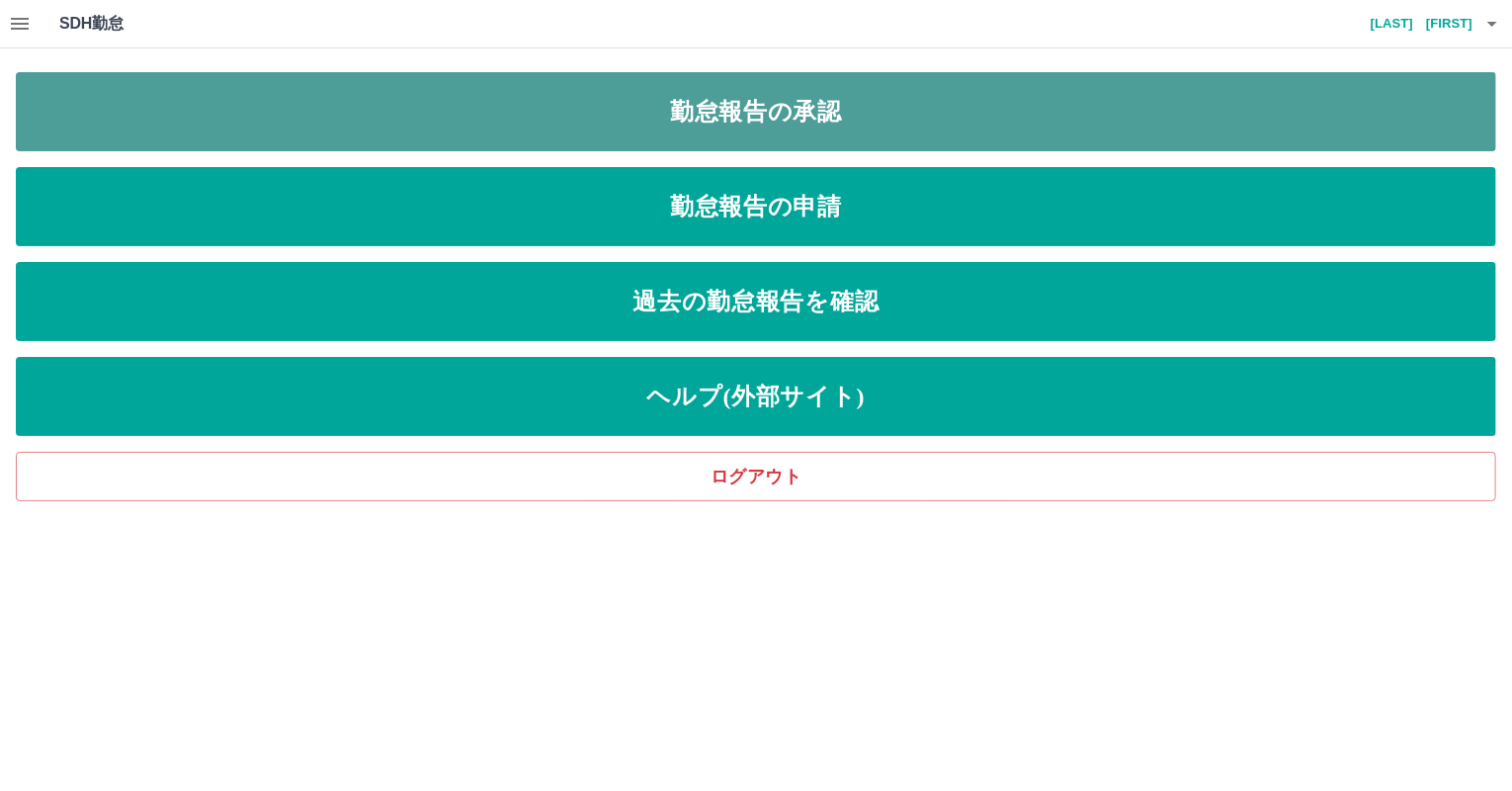 click on "勤怠報告の承認" at bounding box center (756, 112) 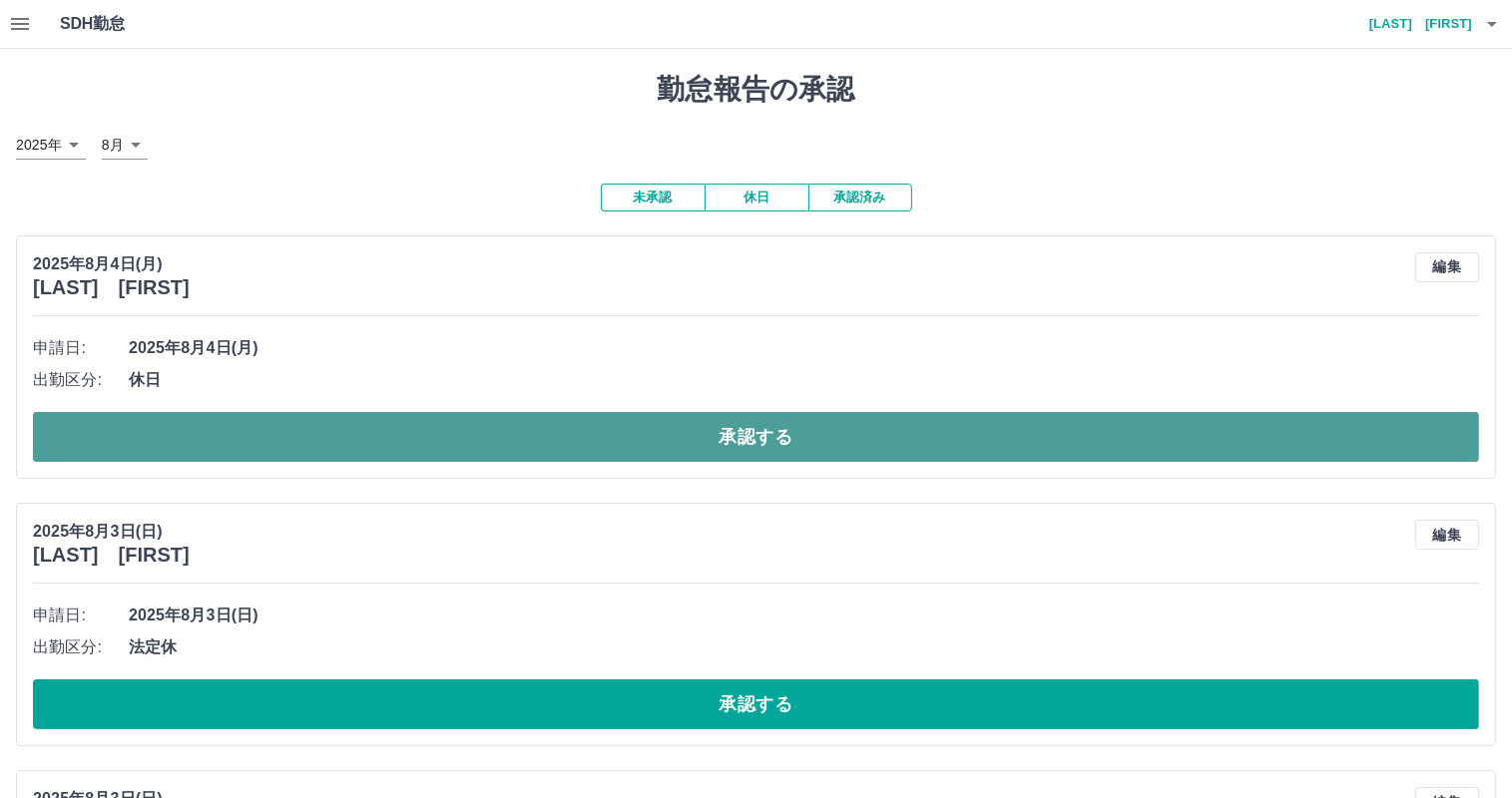 click on "承認する" at bounding box center [756, 437] 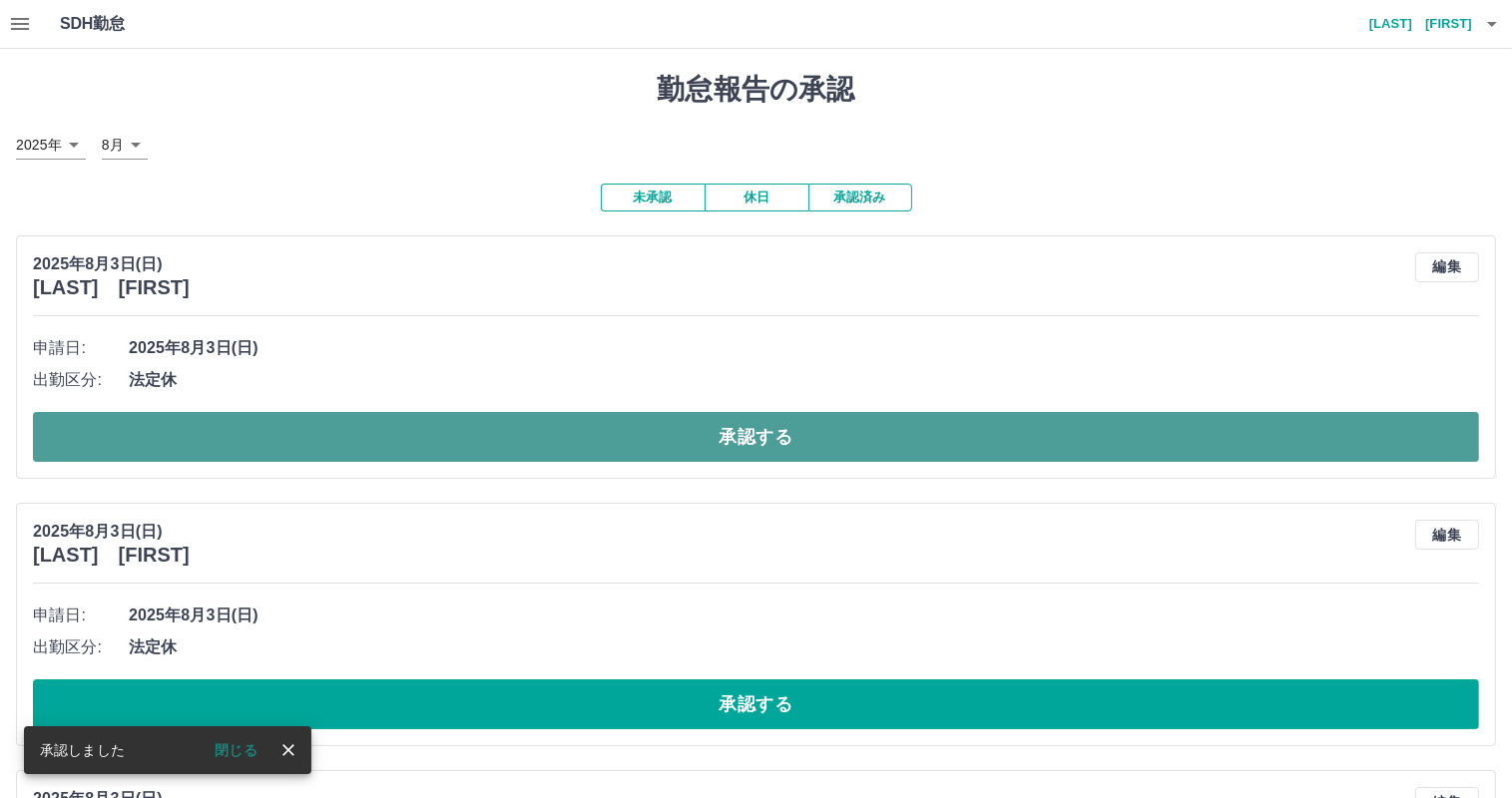 click on "承認する" at bounding box center [756, 437] 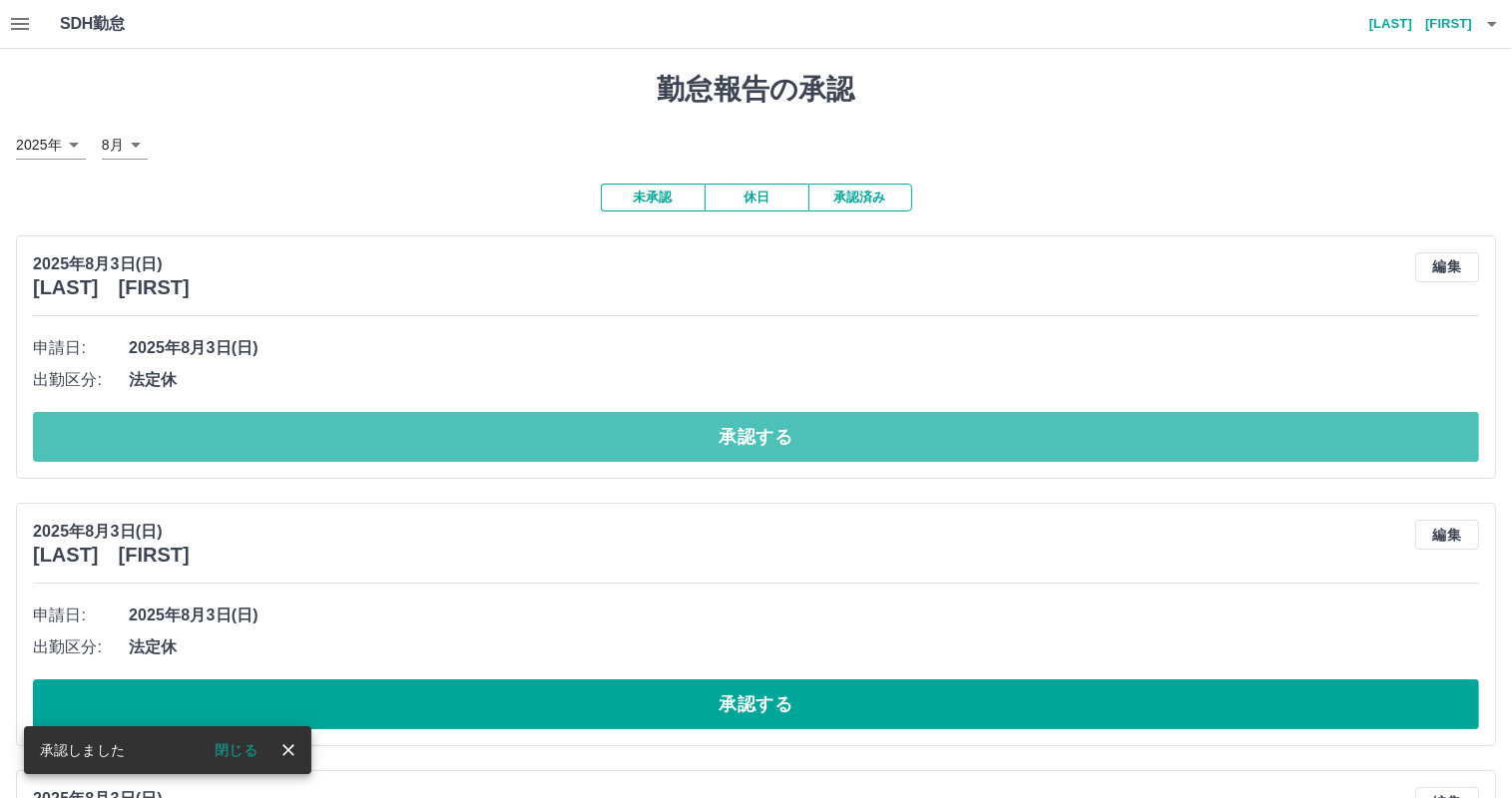 click on "承認する" at bounding box center [756, 437] 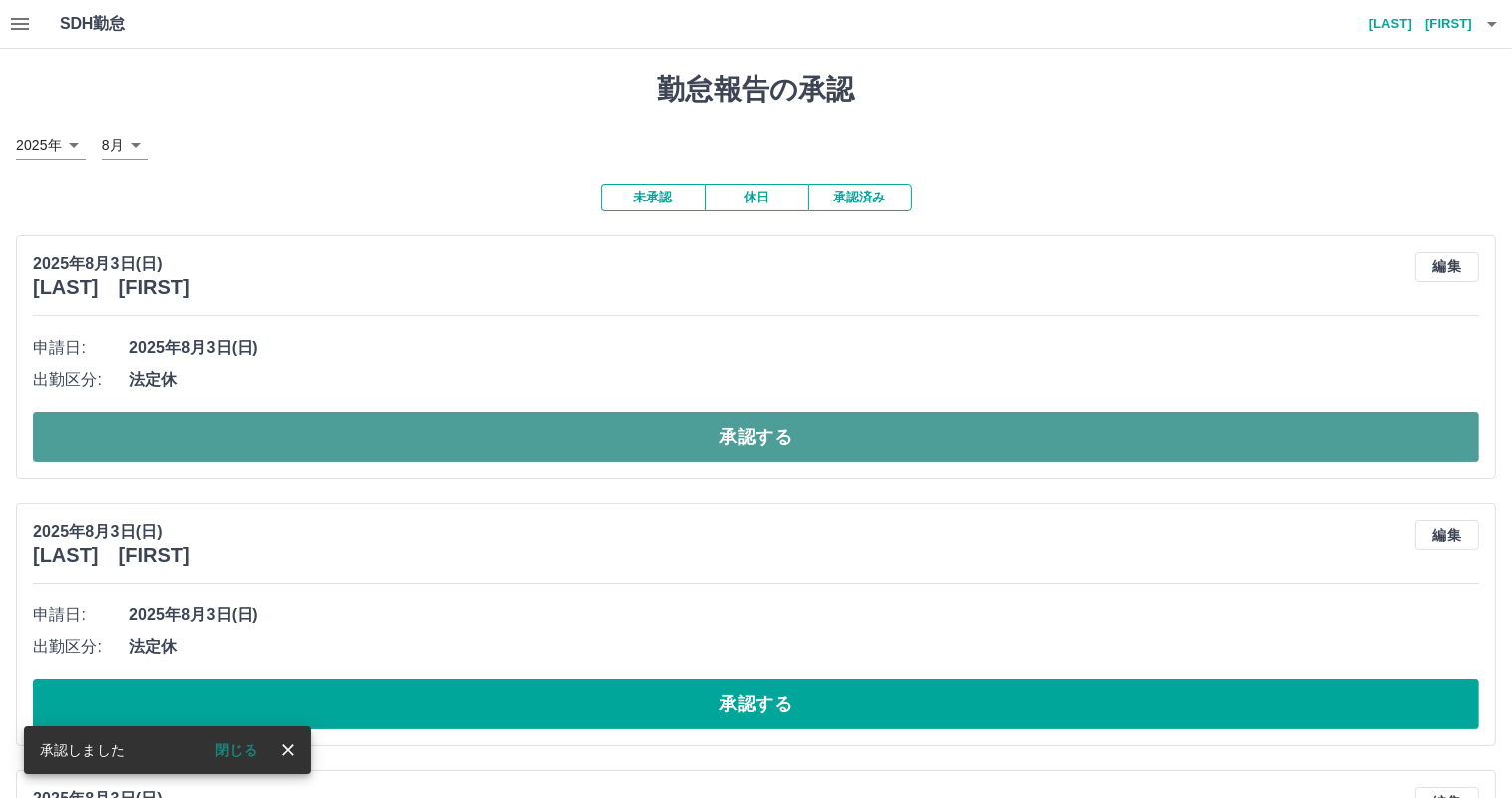 click on "承認する" at bounding box center (756, 437) 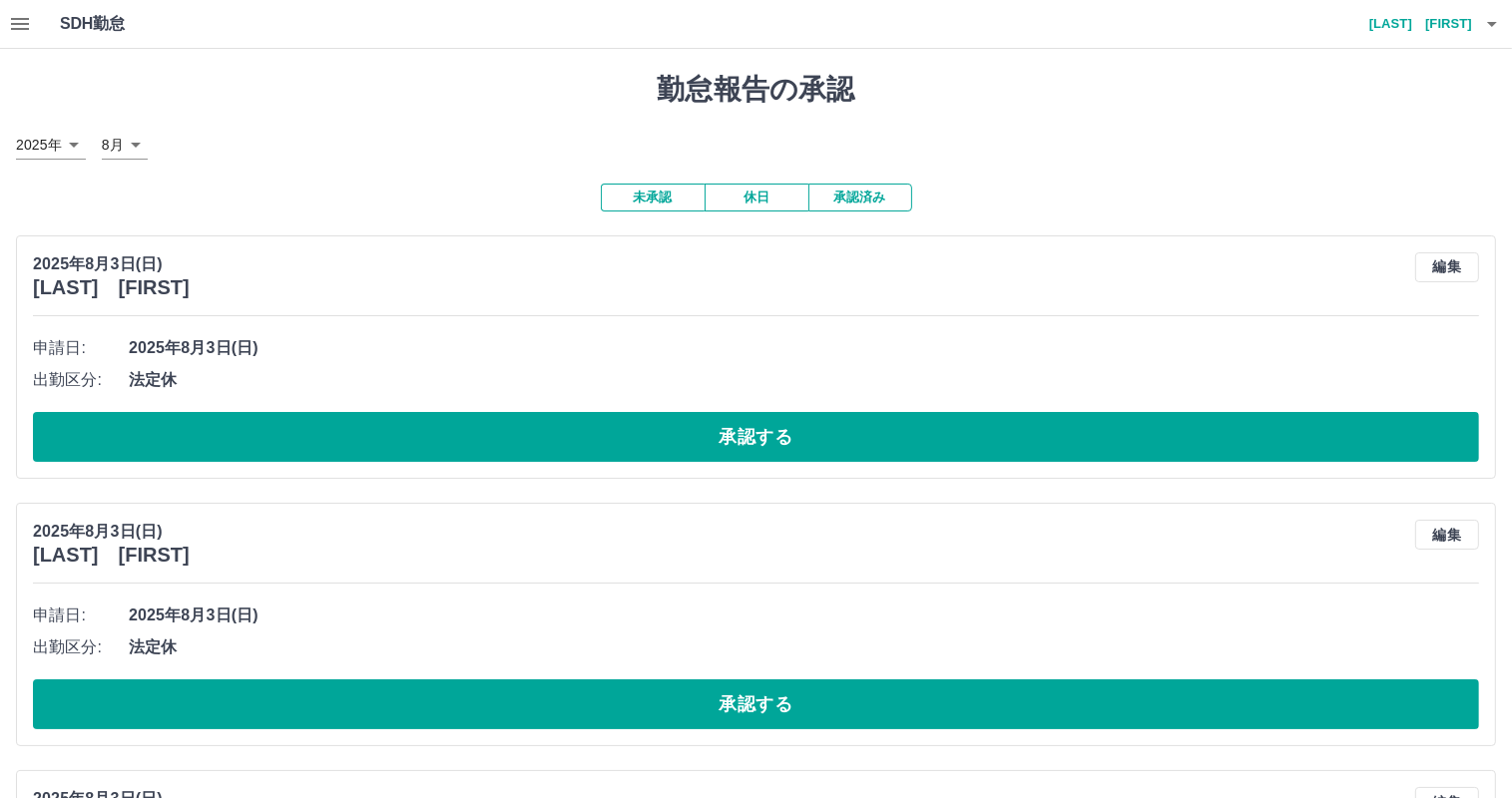 click on "承認する" at bounding box center (756, 437) 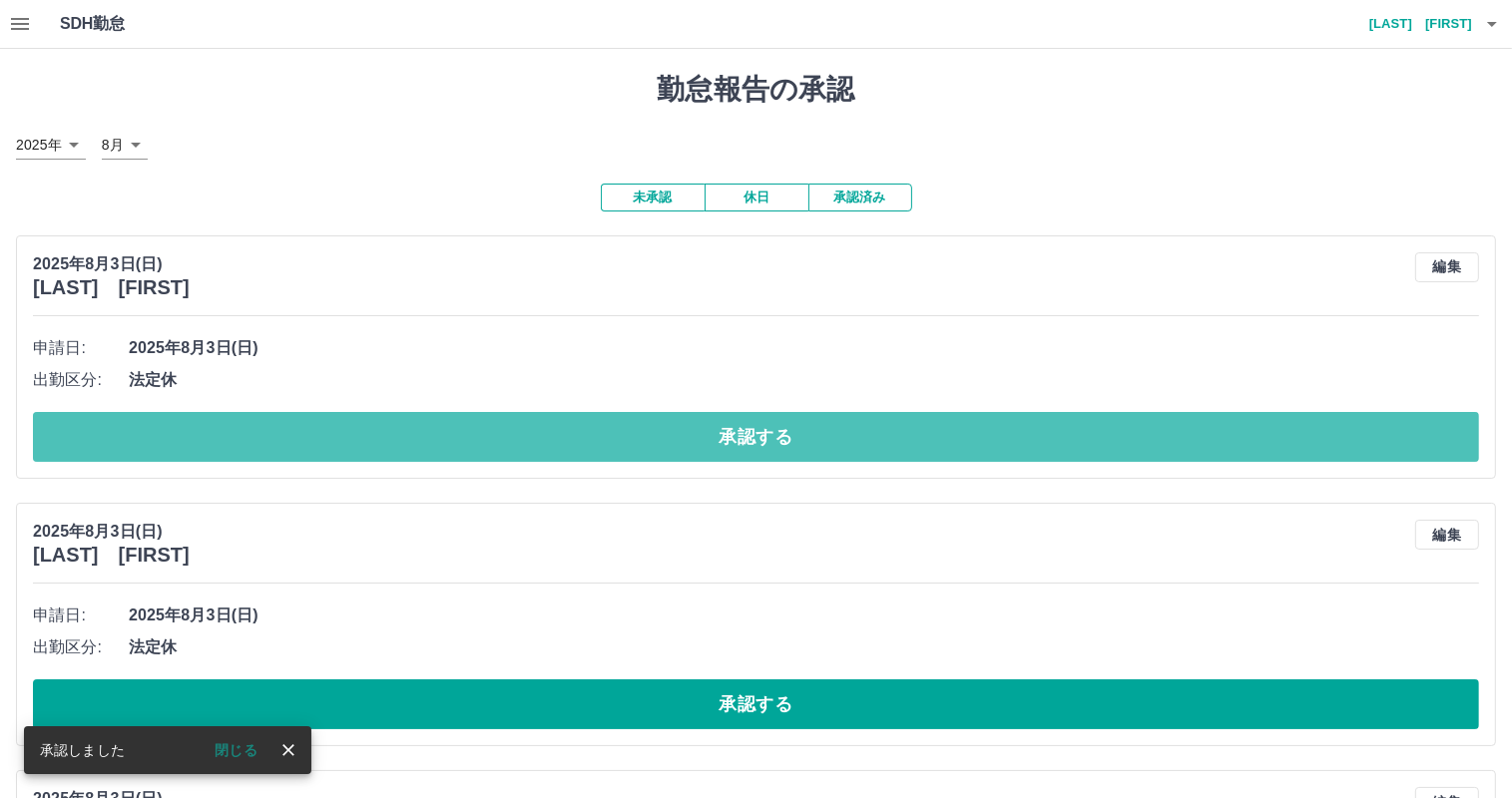 click on "承認する" at bounding box center (756, 437) 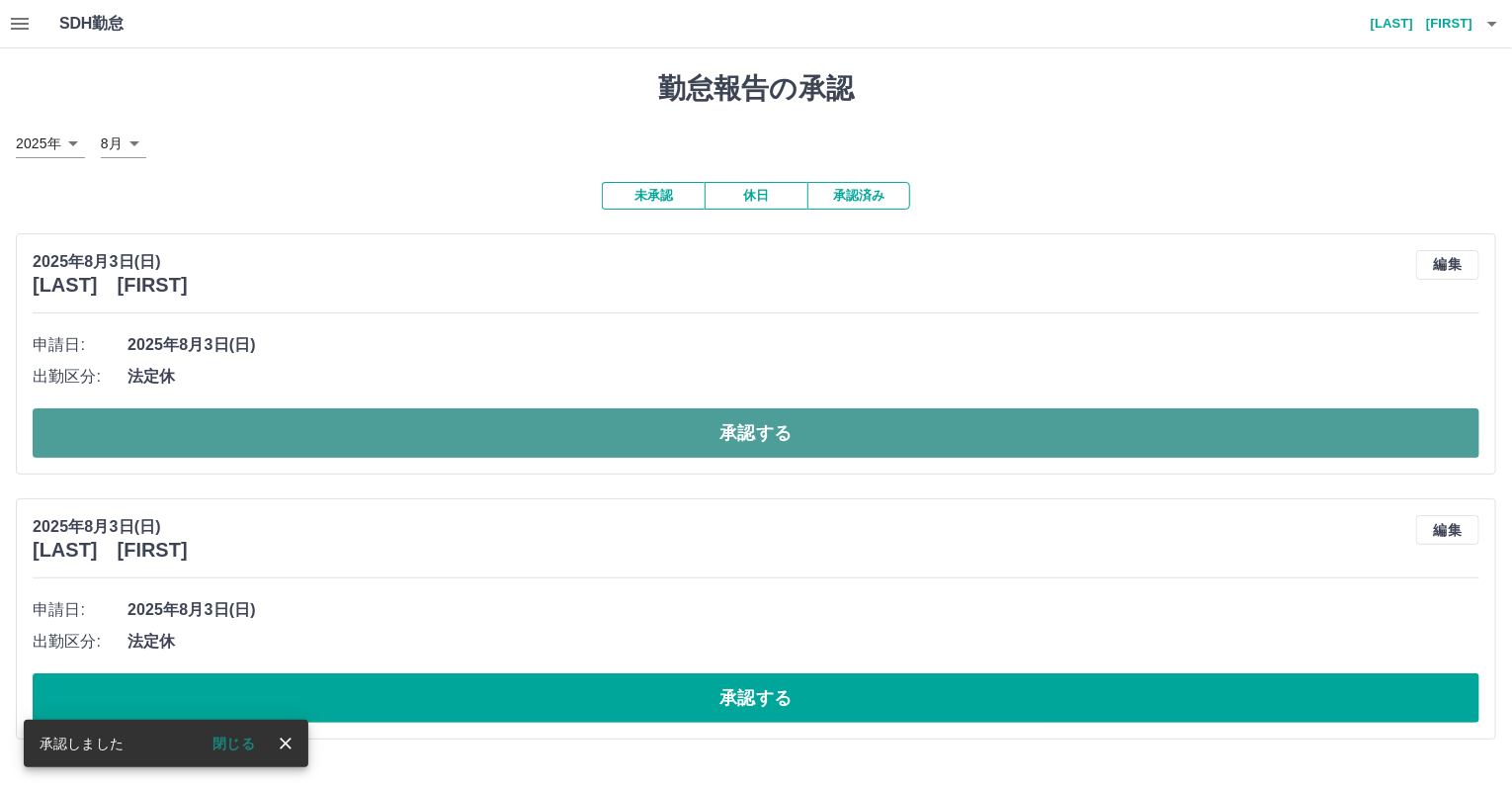 click on "承認する" at bounding box center (756, 433) 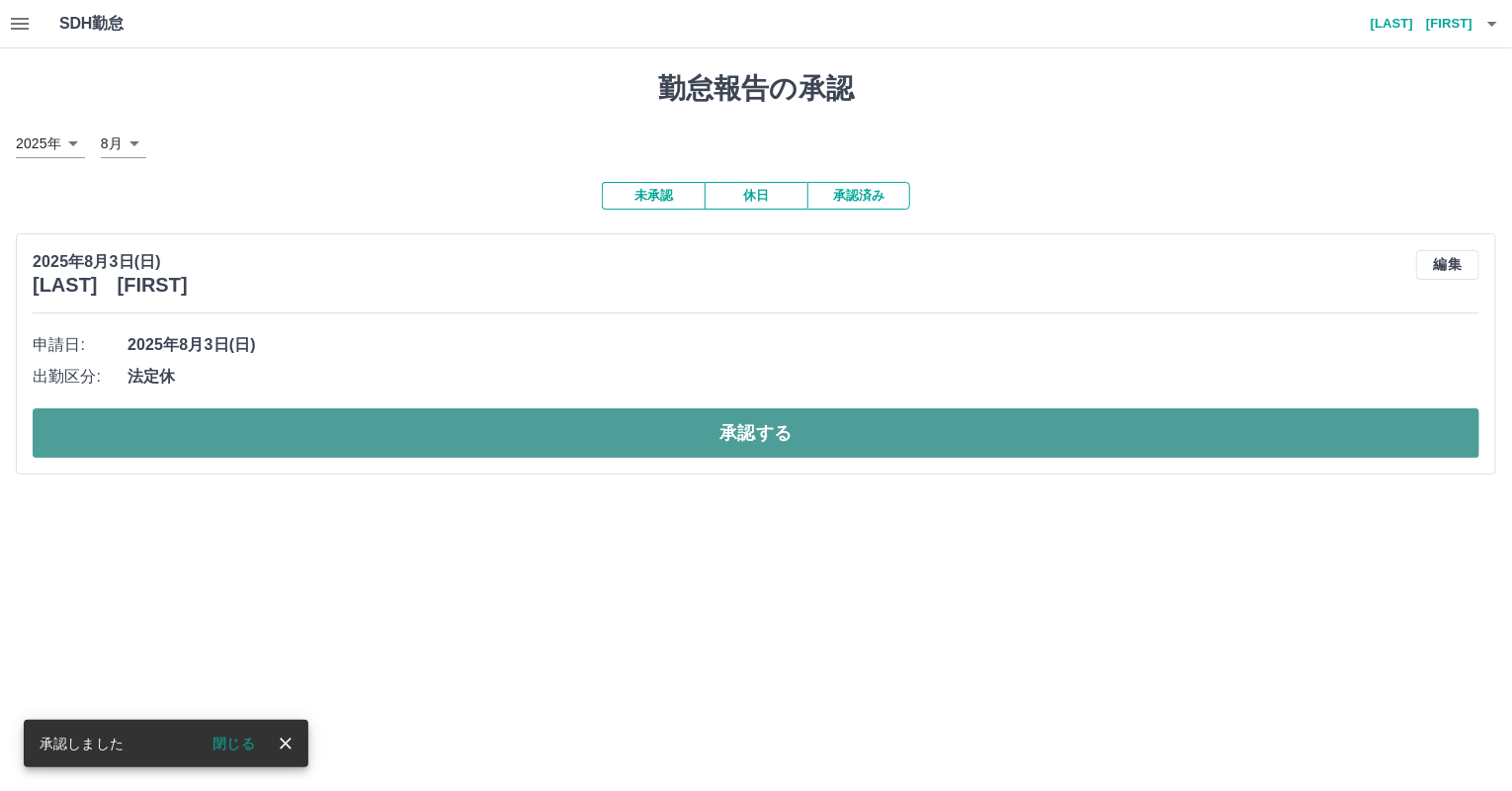 click on "承認する" at bounding box center (756, 433) 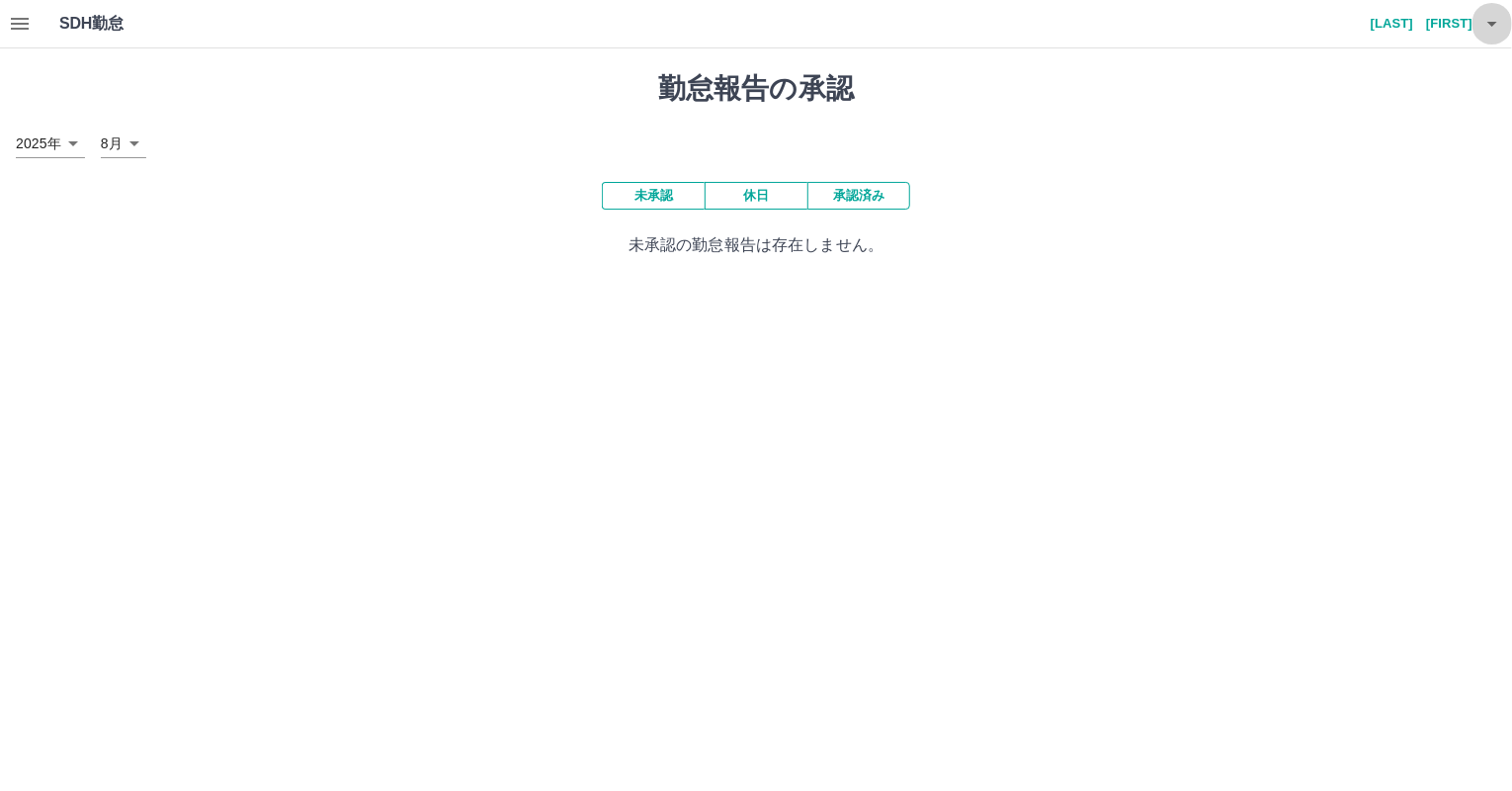 click 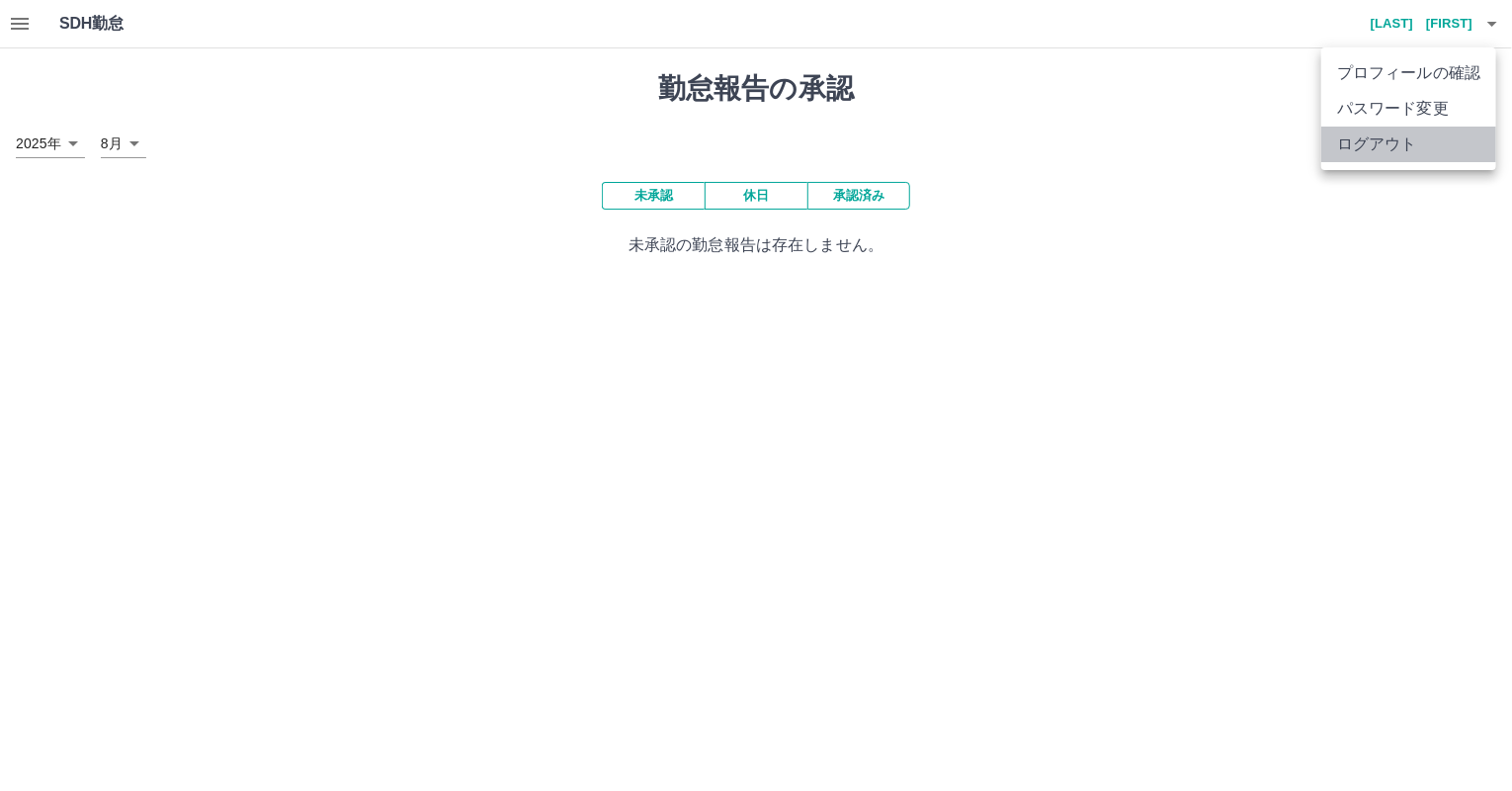 click on "ログアウト" at bounding box center [1408, 144] 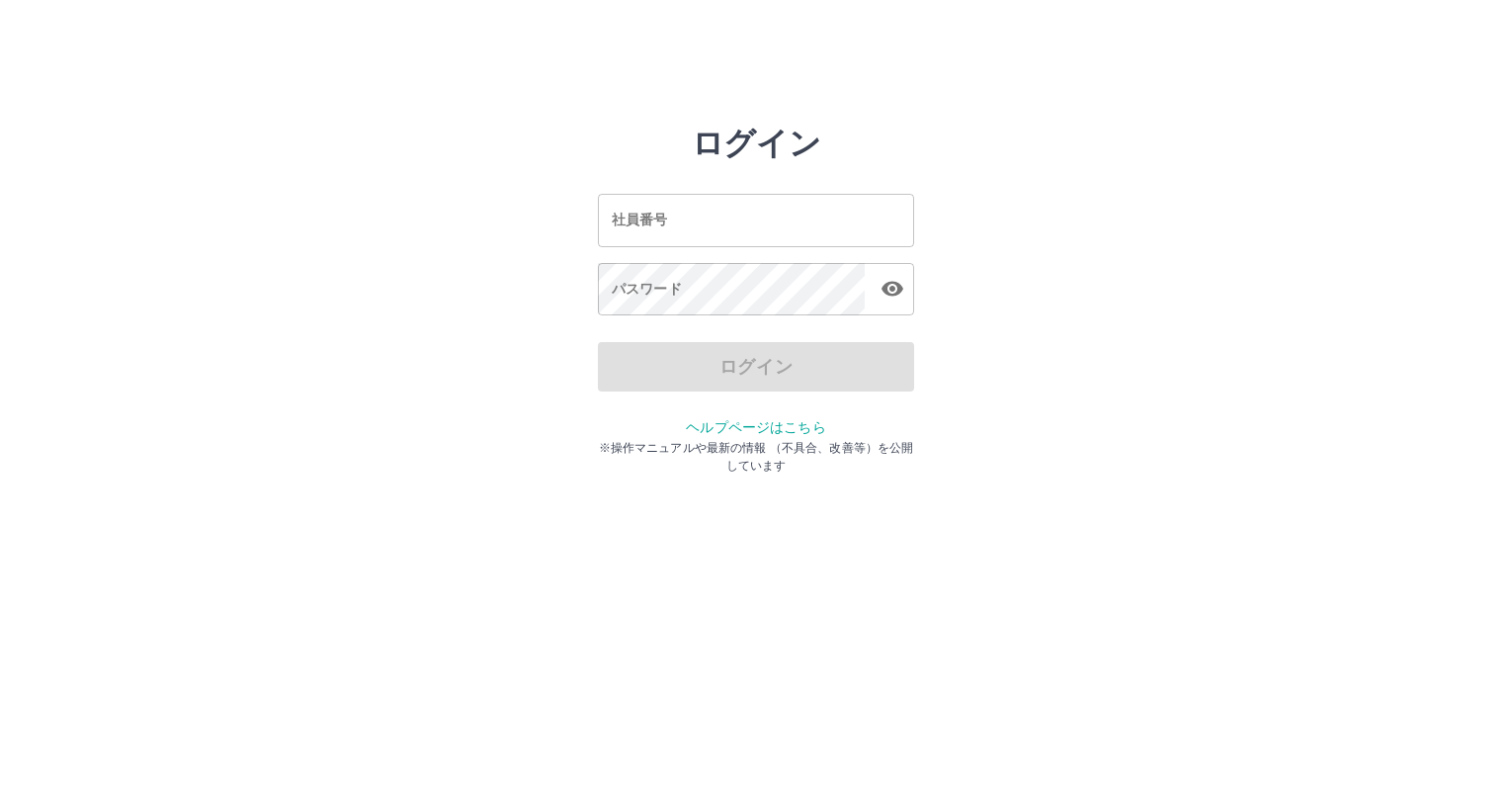 scroll, scrollTop: 0, scrollLeft: 0, axis: both 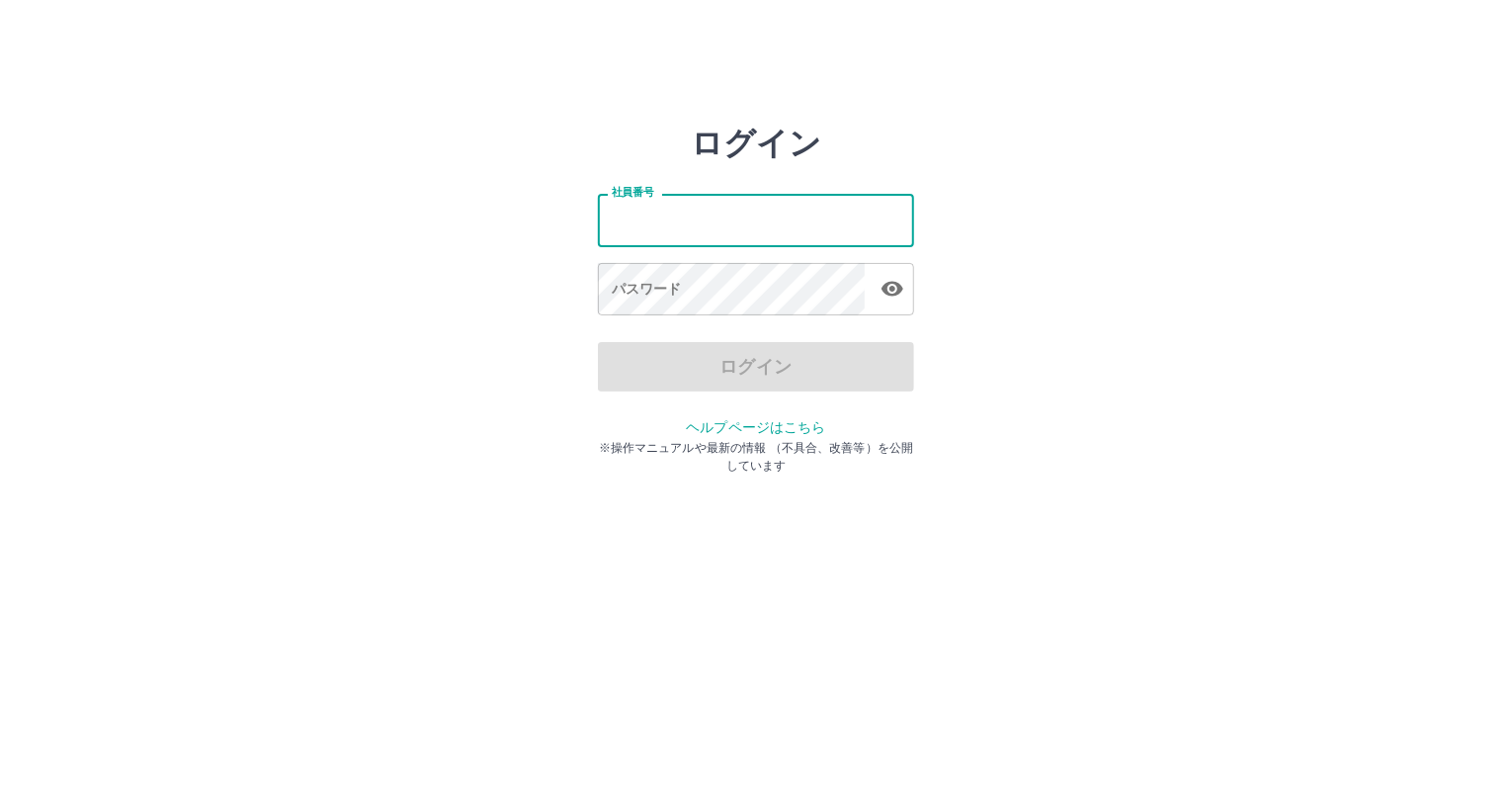 click on "社員番号" at bounding box center [756, 220] 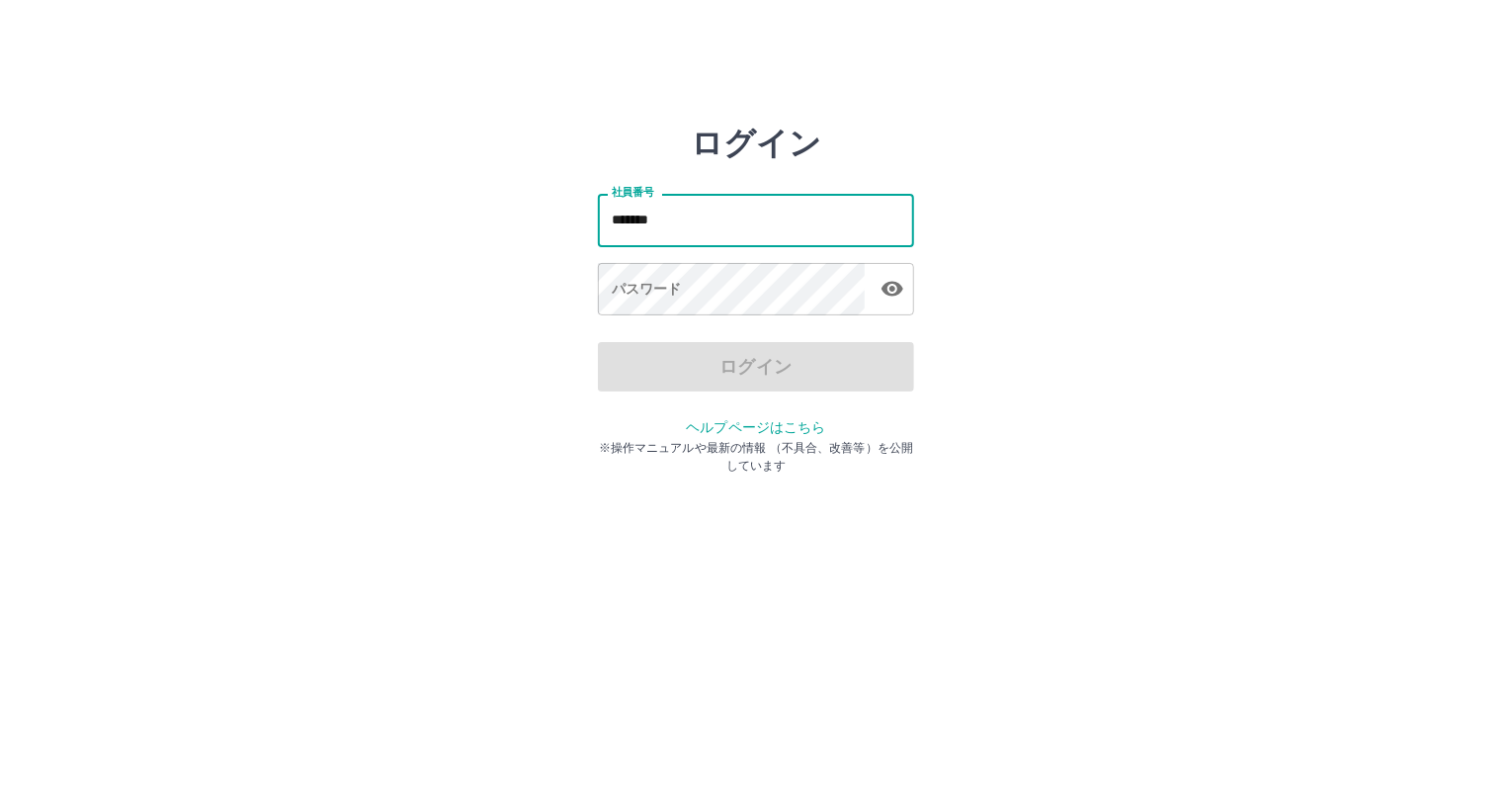 type on "*******" 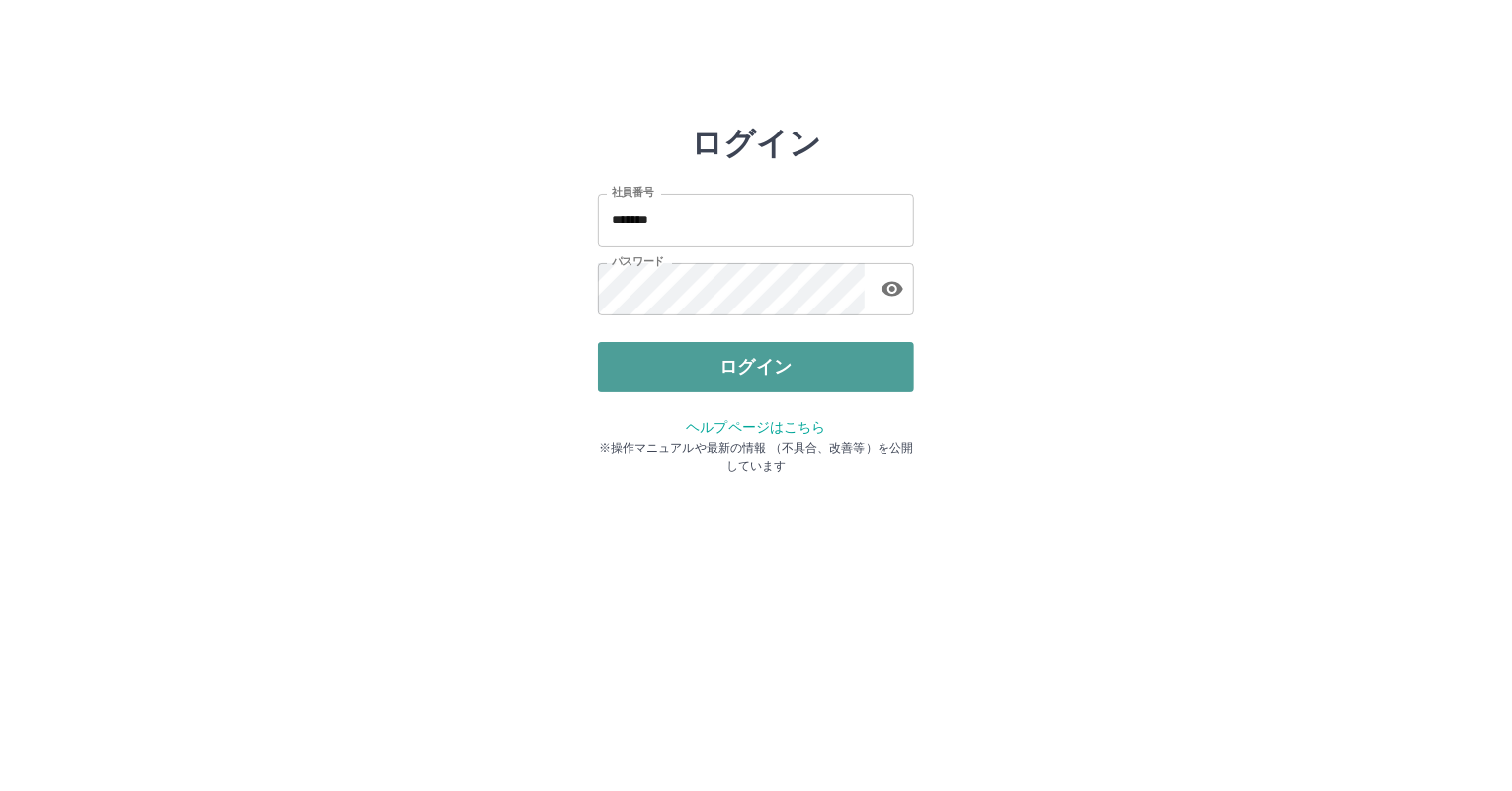 click on "ログイン" at bounding box center (756, 367) 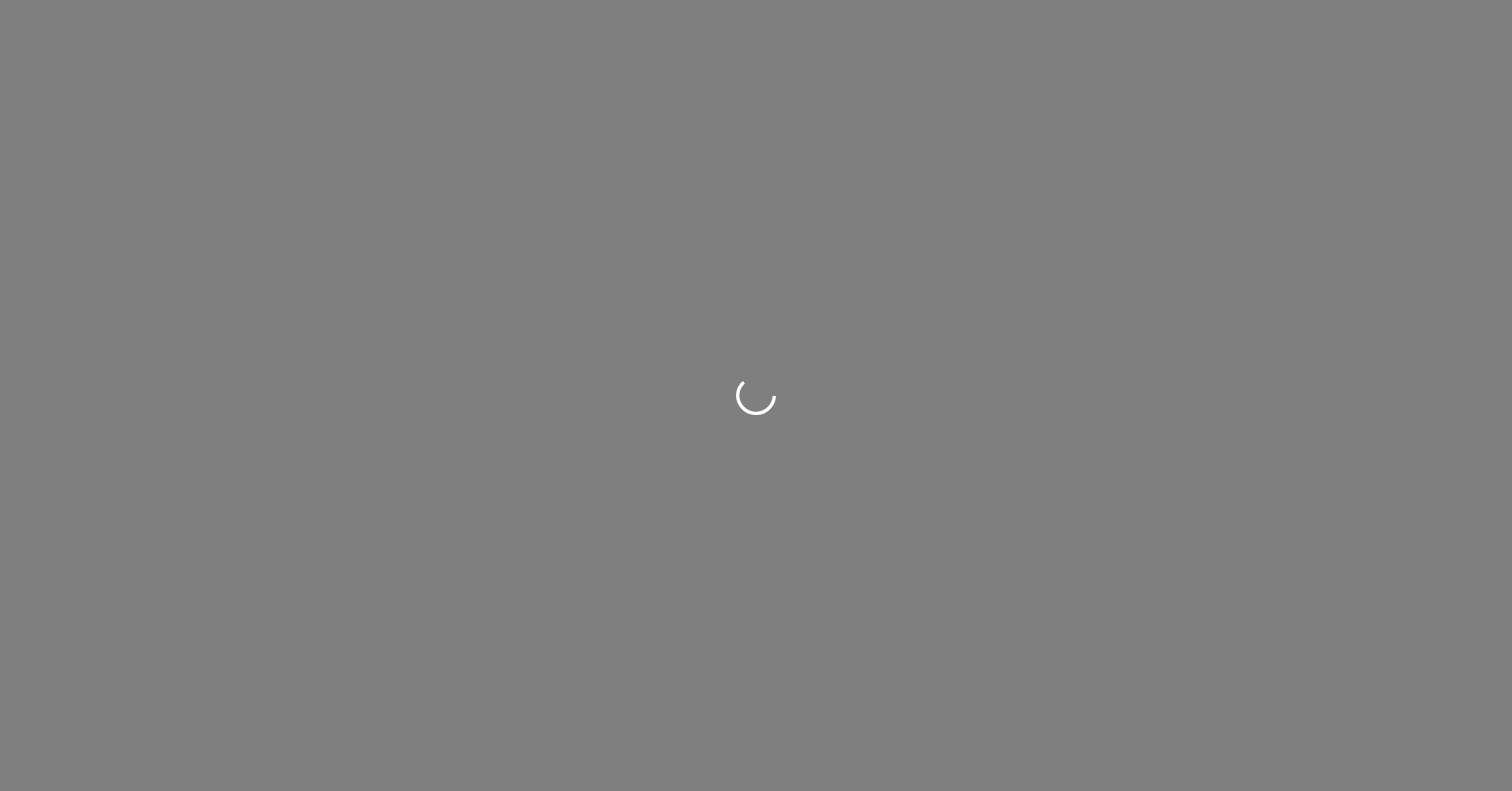 scroll, scrollTop: 0, scrollLeft: 0, axis: both 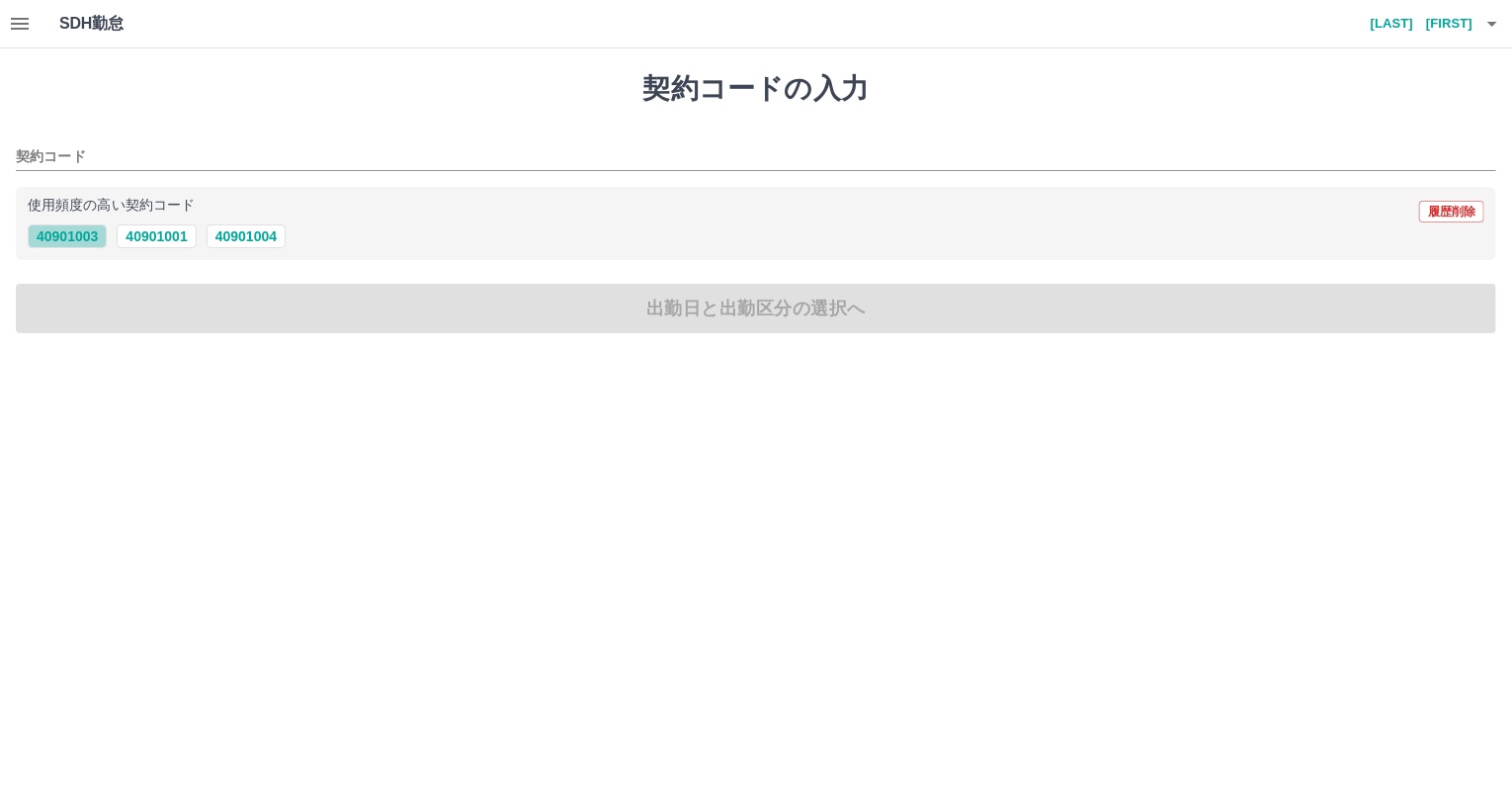 click on "40901003" at bounding box center (67, 236) 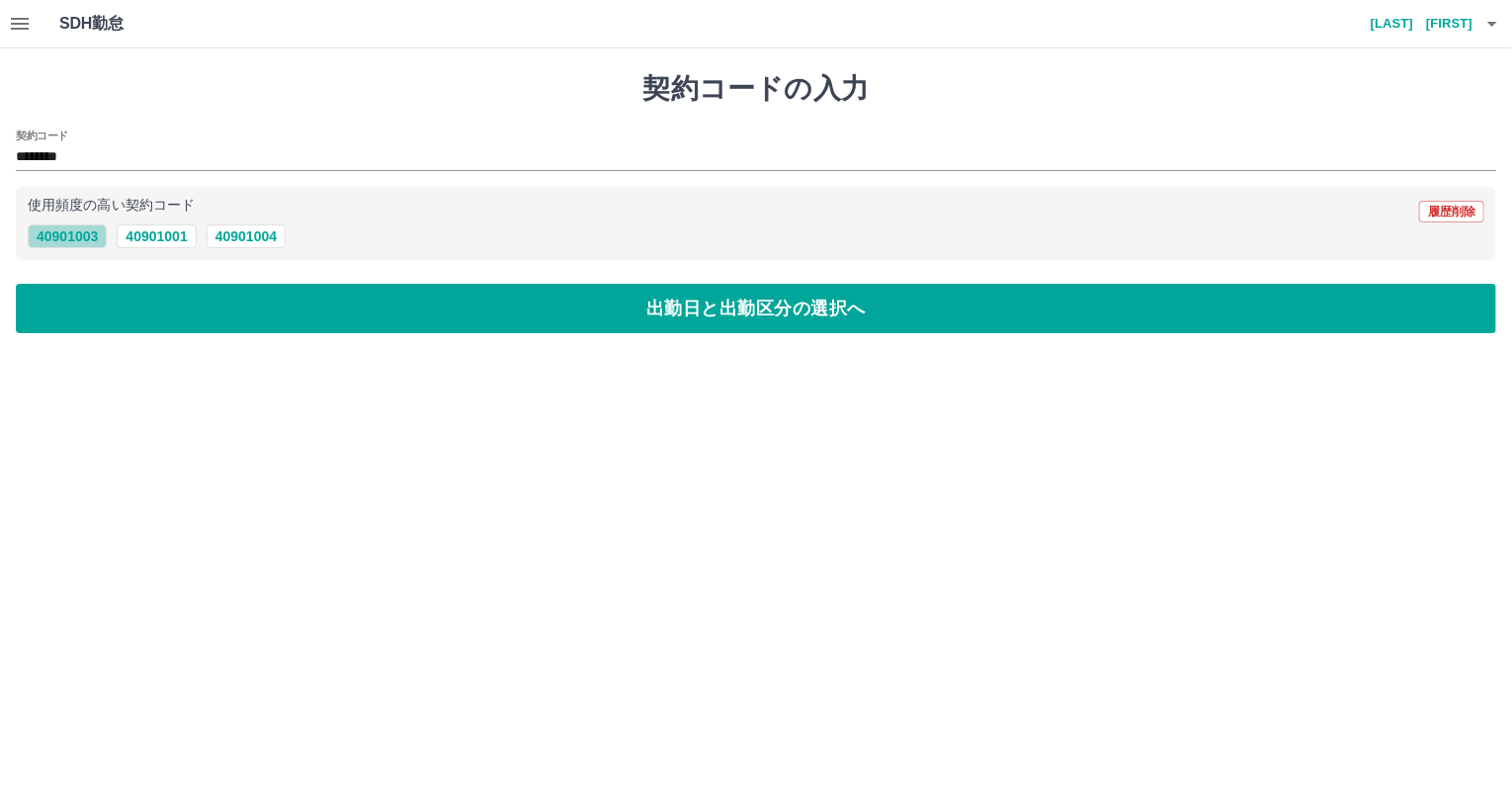 click on "40901003" at bounding box center (67, 236) 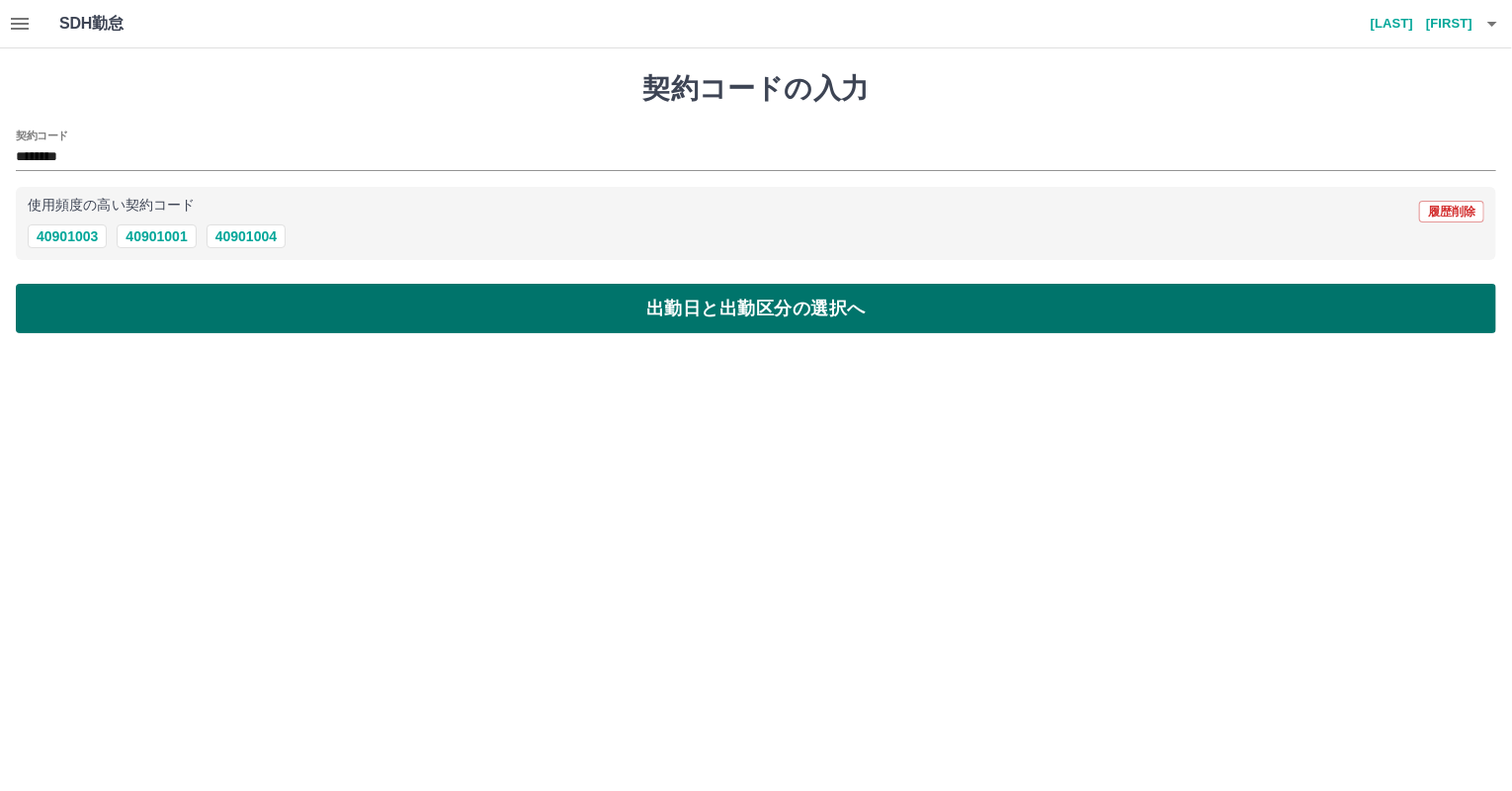 click on "出勤日と出勤区分の選択へ" at bounding box center [756, 308] 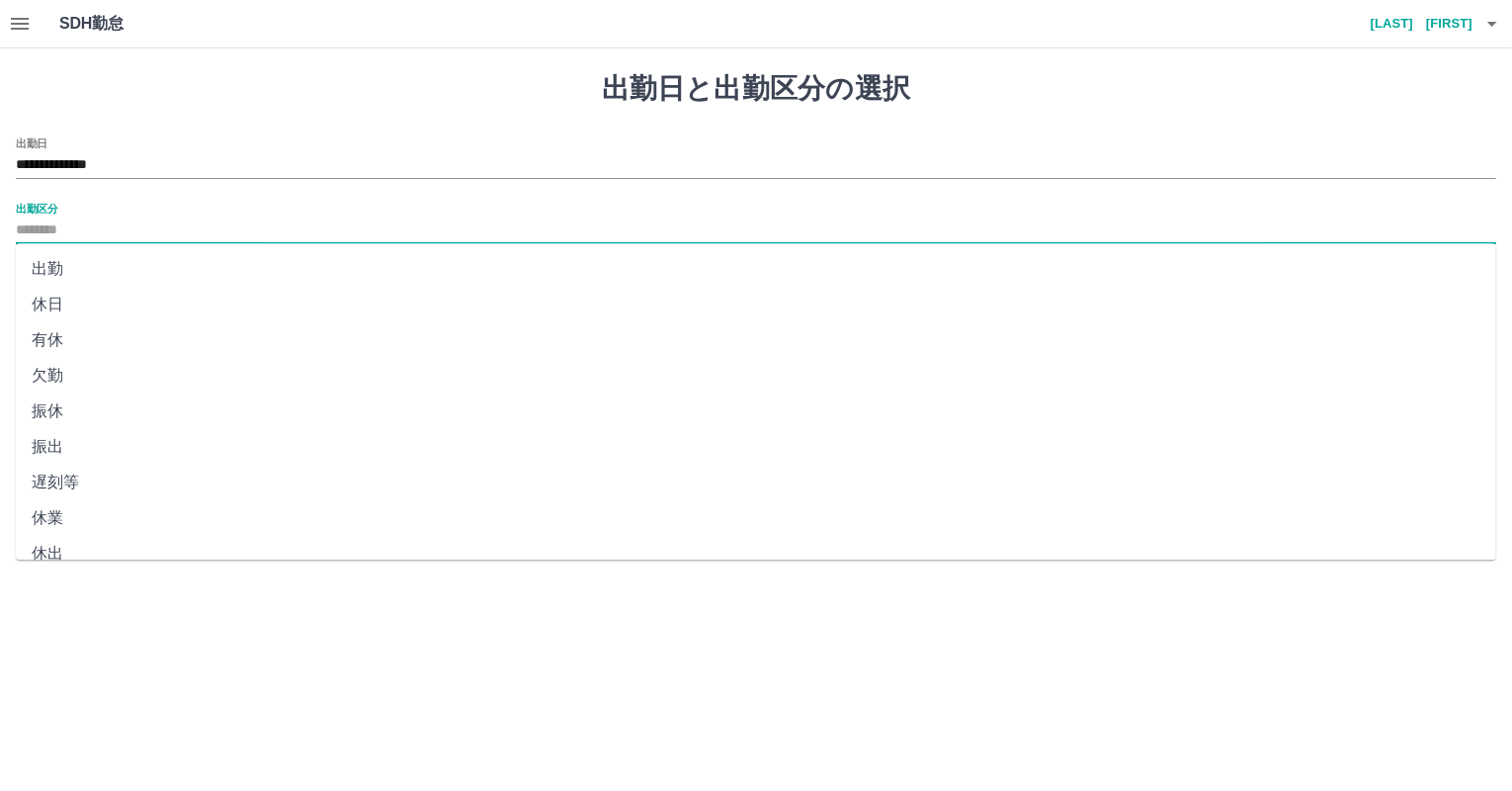 click on "出勤区分" at bounding box center [756, 230] 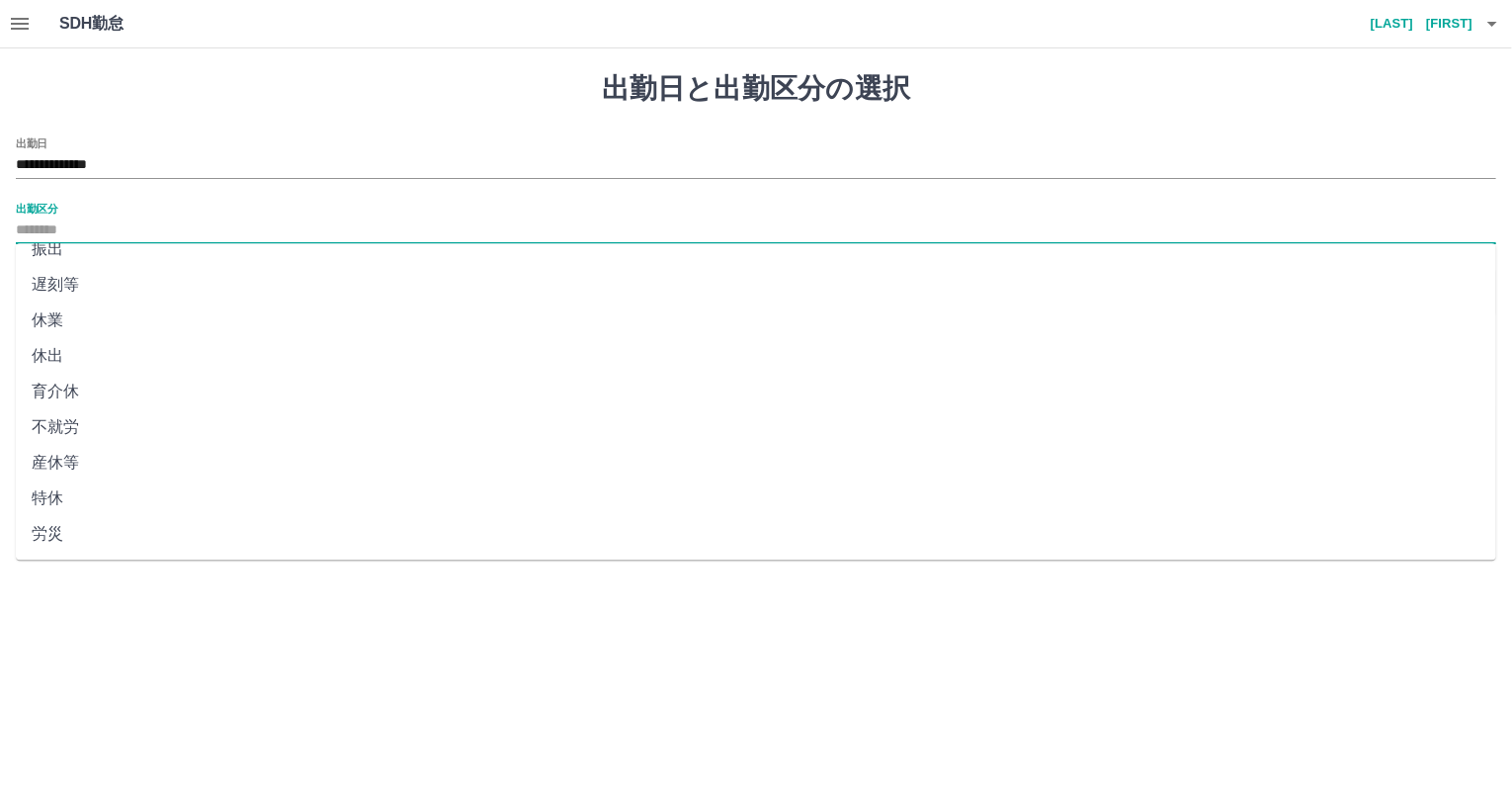 scroll, scrollTop: 340, scrollLeft: 0, axis: vertical 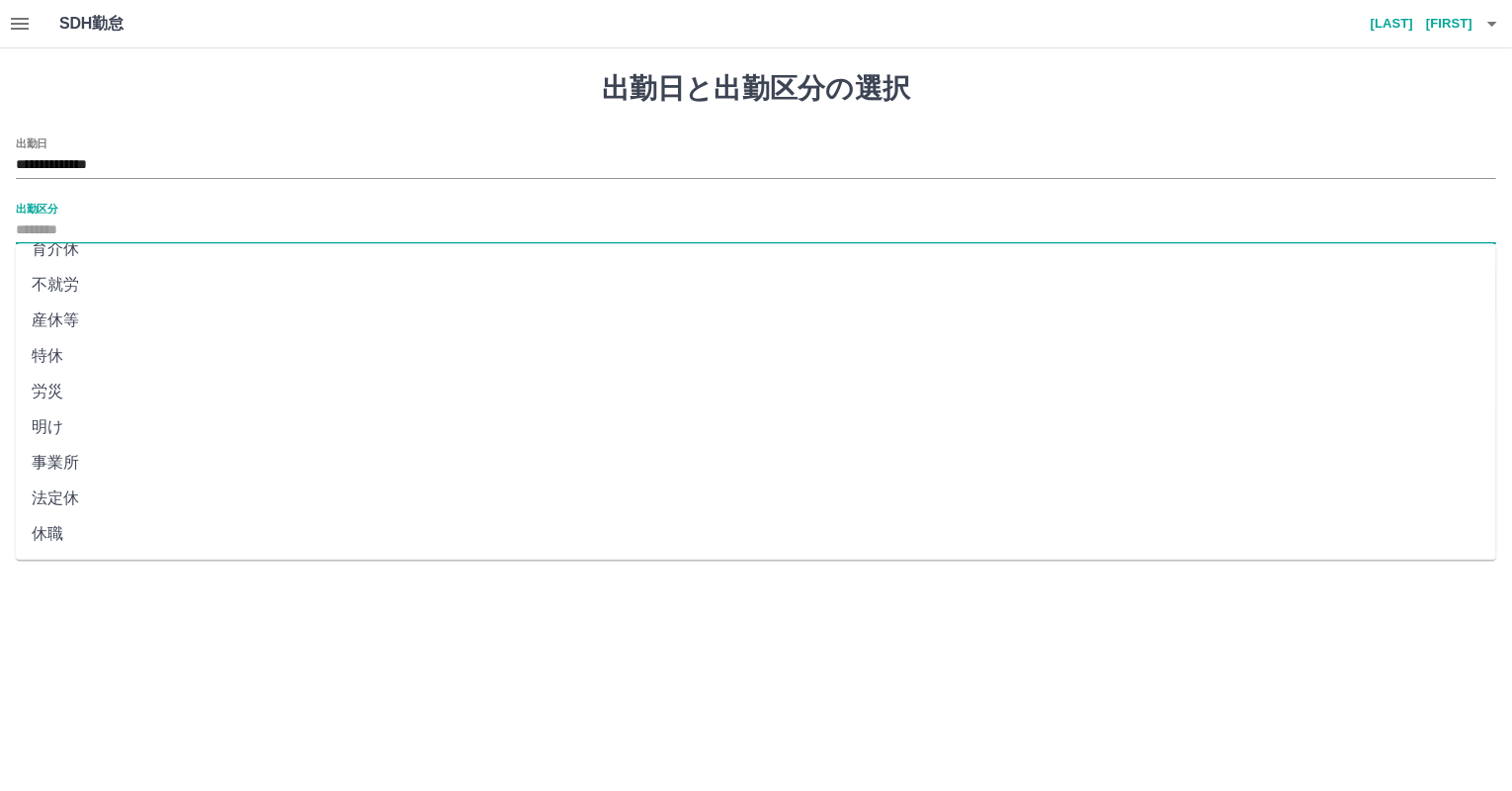 click on "法定休" at bounding box center (756, 498) 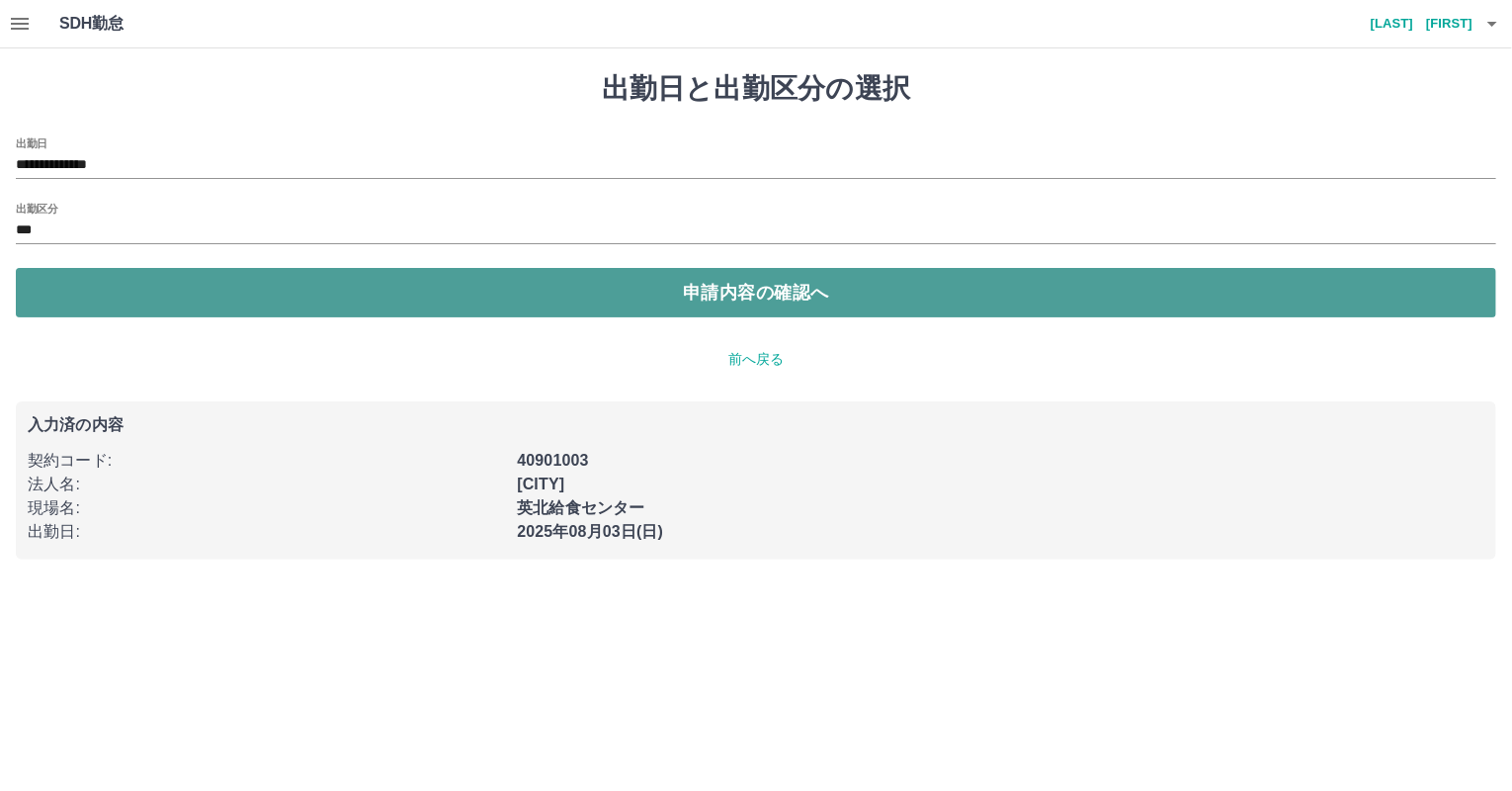 click on "申請内容の確認へ" at bounding box center (756, 293) 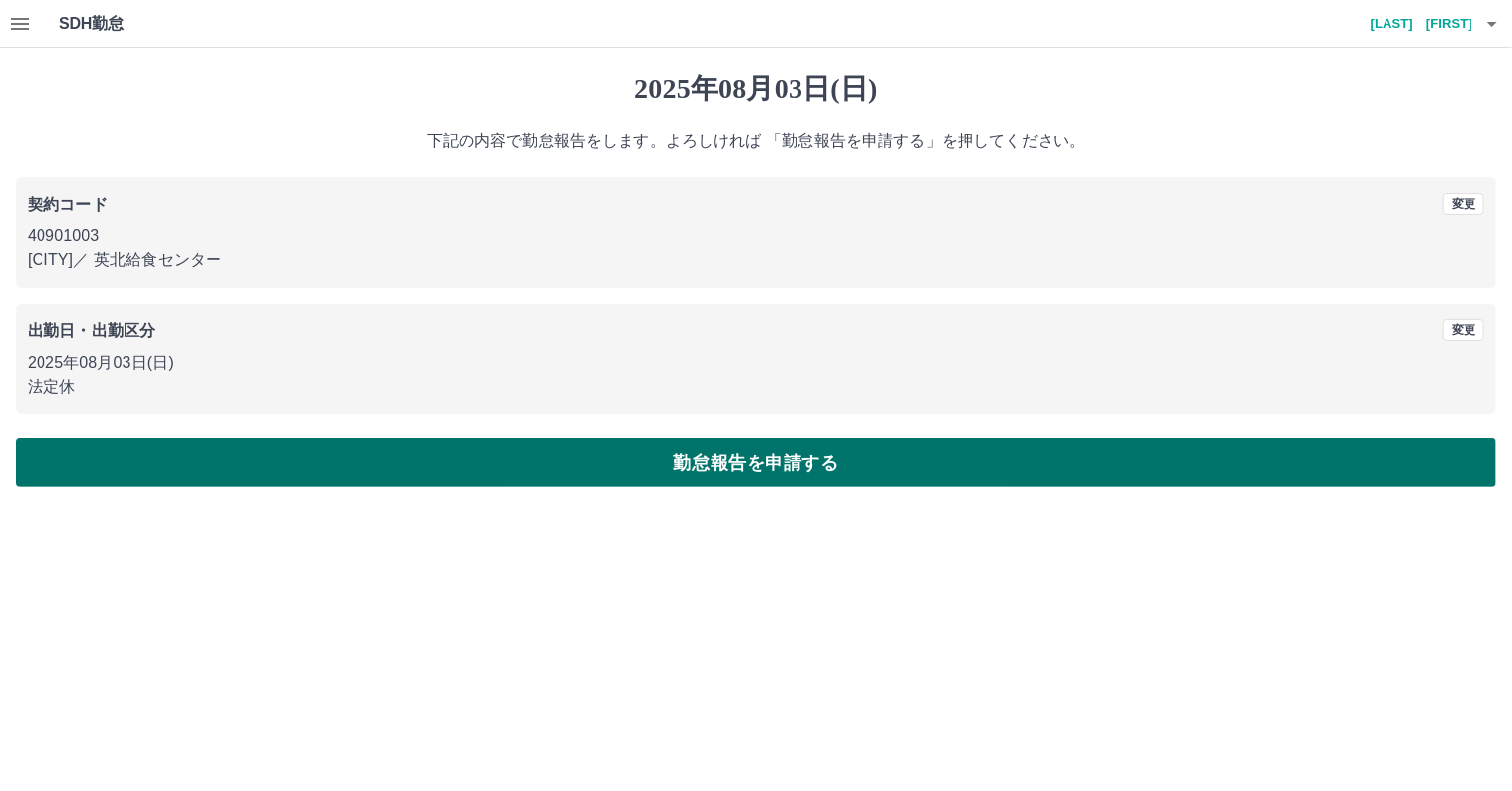 click on "勤怠報告を申請する" at bounding box center [756, 463] 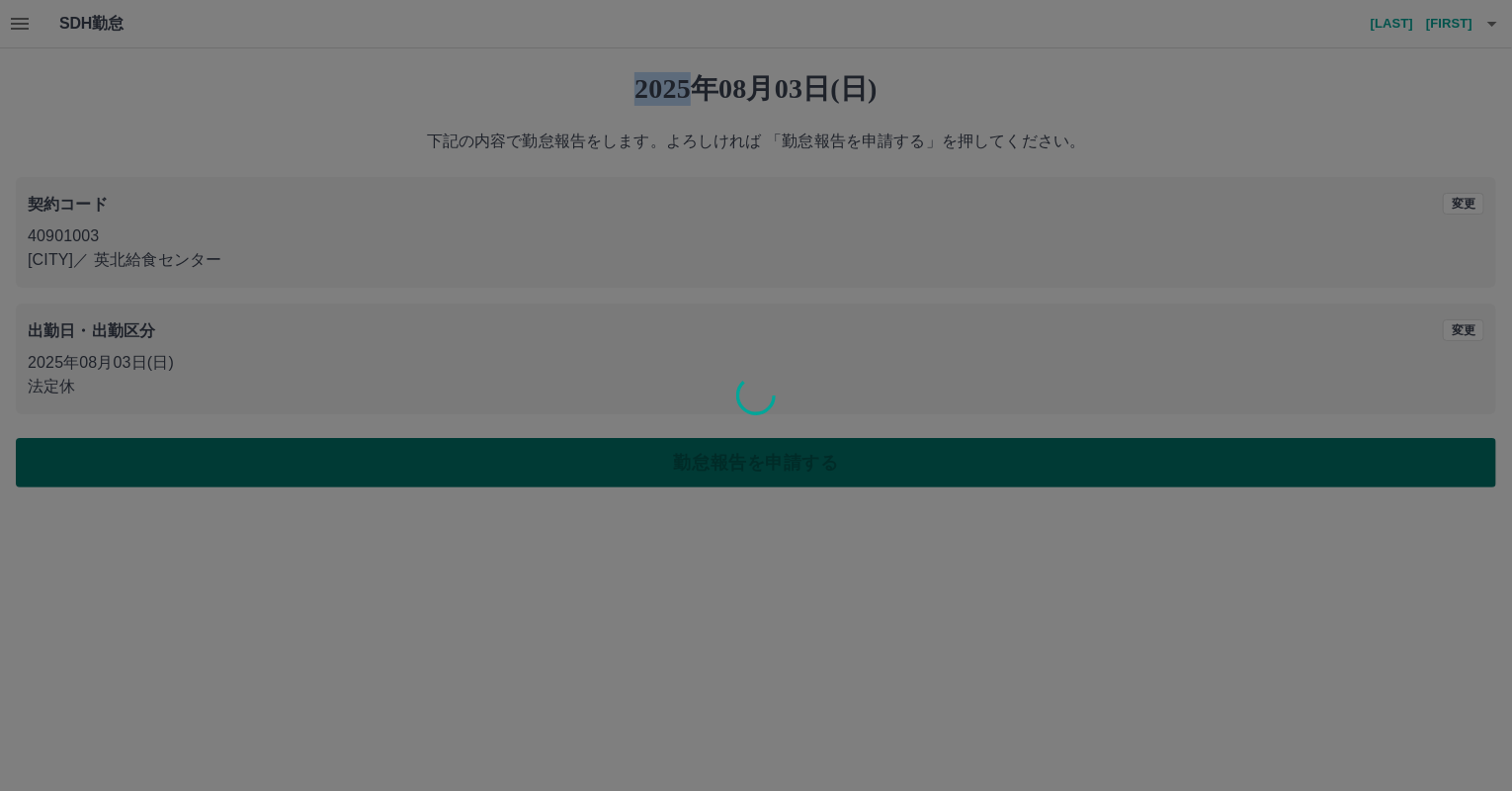 click at bounding box center [756, 396] 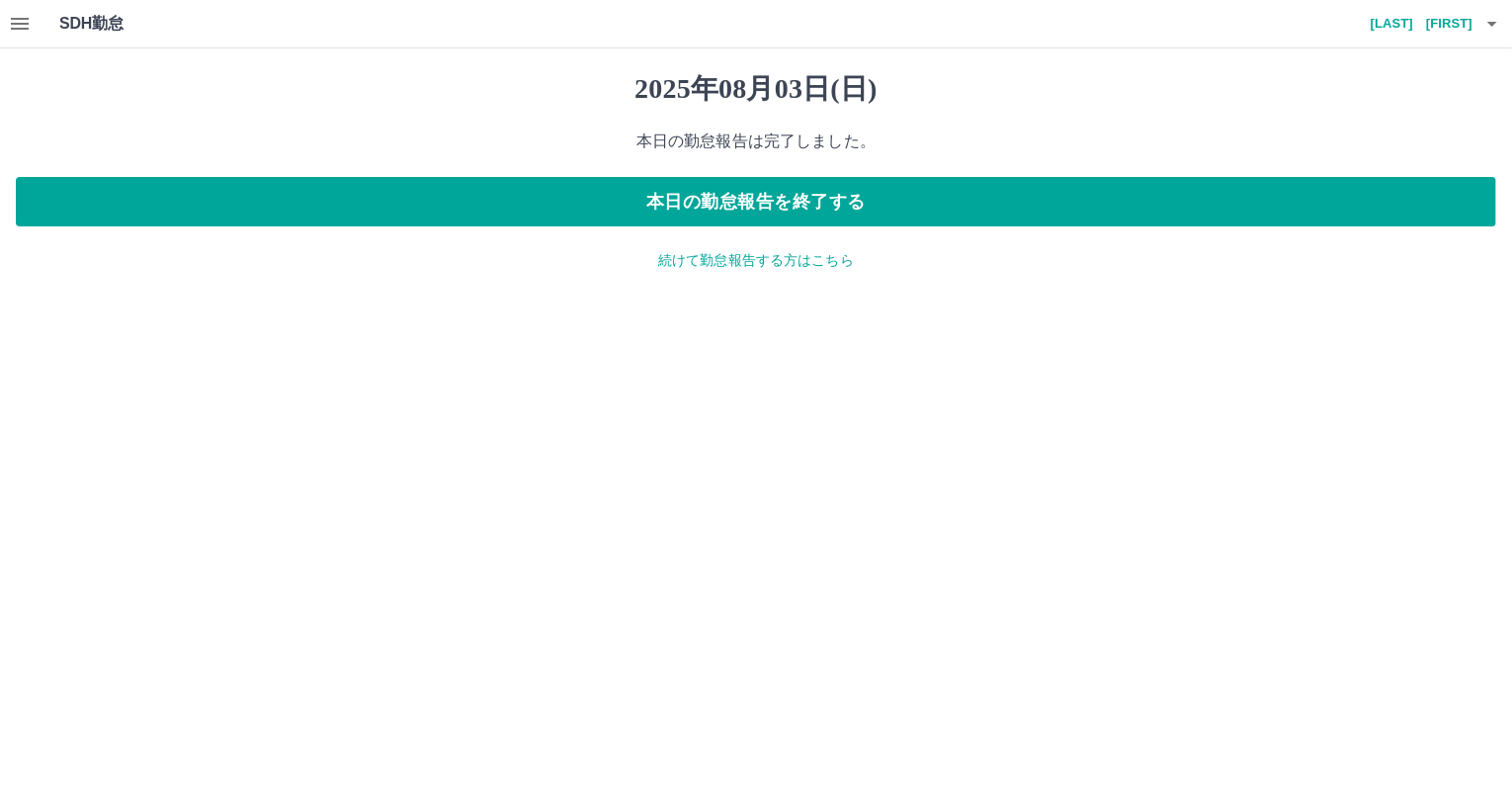 click on "続けて勤怠報告する方はこちら" at bounding box center (756, 260) 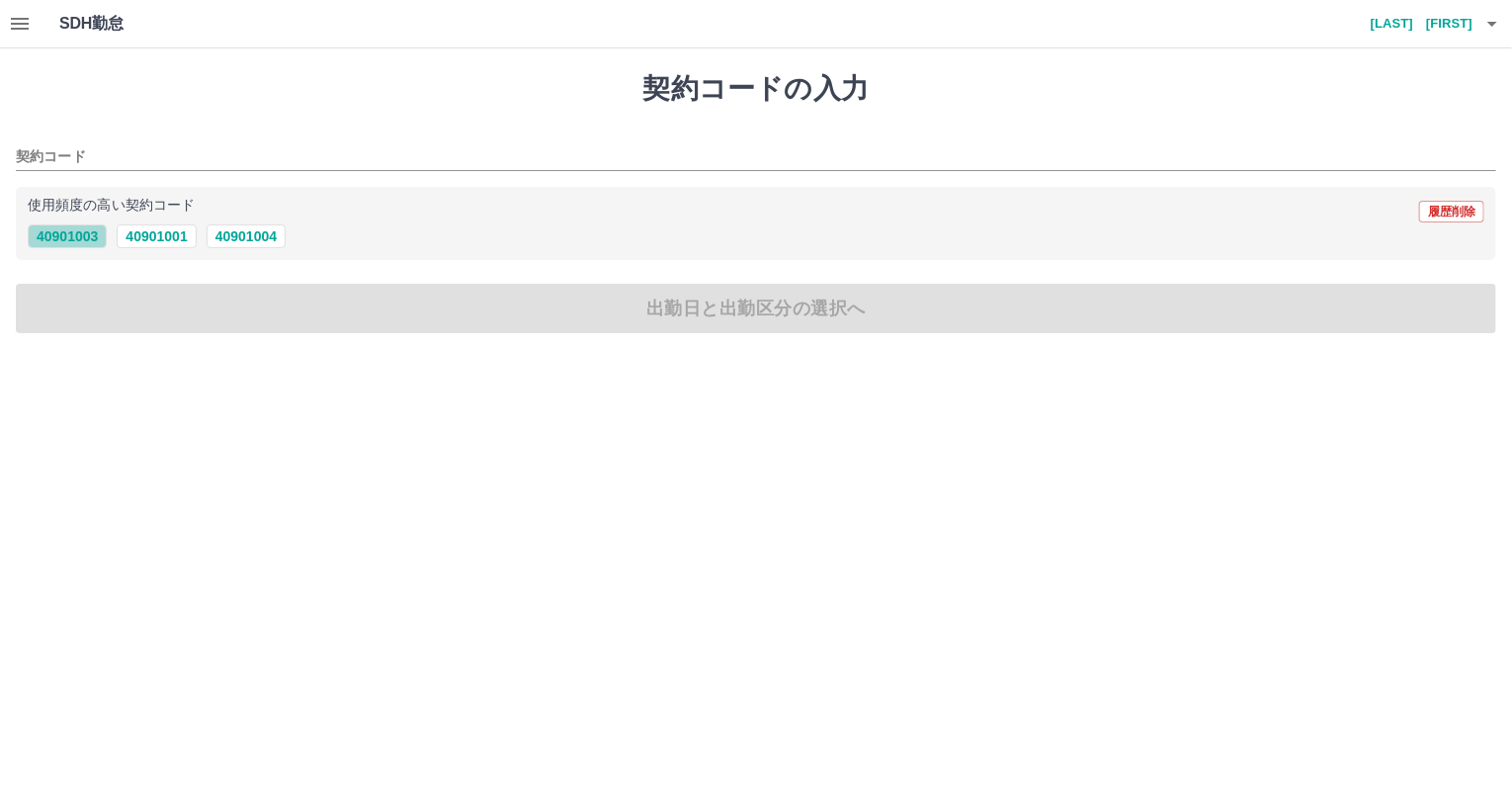 click on "40901003" at bounding box center [67, 236] 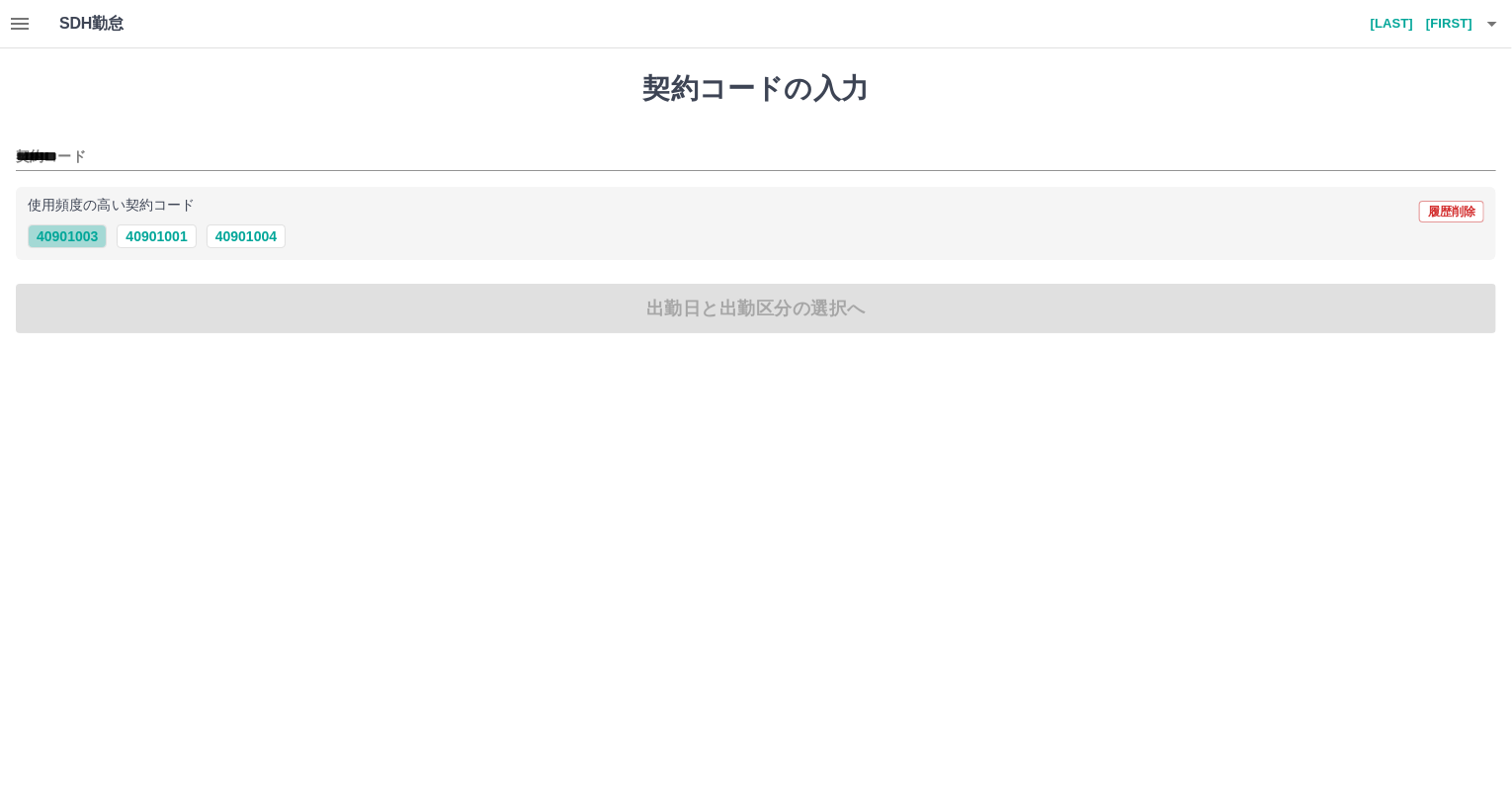 click on "40901003" at bounding box center [67, 236] 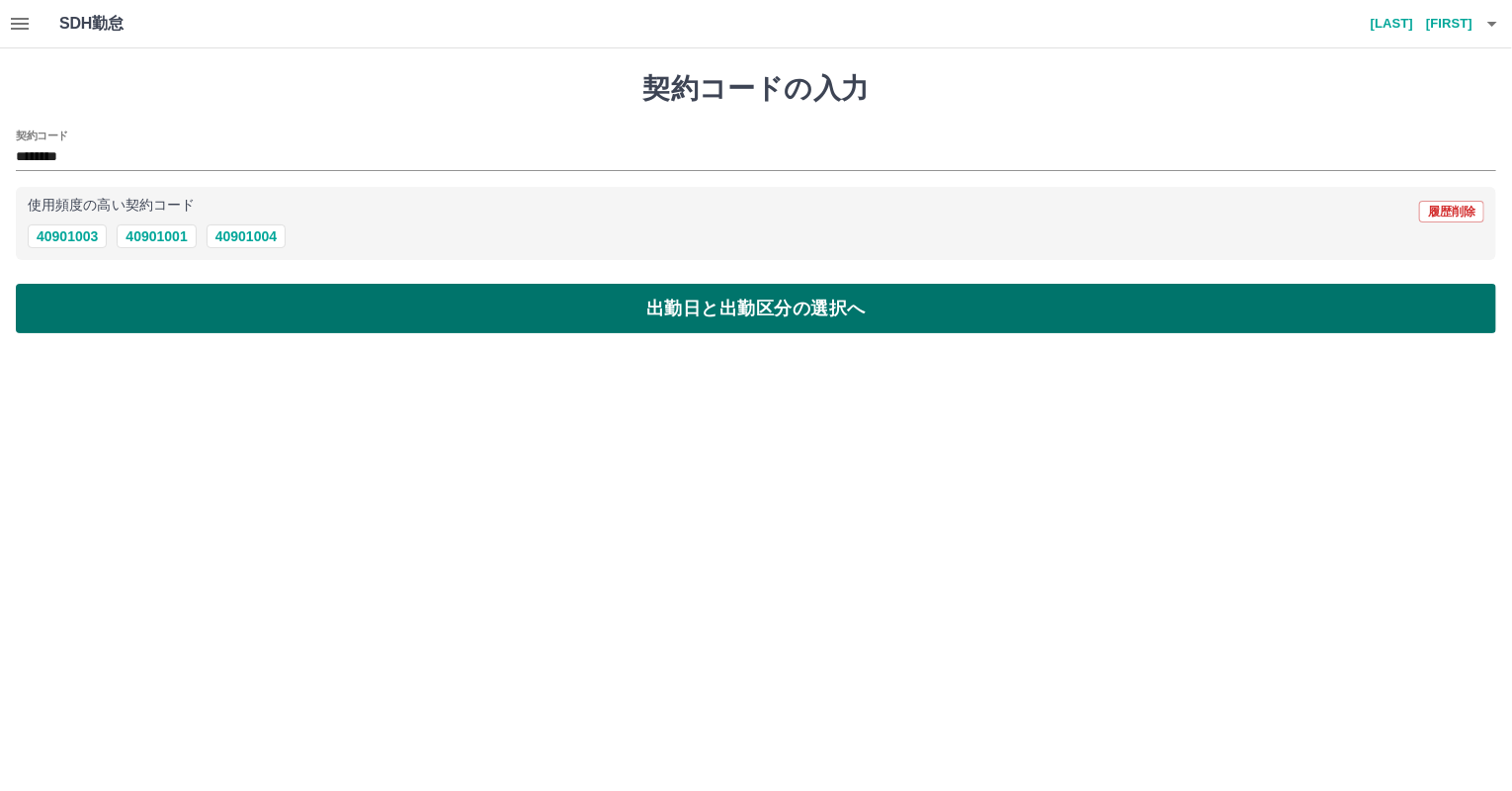 click on "出勤日と出勤区分の選択へ" at bounding box center [756, 308] 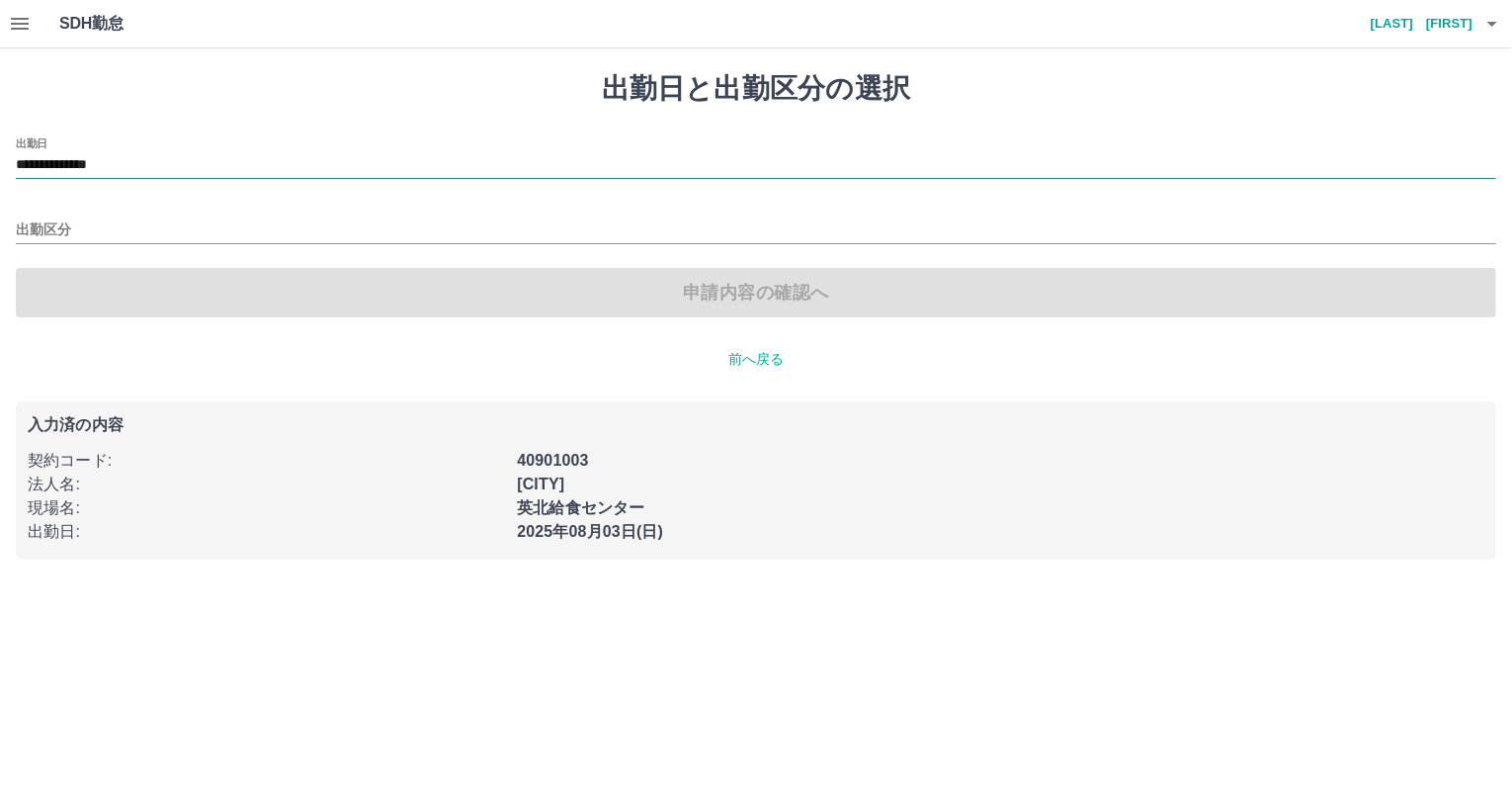 click on "**********" at bounding box center (756, 165) 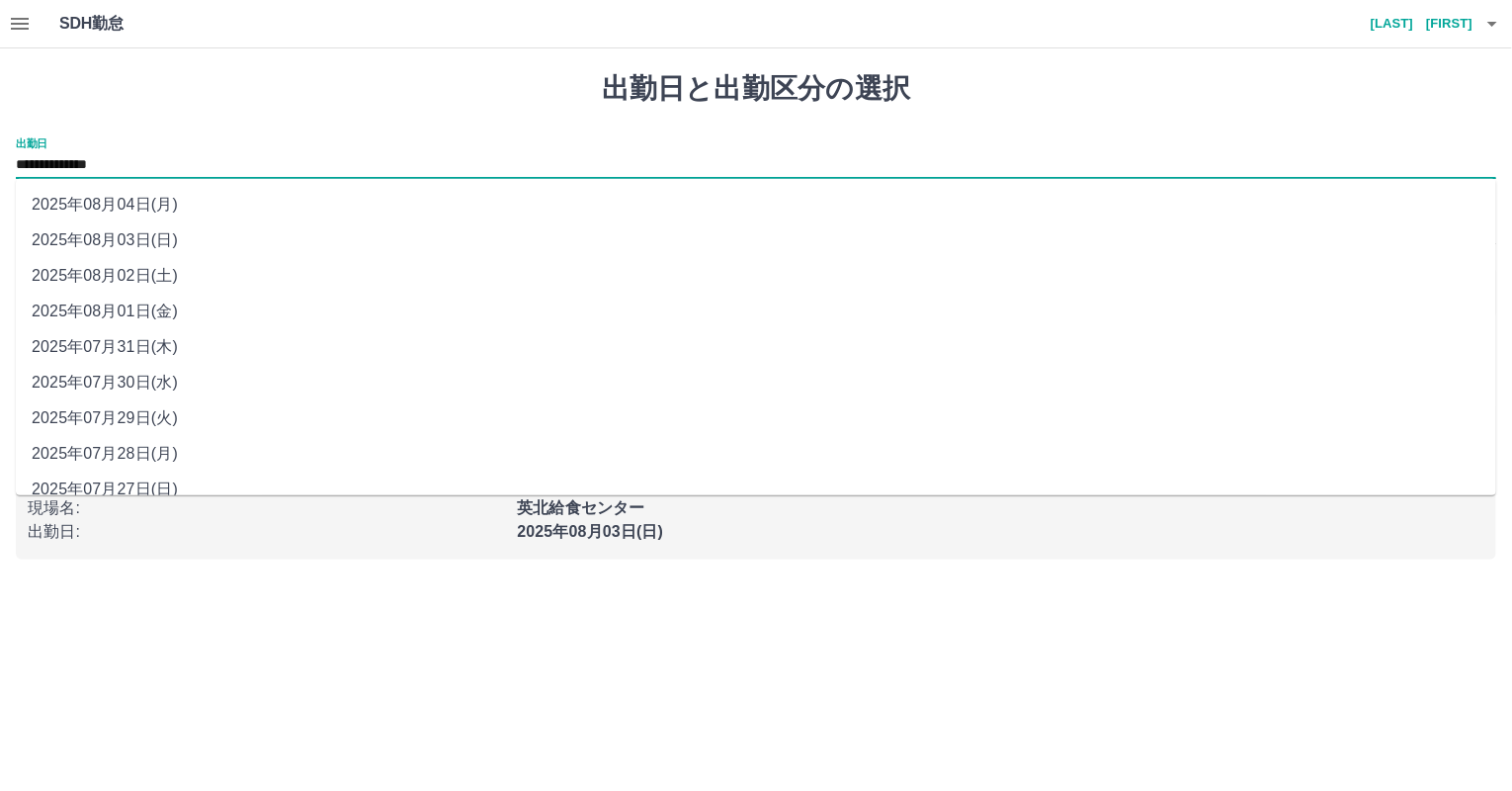 click on "2025年08月04日(月)" at bounding box center [756, 205] 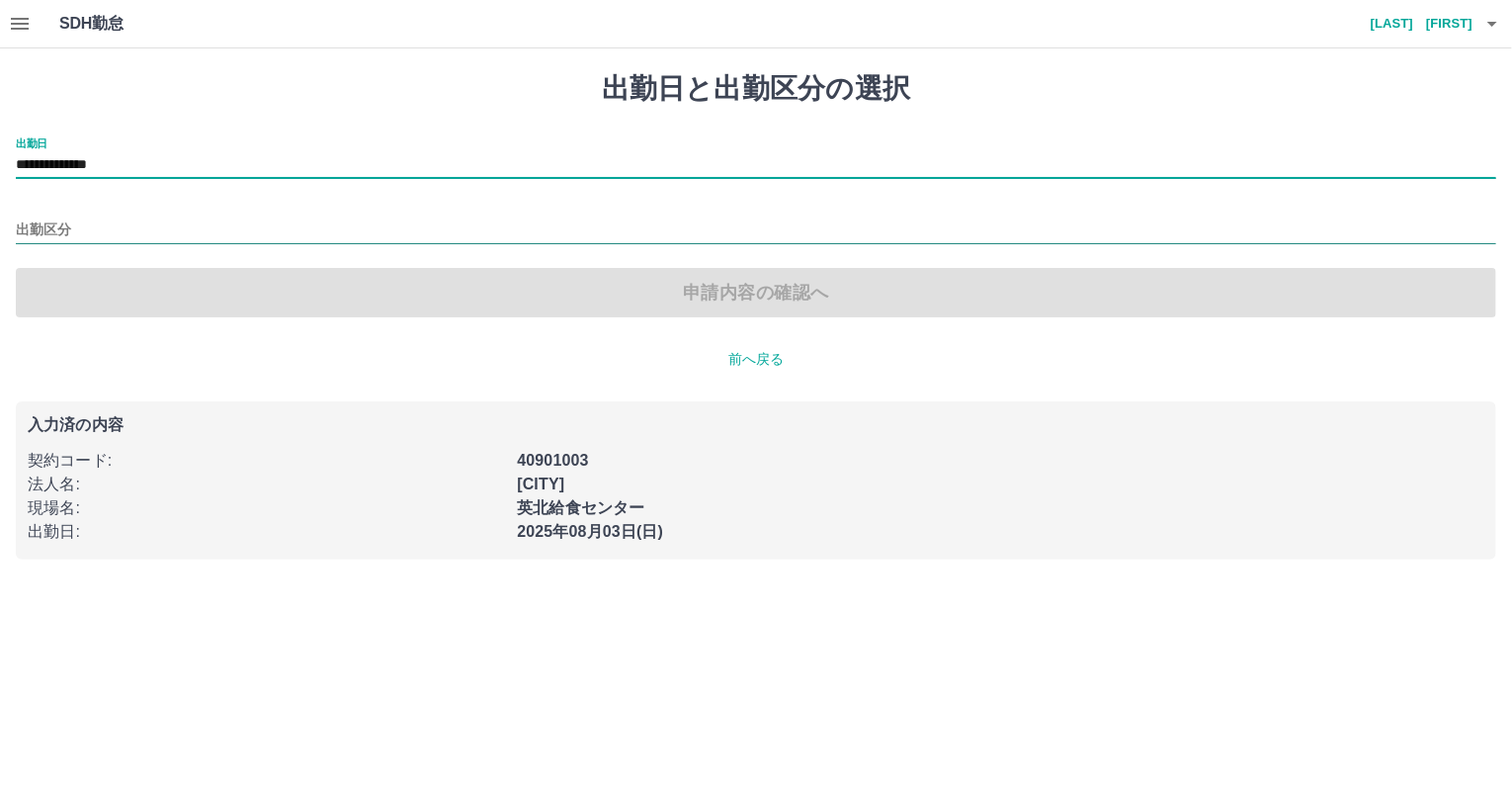 click on "出勤区分" at bounding box center (756, 230) 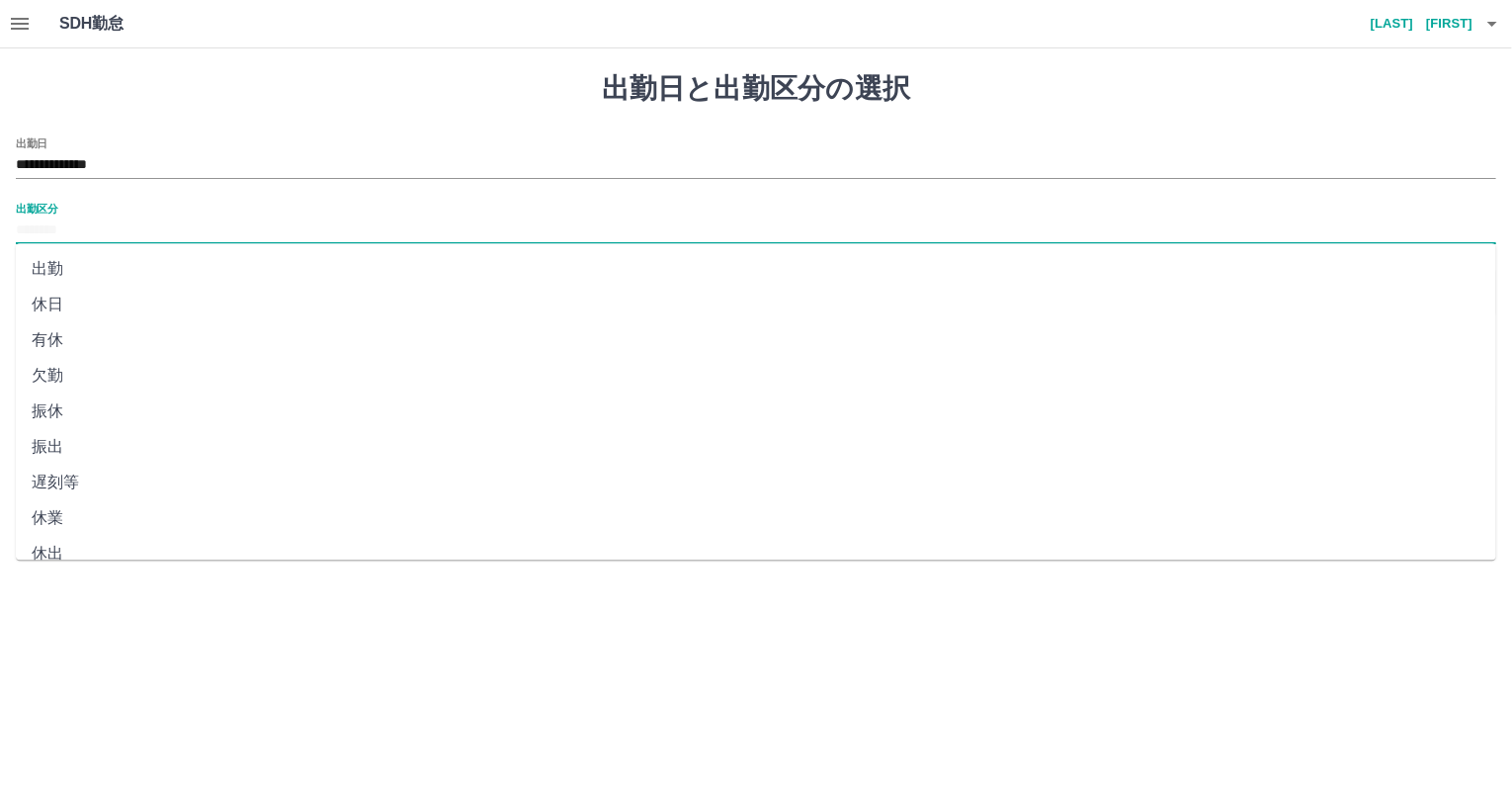 click on "休業" at bounding box center (756, 518) 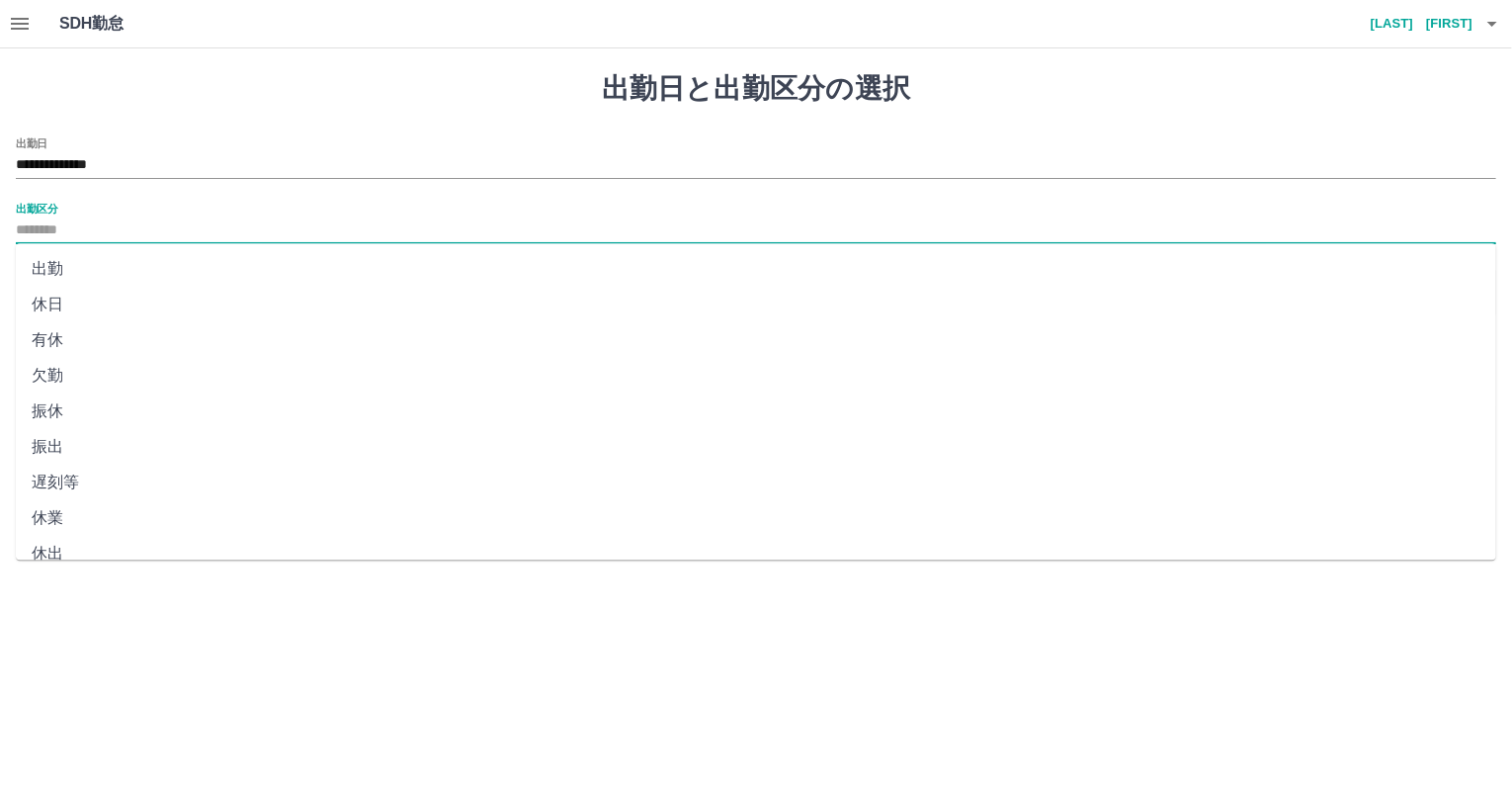 type on "**" 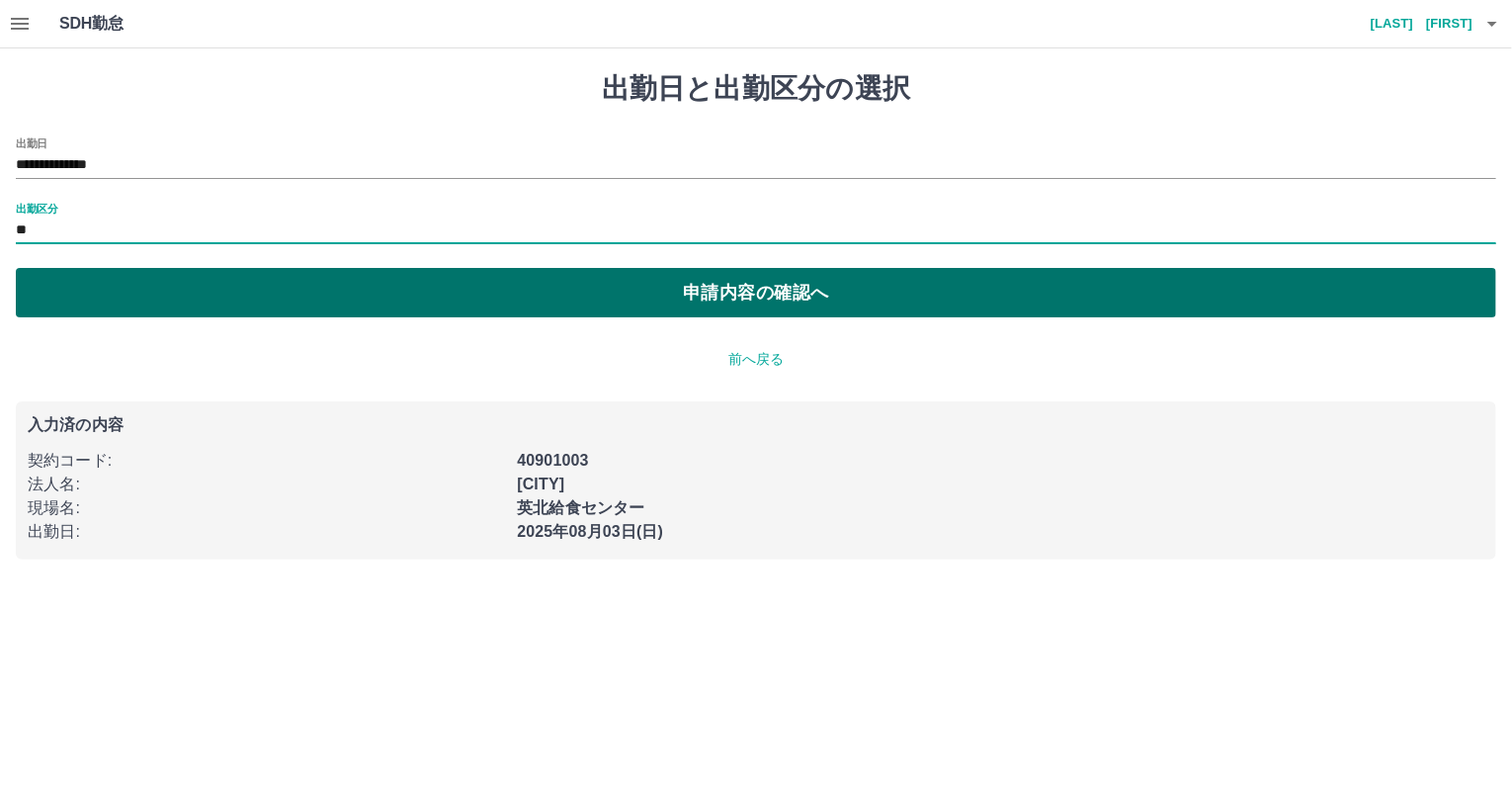 click on "申請内容の確認へ" at bounding box center [756, 293] 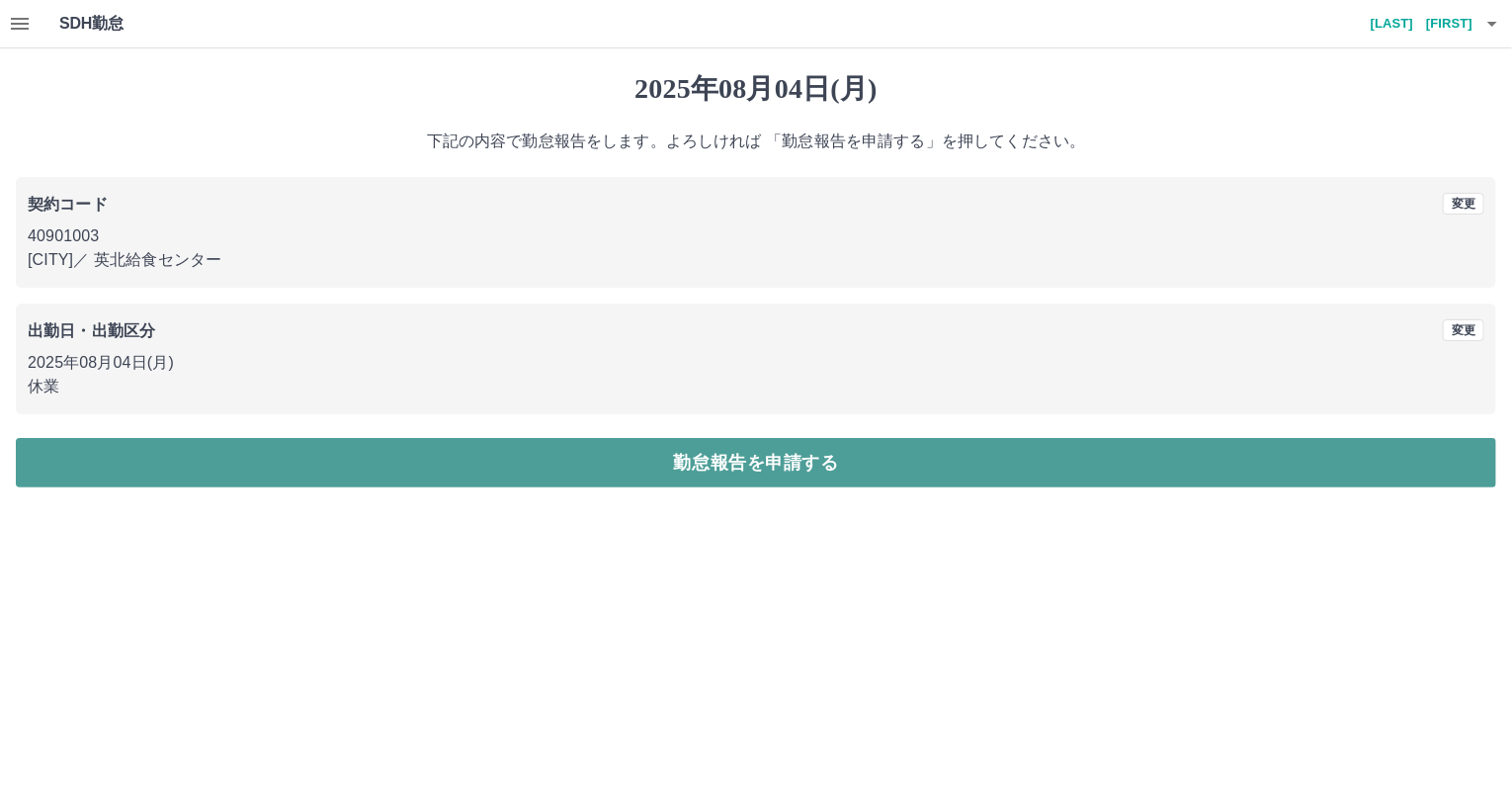 click on "勤怠報告を申請する" at bounding box center [756, 463] 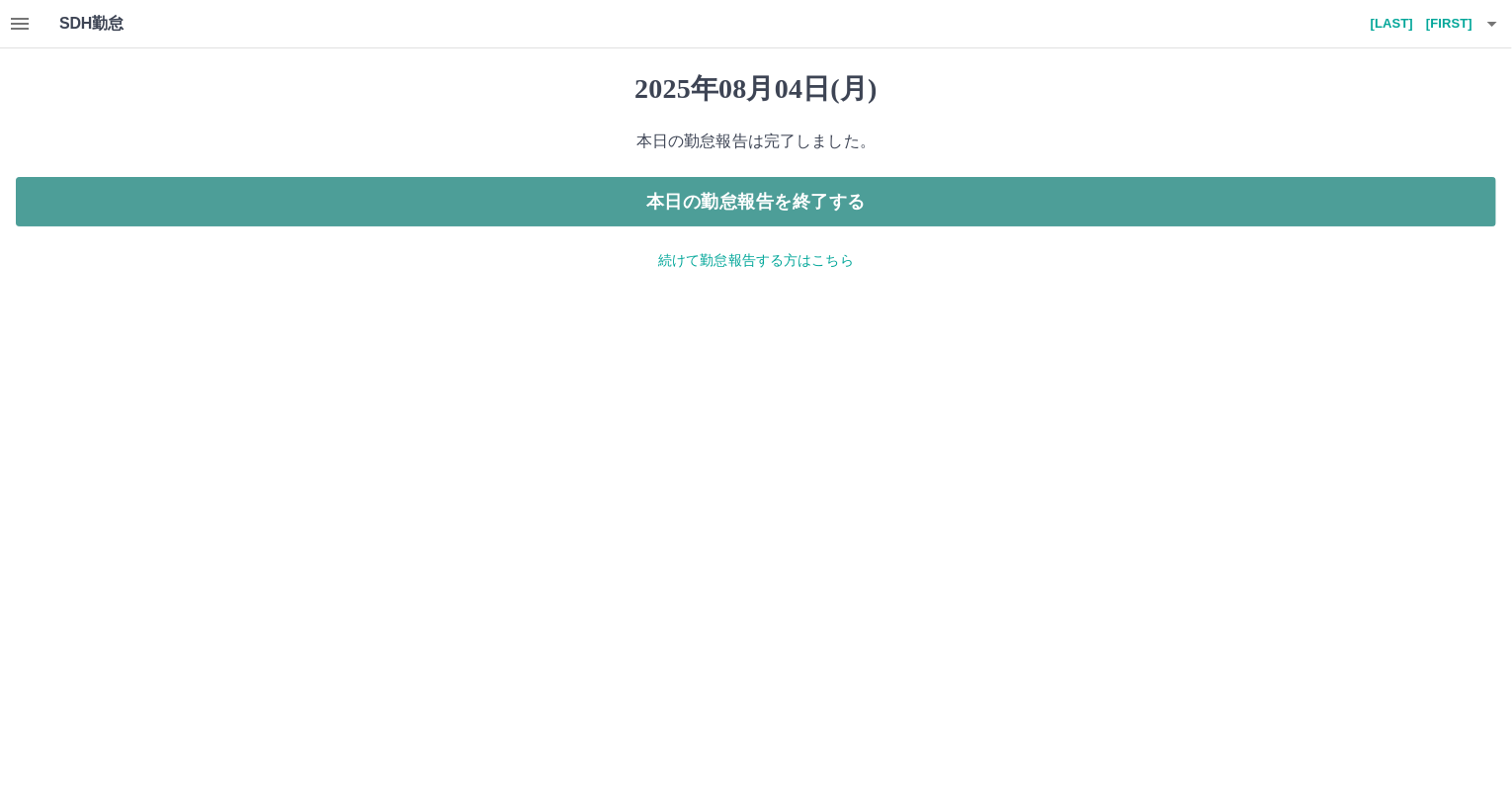 click on "本日の勤怠報告を終了する" at bounding box center (756, 202) 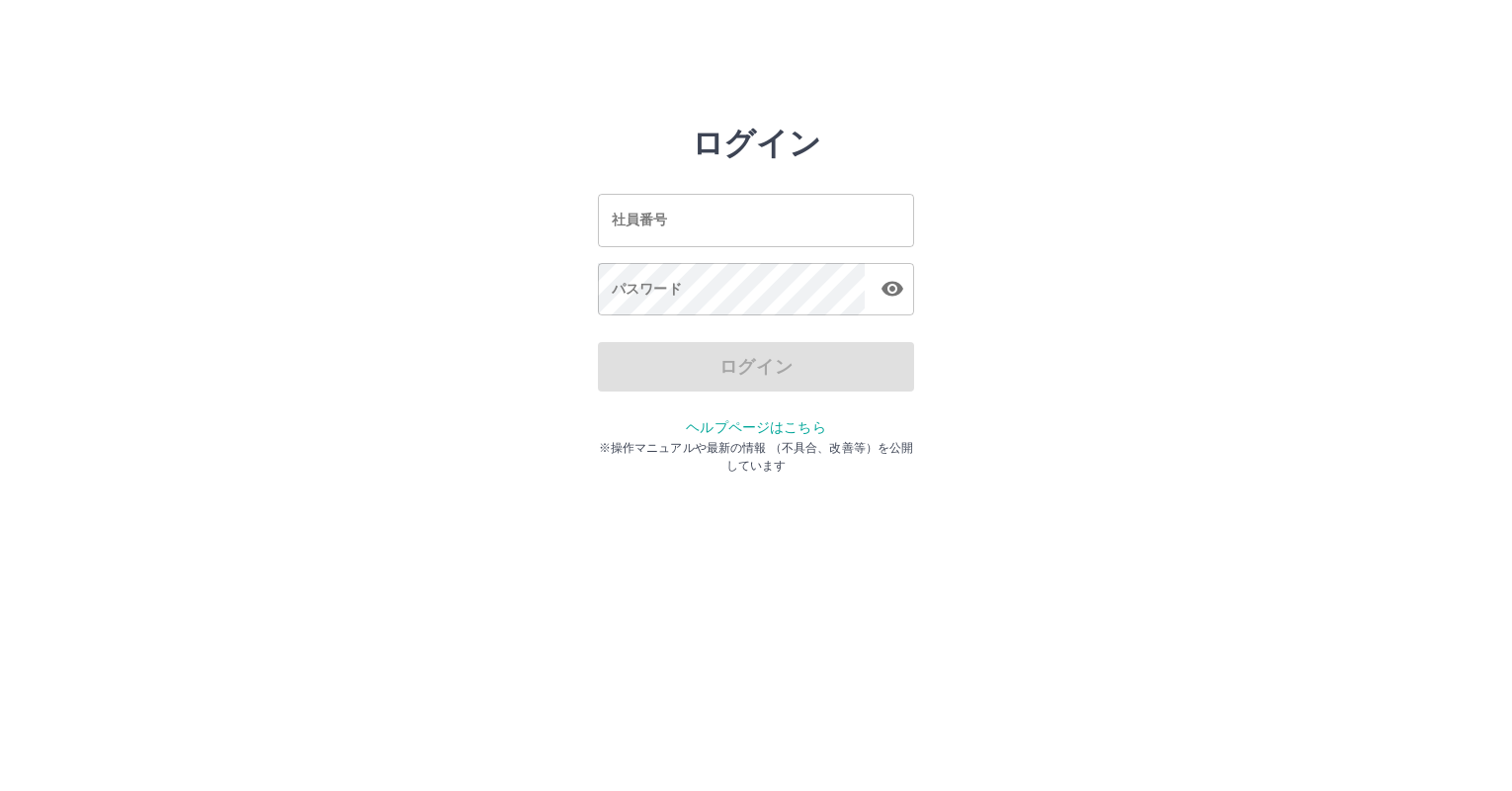 scroll, scrollTop: 0, scrollLeft: 0, axis: both 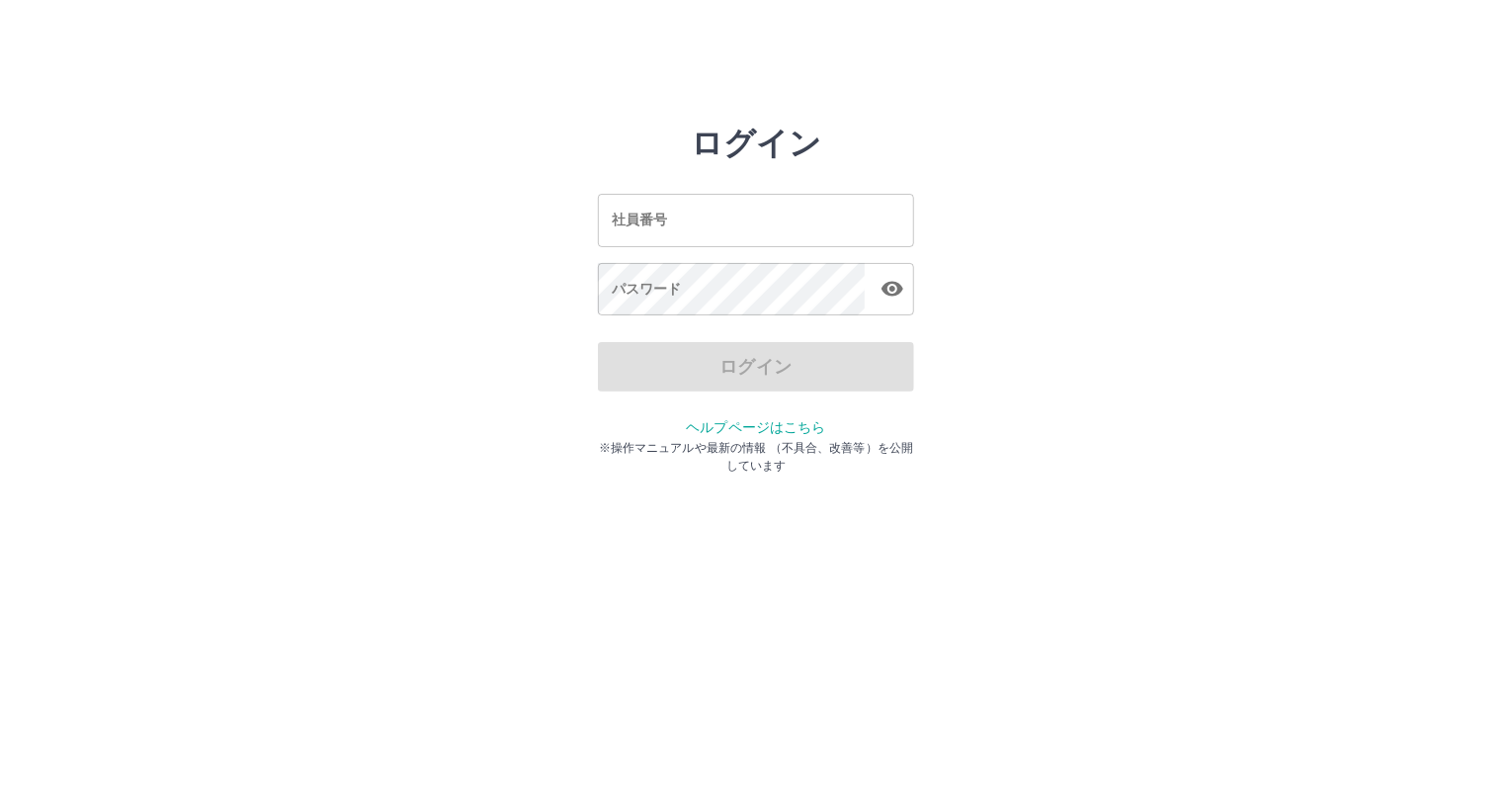 click on "社員番号" at bounding box center [756, 220] 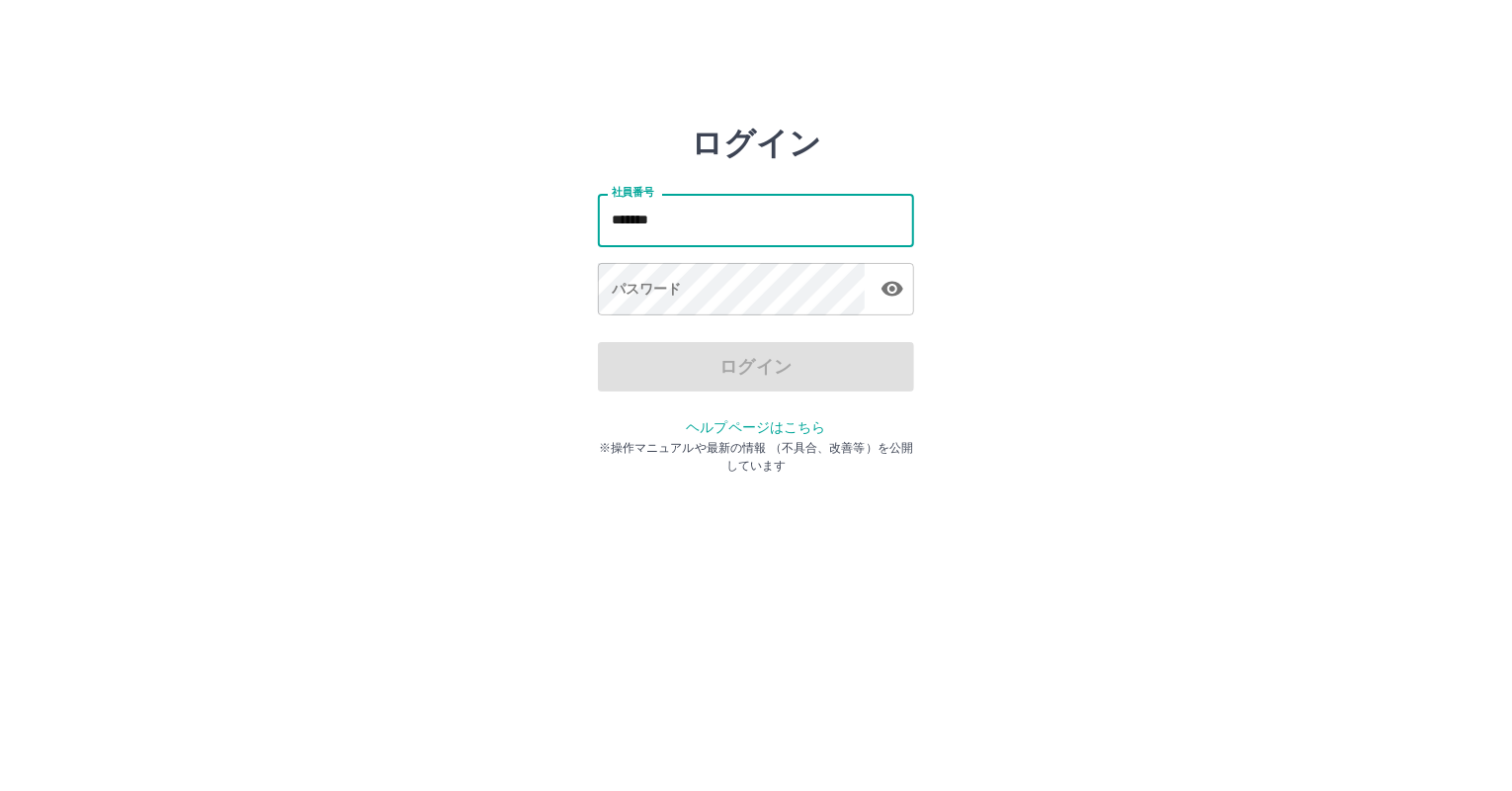 type on "*******" 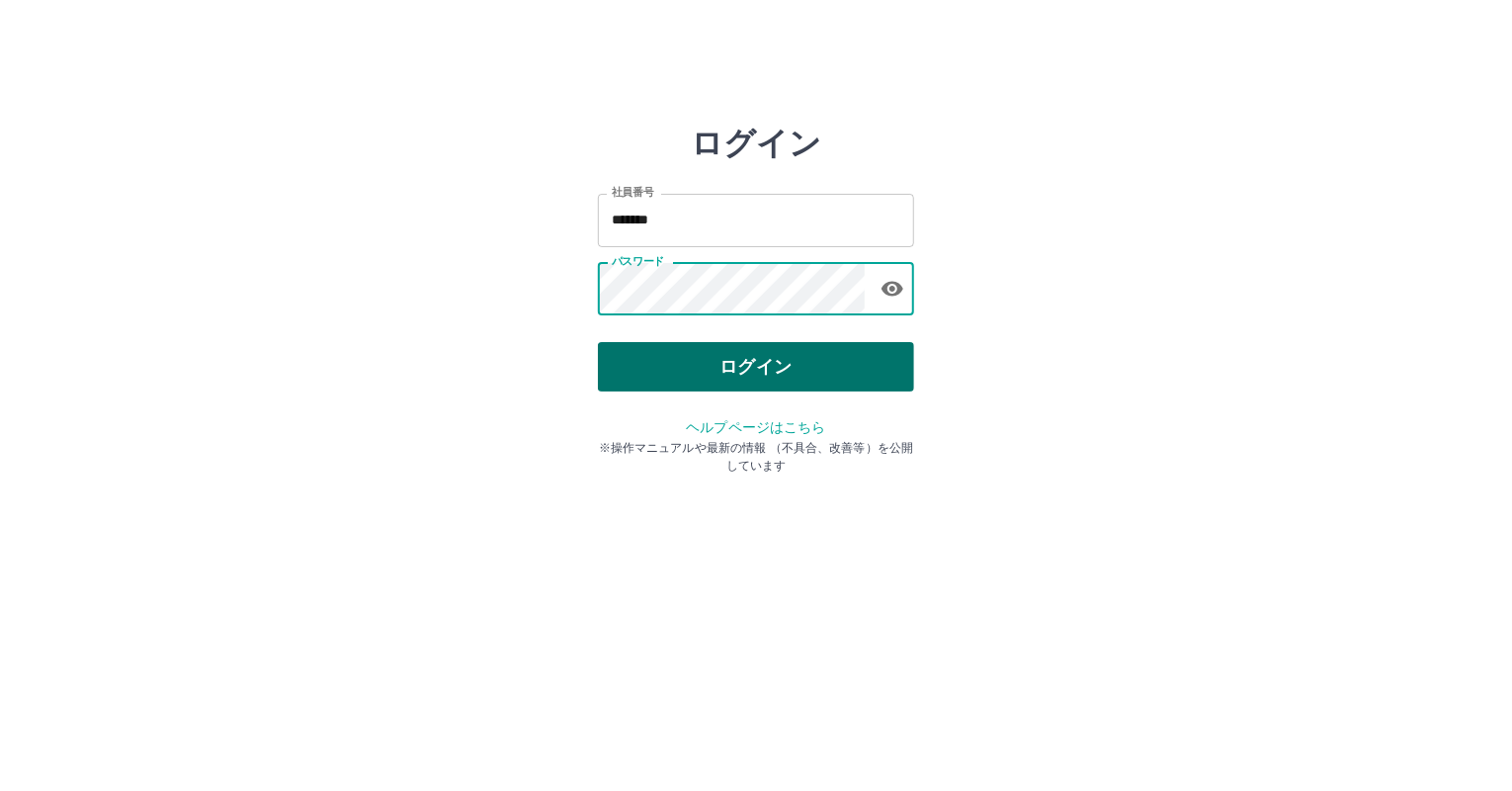 click on "ログイン" at bounding box center [756, 367] 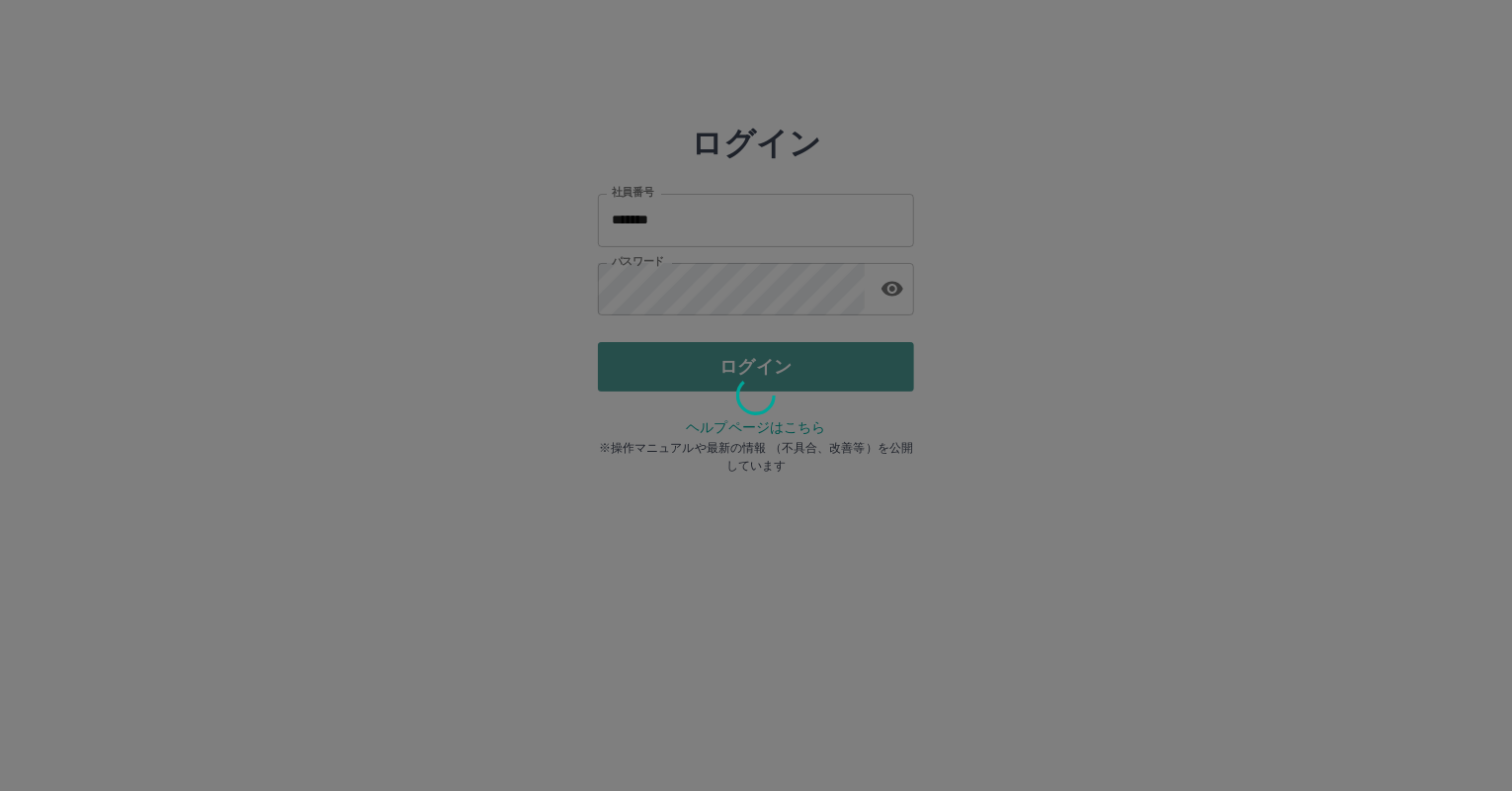 click on "ログイン 社員番号 ******* 社員番号 パスワード パスワード ログイン ヘルプページはこちら ※操作マニュアルや最新の情報 （不具合、改善等）を公開しています" at bounding box center (756, 283) 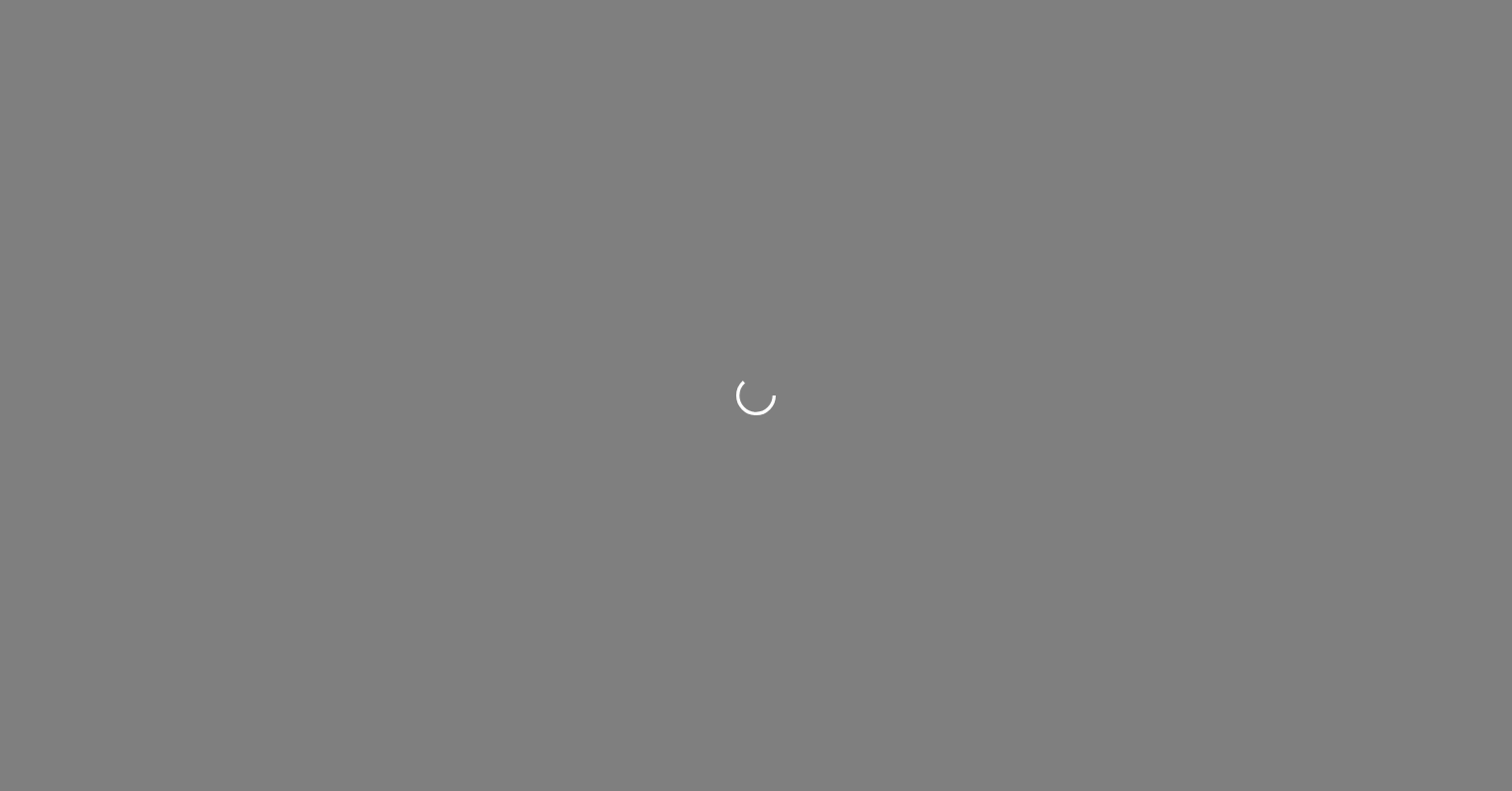 scroll, scrollTop: 0, scrollLeft: 0, axis: both 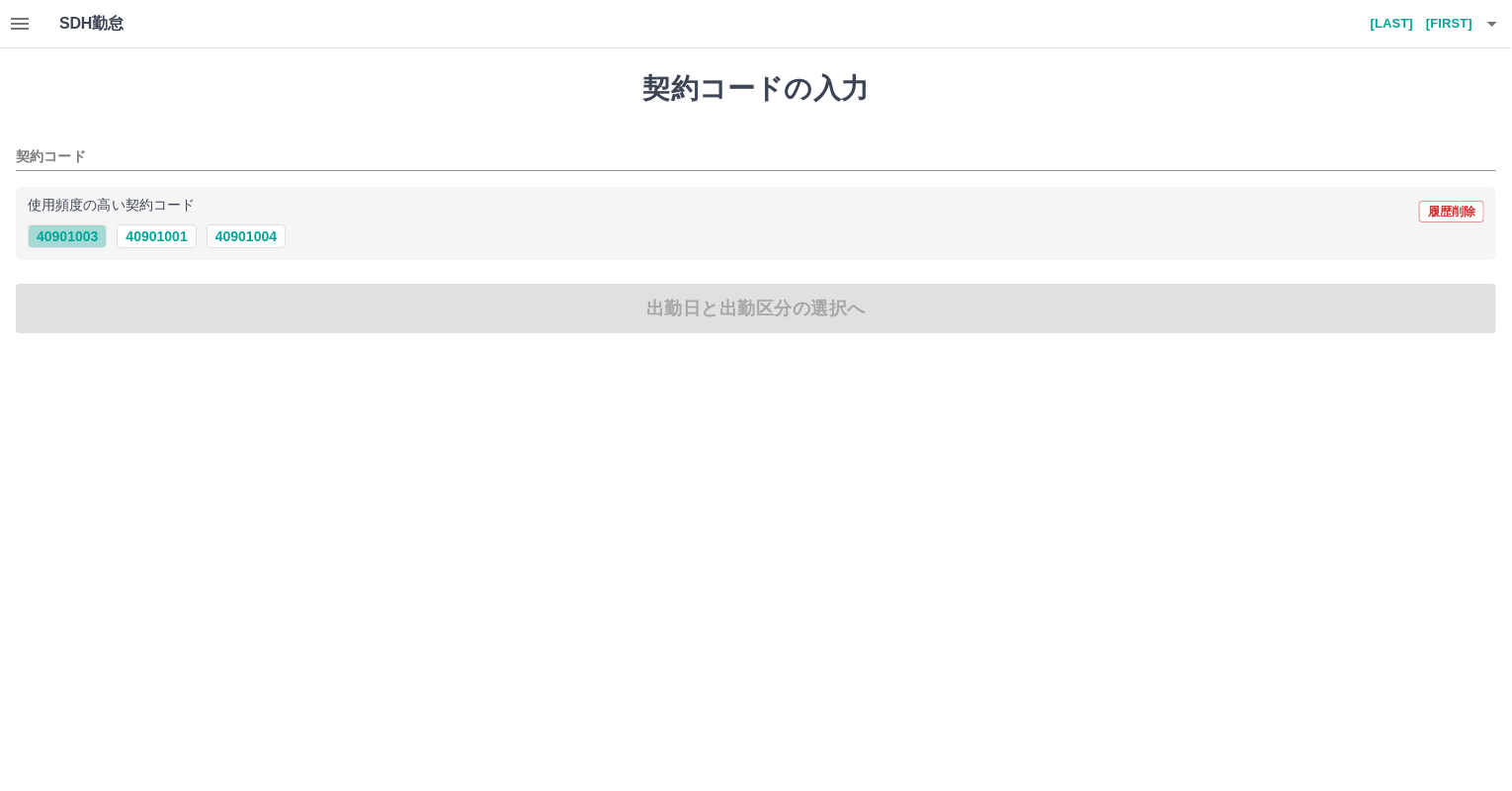 click on "40901003" at bounding box center [67, 236] 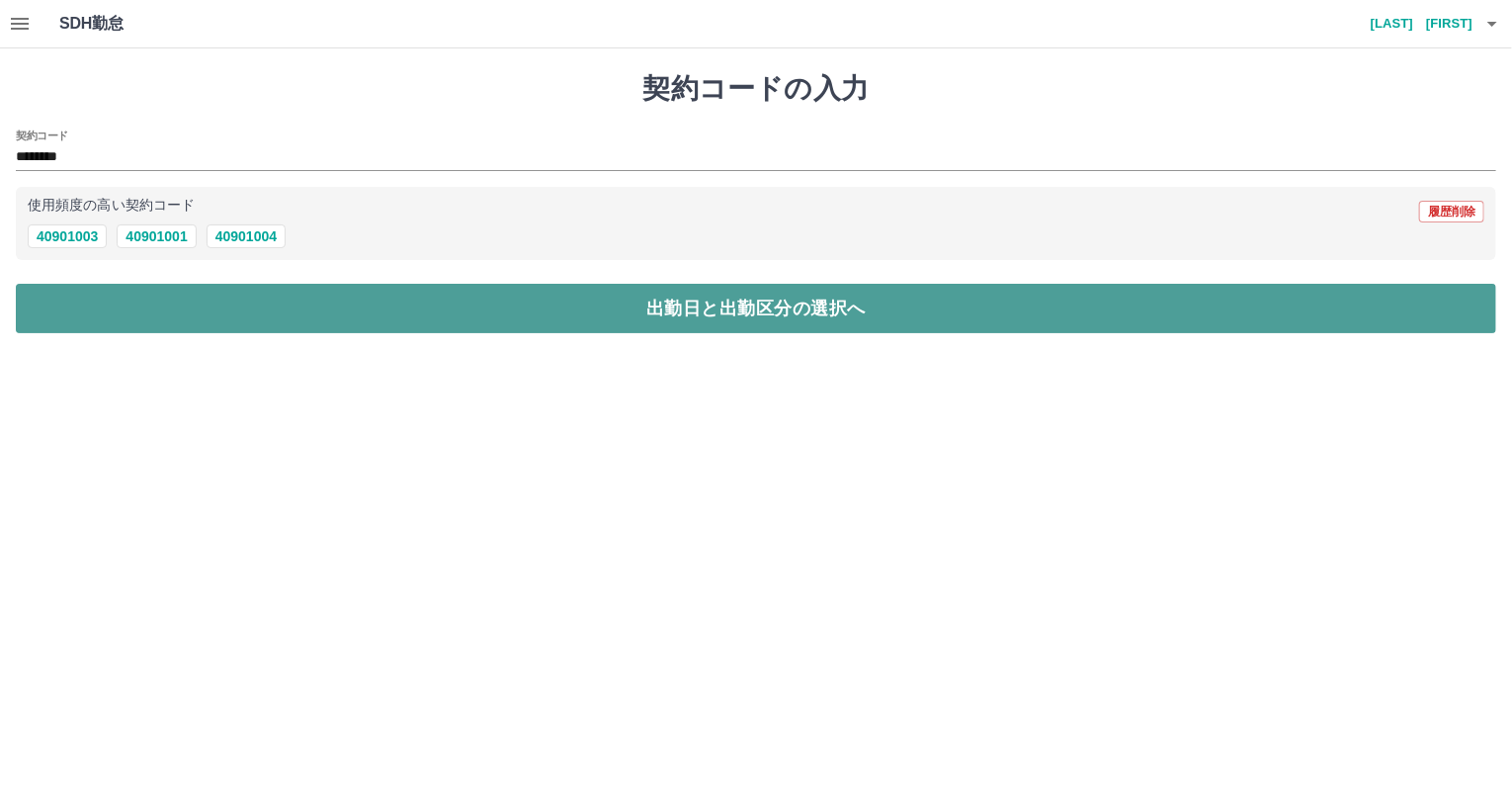 click on "出勤日と出勤区分の選択へ" at bounding box center (756, 308) 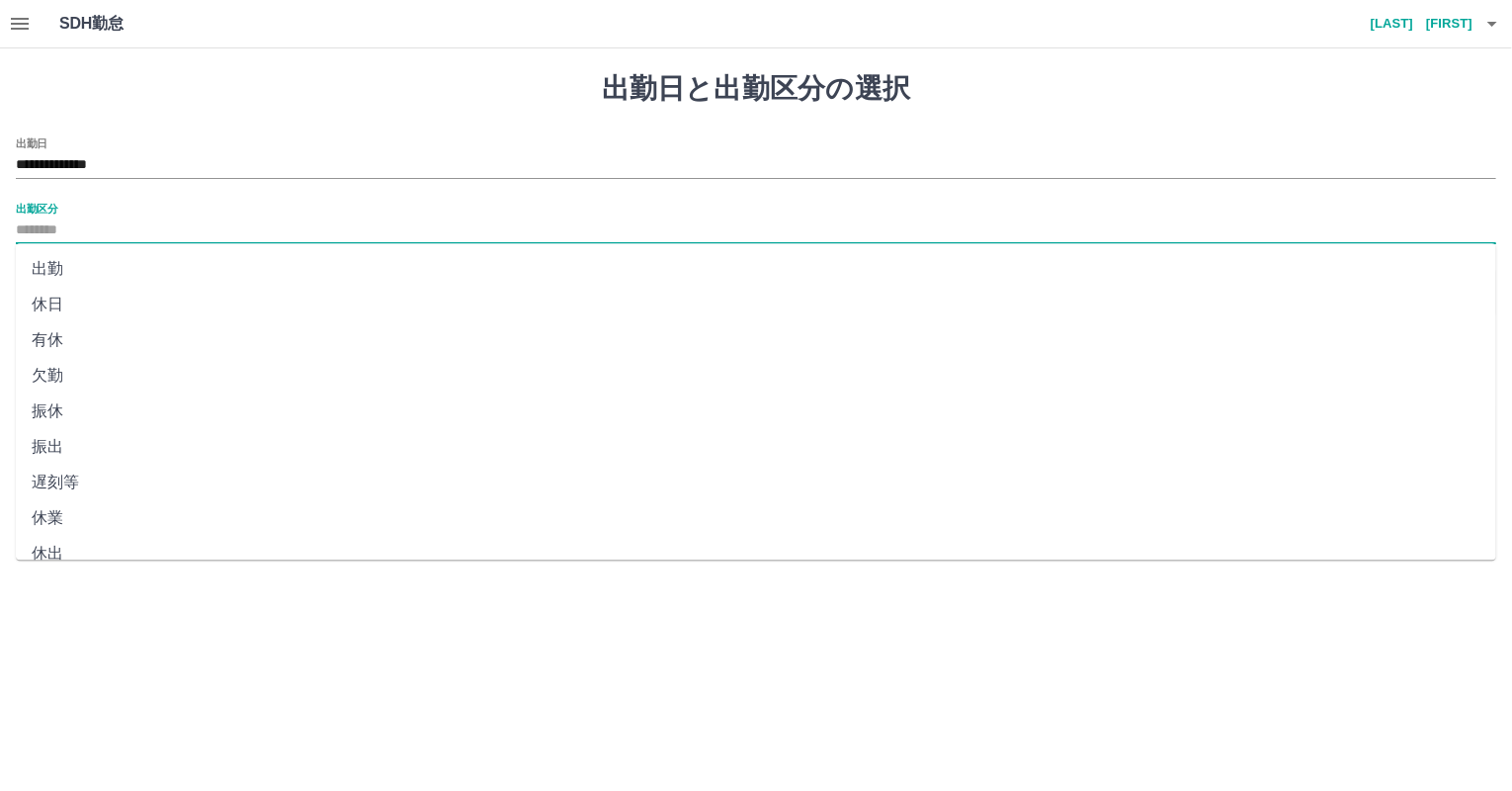 click on "出勤区分" at bounding box center (756, 230) 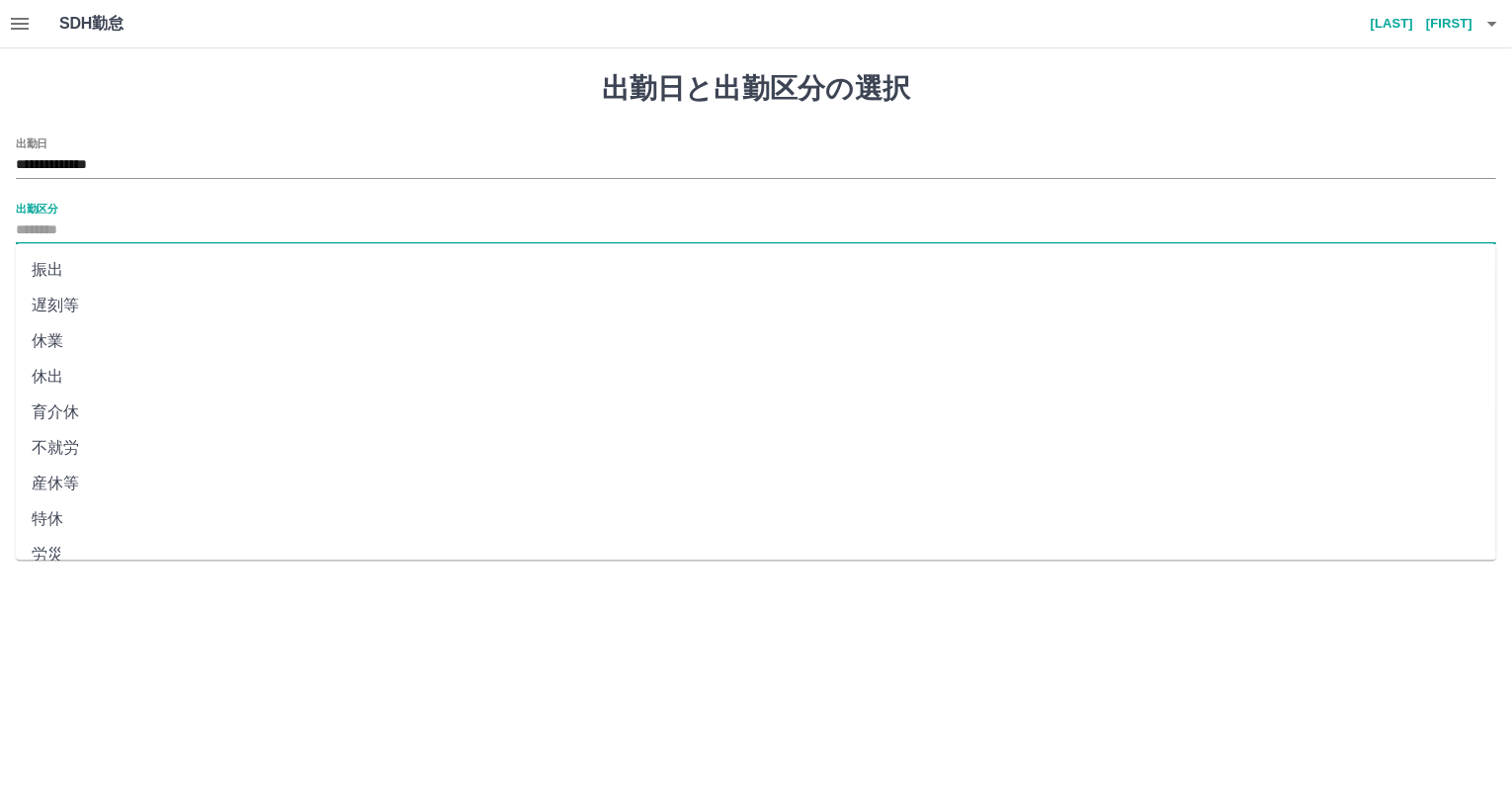 scroll, scrollTop: 340, scrollLeft: 0, axis: vertical 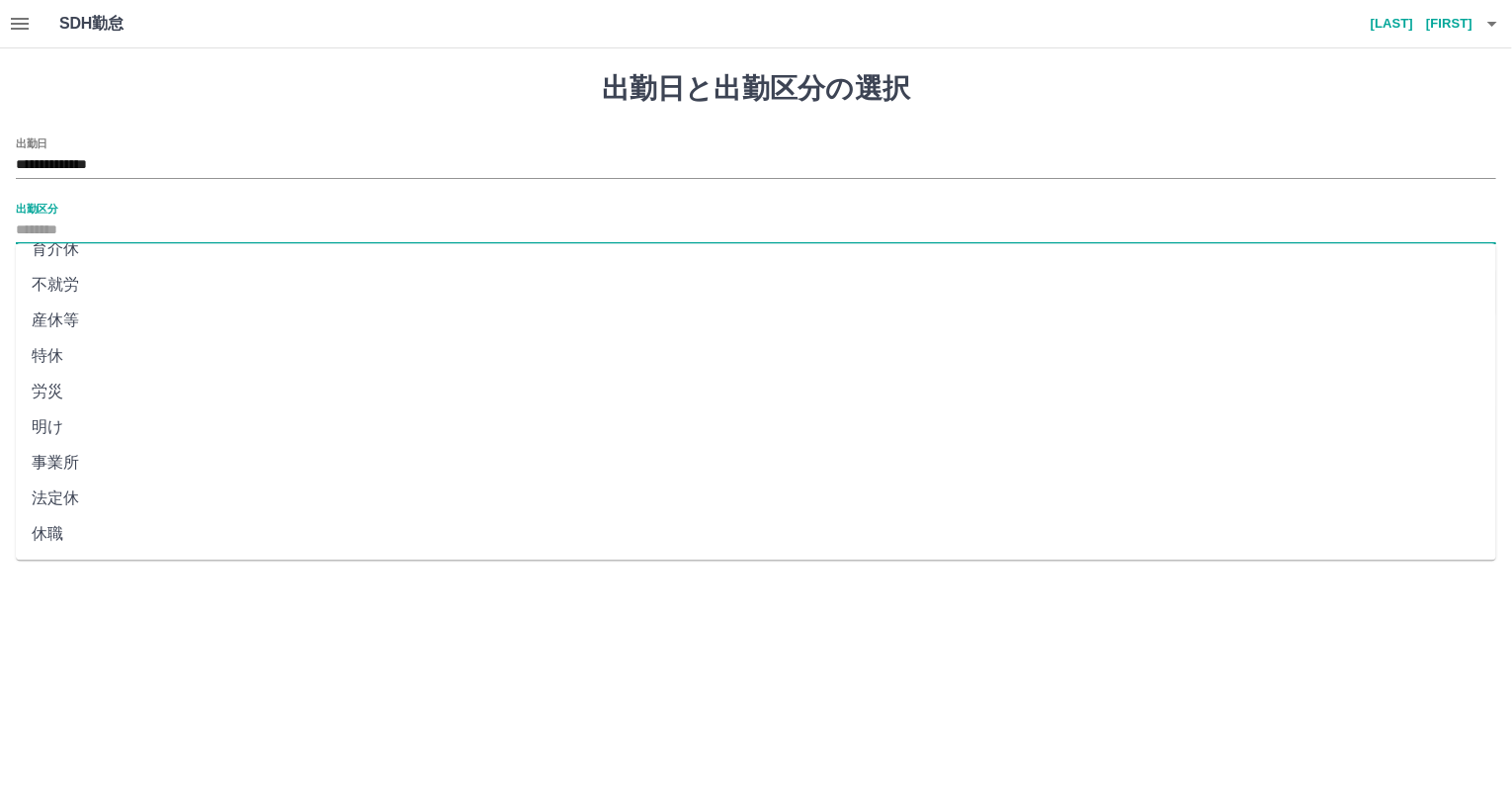 click on "法定休" at bounding box center [756, 498] 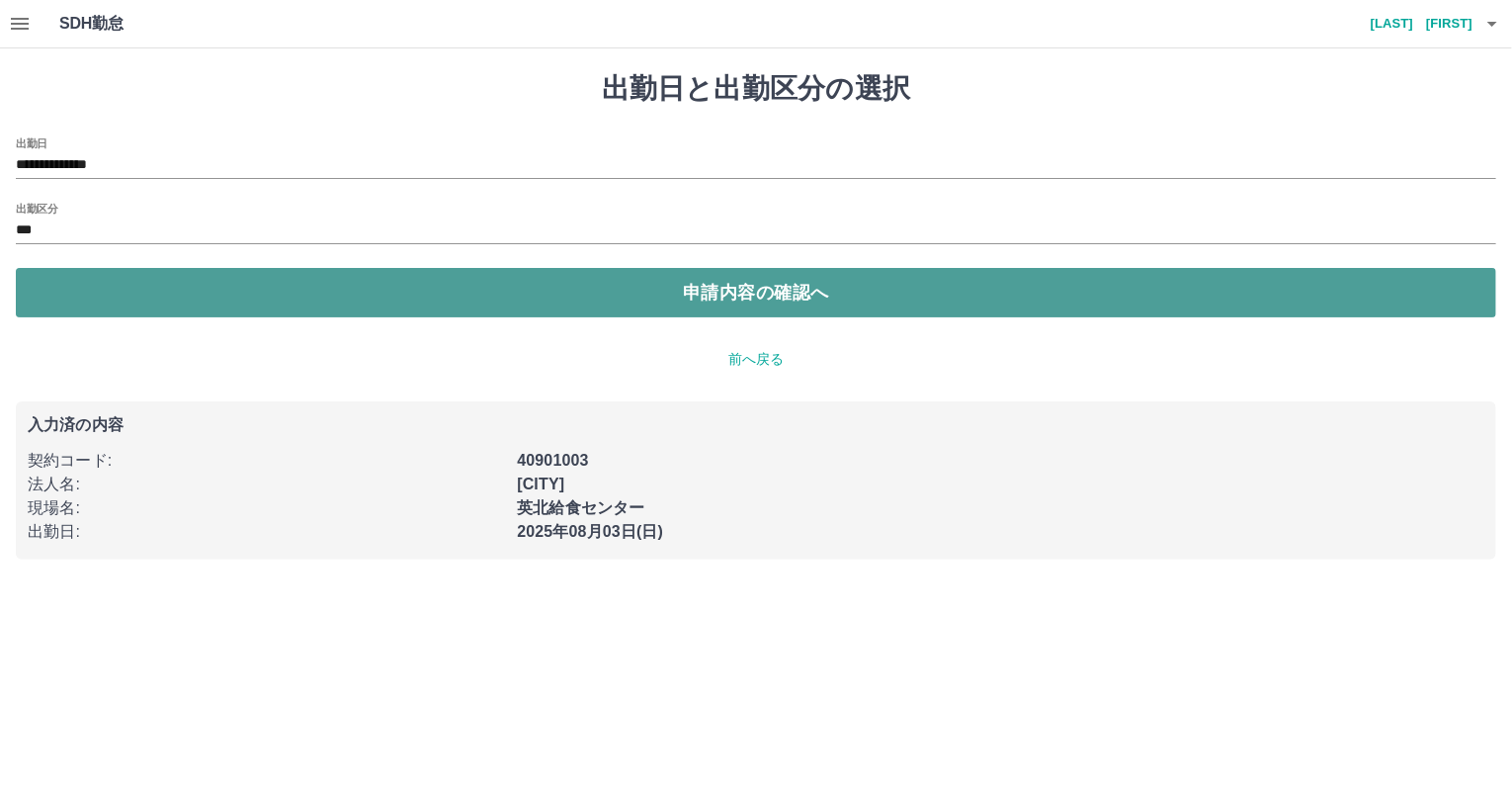 click on "申請内容の確認へ" at bounding box center [756, 293] 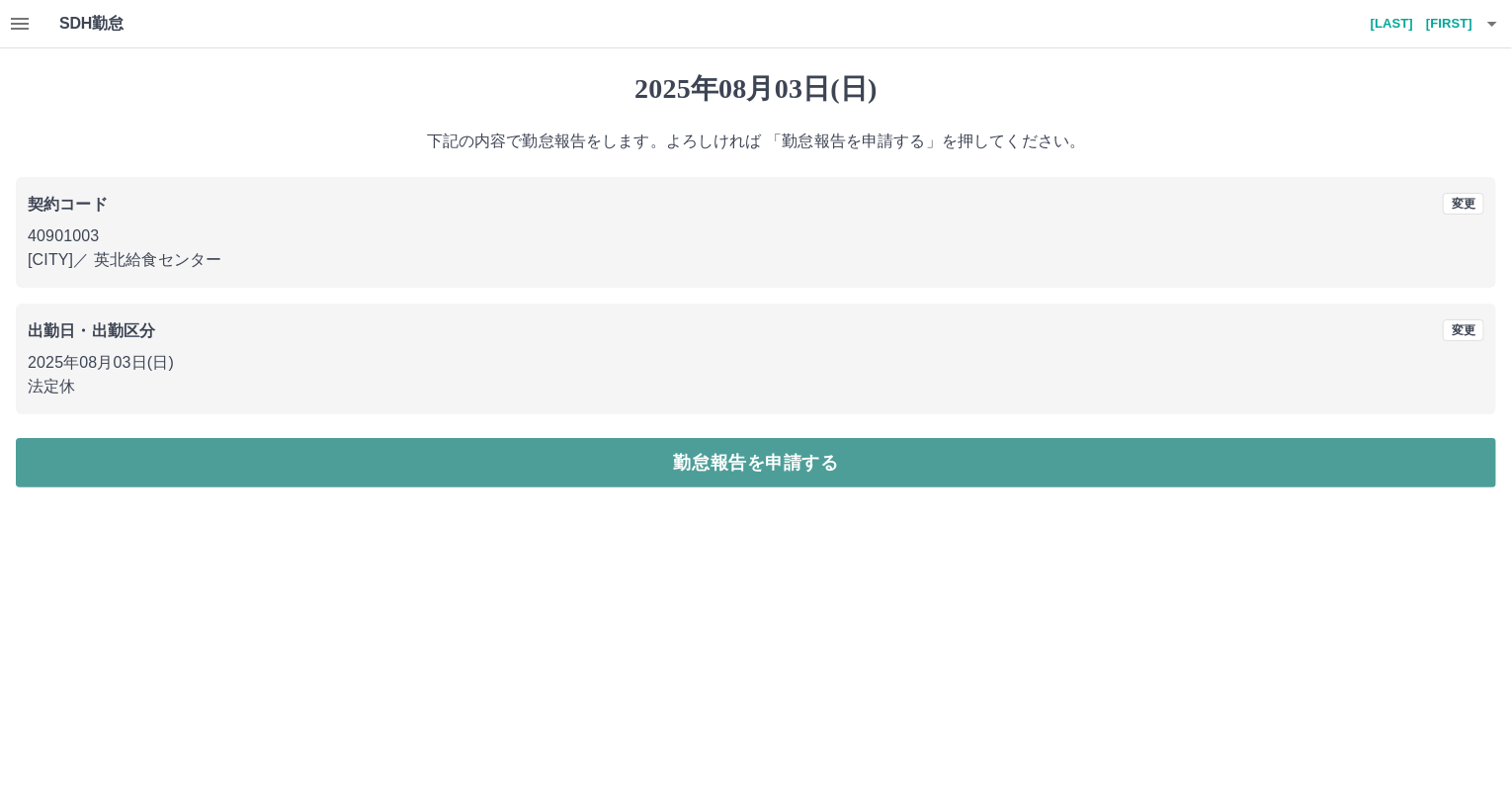 click on "勤怠報告を申請する" at bounding box center [756, 463] 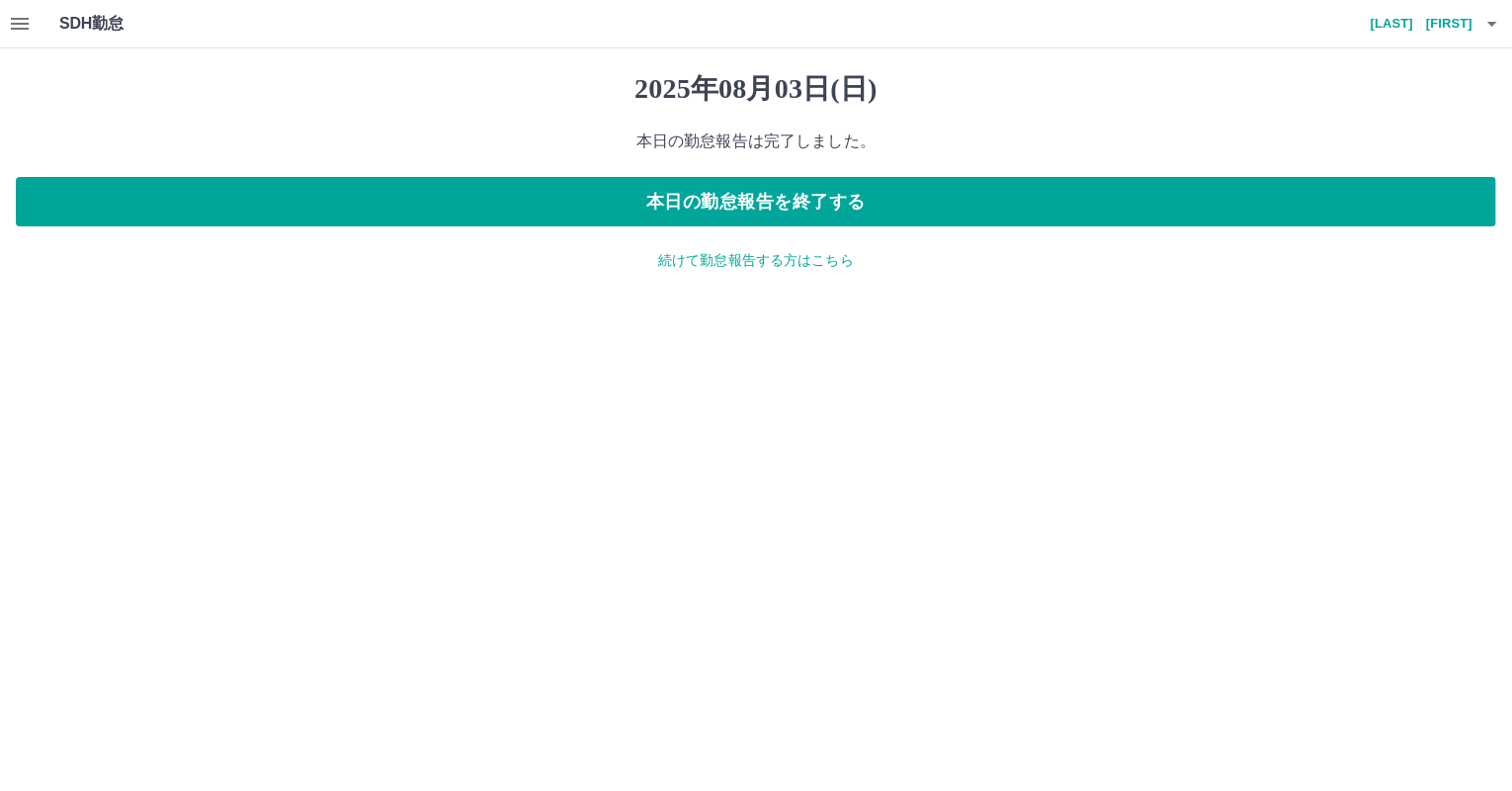click on "続けて勤怠報告する方はこちら" at bounding box center [756, 260] 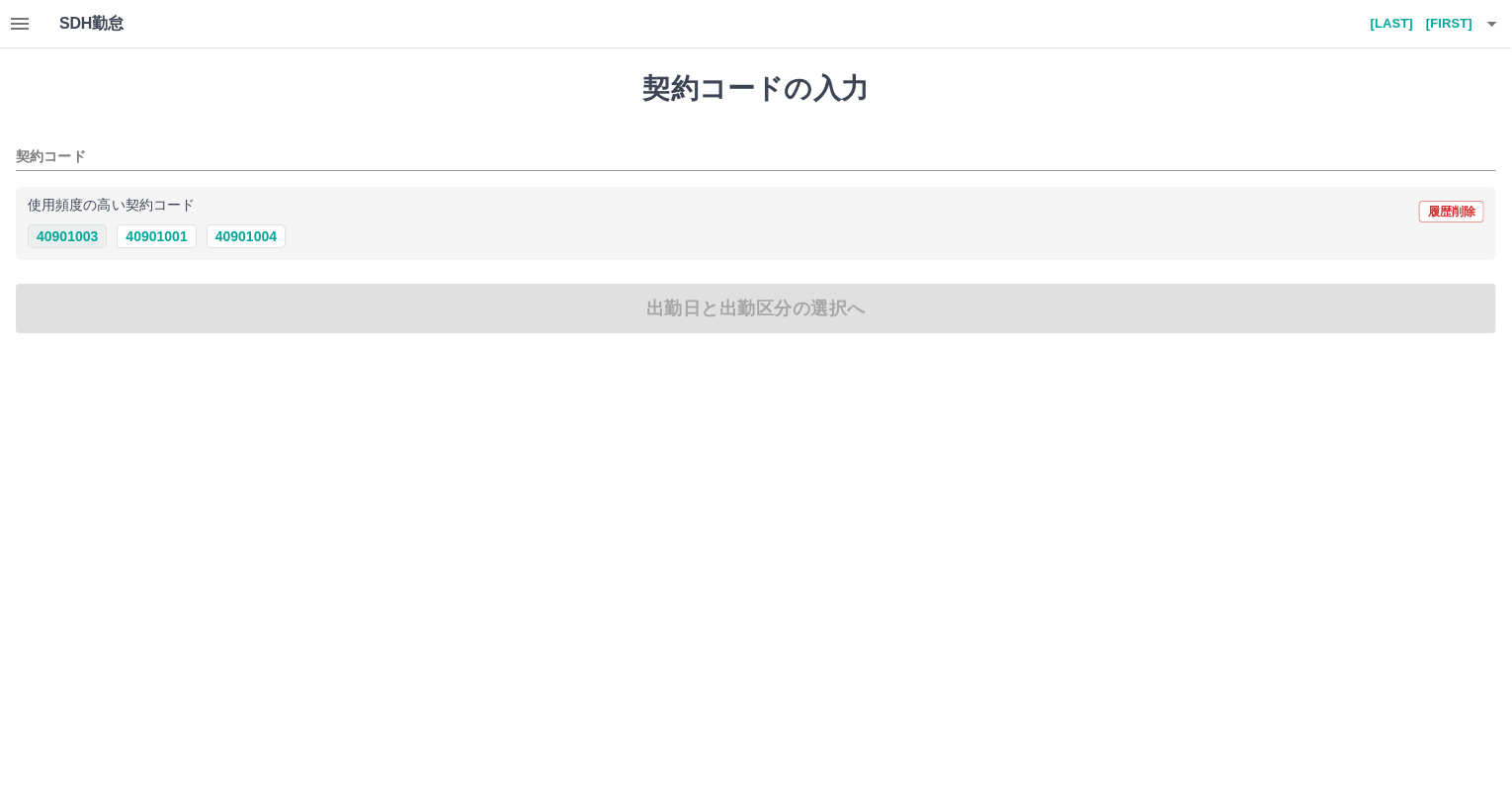 click on "40901003" at bounding box center (67, 236) 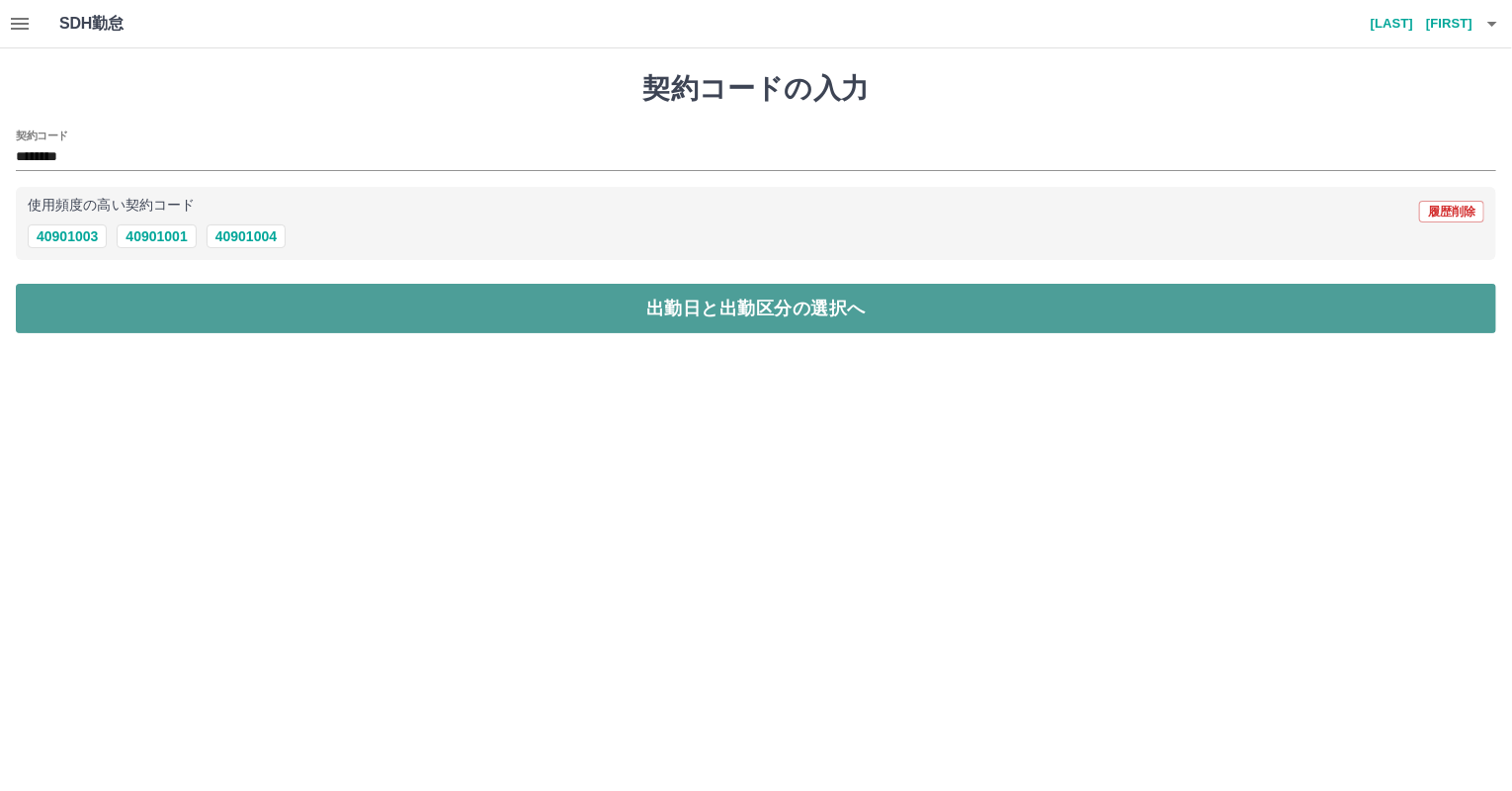 click on "出勤日と出勤区分の選択へ" at bounding box center [756, 308] 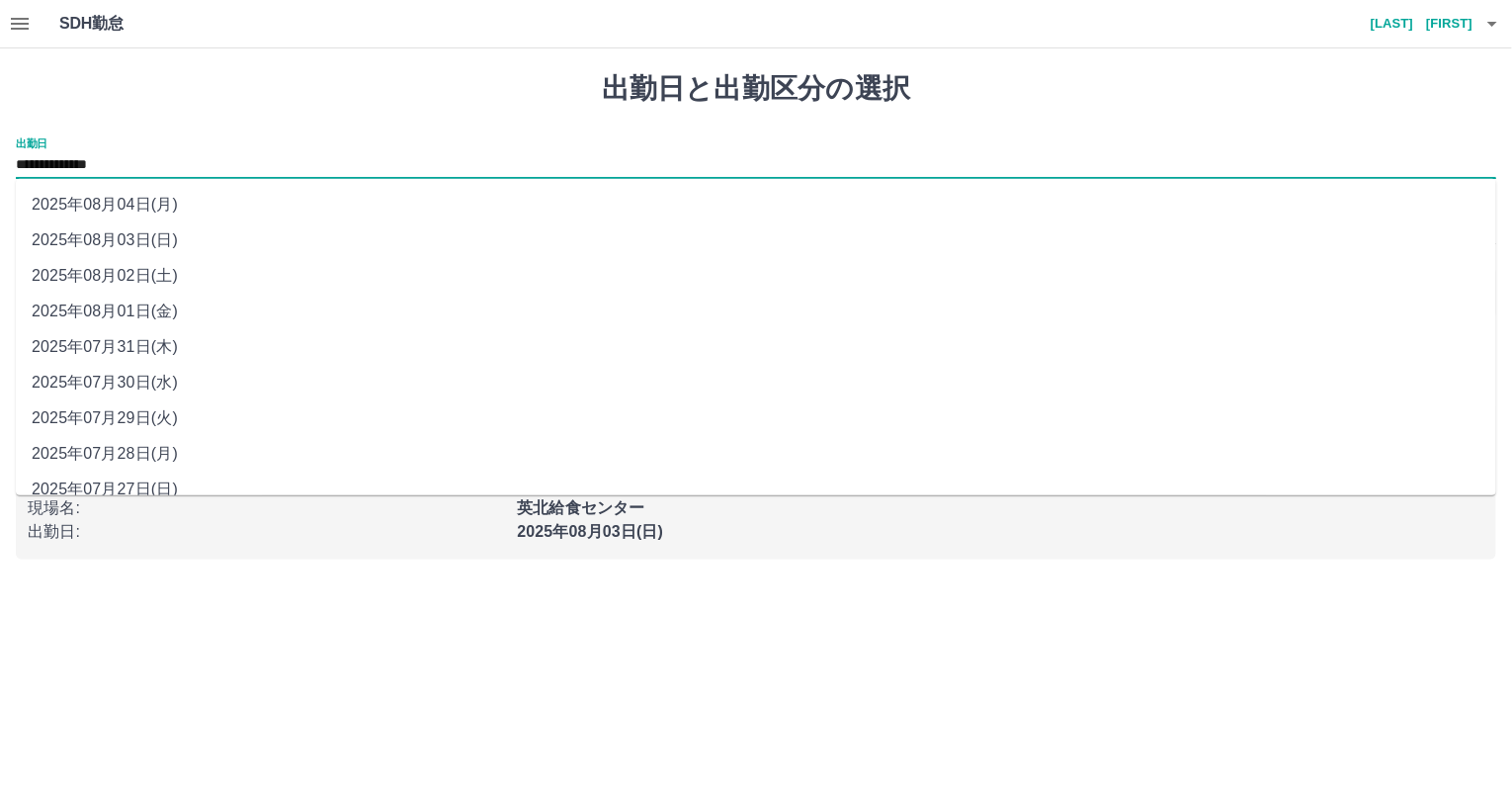 click on "**********" at bounding box center (756, 165) 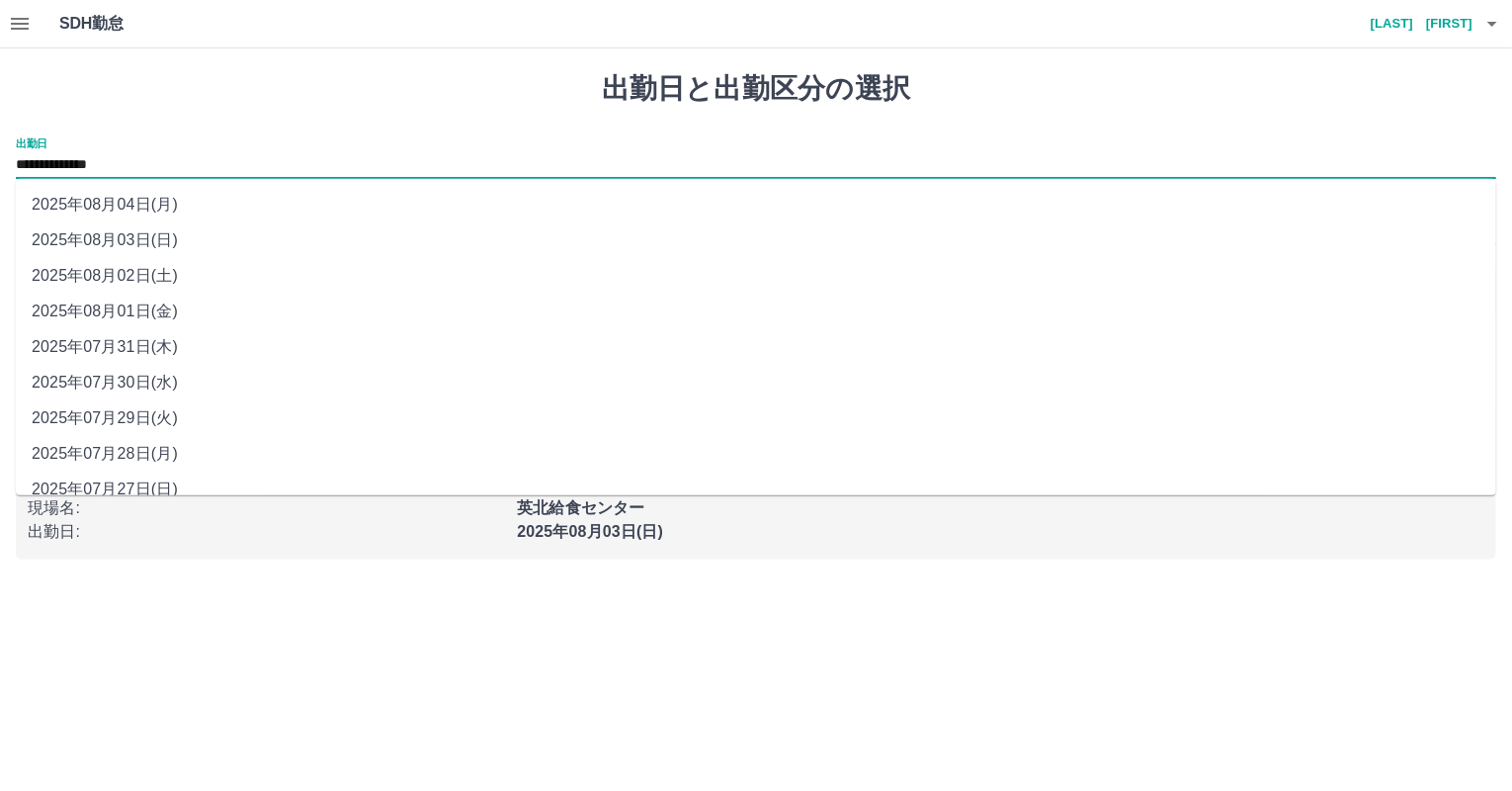 click on "2025年08月04日(月)" at bounding box center (756, 205) 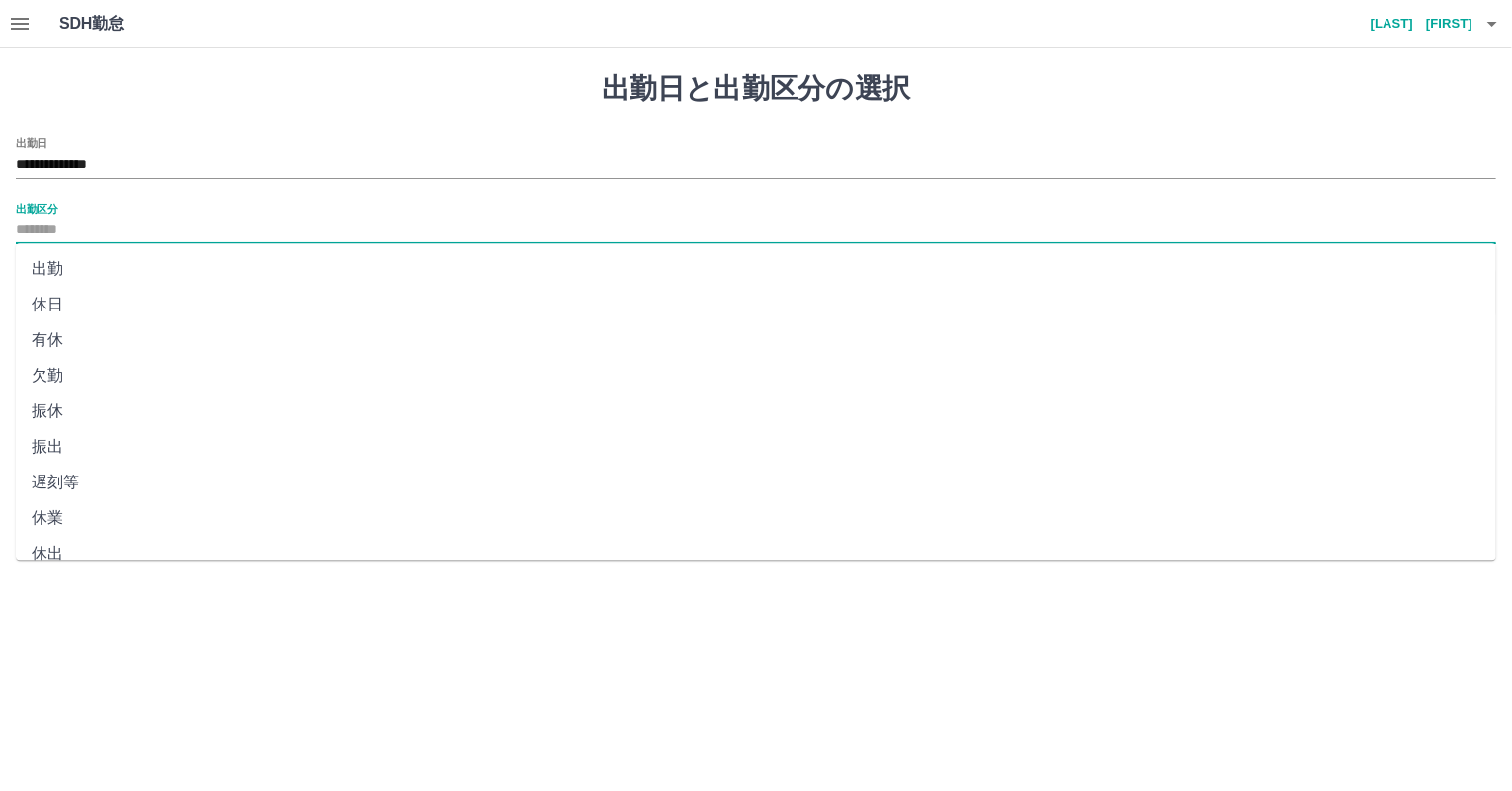 click on "出勤区分" at bounding box center (756, 230) 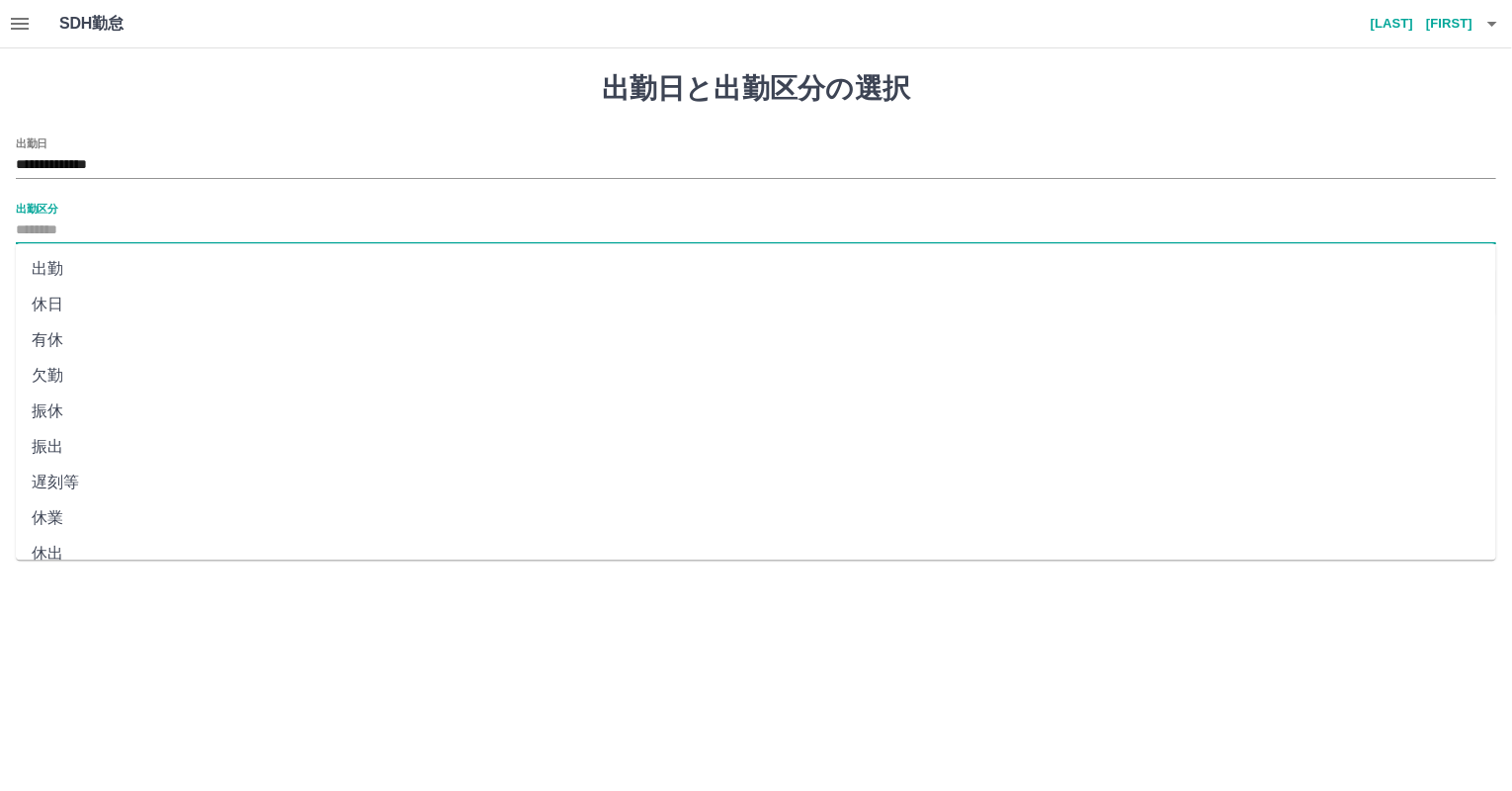 click on "休業" at bounding box center [756, 518] 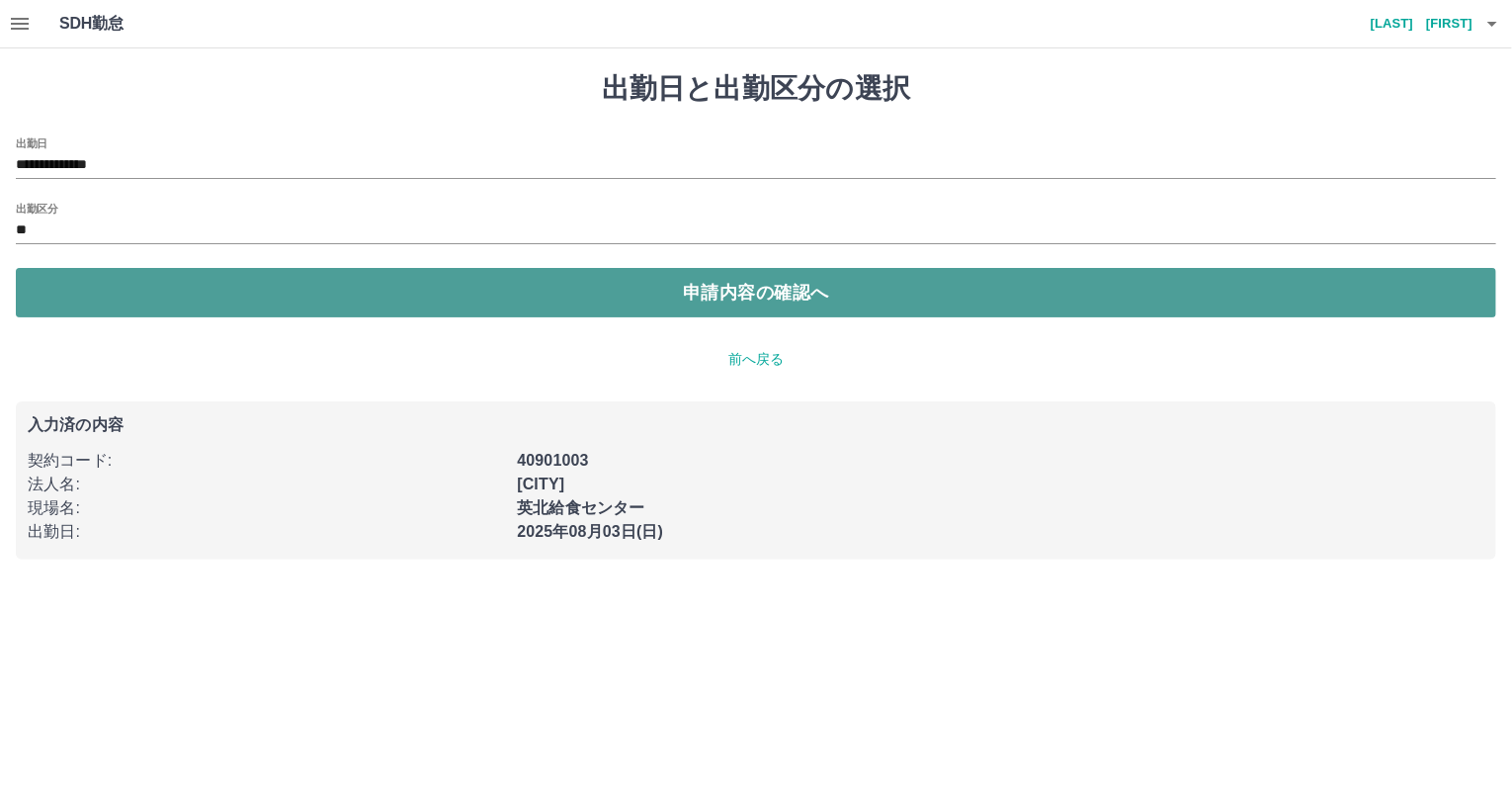 click on "申請内容の確認へ" at bounding box center (756, 293) 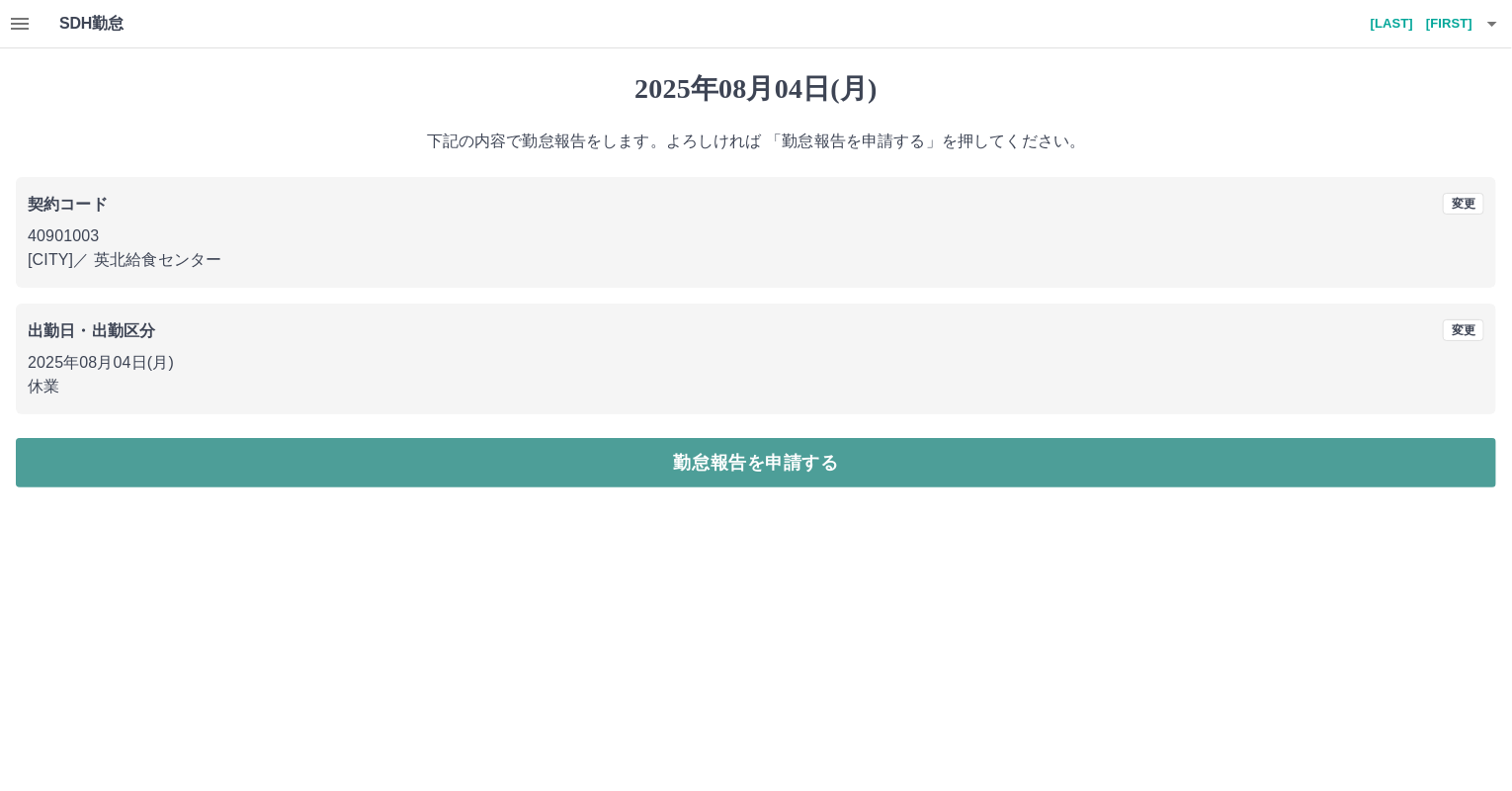 click on "勤怠報告を申請する" at bounding box center [756, 463] 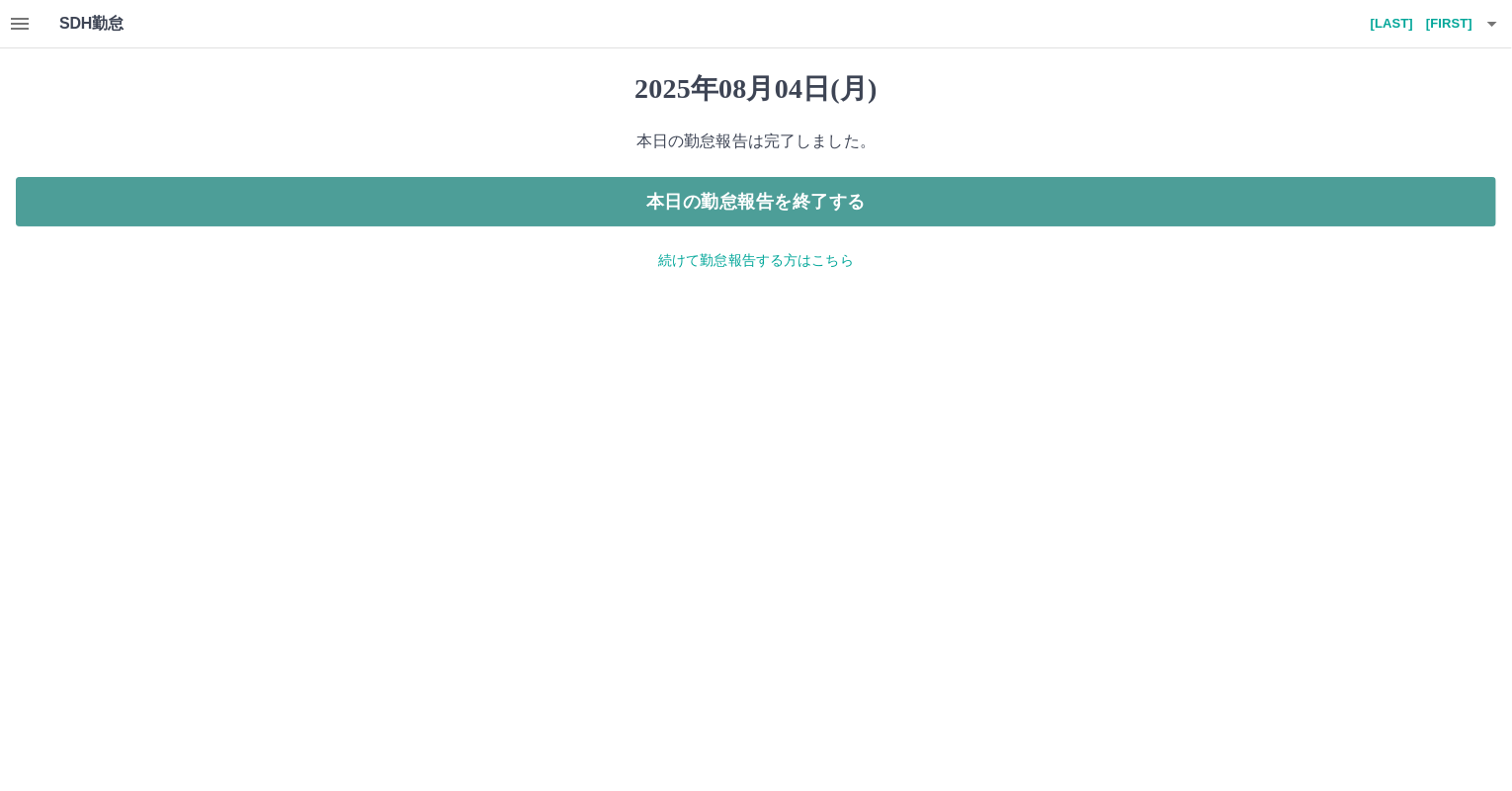click on "本日の勤怠報告を終了する" at bounding box center [756, 202] 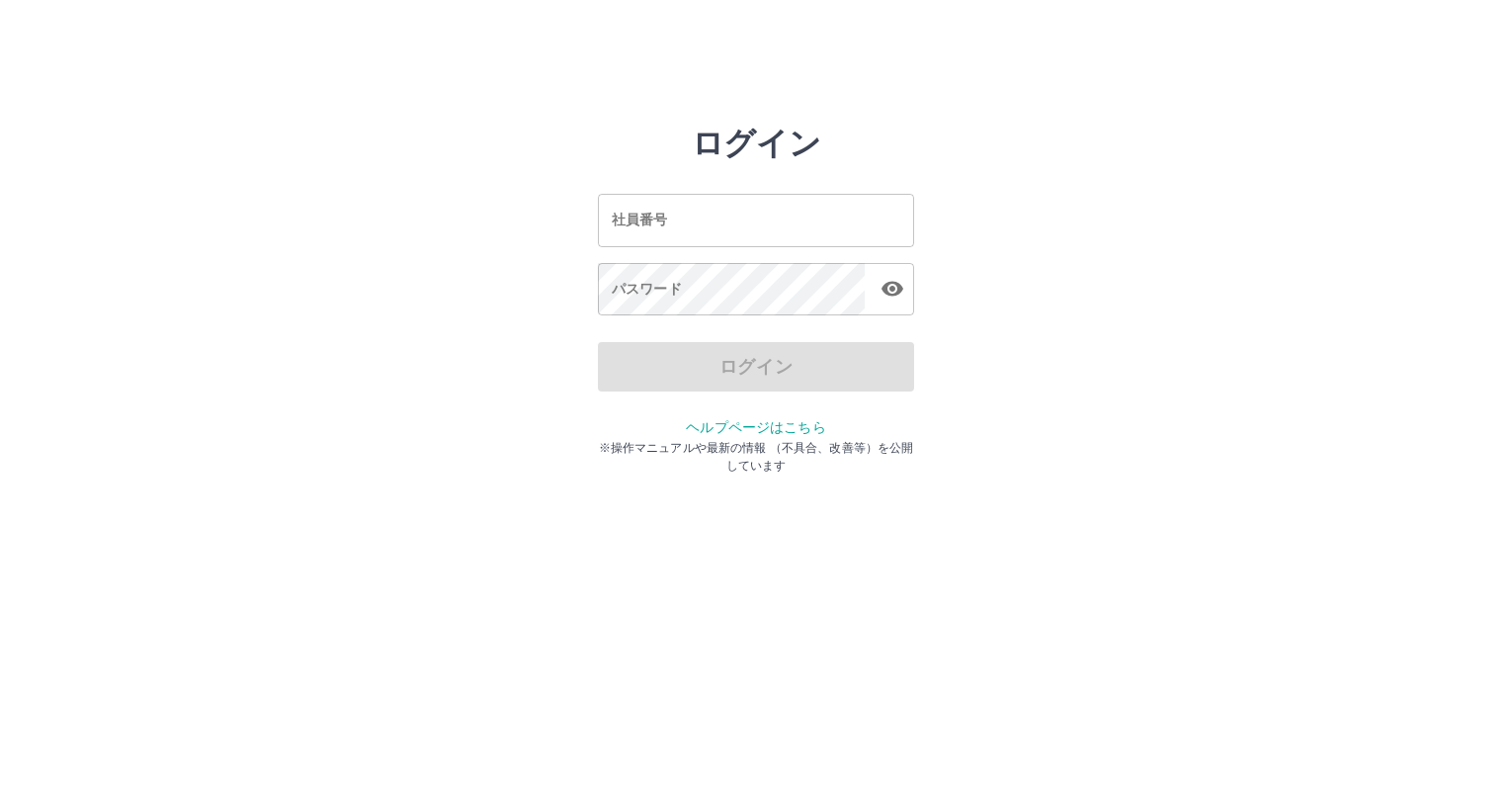 scroll, scrollTop: 0, scrollLeft: 0, axis: both 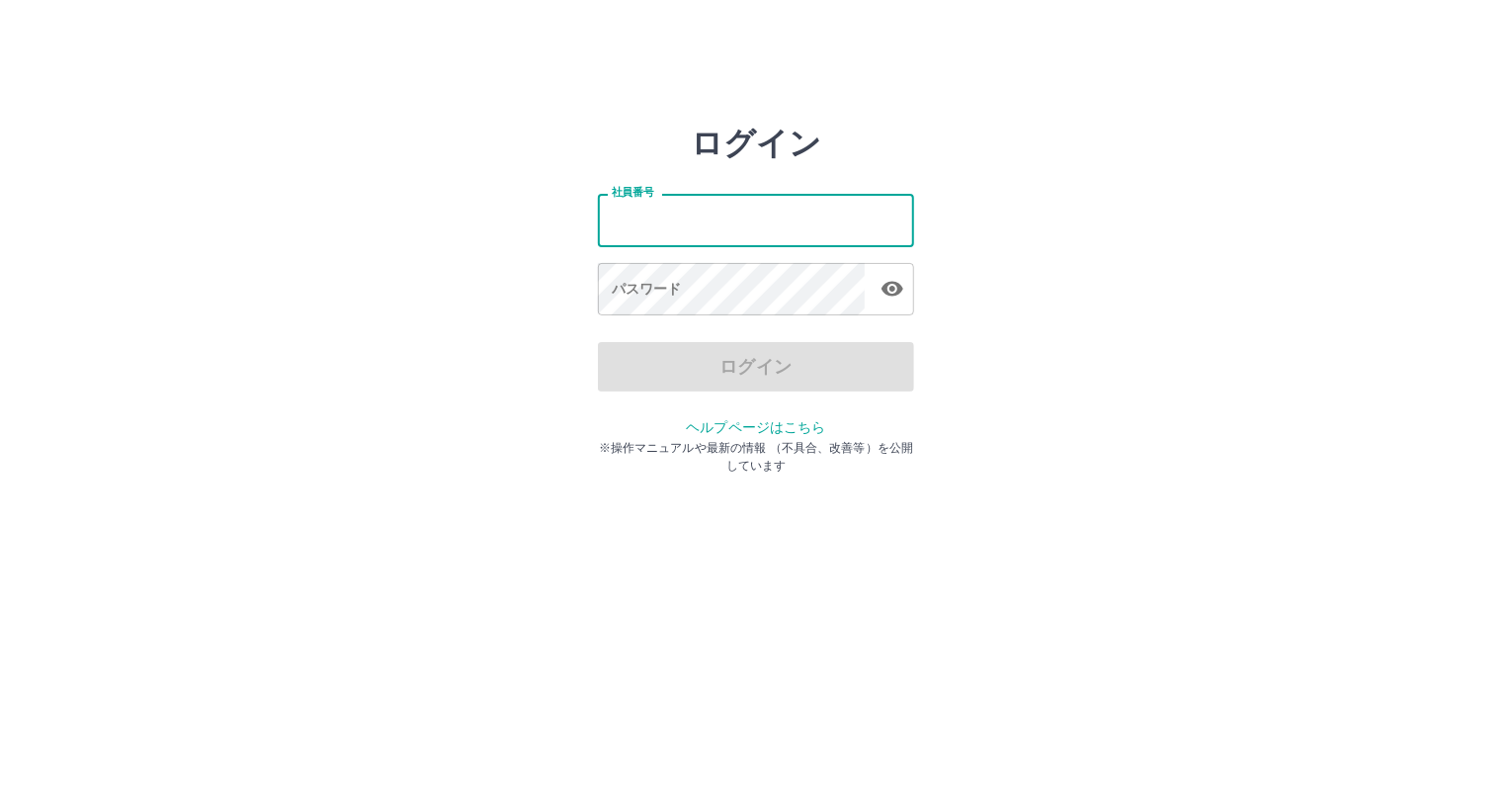 click on "社員番号" at bounding box center [756, 220] 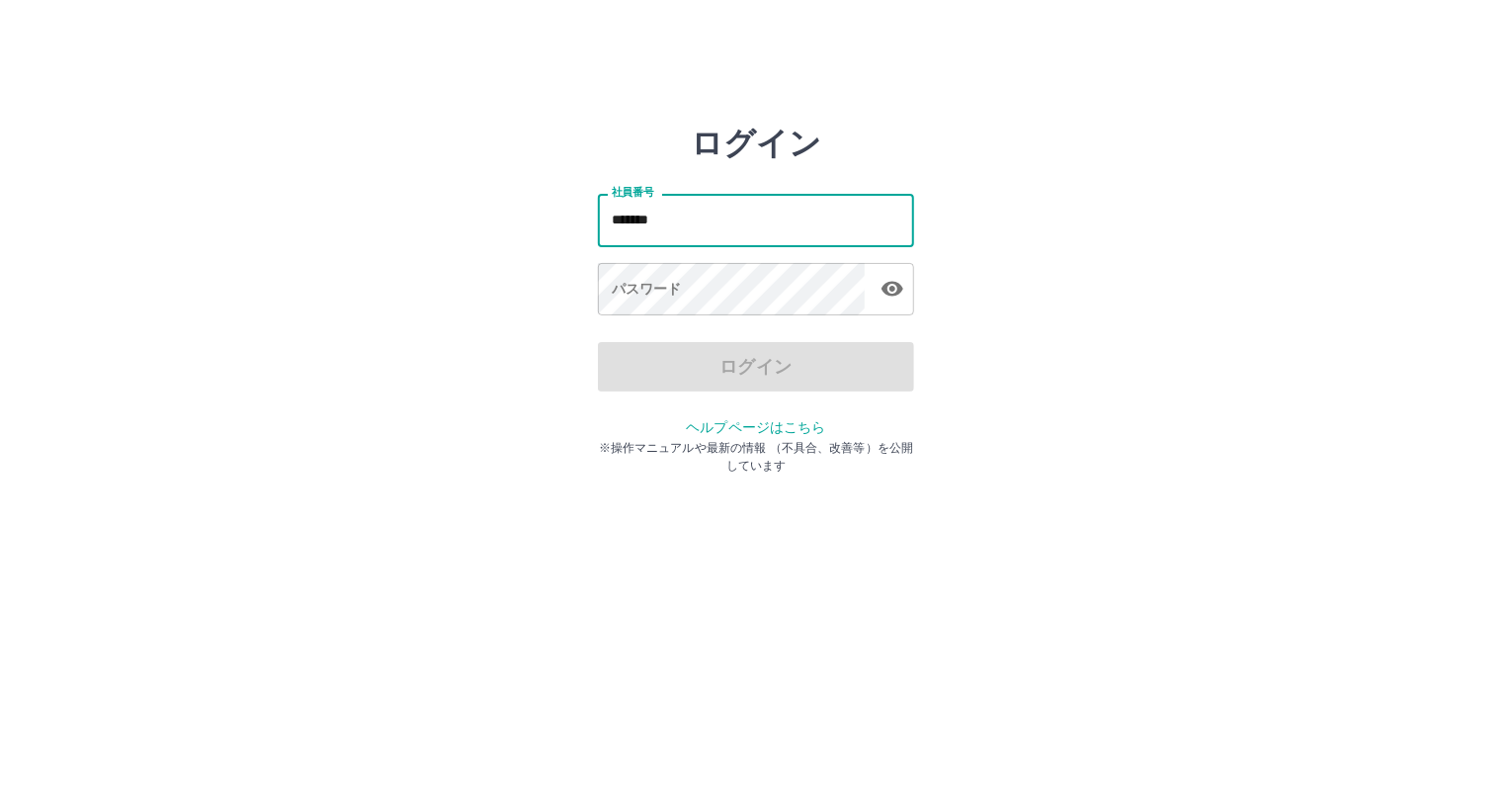 type on "*******" 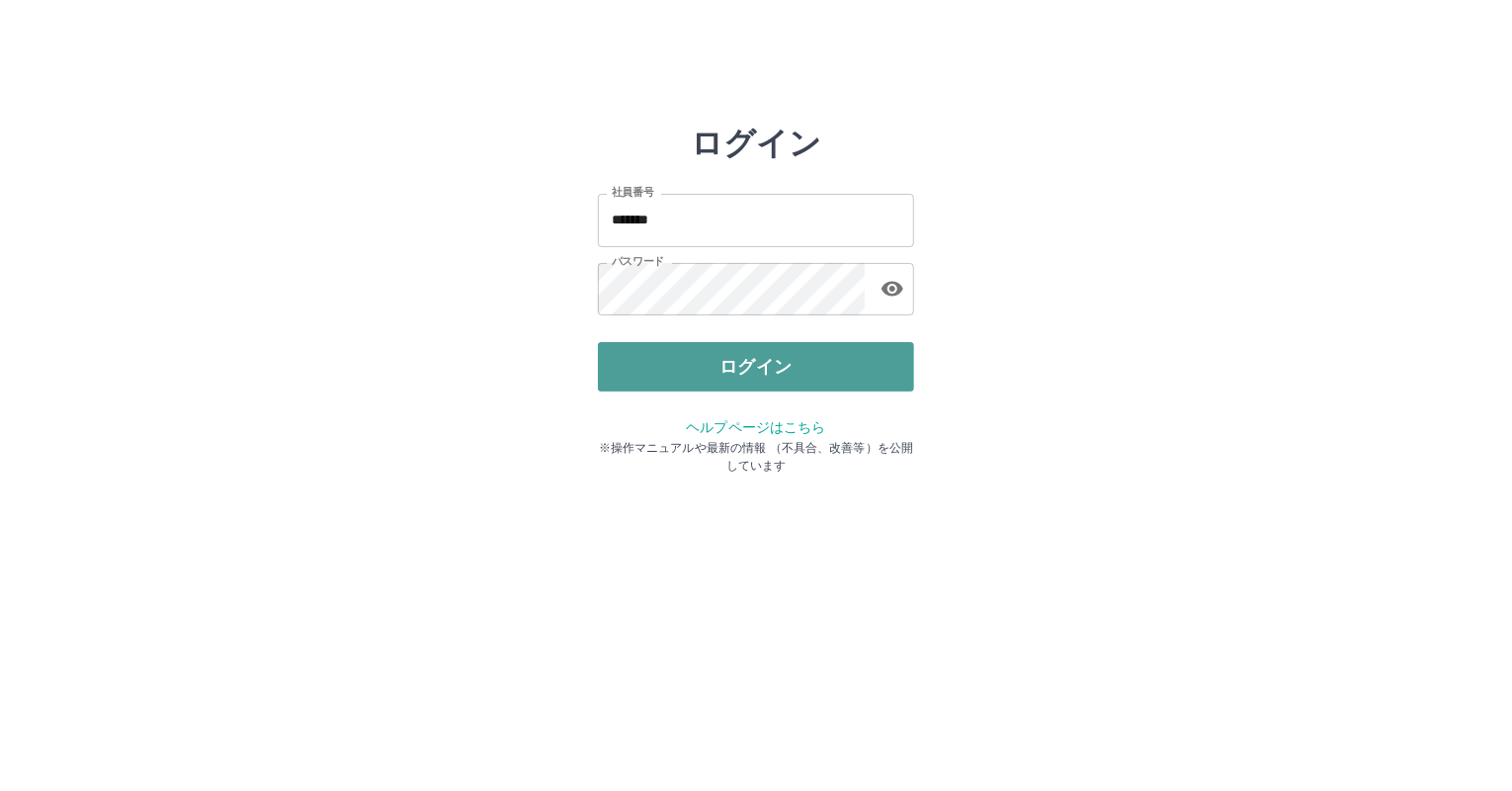 click on "ログイン" at bounding box center [756, 367] 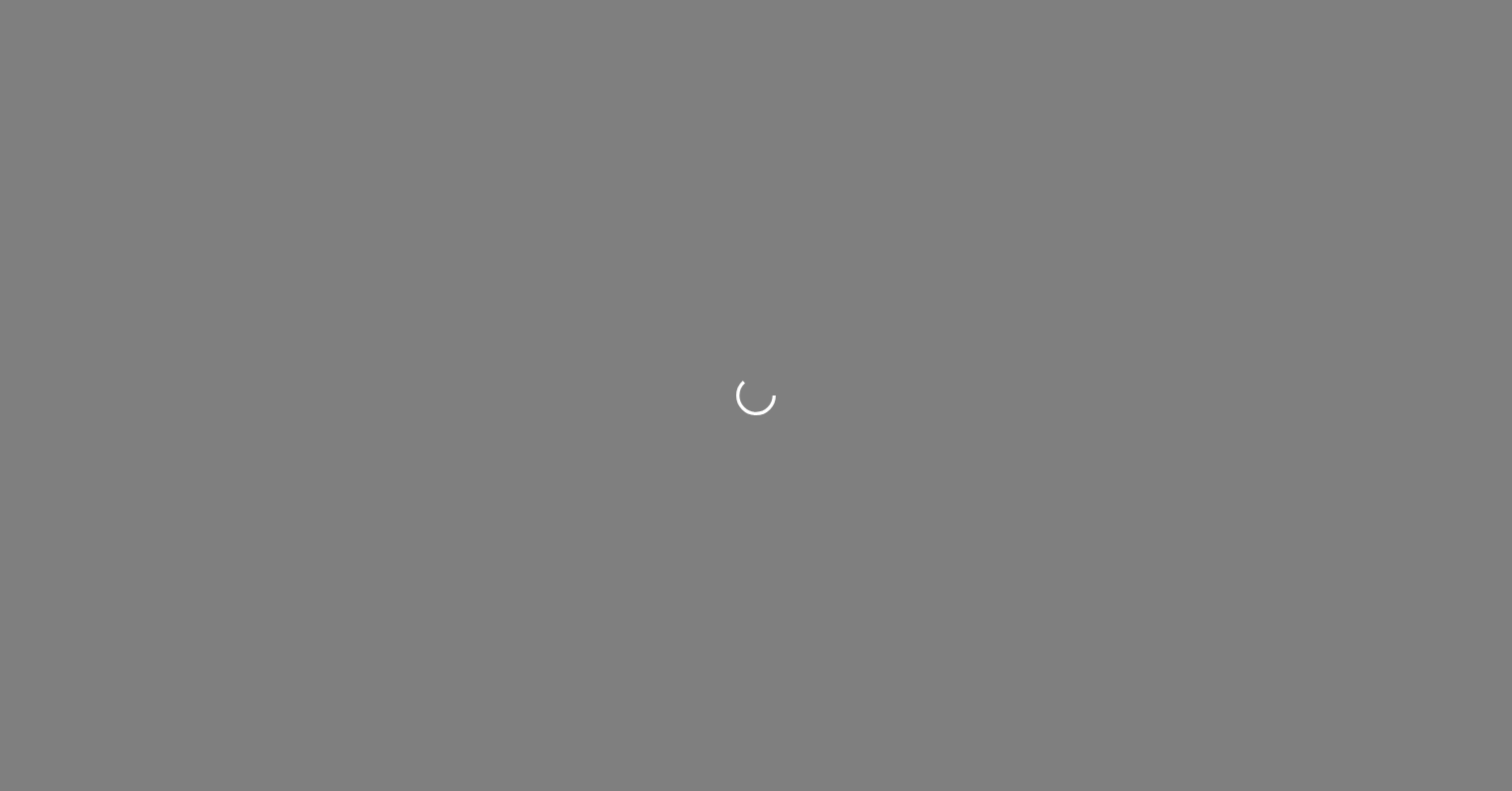 scroll, scrollTop: 0, scrollLeft: 0, axis: both 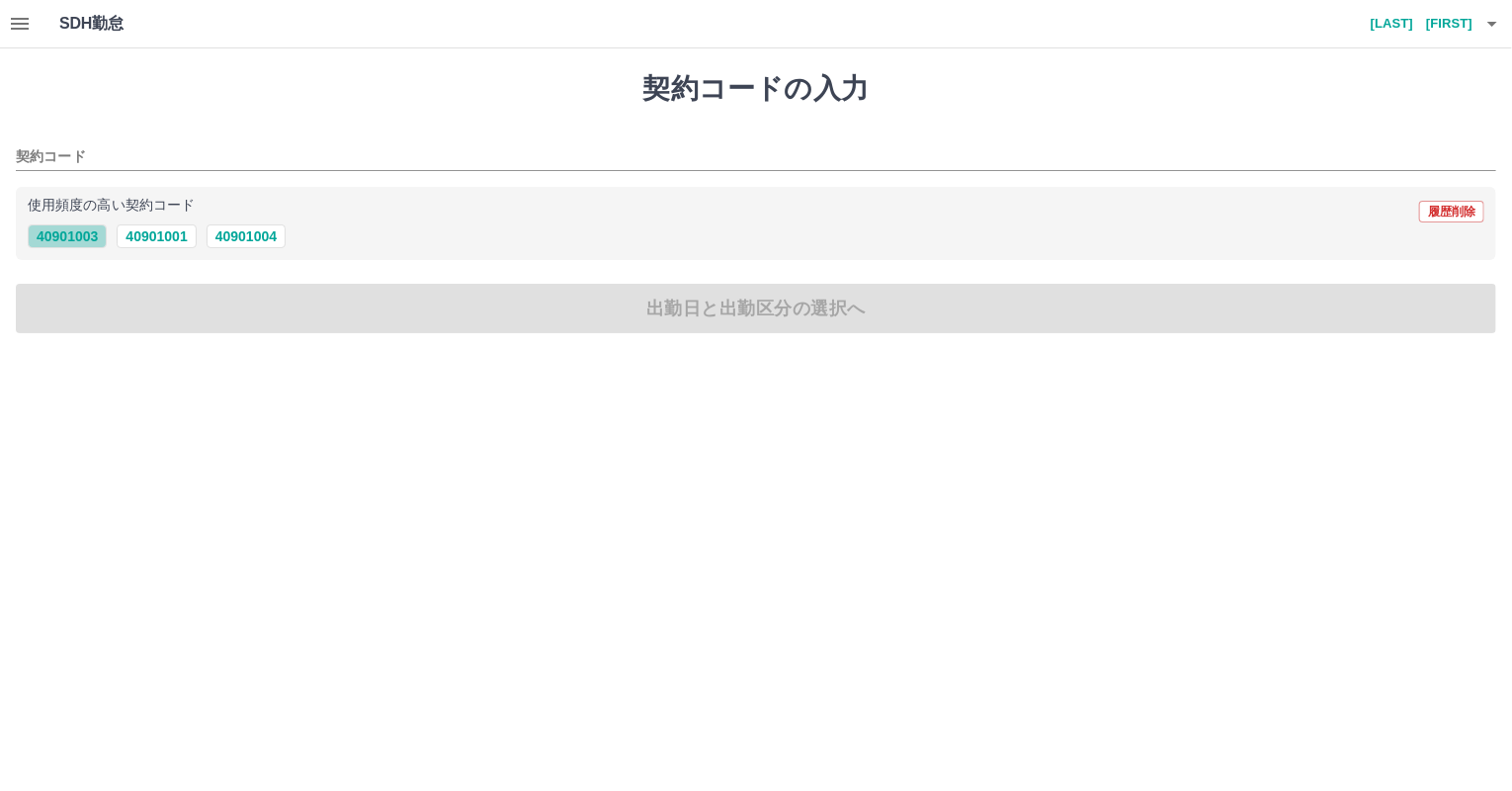 click on "40901003" at bounding box center (67, 236) 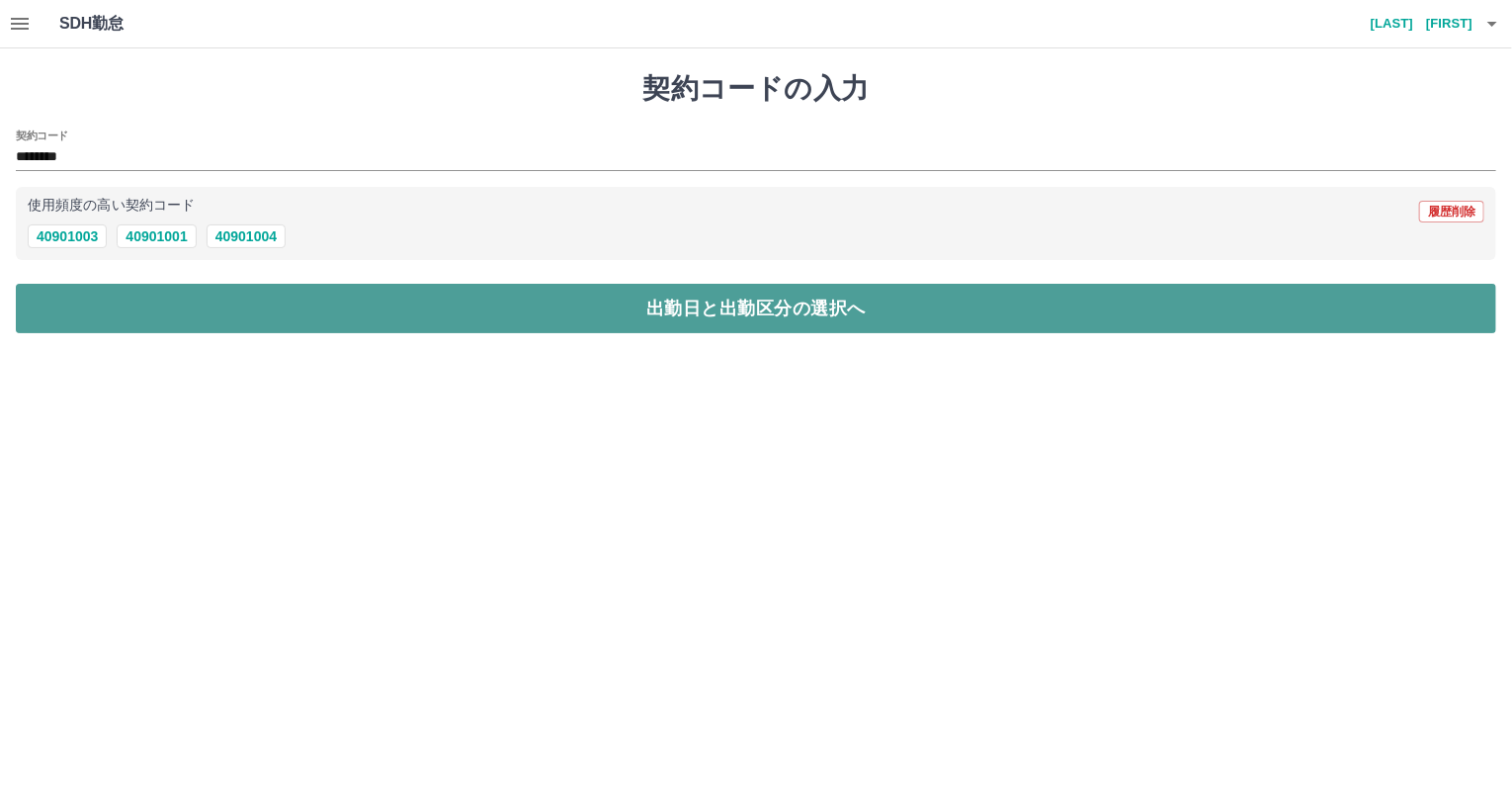 click on "出勤日と出勤区分の選択へ" at bounding box center (756, 308) 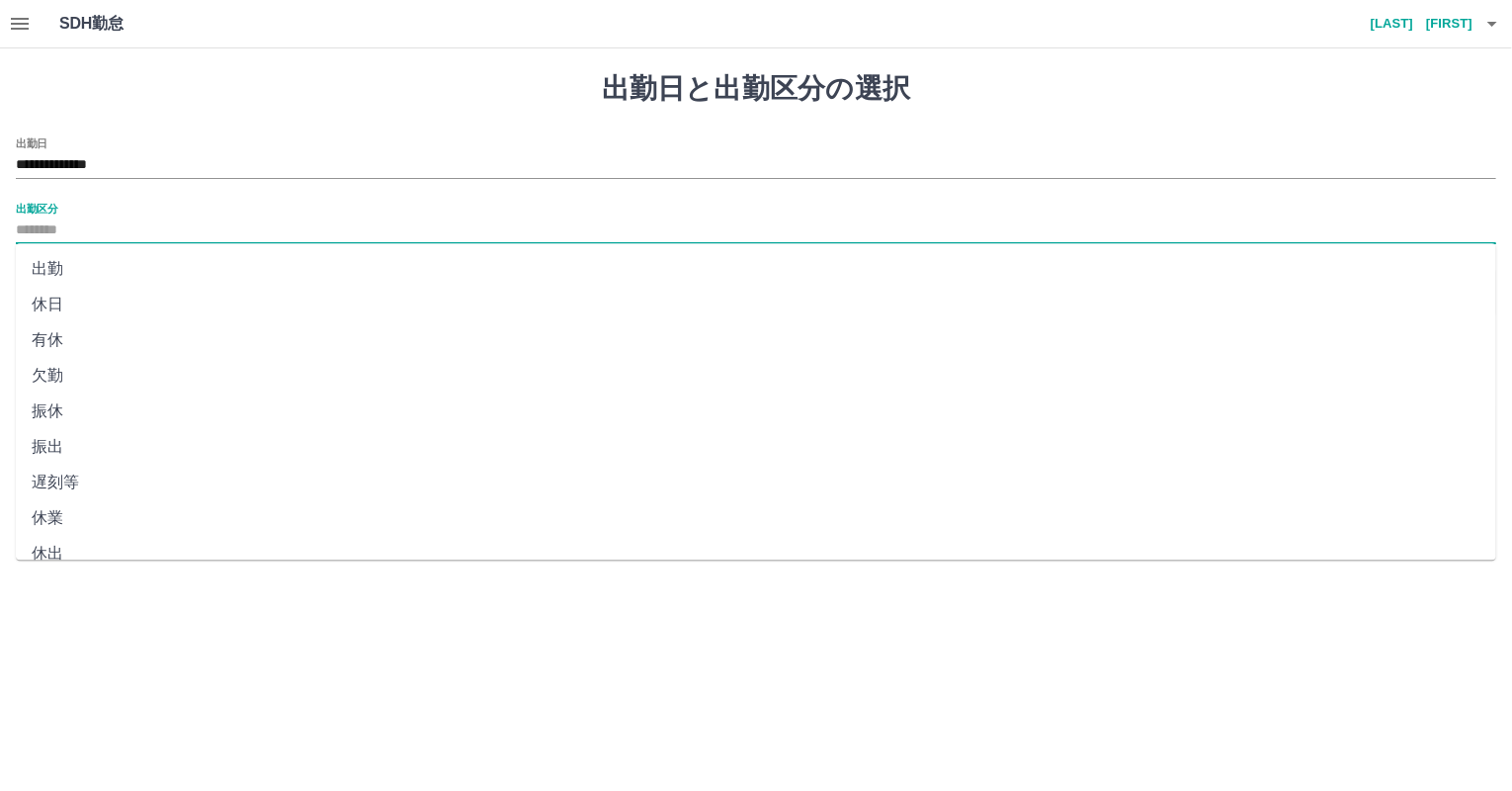 click on "出勤区分" at bounding box center (756, 230) 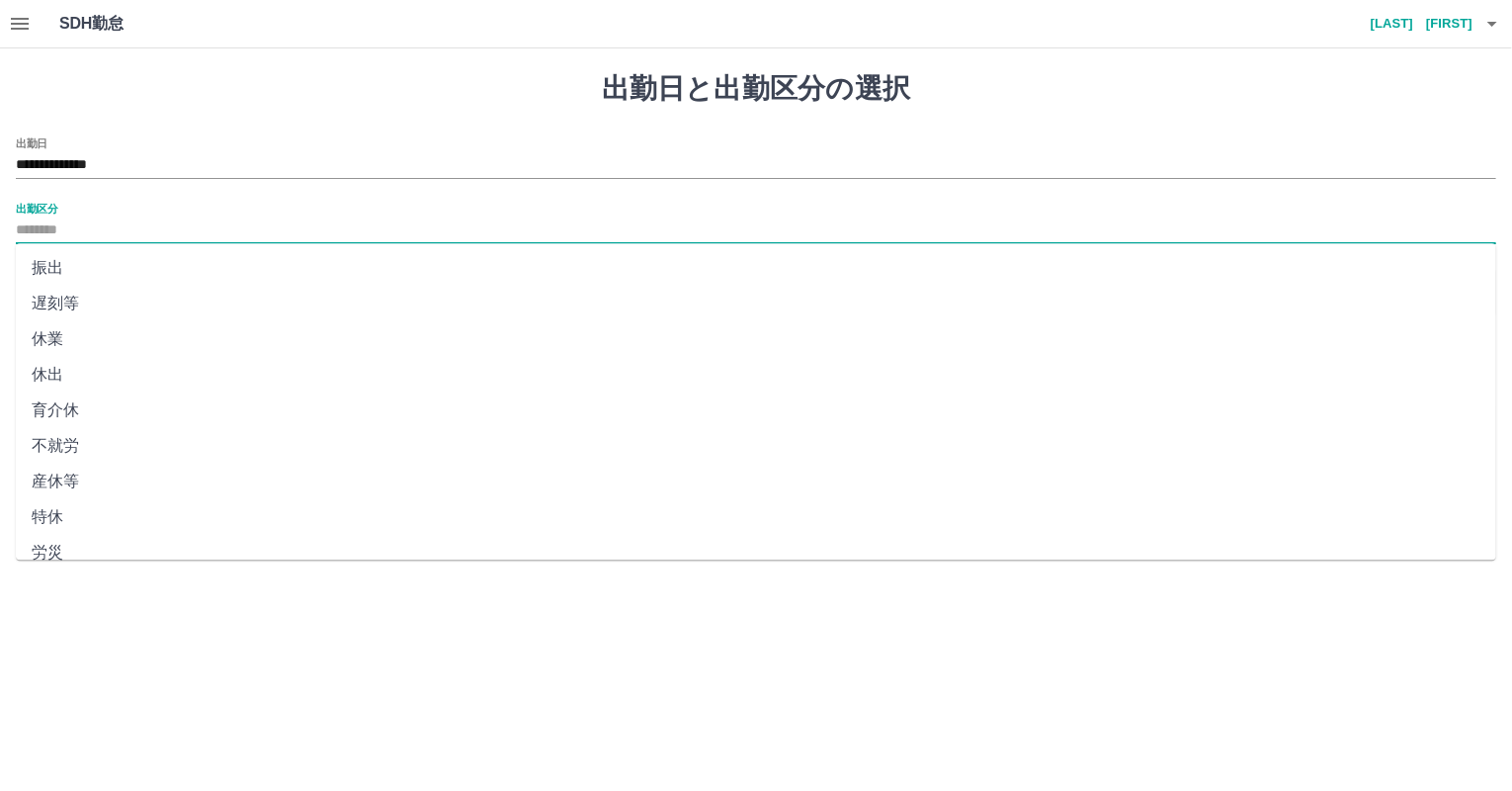 scroll, scrollTop: 340, scrollLeft: 0, axis: vertical 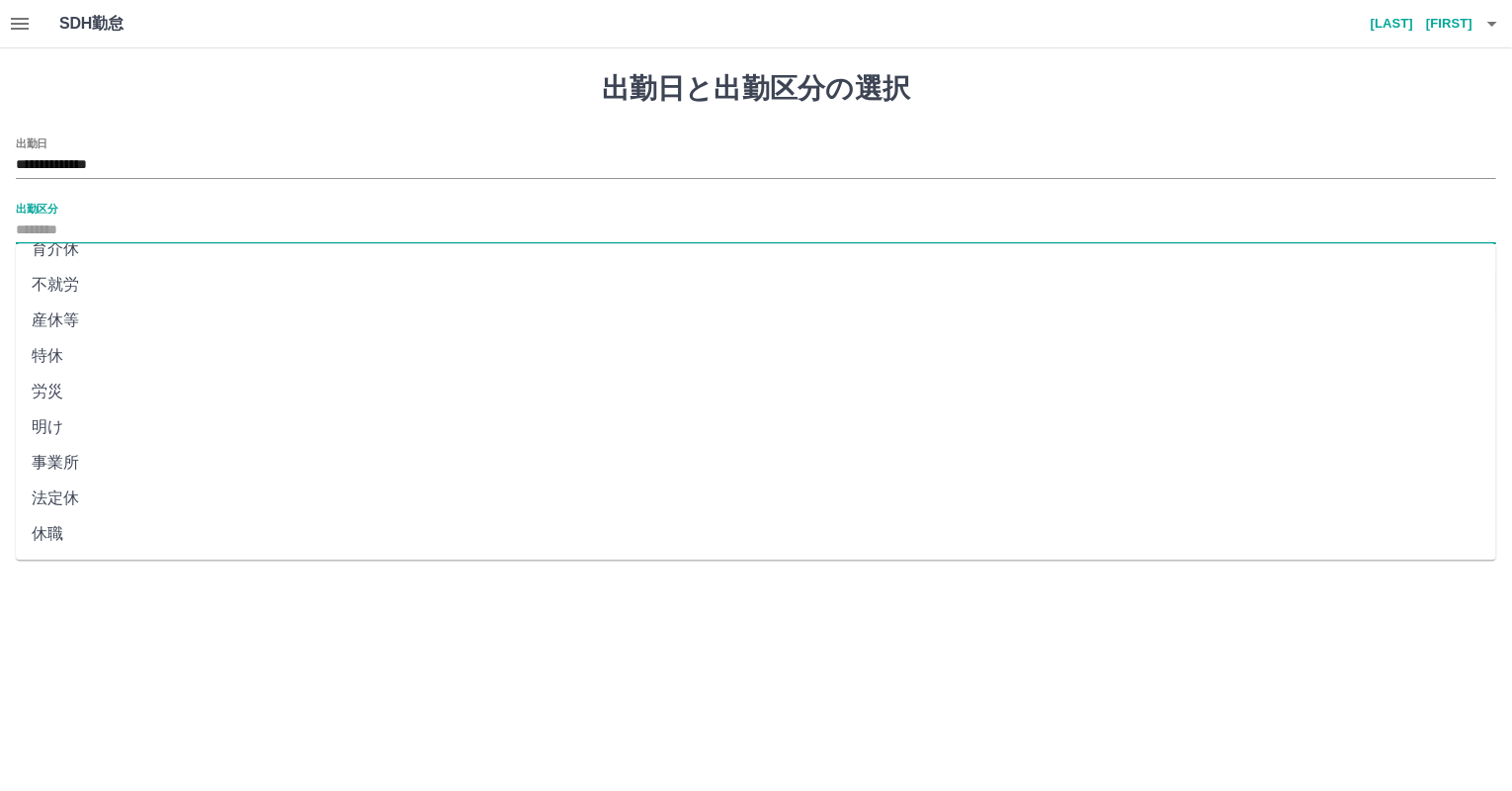 click on "法定休" at bounding box center [756, 498] 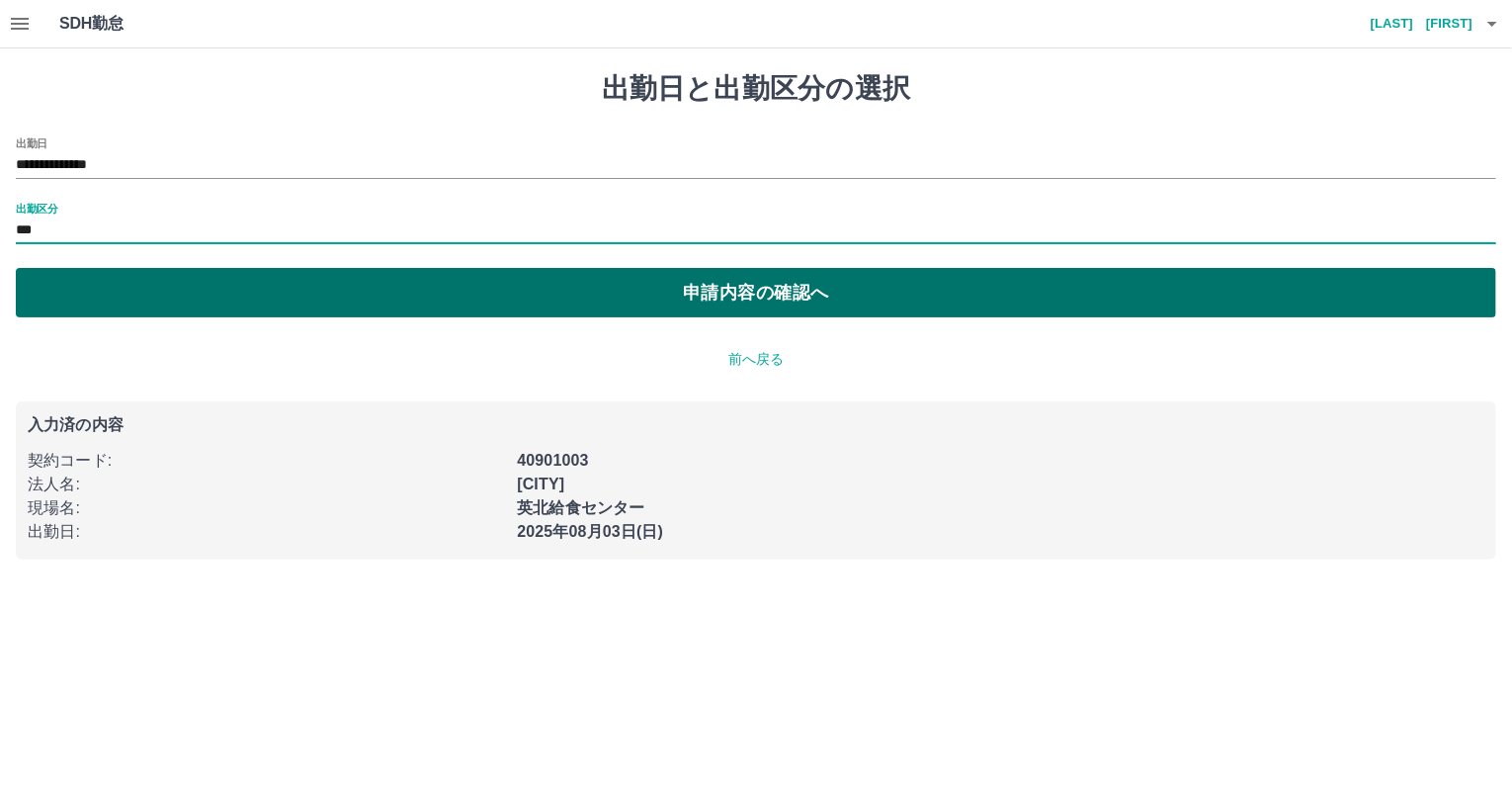 click on "申請内容の確認へ" at bounding box center (756, 293) 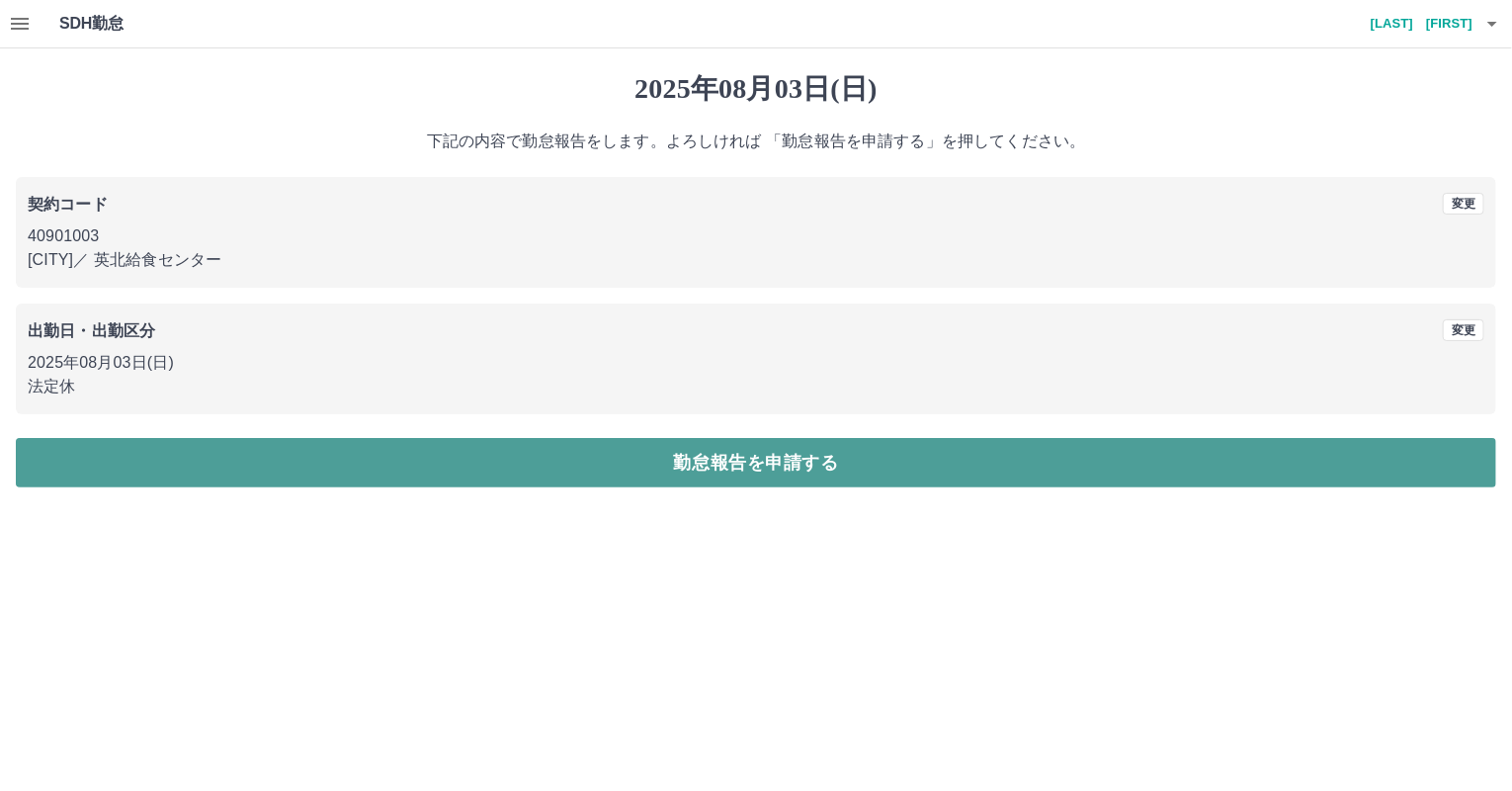 click on "勤怠報告を申請する" at bounding box center (756, 463) 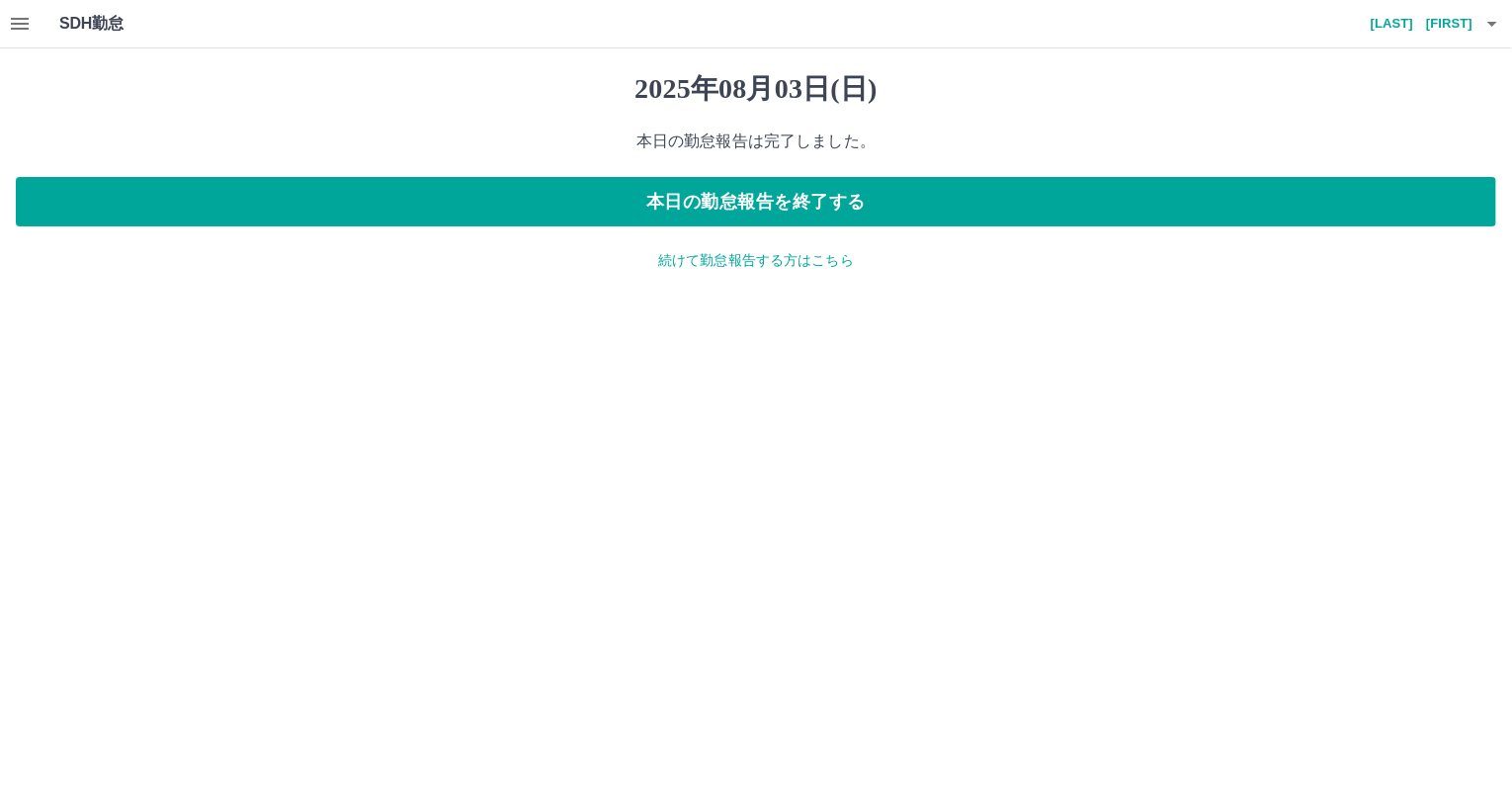 click on "続けて勤怠報告する方はこちら" at bounding box center (756, 260) 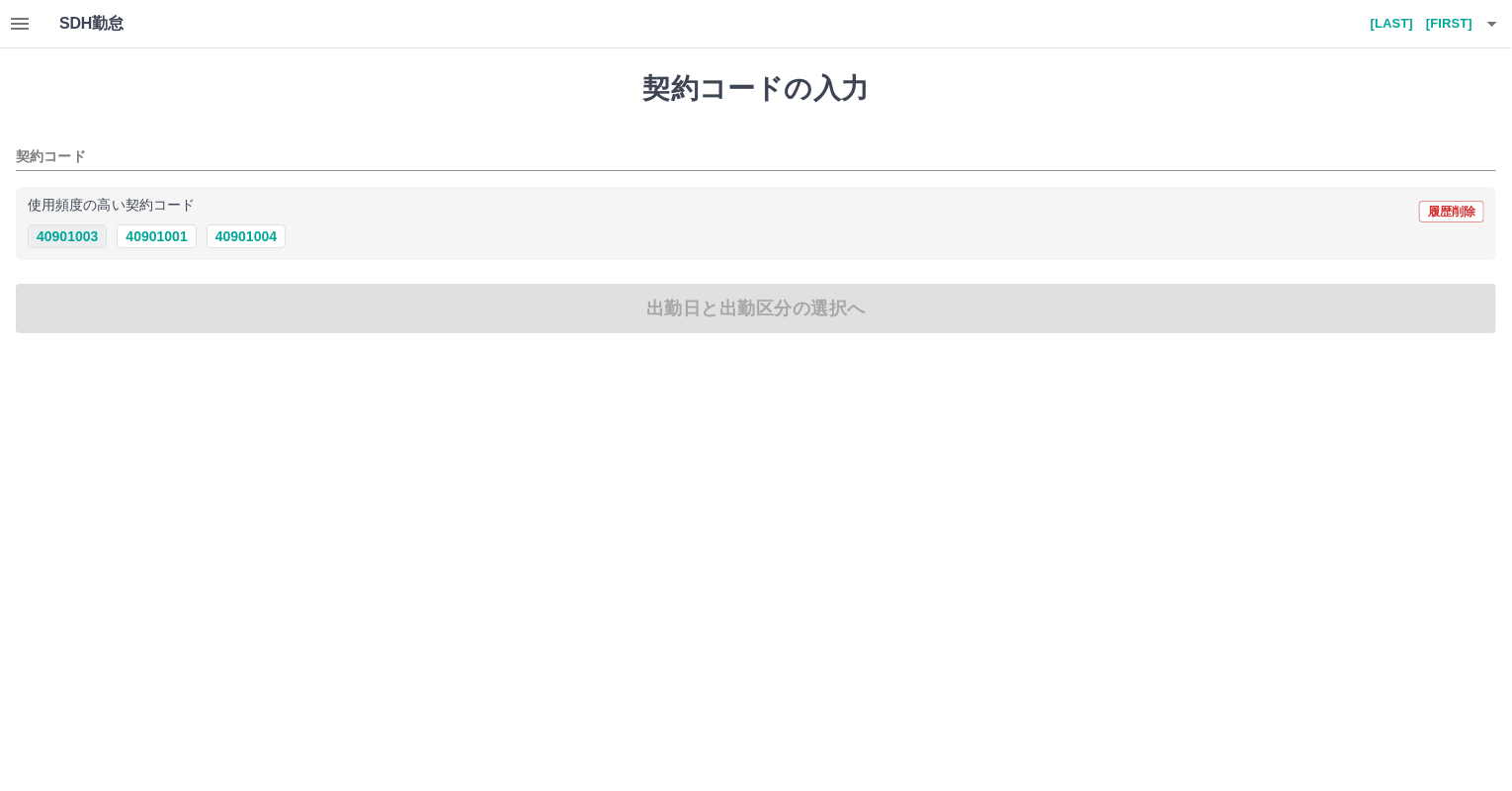 click on "40901003" at bounding box center (67, 236) 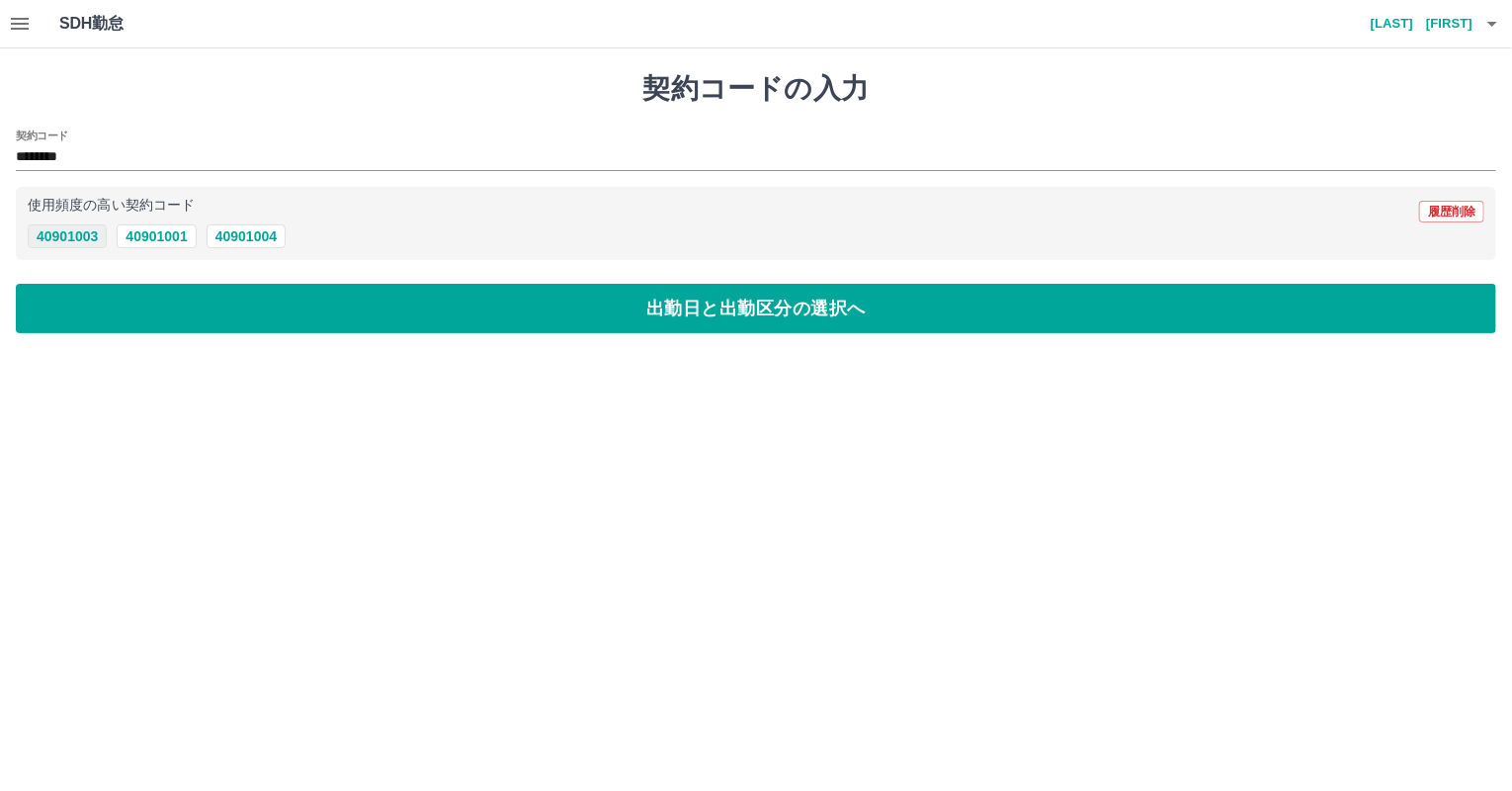 type on "********" 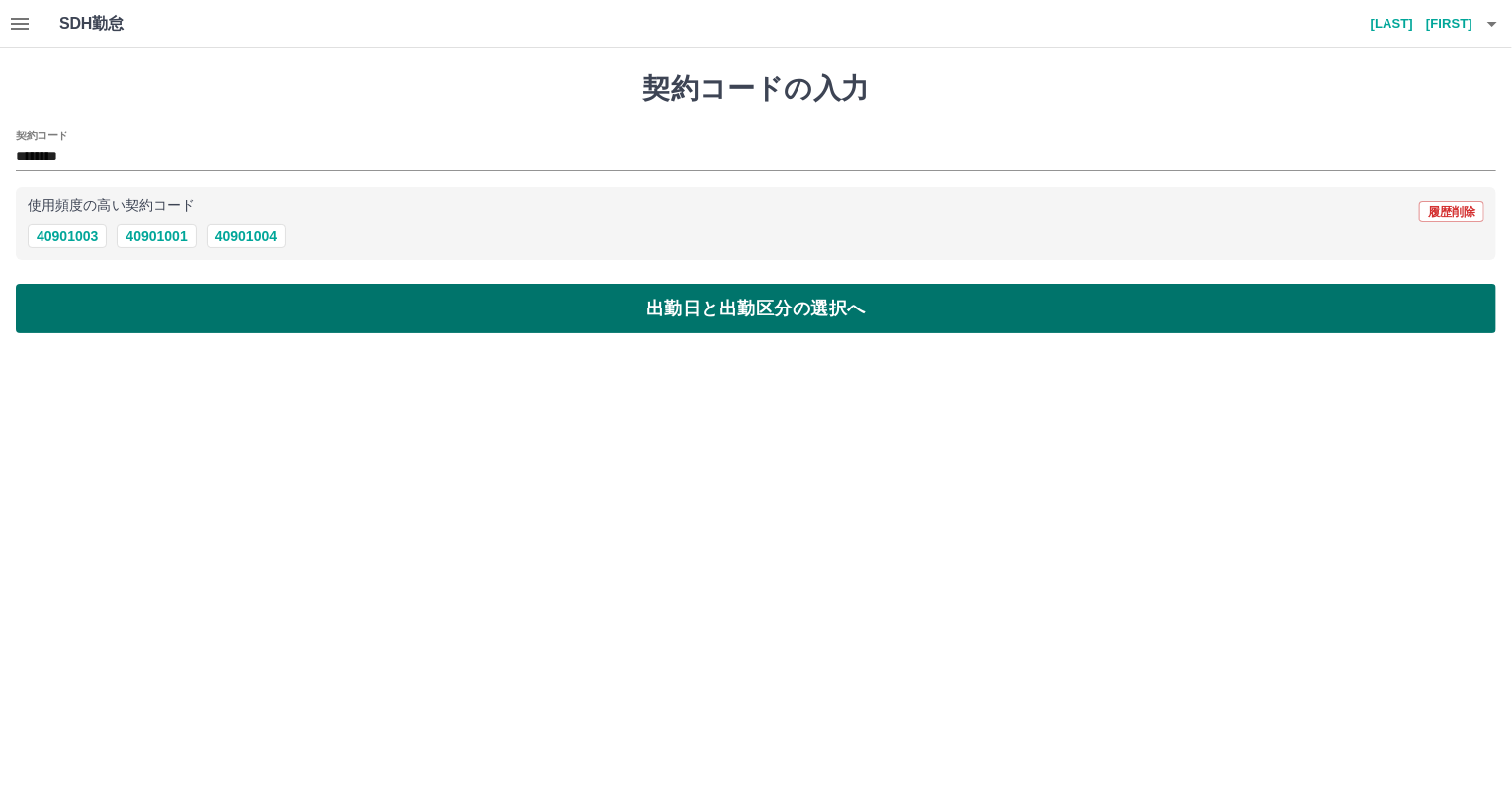 click on "出勤日と出勤区分の選択へ" at bounding box center (756, 308) 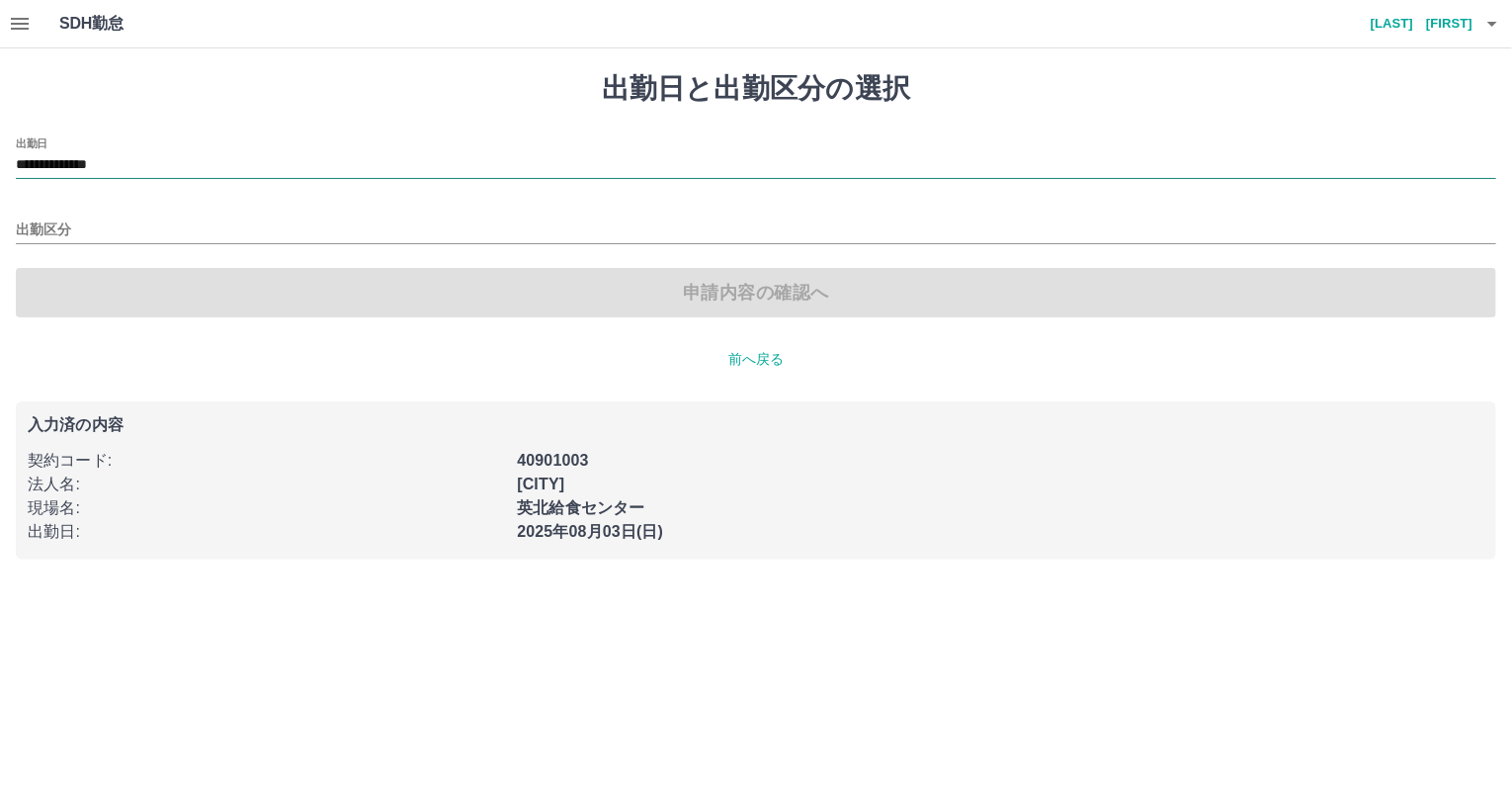 click on "**********" at bounding box center [756, 165] 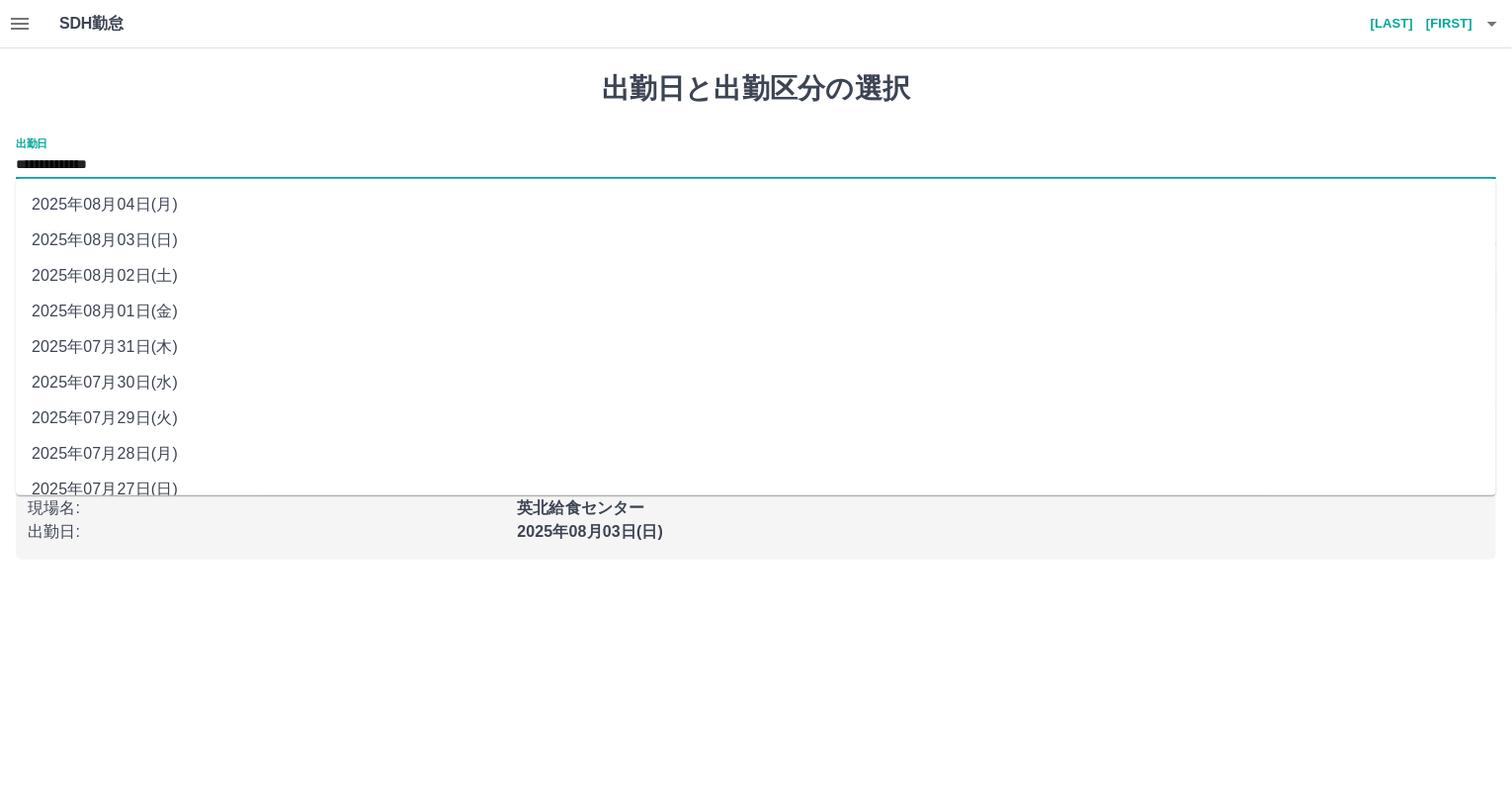 click on "2025年08月04日(月)" at bounding box center [756, 205] 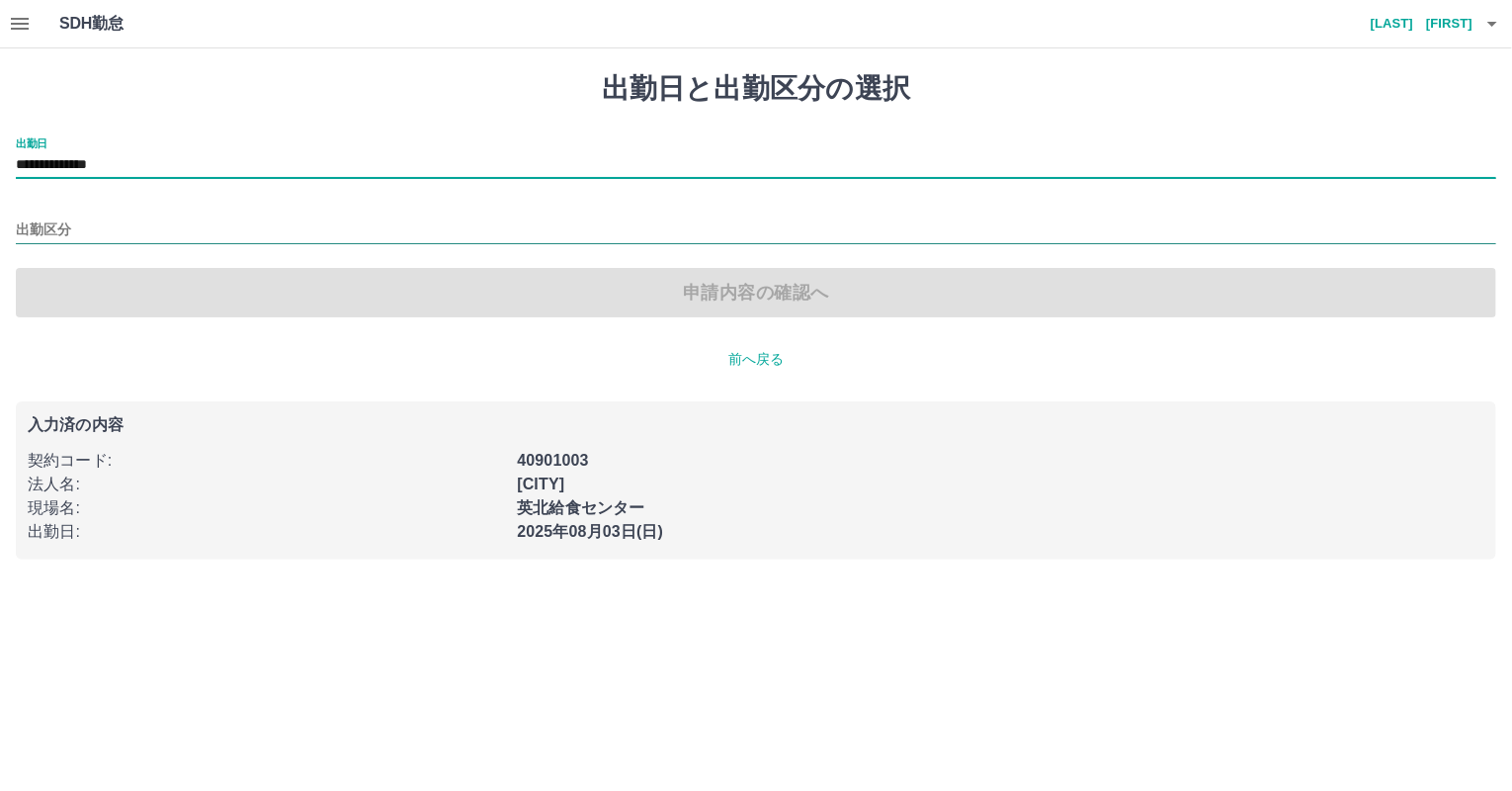 click on "出勤区分" at bounding box center (756, 230) 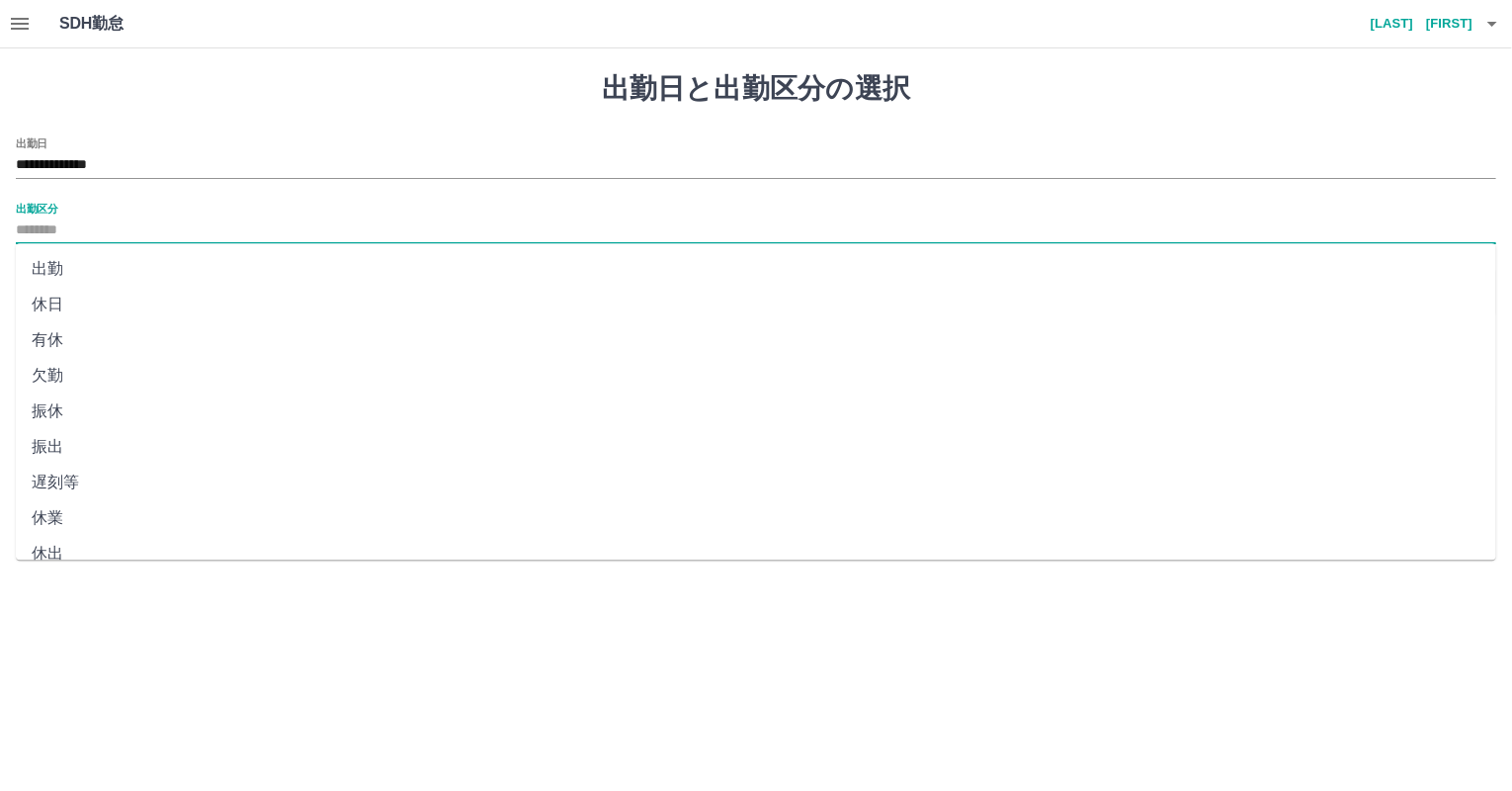 click on "休日" at bounding box center [756, 305] 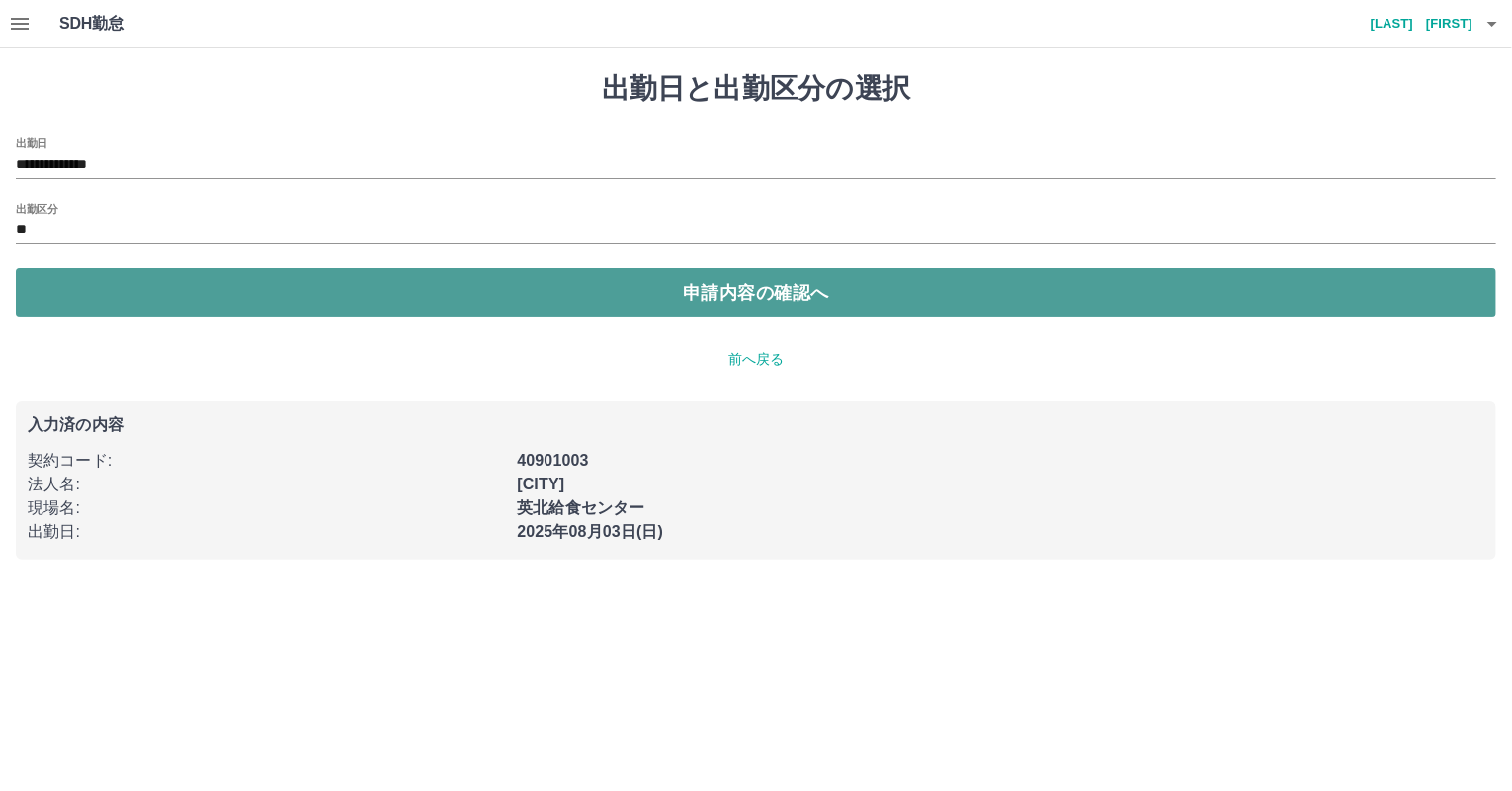 click on "申請内容の確認へ" at bounding box center (756, 293) 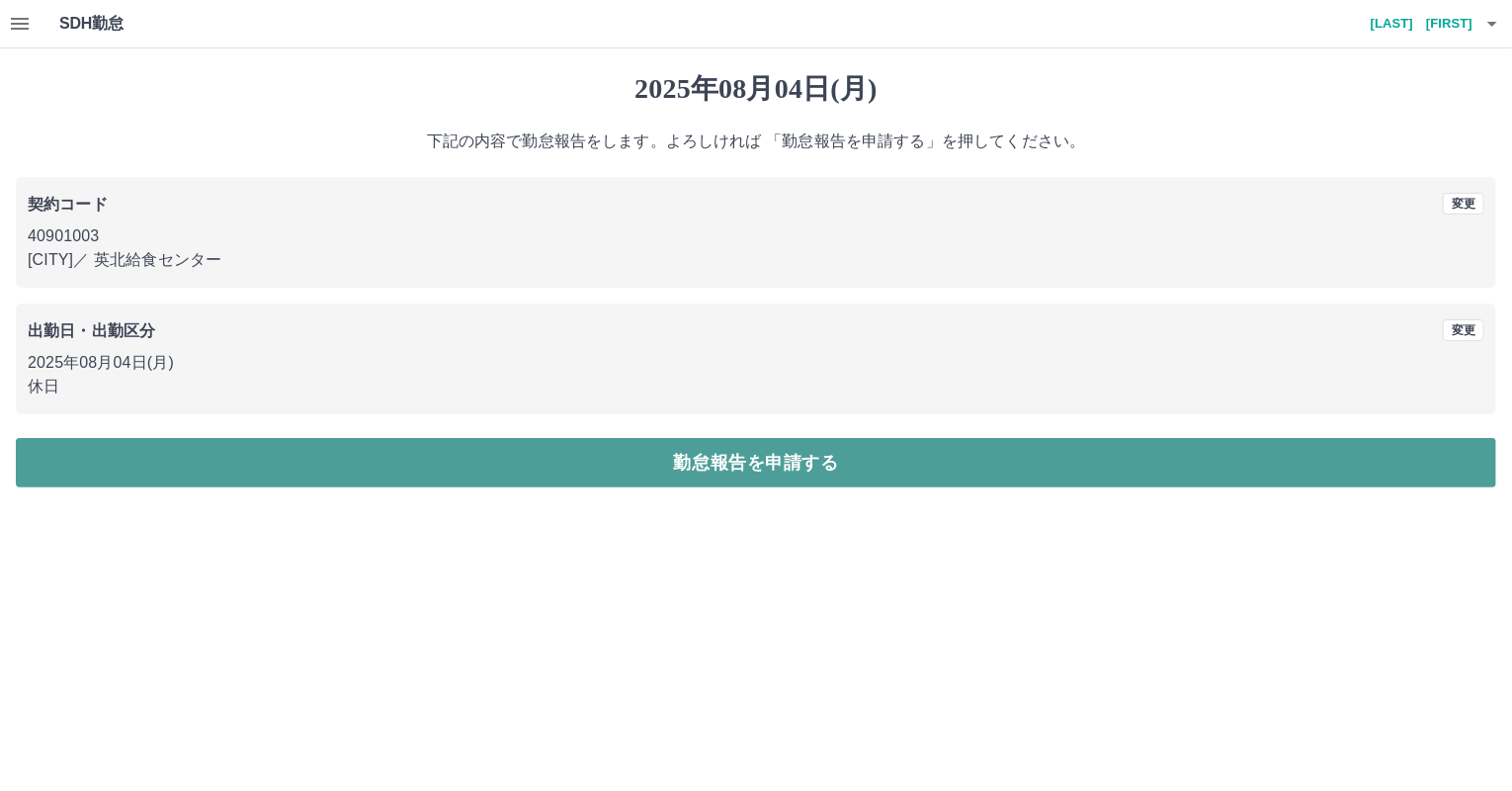 click on "勤怠報告を申請する" at bounding box center (756, 463) 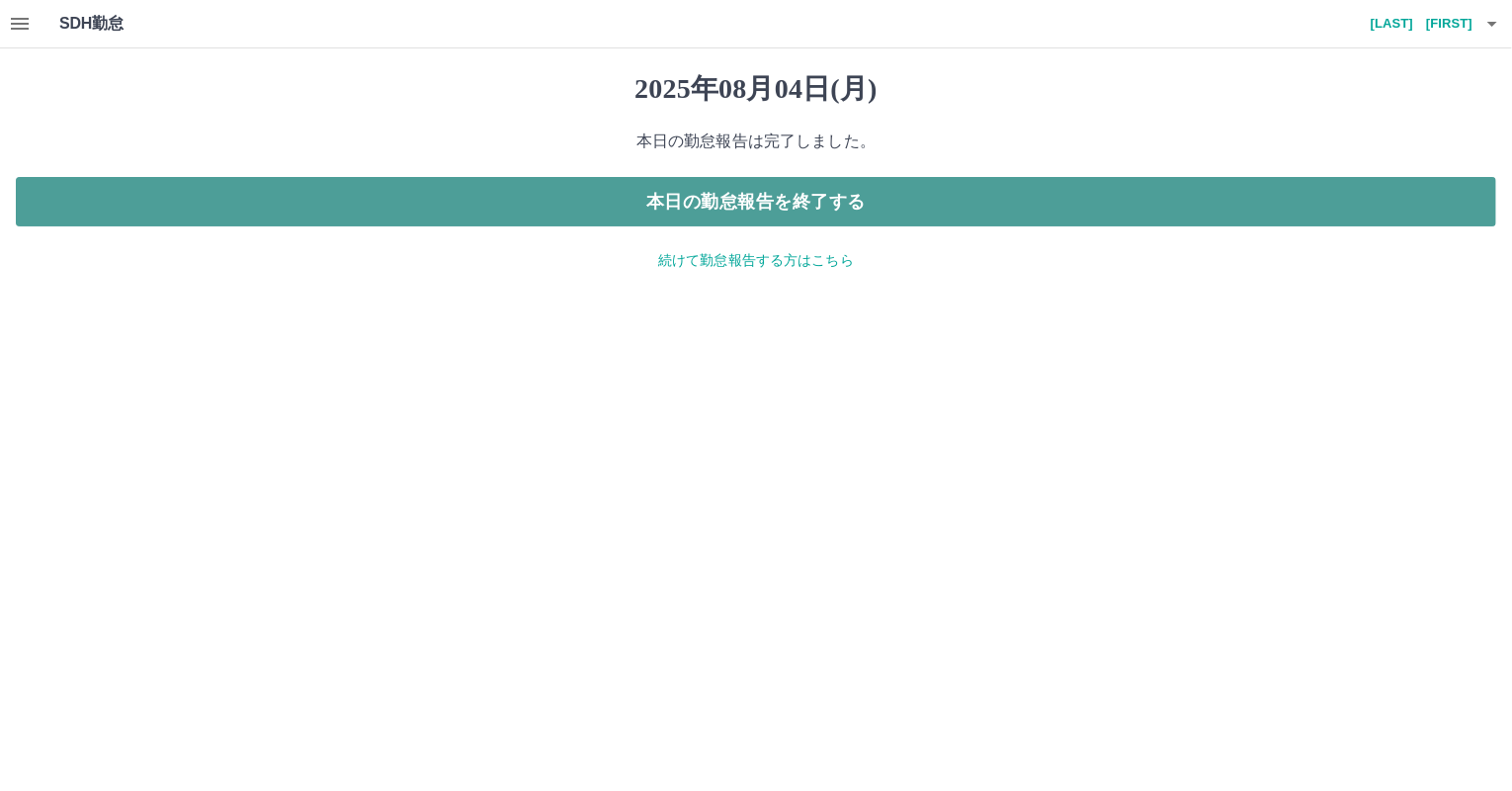click on "本日の勤怠報告を終了する" at bounding box center [756, 202] 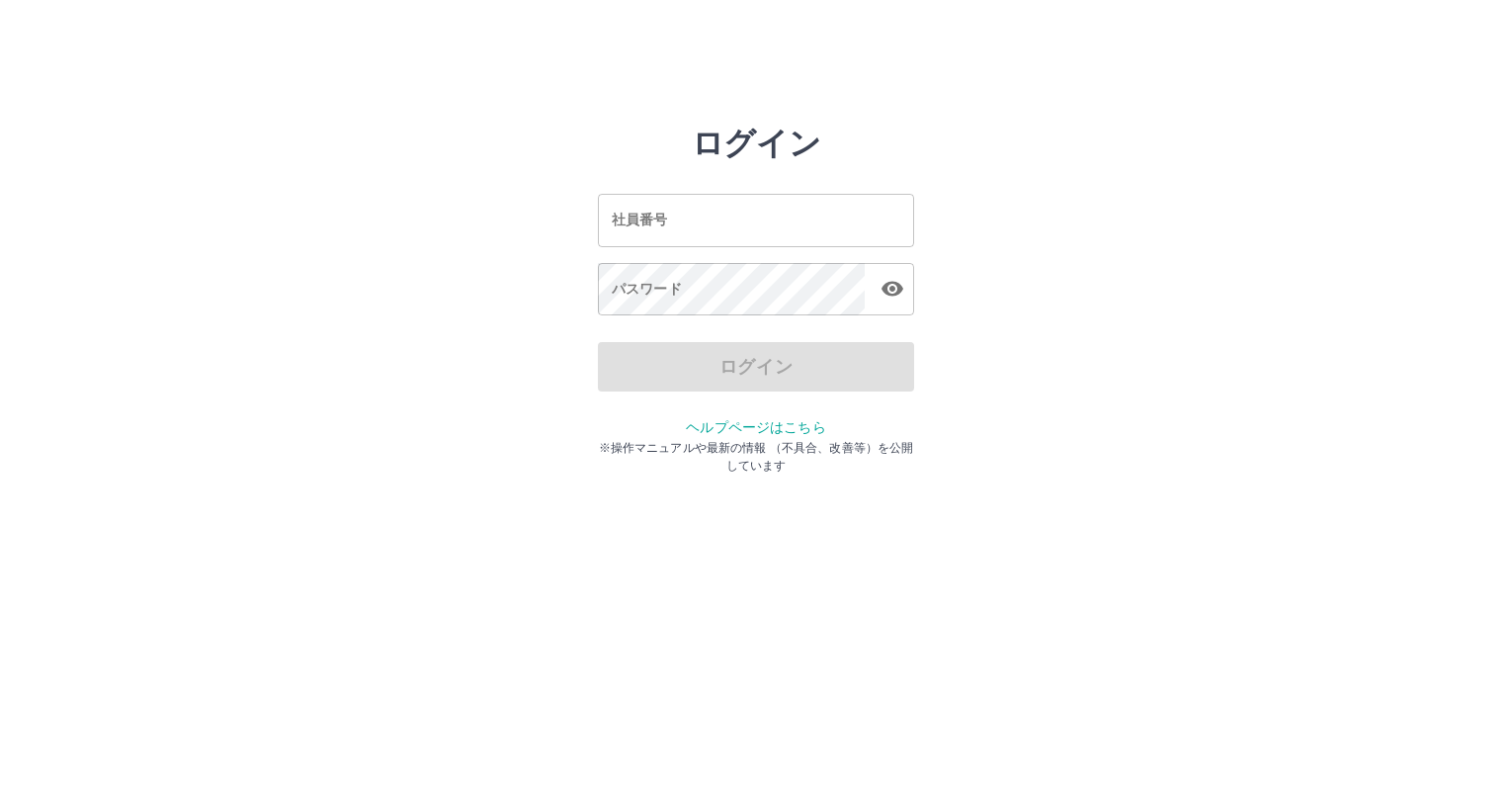 scroll, scrollTop: 0, scrollLeft: 0, axis: both 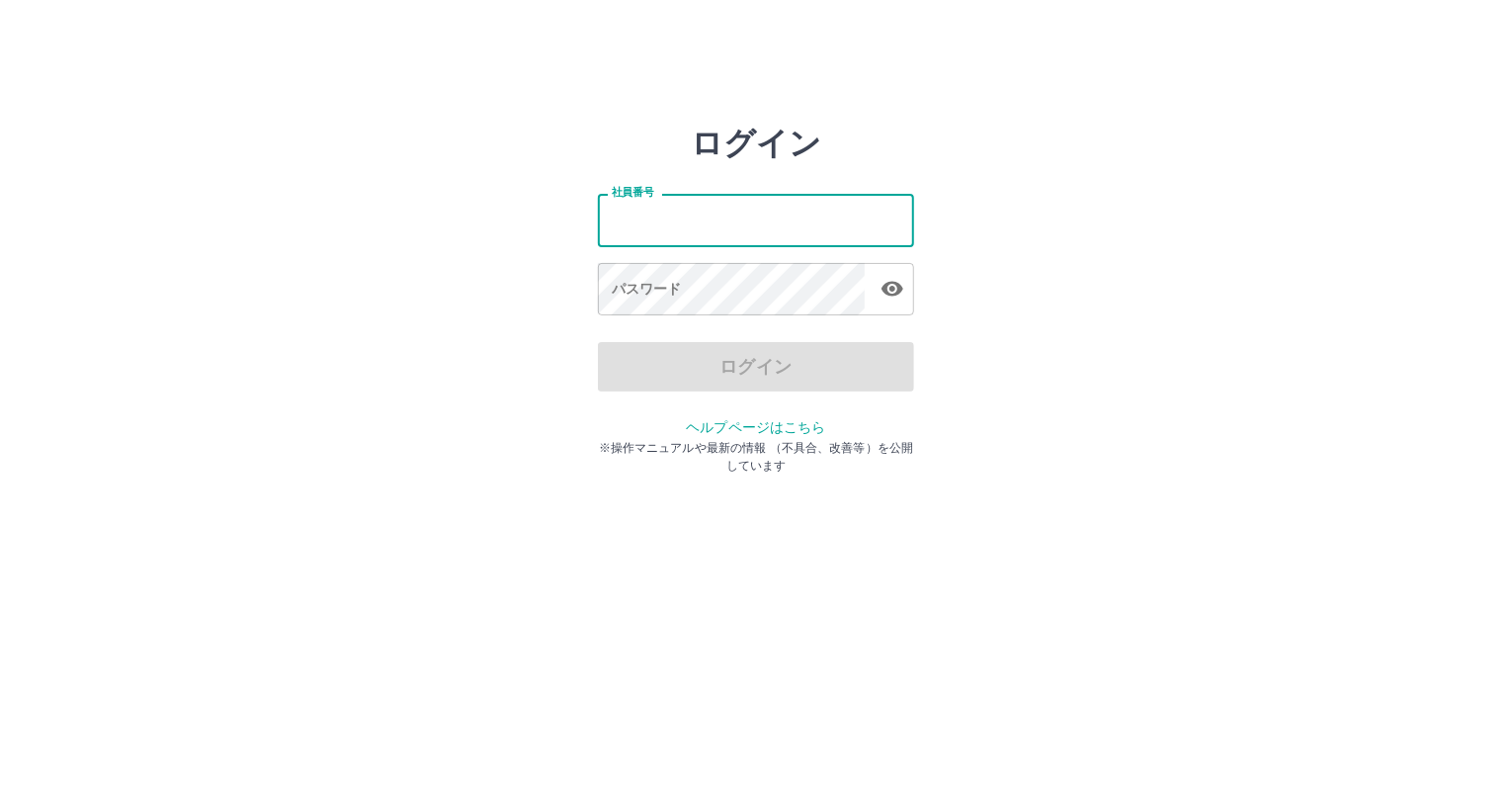 click on "社員番号" at bounding box center [756, 220] 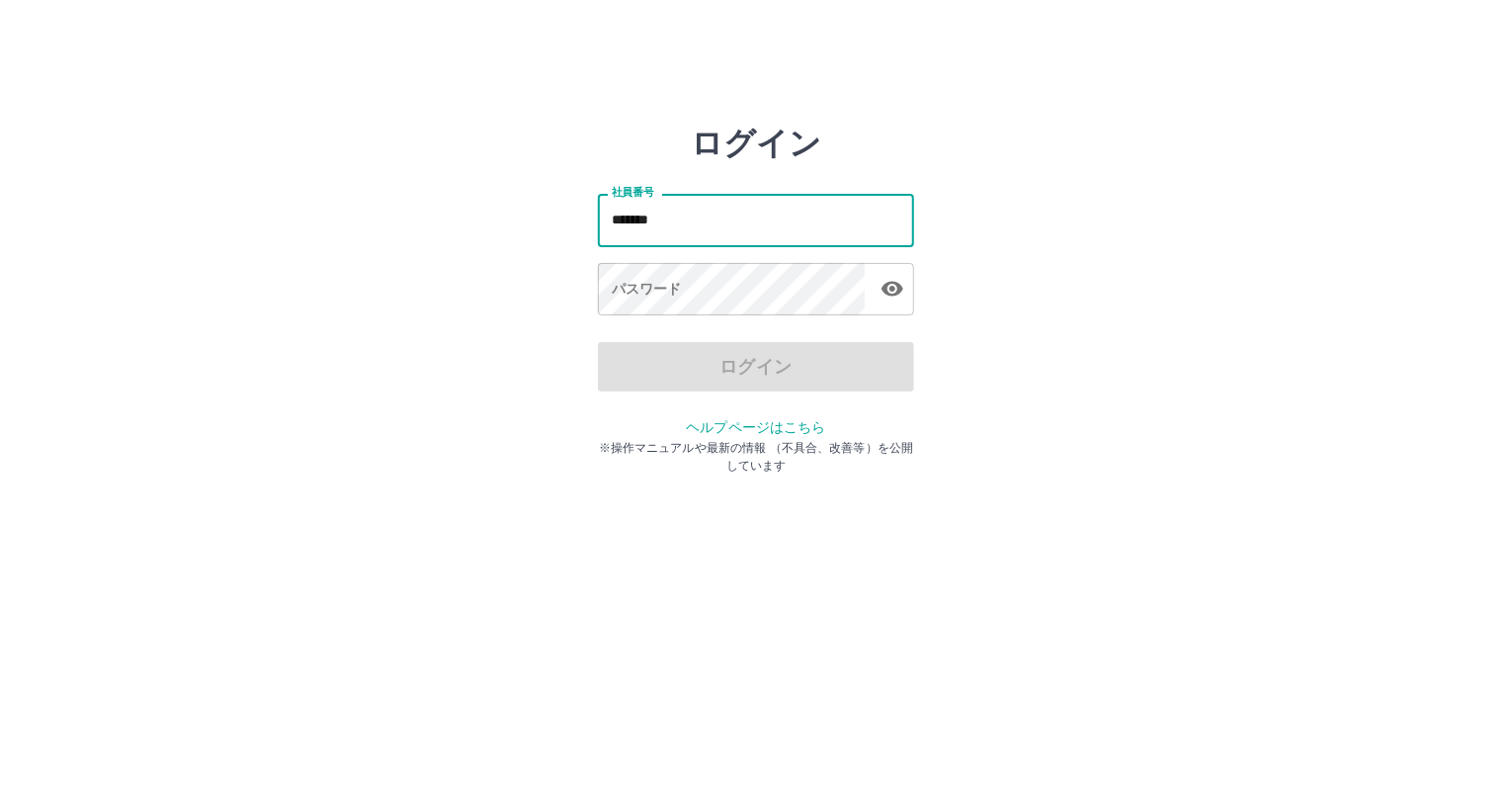 type on "*******" 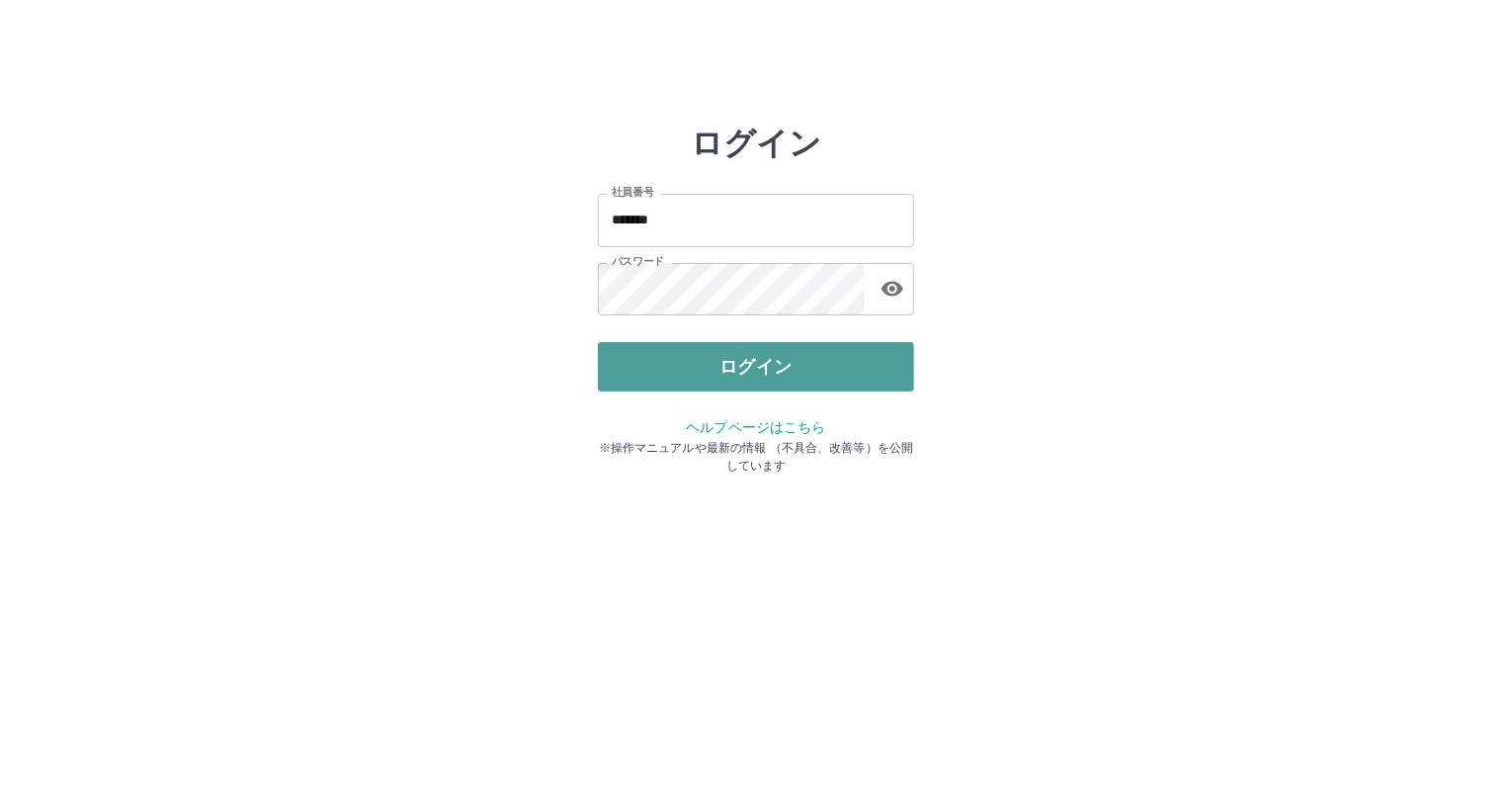 click on "ログイン" at bounding box center (756, 367) 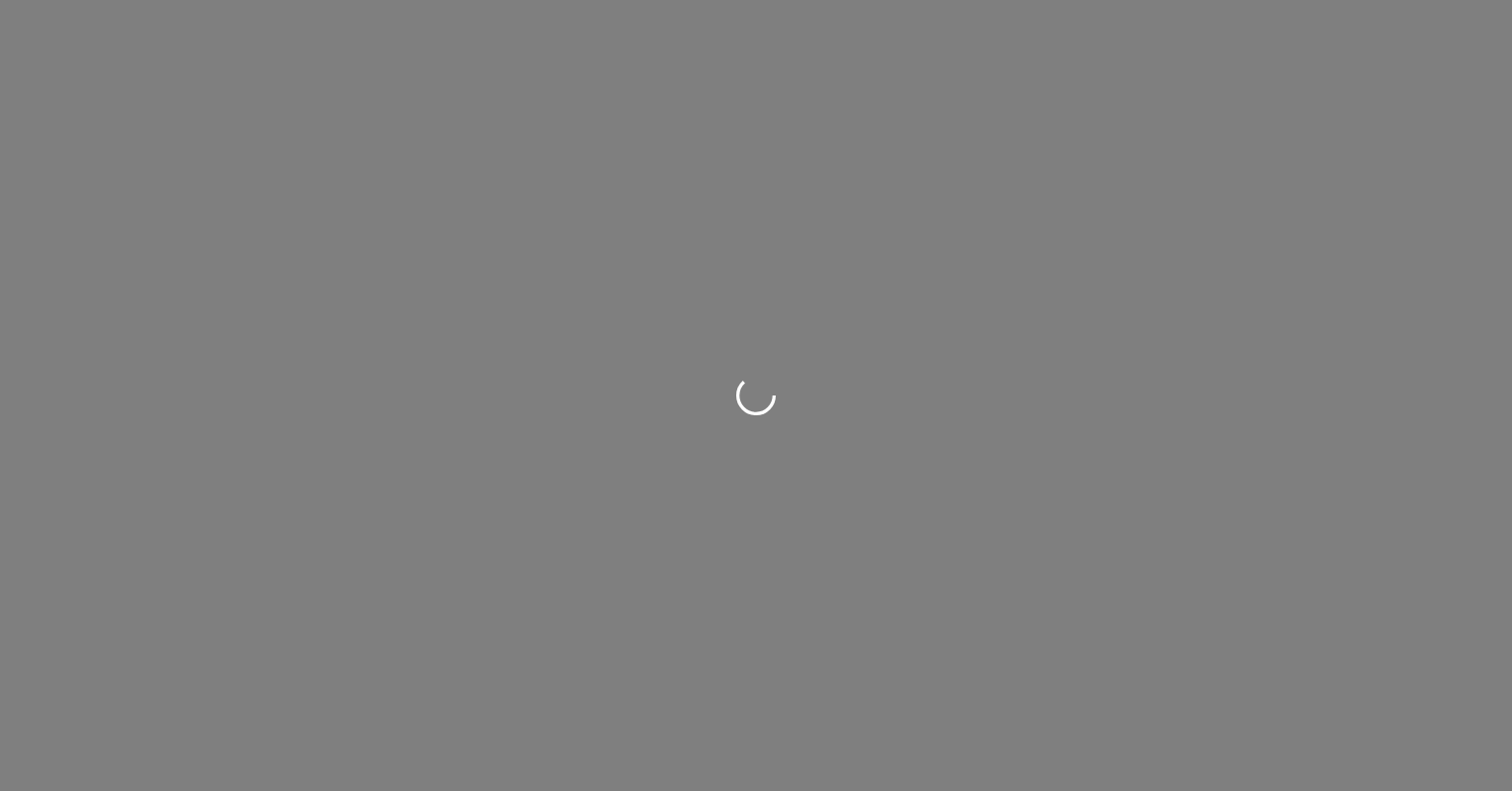 scroll, scrollTop: 0, scrollLeft: 0, axis: both 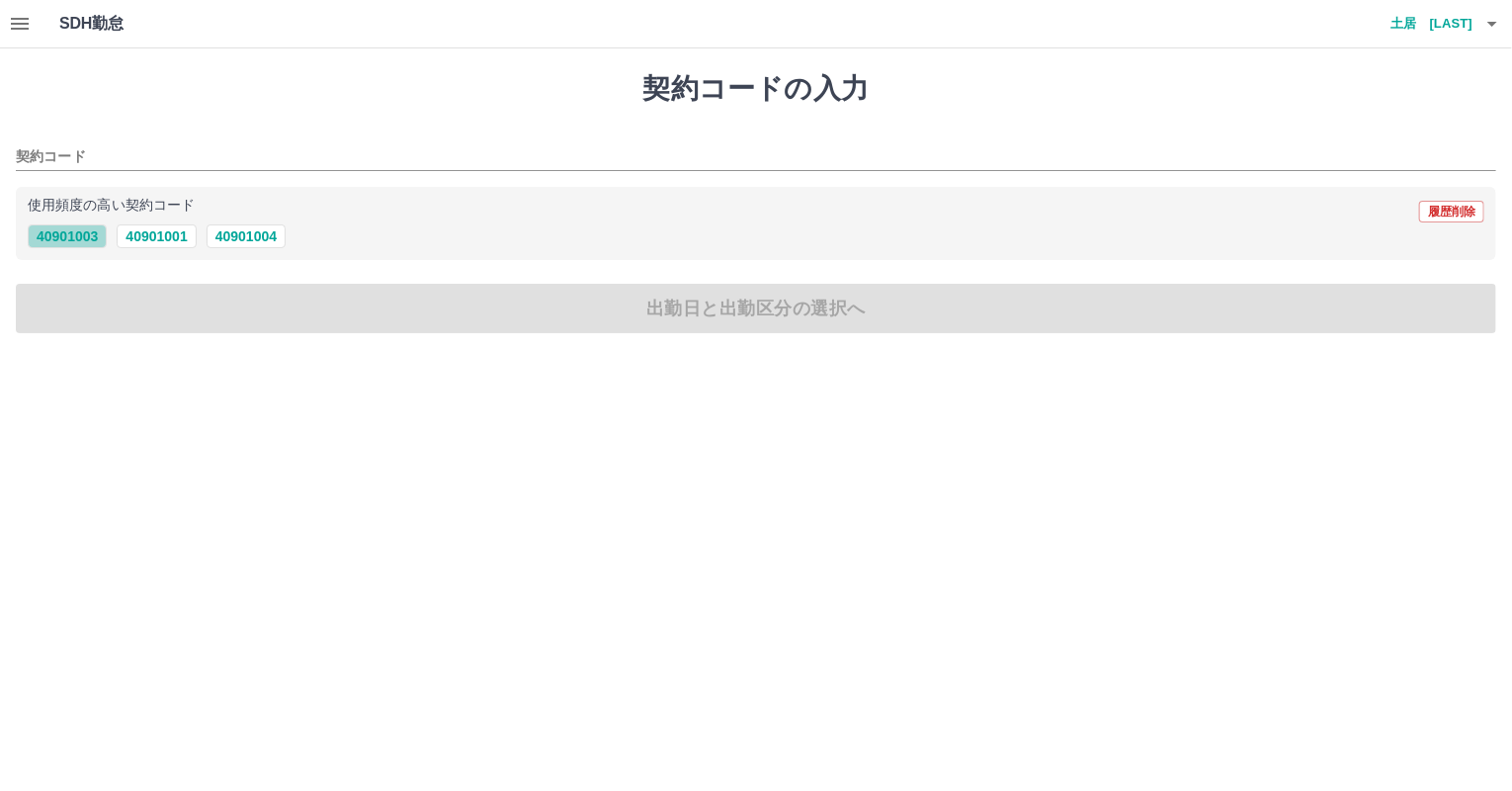 click on "40901003" at bounding box center [67, 236] 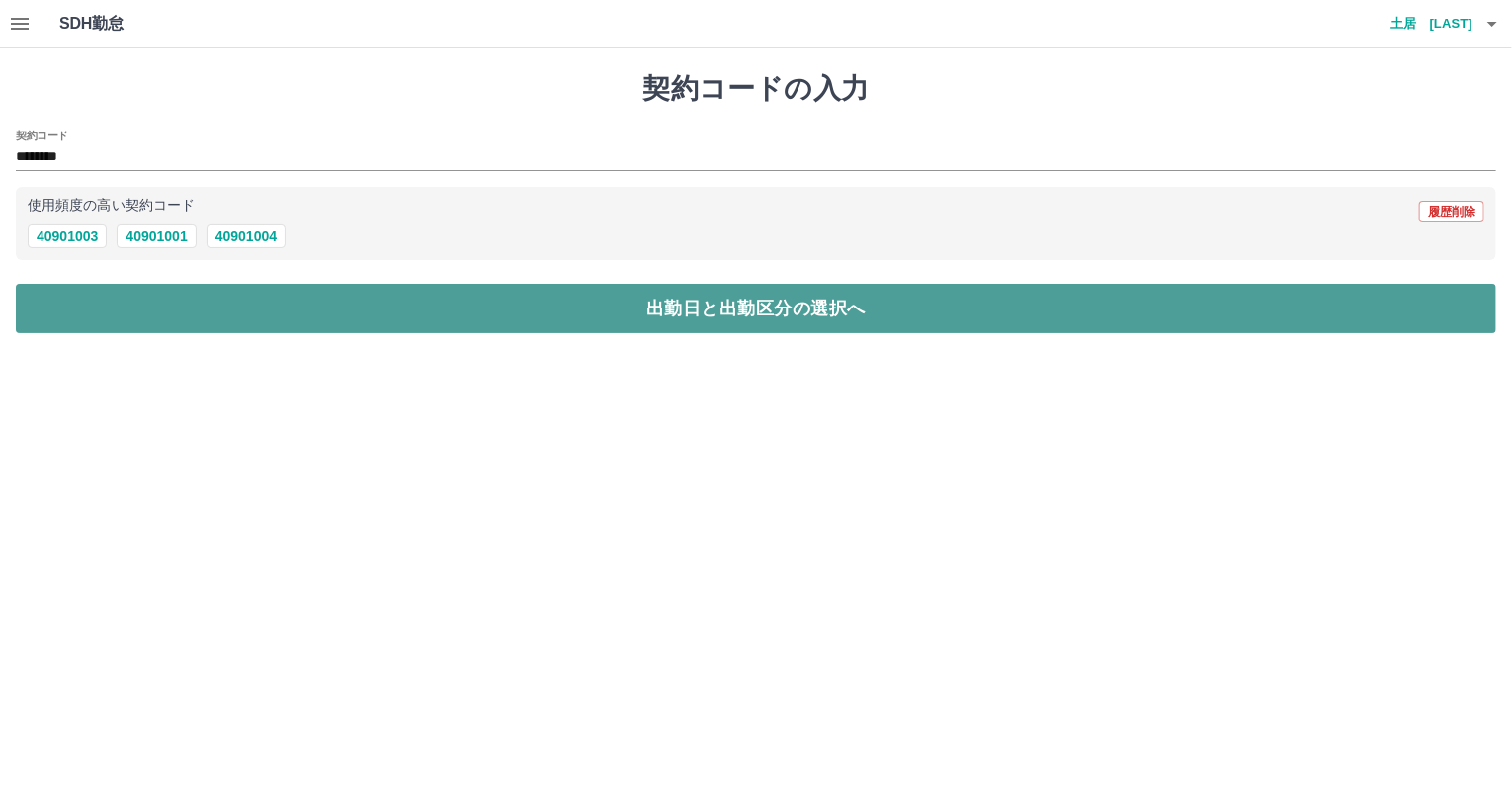 click on "出勤日と出勤区分の選択へ" at bounding box center [756, 308] 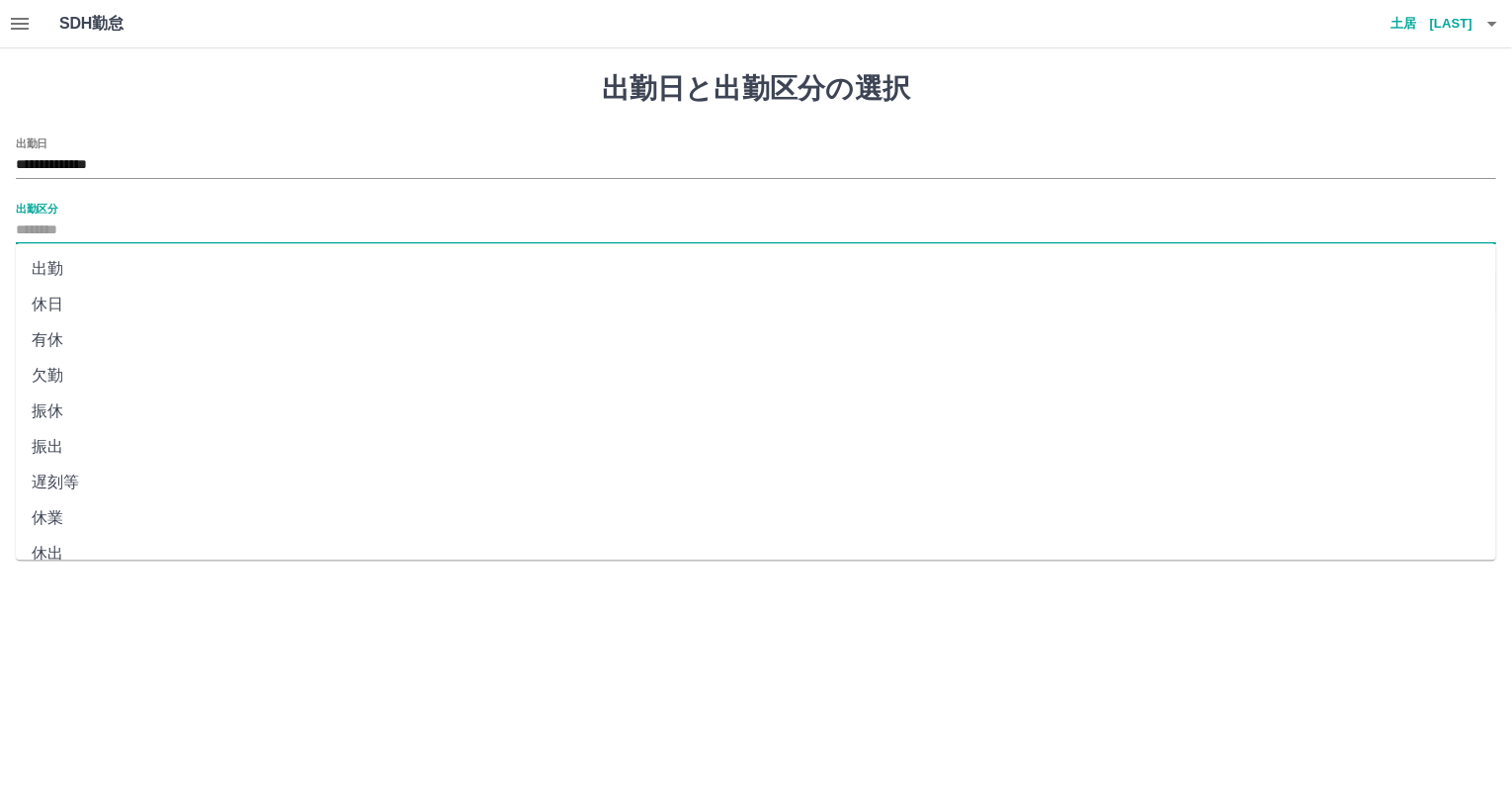 click on "出勤区分" at bounding box center (756, 230) 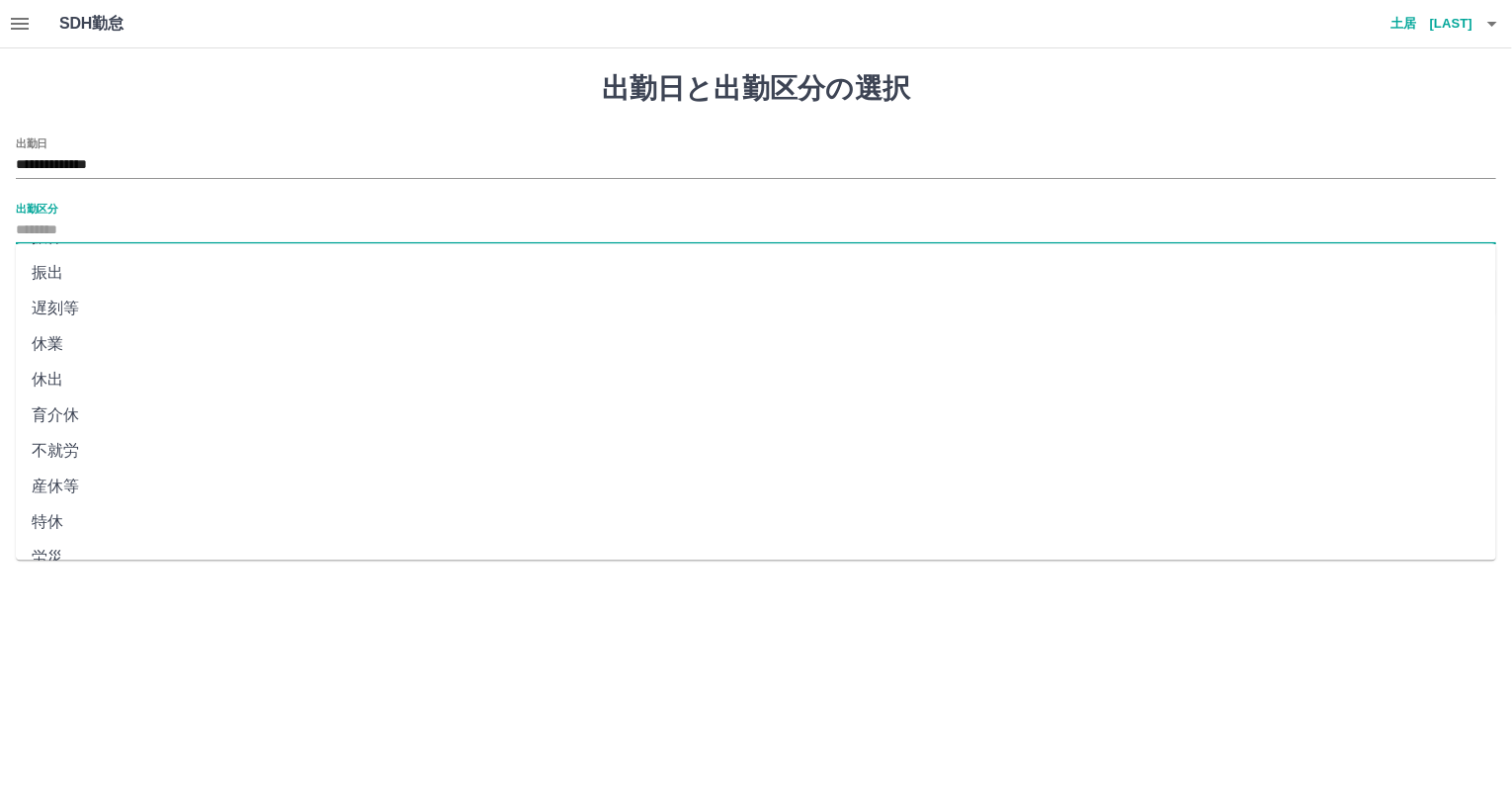 scroll, scrollTop: 340, scrollLeft: 0, axis: vertical 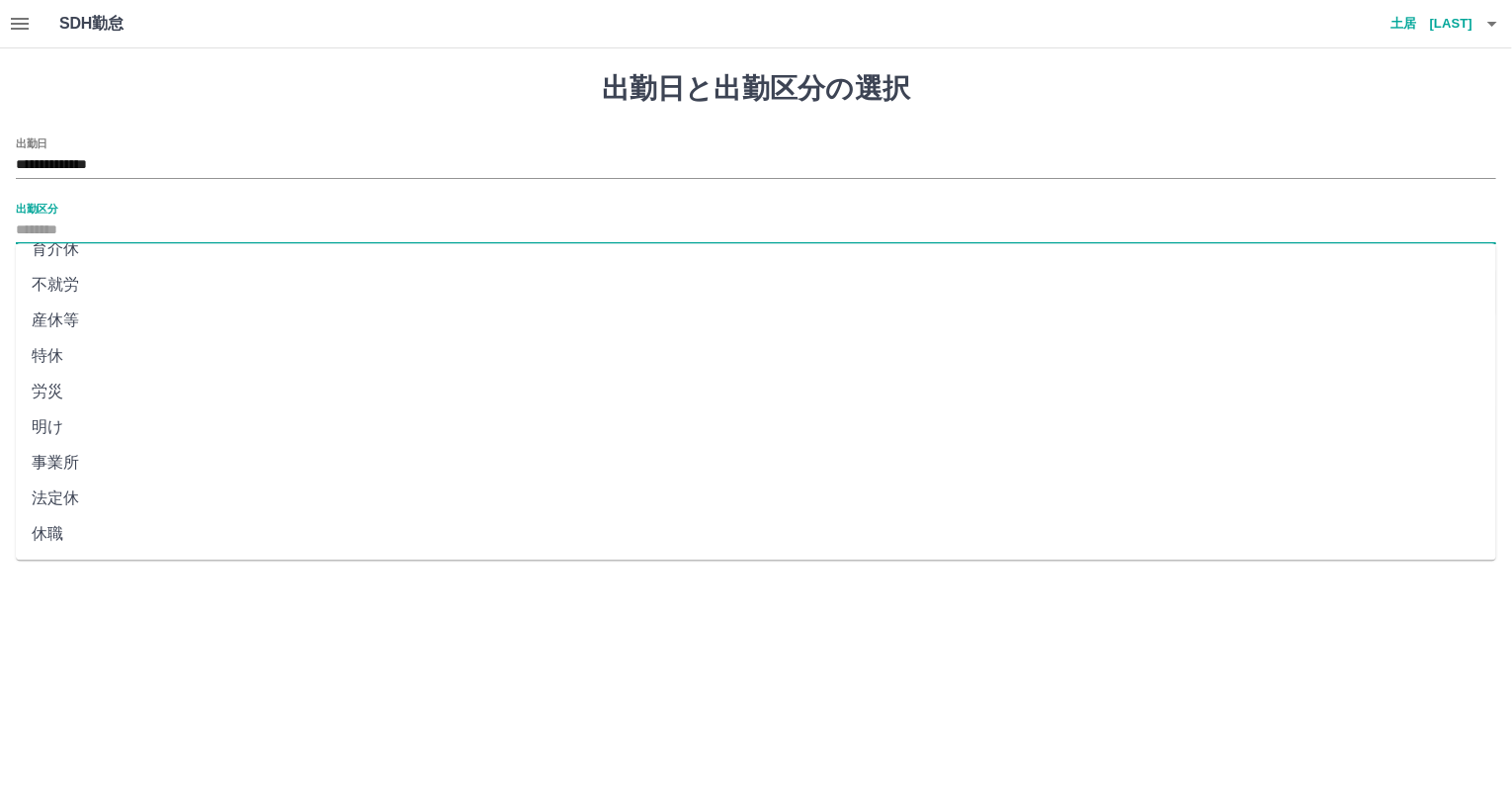 click on "法定休" at bounding box center [756, 498] 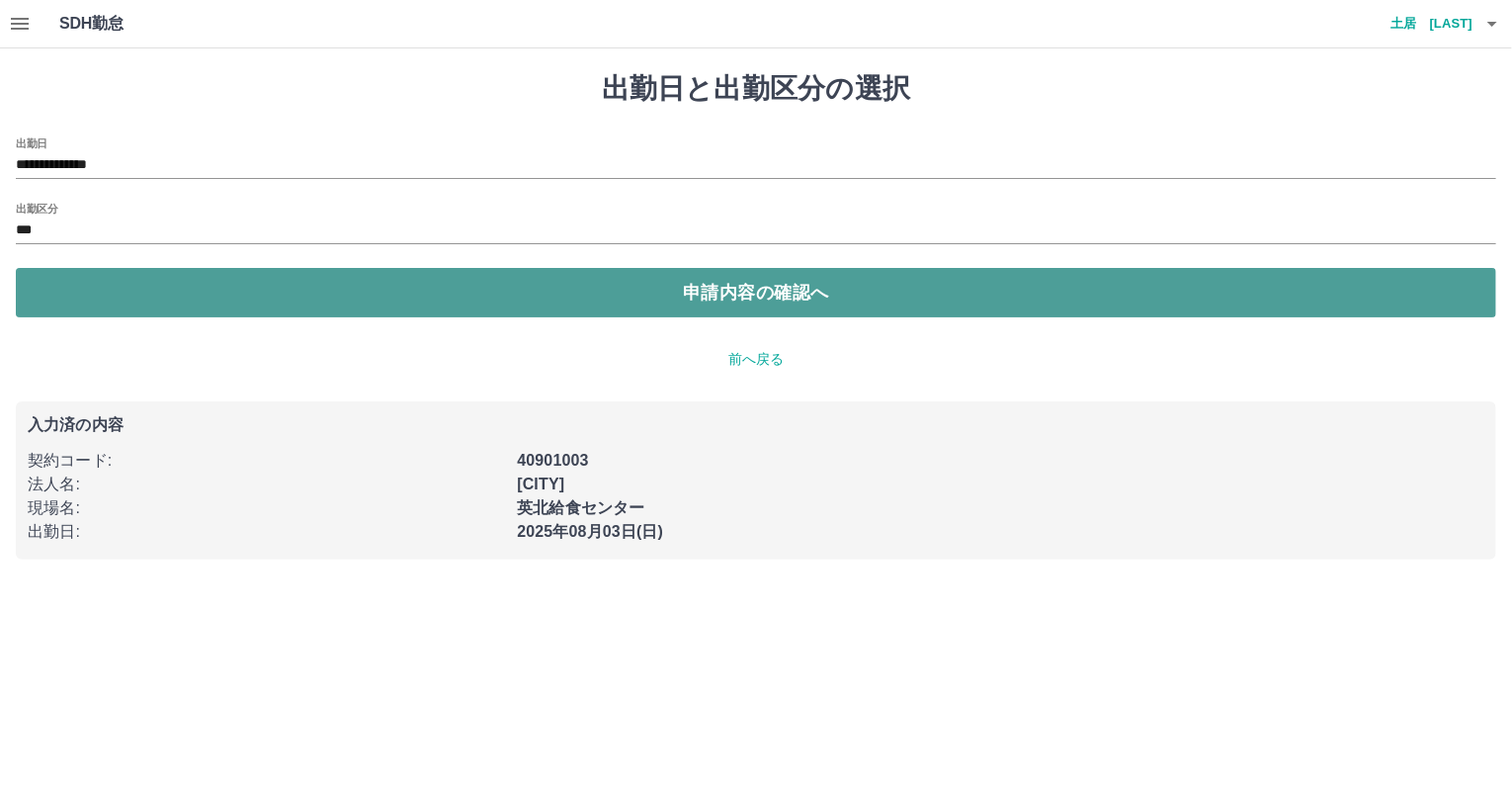 click on "申請内容の確認へ" at bounding box center [756, 293] 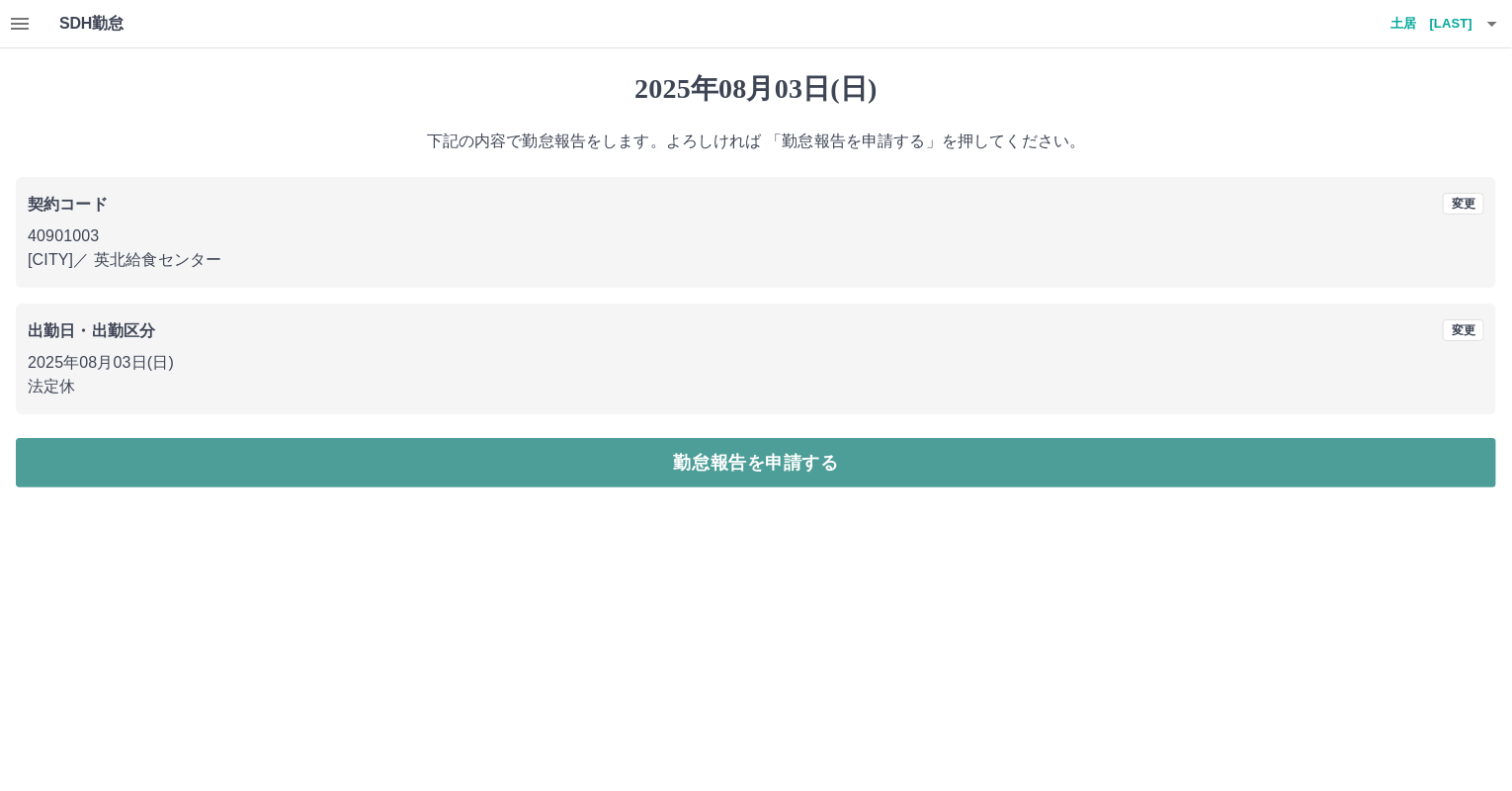 click on "勤怠報告を申請する" at bounding box center [756, 463] 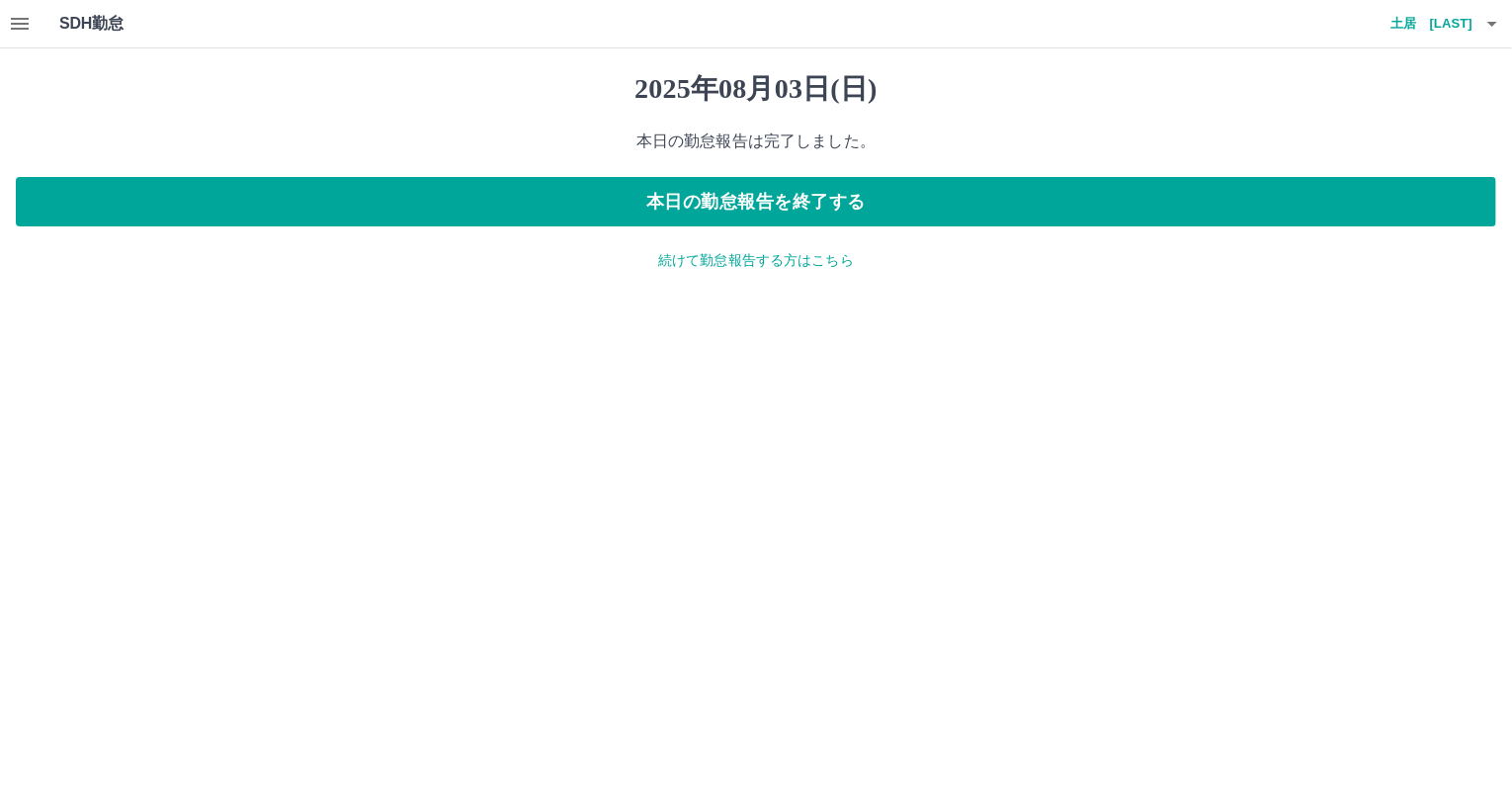 click on "続けて勤怠報告する方はこちら" at bounding box center [756, 260] 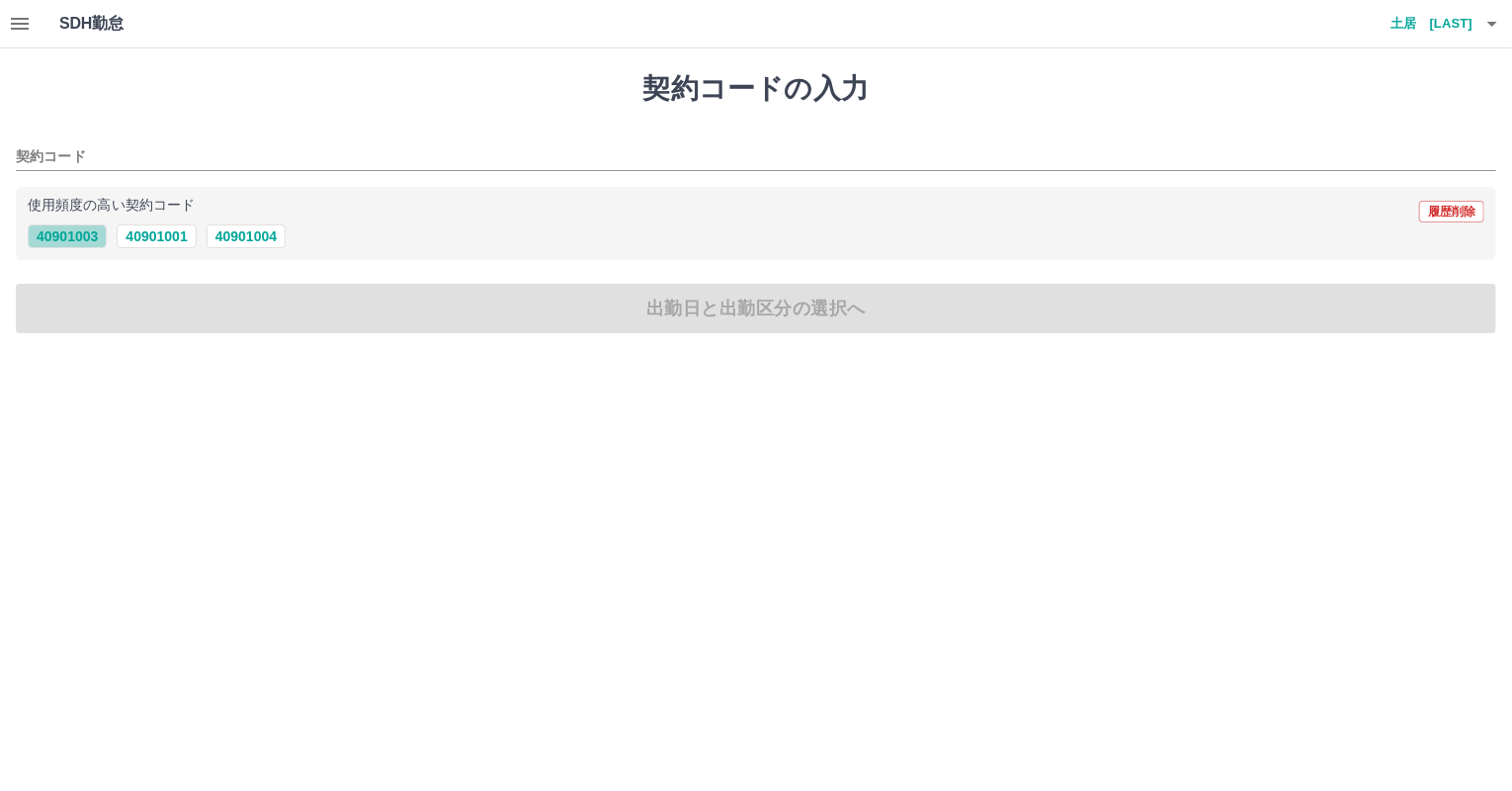 click on "40901003" at bounding box center [67, 236] 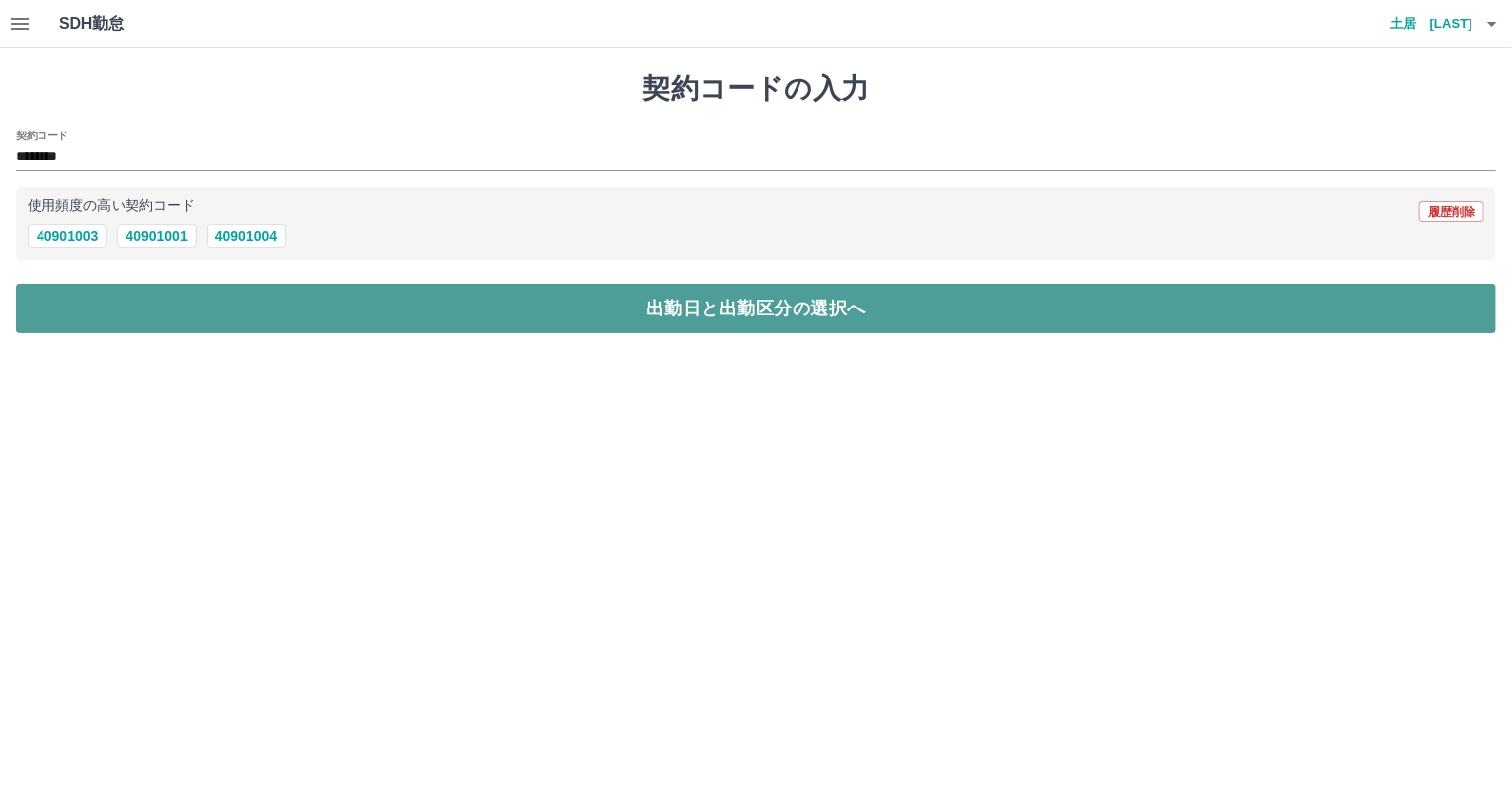 click on "出勤日と出勤区分の選択へ" at bounding box center [756, 308] 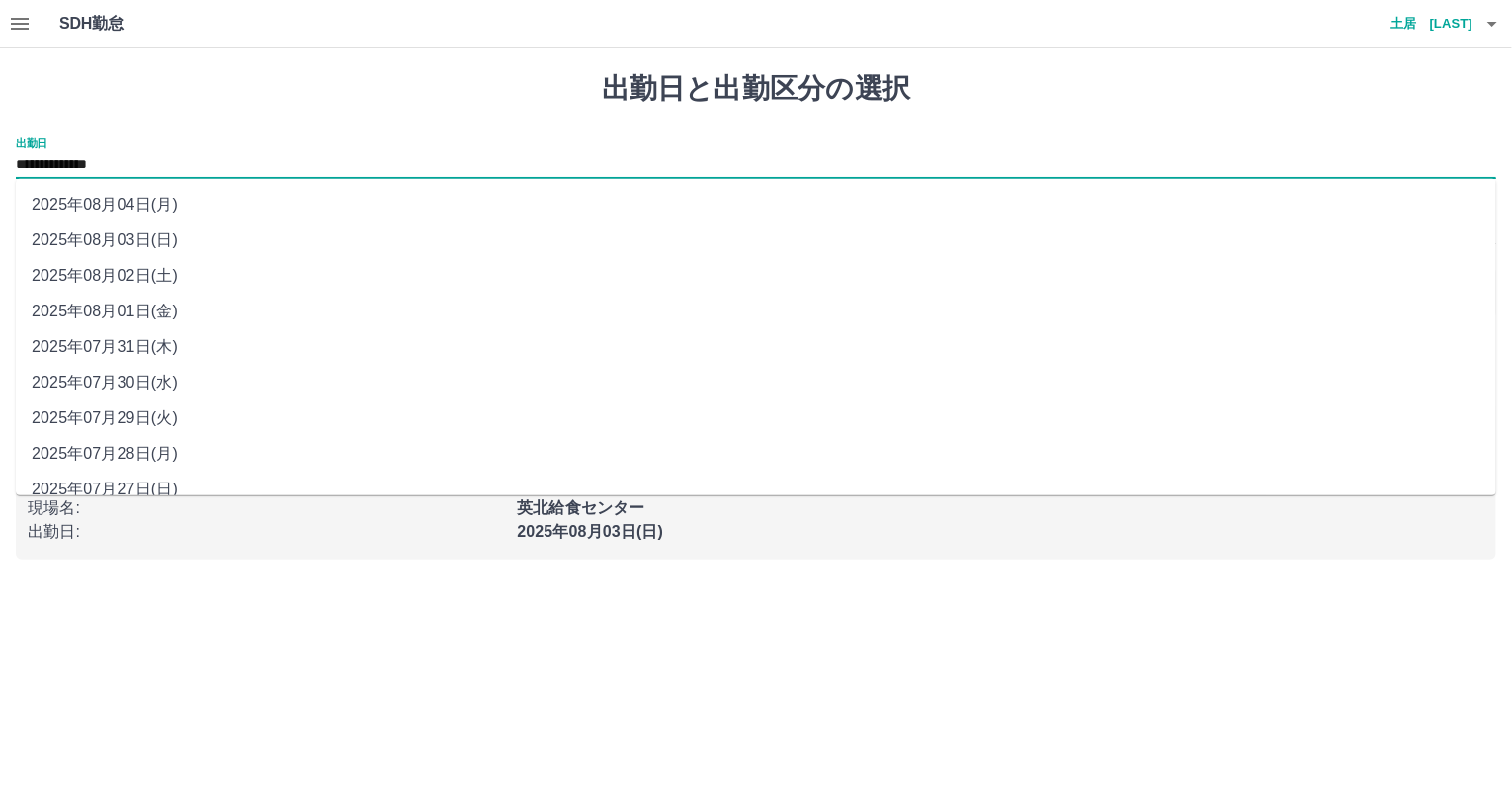 click on "**********" at bounding box center (756, 165) 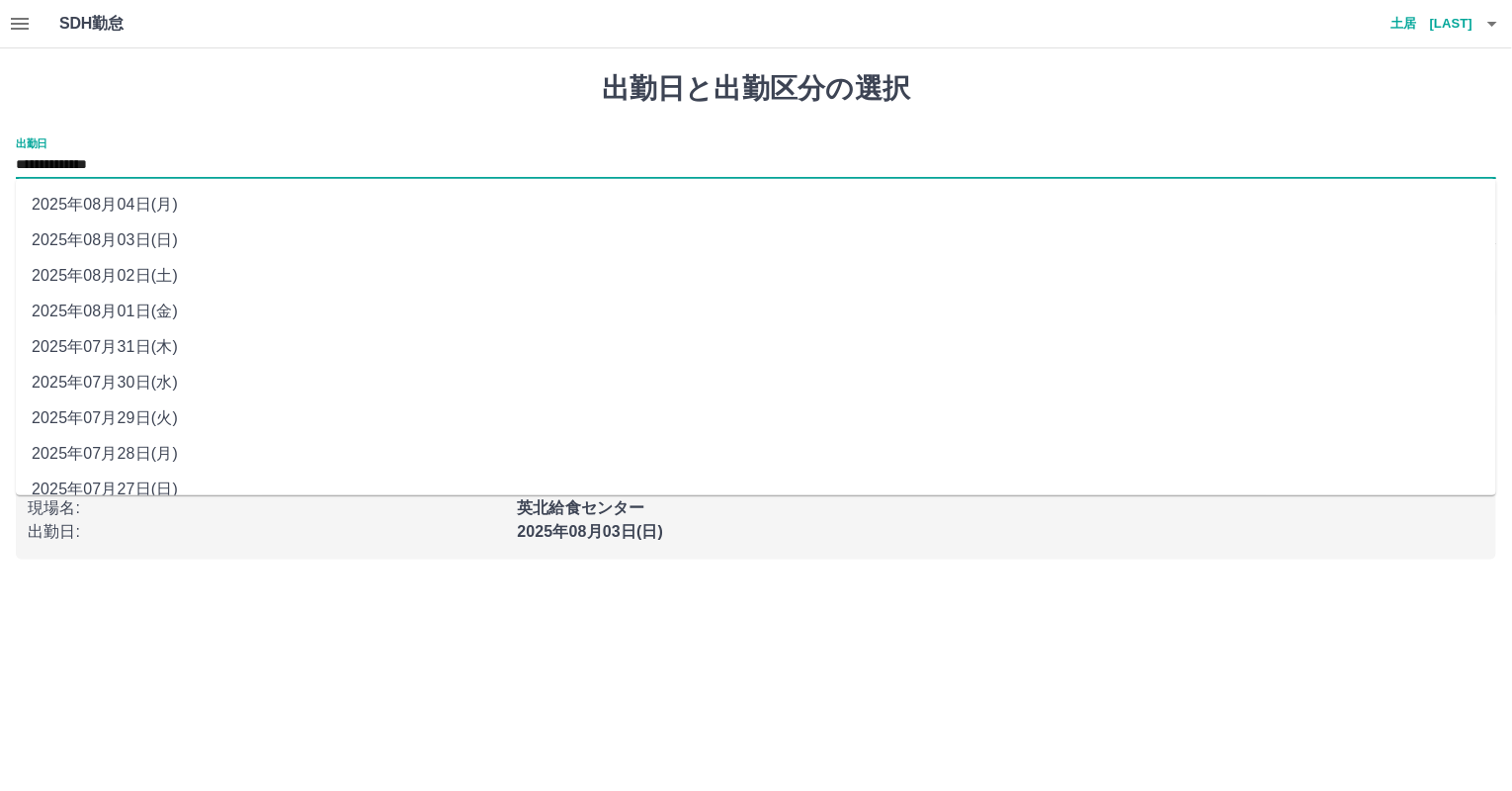 click on "2025年08月04日(月)" at bounding box center (756, 205) 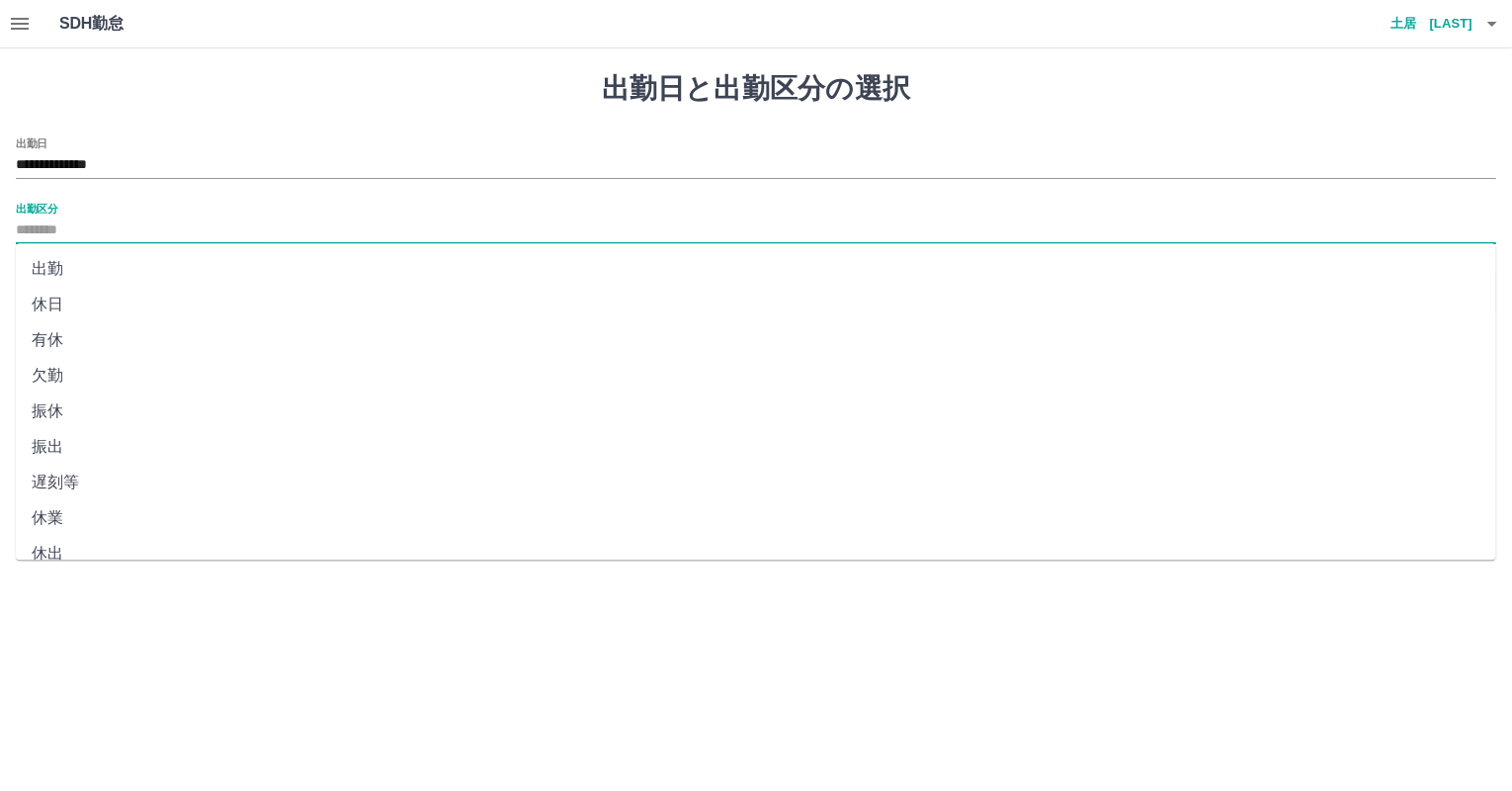 click on "出勤区分" at bounding box center (756, 230) 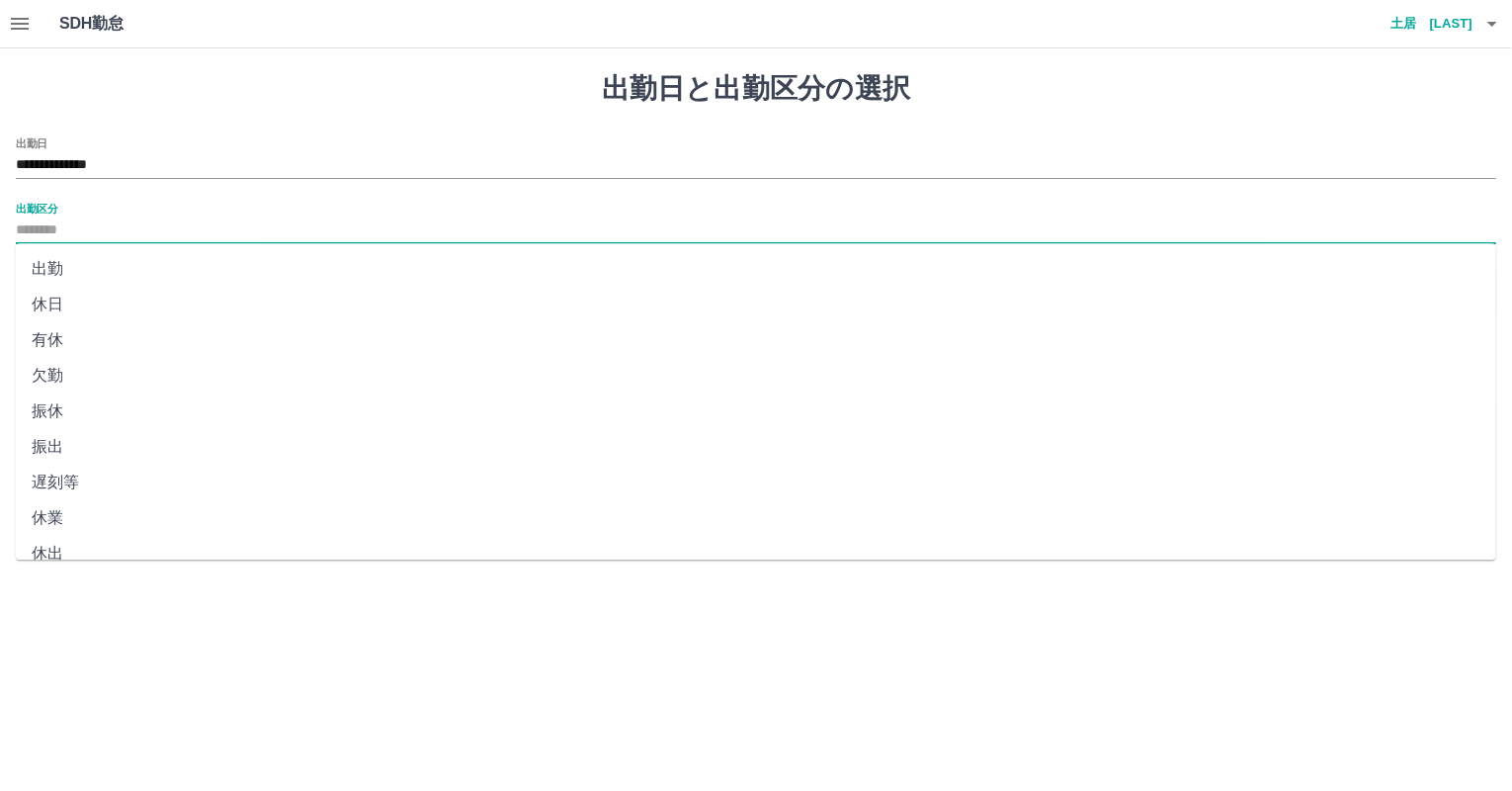 click on "休日" at bounding box center [756, 305] 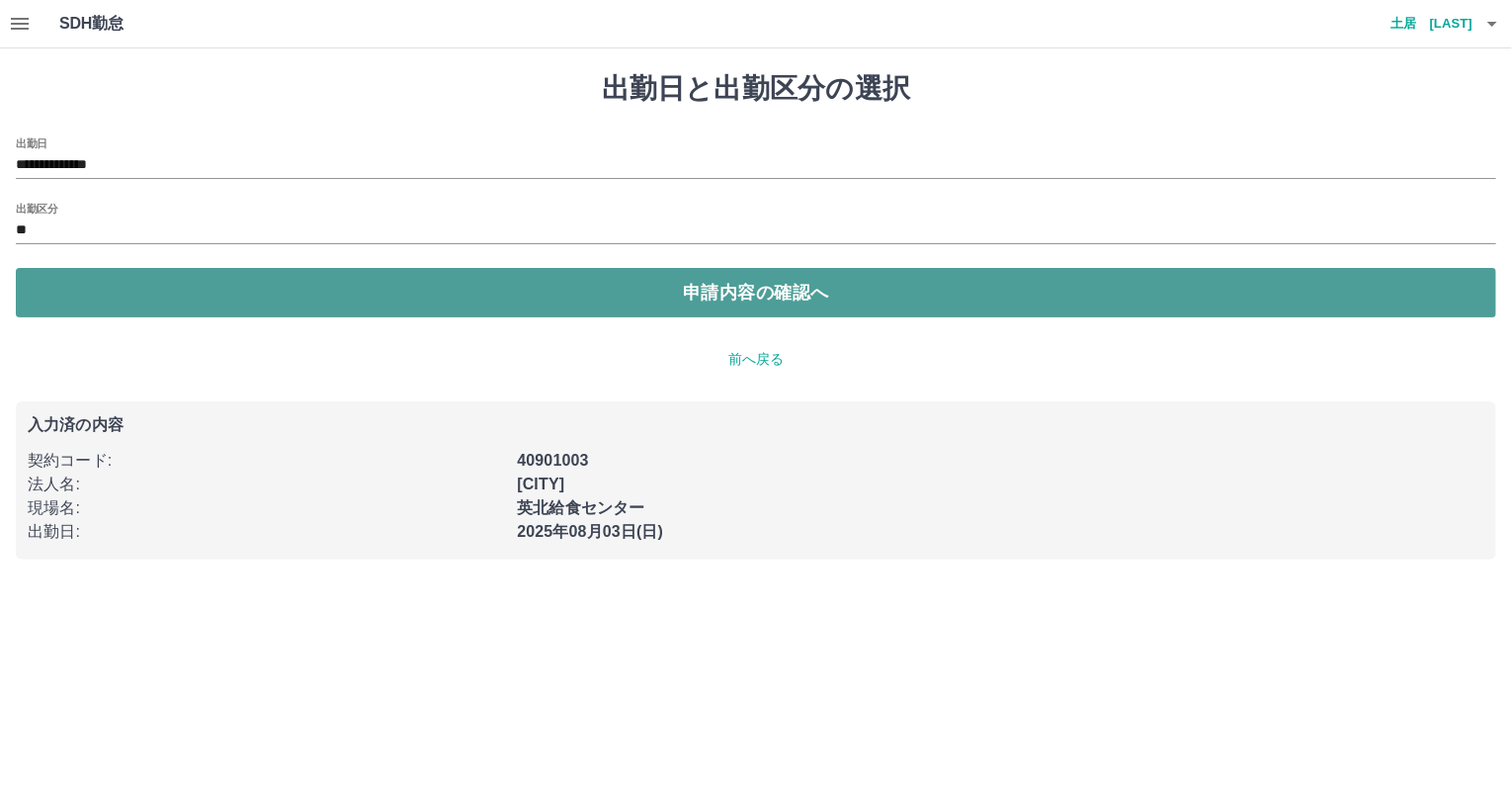 click on "申請内容の確認へ" at bounding box center (756, 293) 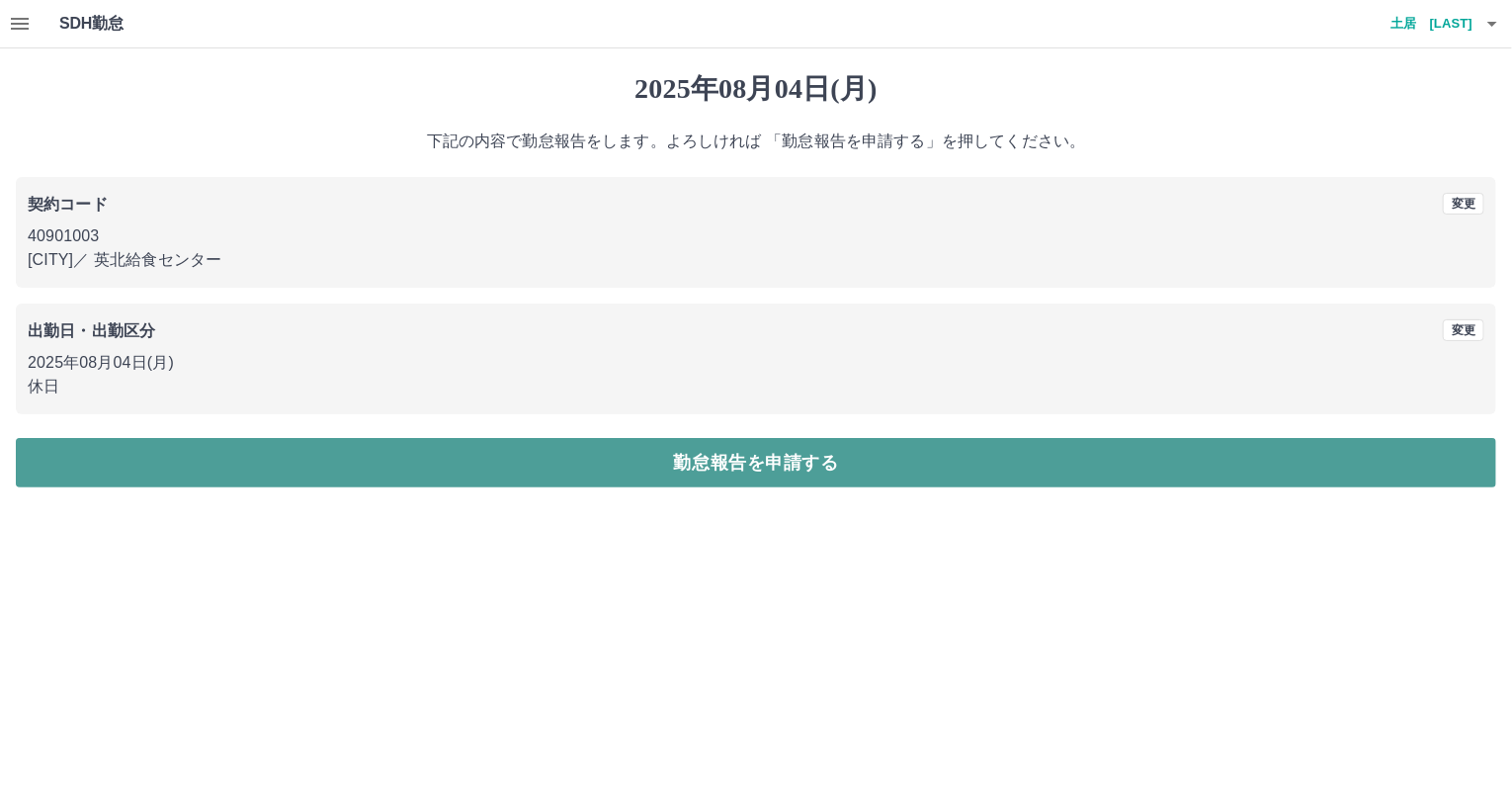 click on "勤怠報告を申請する" at bounding box center [756, 463] 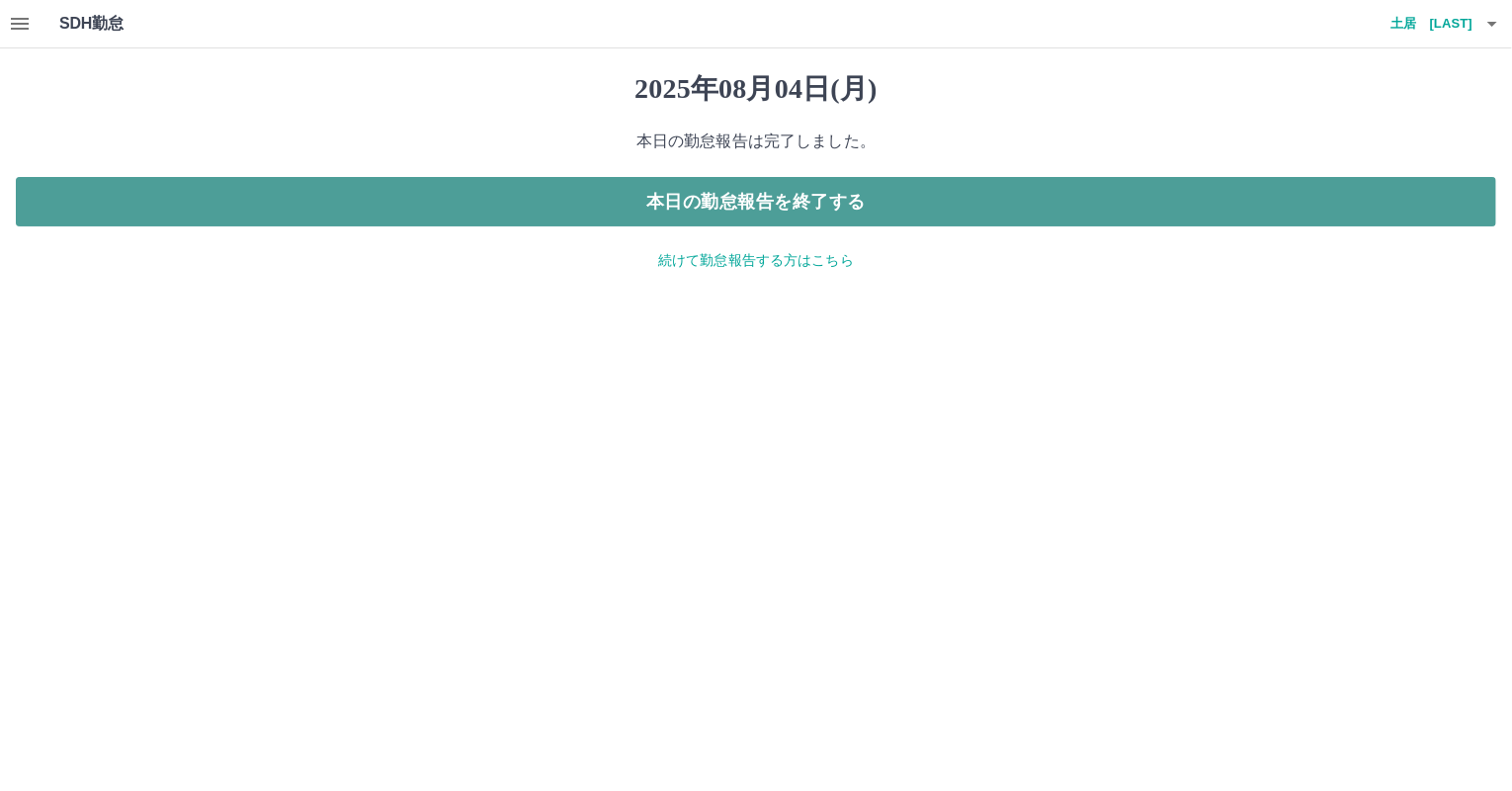 click on "本日の勤怠報告を終了する" at bounding box center (756, 202) 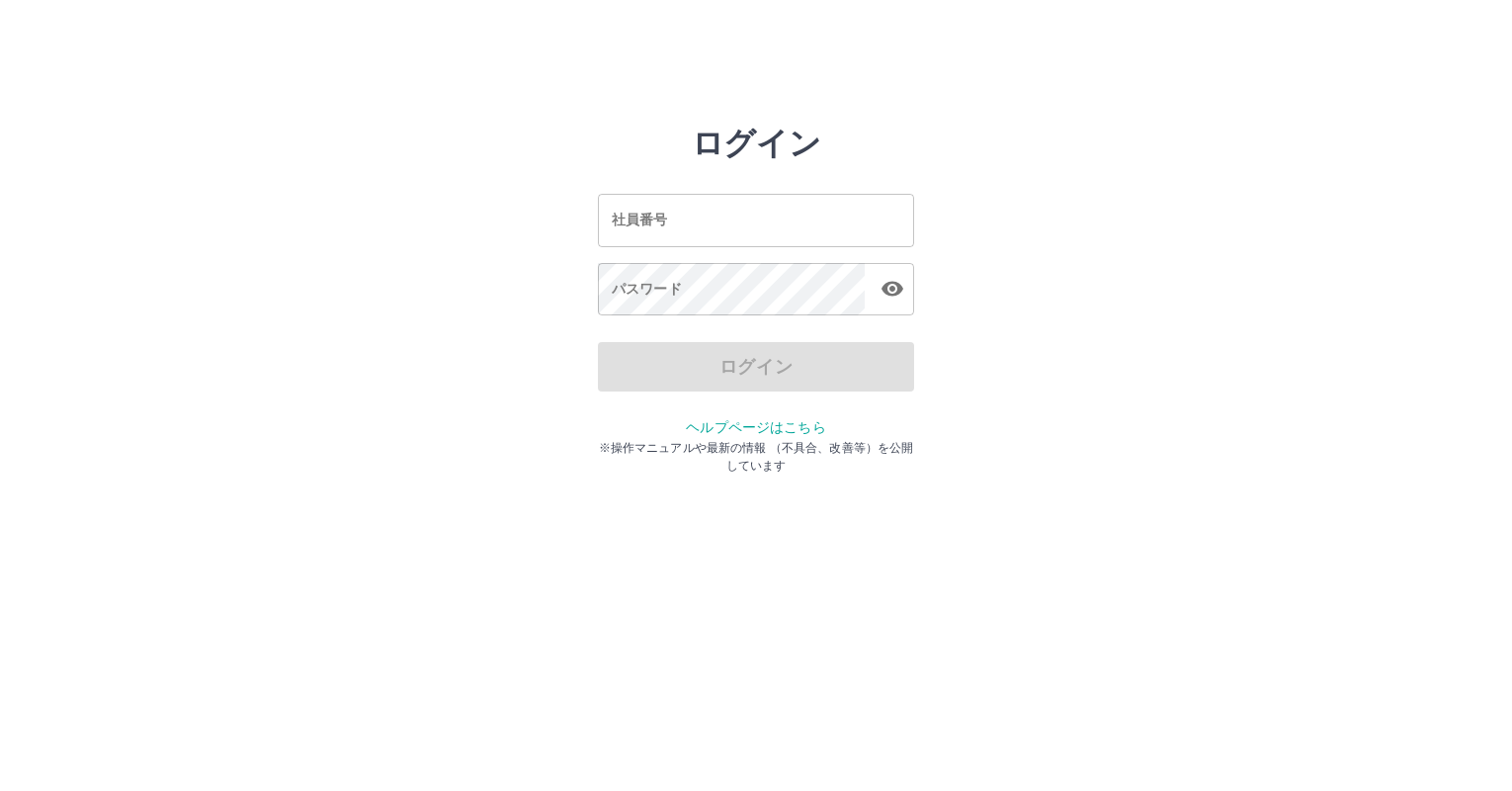 scroll, scrollTop: 0, scrollLeft: 0, axis: both 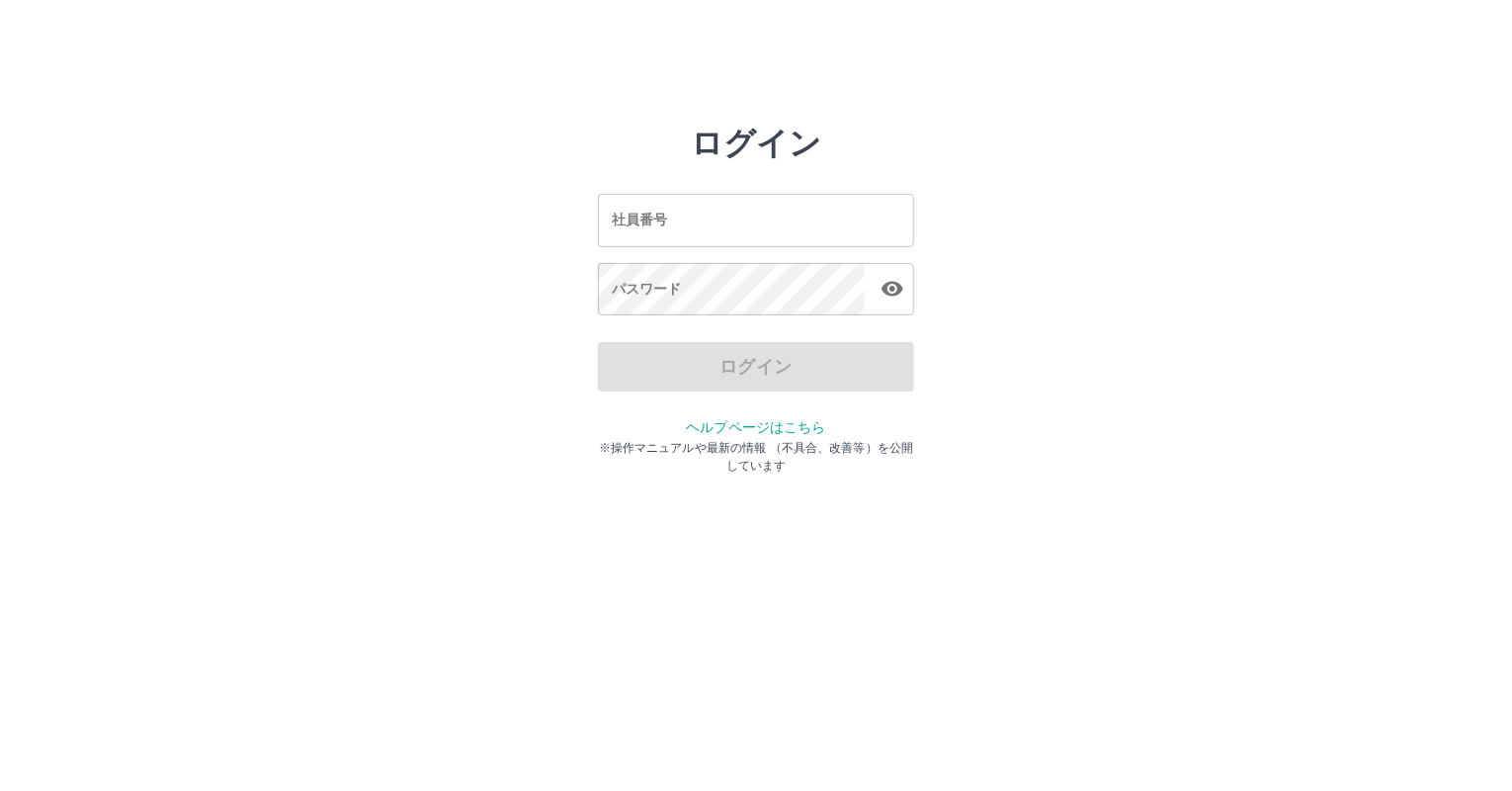 click on "社員番号" at bounding box center [756, 220] 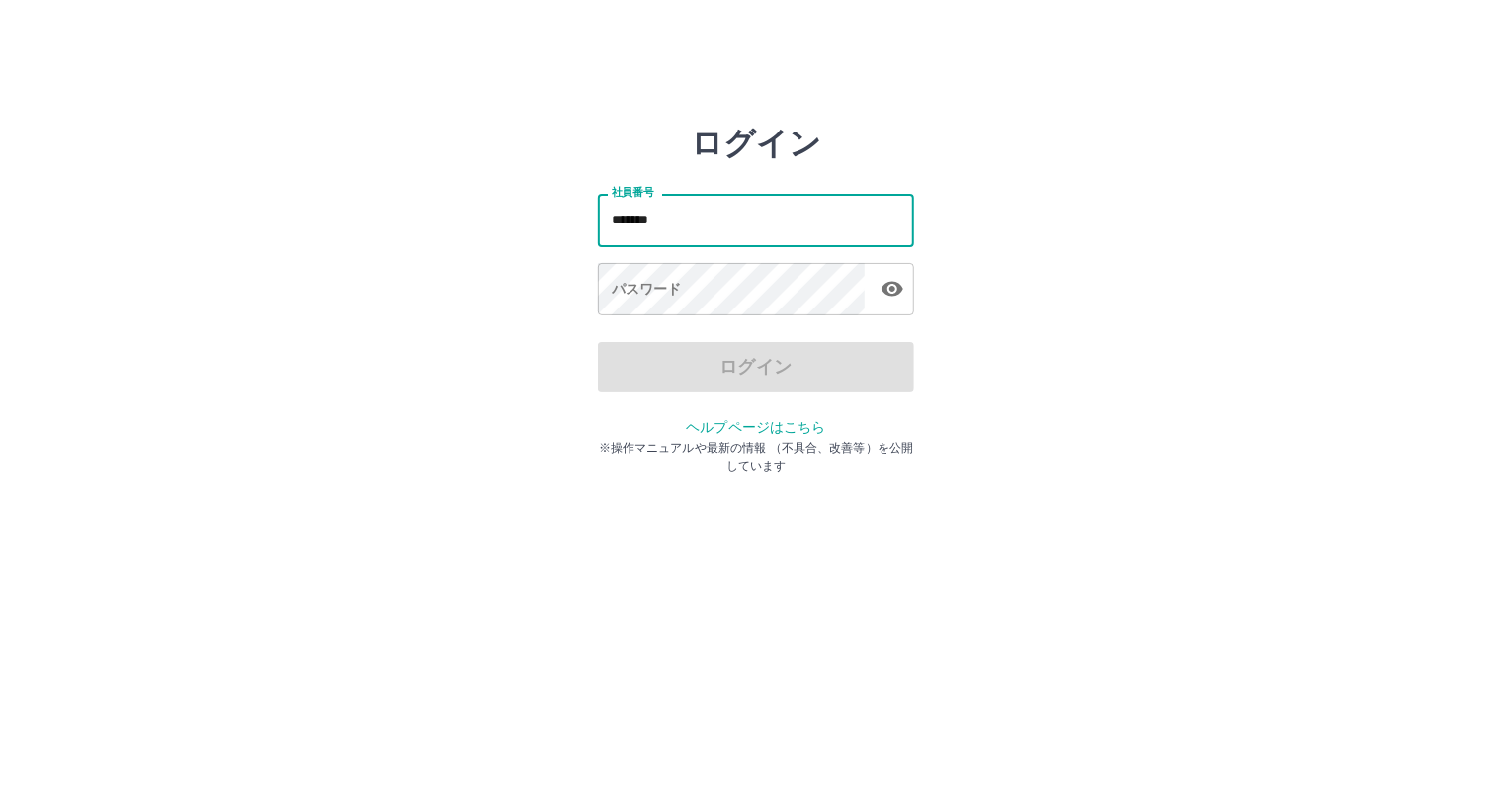 type on "*******" 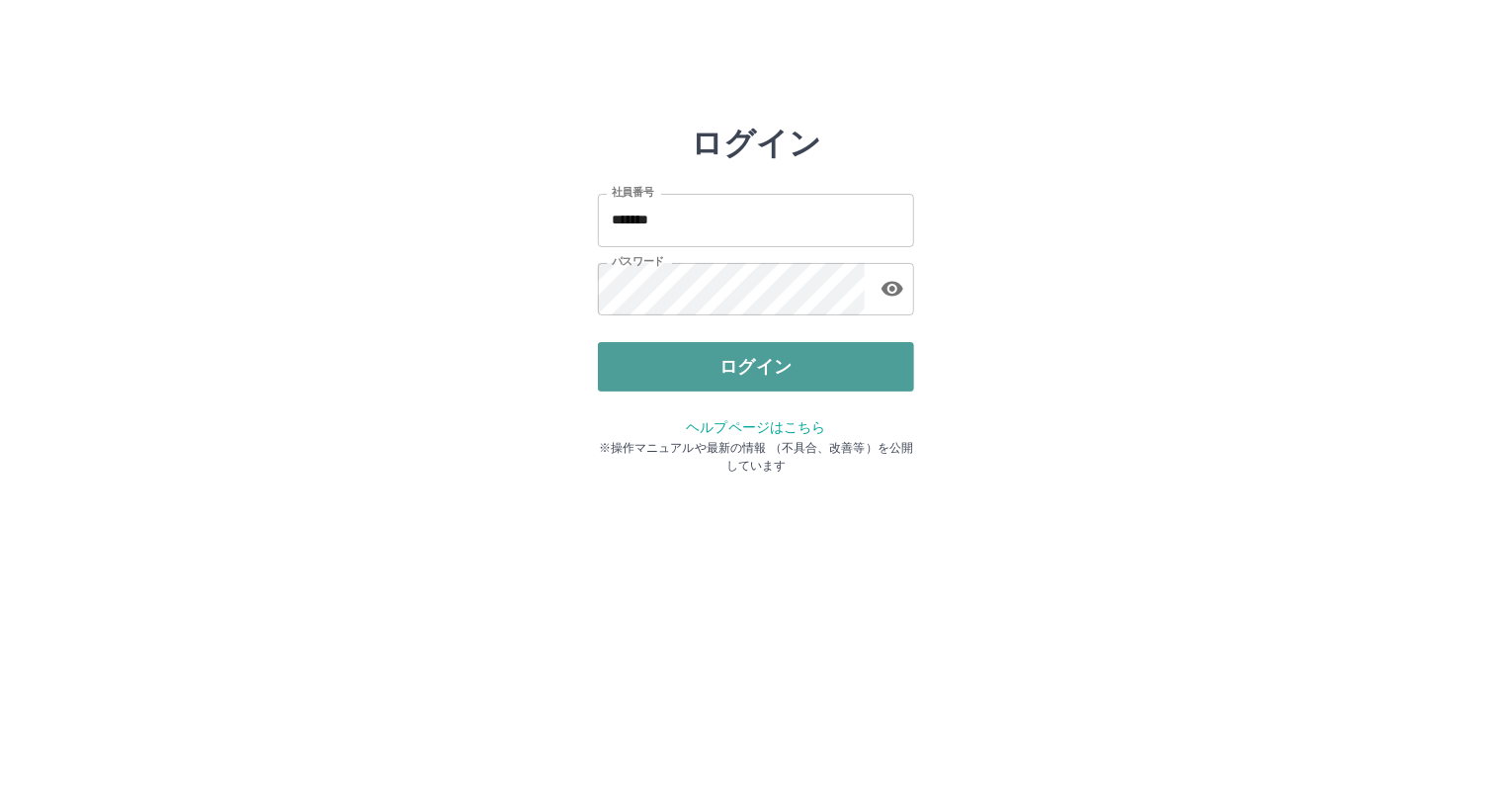 click on "ログイン" at bounding box center [756, 367] 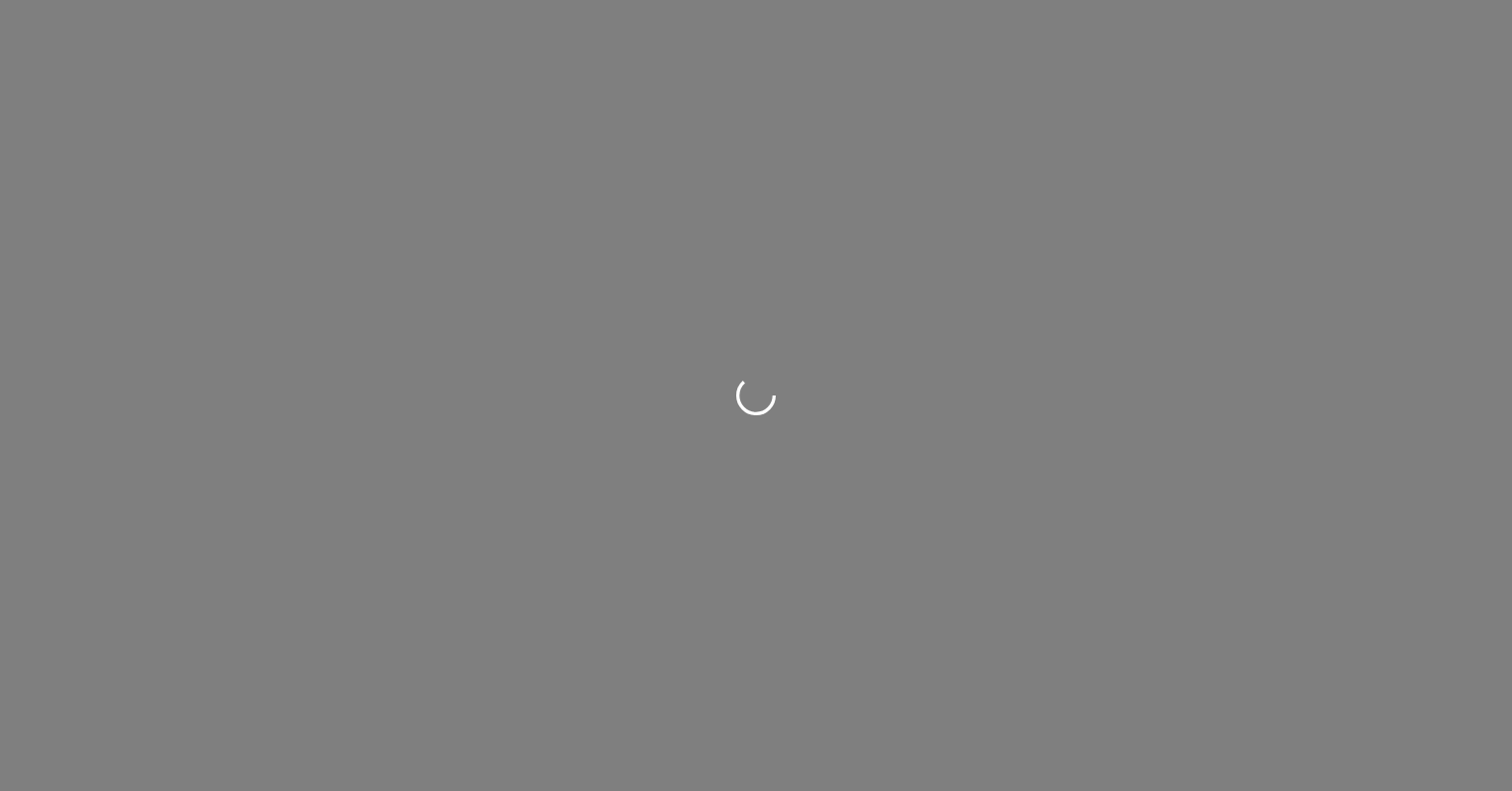 scroll, scrollTop: 0, scrollLeft: 0, axis: both 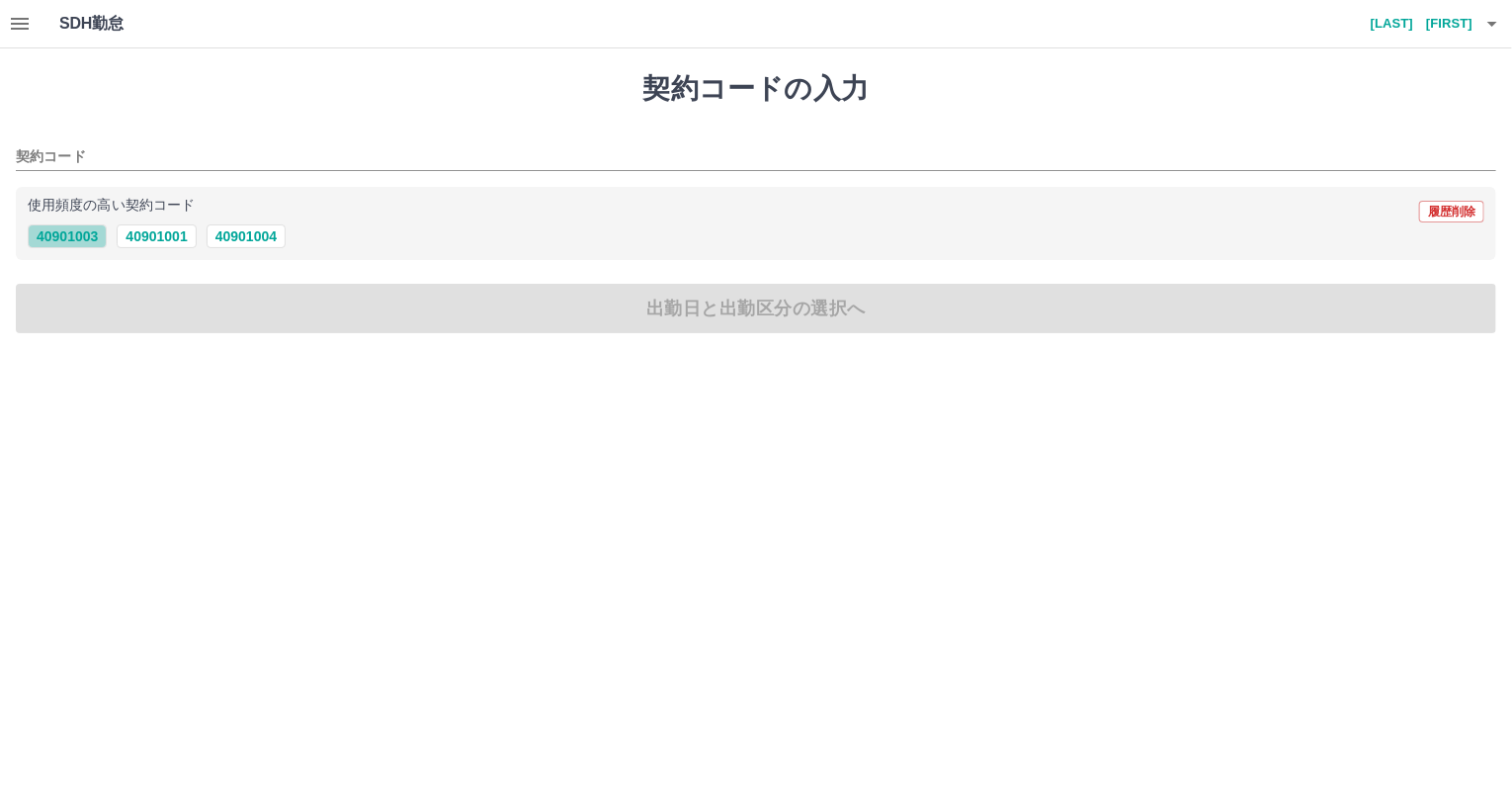 click on "40901003" at bounding box center (67, 236) 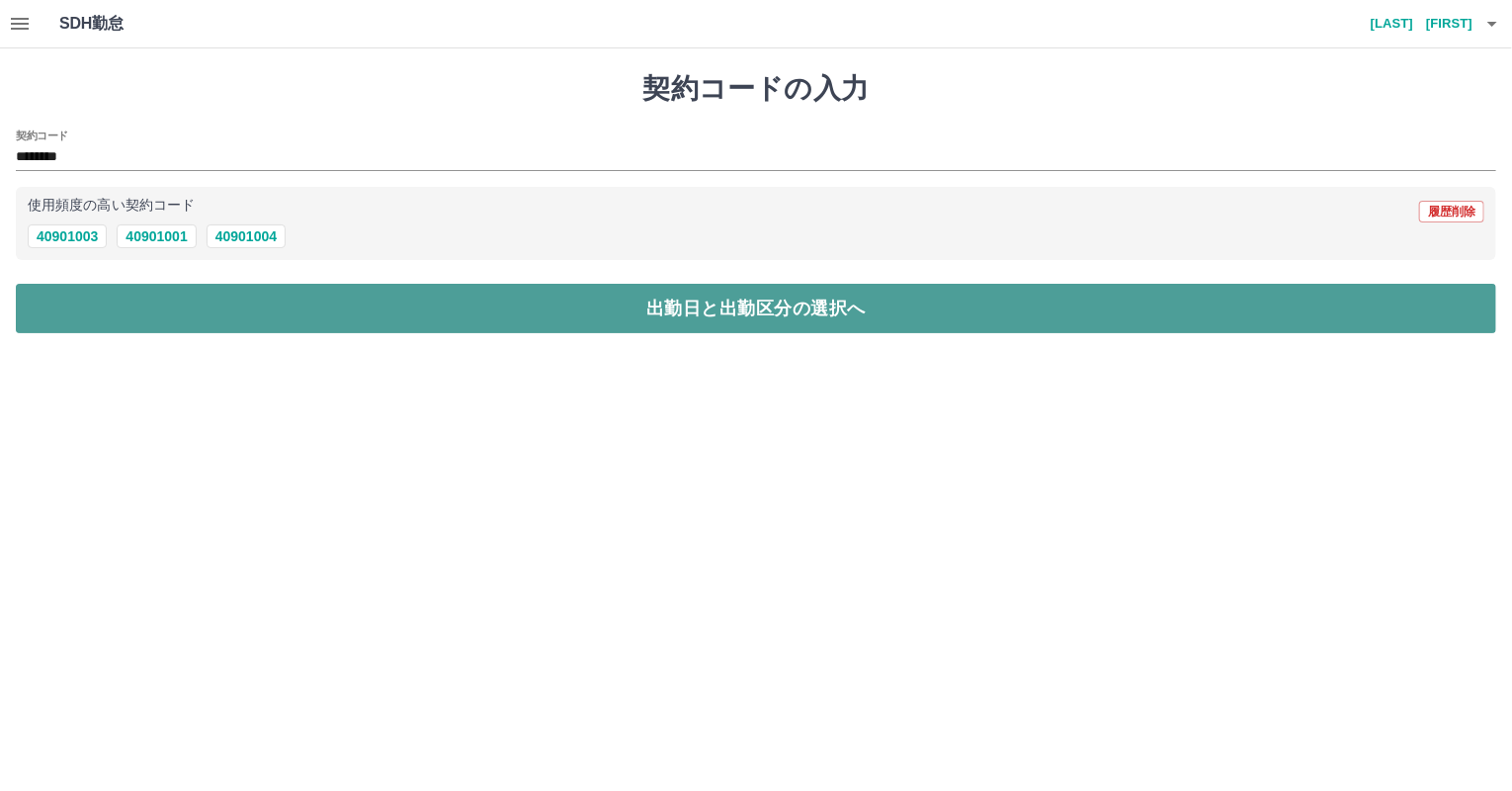 click on "出勤日と出勤区分の選択へ" at bounding box center [756, 308] 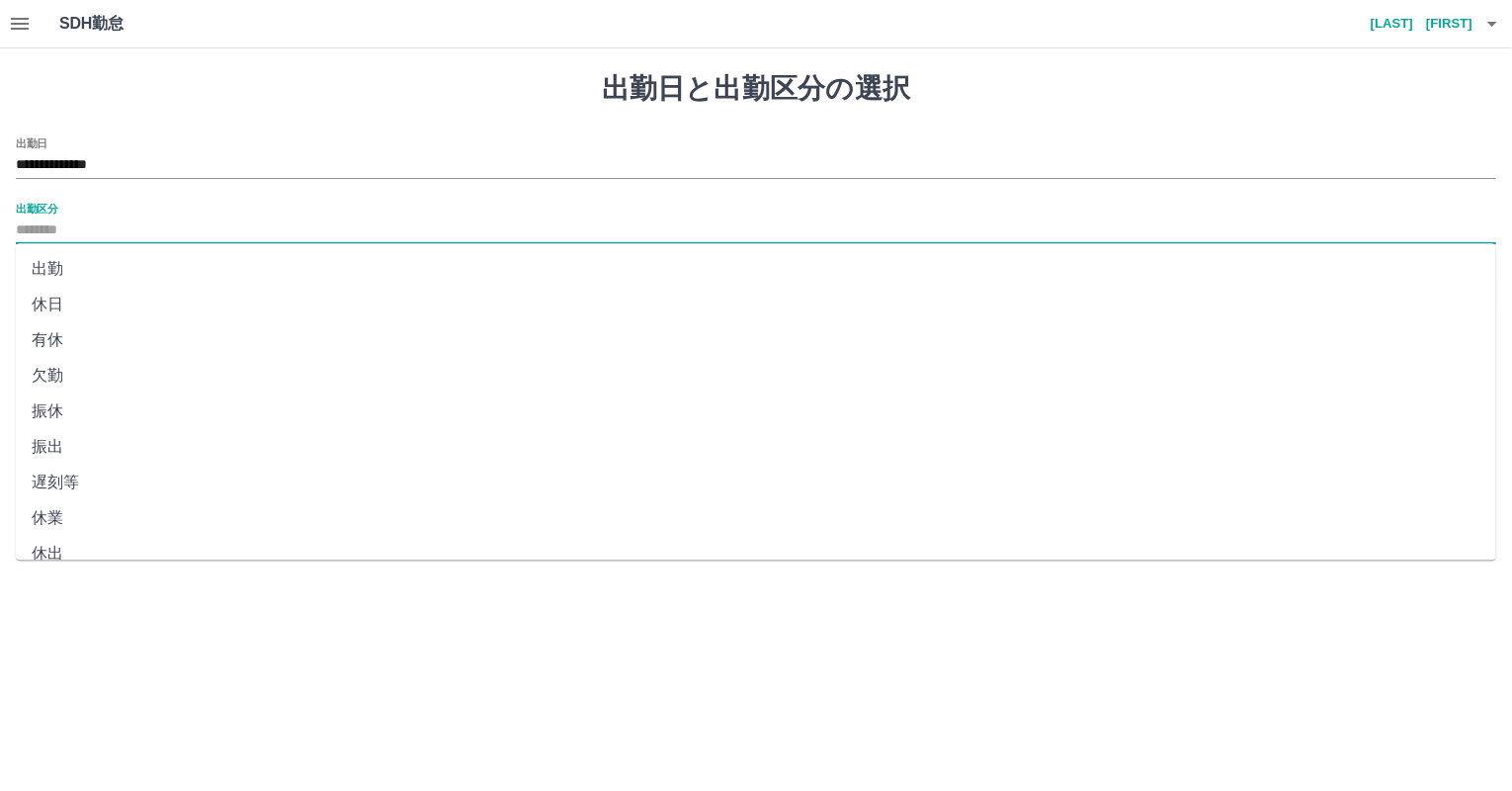 click on "出勤区分" at bounding box center (756, 230) 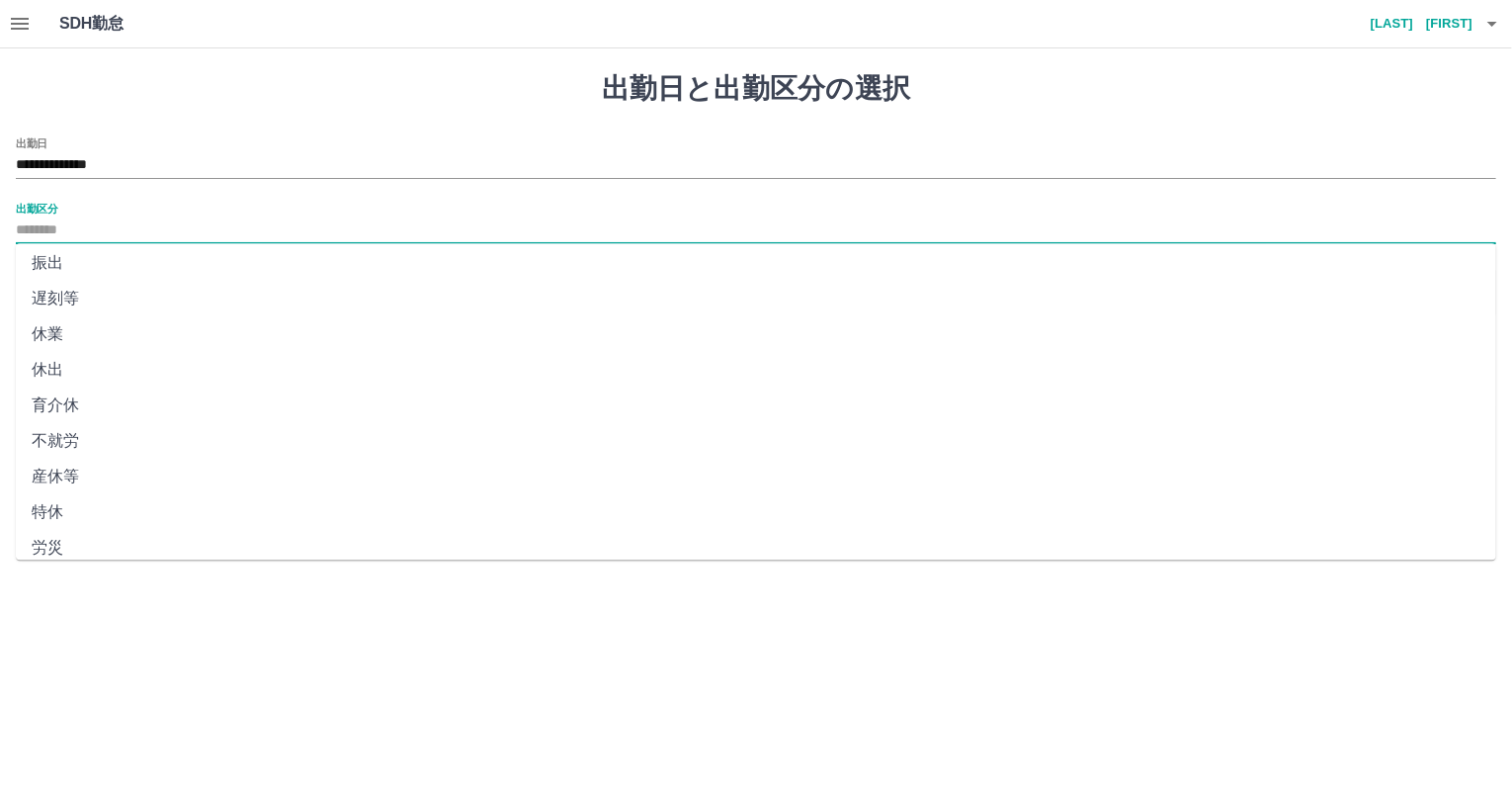 scroll, scrollTop: 340, scrollLeft: 0, axis: vertical 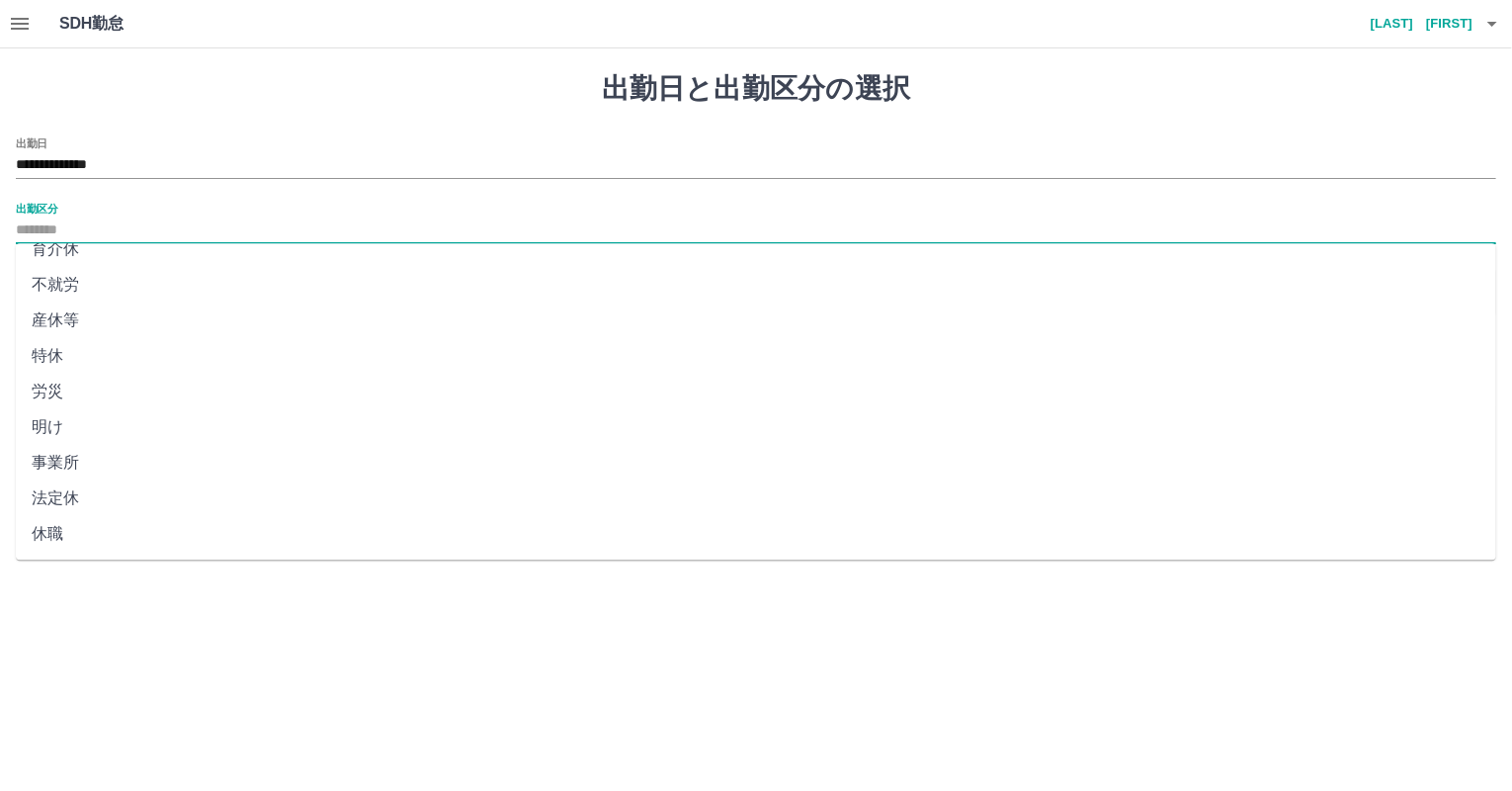click on "法定休" at bounding box center (756, 498) 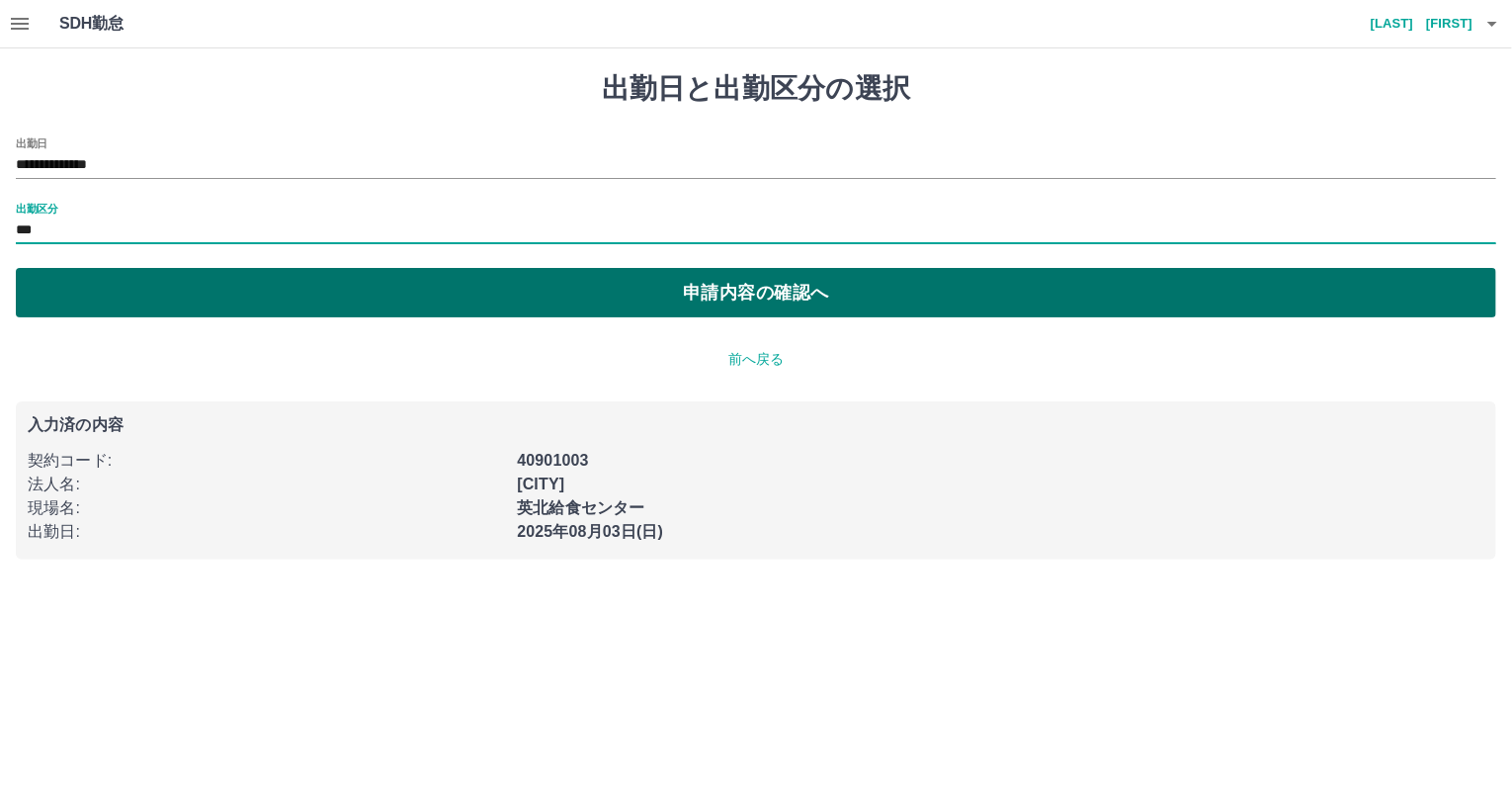 click on "申請内容の確認へ" at bounding box center (756, 293) 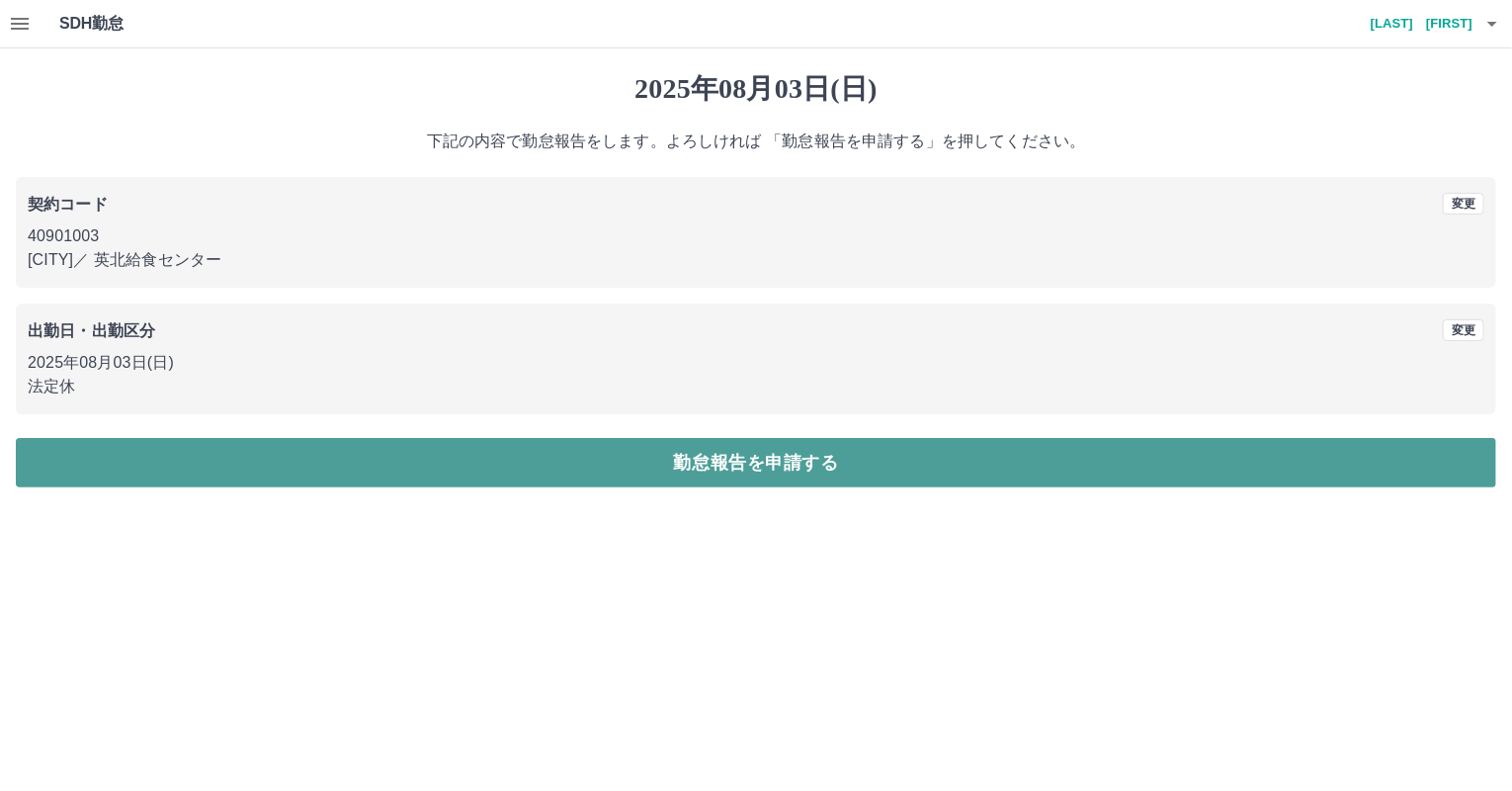 click on "勤怠報告を申請する" at bounding box center (756, 463) 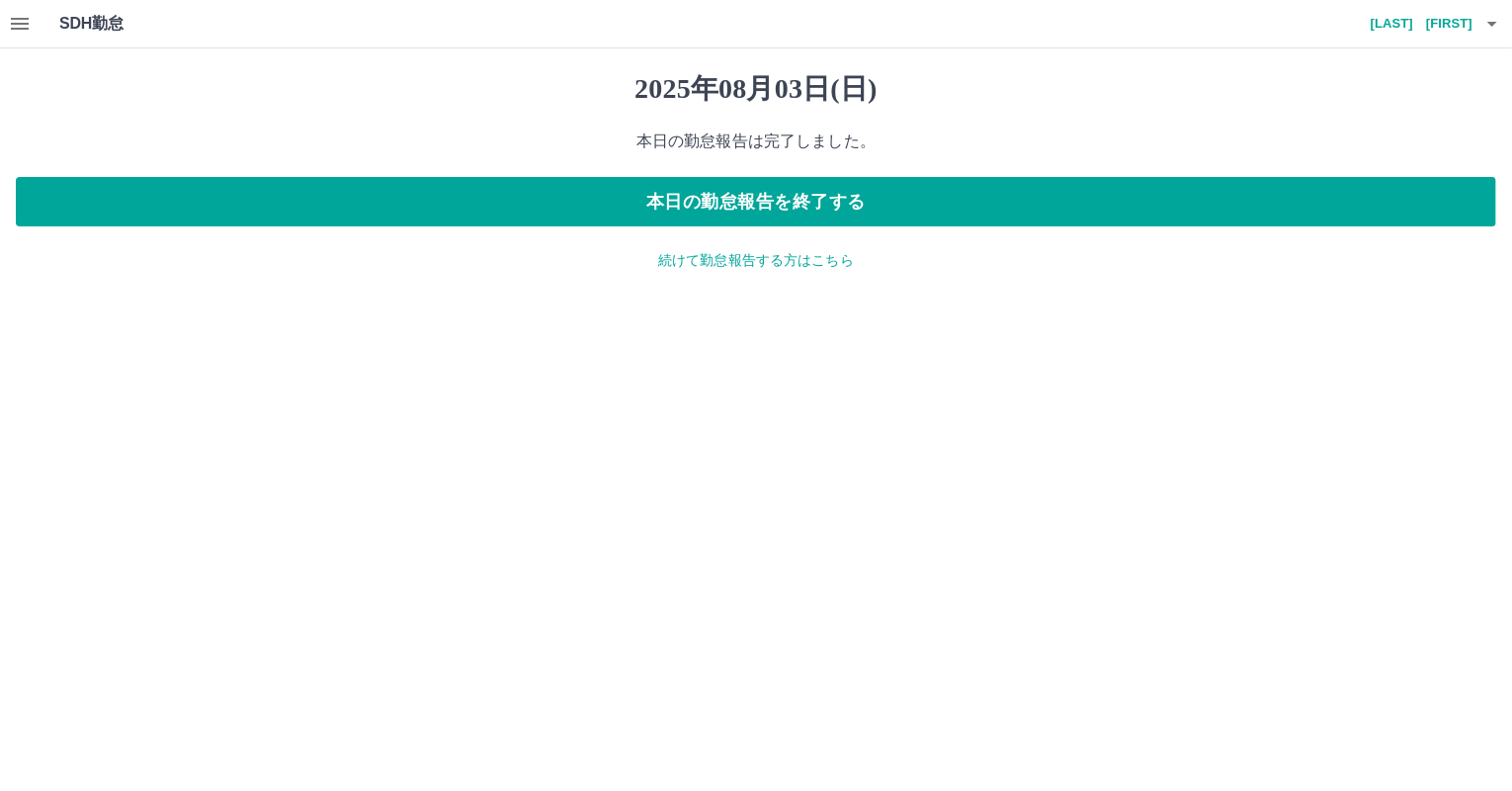 click on "続けて勤怠報告する方はこちら" at bounding box center [756, 260] 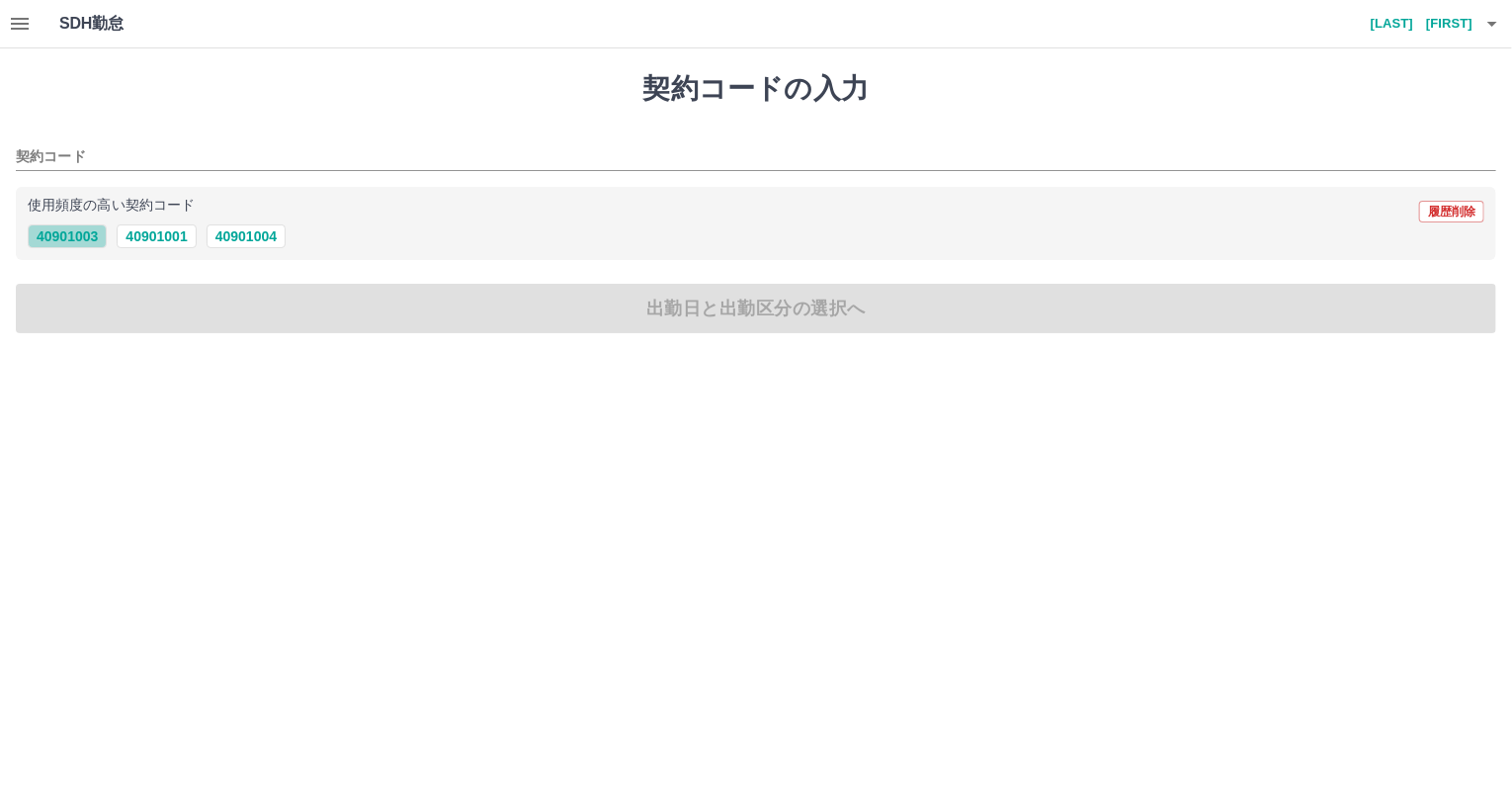 click on "40901003" at bounding box center (67, 236) 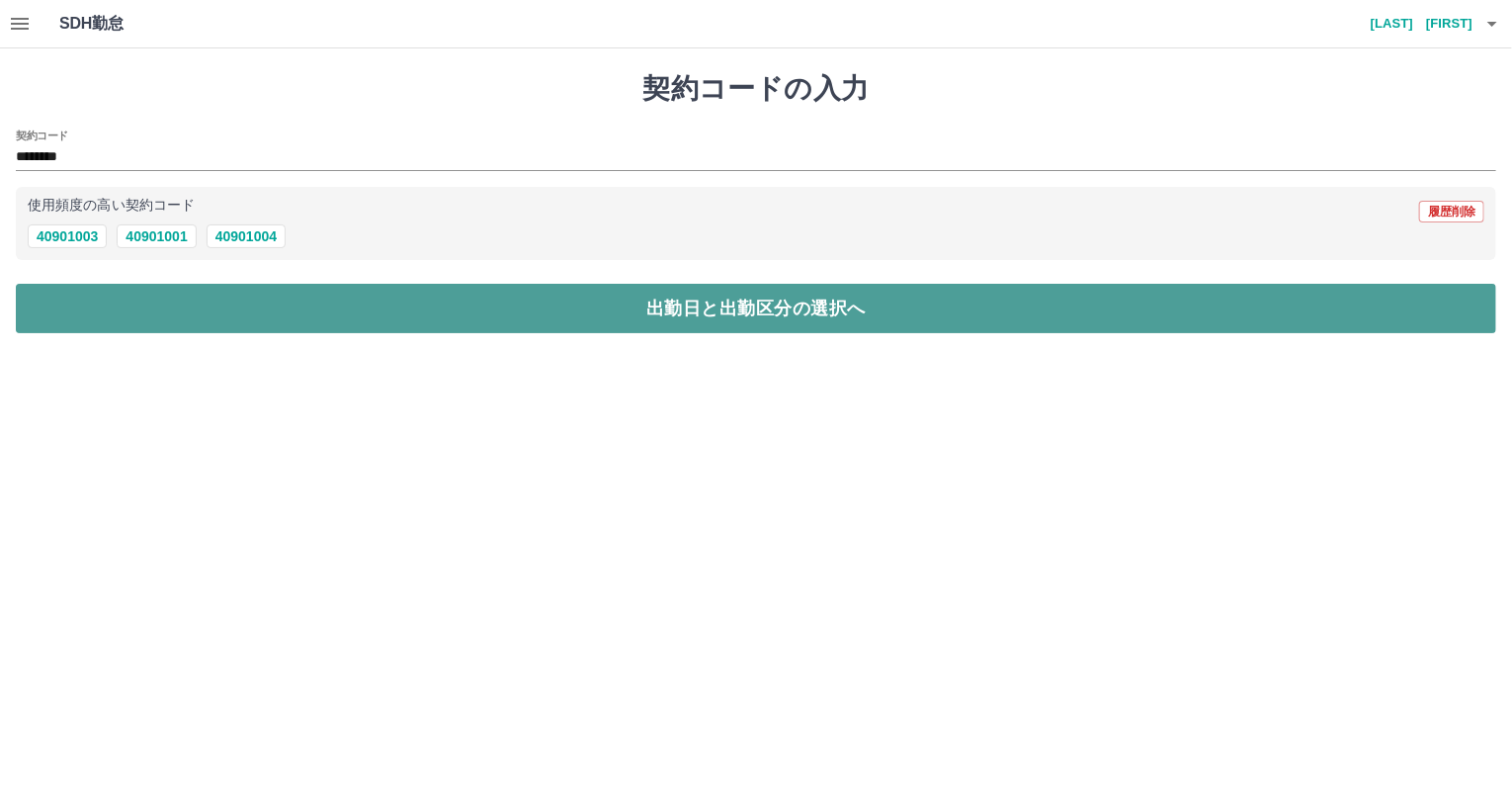click on "出勤日と出勤区分の選択へ" at bounding box center (756, 308) 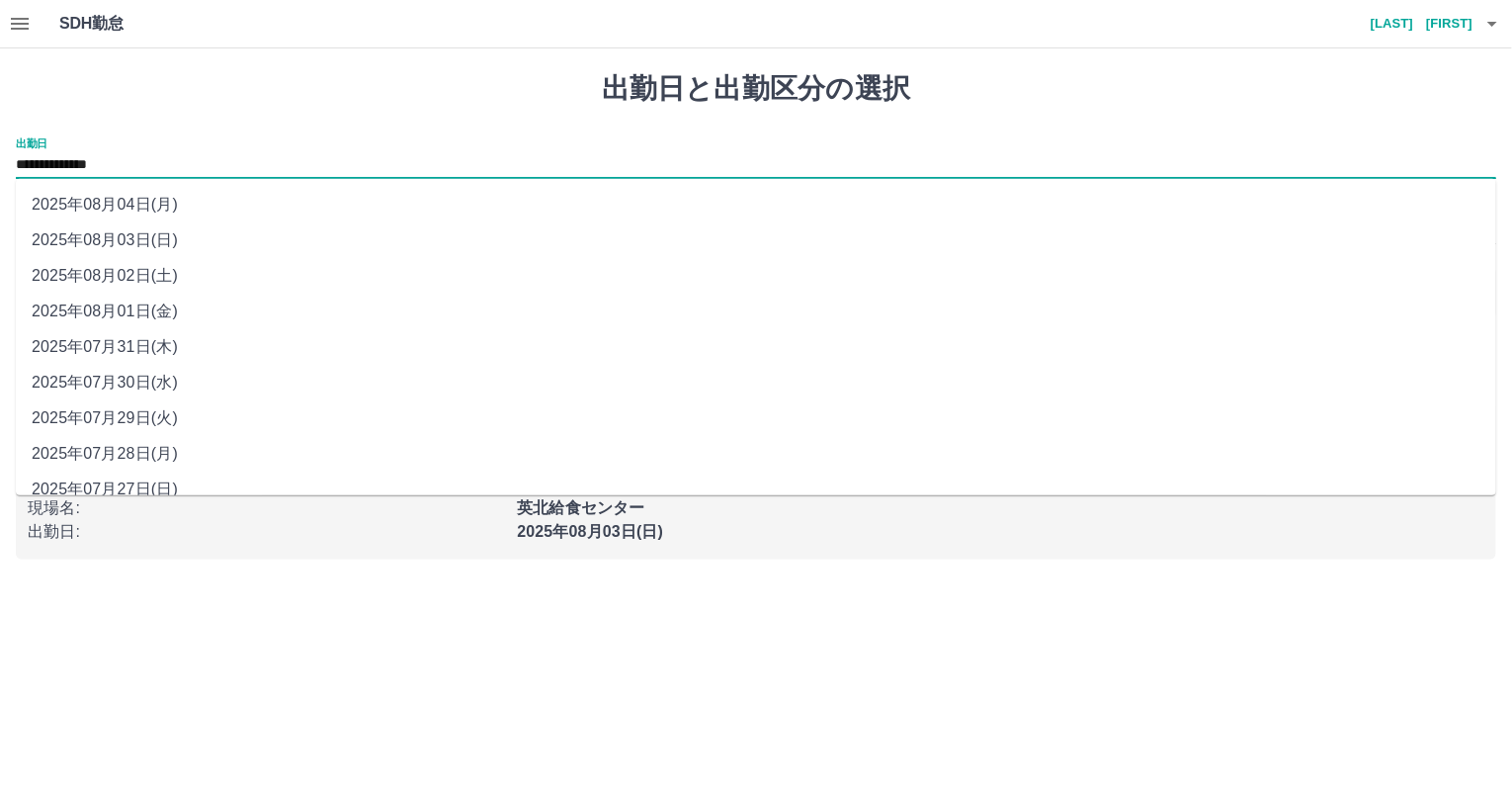 click on "**********" at bounding box center [756, 165] 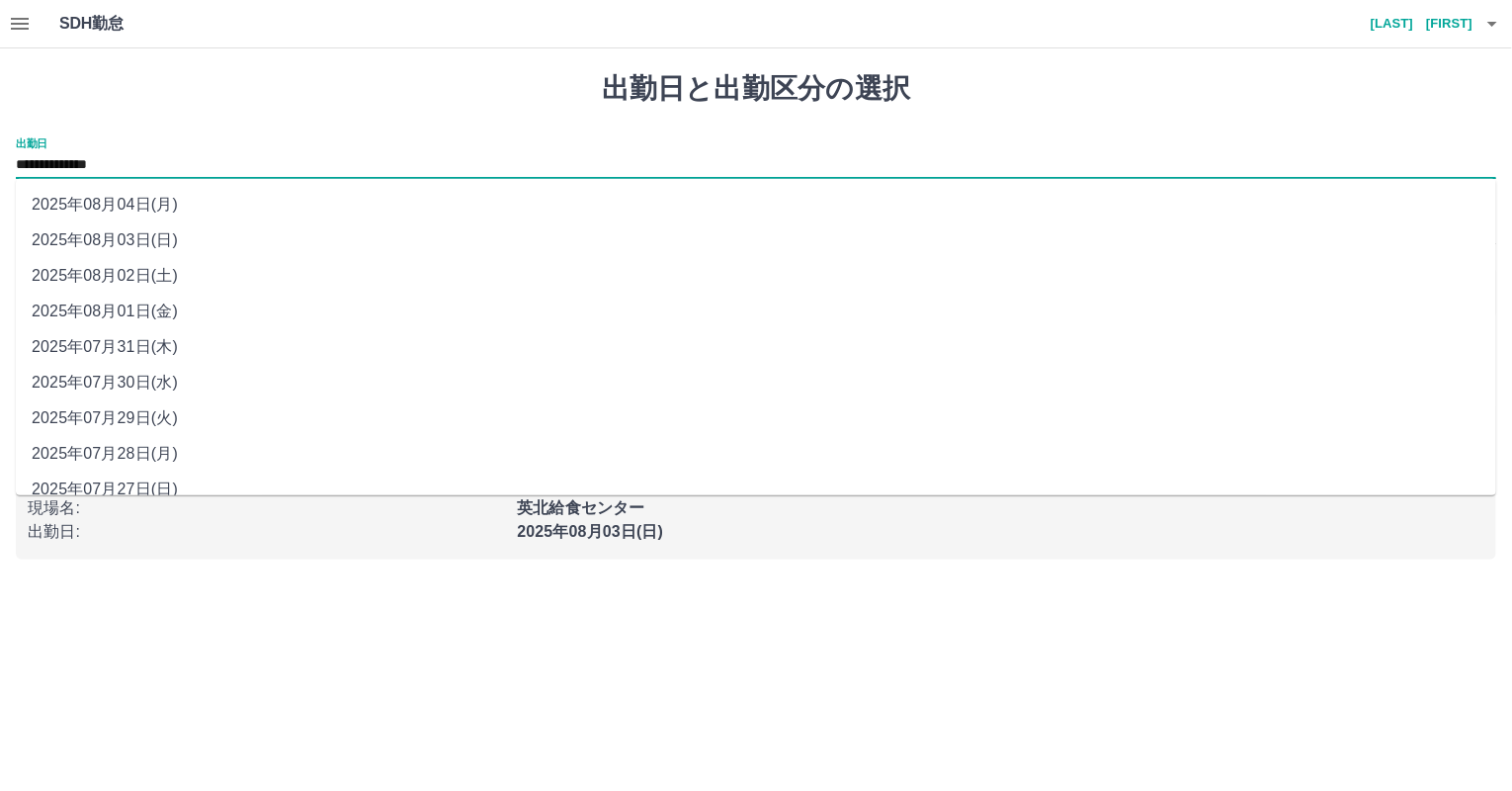 click on "2025年08月04日(月)" at bounding box center (756, 205) 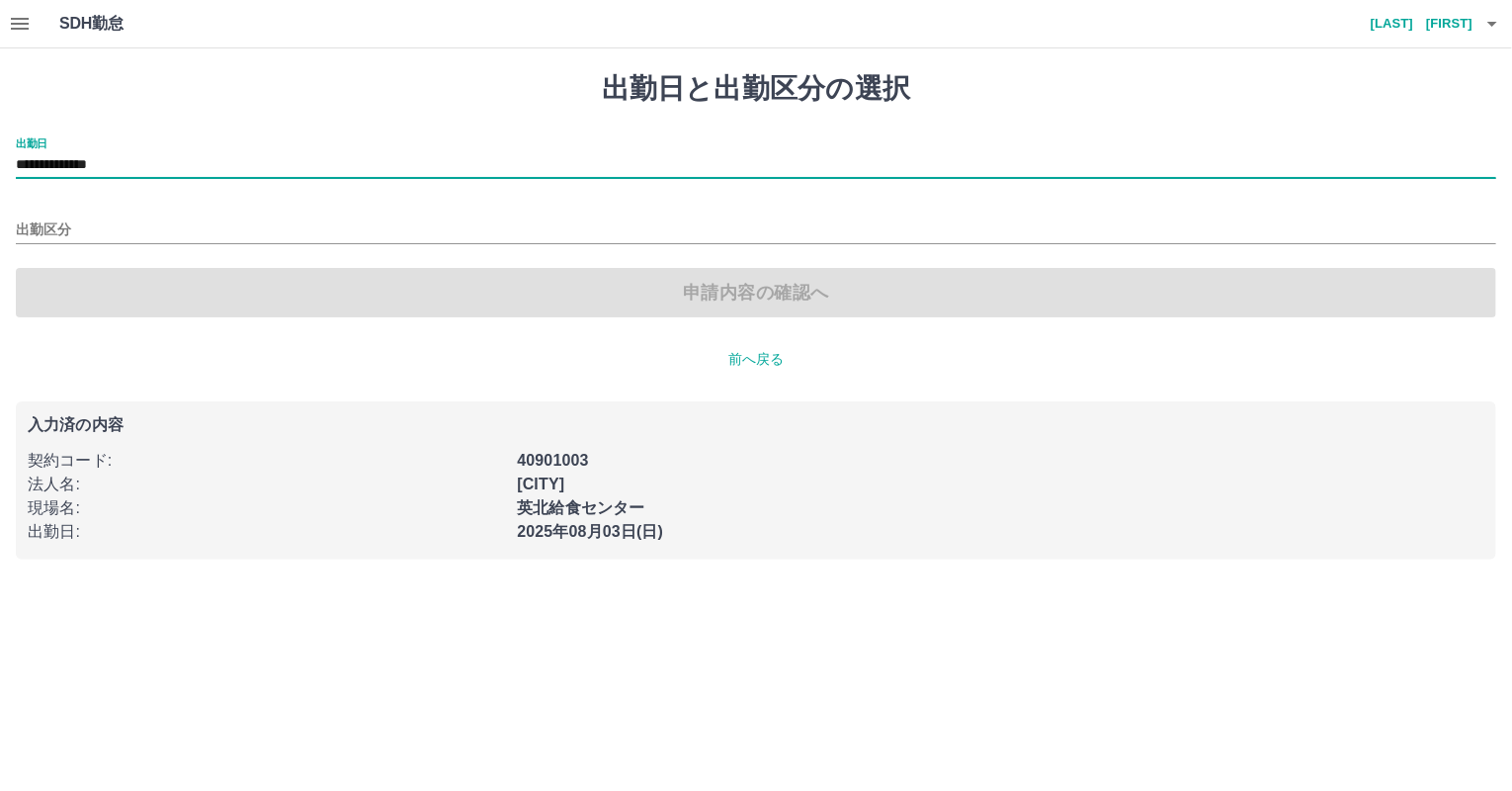 type on "**********" 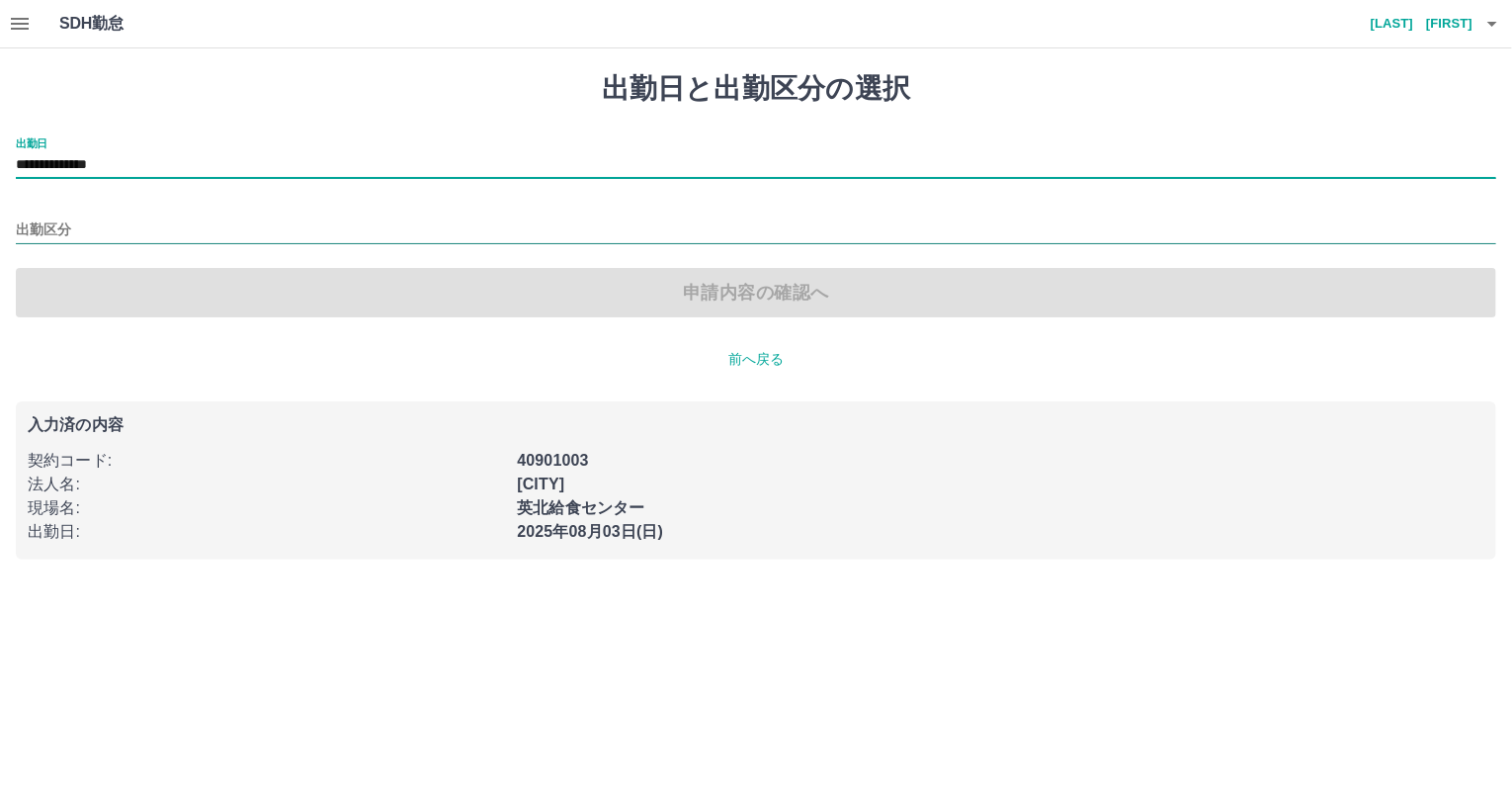click on "出勤区分" at bounding box center [756, 230] 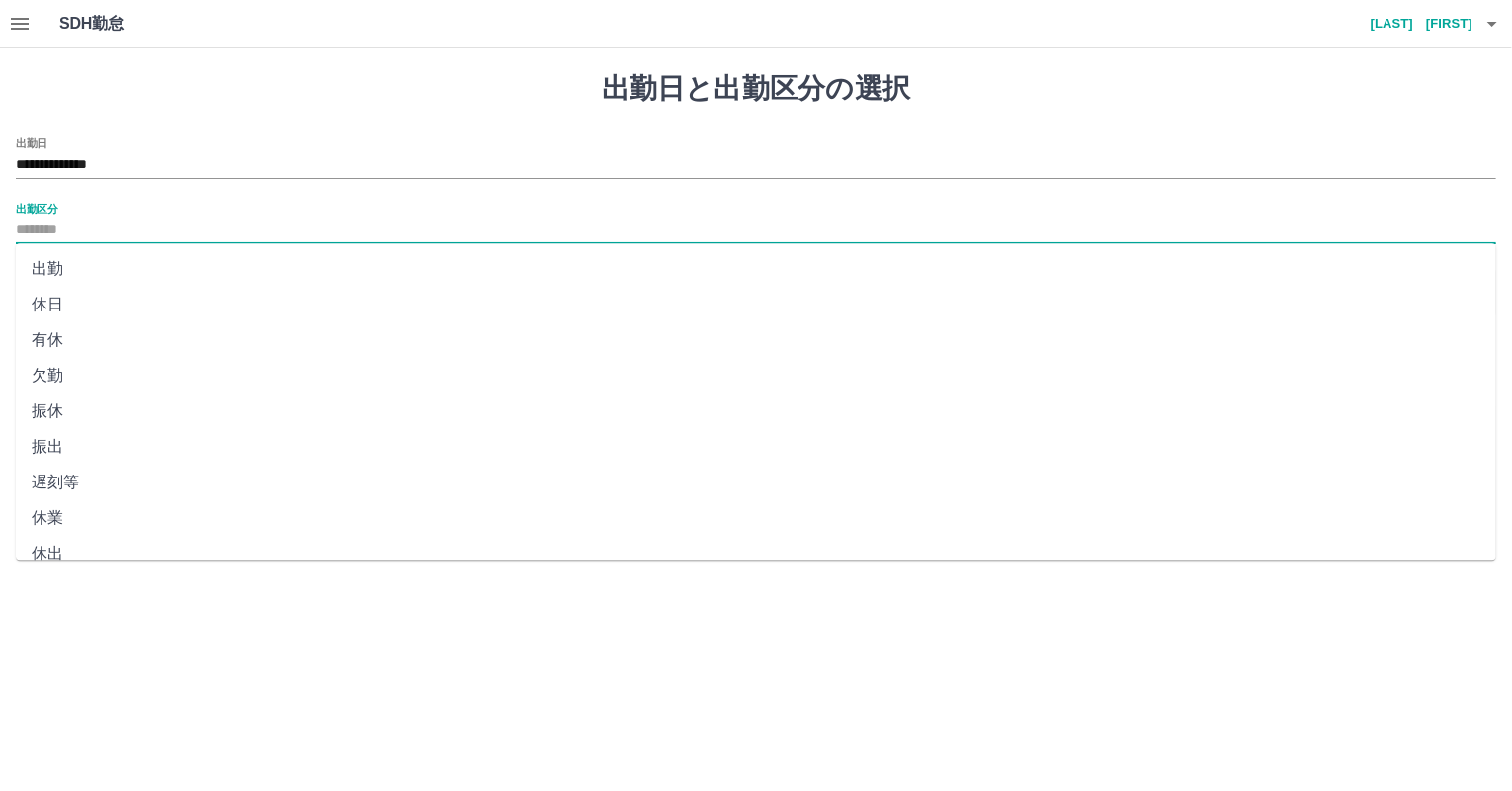 click on "休日" at bounding box center (756, 305) 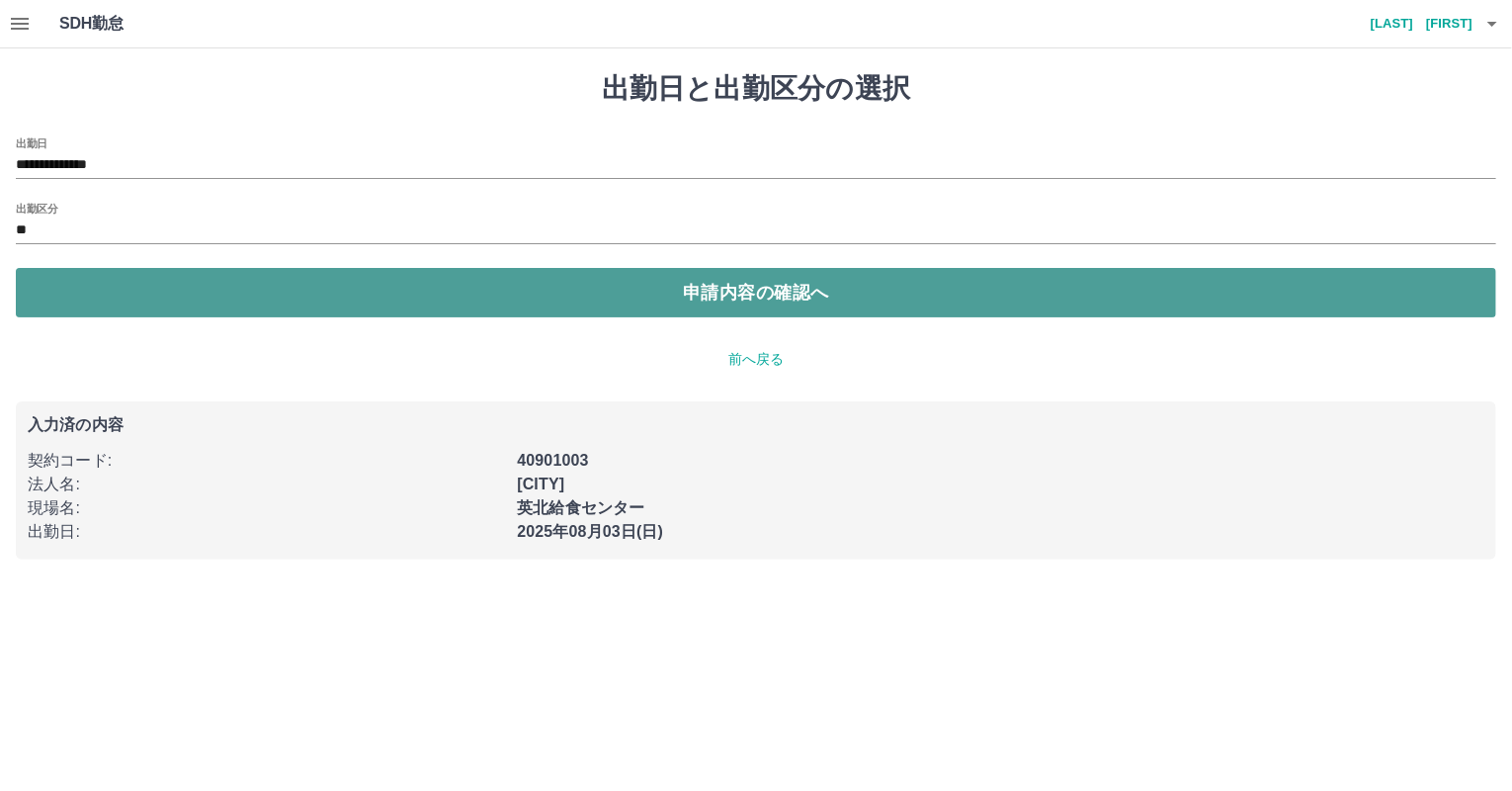 click on "申請内容の確認へ" at bounding box center (756, 293) 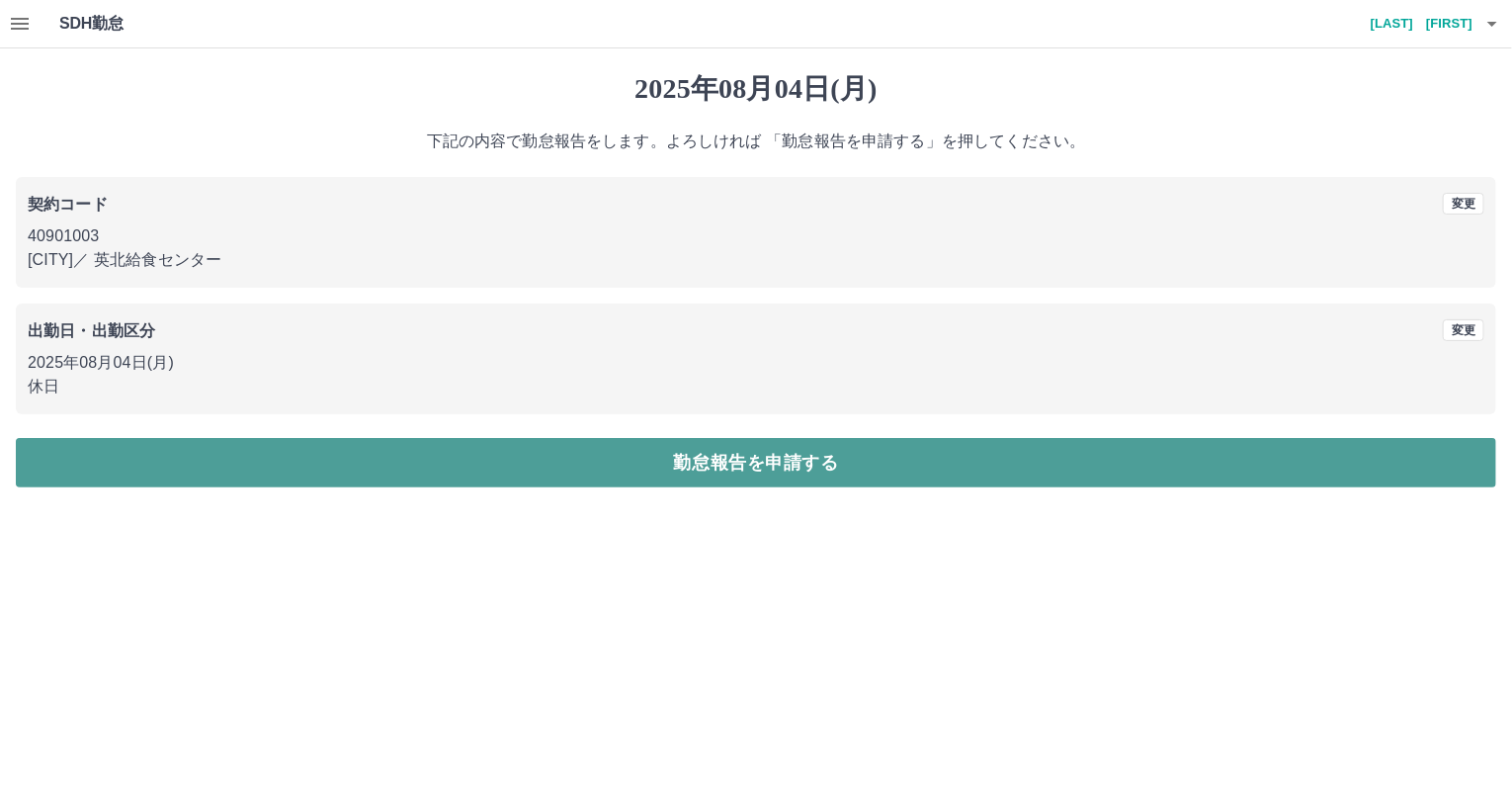 click on "勤怠報告を申請する" at bounding box center (756, 463) 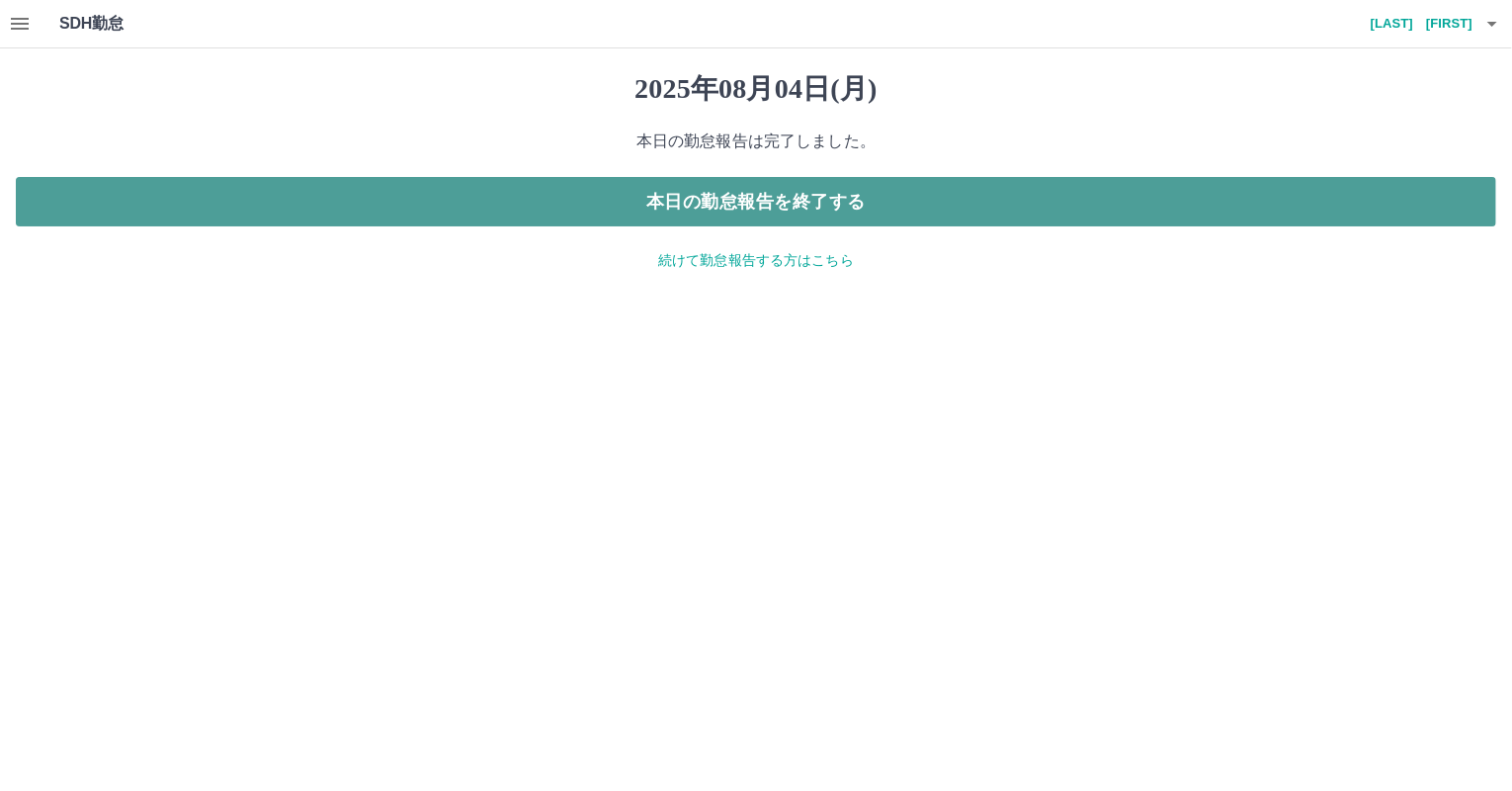 click on "本日の勤怠報告を終了する" at bounding box center (756, 202) 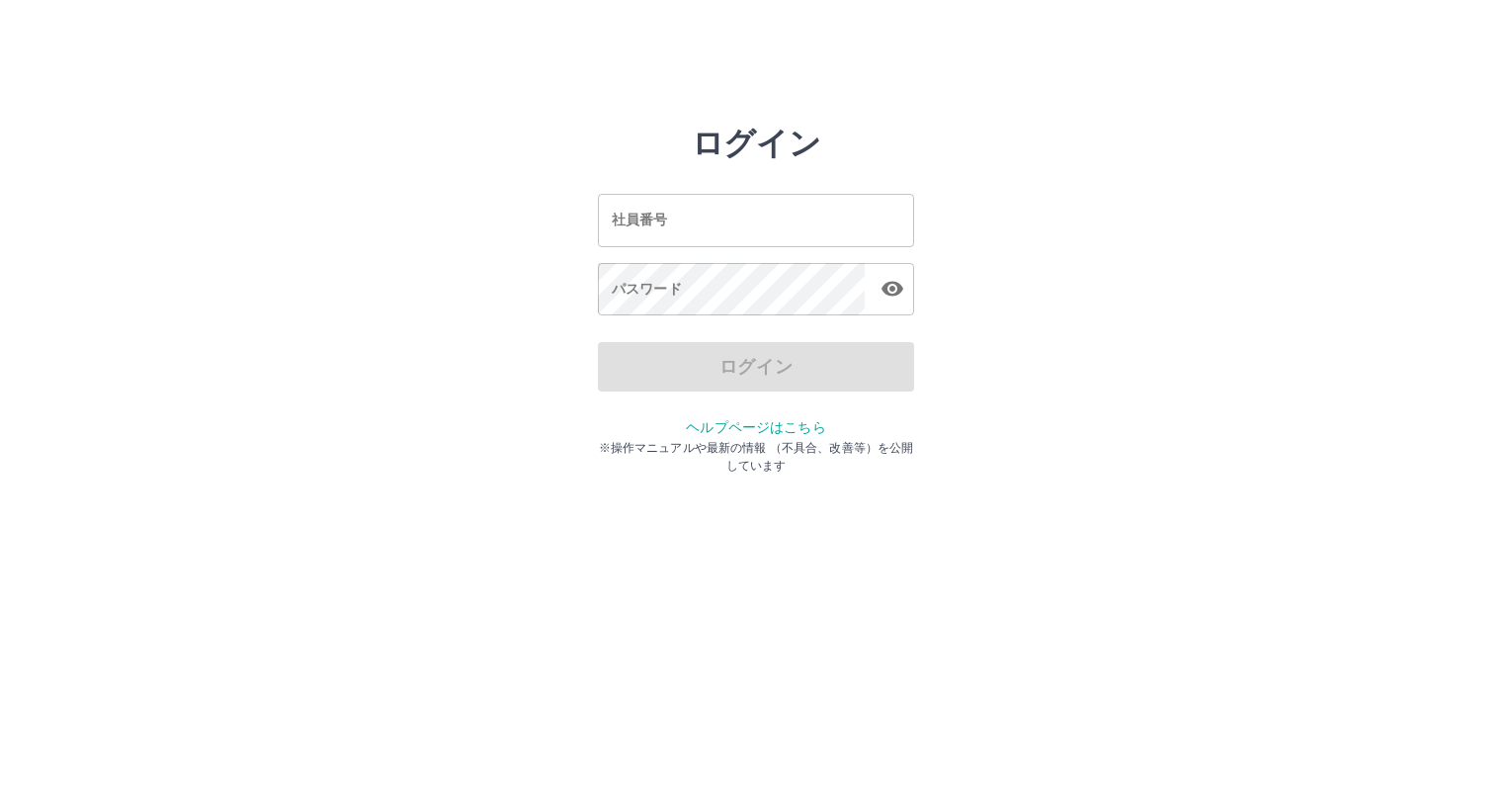 scroll, scrollTop: 0, scrollLeft: 0, axis: both 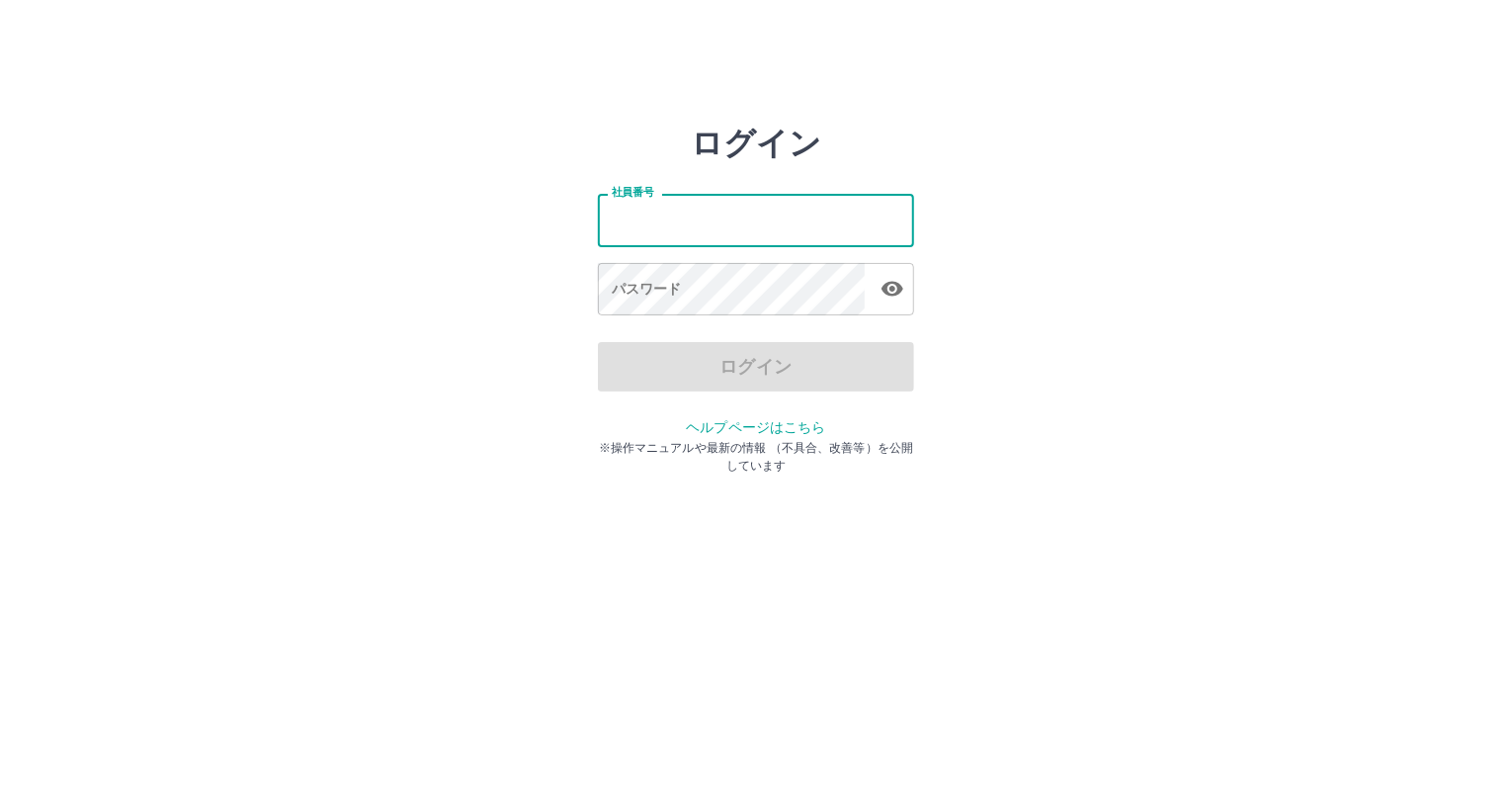 click on "社員番号" at bounding box center (756, 220) 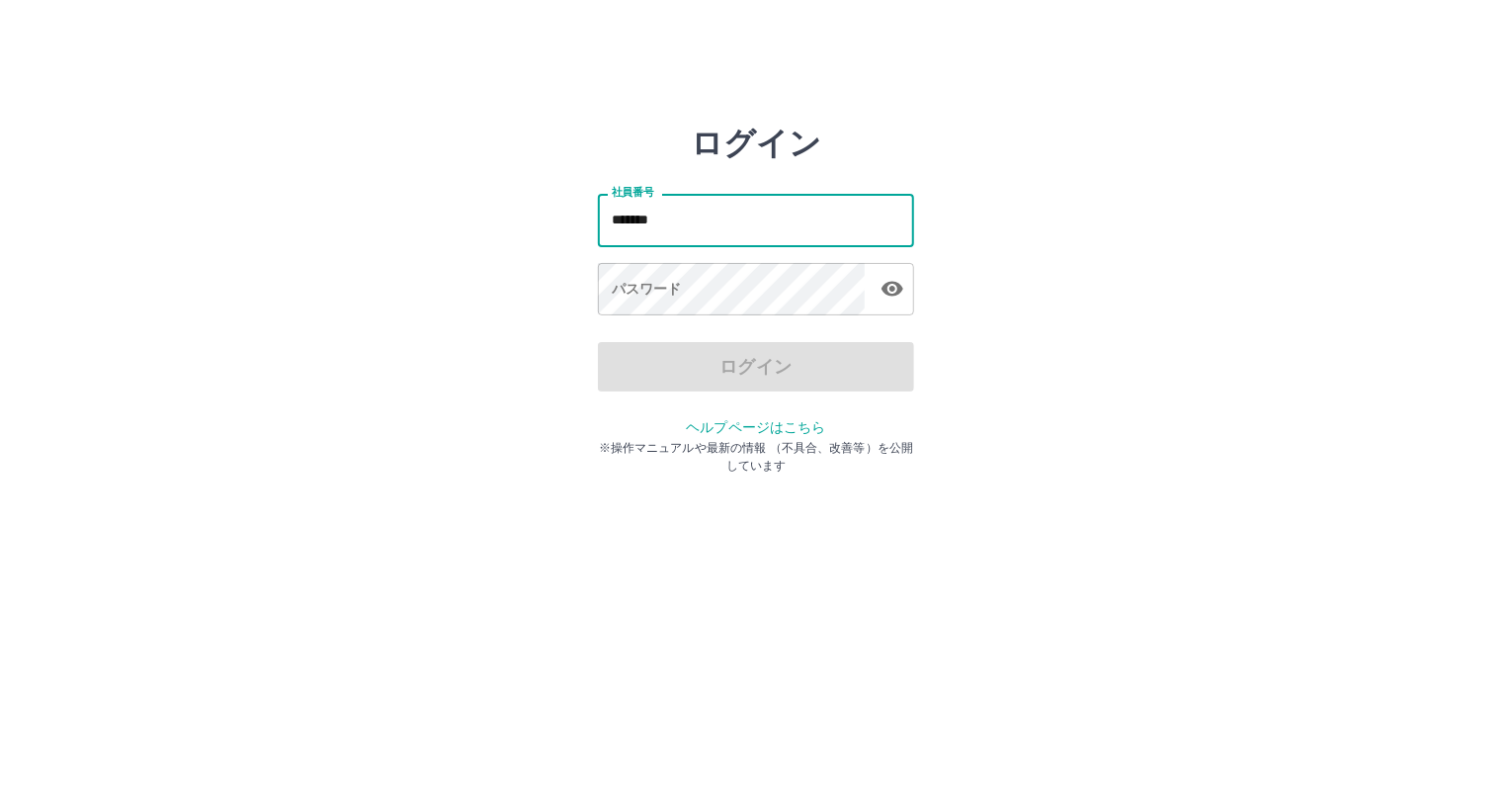 type on "*******" 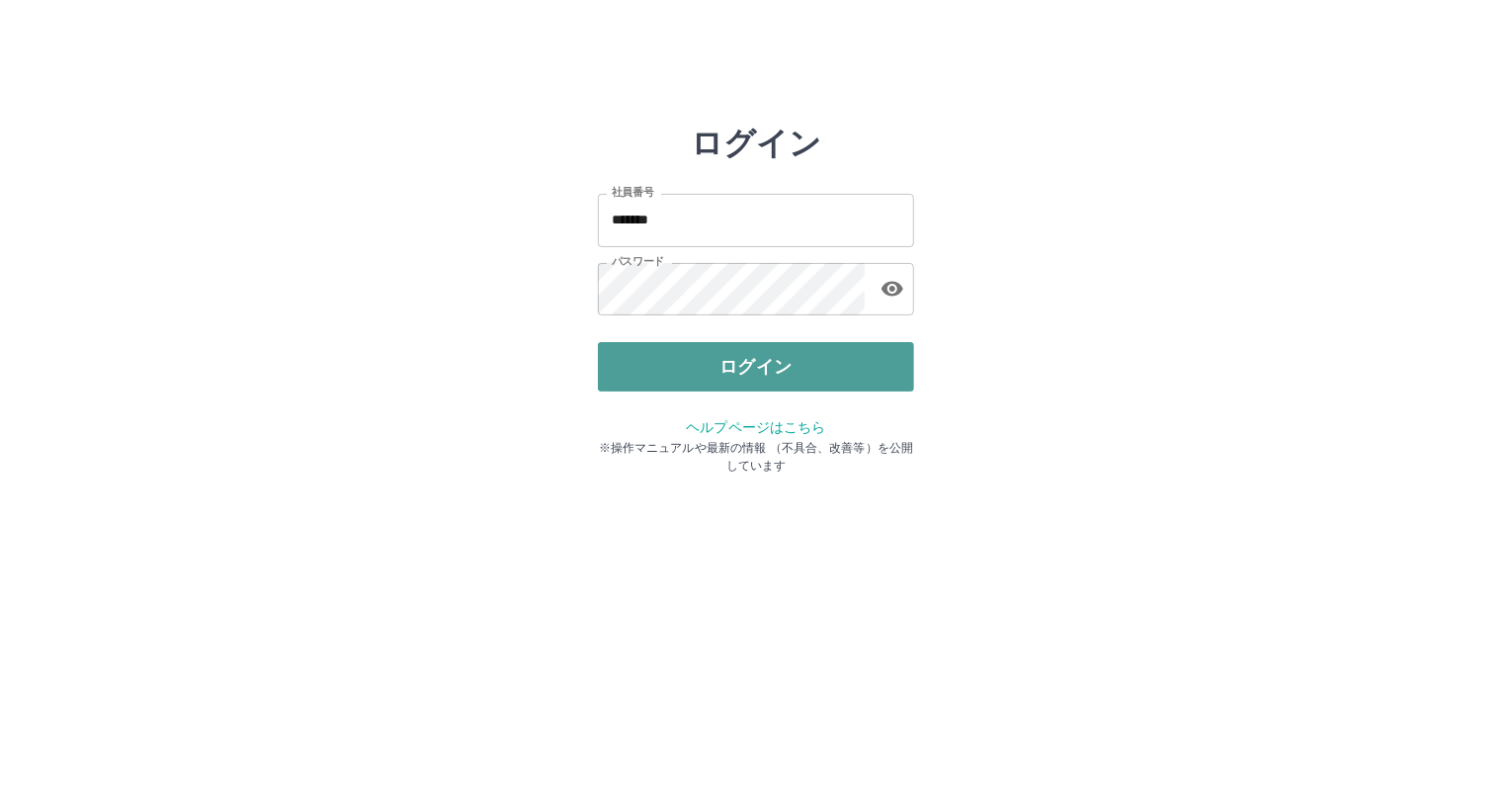 click on "ログイン" at bounding box center (756, 367) 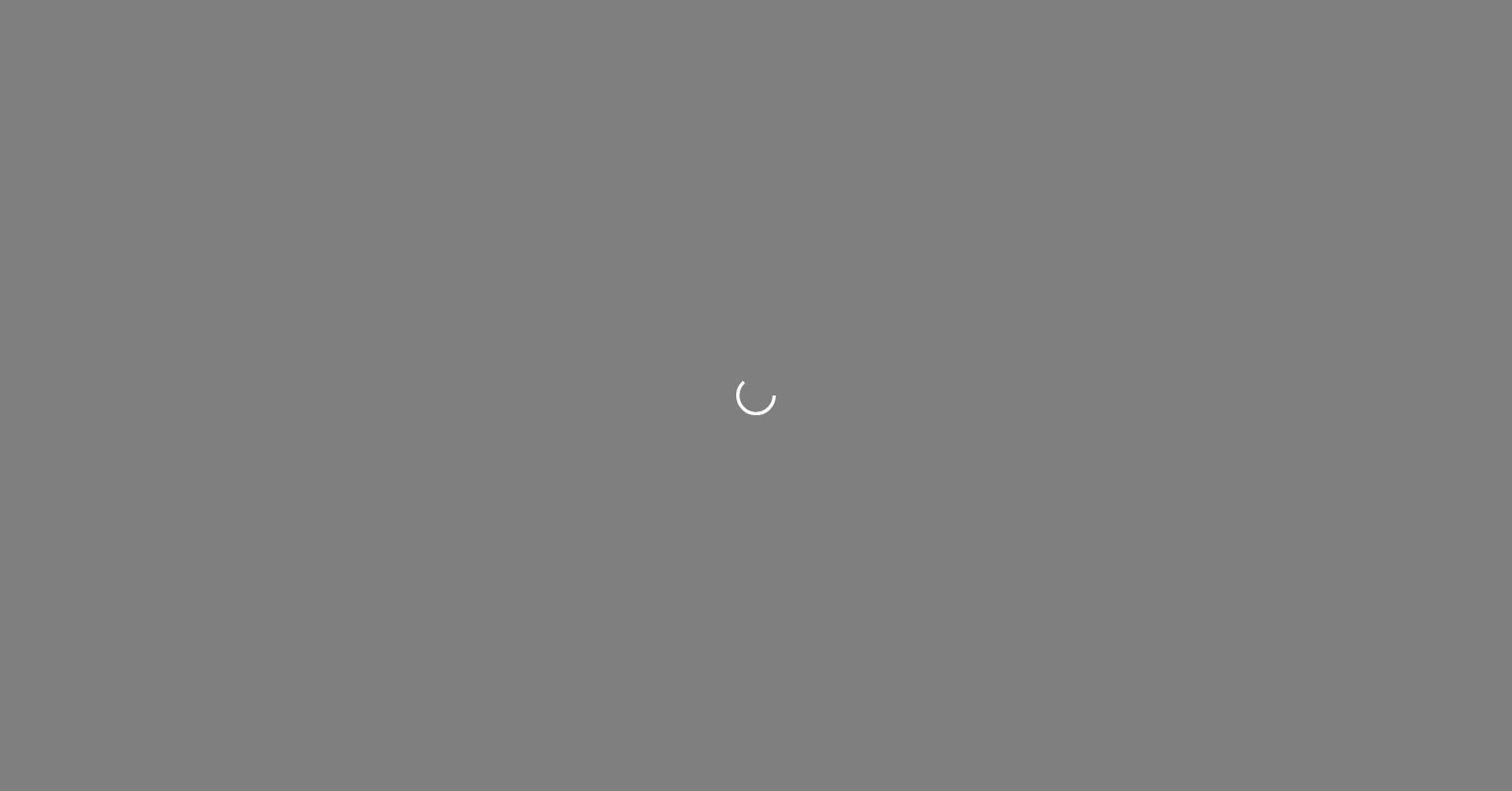 scroll, scrollTop: 0, scrollLeft: 0, axis: both 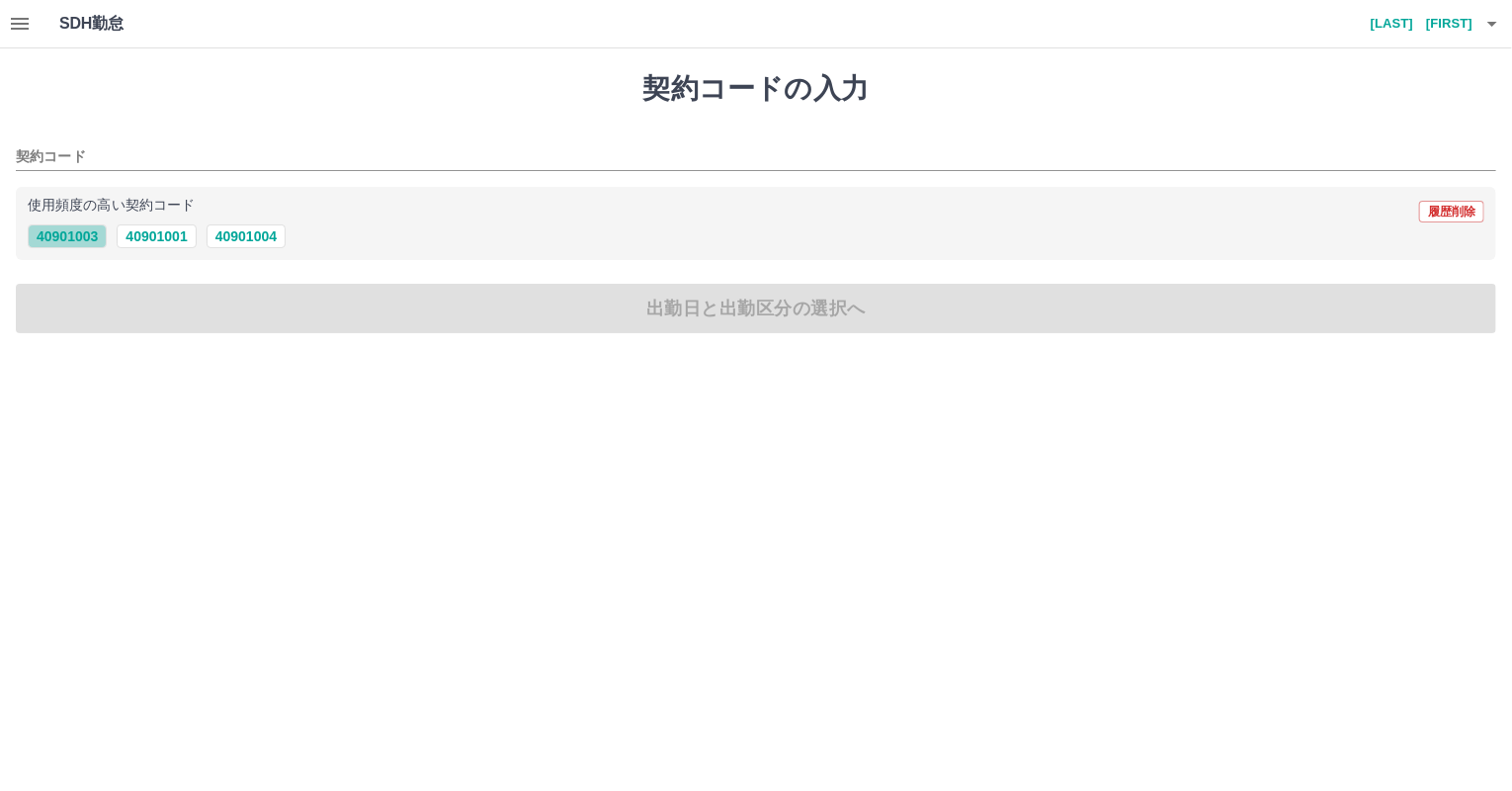 click on "40901003" at bounding box center (67, 236) 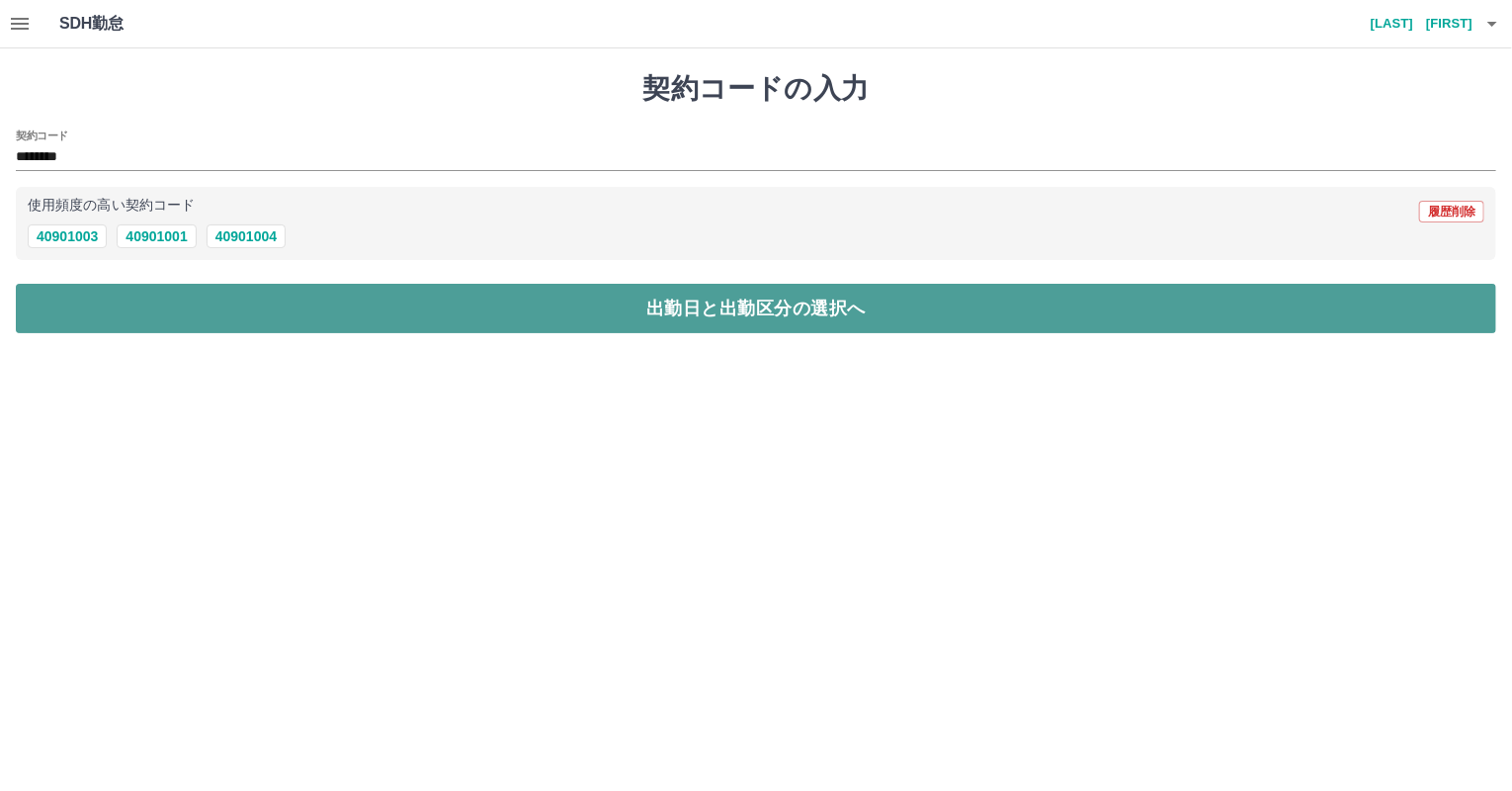 click on "出勤日と出勤区分の選択へ" at bounding box center [756, 308] 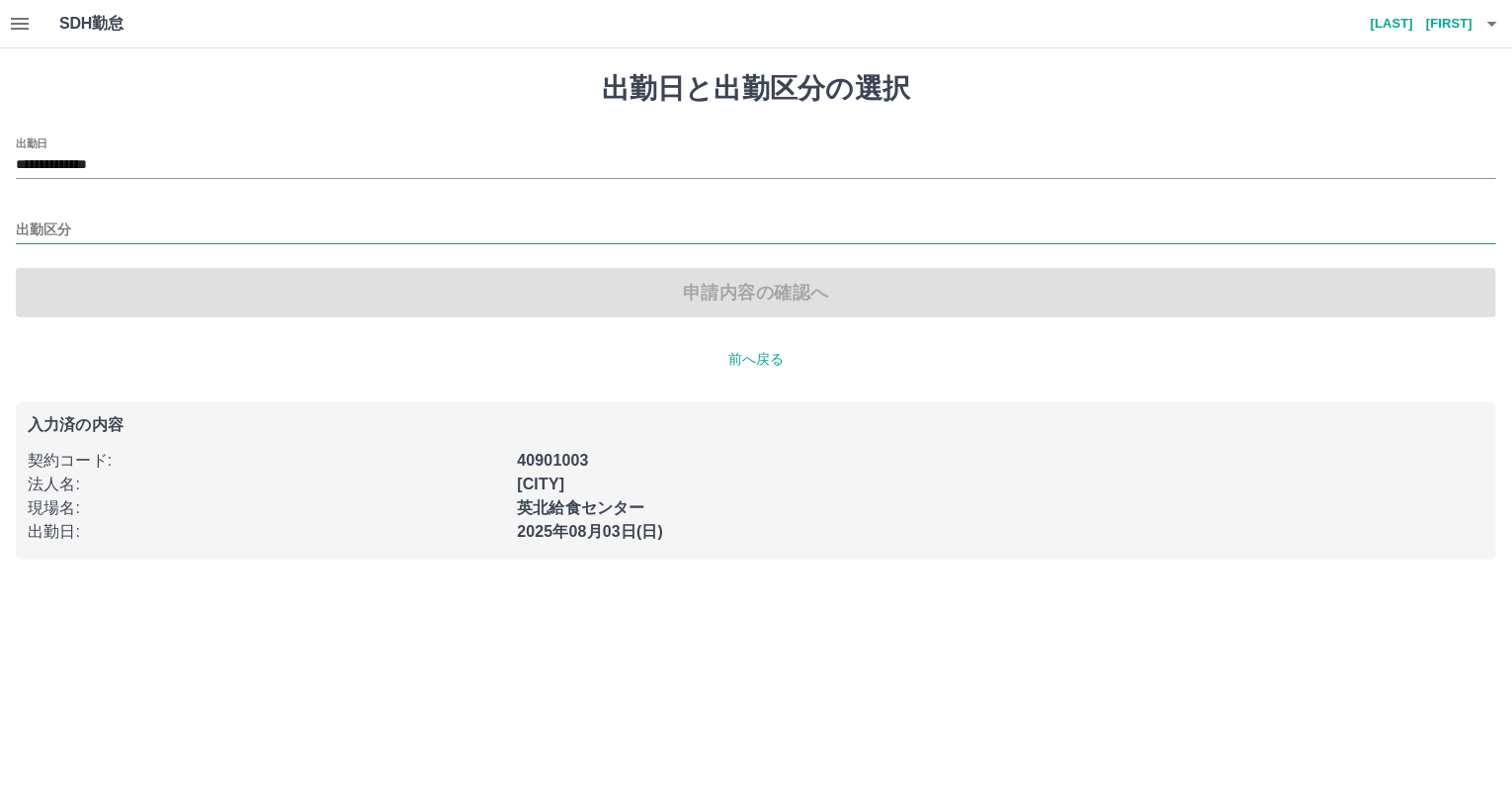 click on "出勤区分" at bounding box center (756, 230) 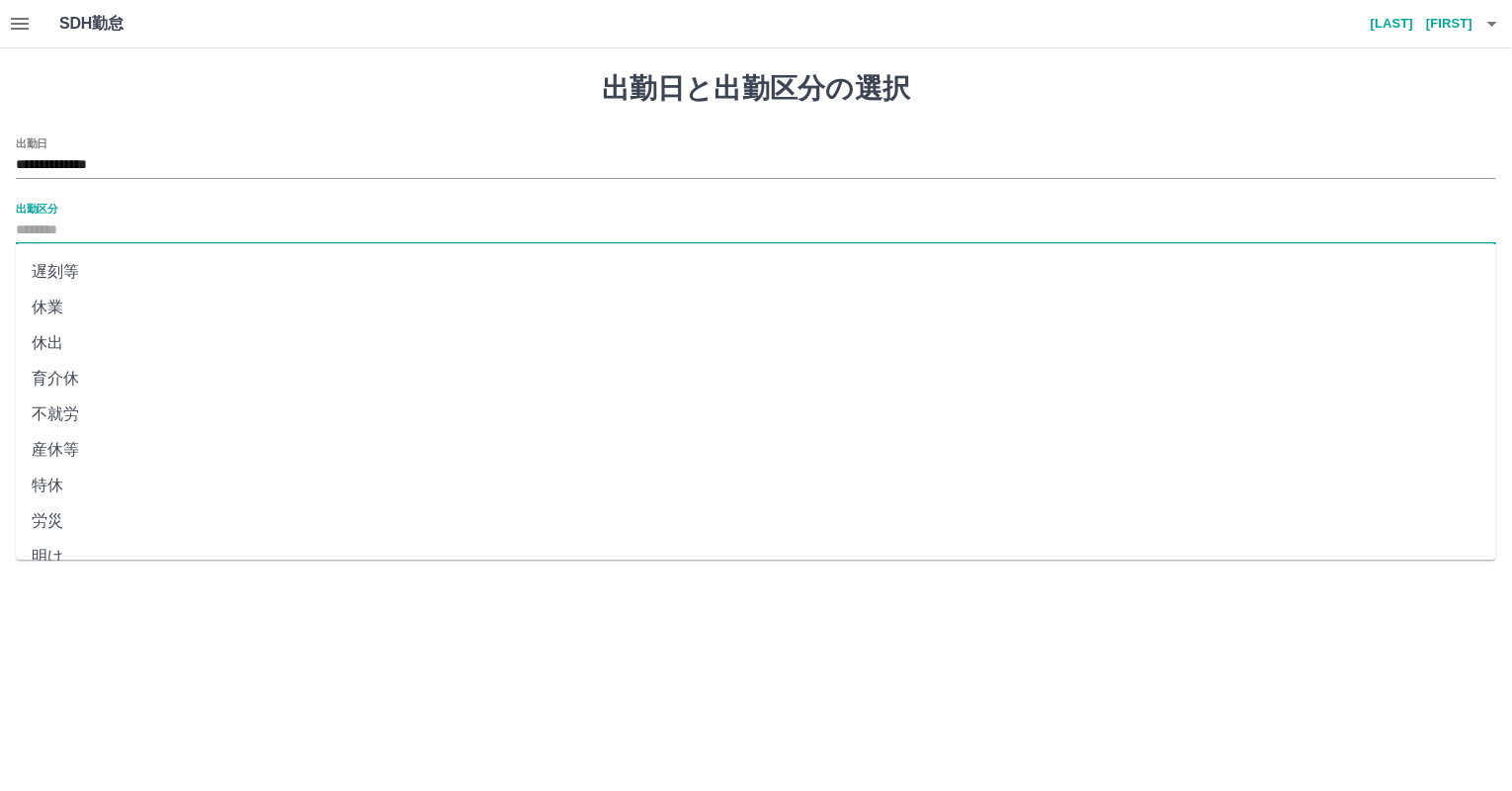 scroll, scrollTop: 340, scrollLeft: 0, axis: vertical 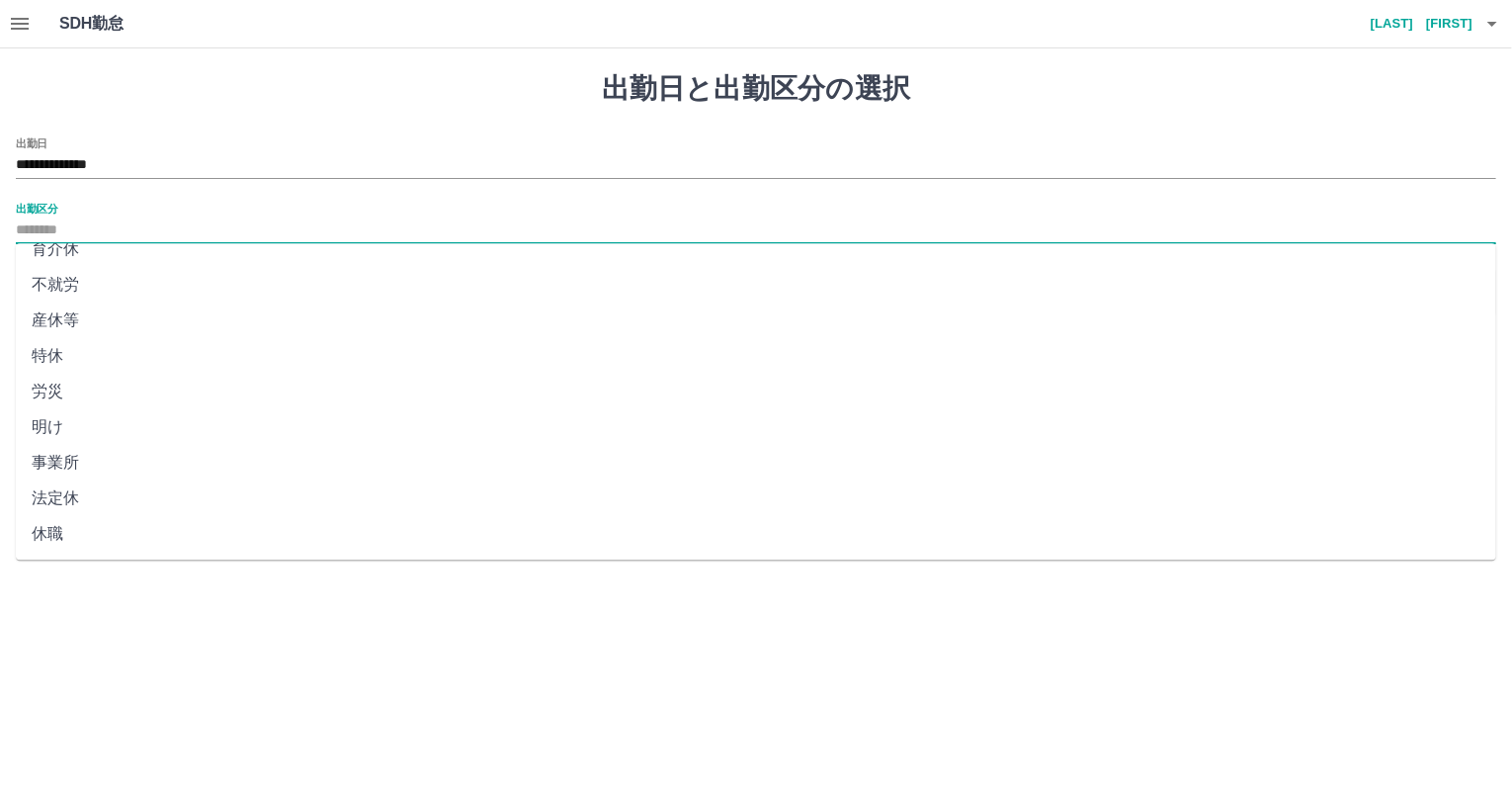 click on "法定休" at bounding box center [756, 498] 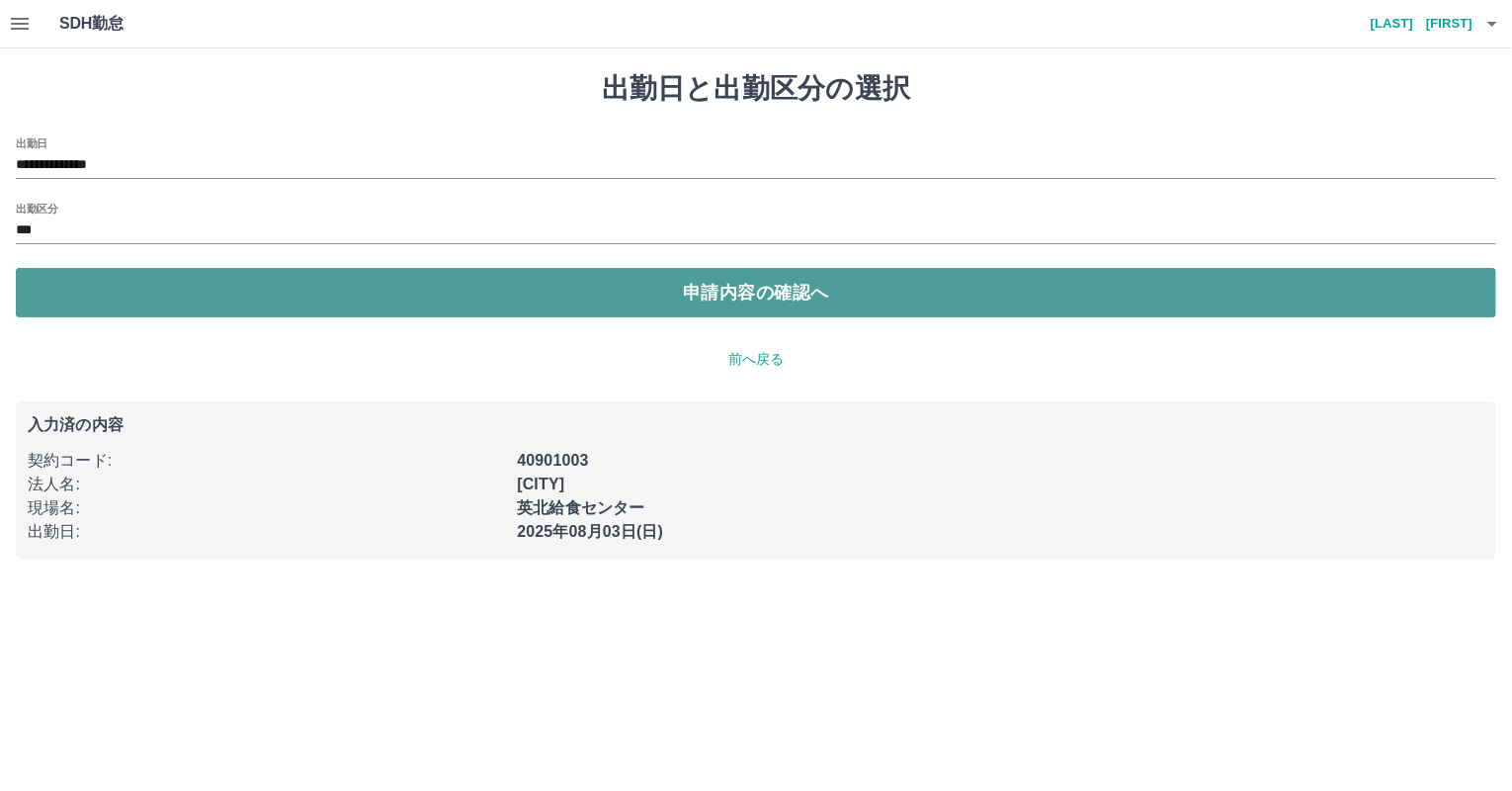 click on "申請内容の確認へ" at bounding box center [756, 293] 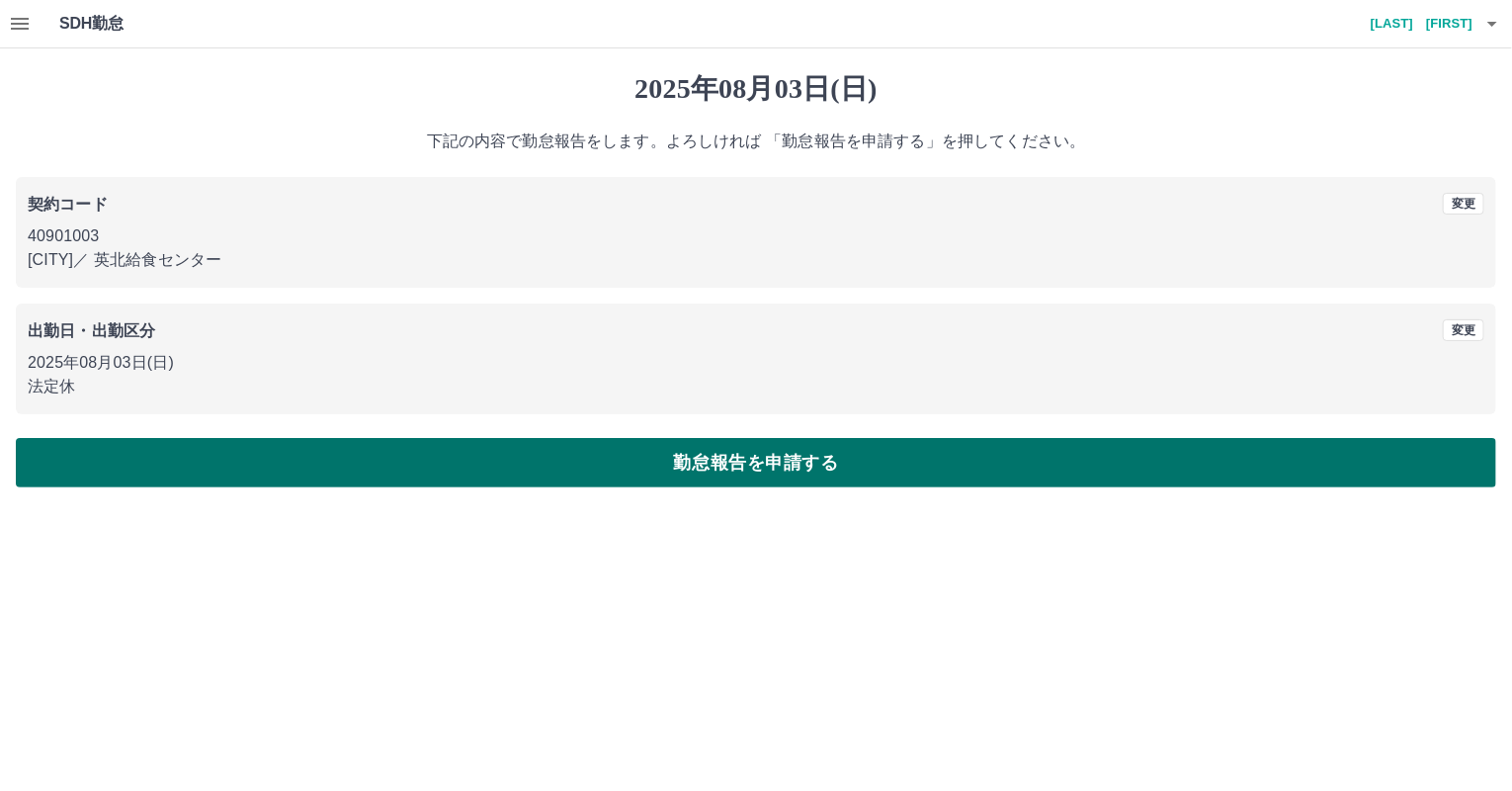 click on "勤怠報告を申請する" at bounding box center (756, 463) 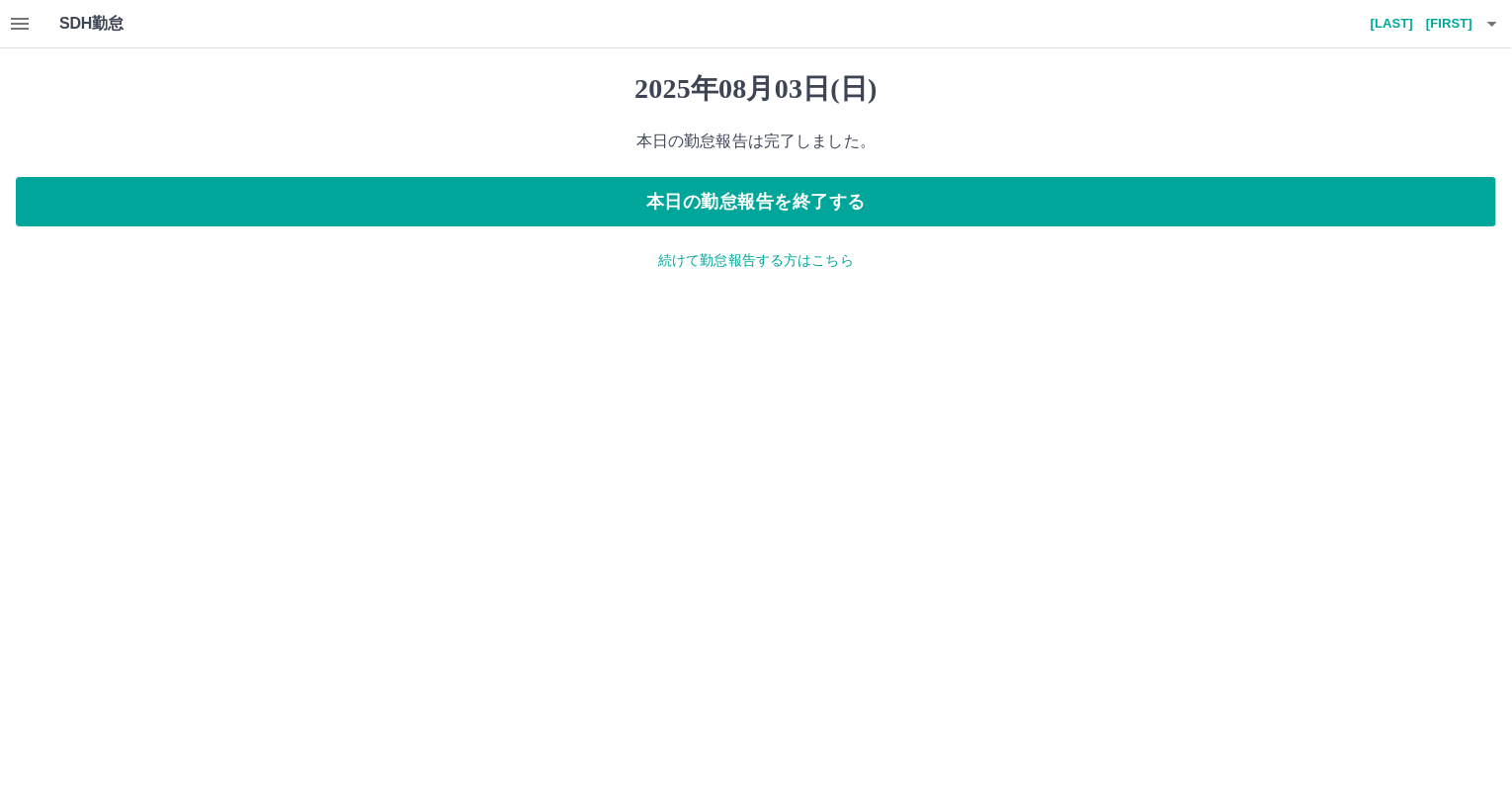 click on "続けて勤怠報告する方はこちら" at bounding box center (756, 260) 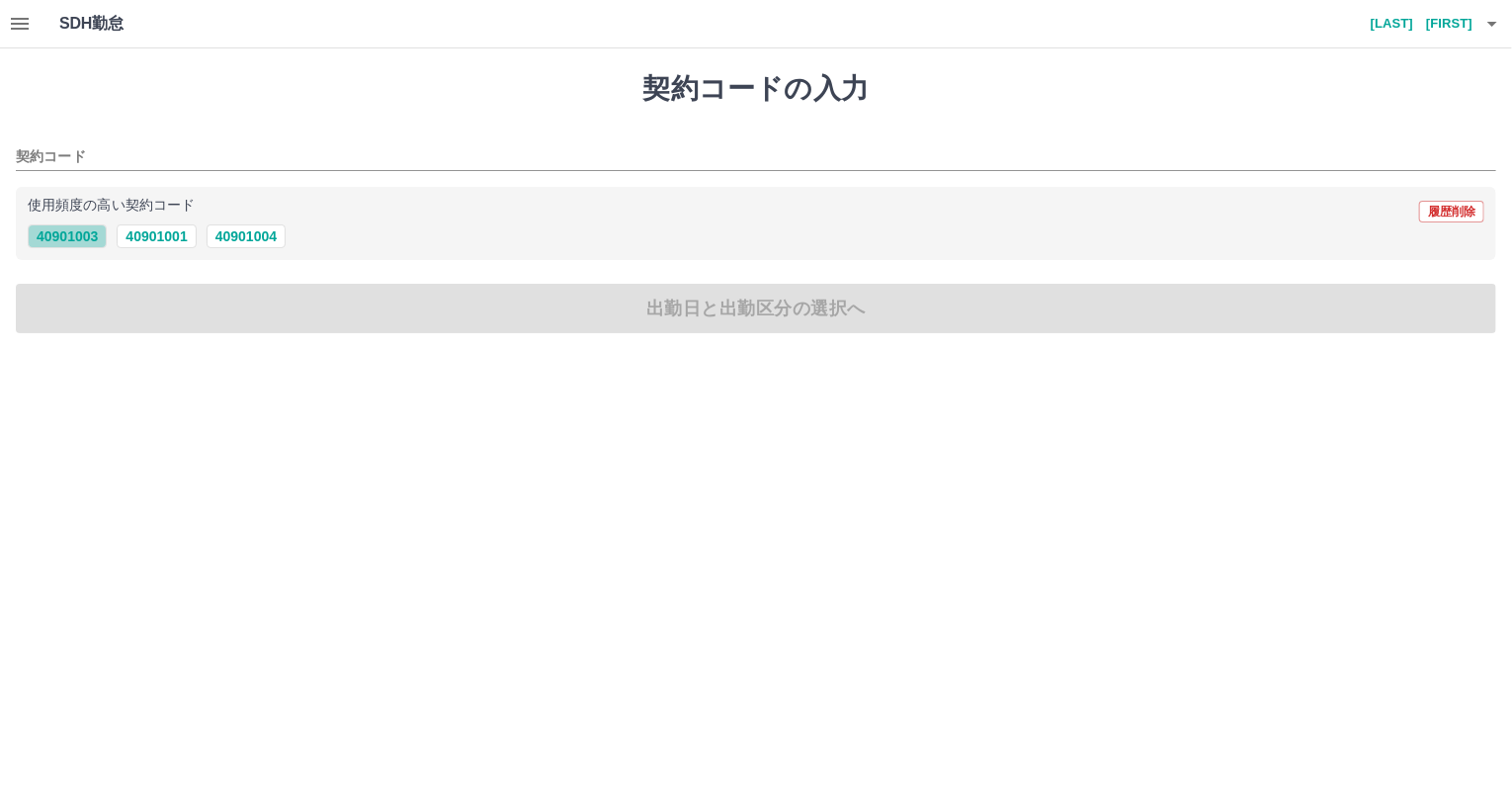 click on "40901003" at bounding box center (67, 236) 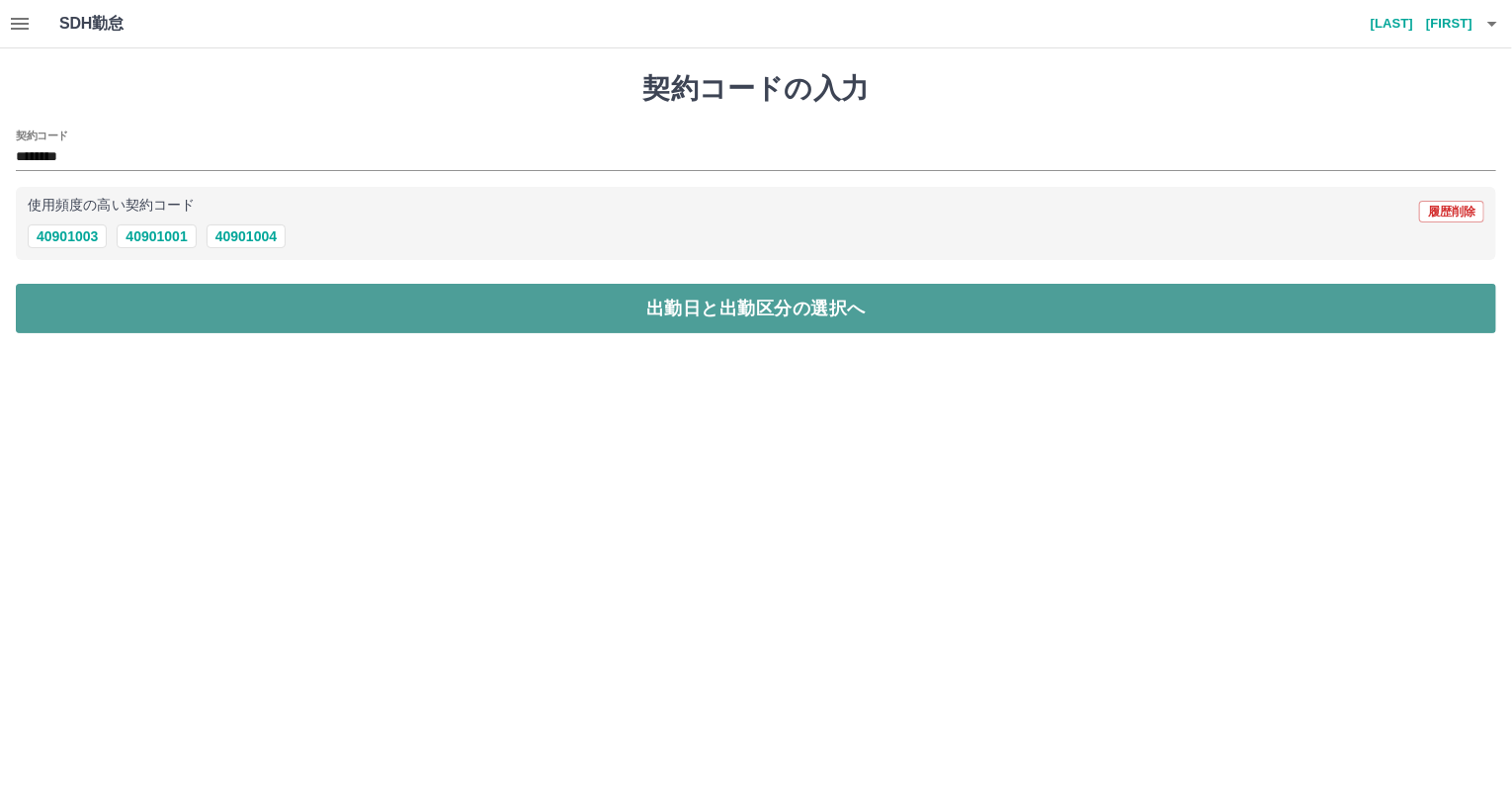 click on "出勤日と出勤区分の選択へ" at bounding box center (756, 308) 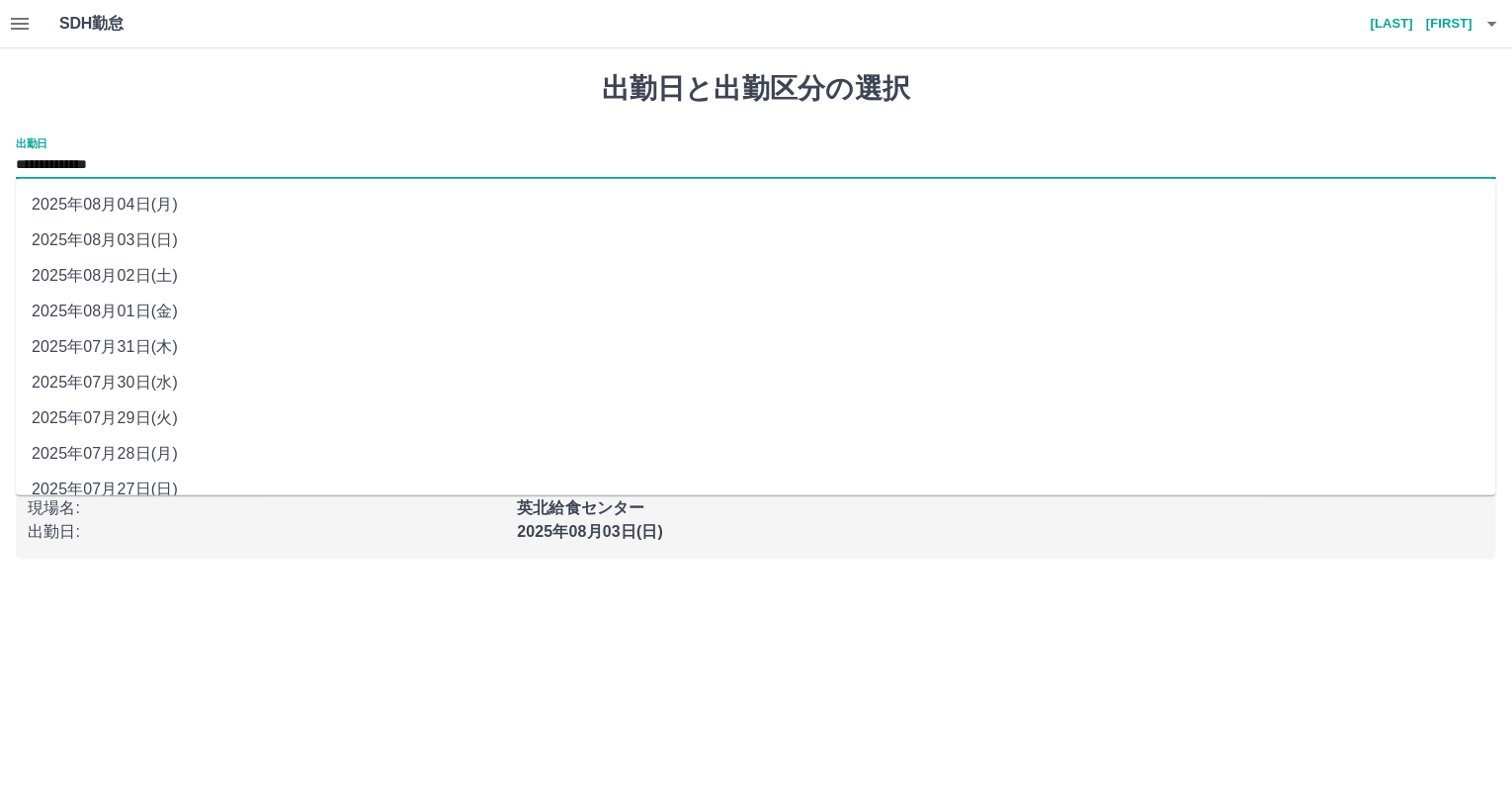 click on "**********" at bounding box center [756, 165] 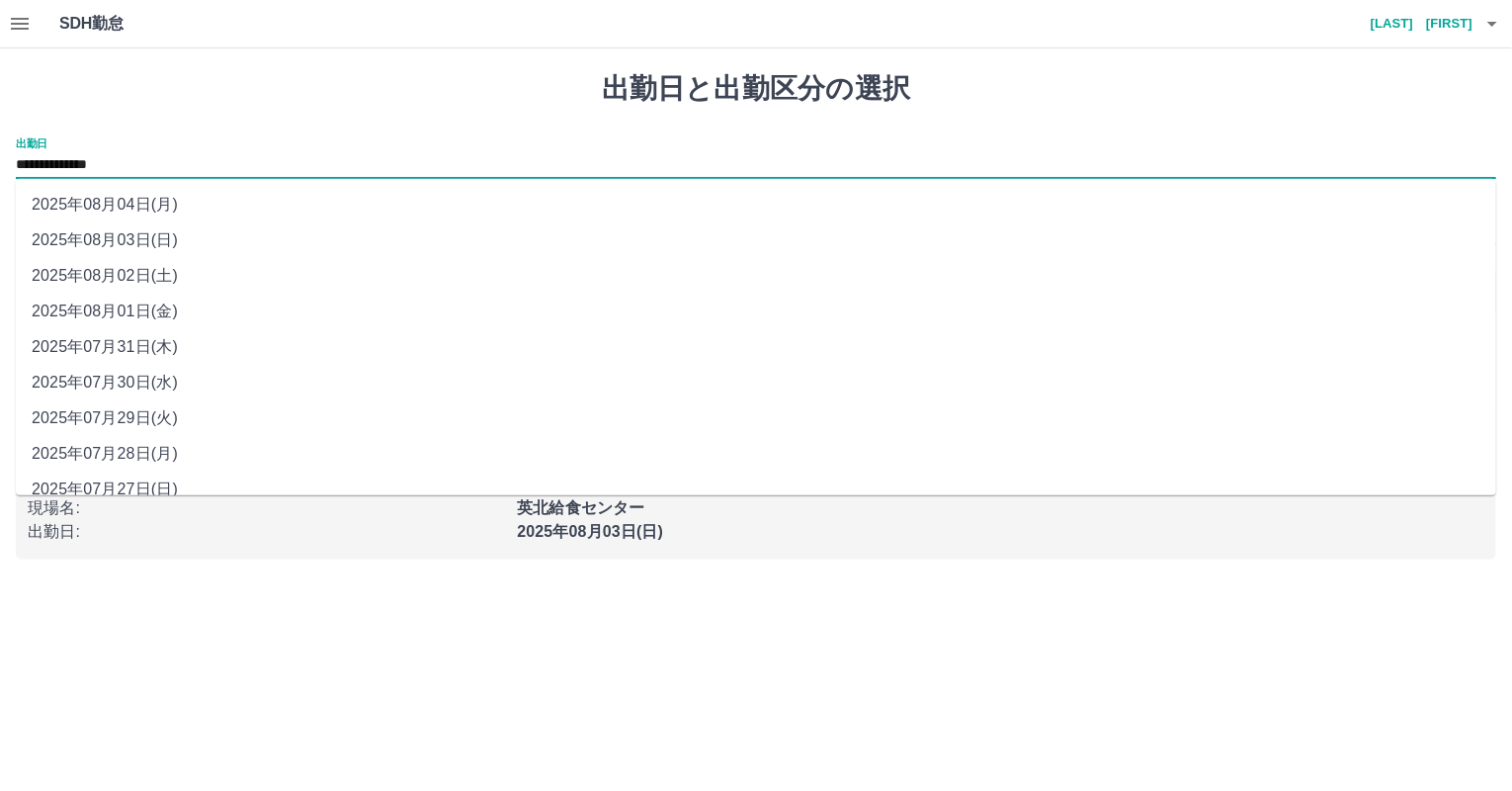 click on "2025年08月04日(月)" at bounding box center (756, 205) 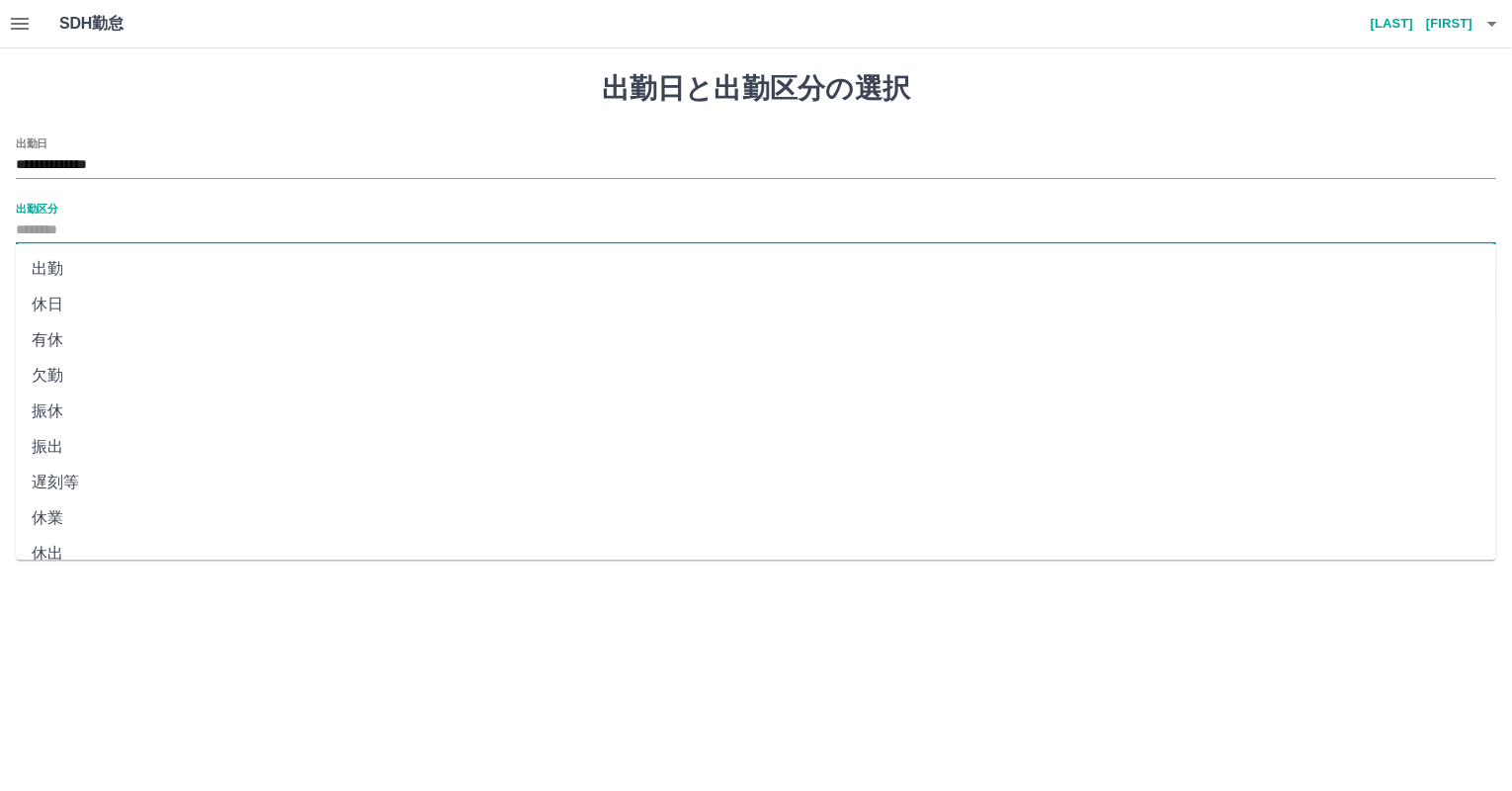 click on "出勤区分" at bounding box center (756, 230) 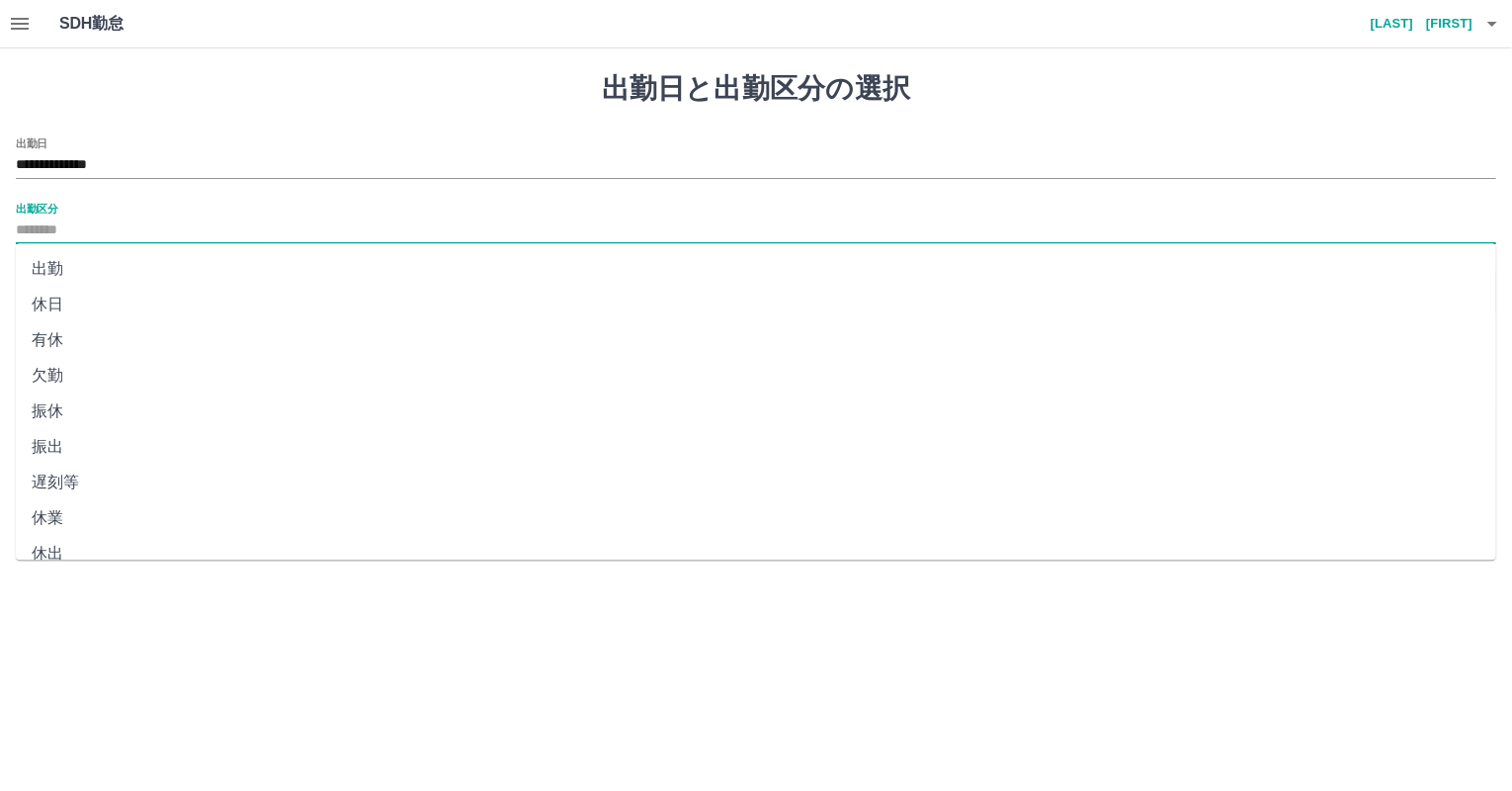 click on "休日" at bounding box center (756, 305) 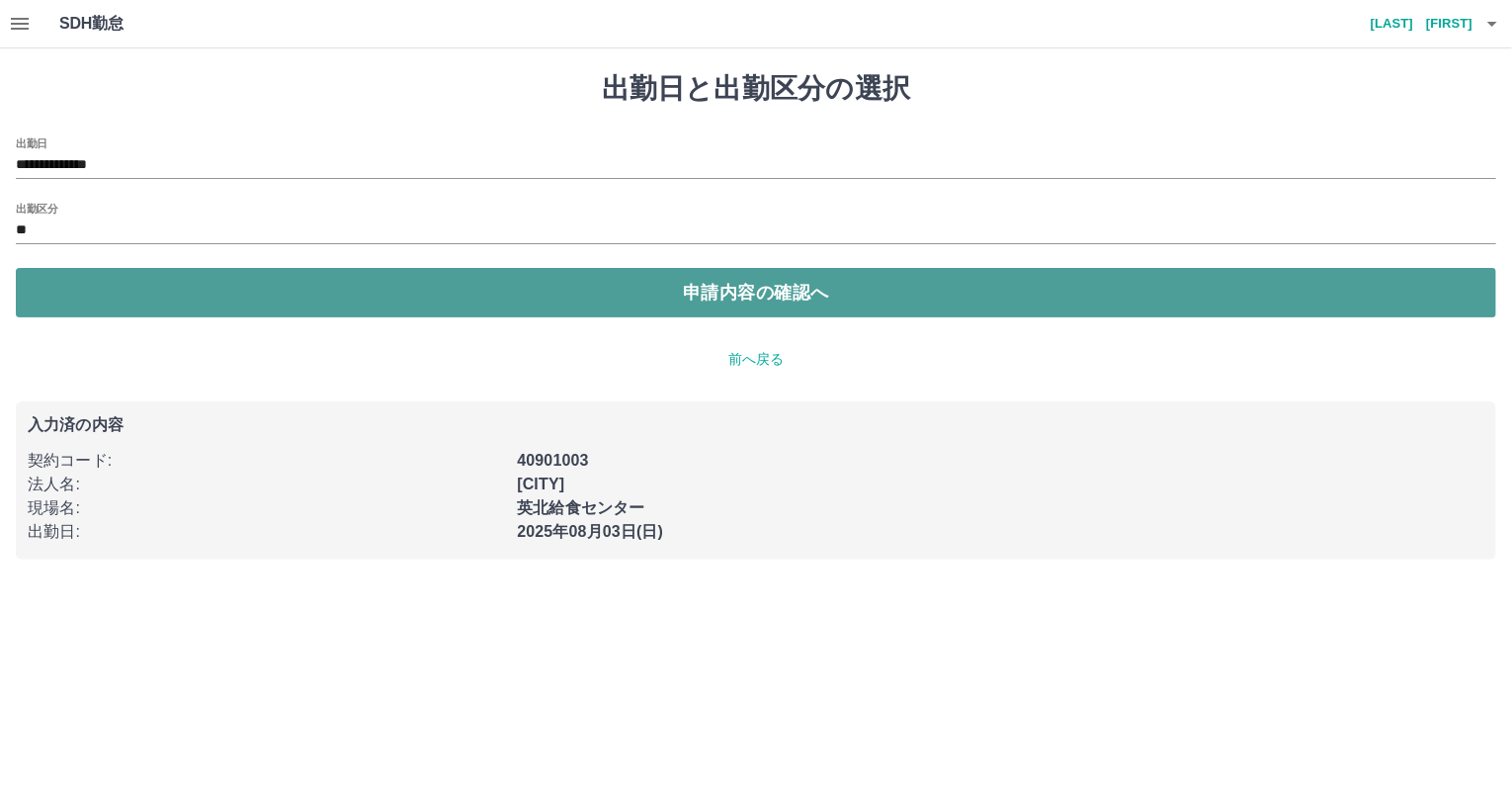 click on "申請内容の確認へ" at bounding box center (756, 293) 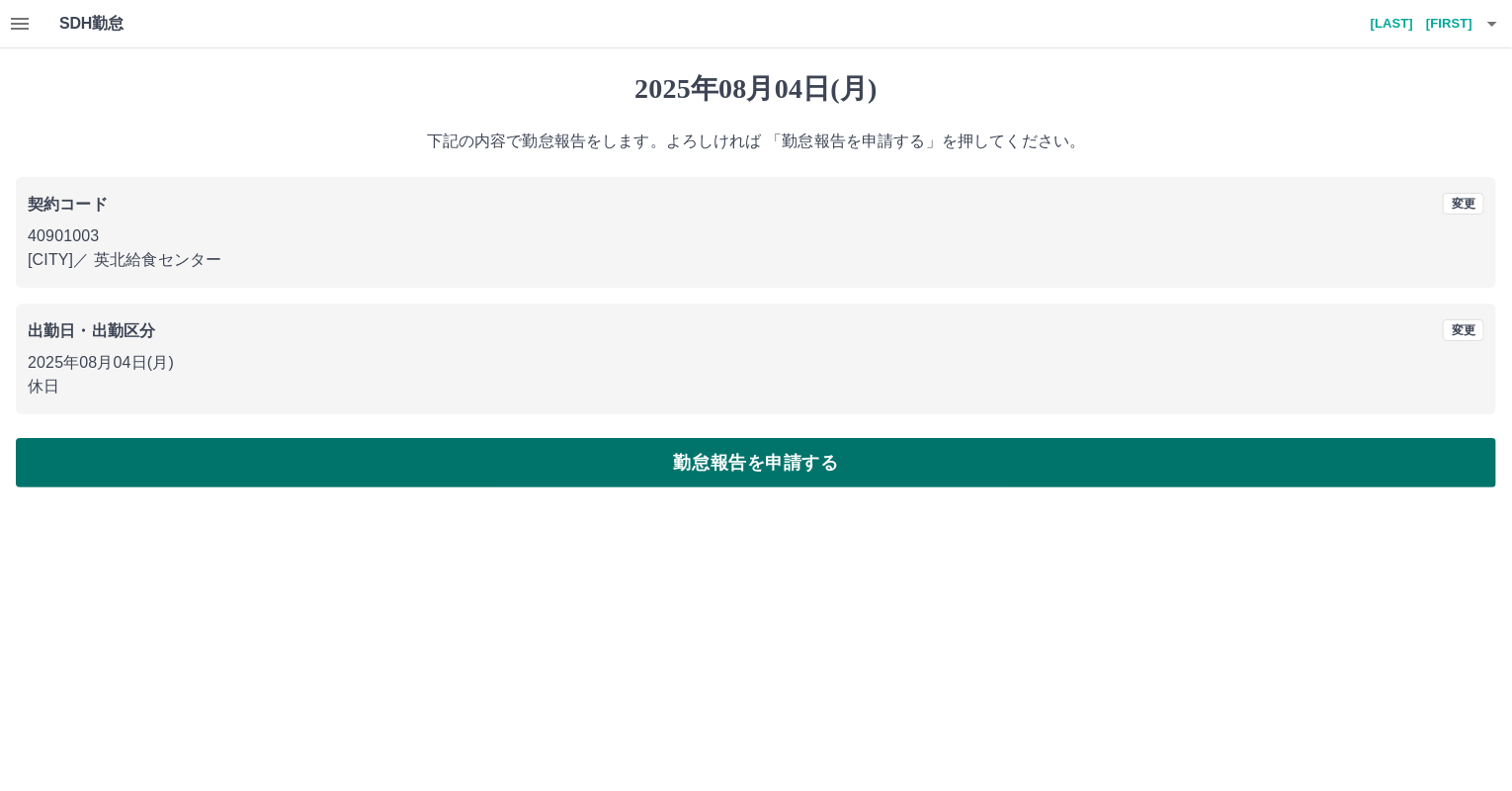 click on "勤怠報告を申請する" at bounding box center [756, 463] 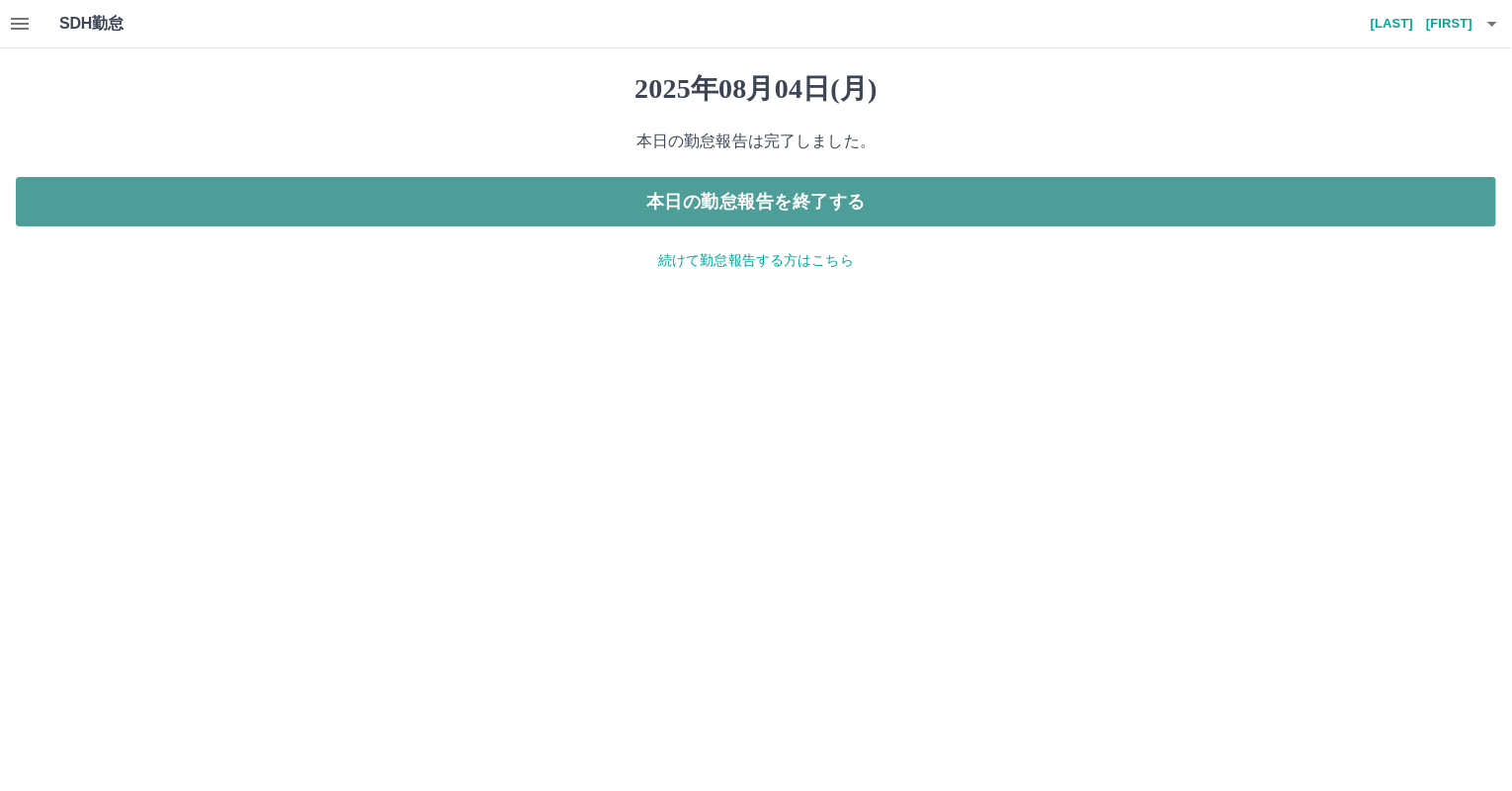 click on "本日の勤怠報告を終了する" at bounding box center [756, 202] 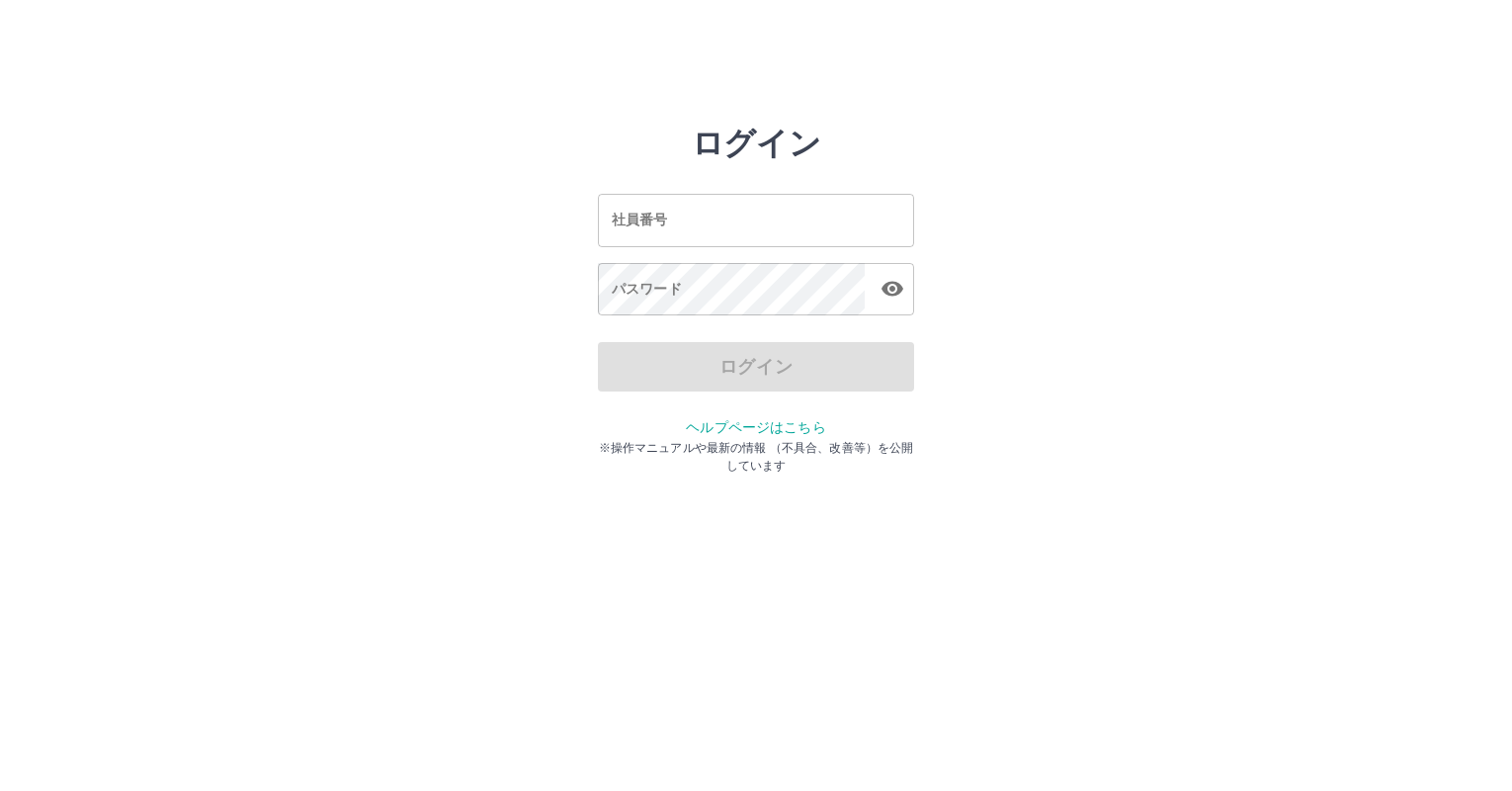 scroll, scrollTop: 0, scrollLeft: 0, axis: both 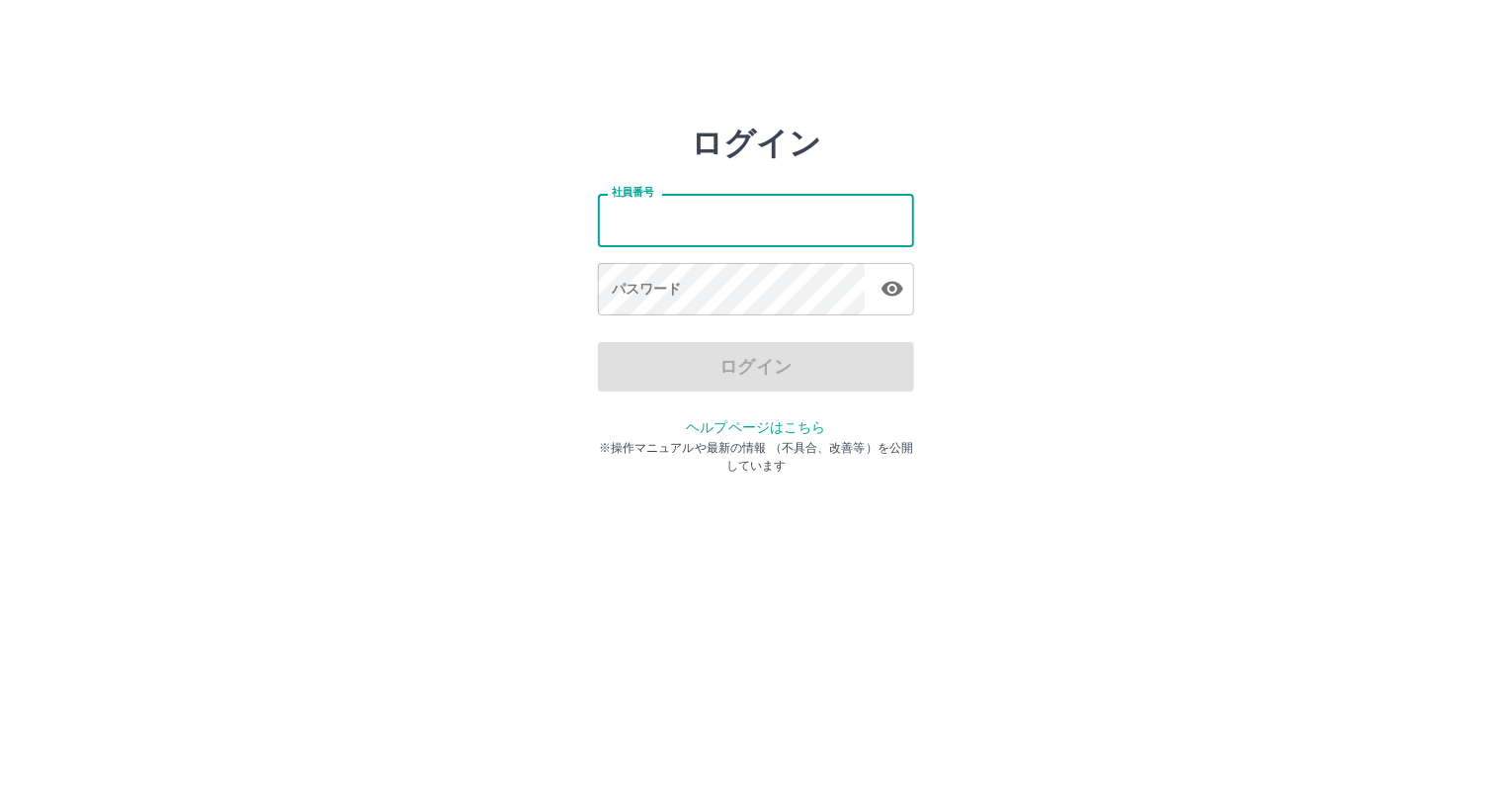 click on "社員番号" at bounding box center [756, 220] 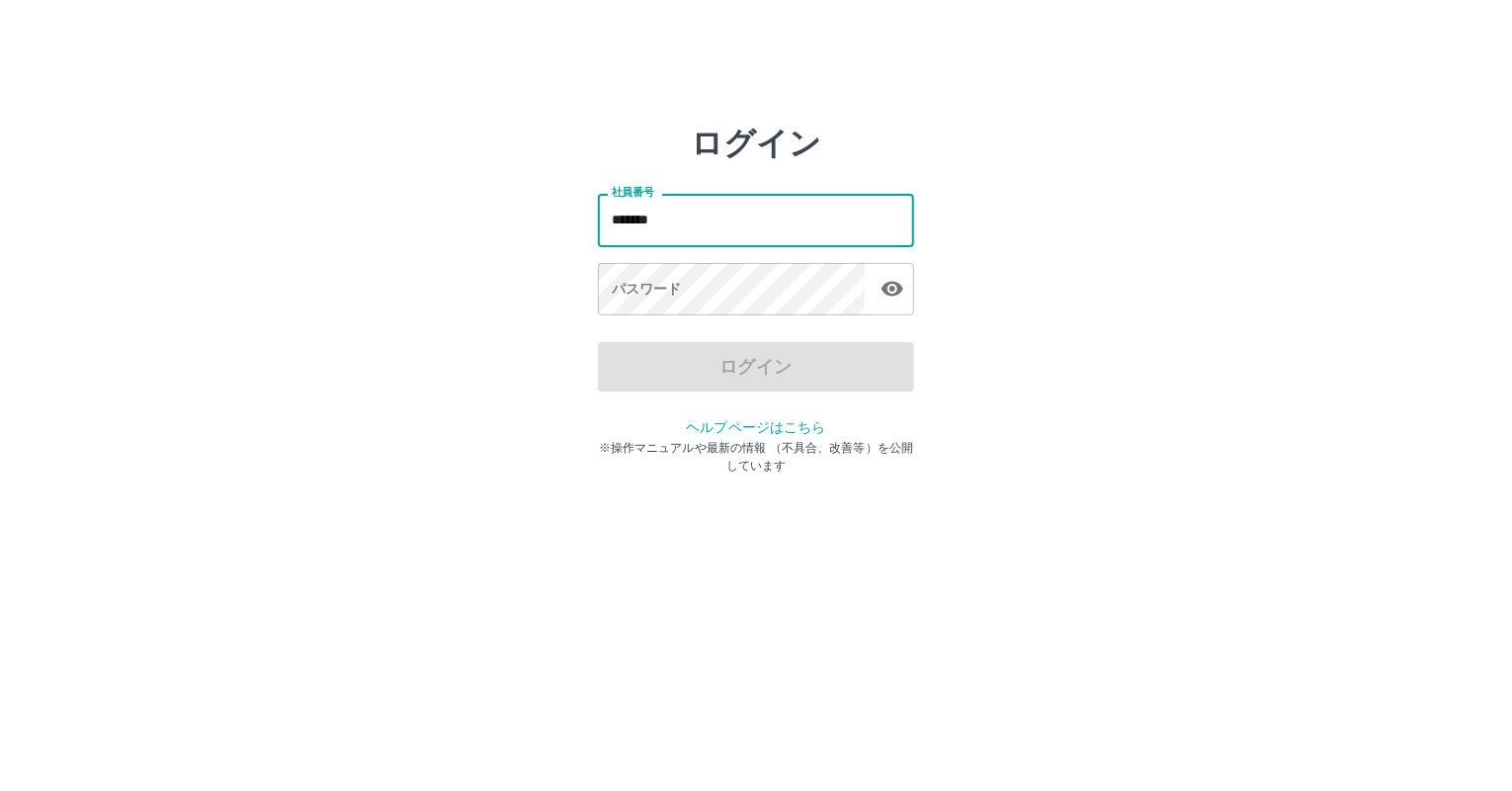 type on "*******" 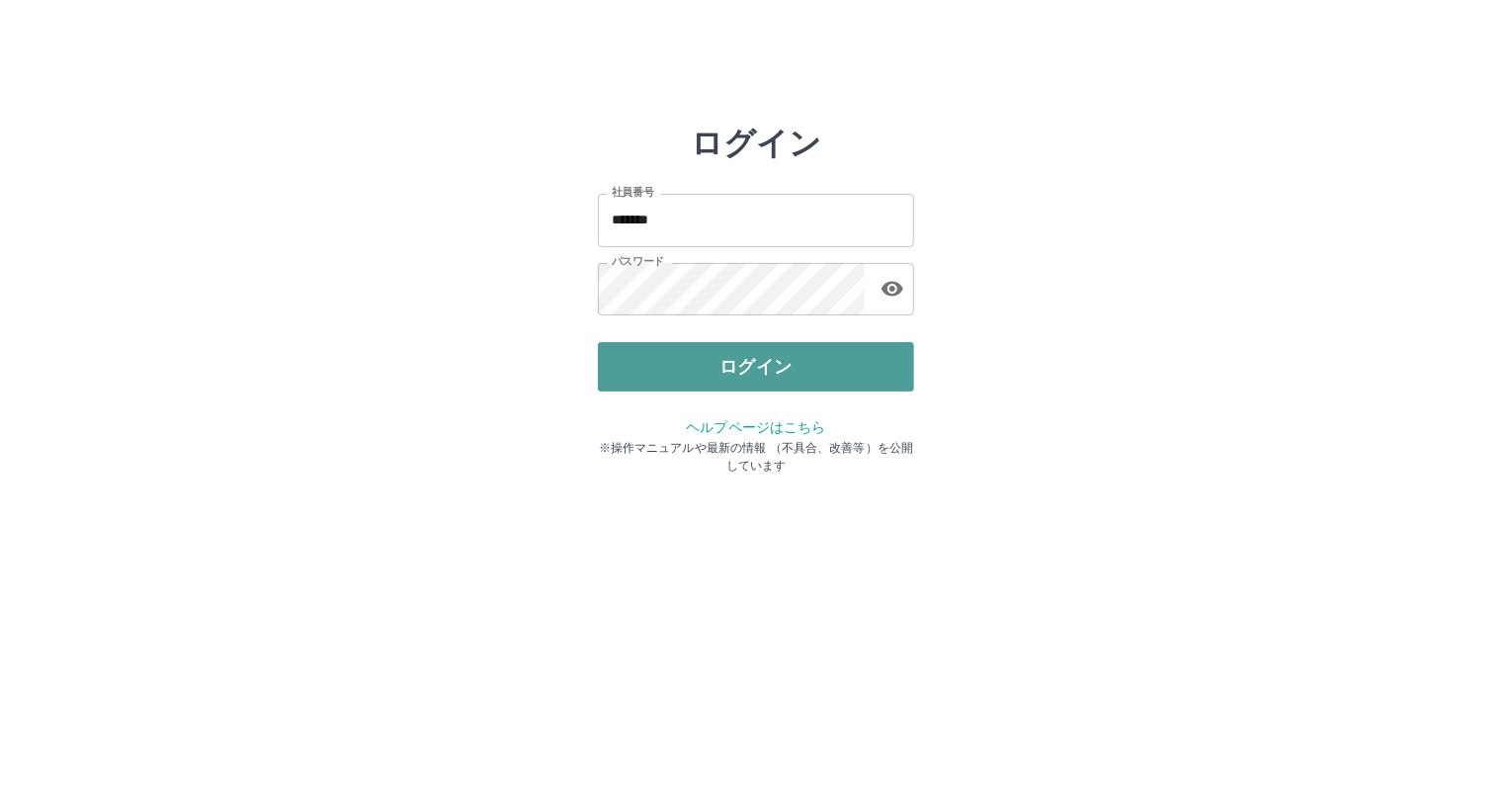 click on "ログイン" at bounding box center (756, 367) 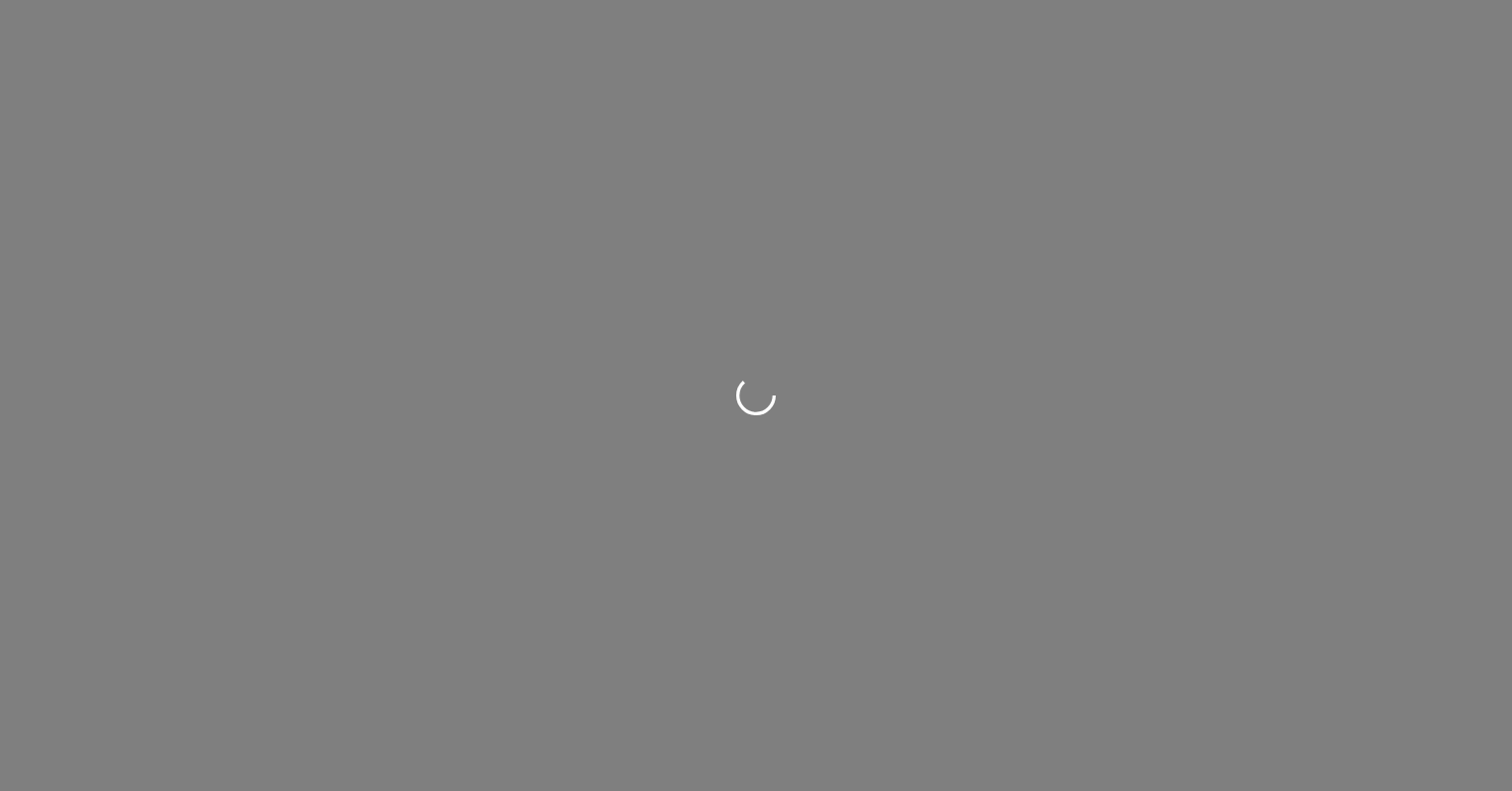 scroll, scrollTop: 0, scrollLeft: 0, axis: both 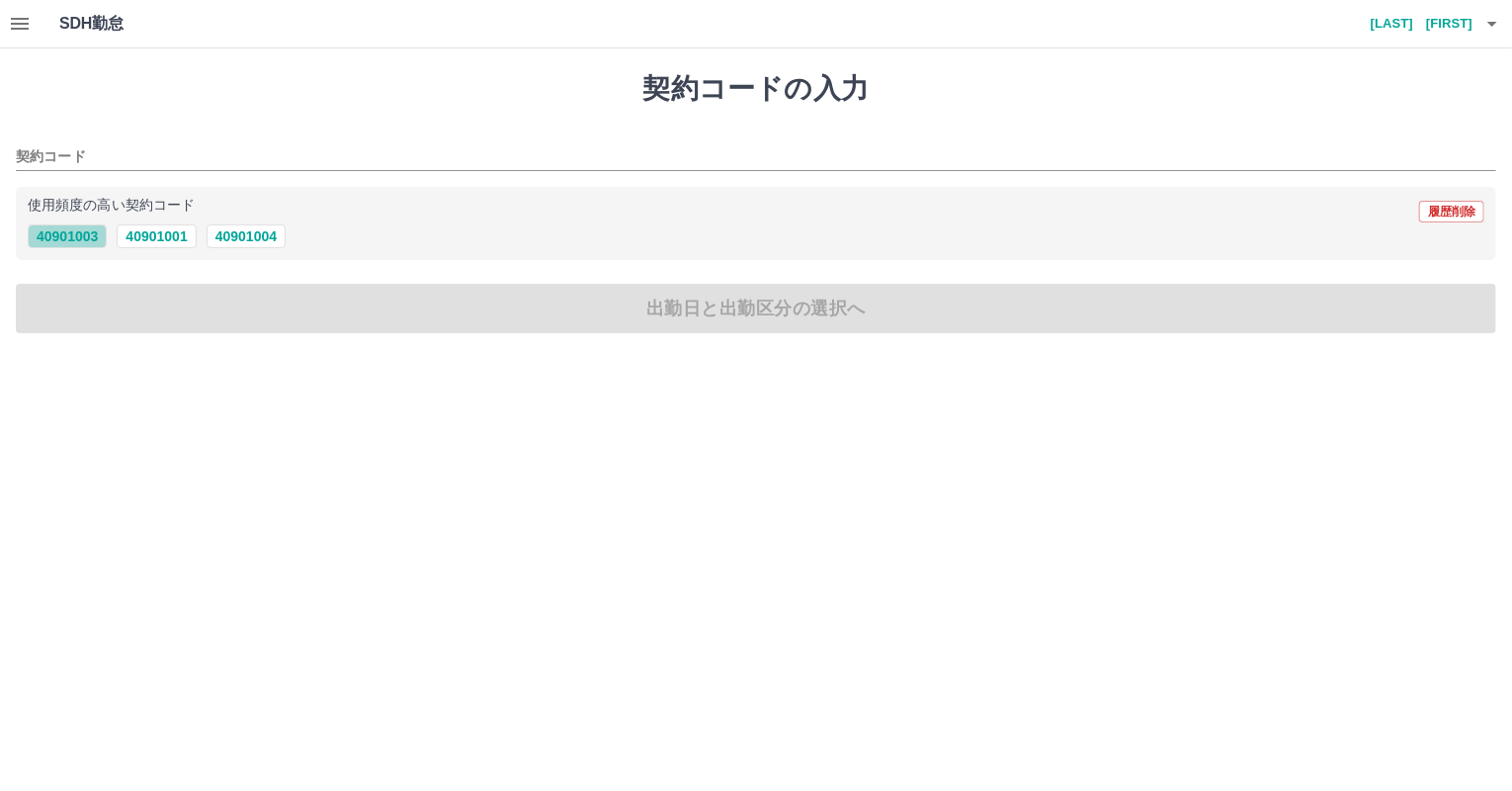 click on "40901003" at bounding box center (67, 236) 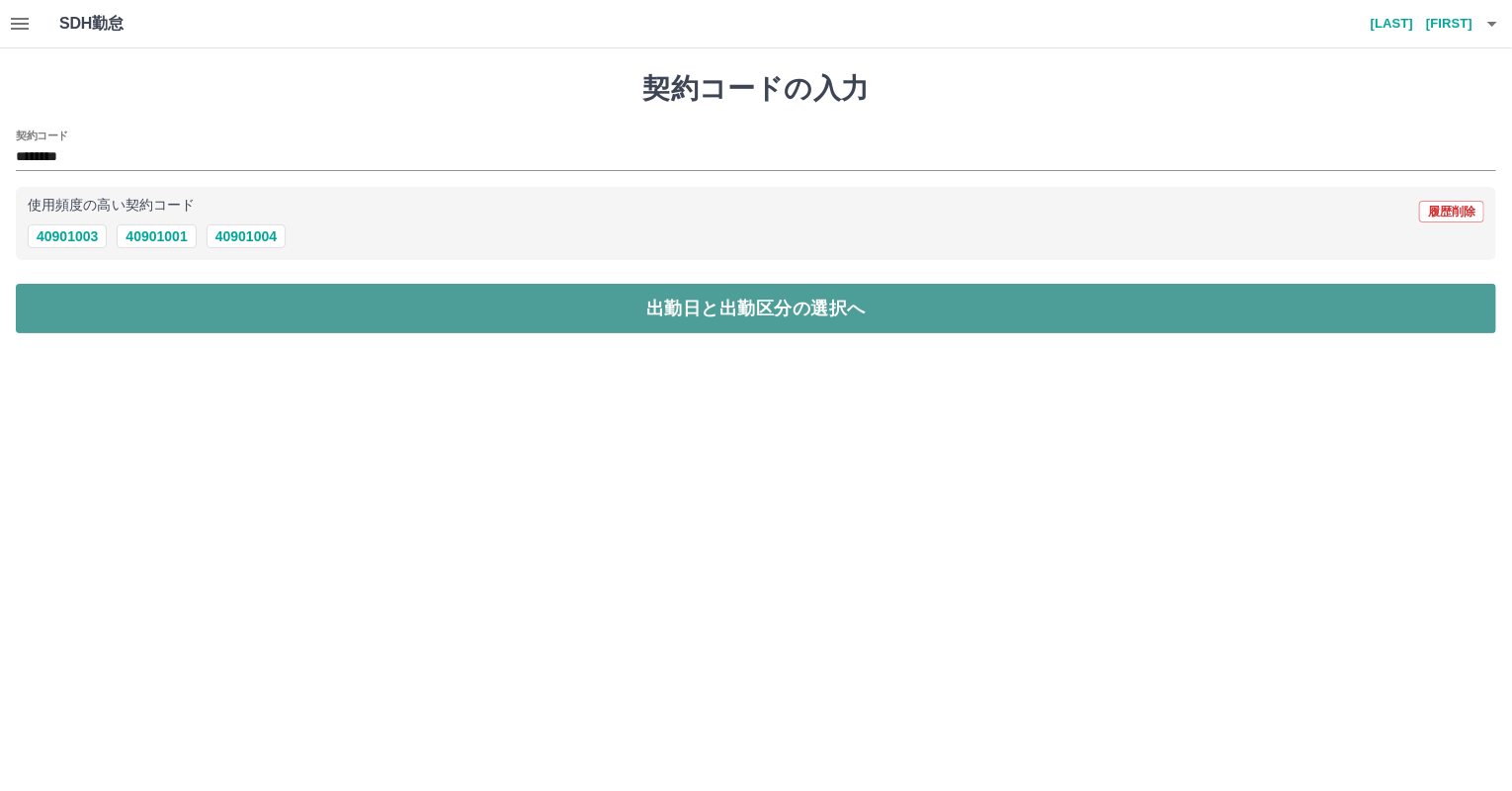 click on "出勤日と出勤区分の選択へ" at bounding box center (756, 308) 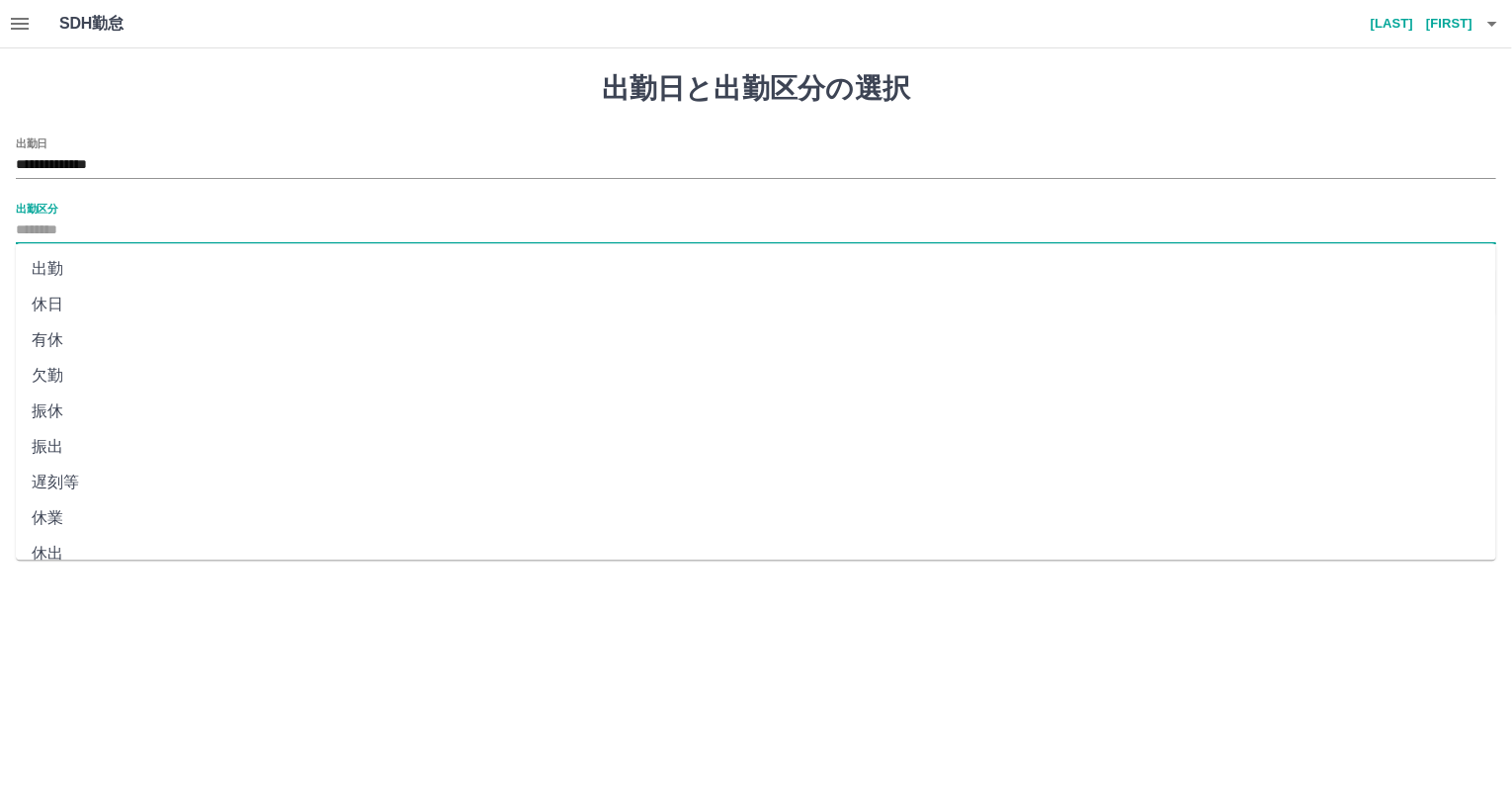 click on "出勤区分" at bounding box center [756, 230] 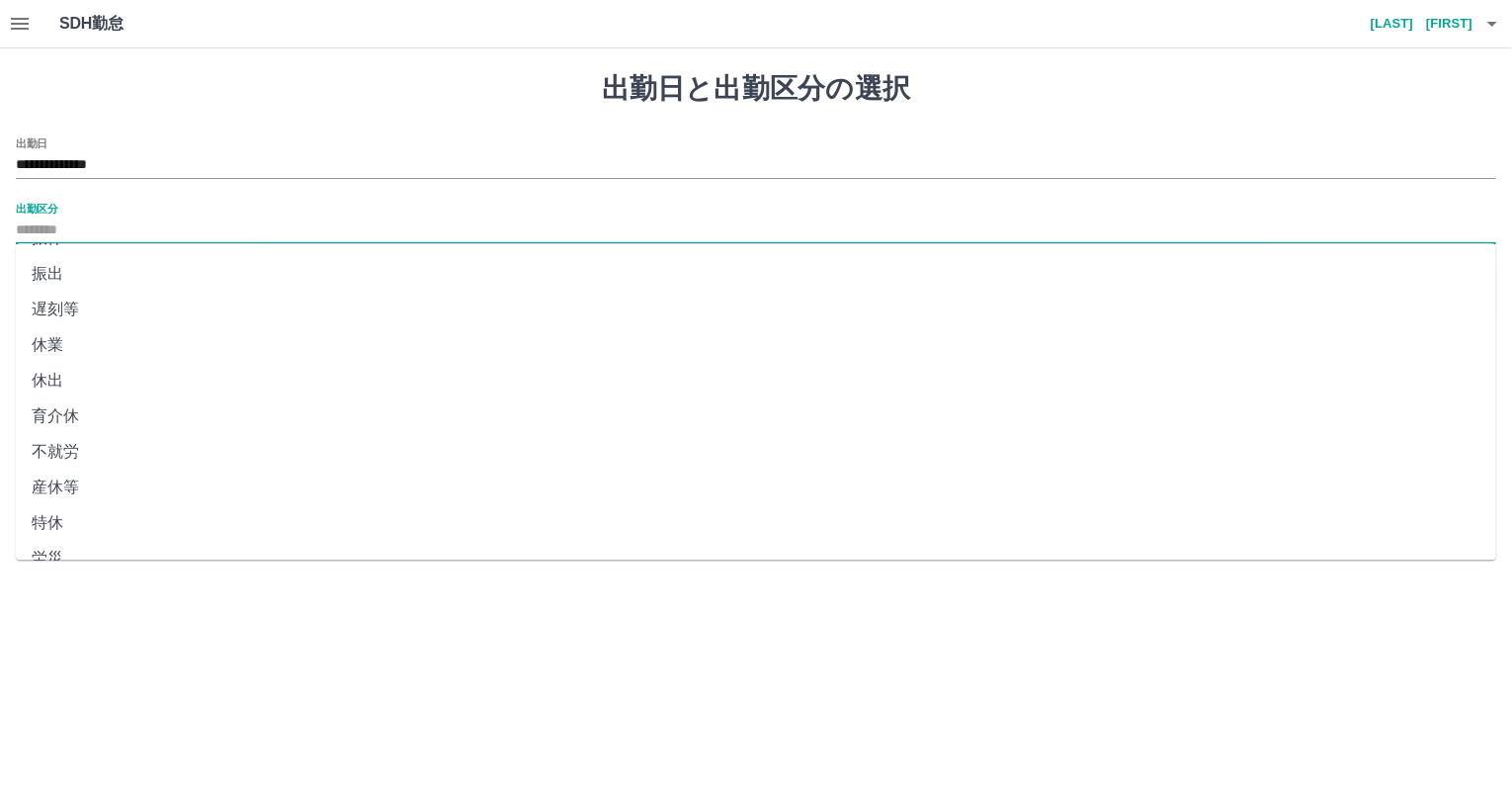 scroll, scrollTop: 340, scrollLeft: 0, axis: vertical 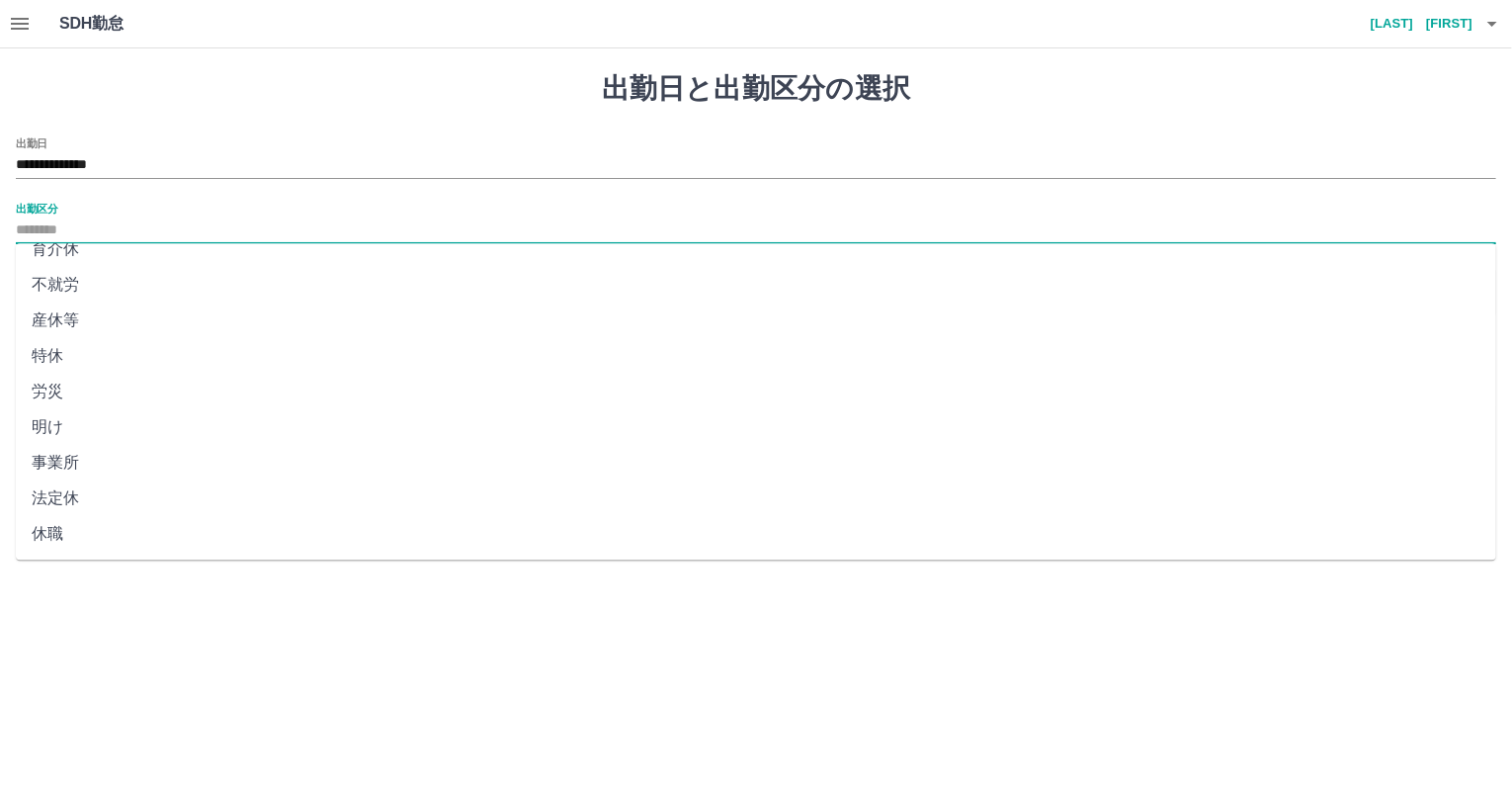 click on "法定休" at bounding box center [756, 498] 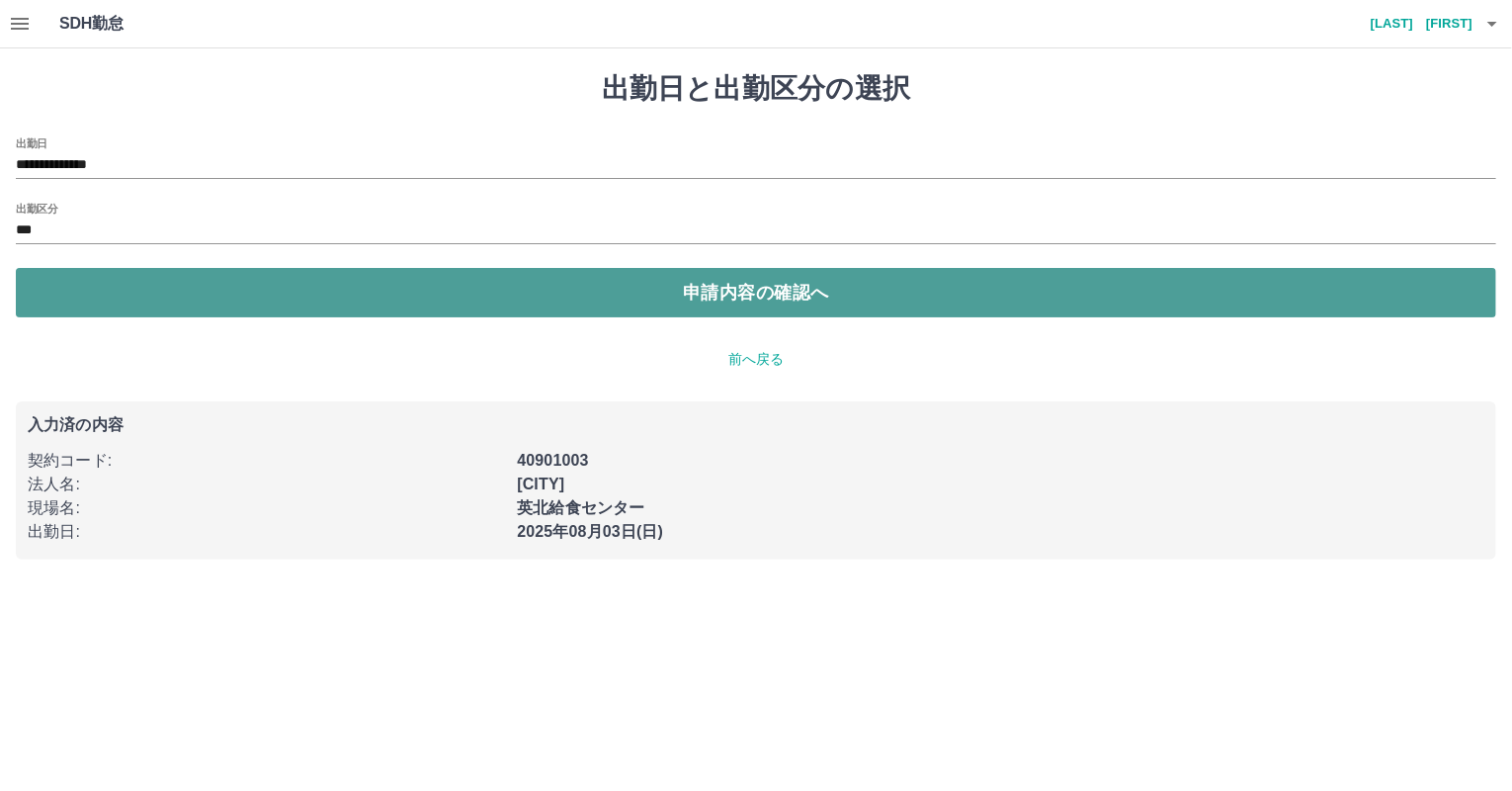 click on "申請内容の確認へ" at bounding box center (756, 293) 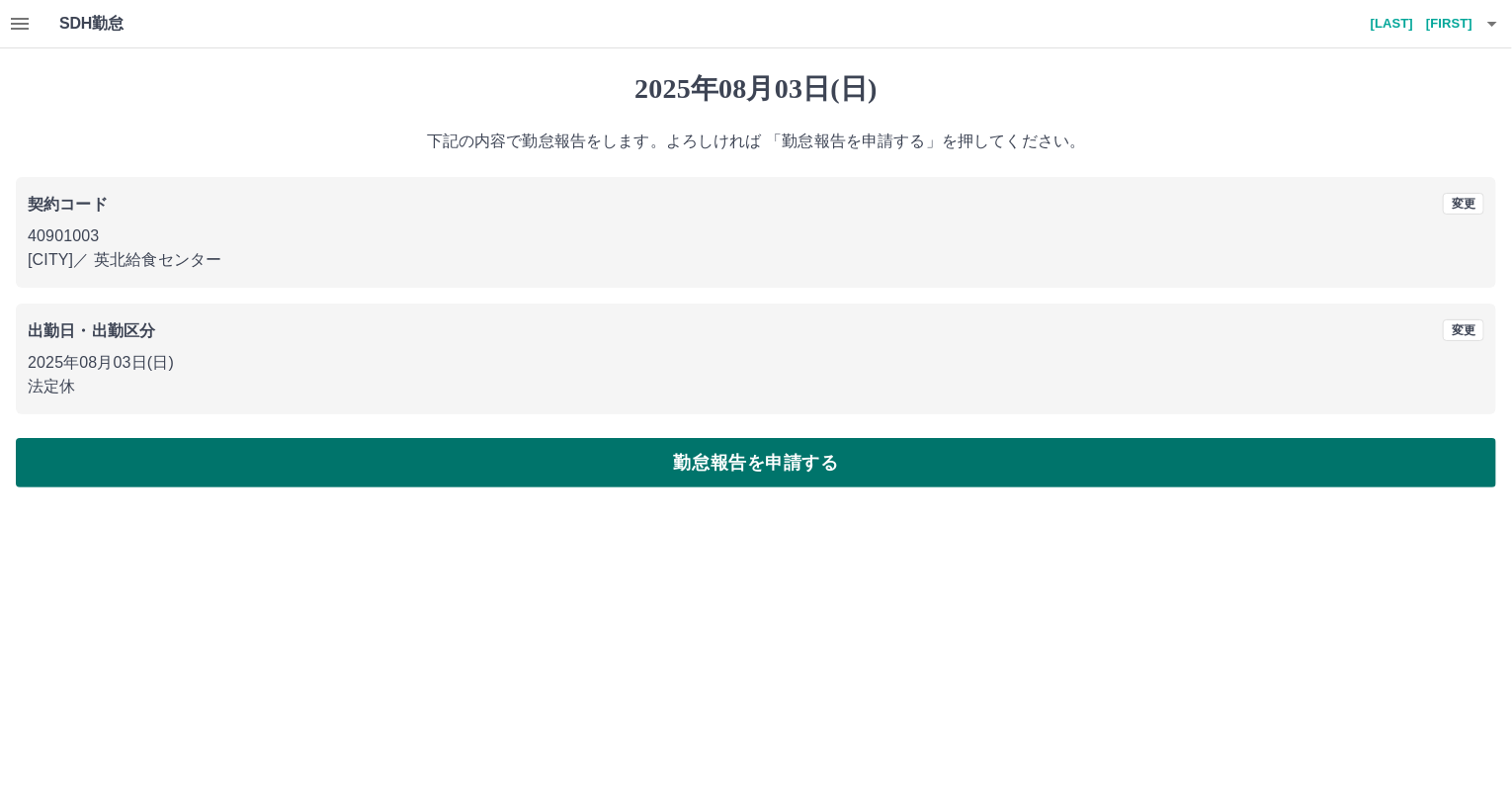 click on "勤怠報告を申請する" at bounding box center [756, 463] 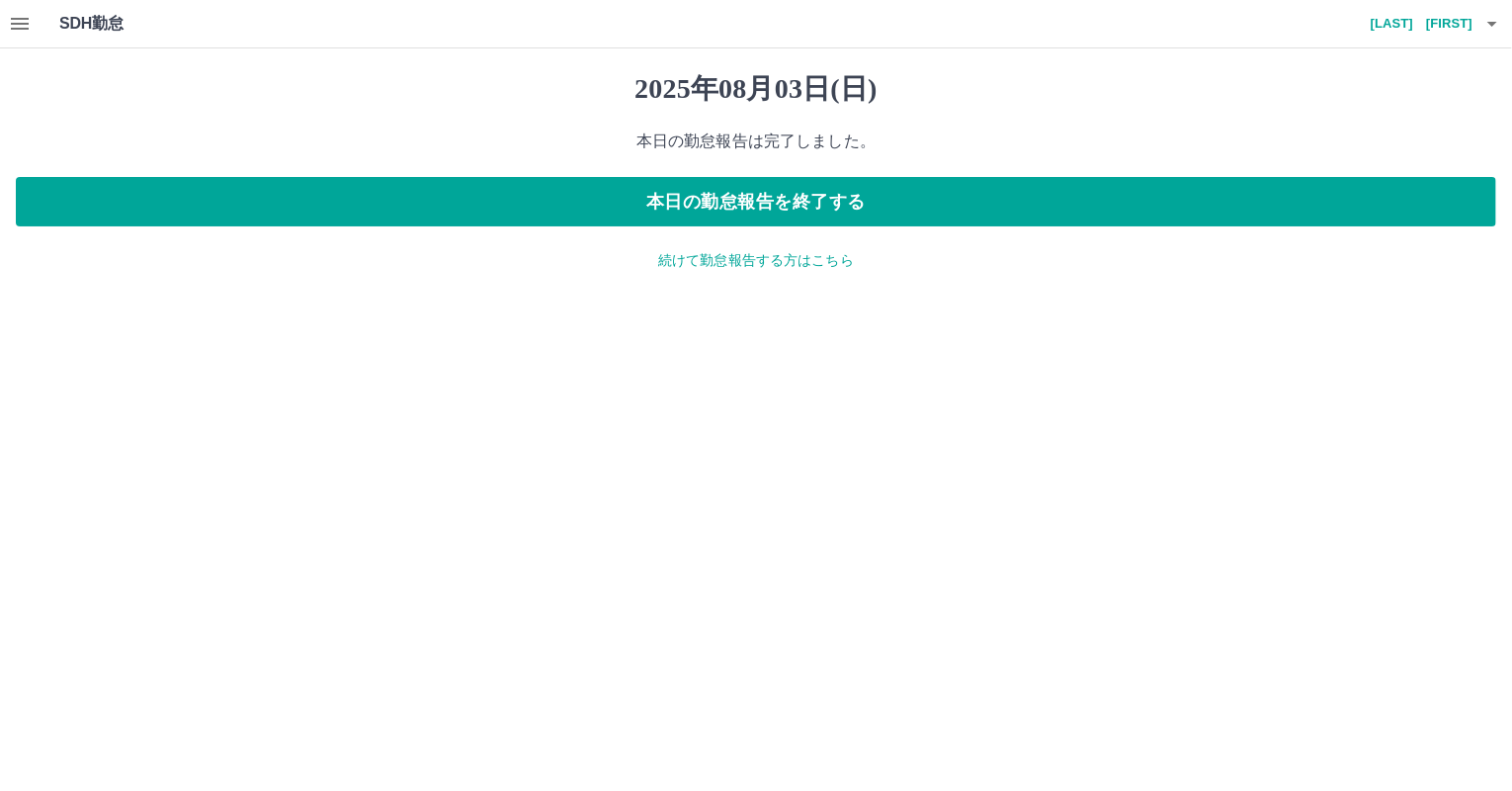 click on "続けて勤怠報告する方はこちら" at bounding box center [756, 260] 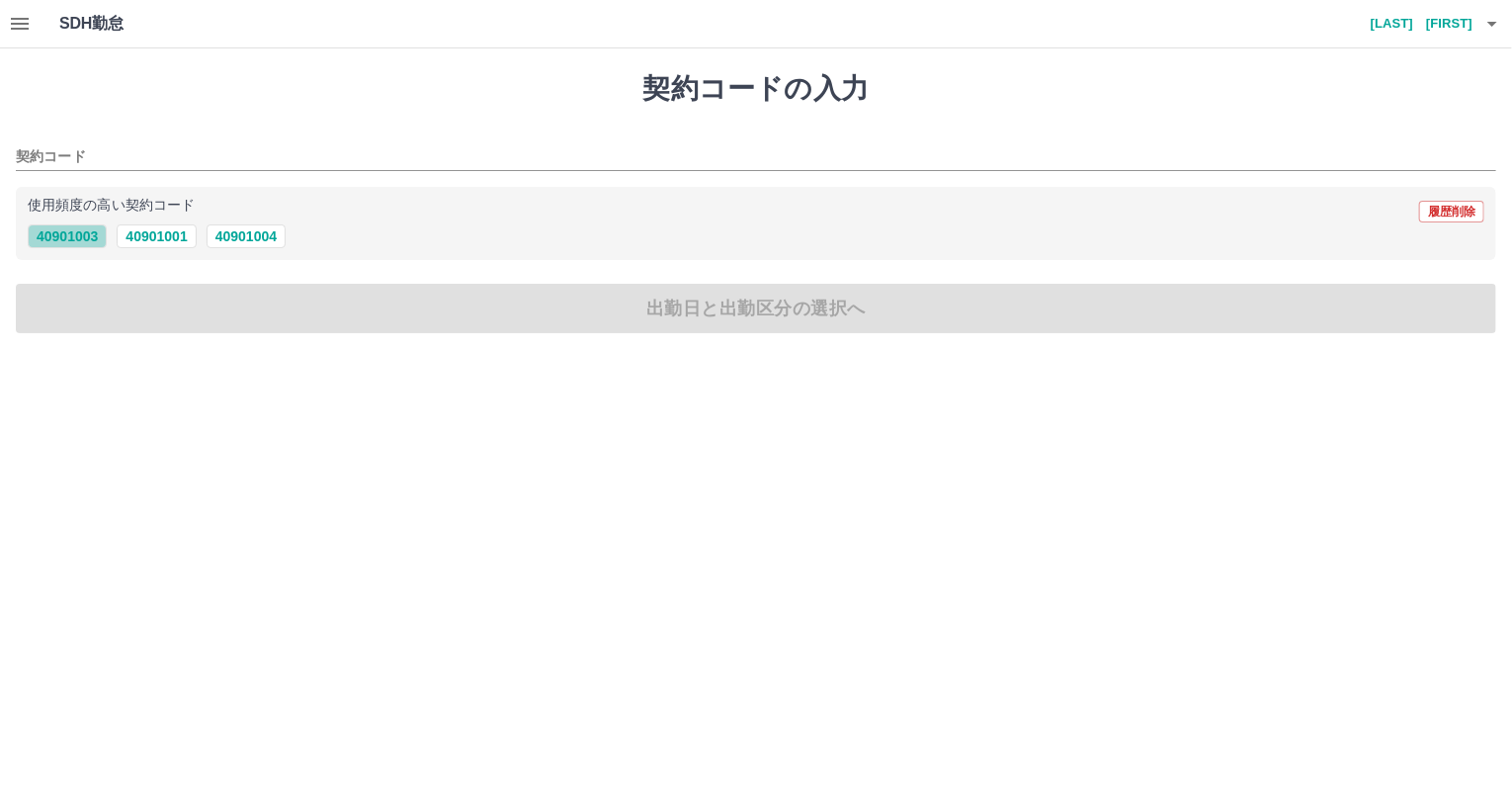 click on "40901003" at bounding box center [67, 236] 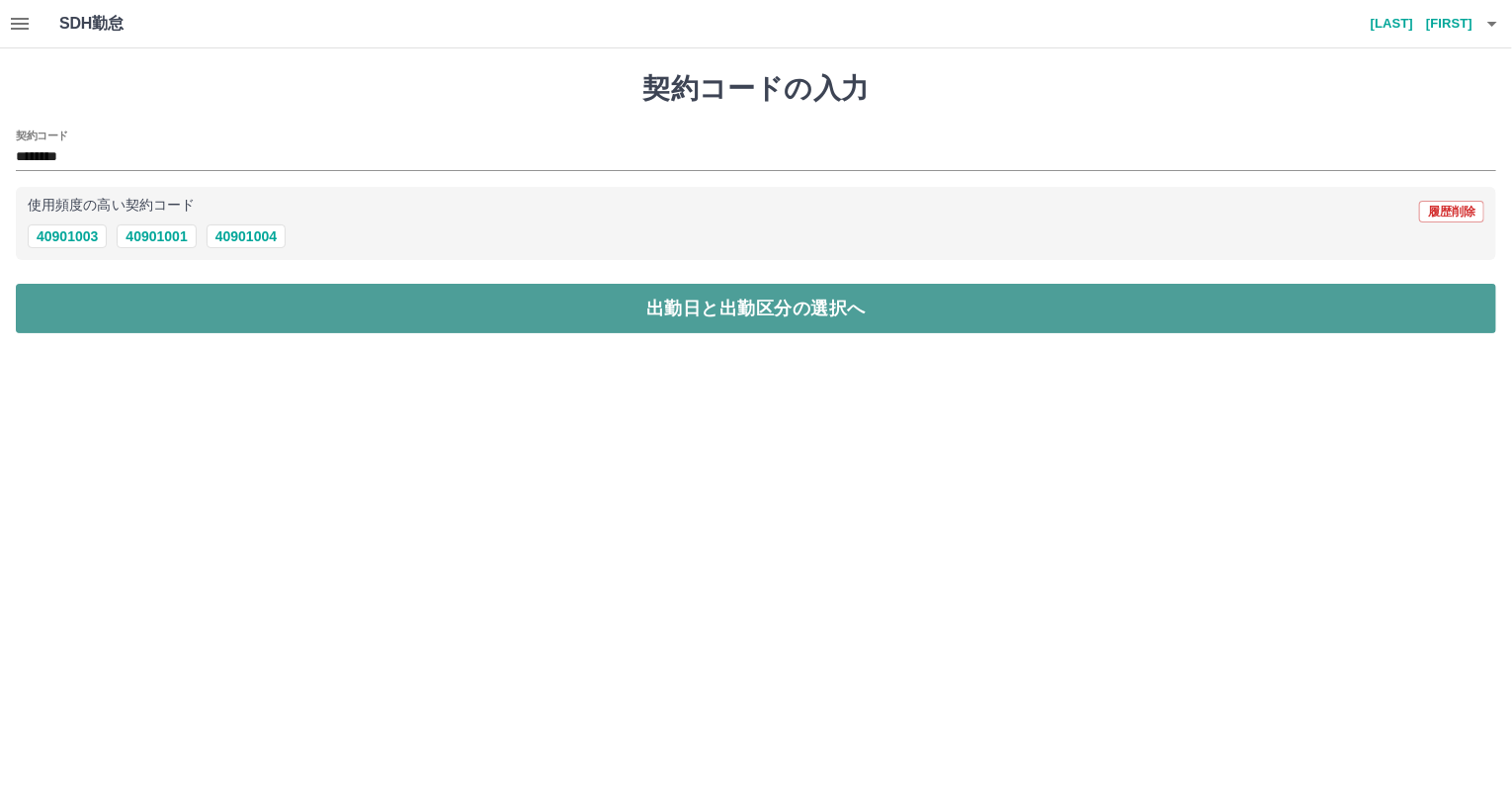 click on "出勤日と出勤区分の選択へ" at bounding box center [756, 308] 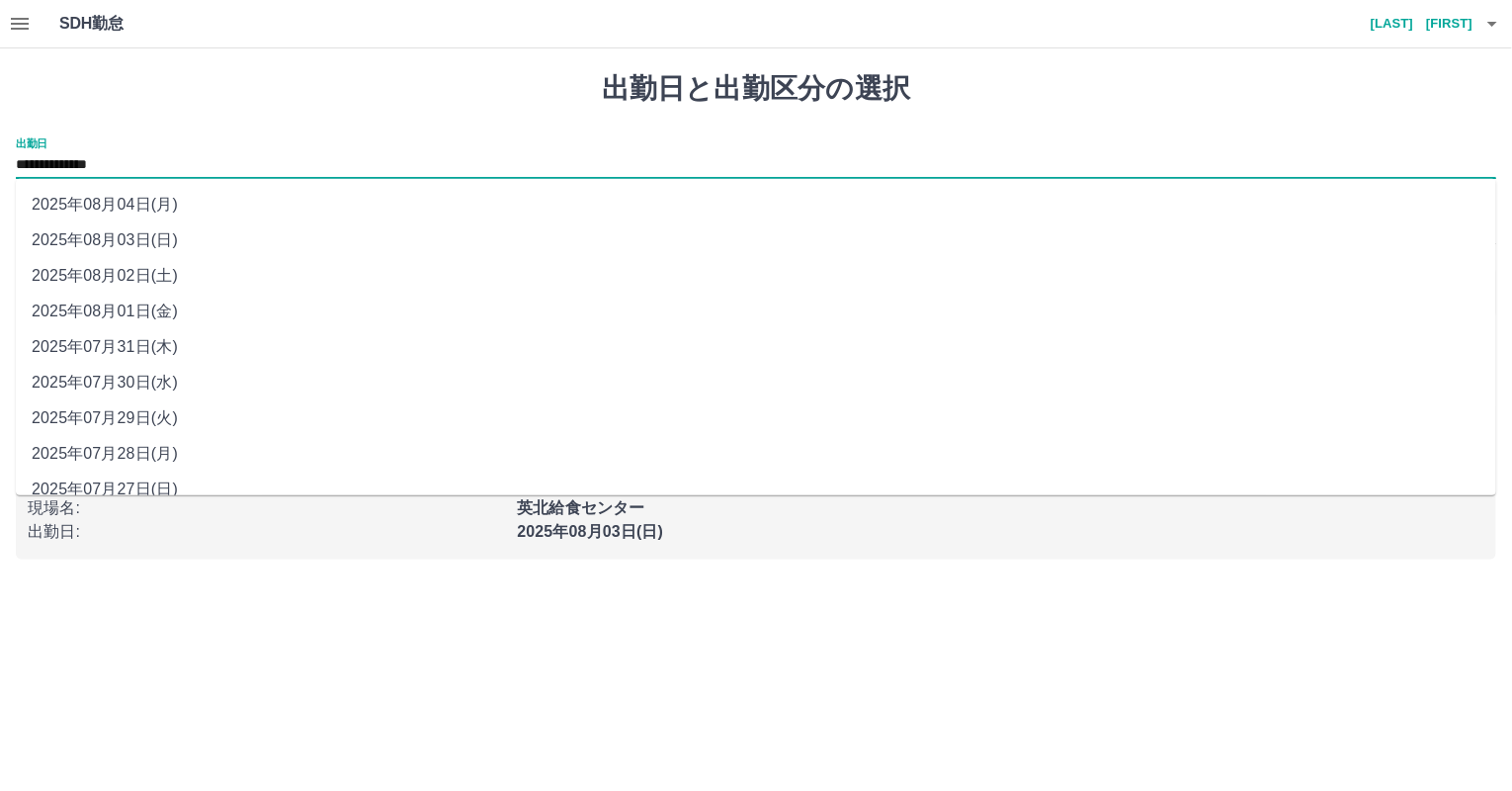 click on "**********" at bounding box center [756, 165] 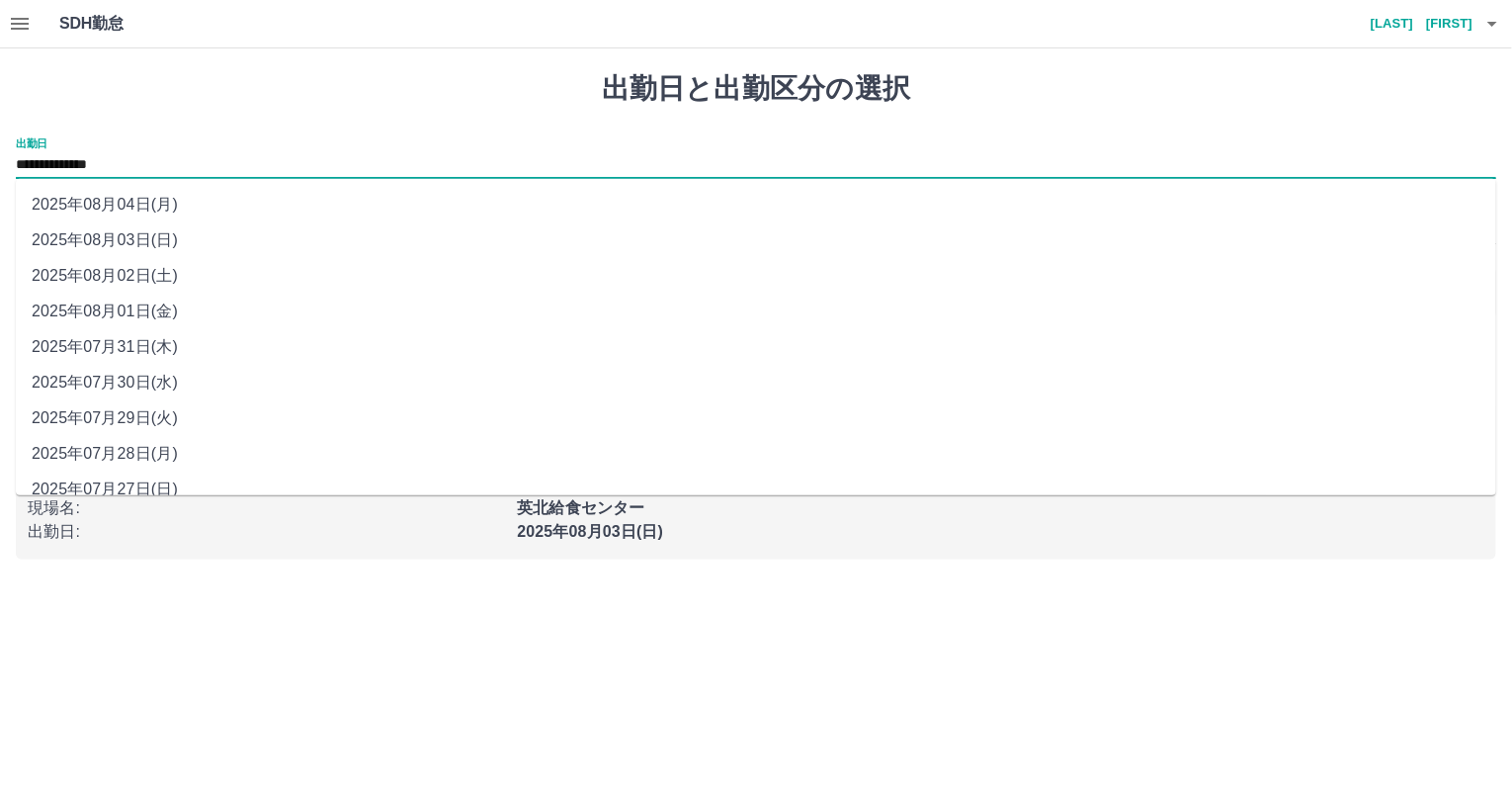 click on "2025年08月04日(月)" at bounding box center (756, 205) 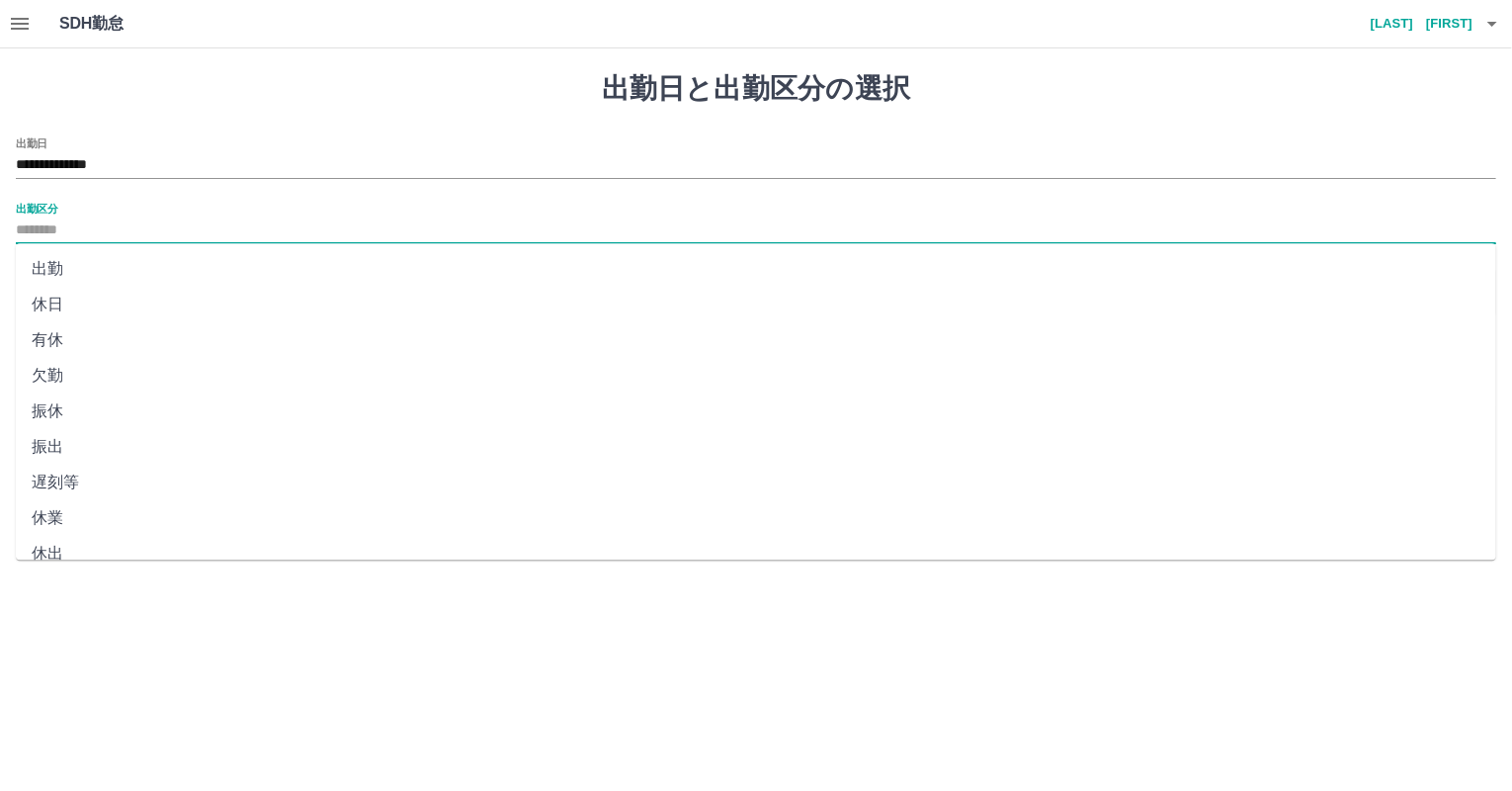 click on "出勤区分" at bounding box center (756, 230) 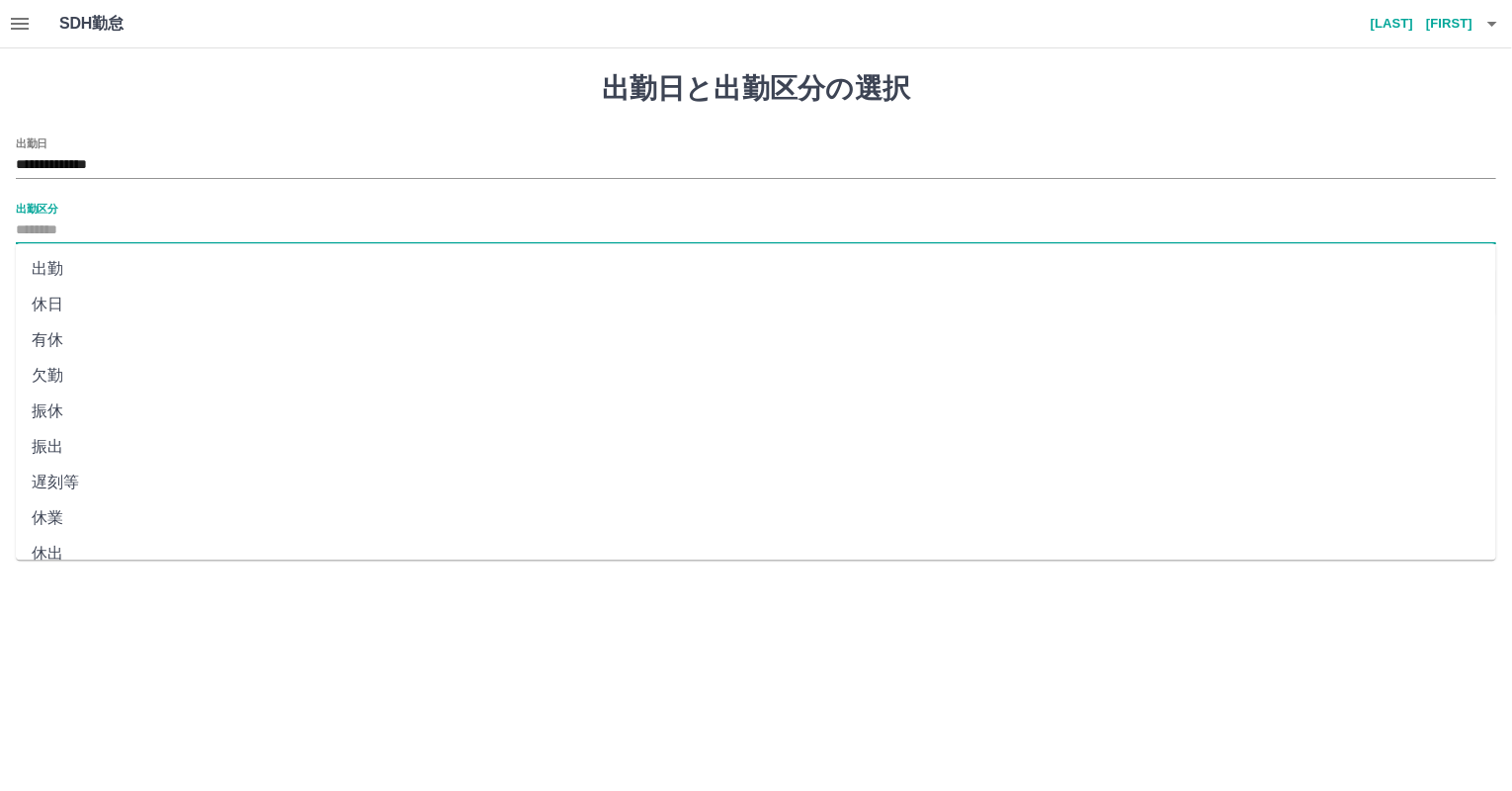 click on "休日" at bounding box center (756, 305) 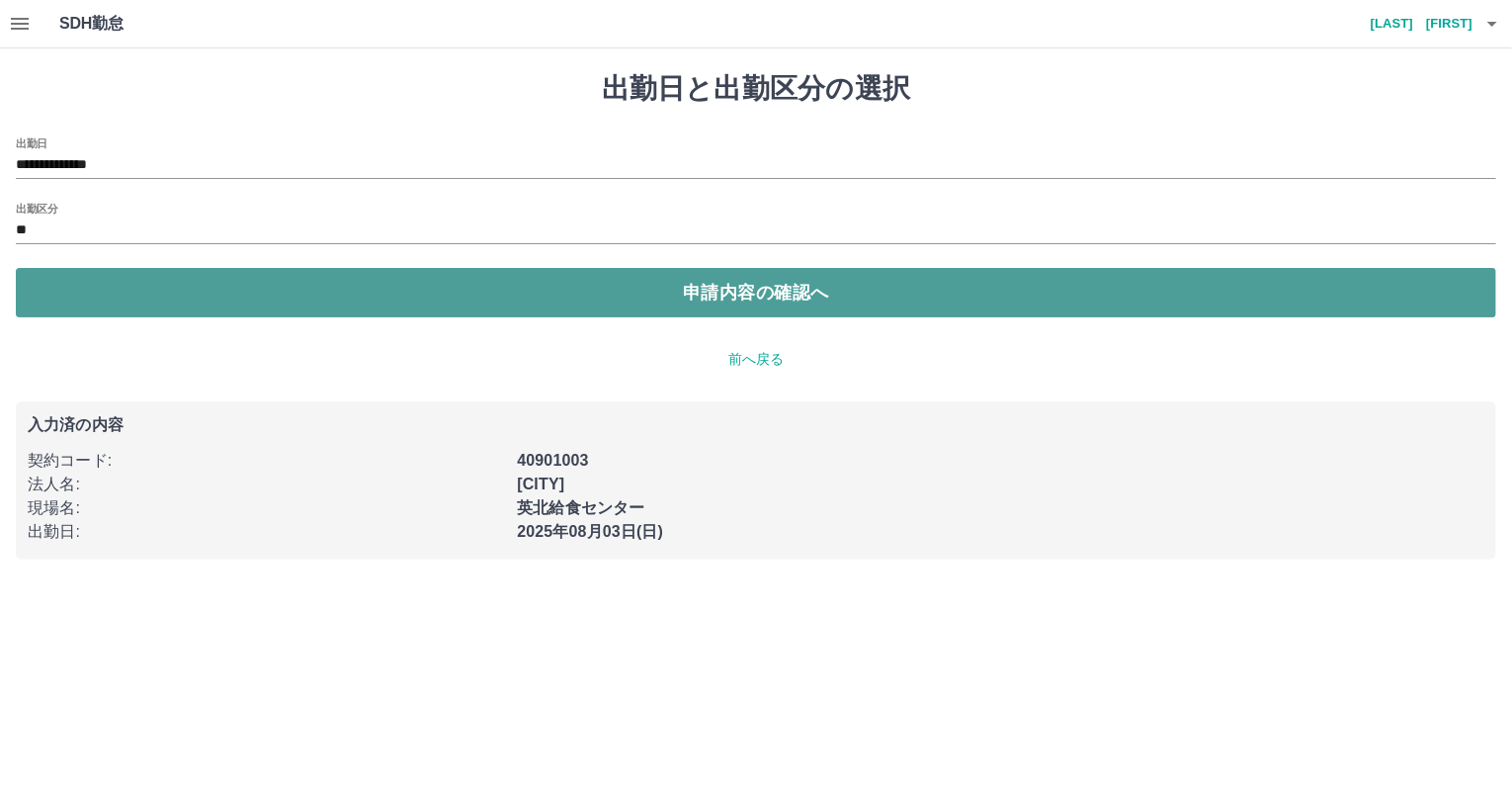 click on "申請内容の確認へ" at bounding box center [756, 293] 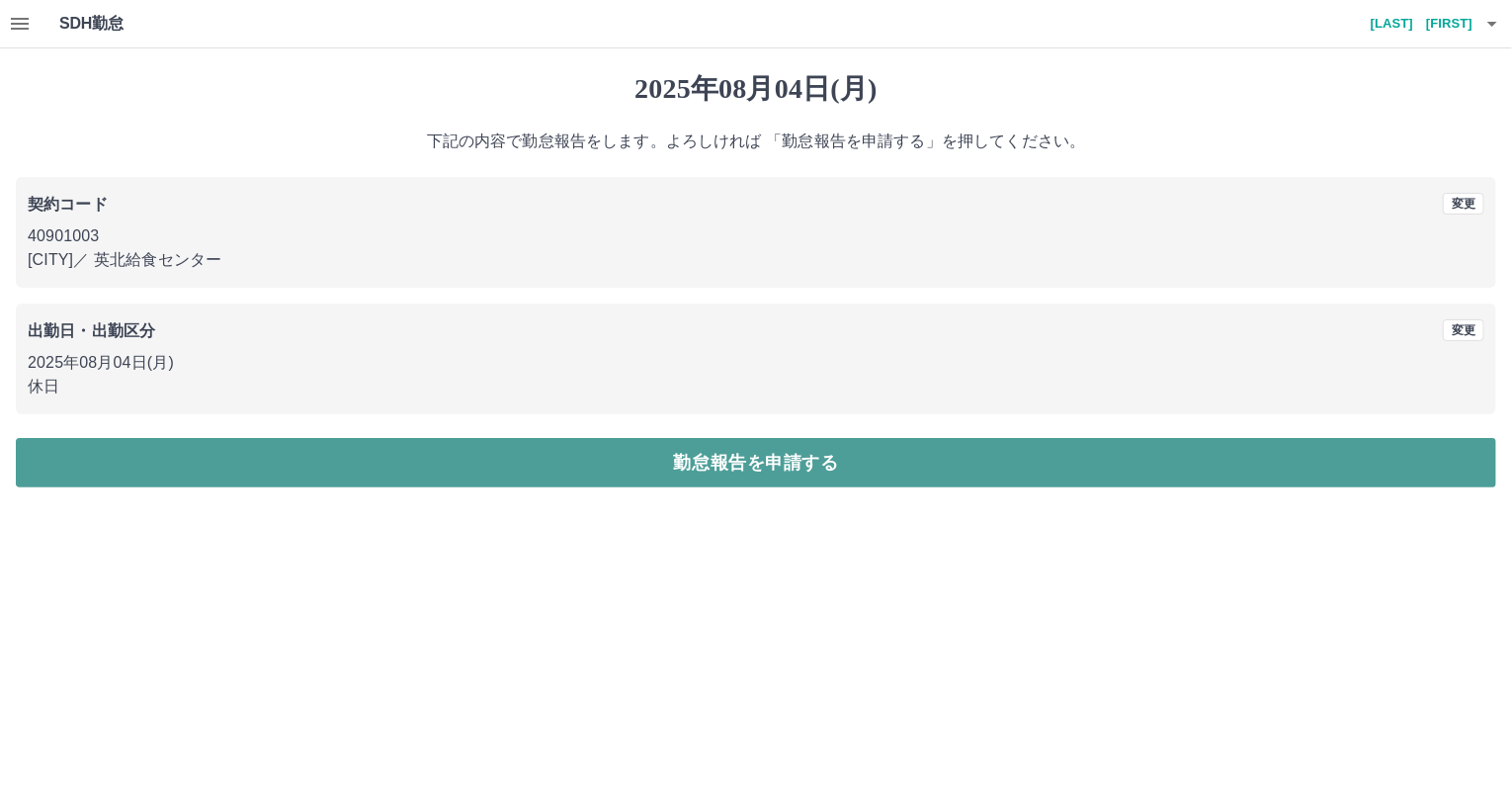 click on "勤怠報告を申請する" at bounding box center (756, 463) 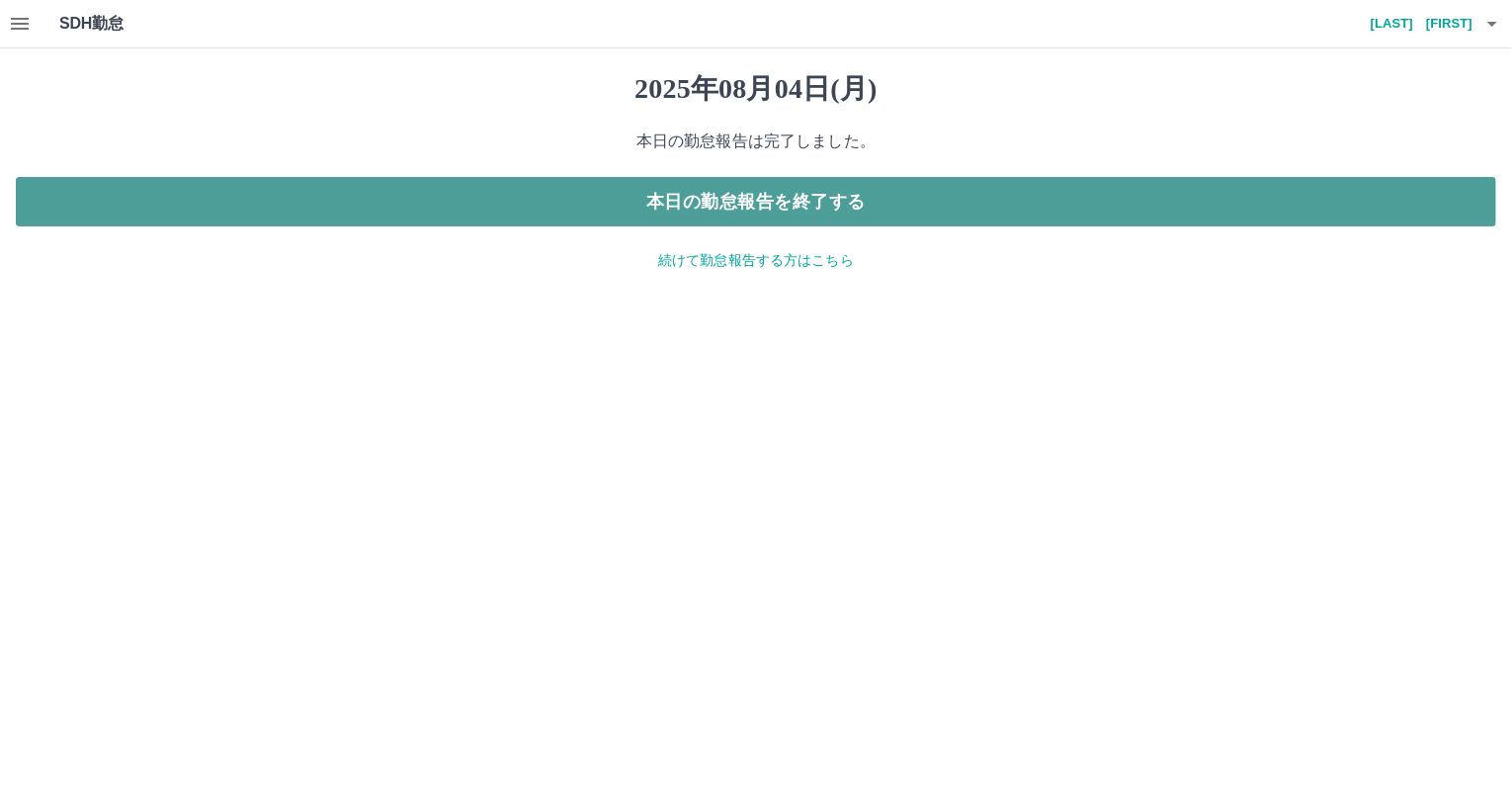 click on "本日の勤怠報告を終了する" at bounding box center [756, 202] 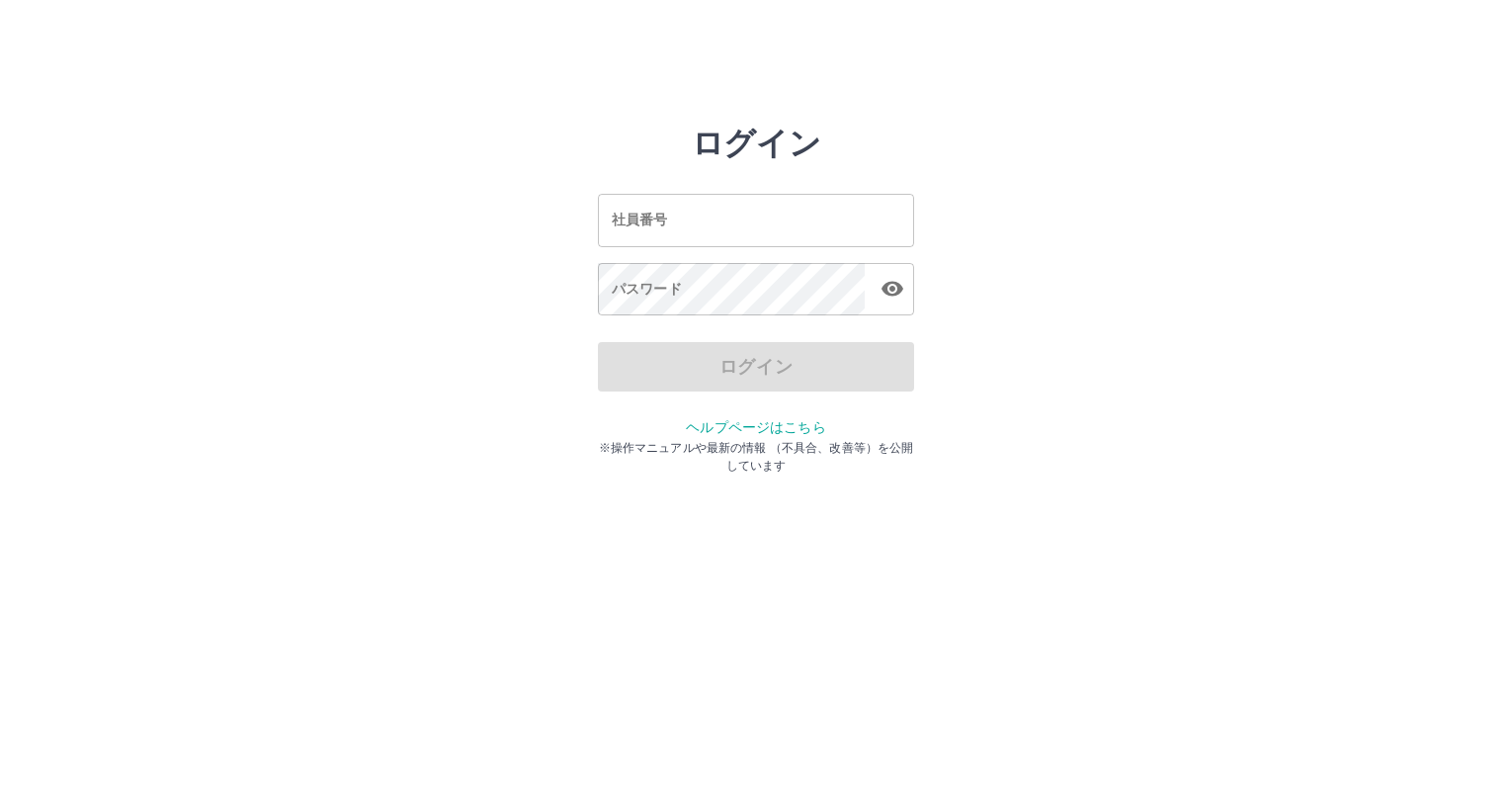 scroll, scrollTop: 0, scrollLeft: 0, axis: both 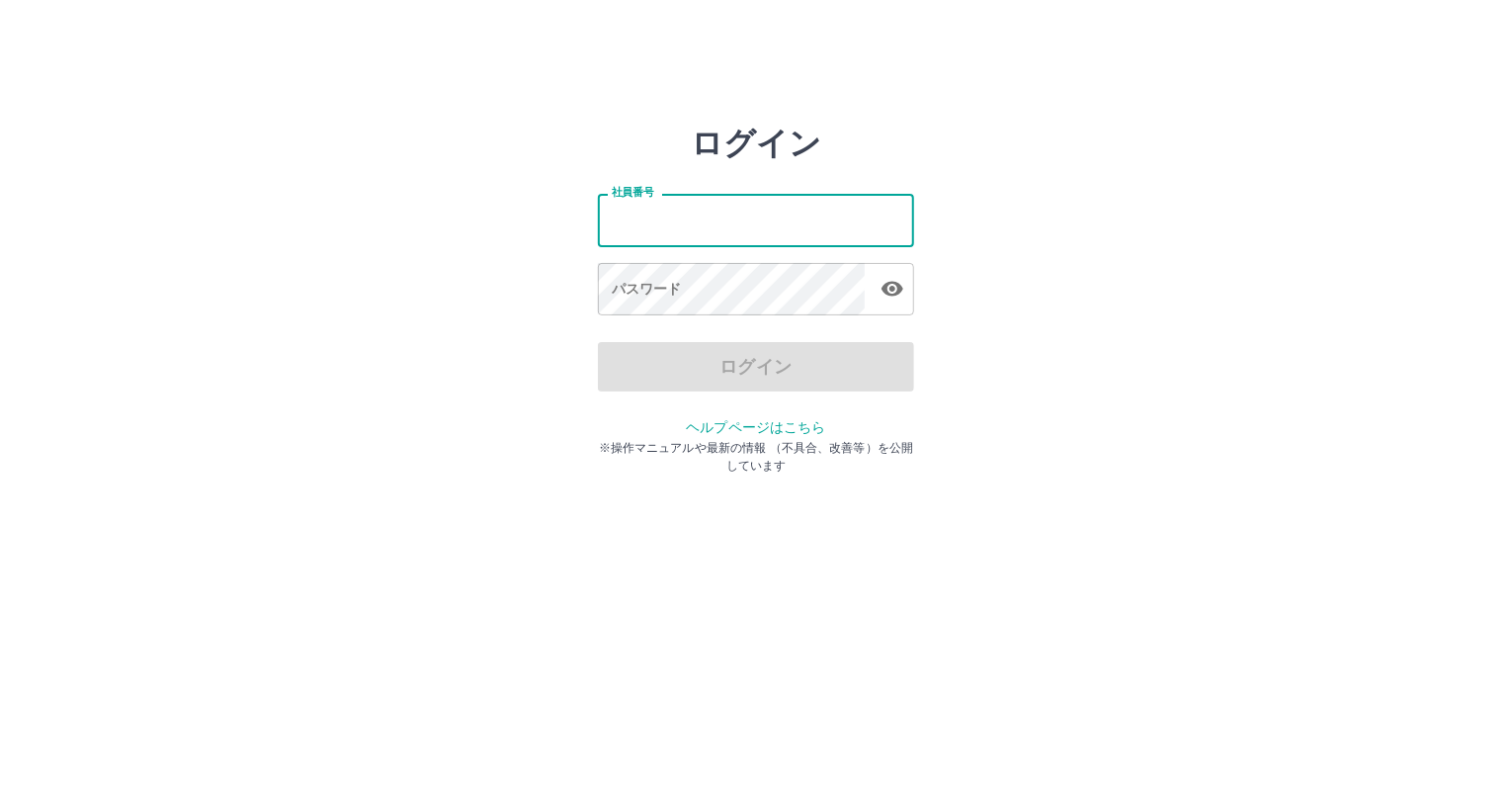 click on "社員番号" at bounding box center (756, 220) 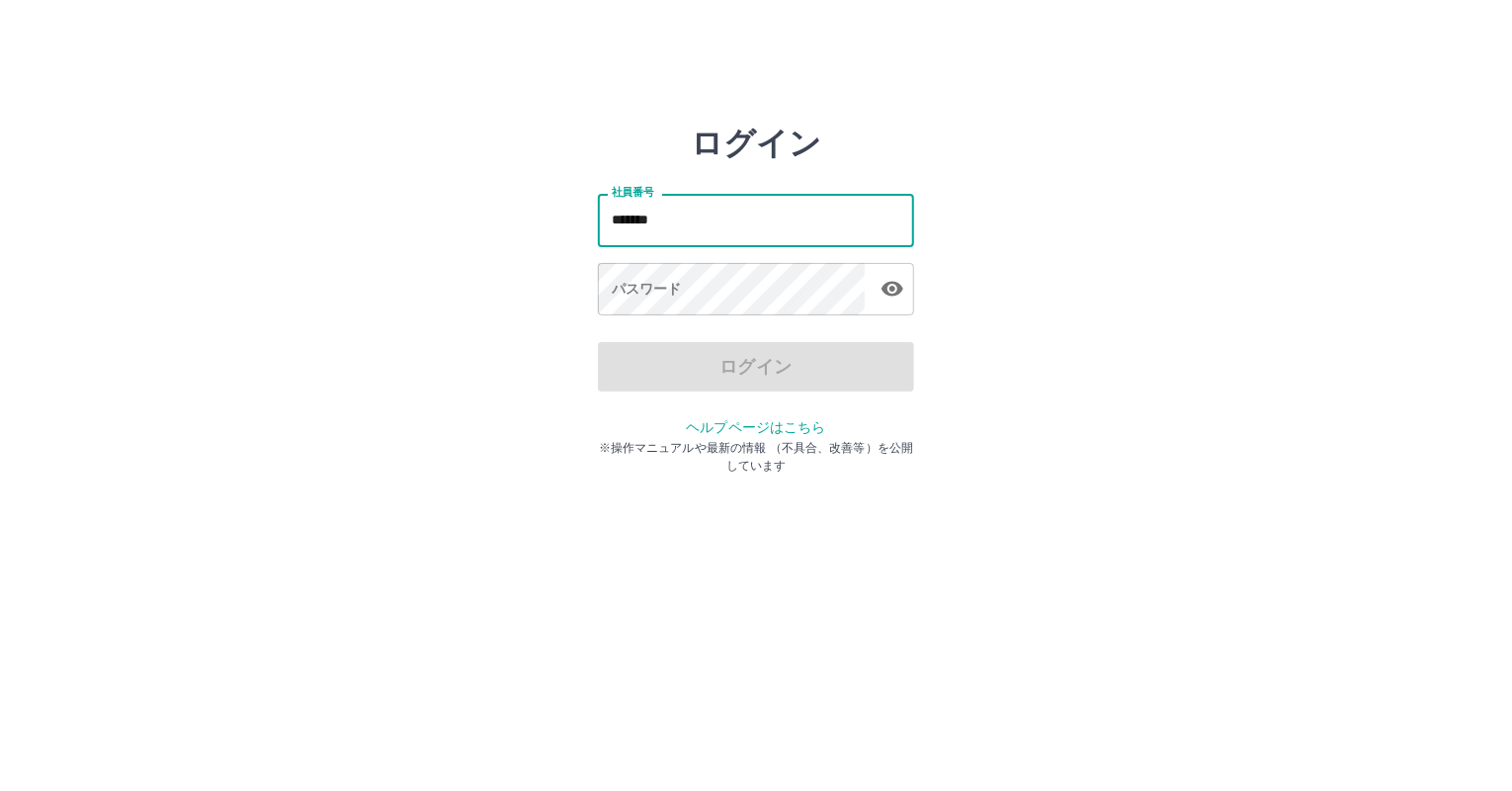 type on "*******" 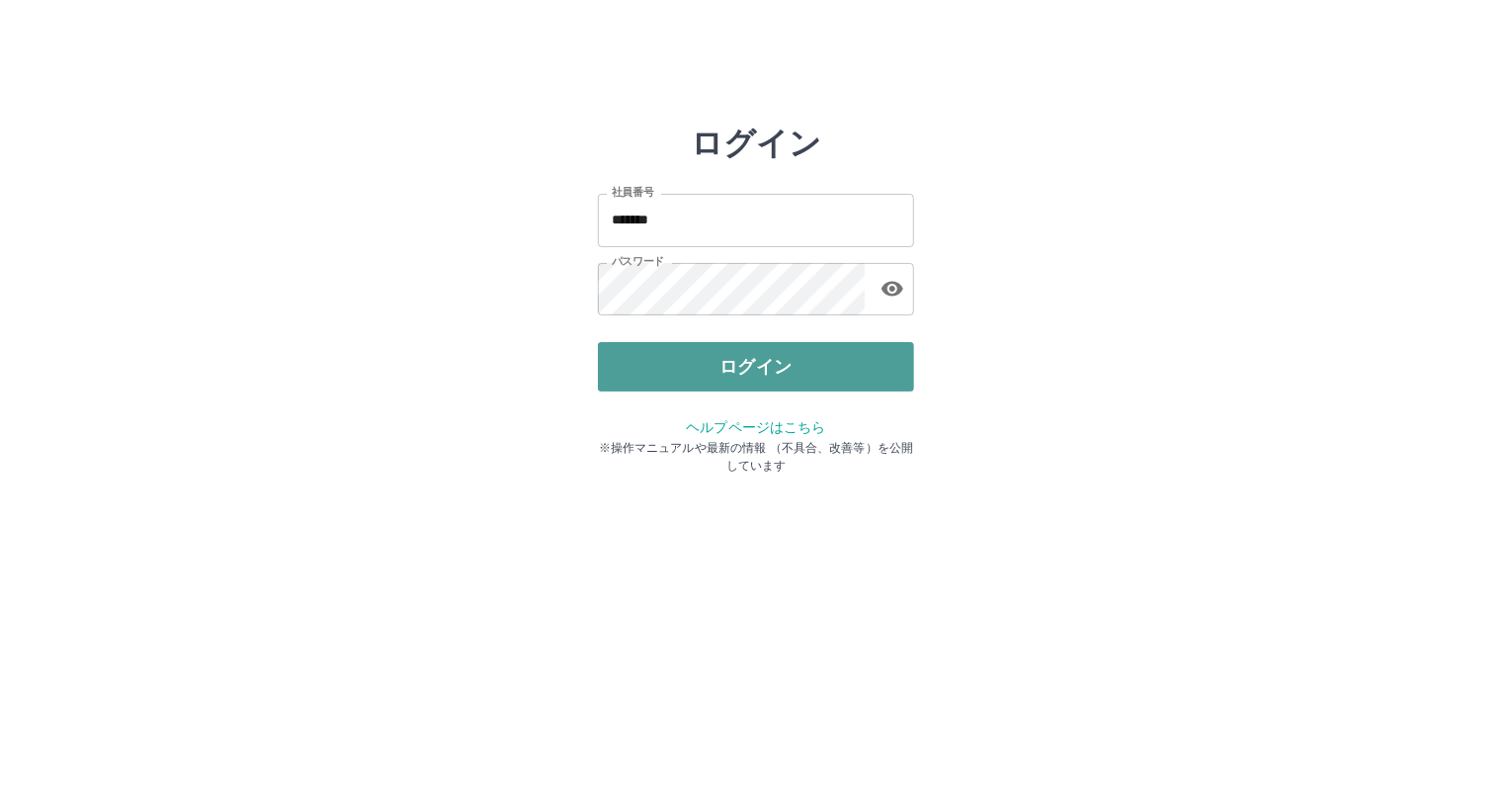 click on "ログイン" at bounding box center [756, 367] 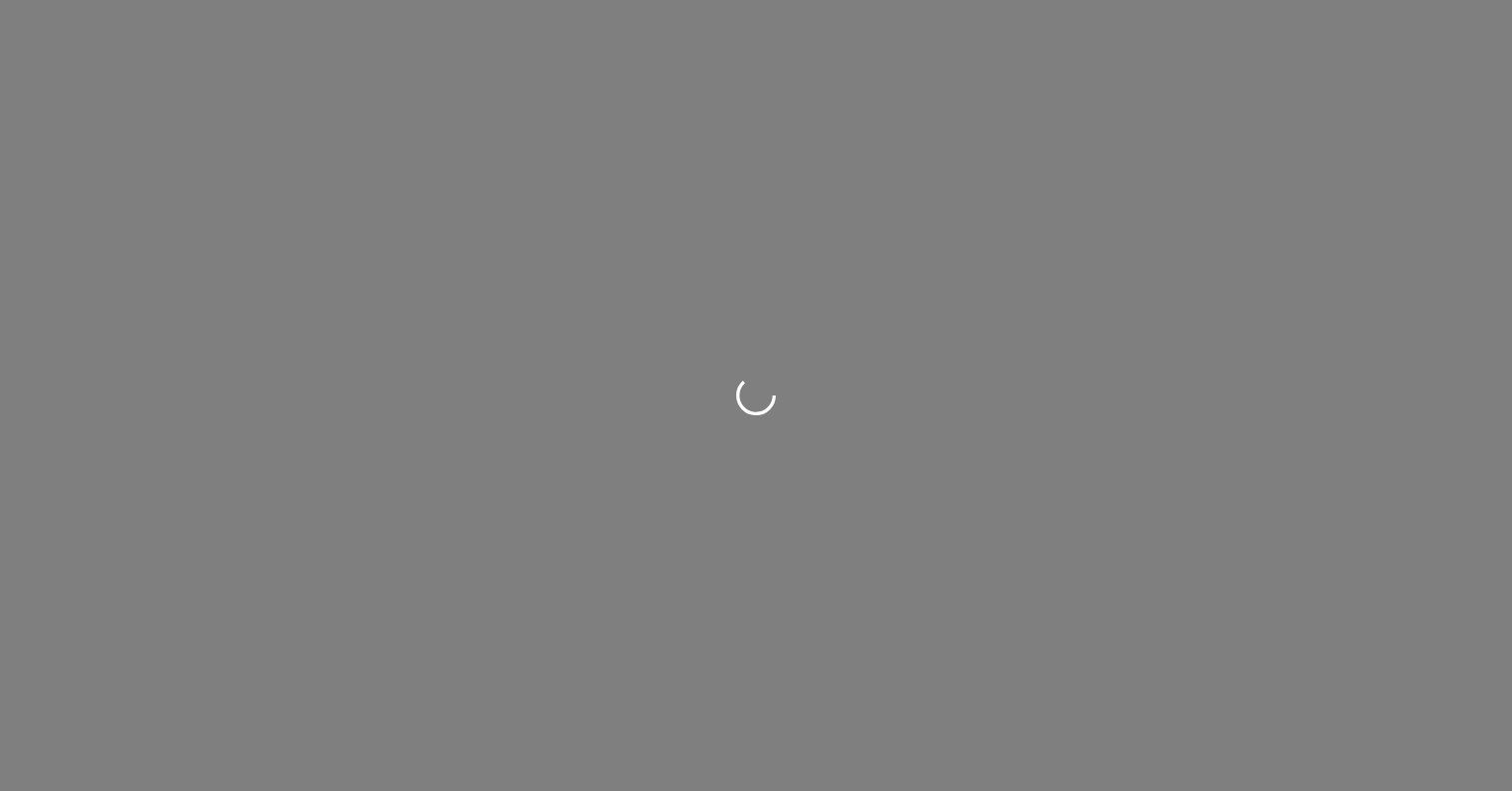 scroll, scrollTop: 0, scrollLeft: 0, axis: both 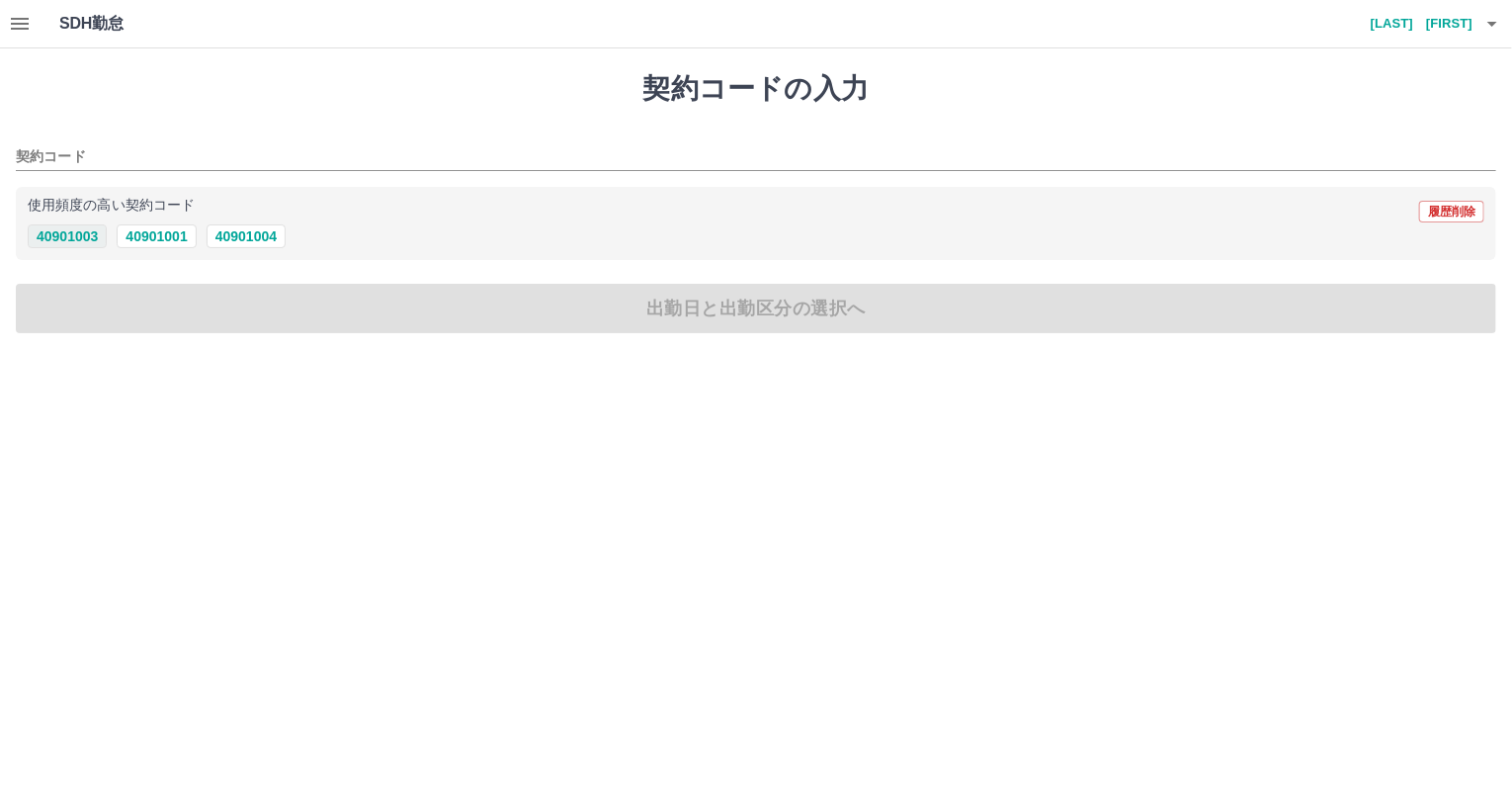 click on "40901003" at bounding box center (67, 236) 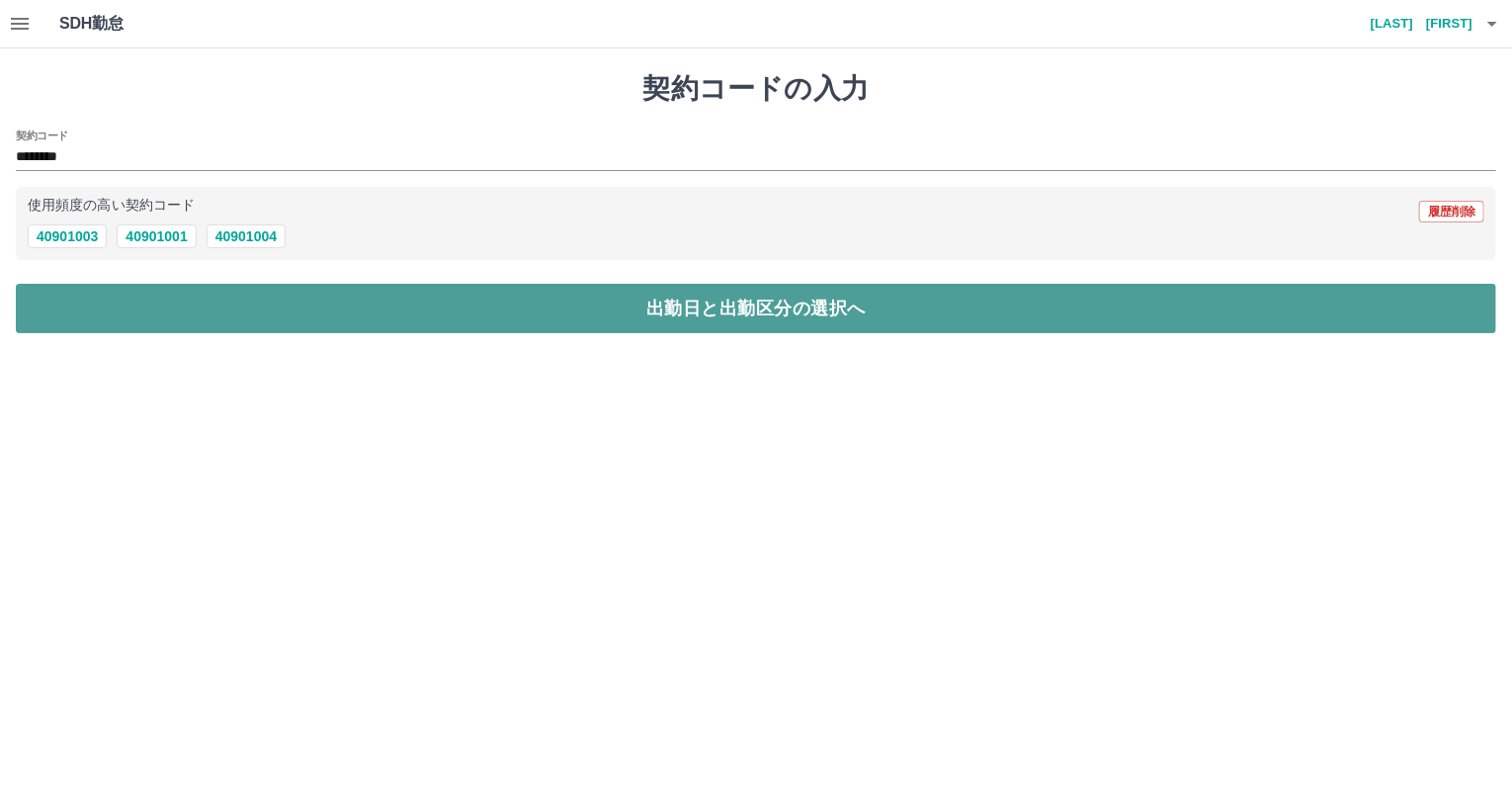 click on "出勤日と出勤区分の選択へ" at bounding box center (756, 308) 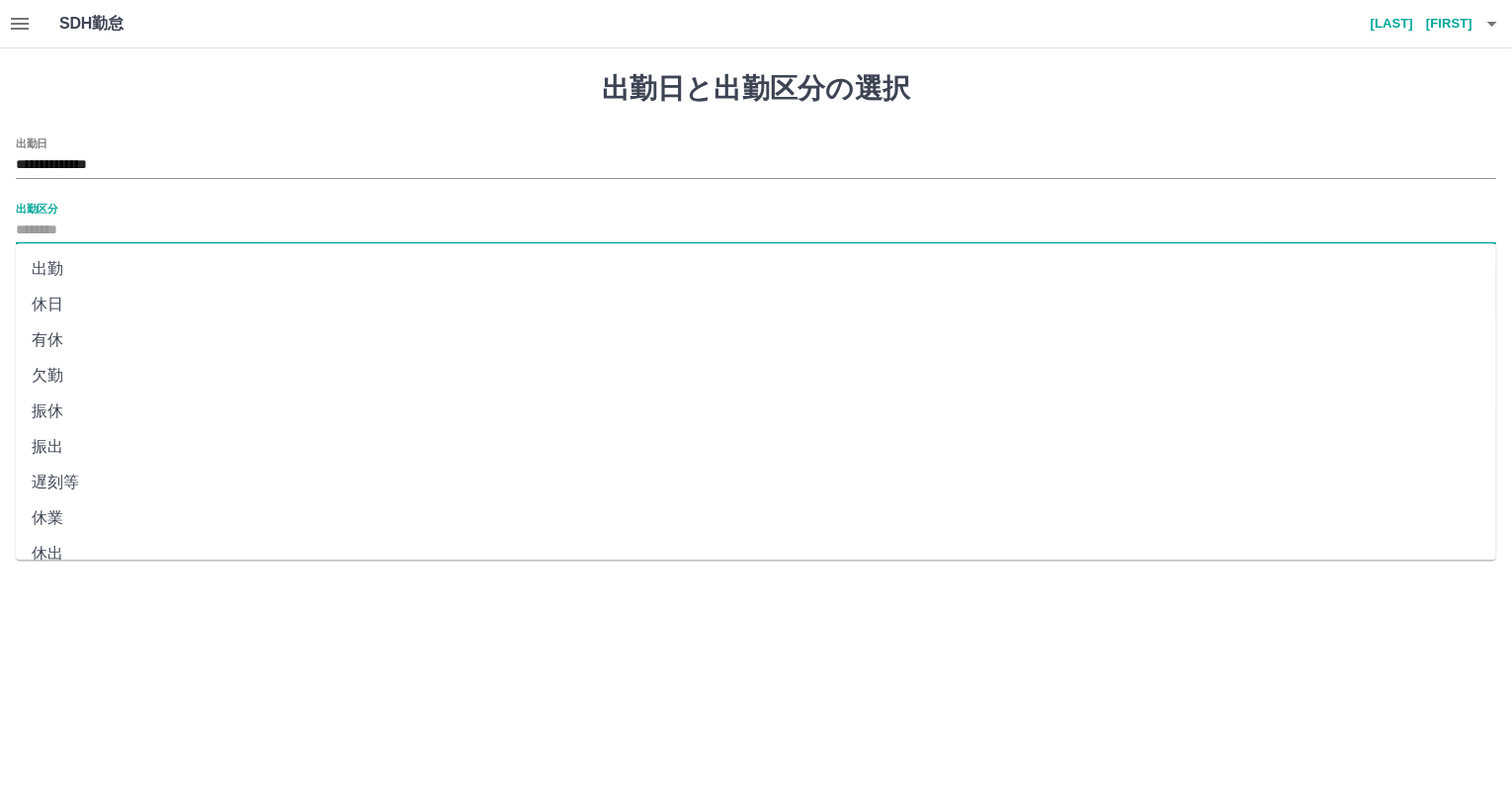 click on "出勤区分" at bounding box center [756, 230] 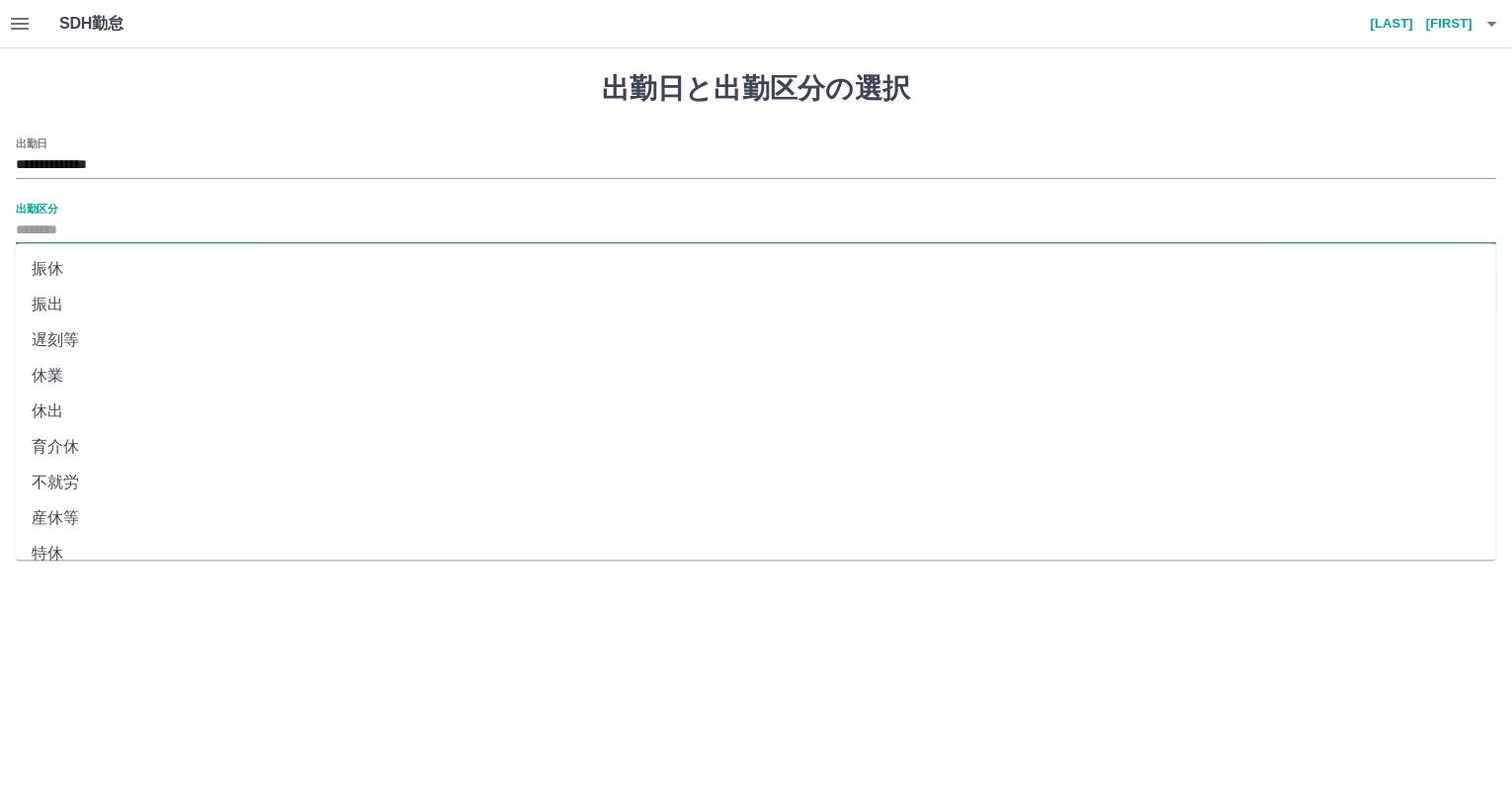scroll, scrollTop: 340, scrollLeft: 0, axis: vertical 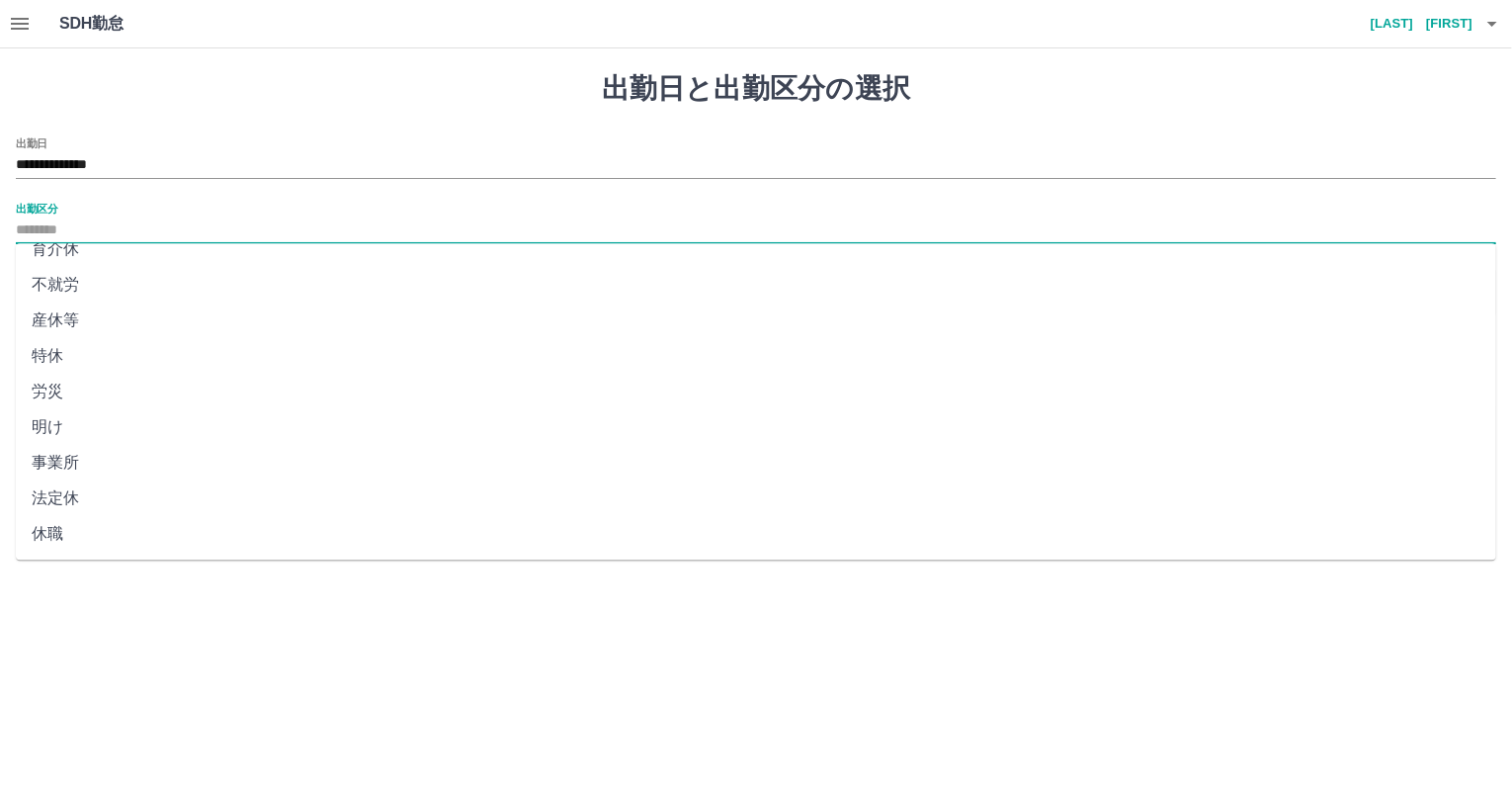 click on "法定休" at bounding box center (756, 498) 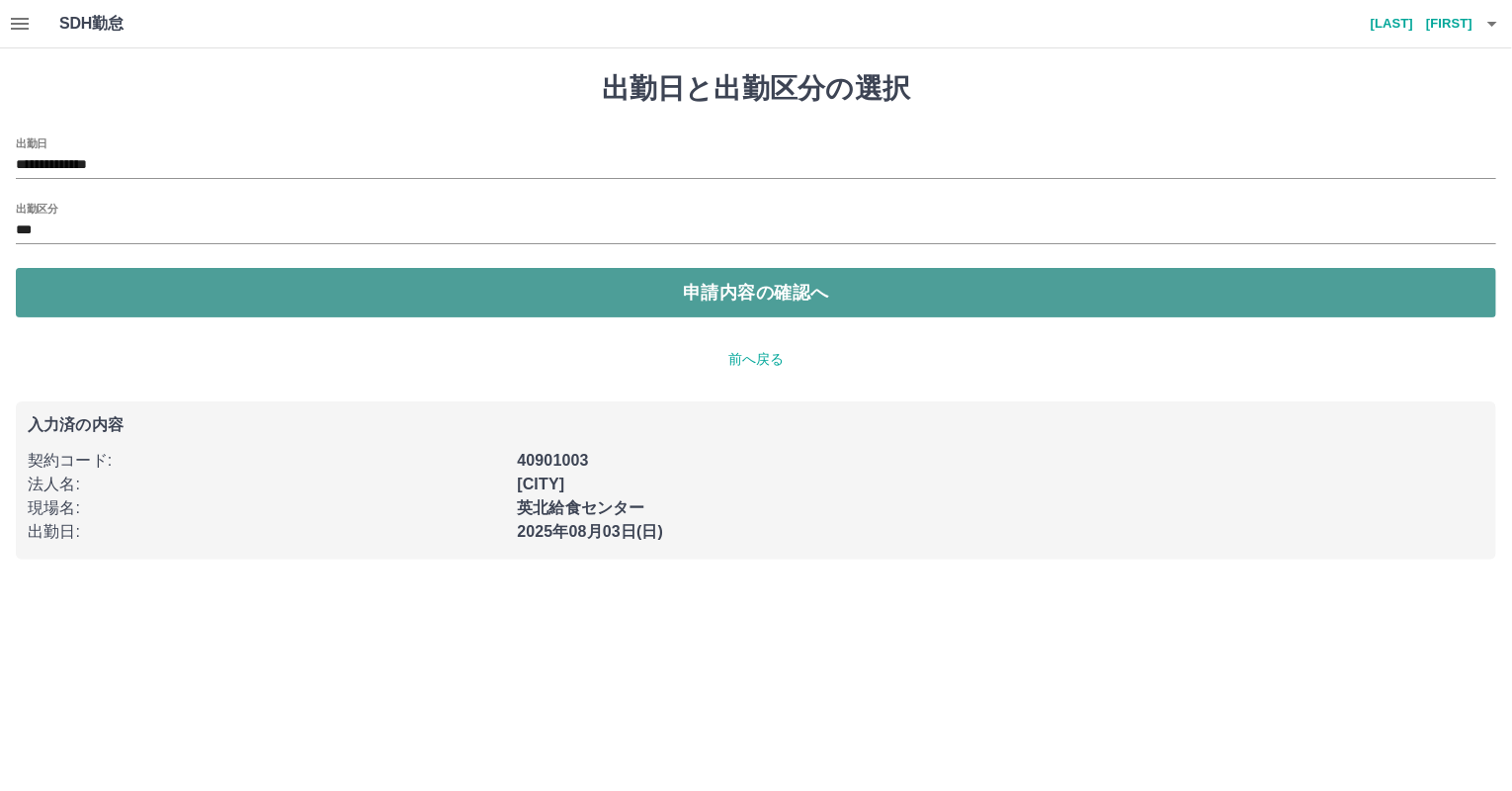 click on "申請内容の確認へ" at bounding box center (756, 293) 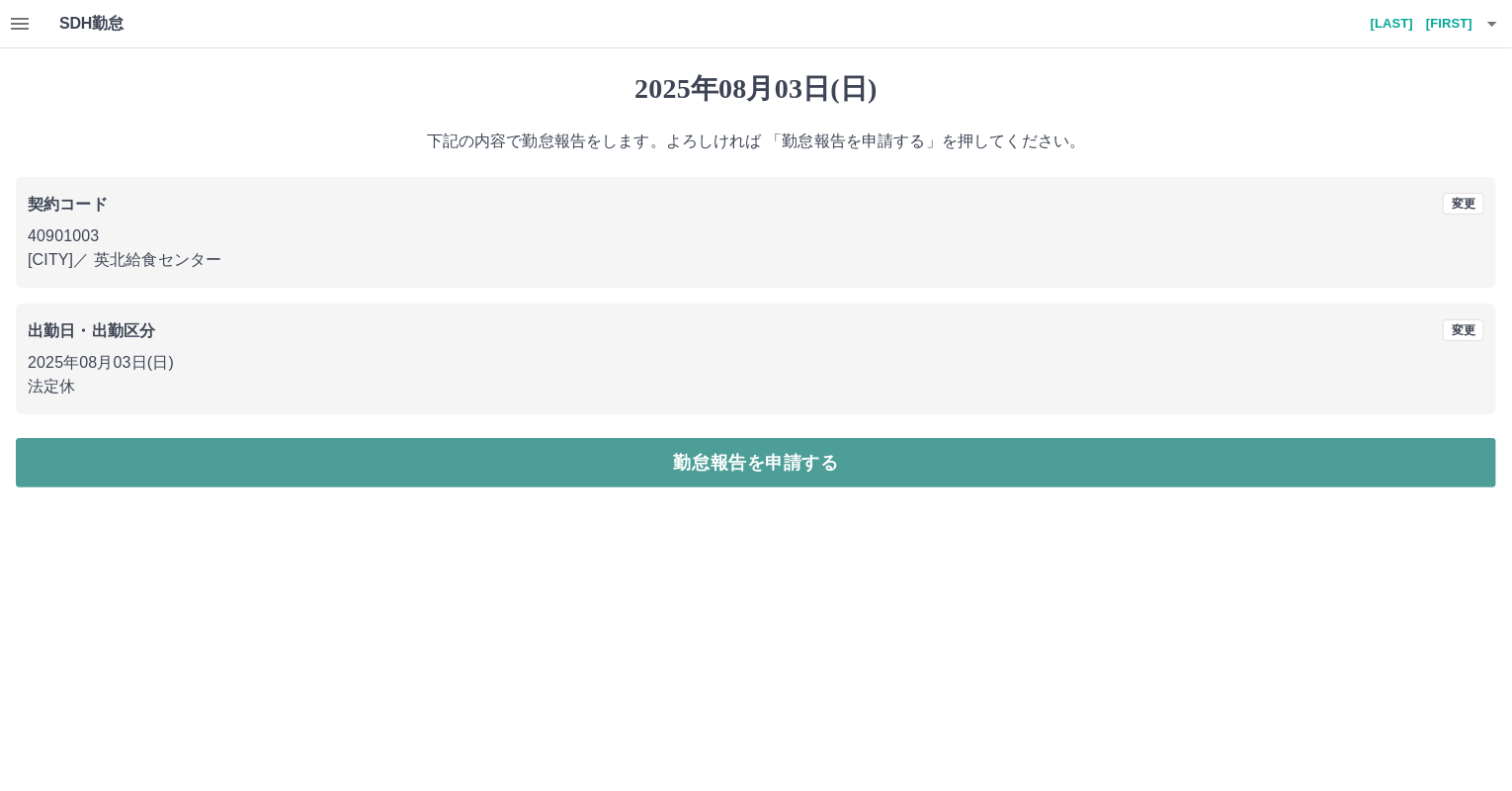 click on "勤怠報告を申請する" at bounding box center (756, 463) 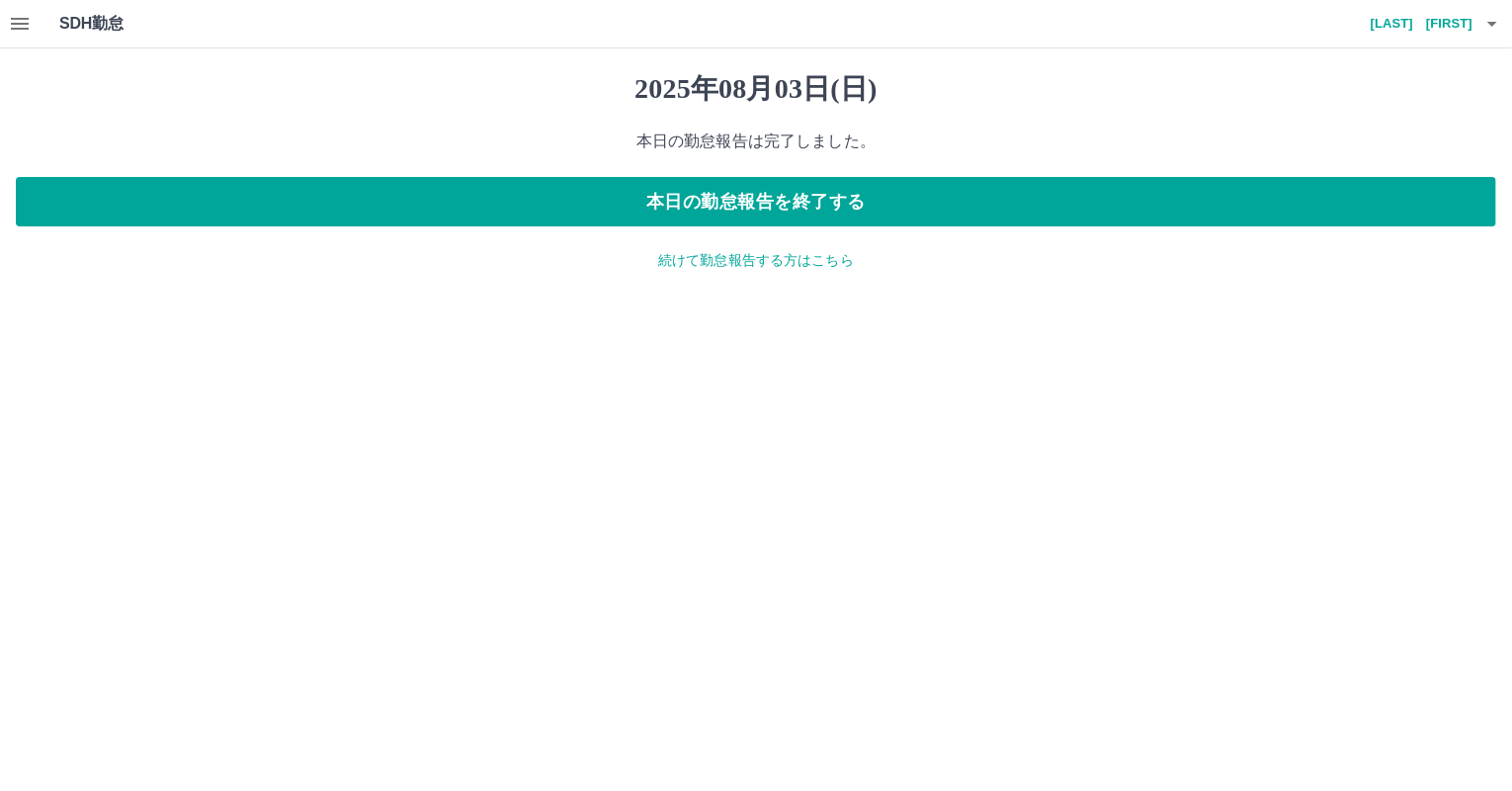 click on "続けて勤怠報告する方はこちら" at bounding box center (756, 260) 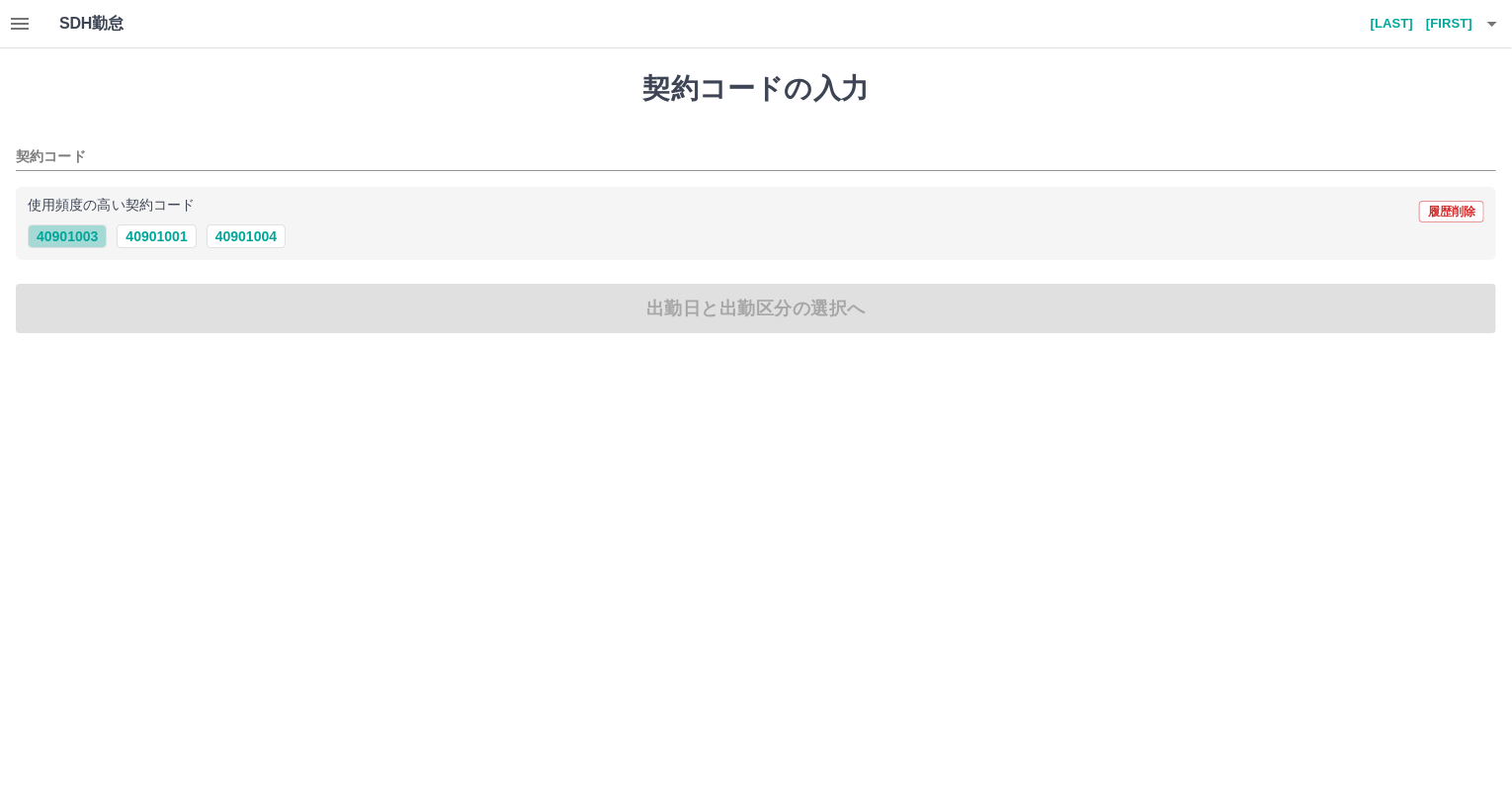 click on "40901003" at bounding box center [67, 236] 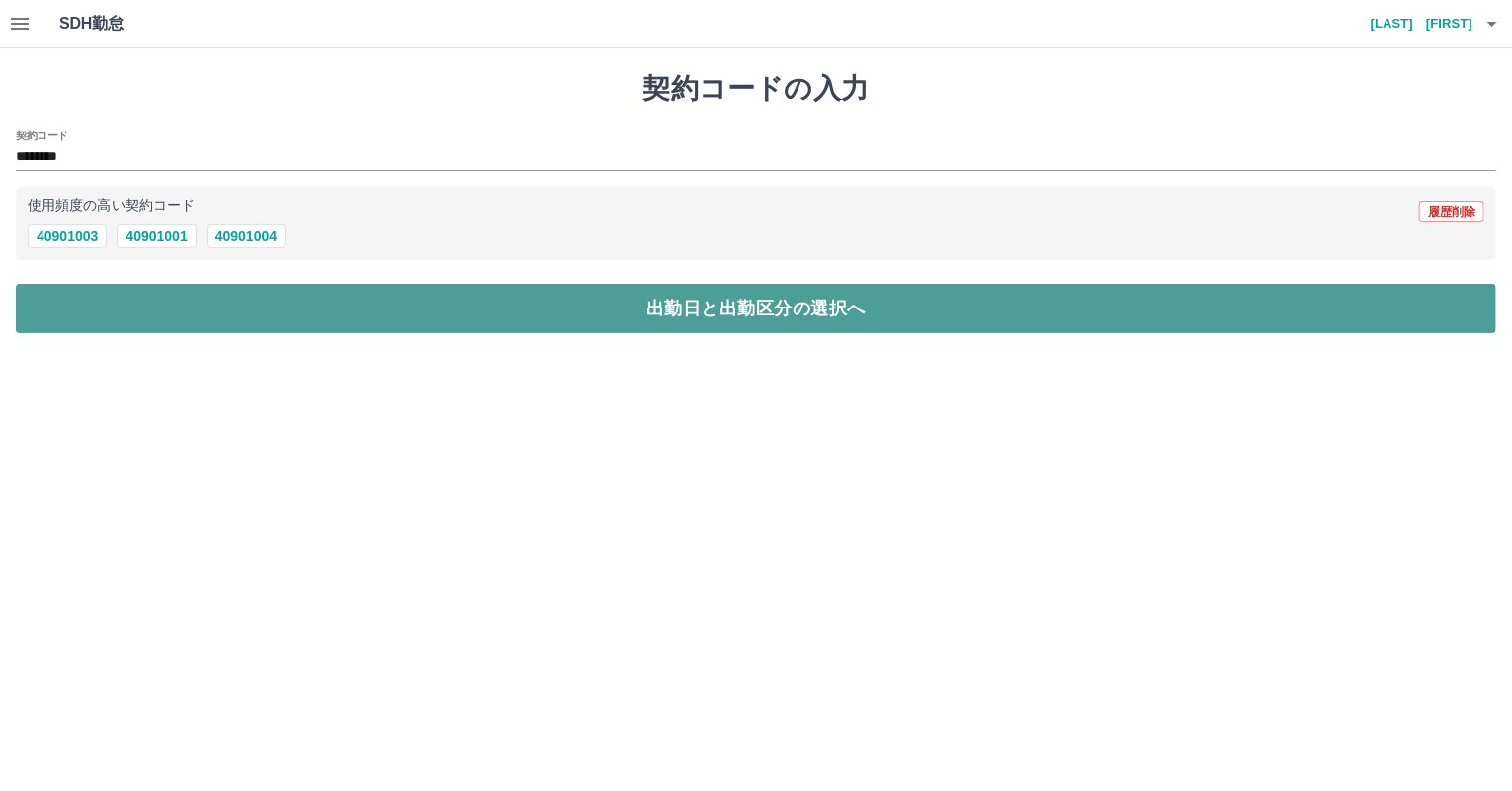 click on "出勤日と出勤区分の選択へ" at bounding box center (756, 308) 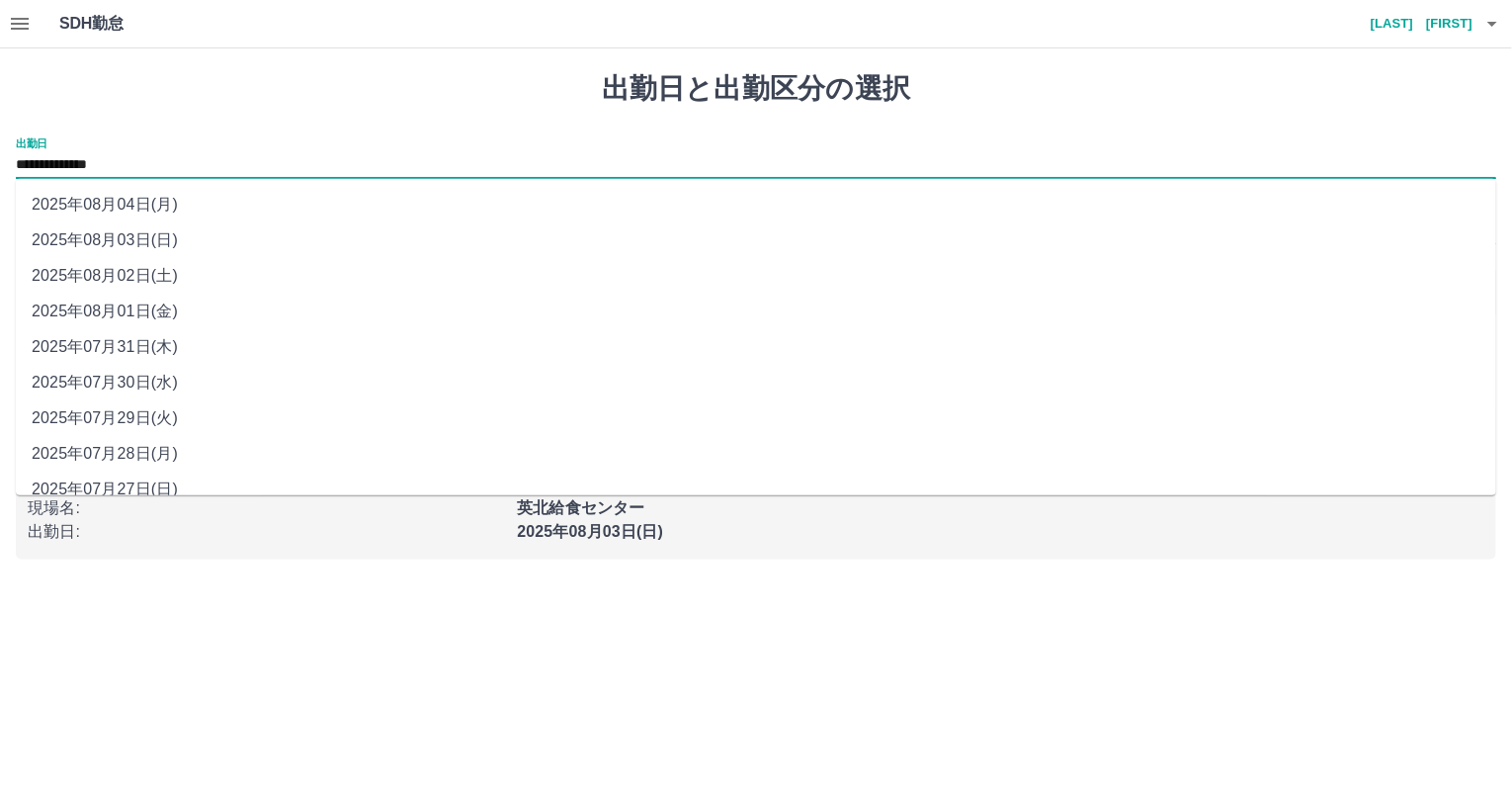 click on "**********" at bounding box center (756, 165) 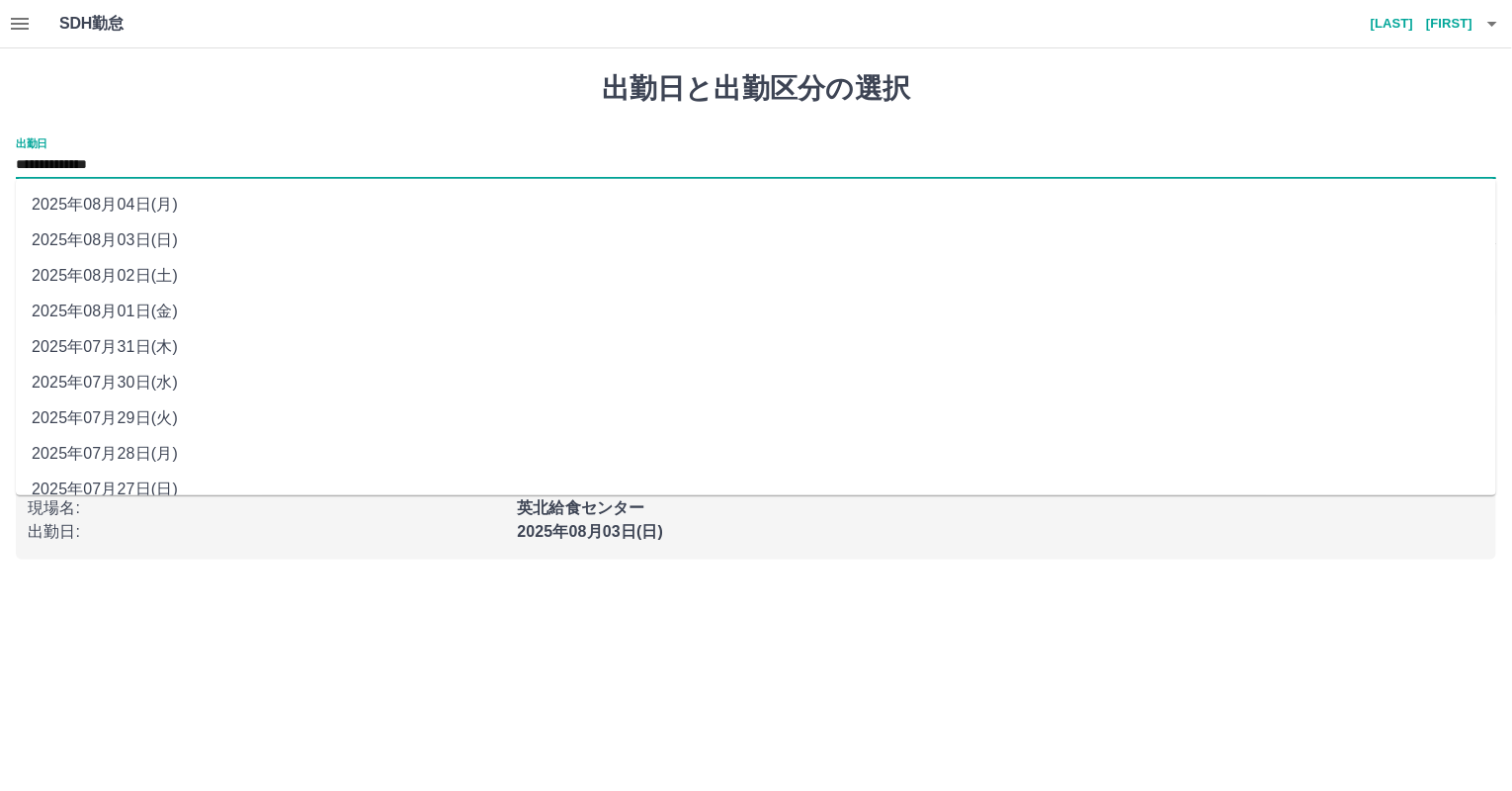 click on "2025年08月04日(月)" at bounding box center [756, 205] 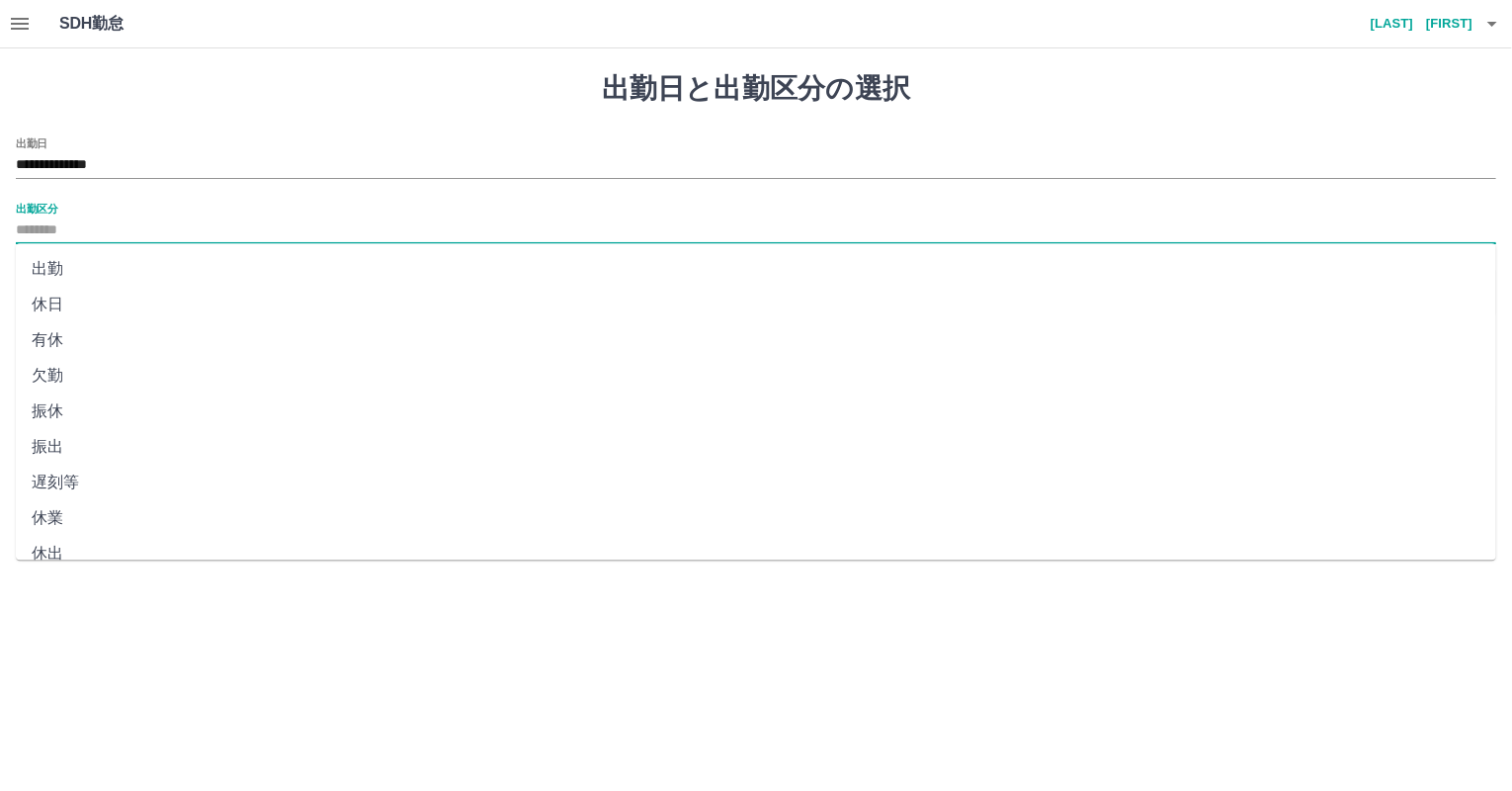 click on "出勤区分" at bounding box center [756, 230] 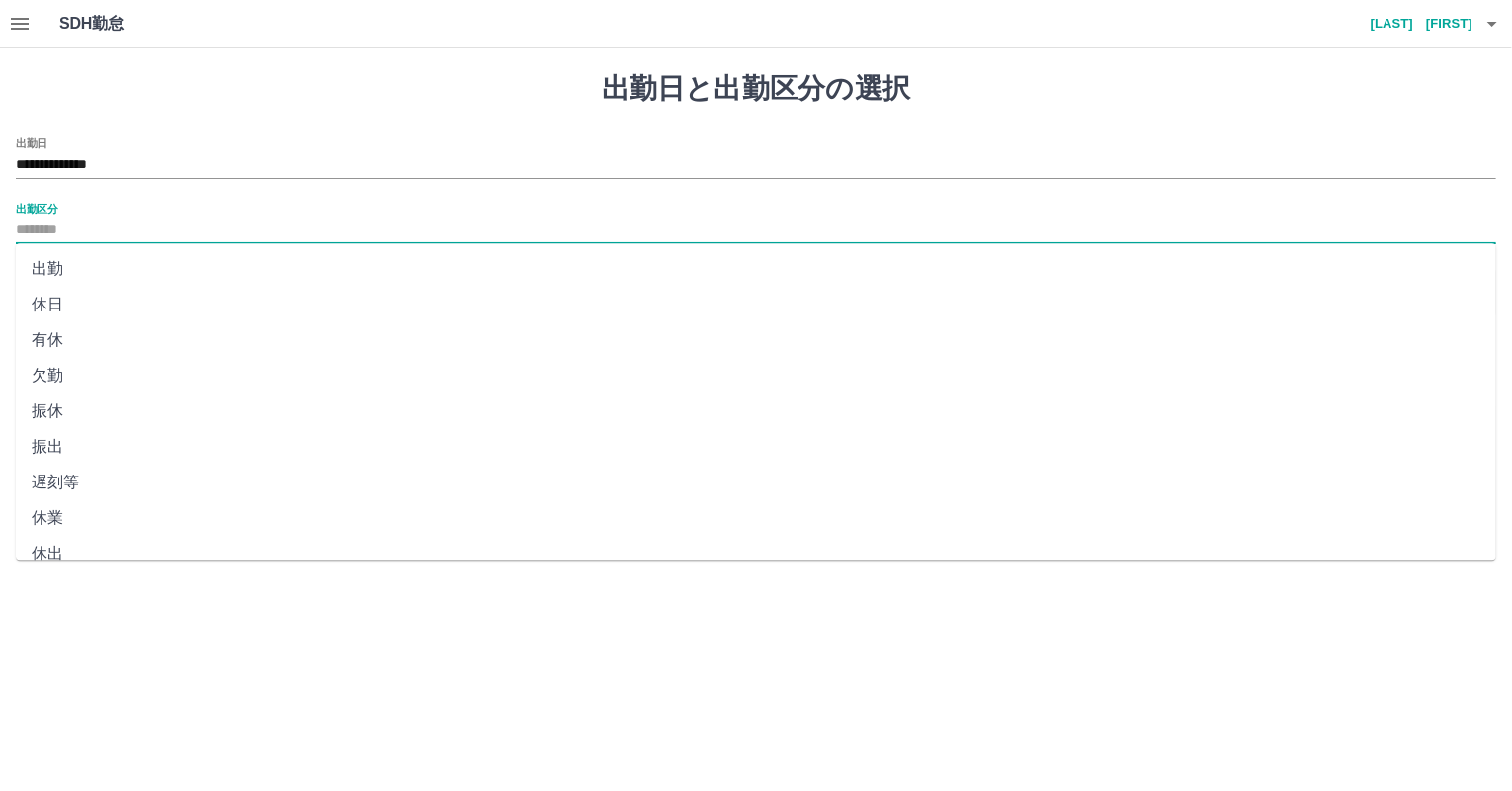 click on "休日" at bounding box center (756, 305) 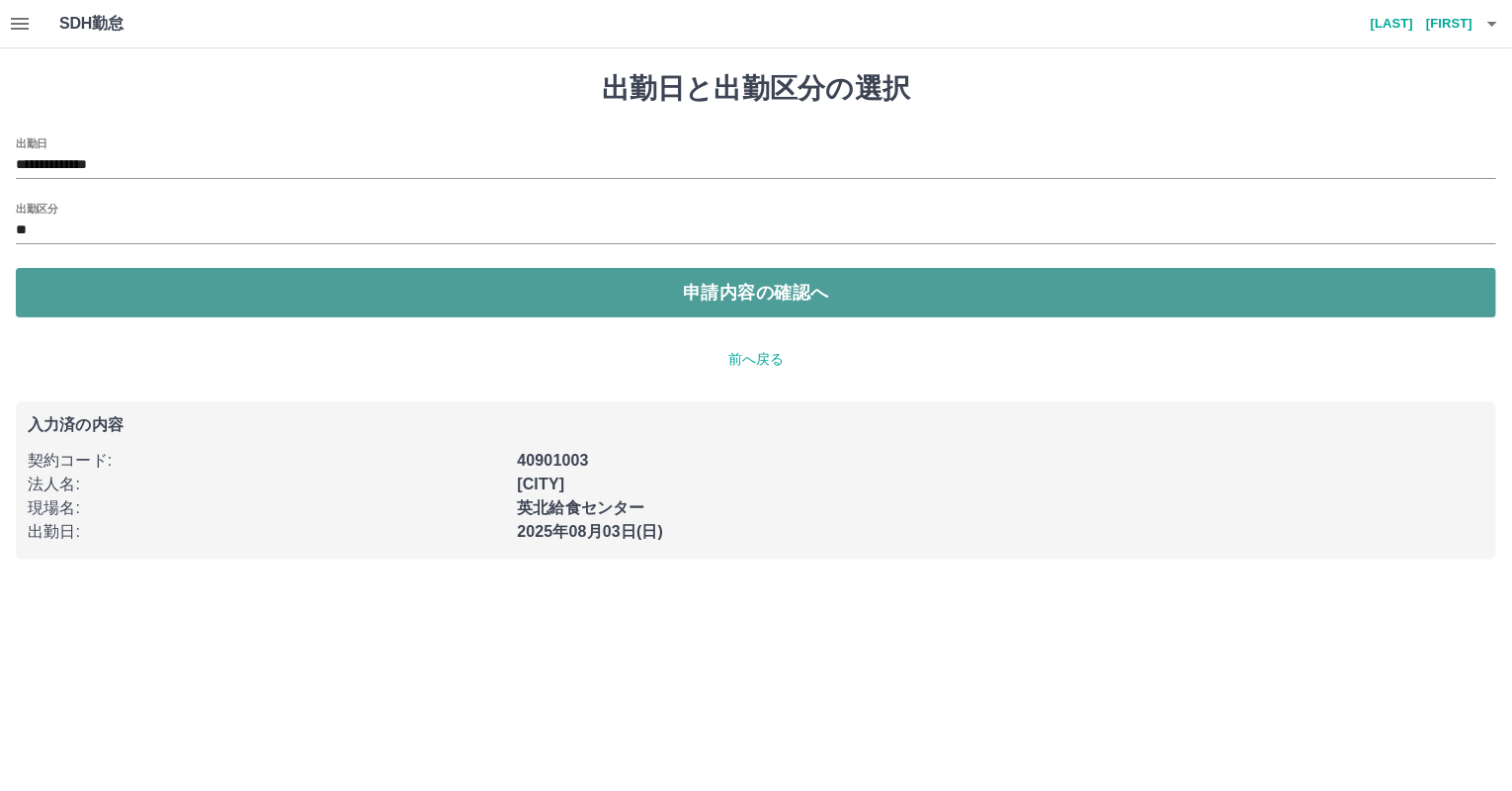 click on "申請内容の確認へ" at bounding box center [756, 293] 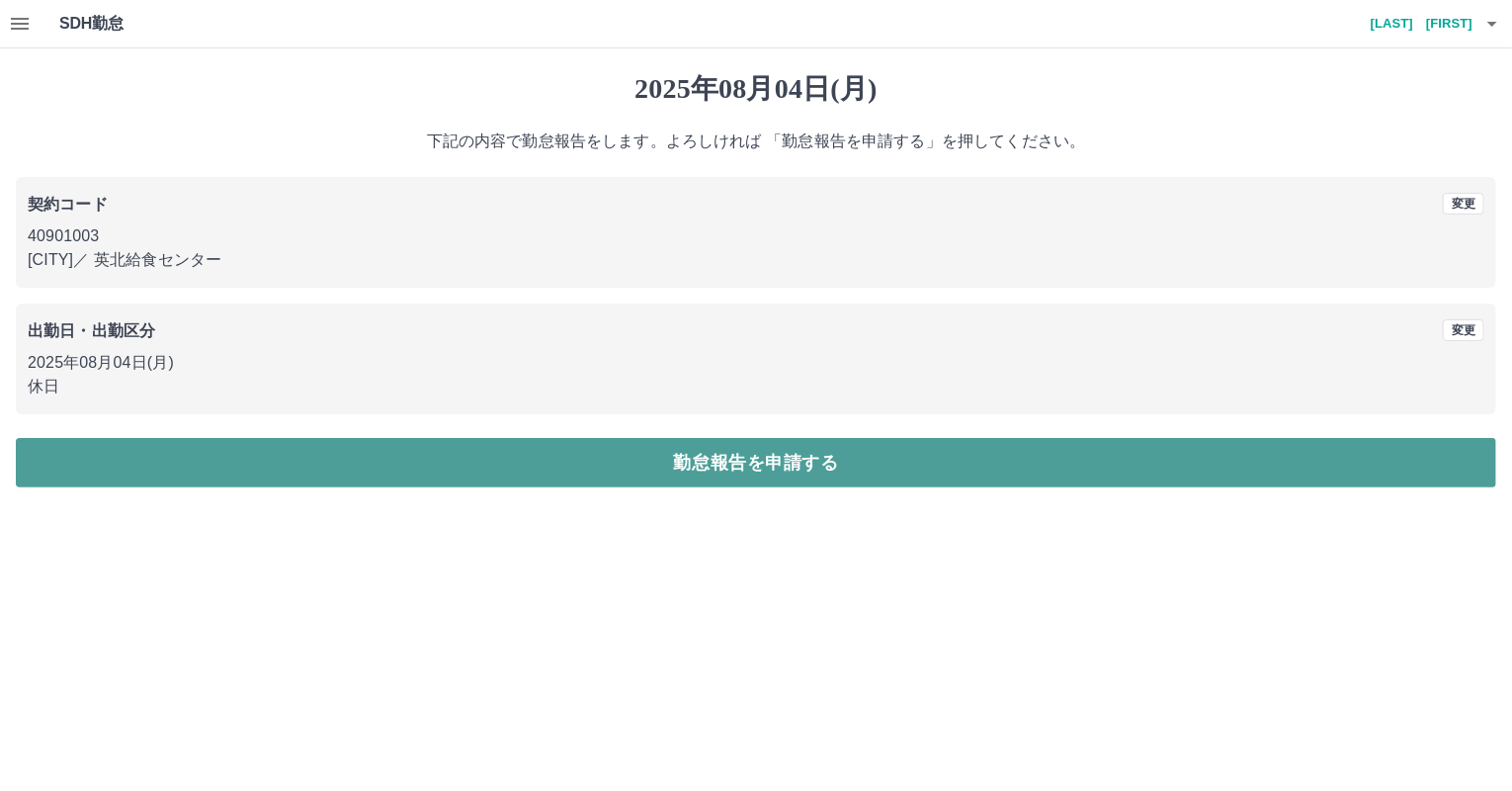 click on "勤怠報告を申請する" at bounding box center (756, 463) 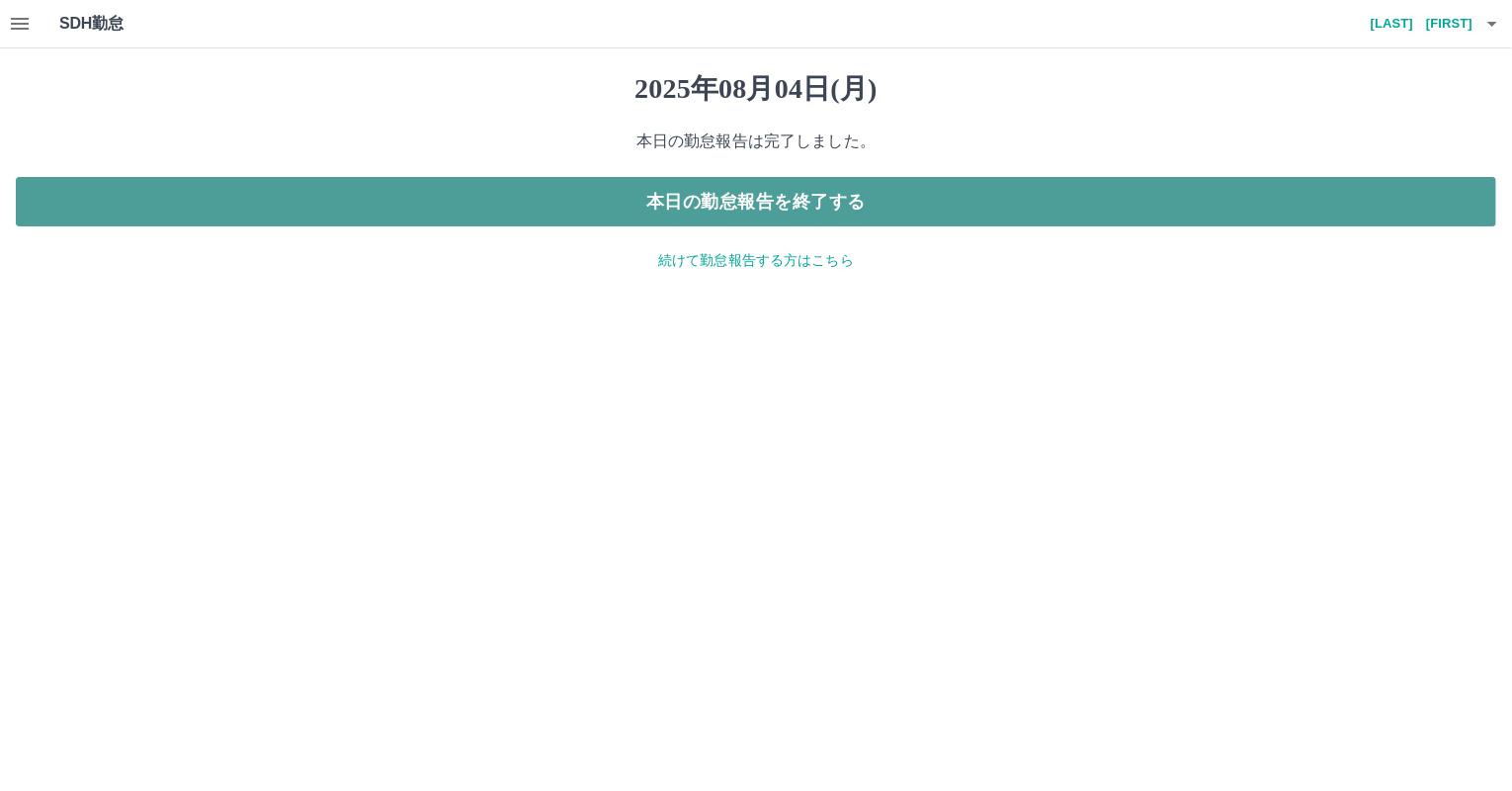click on "本日の勤怠報告を終了する" at bounding box center (756, 202) 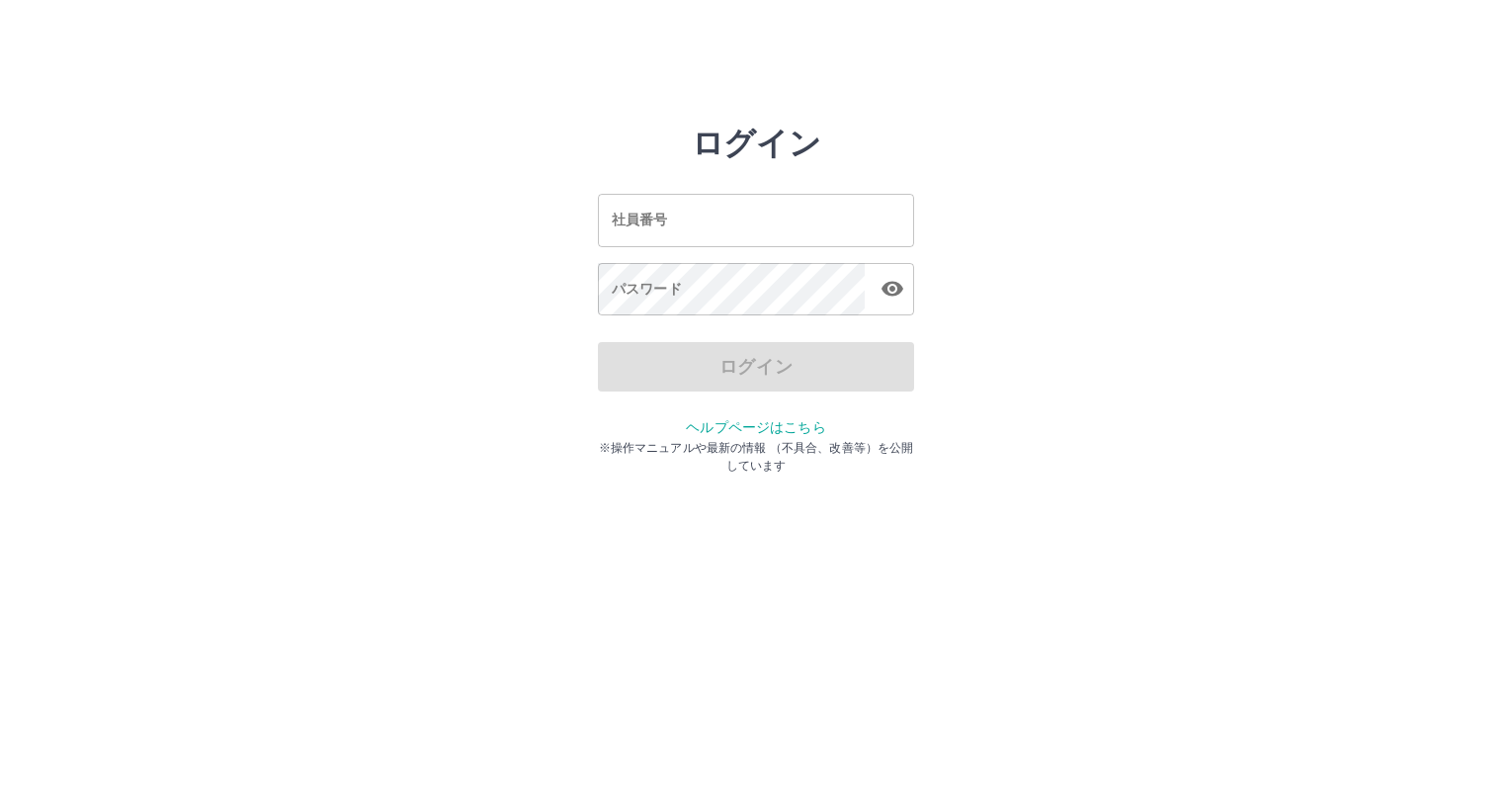 scroll, scrollTop: 0, scrollLeft: 0, axis: both 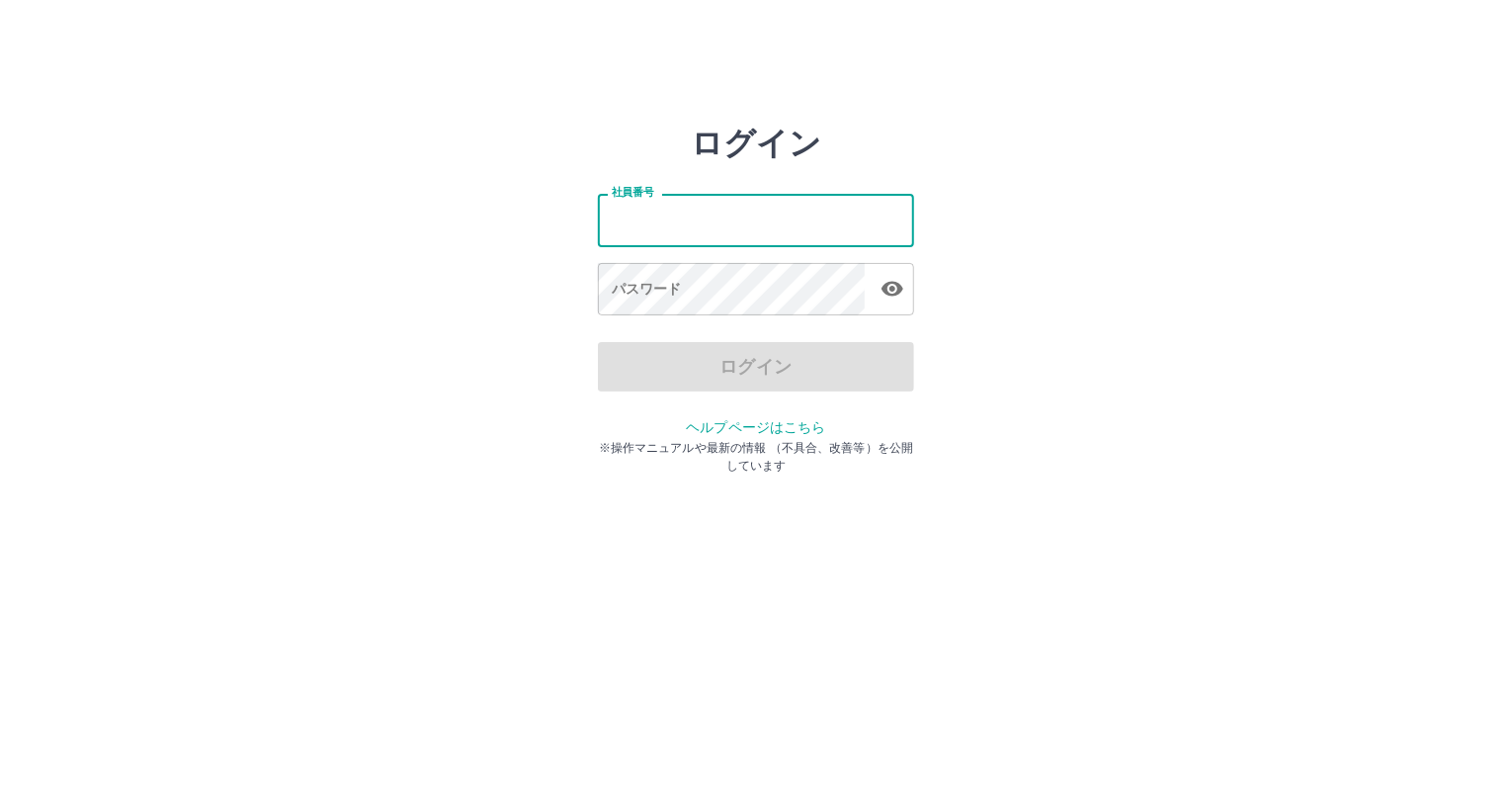 click on "社員番号" at bounding box center (756, 220) 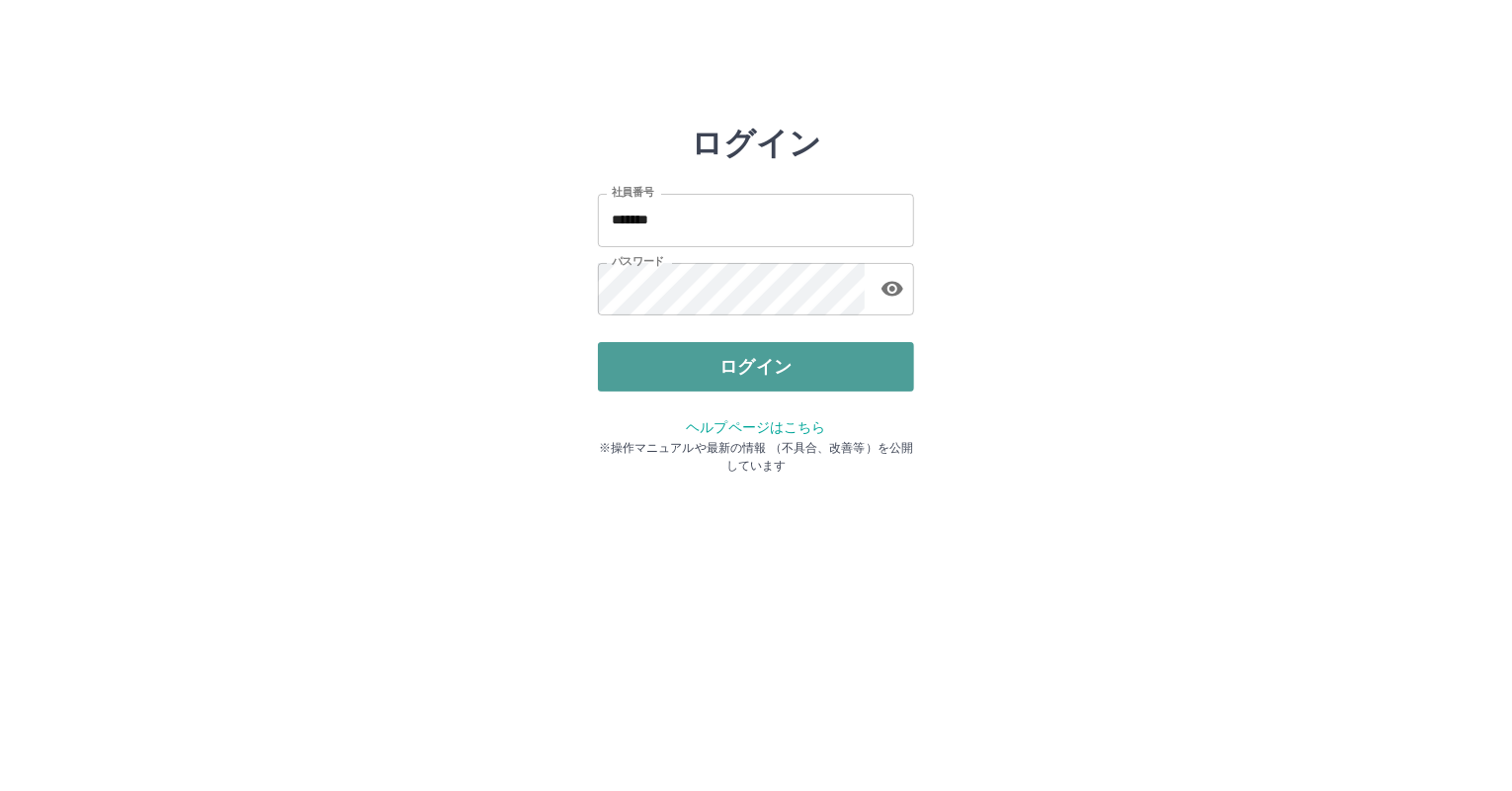 click on "ログイン" at bounding box center (756, 367) 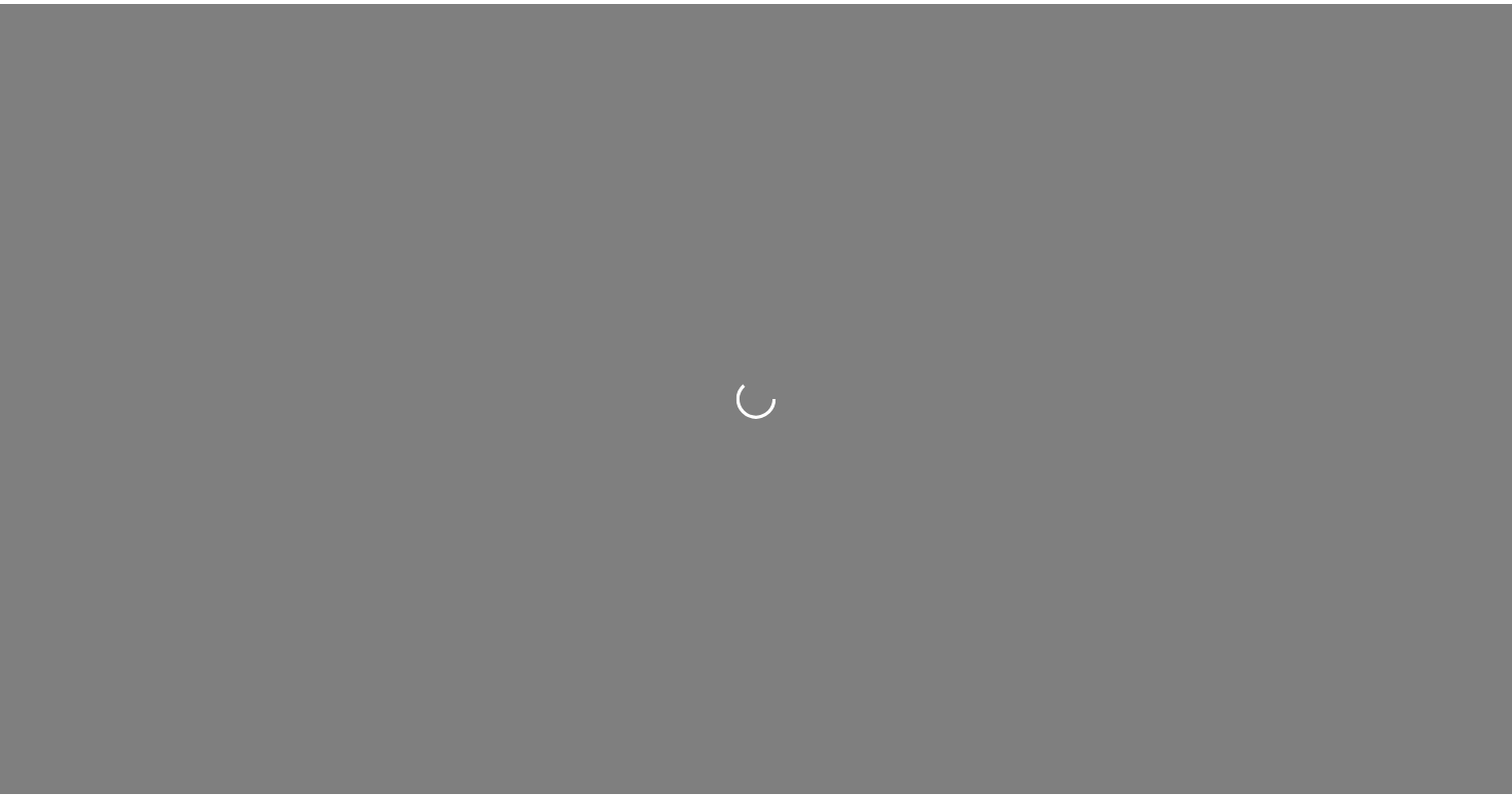 scroll, scrollTop: 0, scrollLeft: 0, axis: both 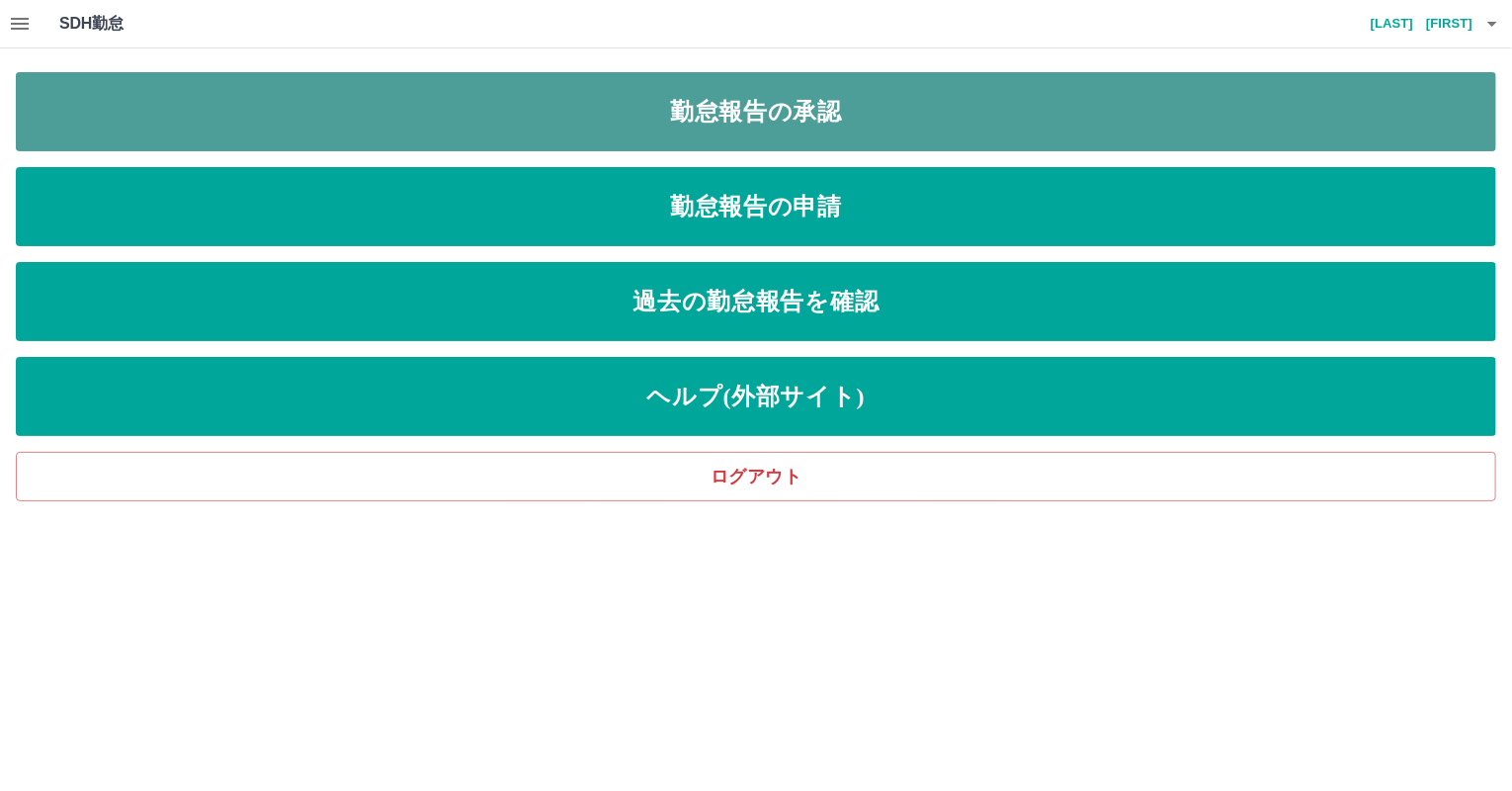 click on "勤怠報告の承認" at bounding box center (756, 112) 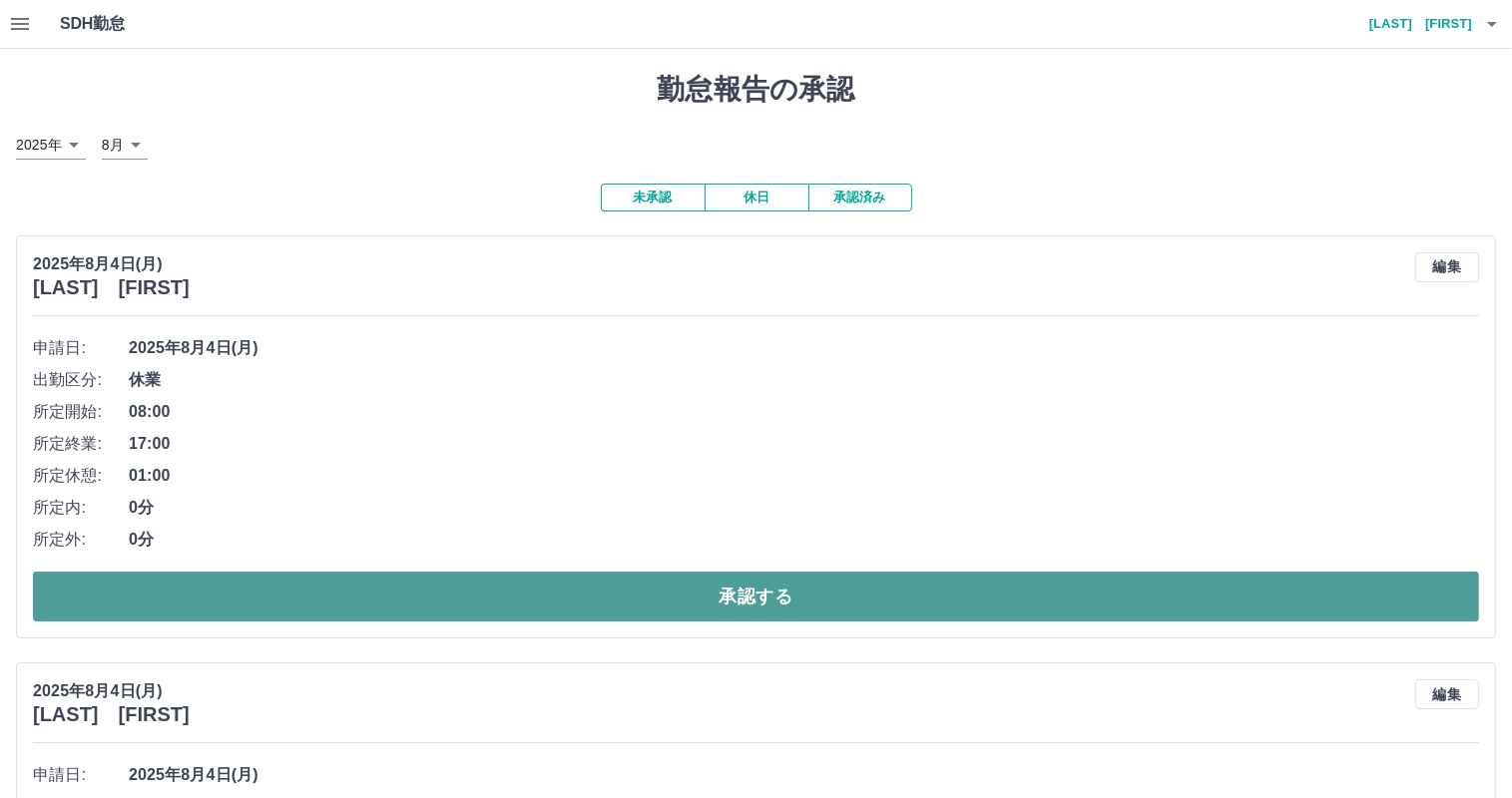 click on "承認する" at bounding box center [756, 597] 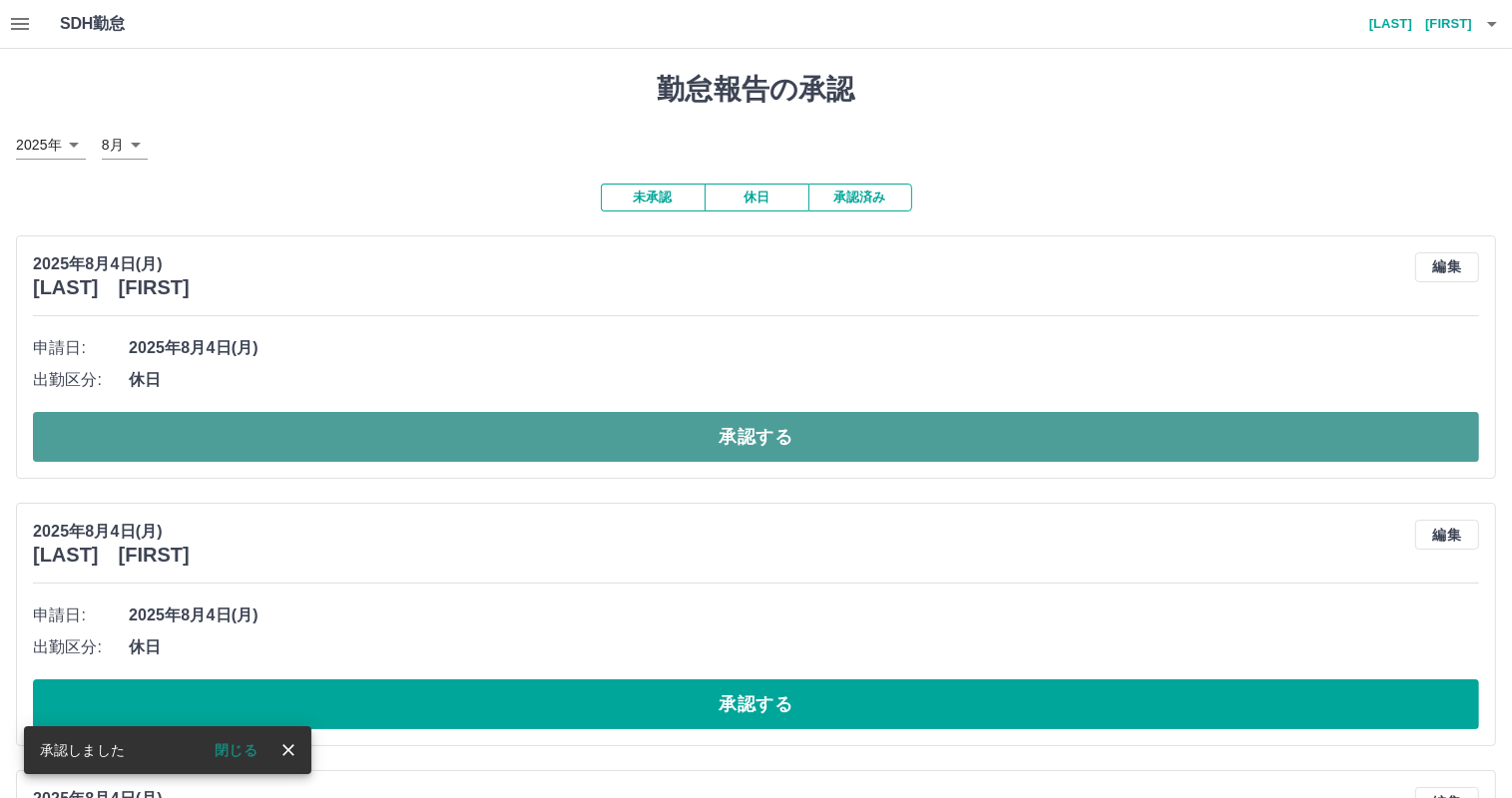 click on "承認する" at bounding box center [756, 437] 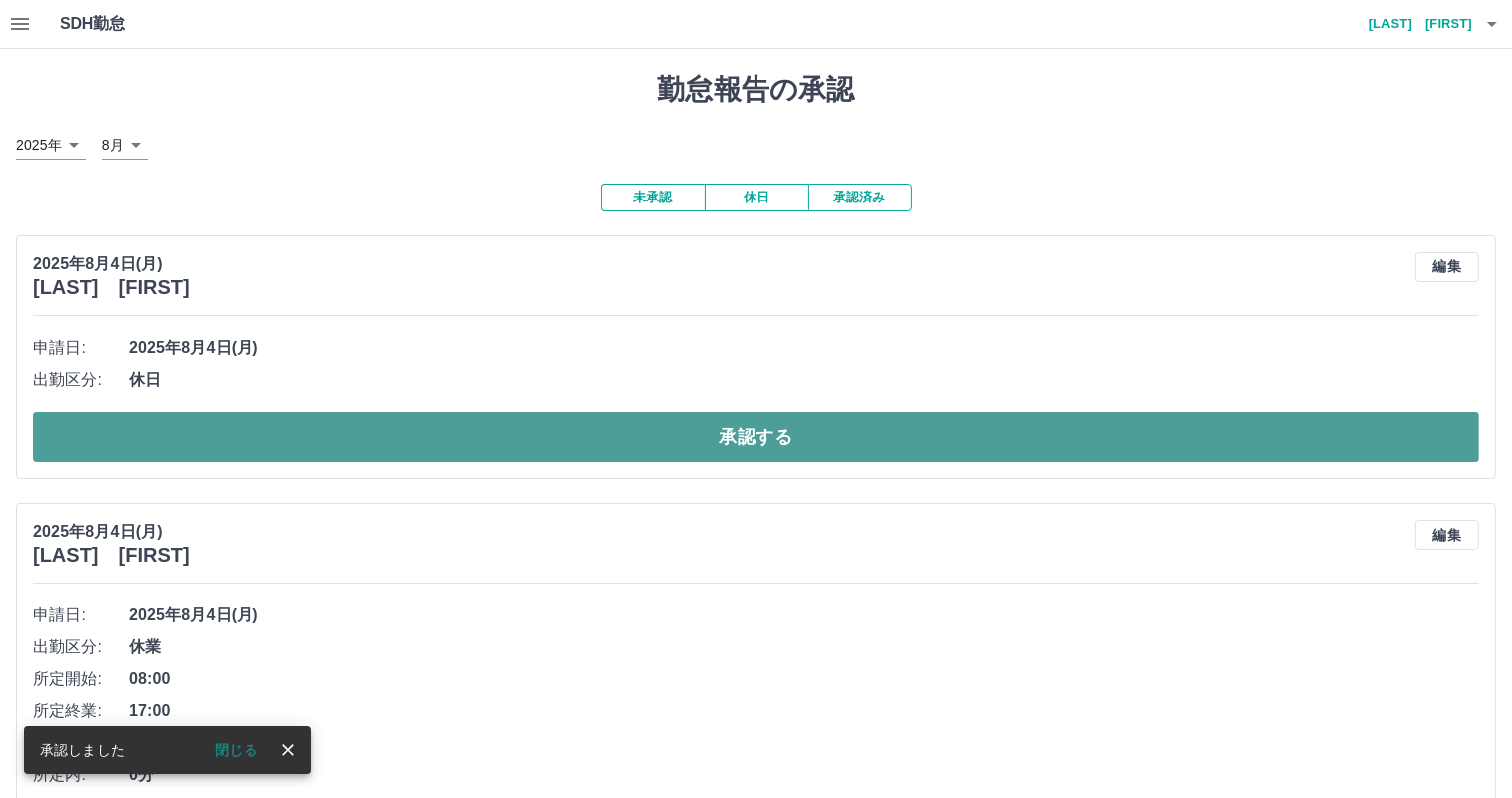click on "承認する" at bounding box center (756, 437) 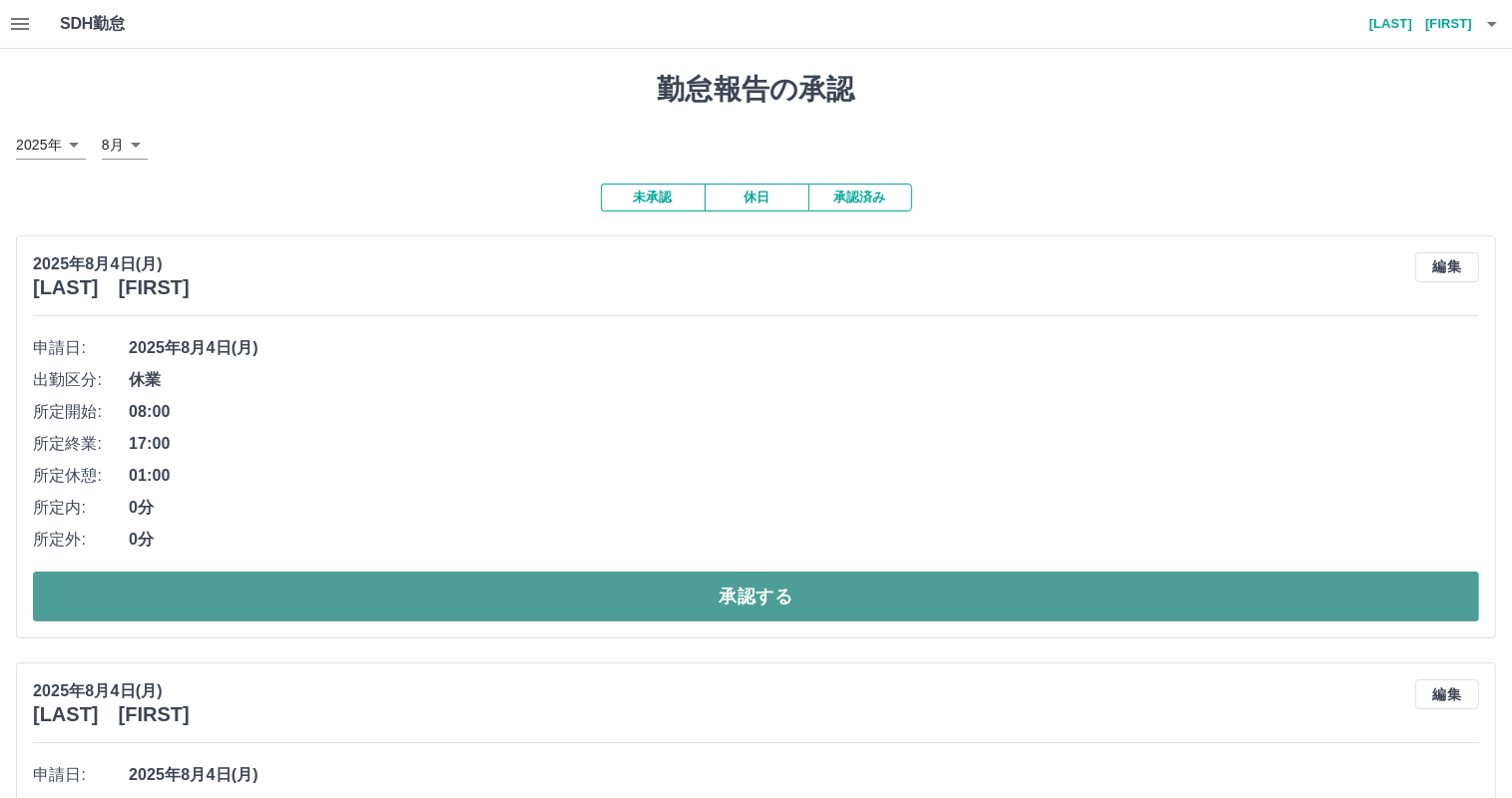 click on "承認する" at bounding box center (756, 597) 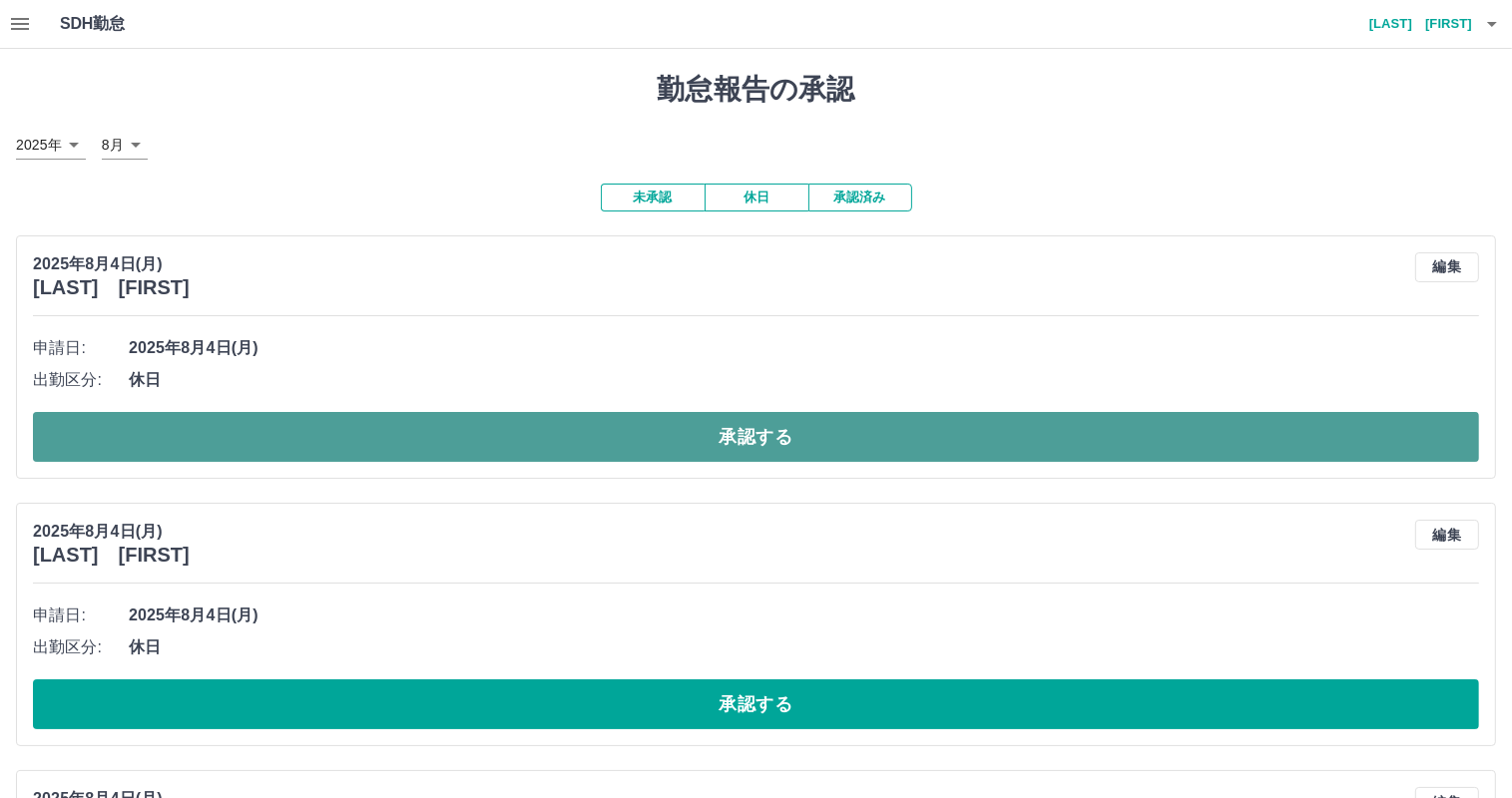 click on "承認する" at bounding box center (756, 437) 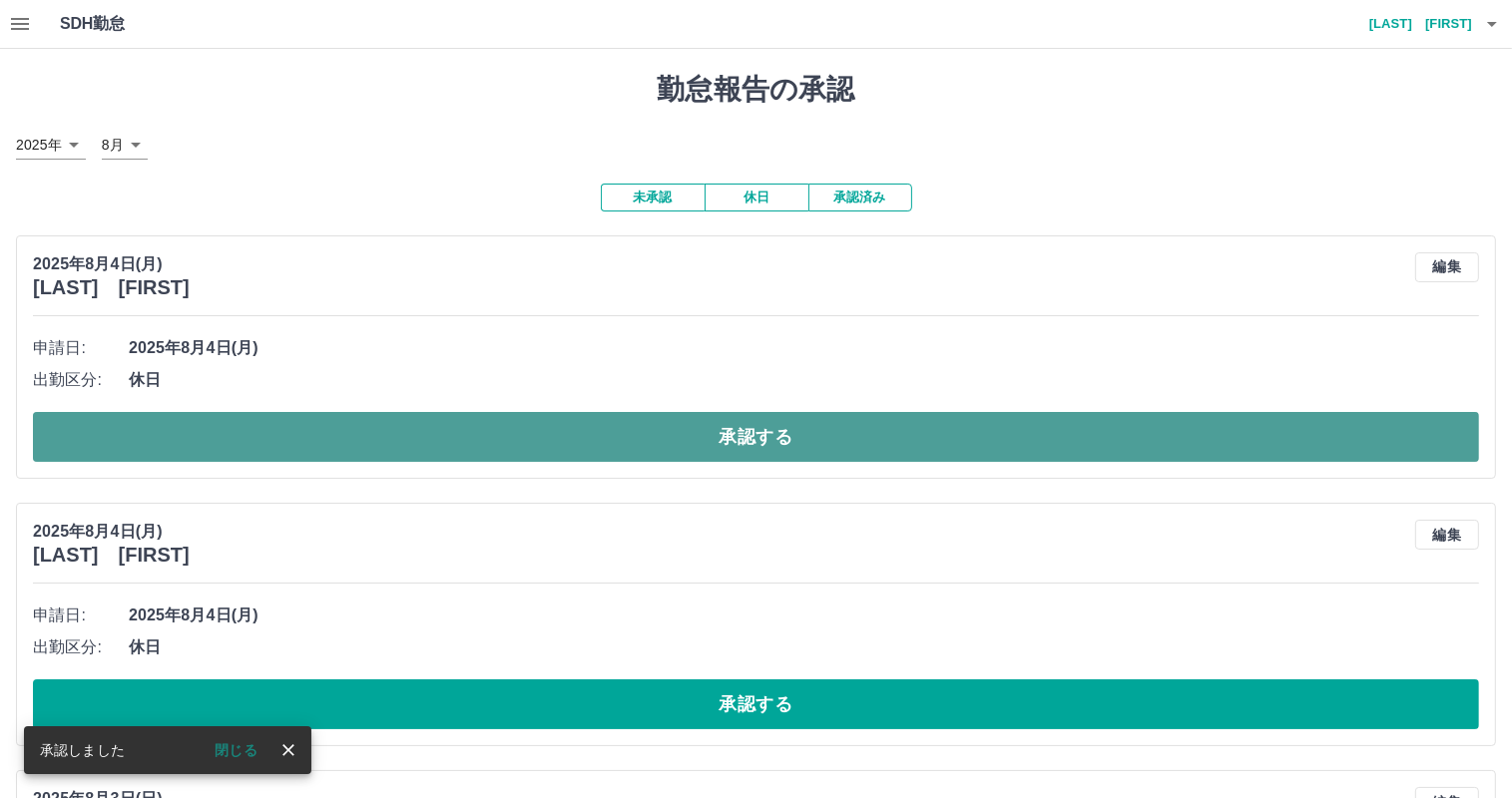 click on "承認する" at bounding box center (756, 437) 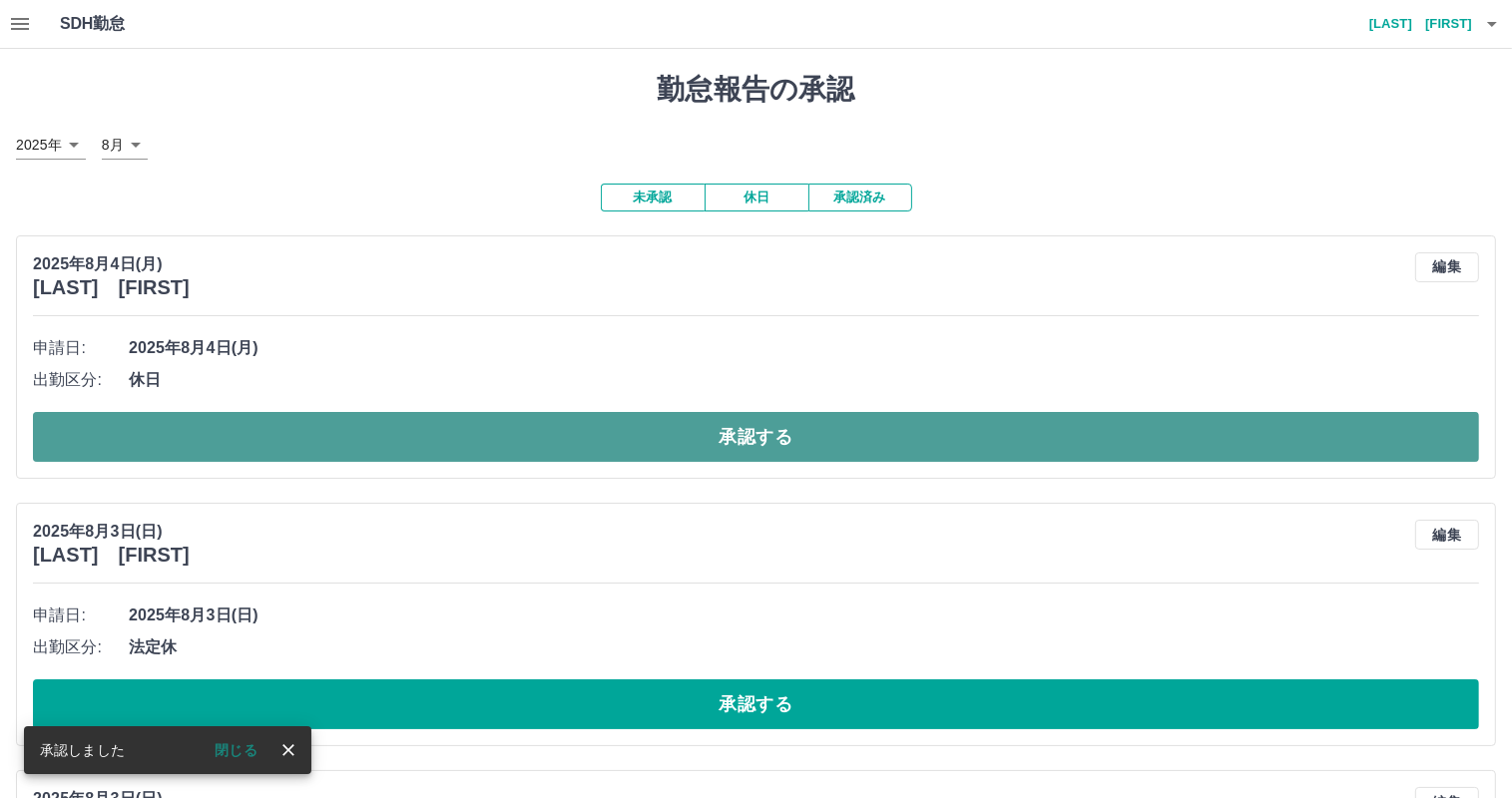 click on "承認する" at bounding box center (756, 437) 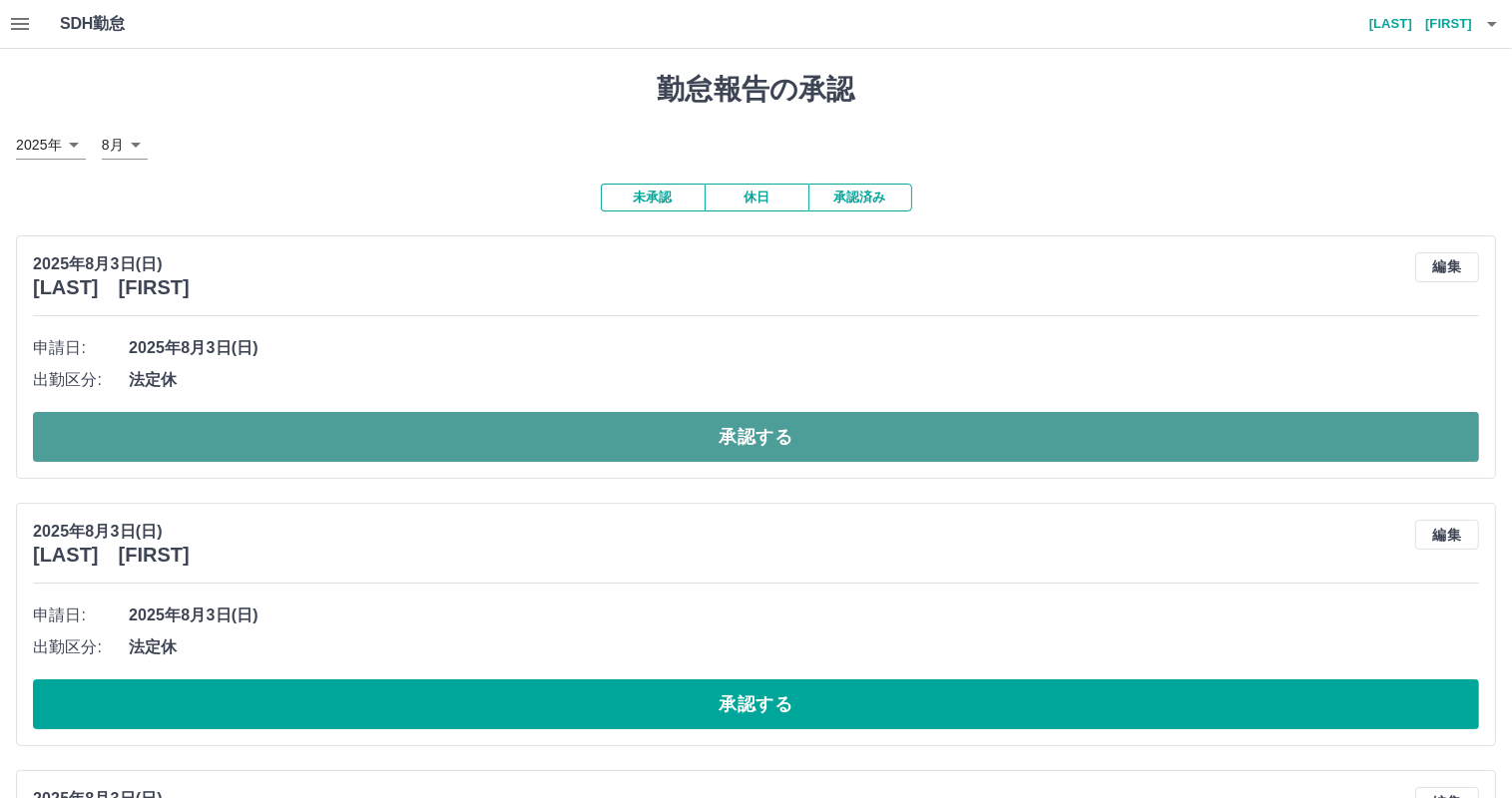 click on "承認する" at bounding box center [756, 437] 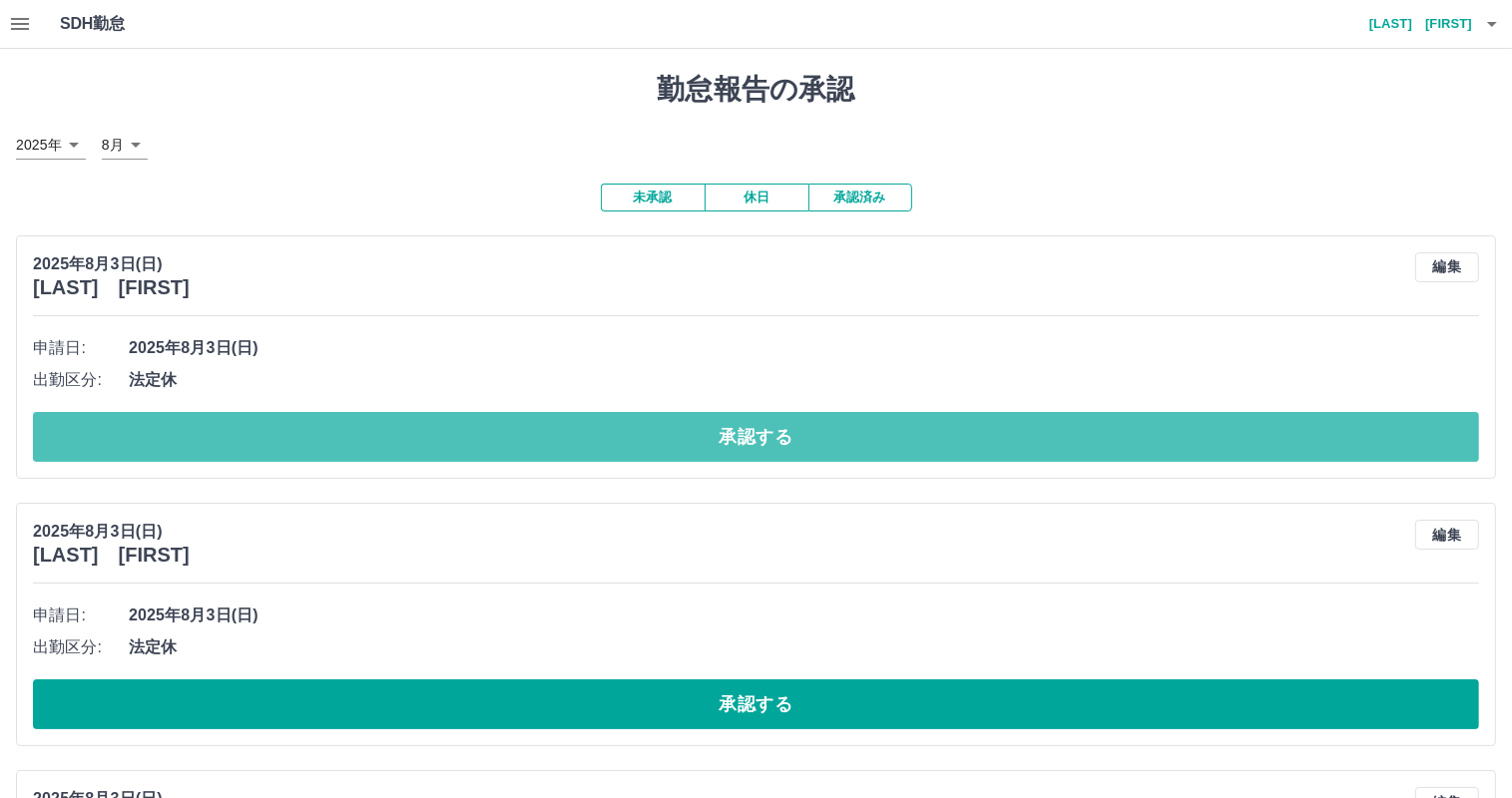 click on "承認する" at bounding box center [756, 437] 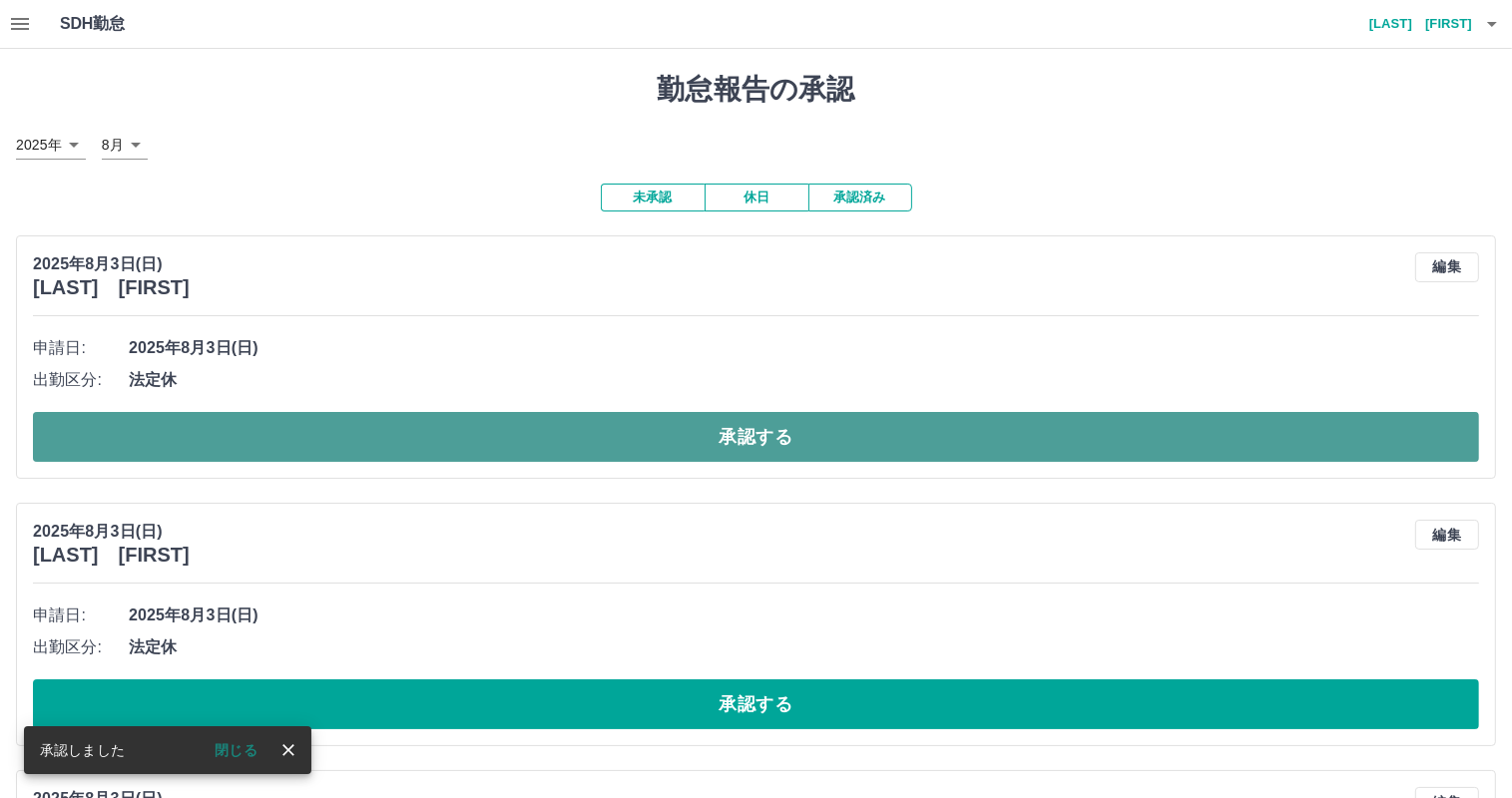 click on "承認する" at bounding box center (756, 437) 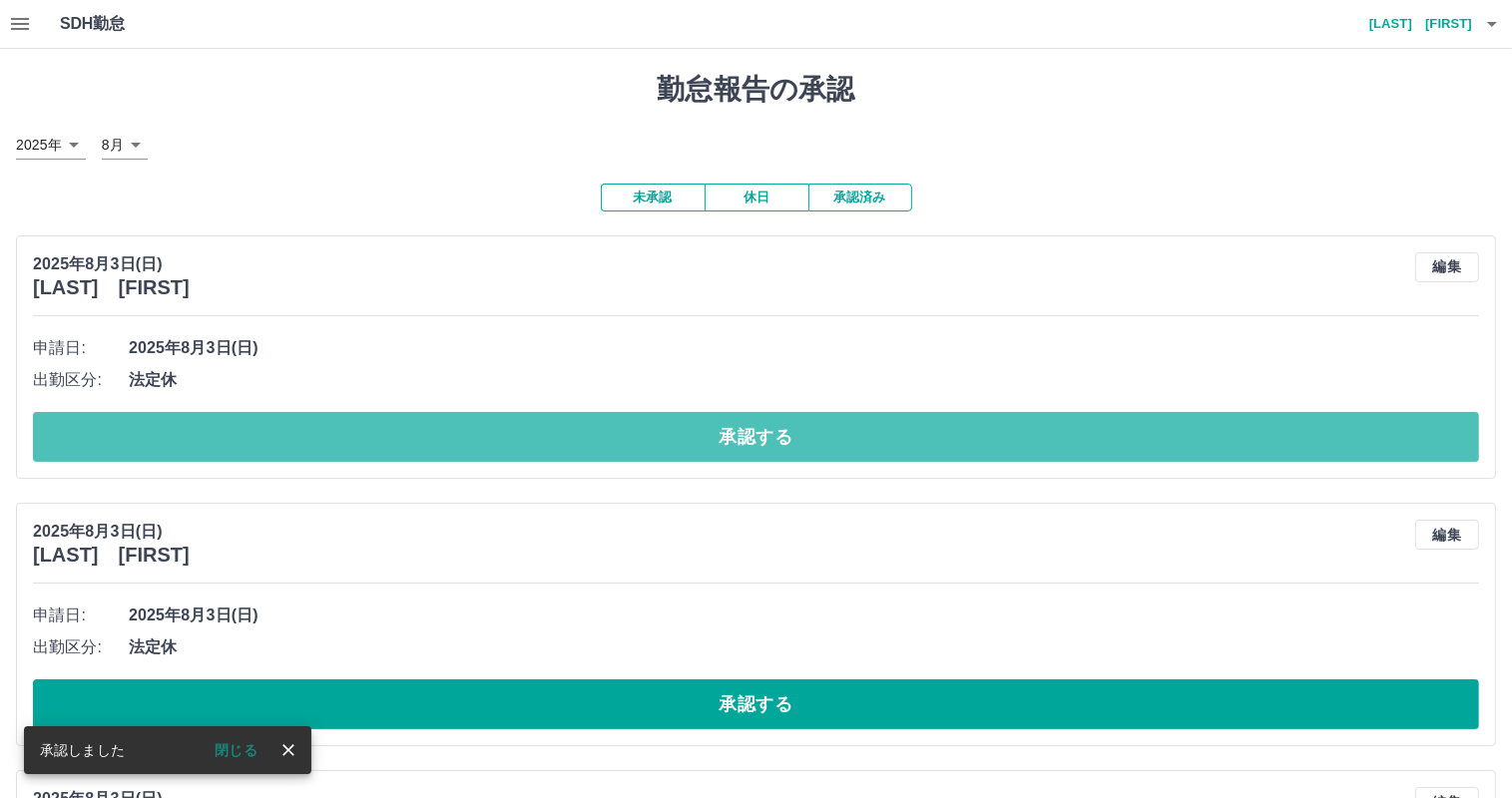click on "承認する" at bounding box center (756, 437) 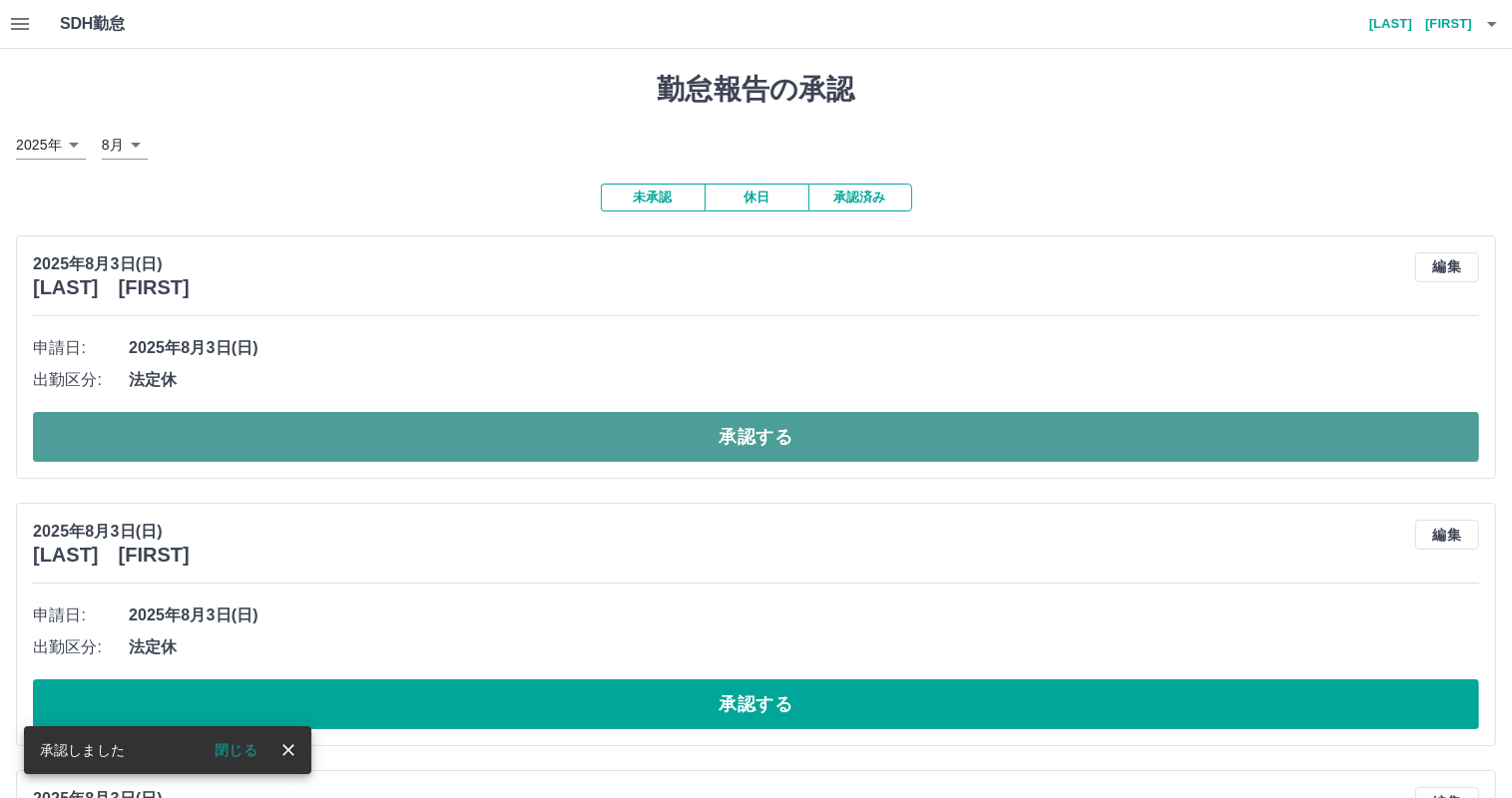 click on "承認する" at bounding box center (756, 437) 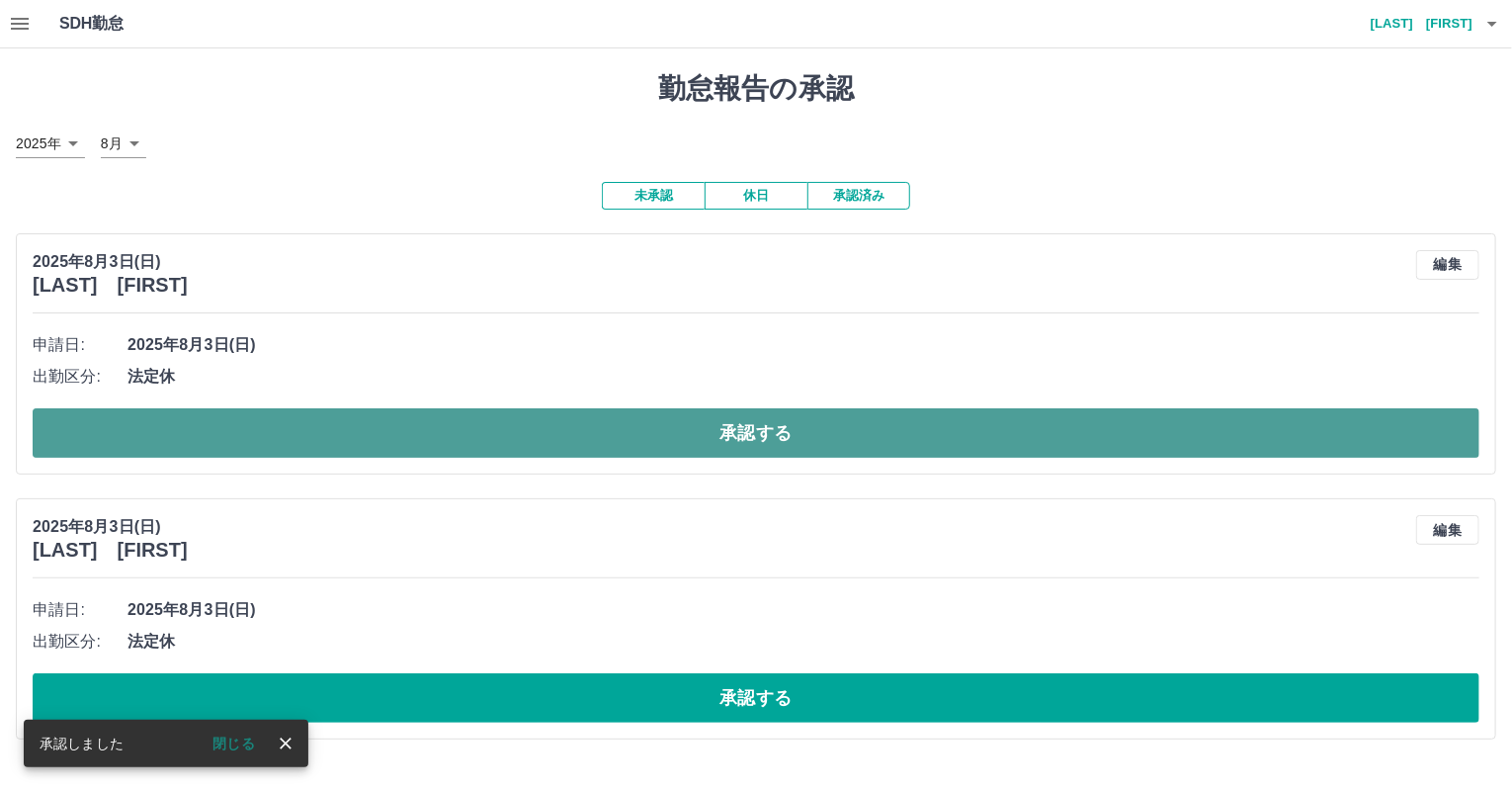 click on "承認する" at bounding box center [756, 433] 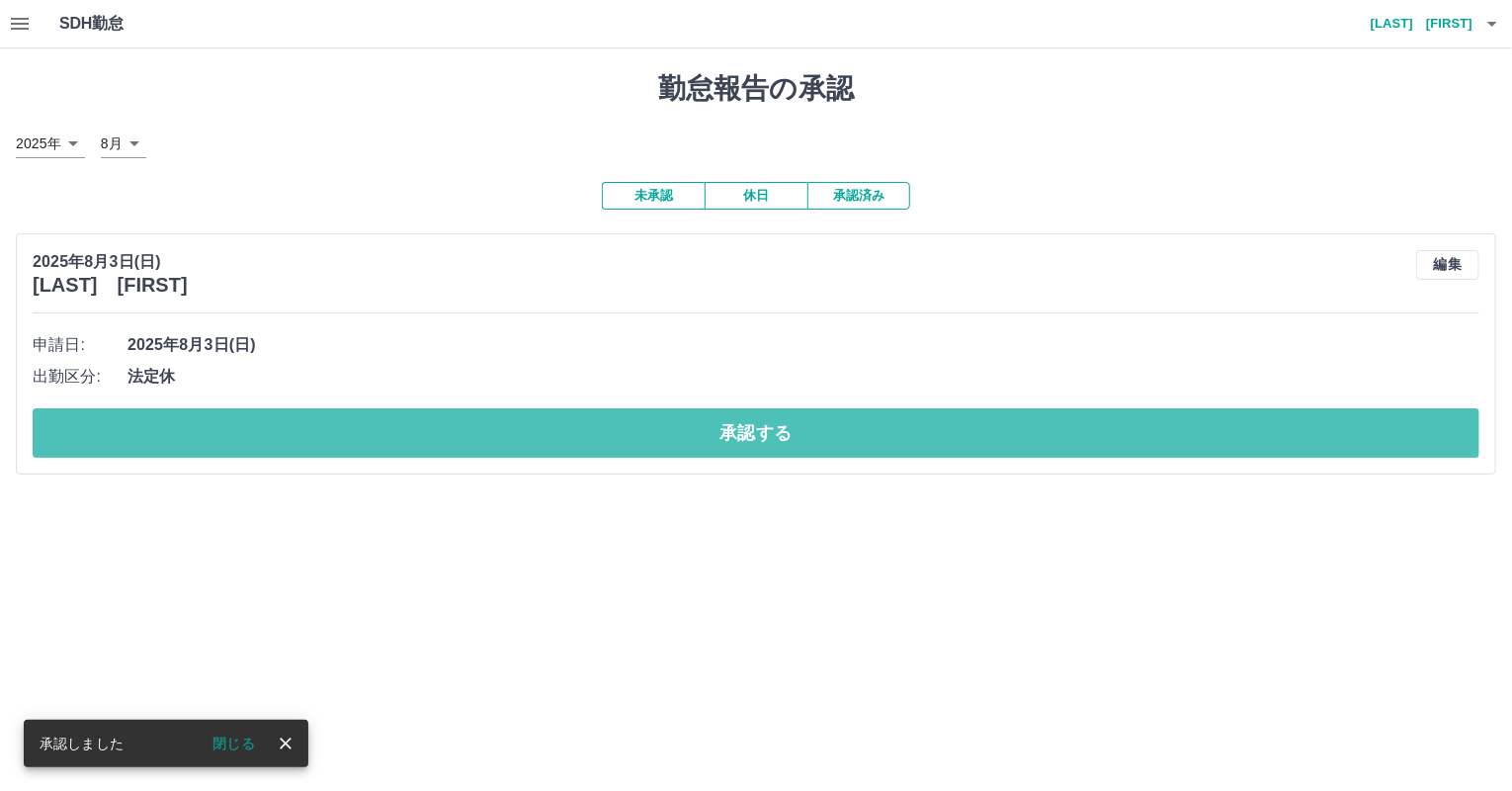 click on "承認する" at bounding box center (756, 433) 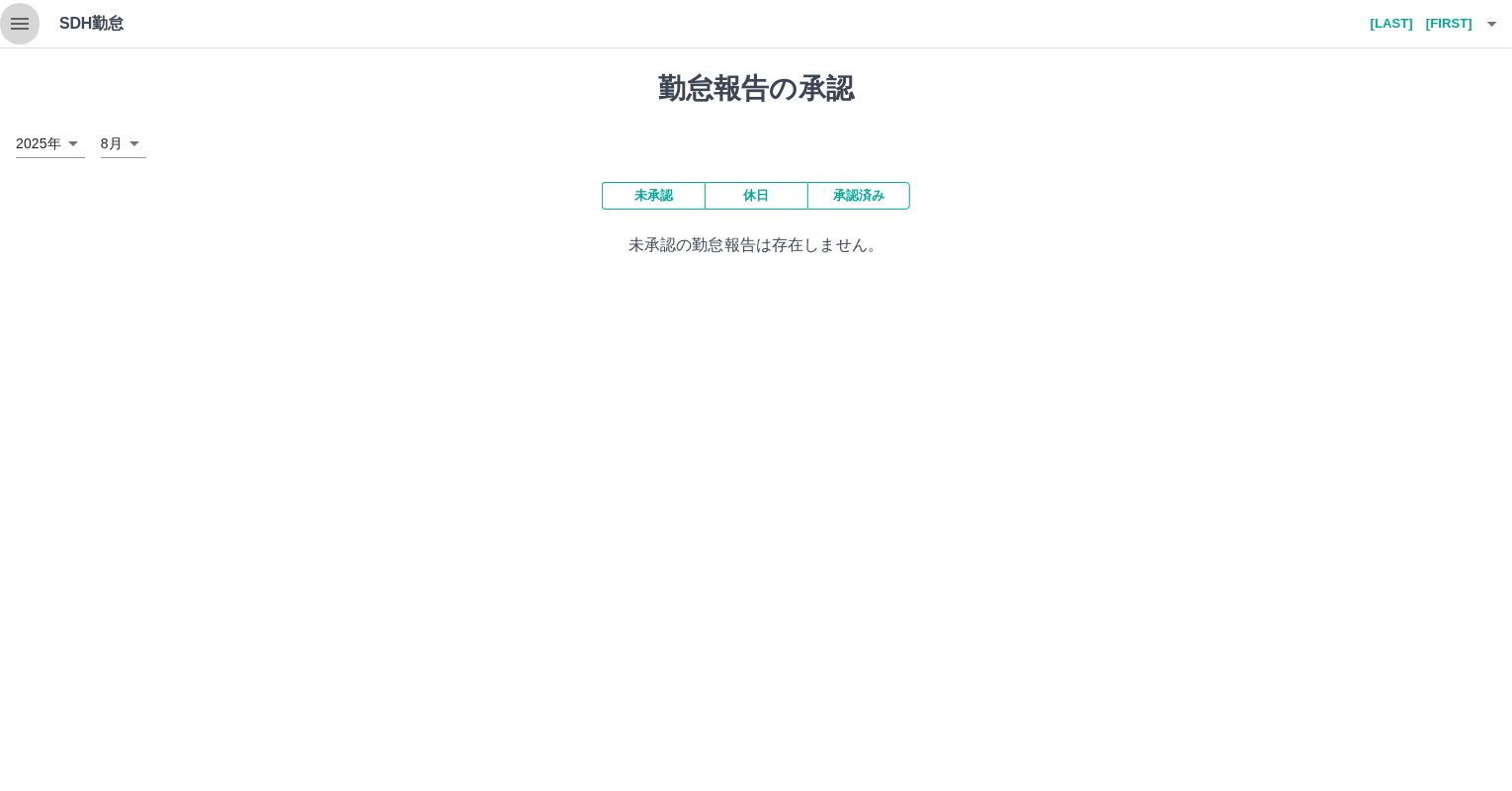 click 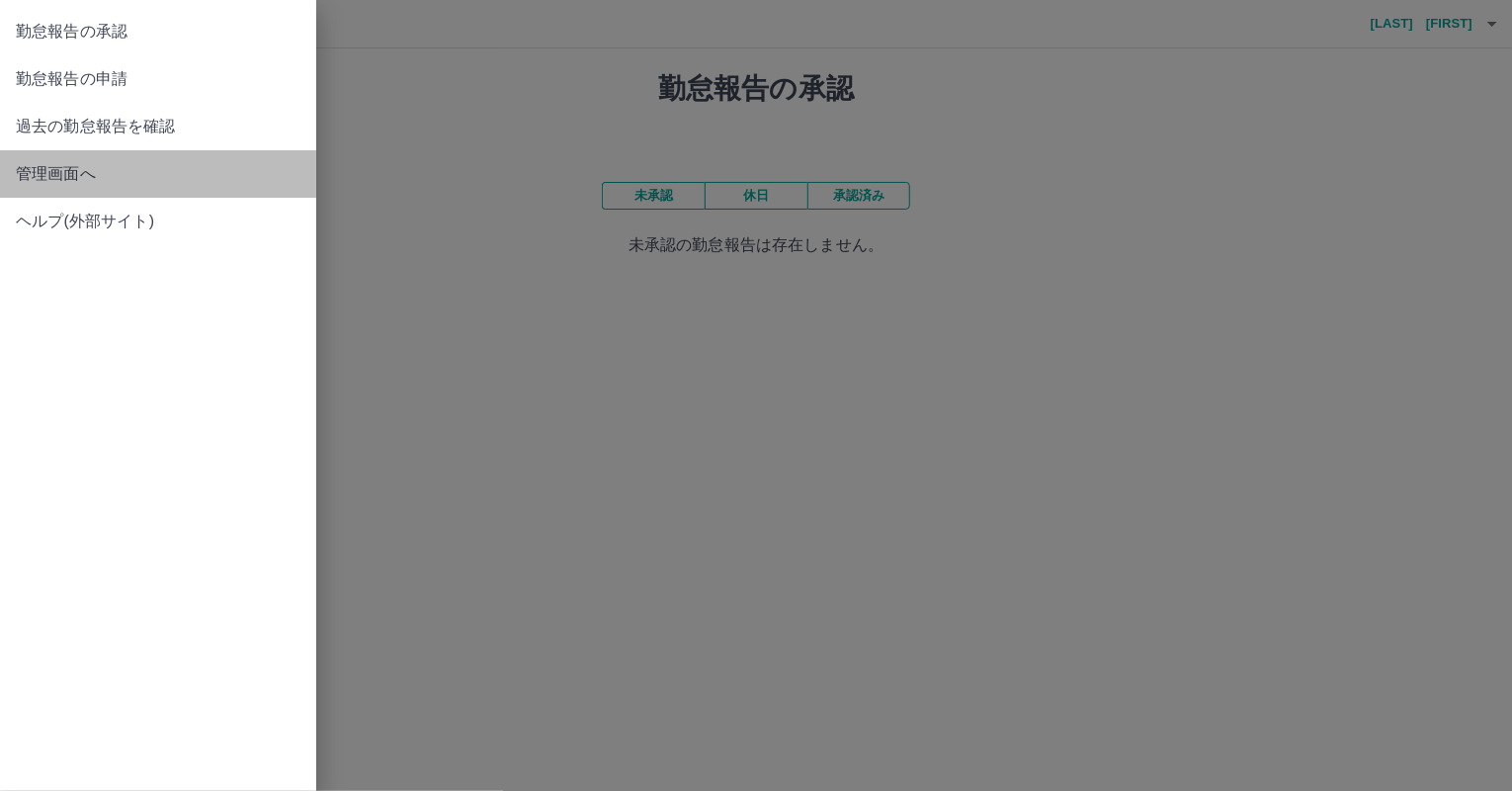 click on "管理画面へ" at bounding box center (158, 174) 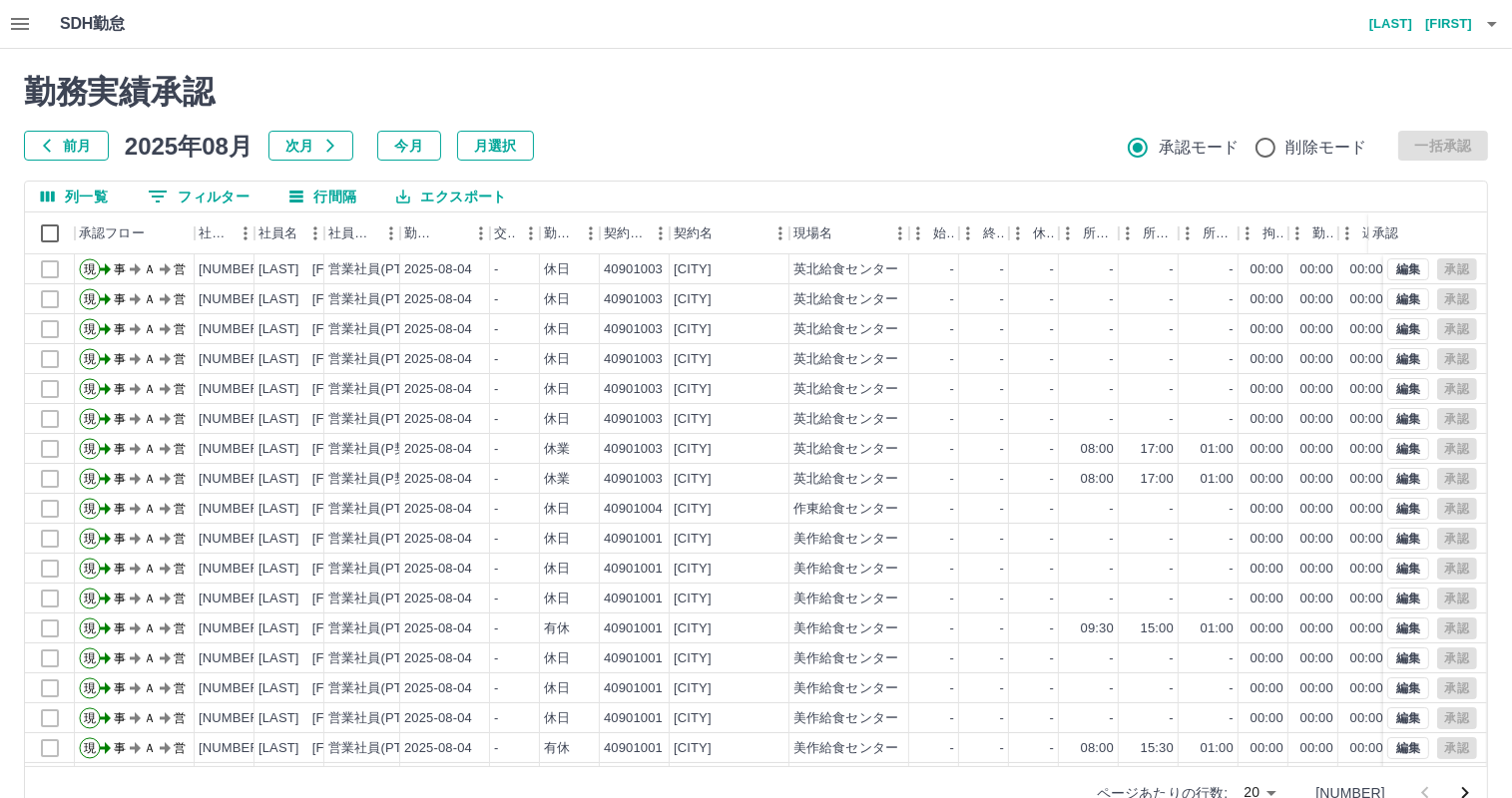 click on "SDH勤怠 山下　尚美 勤務実績承認 前月 2025年08月 次月 今月 月選択 承認モード 削除モード 一括承認 列一覧 0 フィルター 行間隔 エクスポート 承認フロー 社員番号 社員名 社員区分 勤務日 交通費 勤務区分 契約コード 契約名 現場名 始業 終業 休憩 所定開始 所定終業 所定休憩 拘束 勤務 遅刻等 コメント ステータス 承認 現 事 Ａ 営 0095090 和田　真奈 営業社員(PT契約) 2025-08-04  -  休日 40901003 美作市 英北給食センター - - - - - - 00:00 00:00 00:00 事務担当者承認待 現 事 Ａ 営 0097077 春名　政典 営業社員(PT契約) 2025-08-04  -  休日 40901003 美作市 英北給食センター - - - - - - 00:00 00:00 00:00 事務担当者承認待 現 事 Ａ 営 0093456 中山　瑩一 営業社員(PT契約) 2025-08-04  -  休日 40901003 美作市 英北給食センター - - - - - - 00:00 00:00 00:00 事務担当者承認待 現 事 Ａ 営 0094325 松本　勉  -" at bounding box center (756, 421) 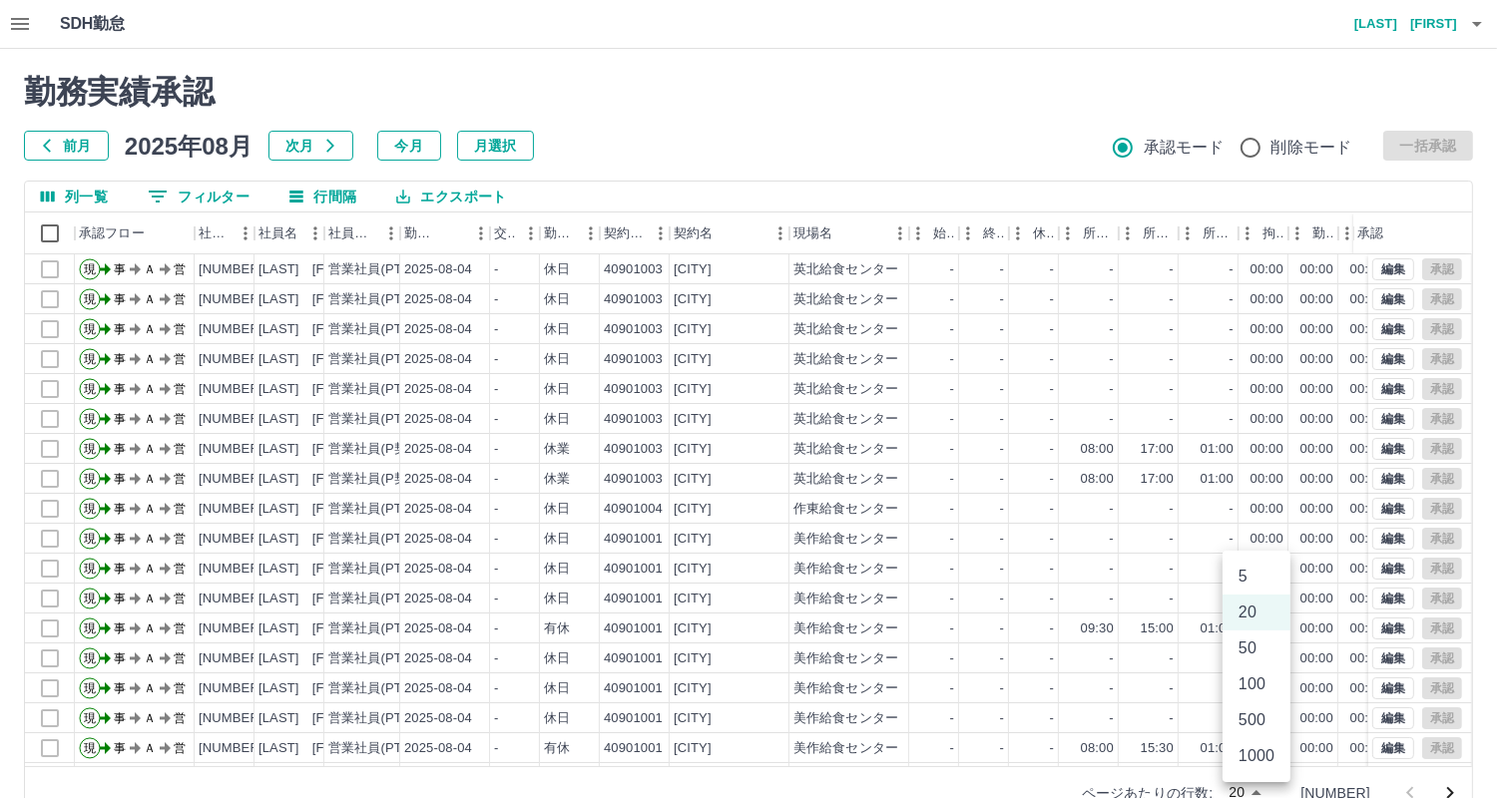 scroll, scrollTop: 9, scrollLeft: 0, axis: vertical 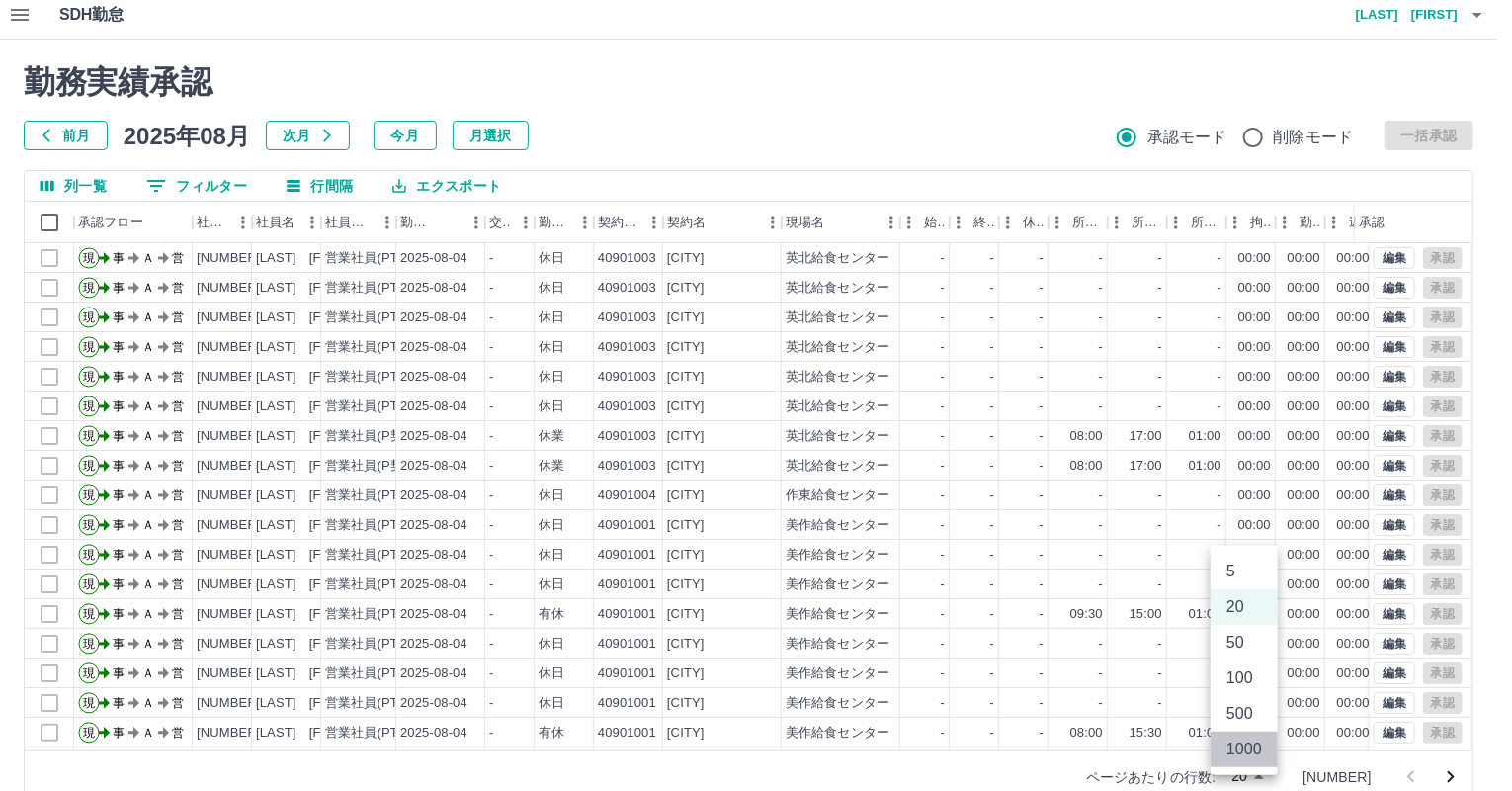click on "1000" at bounding box center [1244, 749] 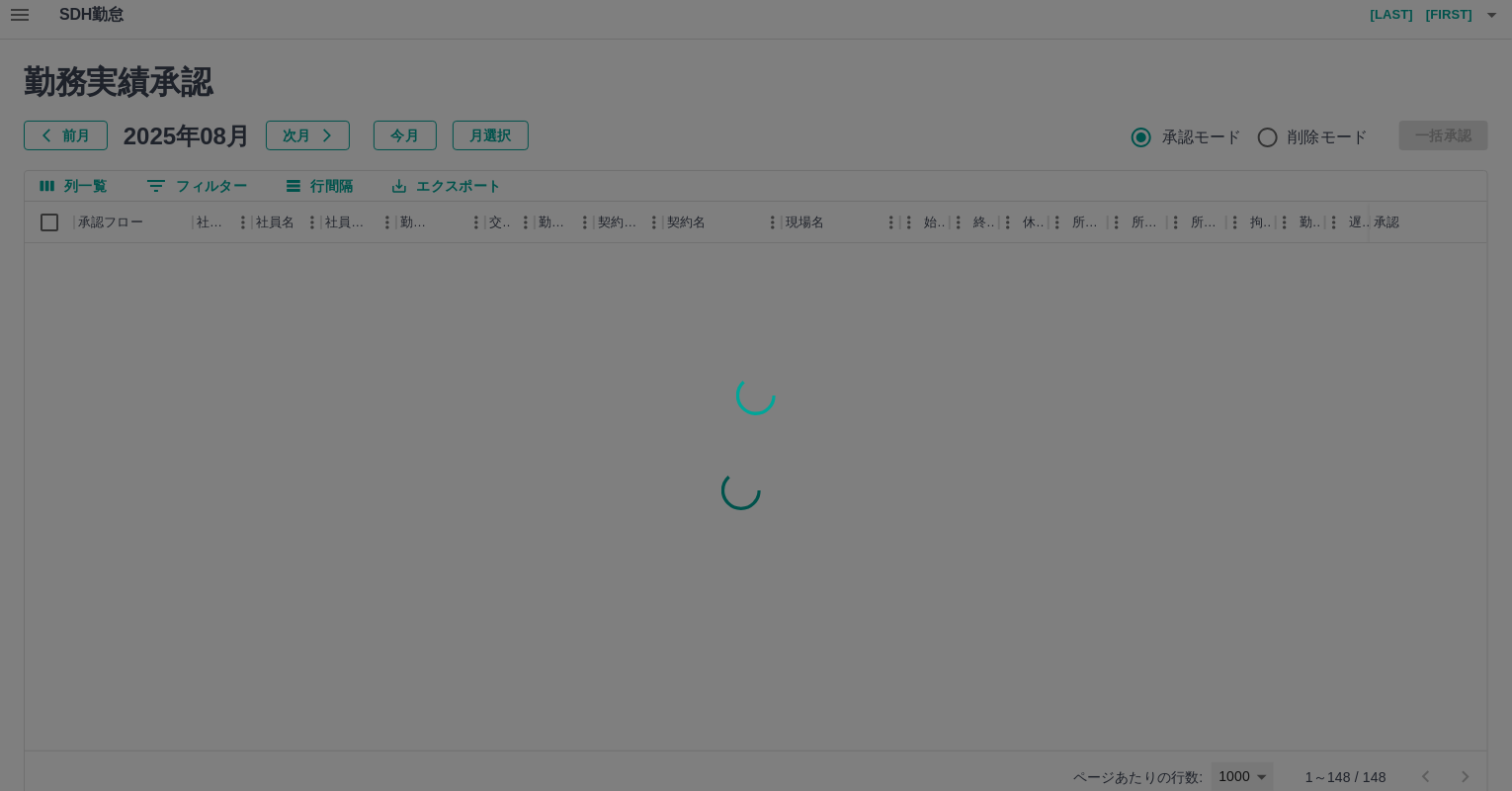 type on "****" 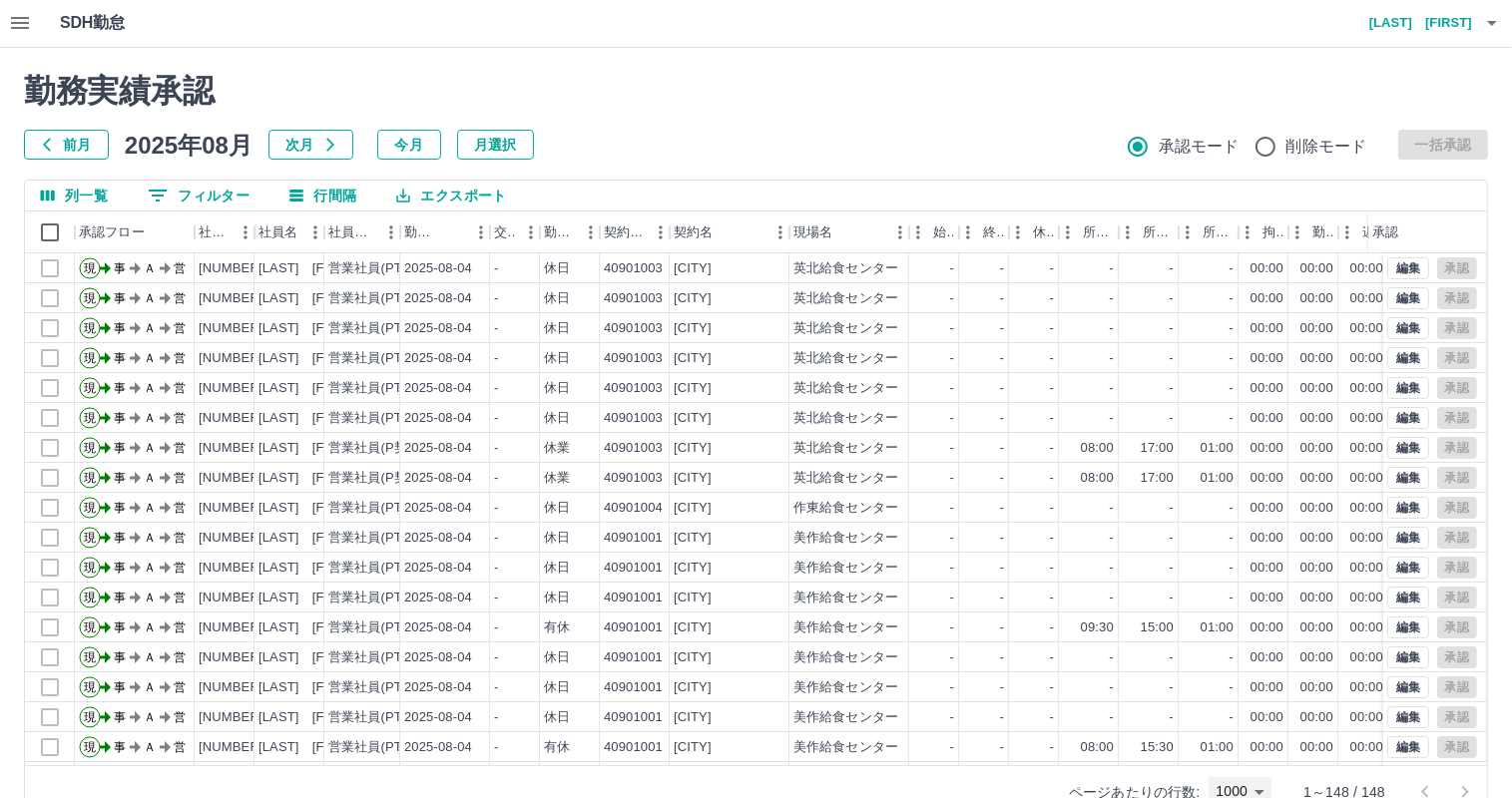scroll, scrollTop: 0, scrollLeft: 0, axis: both 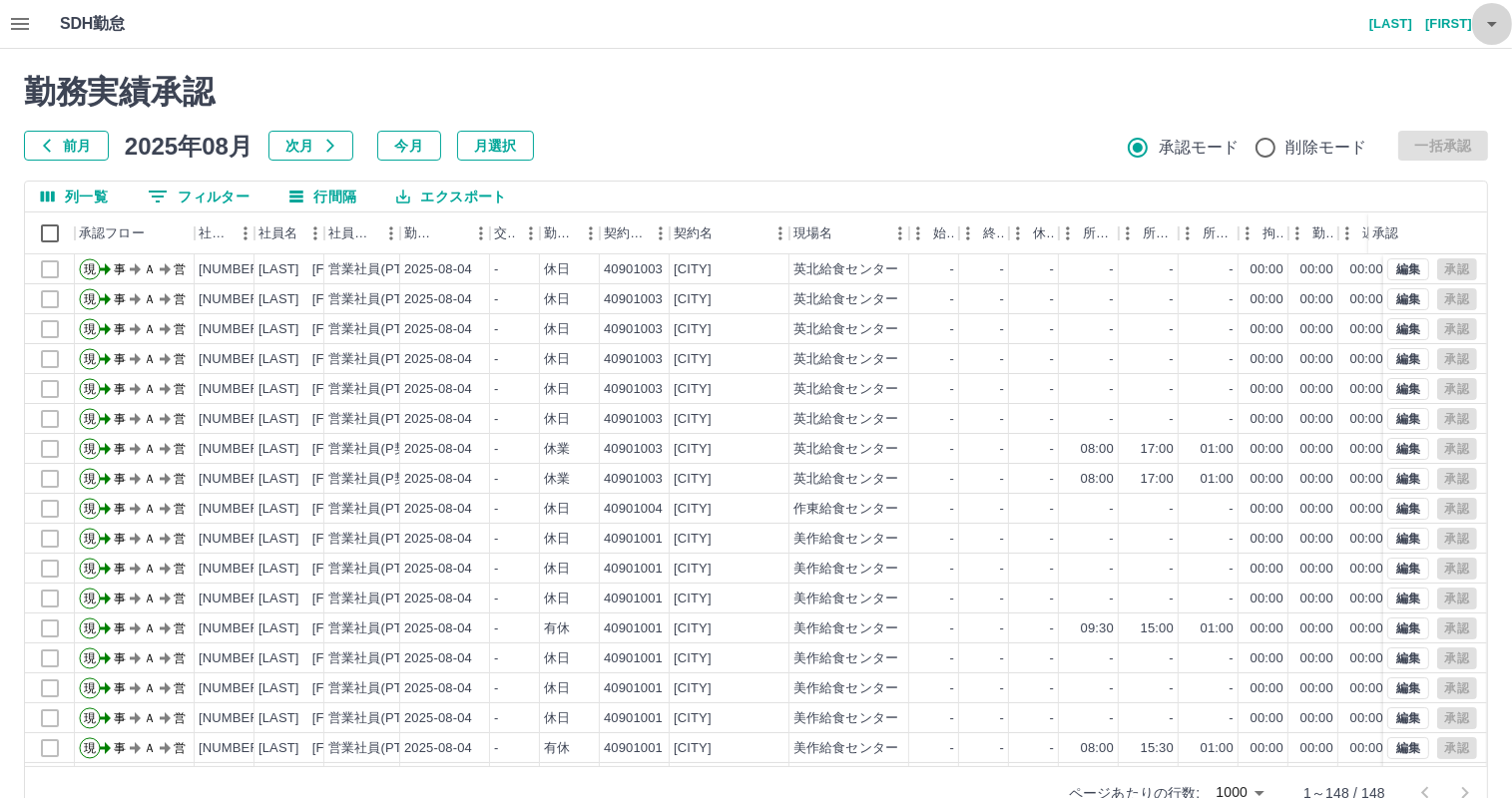 click 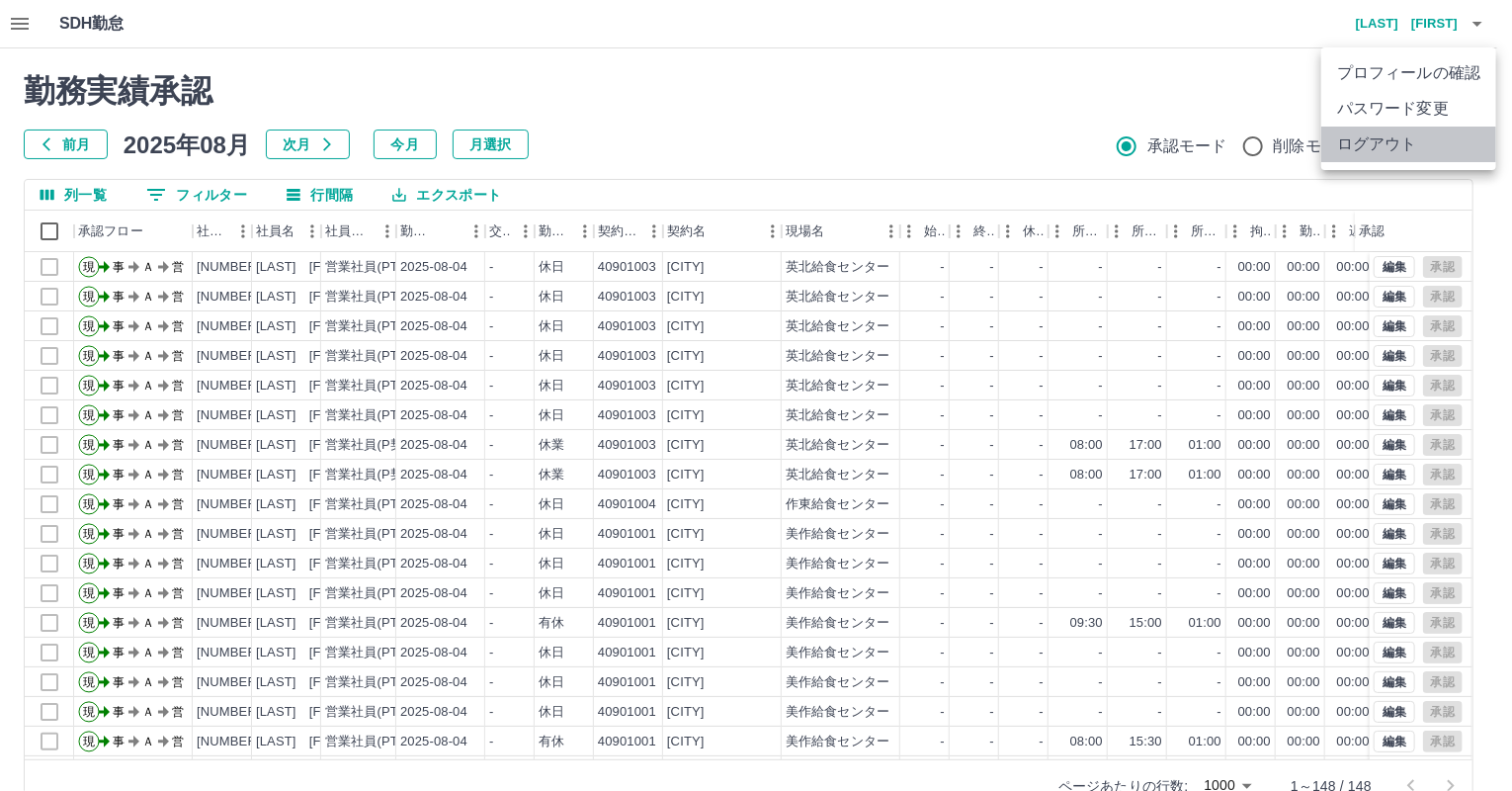 click on "ログアウト" at bounding box center [1408, 144] 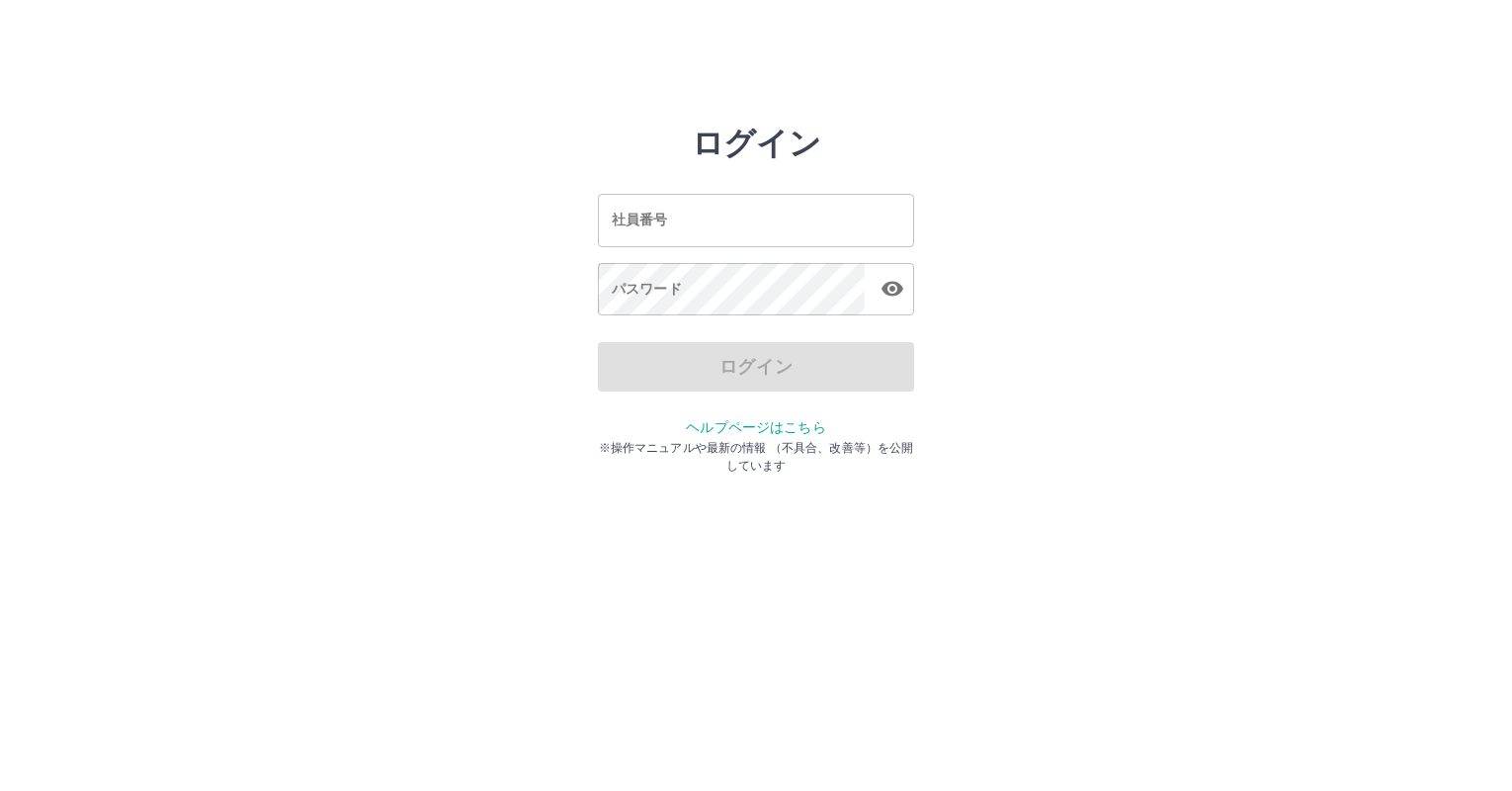 scroll, scrollTop: 0, scrollLeft: 0, axis: both 